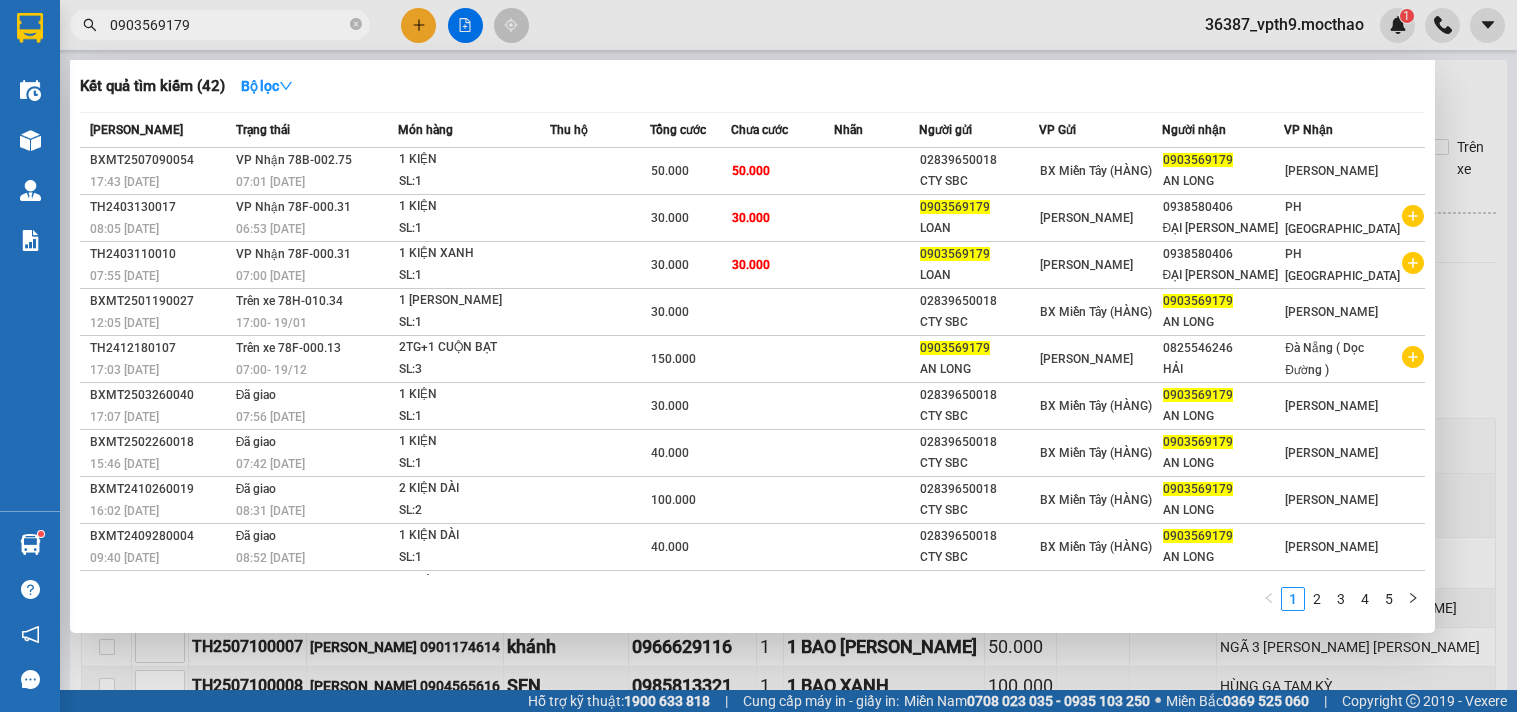 scroll, scrollTop: 0, scrollLeft: 0, axis: both 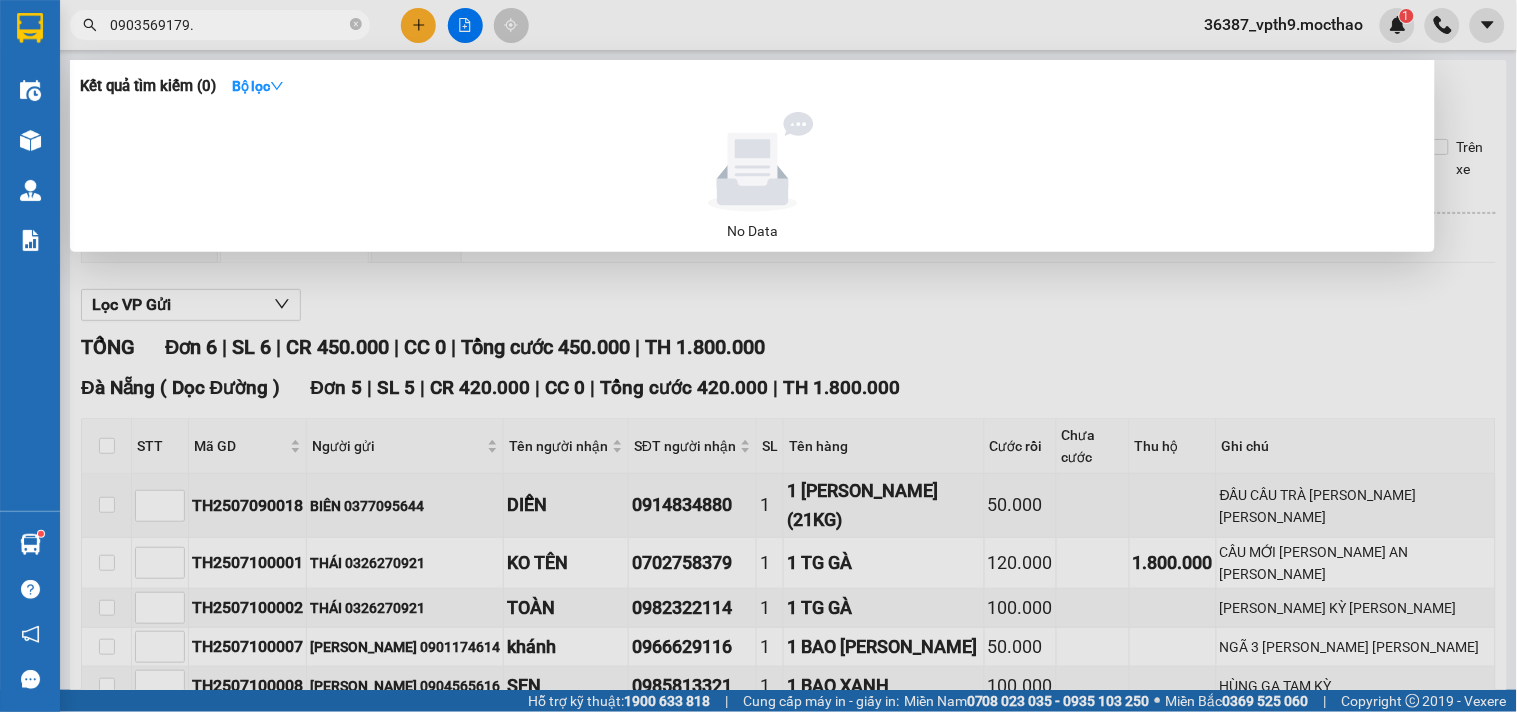 type on "0903569179." 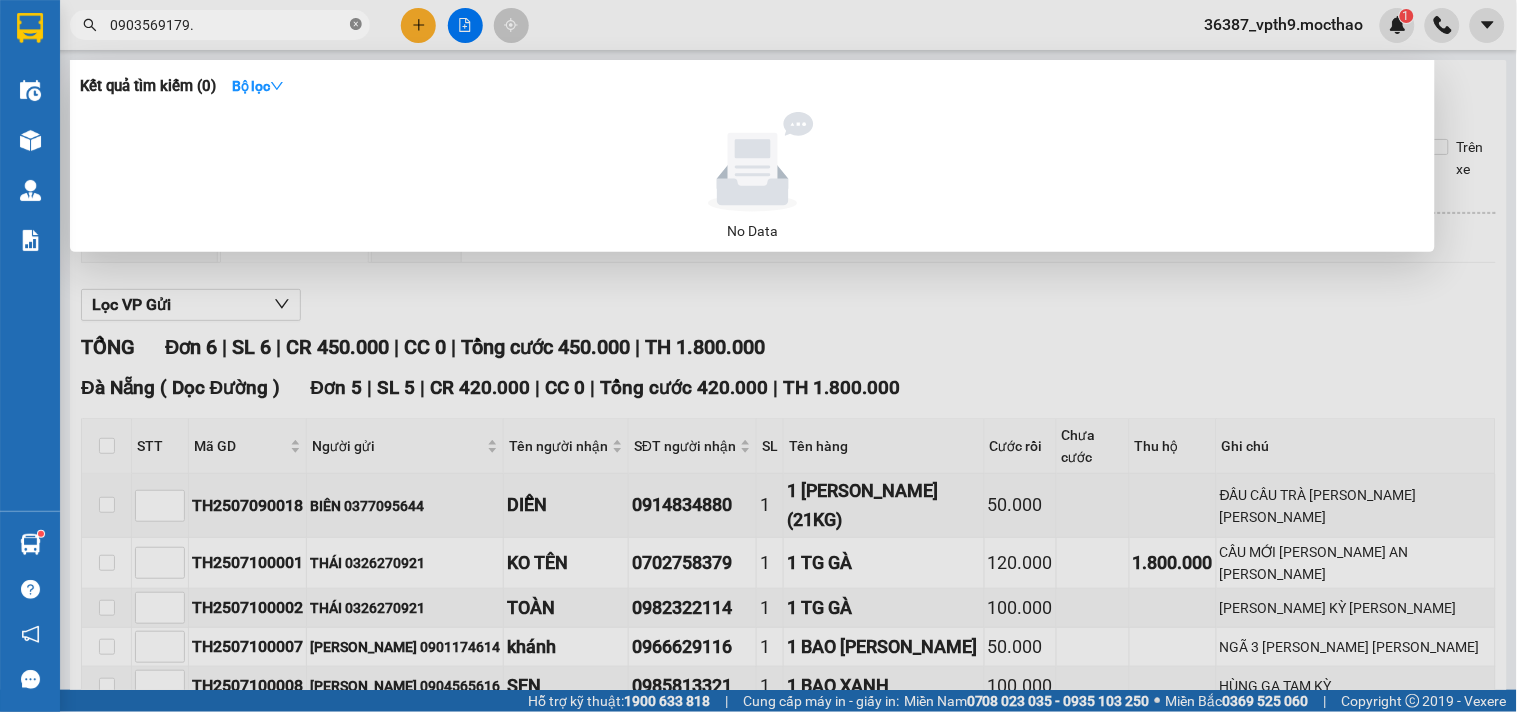 click 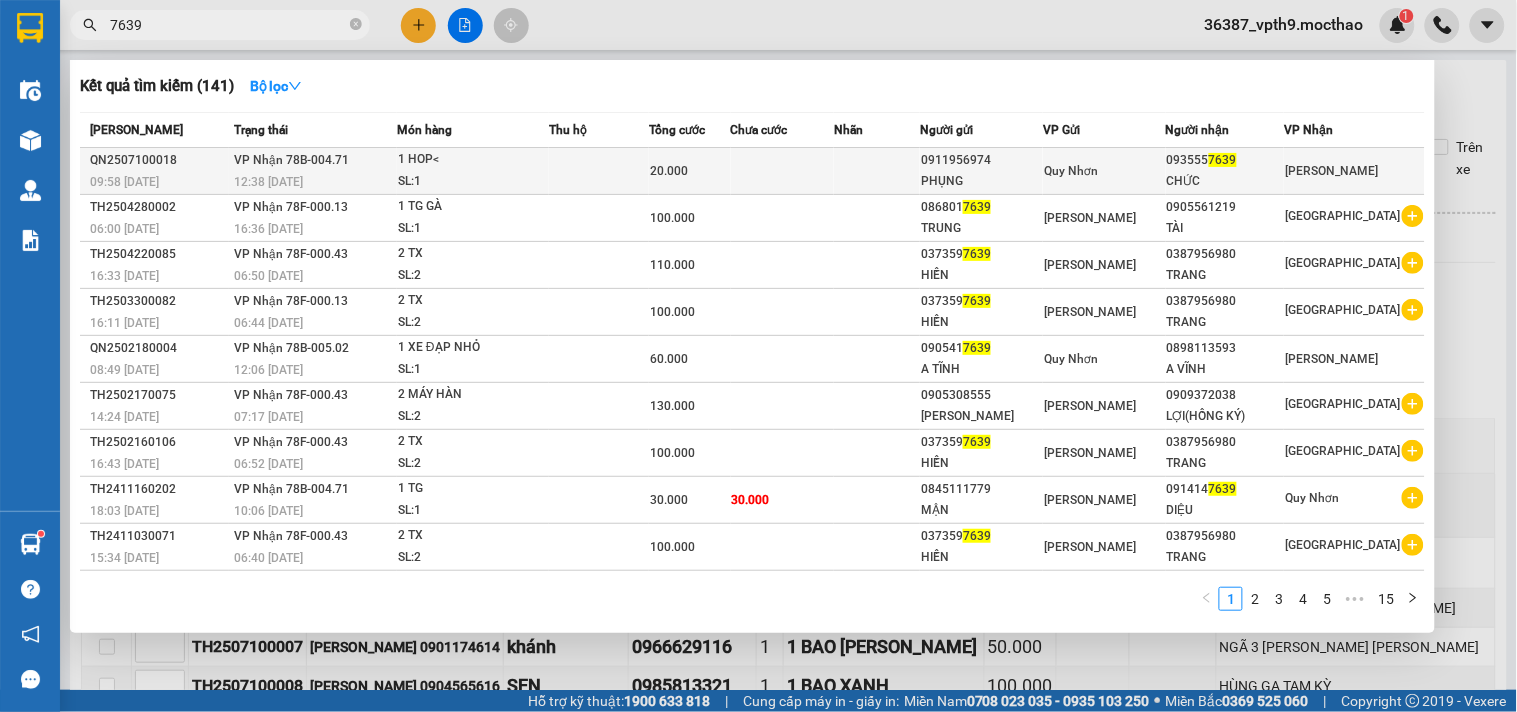 type on "7639" 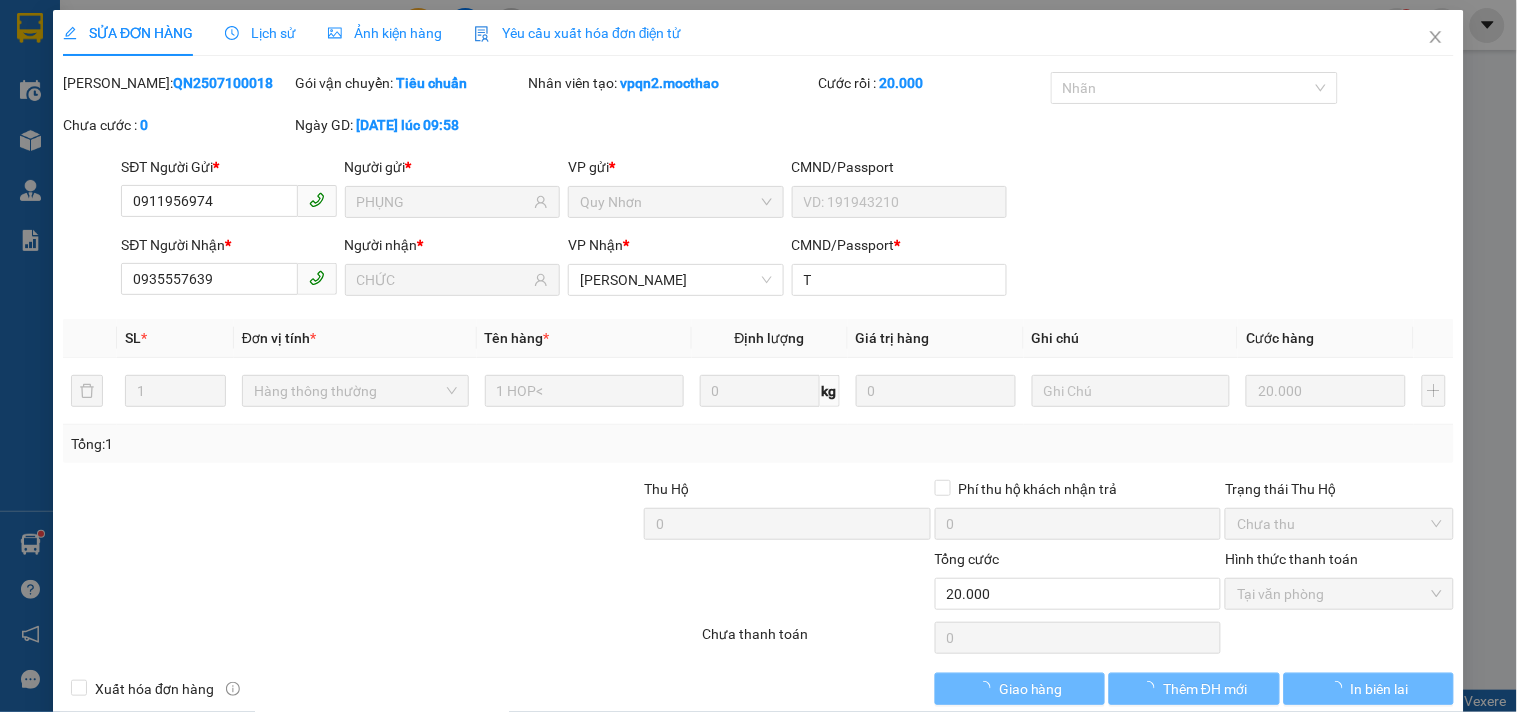 type on "0911956974" 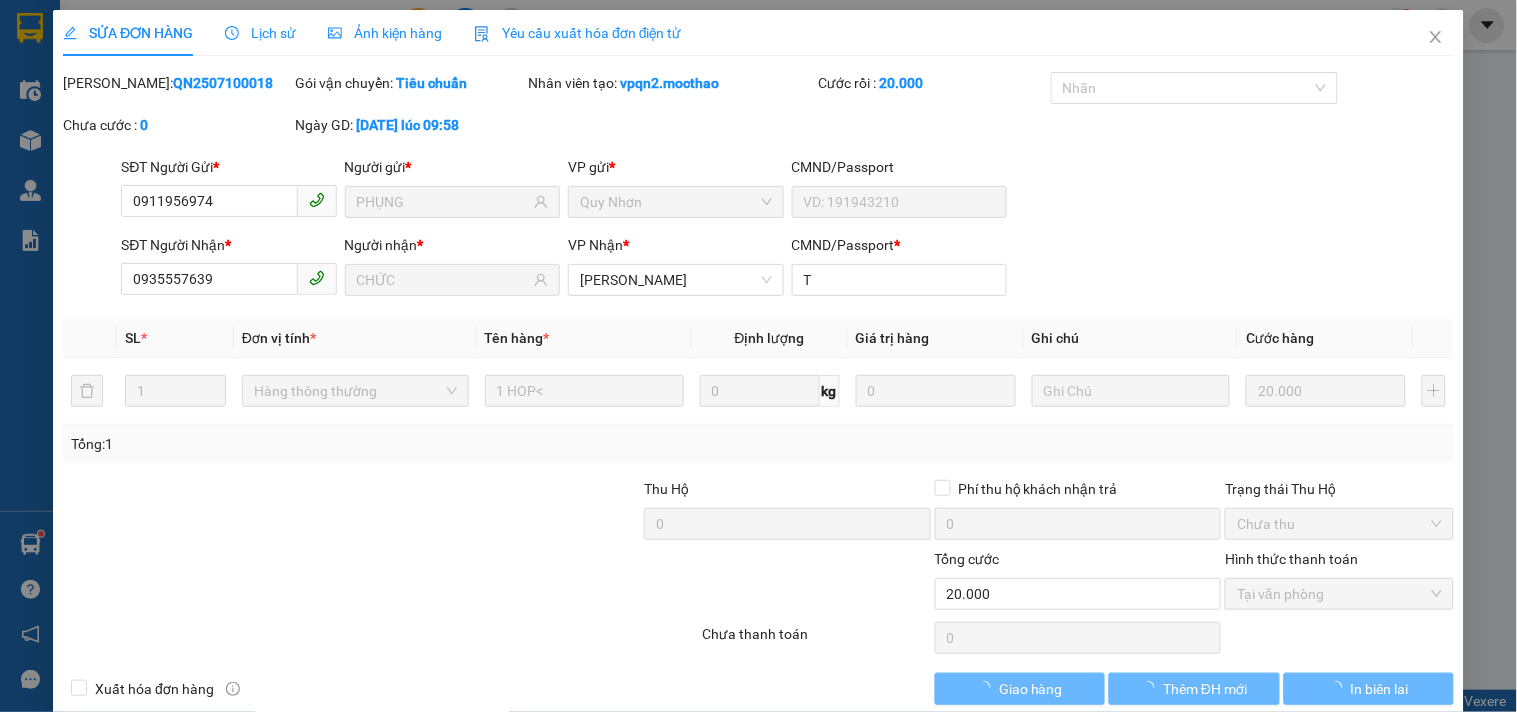 type on "PHỤNG" 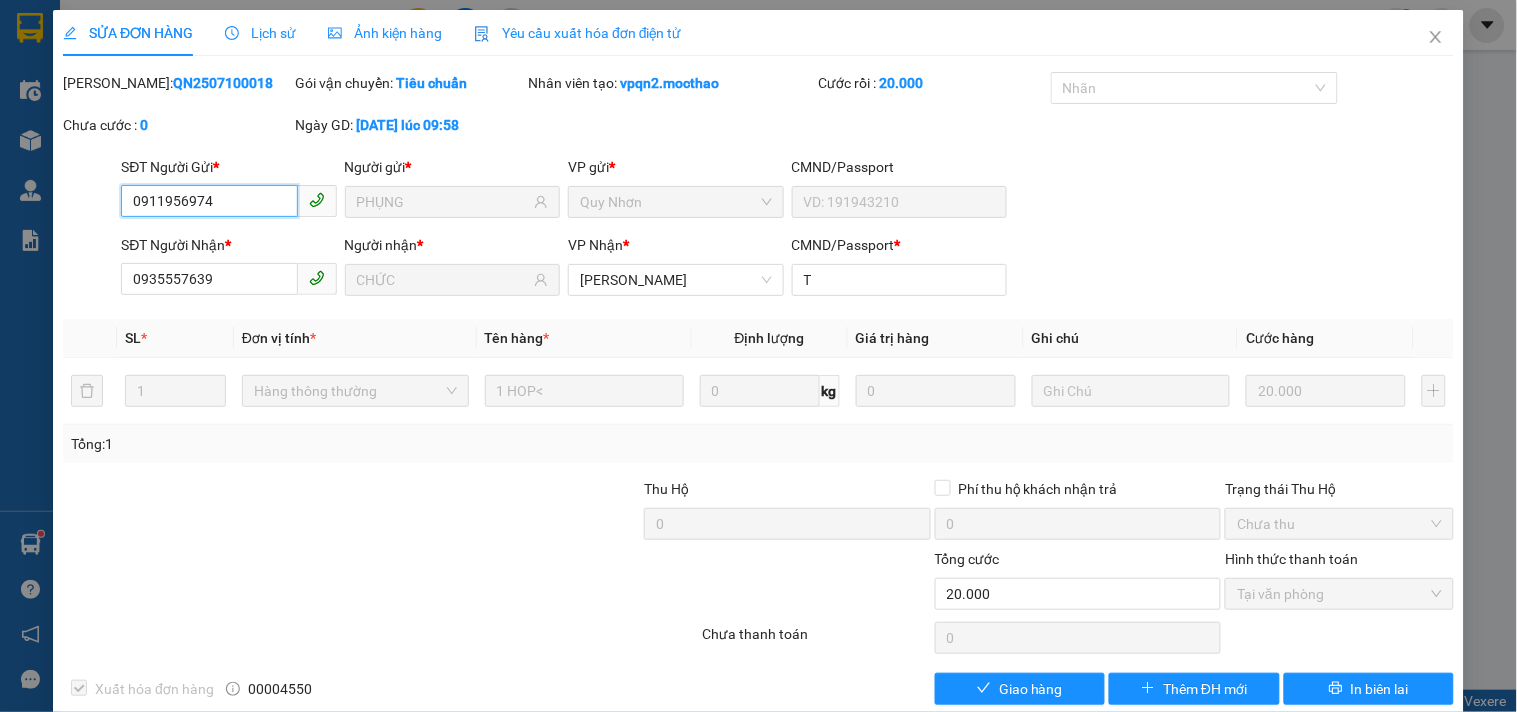 checkbox on "true" 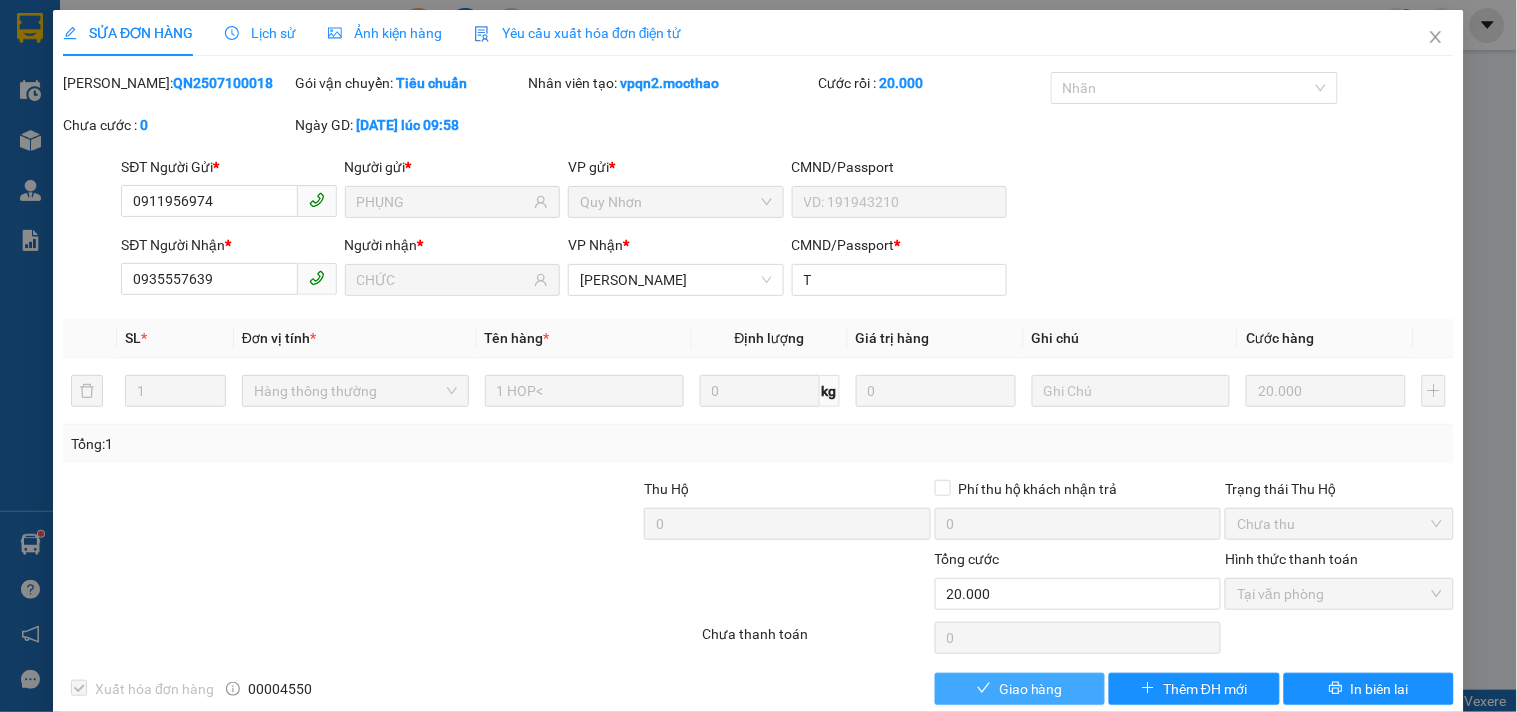 click 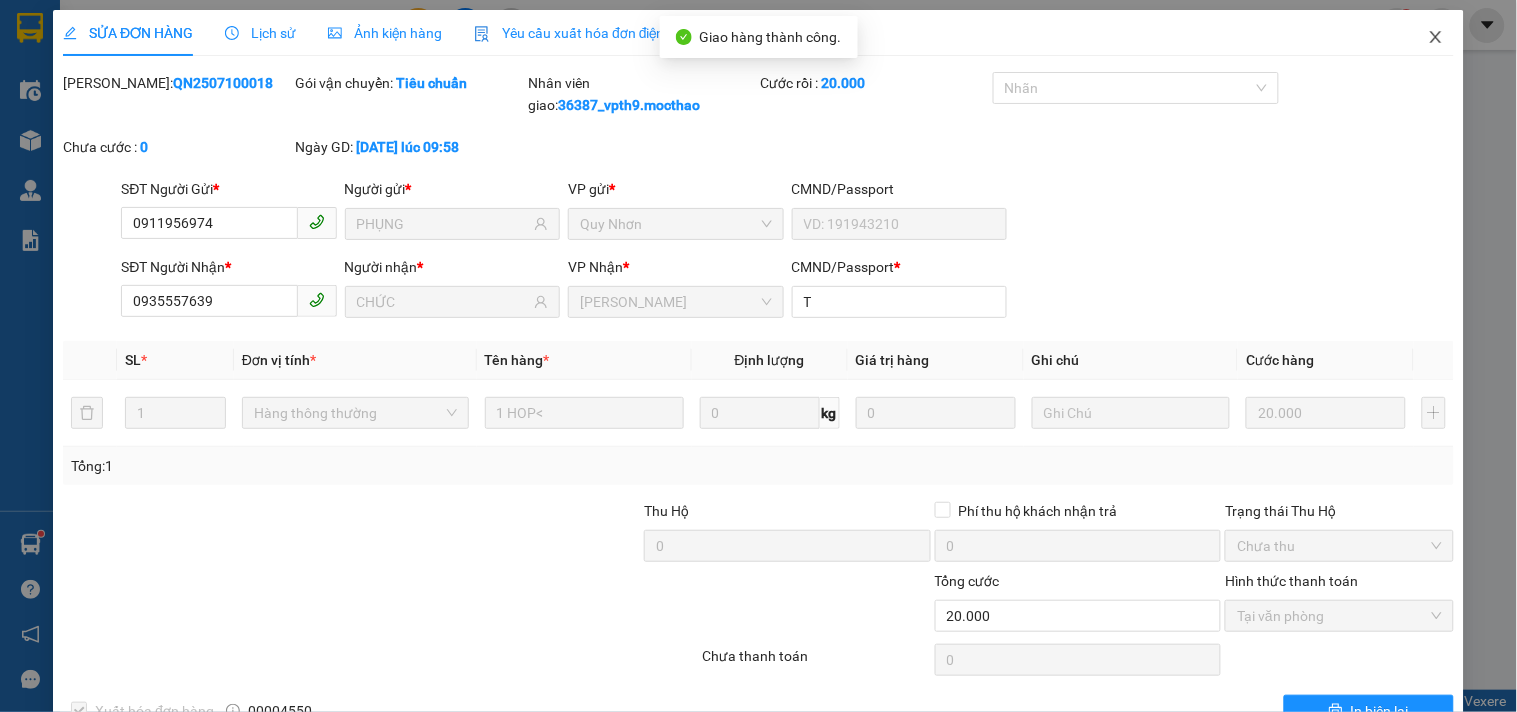 click 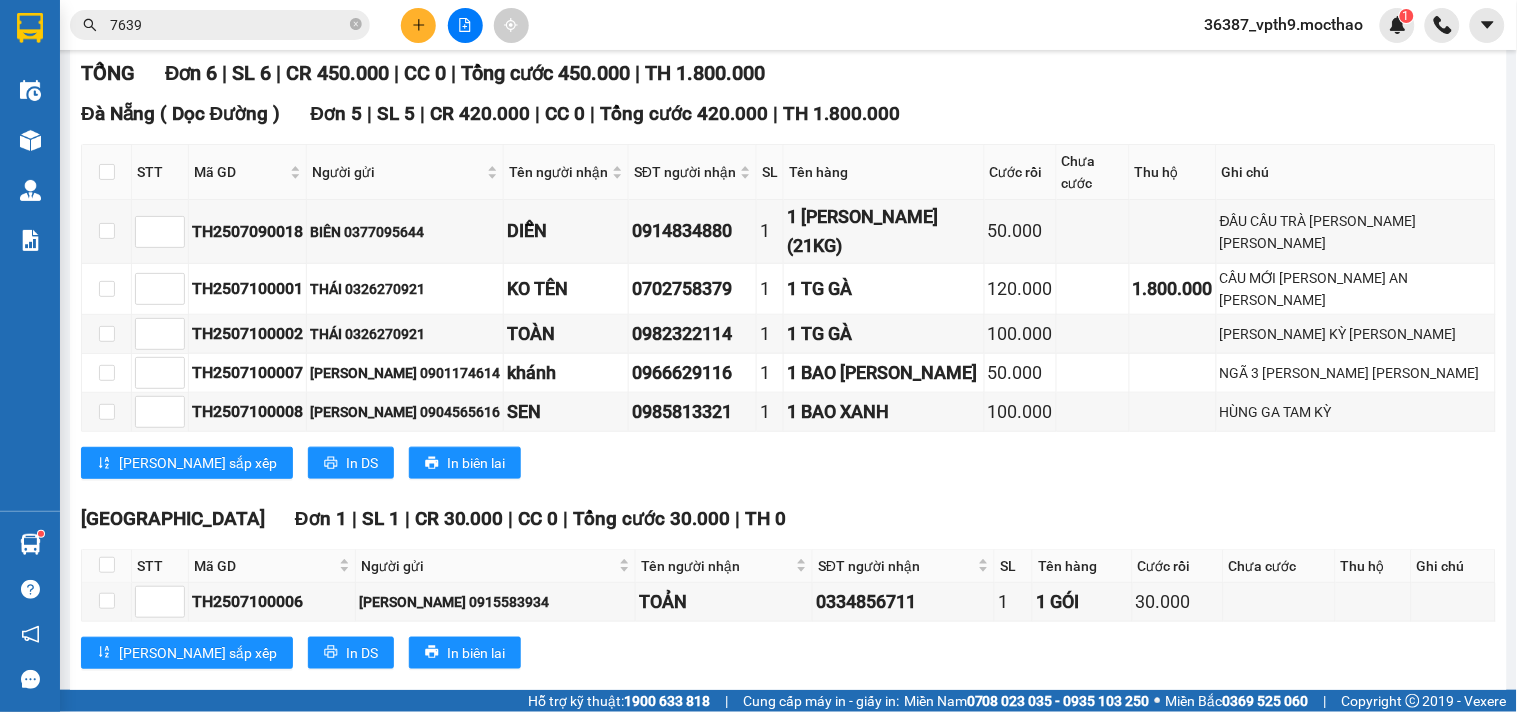 scroll, scrollTop: 20, scrollLeft: 0, axis: vertical 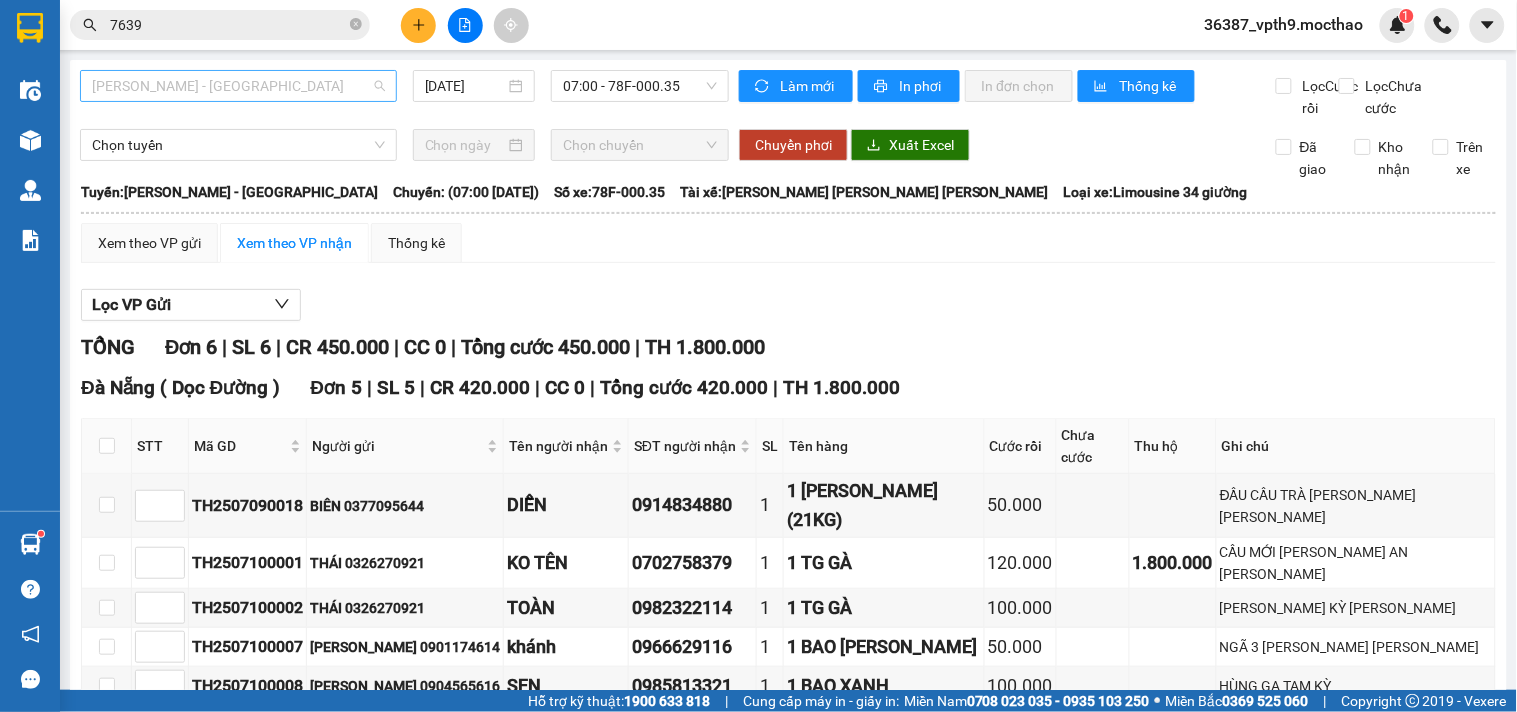 click on "[PERSON_NAME] - [GEOGRAPHIC_DATA]" at bounding box center (238, 86) 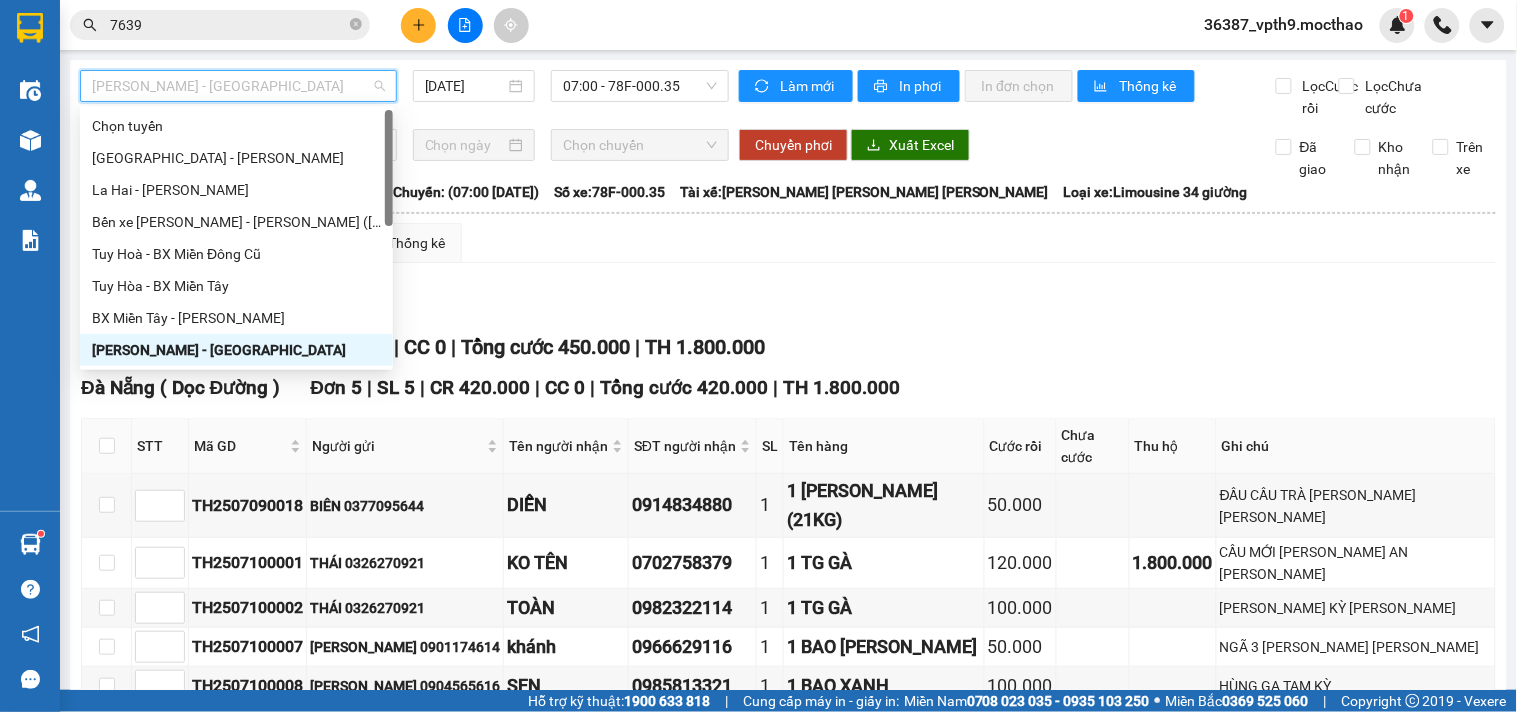 type on "d" 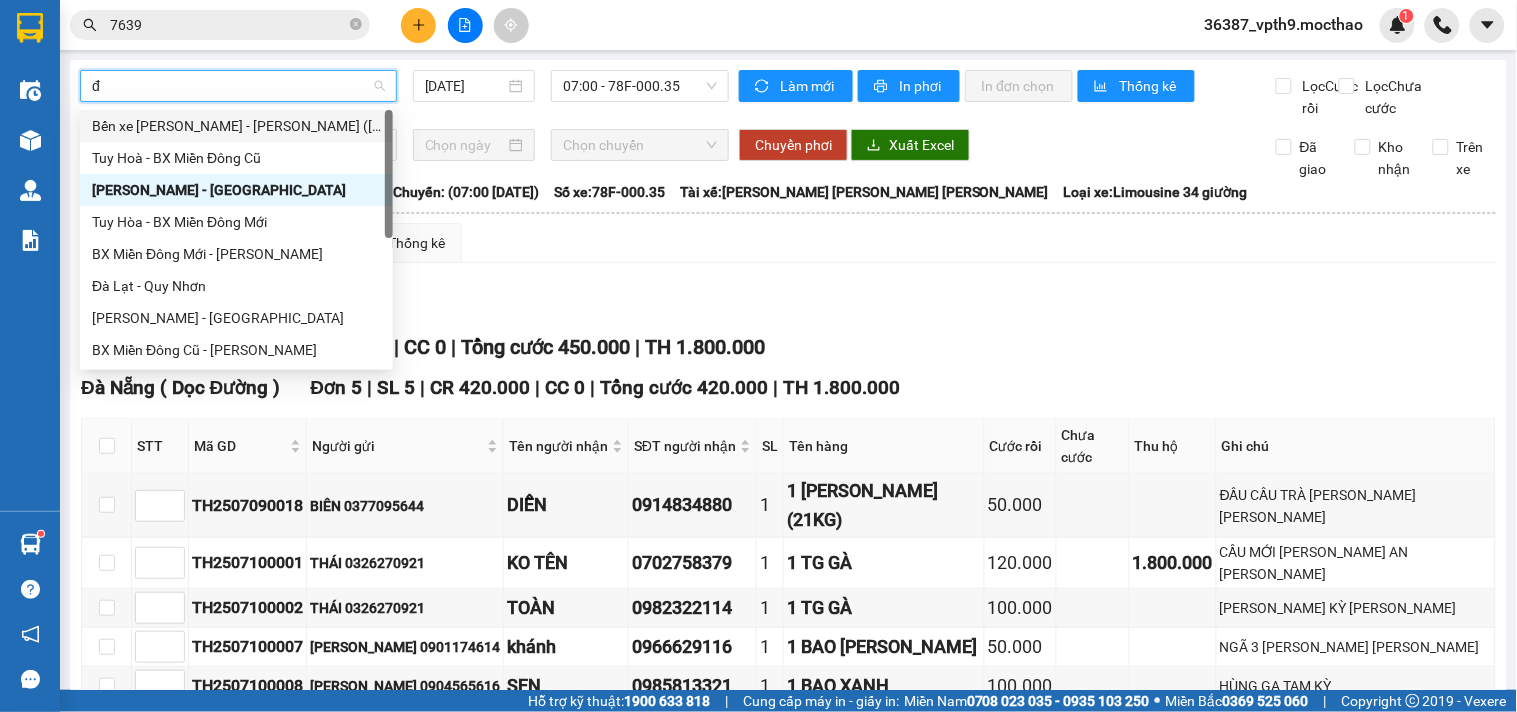 type on "đa" 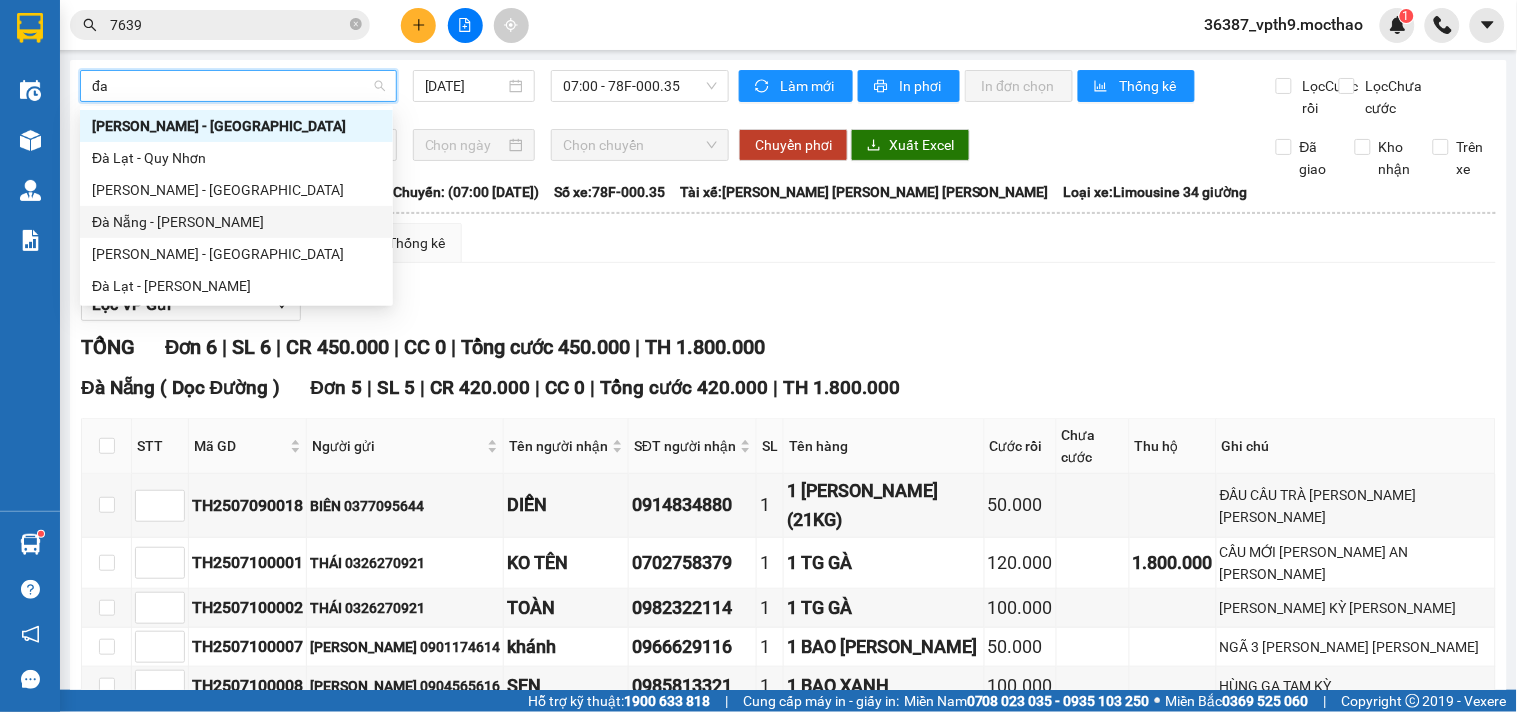 click on "Đà Nẵng - [PERSON_NAME]" at bounding box center [236, 222] 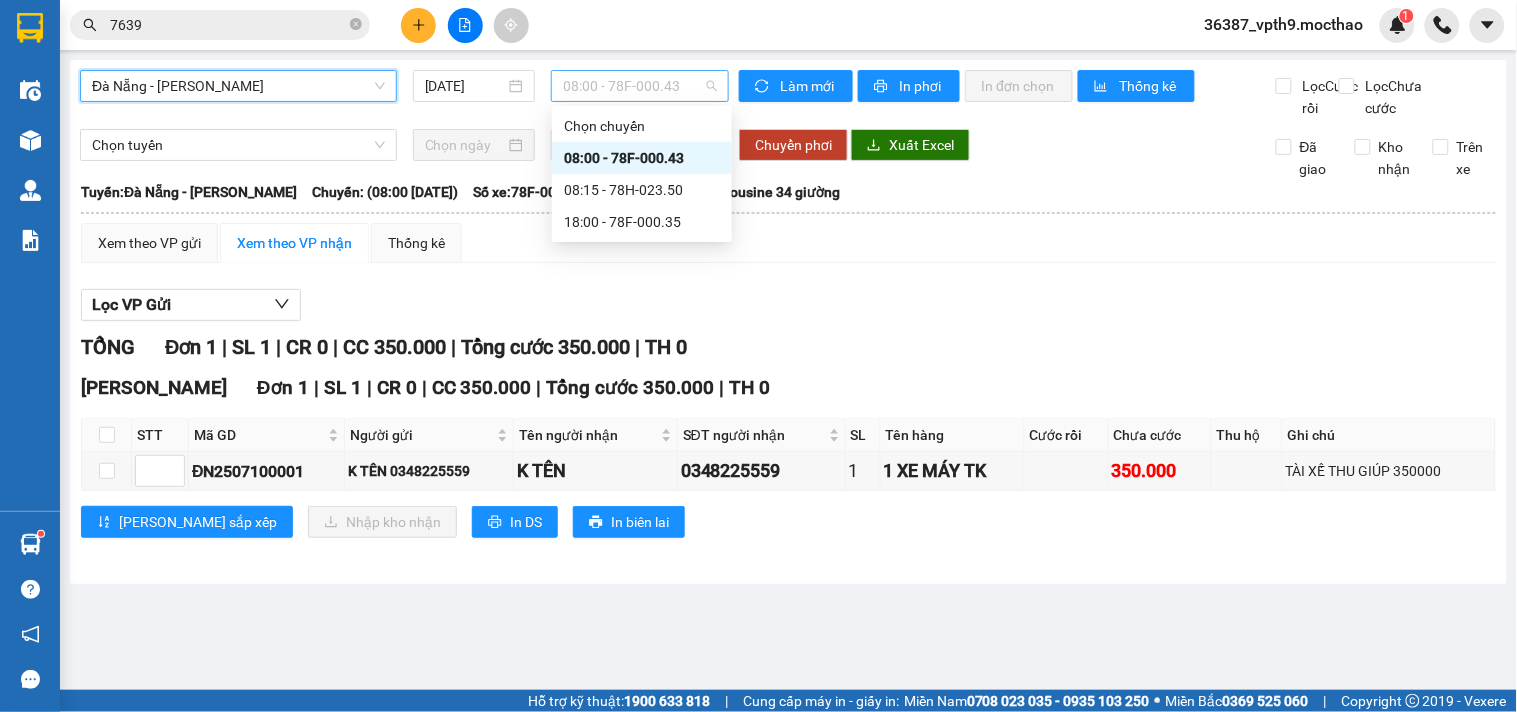 click on "08:00     - 78F-000.43" at bounding box center (640, 86) 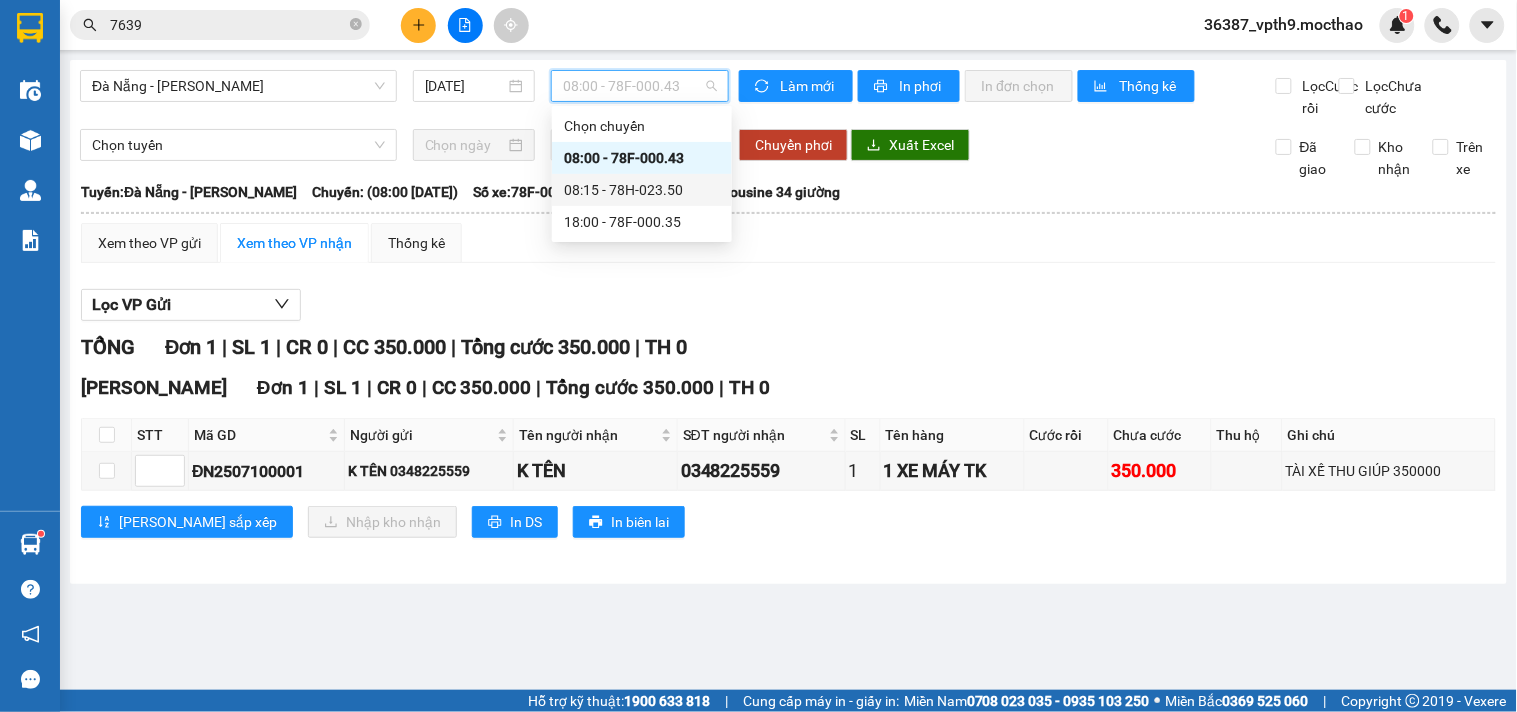 click on "08:15     - 78H-023.50" at bounding box center (642, 190) 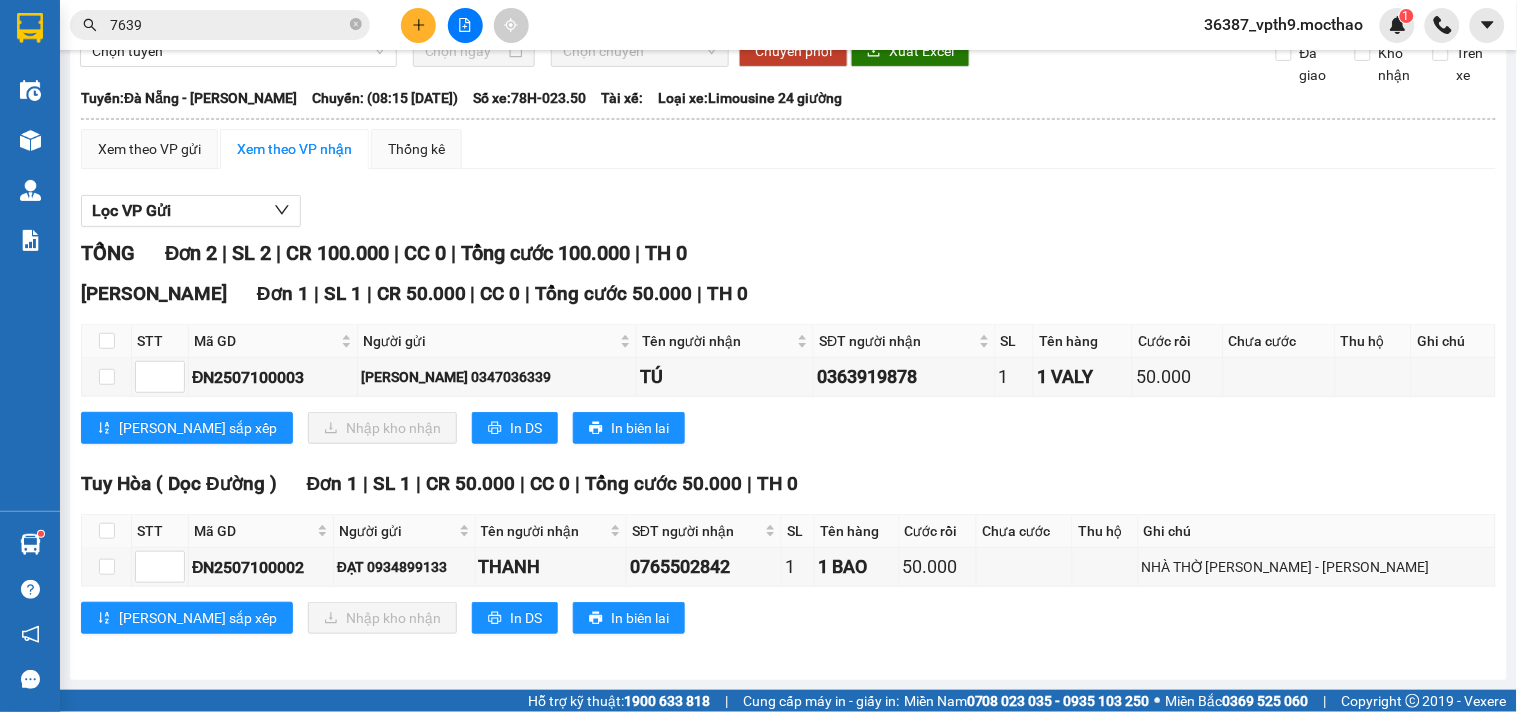 scroll, scrollTop: 0, scrollLeft: 0, axis: both 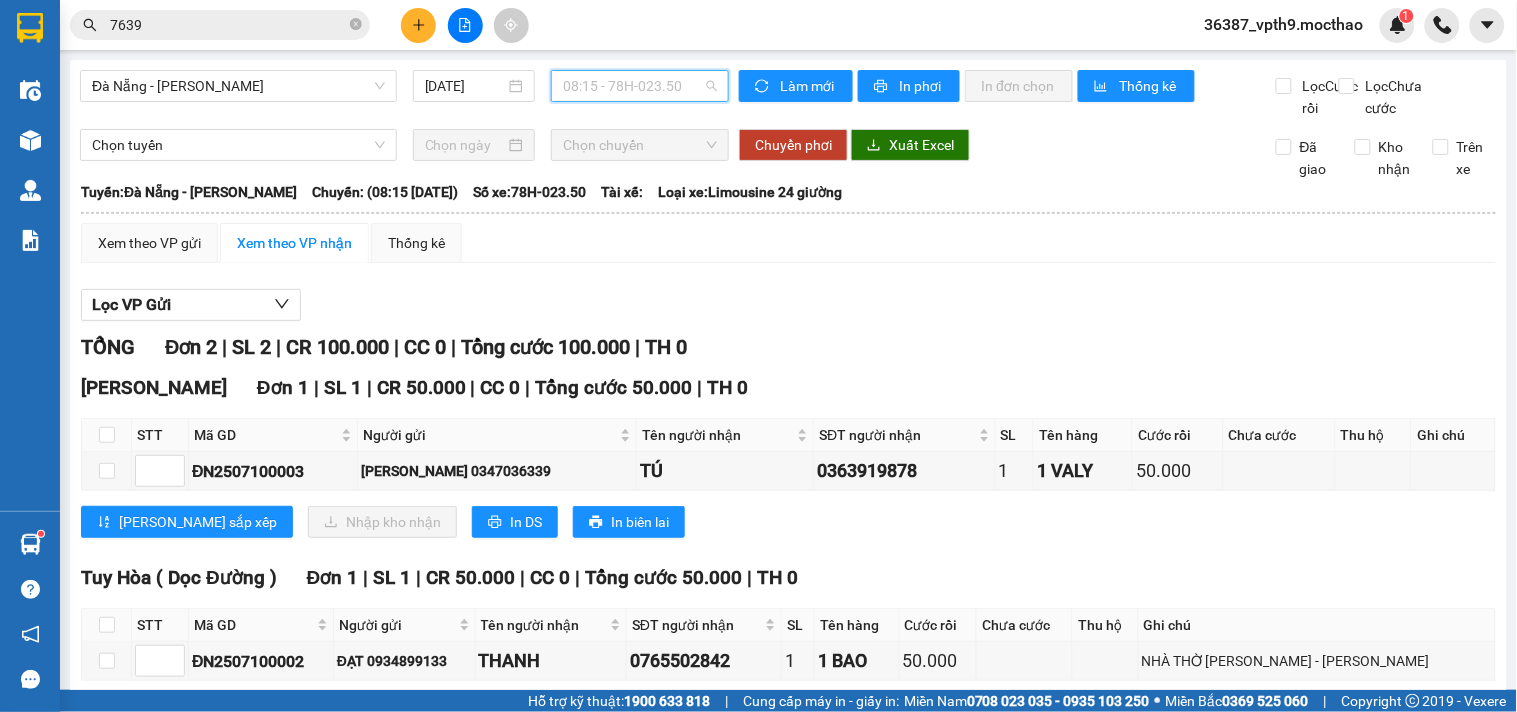 click on "08:15     - 78H-023.50" at bounding box center (640, 86) 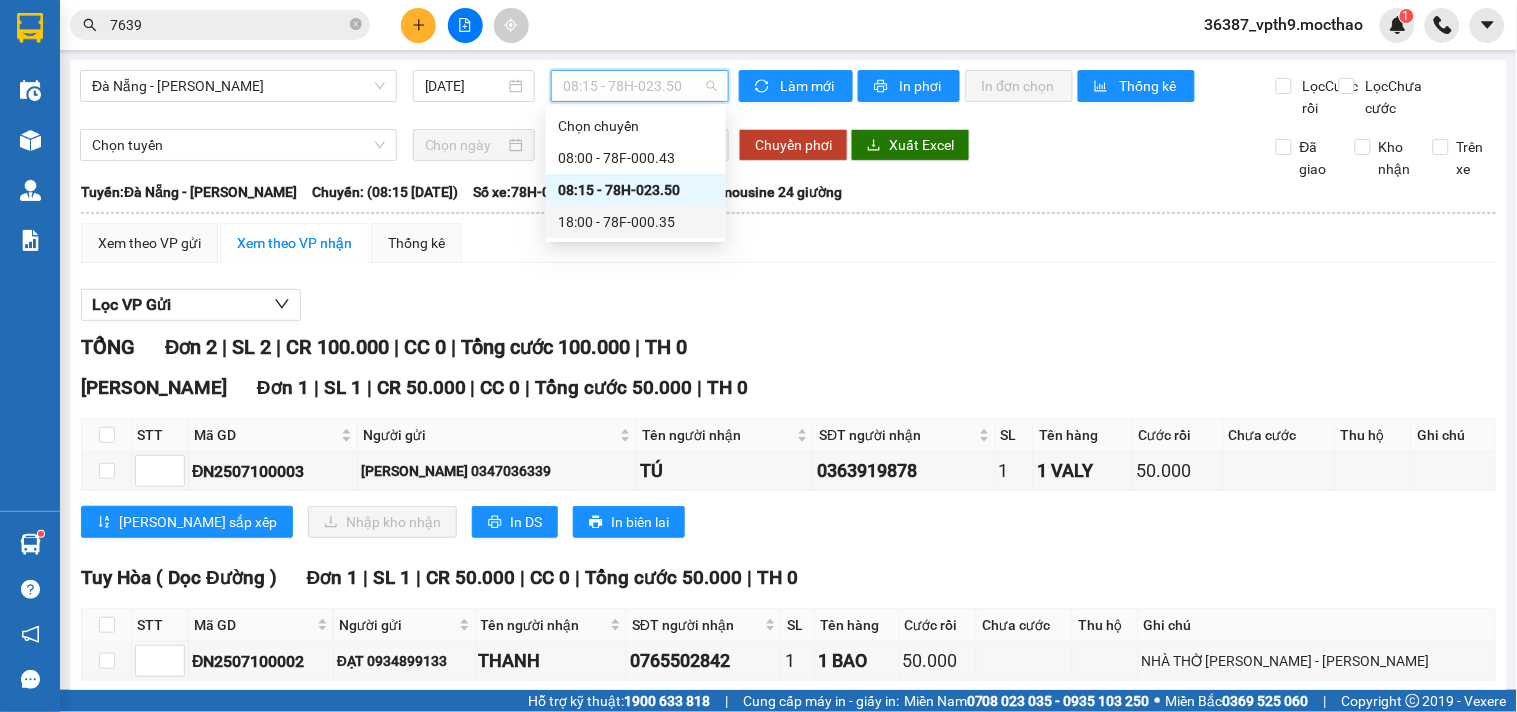 click on "18:00     - 78F-000.35" at bounding box center [636, 222] 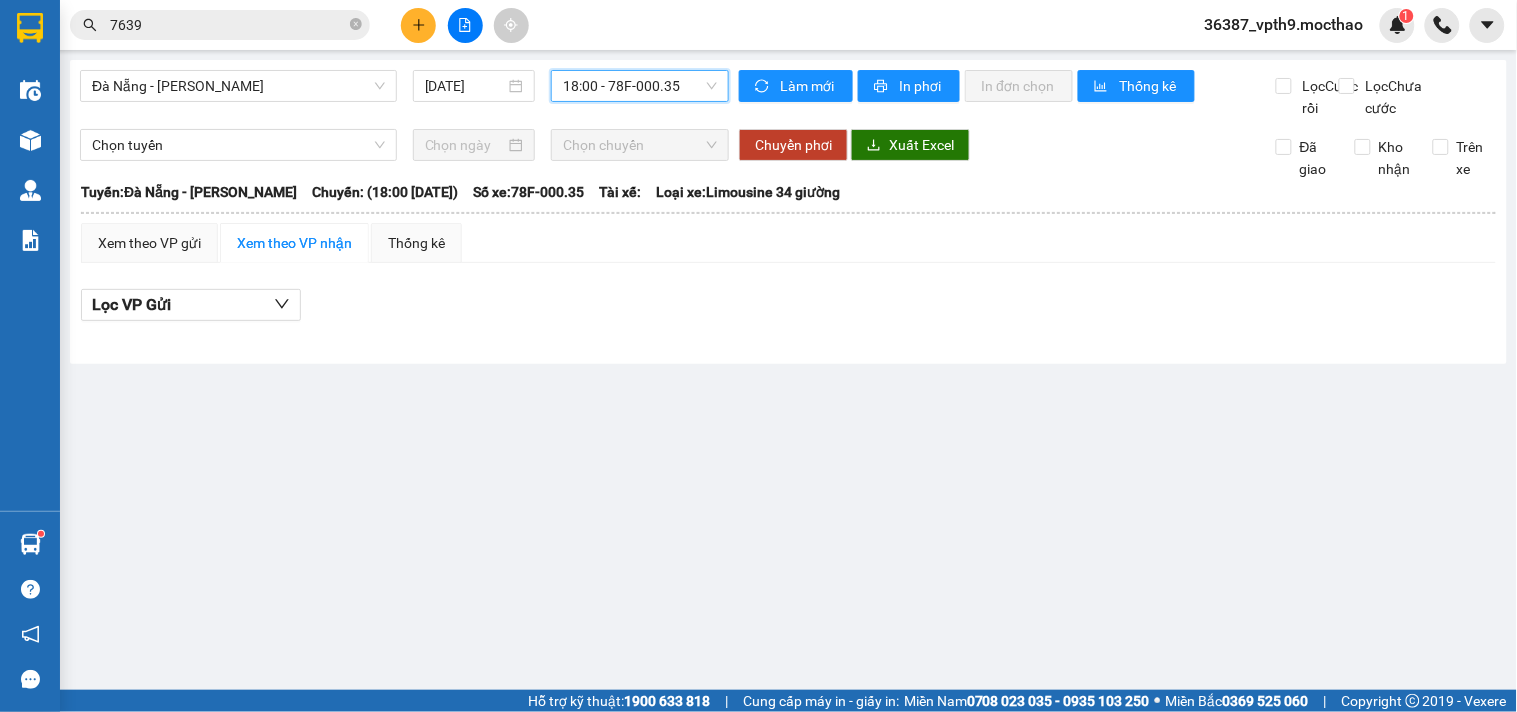 click on "18:00     - 78F-000.35" at bounding box center (640, 86) 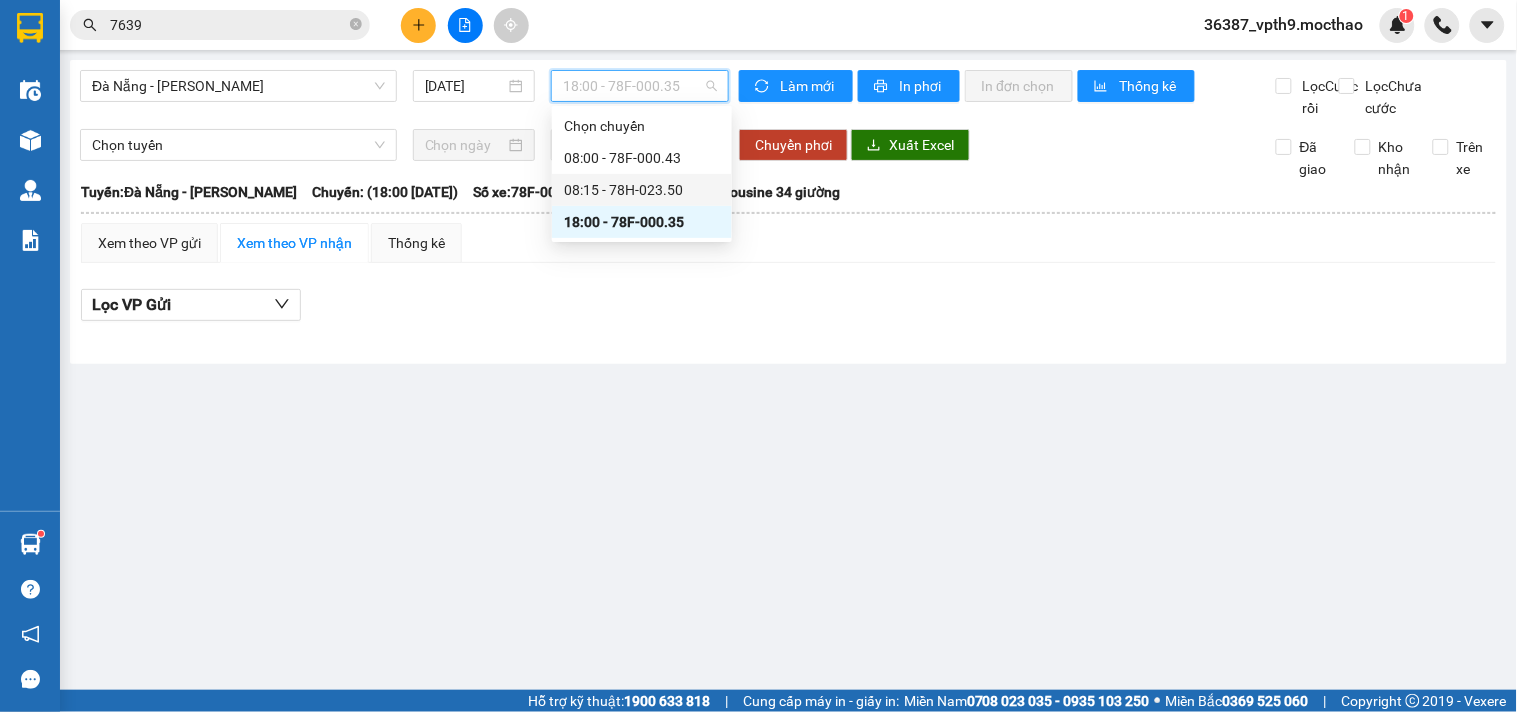 click on "08:15     - 78H-023.50" at bounding box center [642, 190] 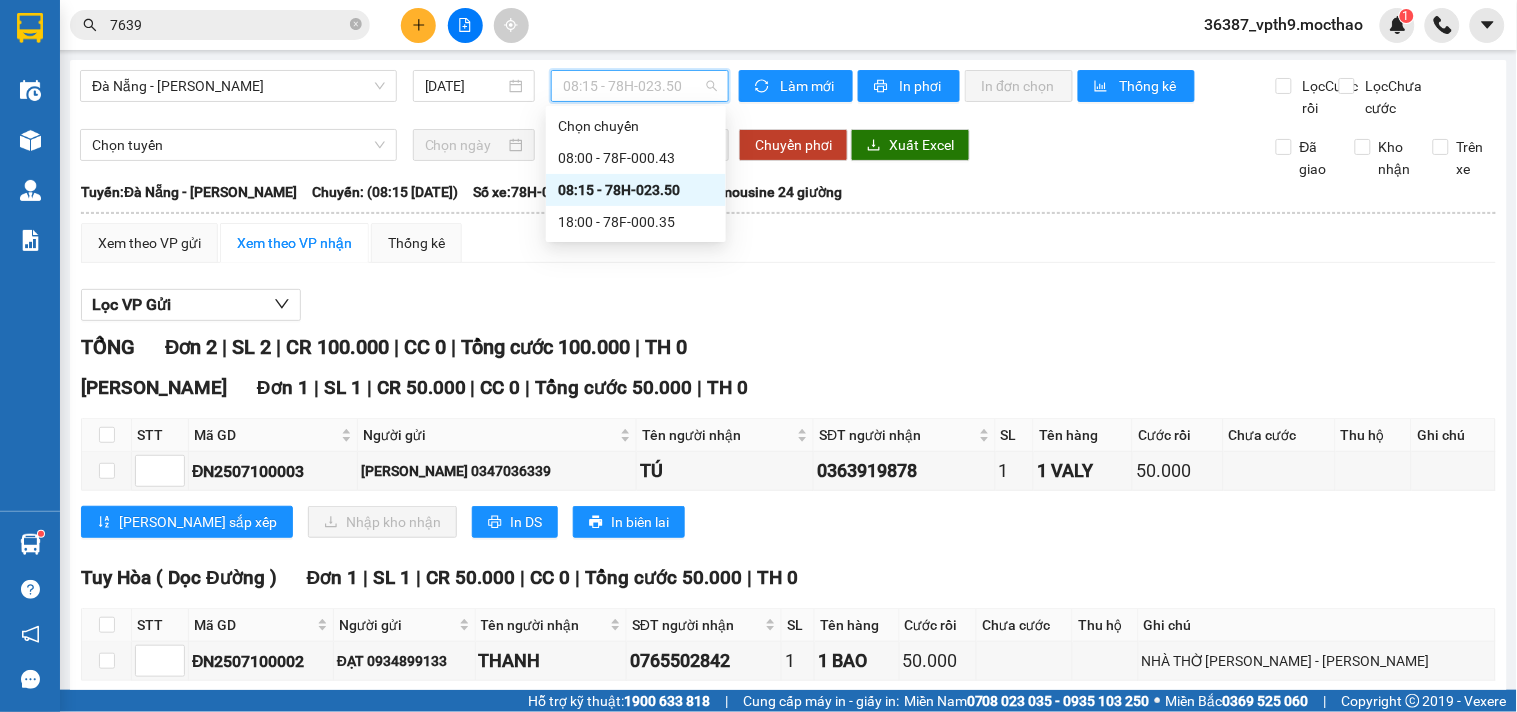 click on "08:15     - 78H-023.50" at bounding box center (640, 86) 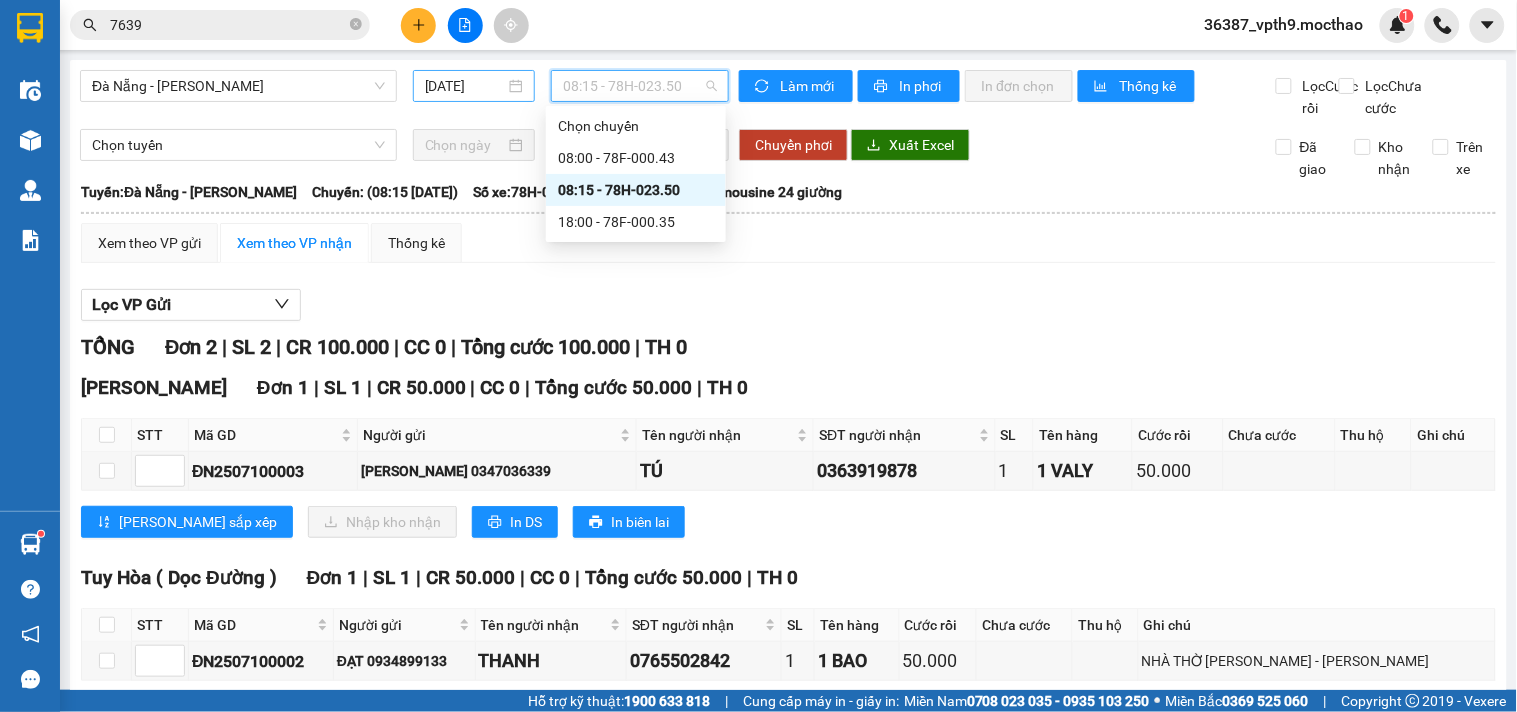 click on "[DATE]" at bounding box center (465, 86) 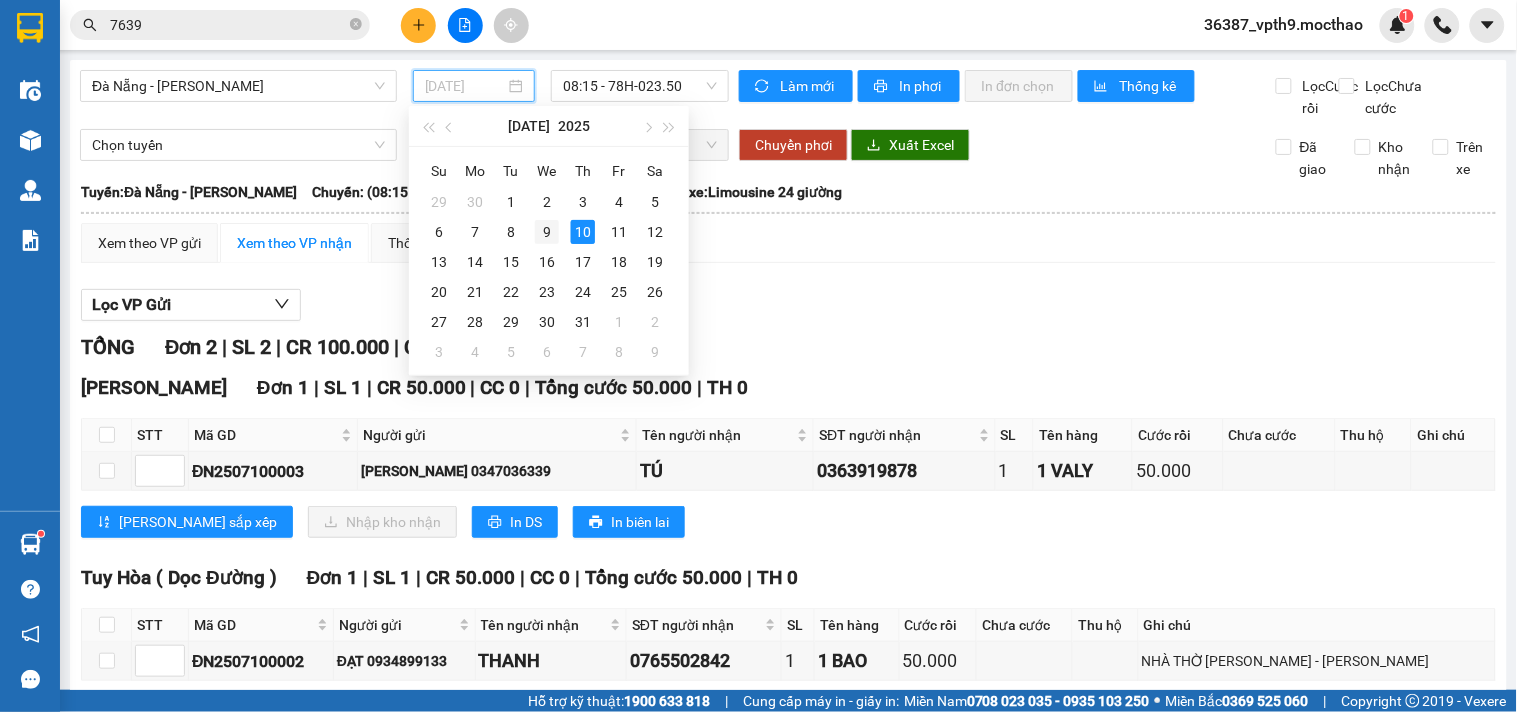 click on "9" at bounding box center (547, 232) 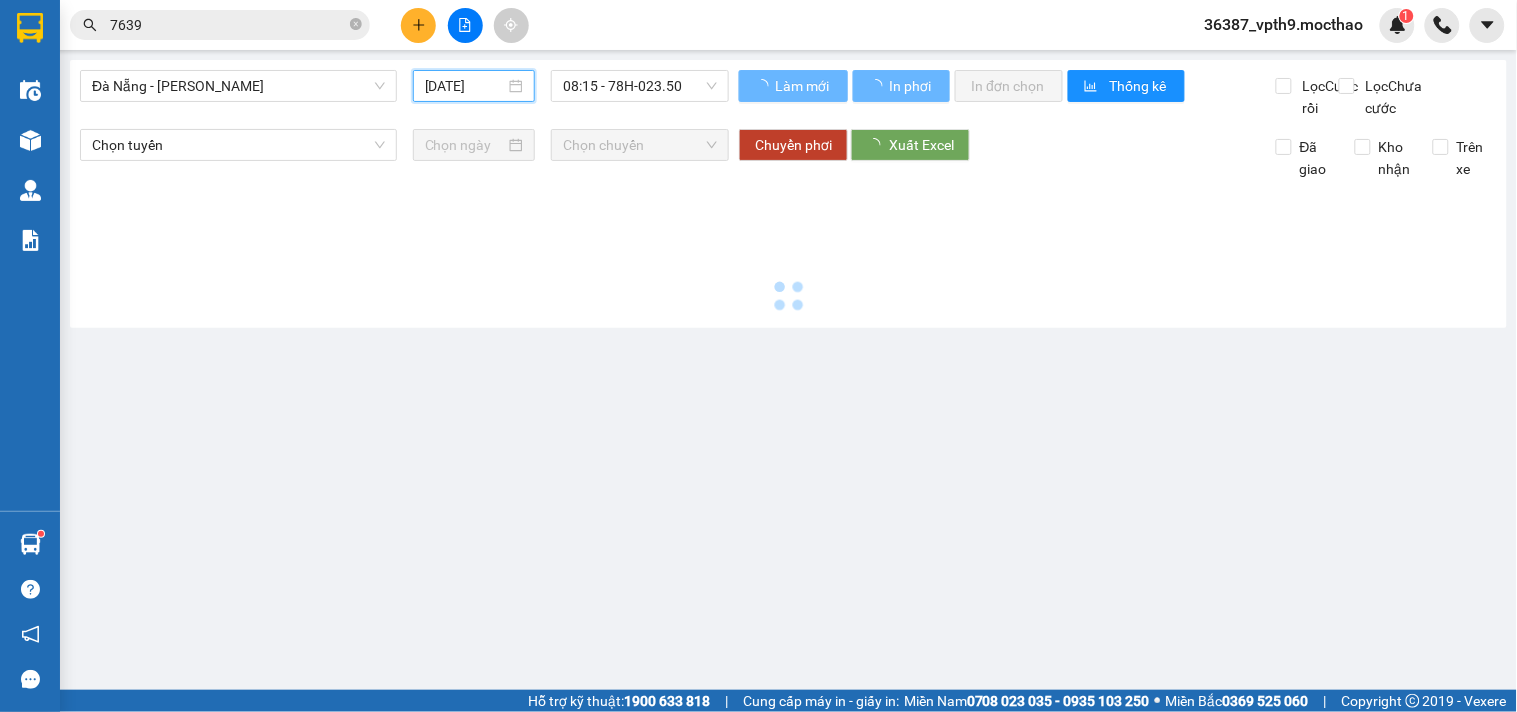 type on "[DATE]" 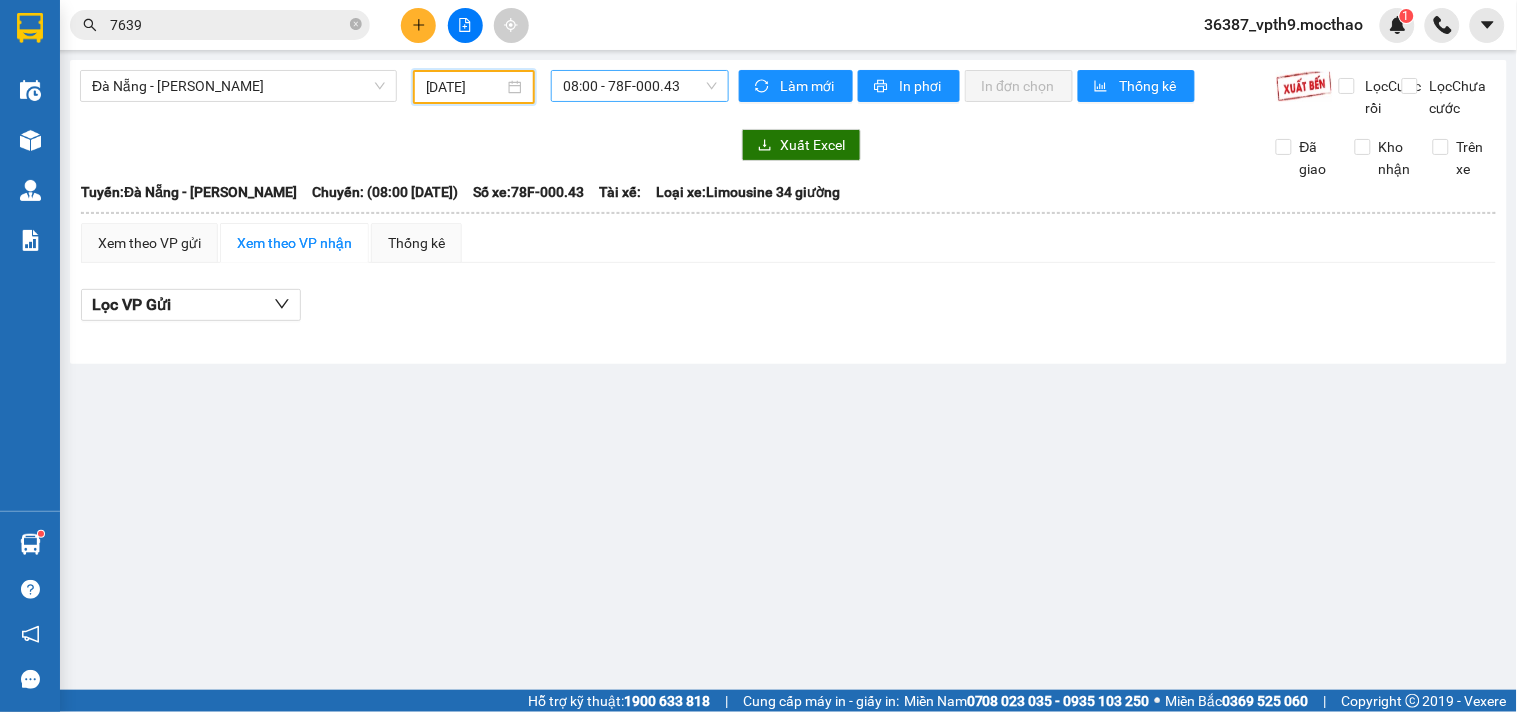 click on "08:00     - 78F-000.43" at bounding box center (640, 86) 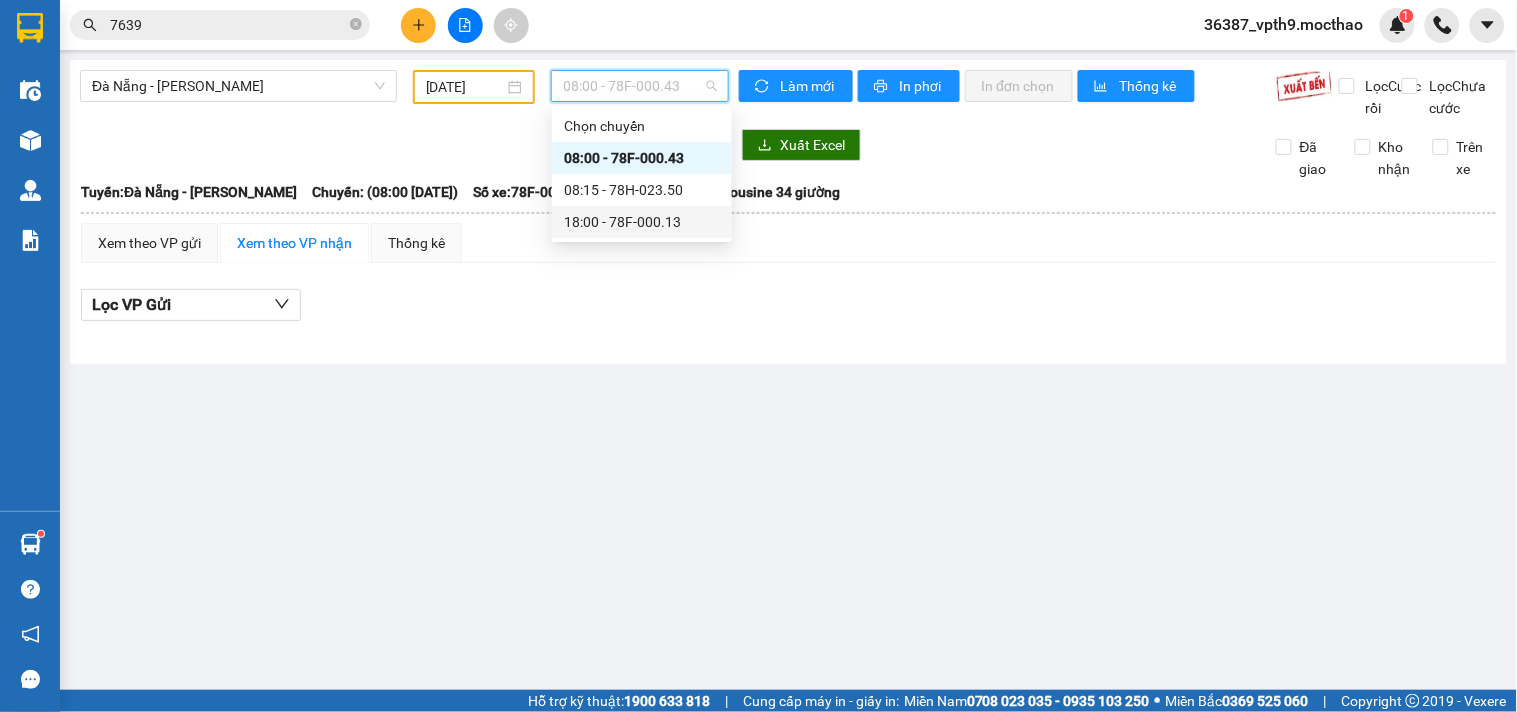 click on "18:00     - 78F-000.13" at bounding box center [642, 222] 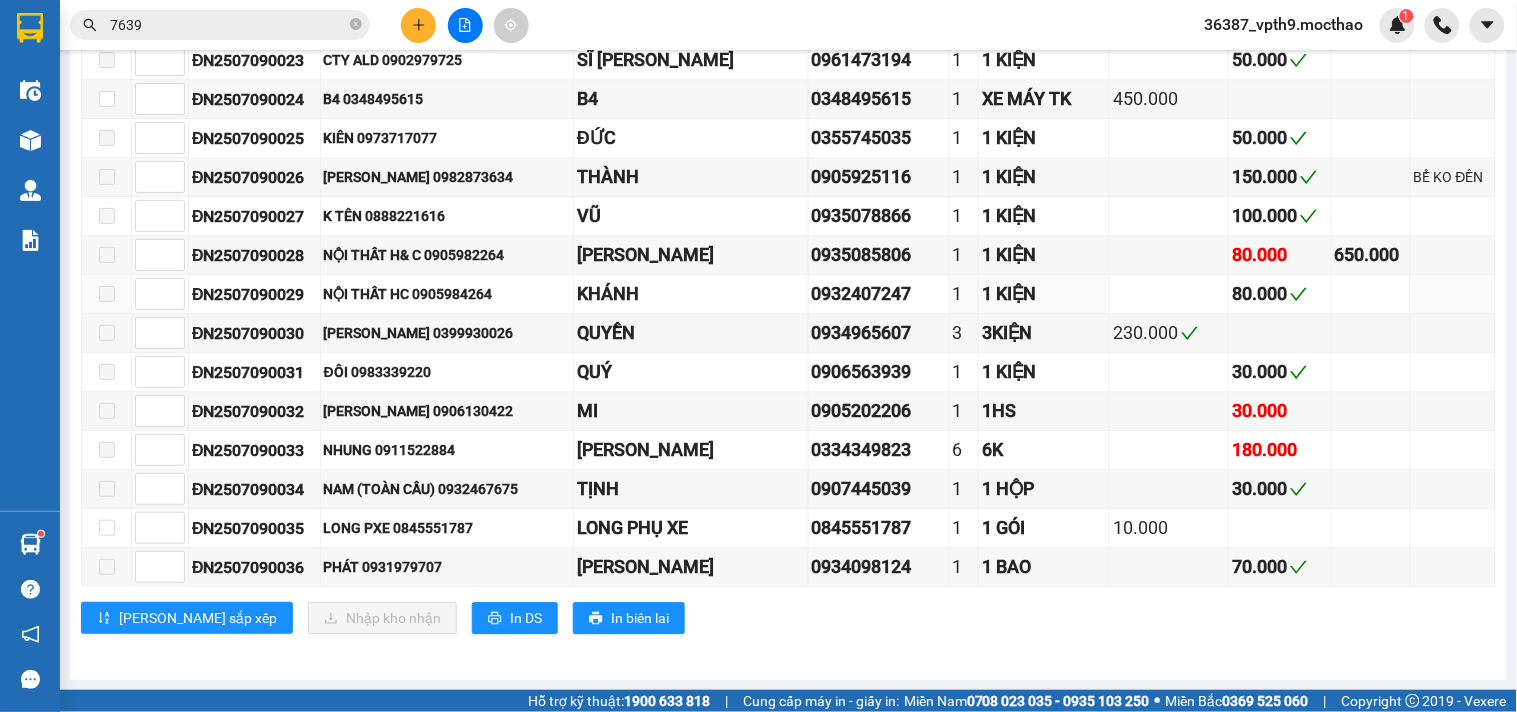 scroll, scrollTop: 851, scrollLeft: 0, axis: vertical 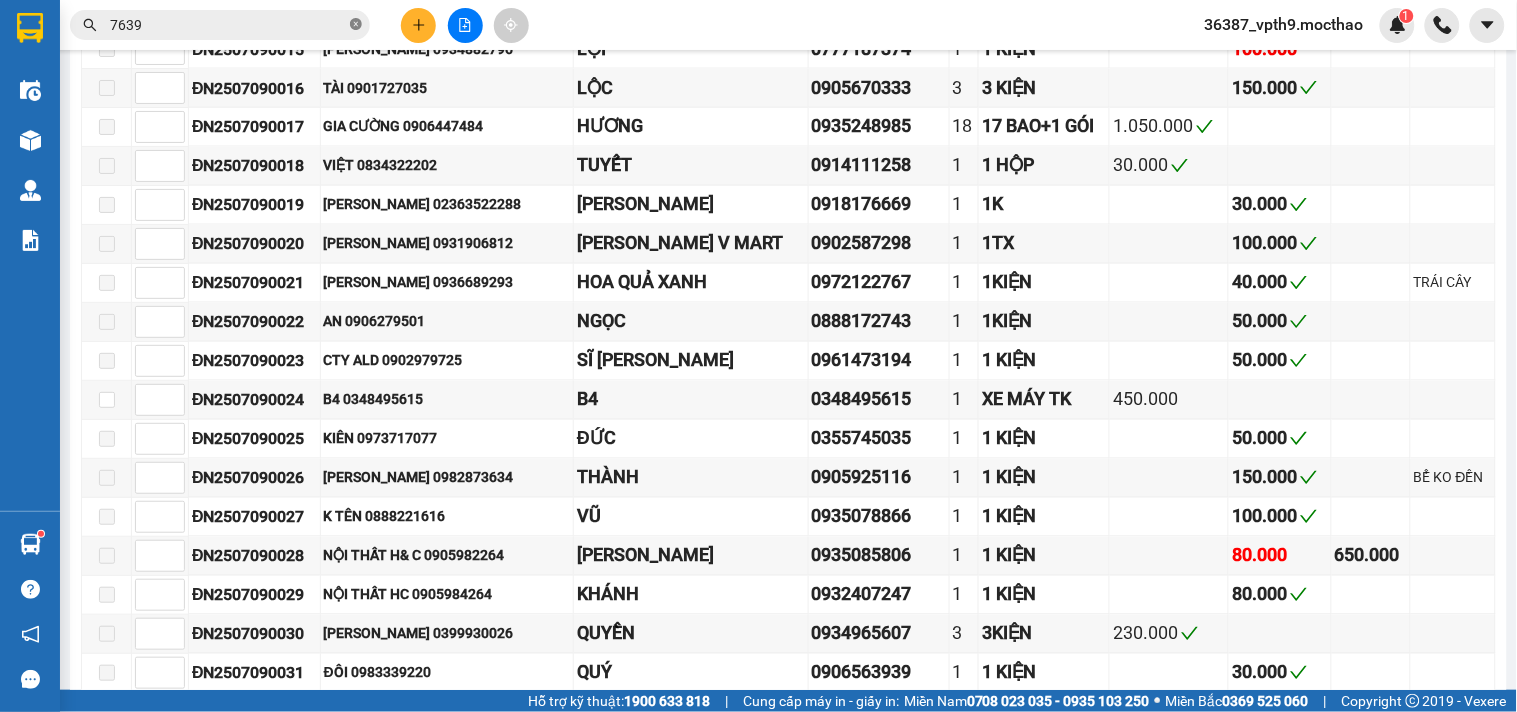click 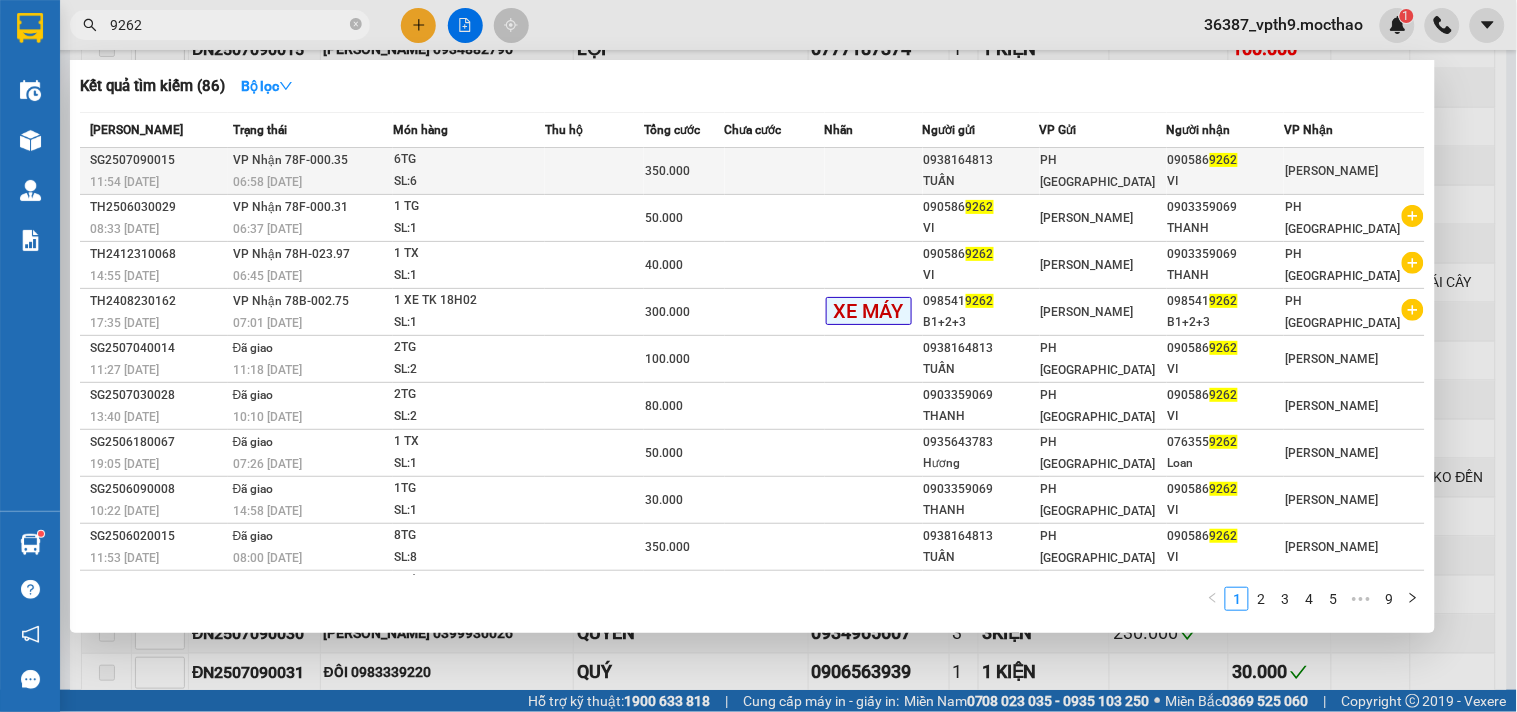 type on "9262" 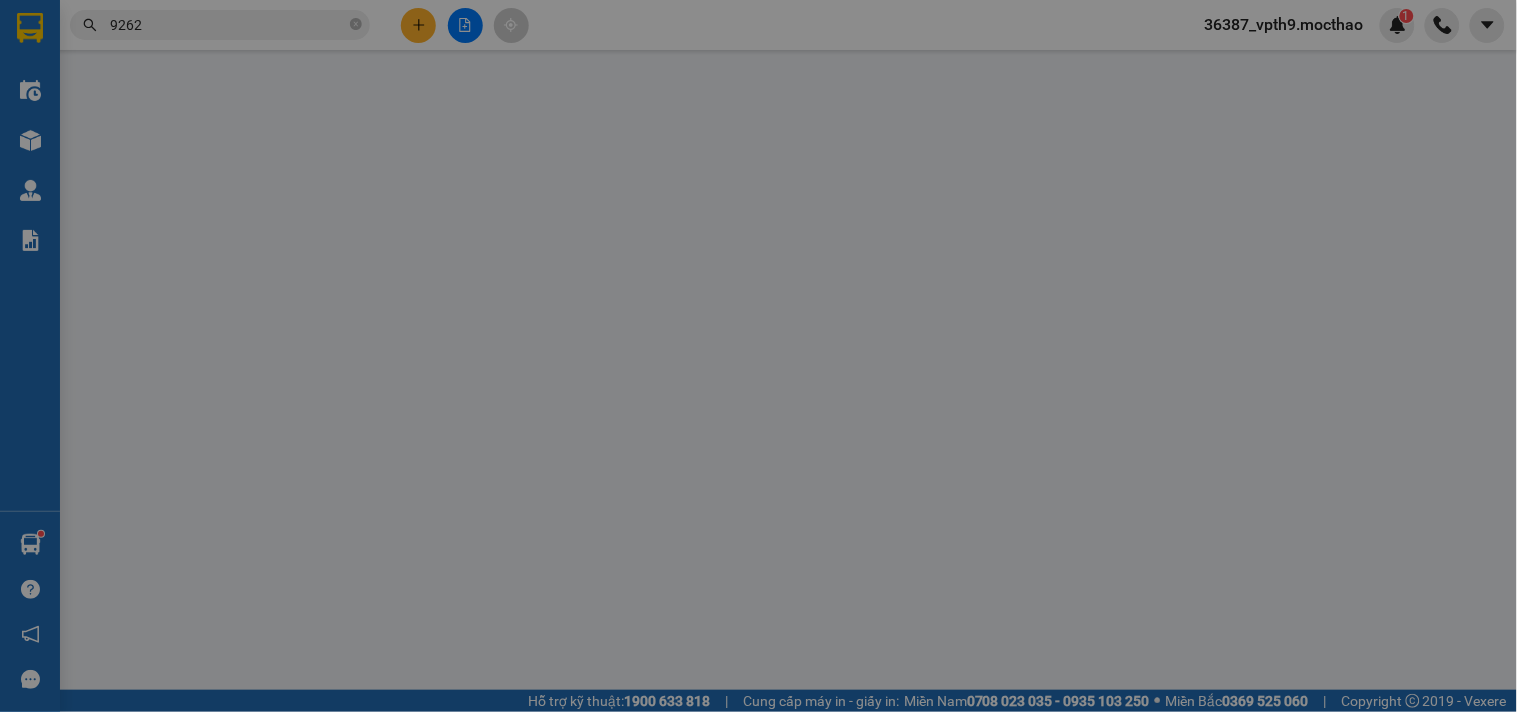 scroll, scrollTop: 0, scrollLeft: 0, axis: both 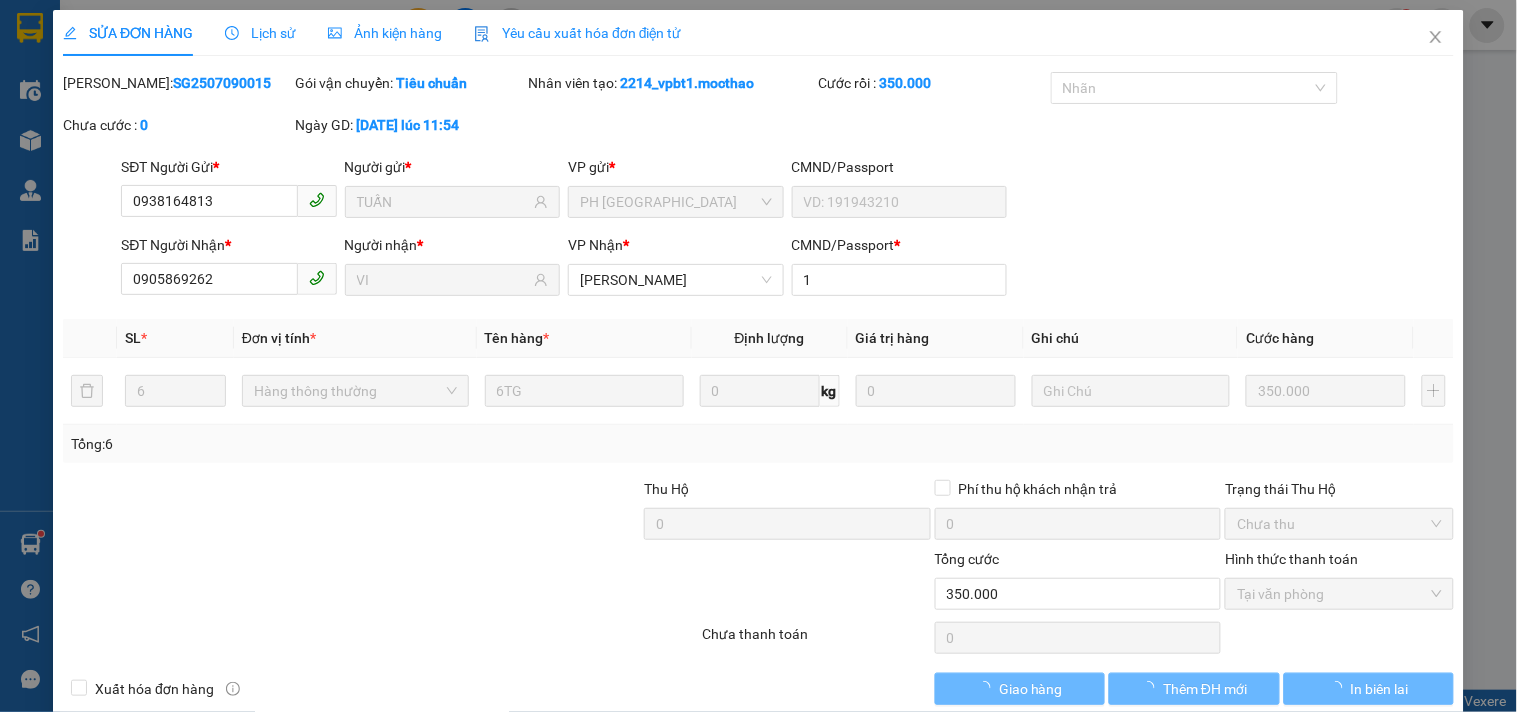 type on "0938164813" 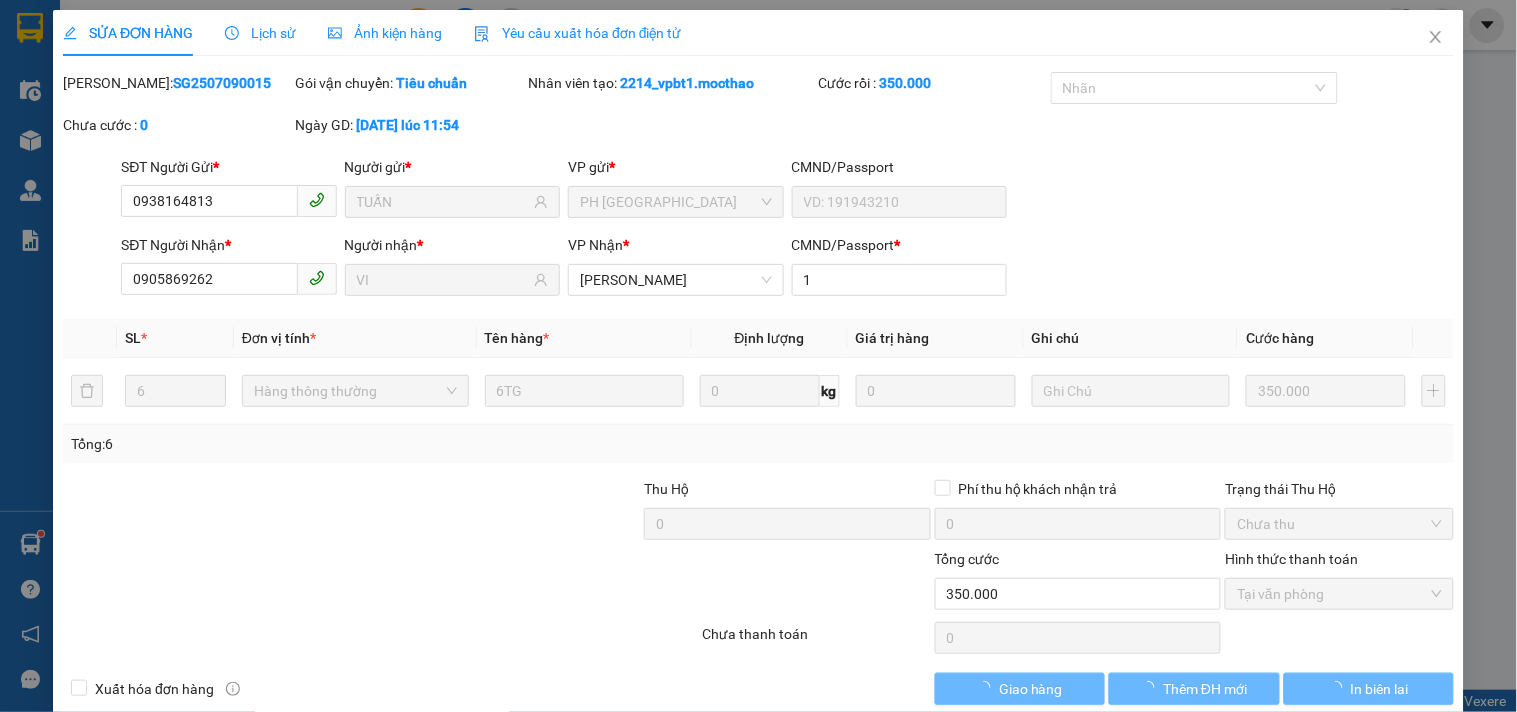 type on "TUẤN" 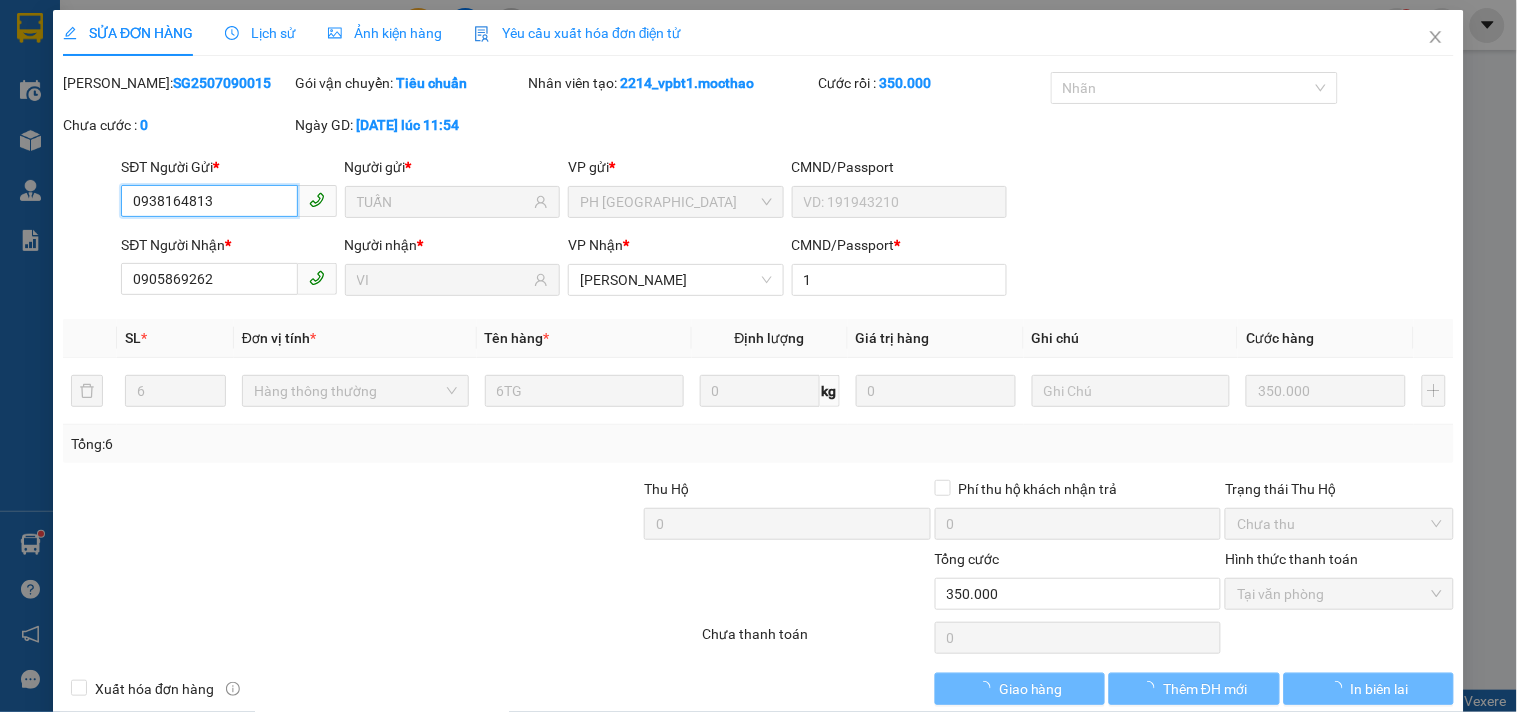 checkbox on "true" 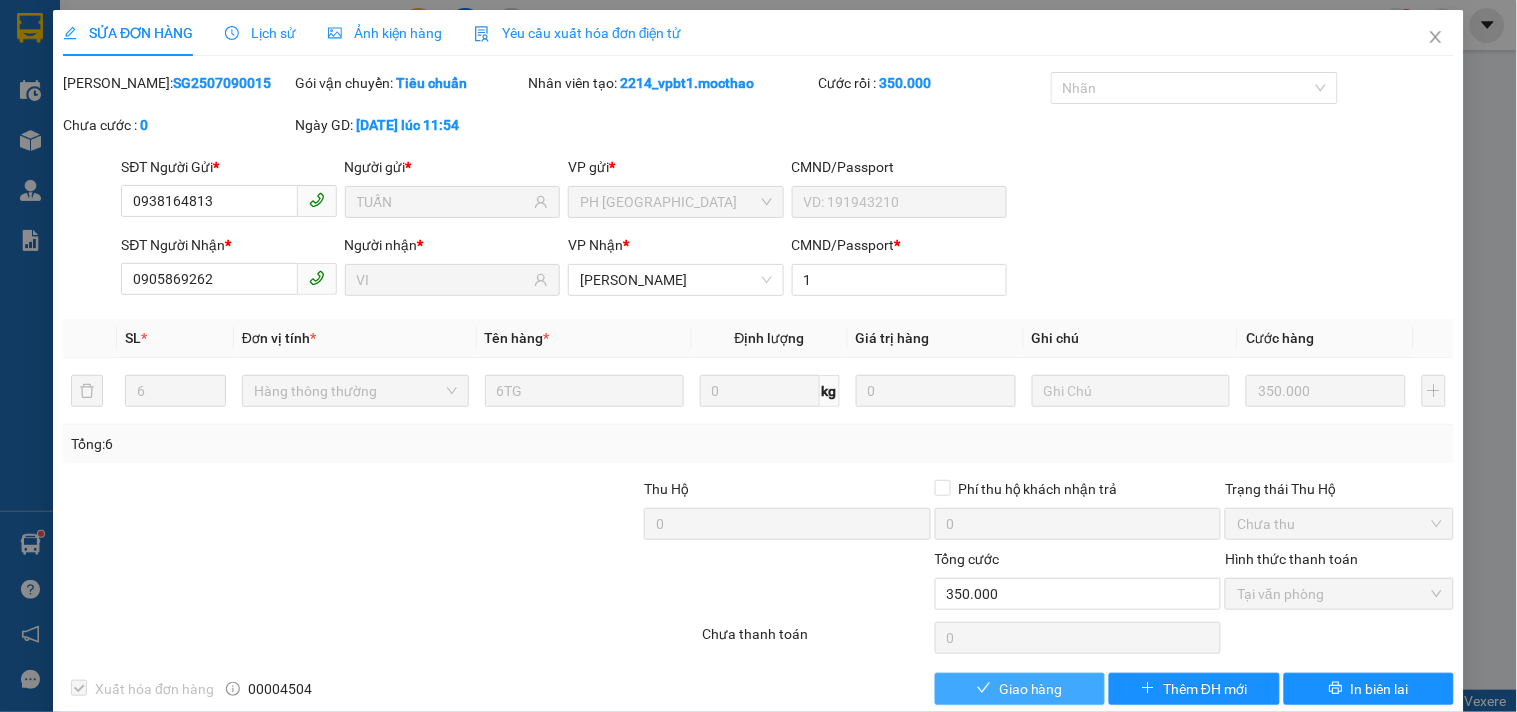 click on "Giao hàng" at bounding box center (1031, 689) 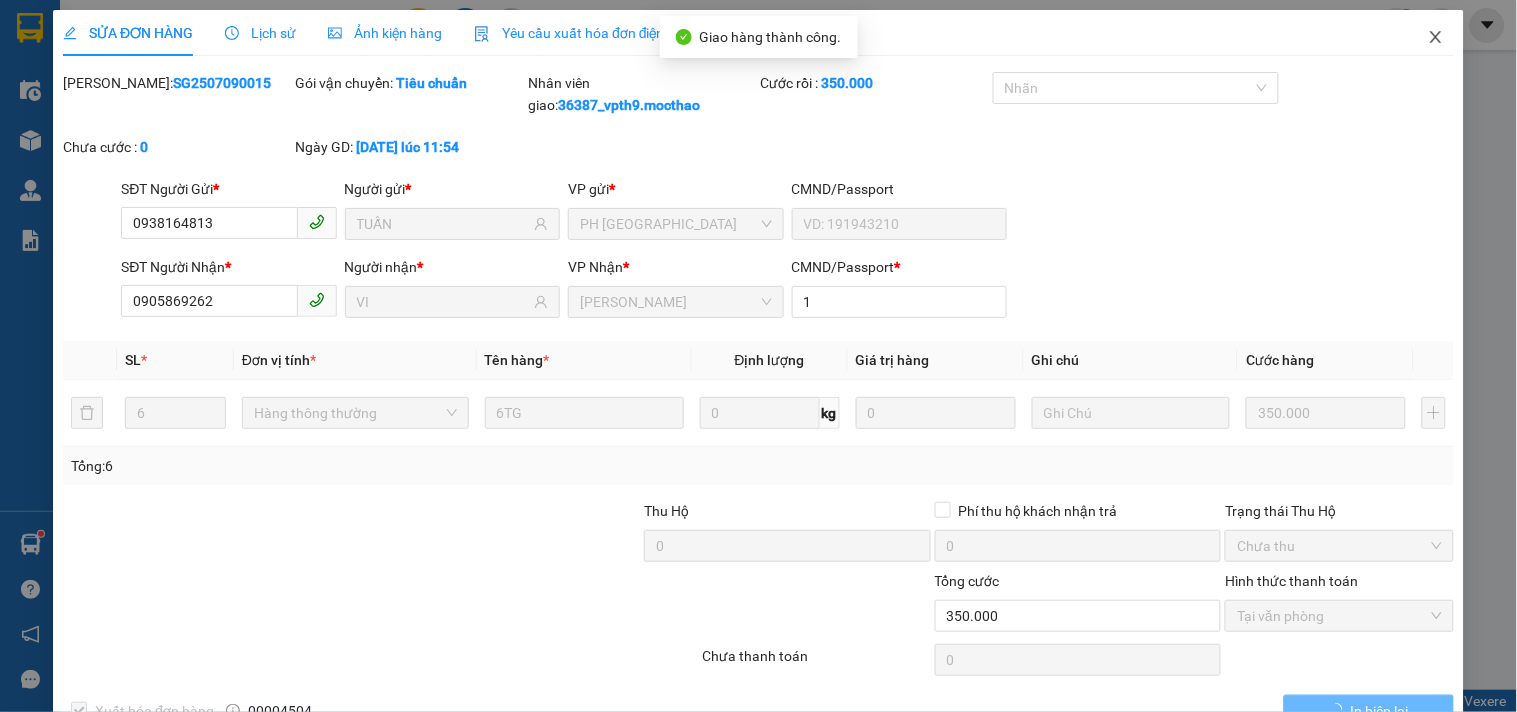 click at bounding box center [1436, 38] 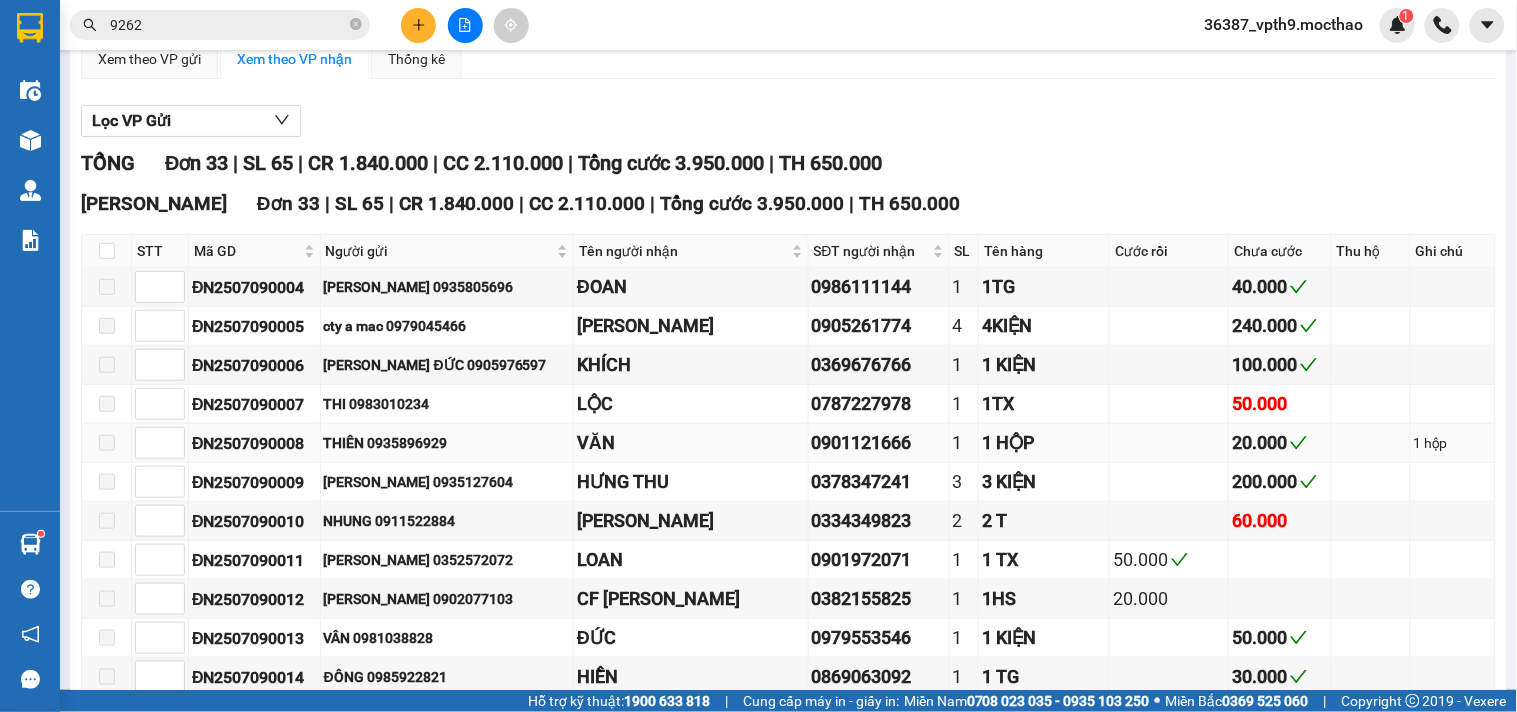 scroll, scrollTop: 517, scrollLeft: 0, axis: vertical 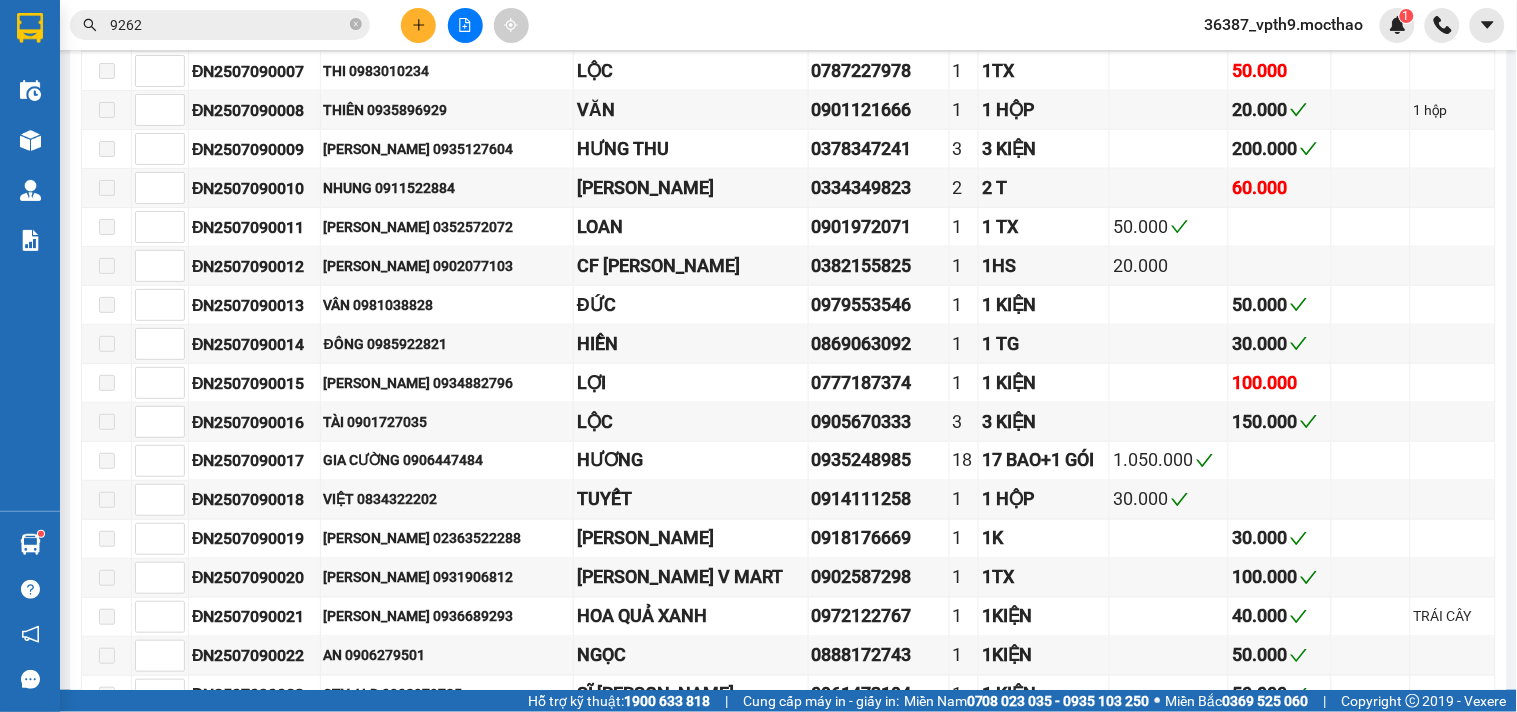 click at bounding box center [465, 25] 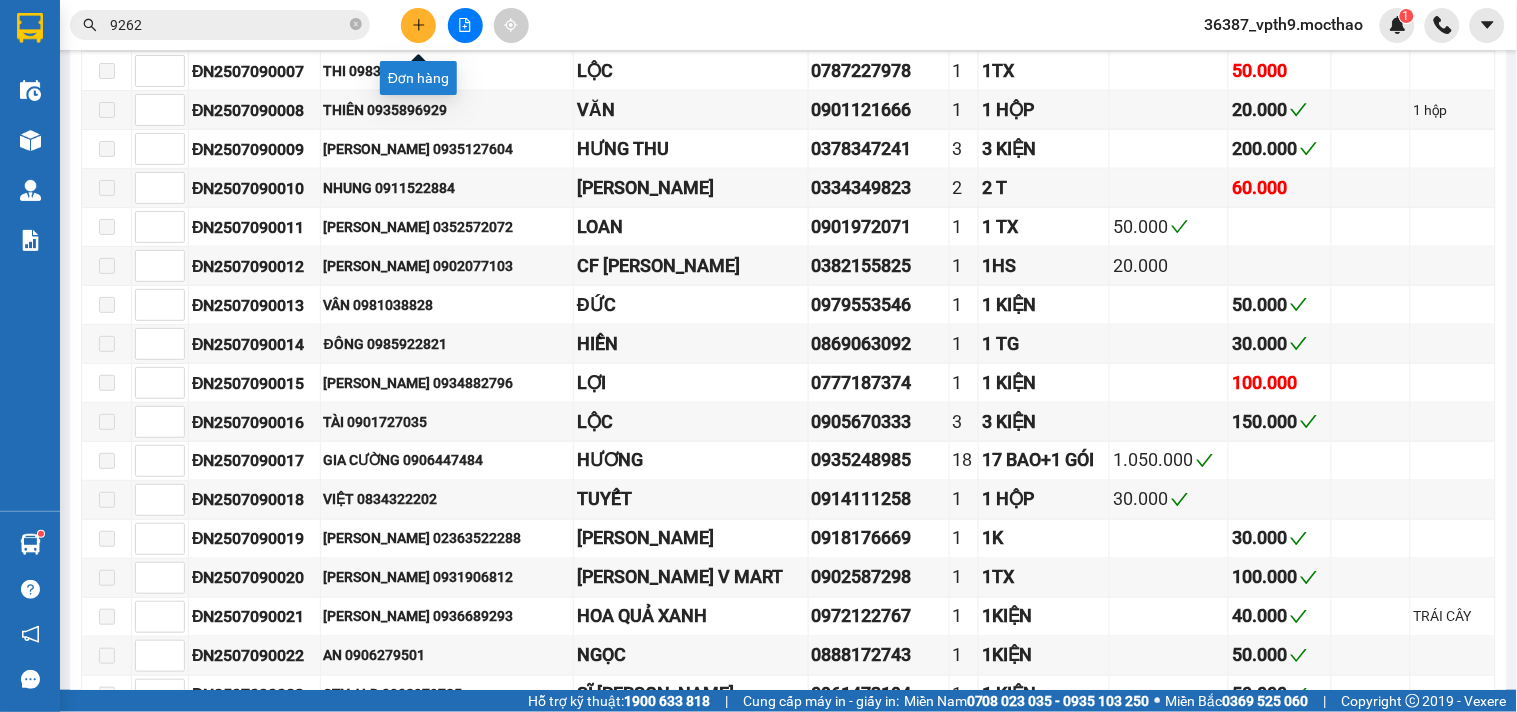click at bounding box center [418, 25] 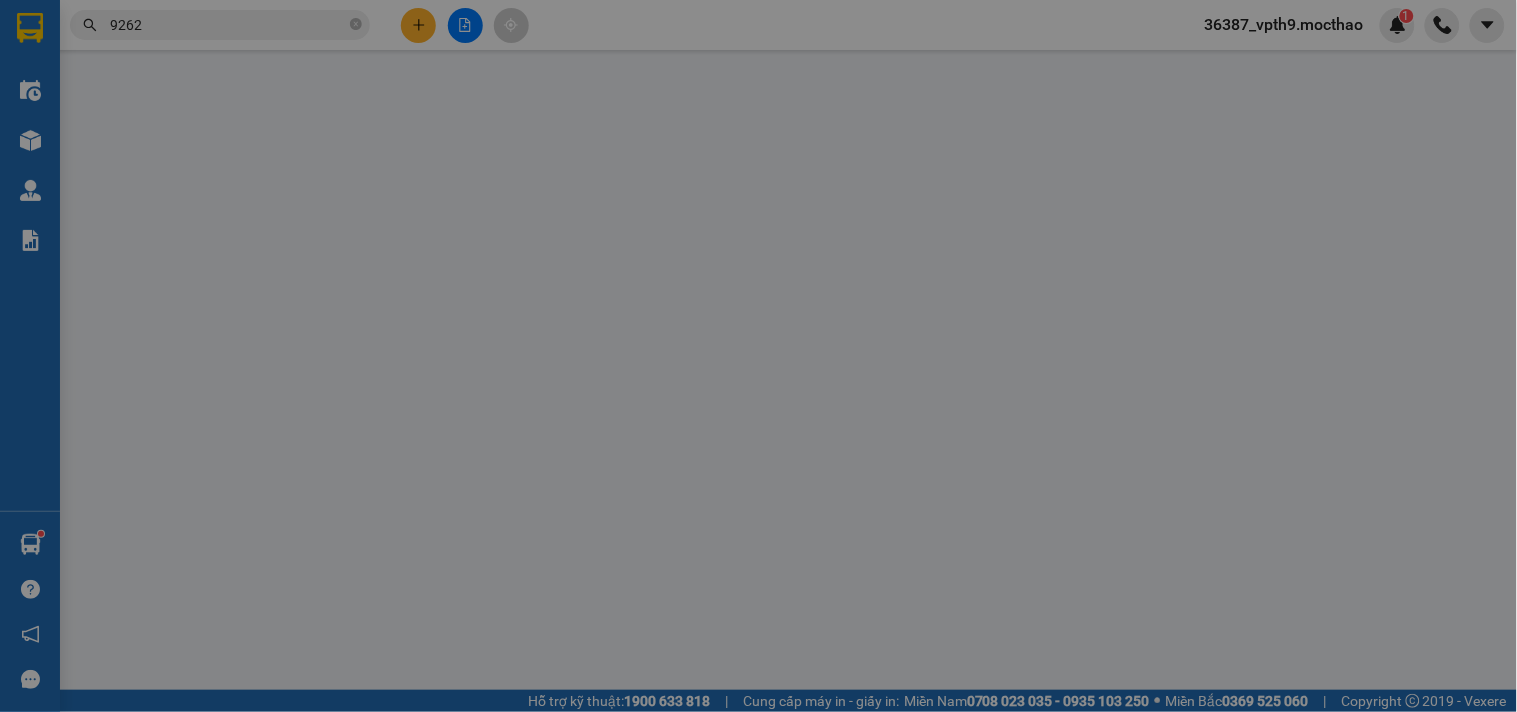 scroll, scrollTop: 0, scrollLeft: 0, axis: both 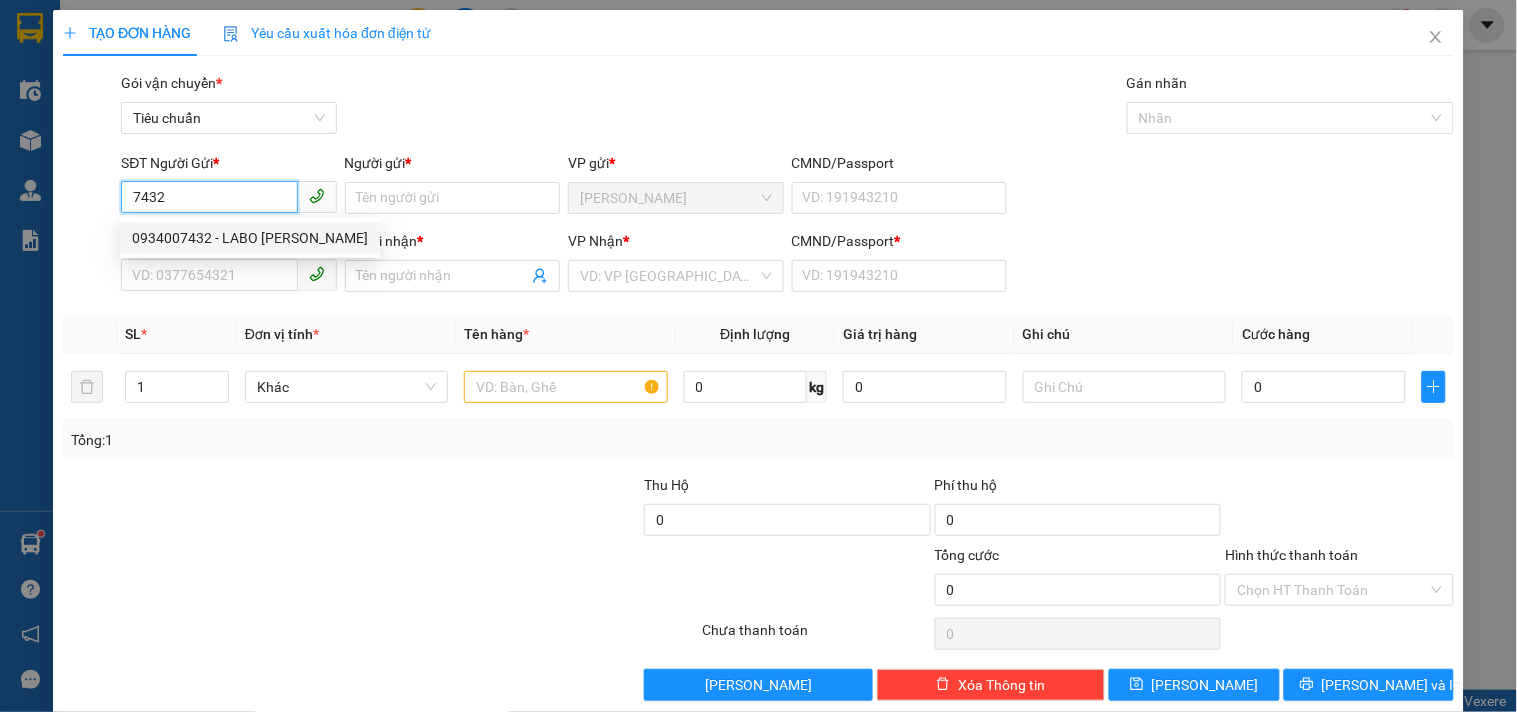 click on "0934007432 - LABO HÀ PHAN" at bounding box center (250, 238) 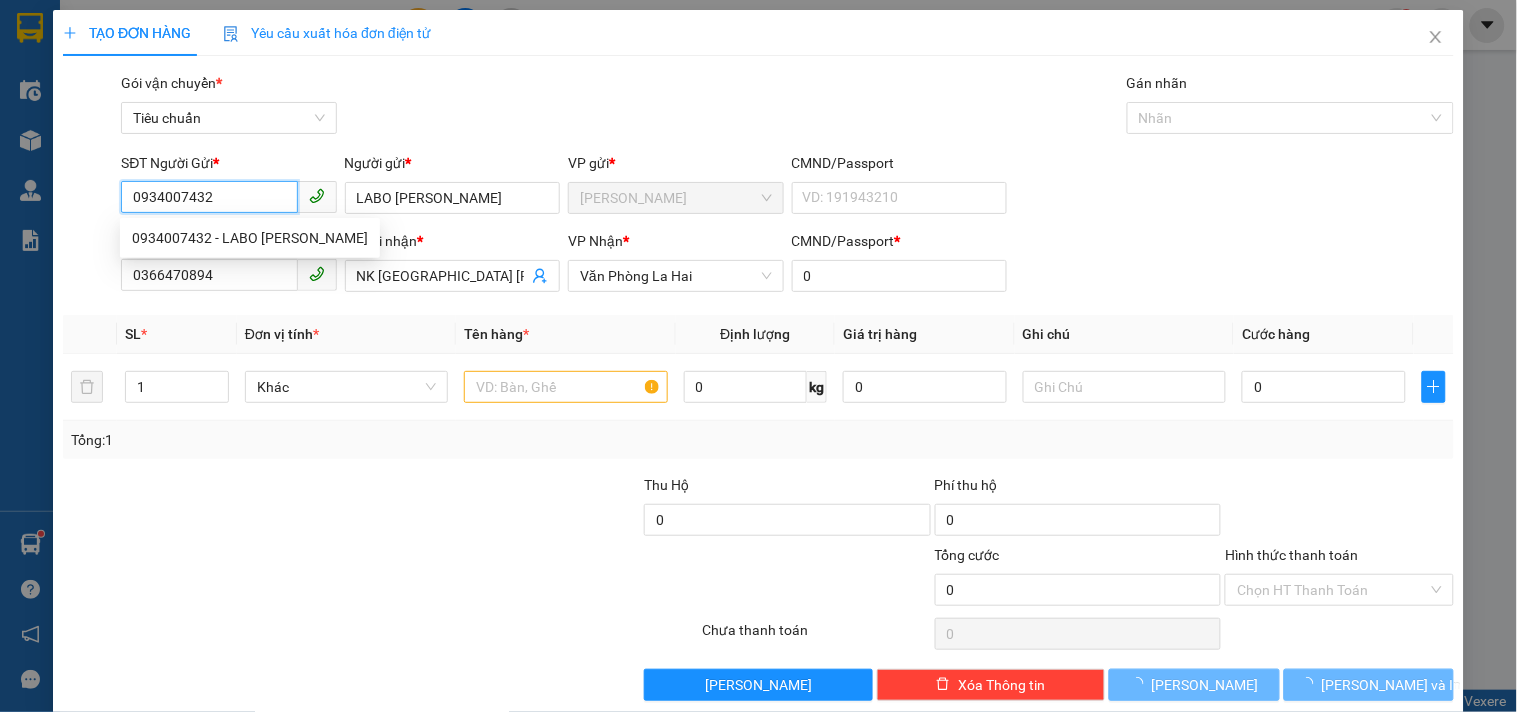 type on "40.000" 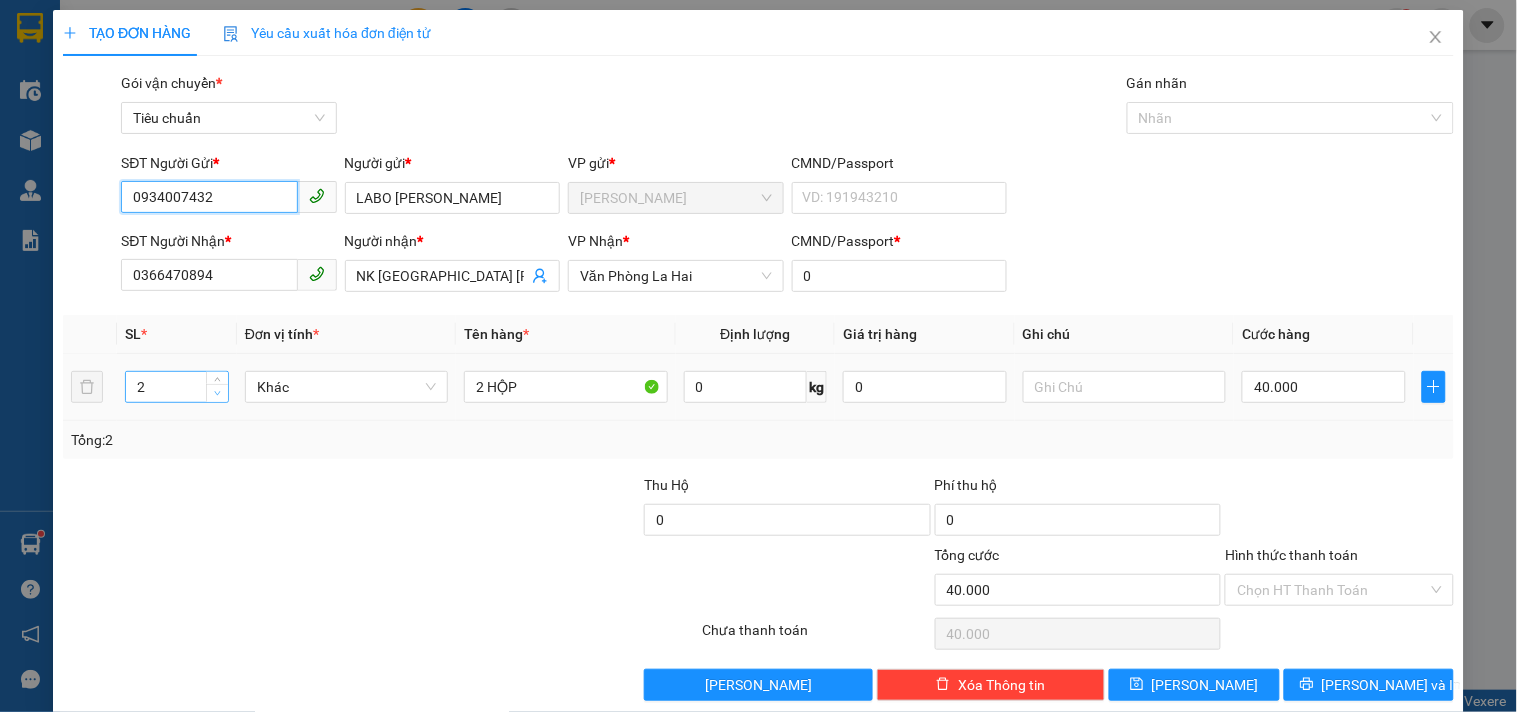 type on "0934007432" 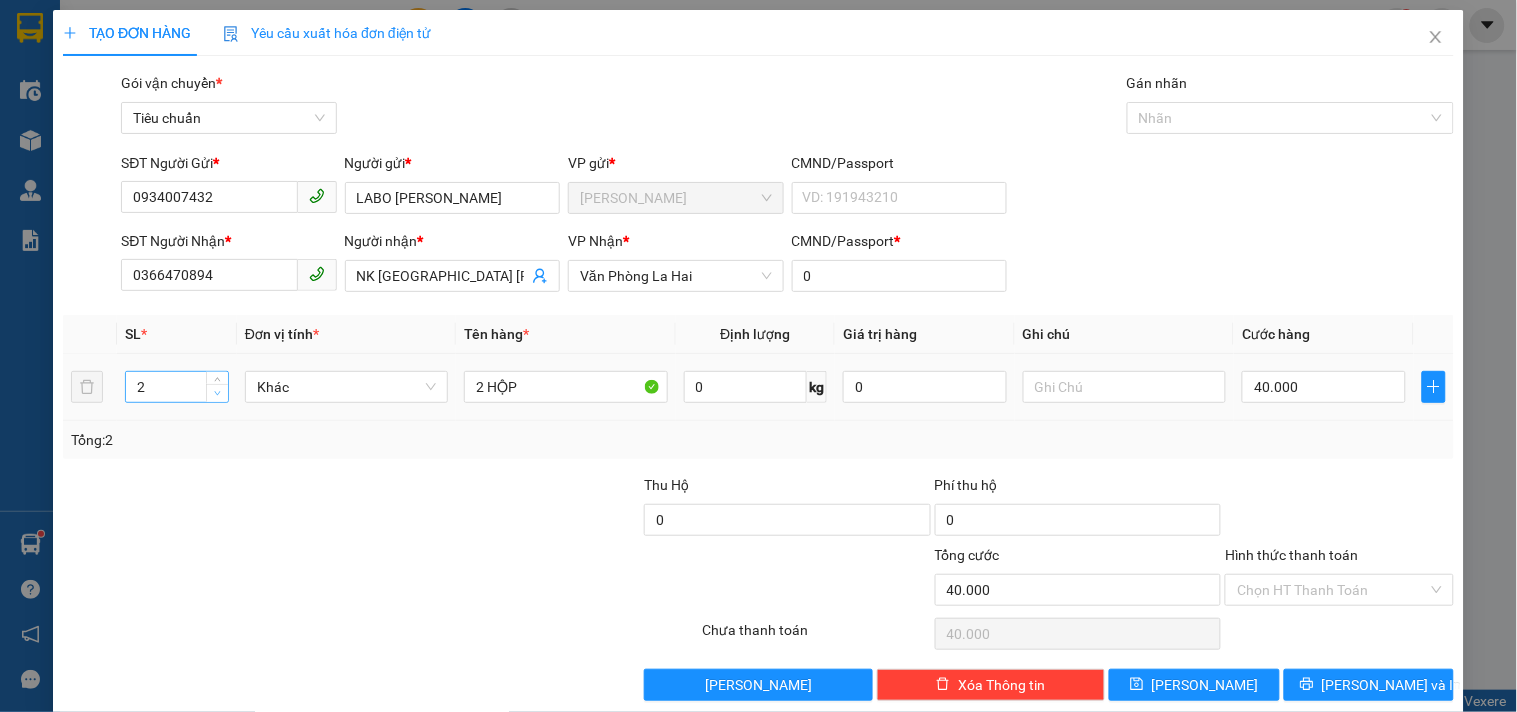 click at bounding box center (218, 394) 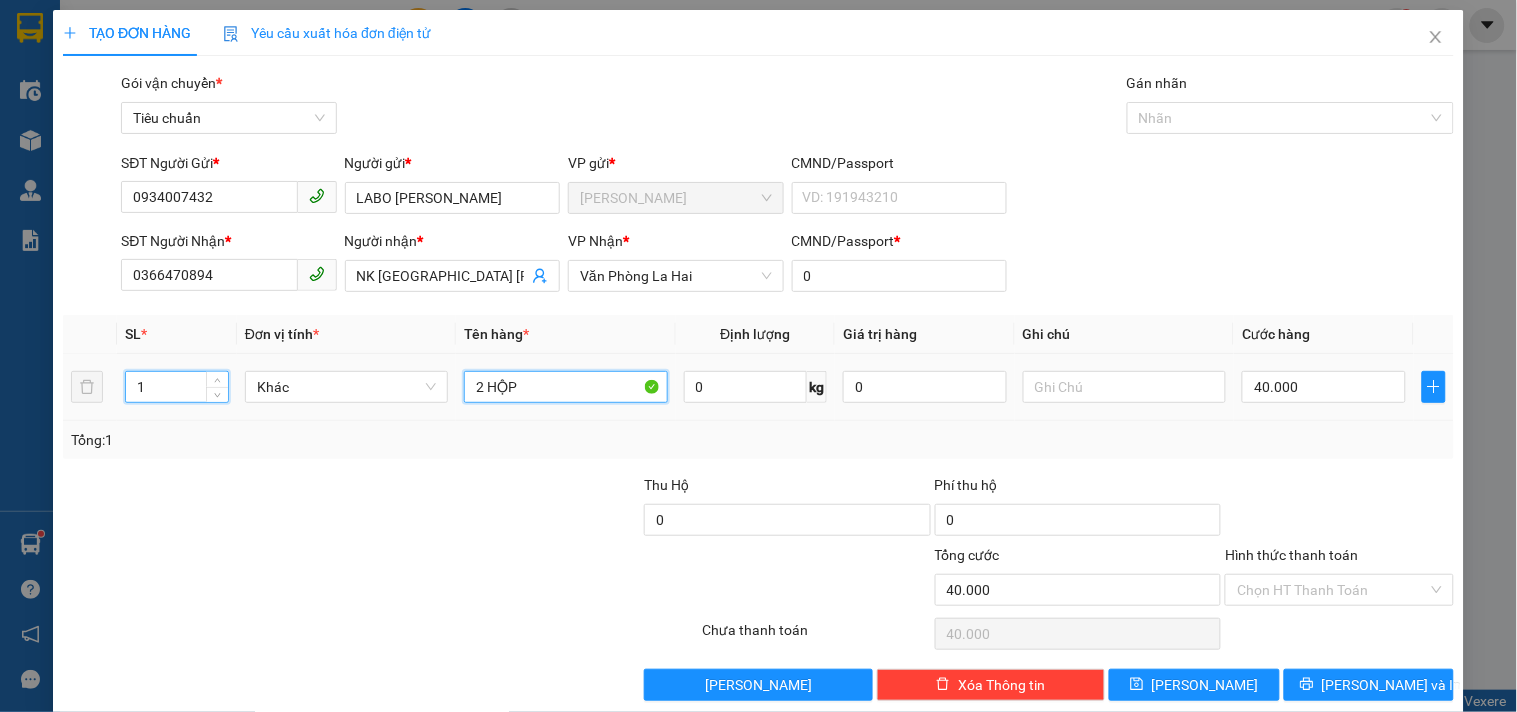click on "2 HỘP" at bounding box center [565, 387] 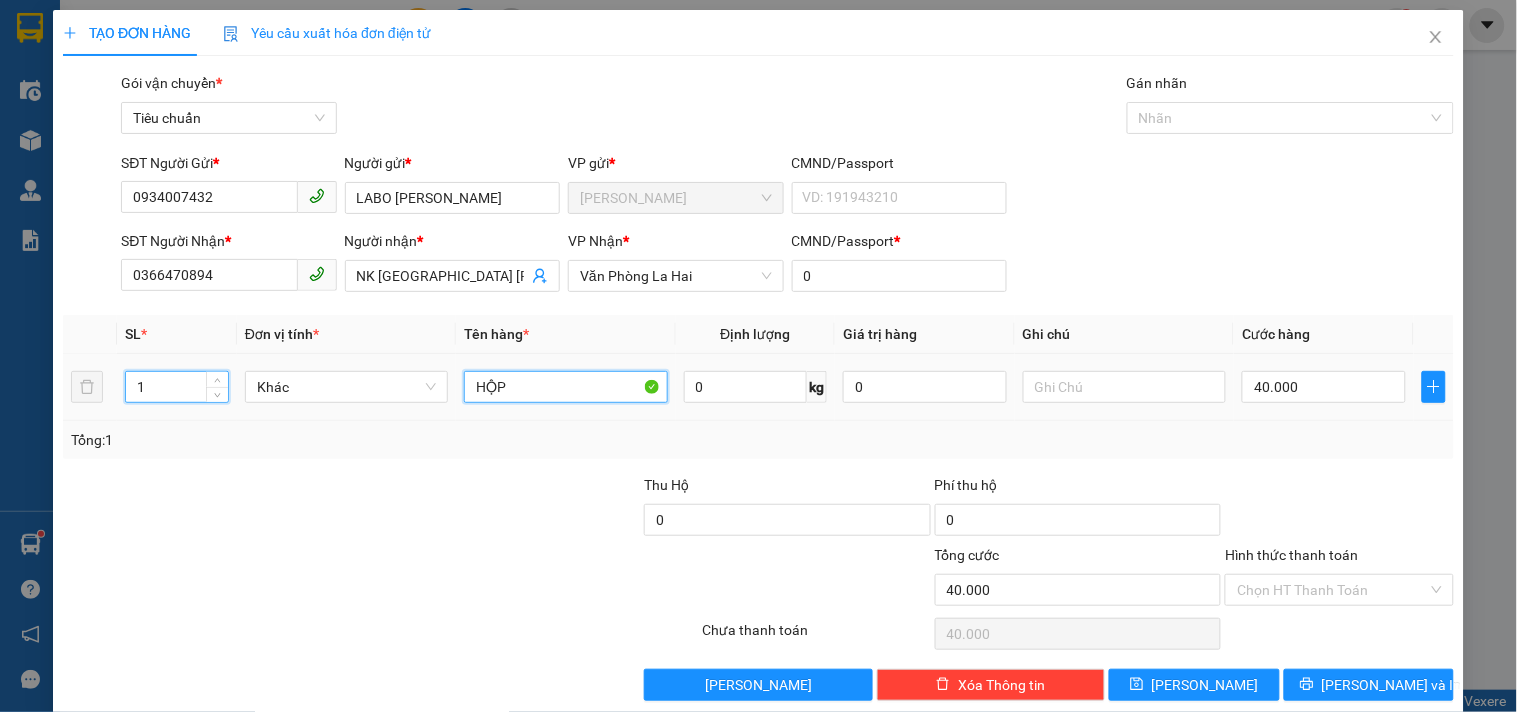 type on "0" 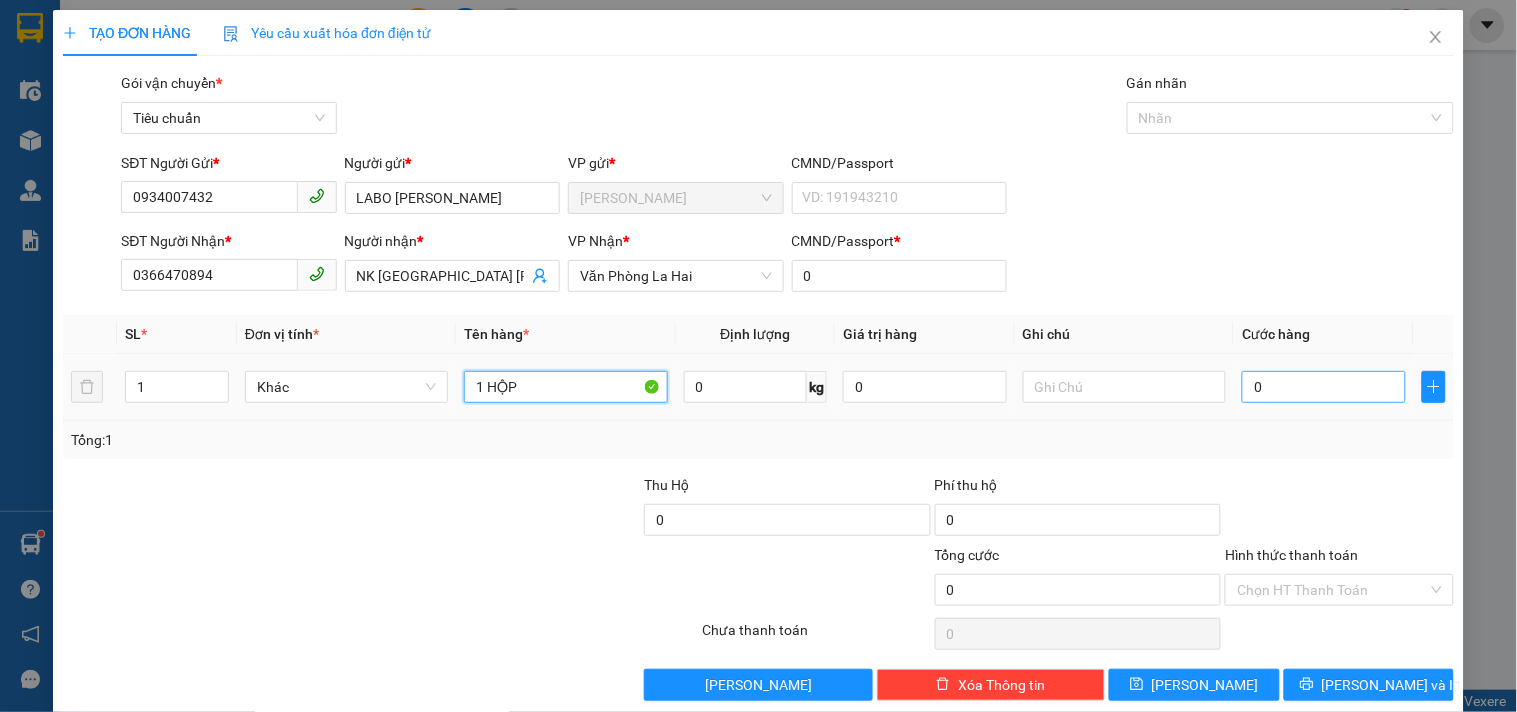 type on "1 HỘP" 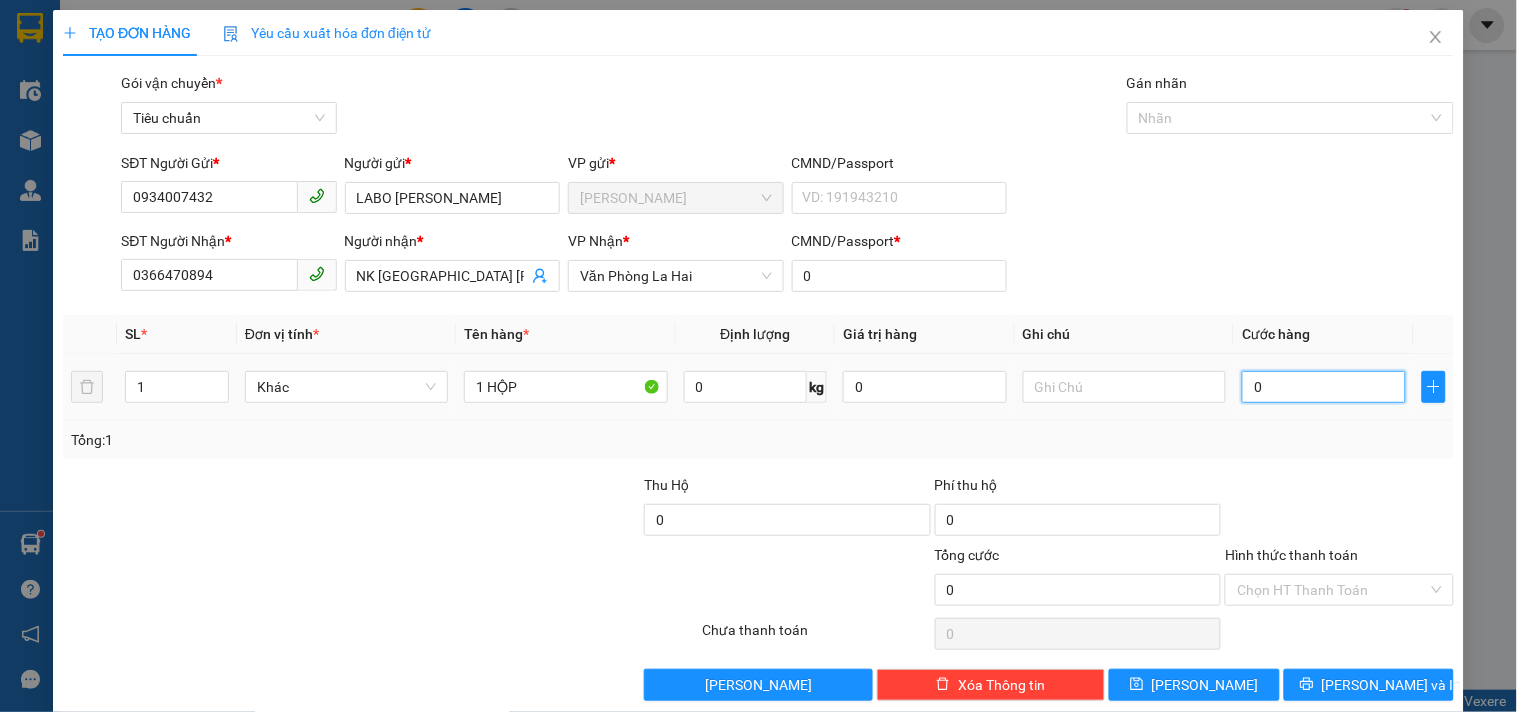 click on "0" at bounding box center [1324, 387] 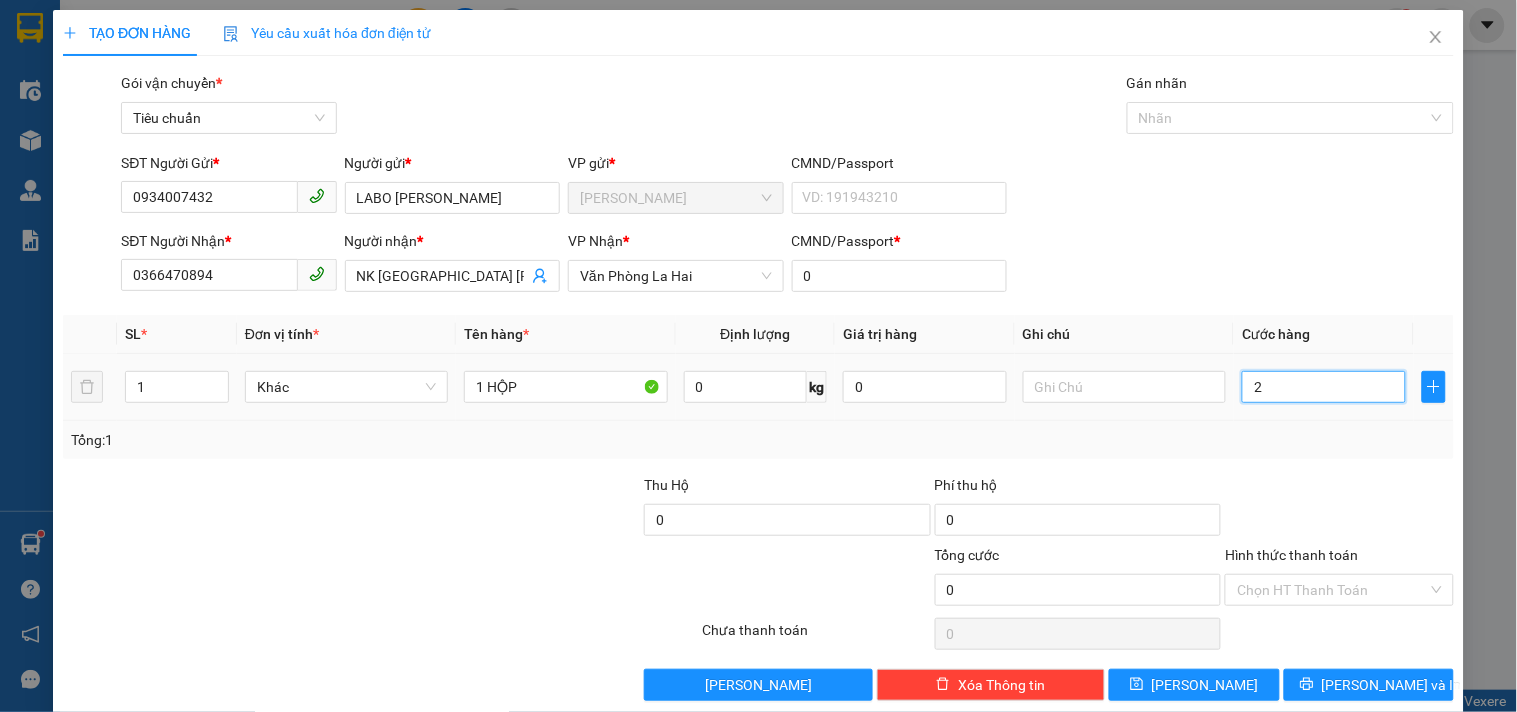 type on "2" 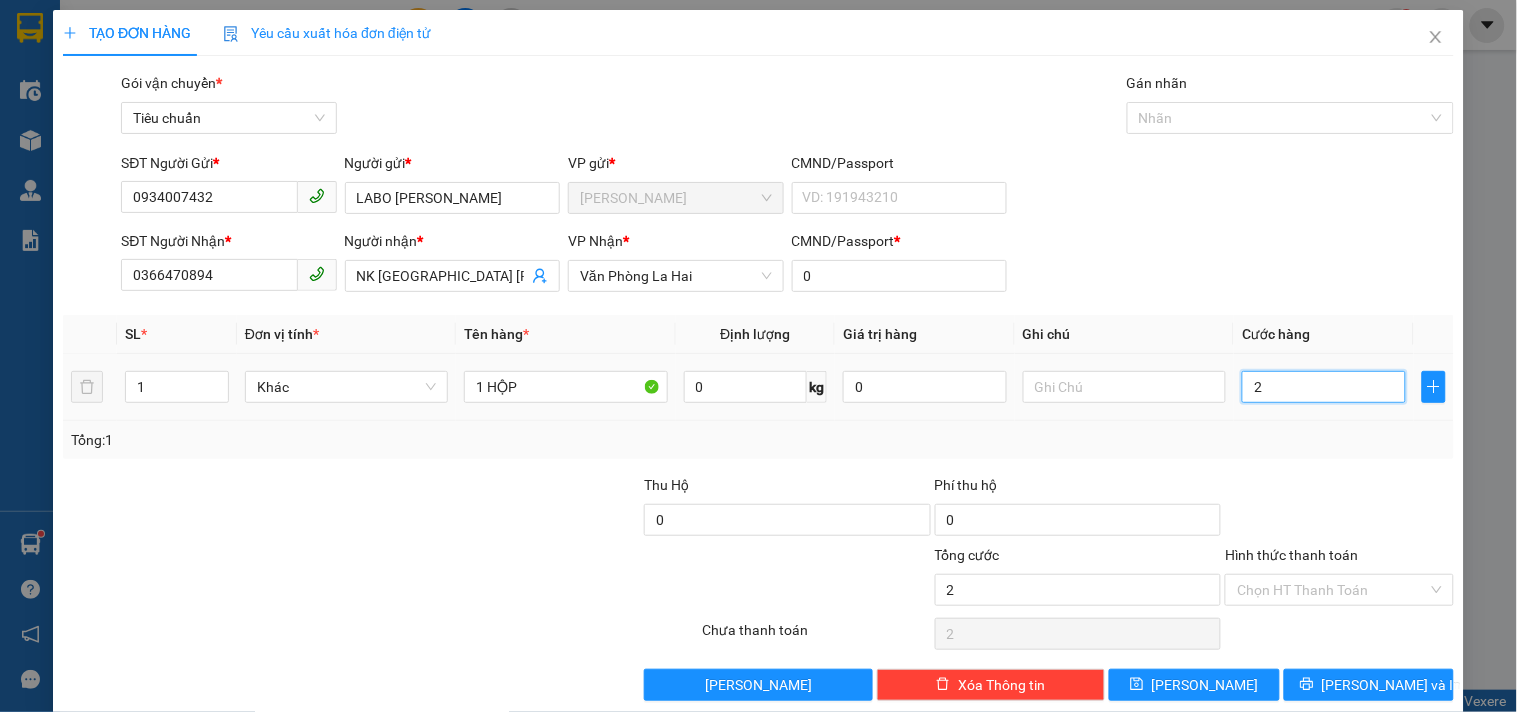 type on "20" 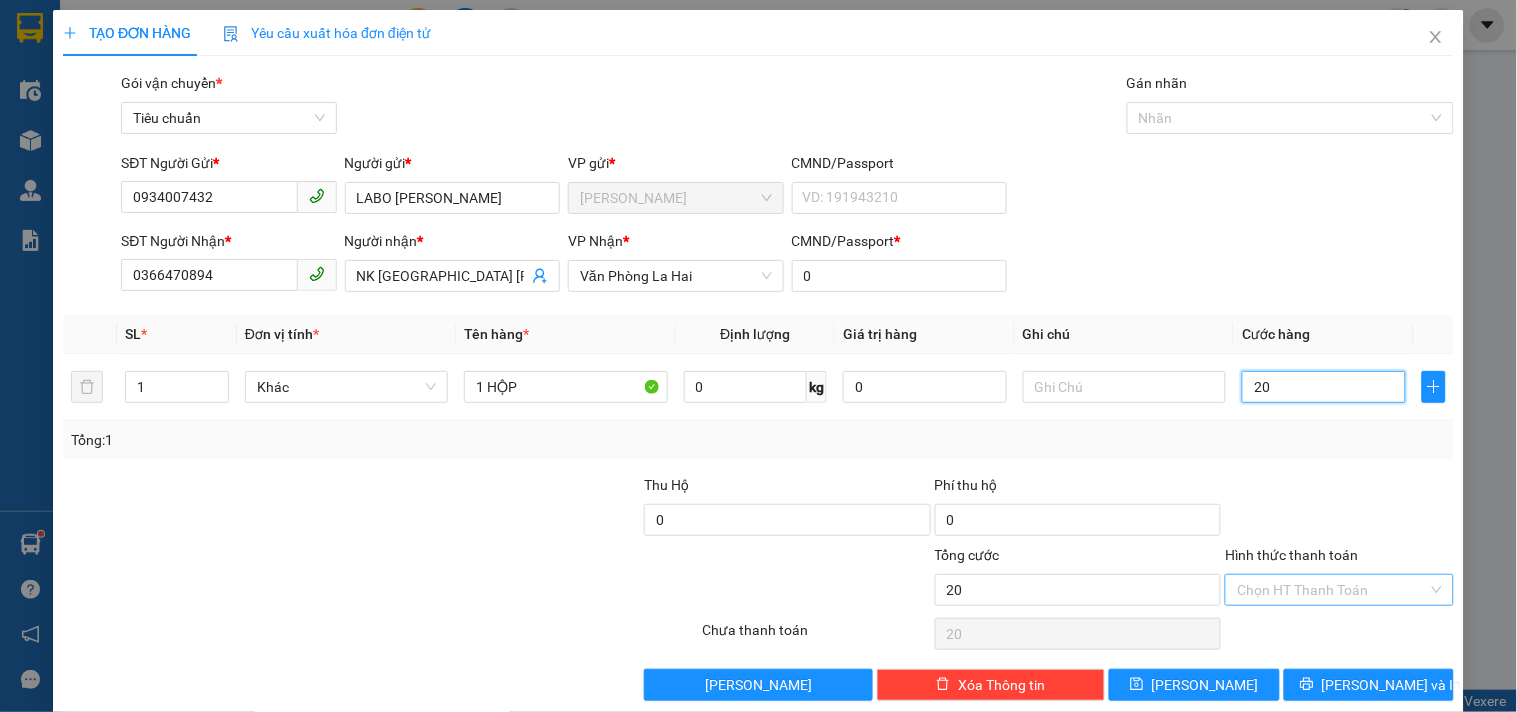 type on "20" 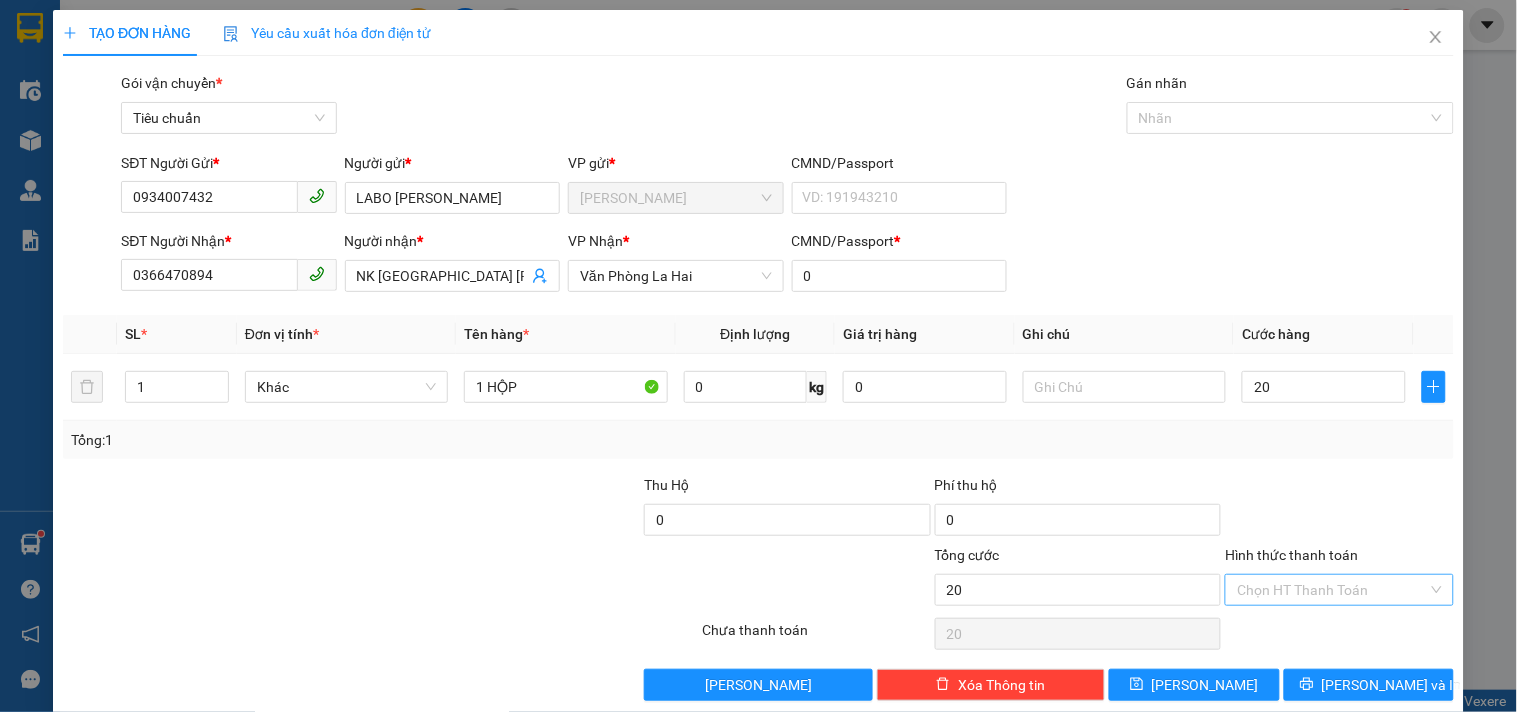 type on "20.000" 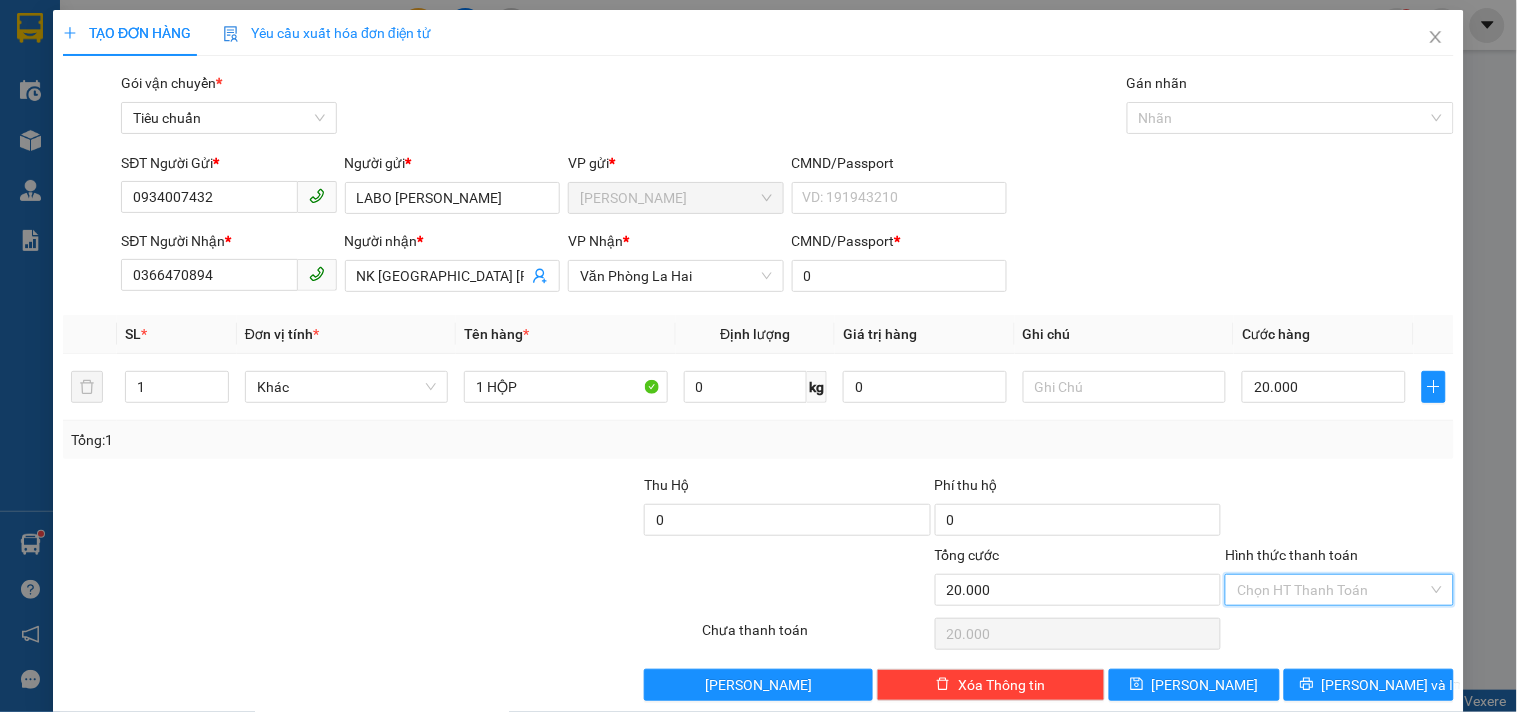 click on "Hình thức thanh toán" at bounding box center [1332, 590] 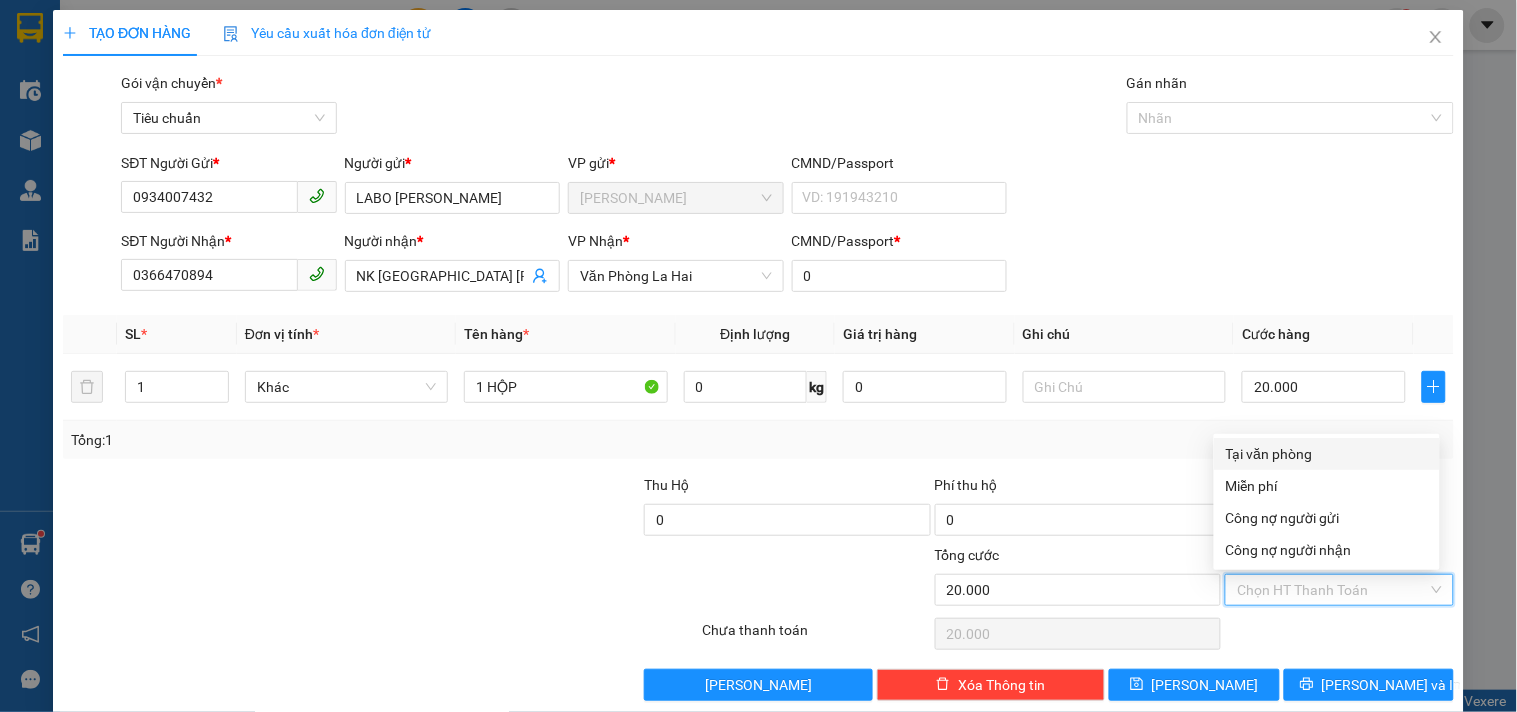 click on "Tại văn phòng" at bounding box center [1327, 454] 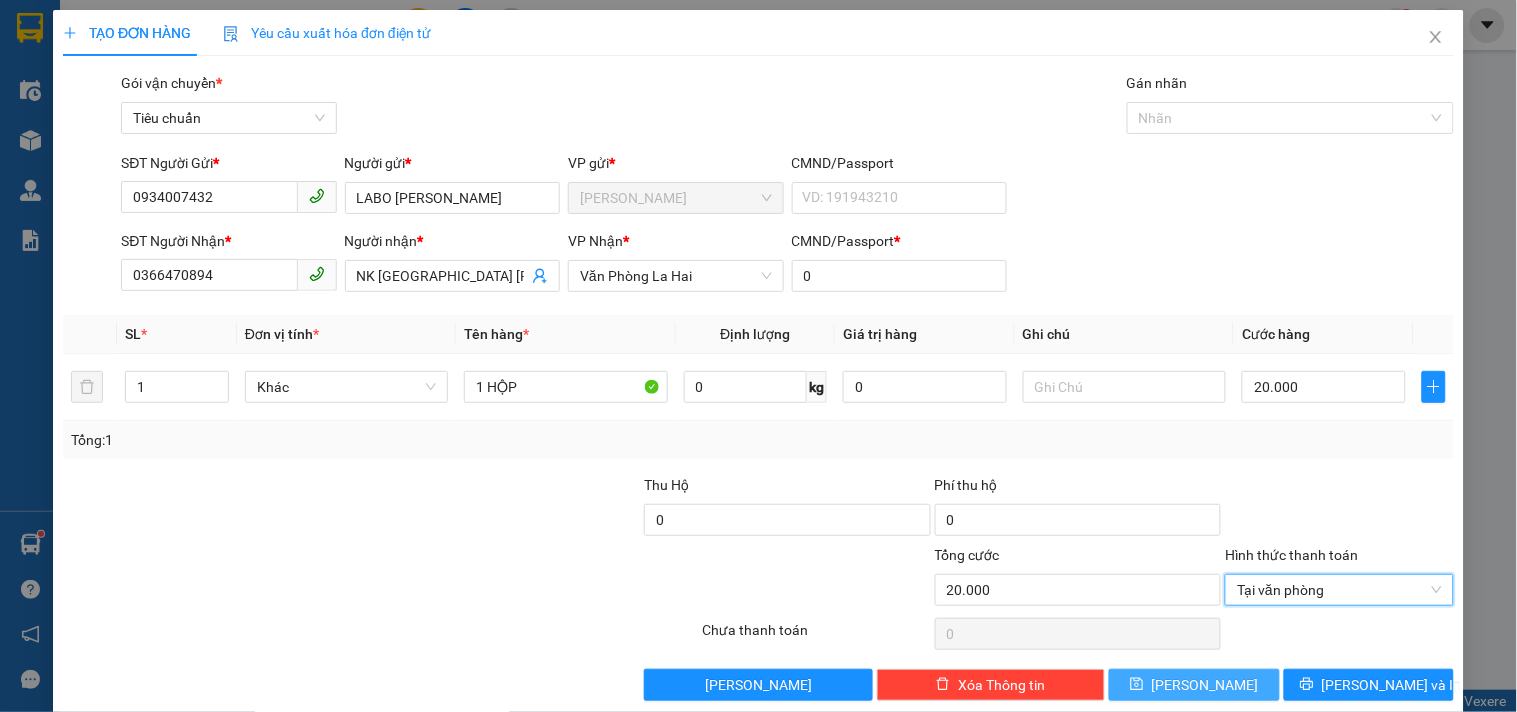 click on "[PERSON_NAME]" at bounding box center (1194, 685) 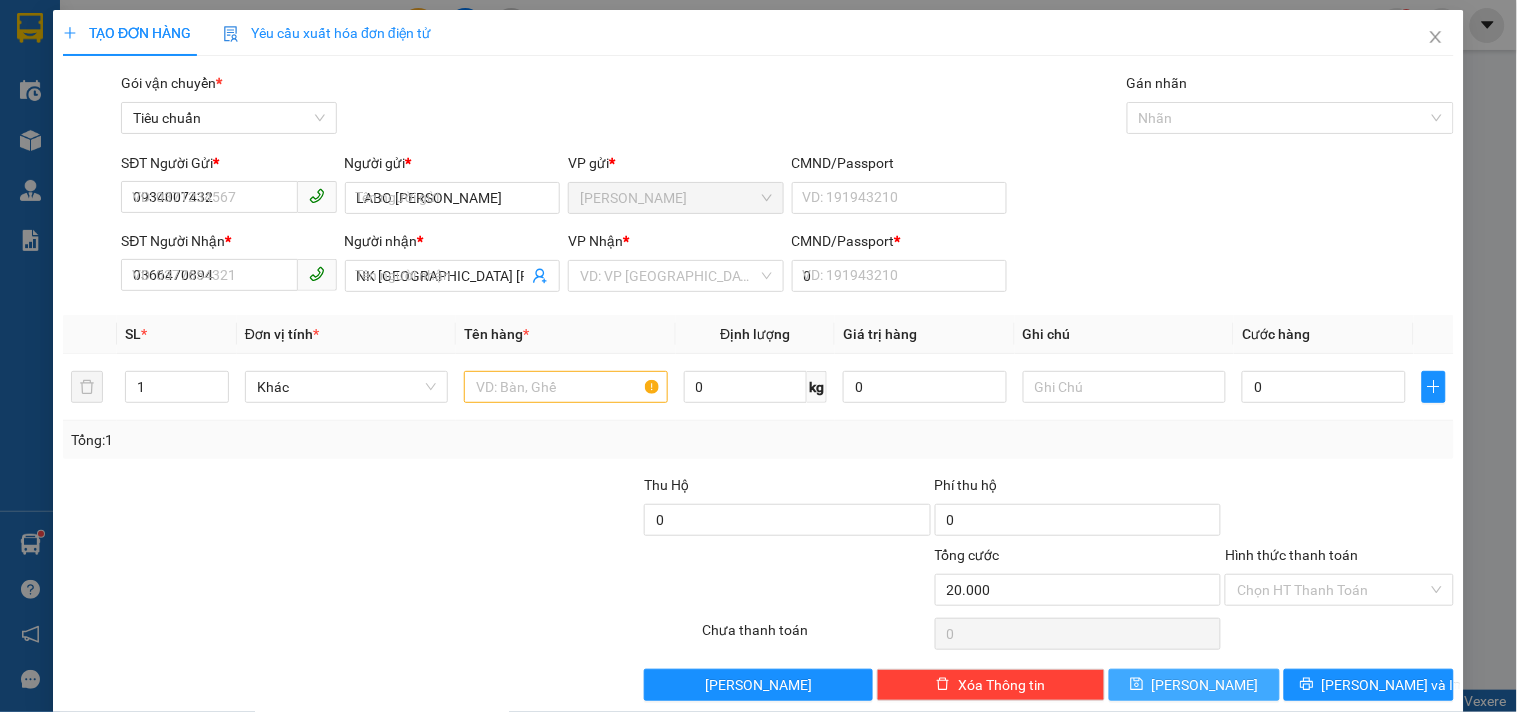 type 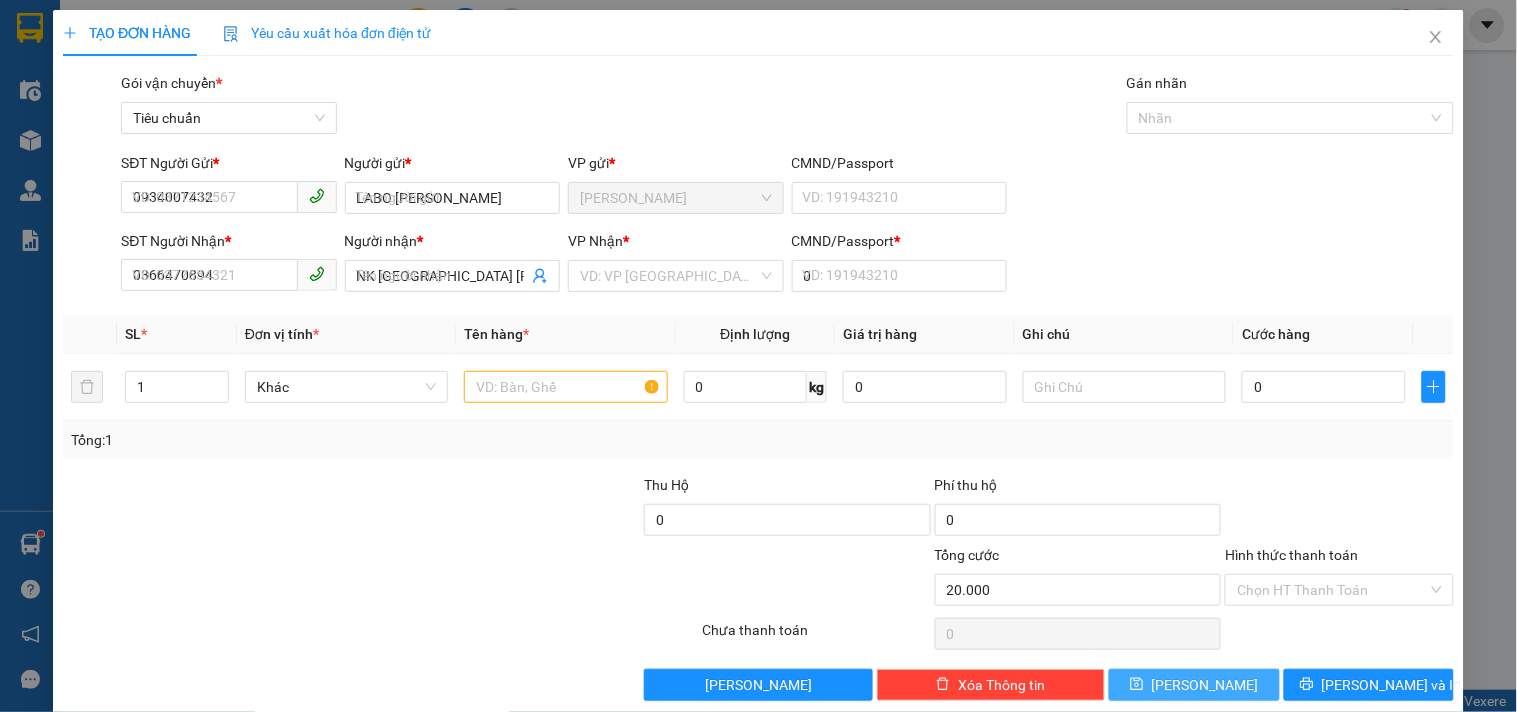 type 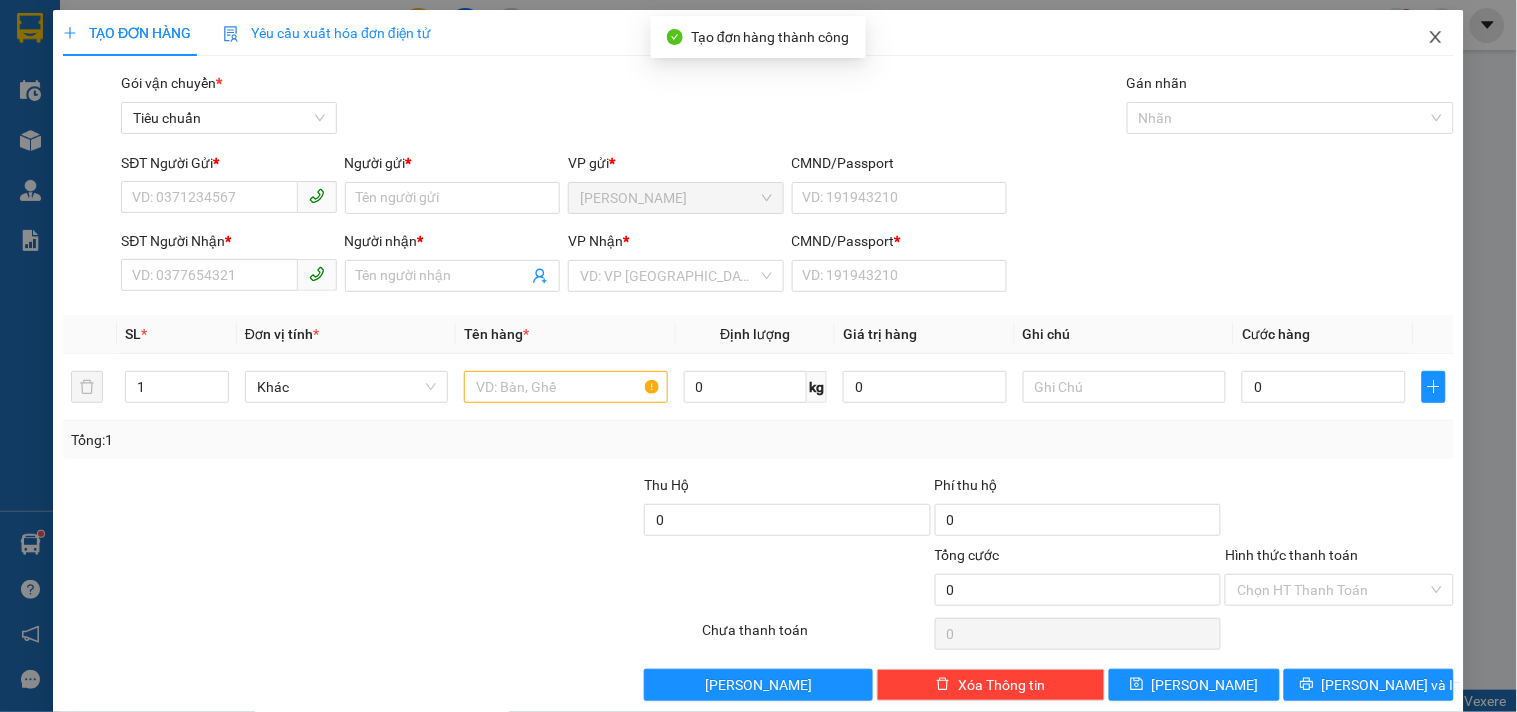 click 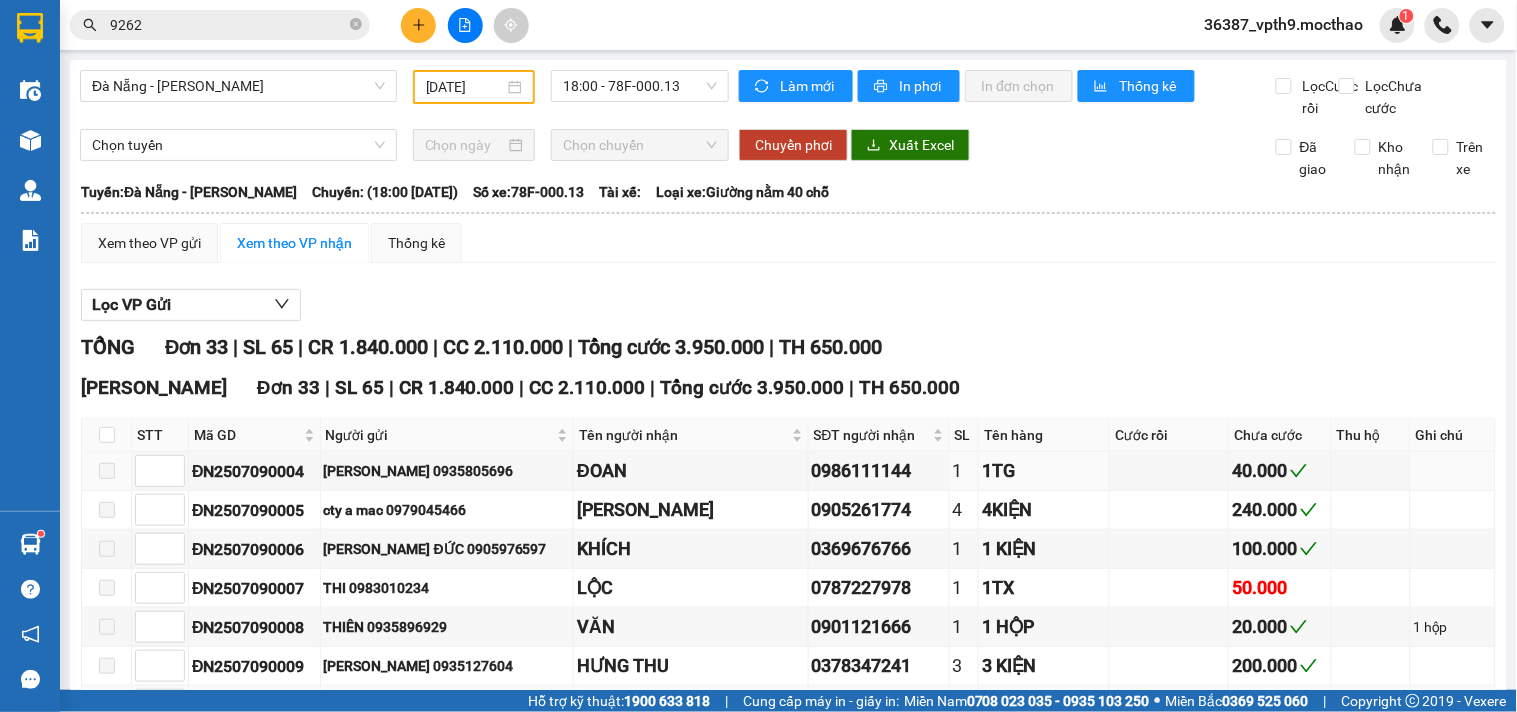 scroll, scrollTop: 222, scrollLeft: 0, axis: vertical 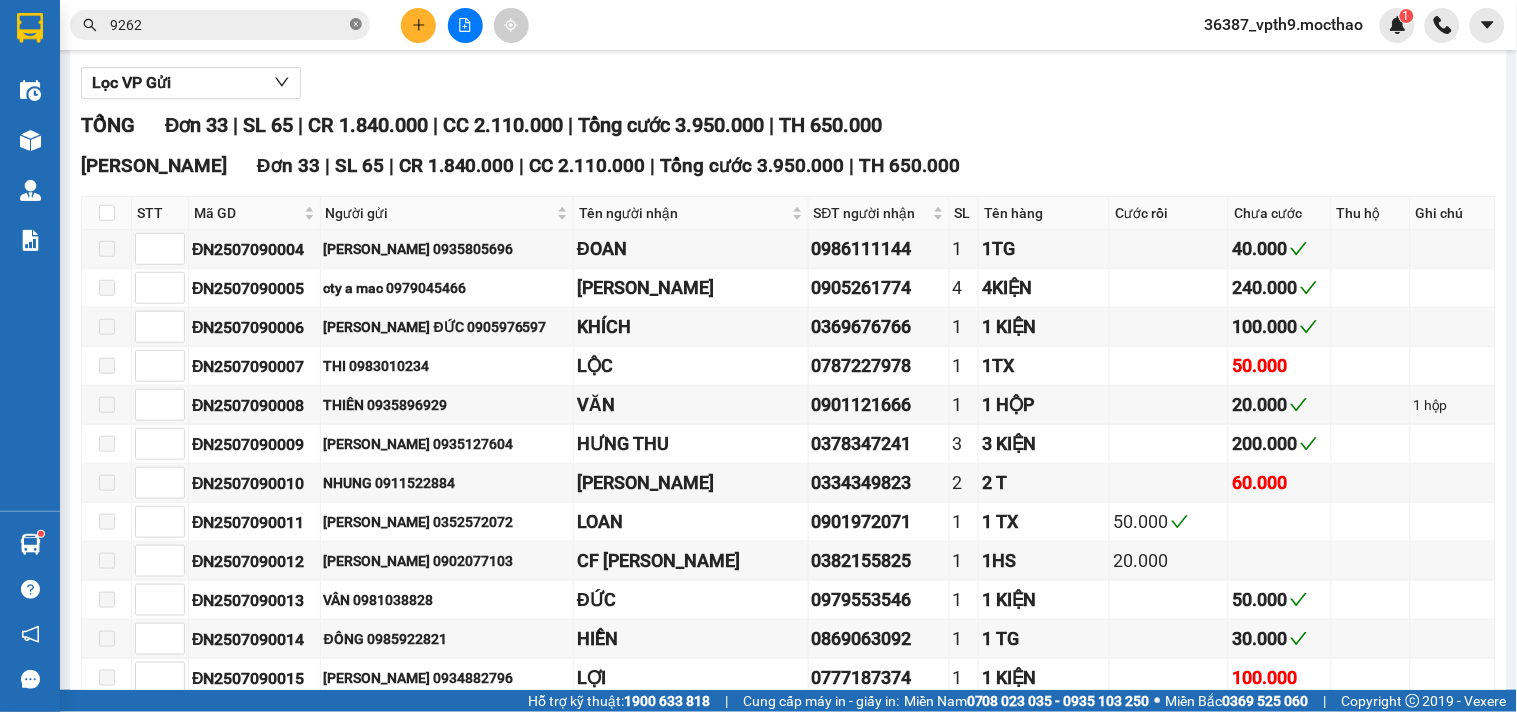 click 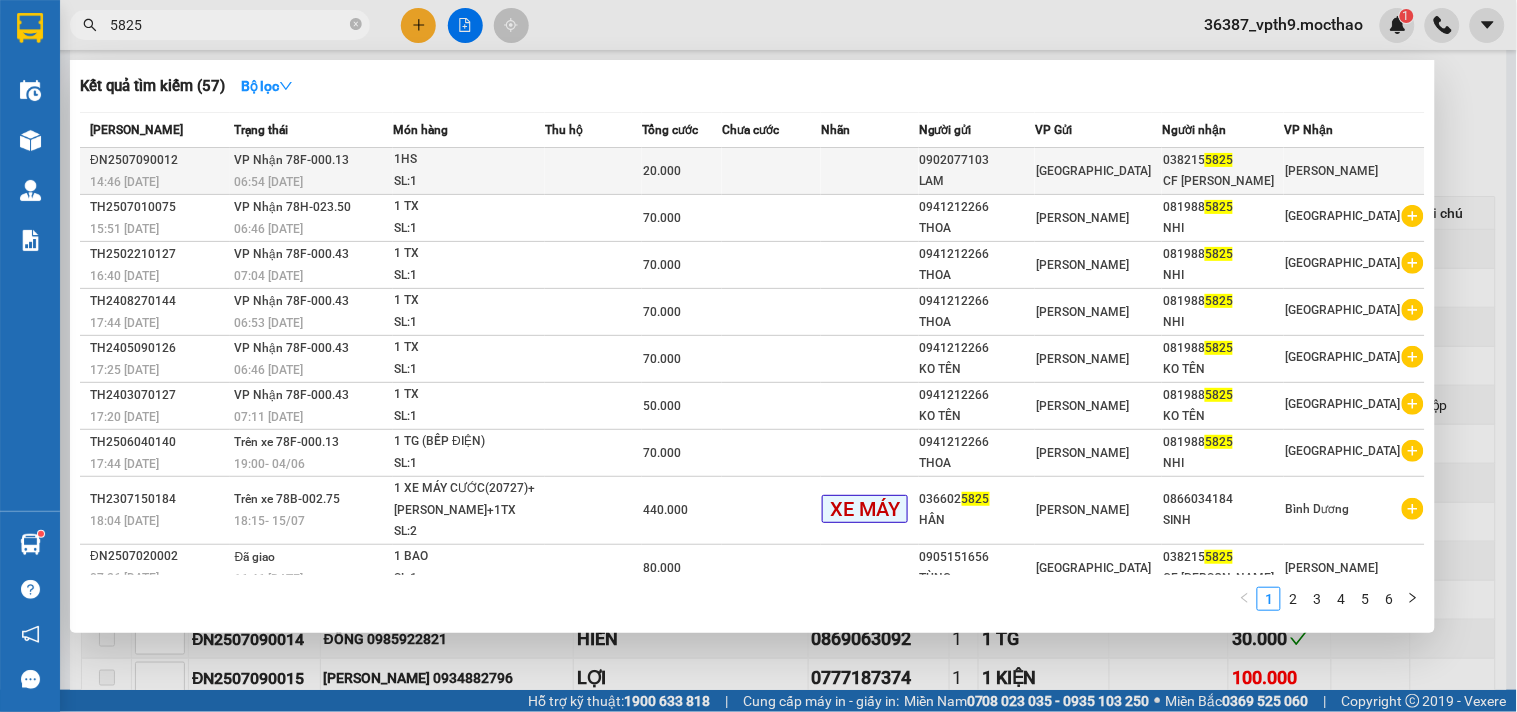 type on "5825" 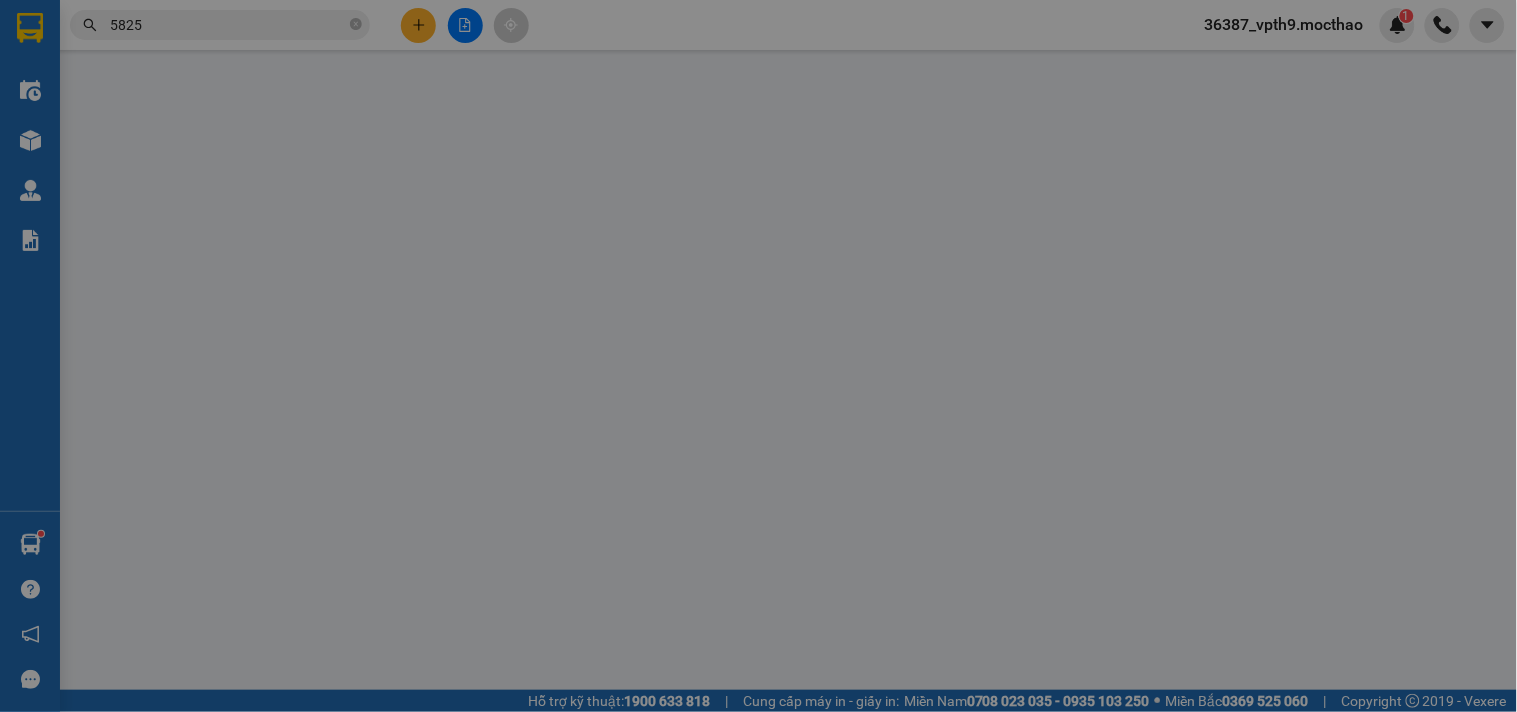 scroll, scrollTop: 0, scrollLeft: 0, axis: both 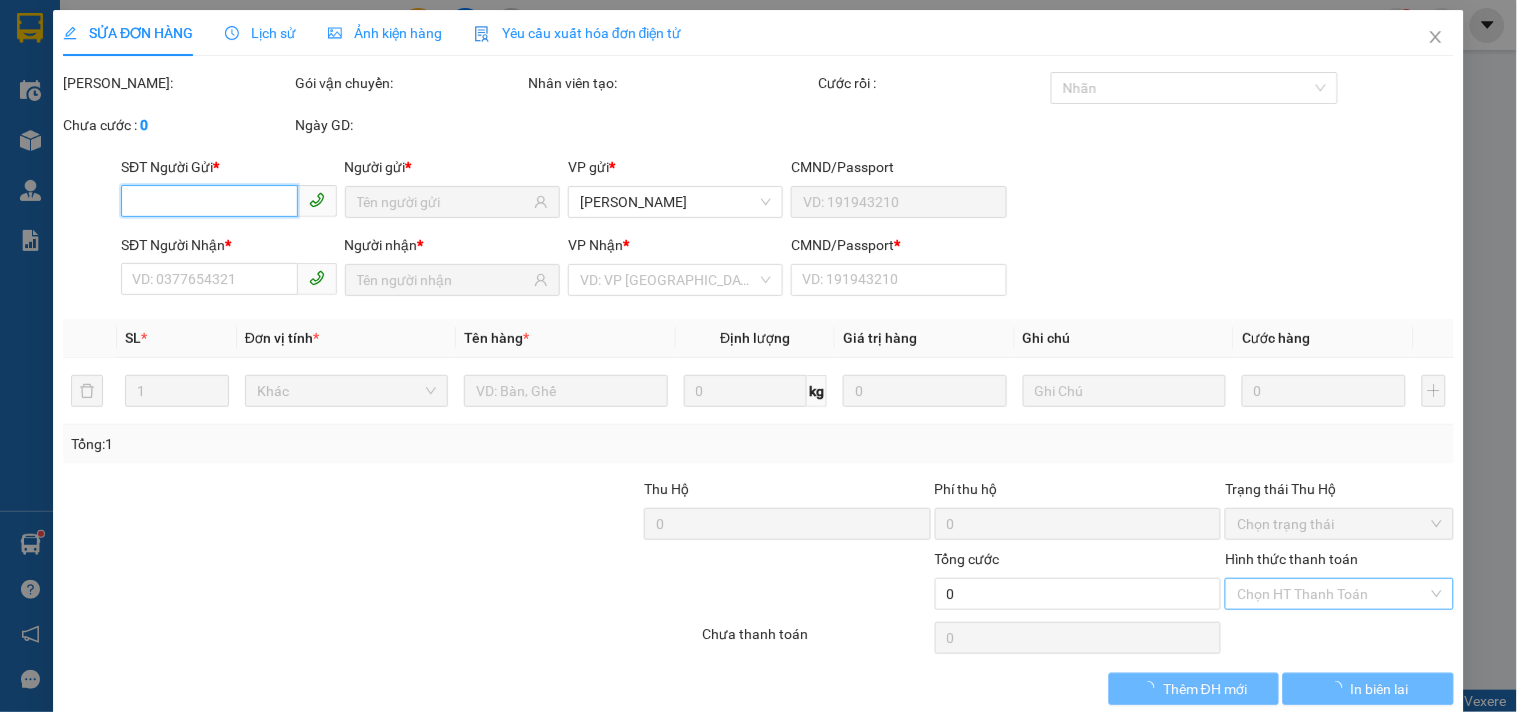 type on "0902077103" 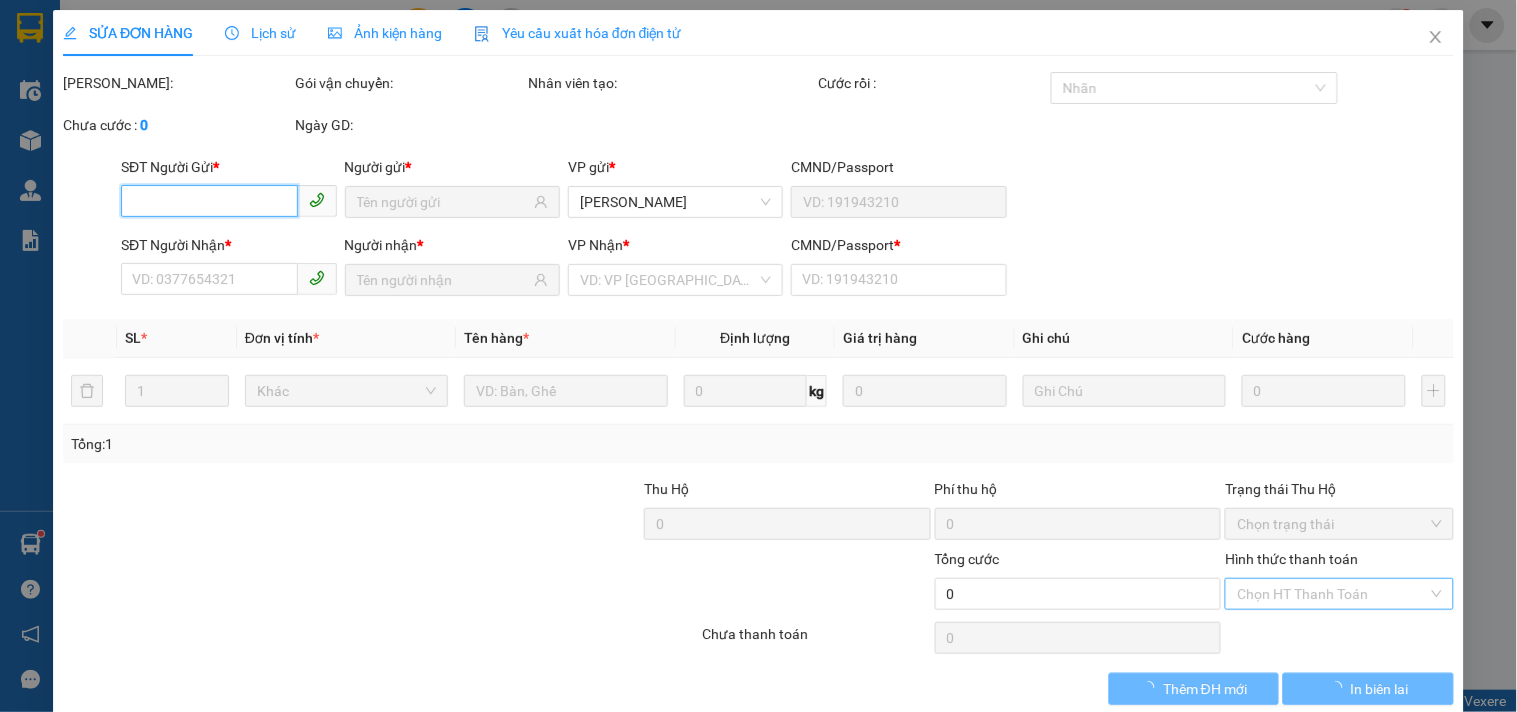 type on "LAM" 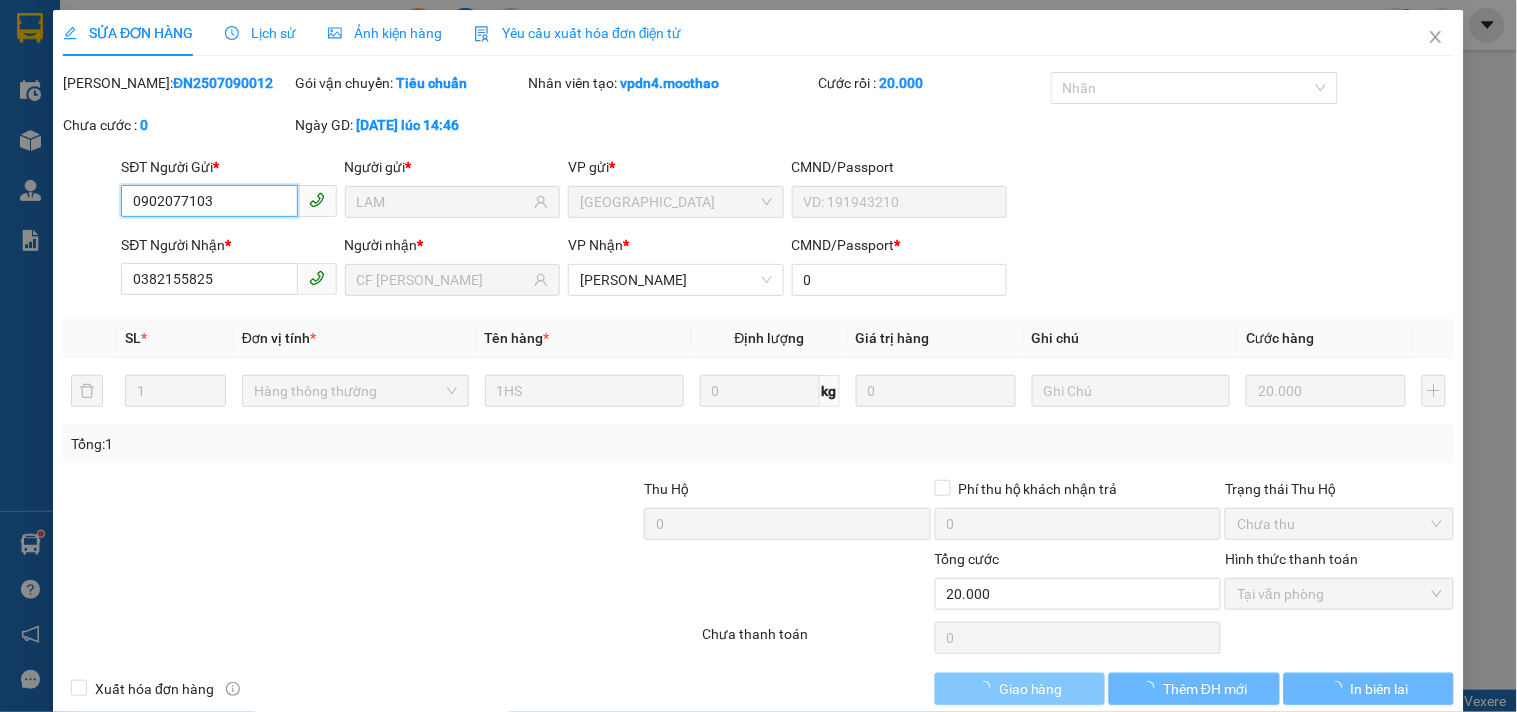 checkbox on "true" 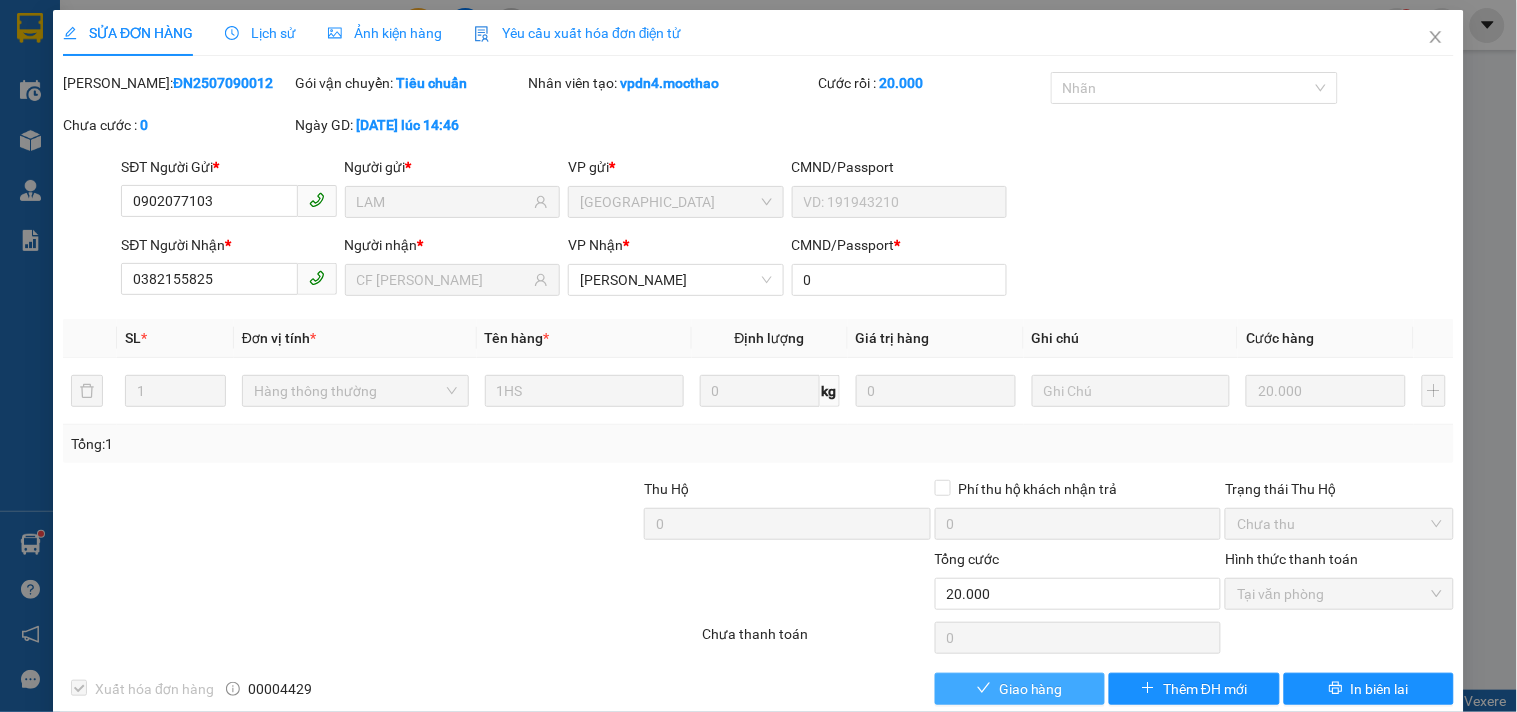 click on "Giao hàng" at bounding box center [1031, 689] 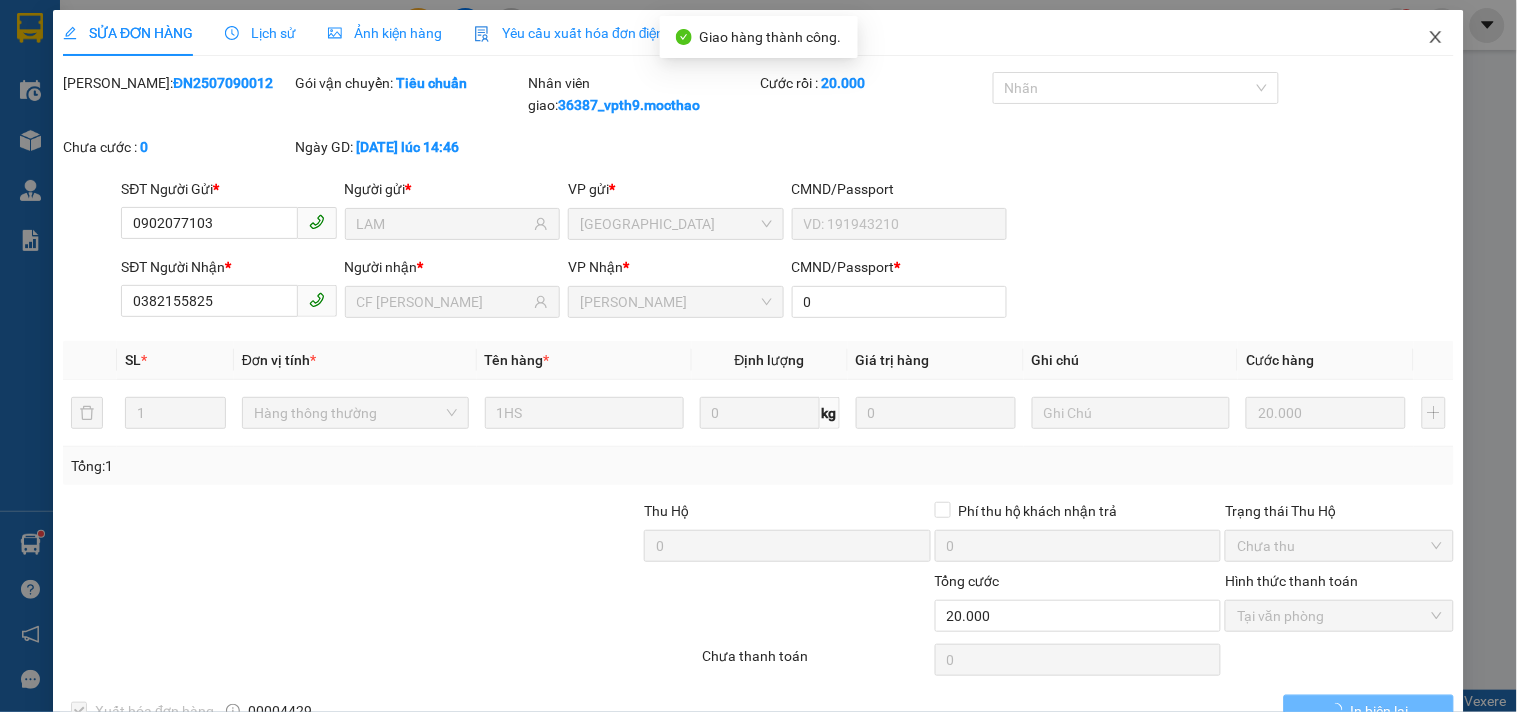 click 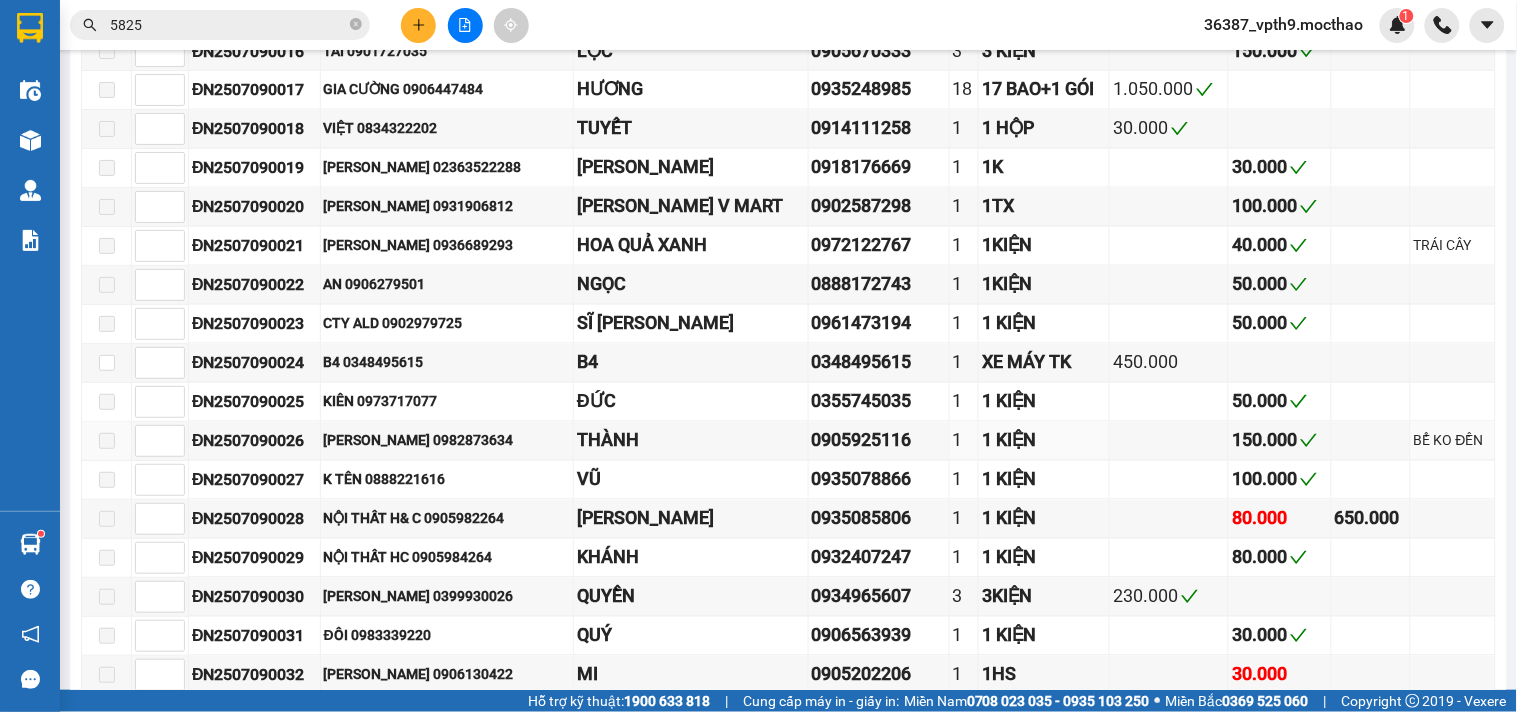 scroll, scrollTop: 1184, scrollLeft: 0, axis: vertical 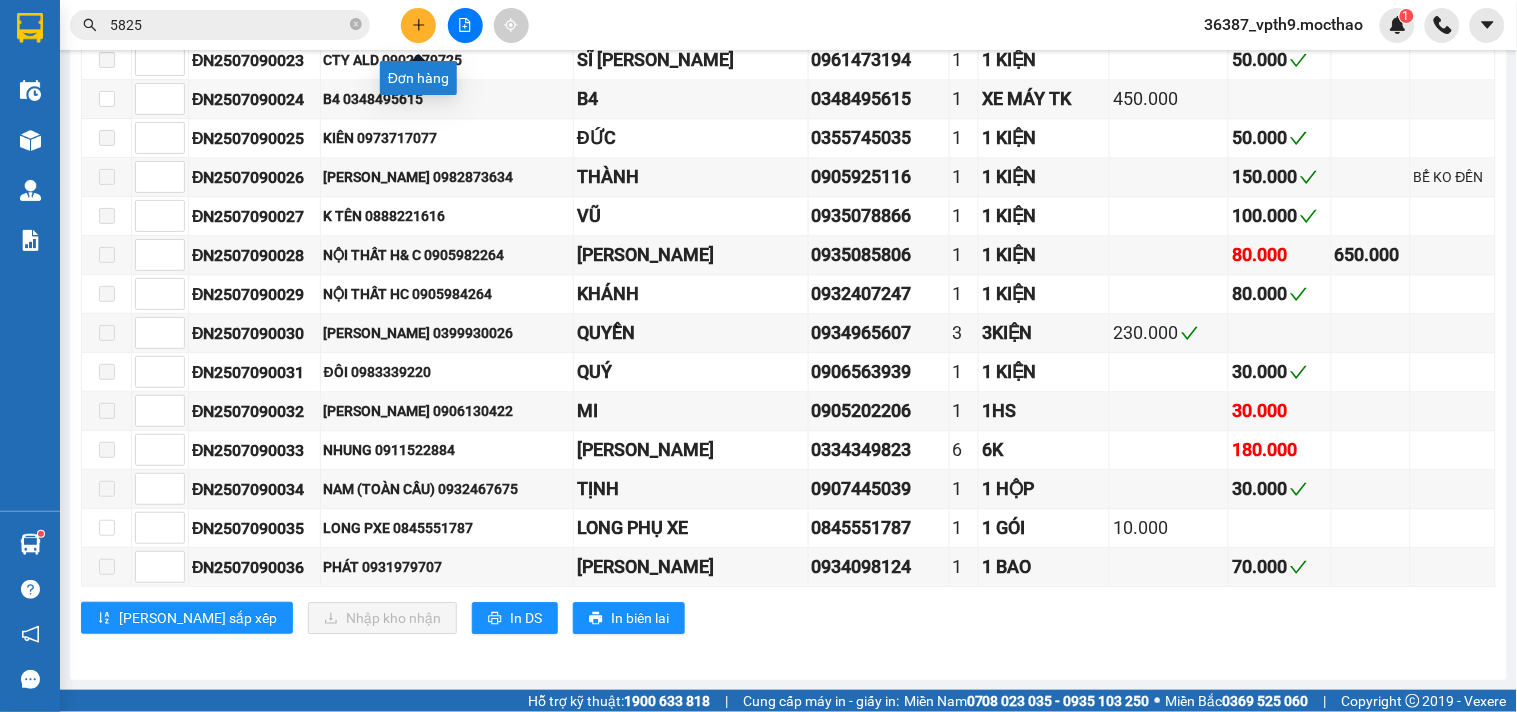 click at bounding box center (418, 25) 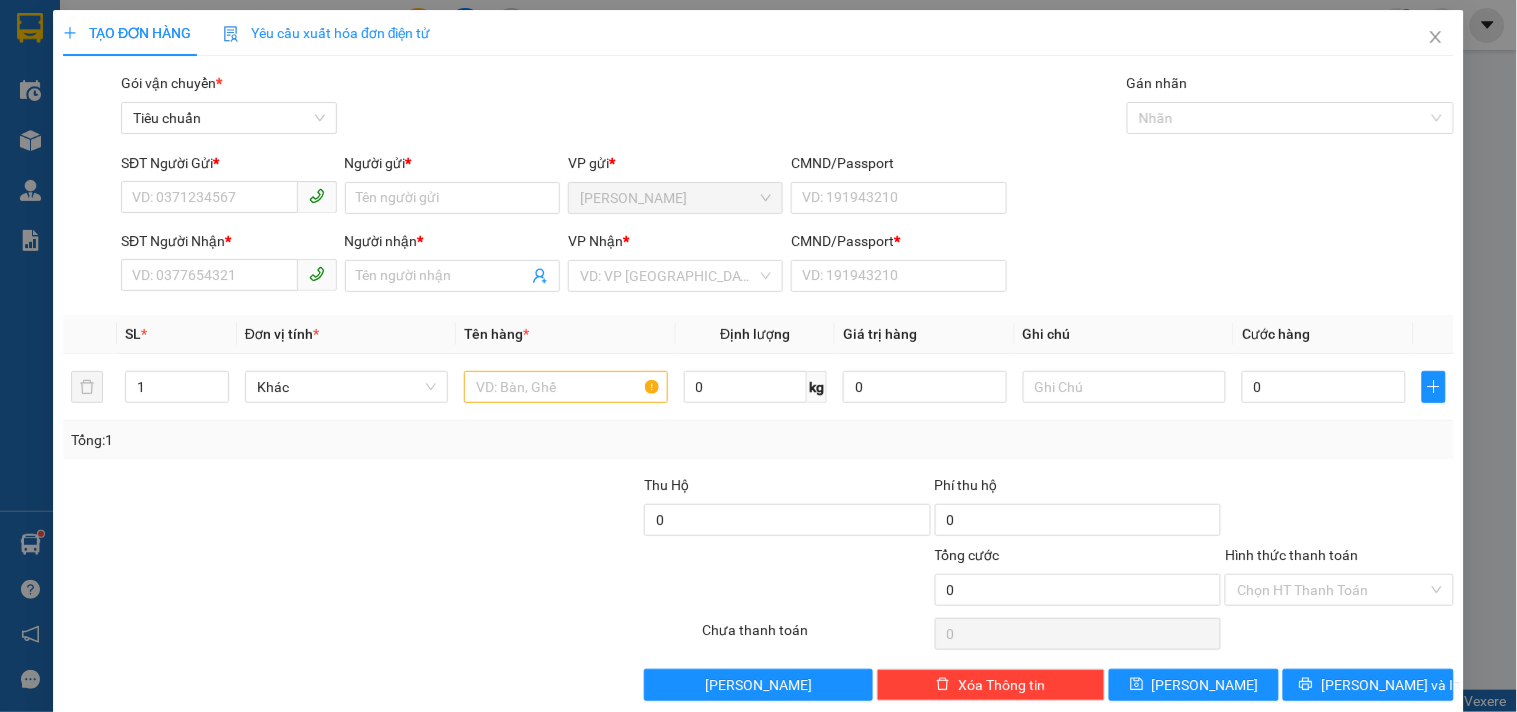 scroll, scrollTop: 0, scrollLeft: 0, axis: both 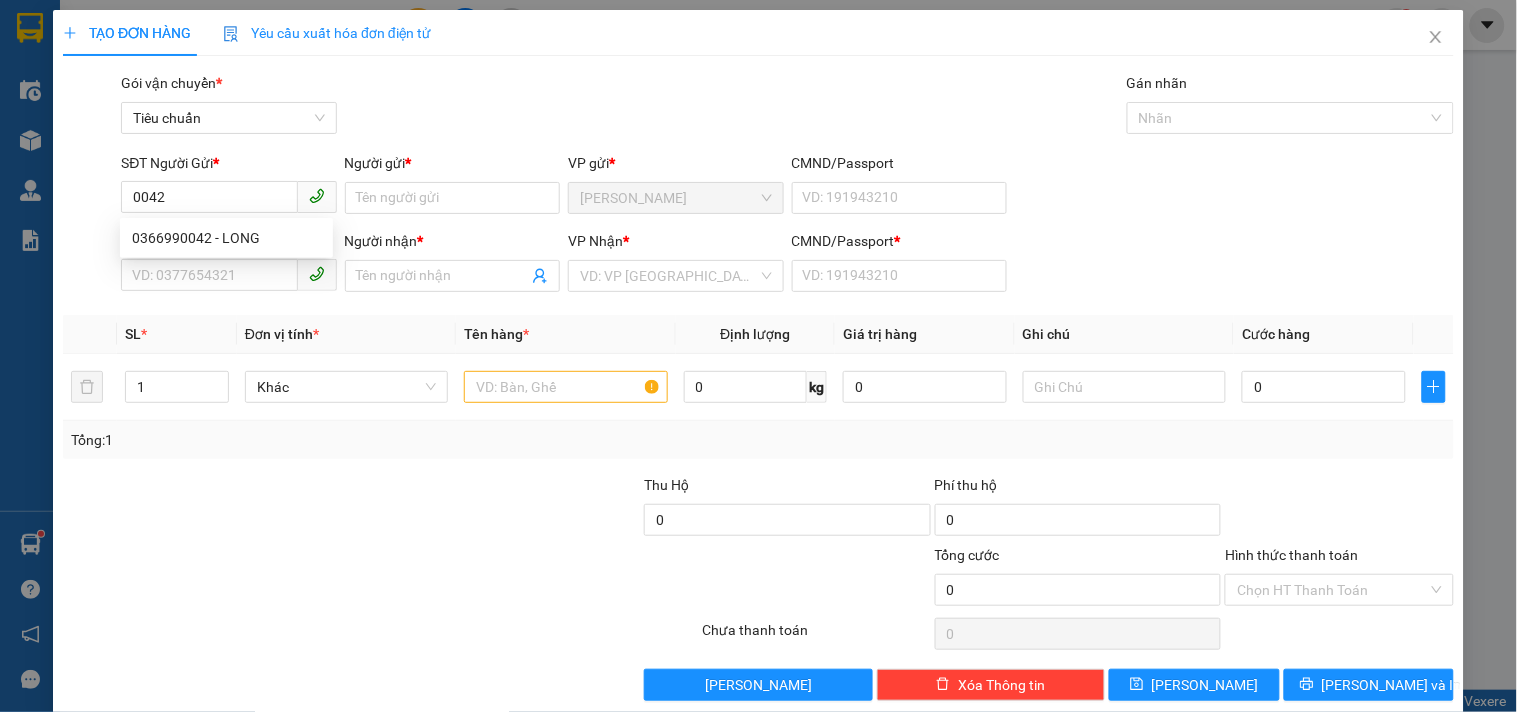 click on "0366990042 0366990042 - LONG" at bounding box center (226, 238) 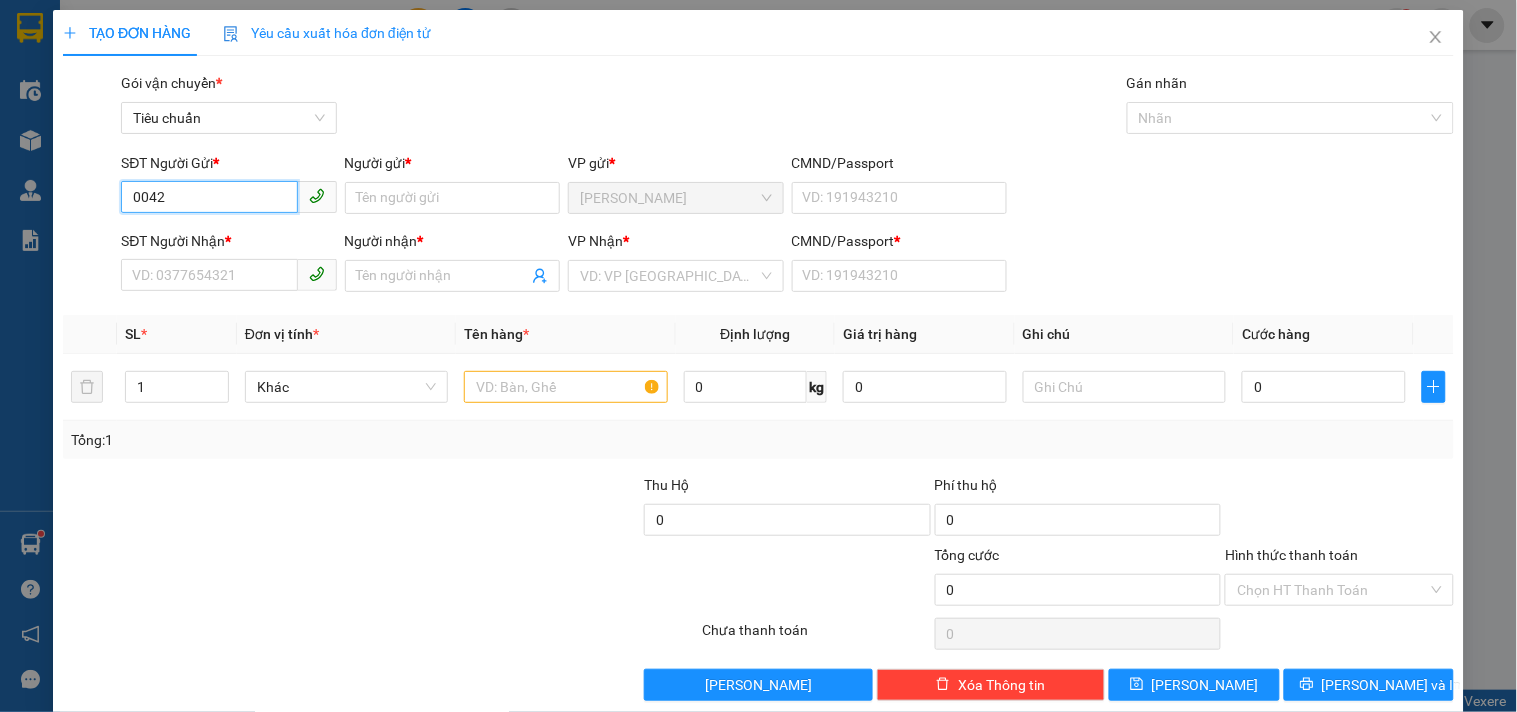 click on "0042" at bounding box center [209, 197] 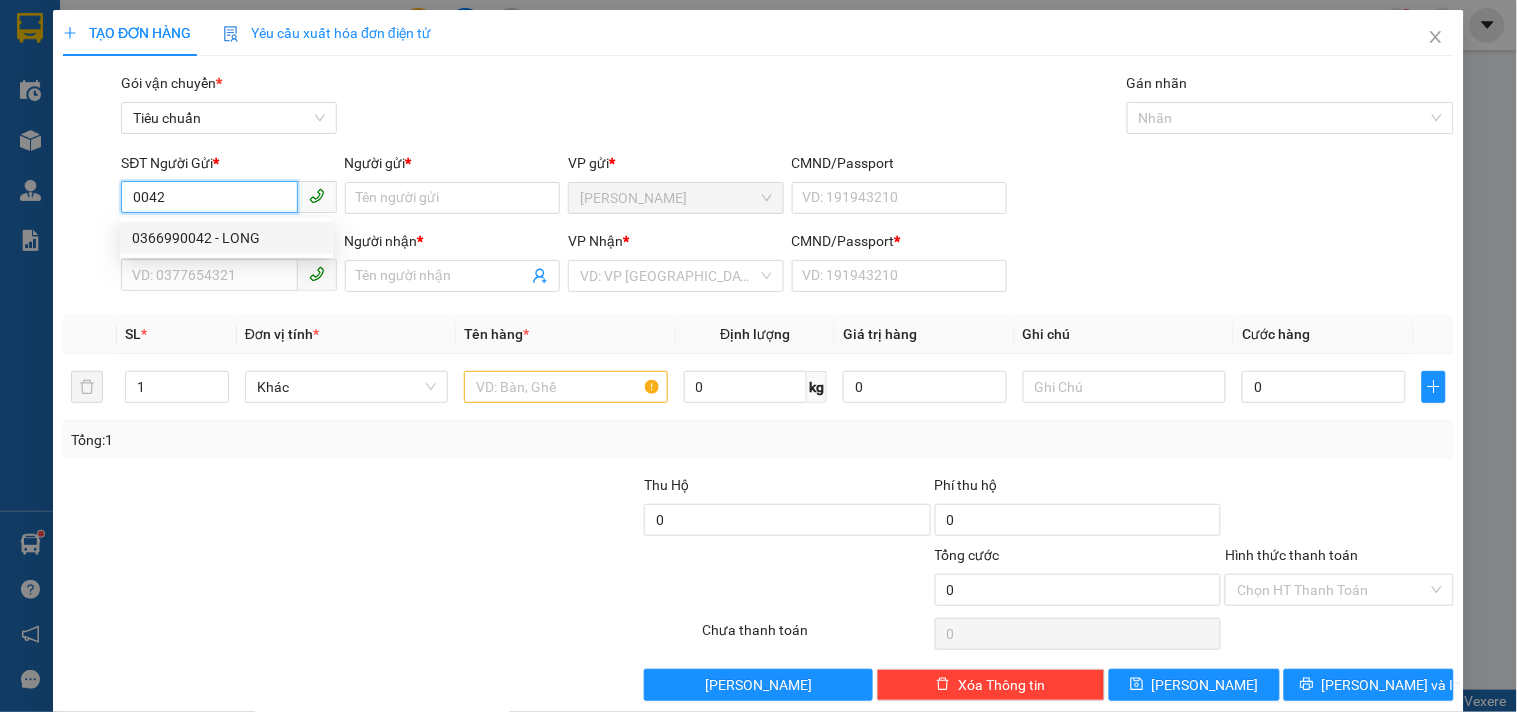 click on "0366990042 - LONG" at bounding box center (226, 238) 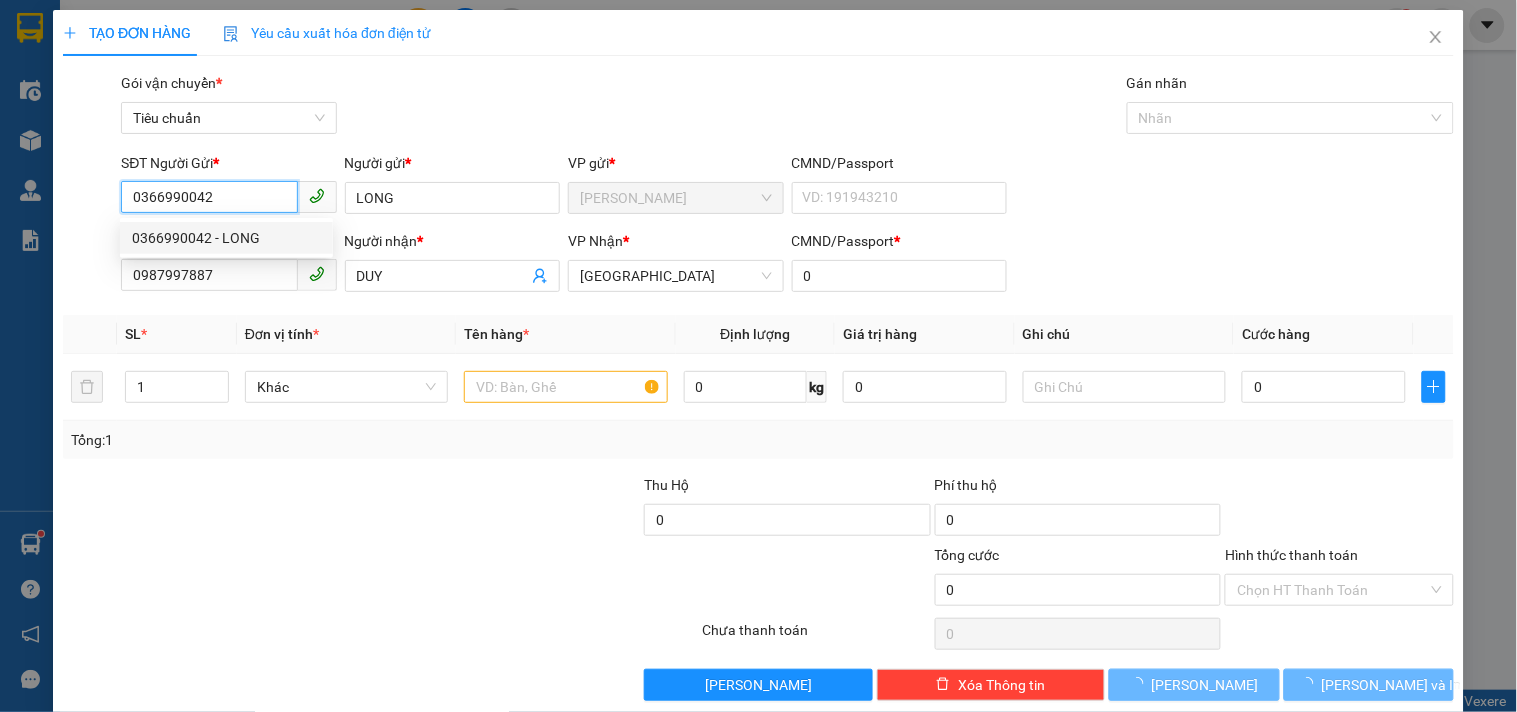 type on "80.000" 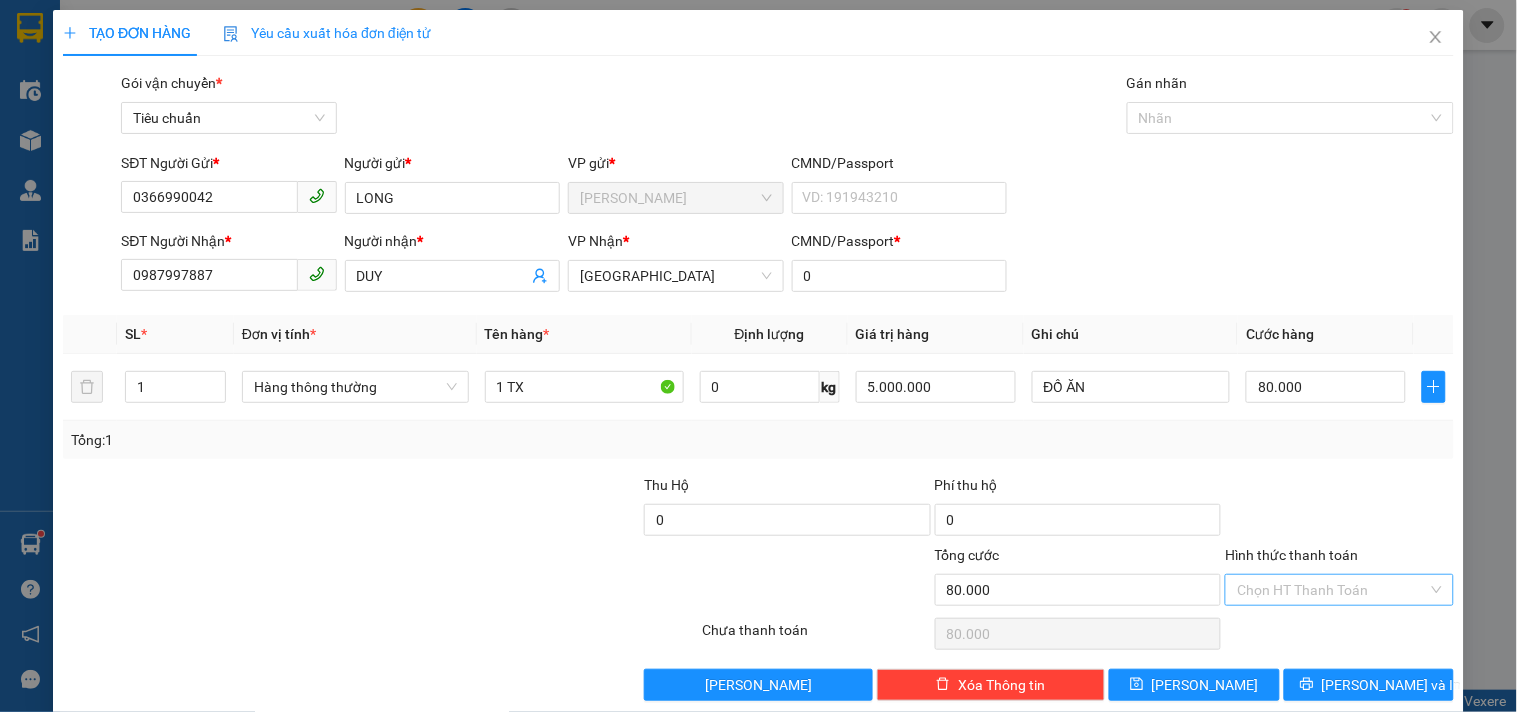click on "Hình thức thanh toán" at bounding box center [1332, 590] 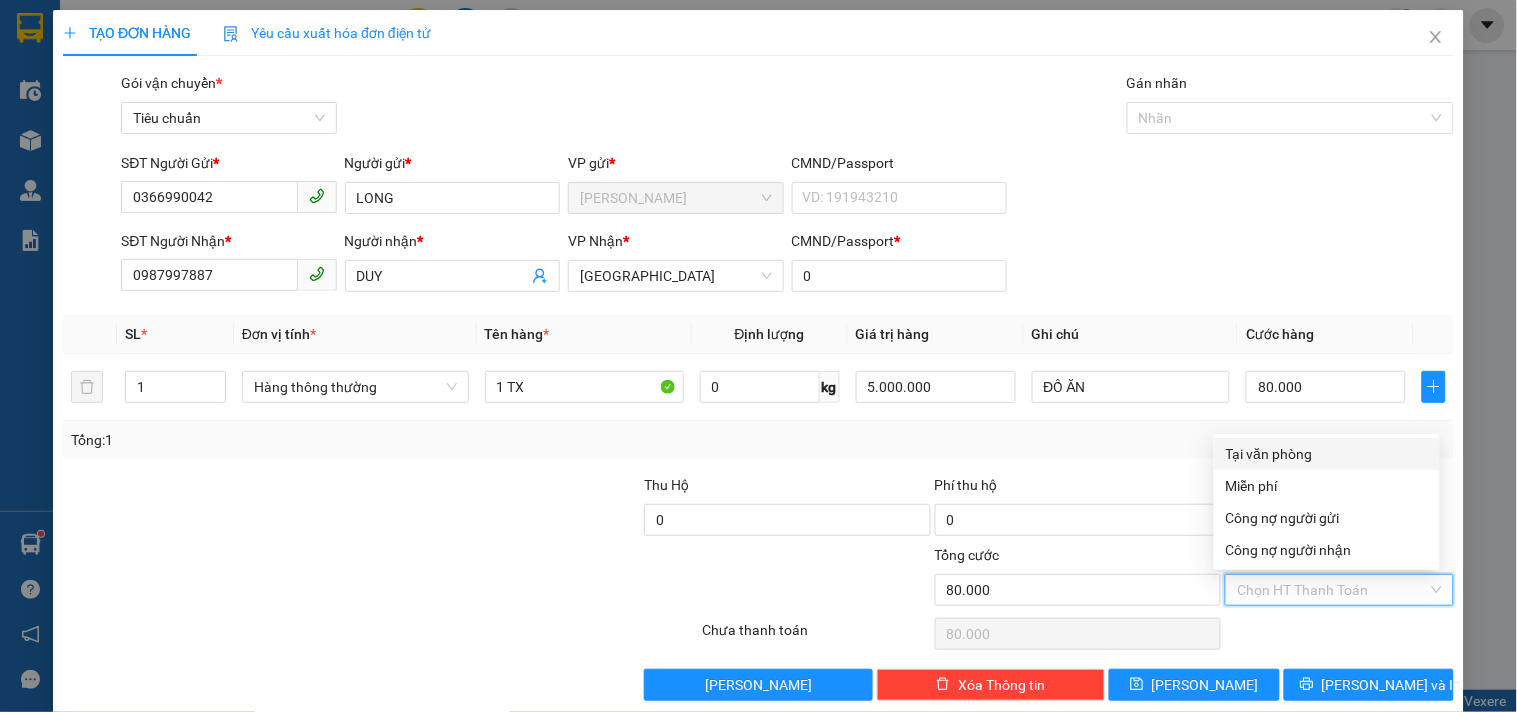 click on "Tại văn phòng" at bounding box center [1327, 454] 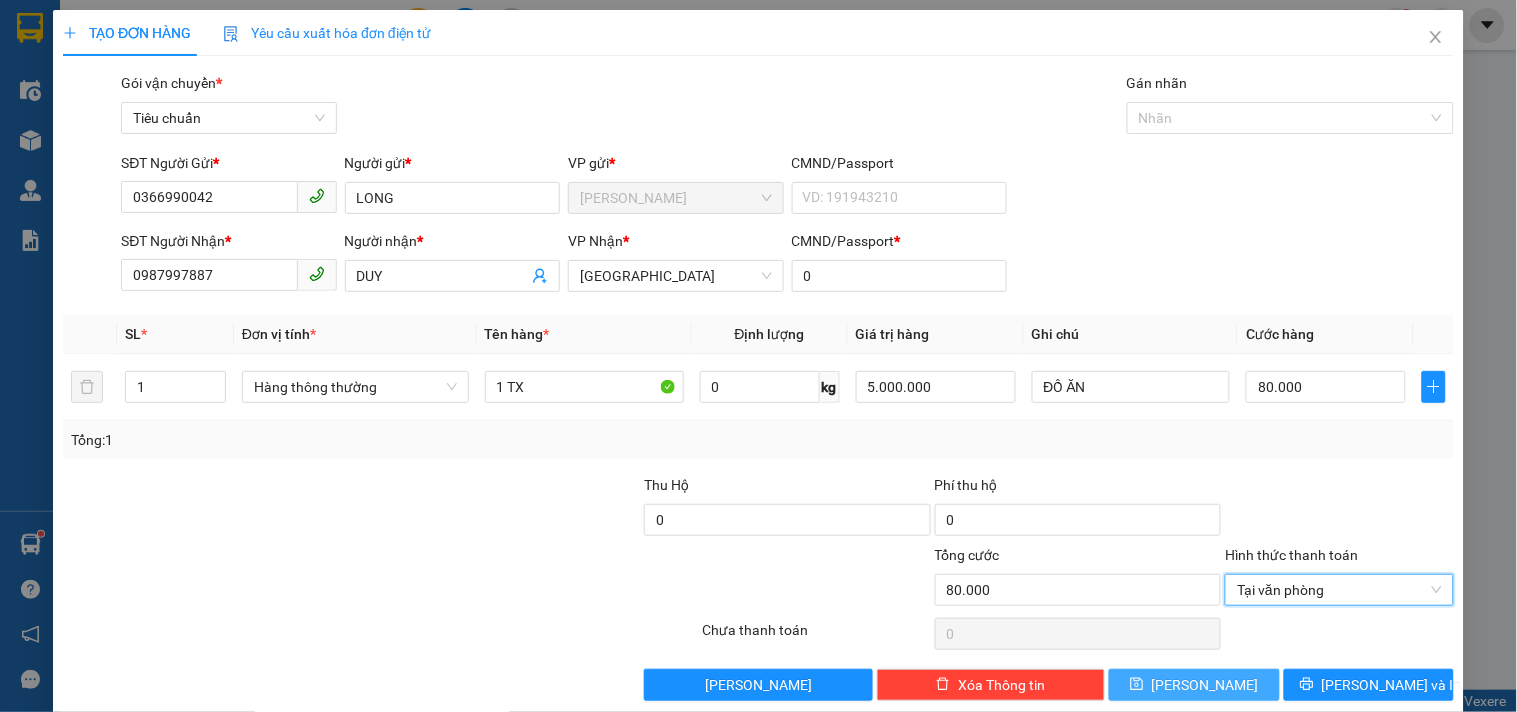 click on "[PERSON_NAME]" at bounding box center (1194, 685) 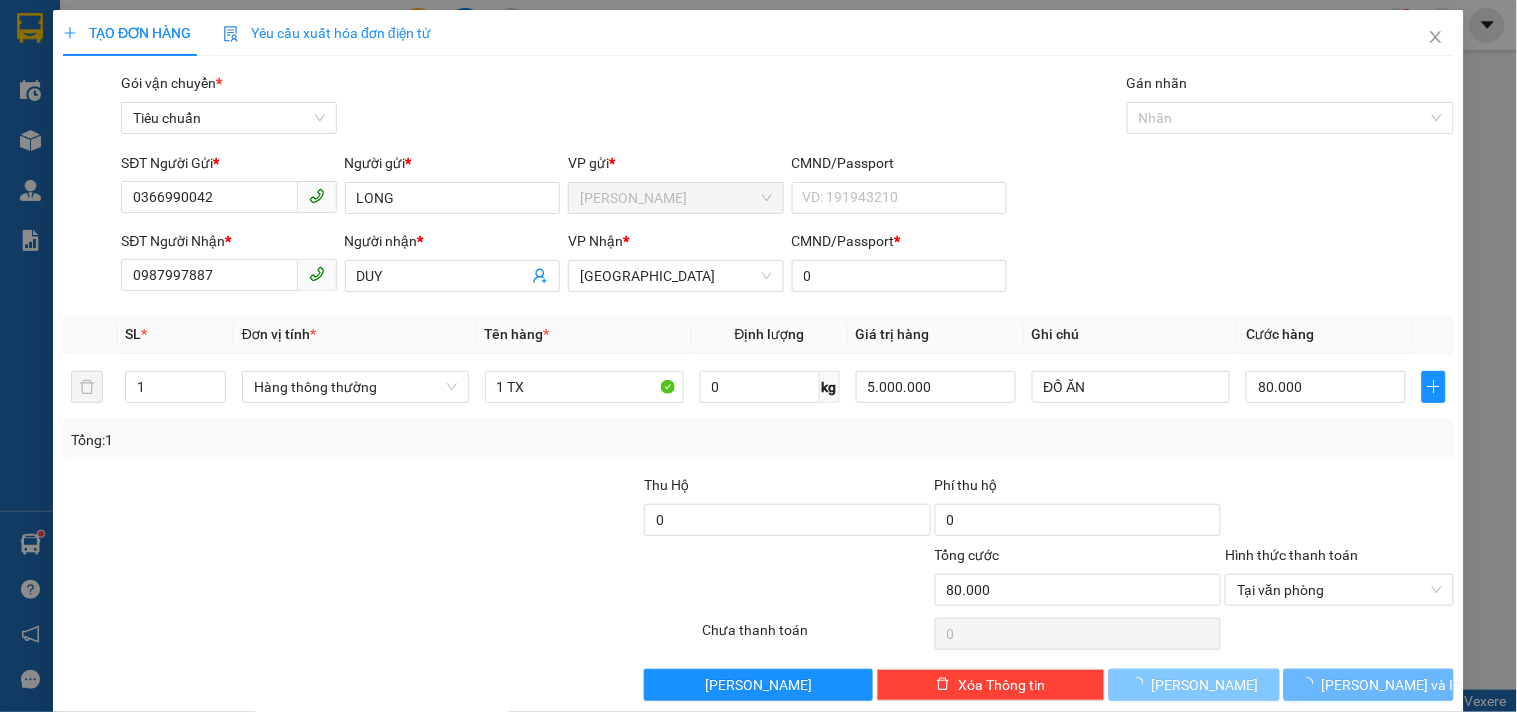 type 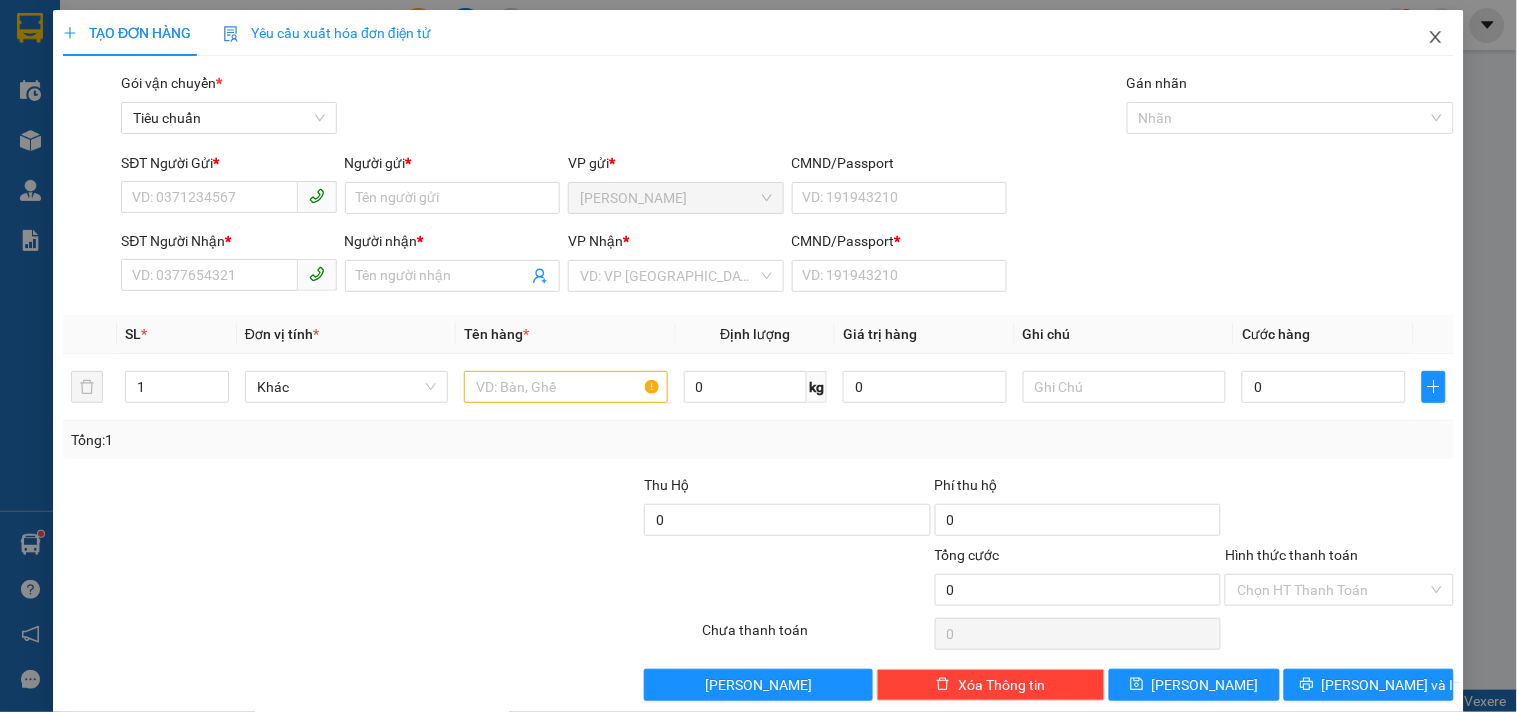 drag, startPoint x: 1424, startPoint y: 47, endPoint x: 520, endPoint y: 0, distance: 905.22095 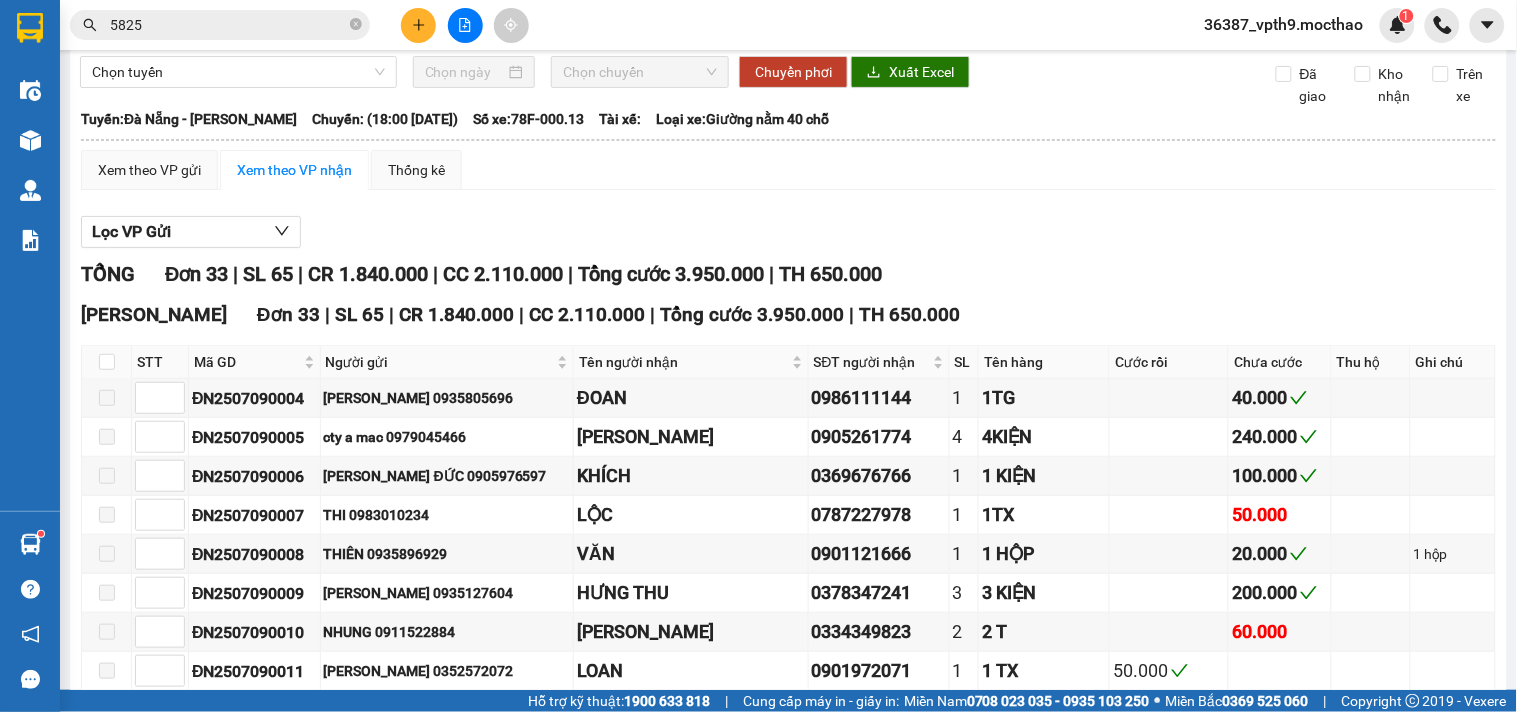 scroll, scrollTop: 0, scrollLeft: 0, axis: both 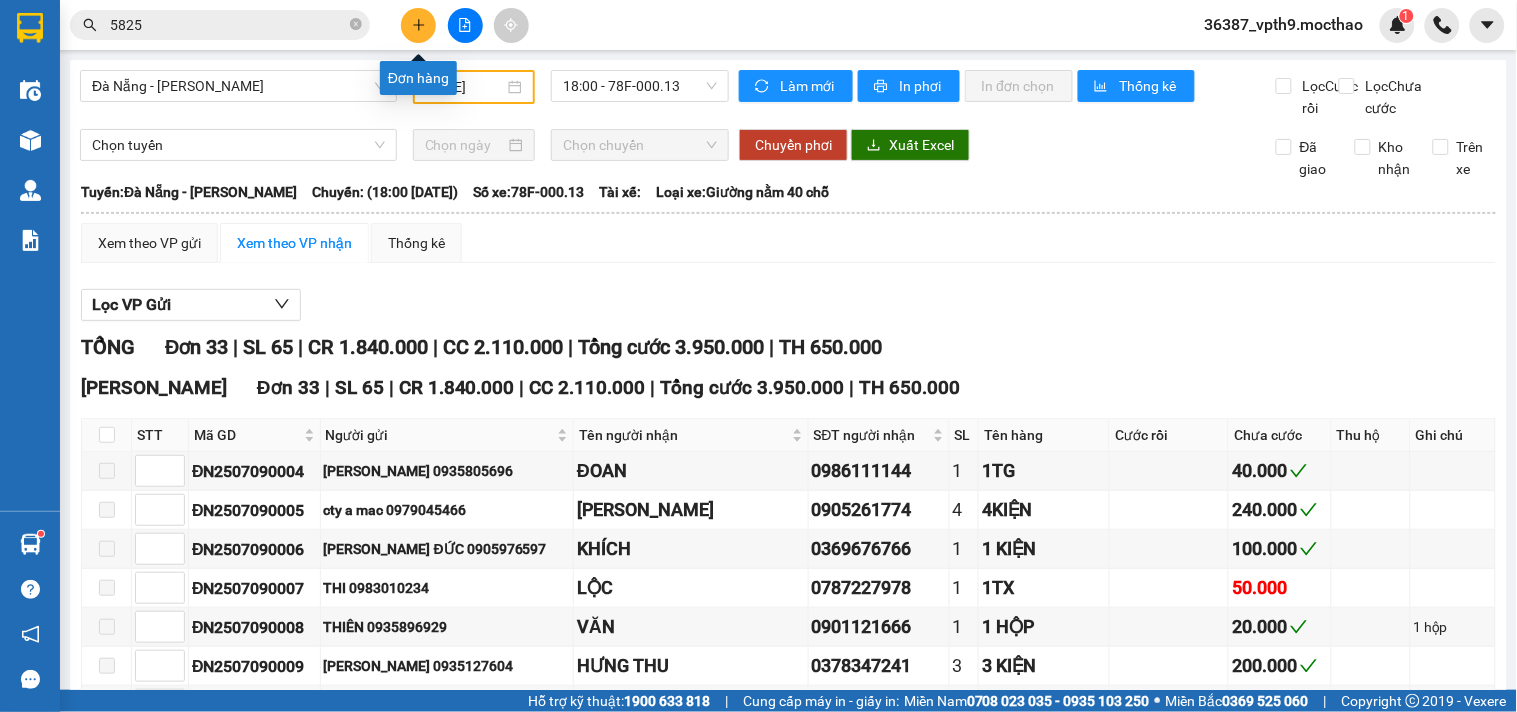 click 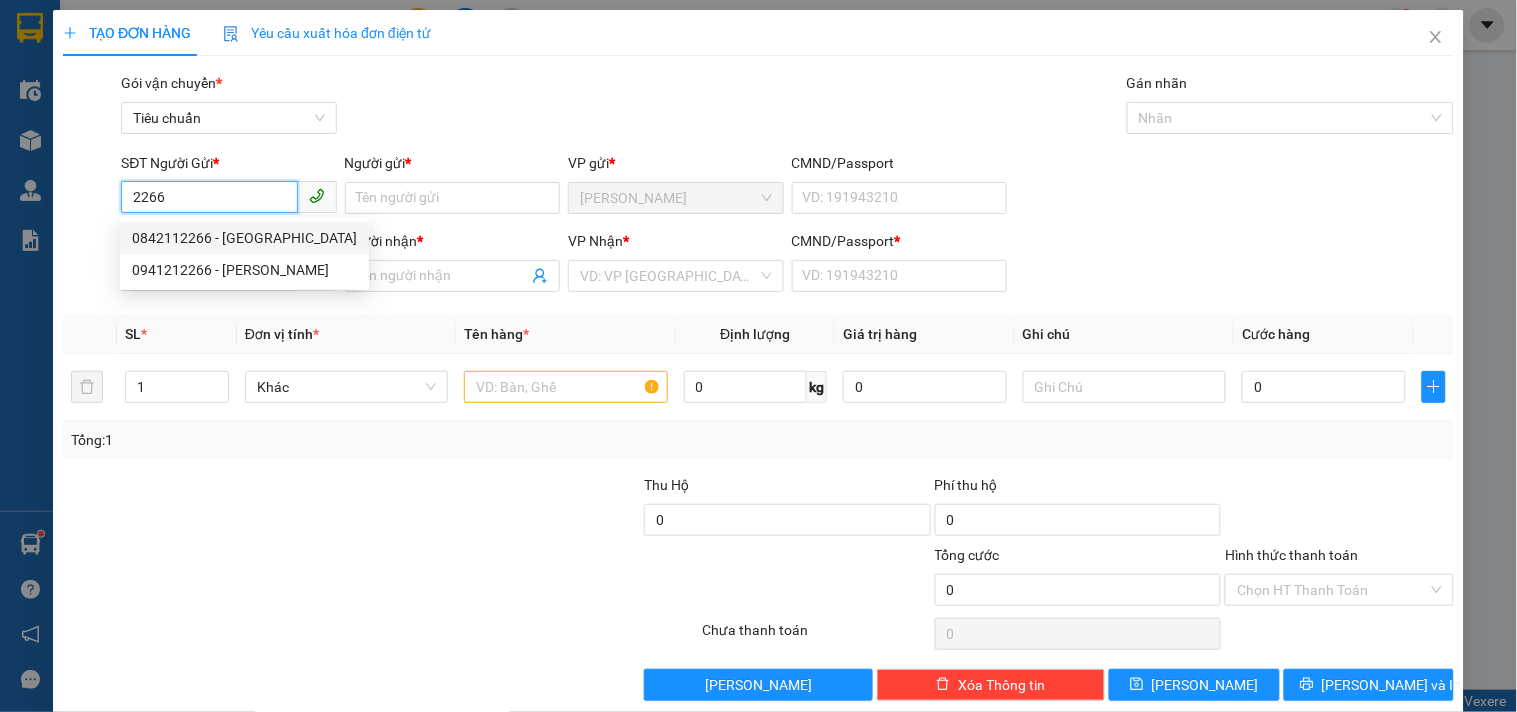 click on "0842112266 - SƠN Á" at bounding box center [244, 238] 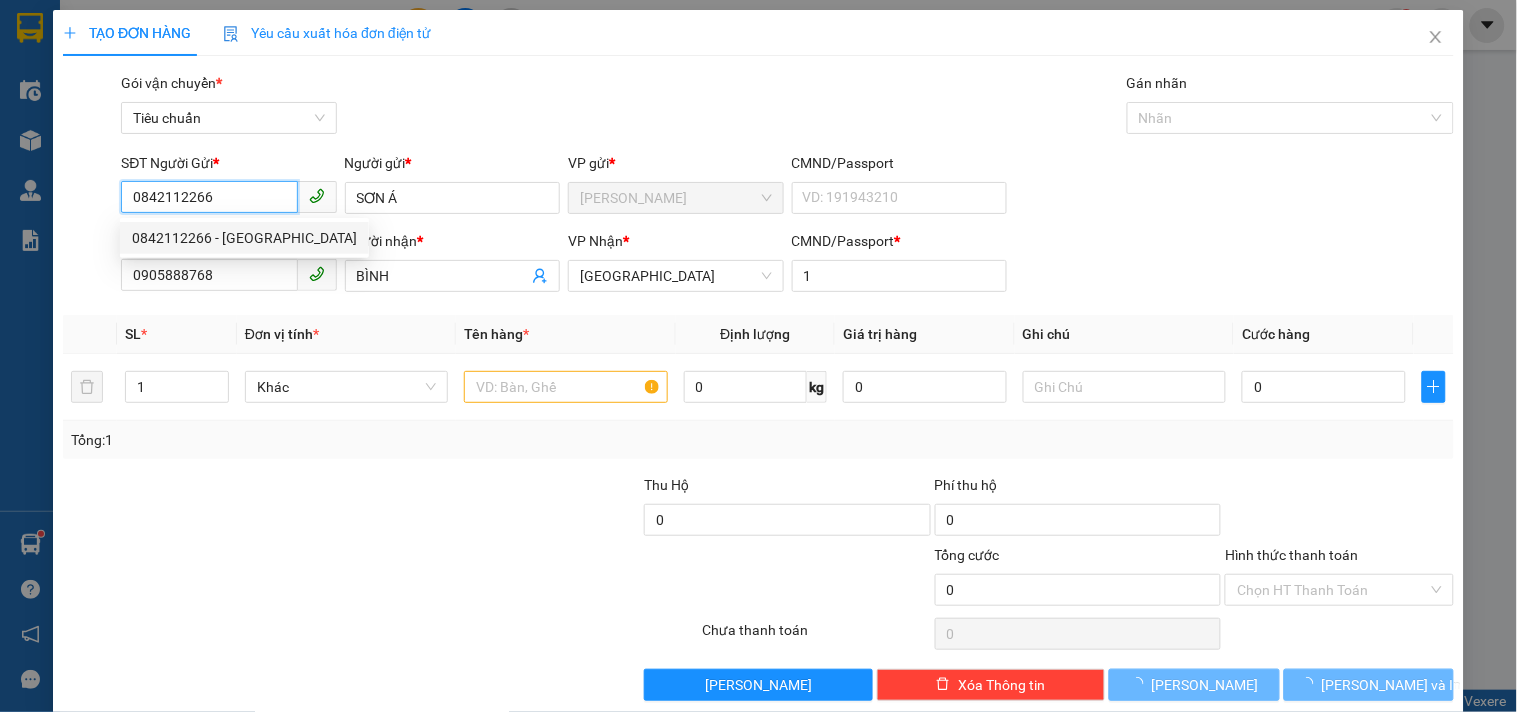 type on "100.000" 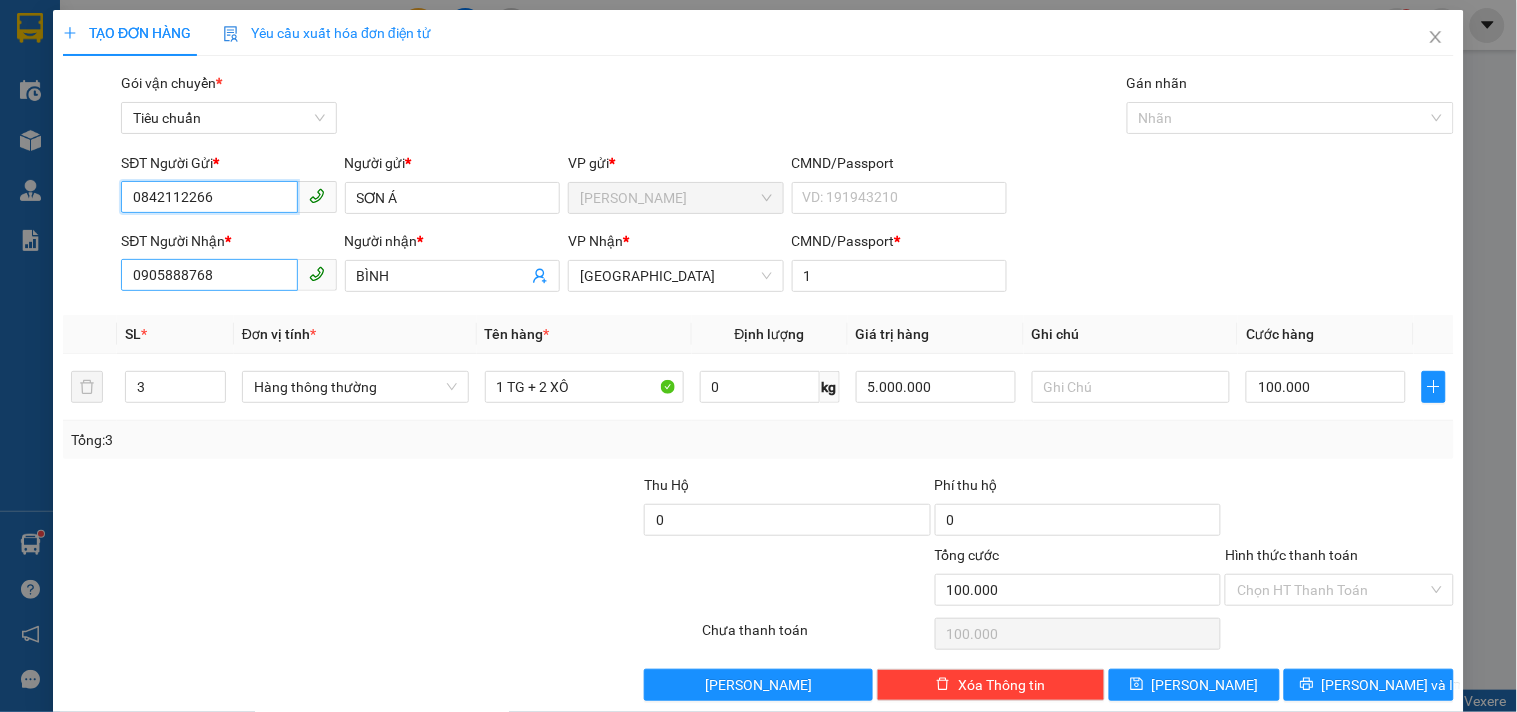 type on "0842112266" 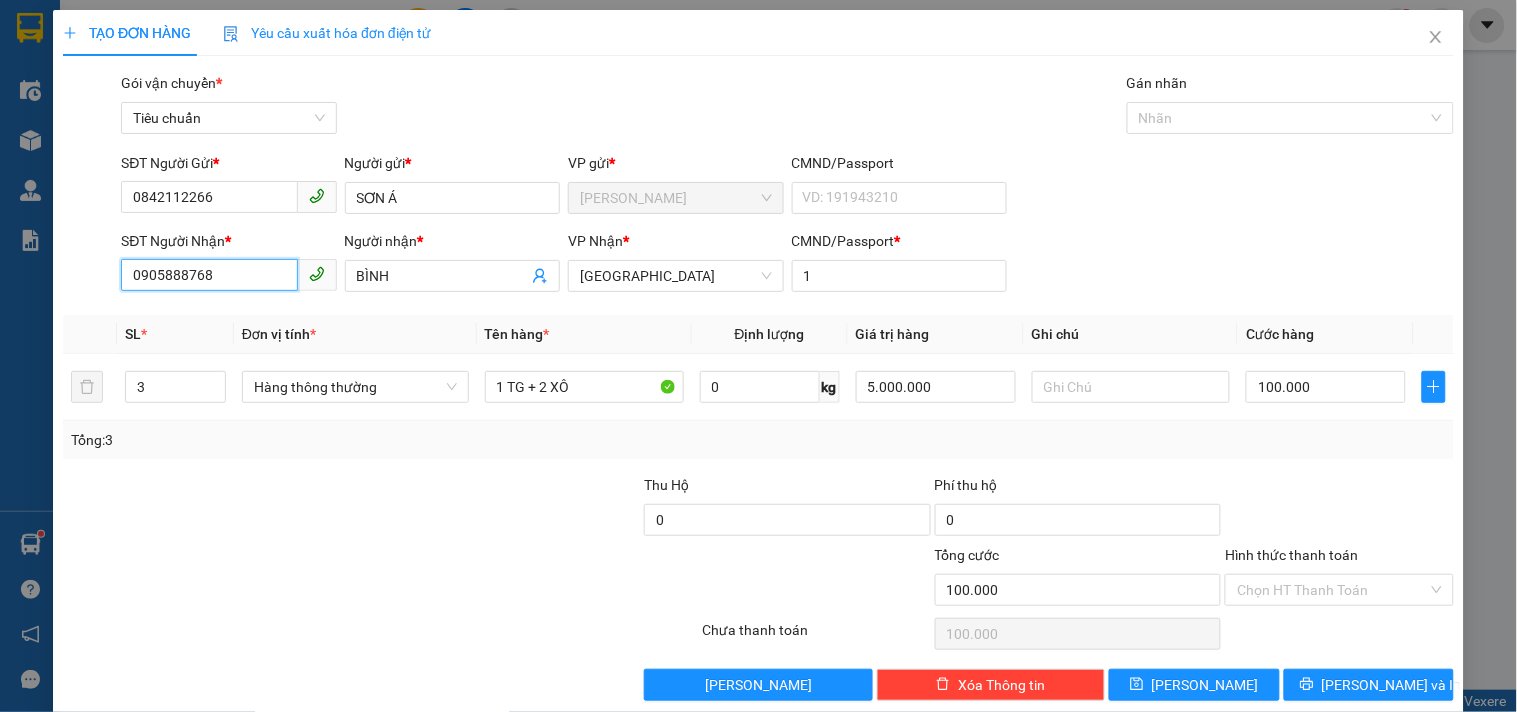 click on "0905888768" at bounding box center (209, 275) 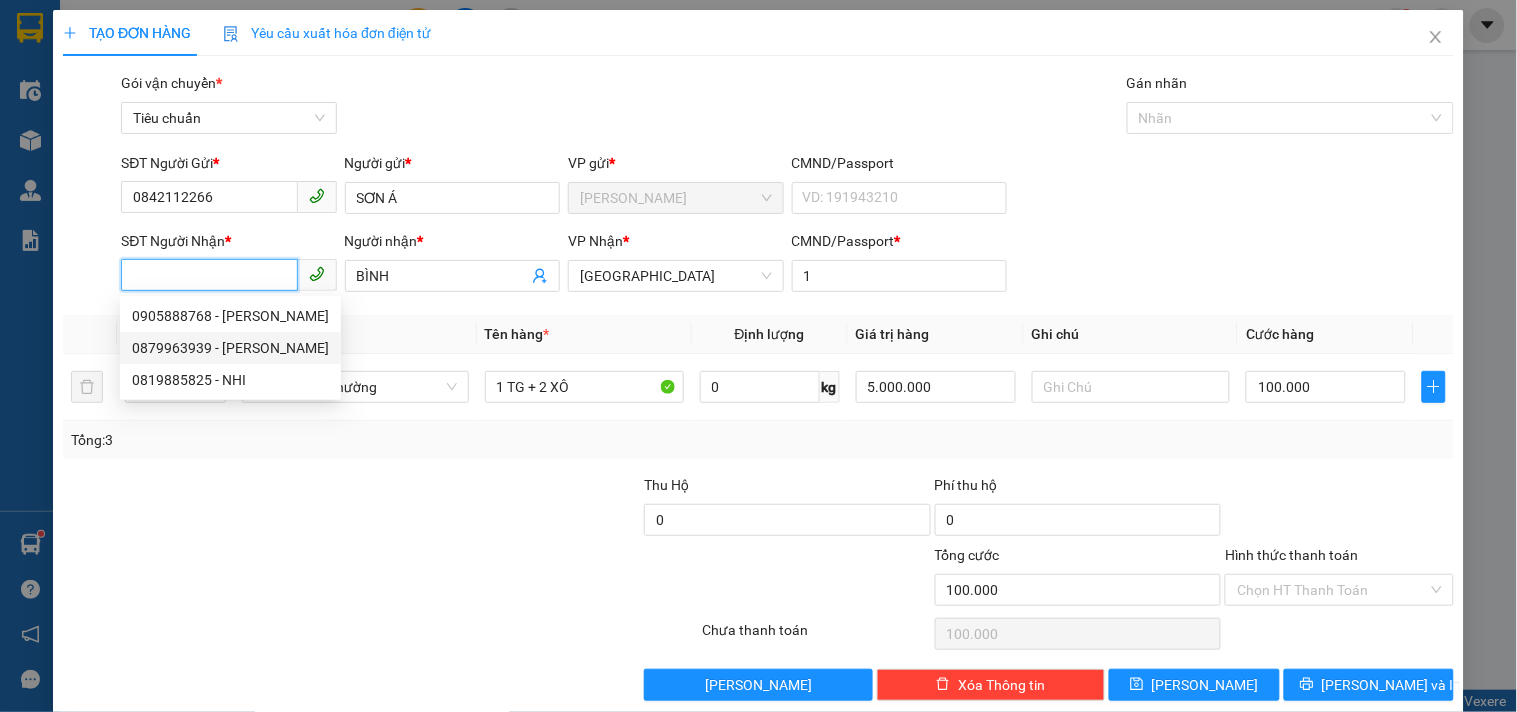click on "0879963939 - HIẾU" at bounding box center (230, 348) 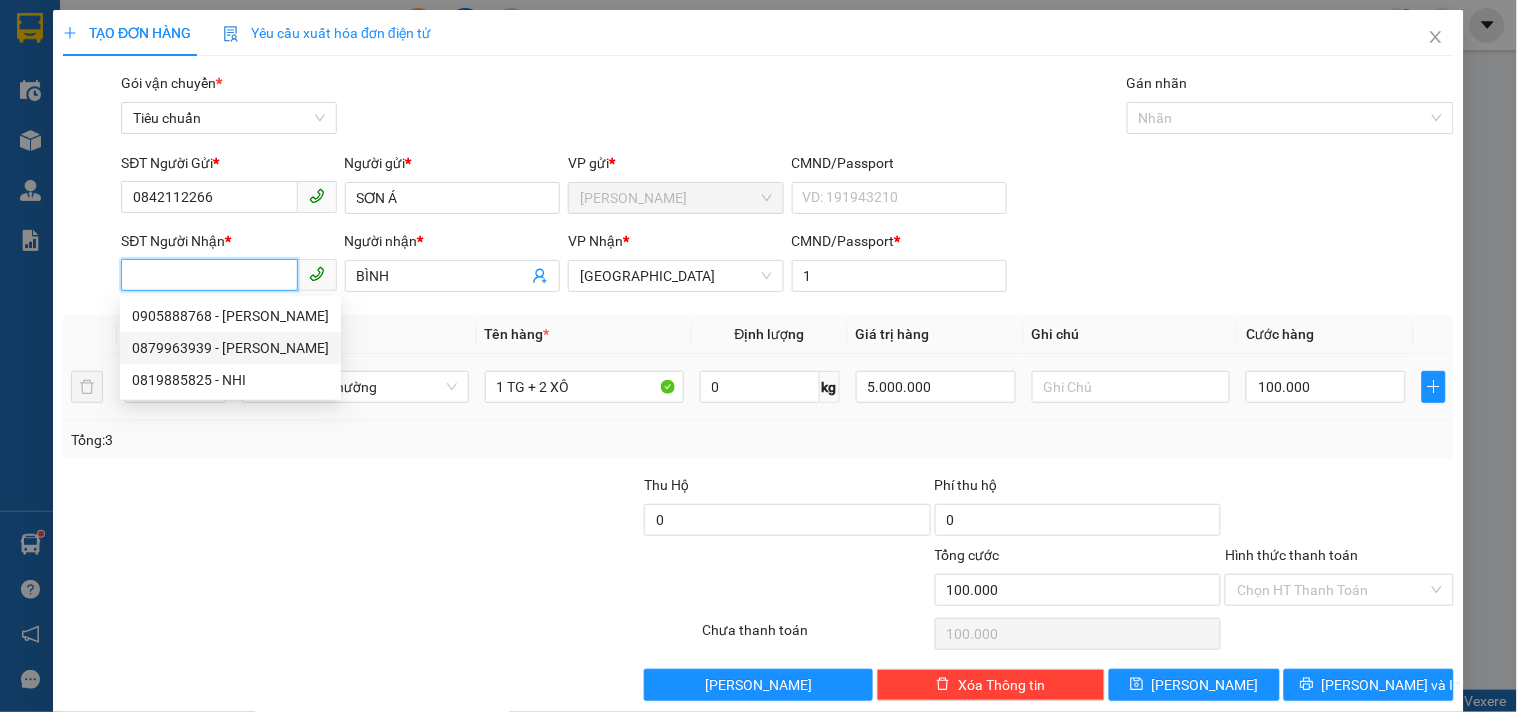 type on "0879963939" 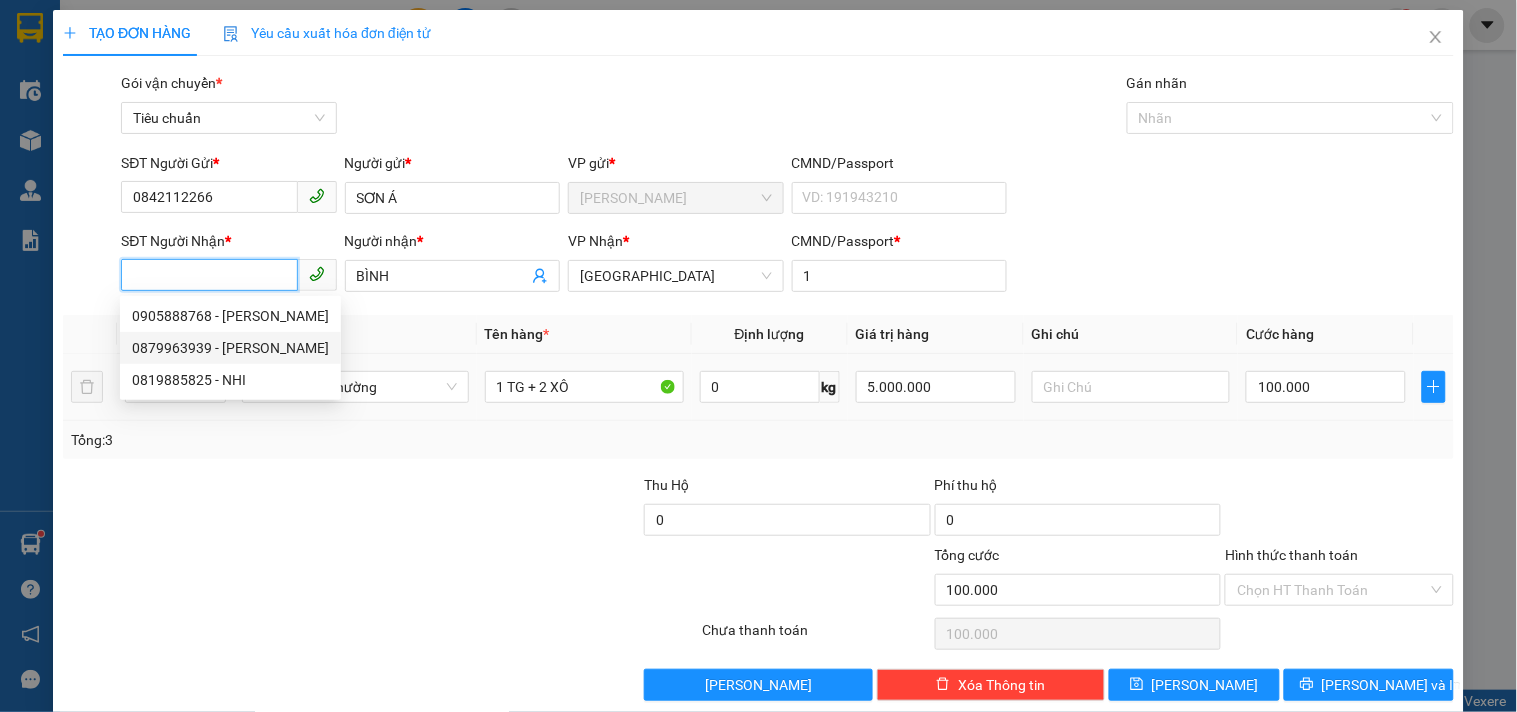 type on "HIẾU" 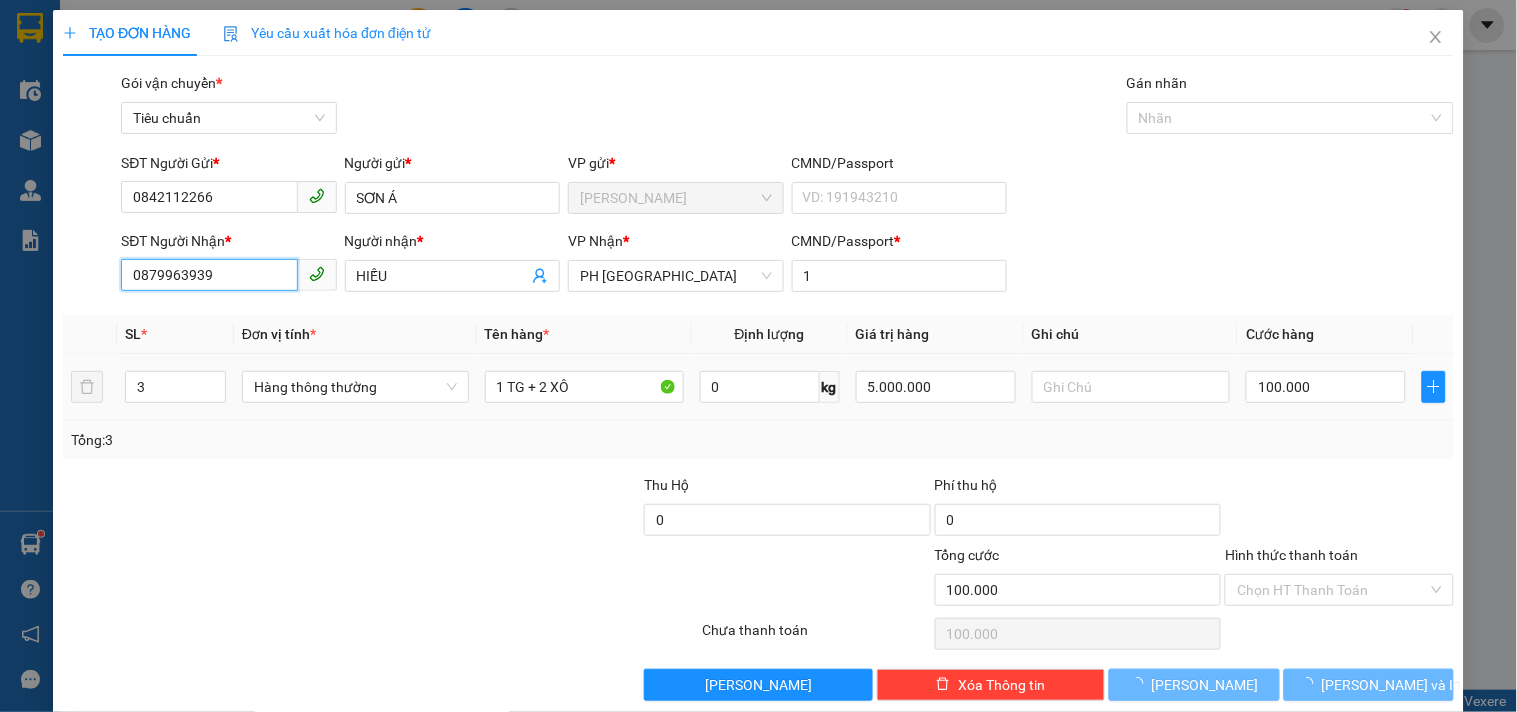 type on "400.000" 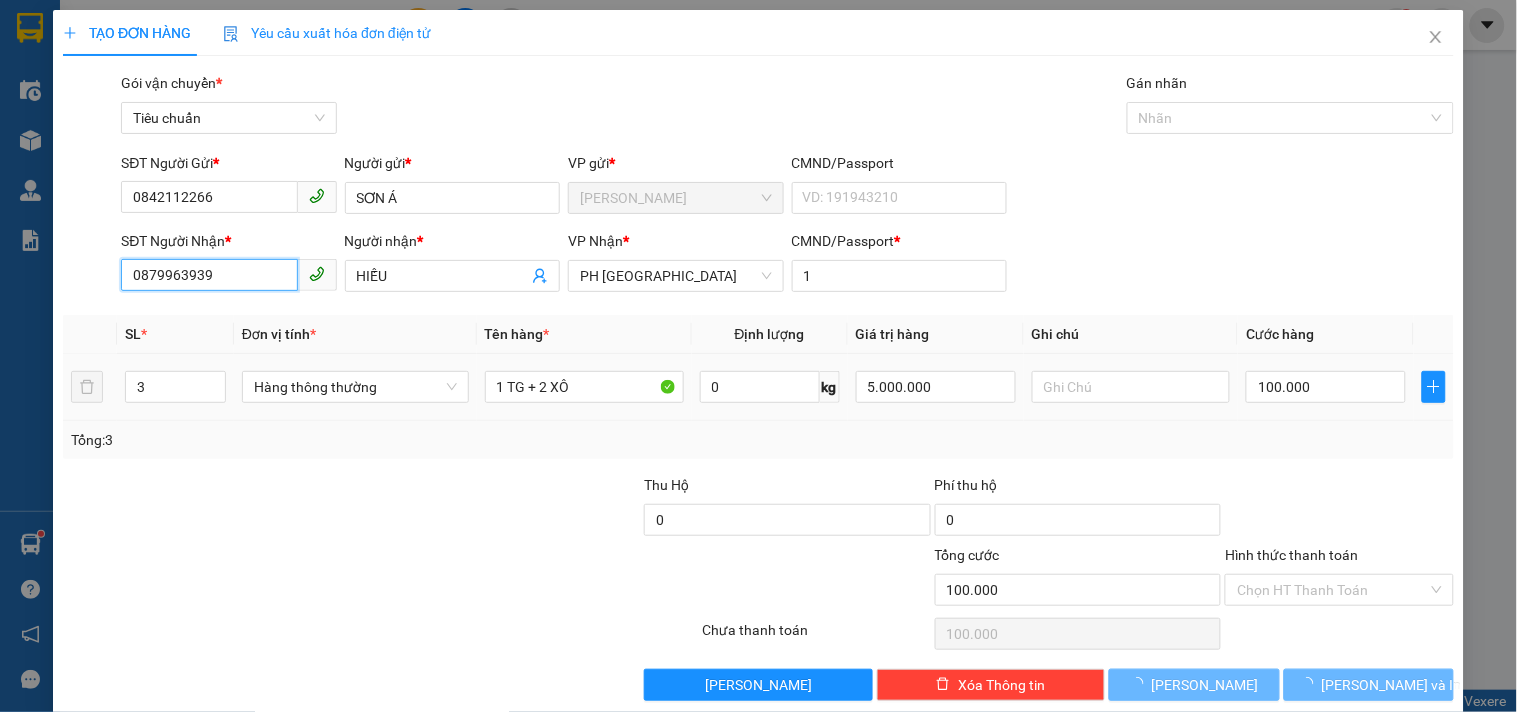 type on "400.000" 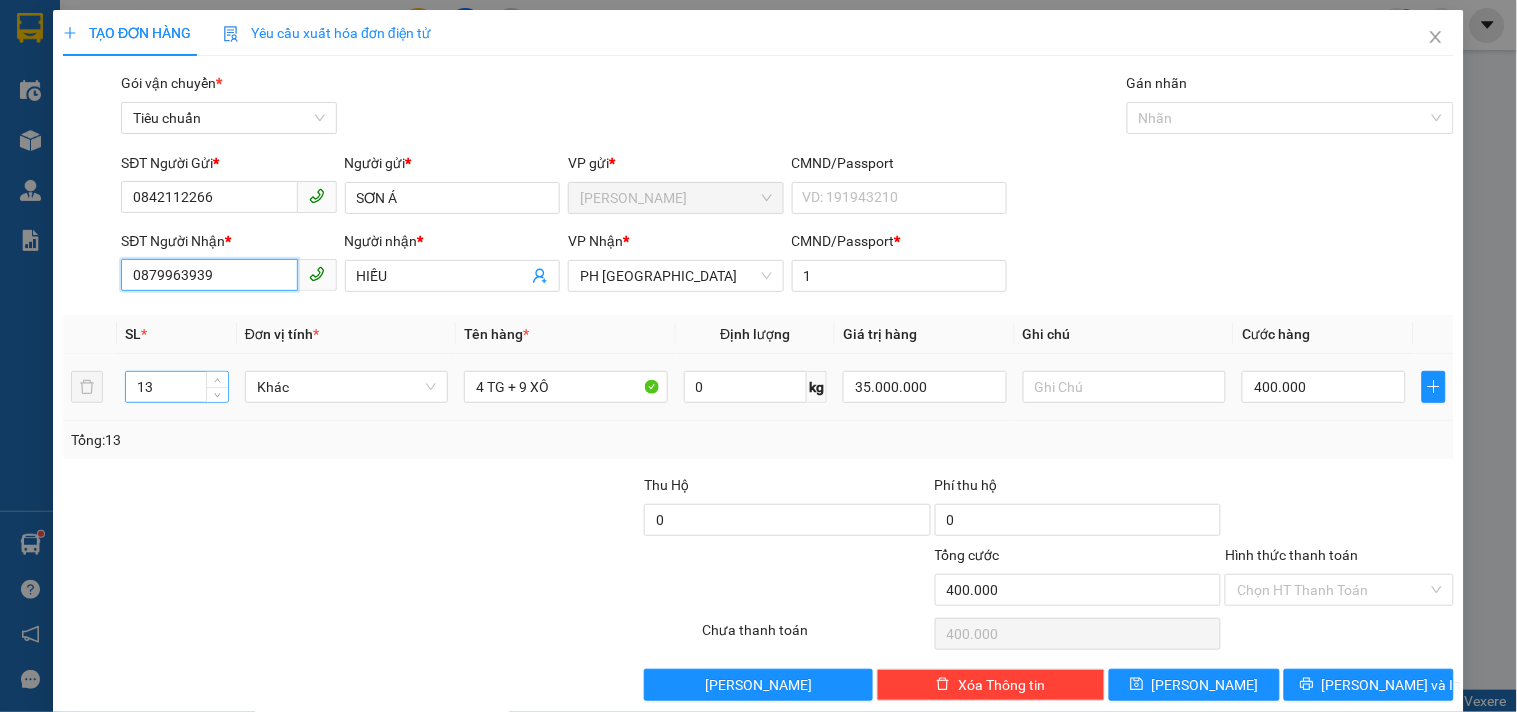 type on "0879963939" 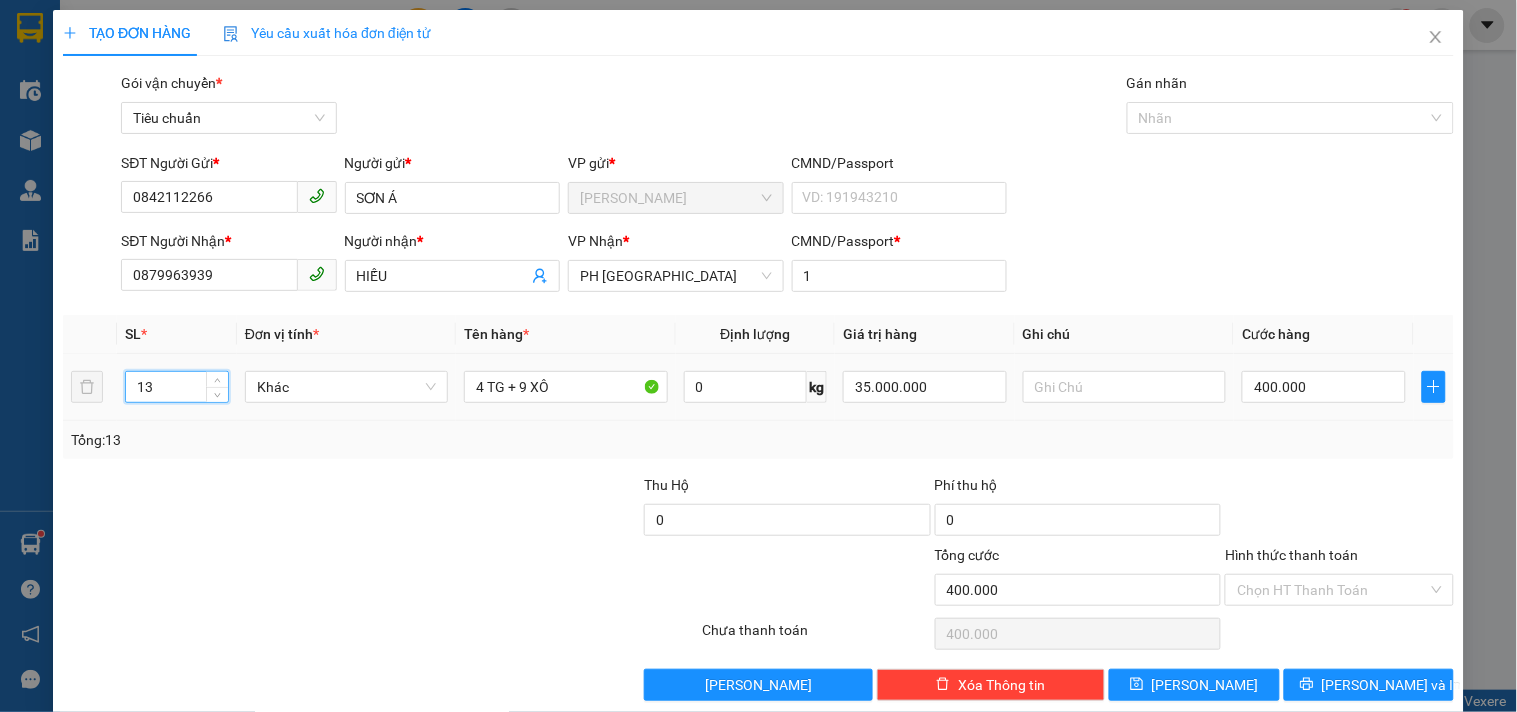 click on "13" at bounding box center [177, 387] 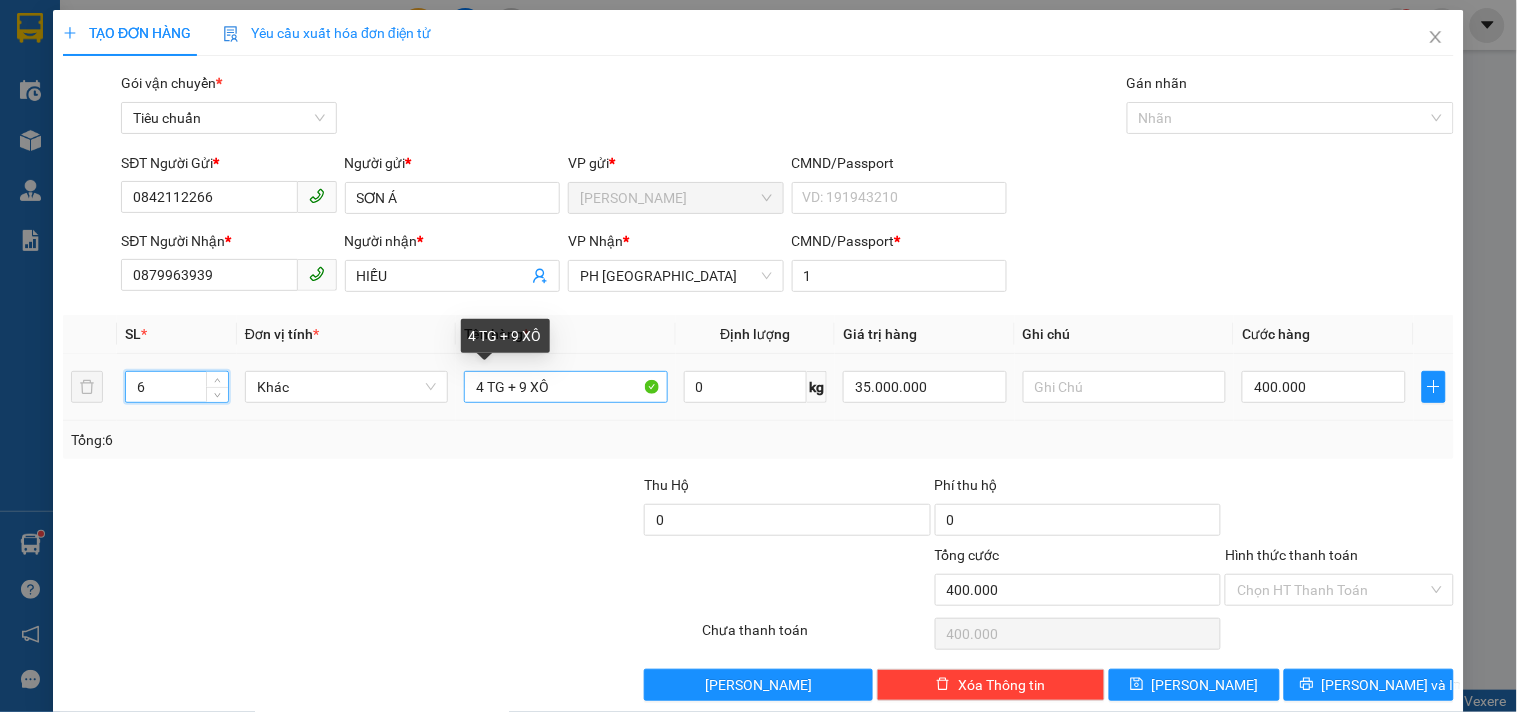 type on "6" 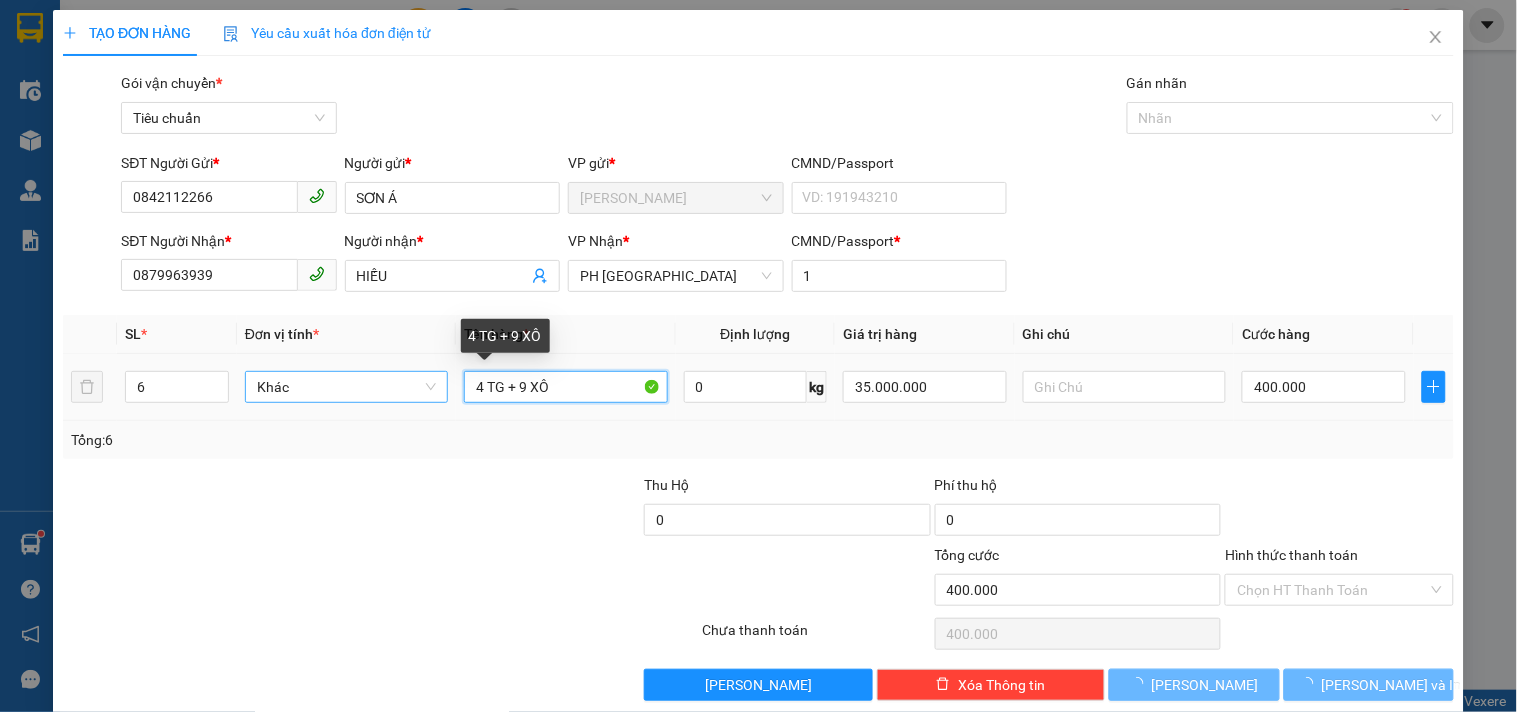 drag, startPoint x: 520, startPoint y: 397, endPoint x: 263, endPoint y: 371, distance: 258.31183 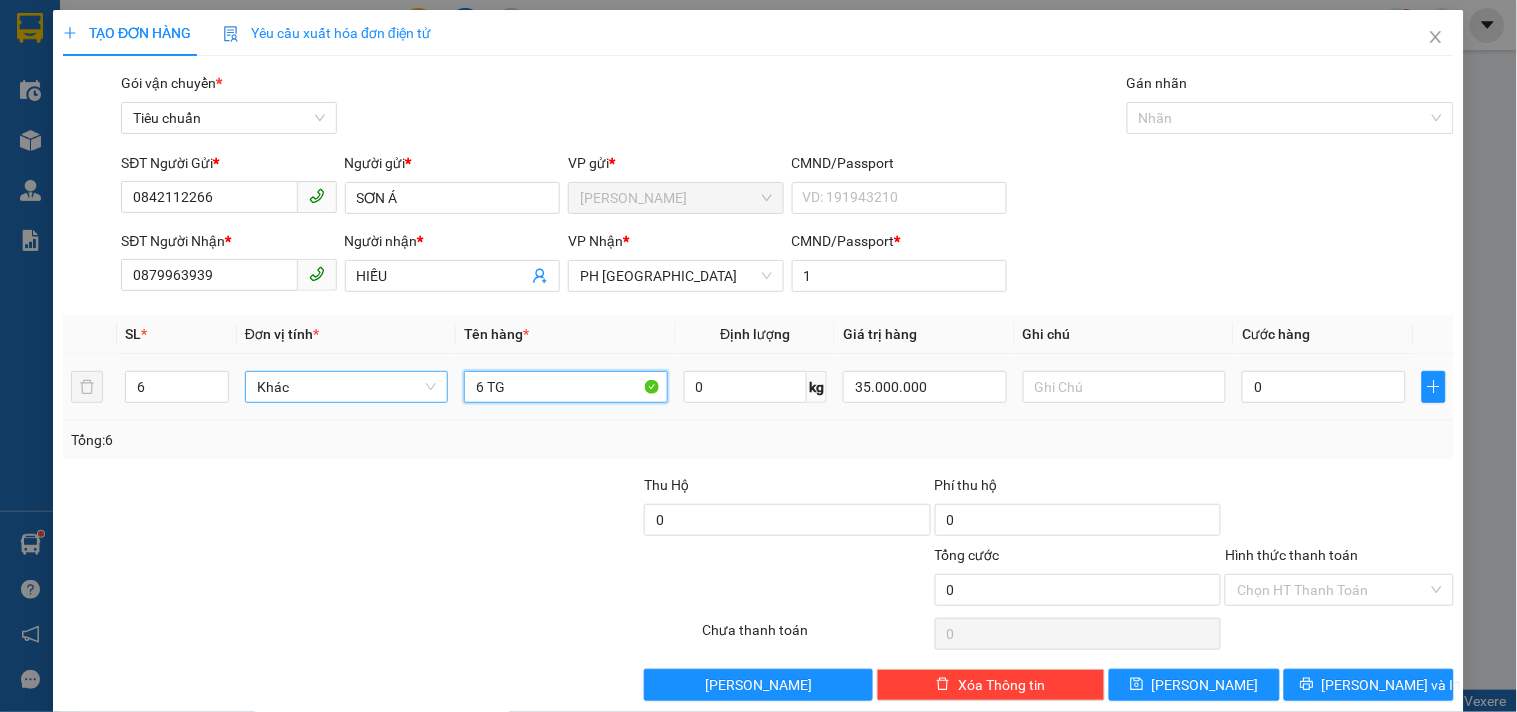 type on "6 TG" 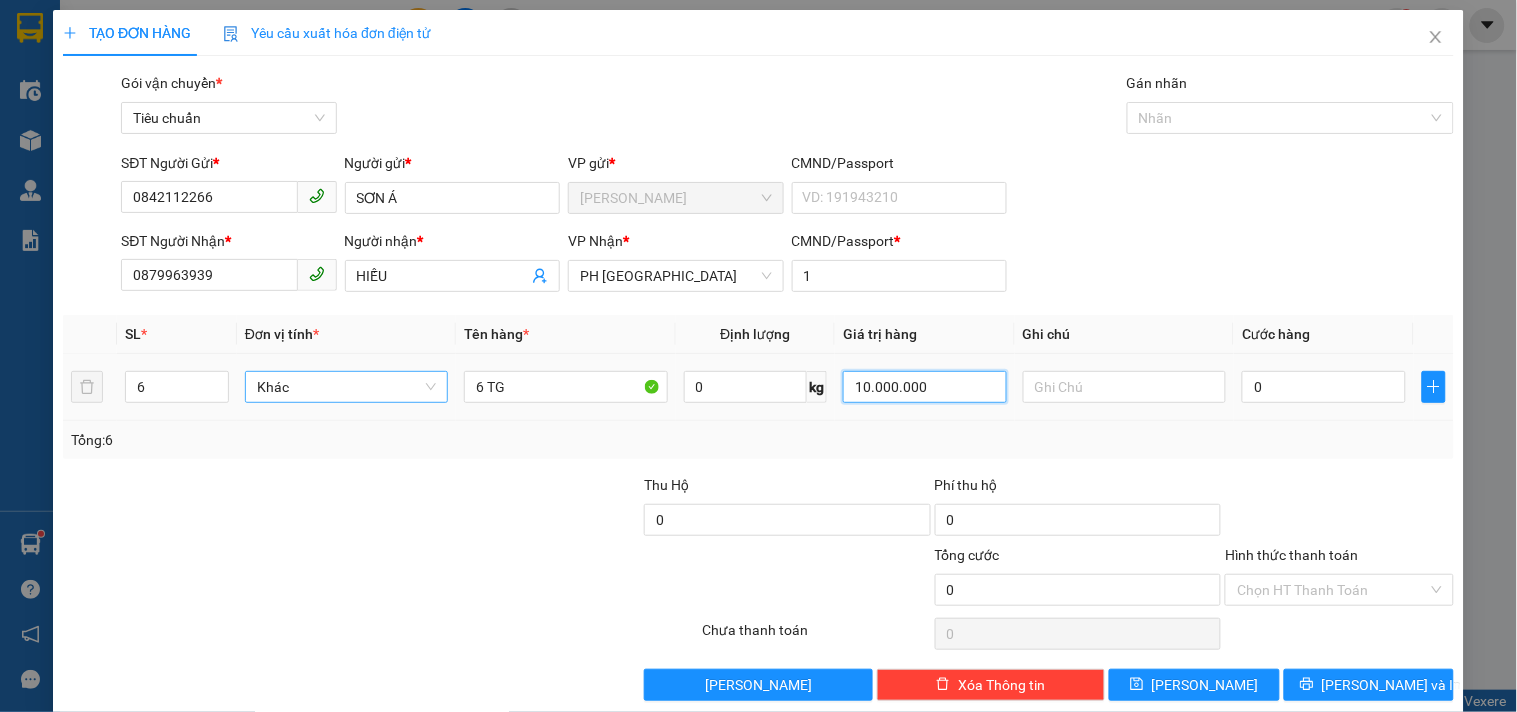 type on "10.000.000" 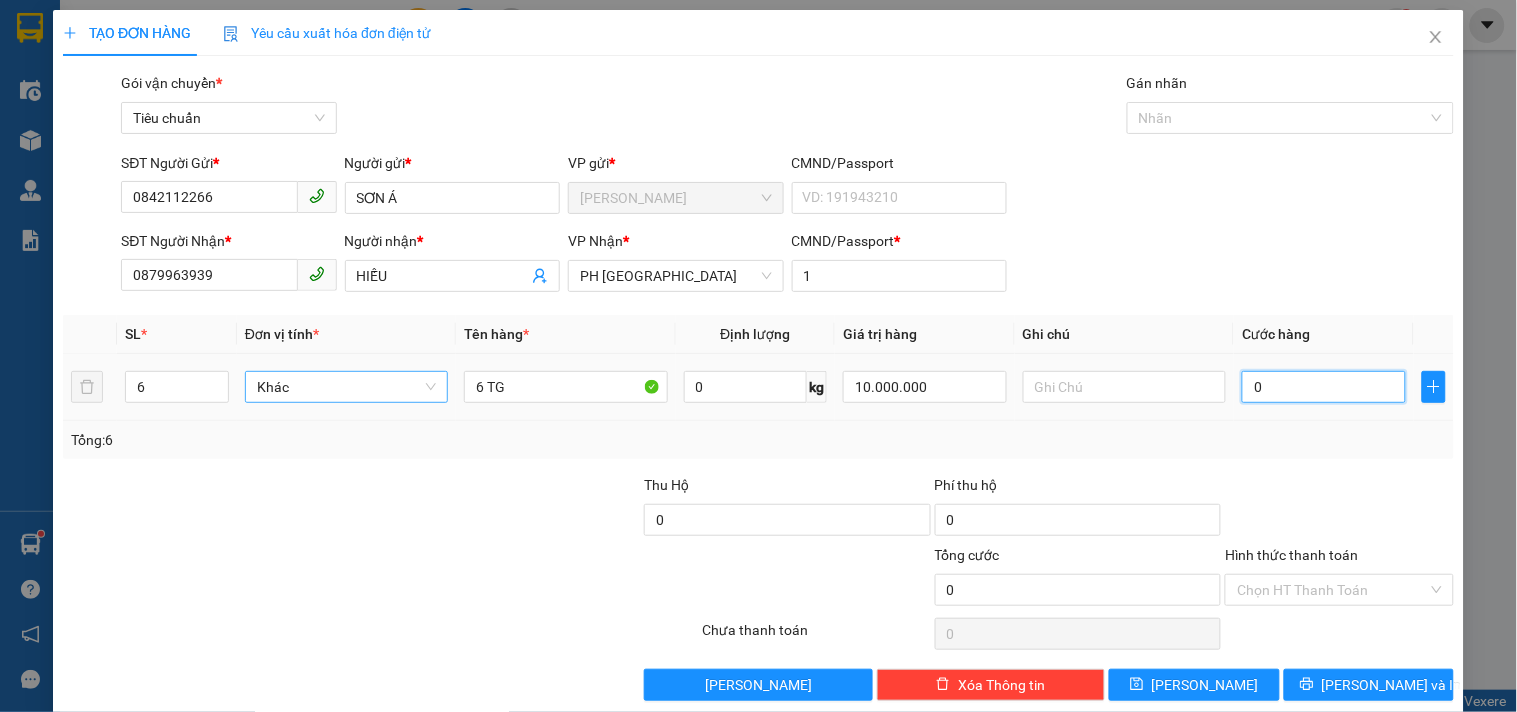 type on "1" 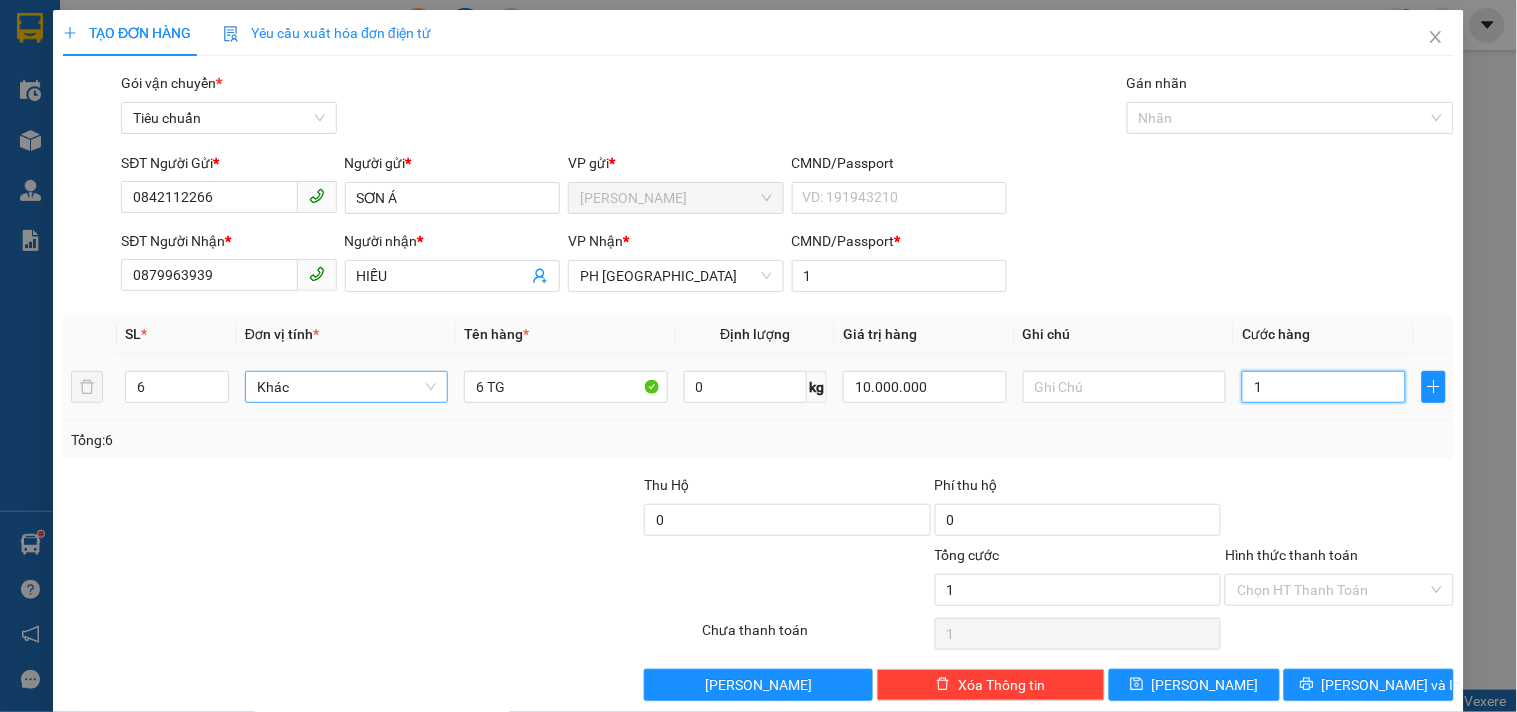 type on "18" 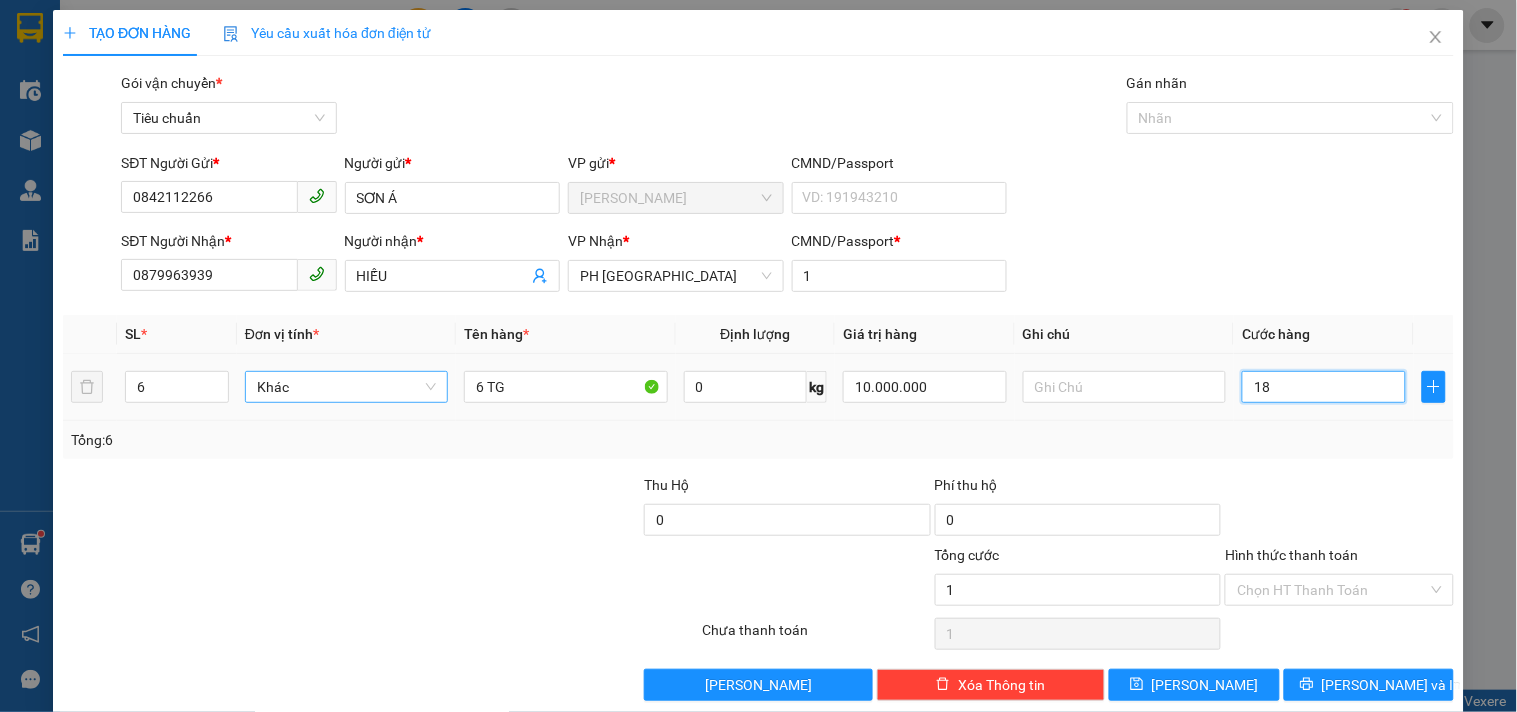 type on "18" 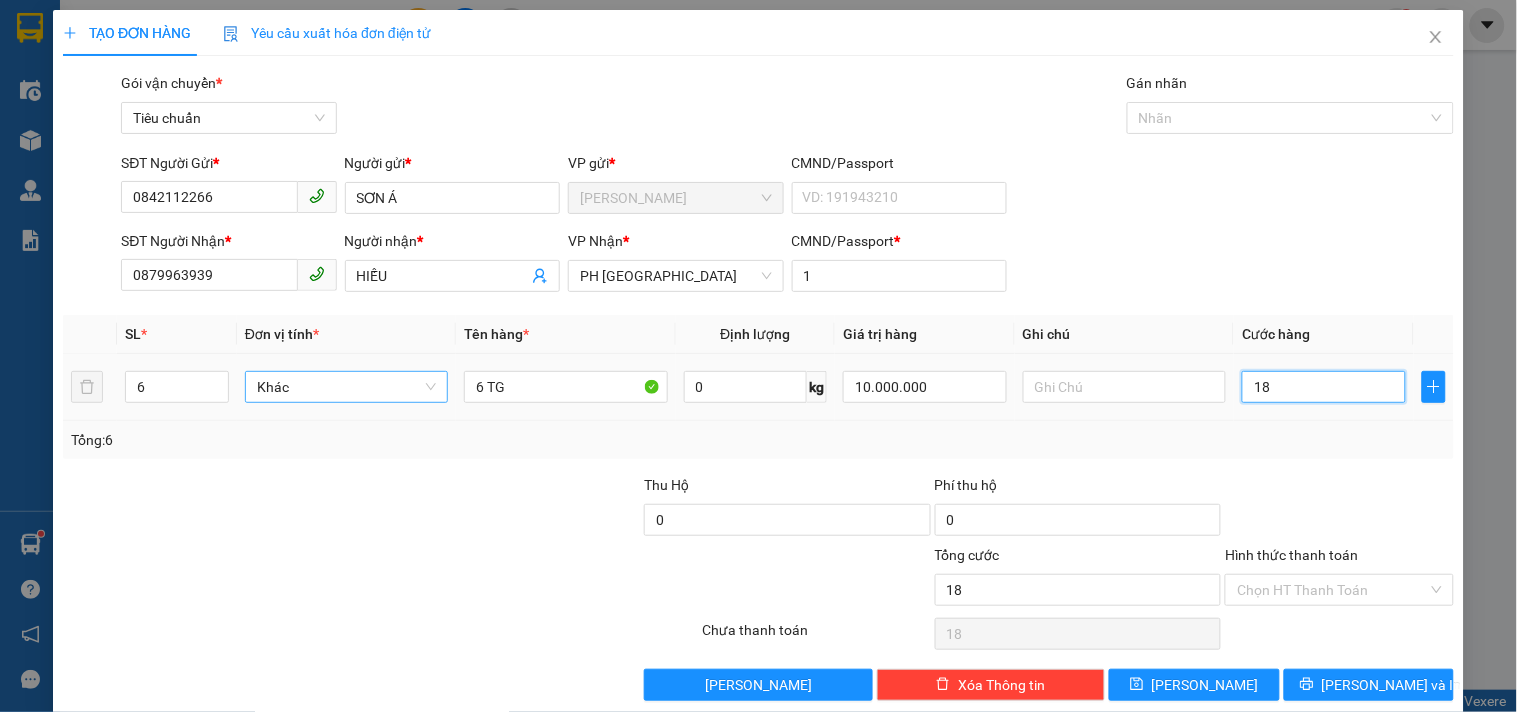 type on "180" 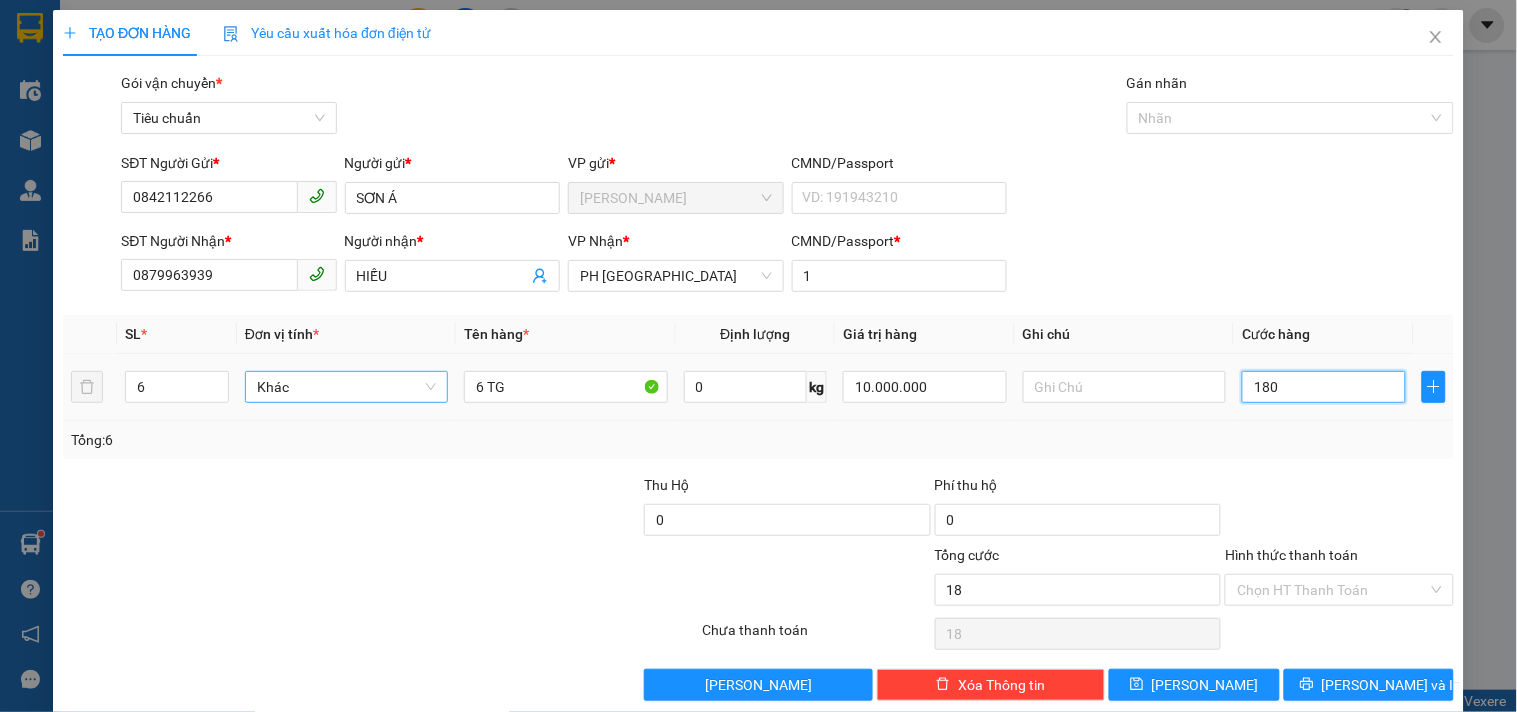 type on "180" 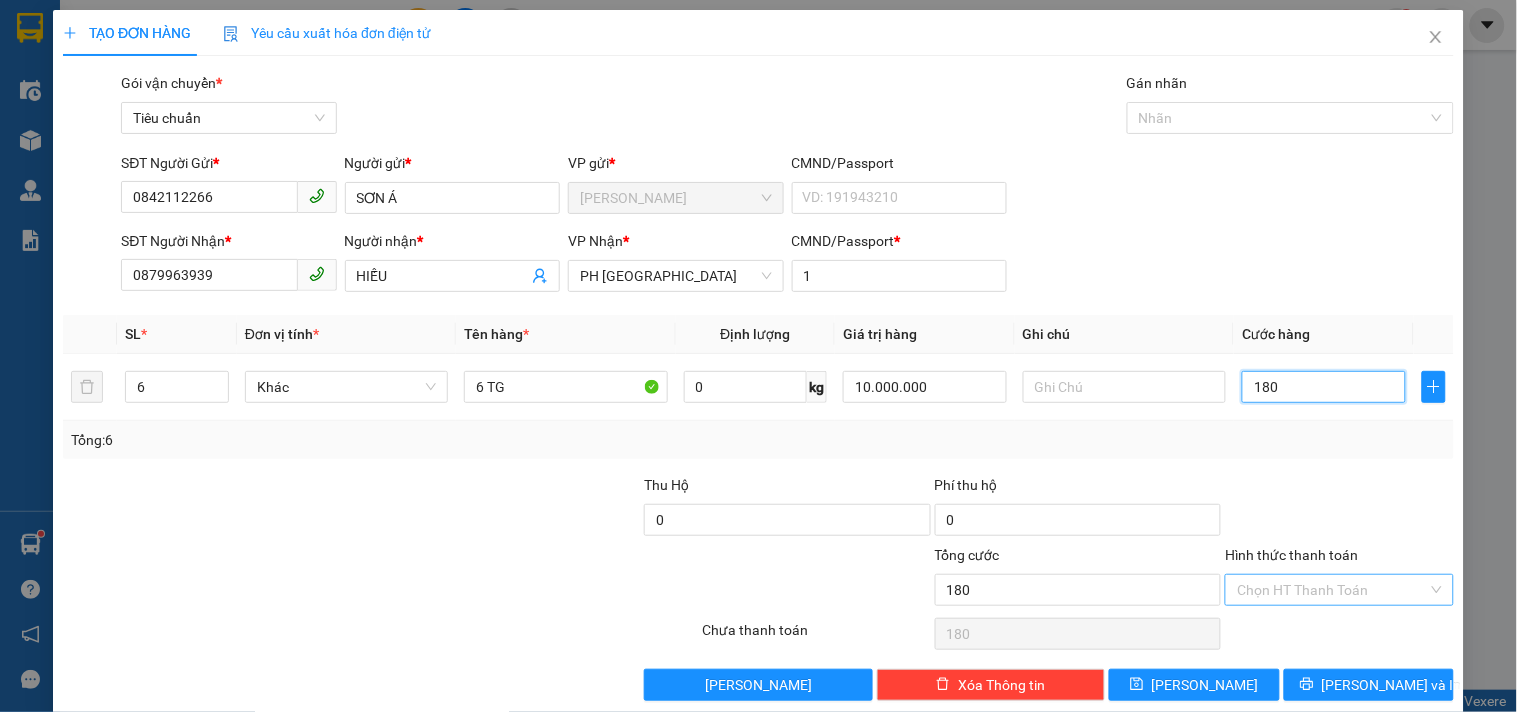 type on "180" 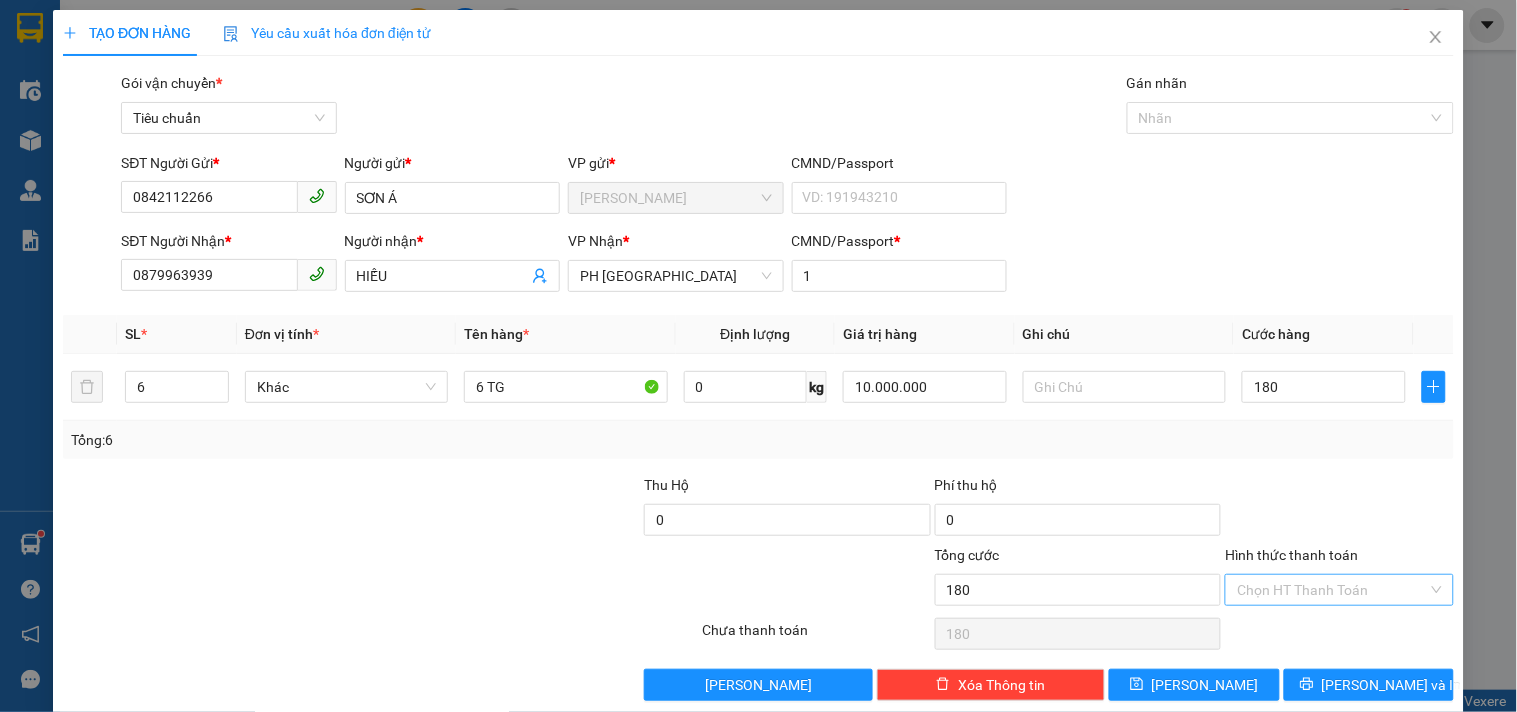 type on "180.000" 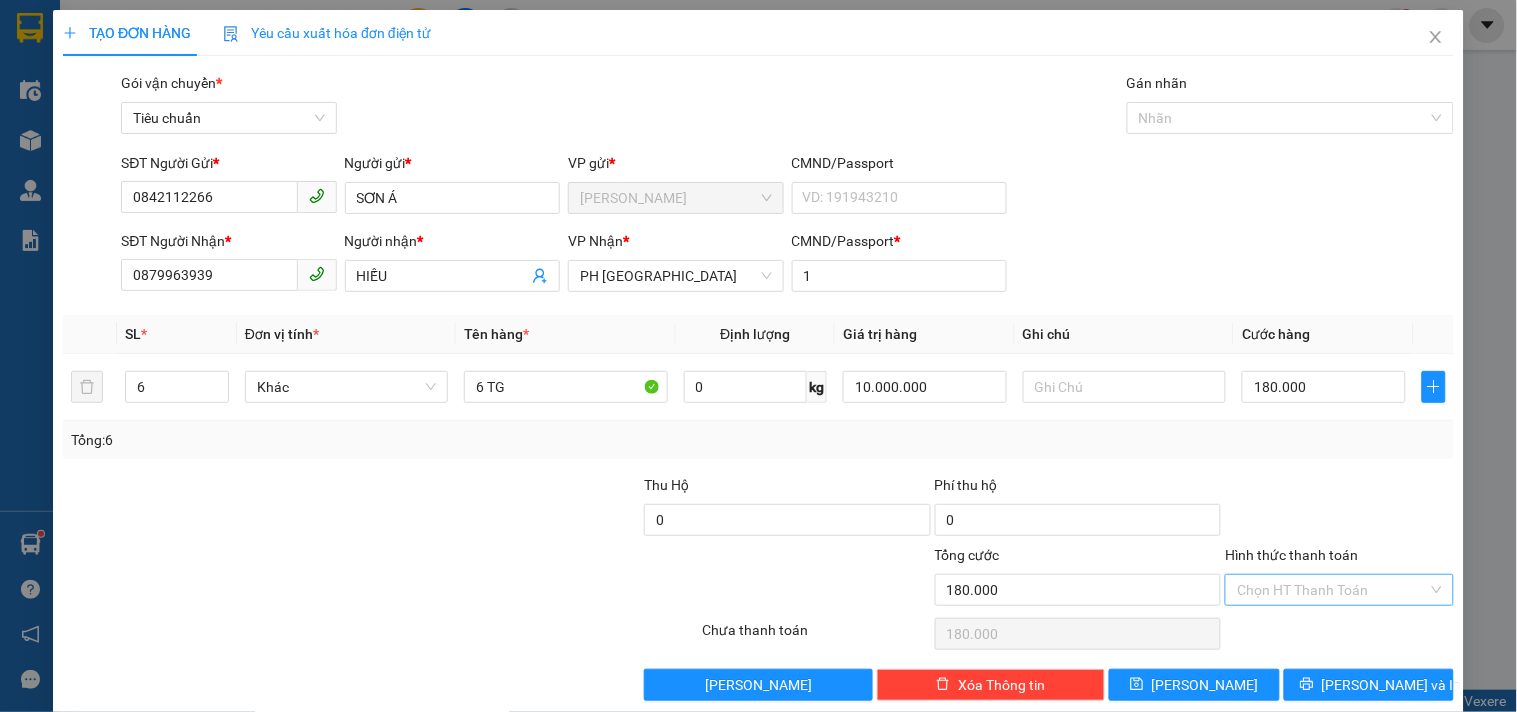 click on "Hình thức thanh toán" at bounding box center [1332, 590] 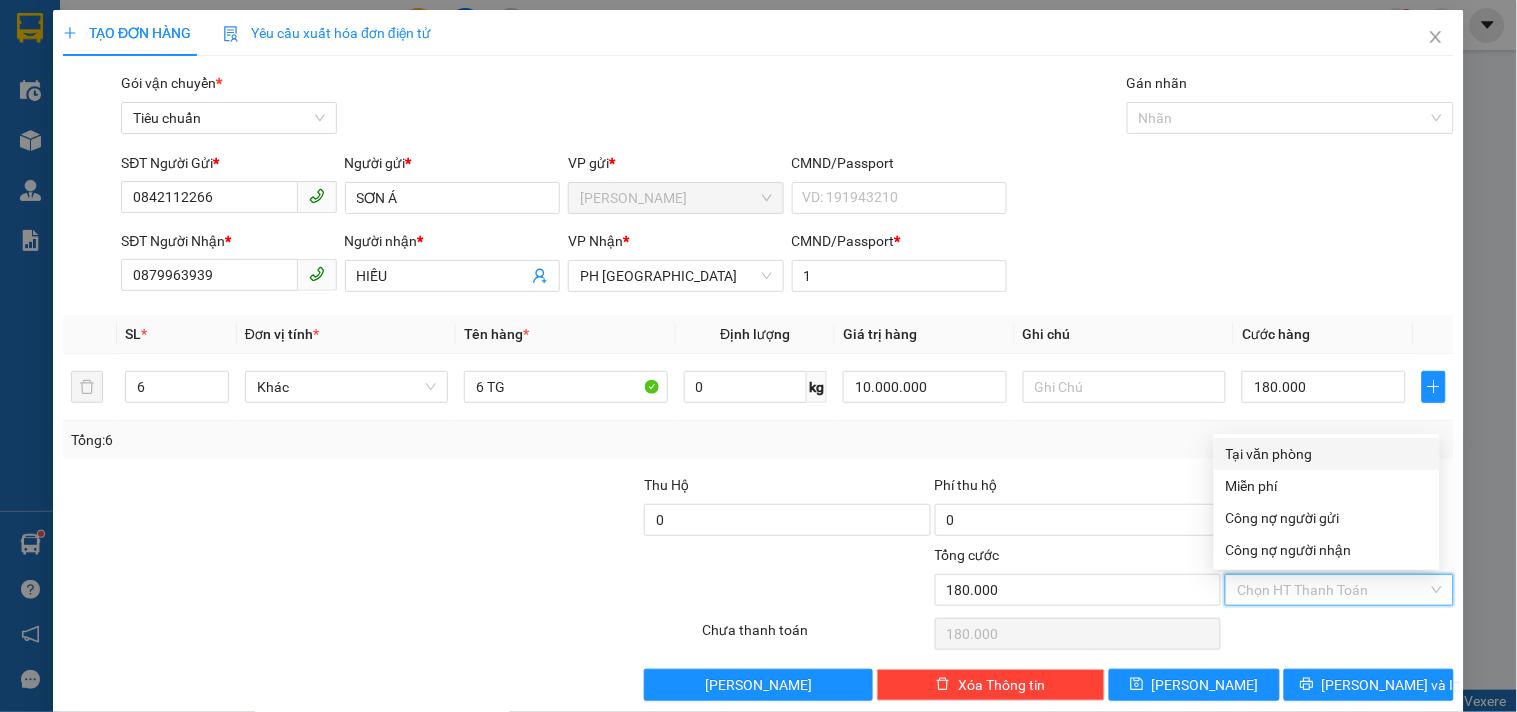 click on "Tại văn phòng" at bounding box center [1327, 454] 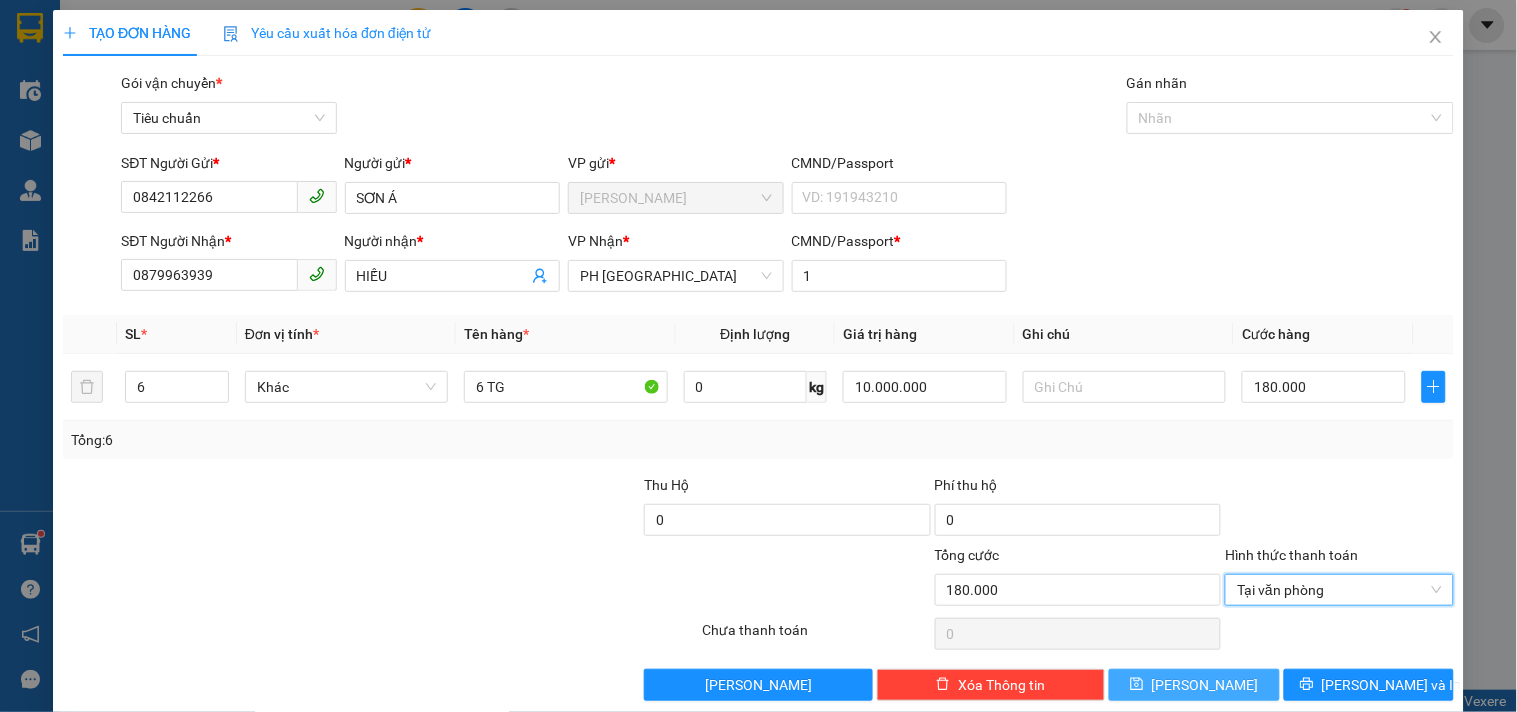 click 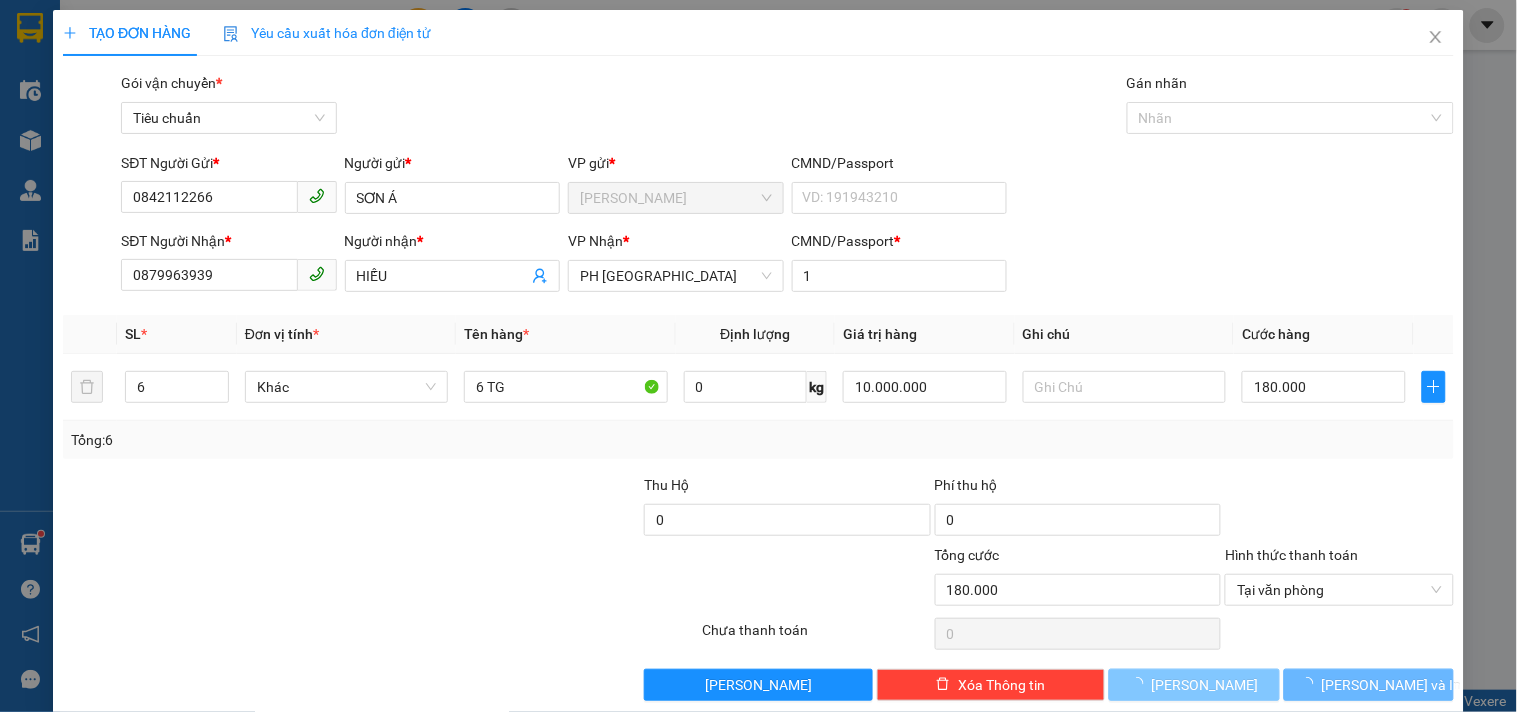 type 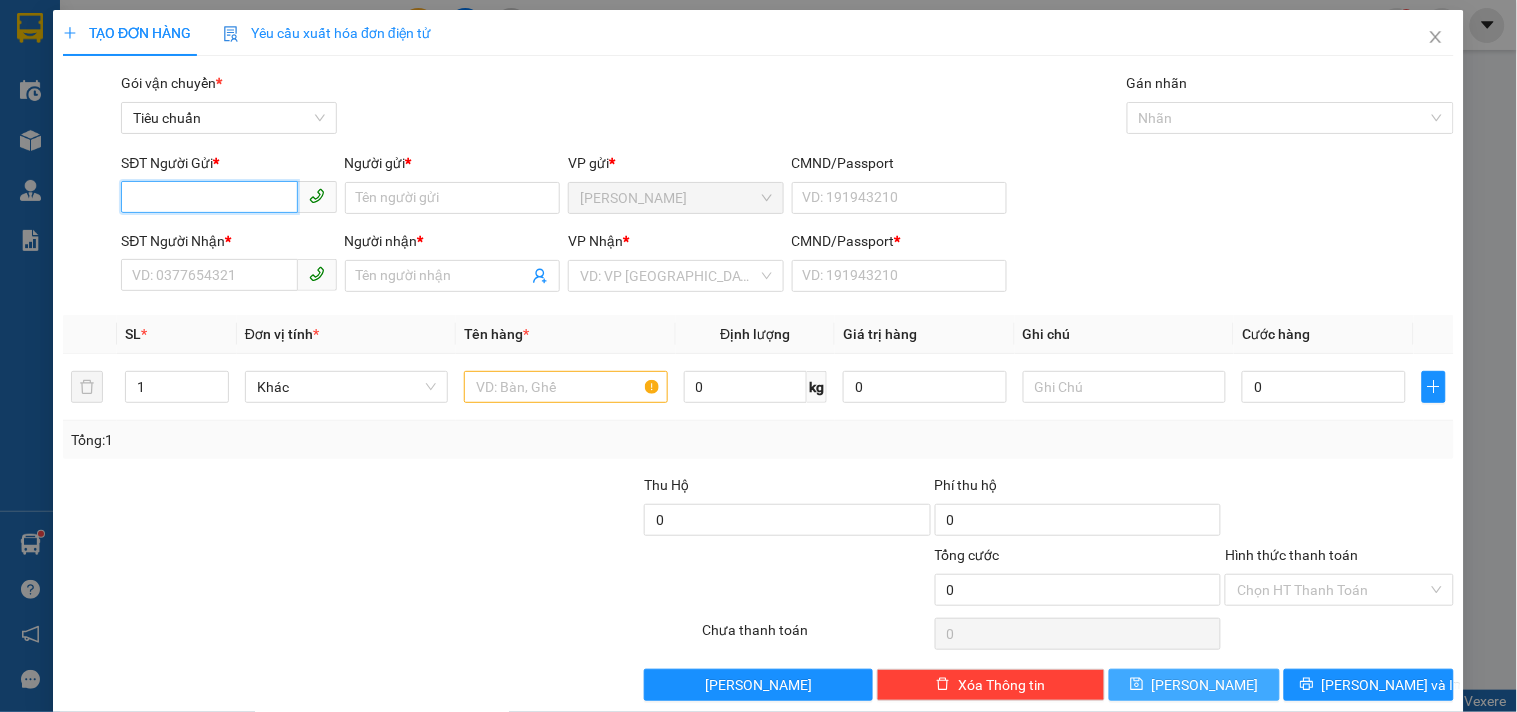 click on "SĐT Người Gửi  *" at bounding box center (209, 197) 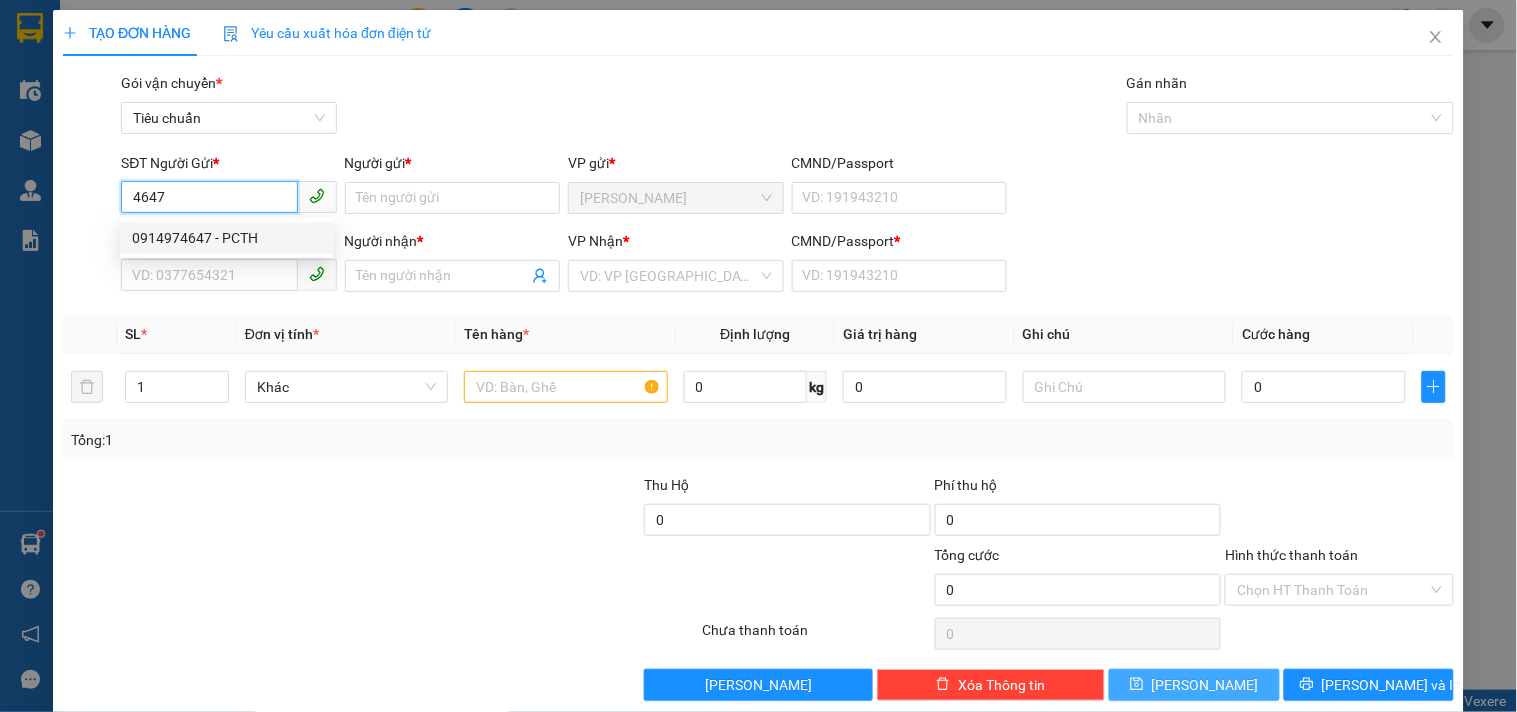 click on "0914974647 - PCTH" at bounding box center (226, 238) 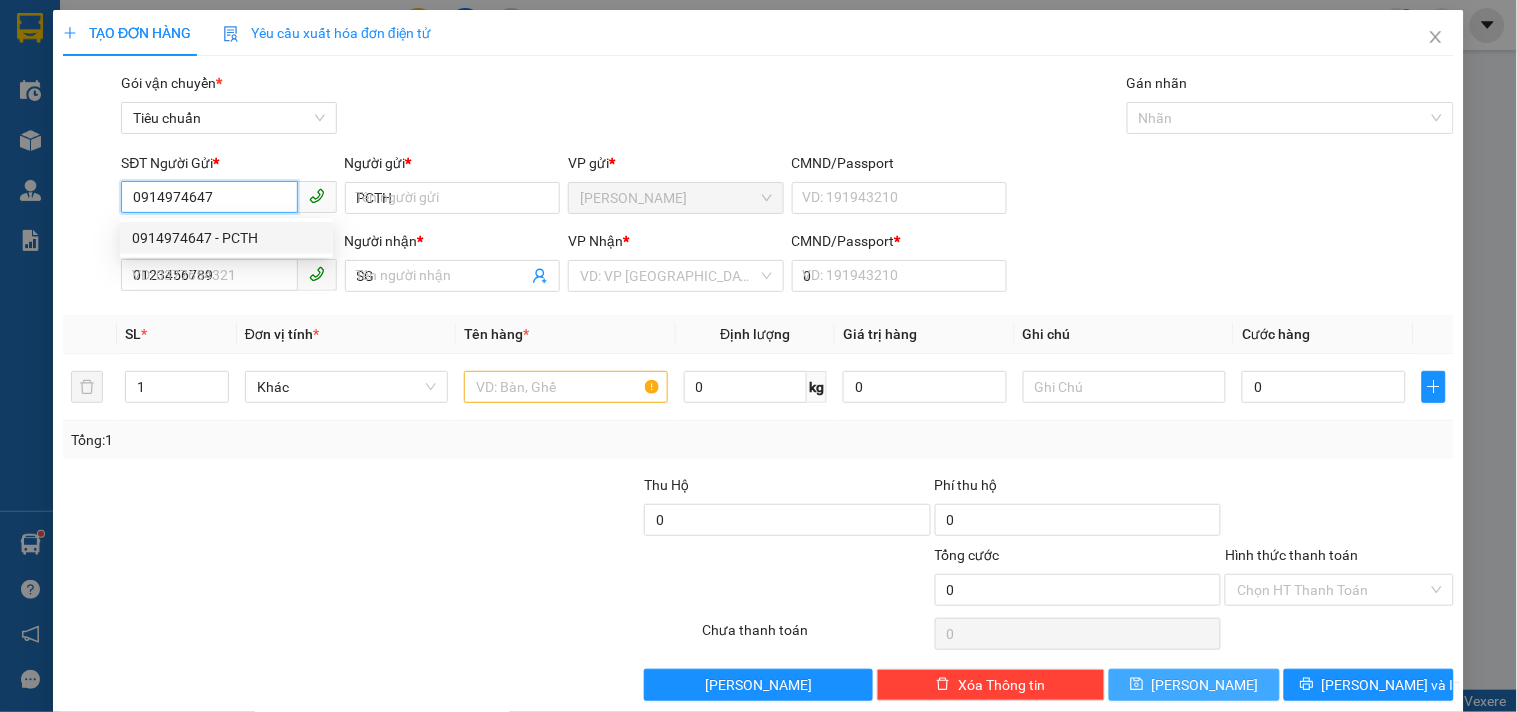 type on "60.000" 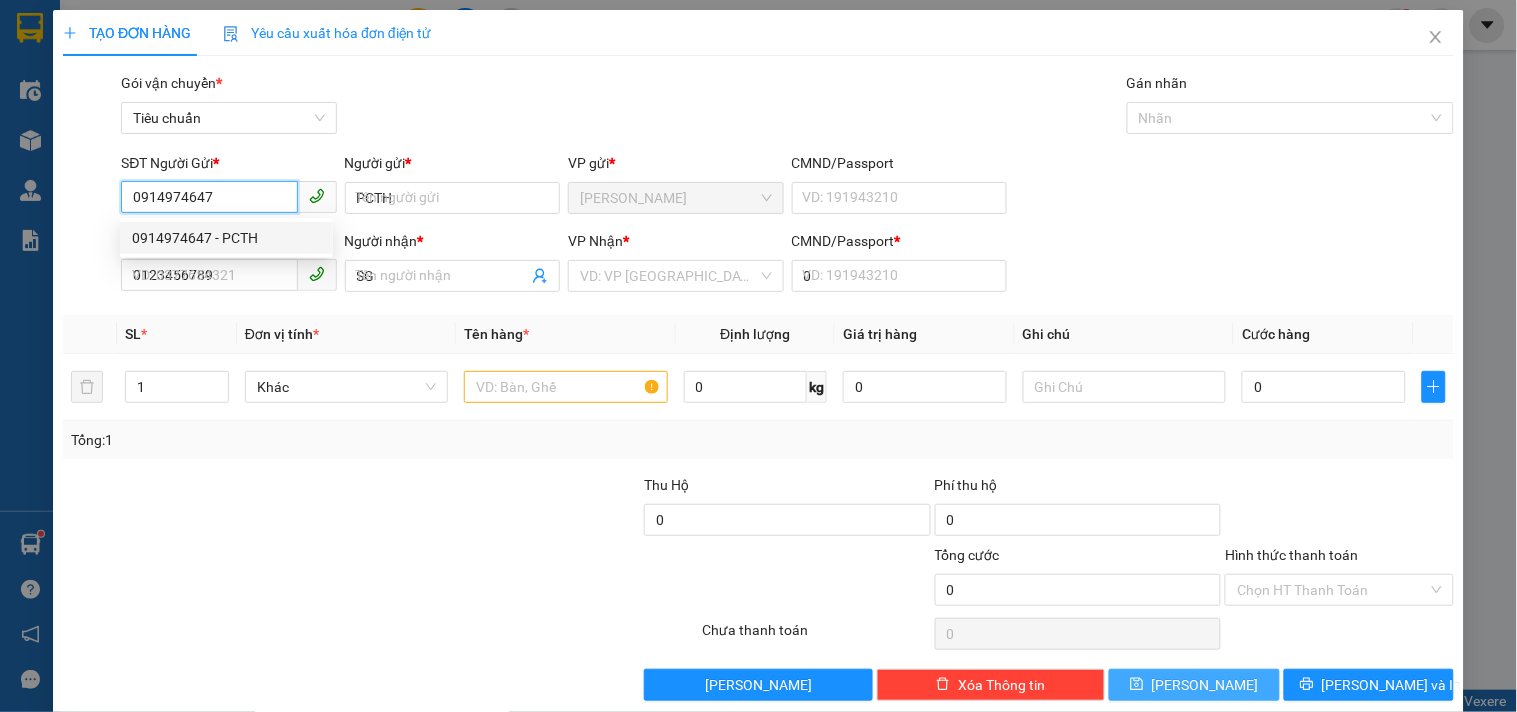 type on "60.000" 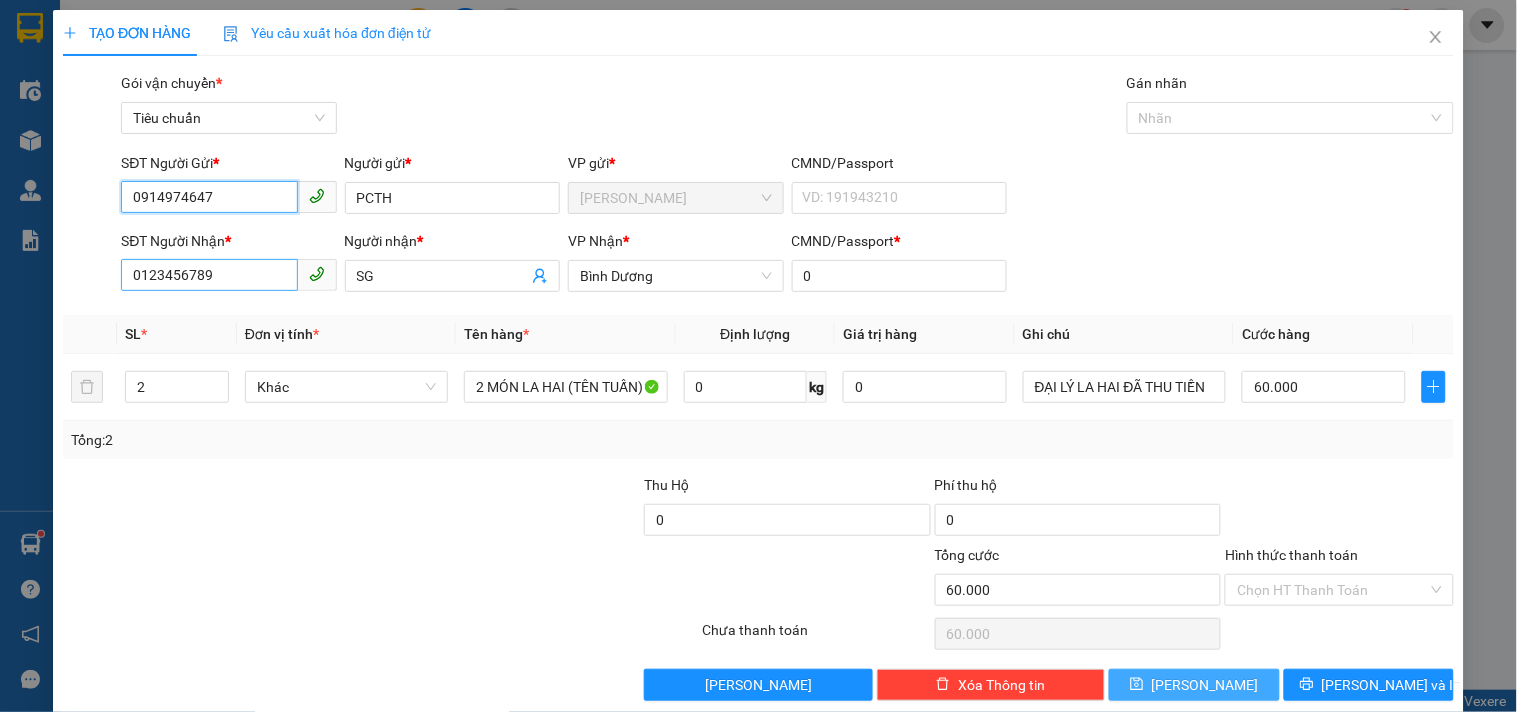 type on "0914974647" 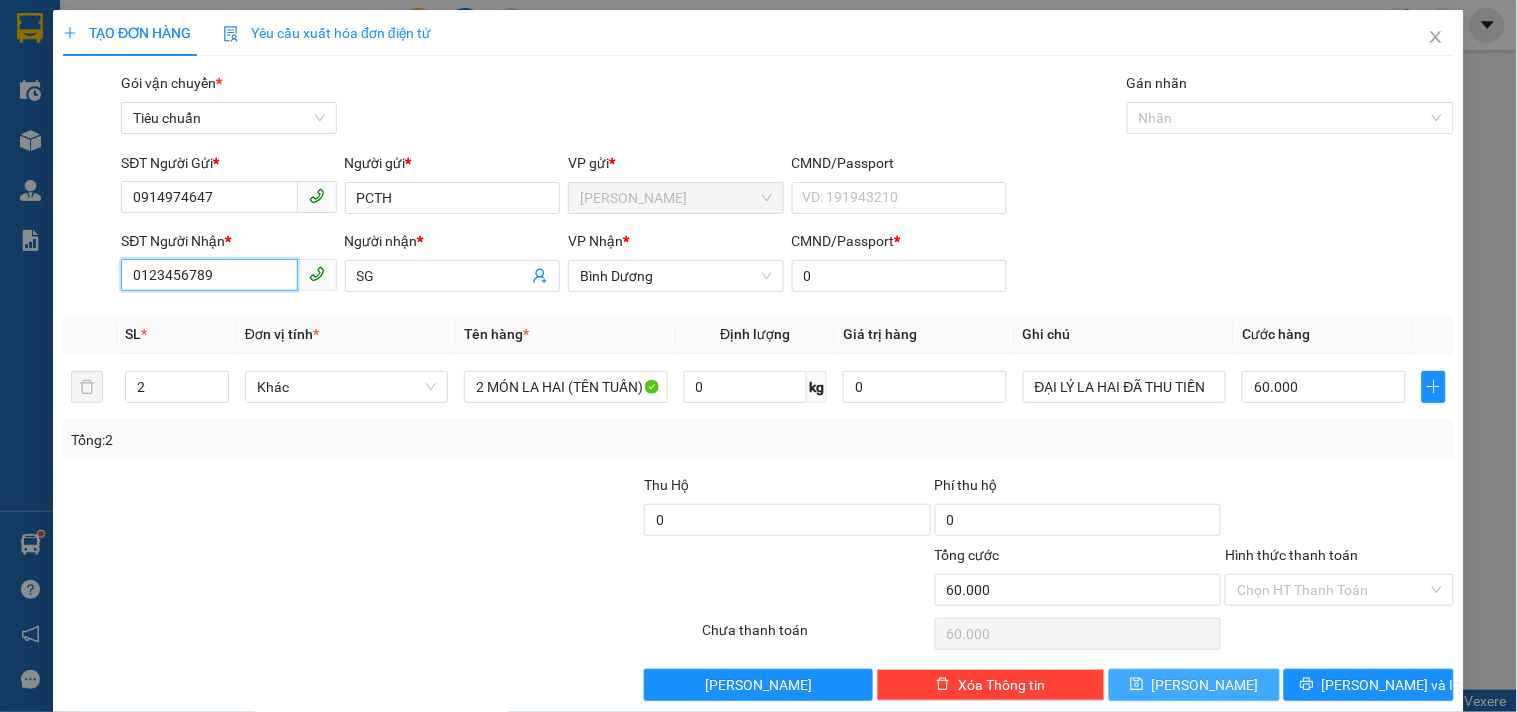 click on "0123456789" at bounding box center (209, 275) 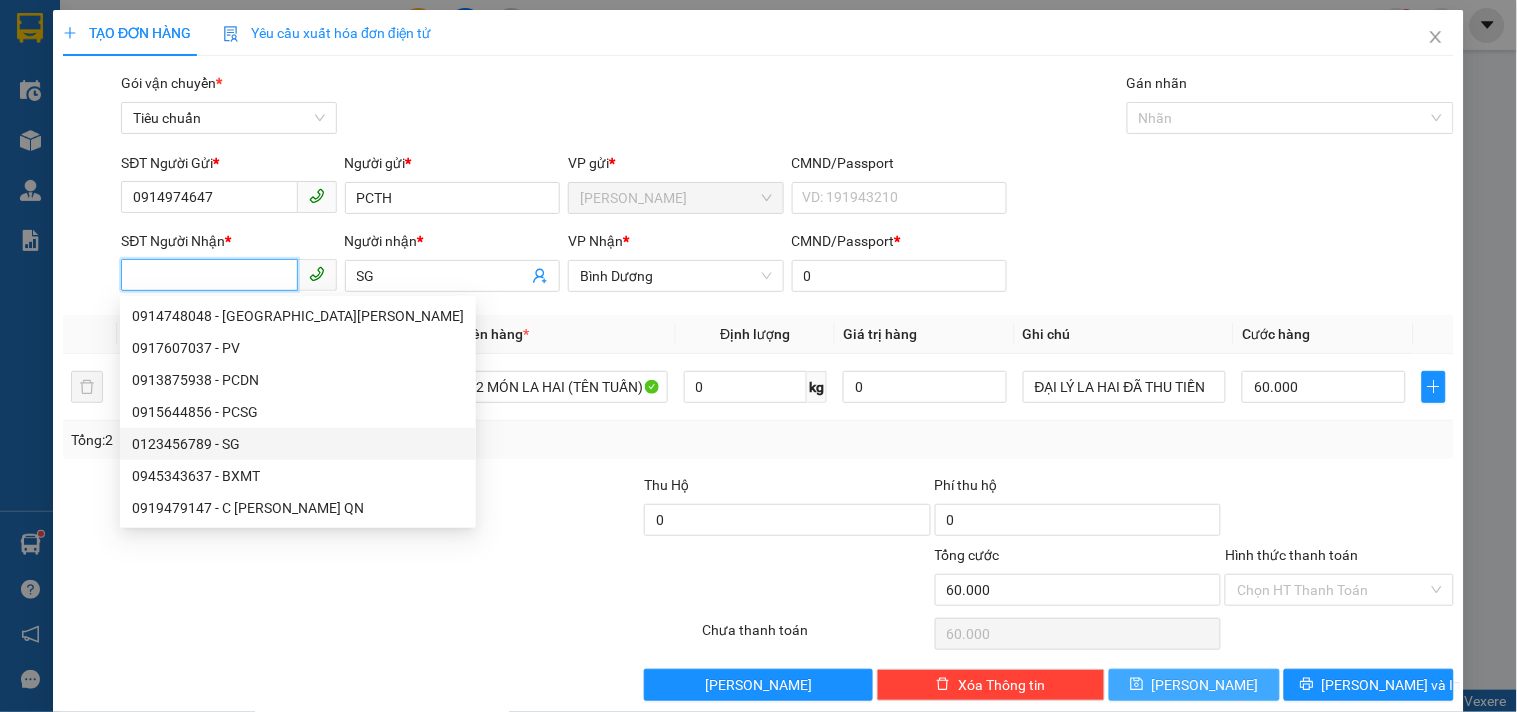 click on "0123456789 - SG" at bounding box center [298, 444] 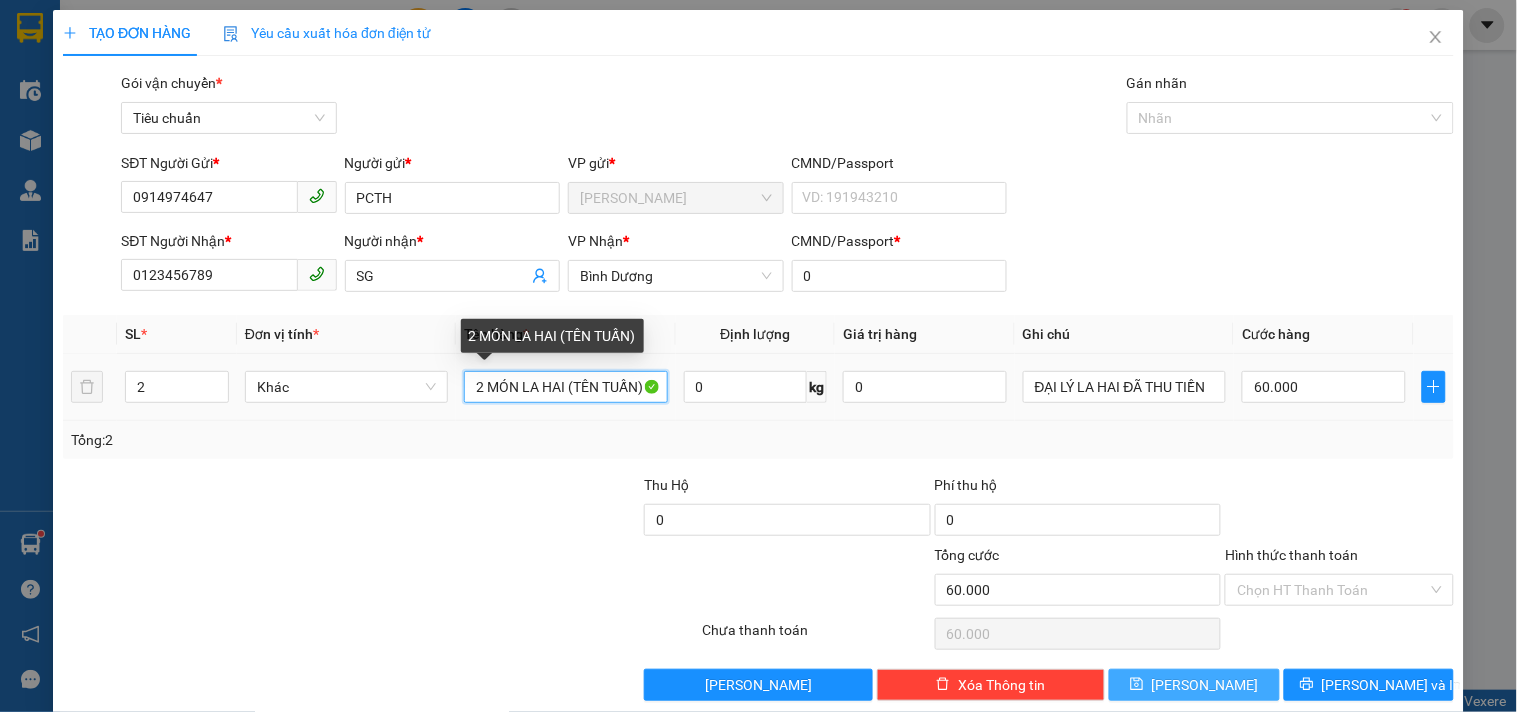 click on "2 MÓN LA HAI (TÊN TUẤN)" at bounding box center [565, 387] 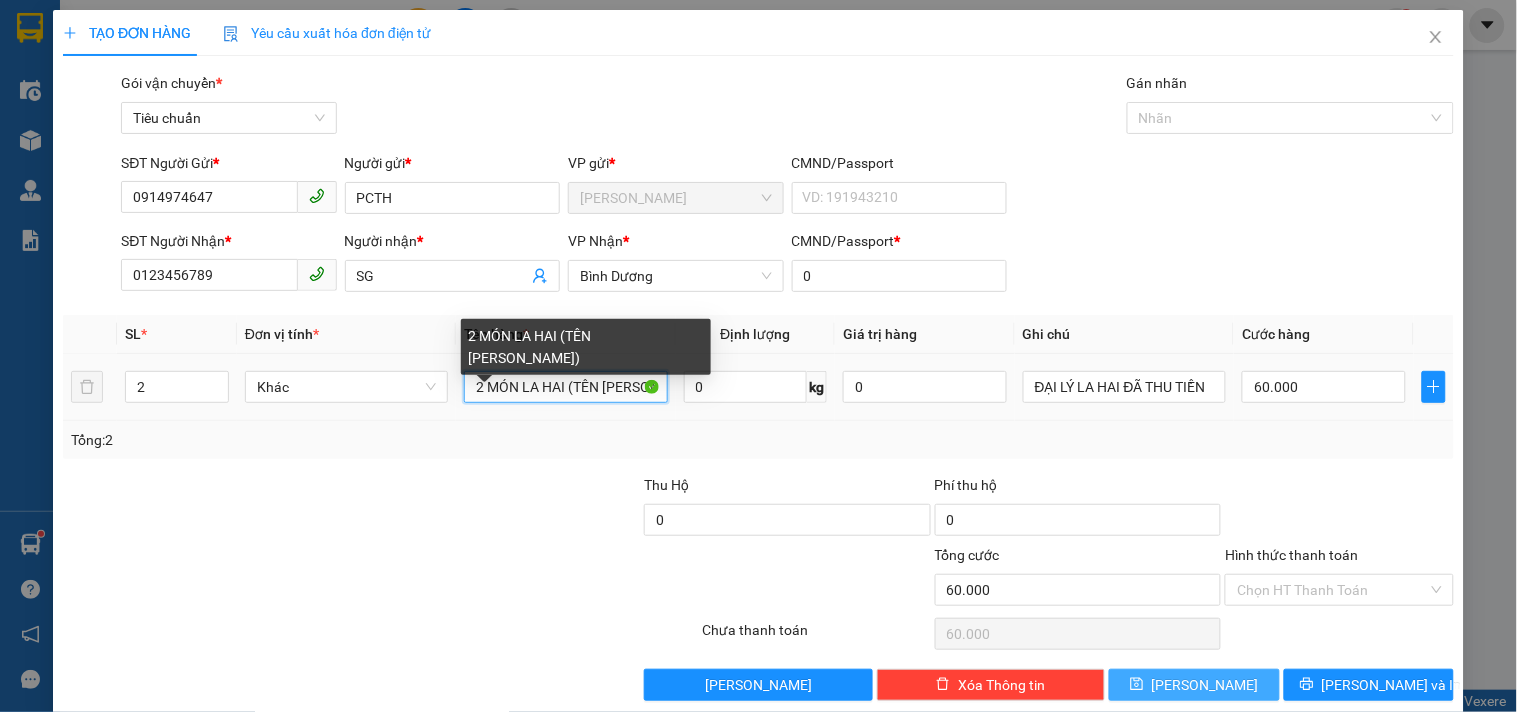 scroll, scrollTop: 0, scrollLeft: 2, axis: horizontal 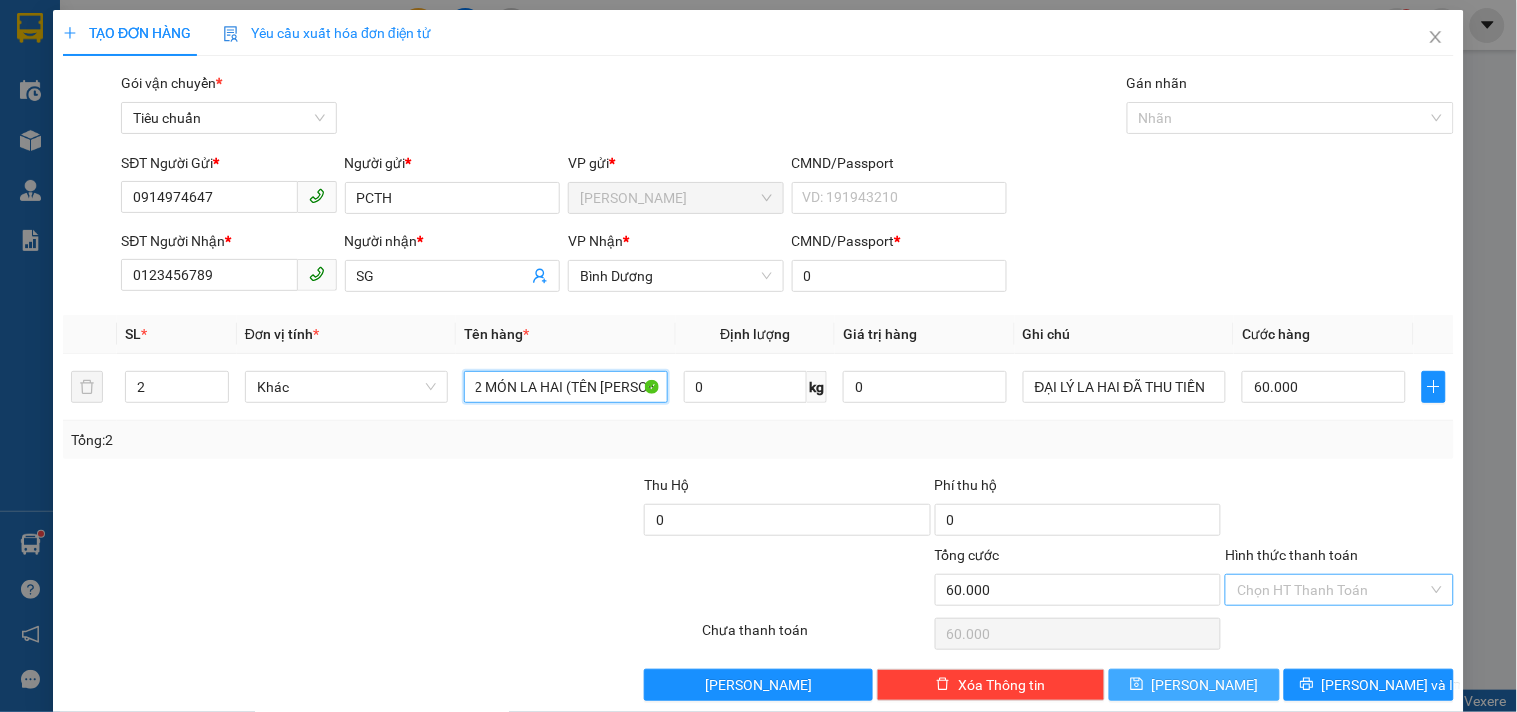 type on "2 MÓN LA HAI (TÊN KHÁNH)" 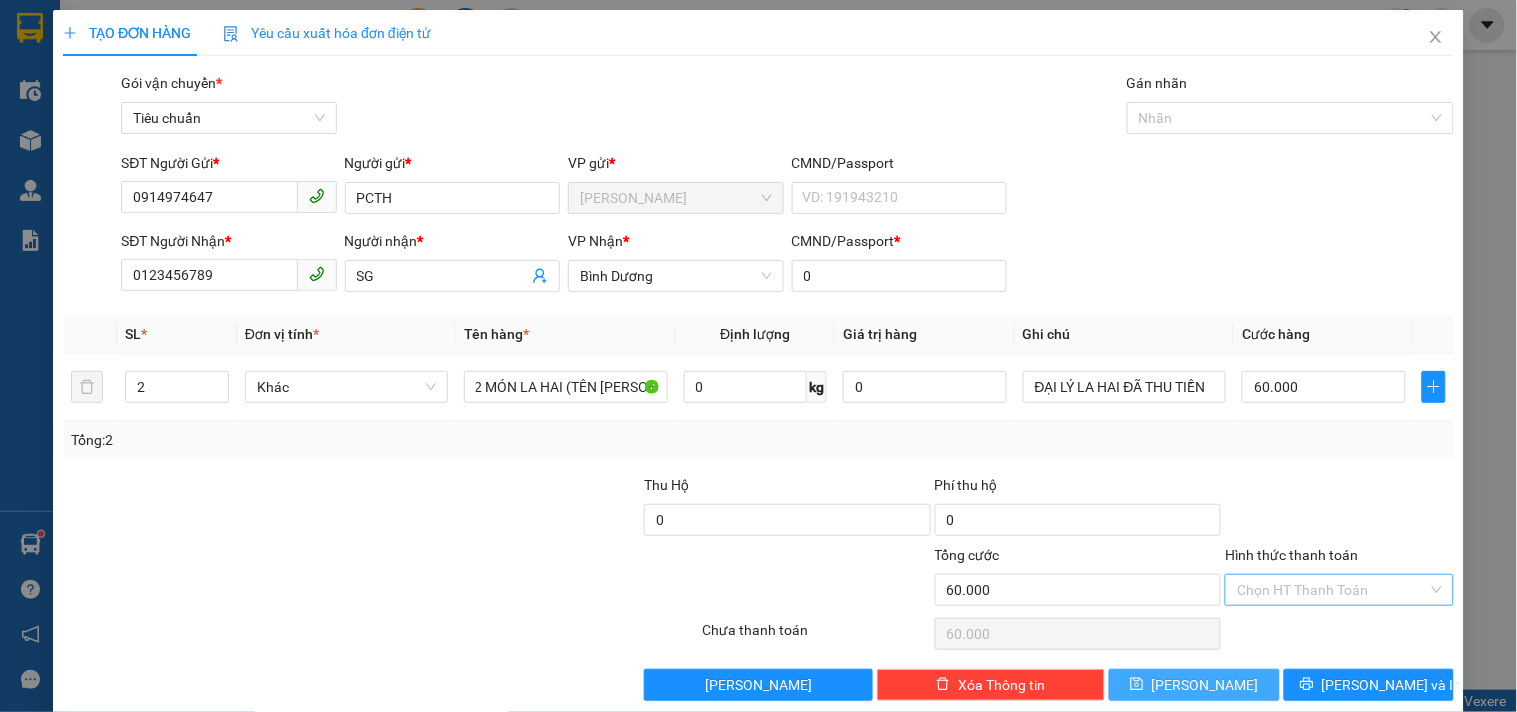 click on "Hình thức thanh toán" at bounding box center [1332, 590] 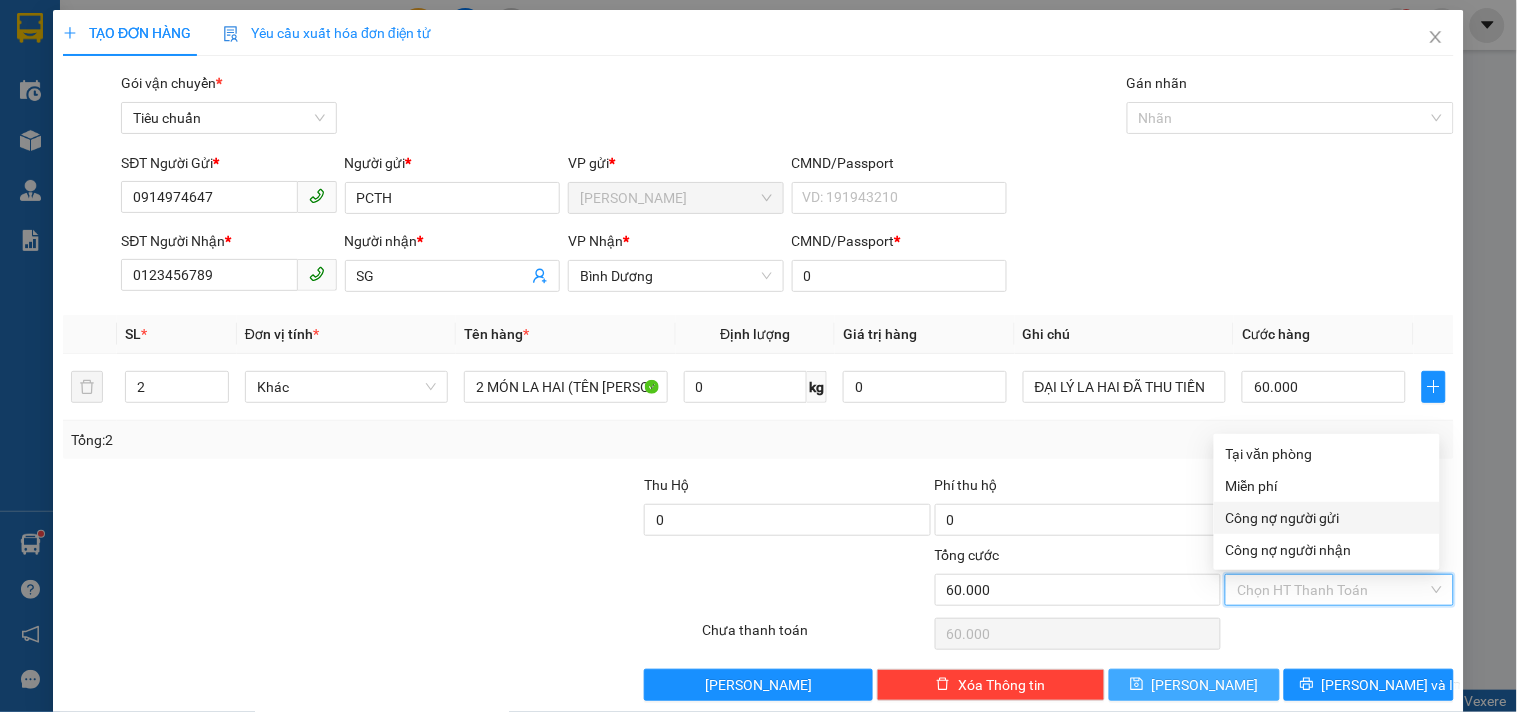 click on "Công nợ người gửi" at bounding box center [1327, 518] 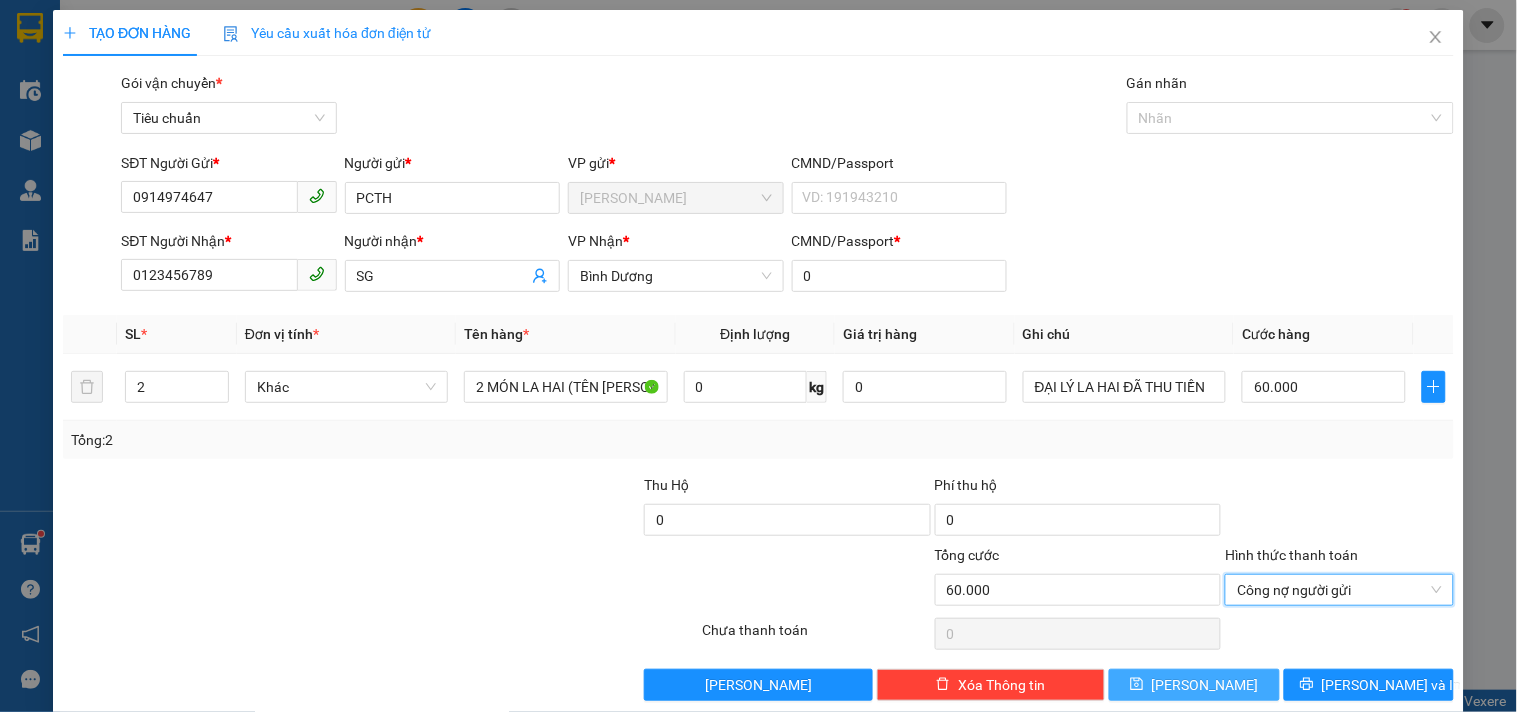 click on "[PERSON_NAME]" at bounding box center [1205, 685] 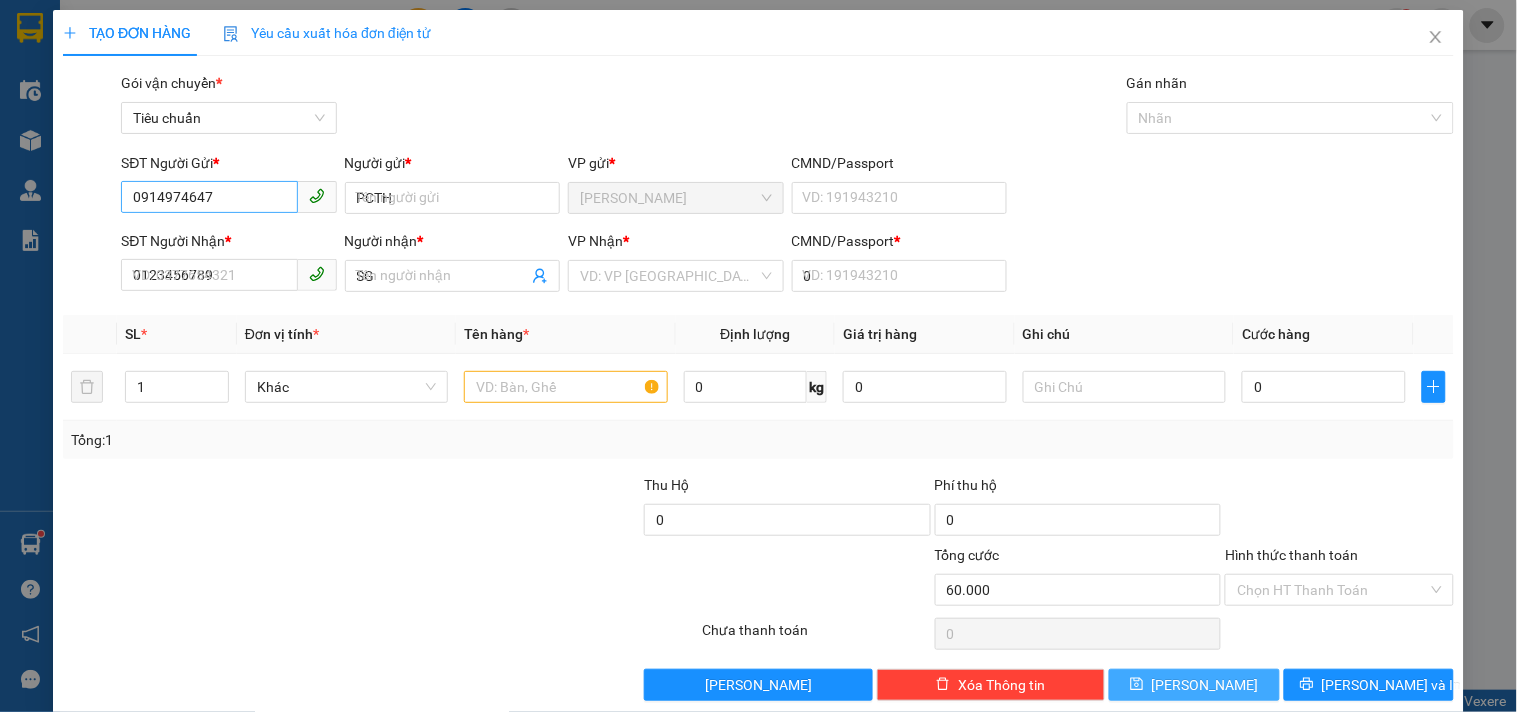 type 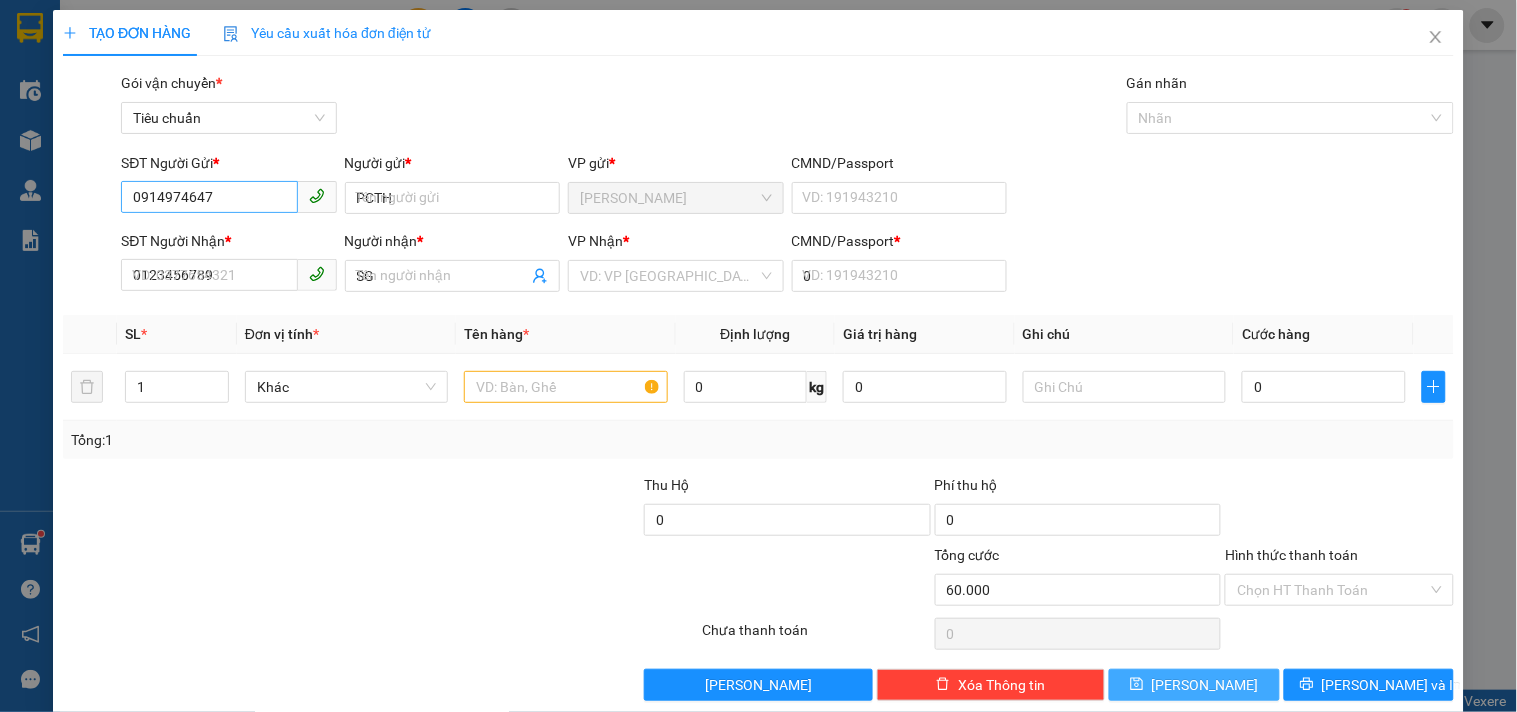 type 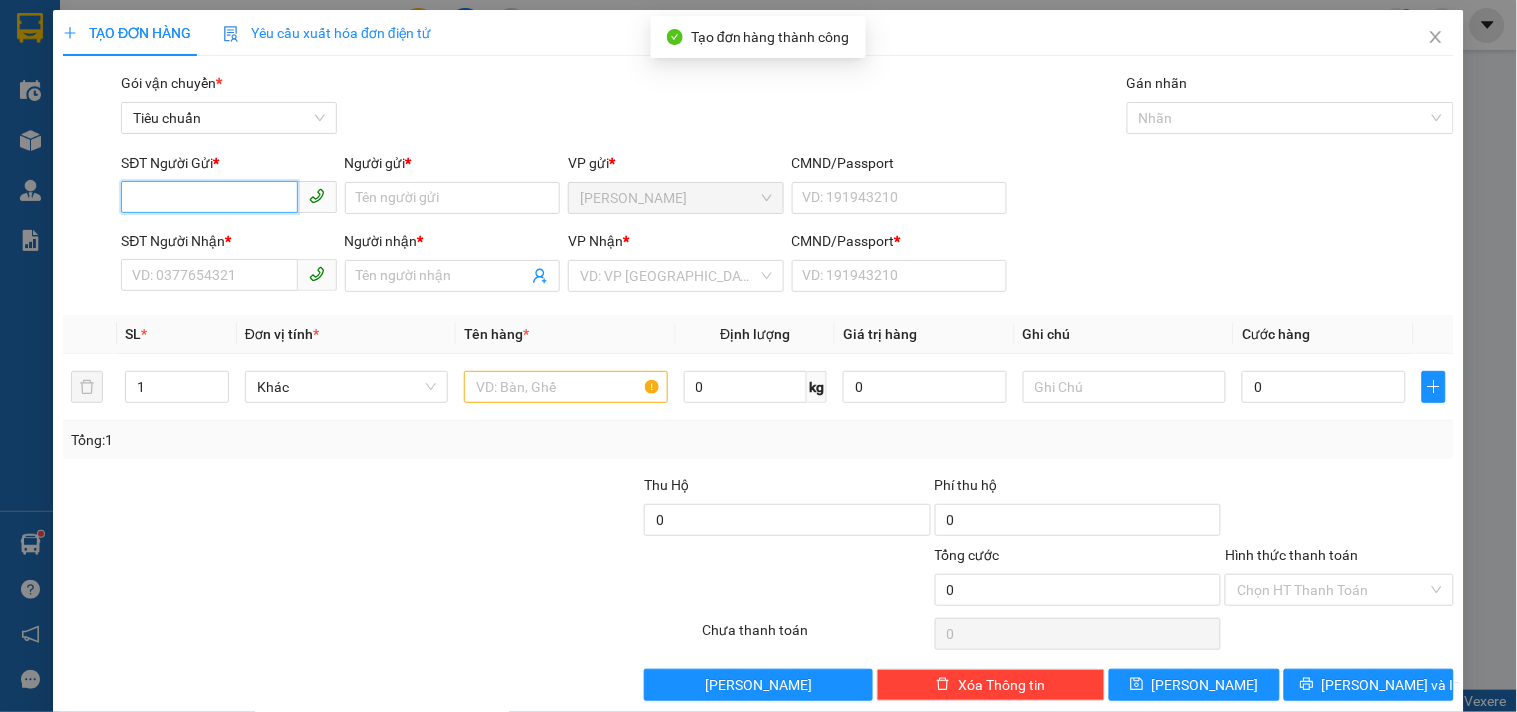 click on "SĐT Người Gửi  *" at bounding box center [209, 197] 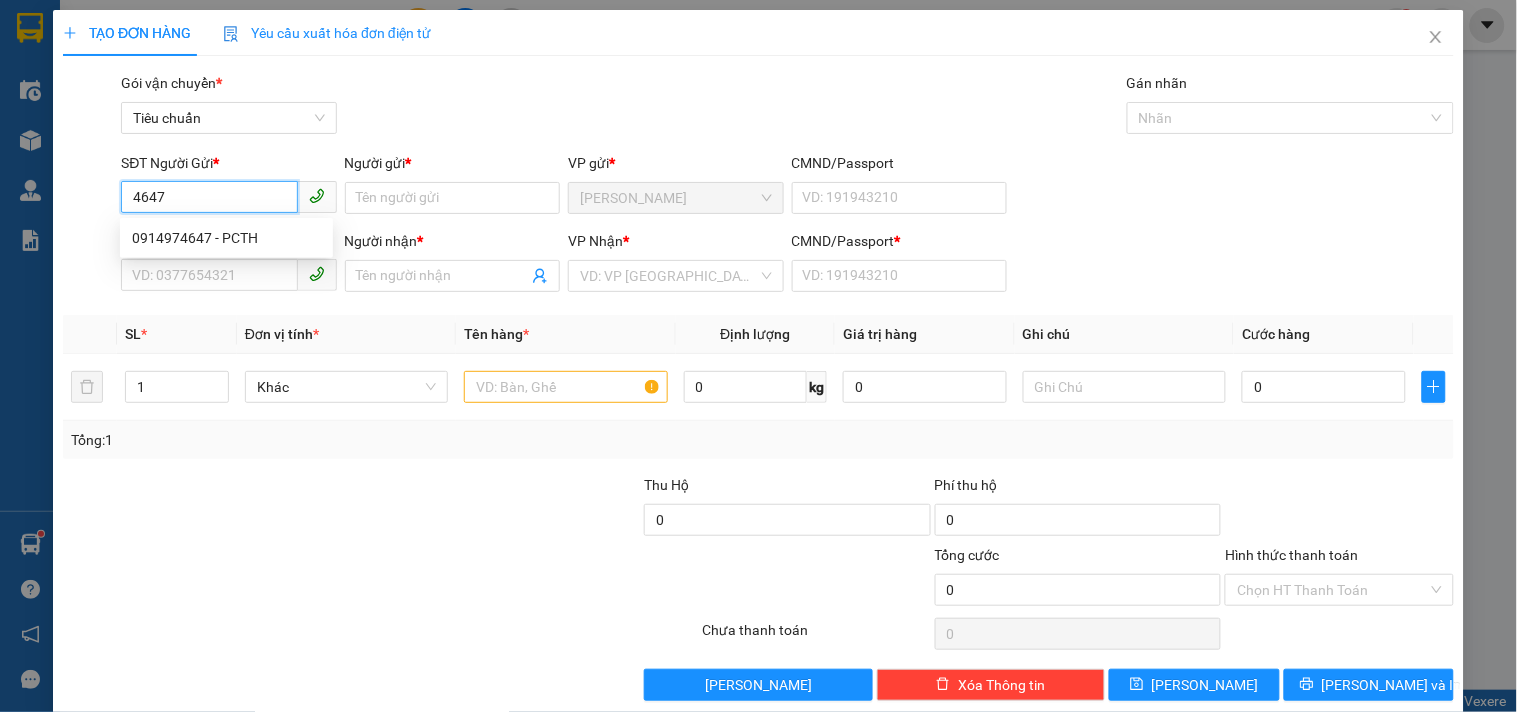 click on "0914974647 - PCTH" at bounding box center [226, 238] 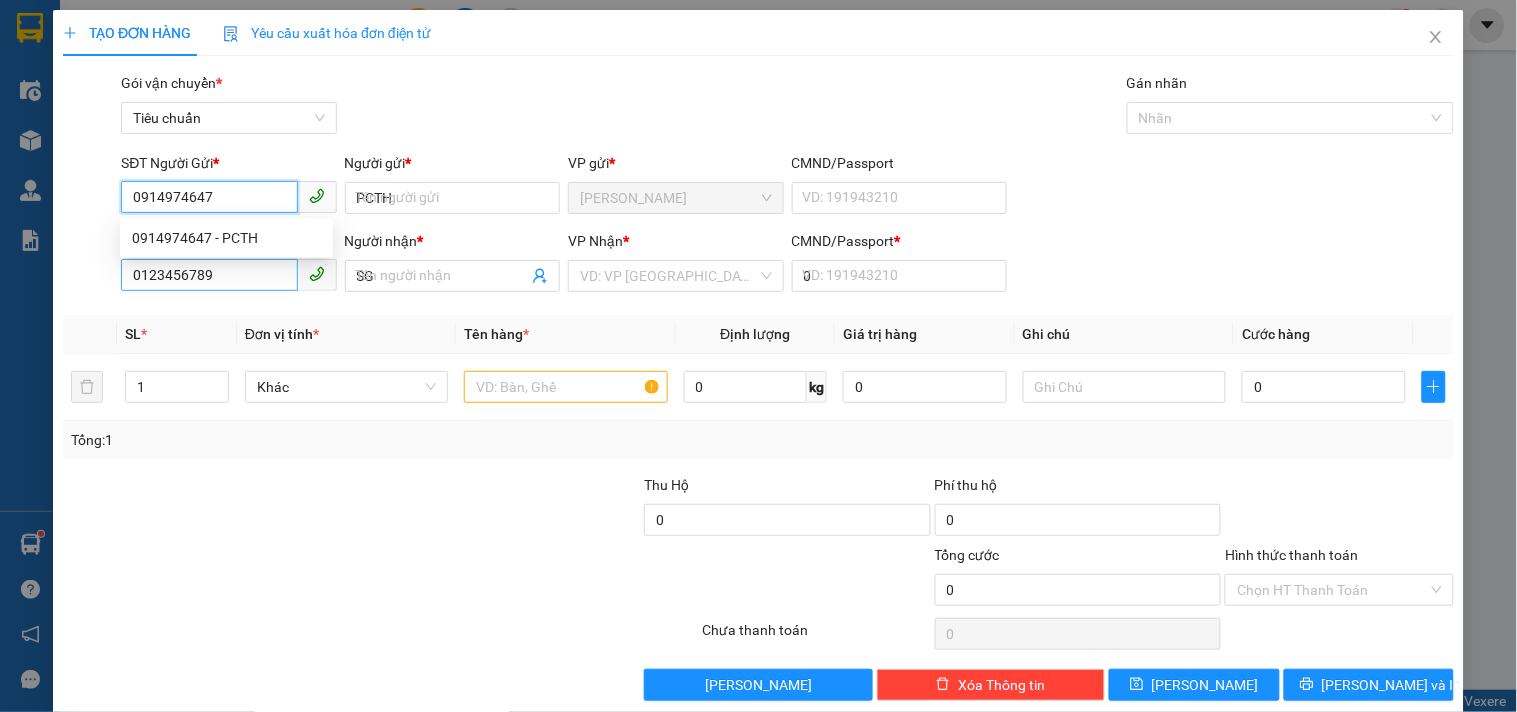 type on "60.000" 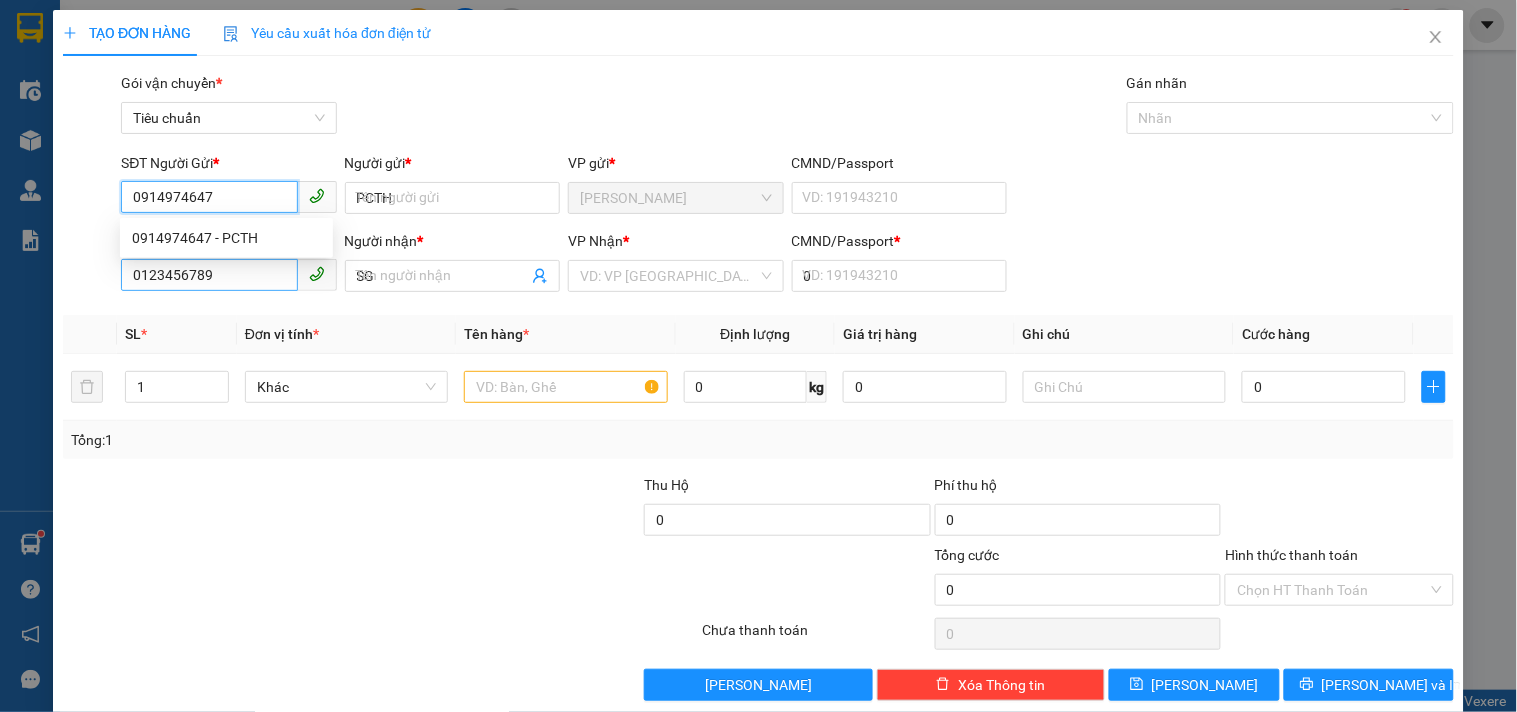 type on "60.000" 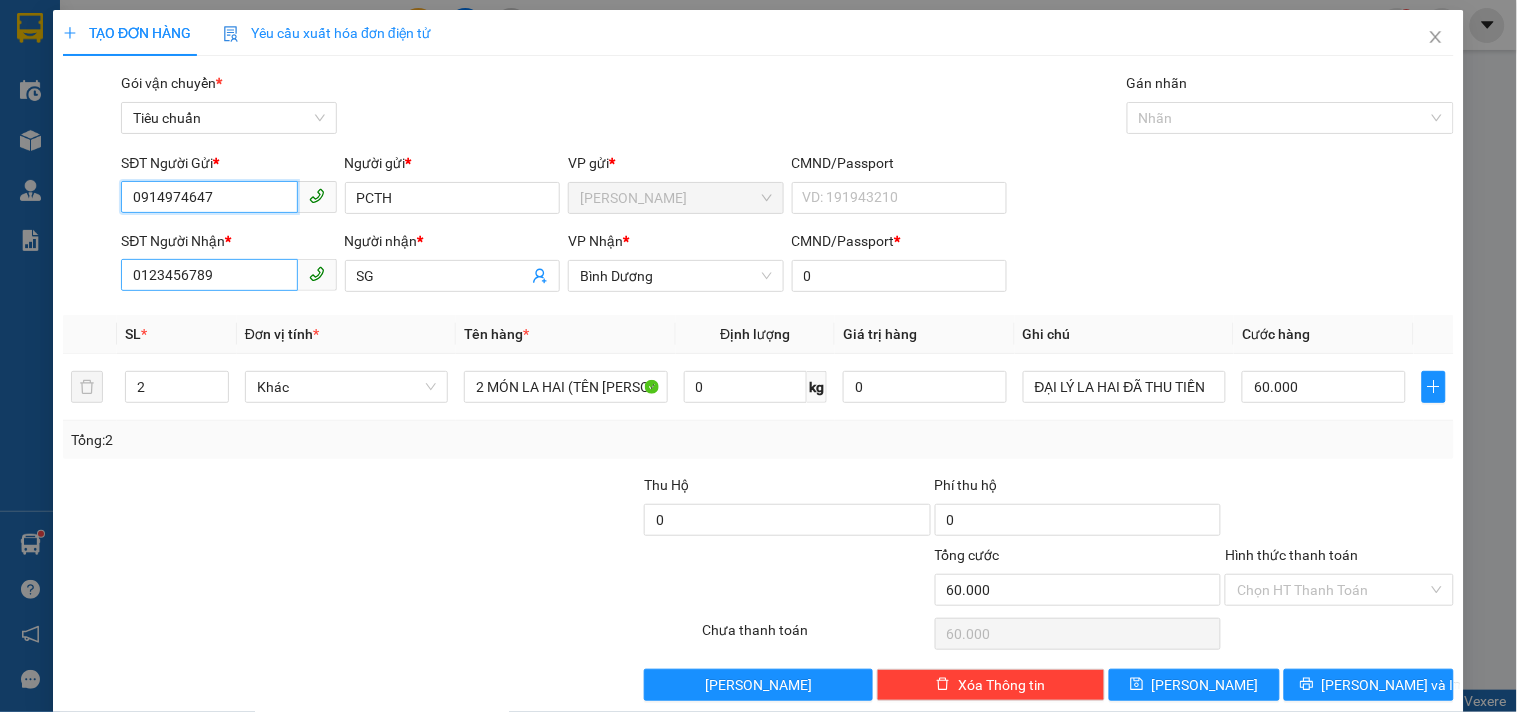 type on "0914974647" 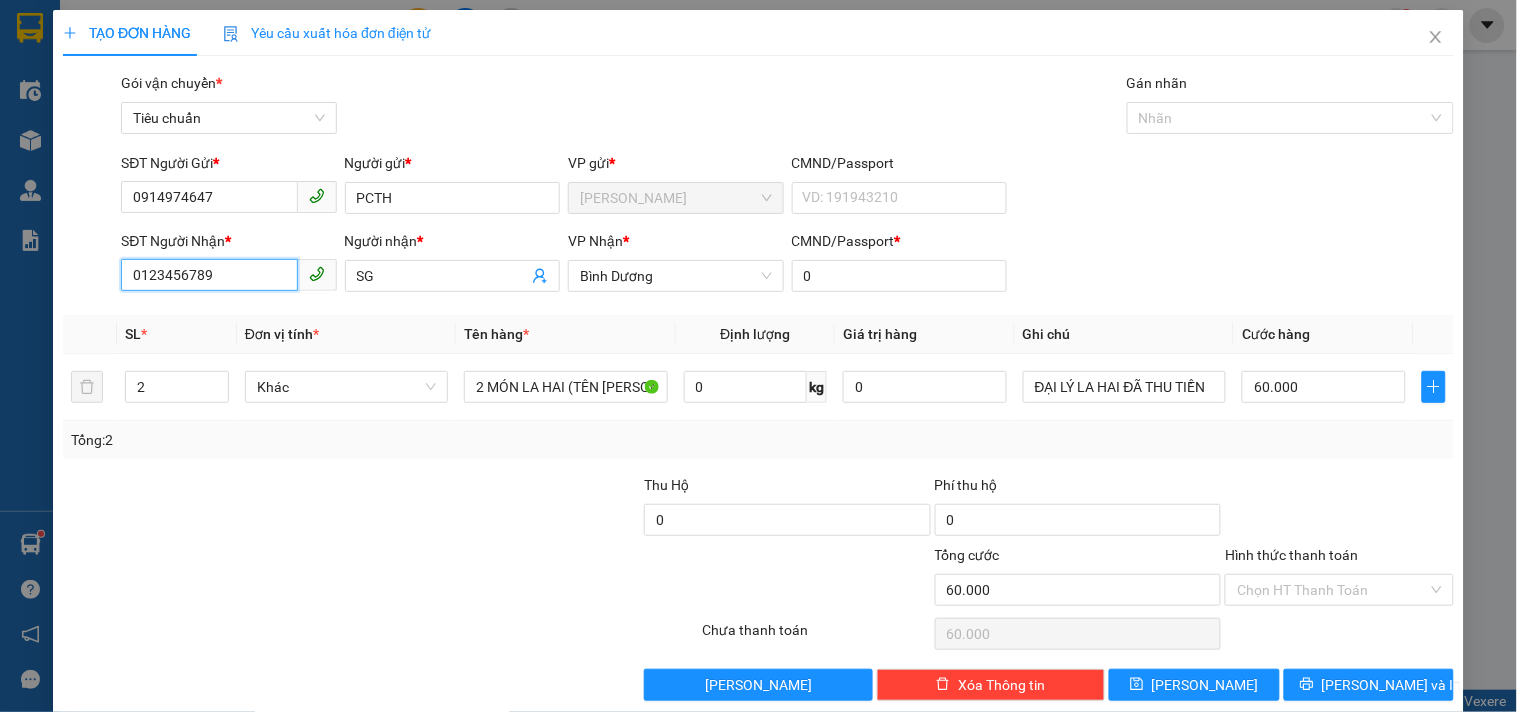 click on "0123456789" at bounding box center (209, 275) 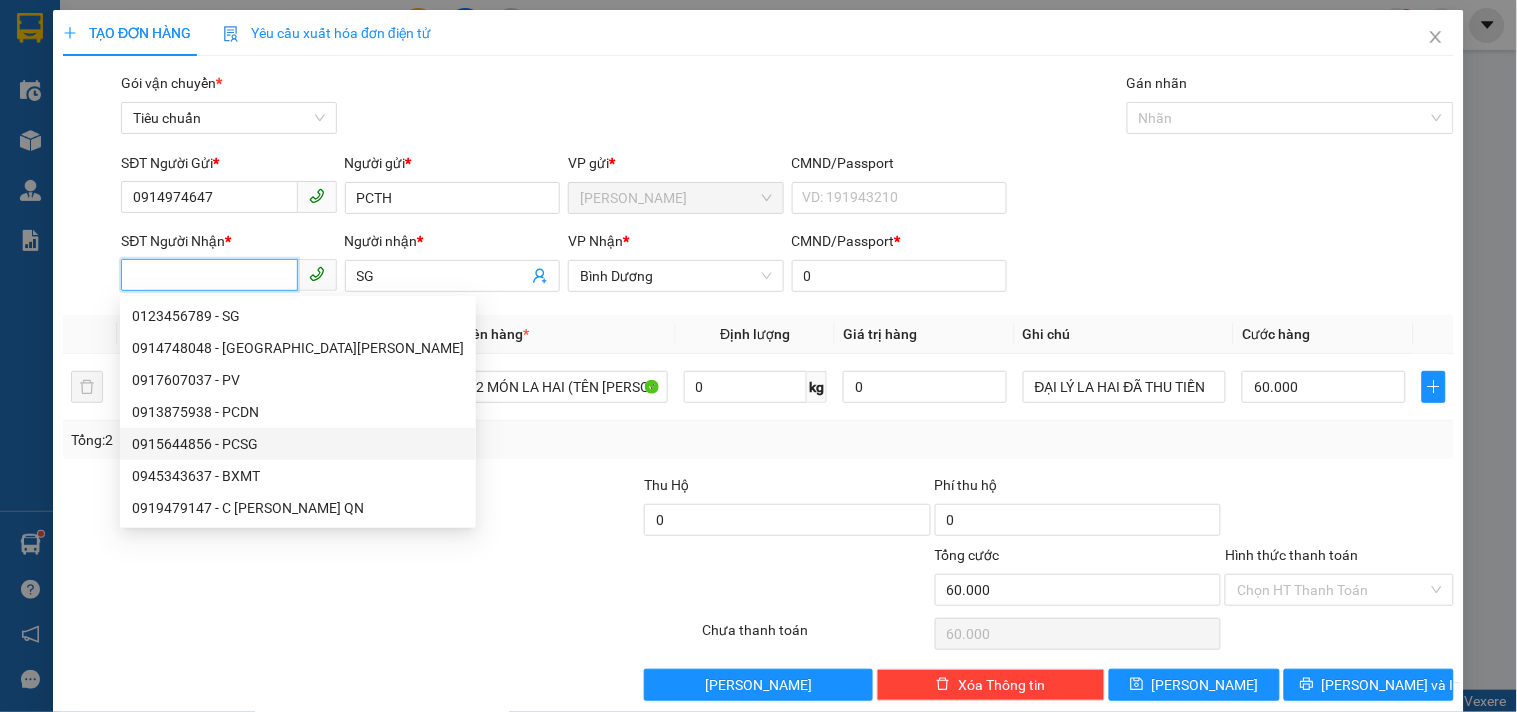 click on "0915644856 - PCSG" at bounding box center (298, 444) 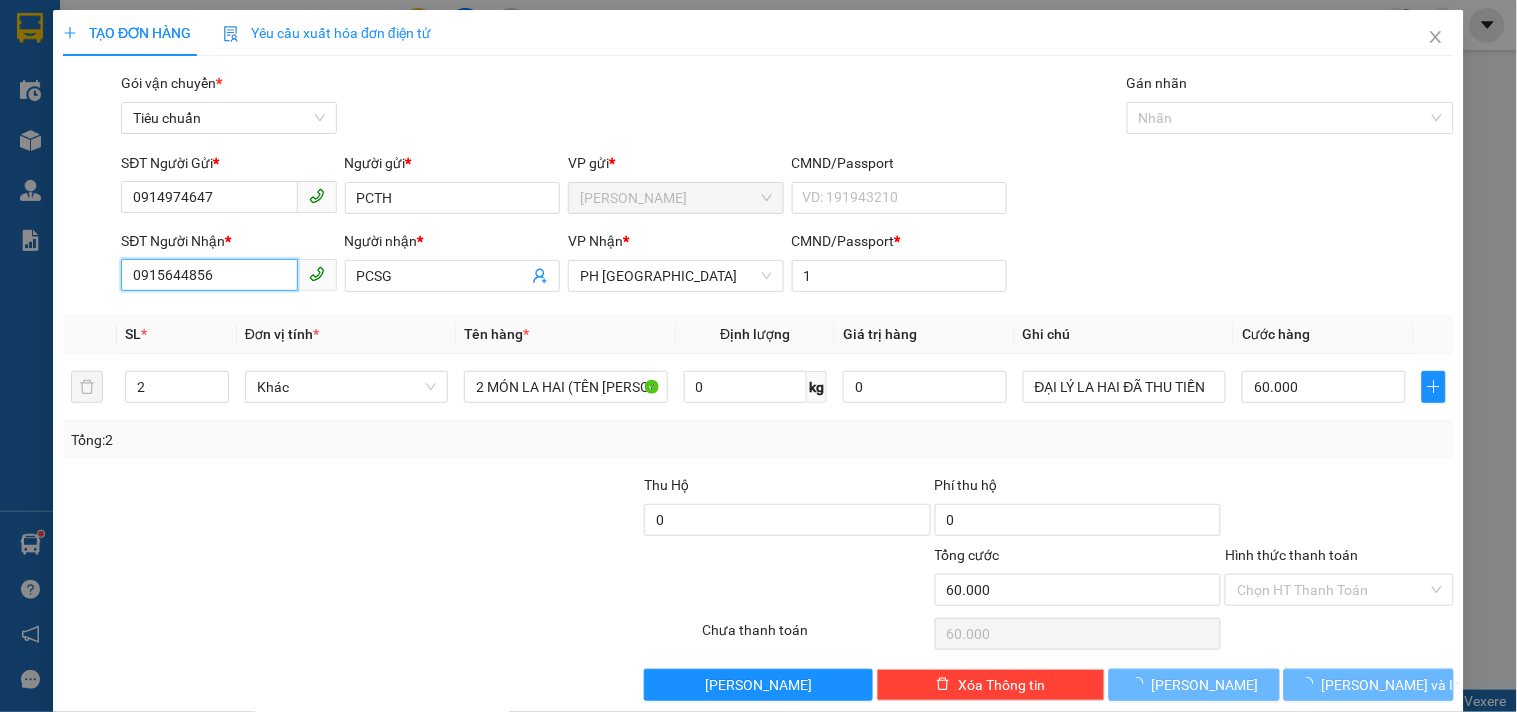 type on "90.000" 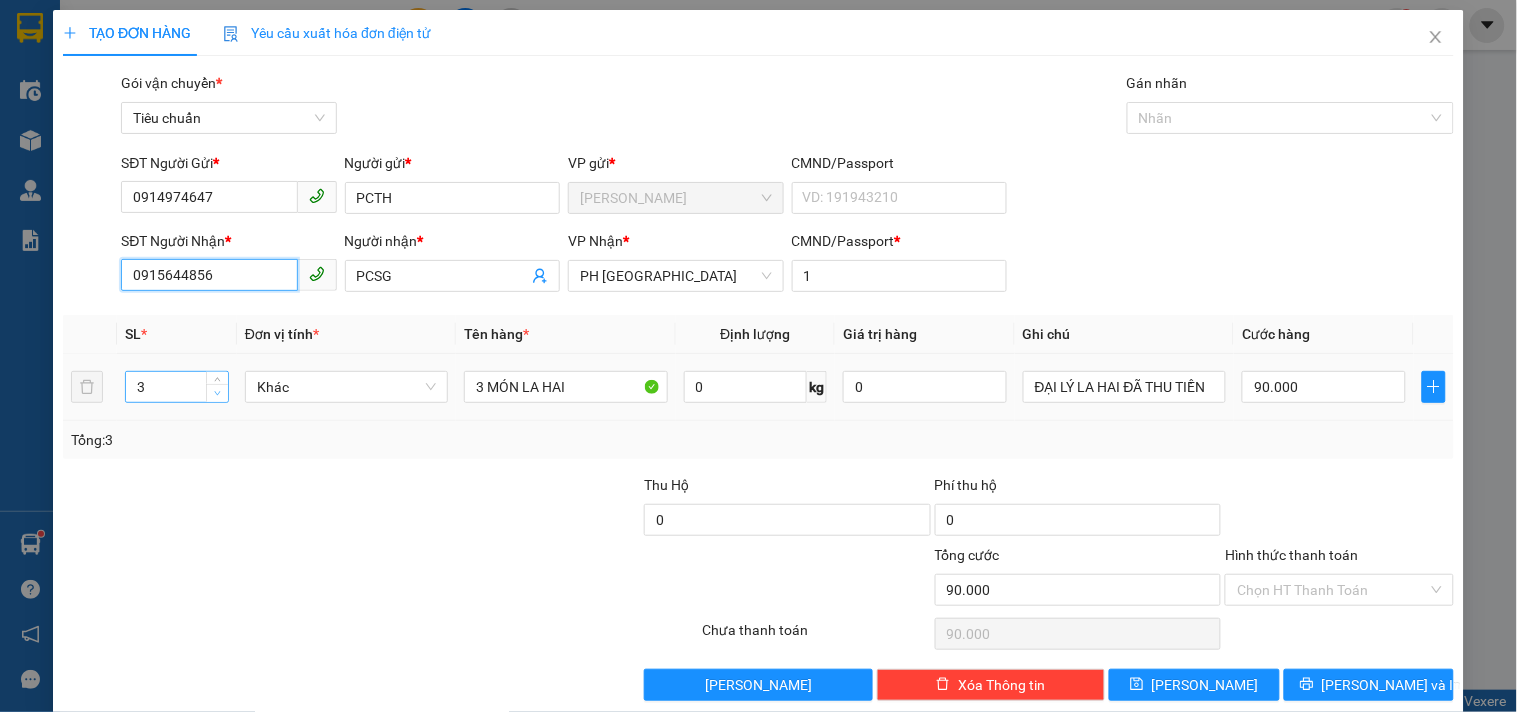 type on "0915644856" 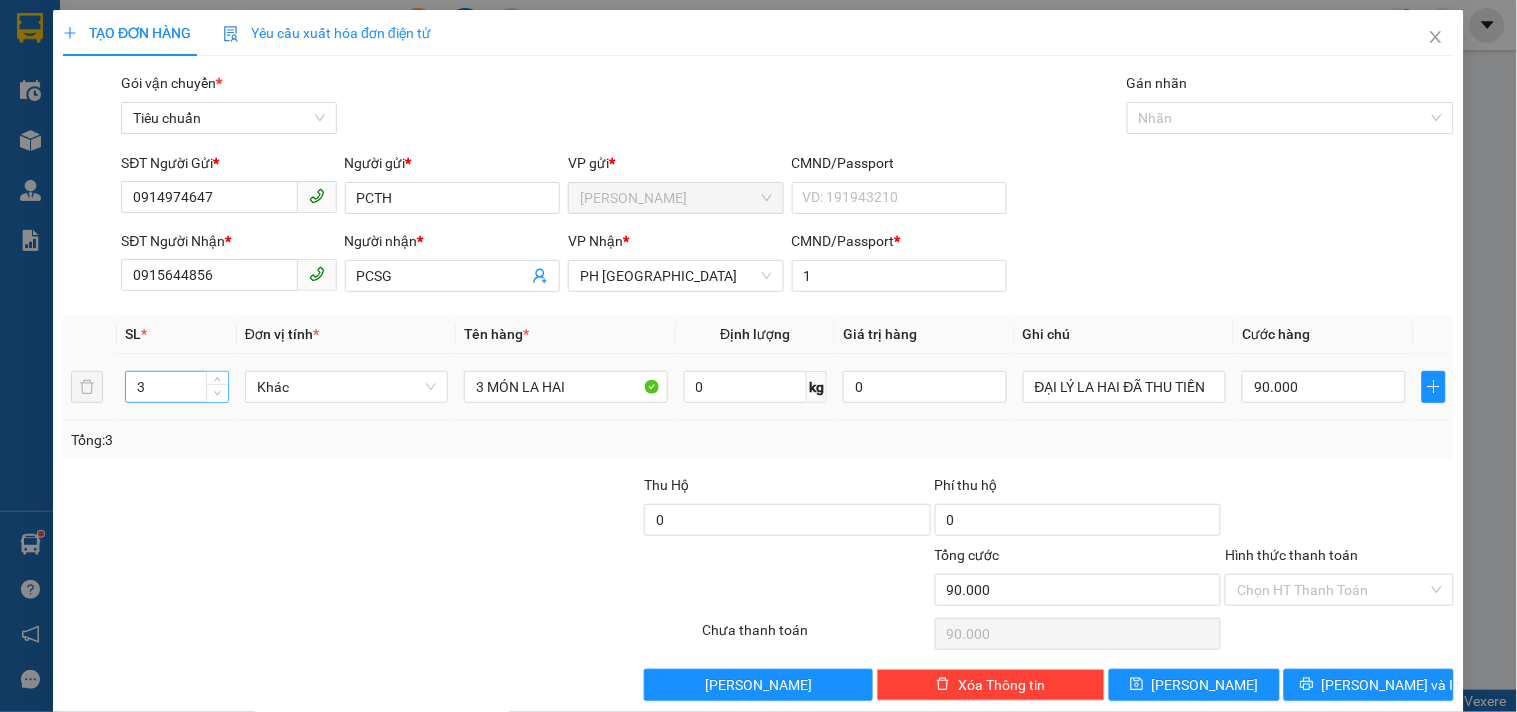 type on "2" 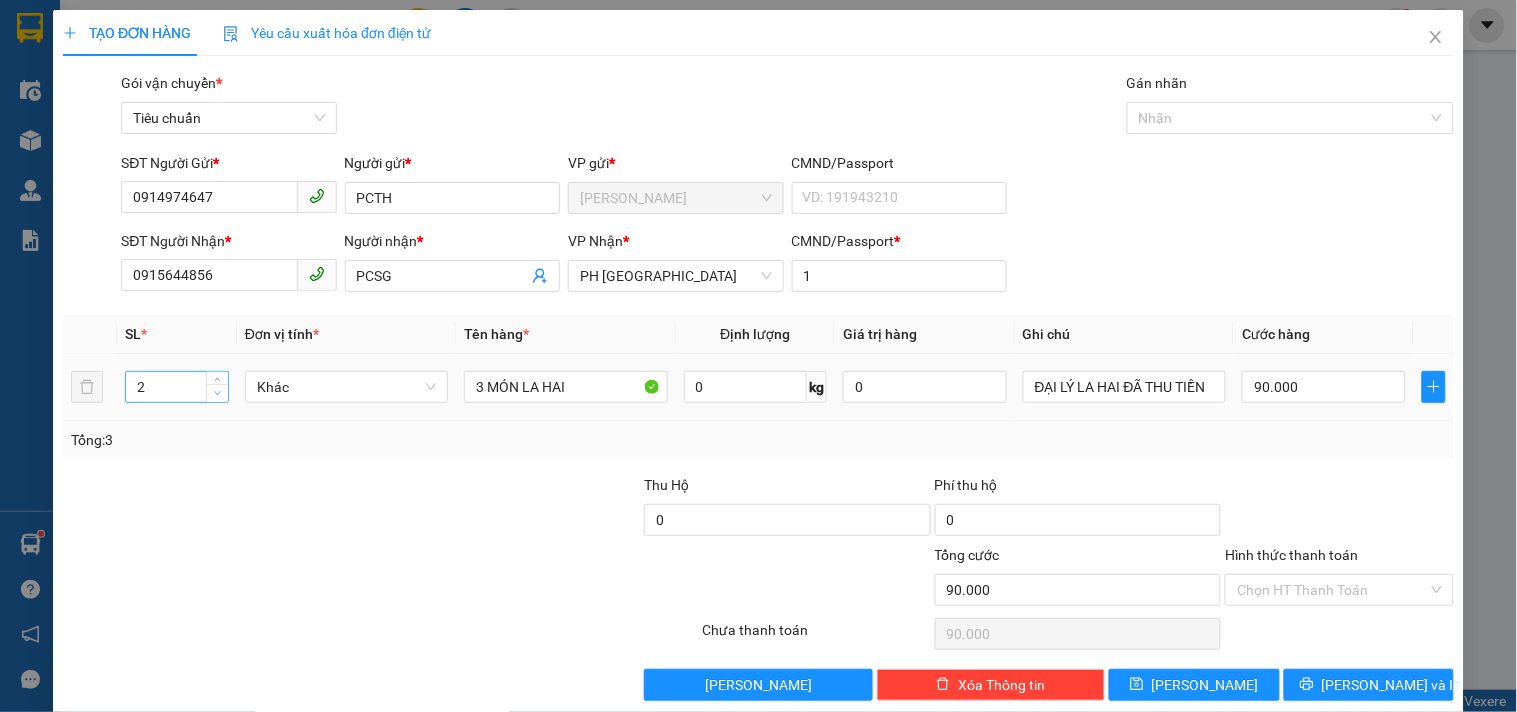 click 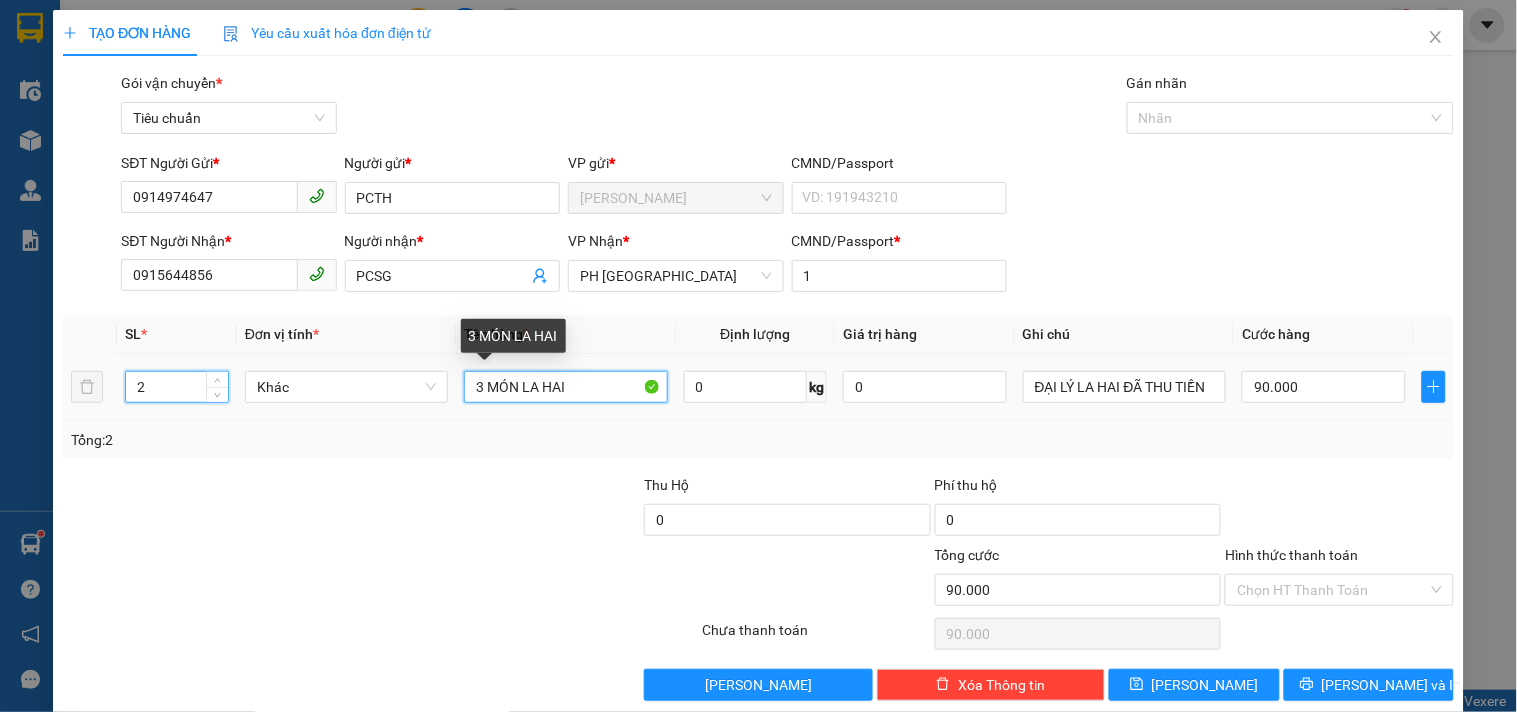click on "3 MÓN LA HAI" at bounding box center [565, 387] 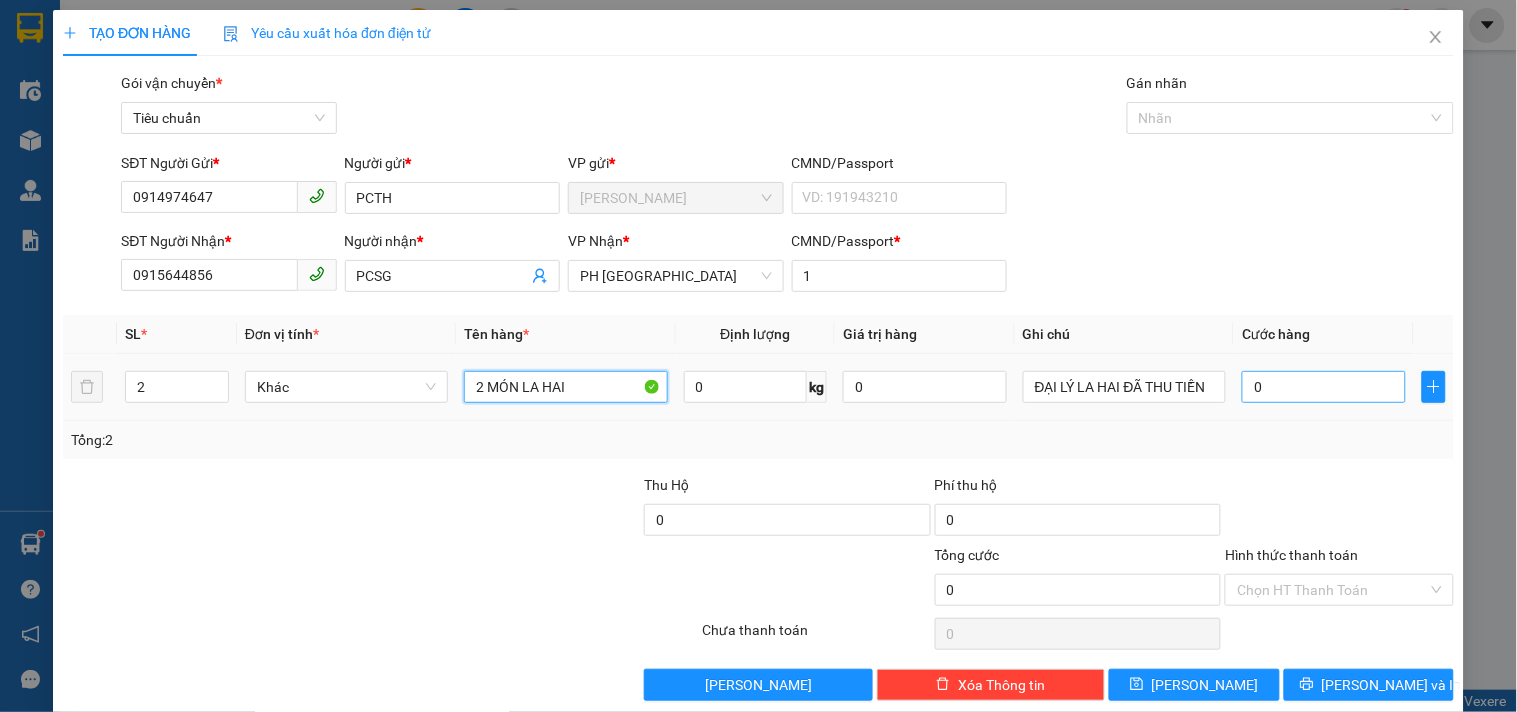 type on "2 MÓN LA HAI" 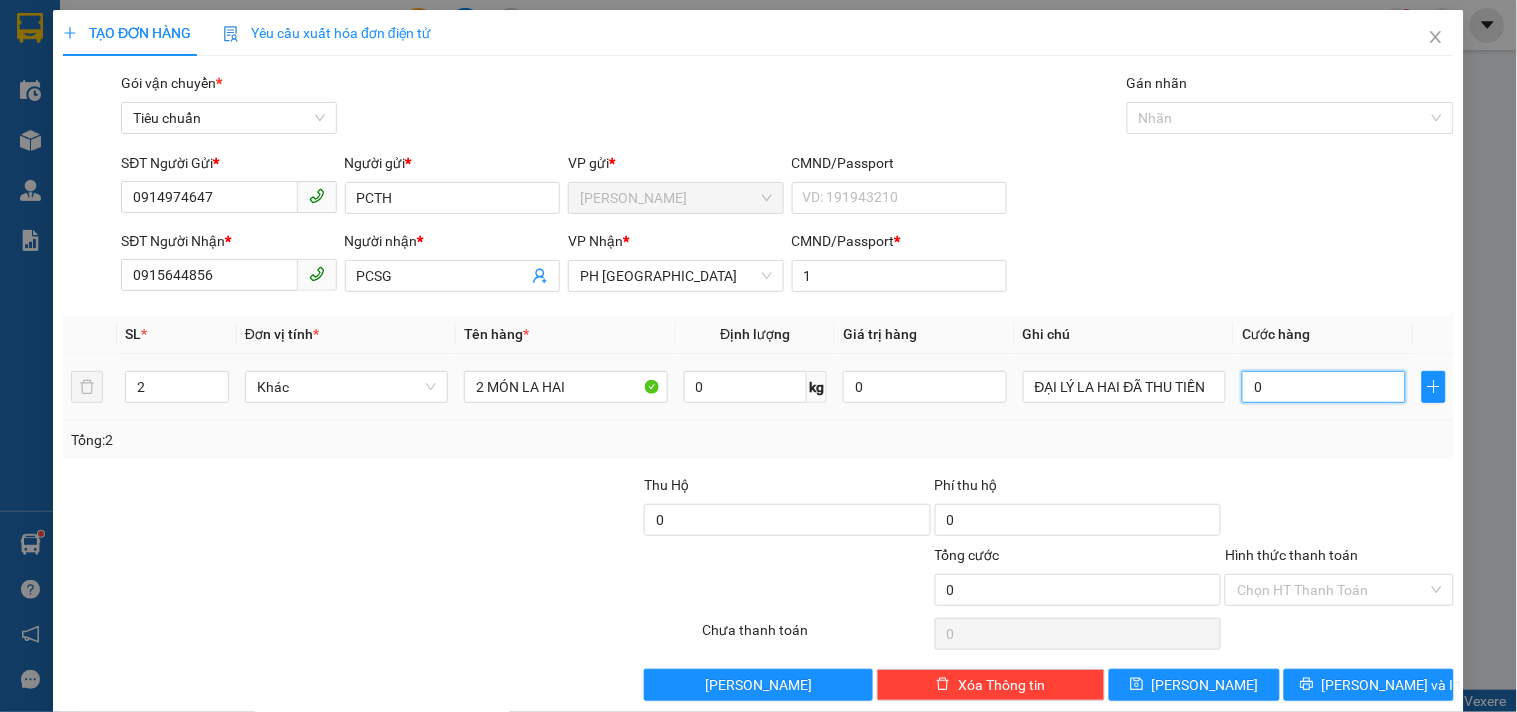 click on "0" at bounding box center (1324, 387) 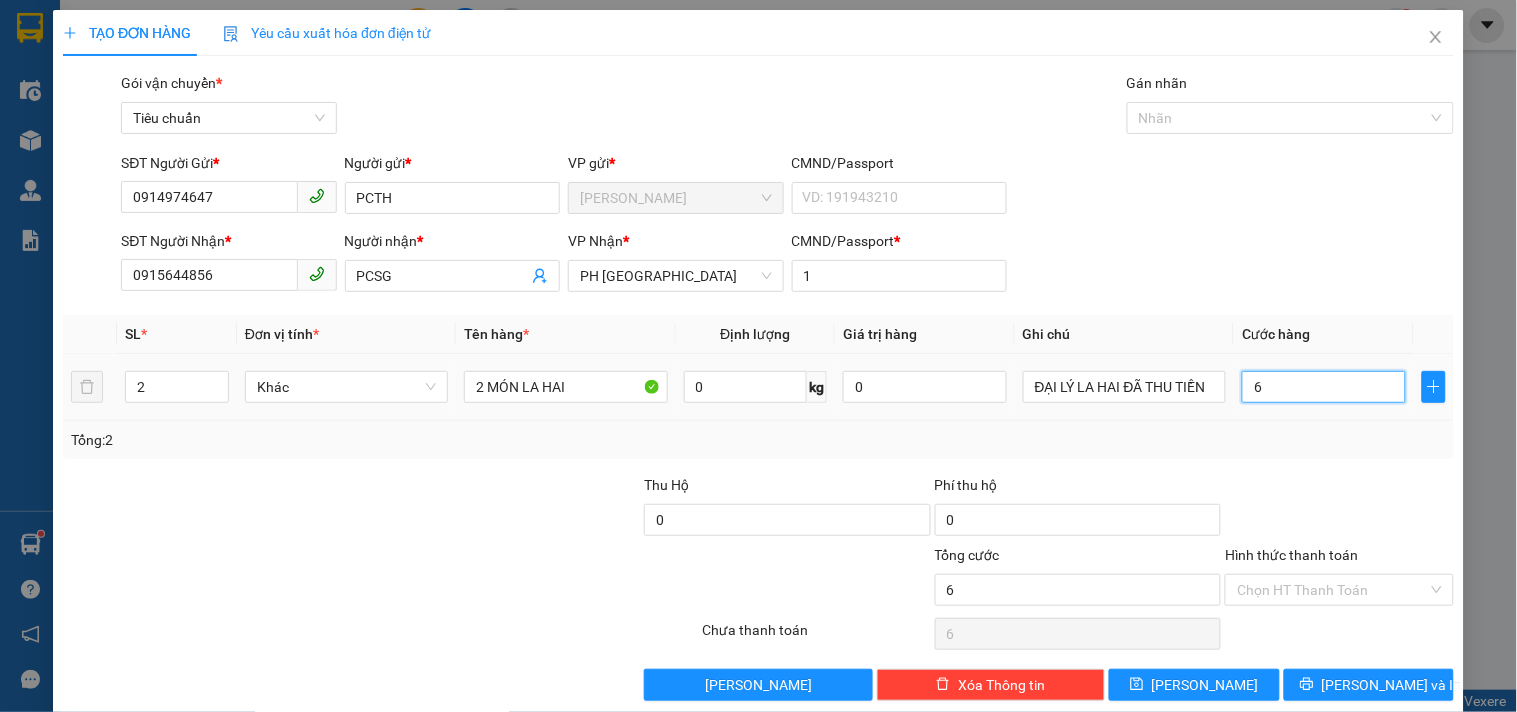 type on "60" 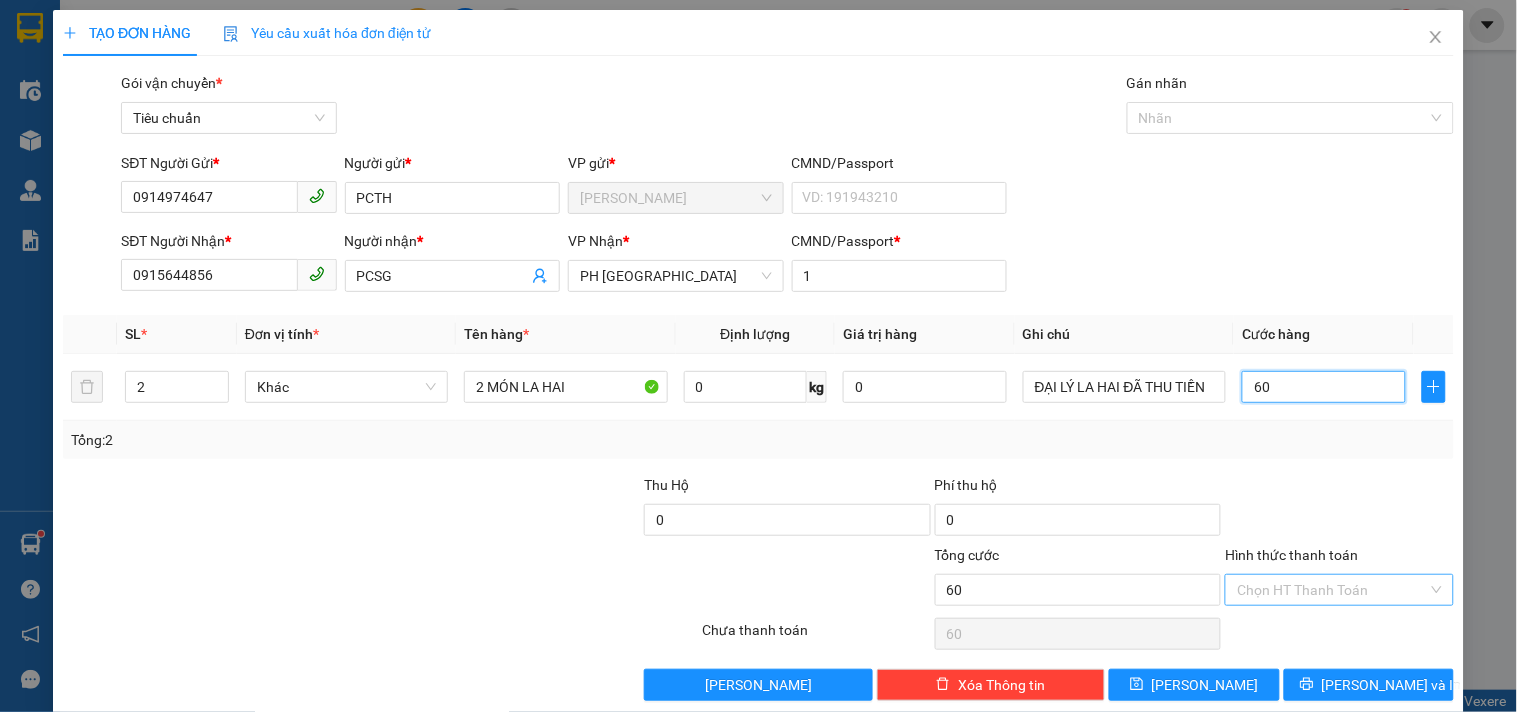 type on "60" 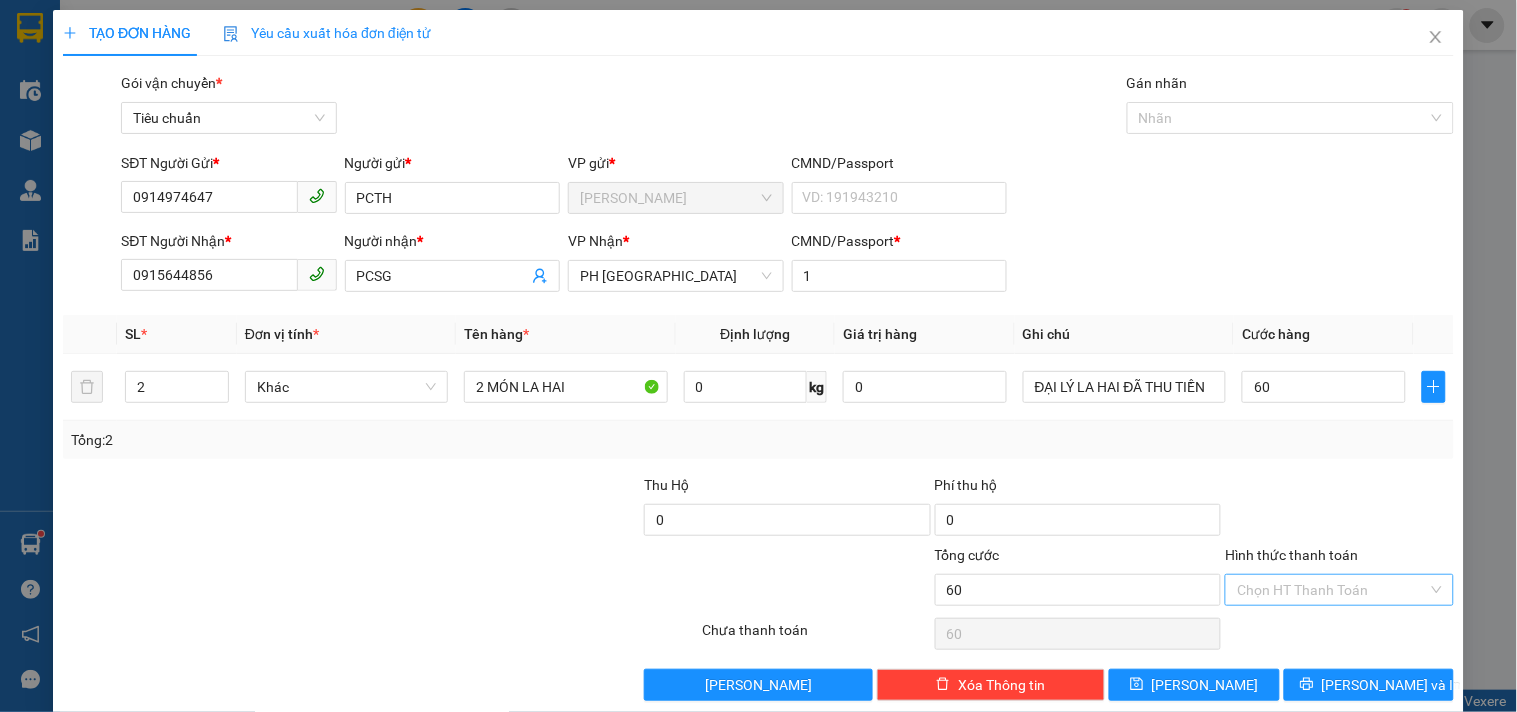 type on "60.000" 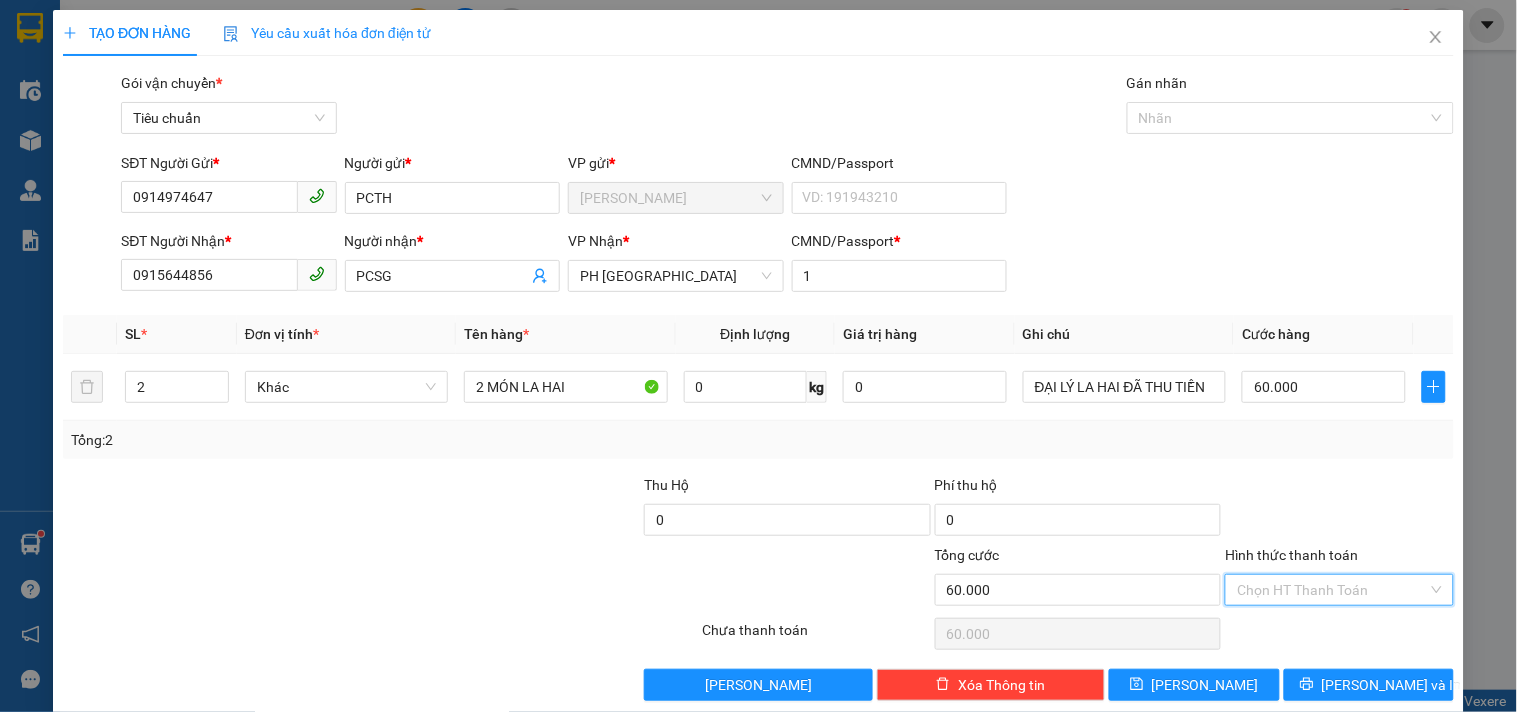 click on "Hình thức thanh toán" at bounding box center [1332, 590] 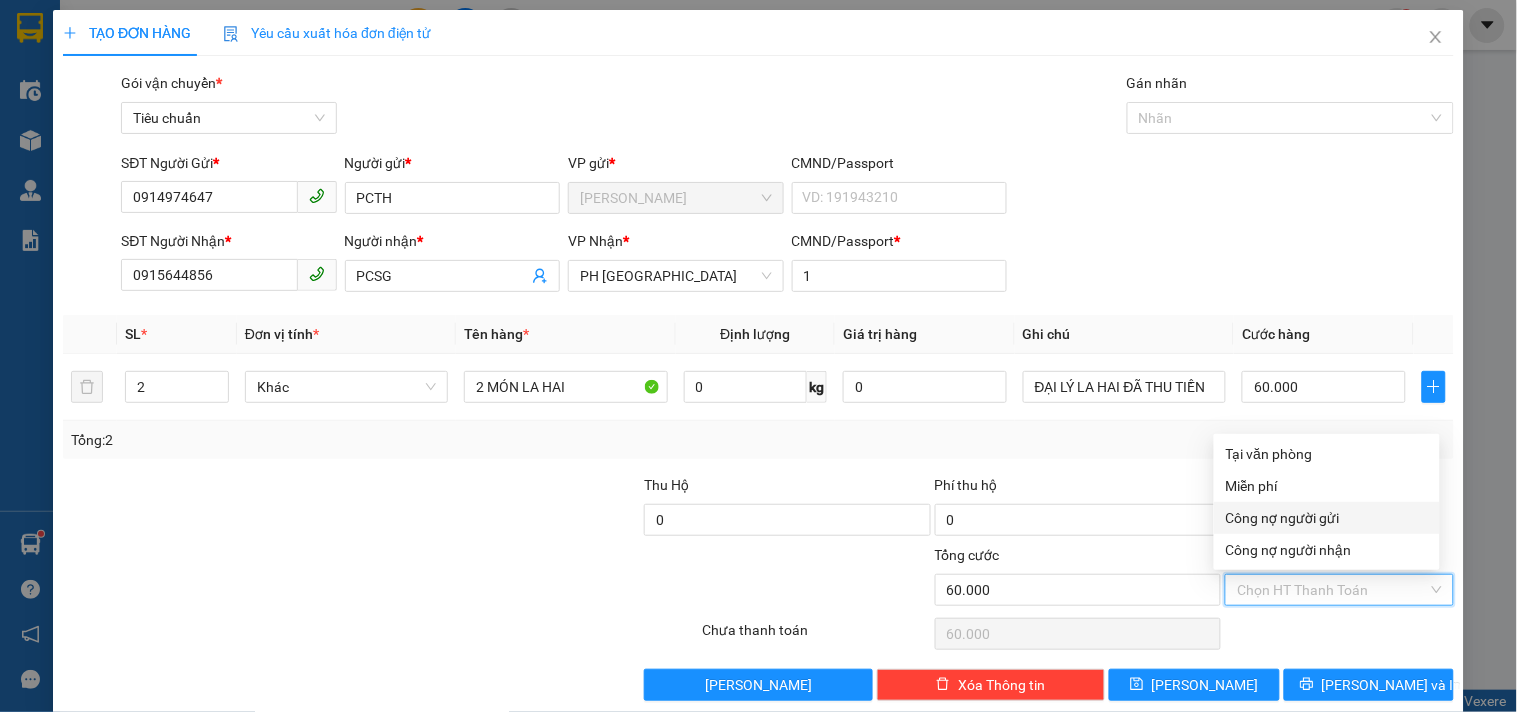 click on "Công nợ người gửi" at bounding box center (1327, 518) 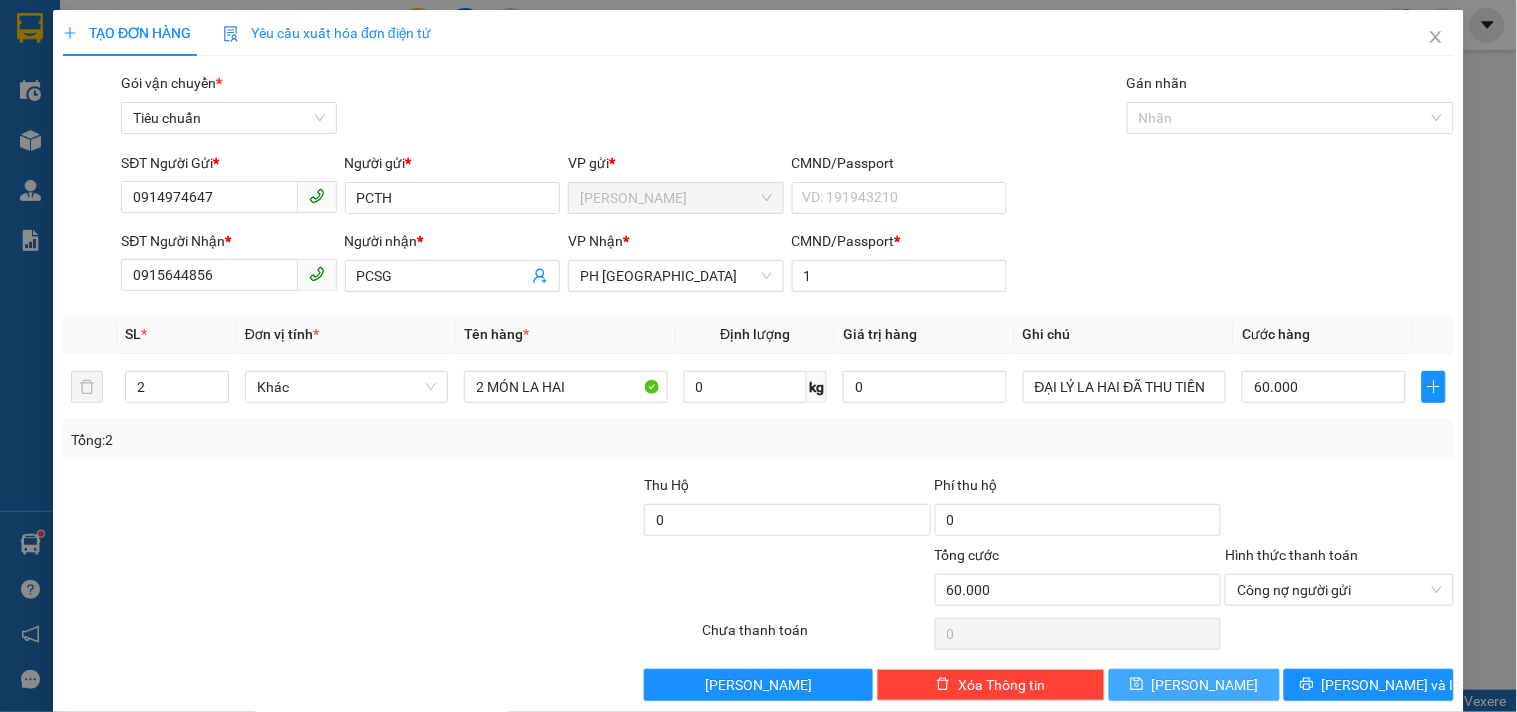 click on "[PERSON_NAME]" at bounding box center [1194, 685] 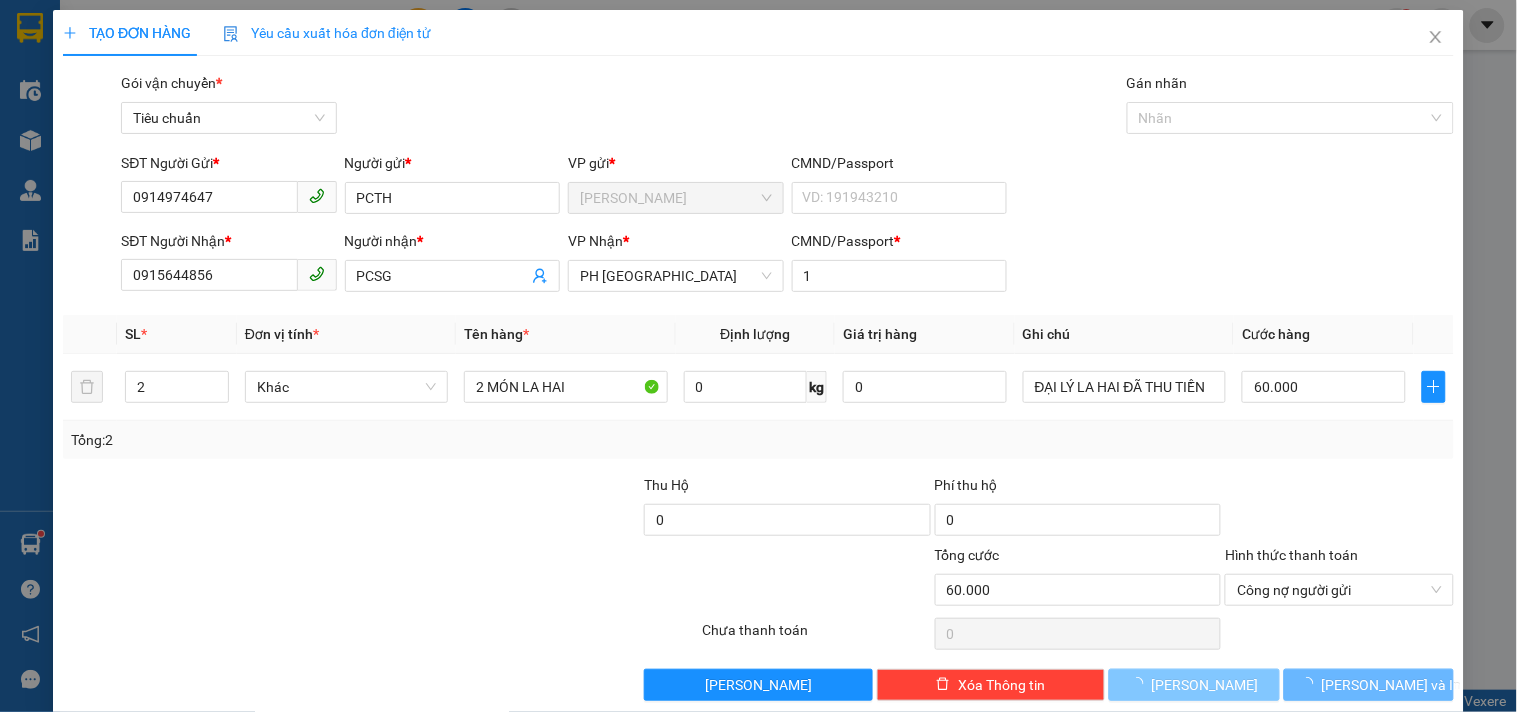 type 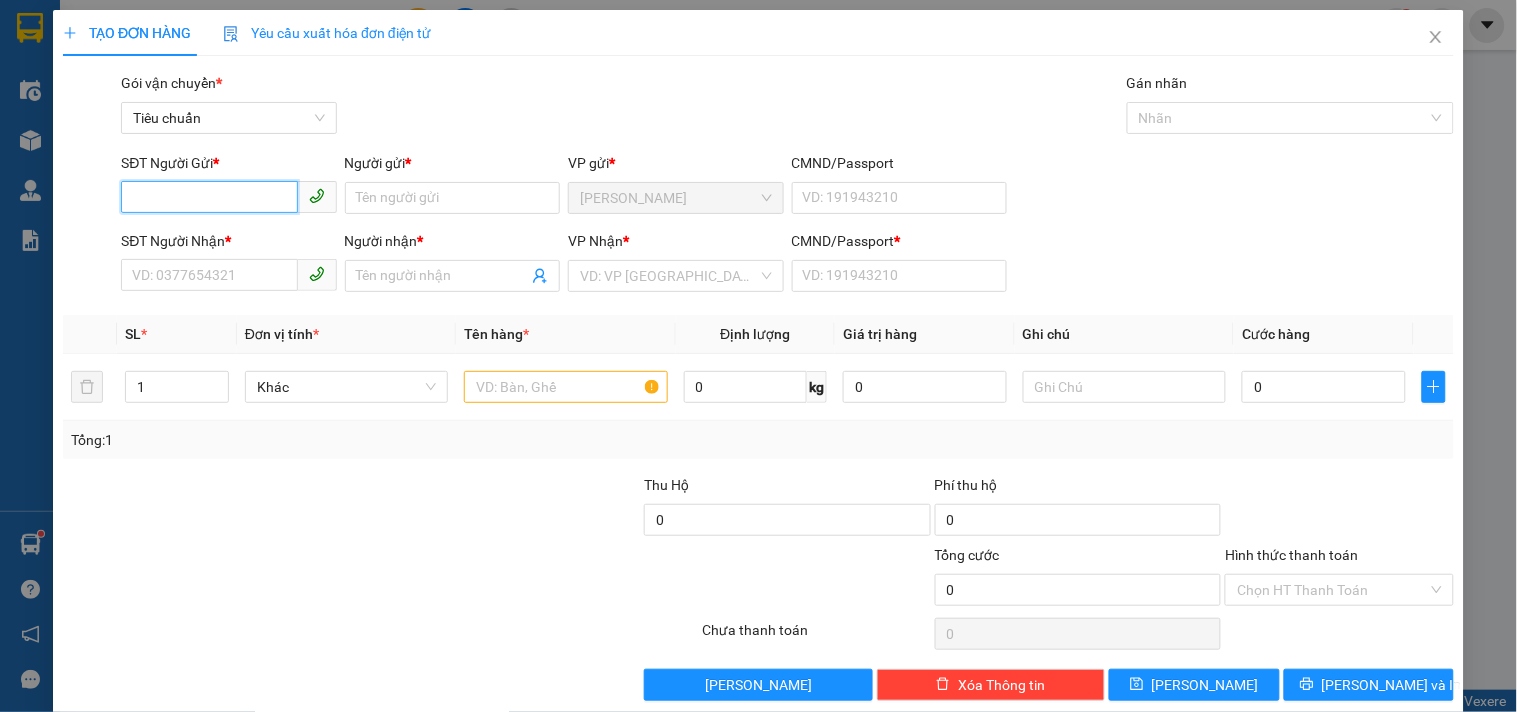 click on "SĐT Người Gửi  *" at bounding box center [209, 197] 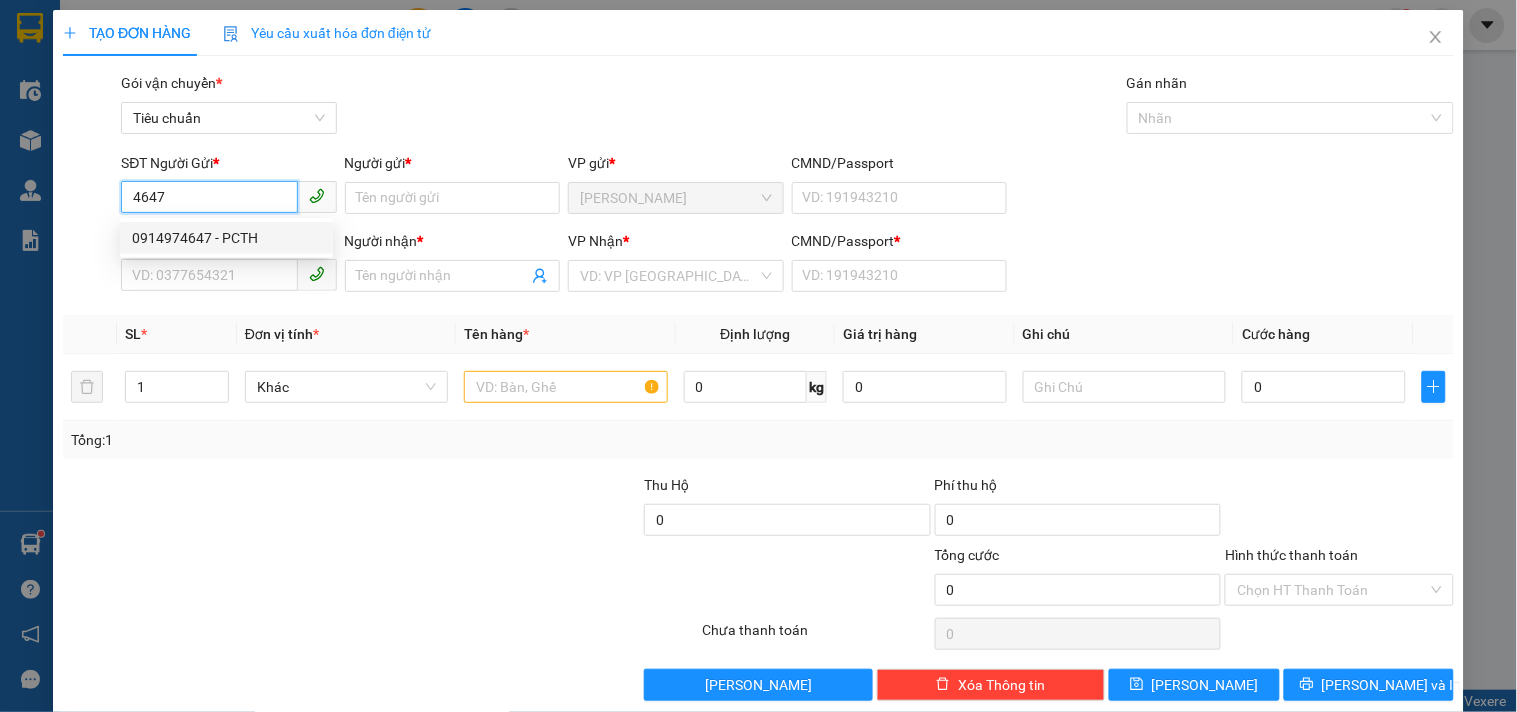 click on "0914974647 - PCTH" at bounding box center [226, 238] 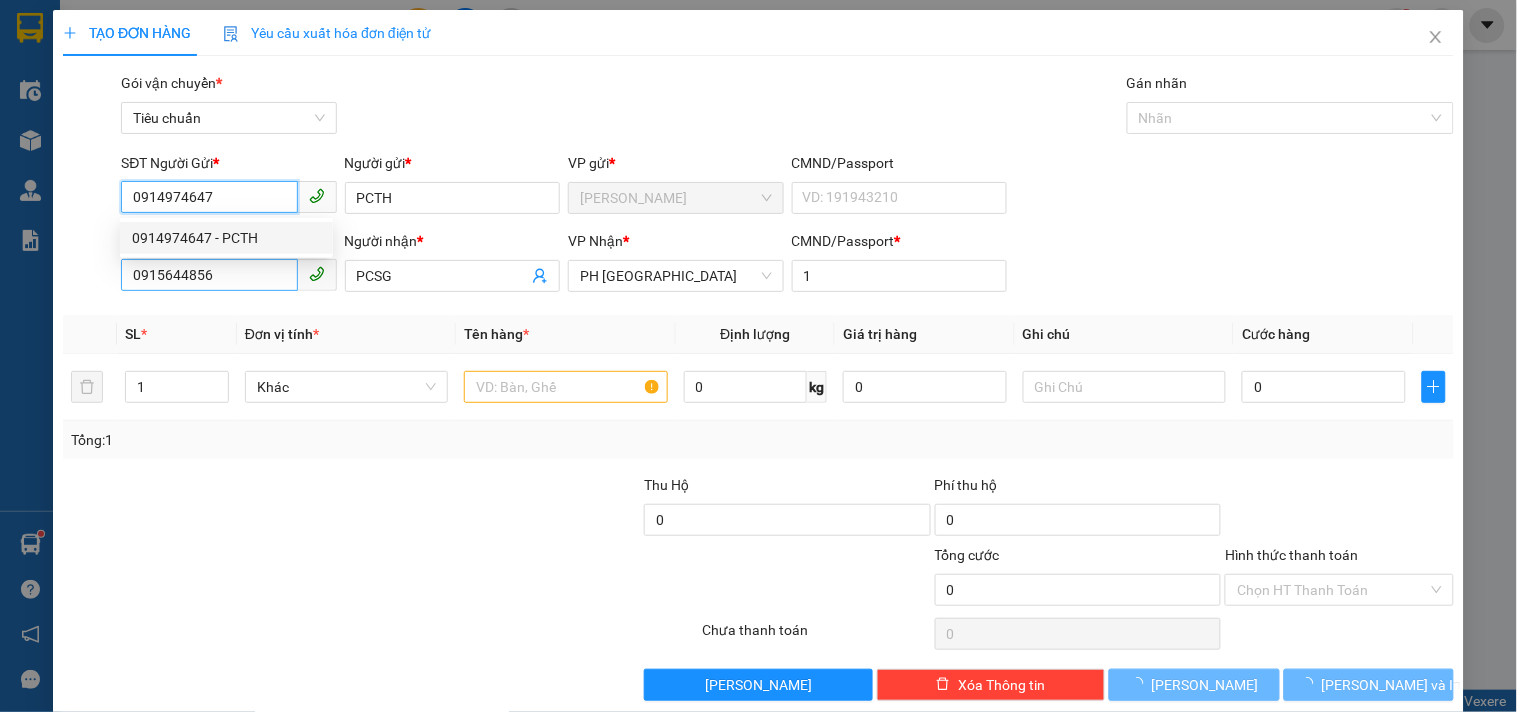 type on "60.000" 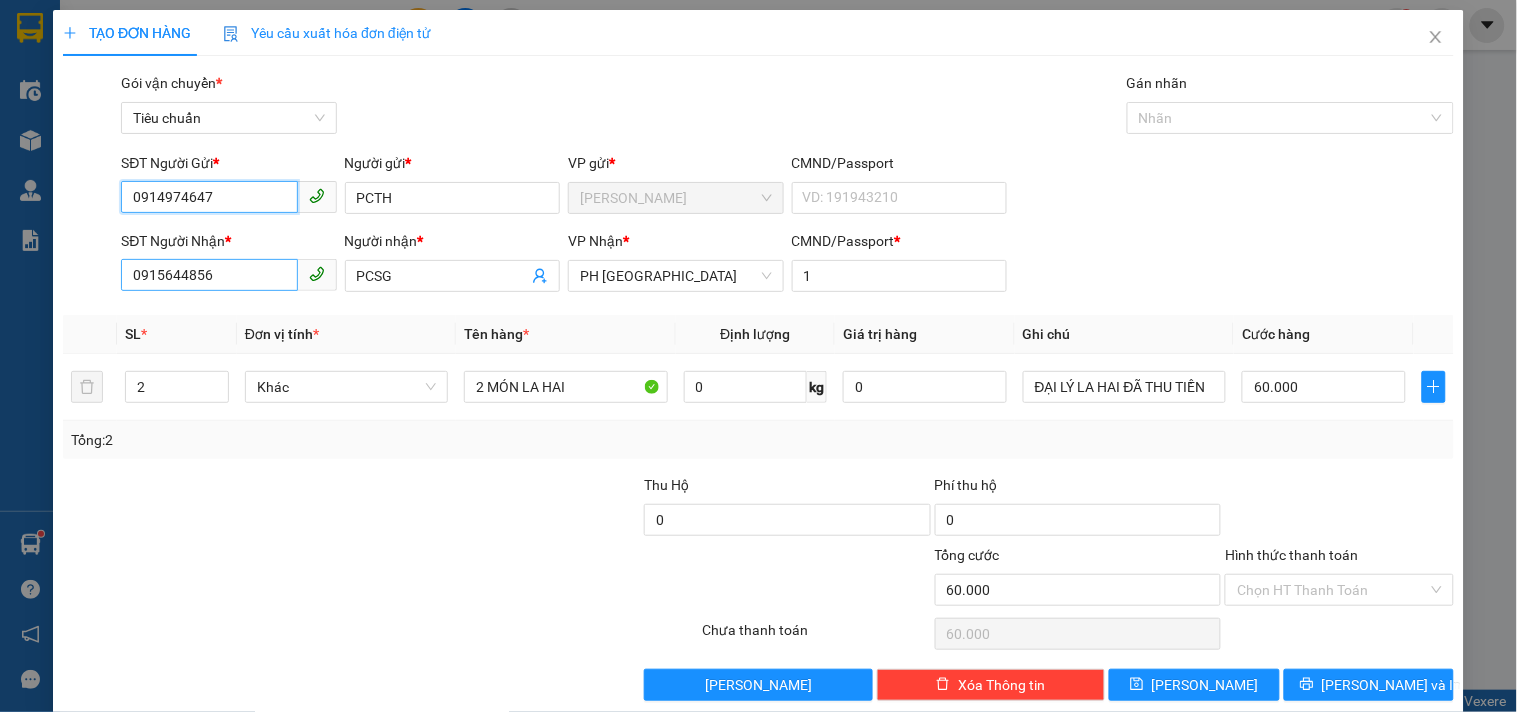 type on "0914974647" 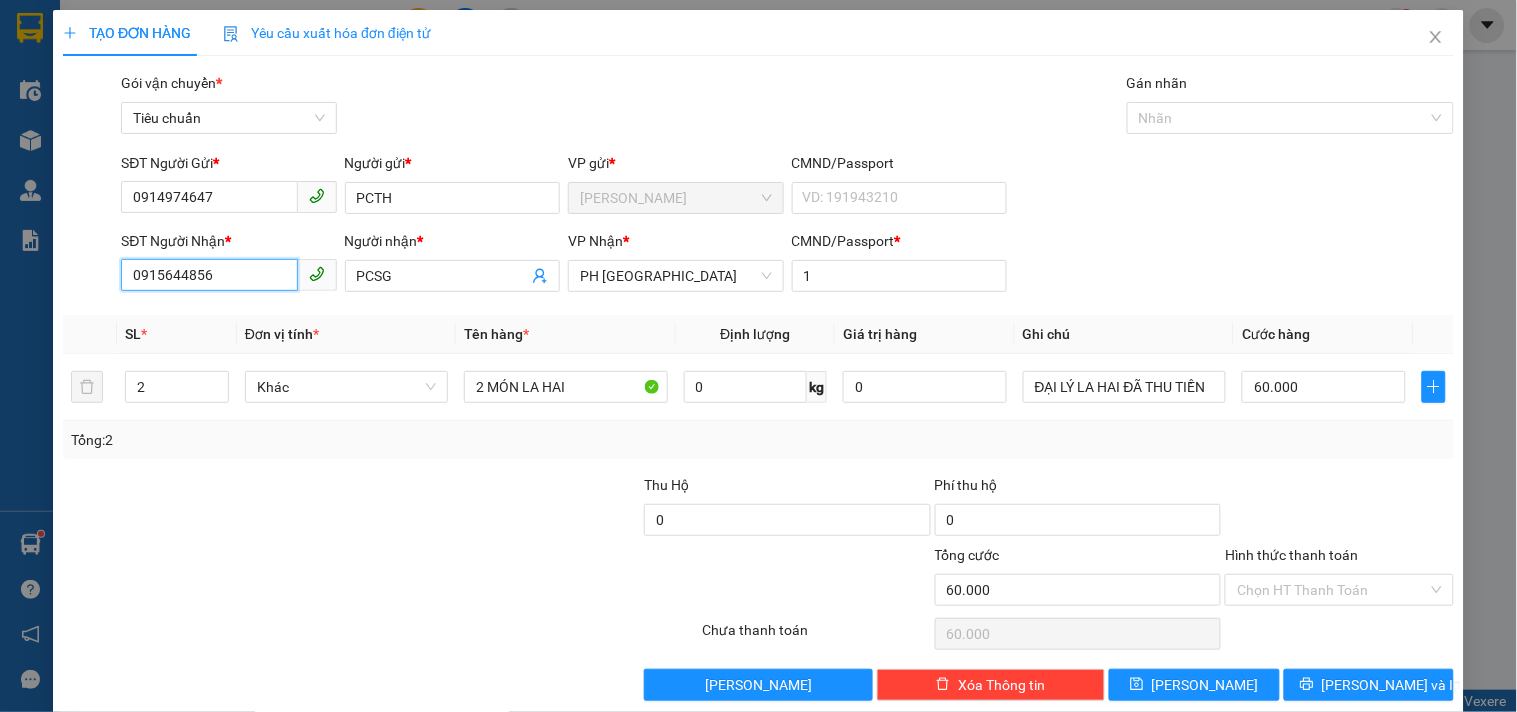 click on "0915644856" at bounding box center (209, 275) 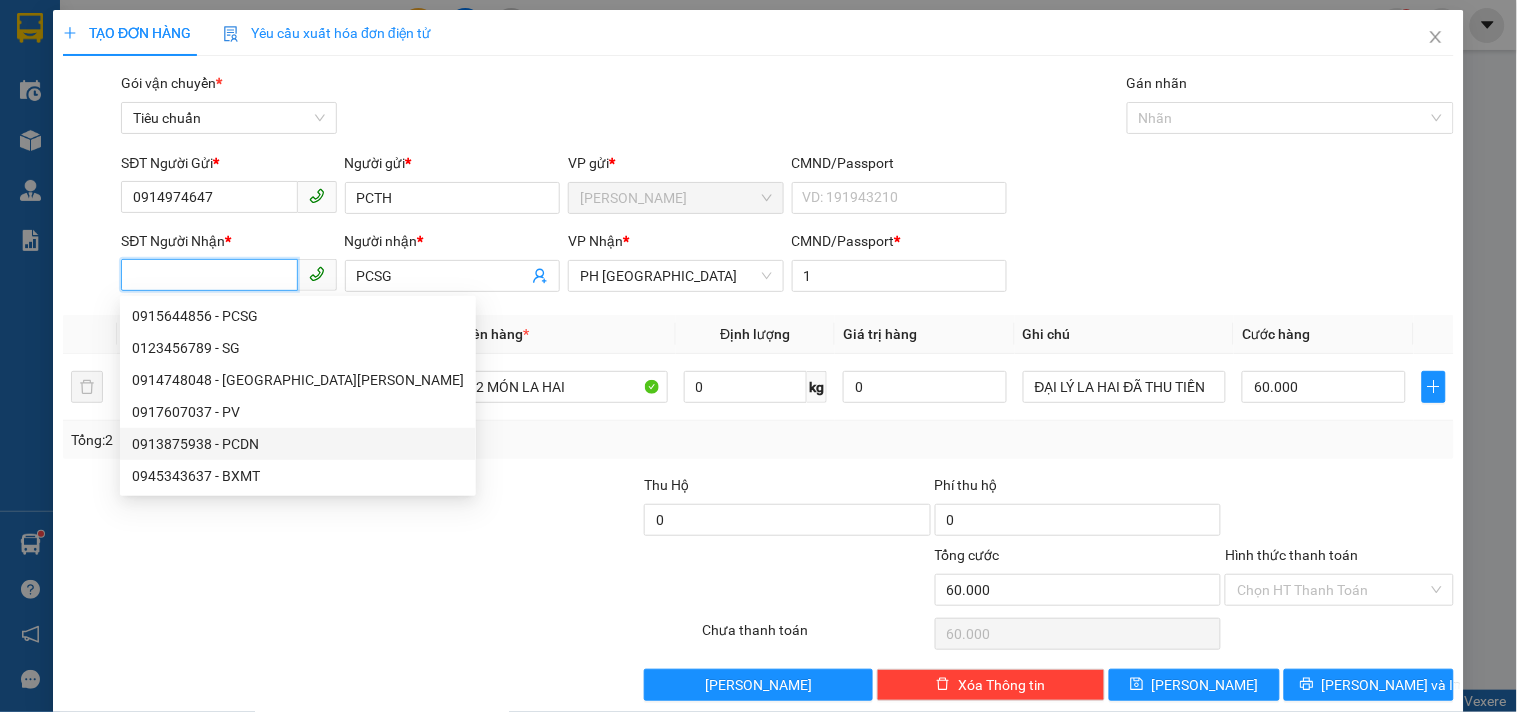 click on "0913875938 - PCDN" at bounding box center (298, 444) 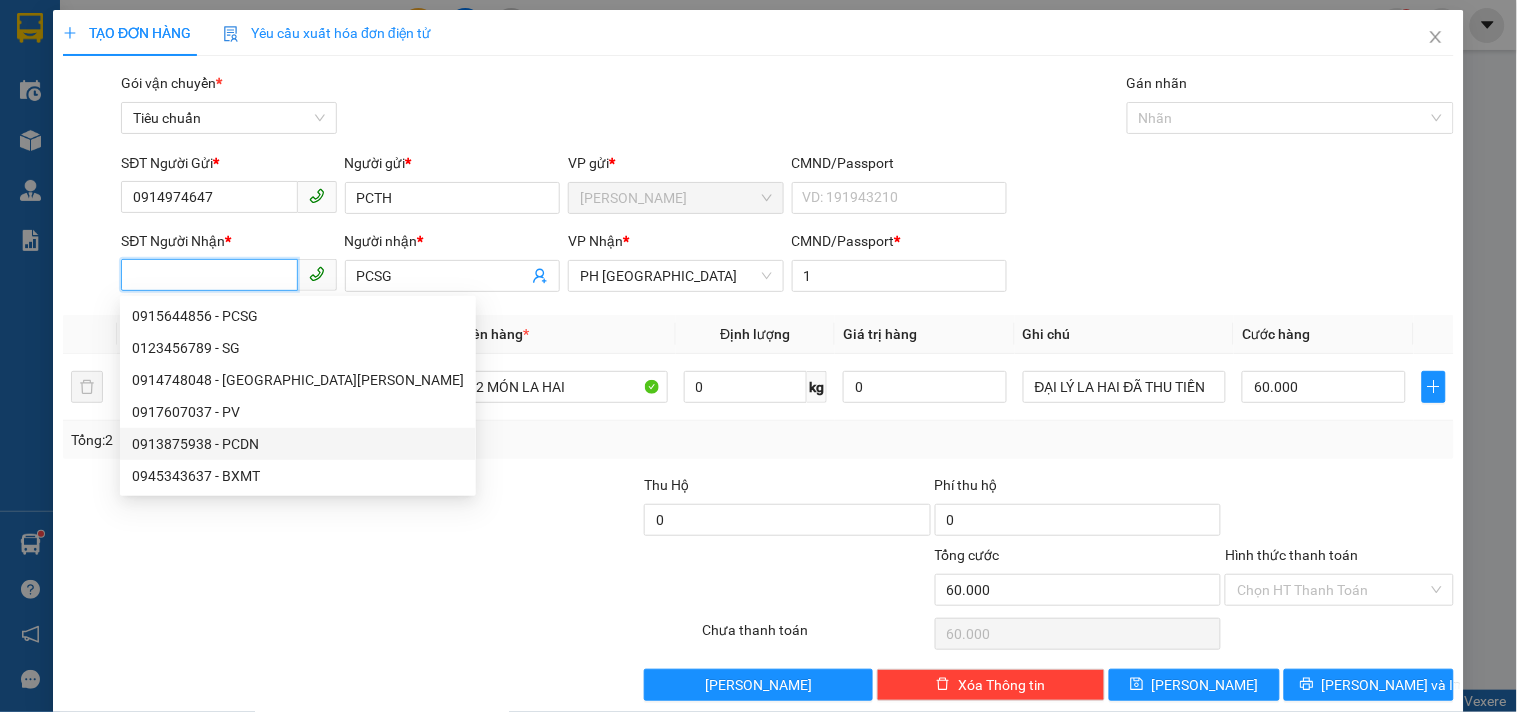 type on "0913875938" 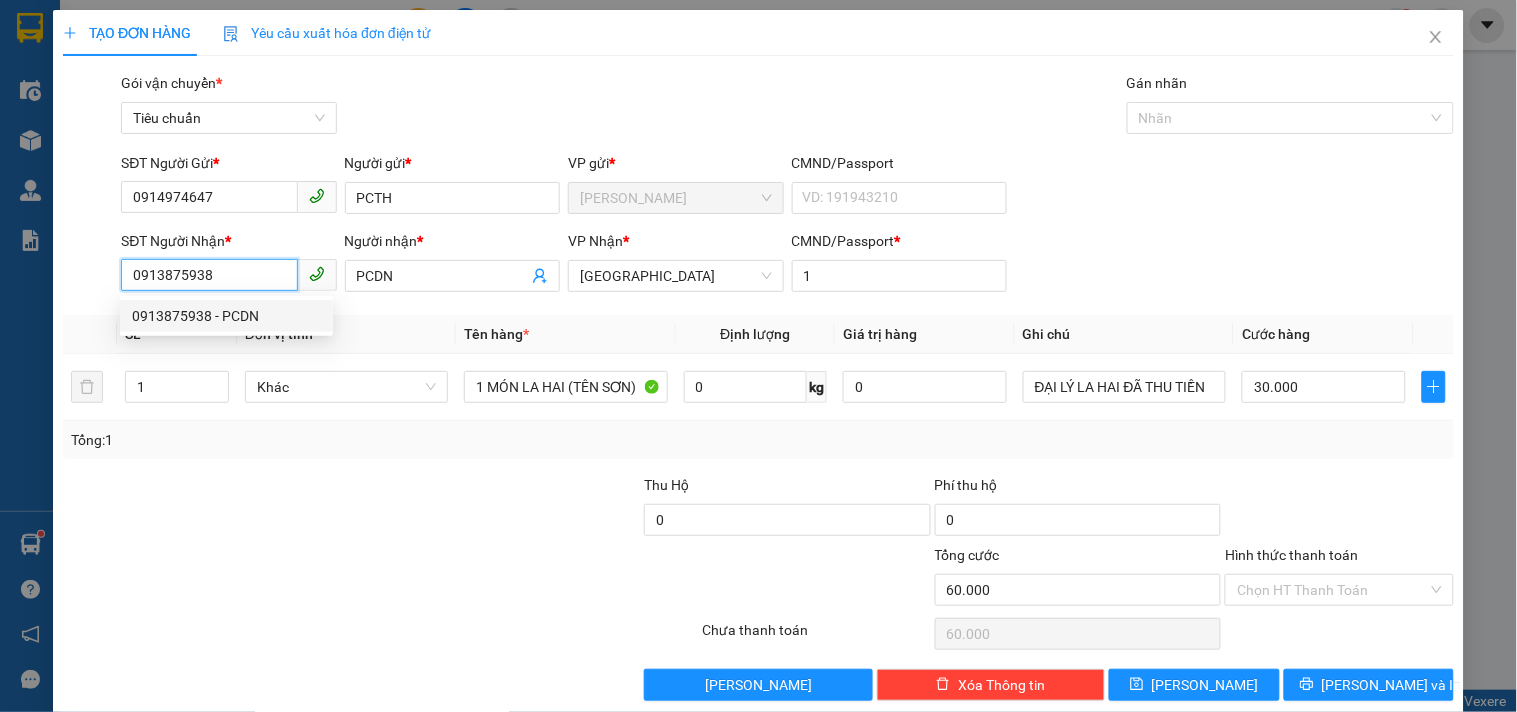 type on "30.000" 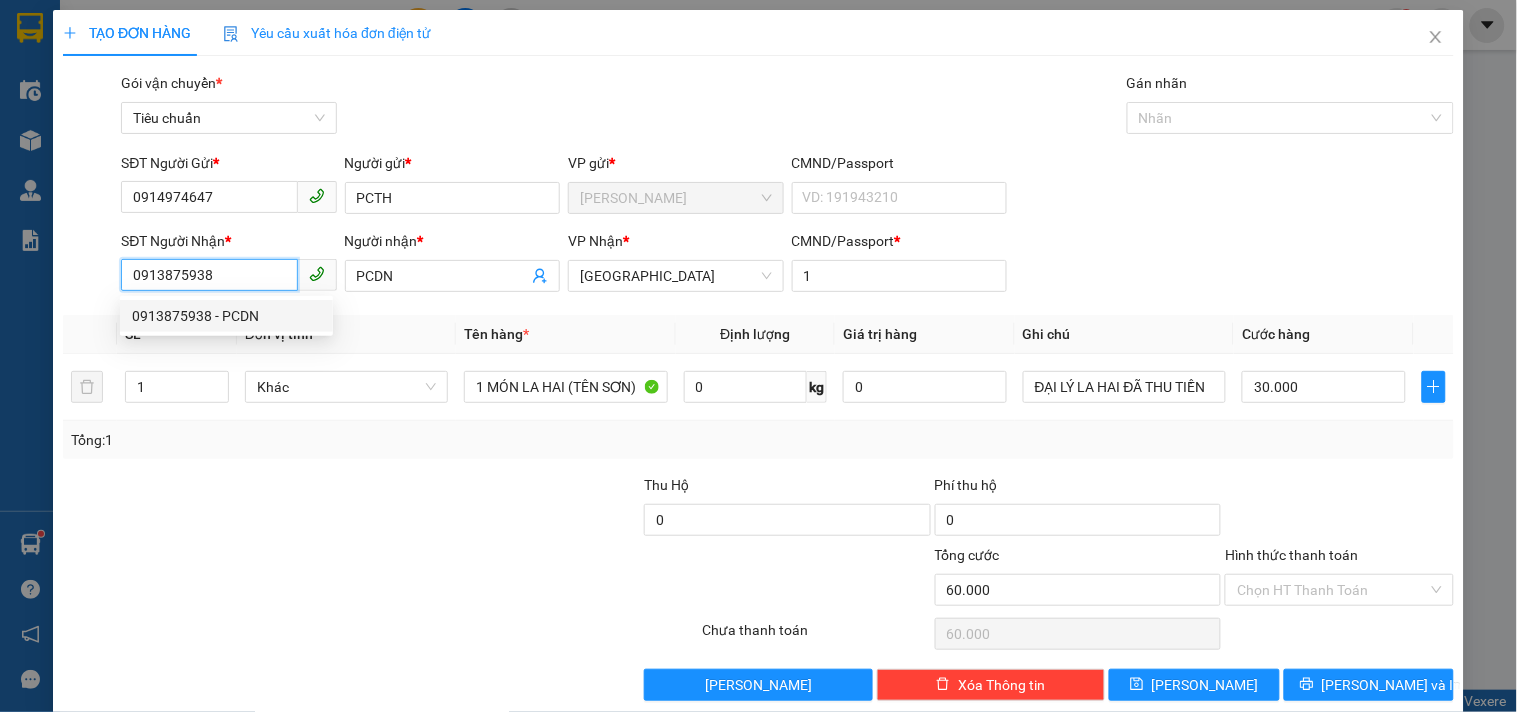 type on "30.000" 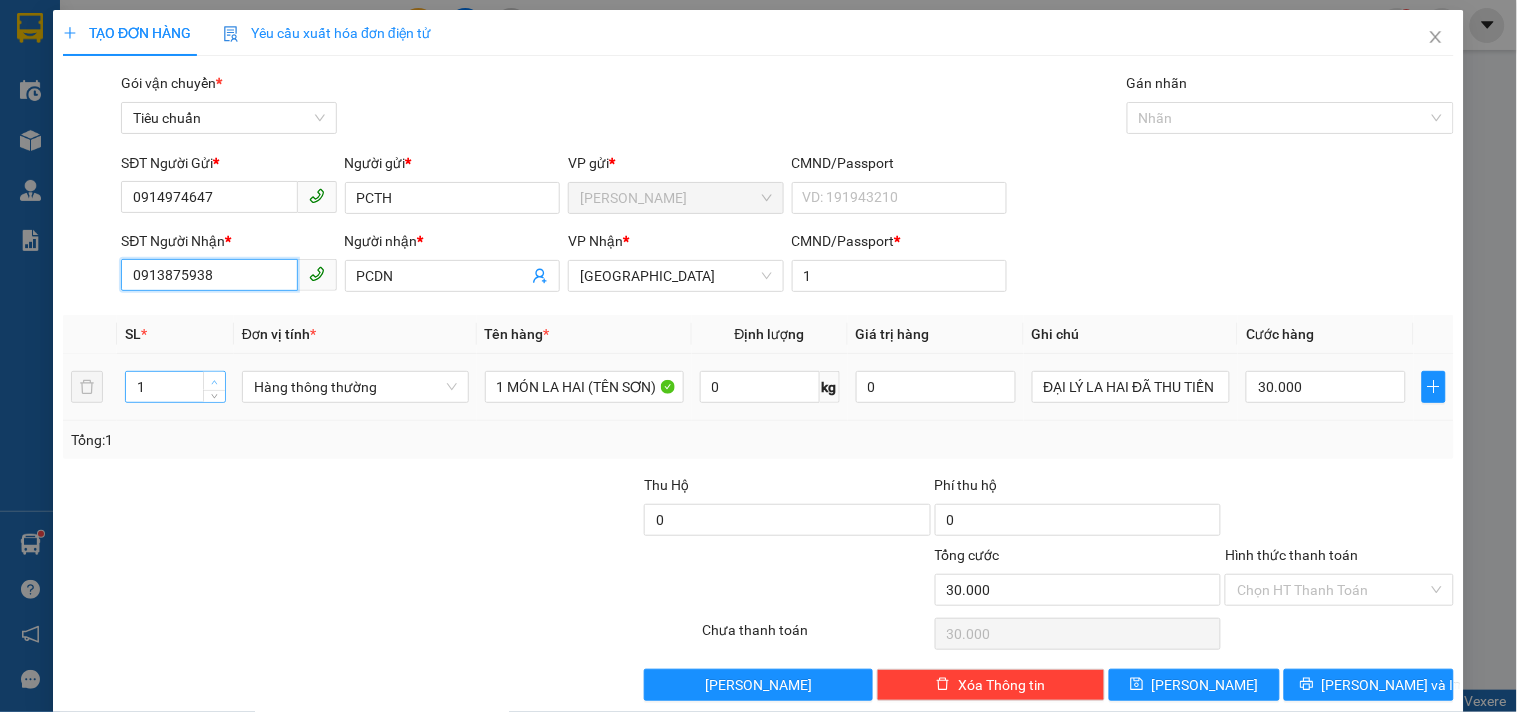 type on "0913875938" 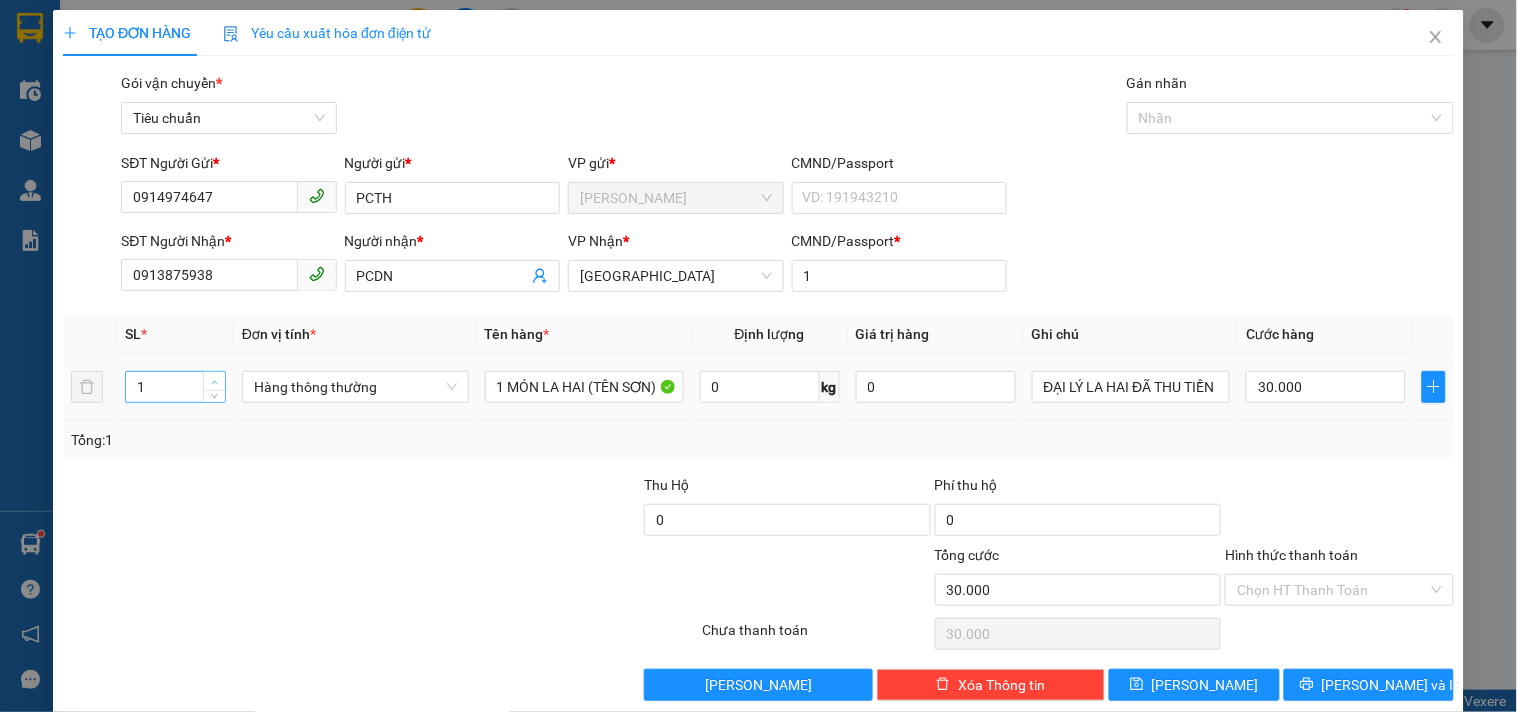 type on "2" 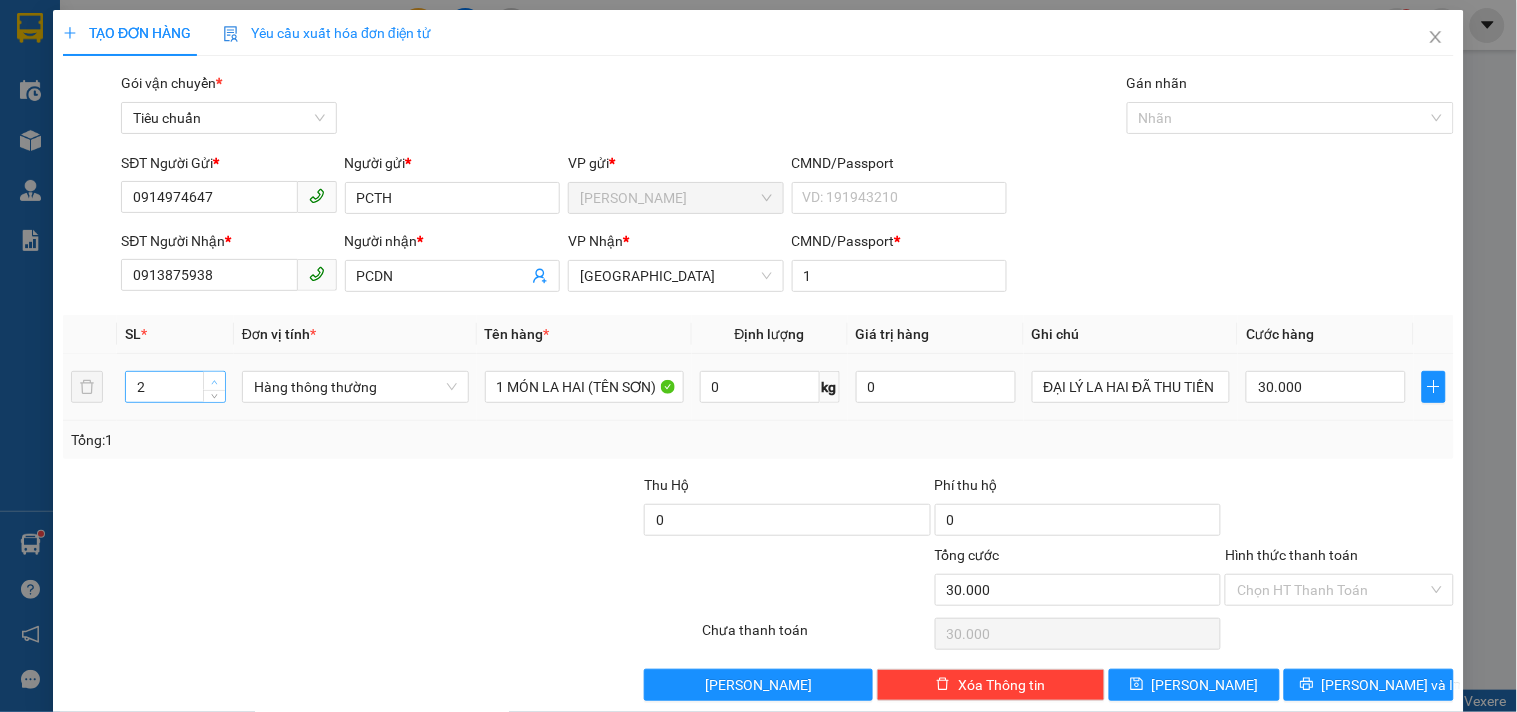 click at bounding box center [215, 382] 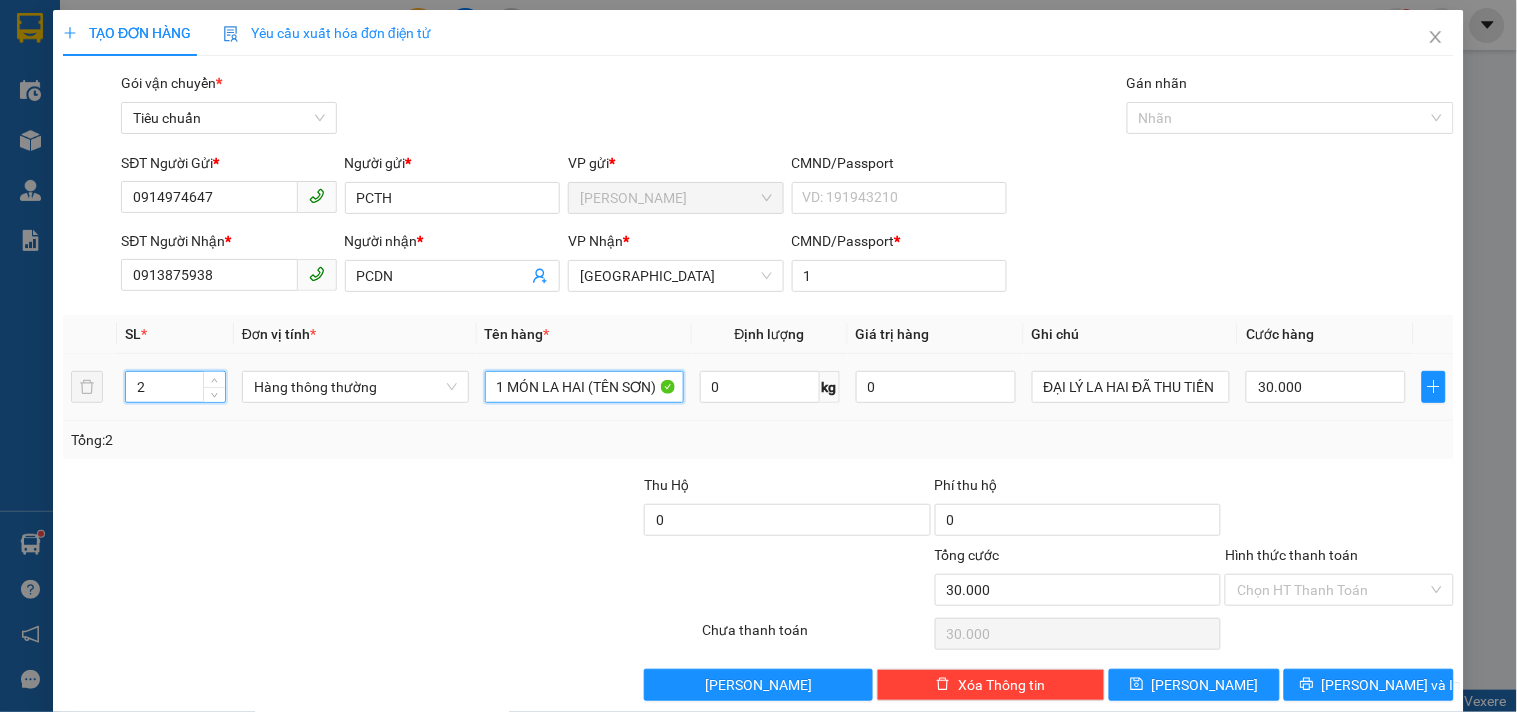 click on "1 MÓN LA HAI (TÊN SƠN)" at bounding box center [584, 387] 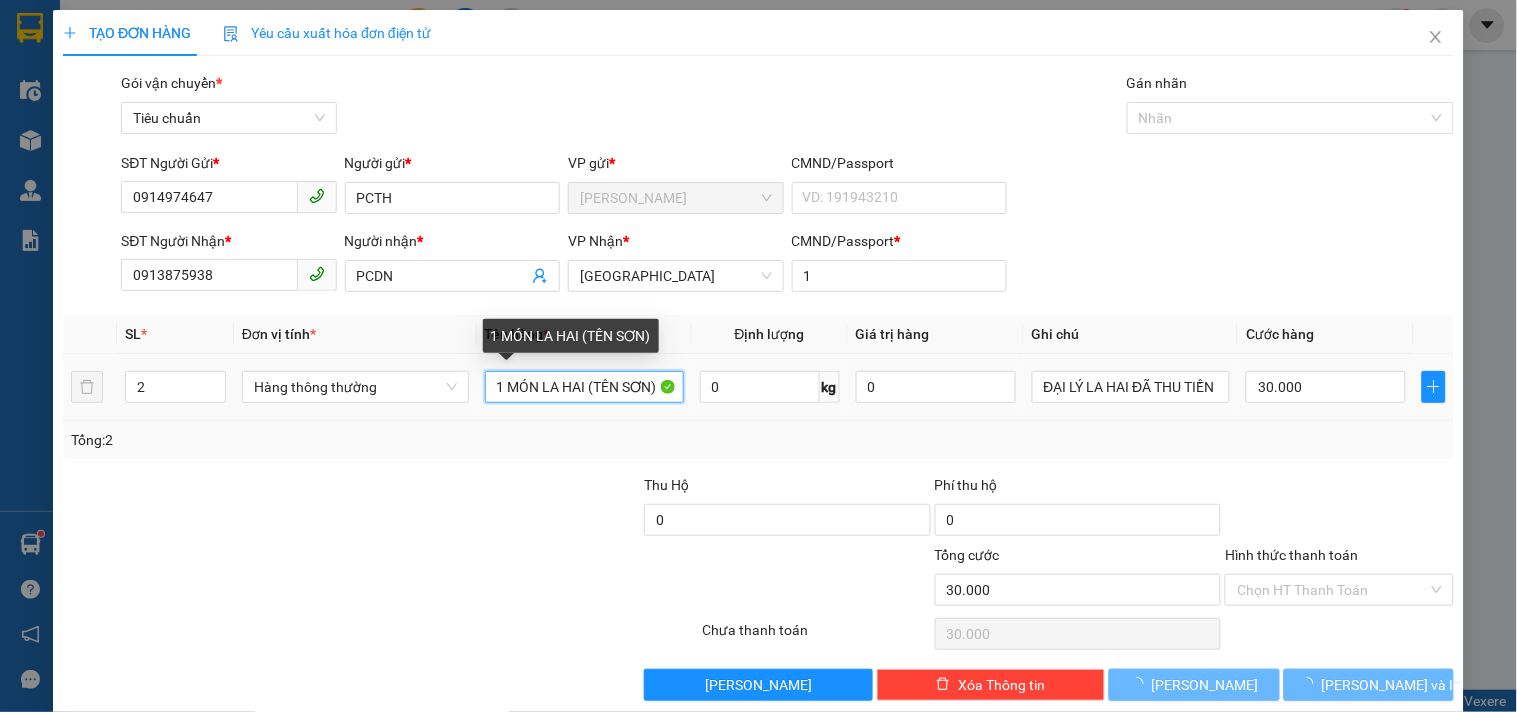 type on "0" 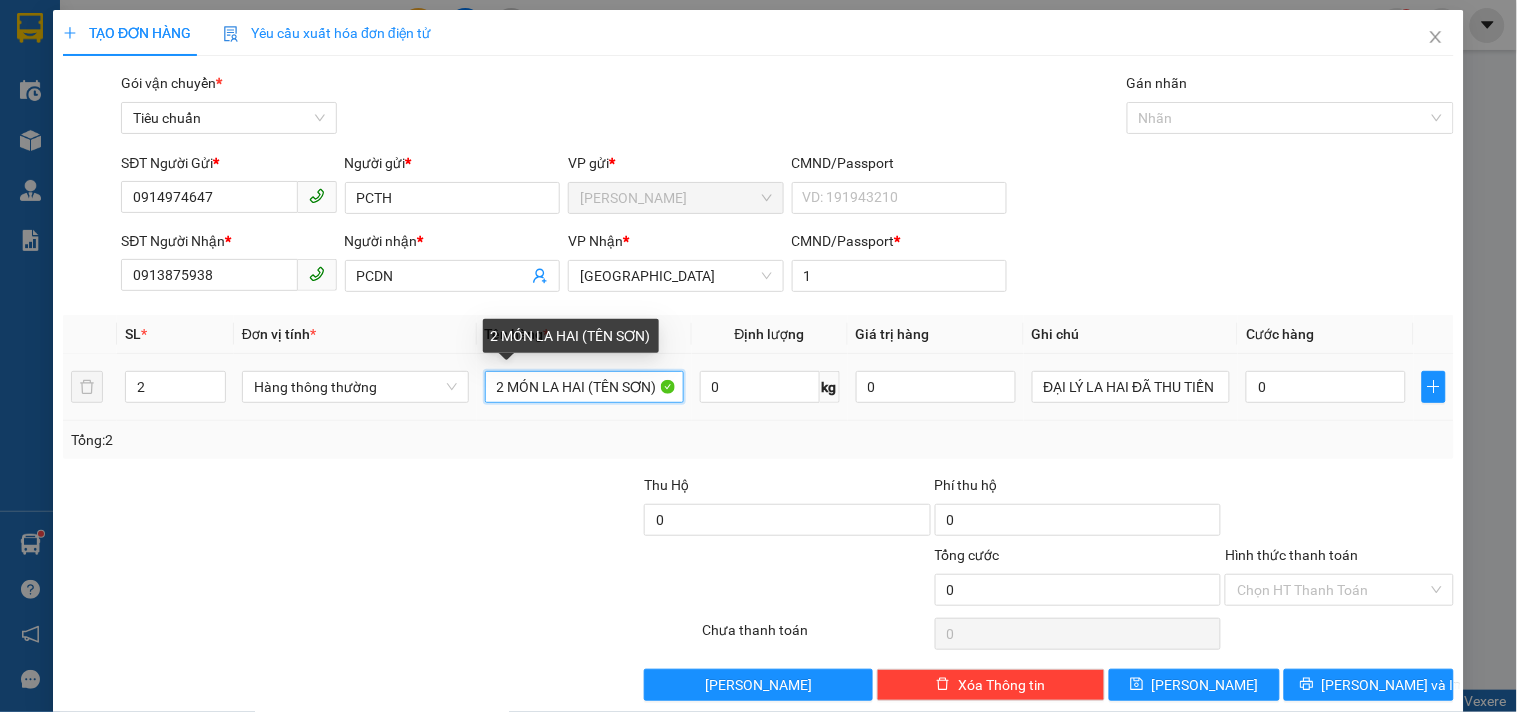 click on "2 MÓN LA HAI (TÊN SƠN)" at bounding box center (584, 387) 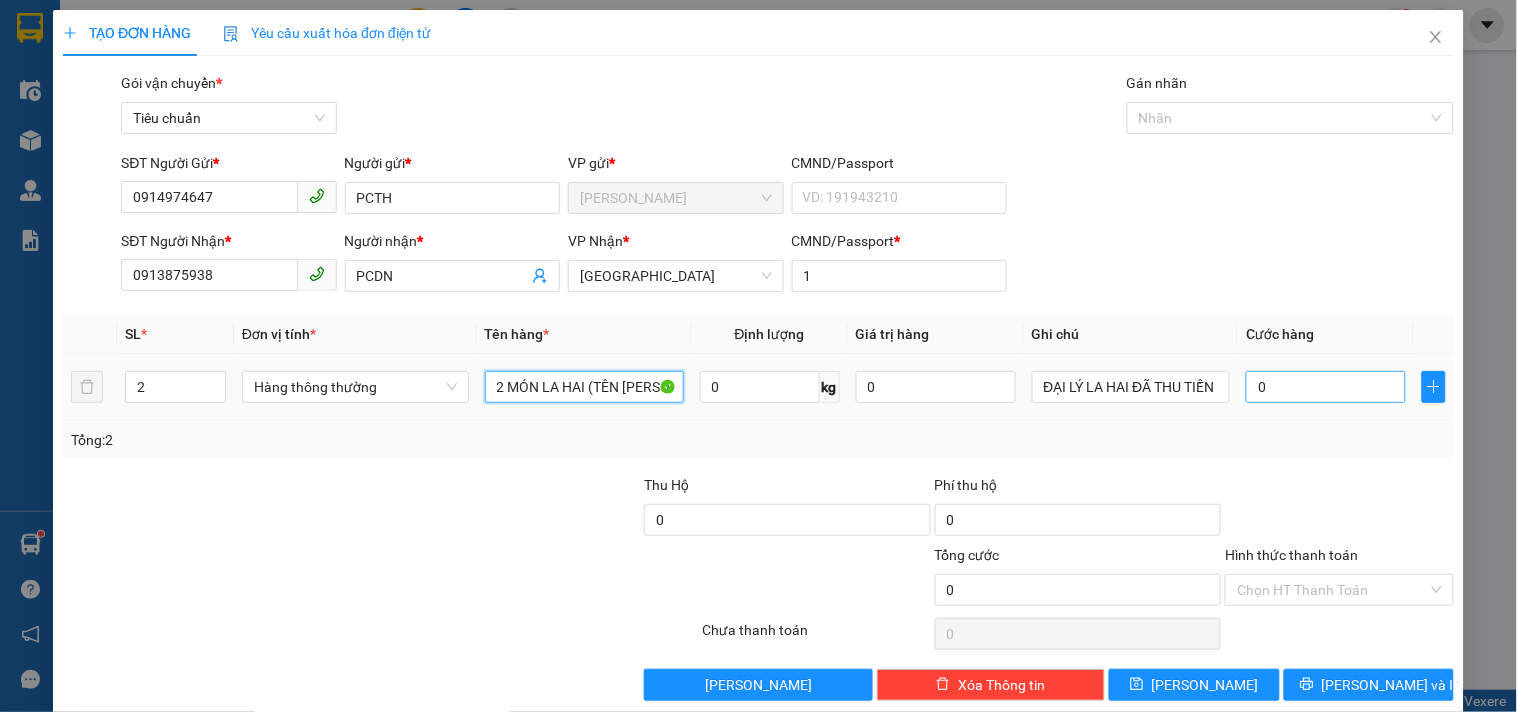 type on "2 MÓN LA HAI (TÊN KIỀU)" 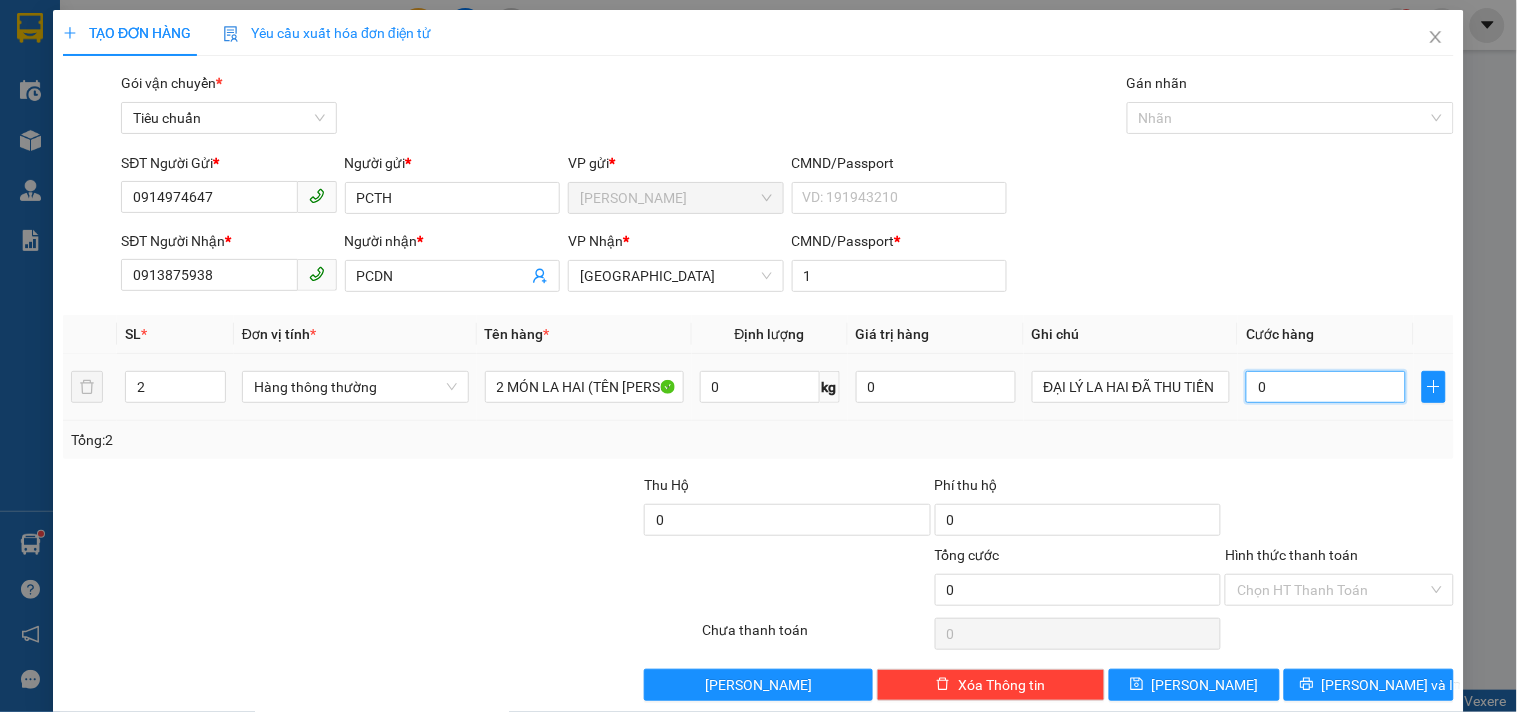 click on "0" at bounding box center (1326, 387) 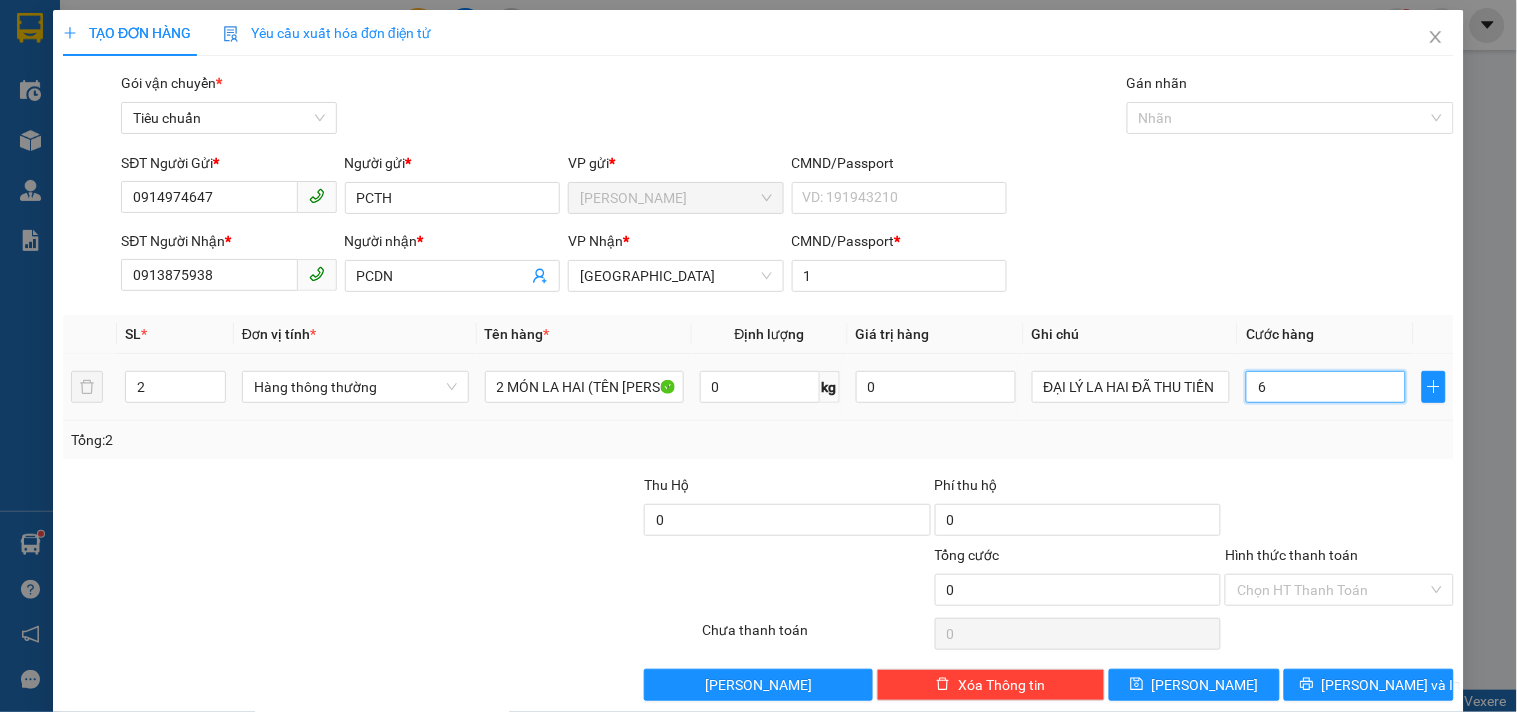 type on "6" 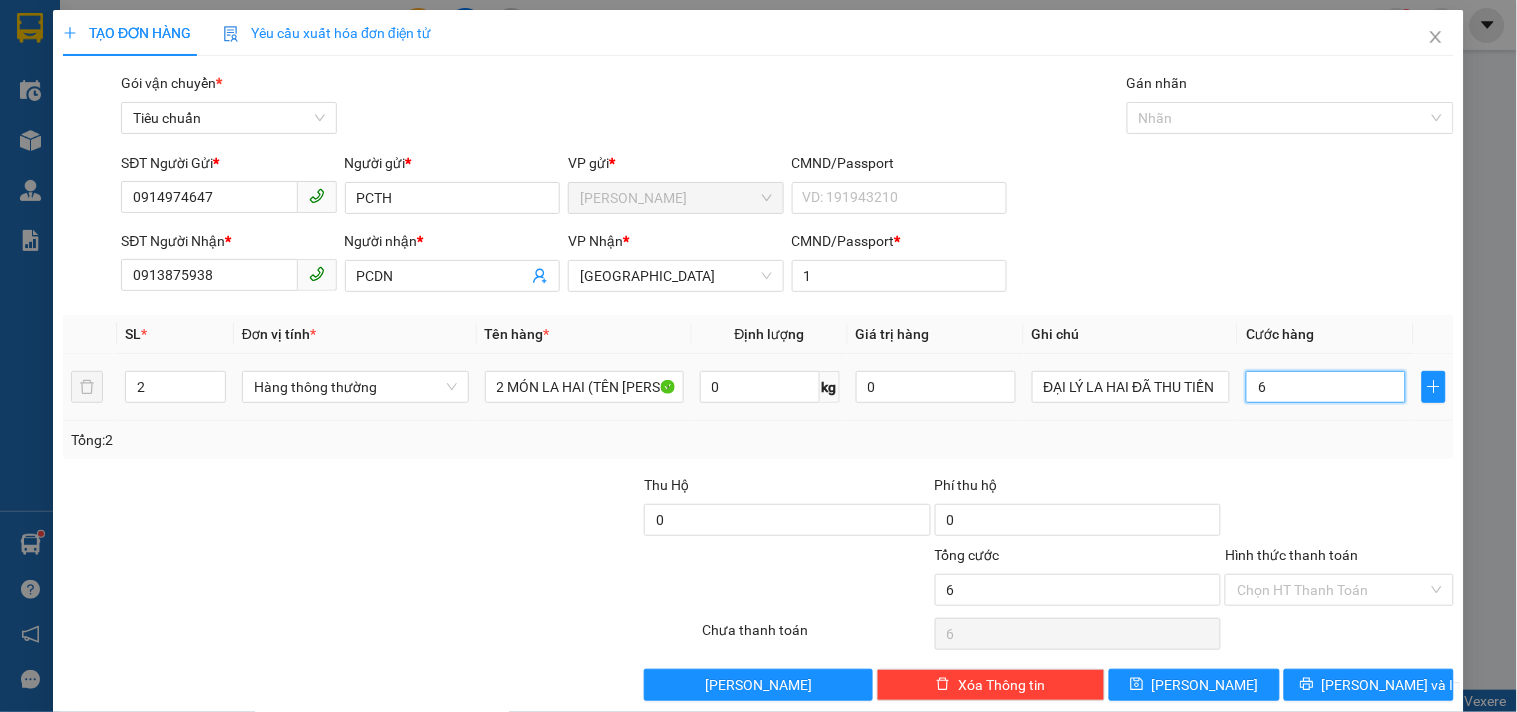 type on "60" 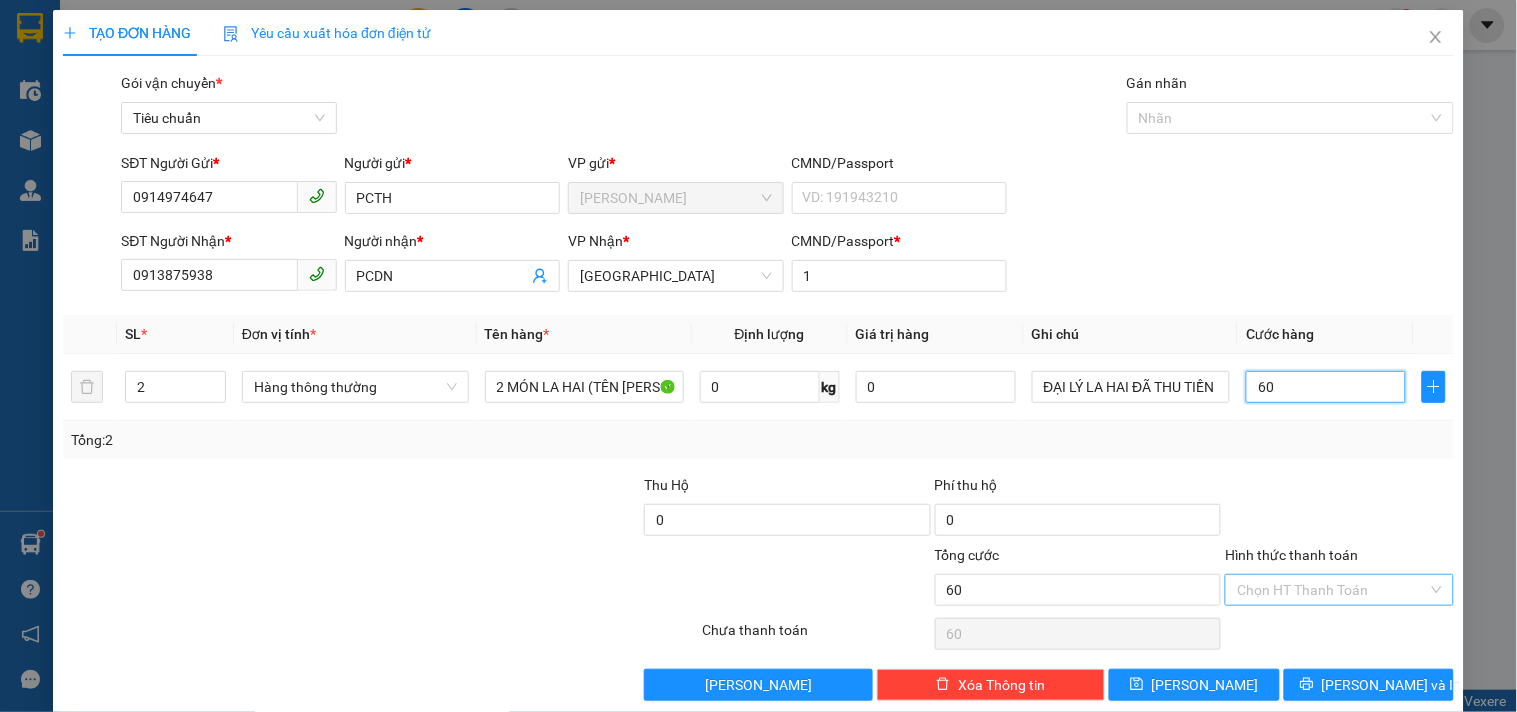 type on "60" 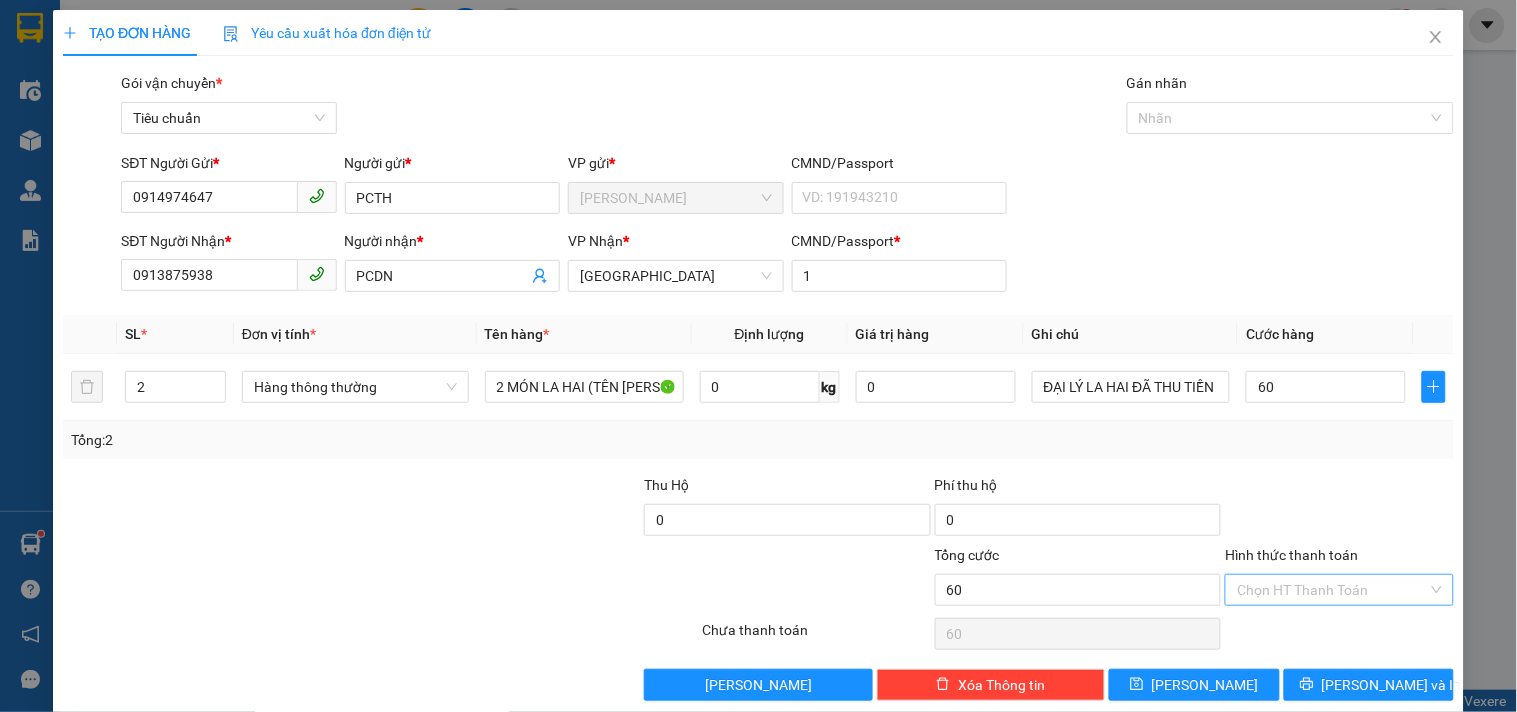 type on "60.000" 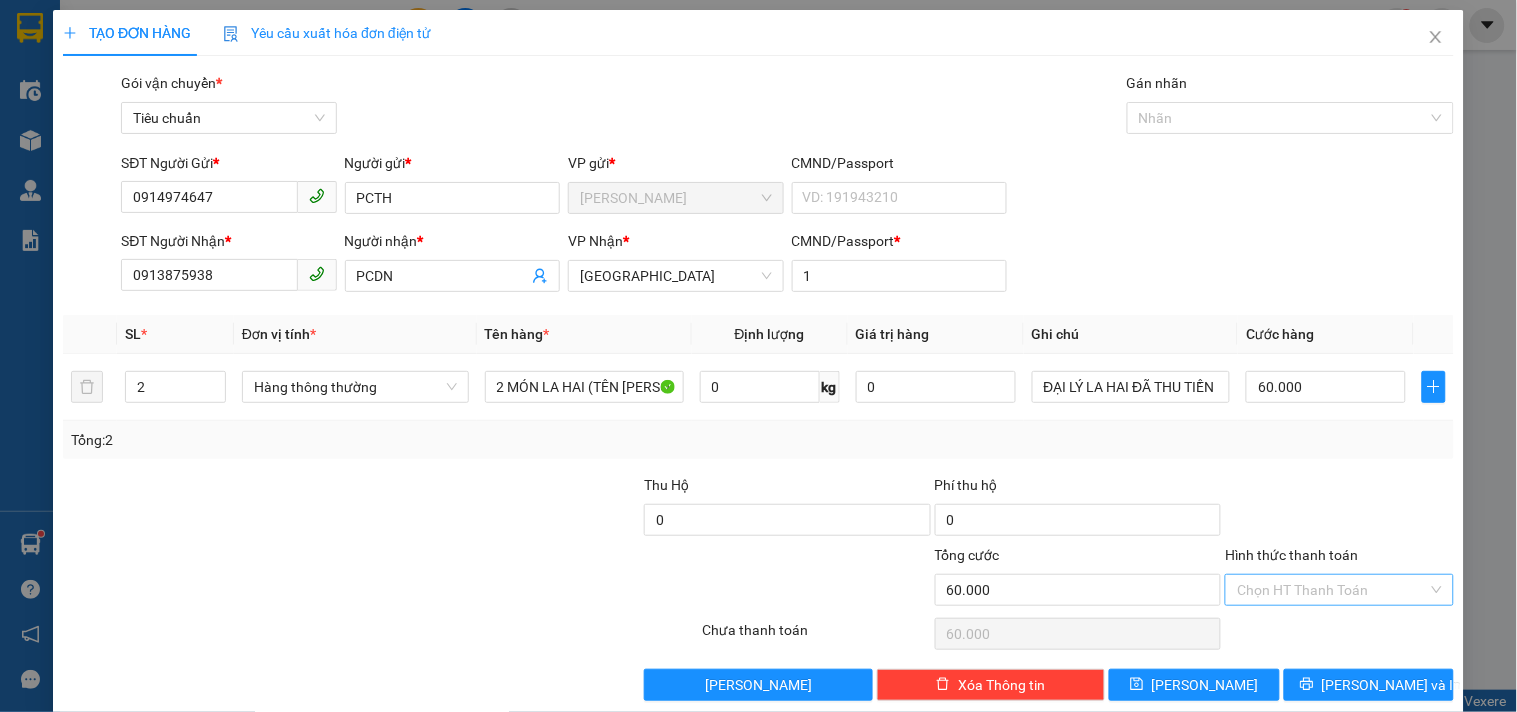 click on "Hình thức thanh toán" at bounding box center [1332, 590] 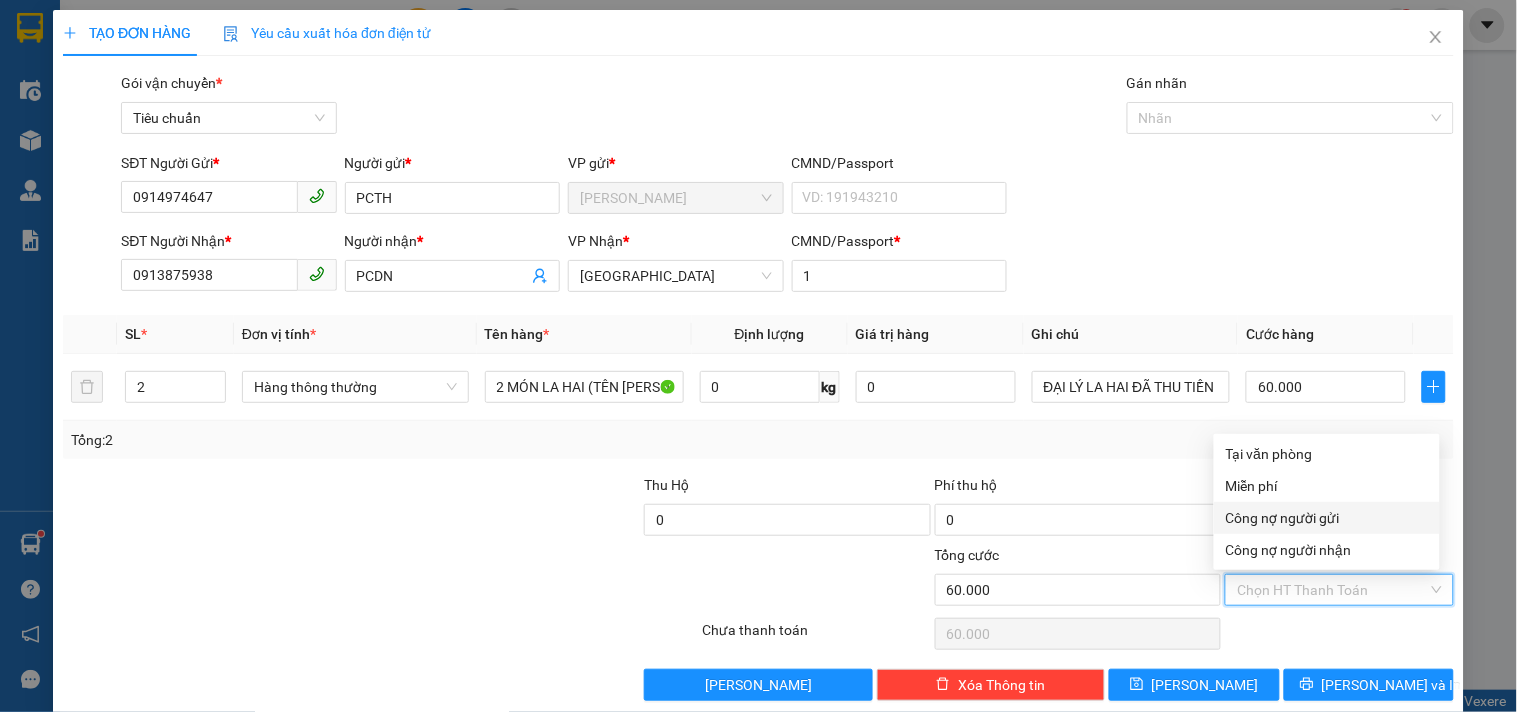 click on "Công nợ người gửi" at bounding box center [1327, 518] 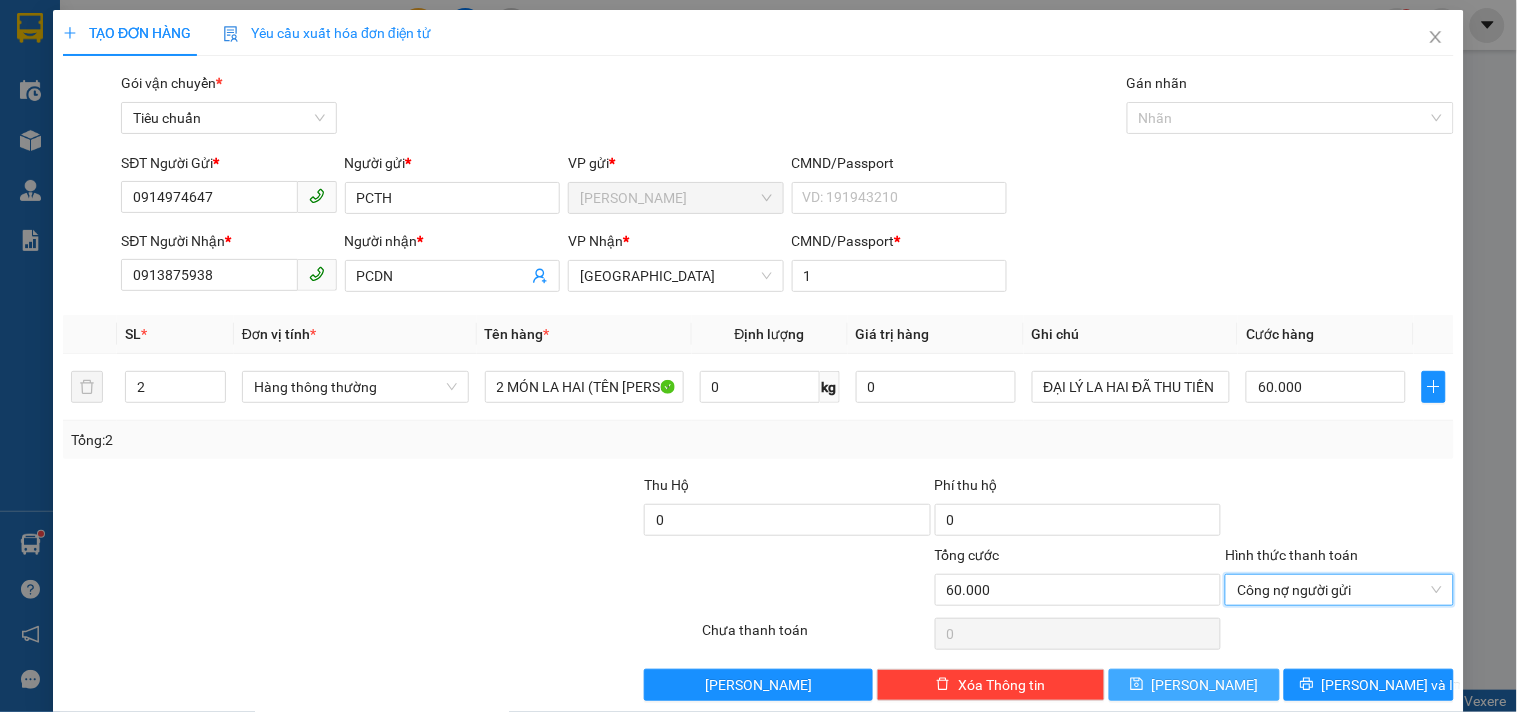 drag, startPoint x: 1143, startPoint y: 681, endPoint x: 1143, endPoint y: 667, distance: 14 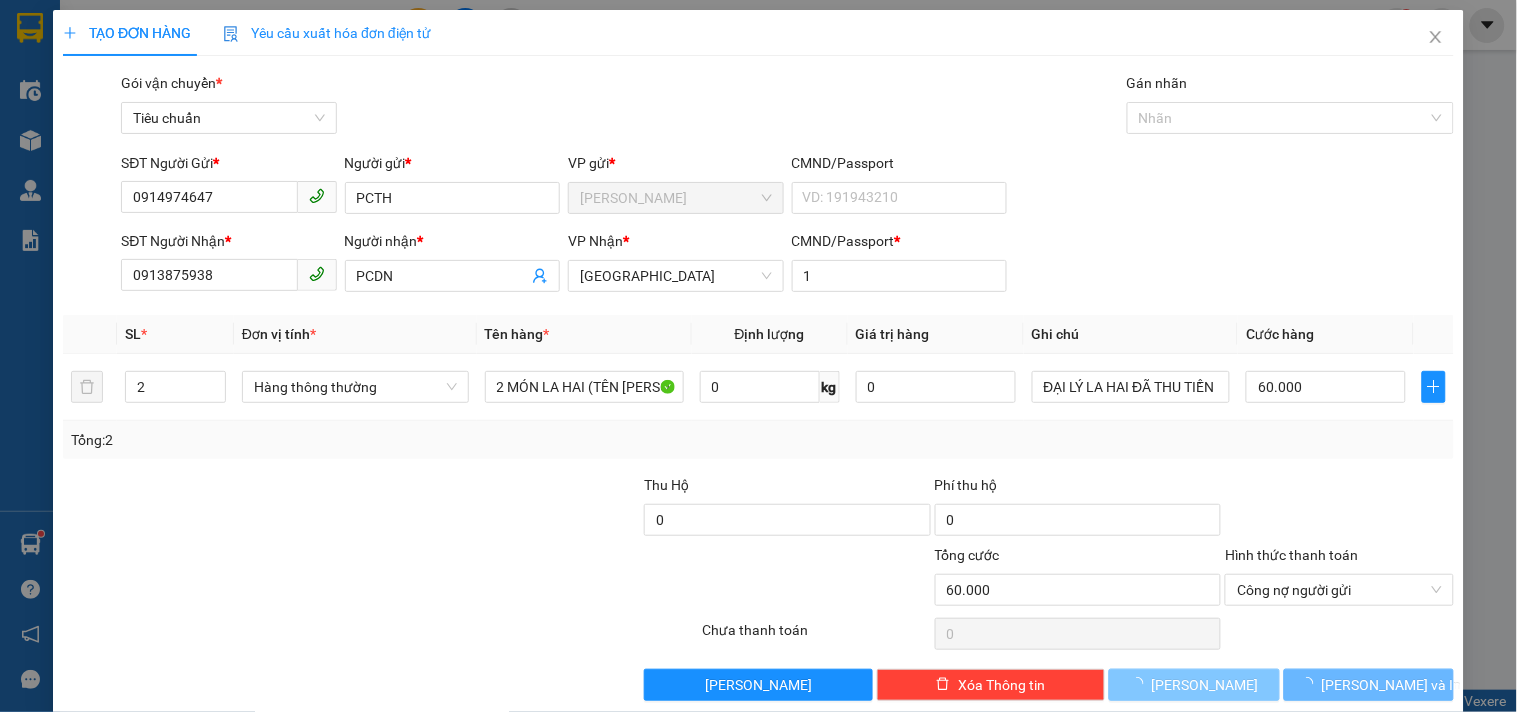 type 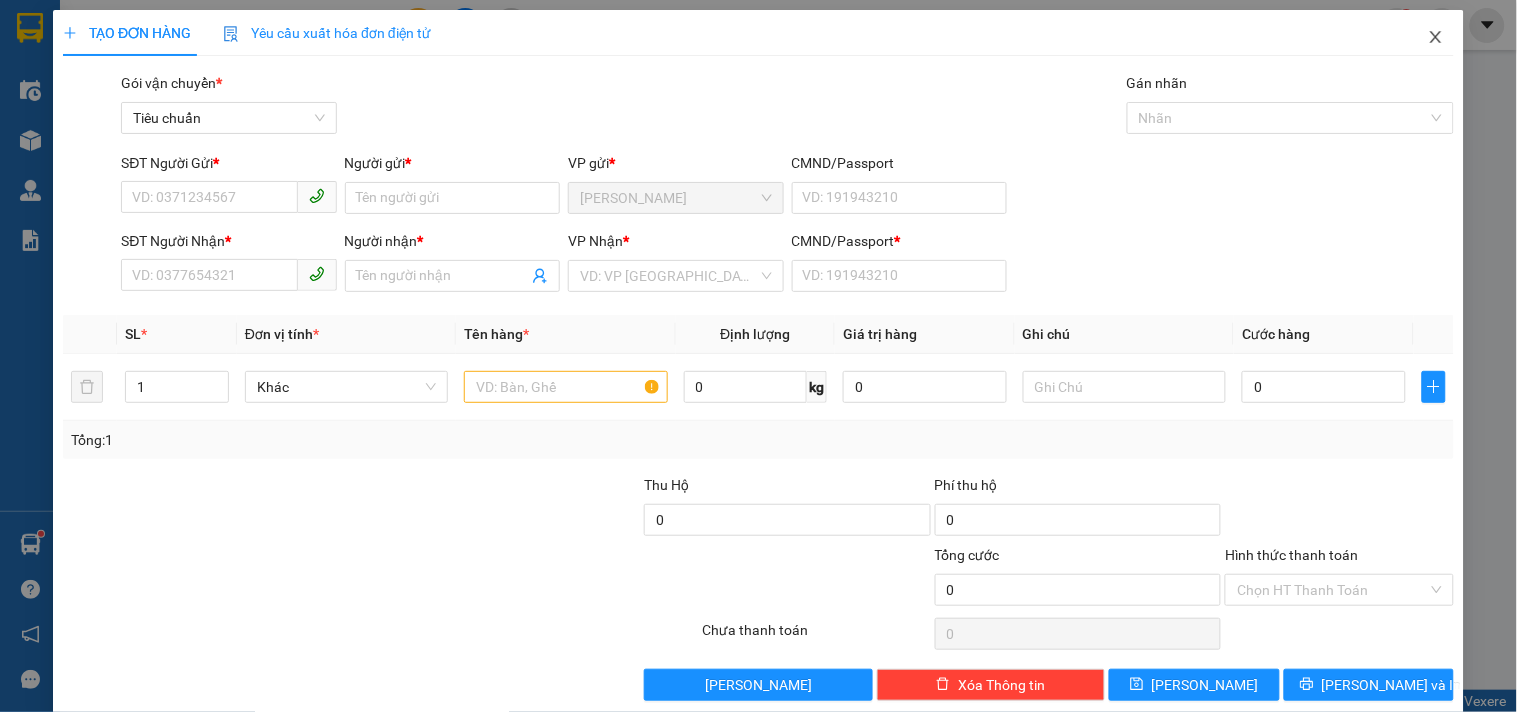 click 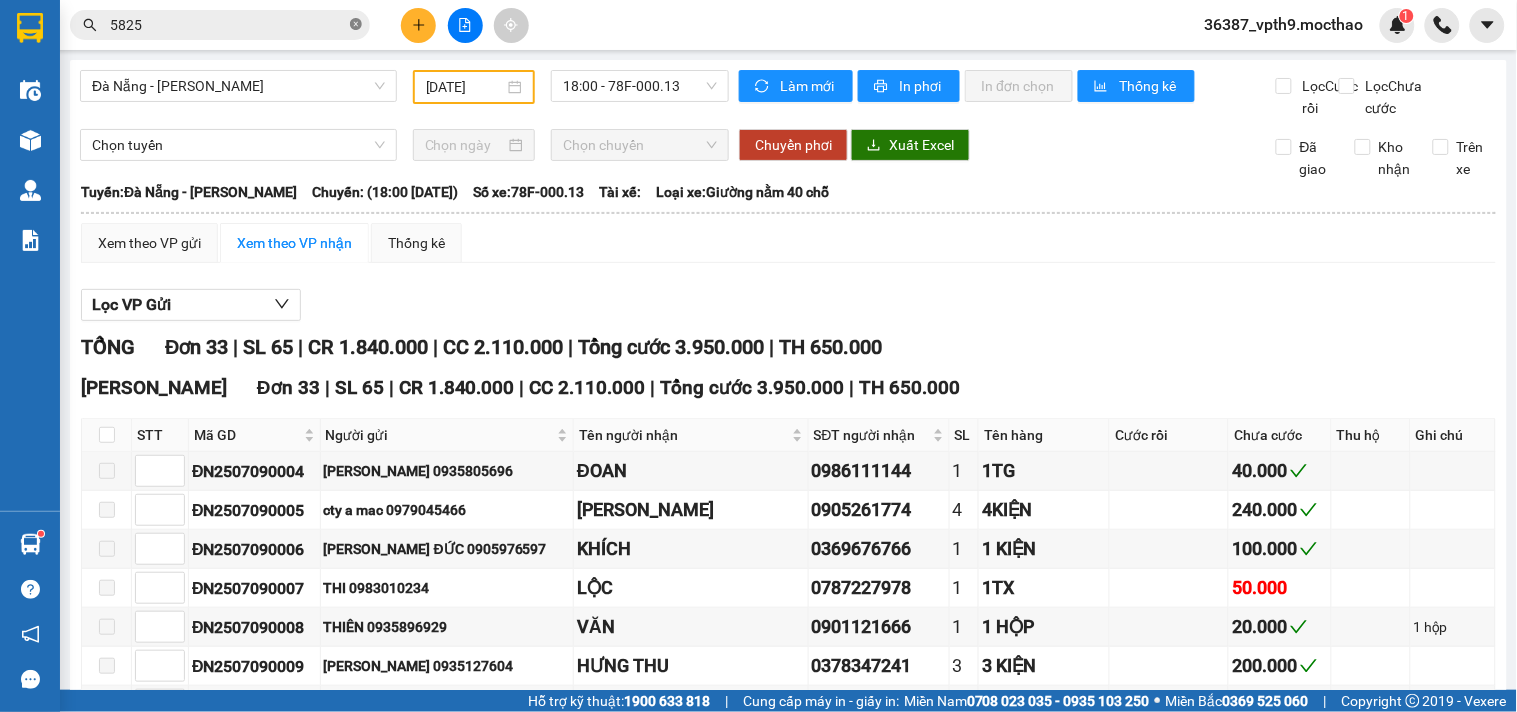 click 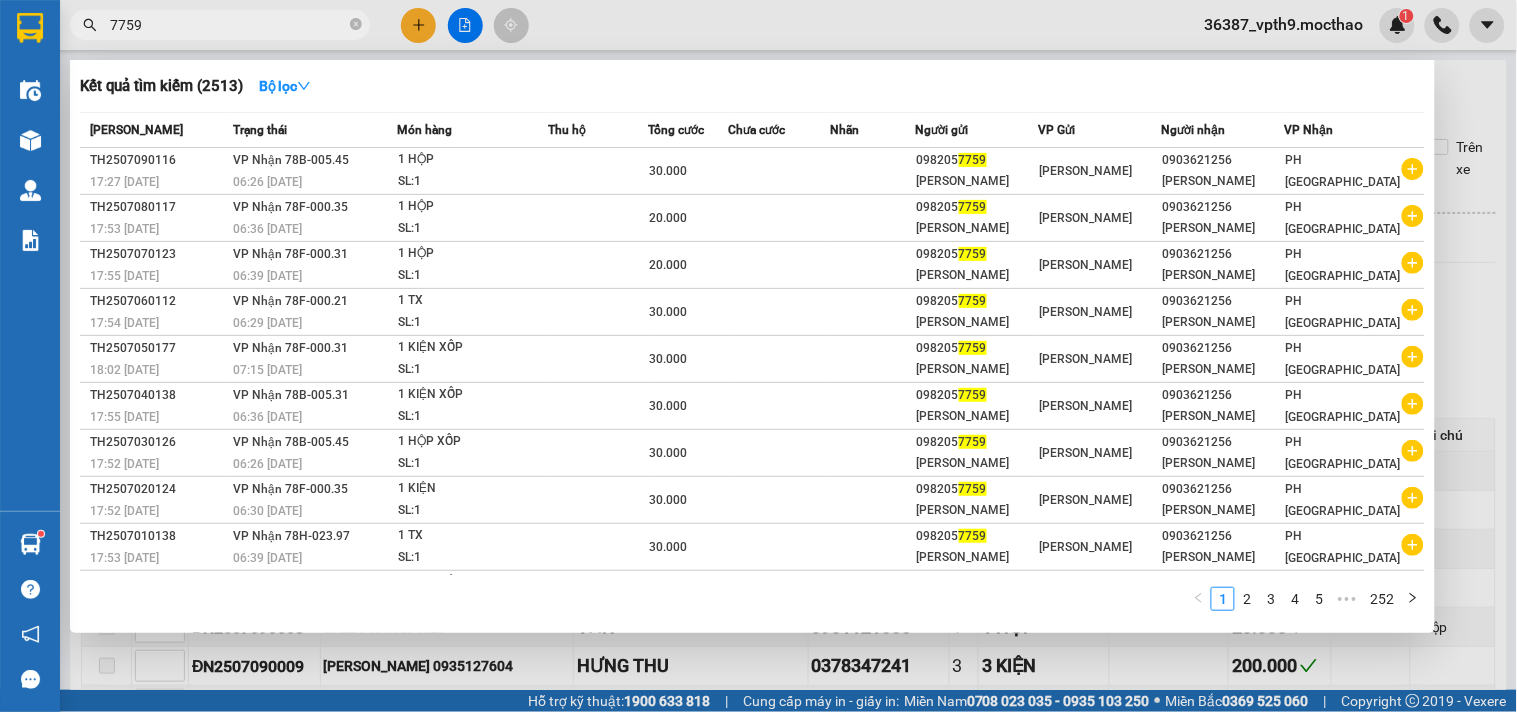 type on "7759" 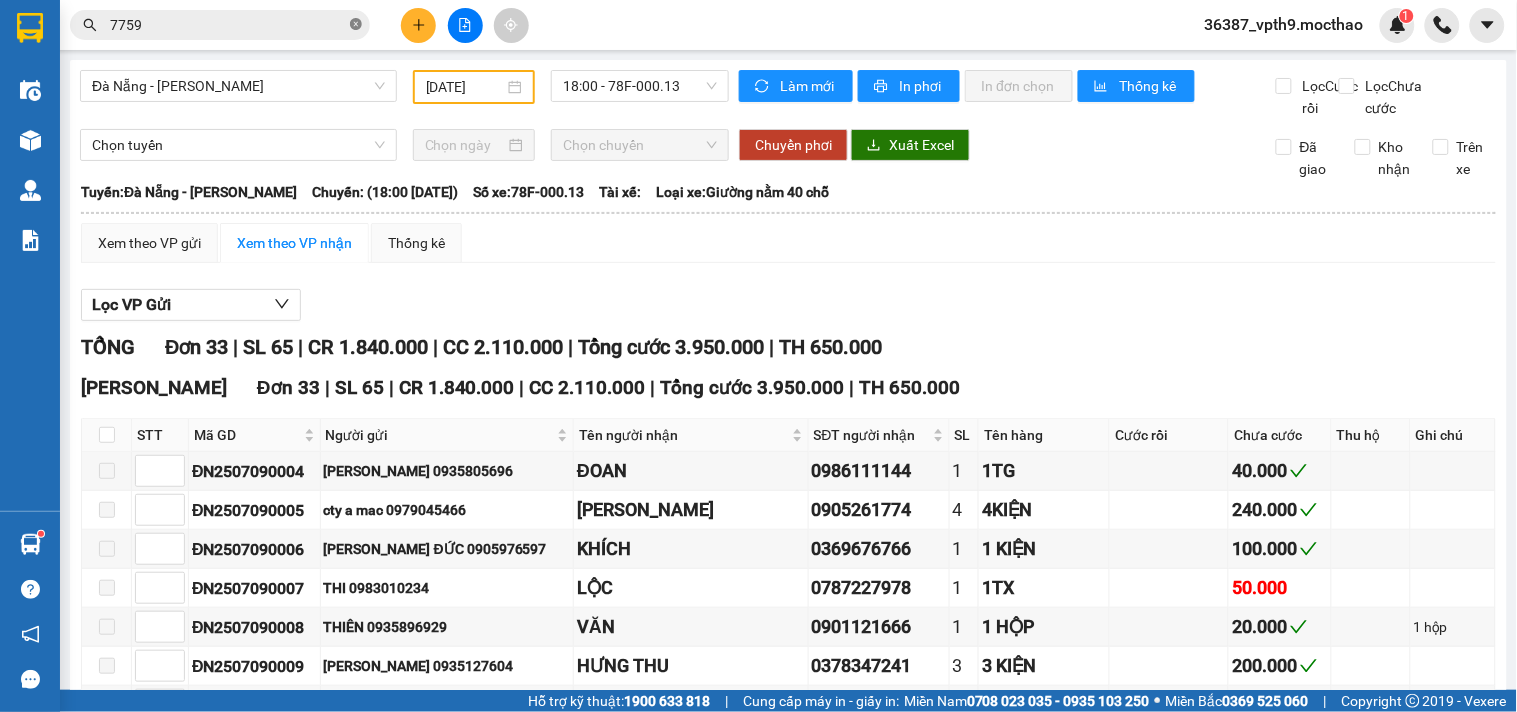 click 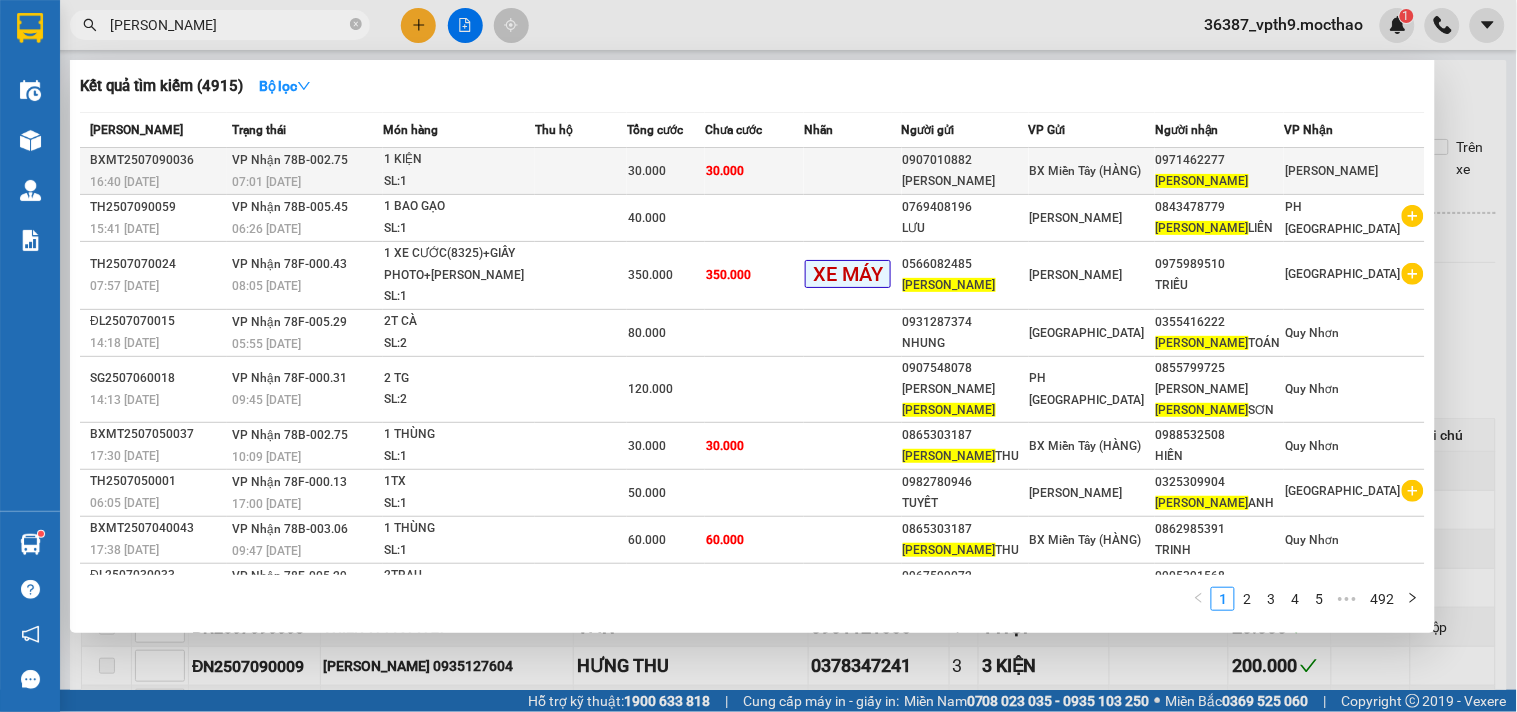 type on "[PERSON_NAME]" 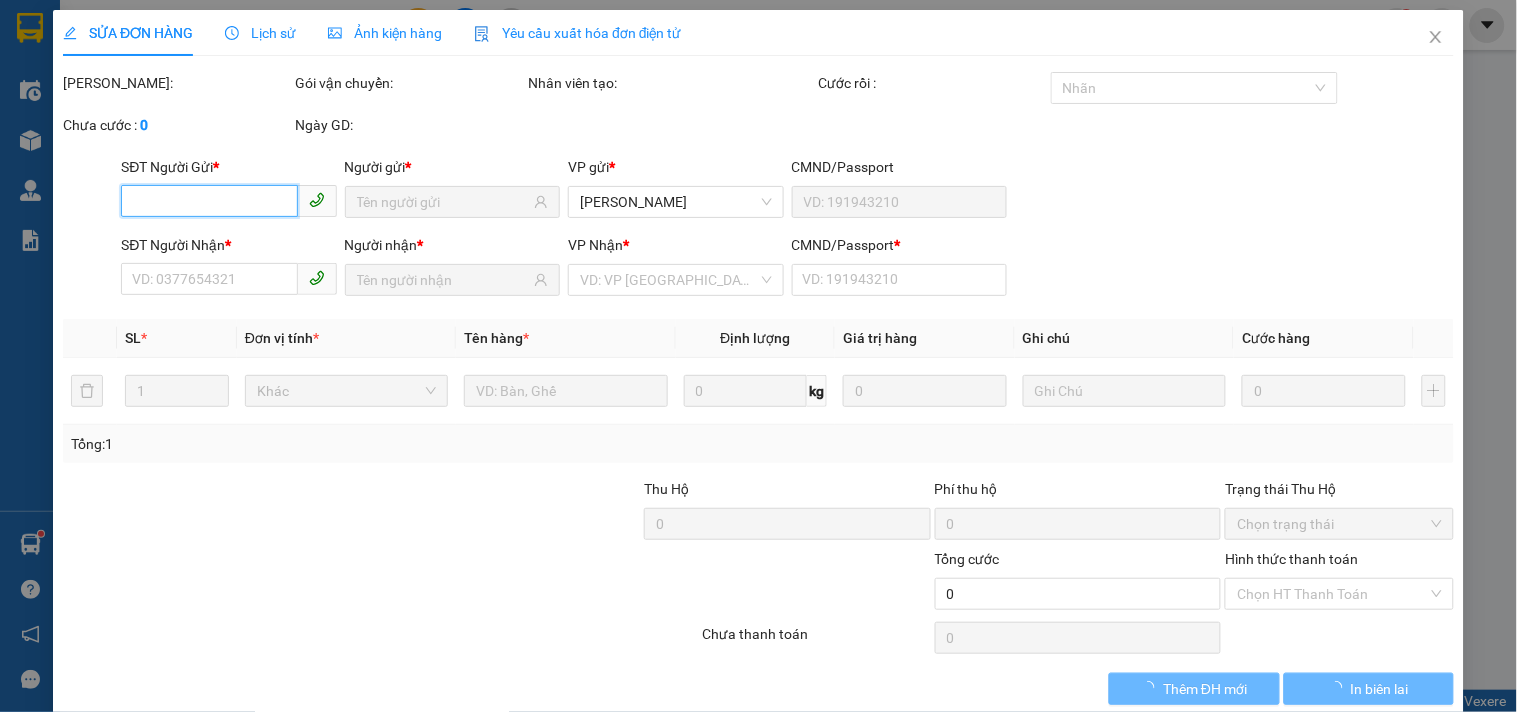 type on "0907010882" 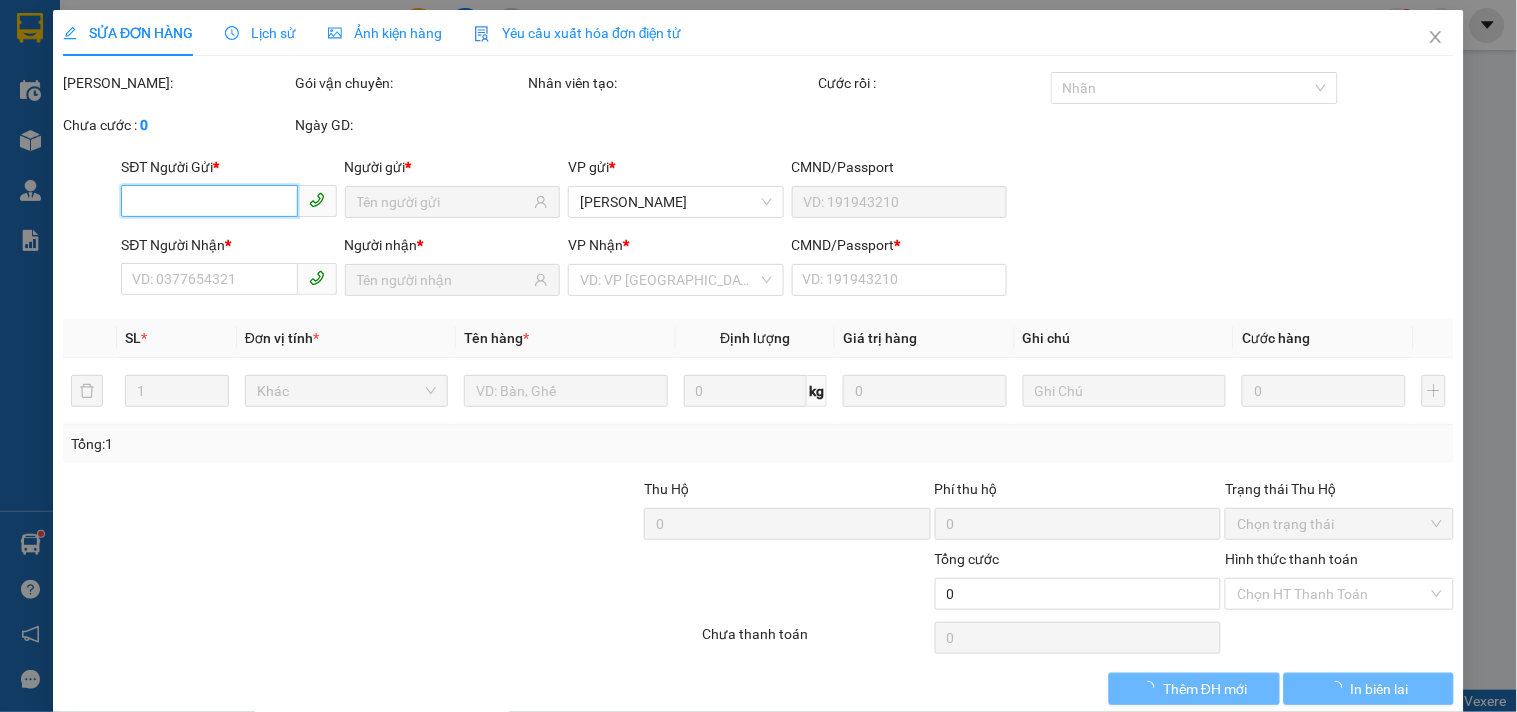 type on "[PERSON_NAME]" 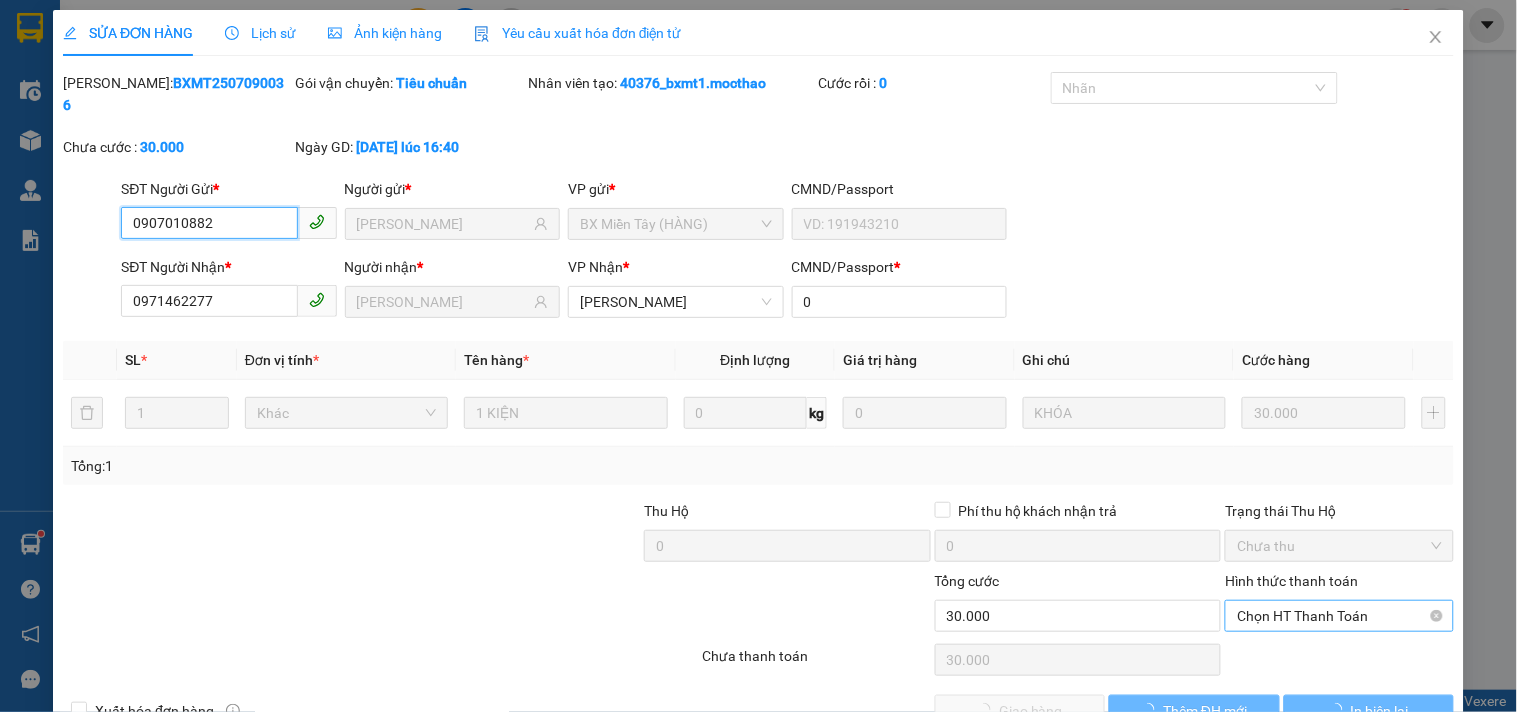 click on "Chọn HT Thanh Toán" at bounding box center (1339, 616) 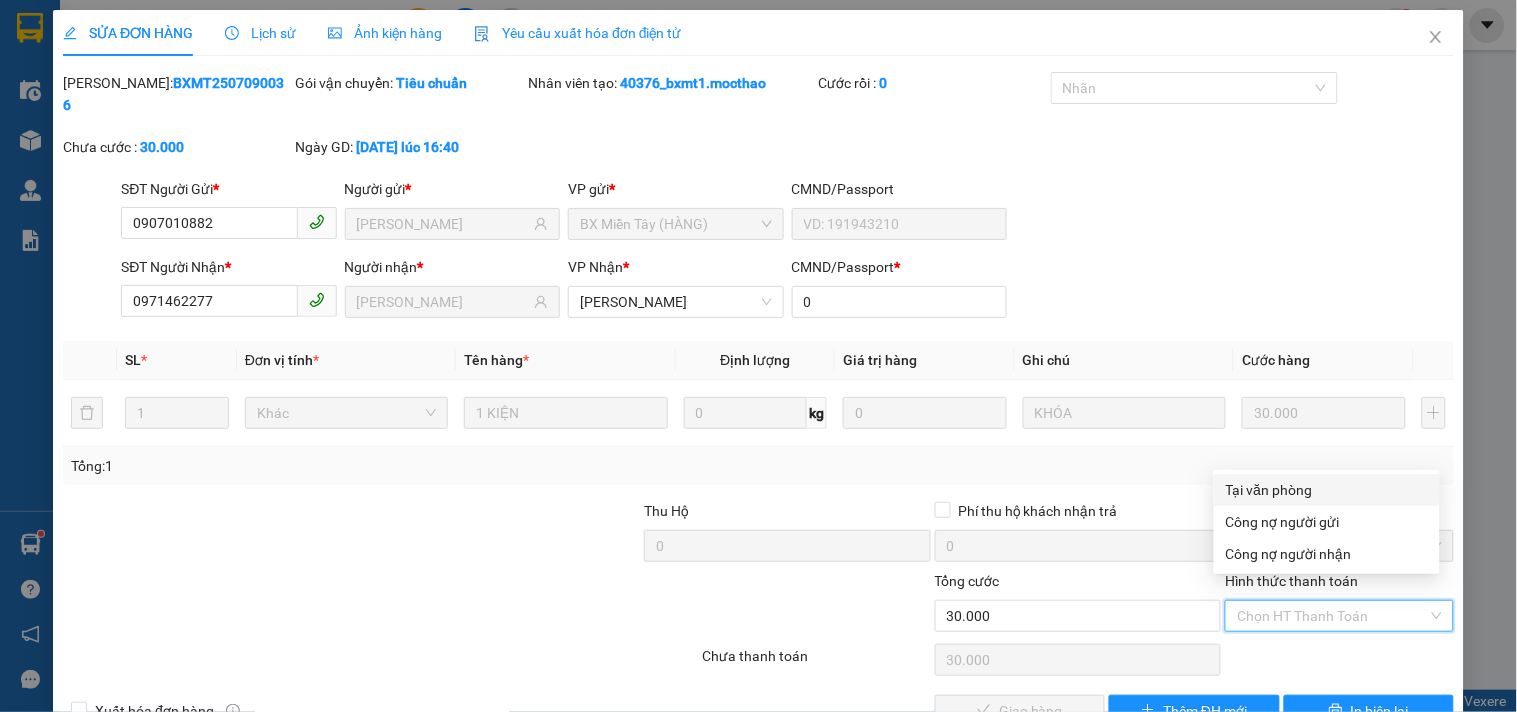 click on "Tại văn phòng" at bounding box center (1327, 490) 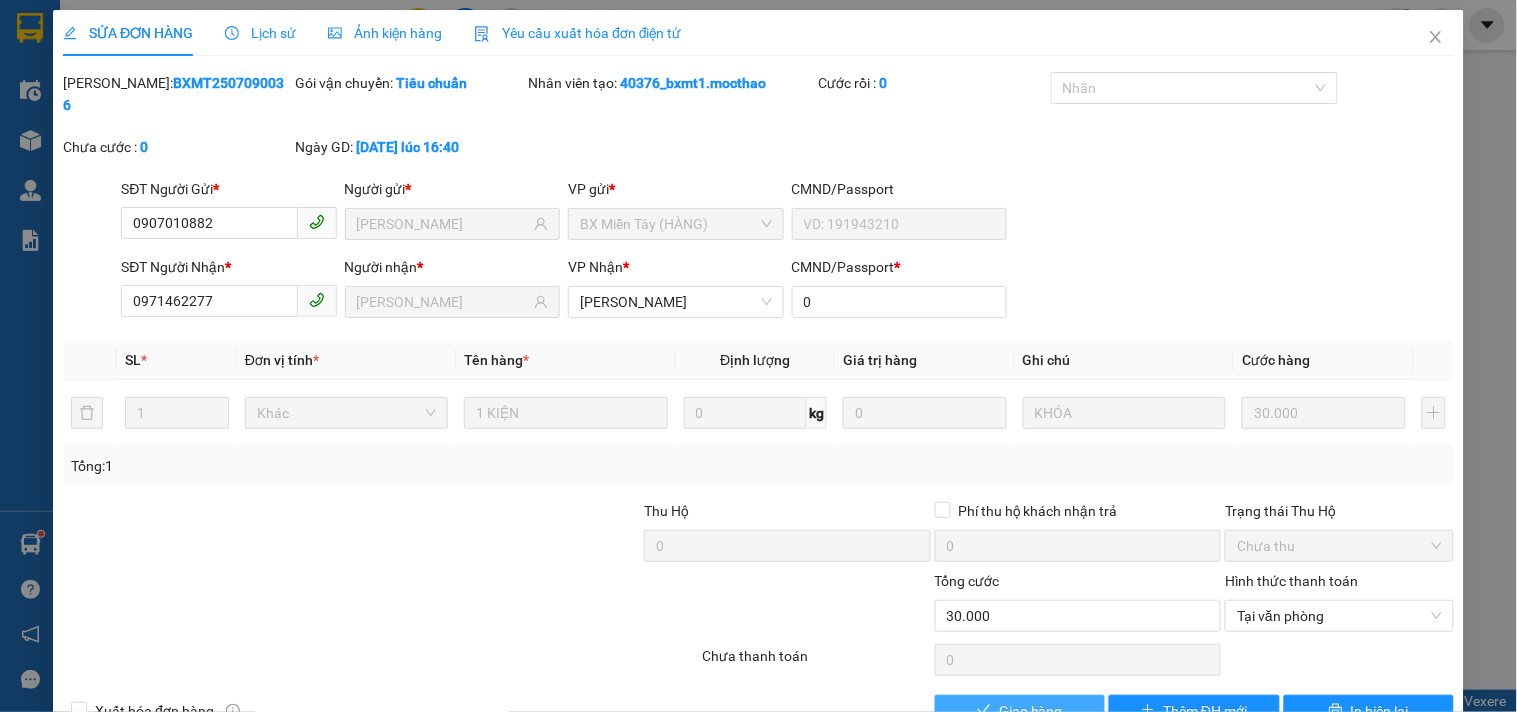 click on "Giao hàng" at bounding box center [1031, 711] 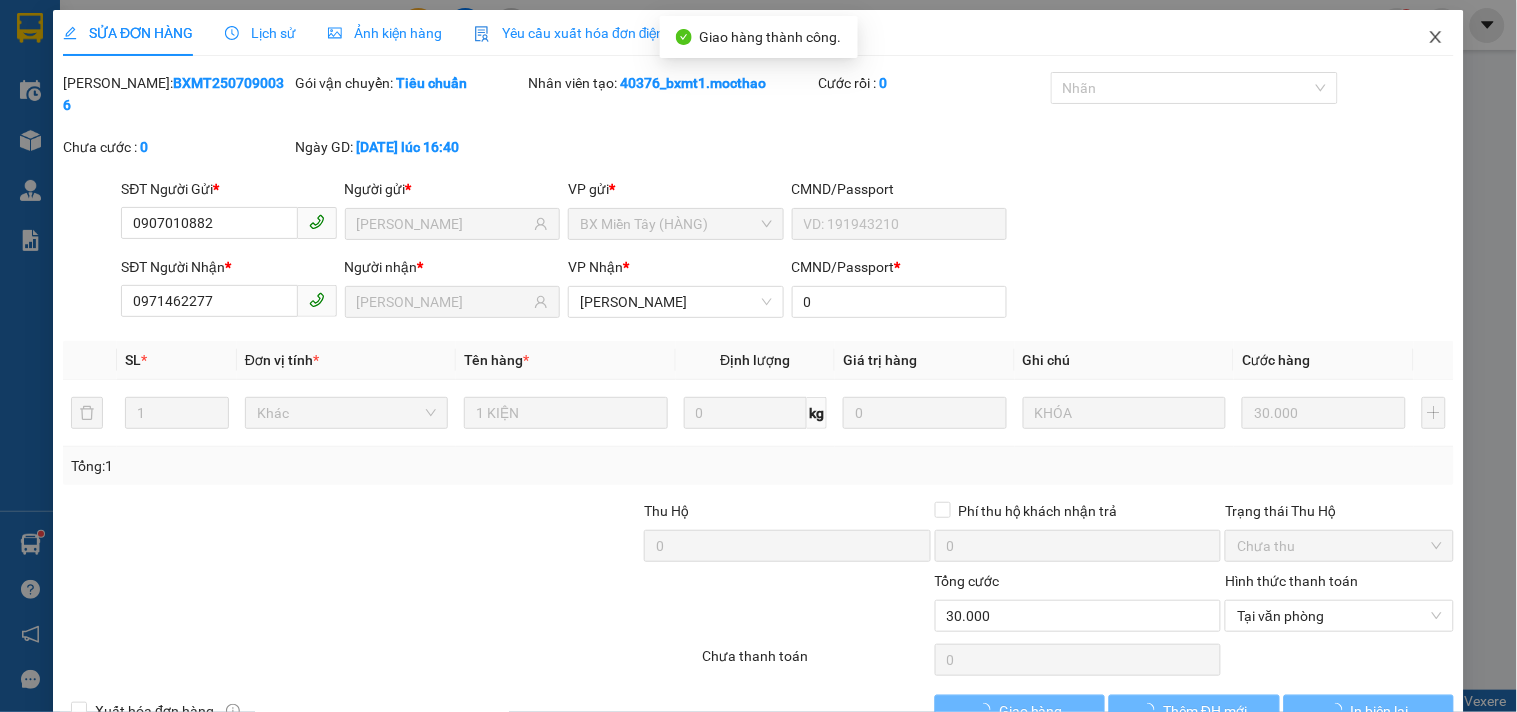 click at bounding box center [1436, 38] 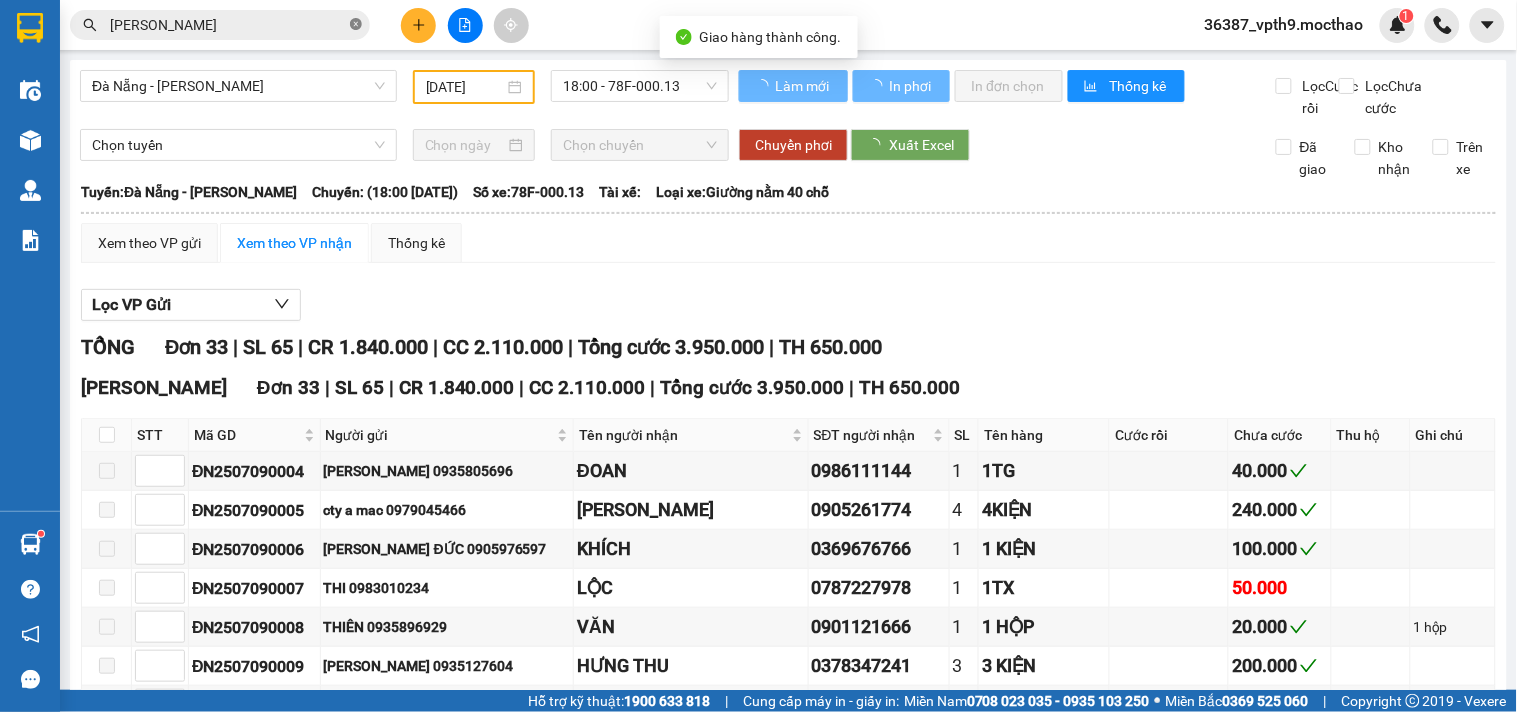 click 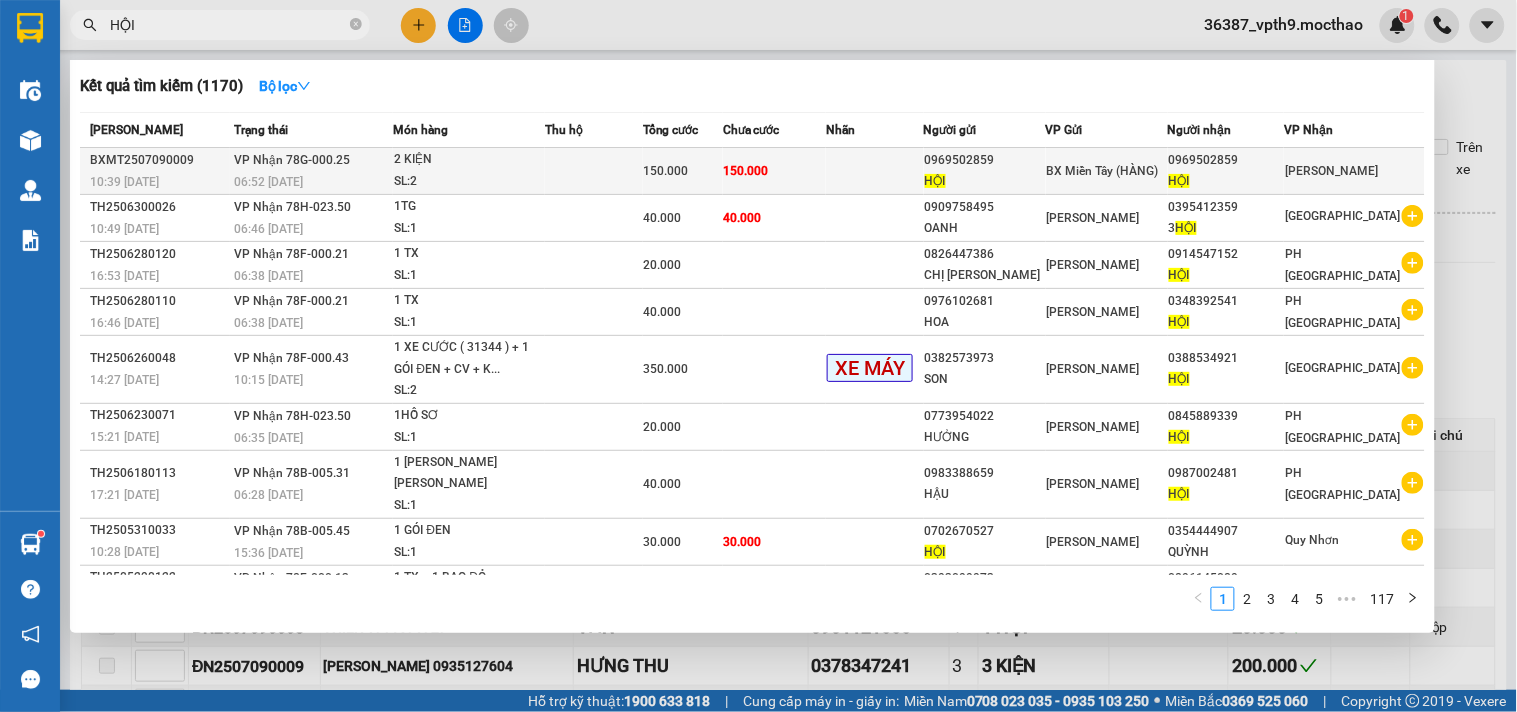 click on "0969502859" at bounding box center (1226, 160) 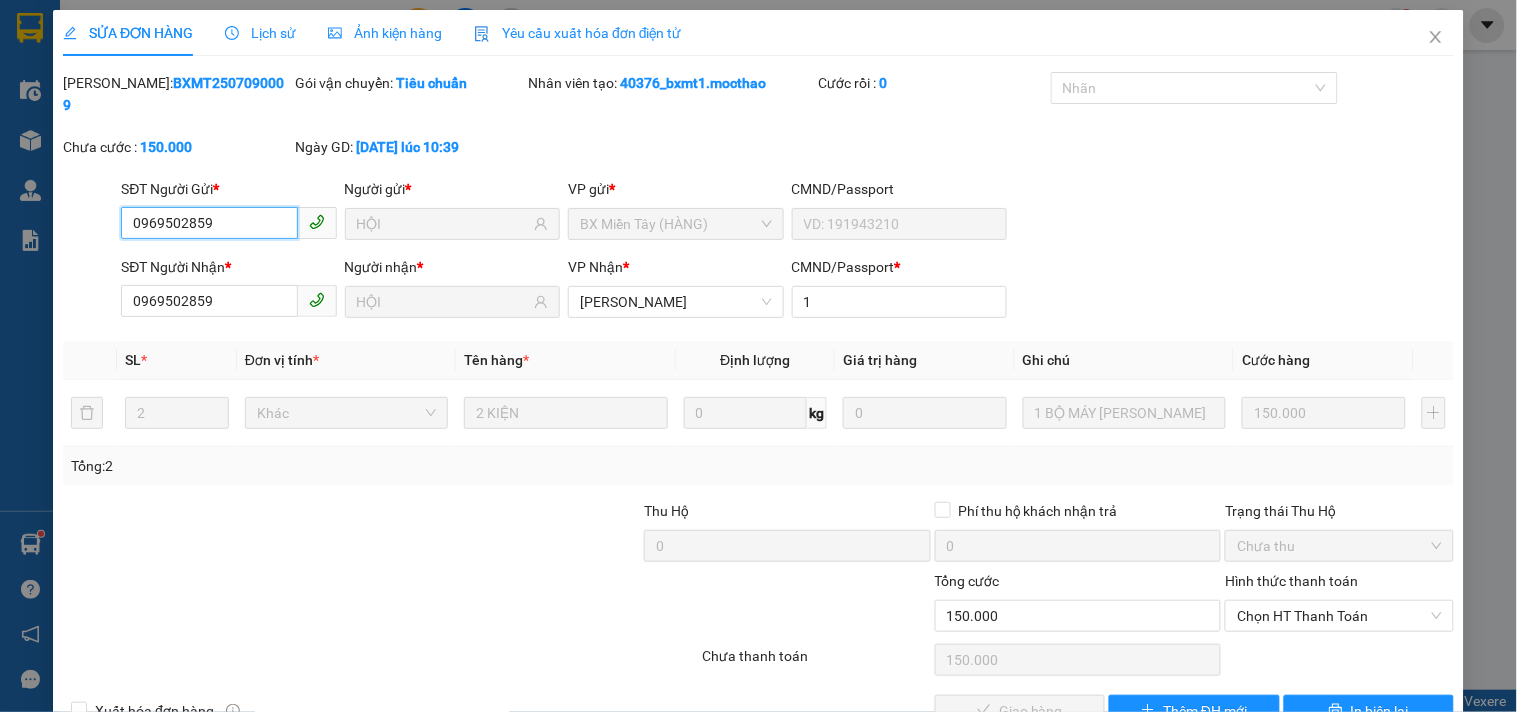 click on "Chọn HT Thanh Toán" at bounding box center [1339, 616] 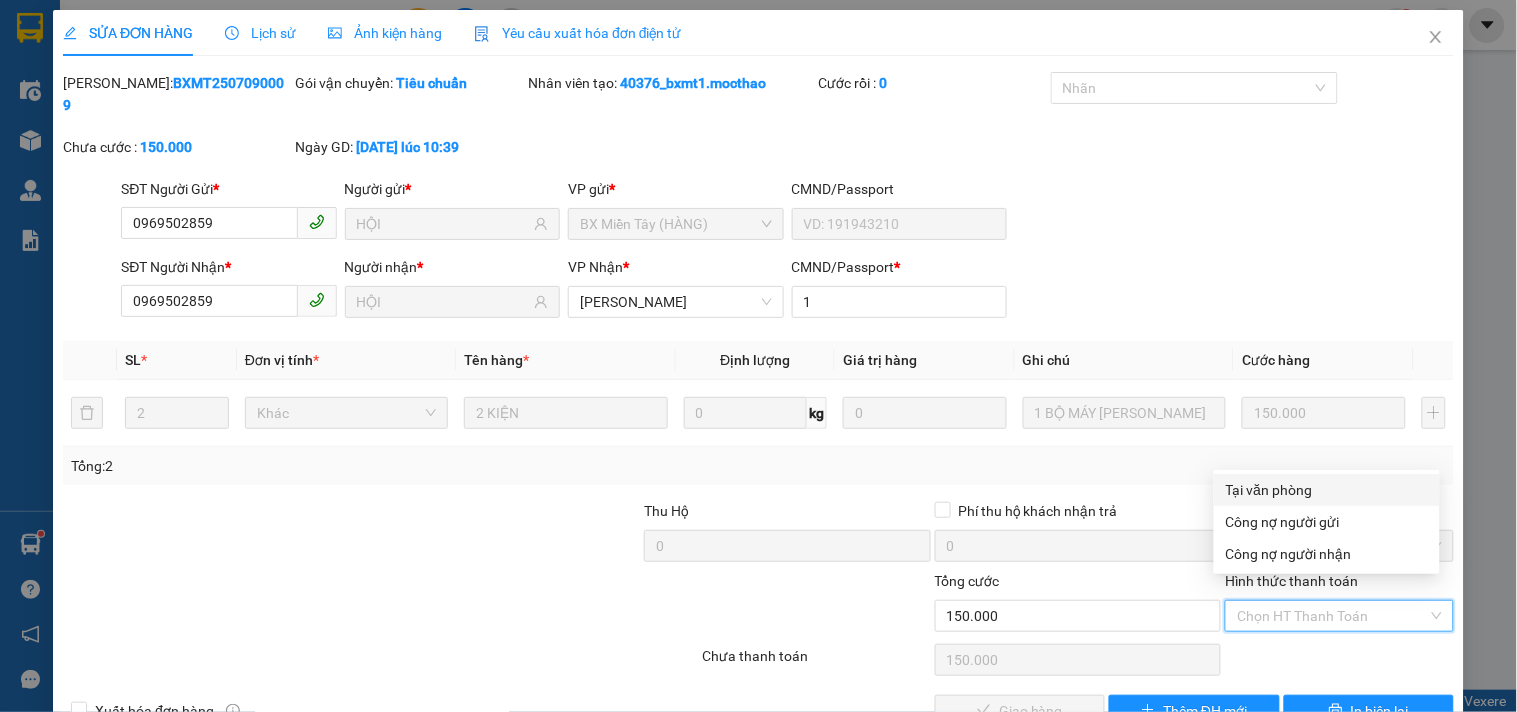 click on "Tại văn phòng" at bounding box center [1327, 490] 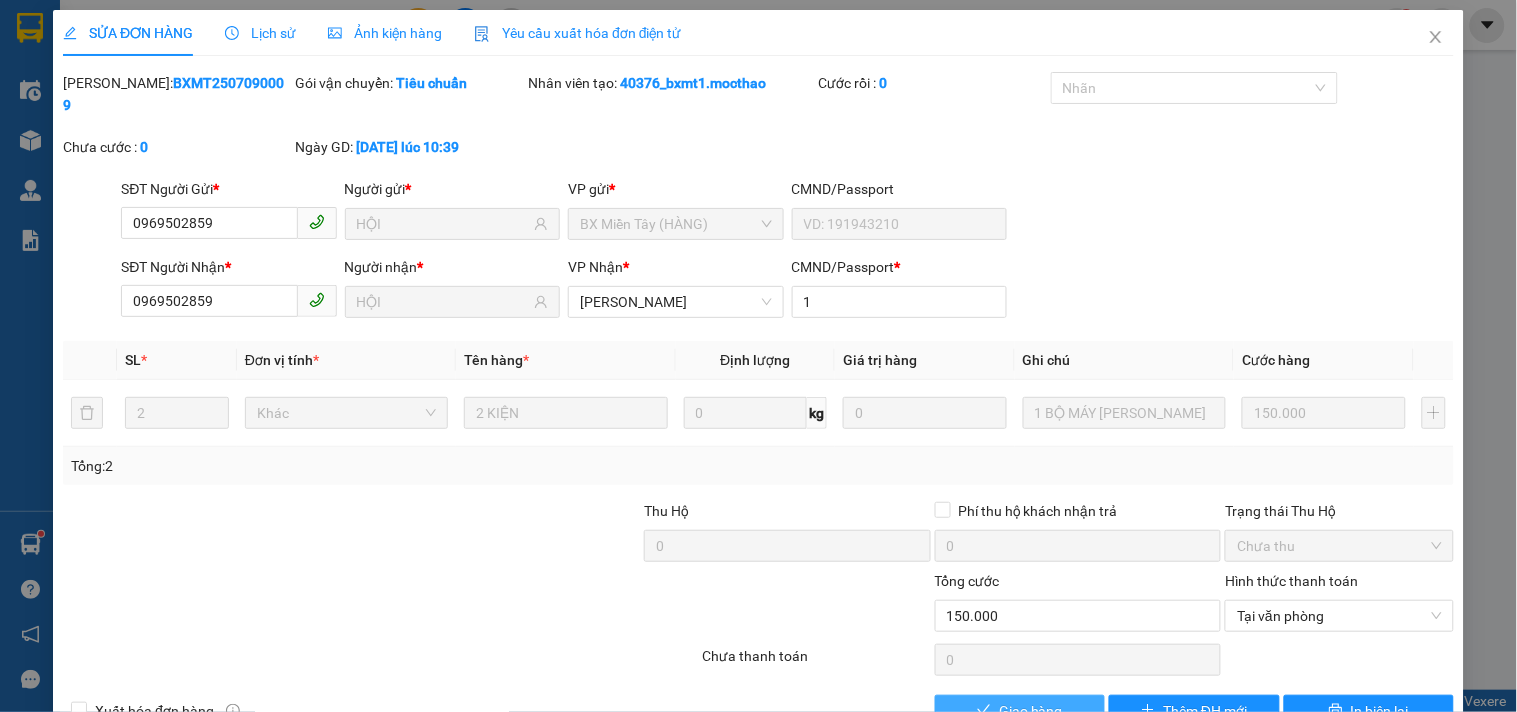 click on "Giao hàng" at bounding box center [1020, 711] 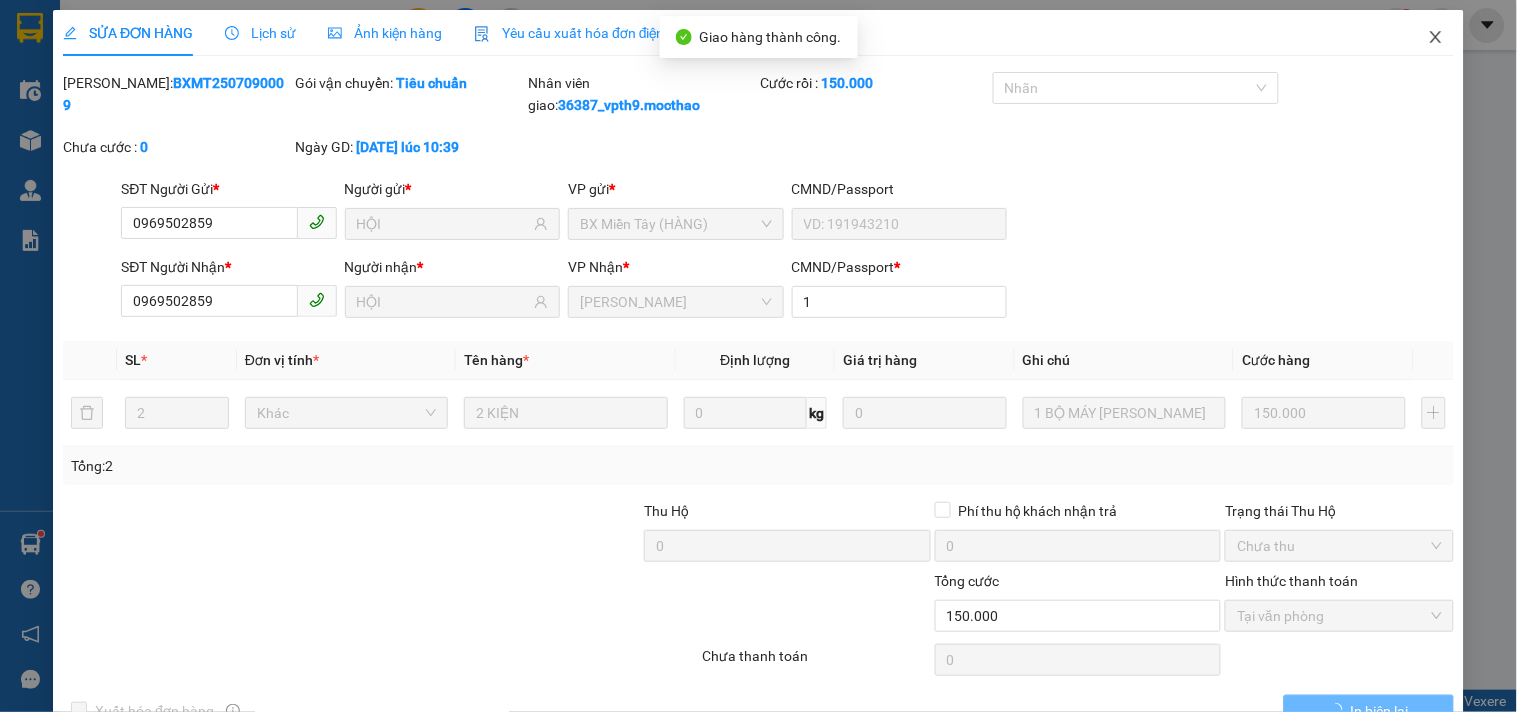 click at bounding box center (1436, 38) 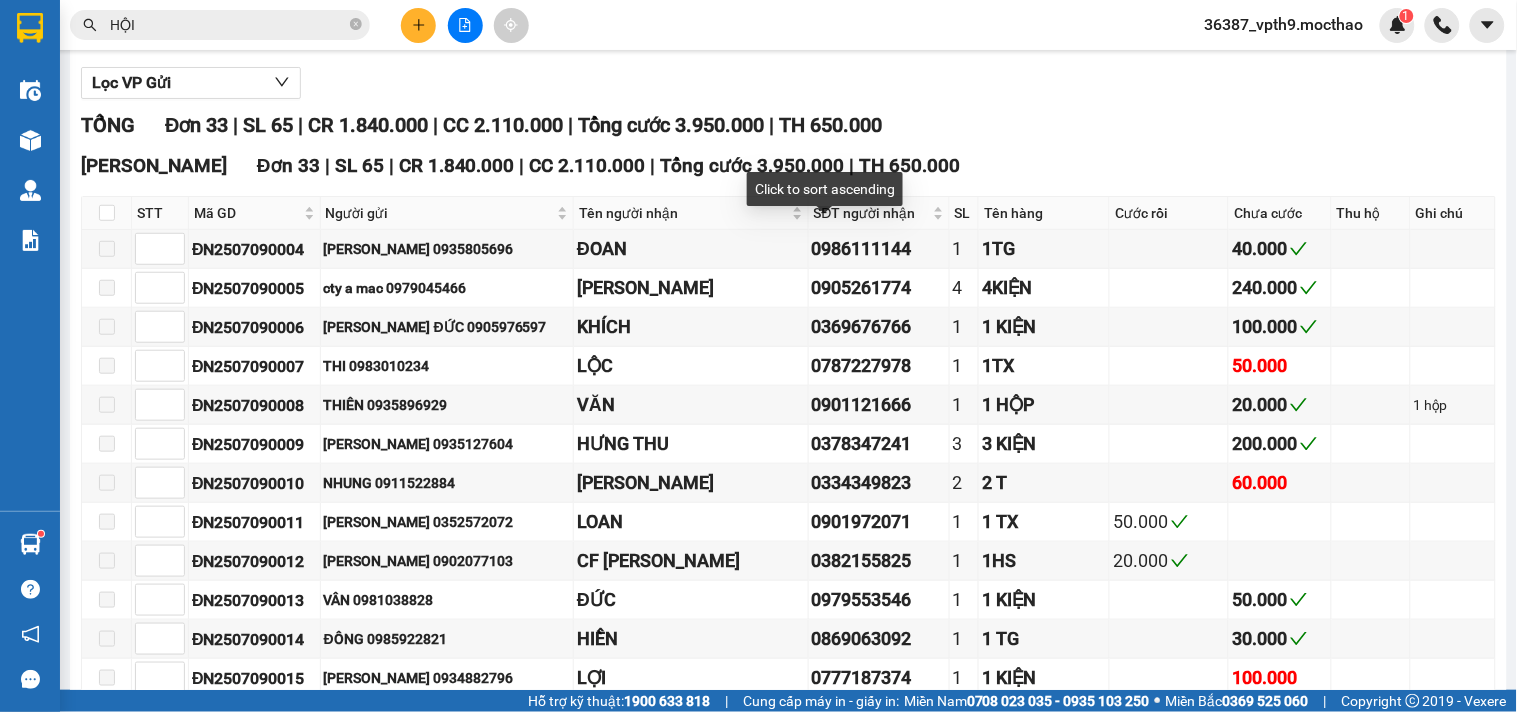 scroll, scrollTop: 0, scrollLeft: 0, axis: both 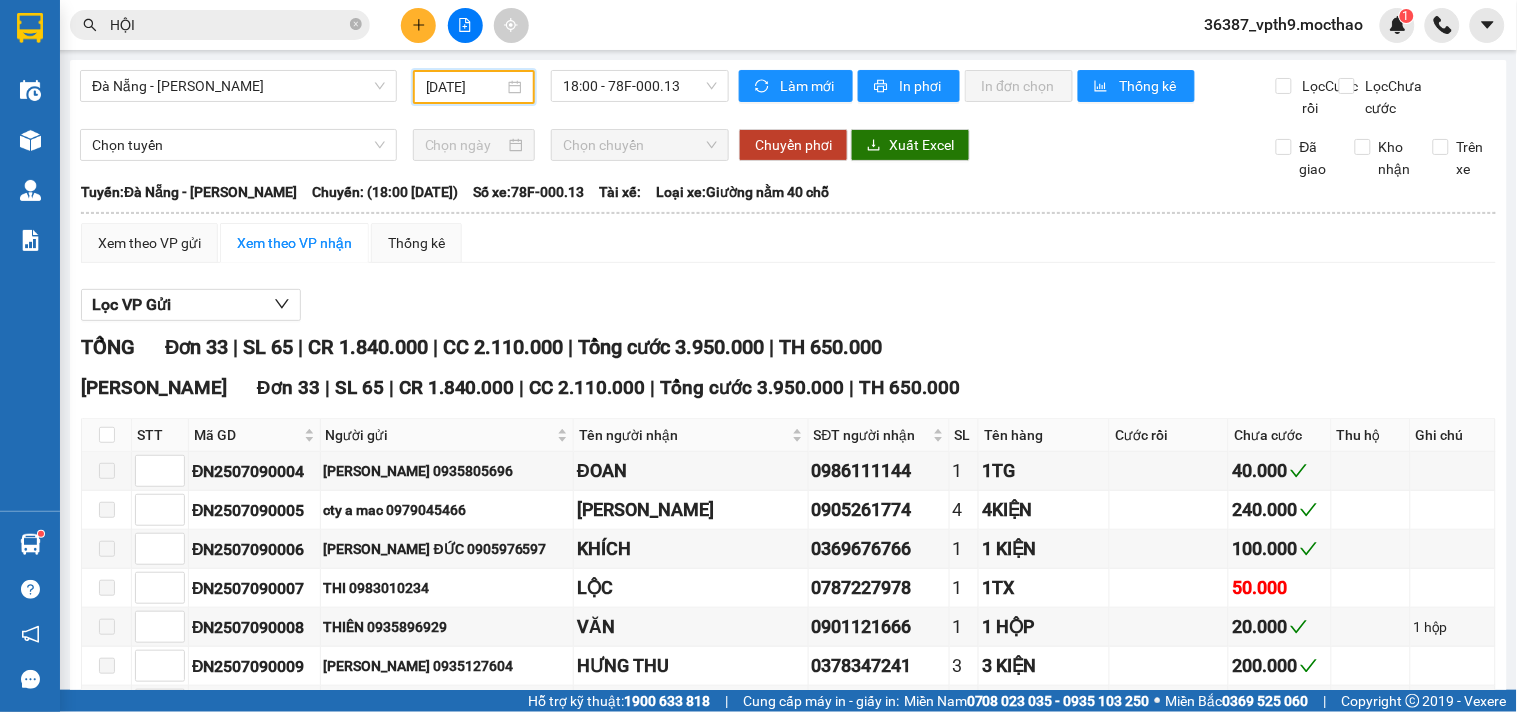 click on "[DATE]" at bounding box center (465, 87) 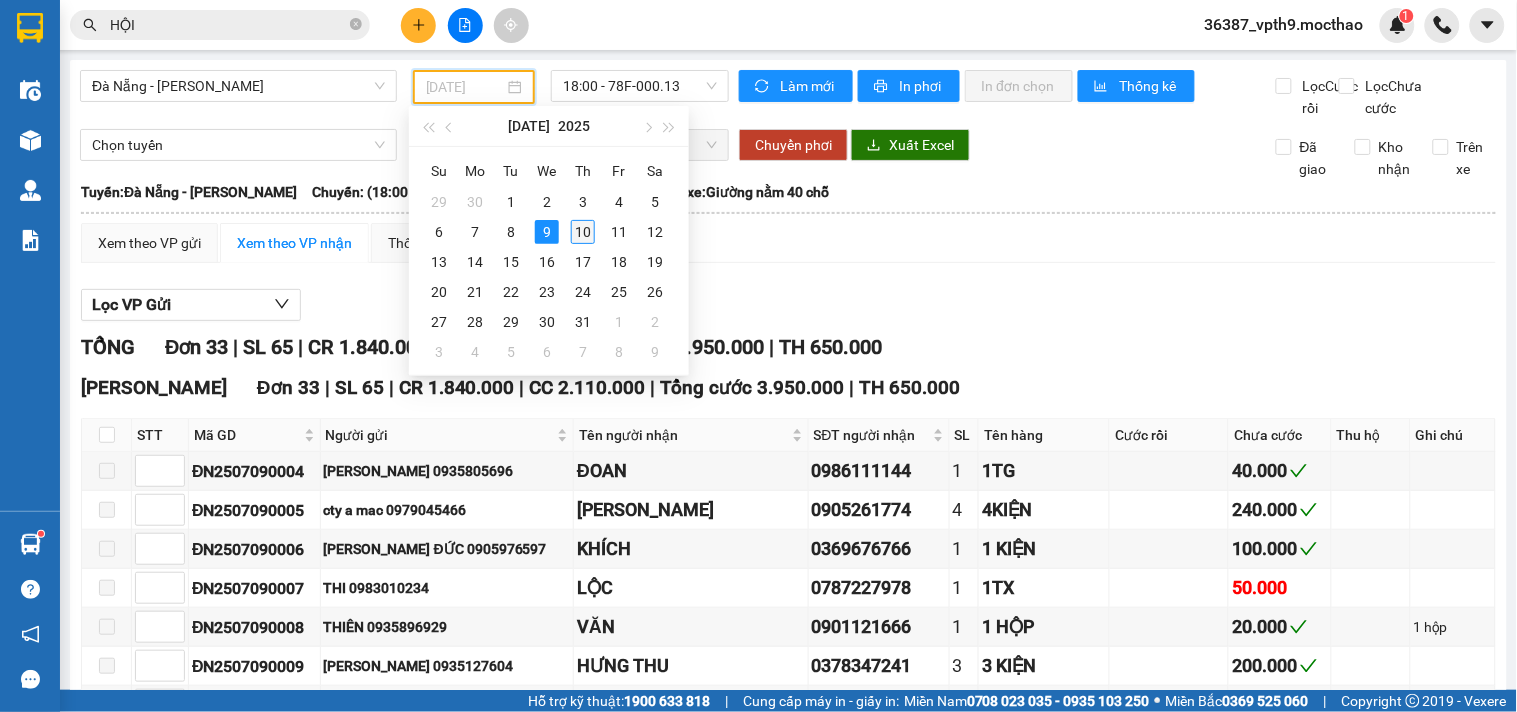 click on "10" at bounding box center [583, 232] 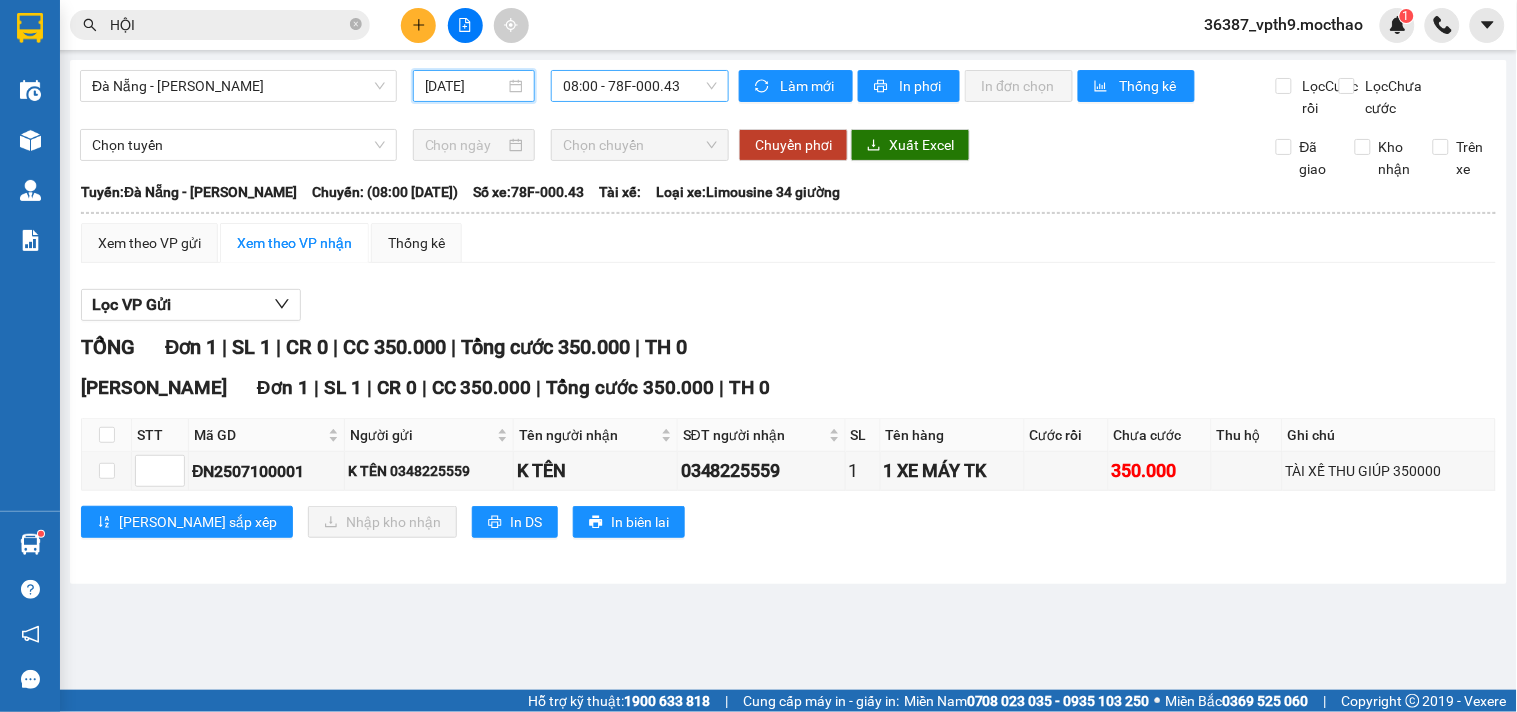 click on "08:00     - 78F-000.43" at bounding box center (640, 86) 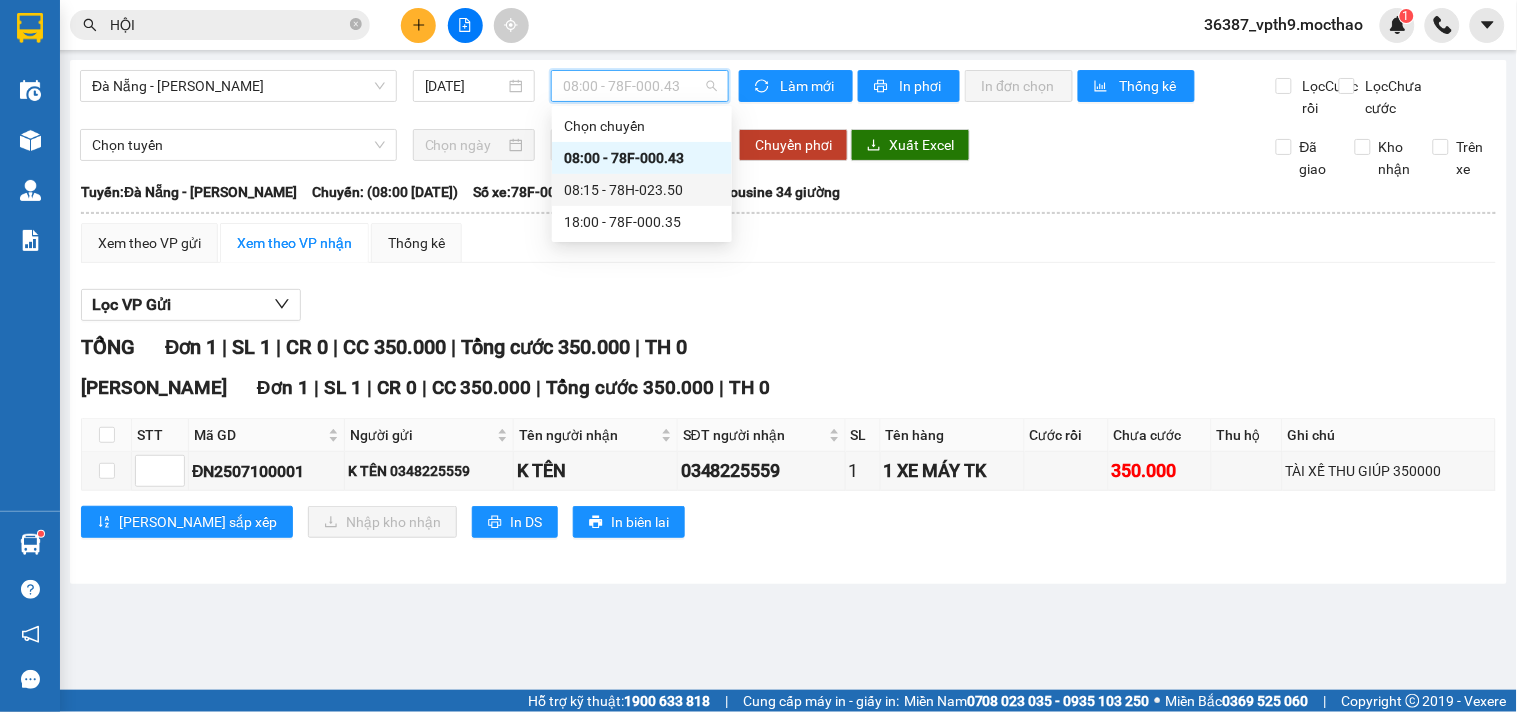 click on "08:15     - 78H-023.50" at bounding box center (642, 190) 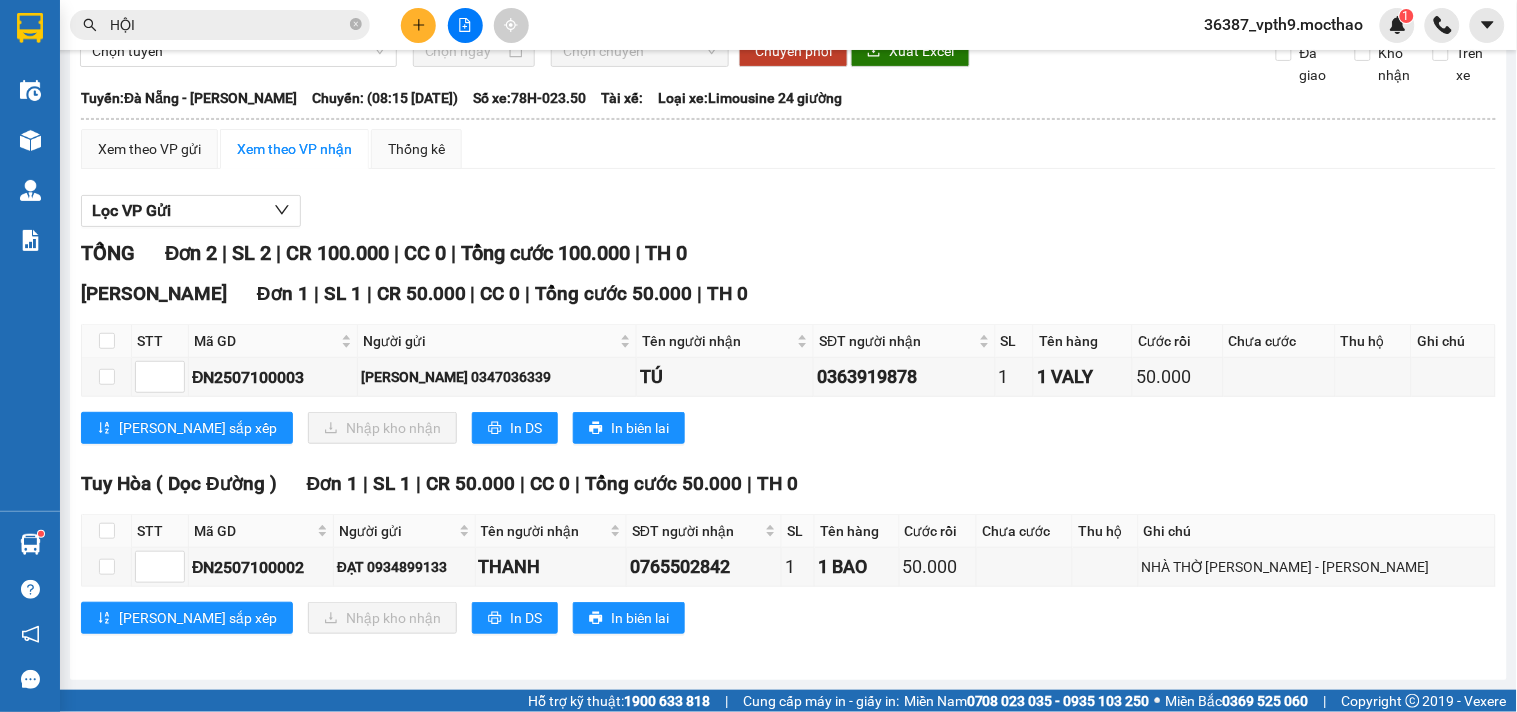scroll, scrollTop: 0, scrollLeft: 0, axis: both 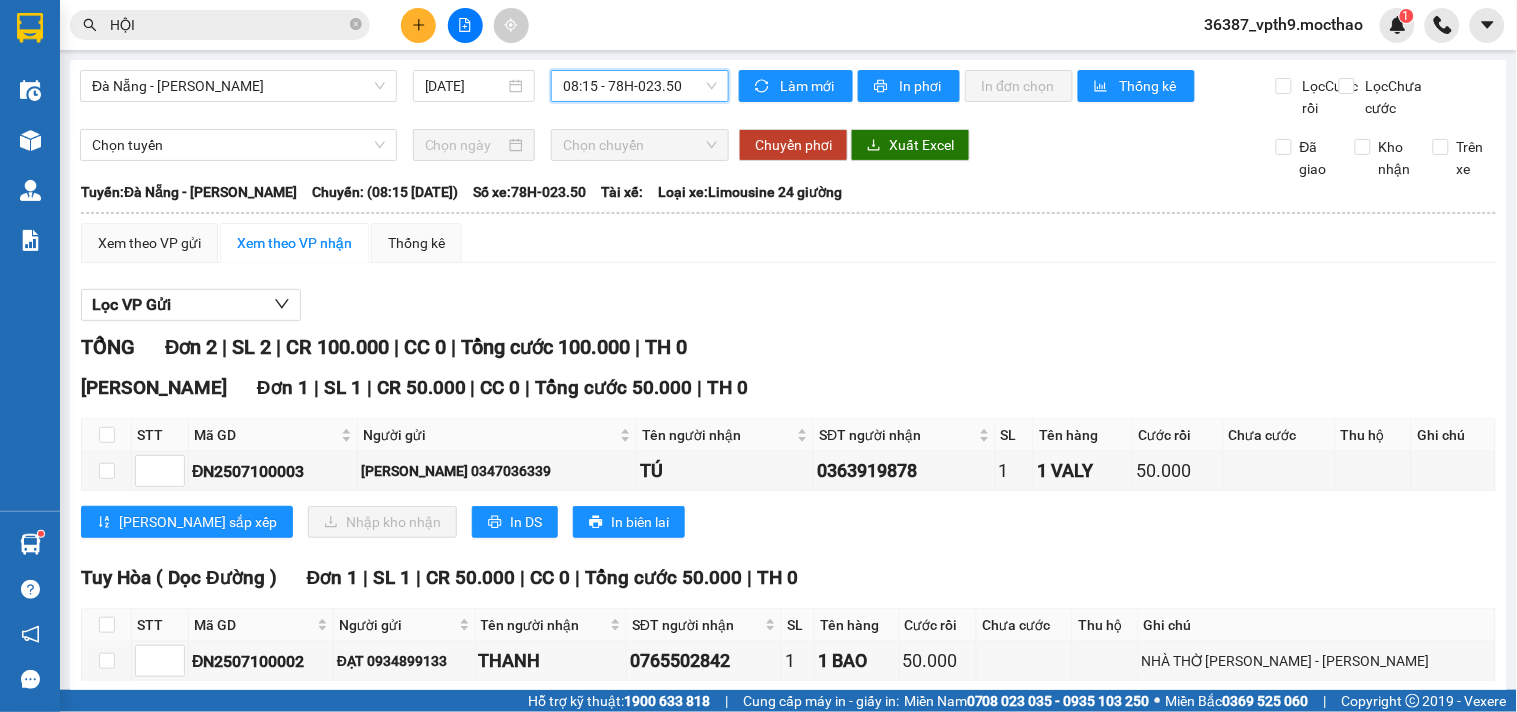 click on "Đà Nẵng - Tuy Hoà 10/07/2025 08:15 08:15     - 78H-023.50  Làm mới In phơi In đơn chọn Thống kê Lọc  Cước rồi Lọc  Chưa cước Chọn tuyến Chọn chuyến Chuyển phơi Xuất Excel Đã giao Kho nhận Trên xe Mộc Thảo   19007464   Số 227 đường Nguyễn Tất Thành PHƠI HÀNG 17:05 - 10/07/2025 Tuyến:  Đà Nẵng - Tuy Hoà Chuyến:   (08:15 - 10/07/2025) Số xe:  78H-023.50 Loại xe:  Limousine 24 giường Tuyến:  Đà Nẵng - Tuy Hoà Chuyến:   (08:15 - 10/07/2025) Số xe:  78H-023.50 Tài xế:  Loại xe:  Limousine 24 giường Xem theo VP gửi Xem theo VP nhận Thống kê Lọc VP Gửi TỔNG Đơn   2 | SL   2 | CR   100.000 | CC   0 | Tổng cước   100.000 | TH   0 Tuy Hòa Đơn   1 | SL   1 | CR   50.000 | CC   0 | Tổng cước   50.000 | TH   0 STT Mã GD Người gửi Tên người nhận SĐT người nhận SL Tên hàng Cước rồi Chưa cước Thu hộ Ghi chú Ký nhận                           TÚ 1 1 VALY" at bounding box center (788, 417) 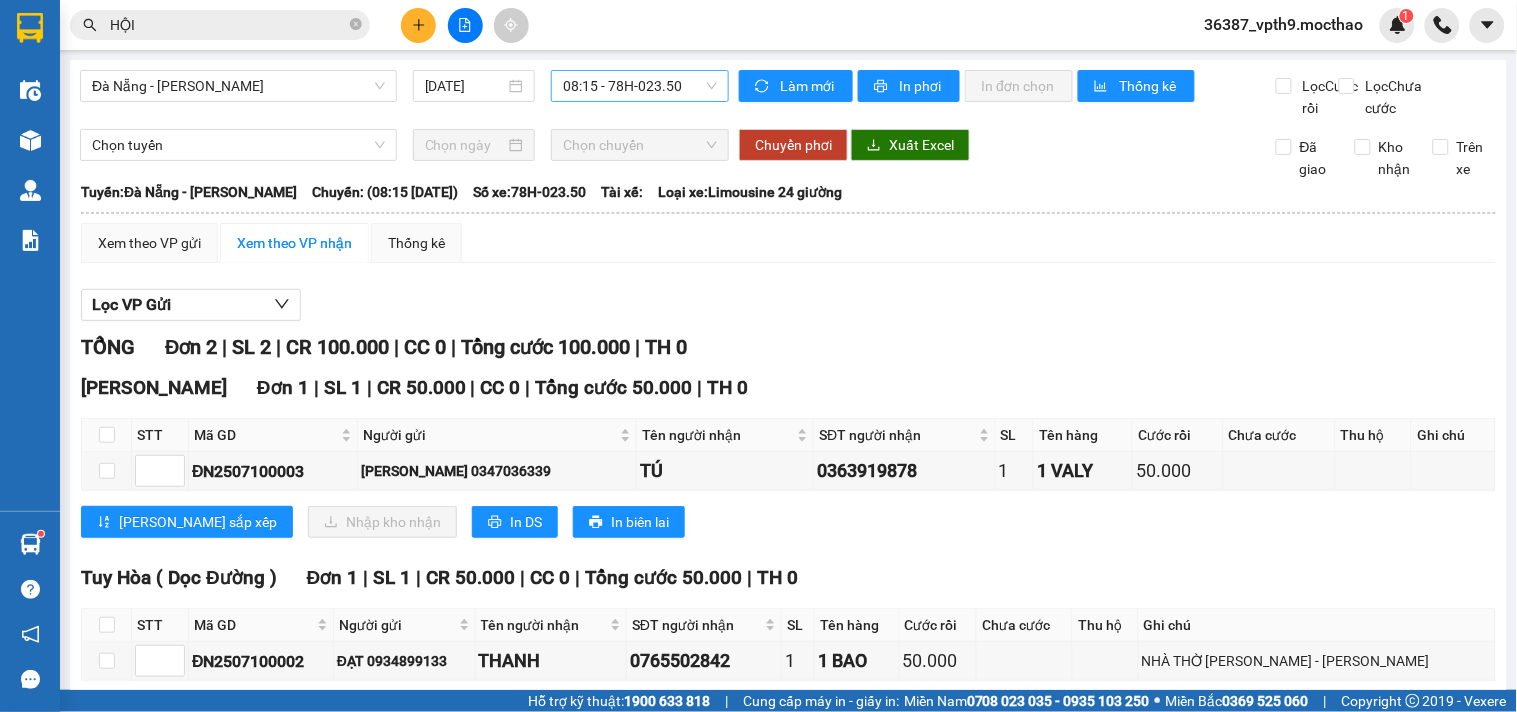 click on "08:15     - 78H-023.50" at bounding box center (640, 86) 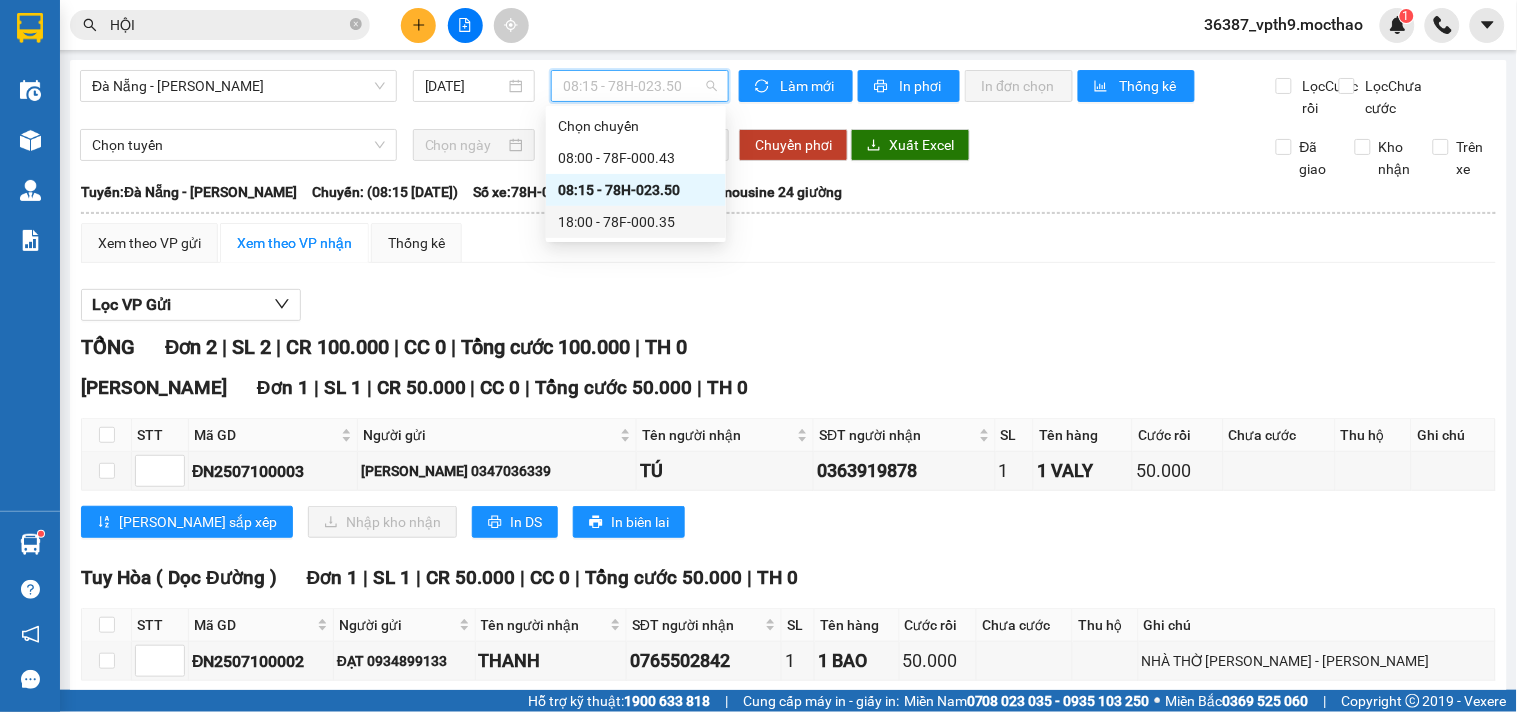 click on "18:00     - 78F-000.35" at bounding box center (636, 222) 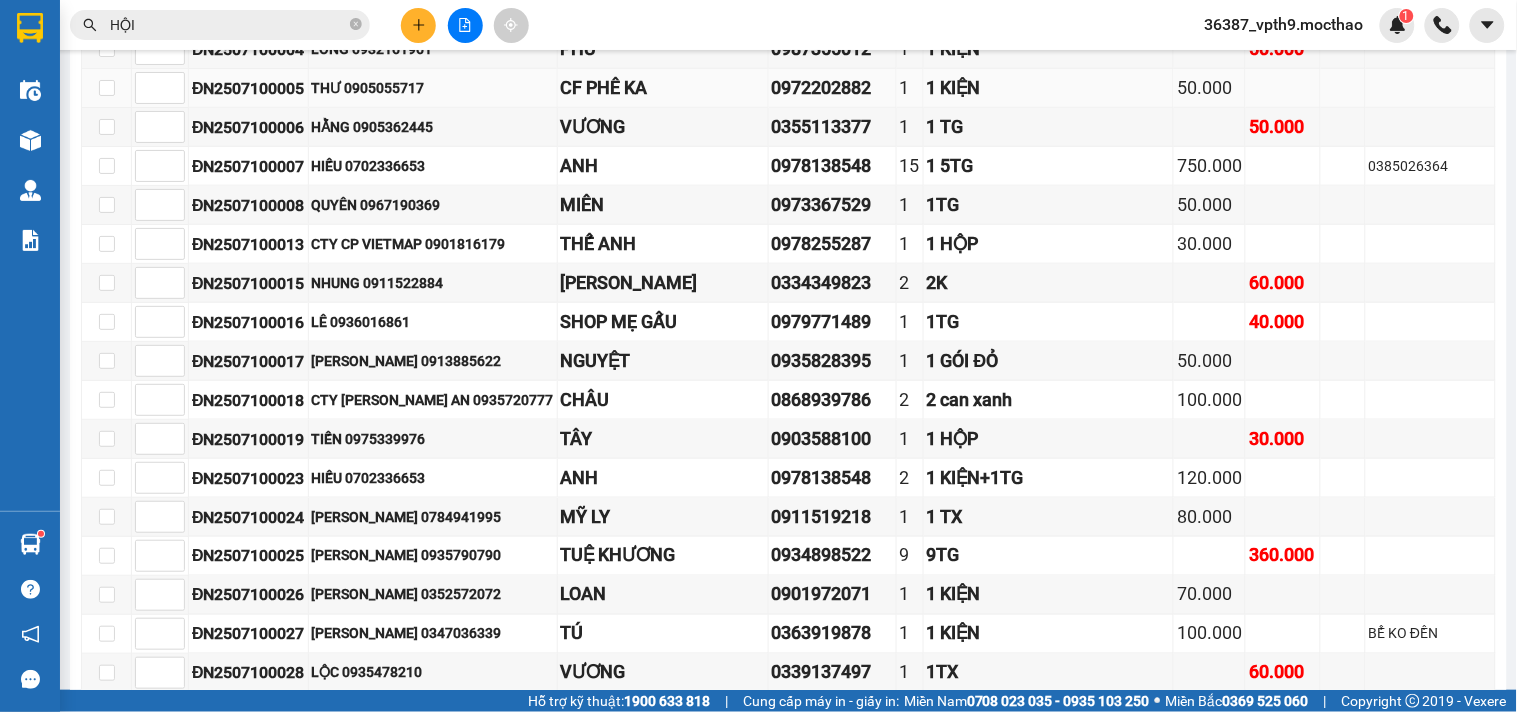scroll, scrollTop: 666, scrollLeft: 0, axis: vertical 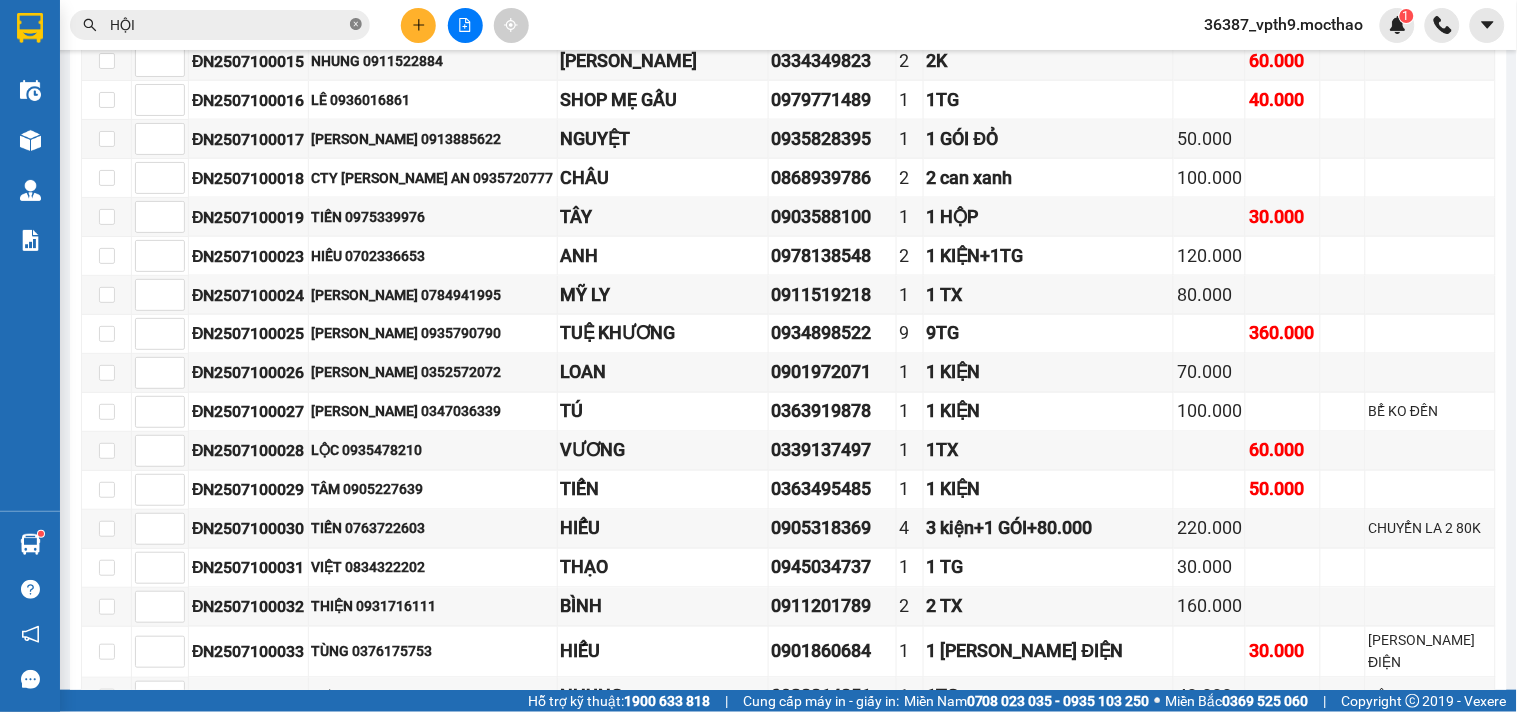 click 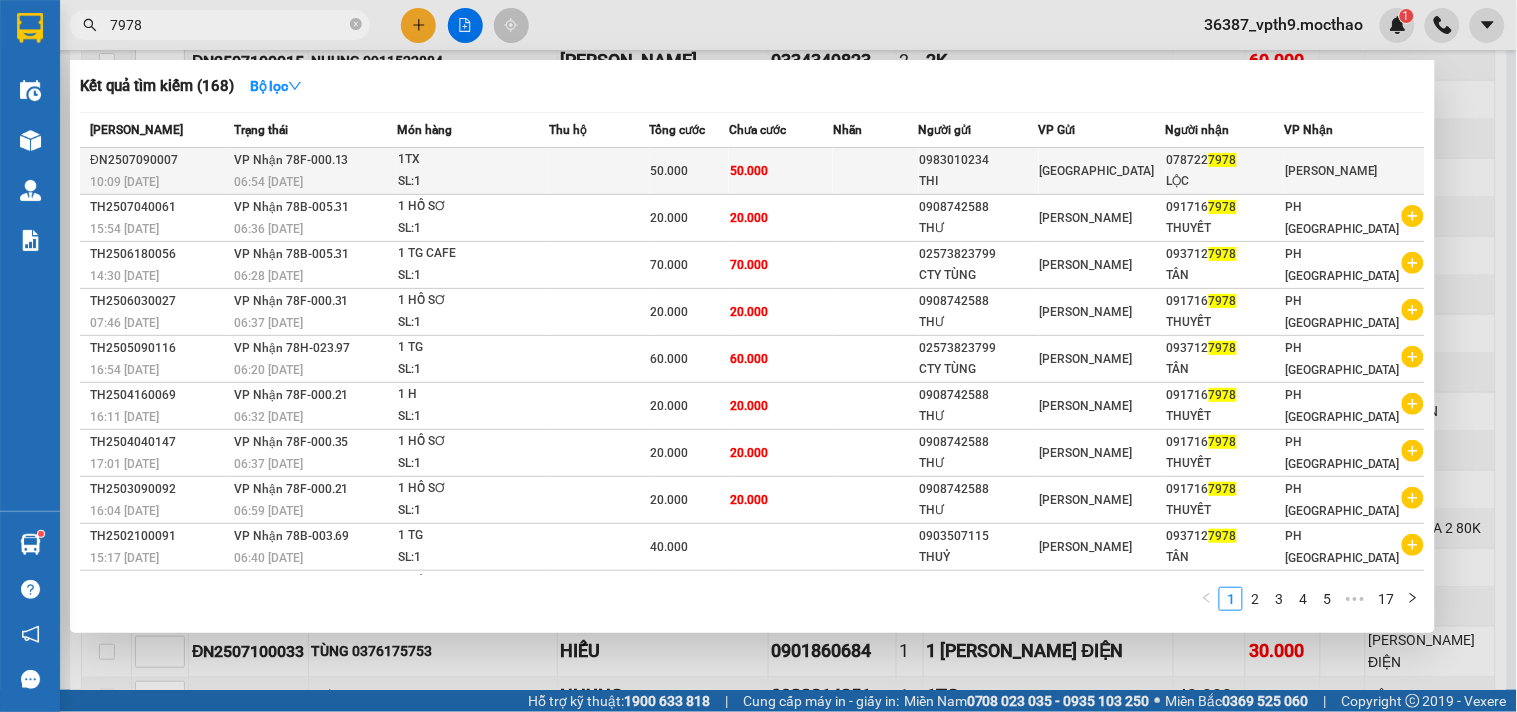 click on "078722 7978" at bounding box center (1225, 160) 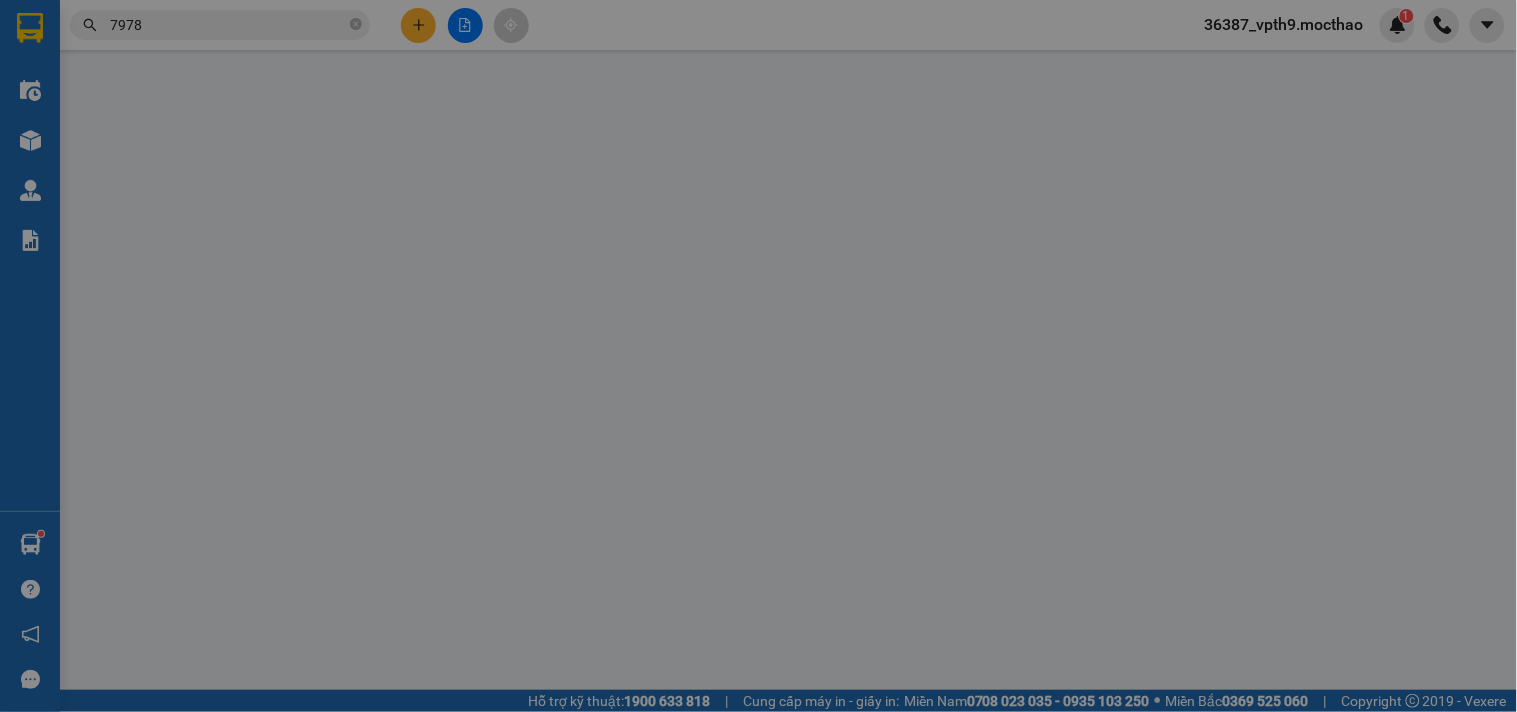 scroll, scrollTop: 0, scrollLeft: 0, axis: both 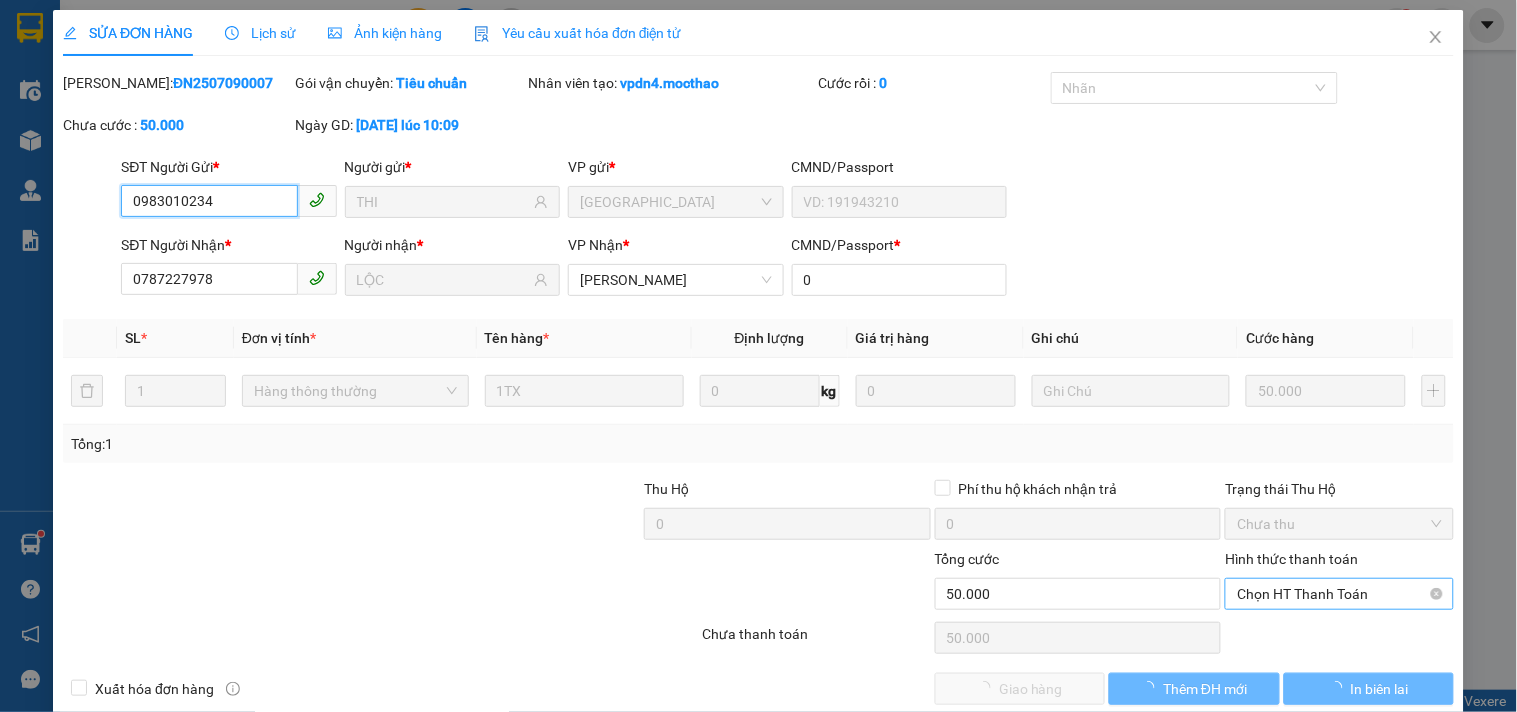 click on "Chọn HT Thanh Toán" at bounding box center (1339, 594) 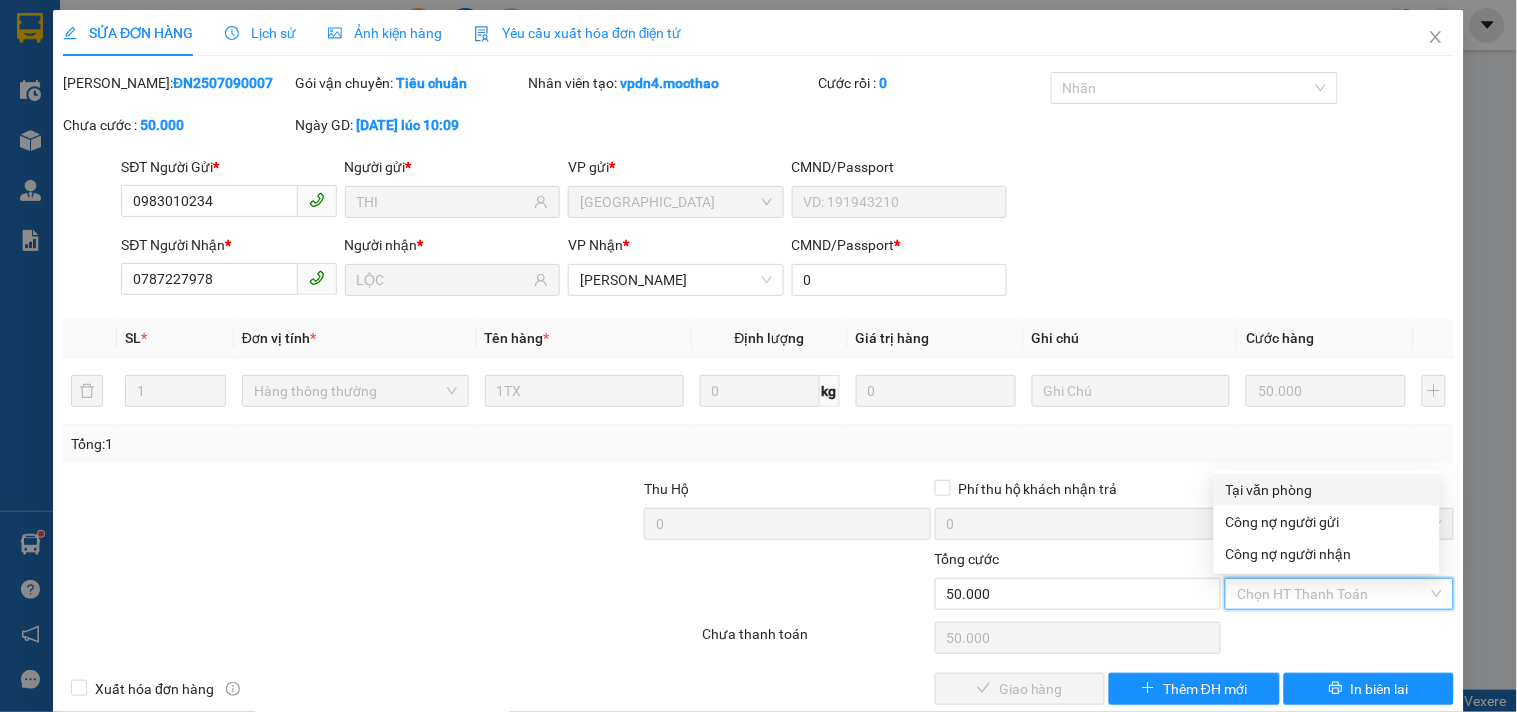 click on "Tại văn phòng" at bounding box center [1327, 490] 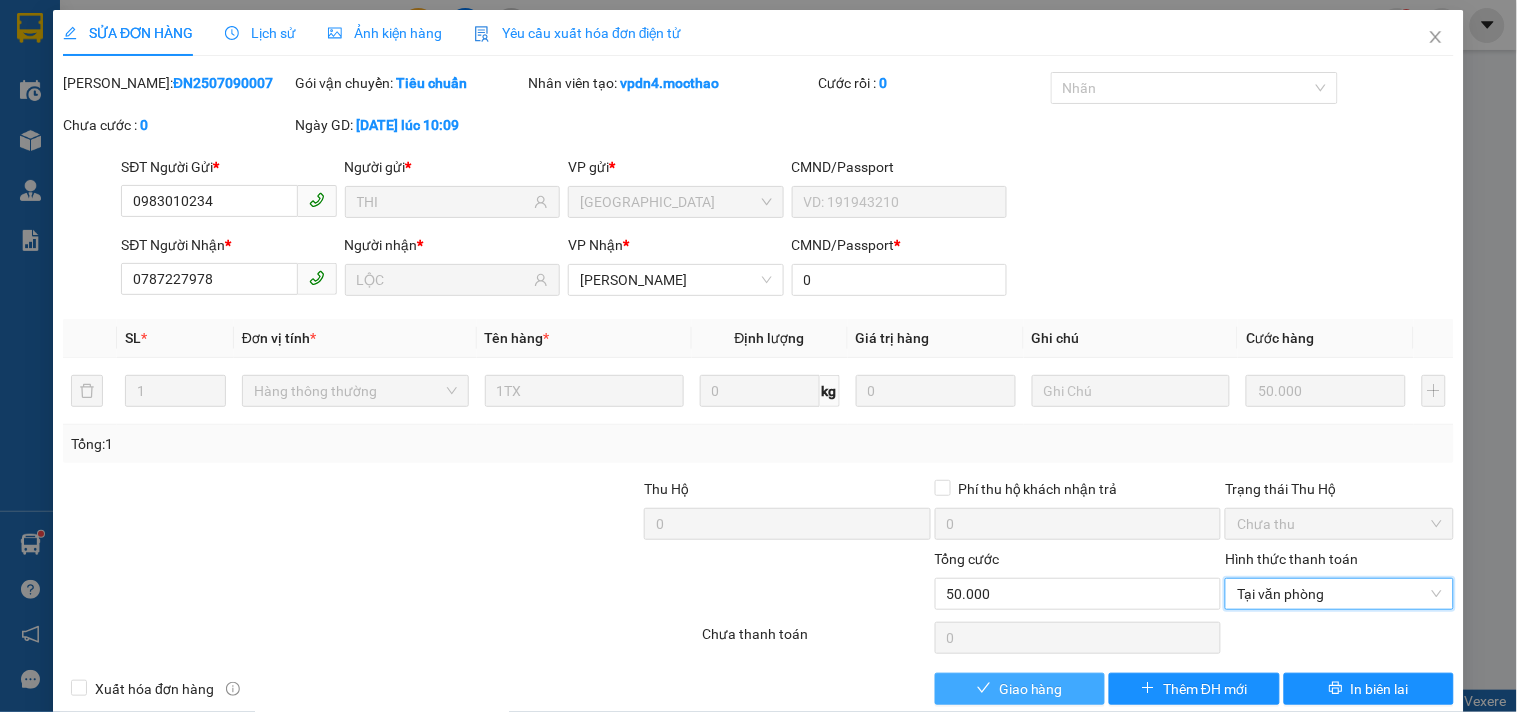 drag, startPoint x: 1014, startPoint y: 697, endPoint x: 1112, endPoint y: 485, distance: 233.55513 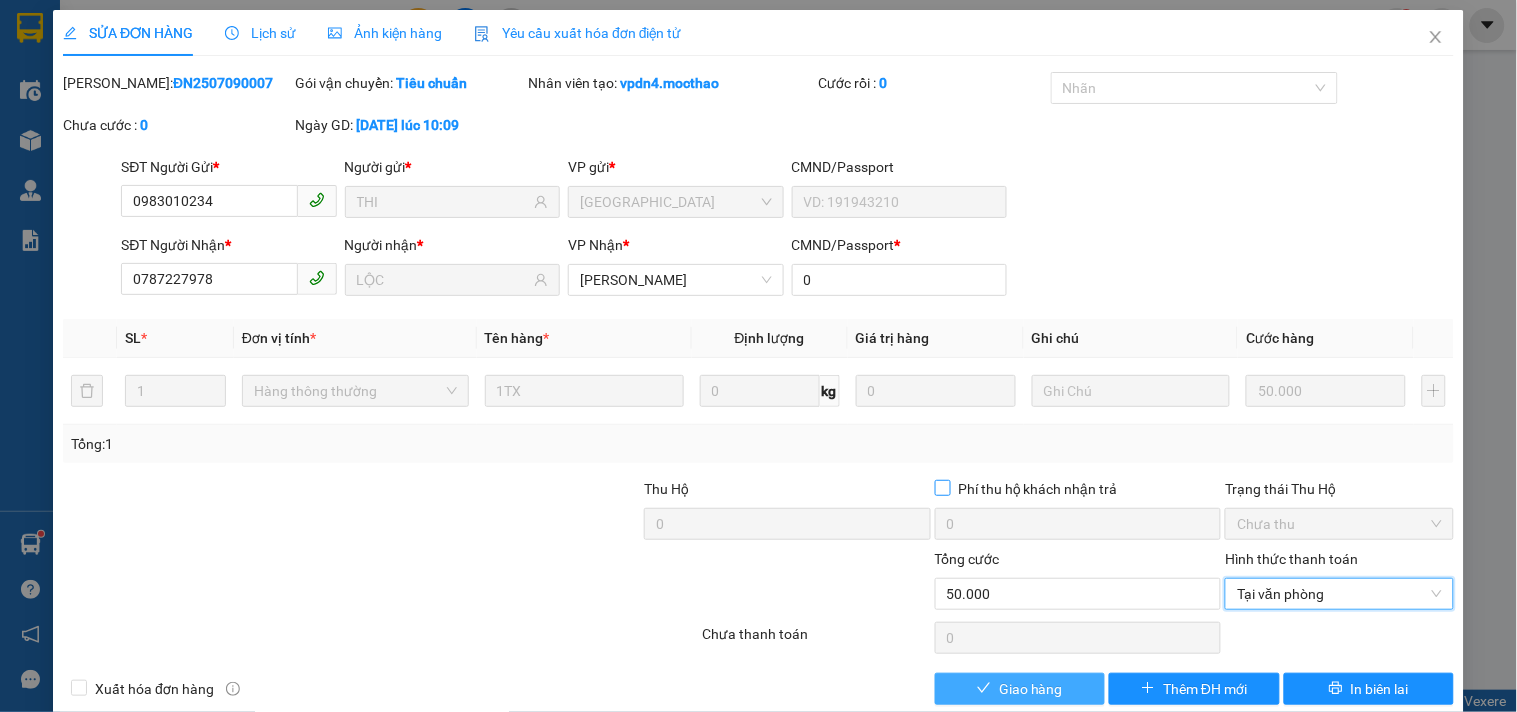 click on "Giao hàng" at bounding box center [1031, 689] 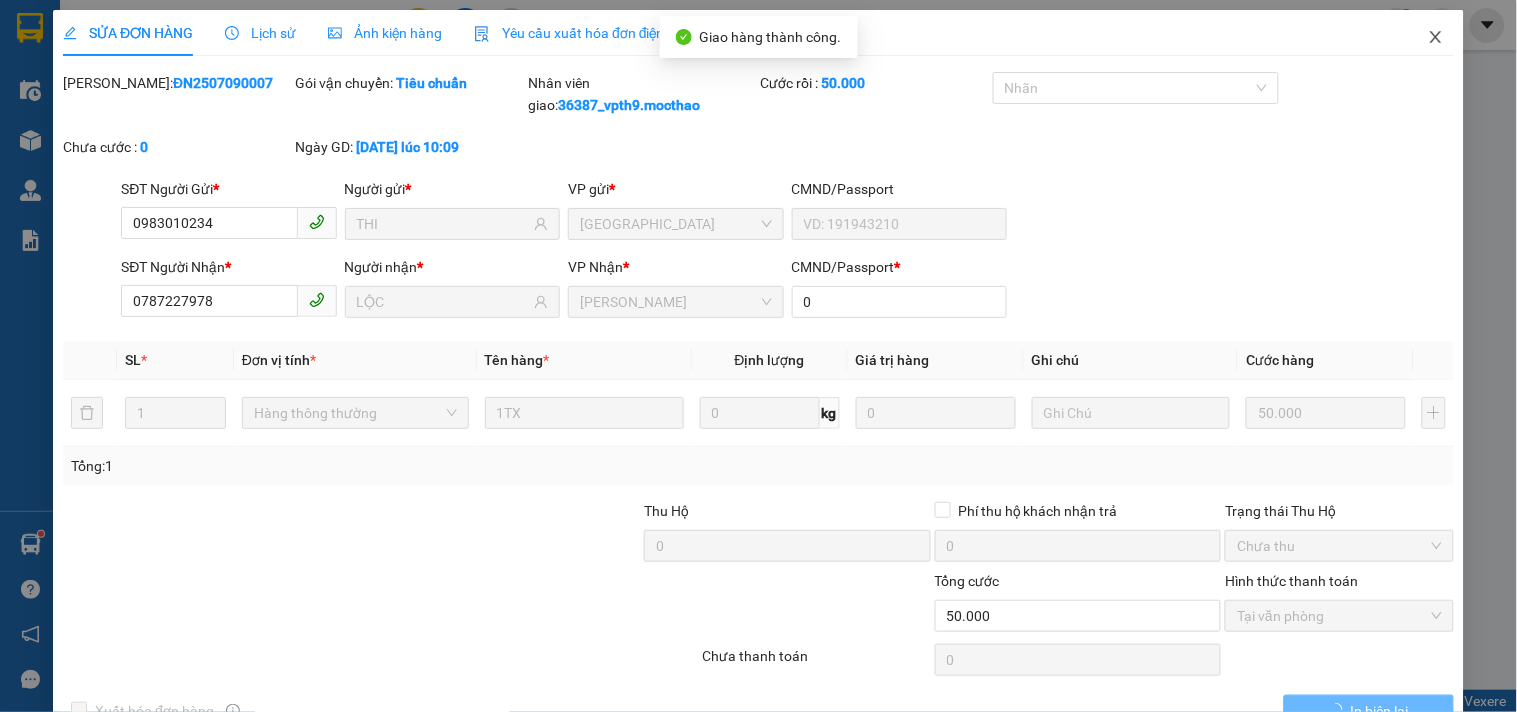 click 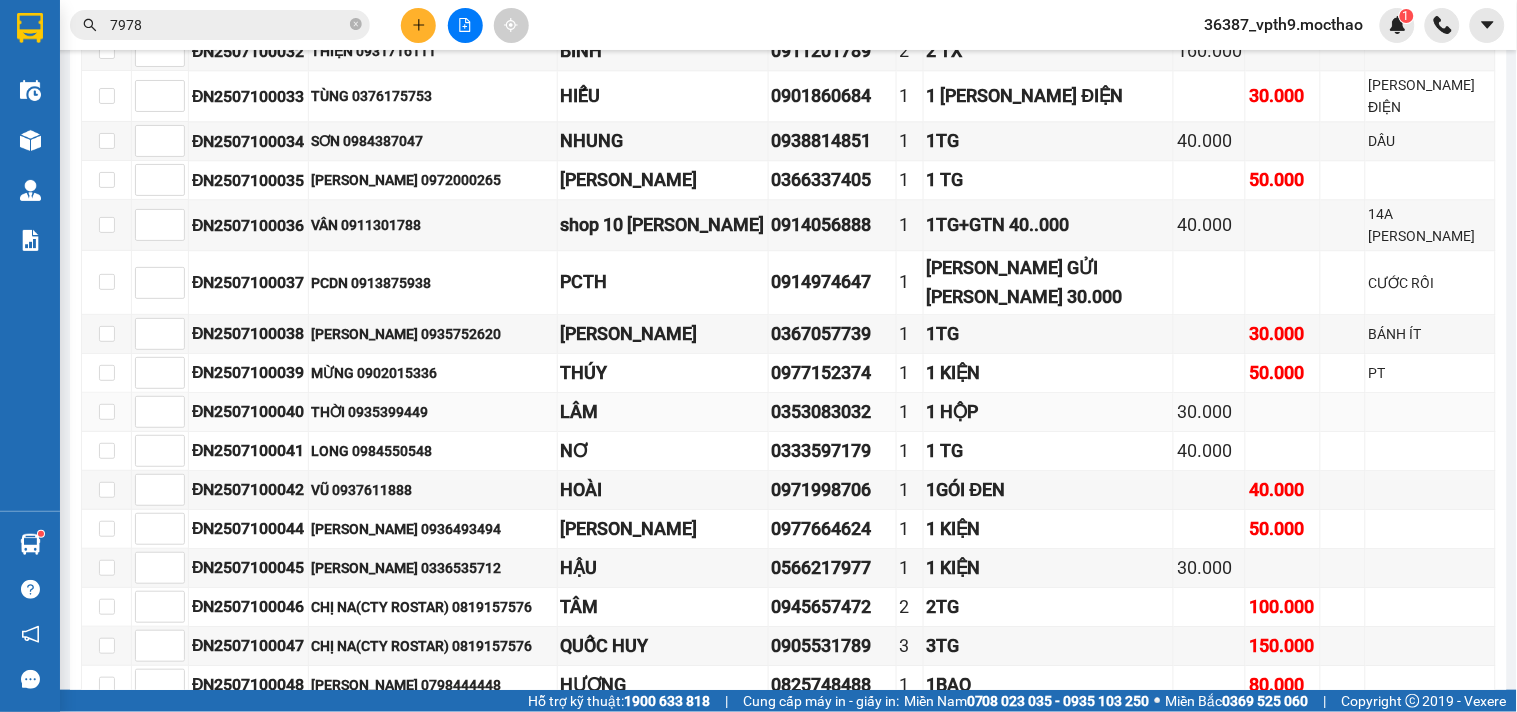 scroll, scrollTop: 777, scrollLeft: 0, axis: vertical 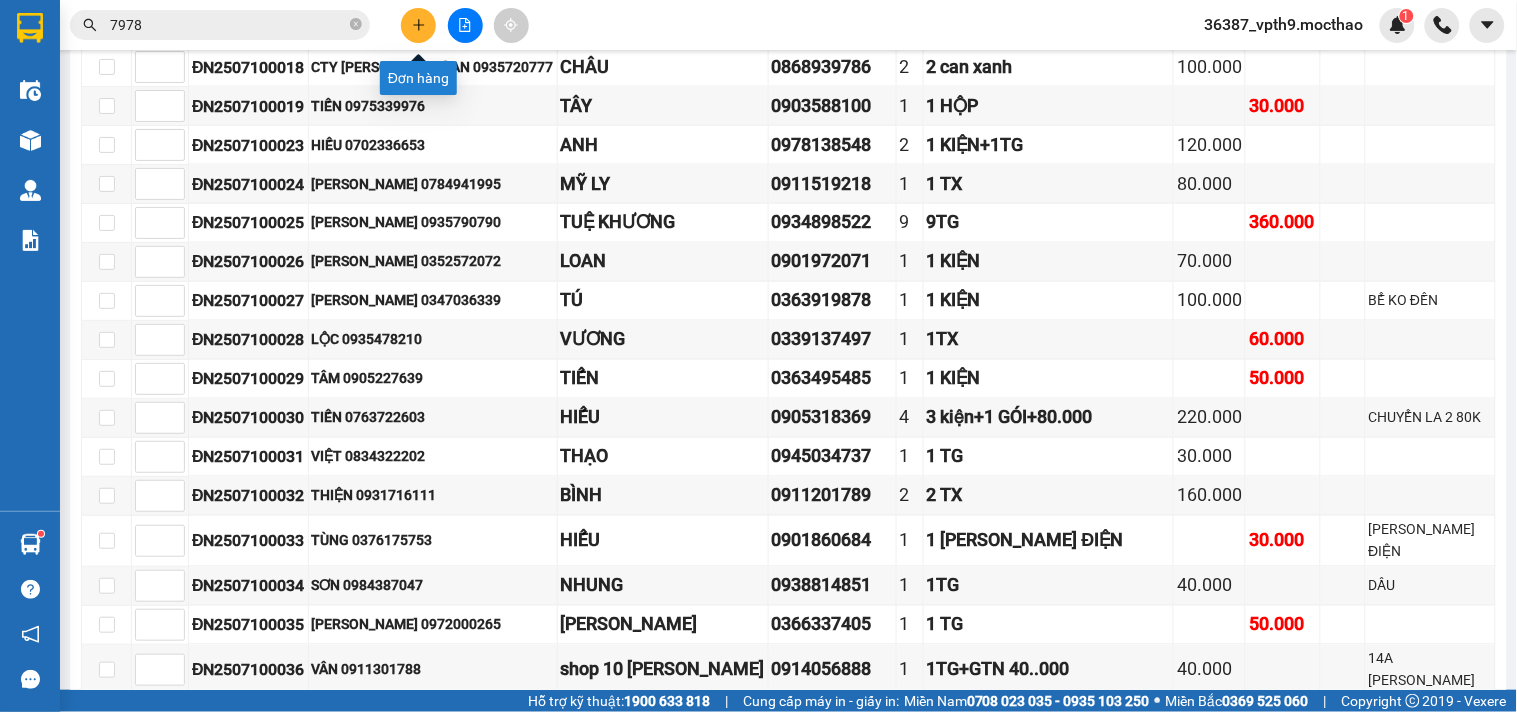 click 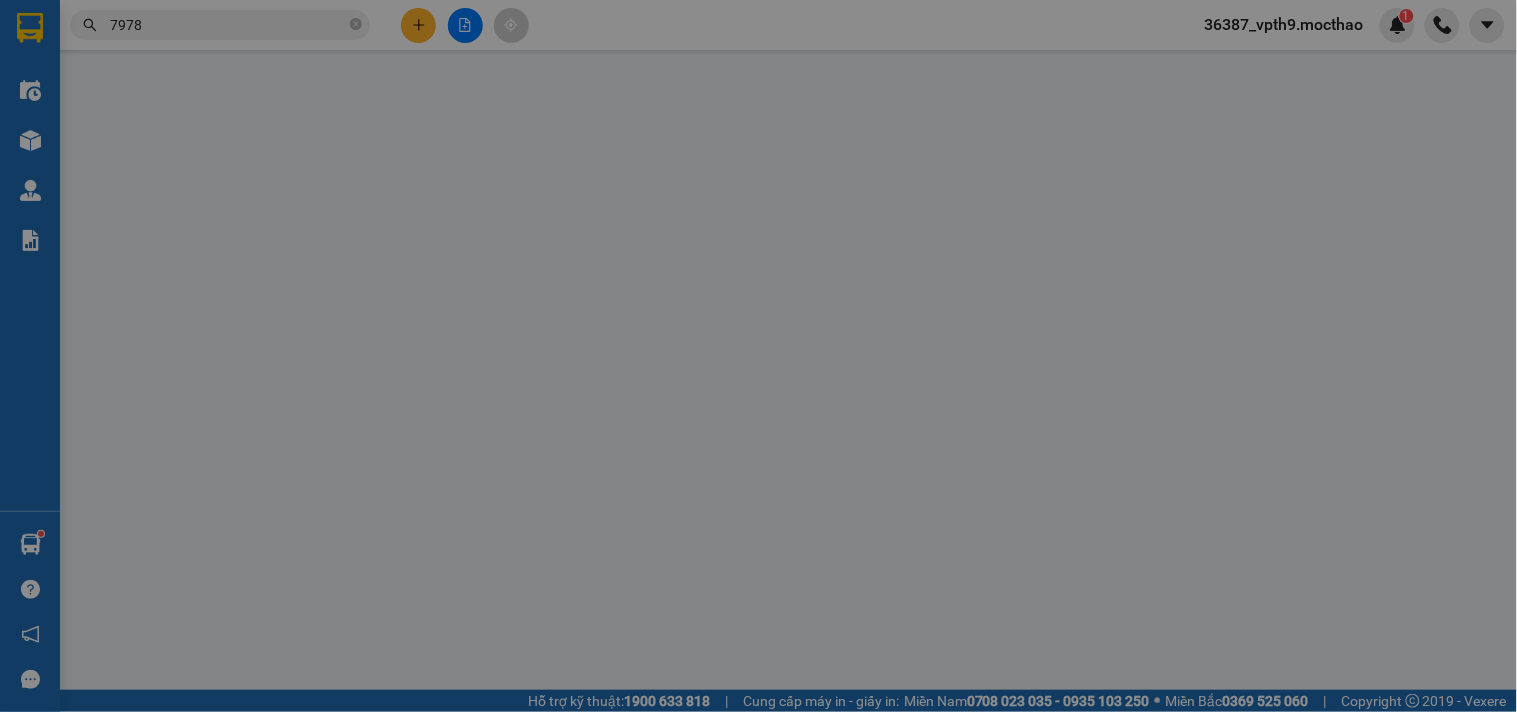 scroll, scrollTop: 0, scrollLeft: 0, axis: both 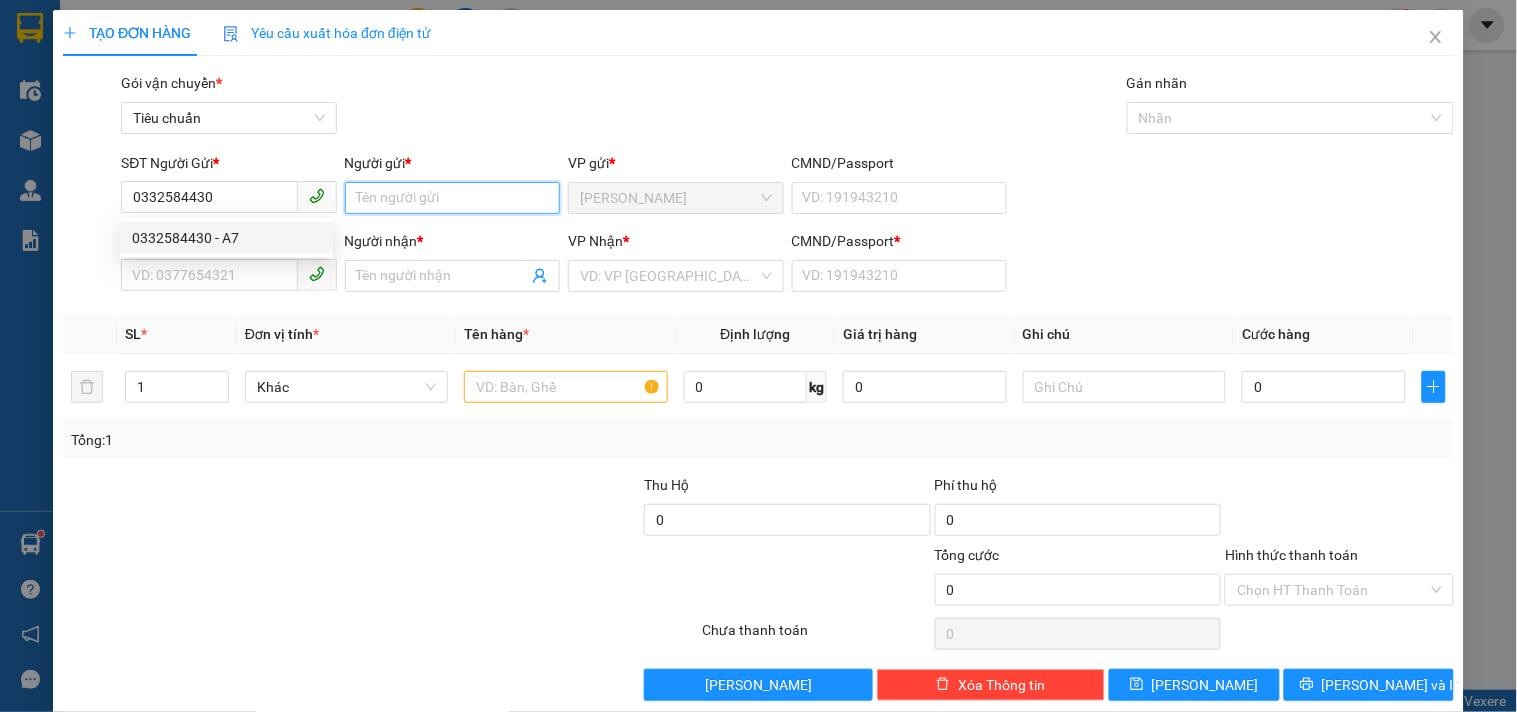 click on "Người gửi  *" at bounding box center [452, 198] 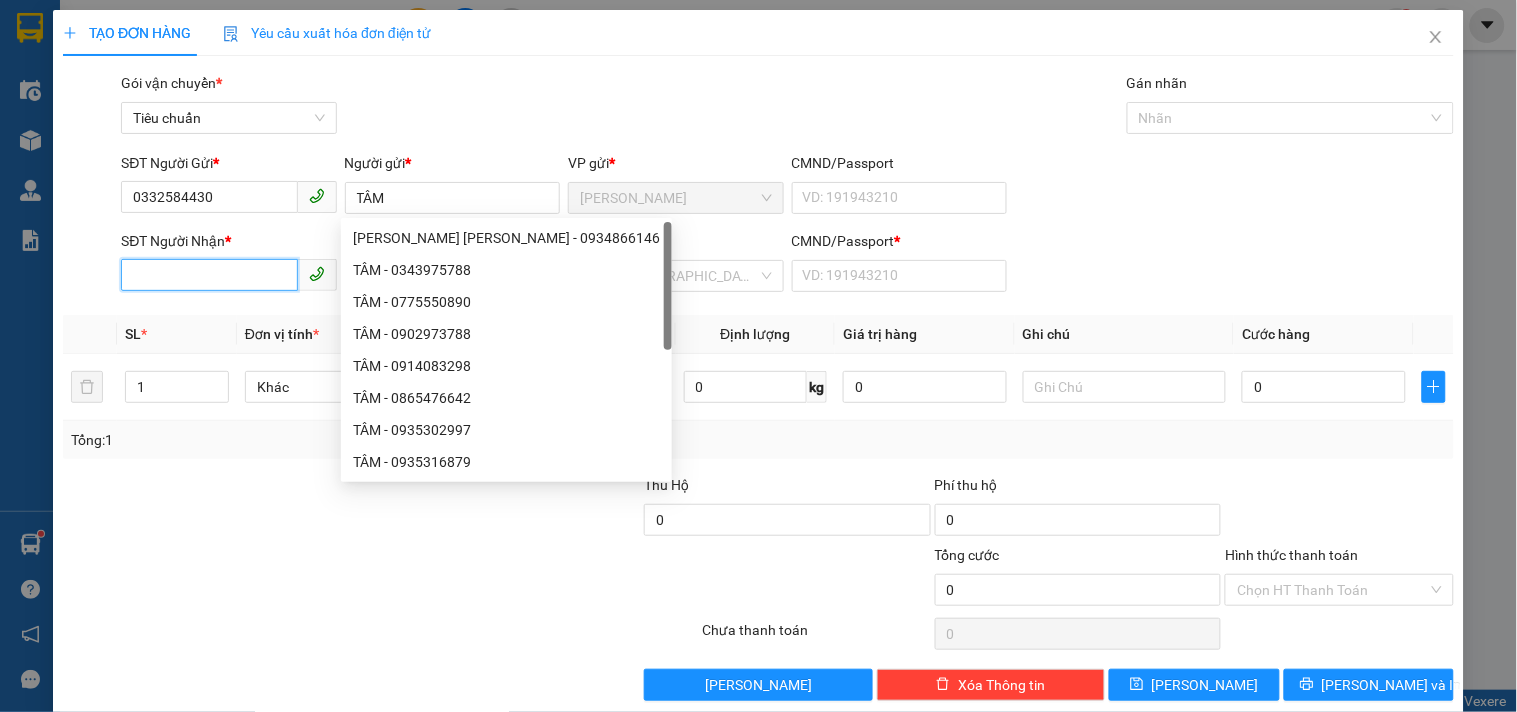 click on "SĐT Người Nhận  *" at bounding box center [209, 275] 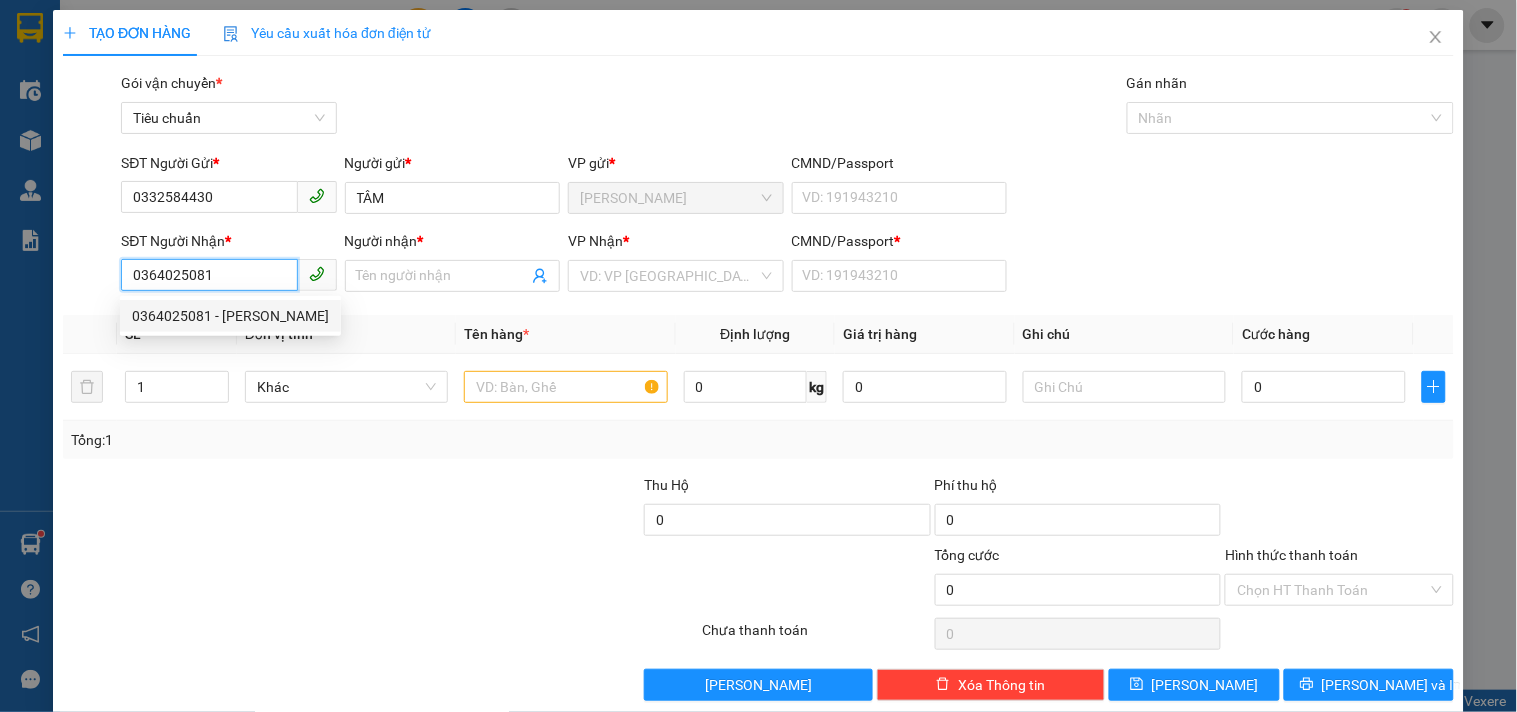 click on "0364025081 - HIỀN" at bounding box center [230, 316] 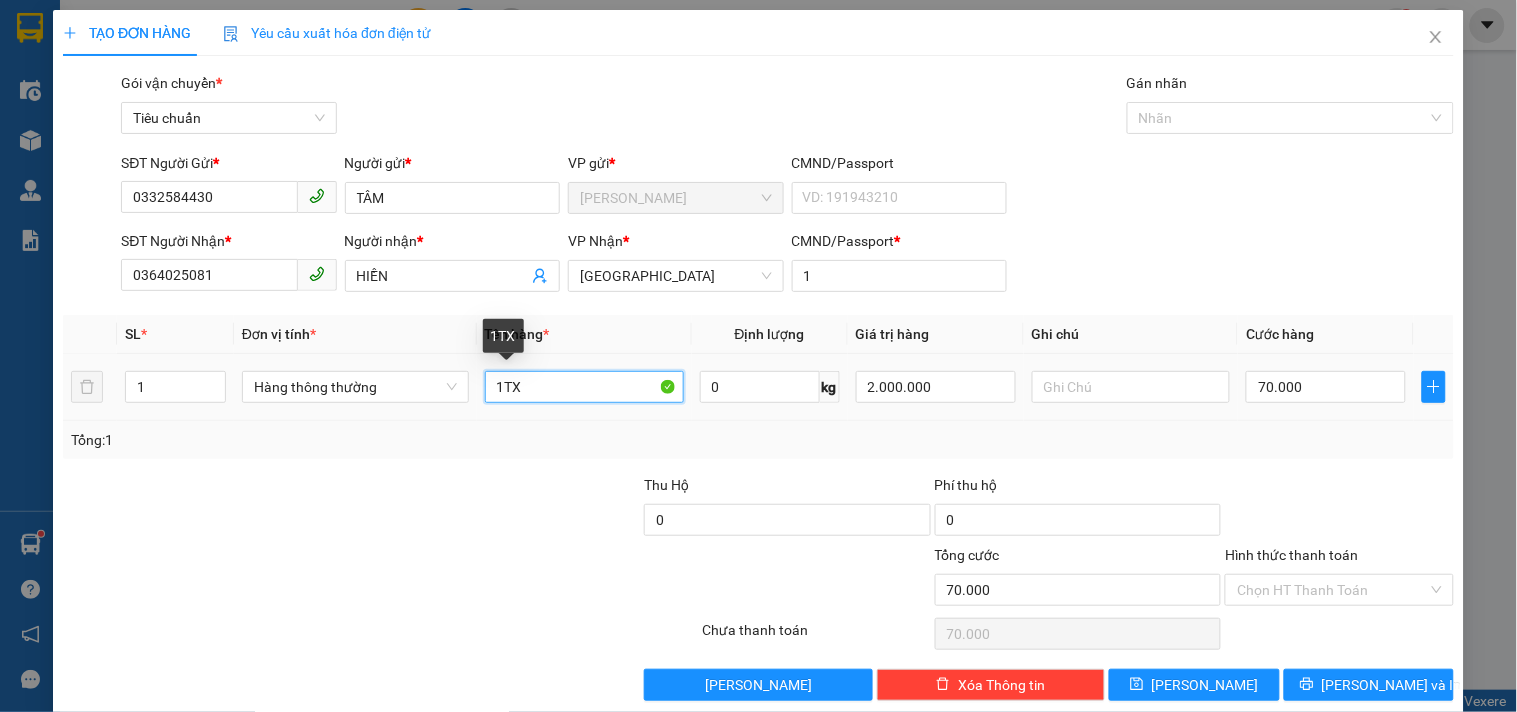 click on "1TX" at bounding box center (584, 387) 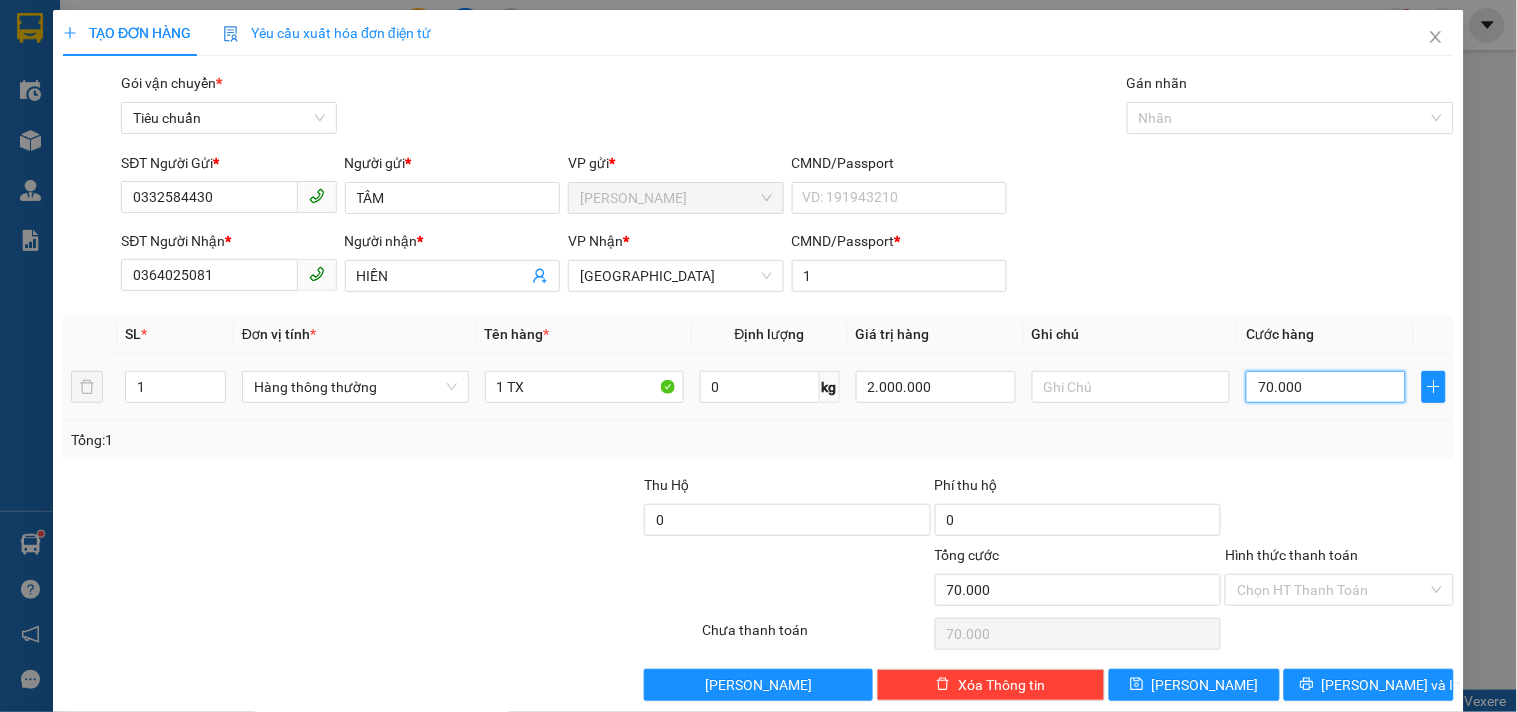 click on "70.000" at bounding box center [1326, 387] 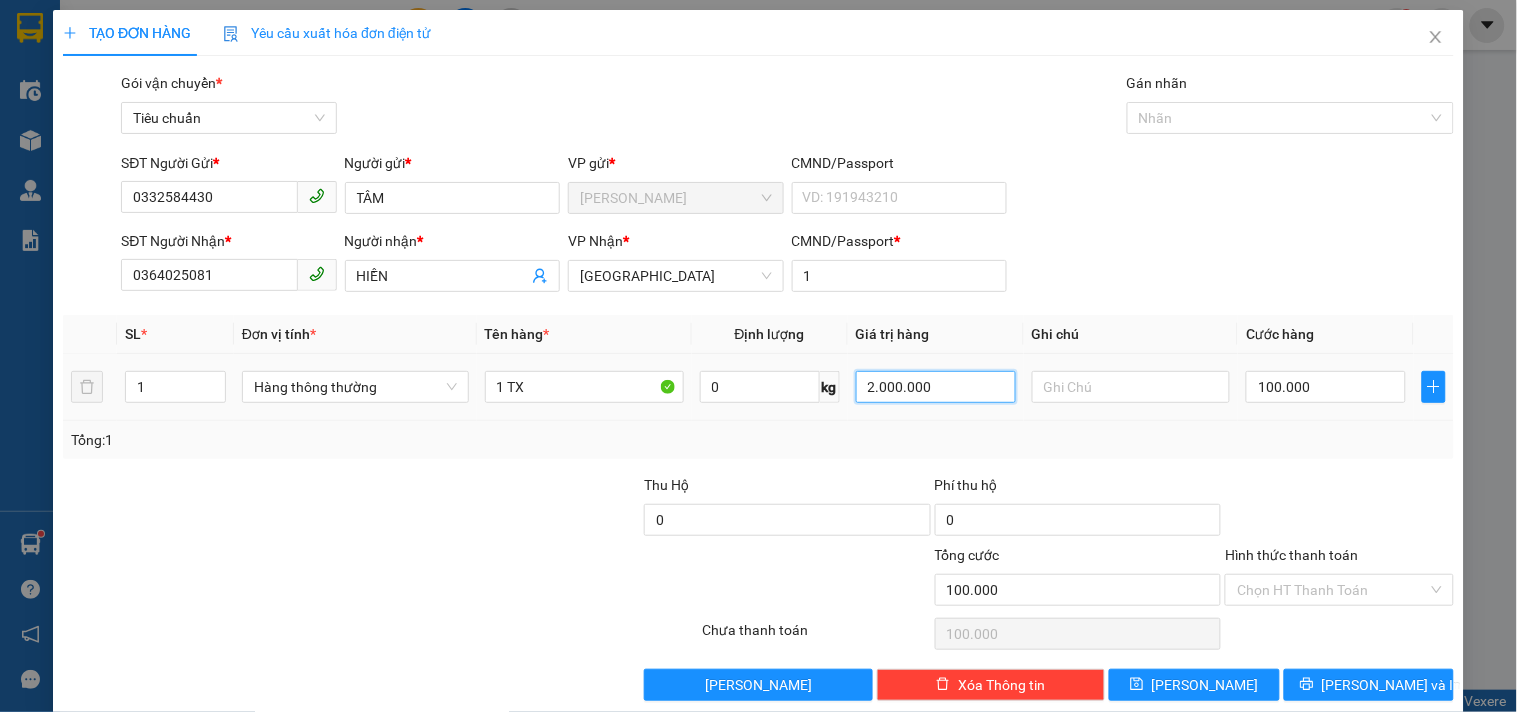 click on "2.000.000" at bounding box center (936, 387) 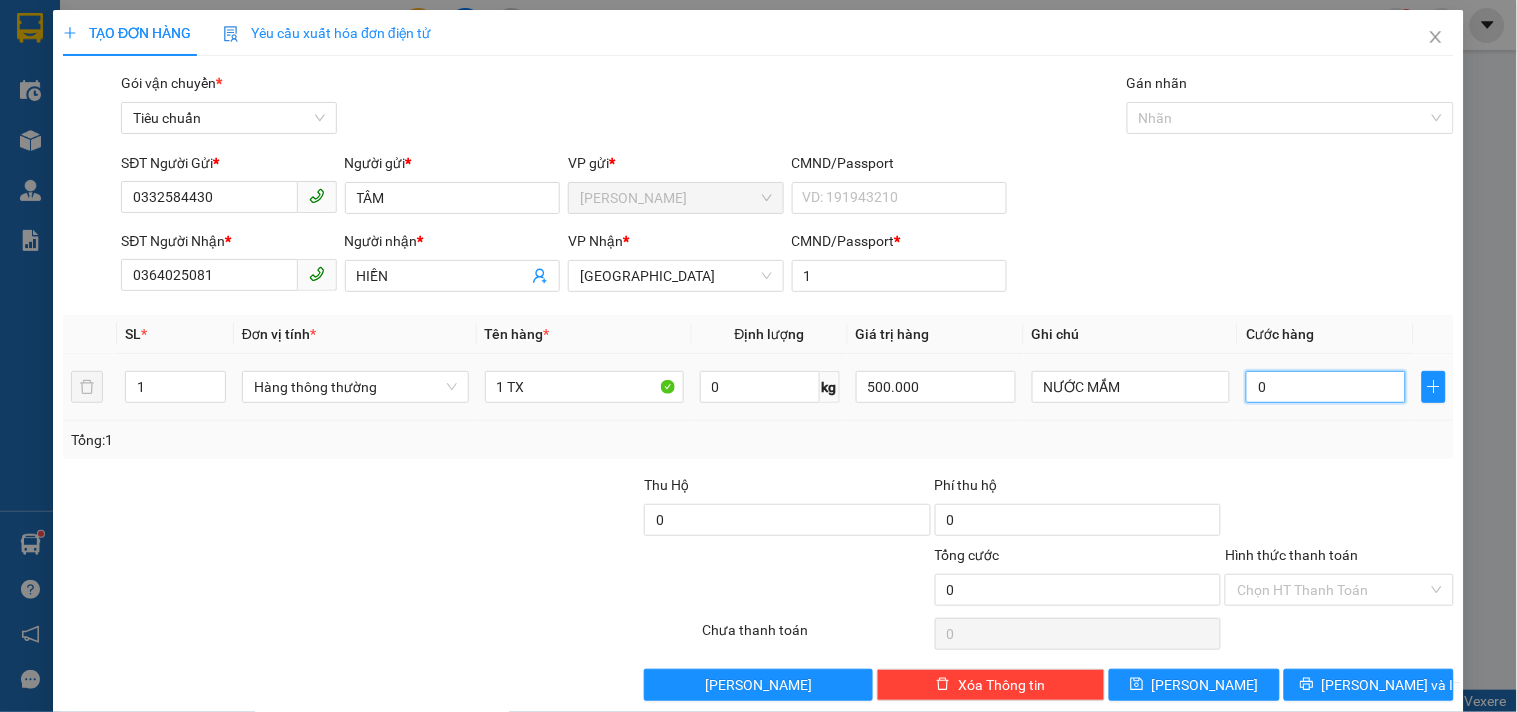 click on "0" at bounding box center (1326, 387) 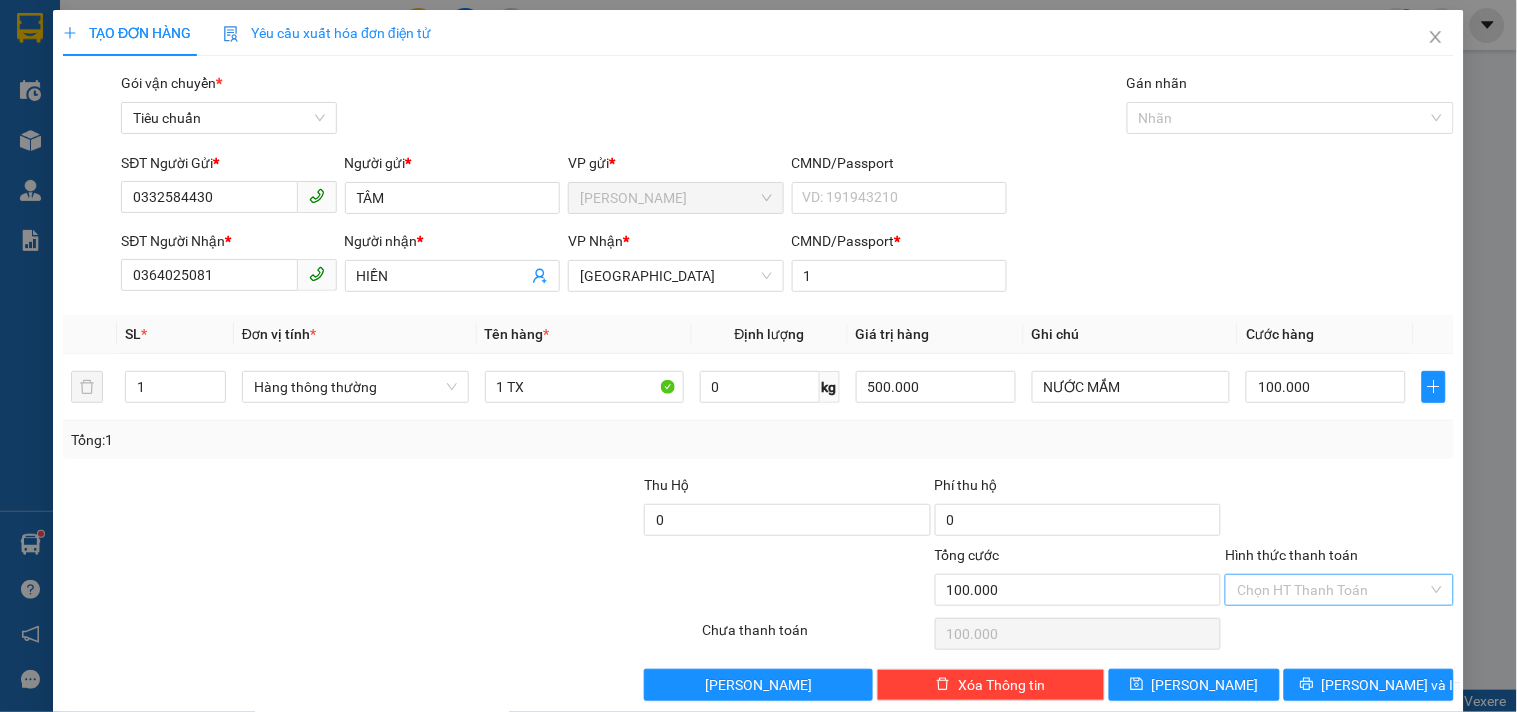 click on "Hình thức thanh toán" at bounding box center (1332, 590) 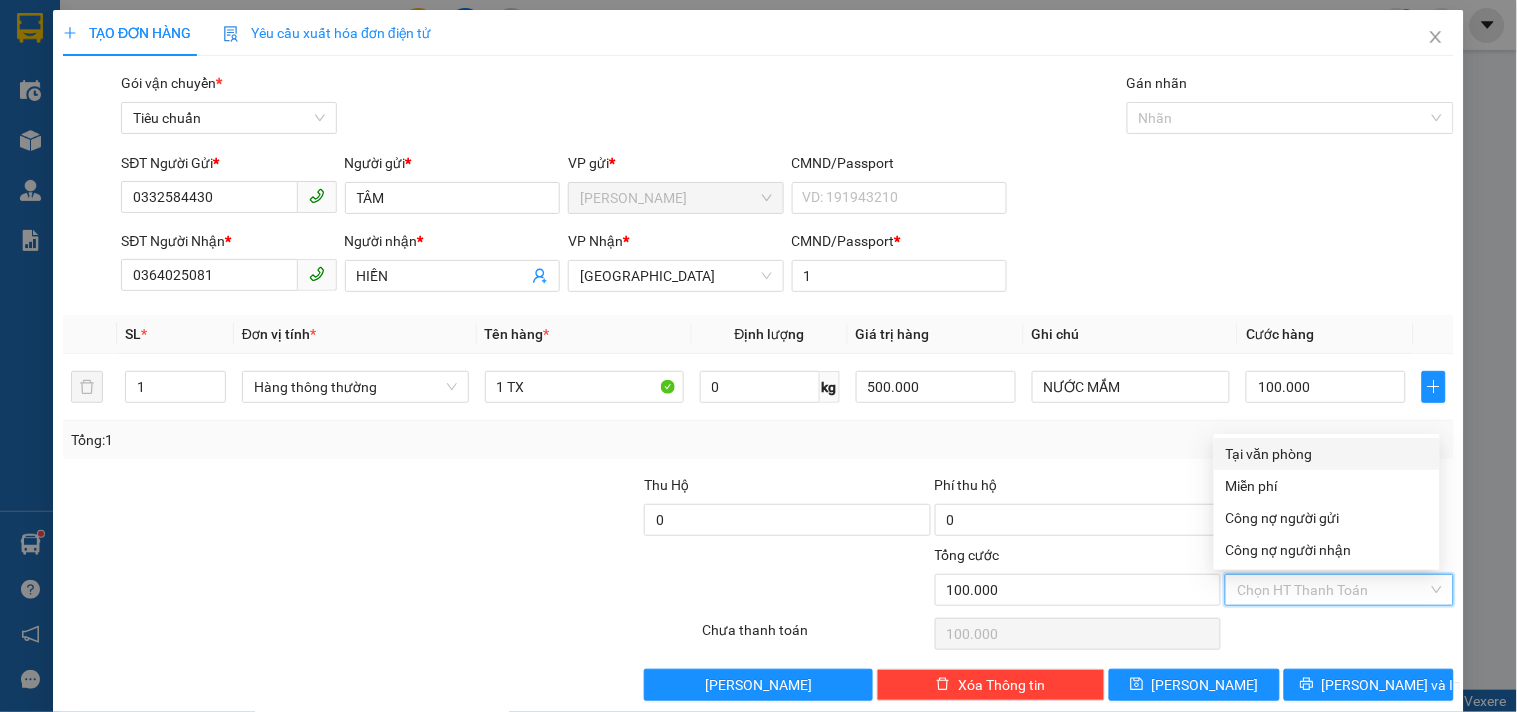 click on "Tại văn phòng" at bounding box center (1327, 454) 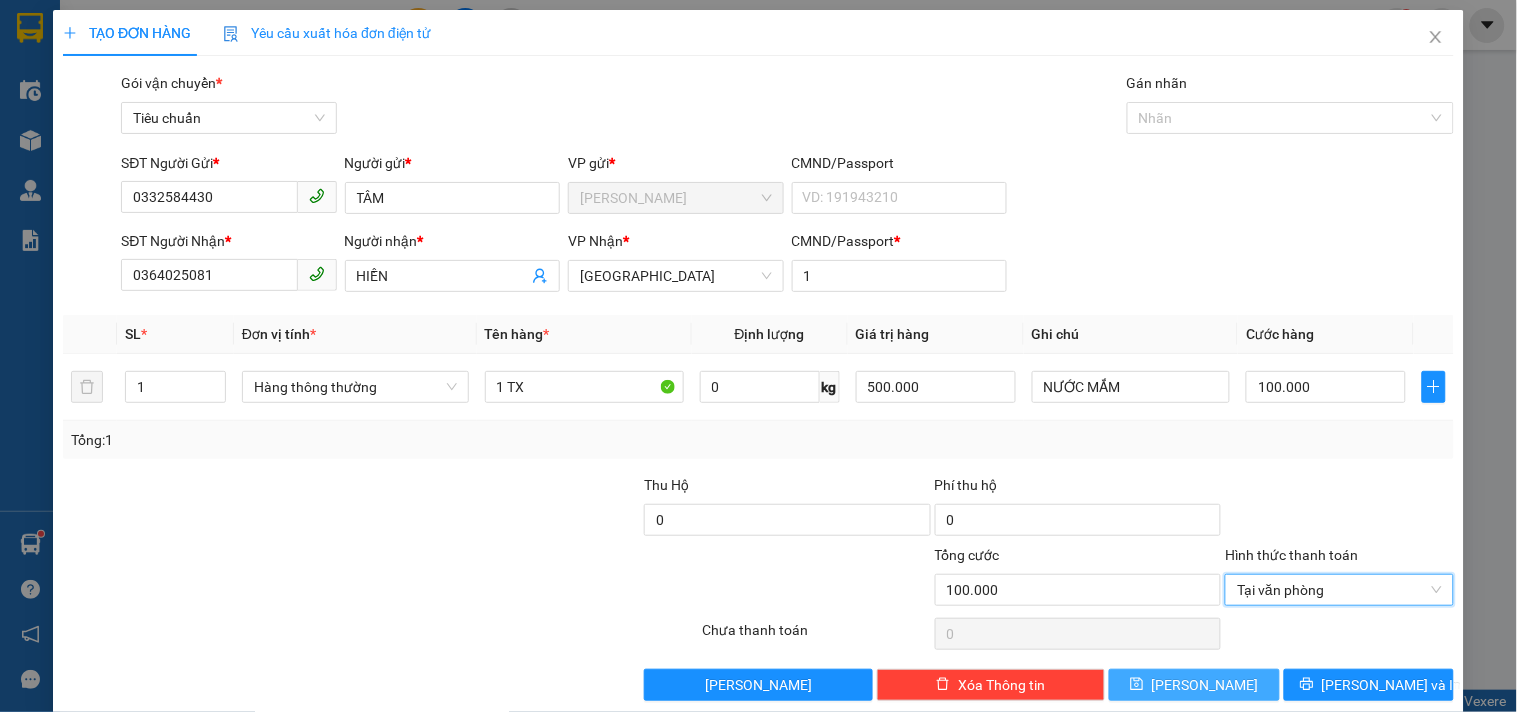 click 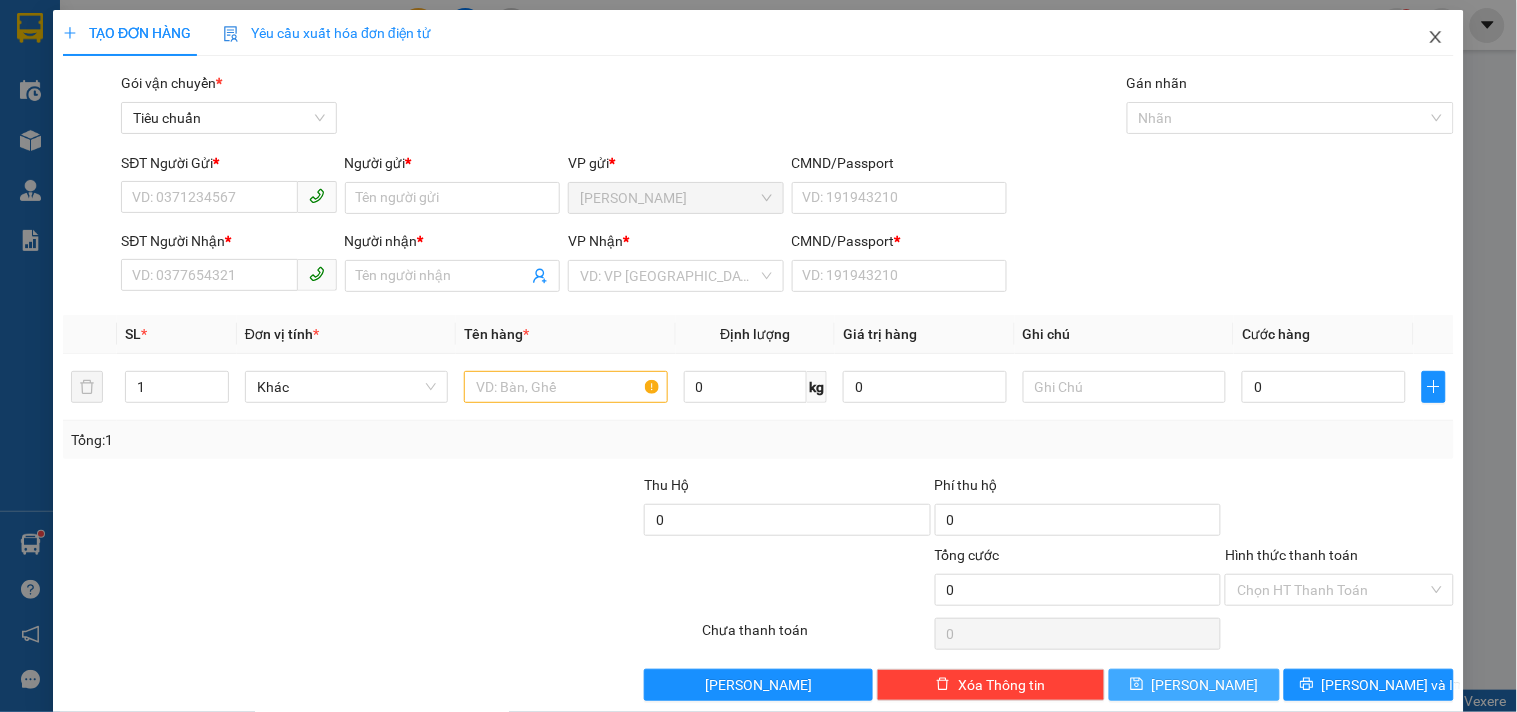 click 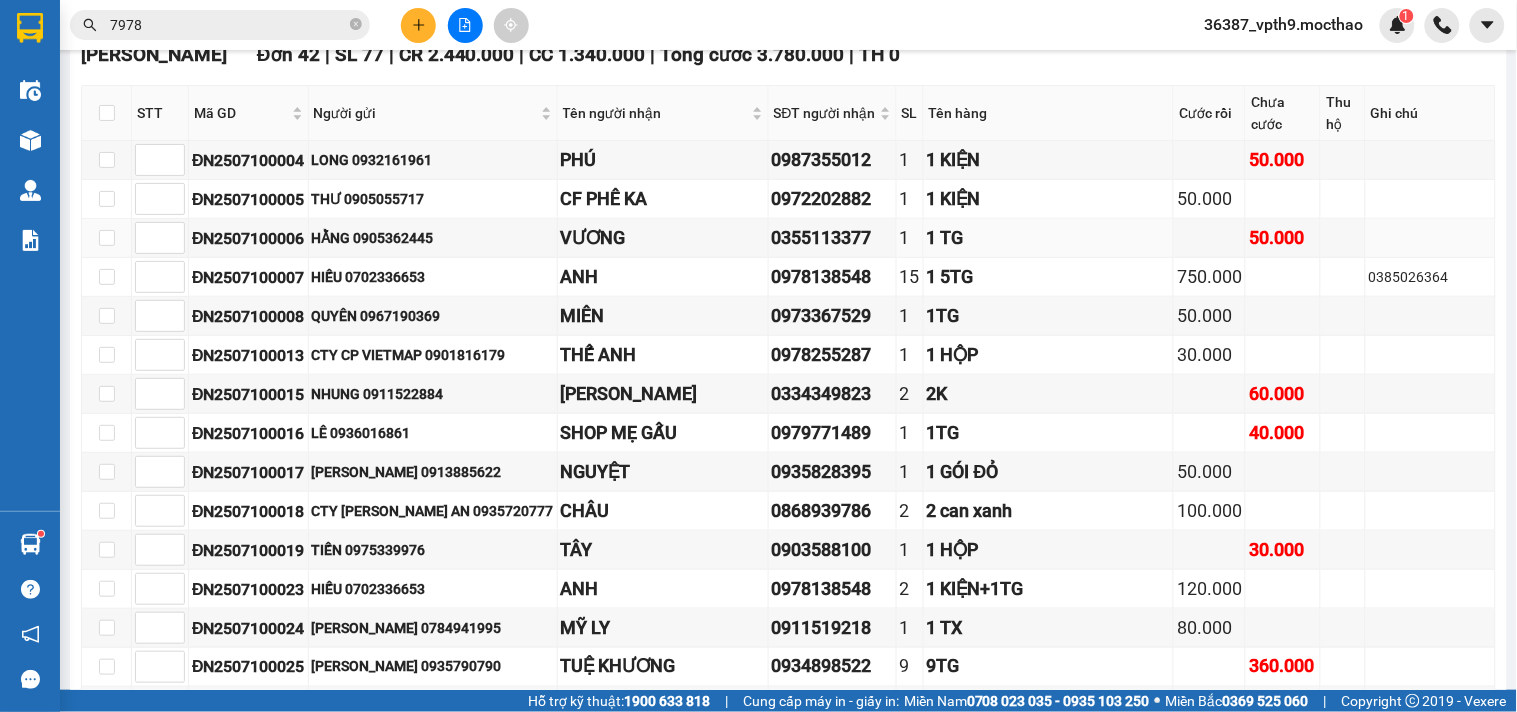 scroll, scrollTop: 0, scrollLeft: 0, axis: both 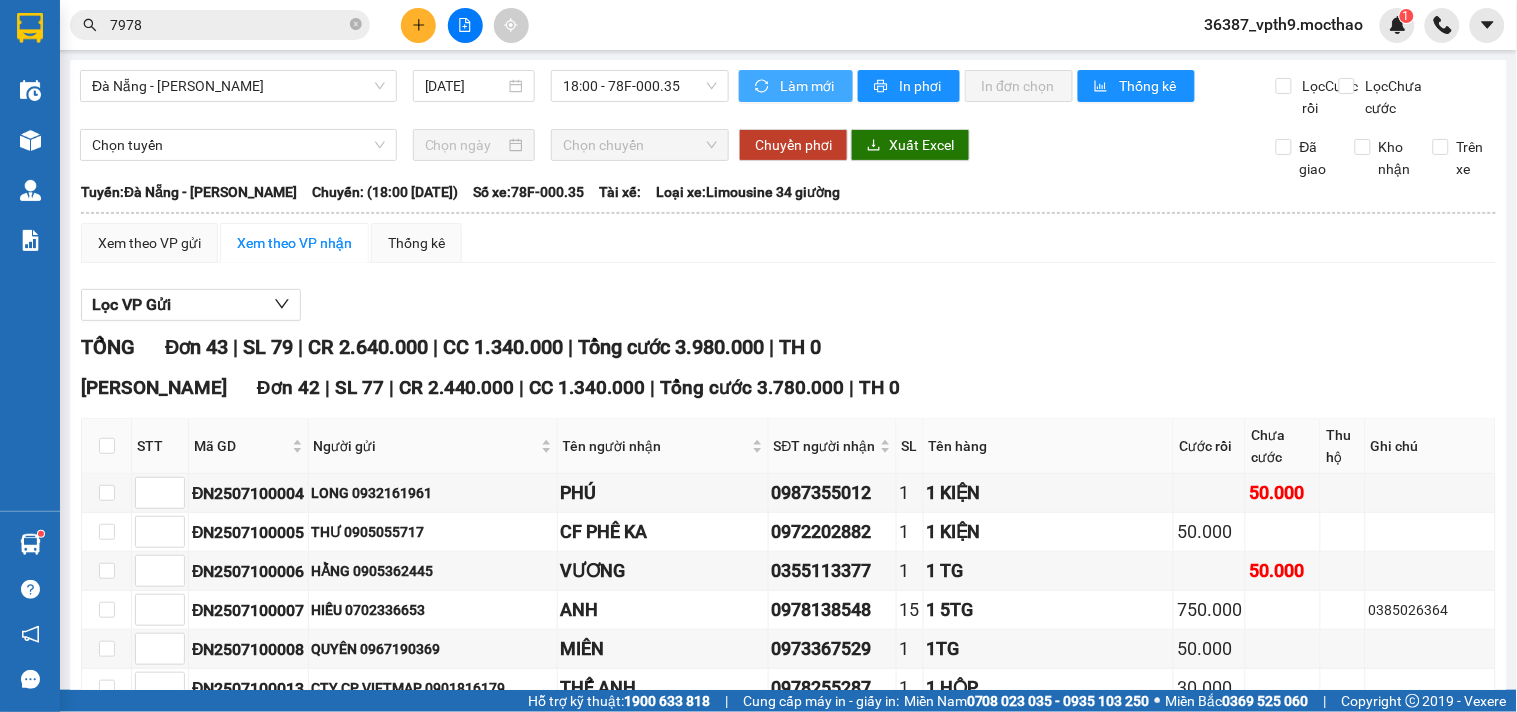 click on "Làm mới" at bounding box center [808, 86] 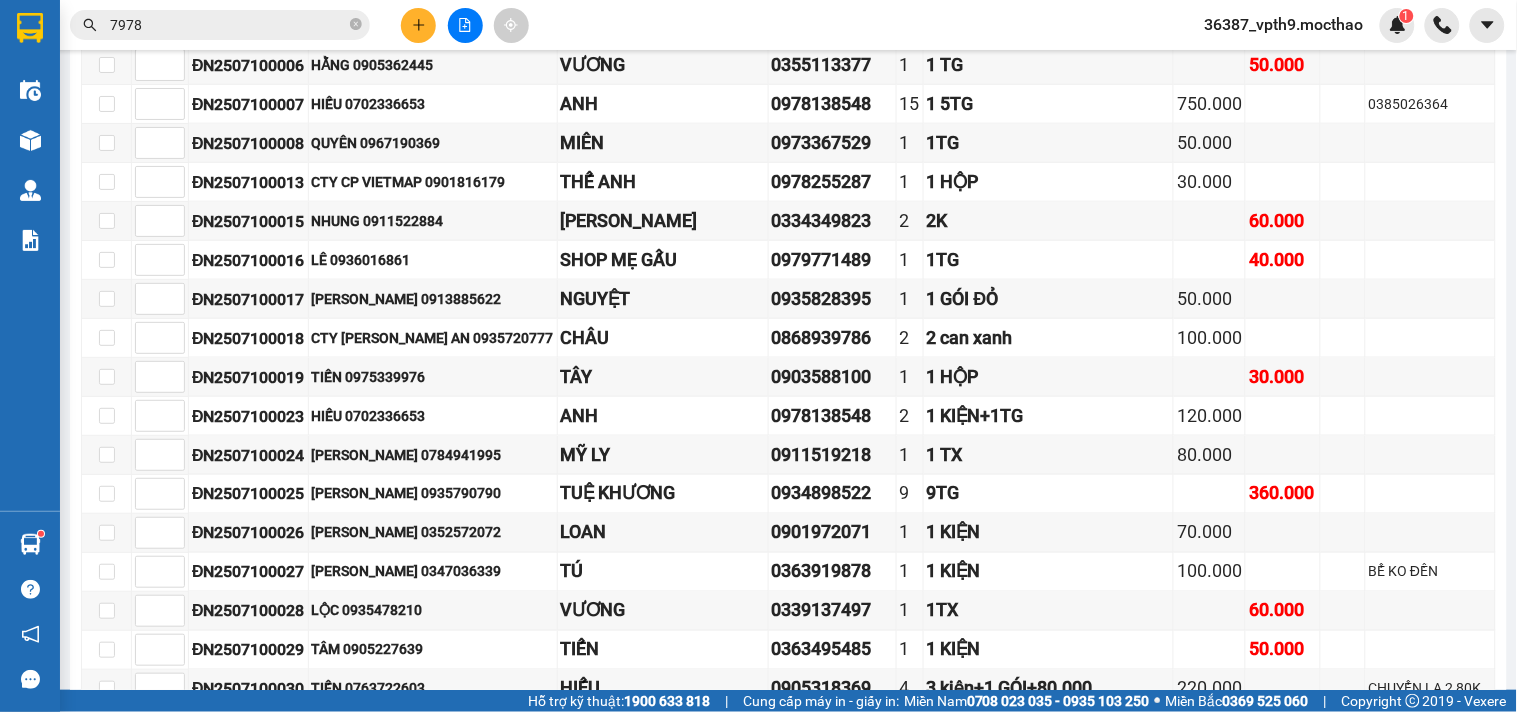 scroll, scrollTop: 62, scrollLeft: 0, axis: vertical 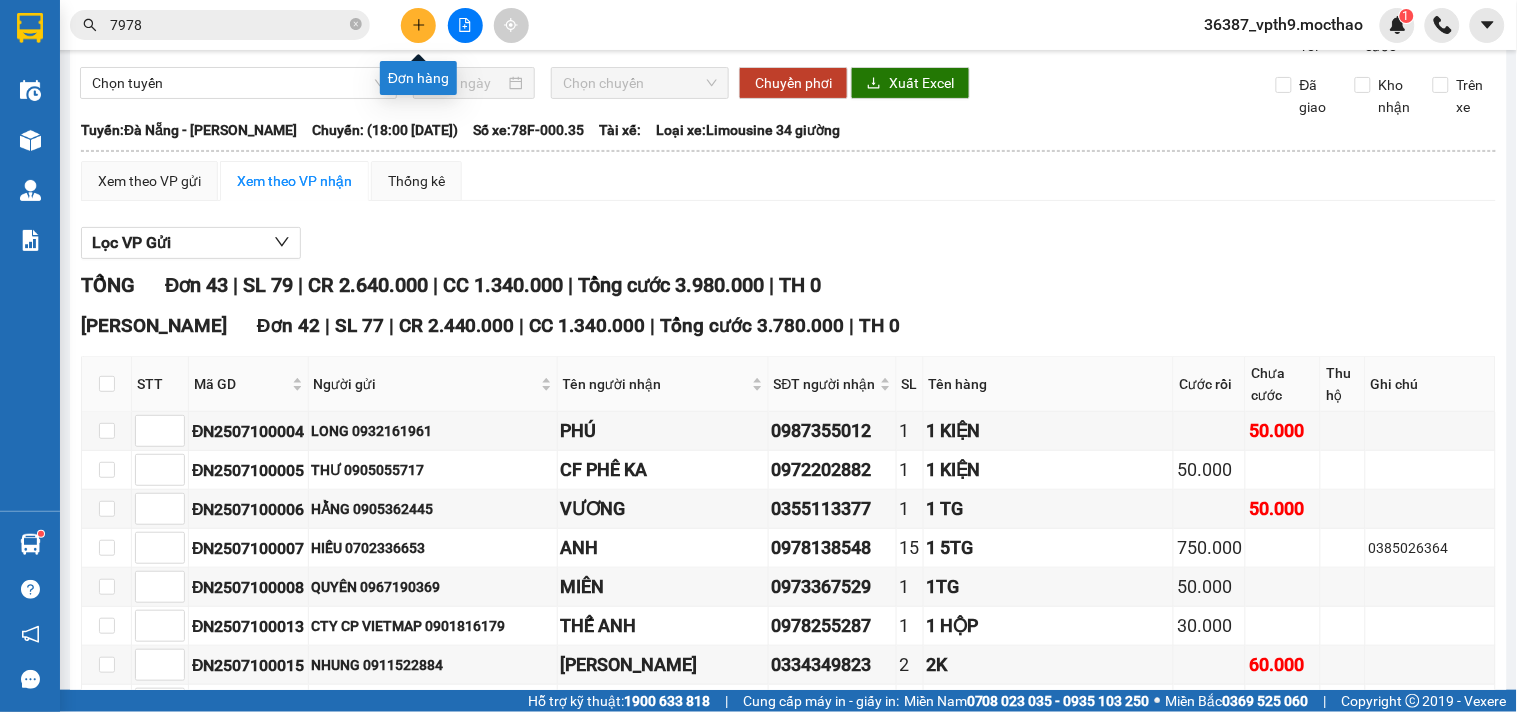click 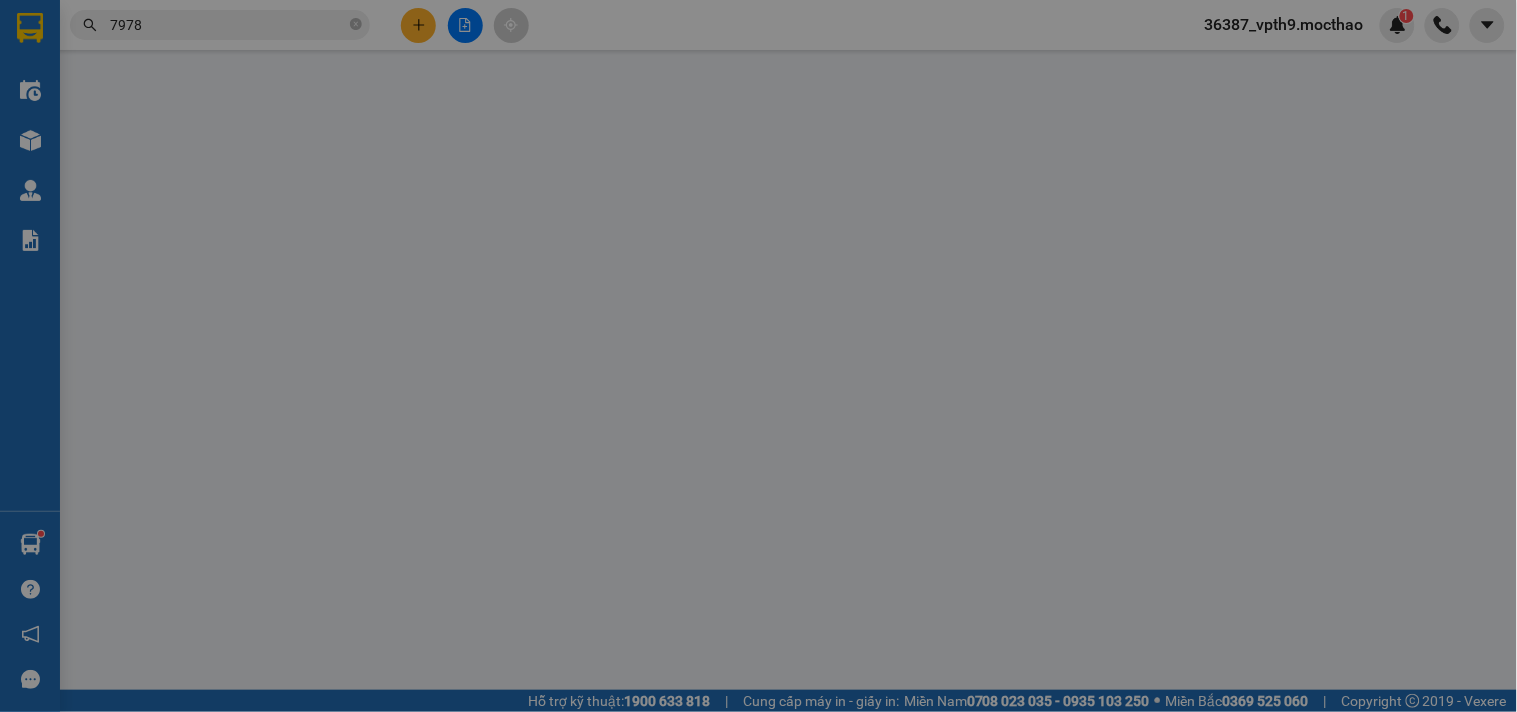 scroll, scrollTop: 0, scrollLeft: 0, axis: both 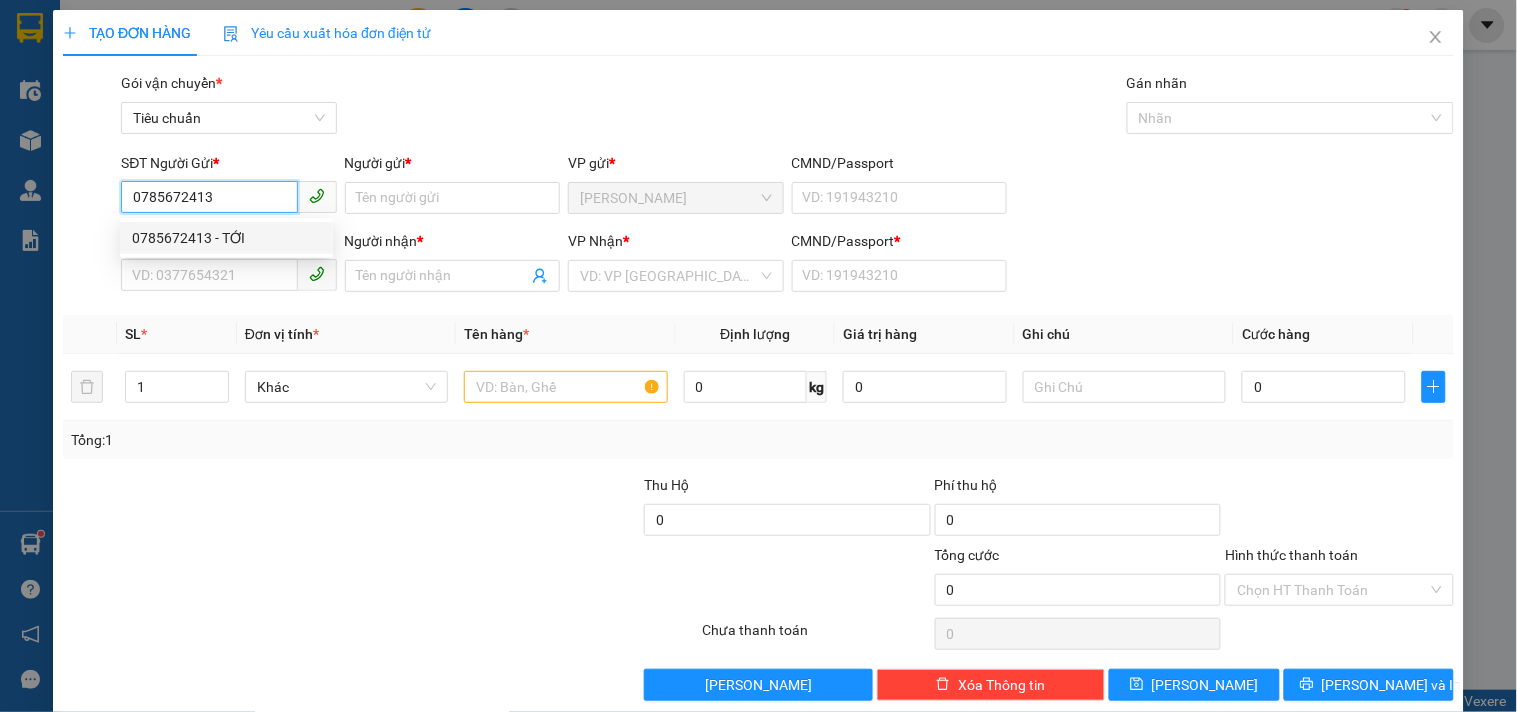 click on "0785672413 - TỚI" at bounding box center (226, 238) 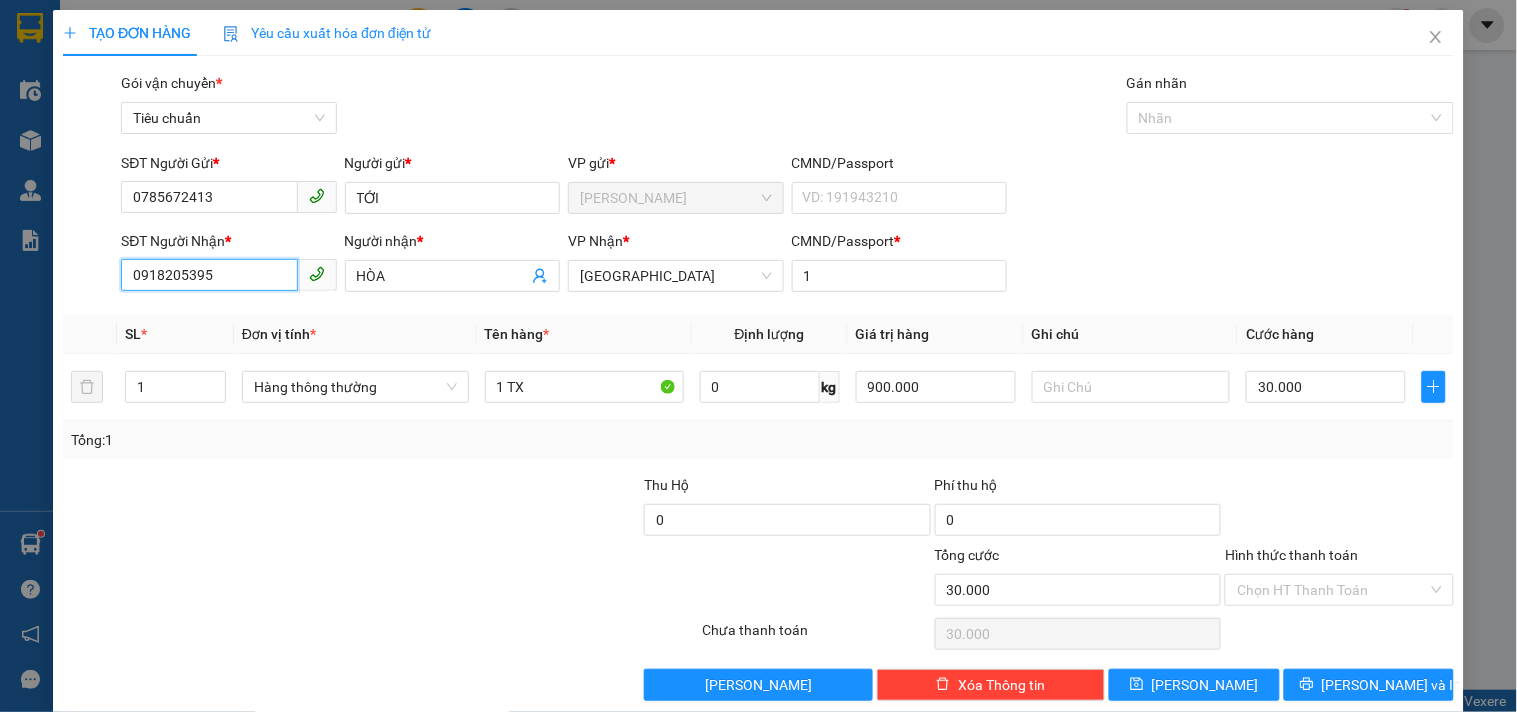 click on "0918205395" at bounding box center (209, 275) 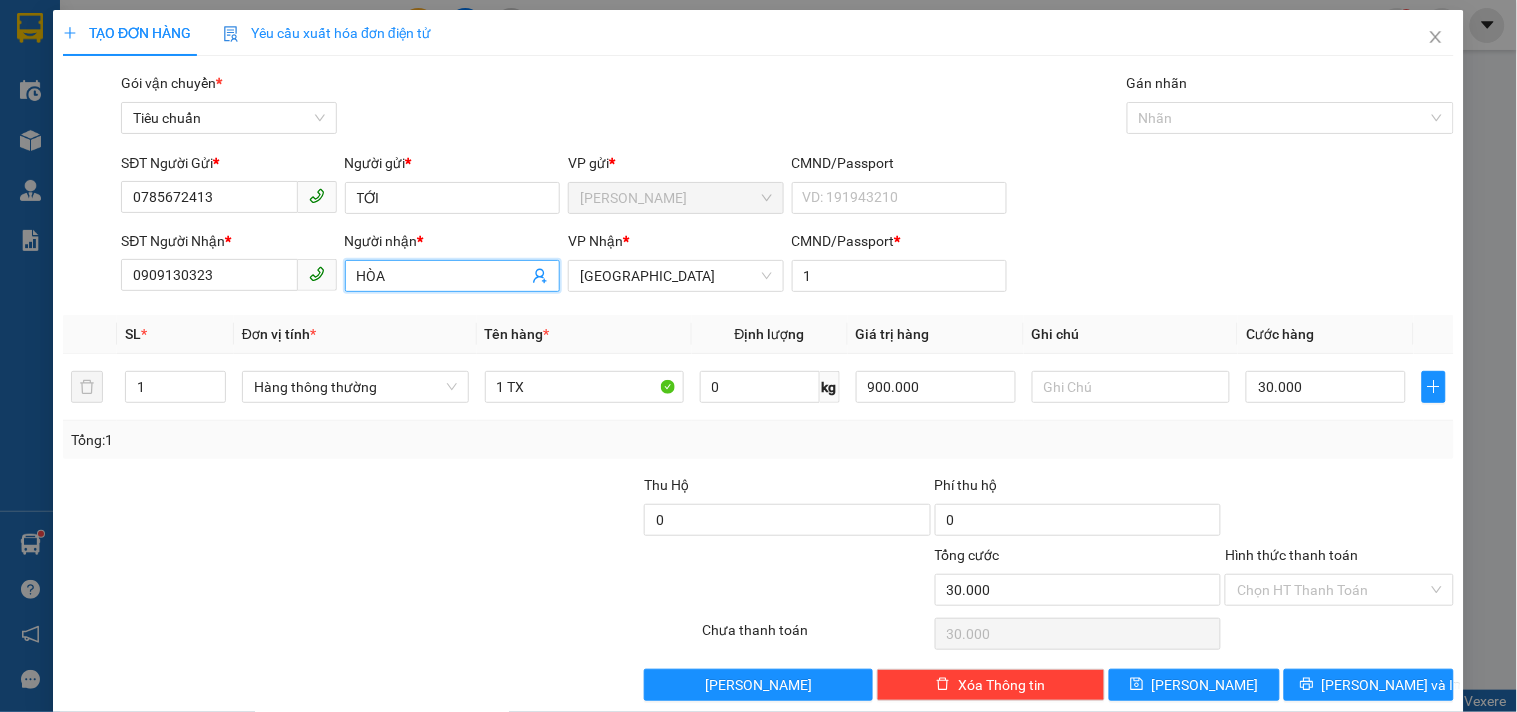 click on "HÒA" at bounding box center [442, 276] 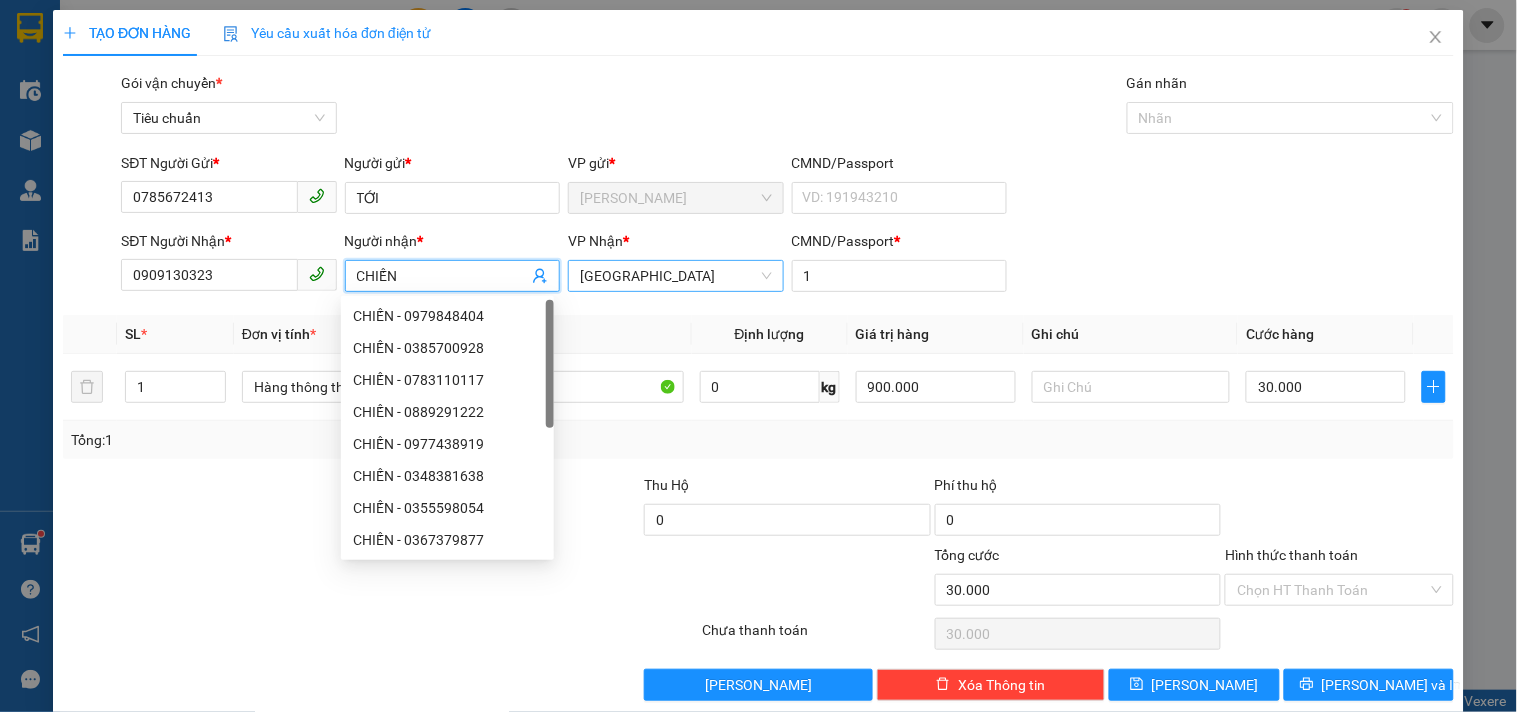 click on "[GEOGRAPHIC_DATA]" at bounding box center (675, 276) 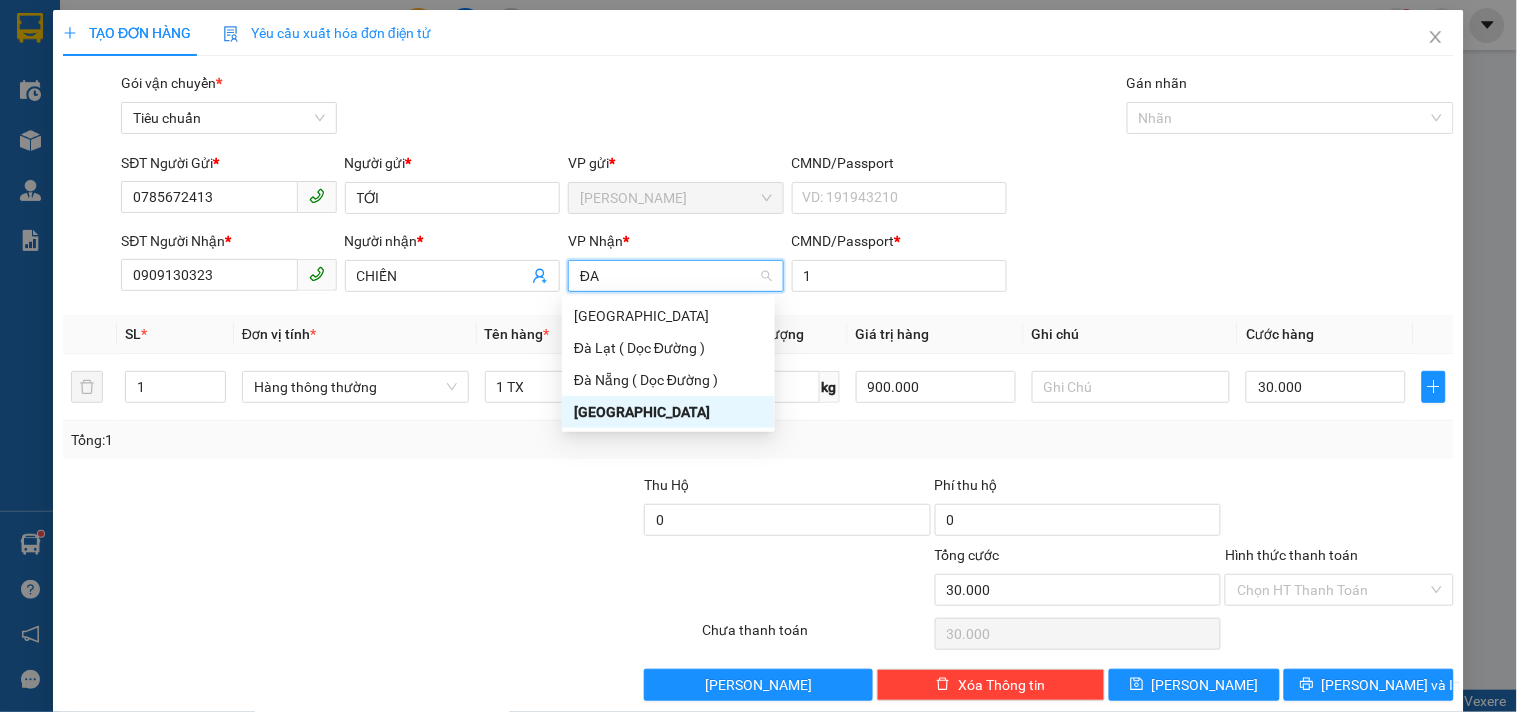 scroll, scrollTop: 0, scrollLeft: 0, axis: both 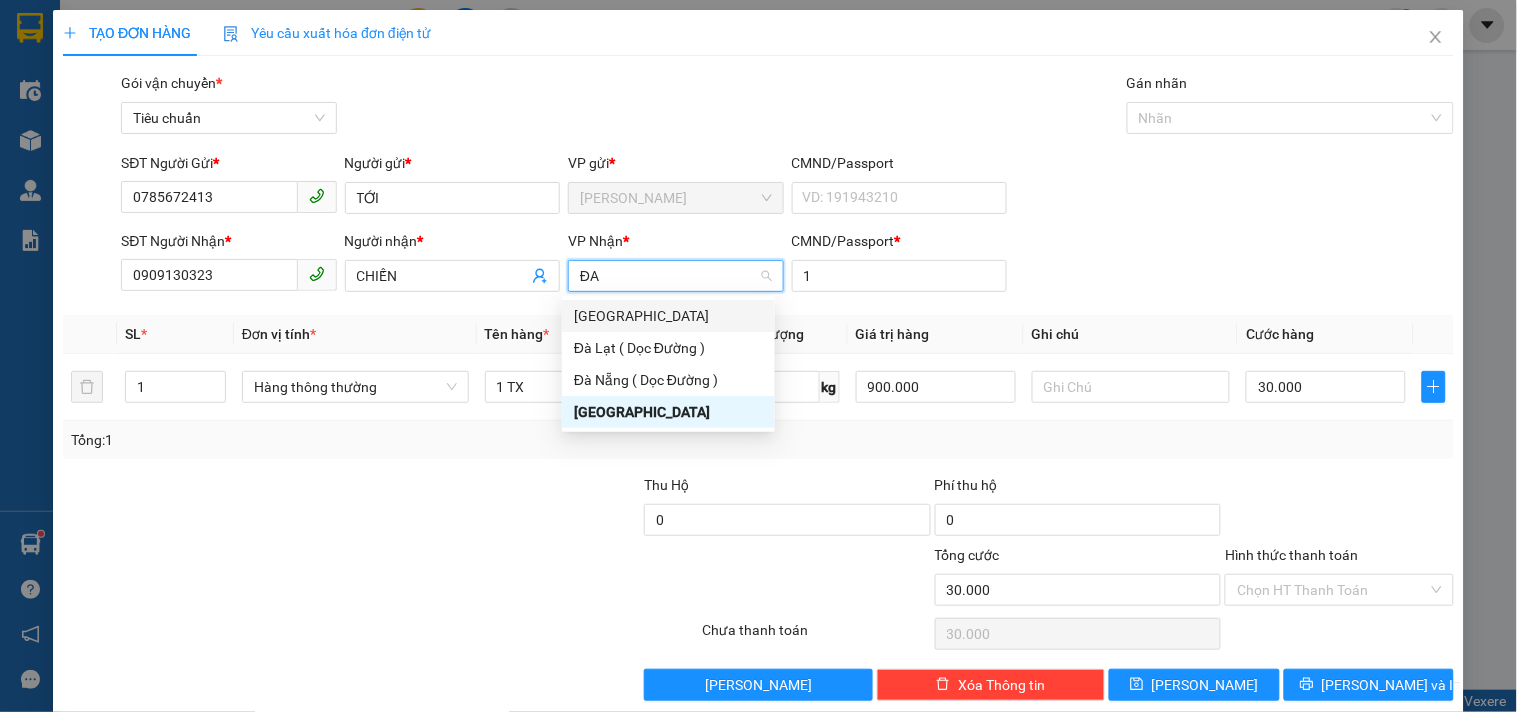 click on "[GEOGRAPHIC_DATA]" at bounding box center [668, 316] 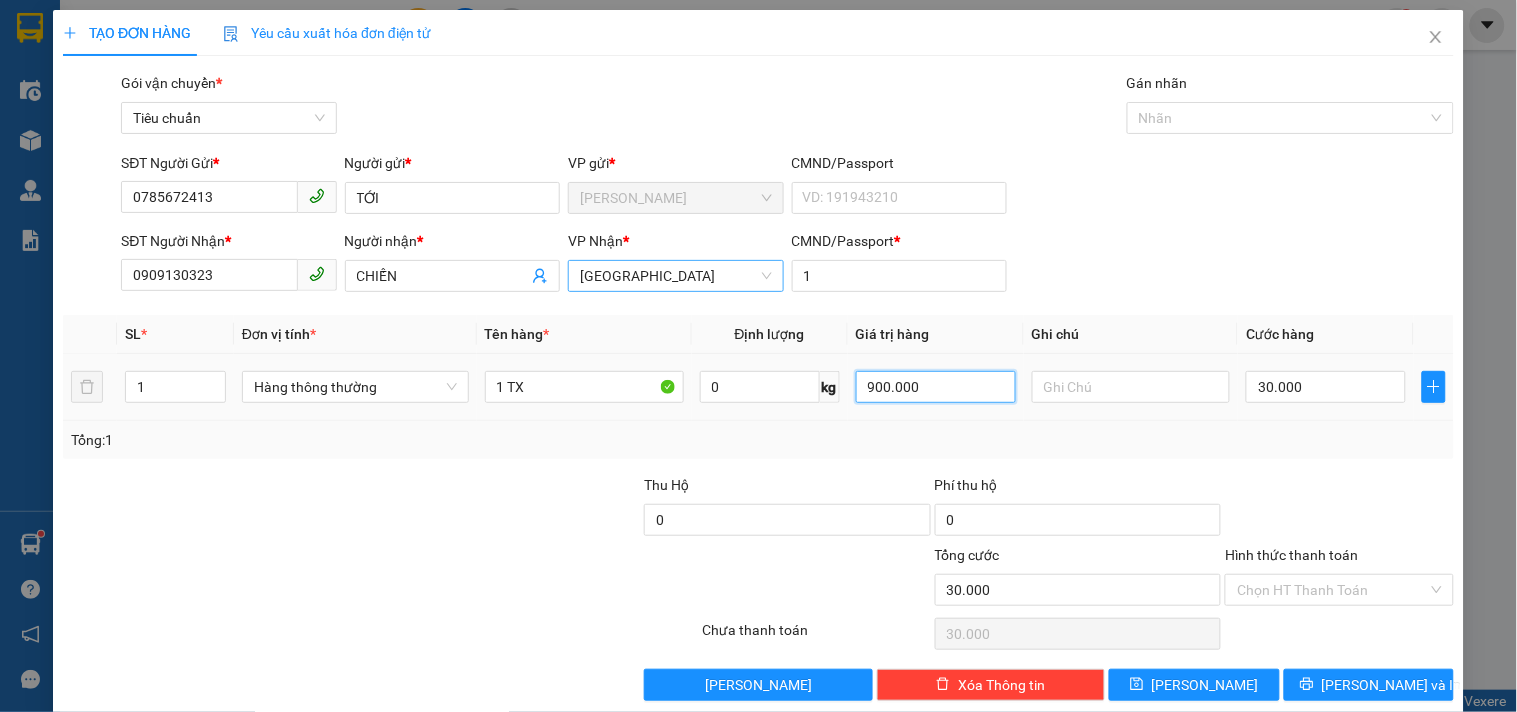 click on "900.000" at bounding box center [936, 387] 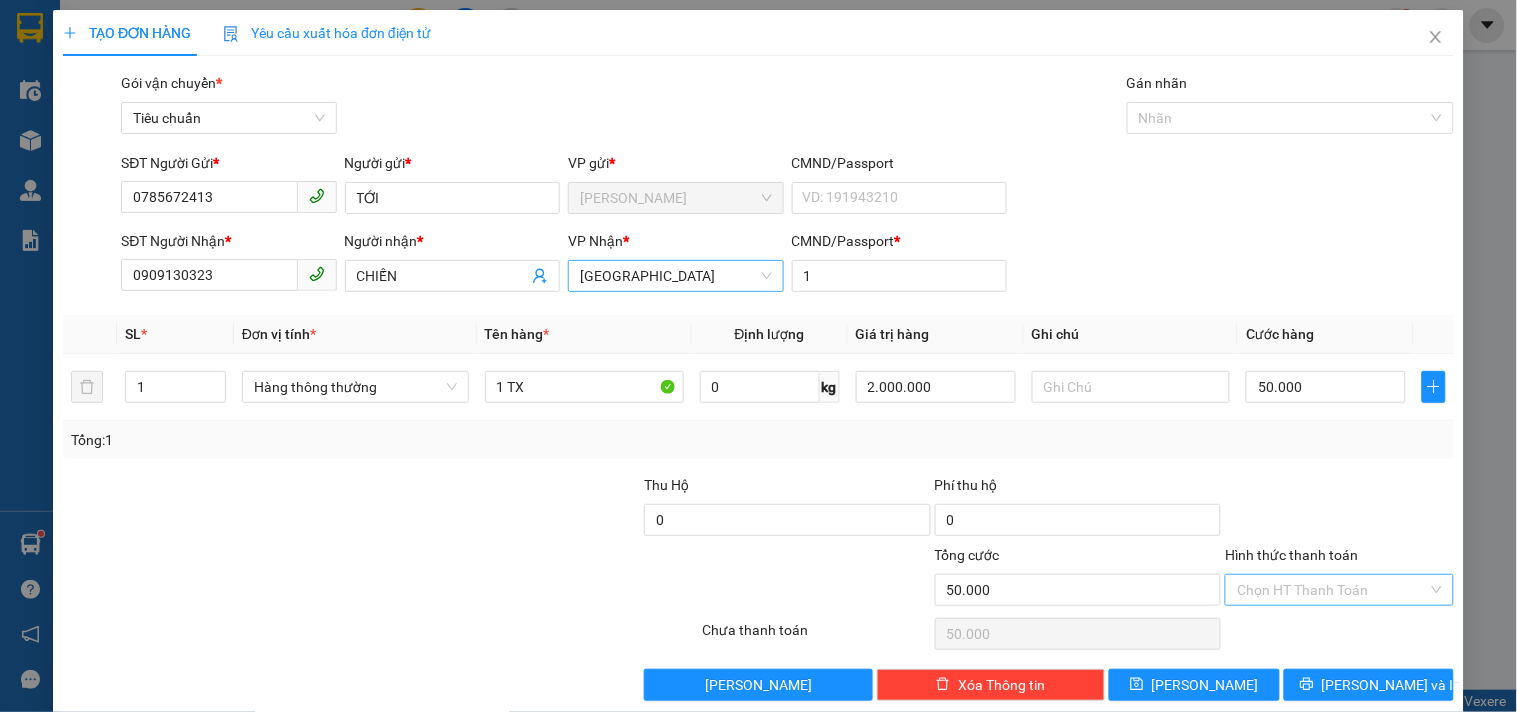 click on "Hình thức thanh toán" at bounding box center (1332, 590) 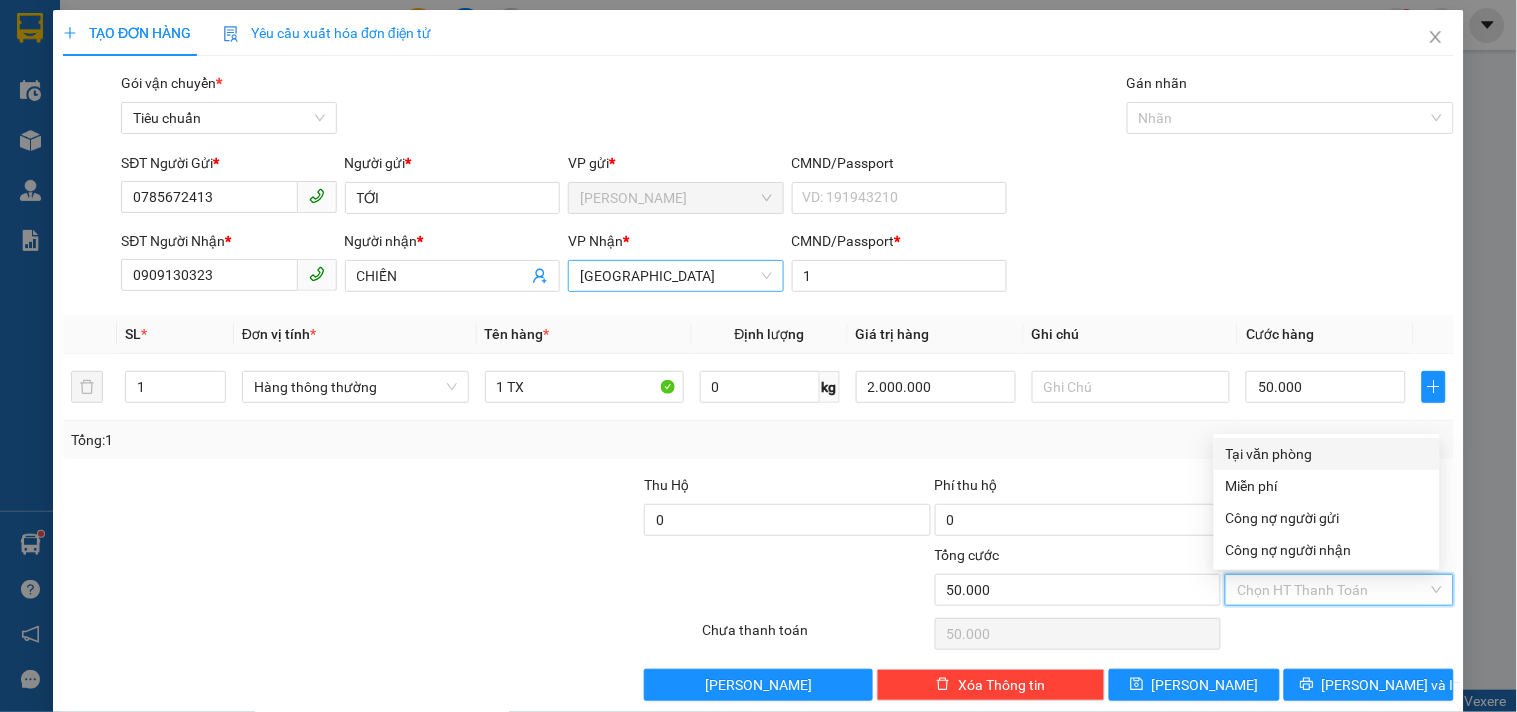 click on "Tại văn phòng" at bounding box center (1327, 454) 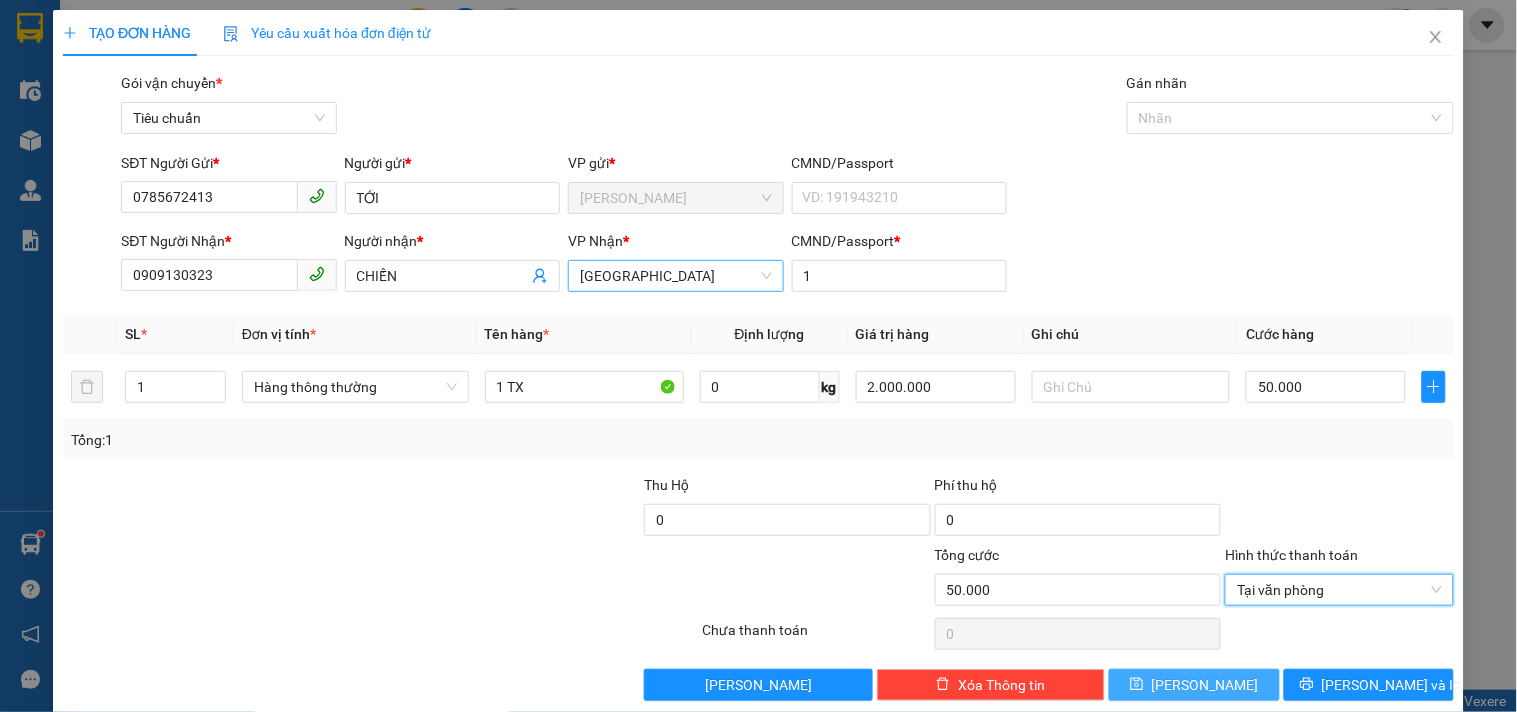 click on "[PERSON_NAME]" at bounding box center [1194, 685] 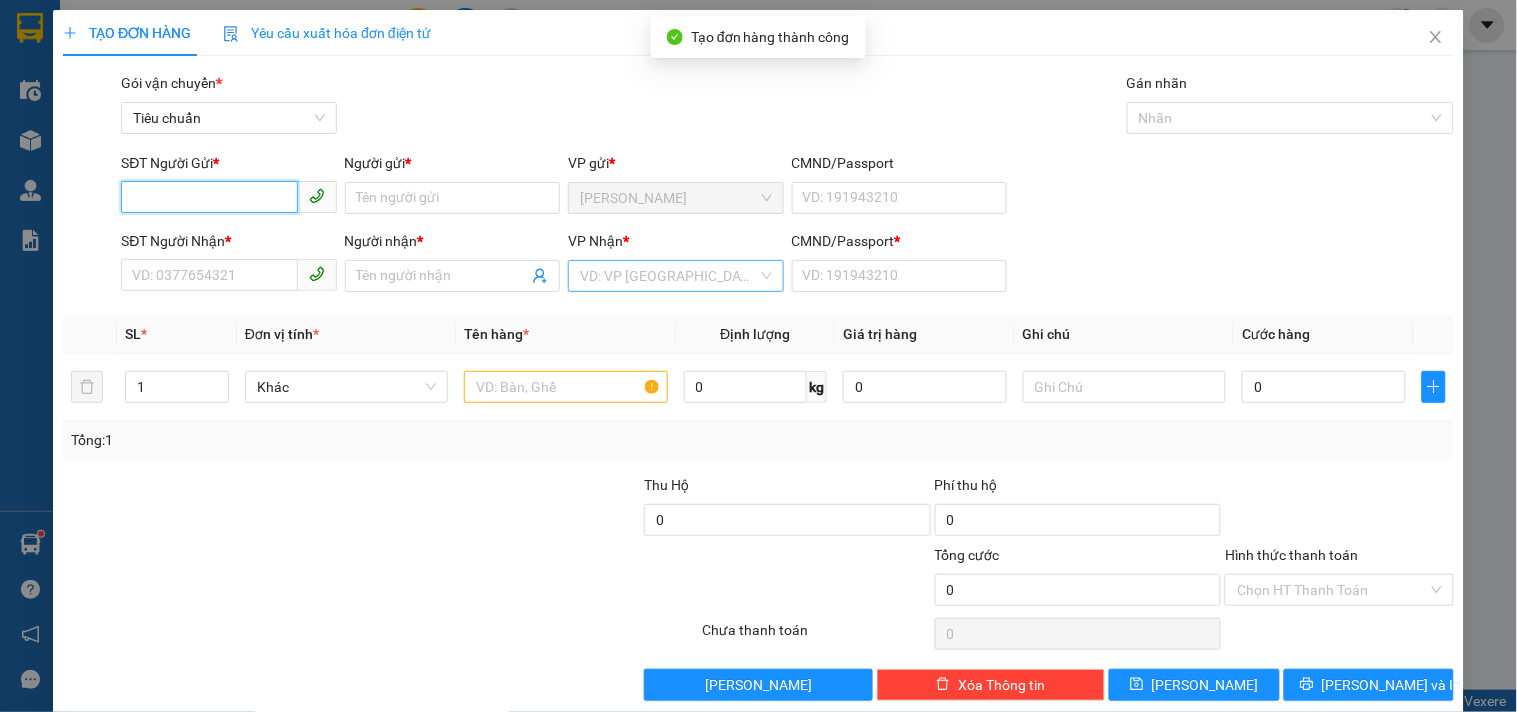 click on "SĐT Người Gửi  *" at bounding box center [209, 197] 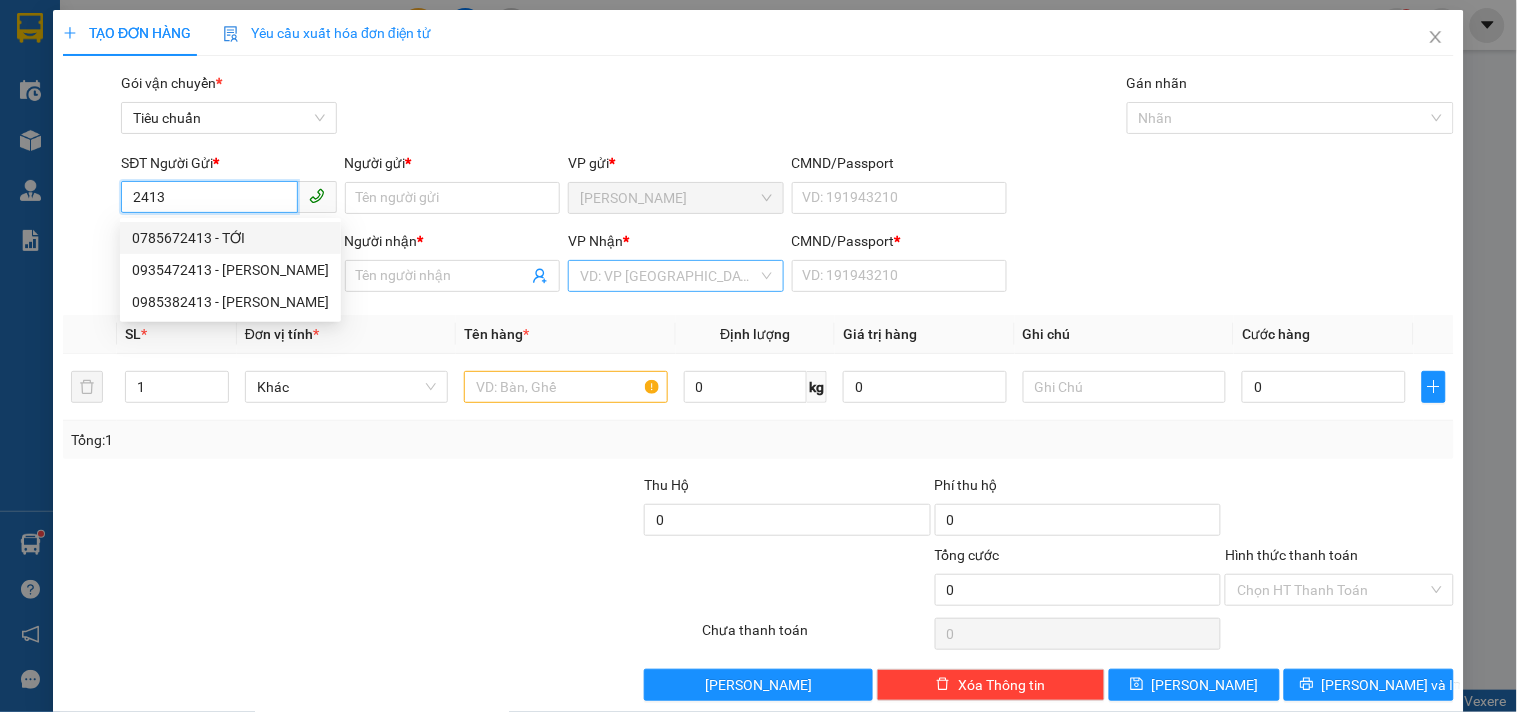 click on "0785672413 - TỚI" at bounding box center (230, 238) 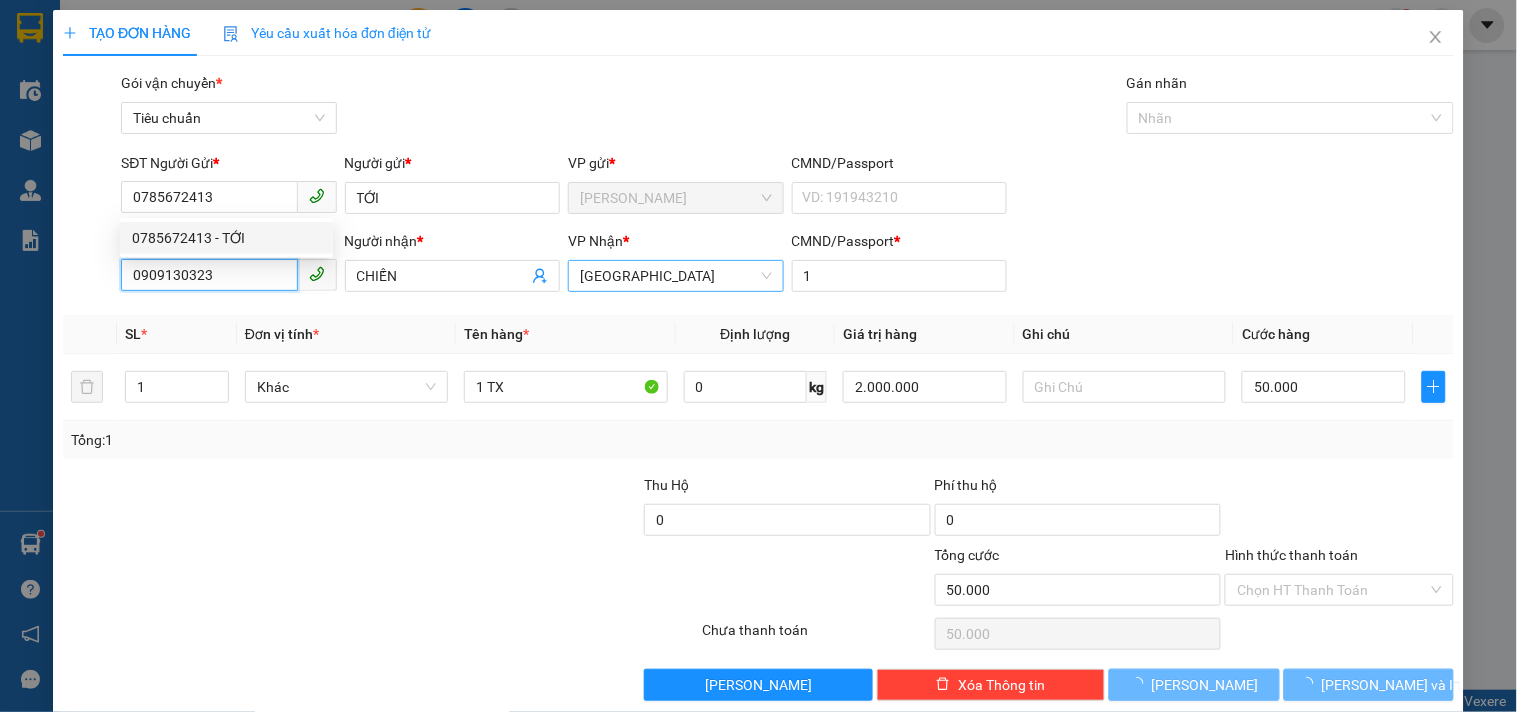 click on "0909130323" at bounding box center (209, 275) 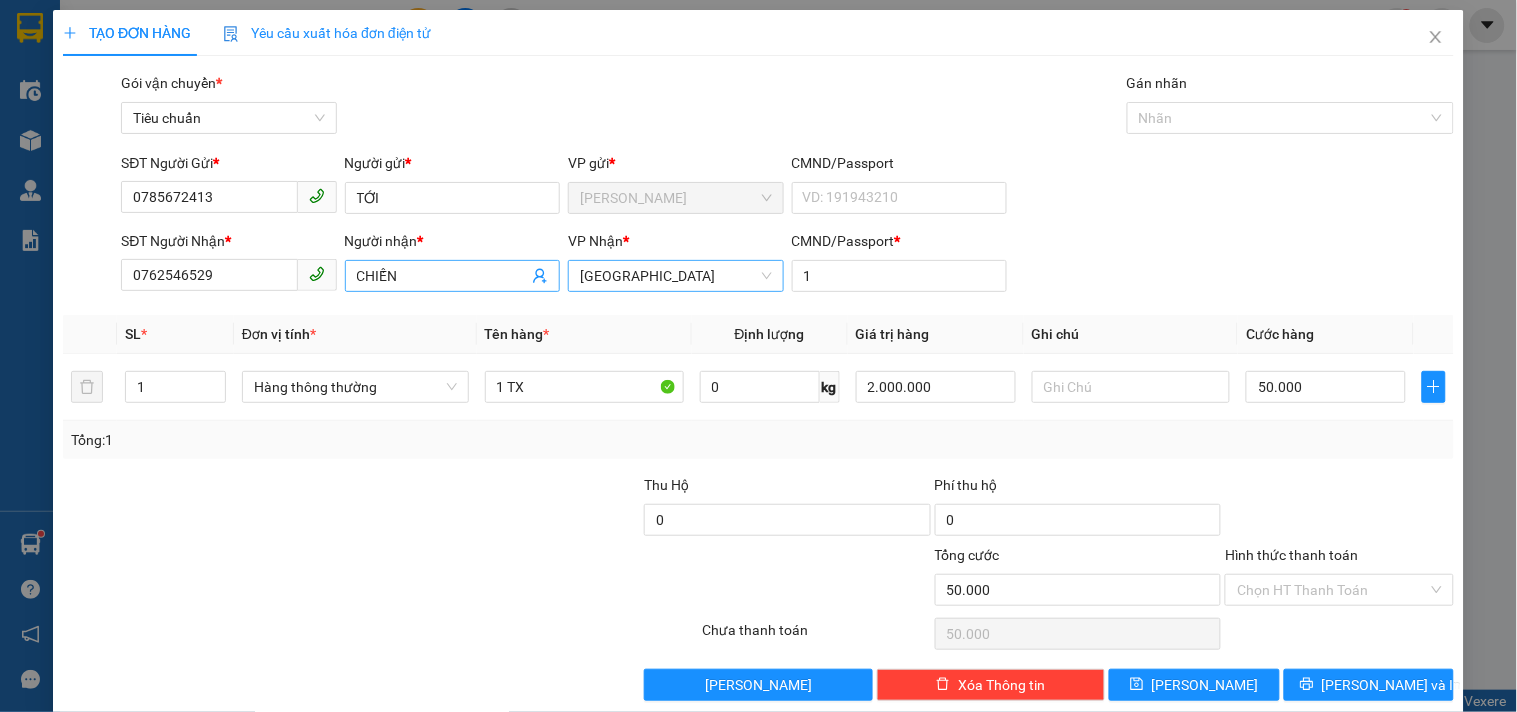 click on "CHIẾN" at bounding box center (442, 276) 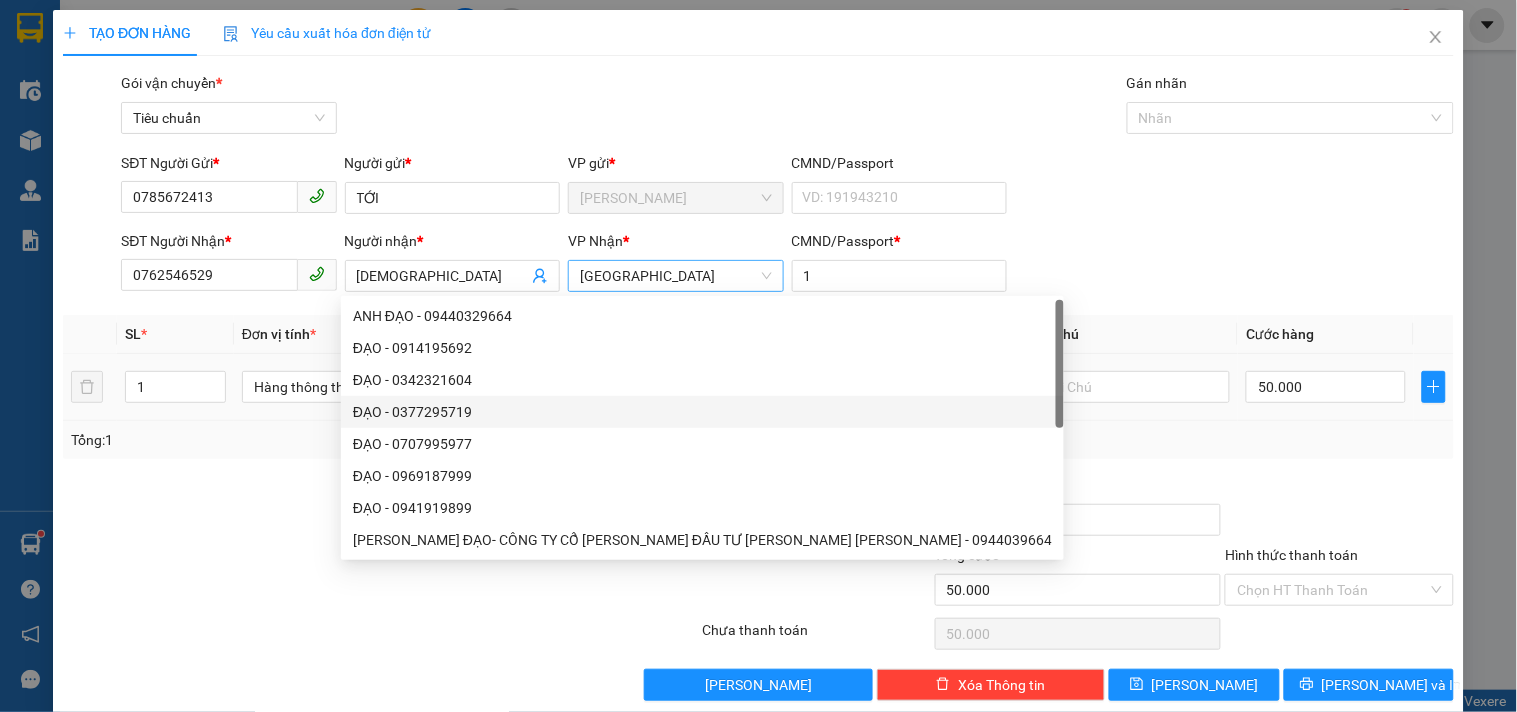 click on "2.000.000" at bounding box center [936, 387] 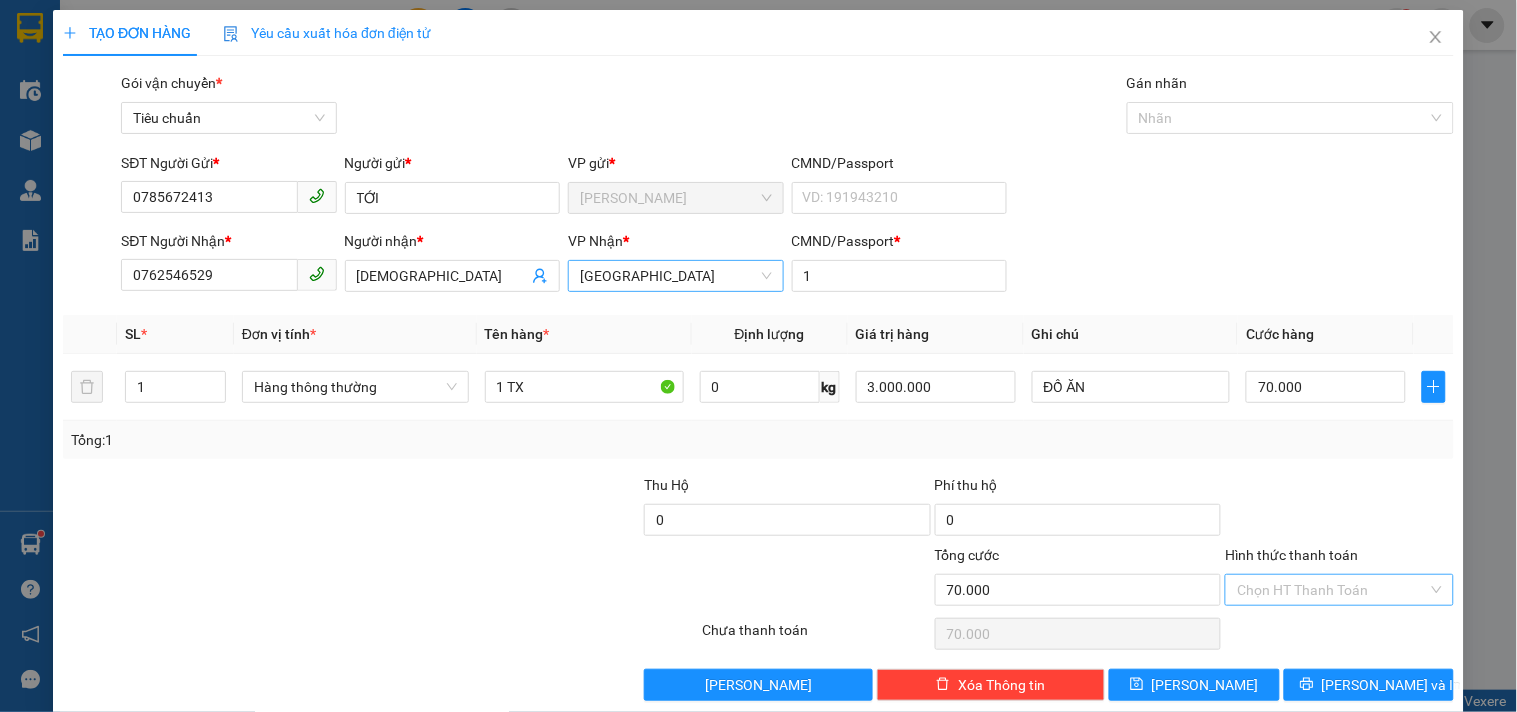 drag, startPoint x: 1280, startPoint y: 585, endPoint x: 1272, endPoint y: 536, distance: 49.648766 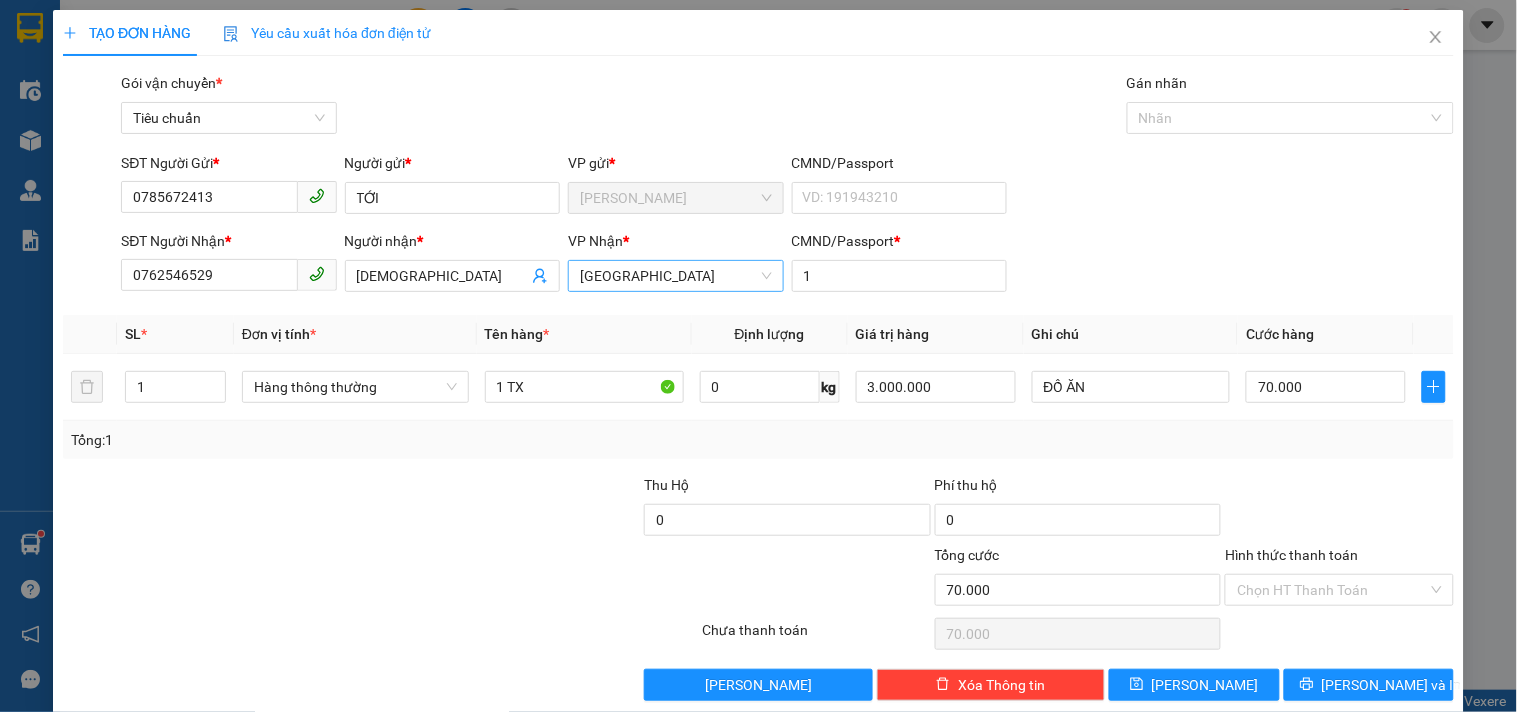 click on "Hình thức thanh toán" at bounding box center (1332, 590) 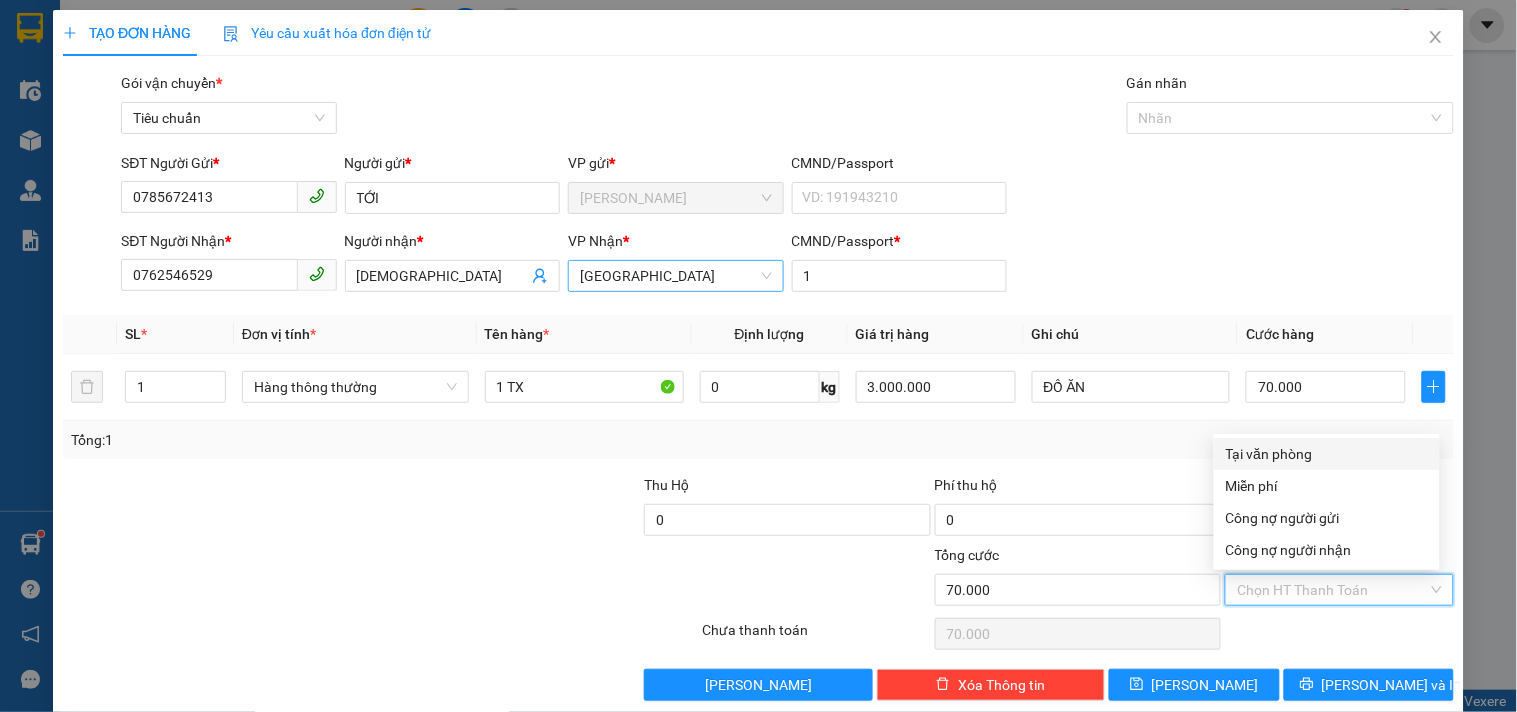 click on "Tại văn phòng" at bounding box center (1327, 454) 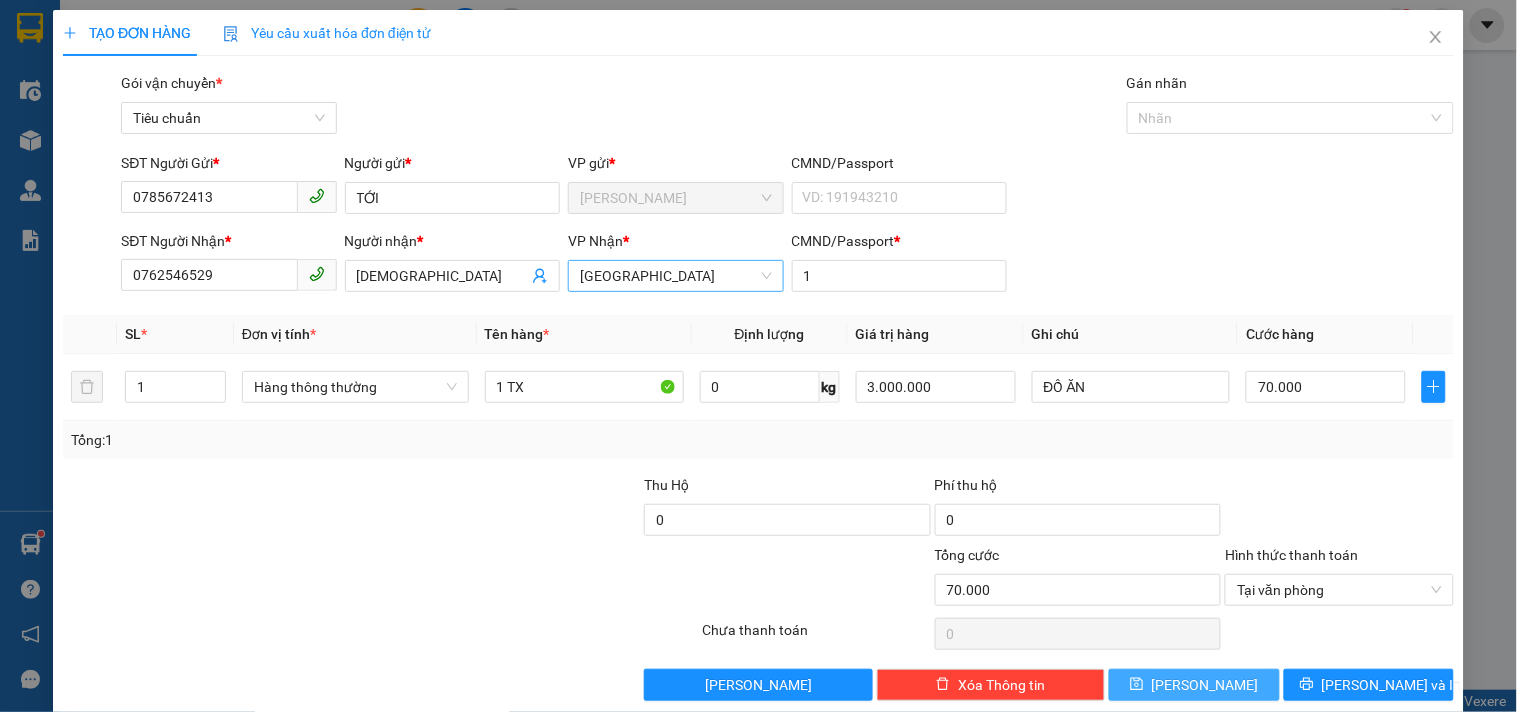 drag, startPoint x: 1135, startPoint y: 674, endPoint x: 162, endPoint y: 168, distance: 1096.7064 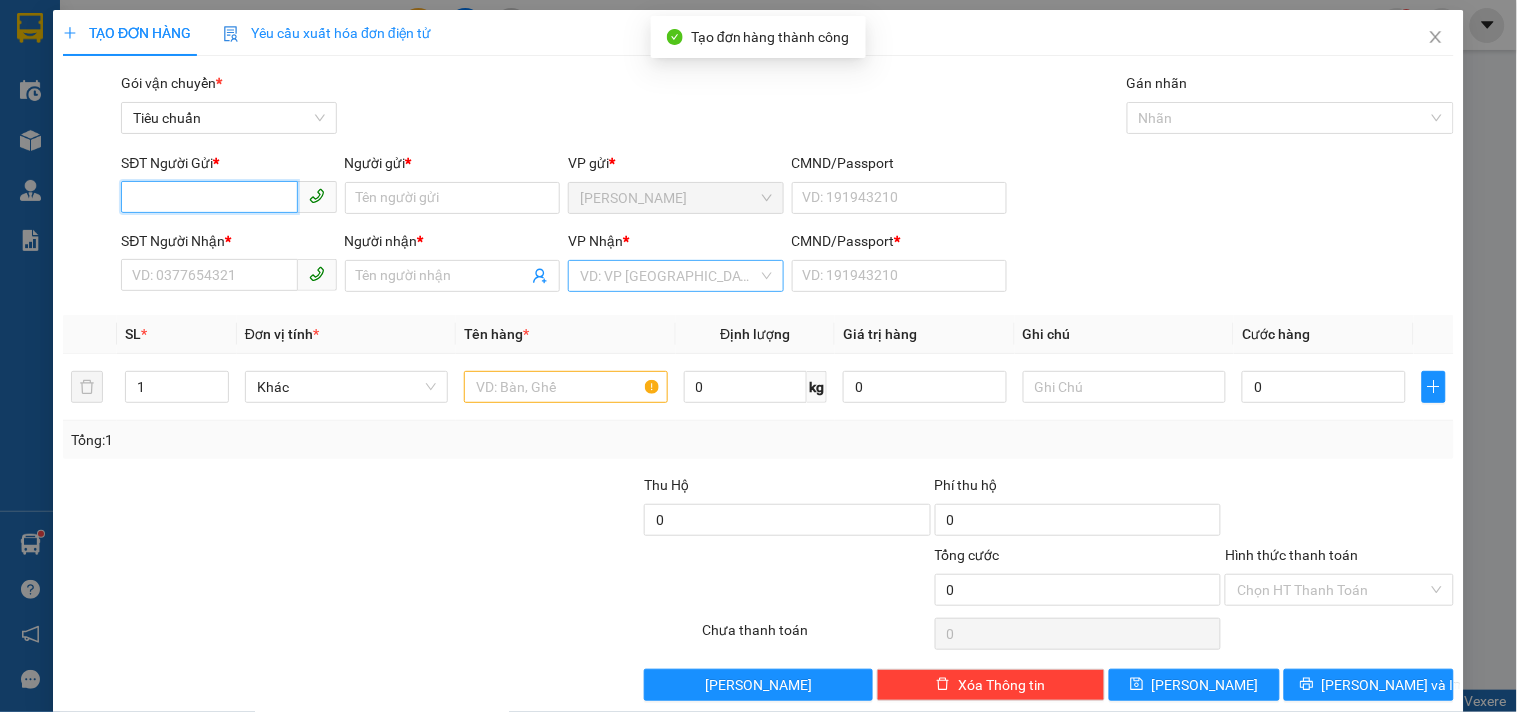 click on "SĐT Người Gửi  *" at bounding box center (209, 197) 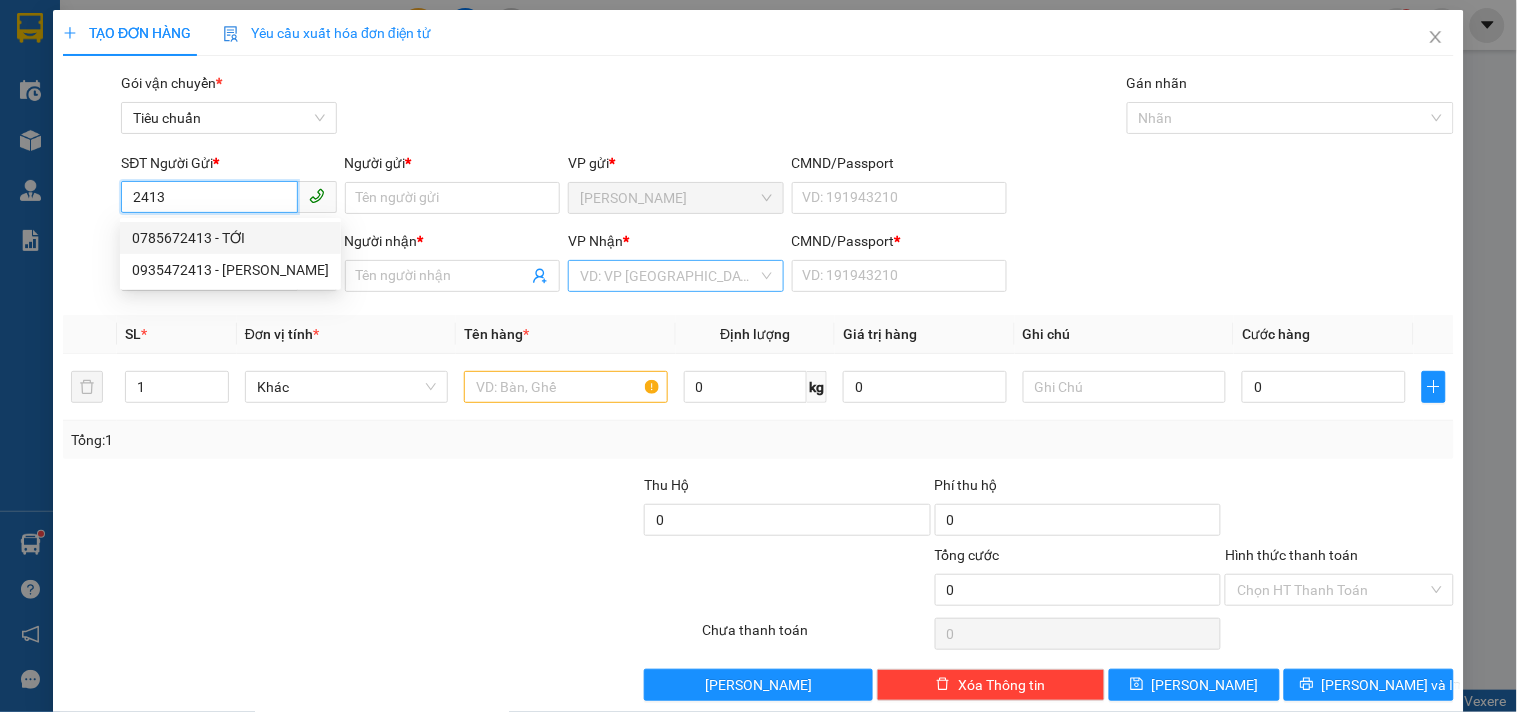 click on "0785672413 - TỚI" at bounding box center (230, 238) 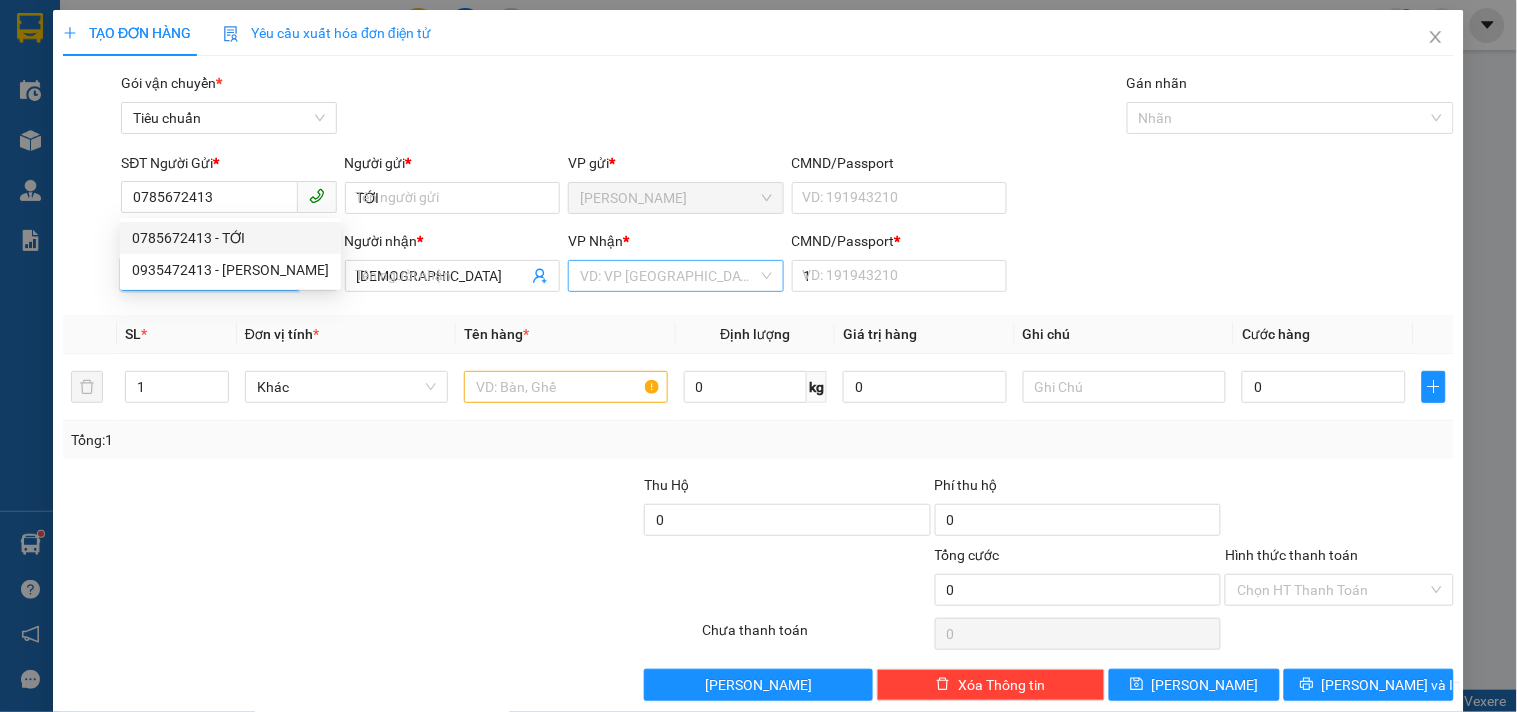 click on "0762546529" at bounding box center [209, 275] 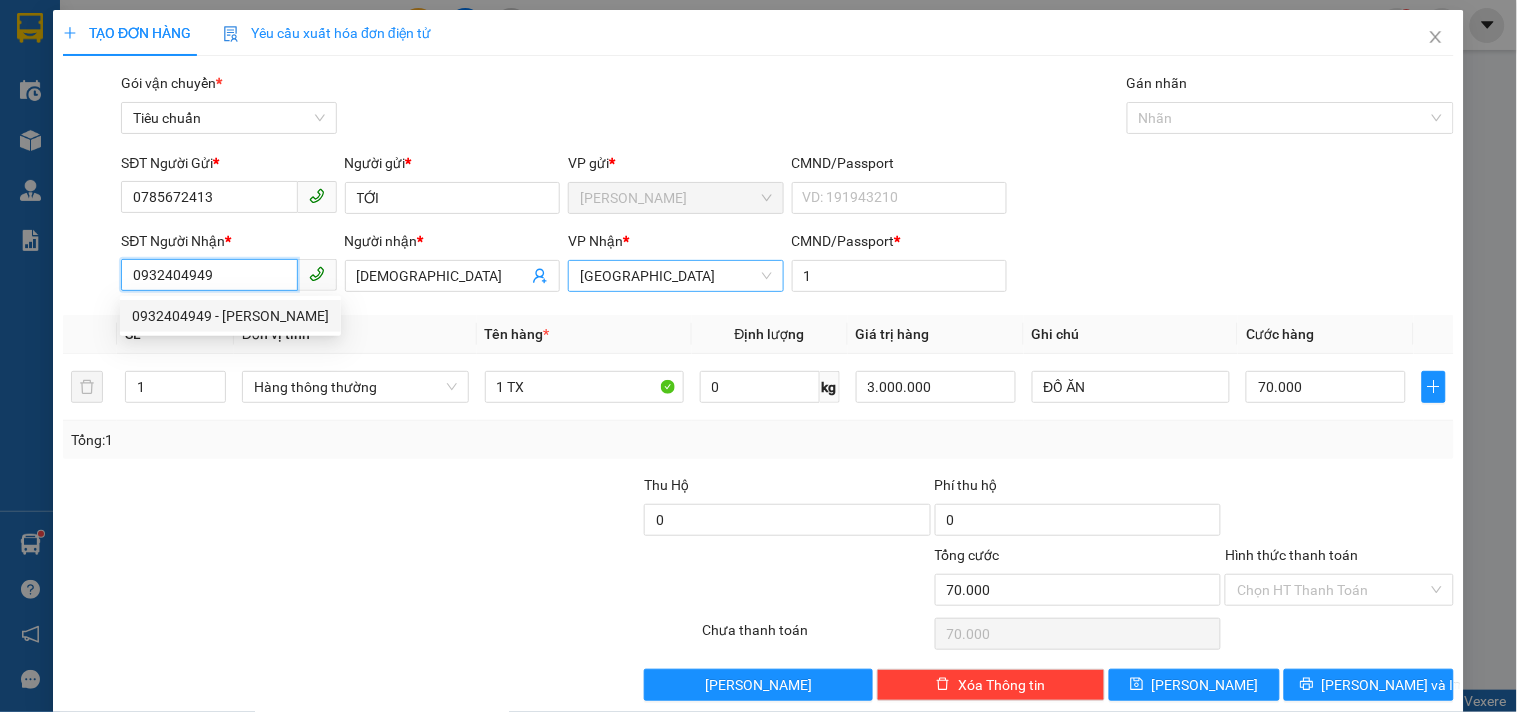 click on "0932404949 - TRƯỜNG" at bounding box center [230, 316] 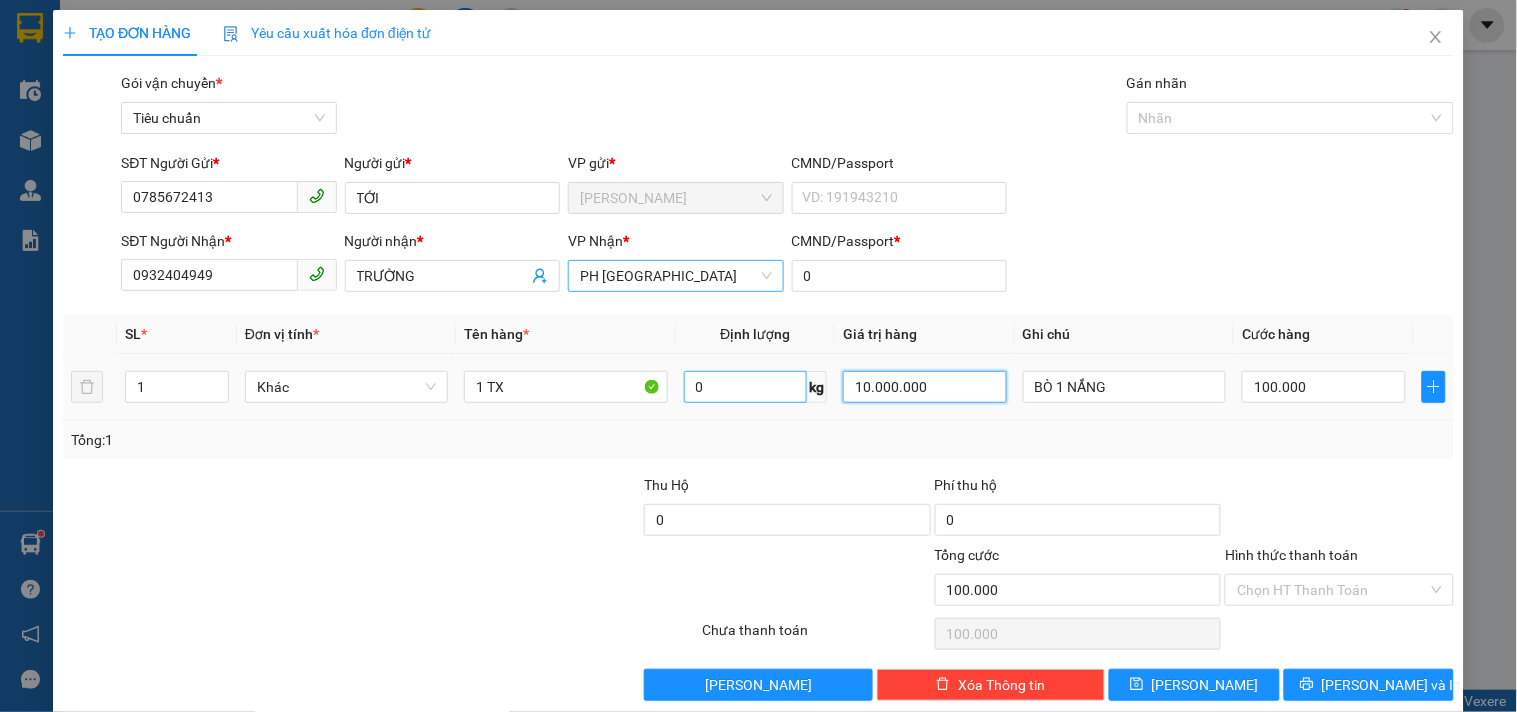 drag, startPoint x: 935, startPoint y: 391, endPoint x: 756, endPoint y: 383, distance: 179.17868 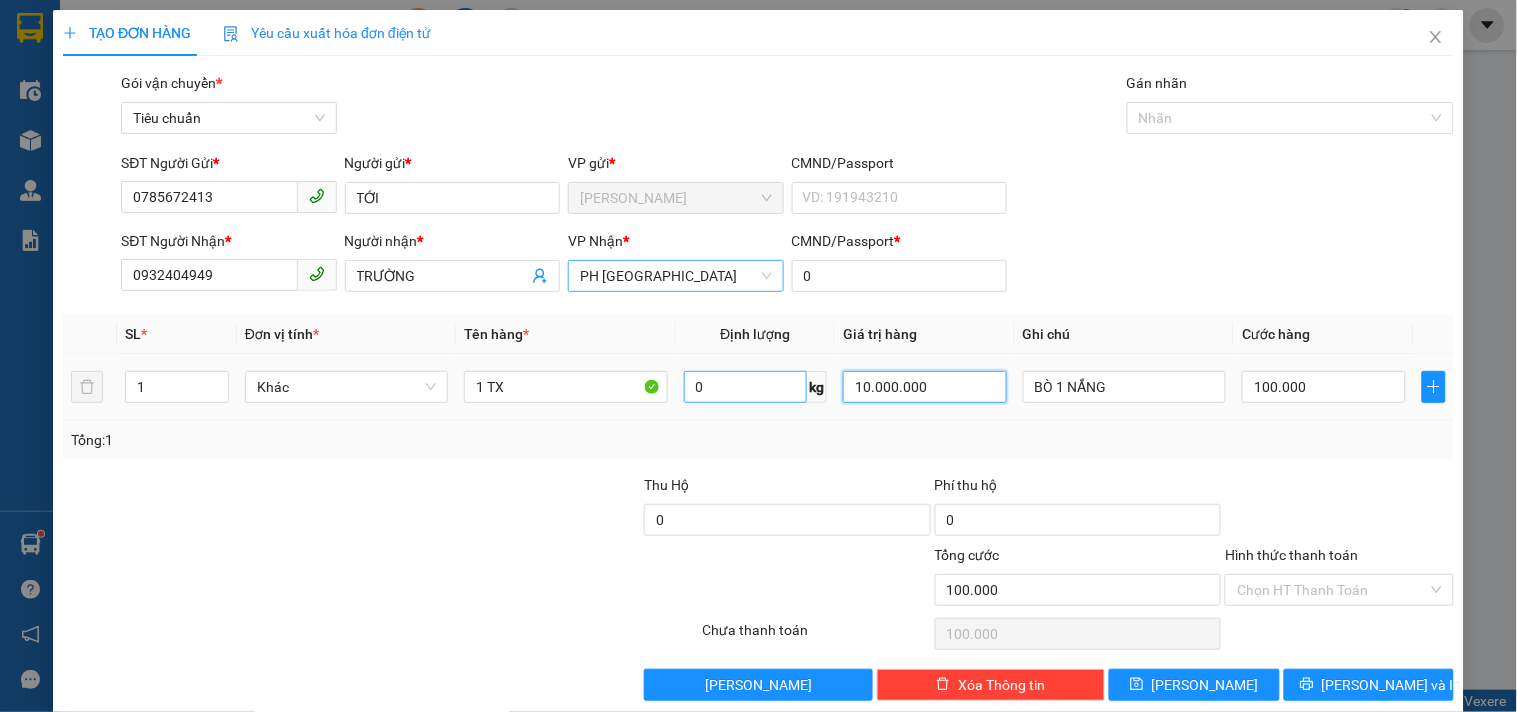 click on "1 Khác 1 TX 0 kg 10.000.000 BÒ 1 NẮNG 100.000" at bounding box center (758, 387) 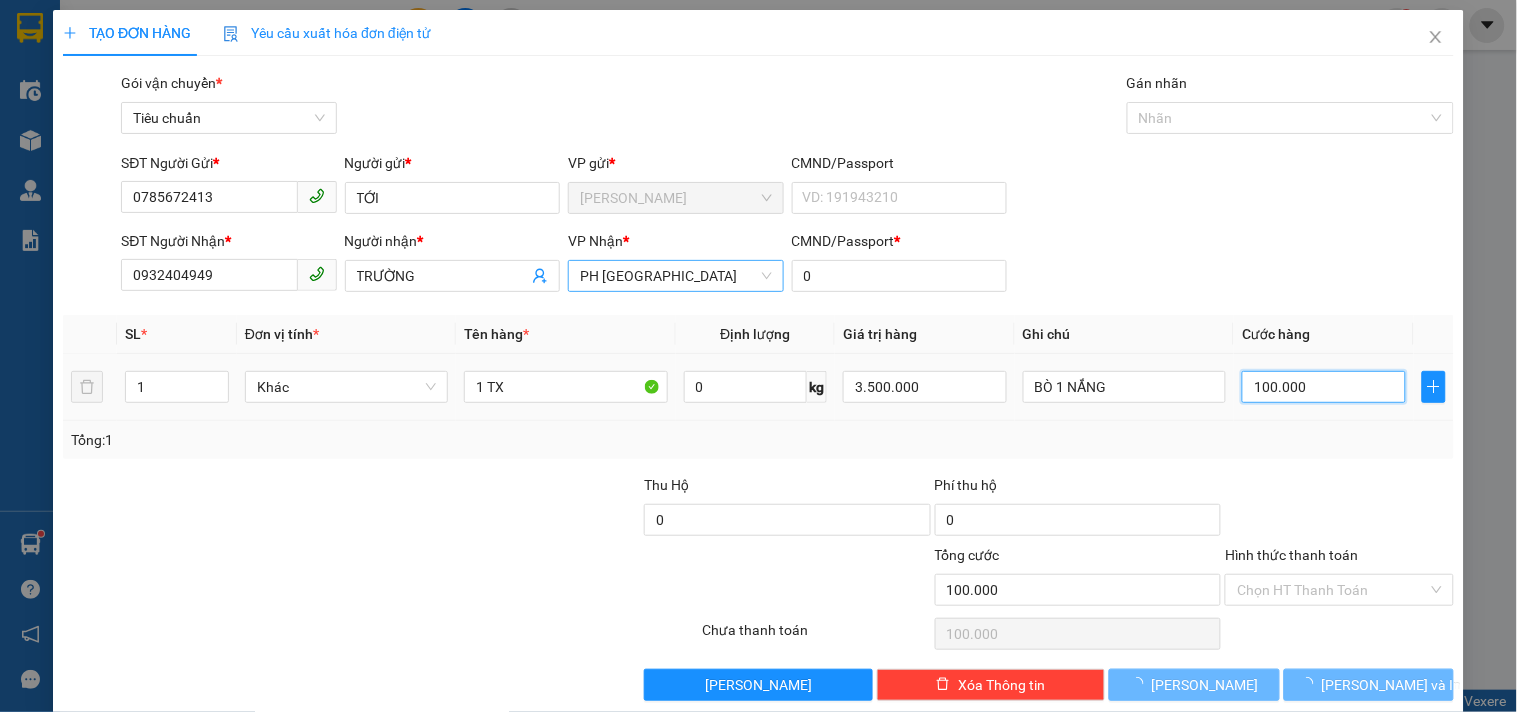 click on "100.000" at bounding box center [1324, 387] 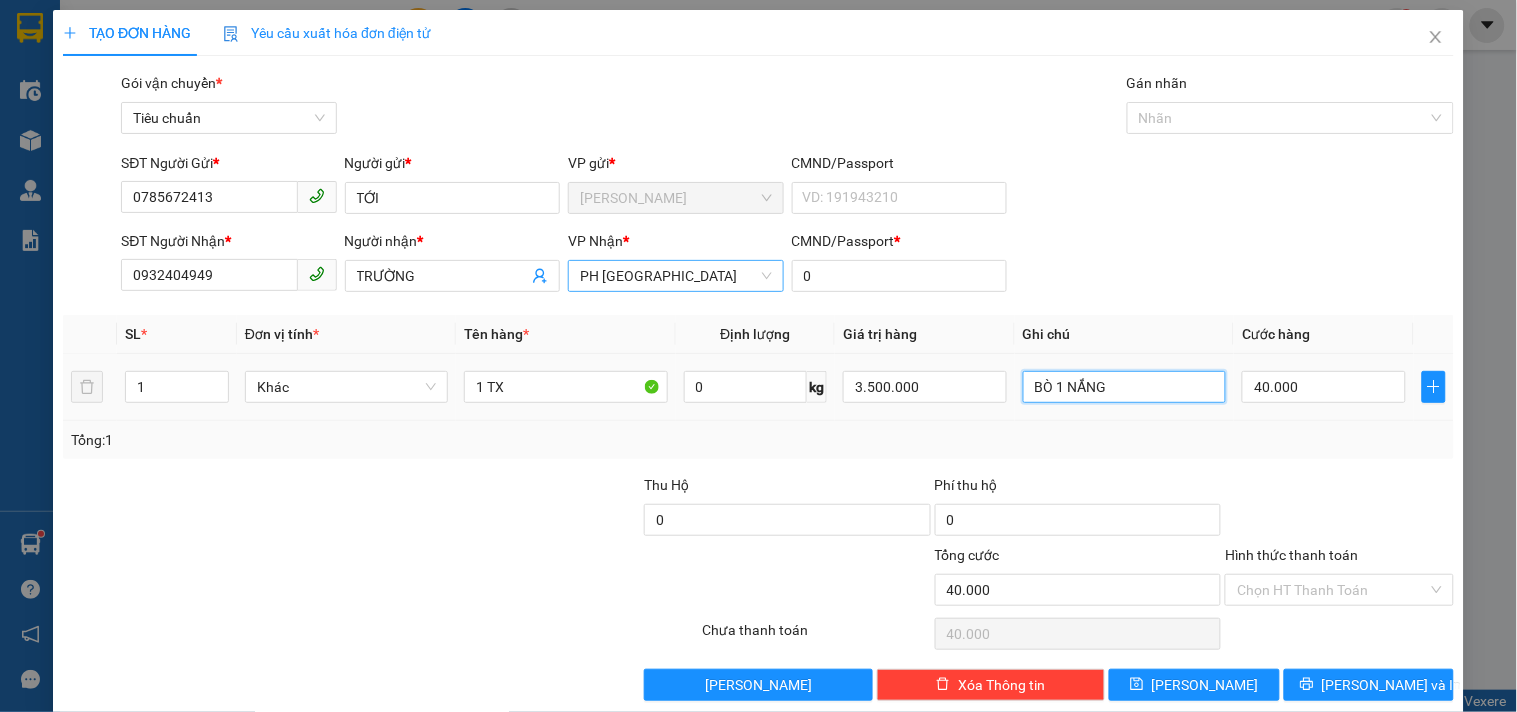 click on "BÒ 1 NẮNG" at bounding box center [1124, 387] 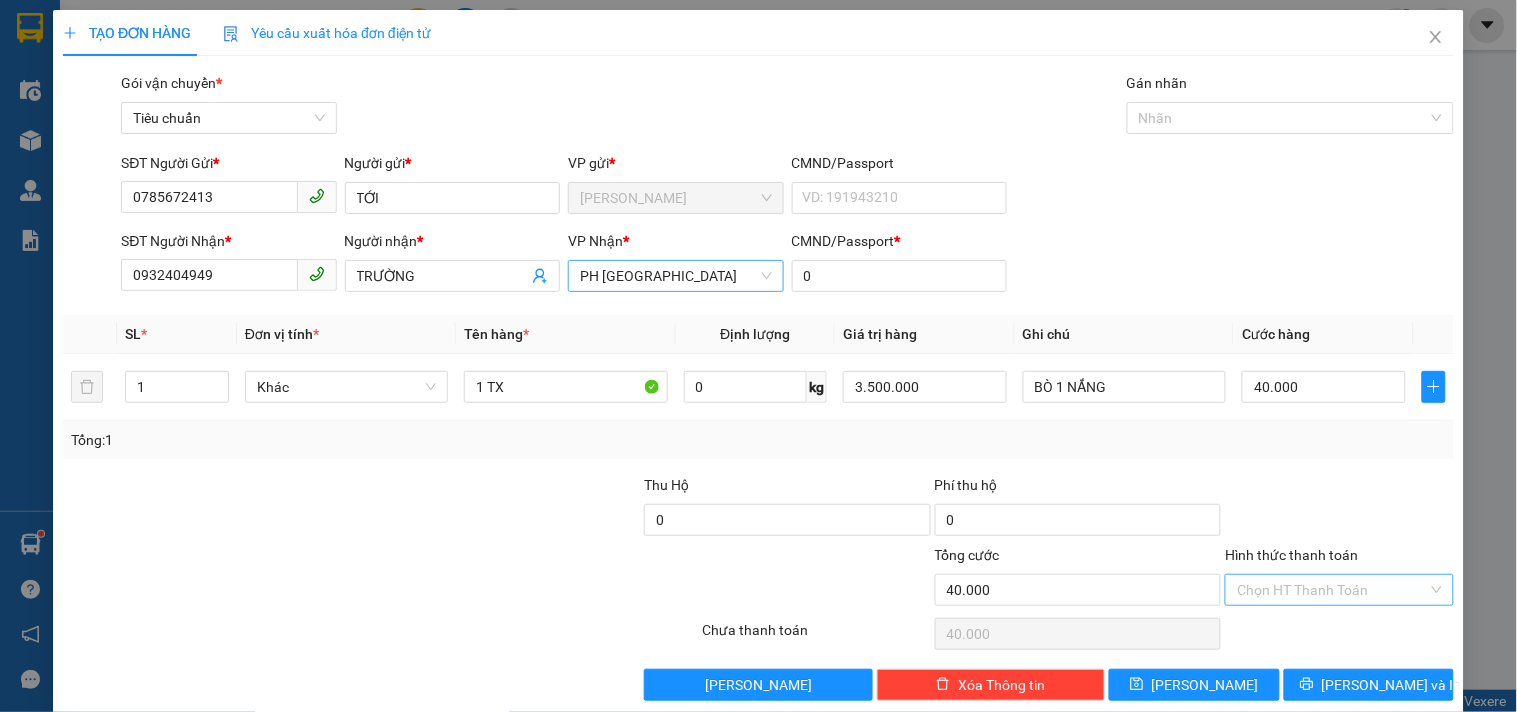 click on "Hình thức thanh toán" at bounding box center (1332, 590) 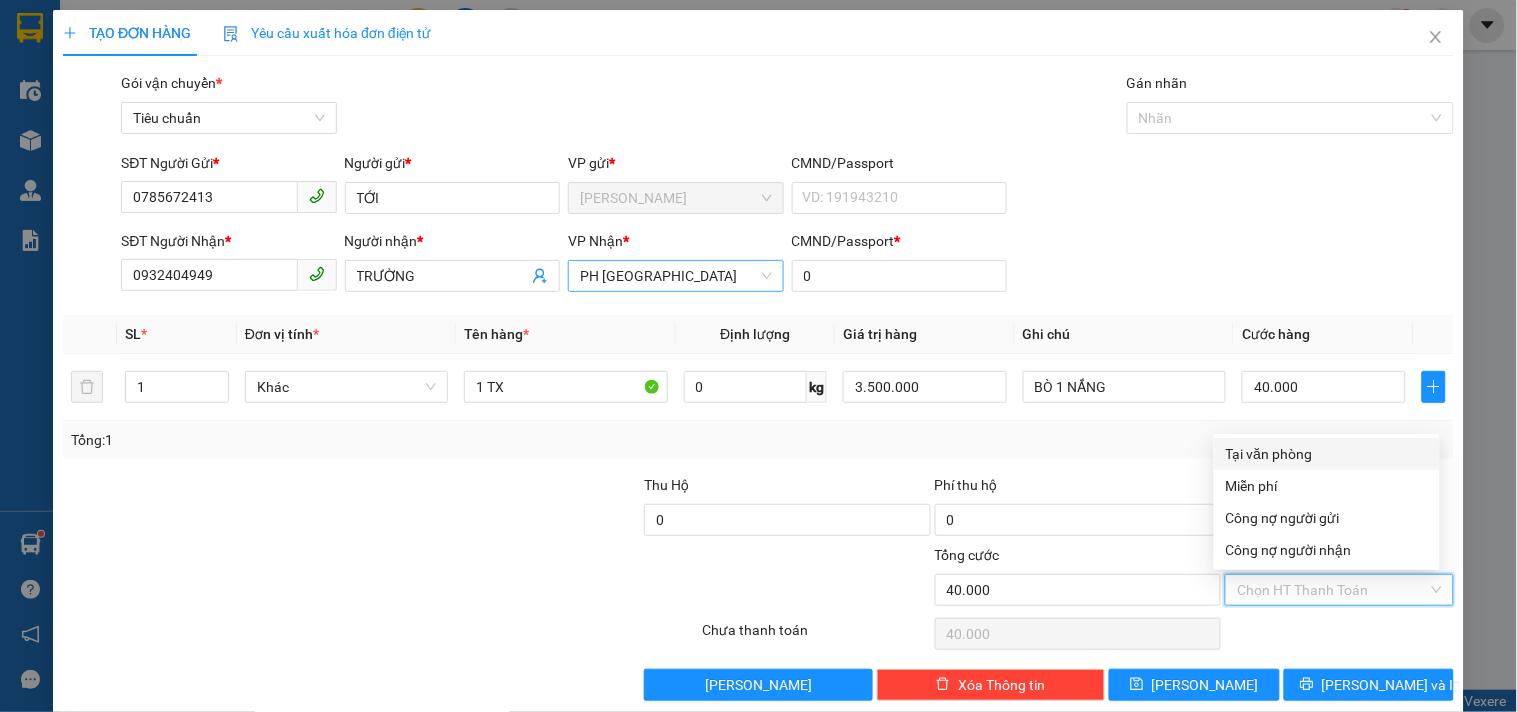 click on "Tại văn phòng" at bounding box center (1327, 454) 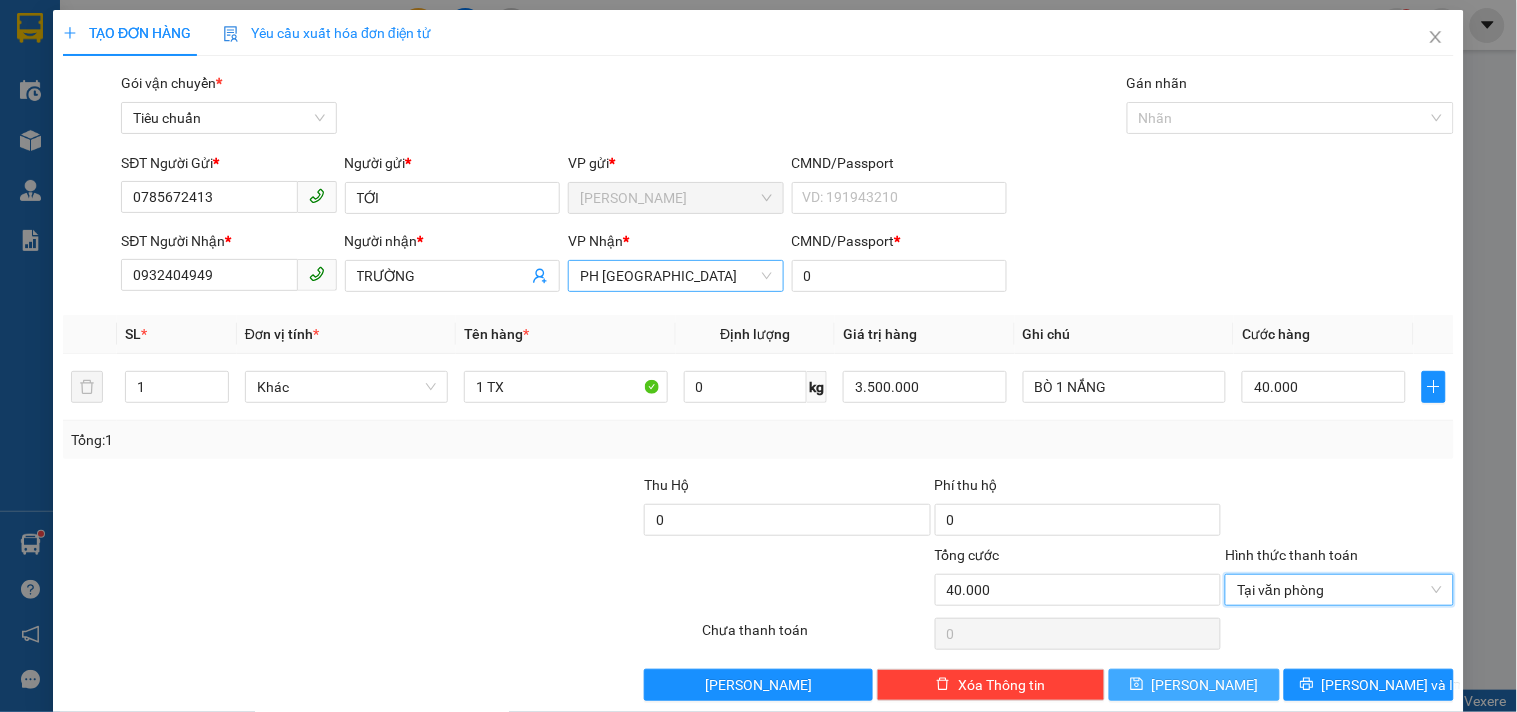 click on "[PERSON_NAME]" at bounding box center [1205, 685] 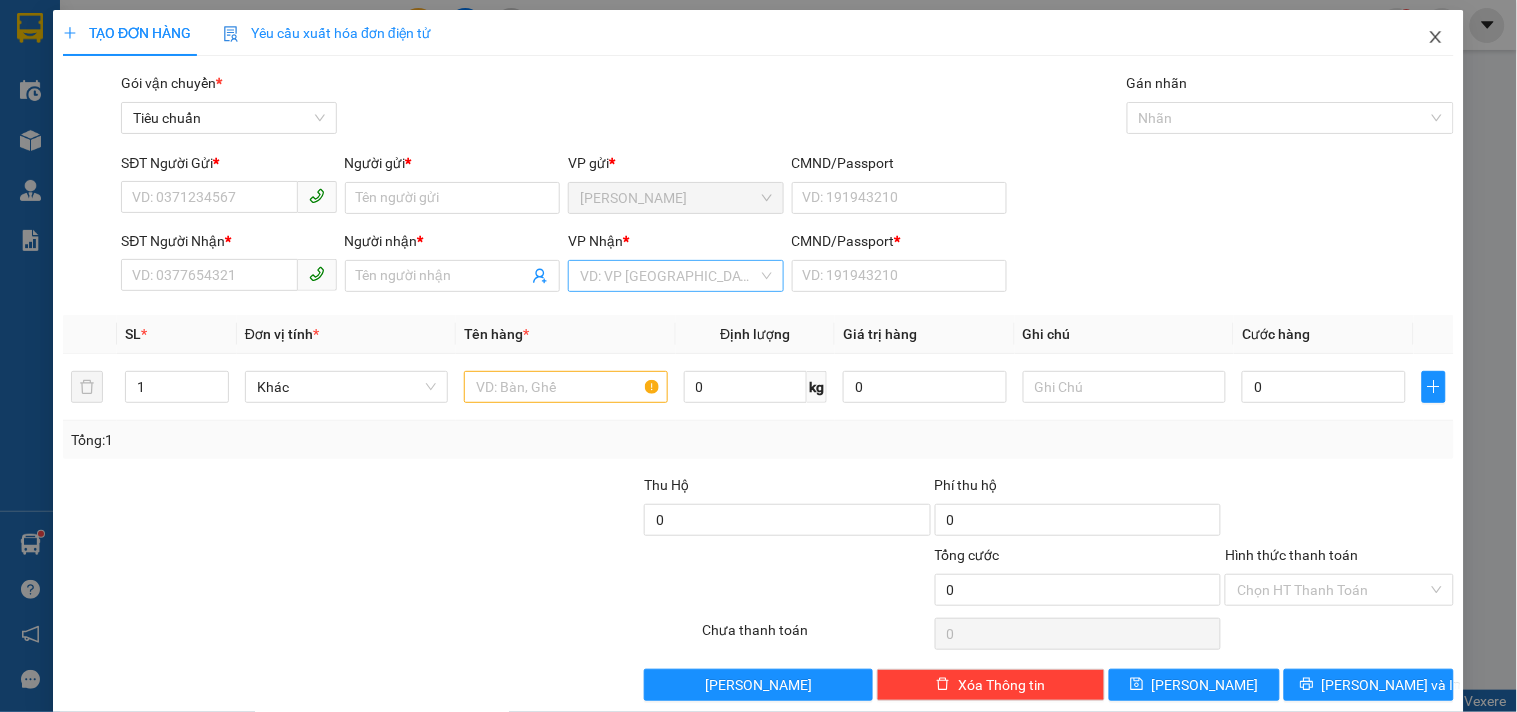 click at bounding box center (1436, 38) 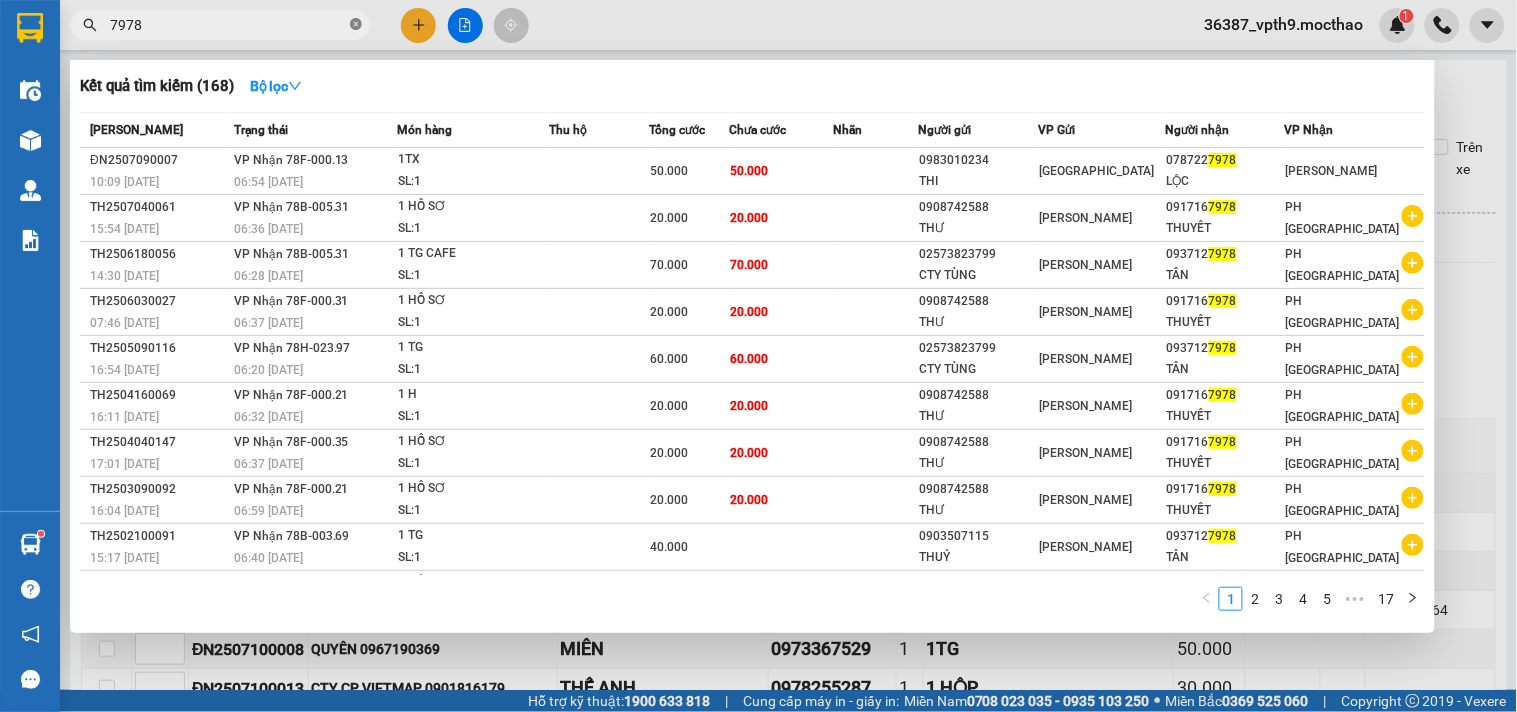 click 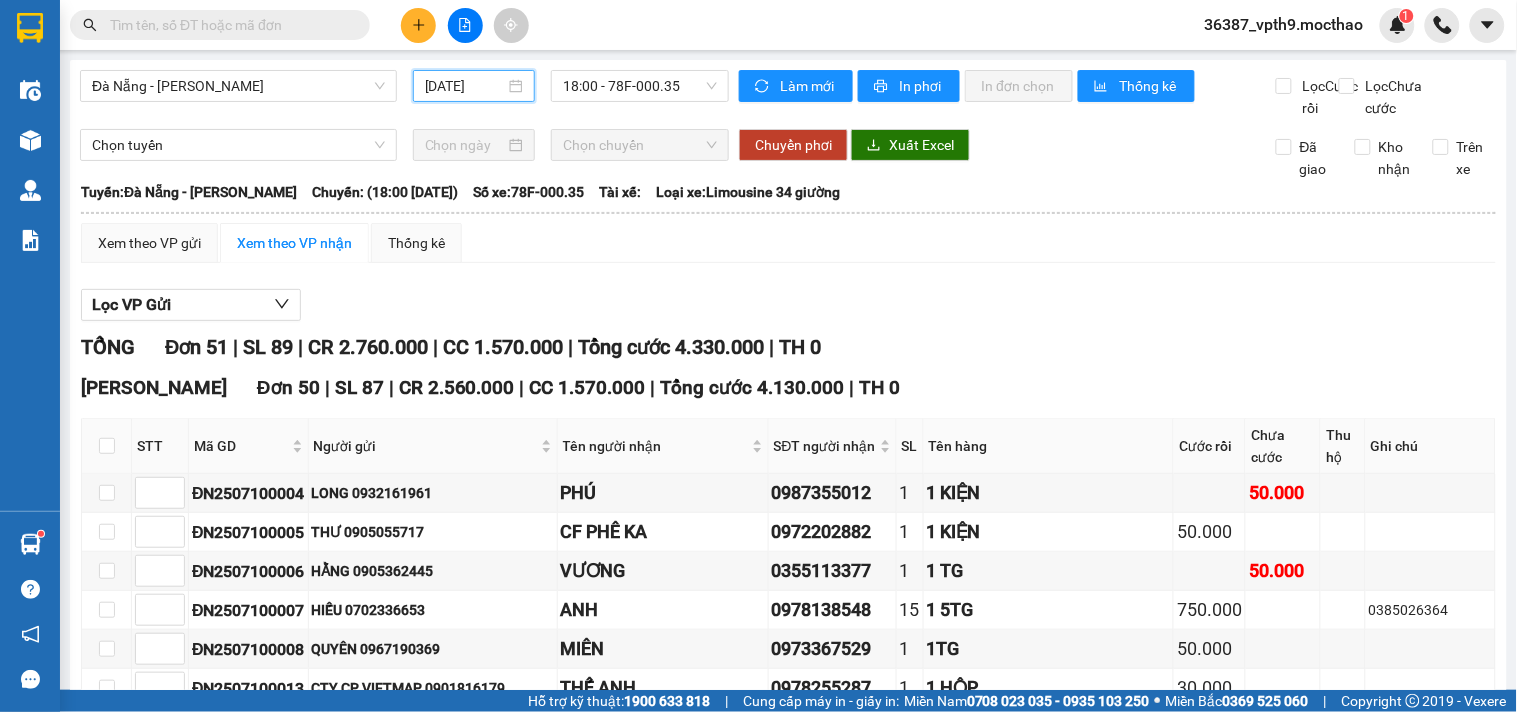 click on "[DATE]" at bounding box center (465, 86) 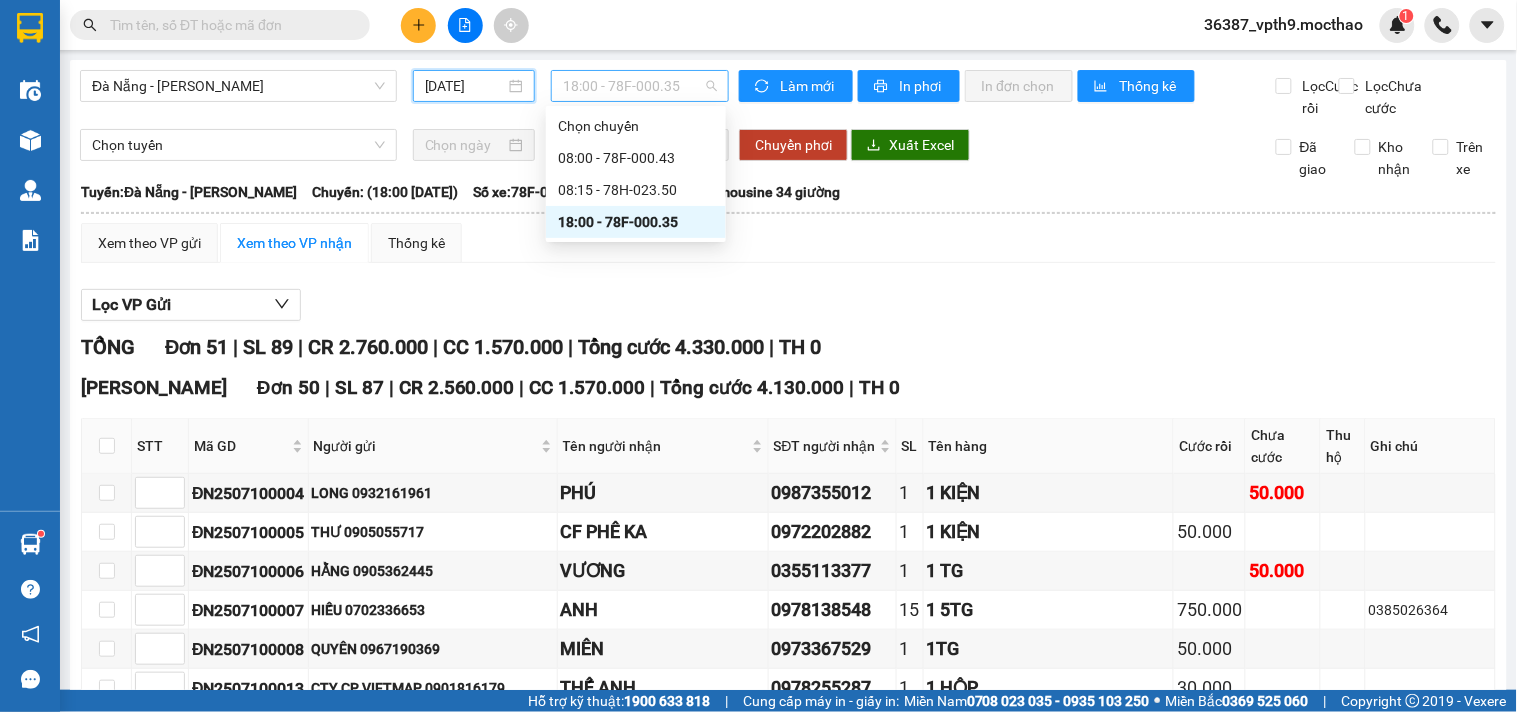 click on "18:00     - 78F-000.35" at bounding box center (640, 86) 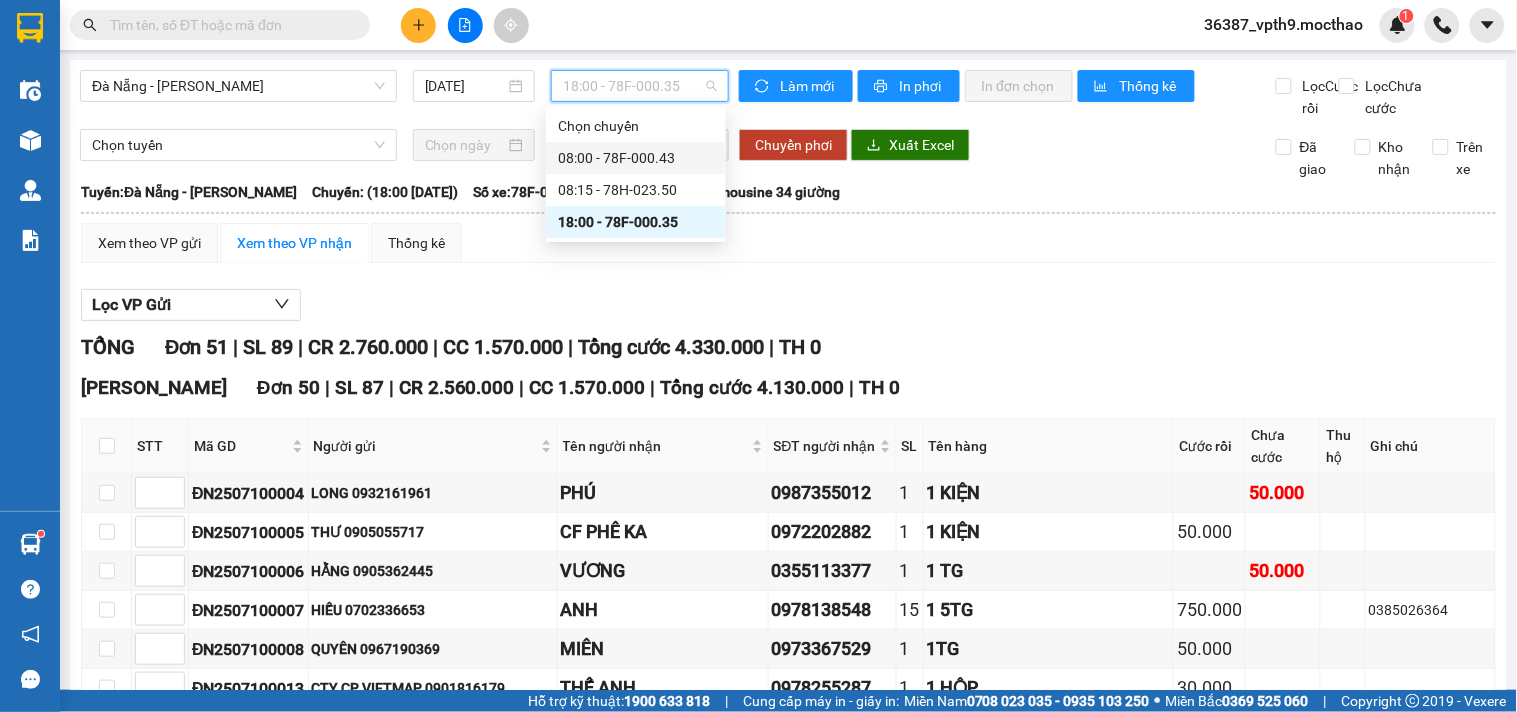 click on "08:00     - 78F-000.43" at bounding box center [636, 158] 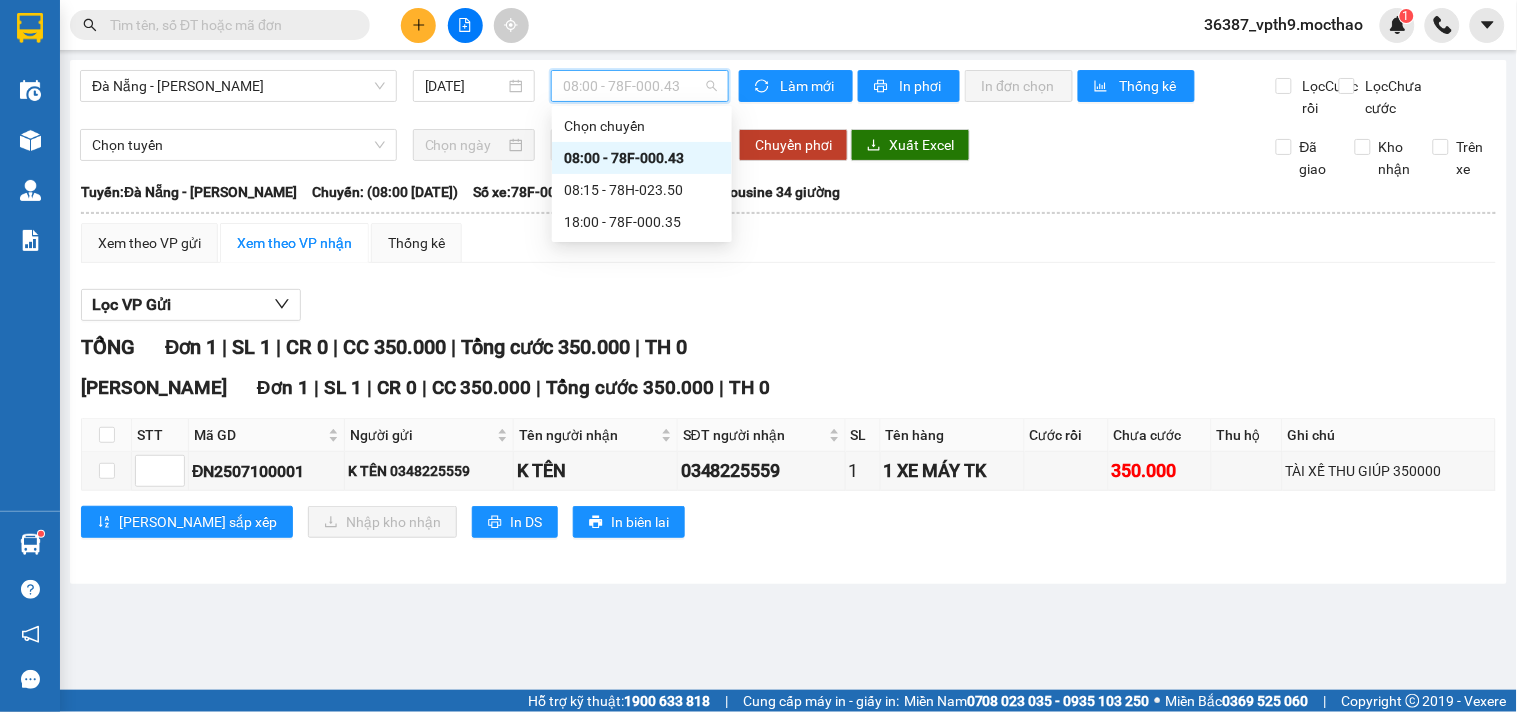 click on "08:00     - 78F-000.43" at bounding box center (640, 86) 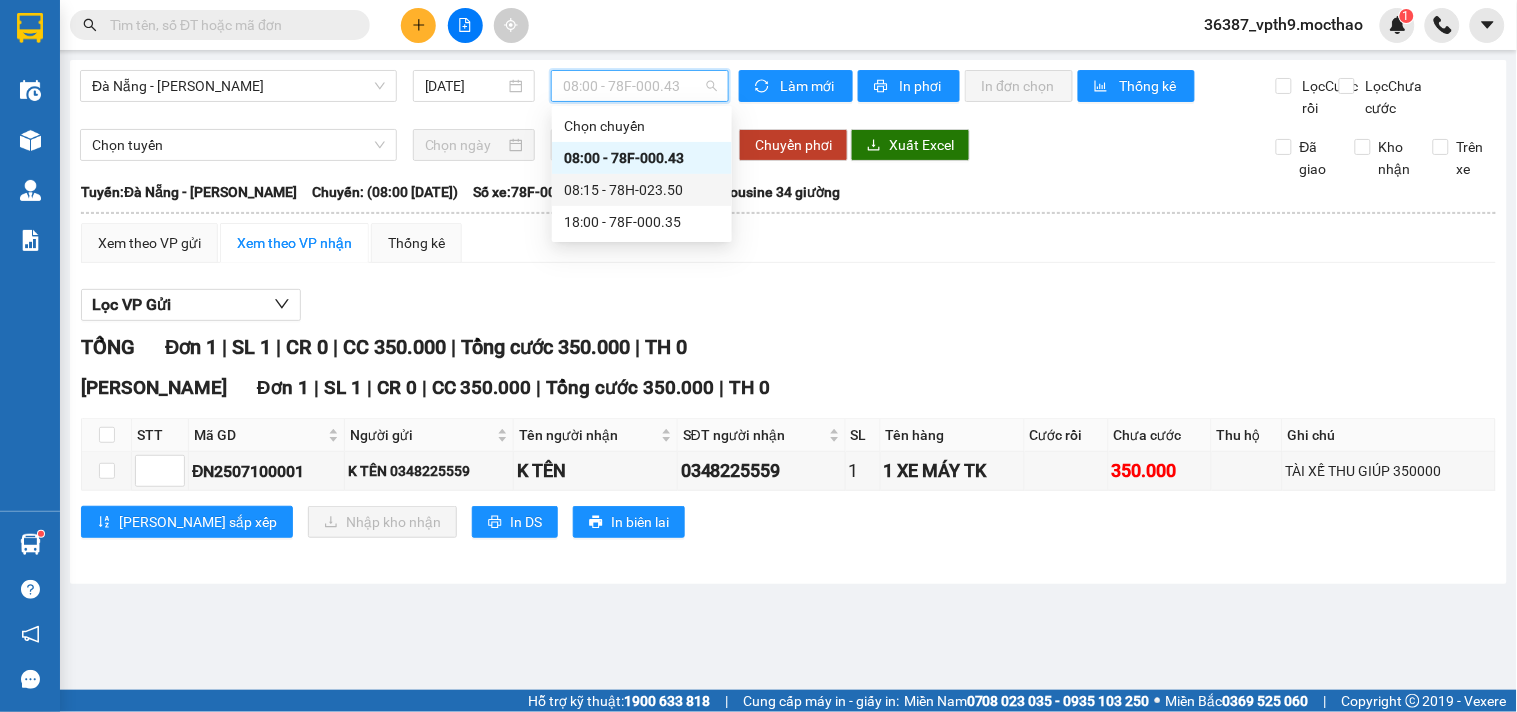 click on "08:15     - 78H-023.50" at bounding box center [642, 190] 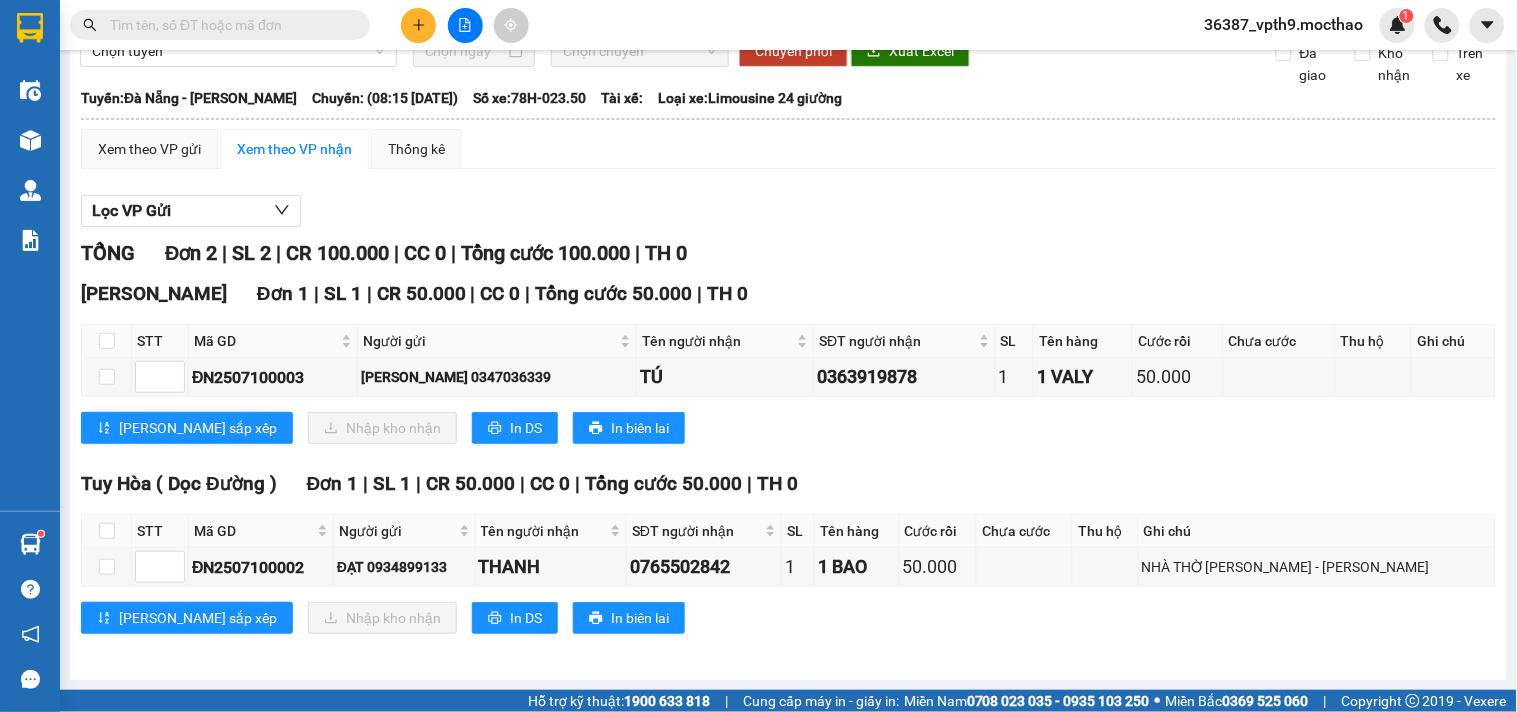 scroll, scrollTop: 0, scrollLeft: 0, axis: both 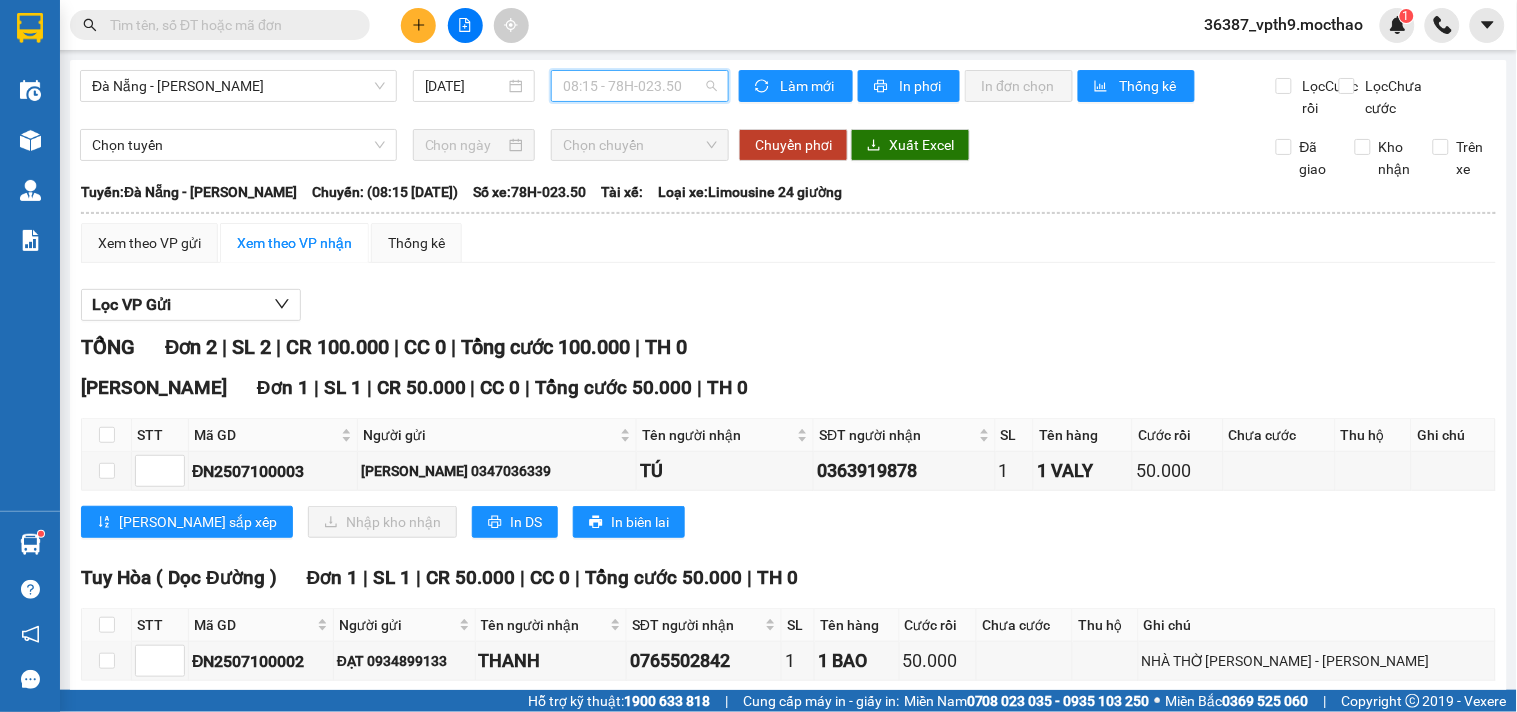 click on "08:15     - 78H-023.50" at bounding box center [640, 86] 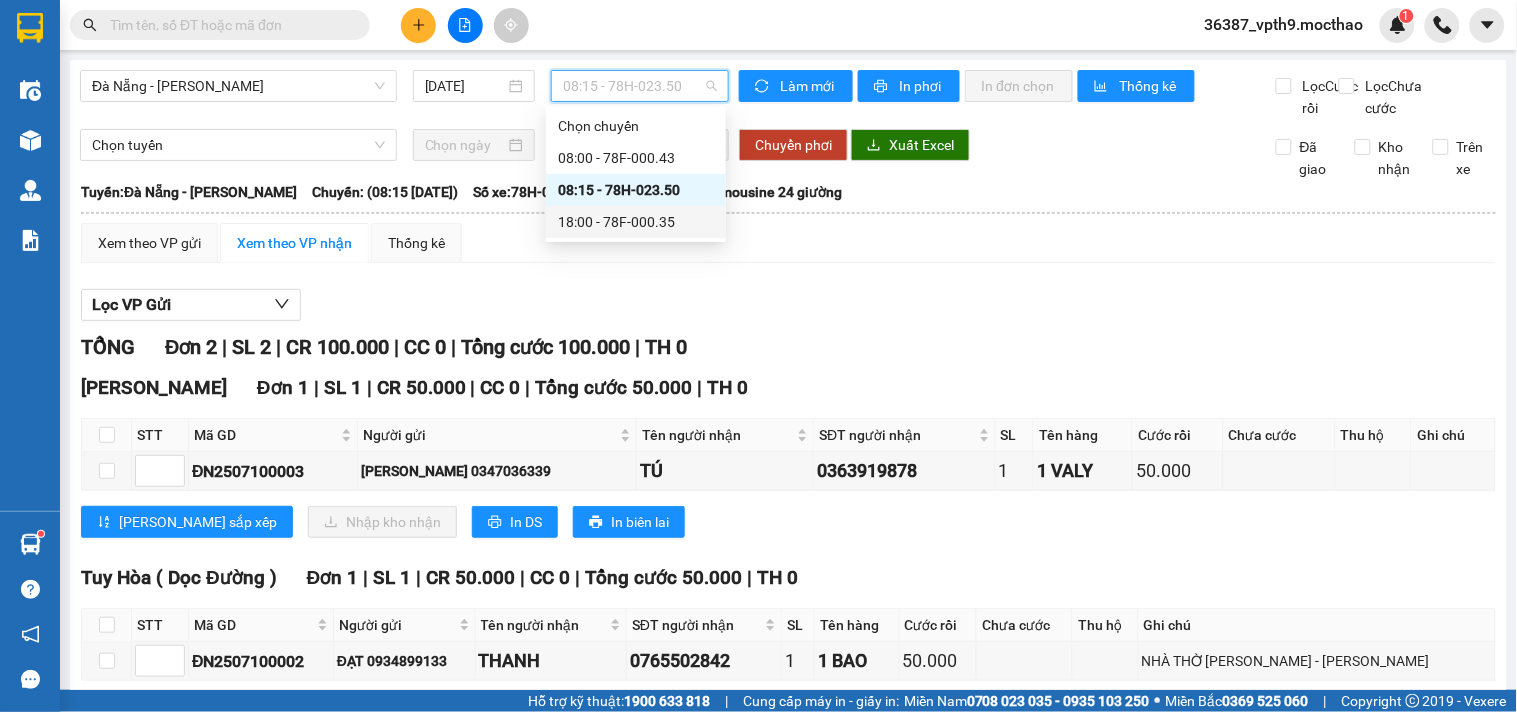 click on "18:00     - 78F-000.35" at bounding box center (636, 222) 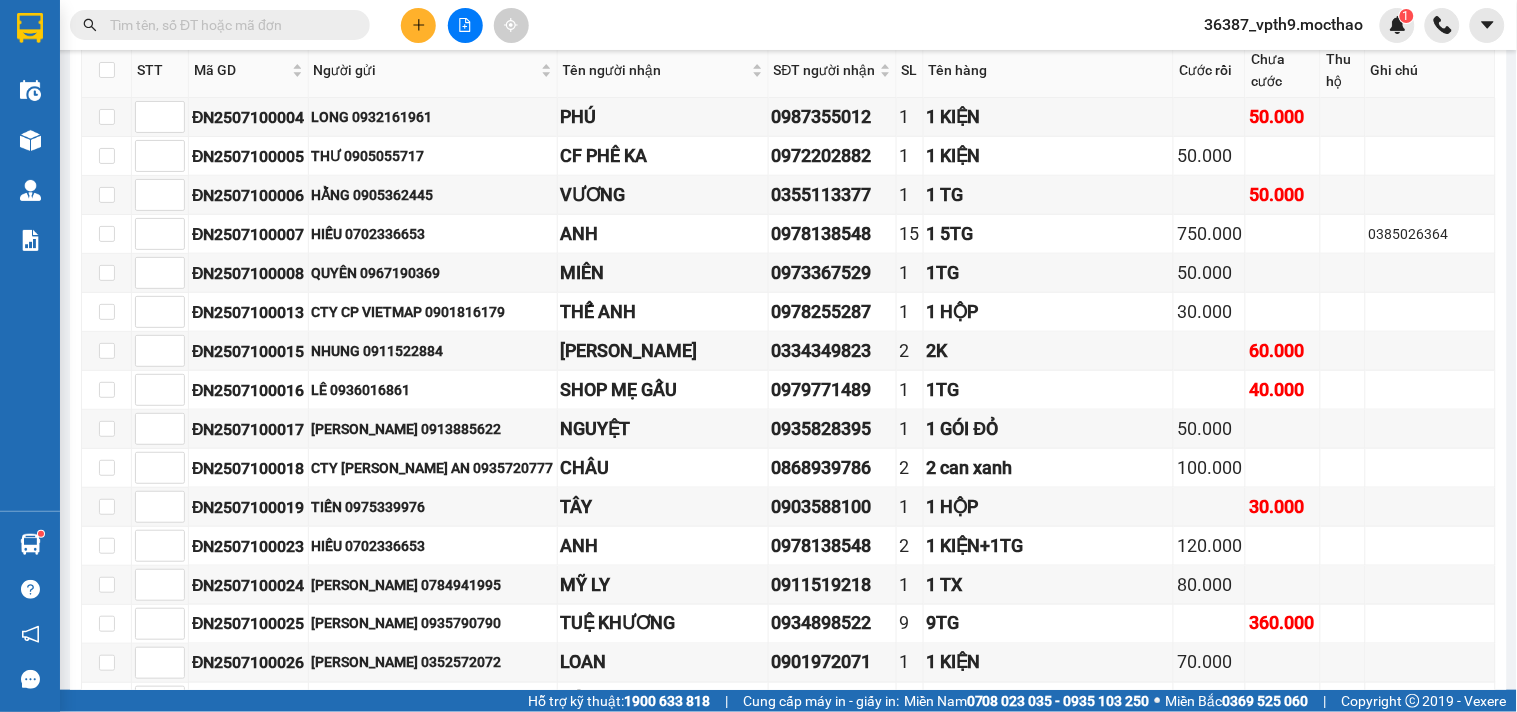 scroll, scrollTop: 0, scrollLeft: 0, axis: both 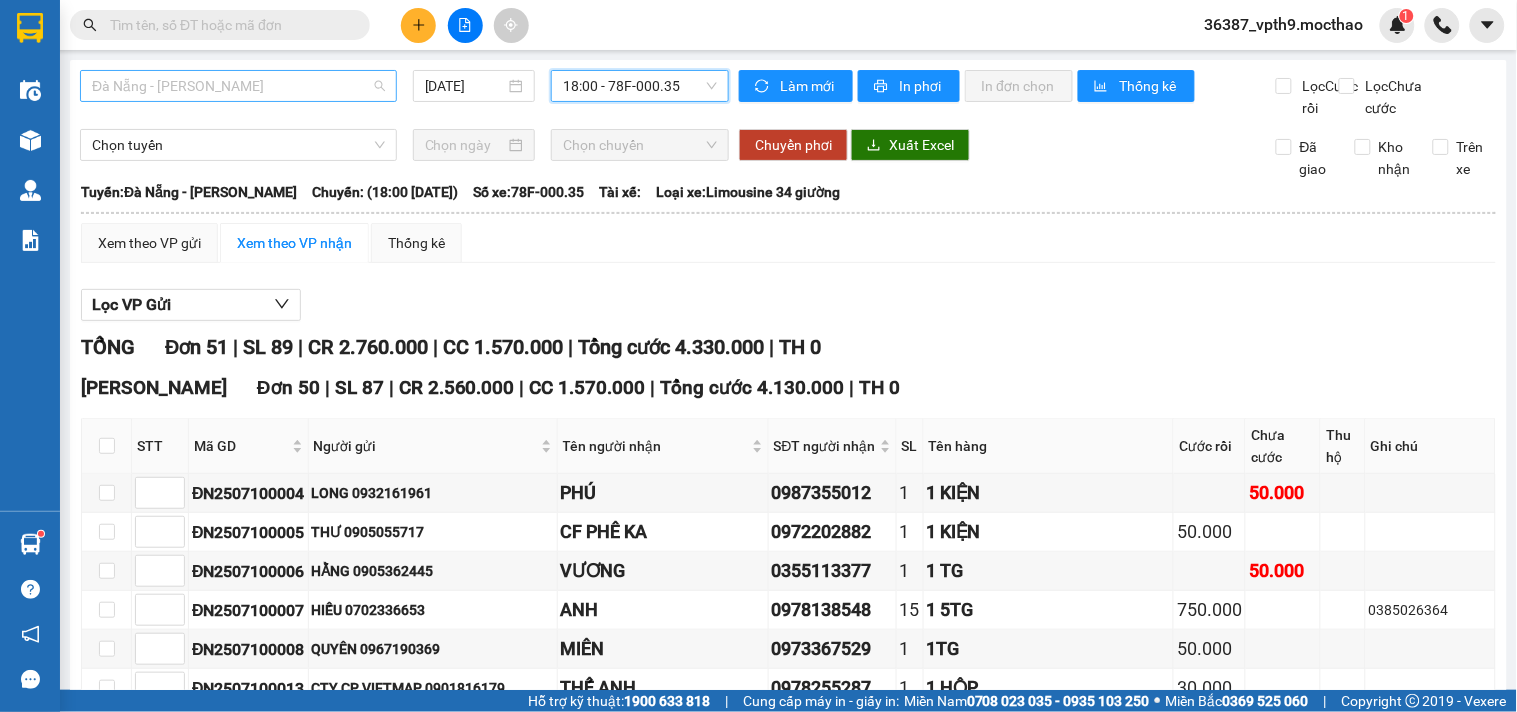 click on "Đà Nẵng - [PERSON_NAME]" at bounding box center [238, 86] 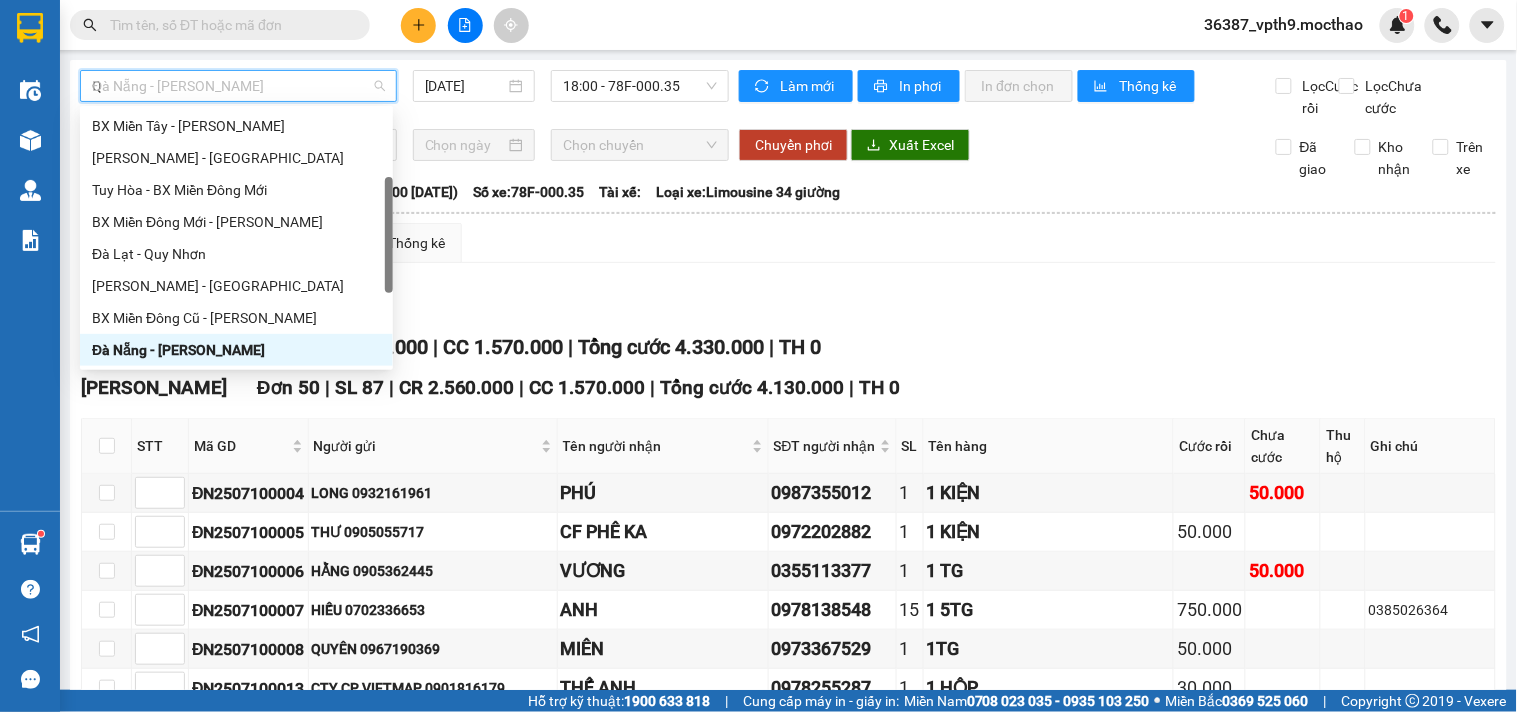 scroll, scrollTop: 0, scrollLeft: 0, axis: both 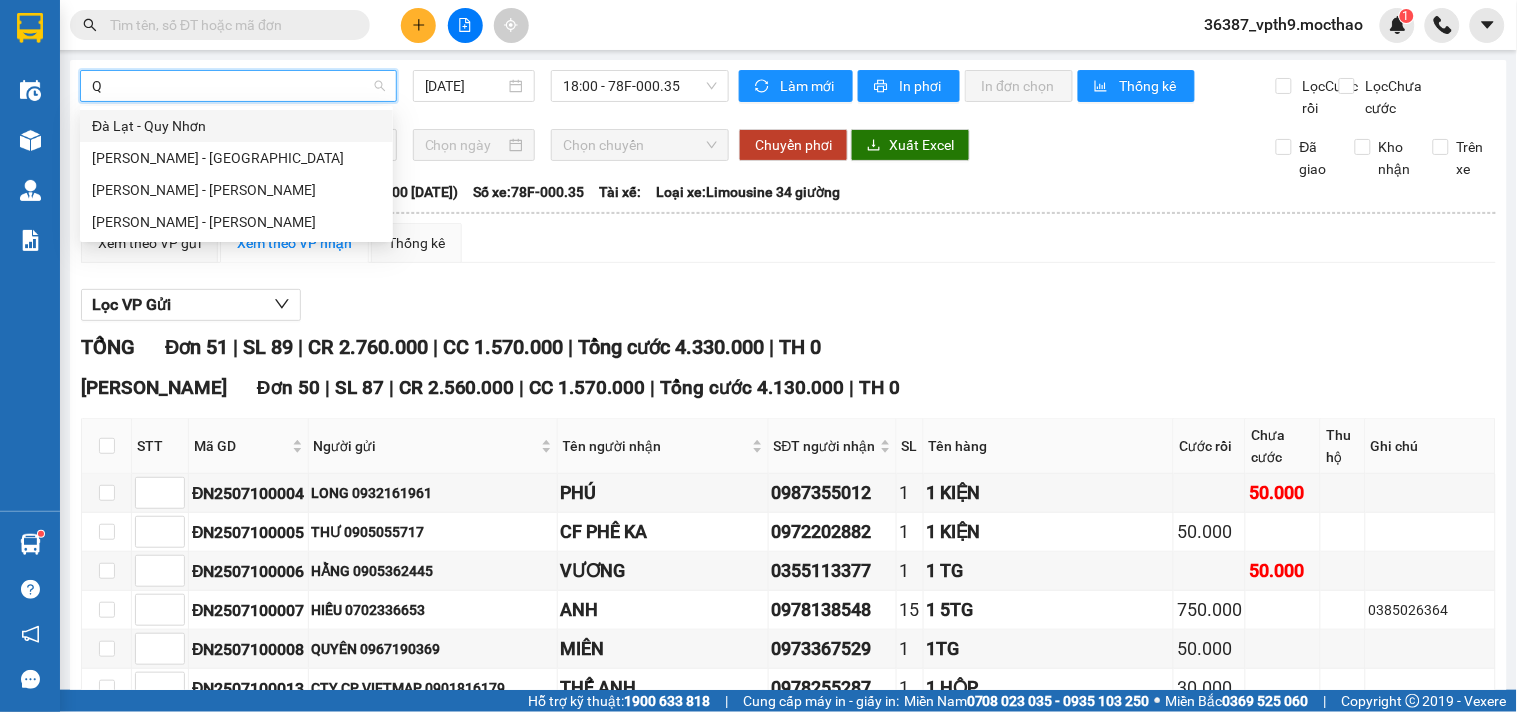 click on "Đà Lạt - Quy Nhơn" at bounding box center (236, 126) 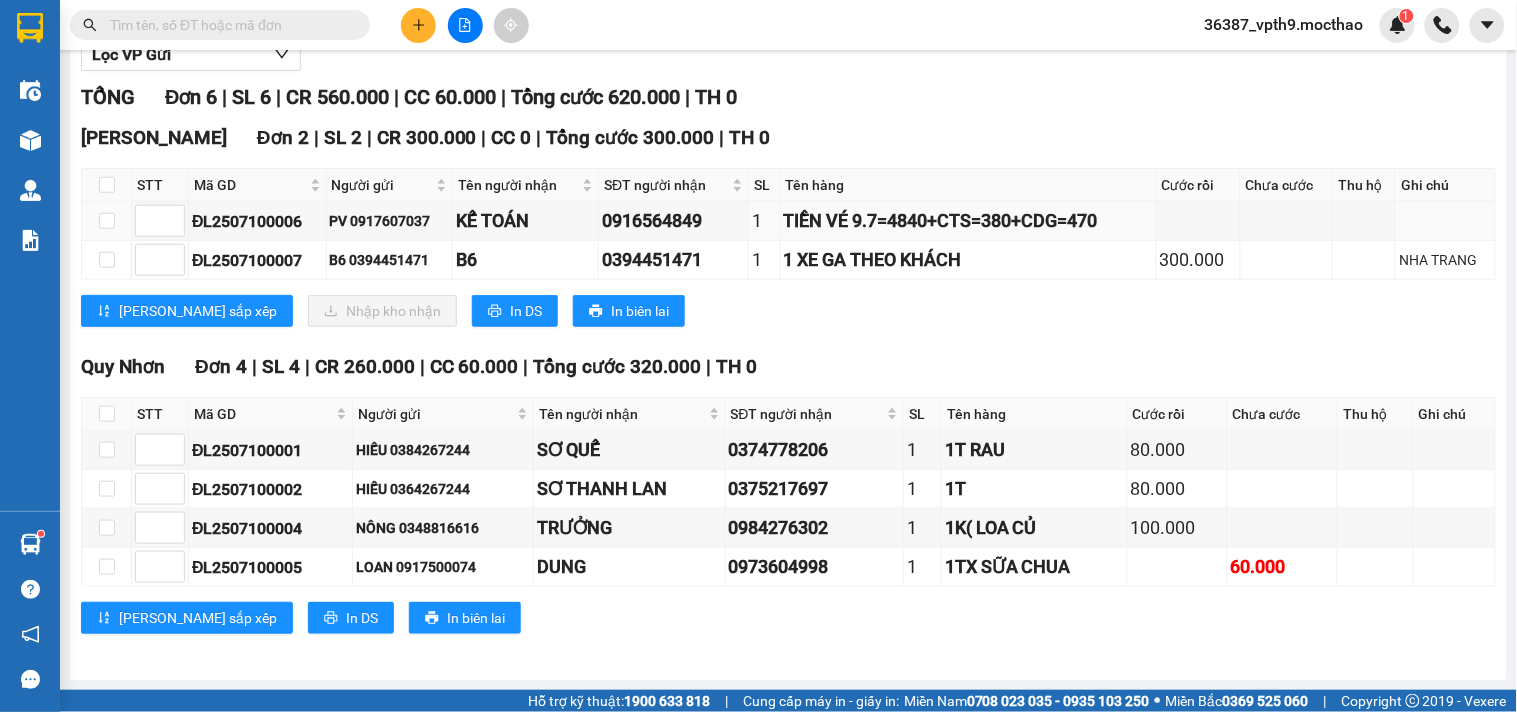 scroll, scrollTop: 0, scrollLeft: 0, axis: both 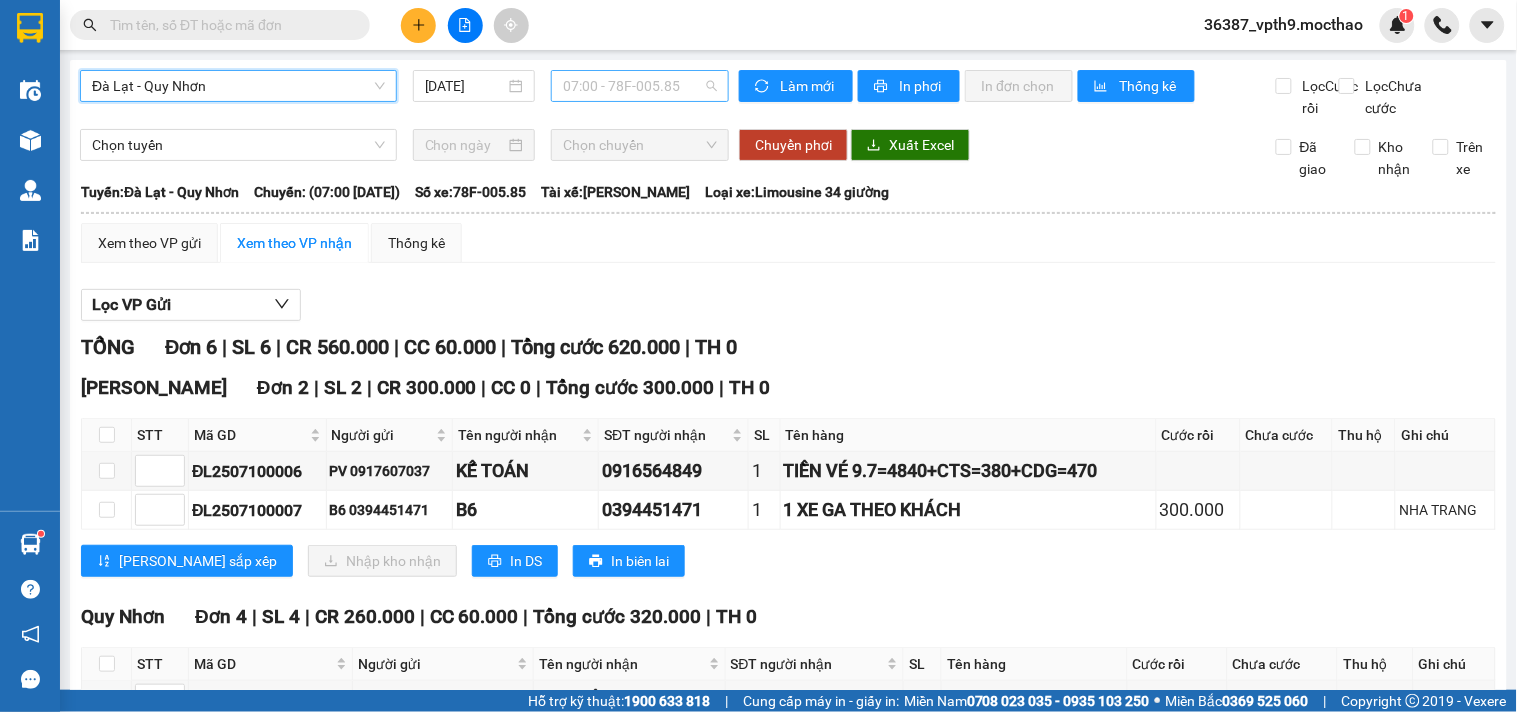 click on "07:00     - 78F-005.85" at bounding box center (640, 86) 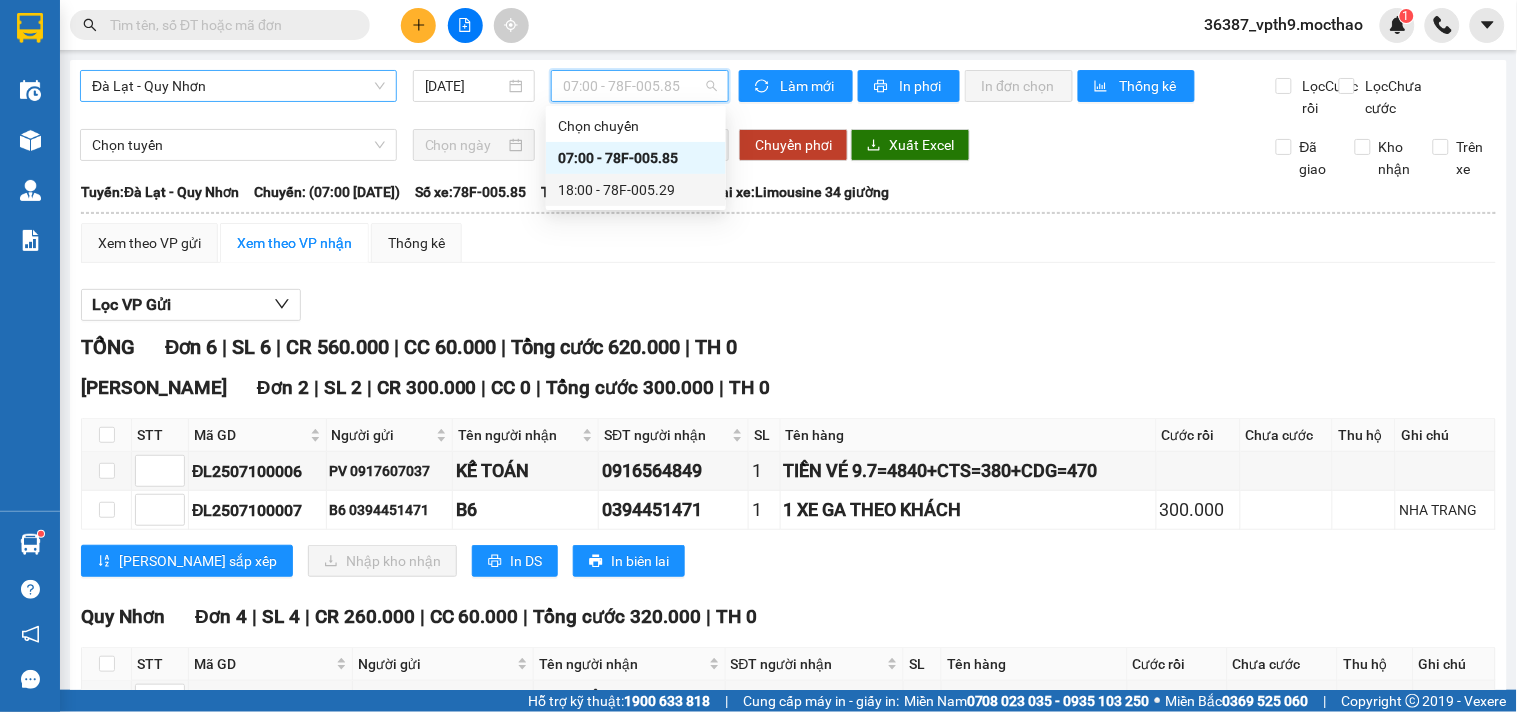 click on "18:00     - 78F-005.29" at bounding box center (636, 190) 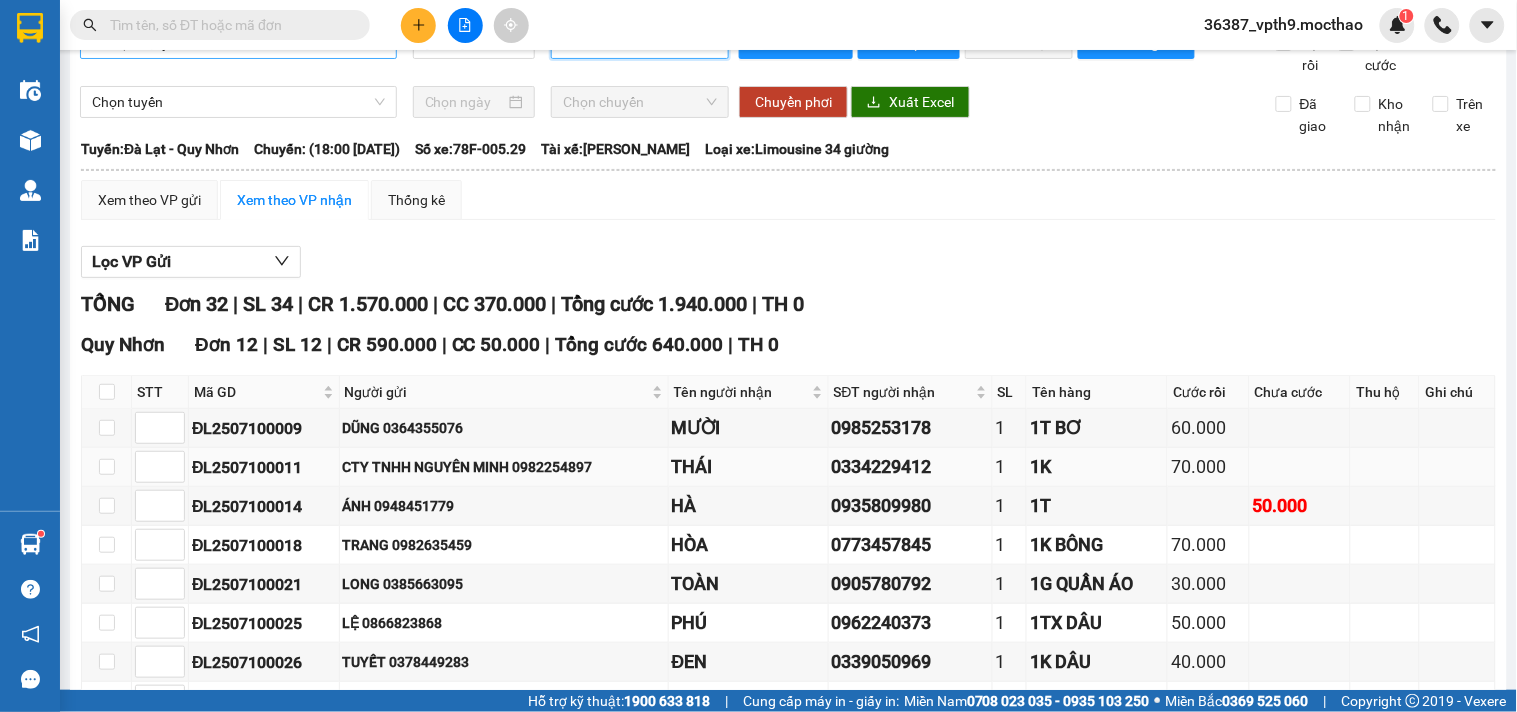 scroll, scrollTop: 0, scrollLeft: 0, axis: both 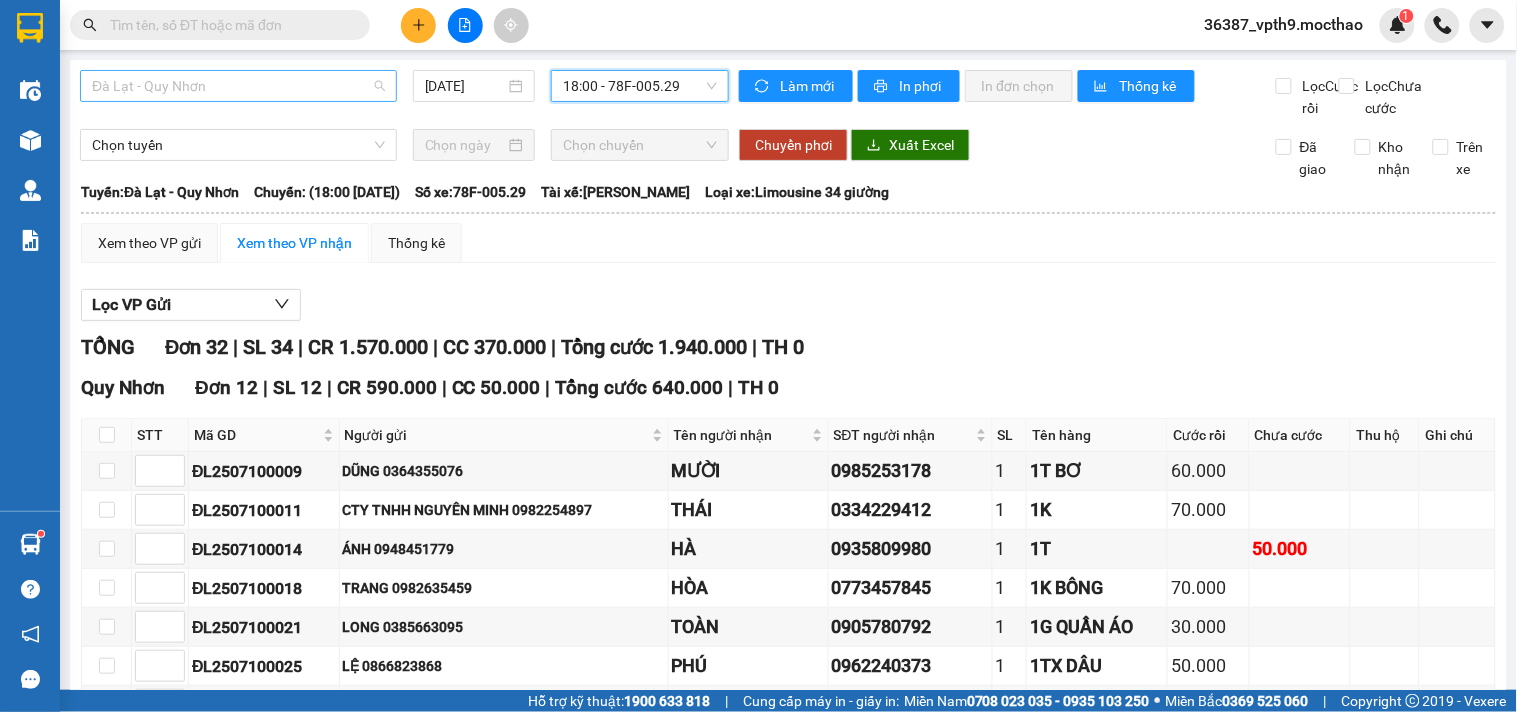 click on "Đà Lạt - Quy Nhơn" at bounding box center (238, 86) 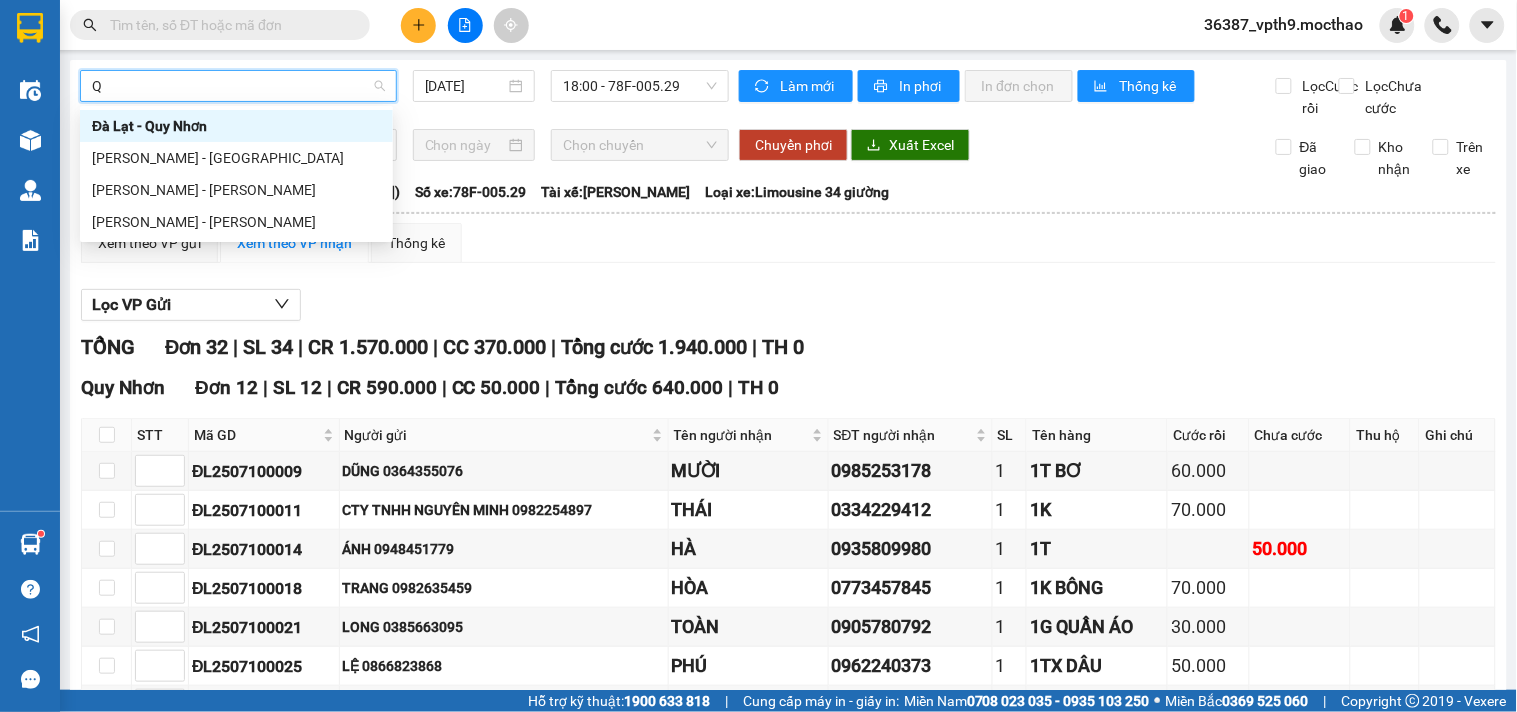 scroll, scrollTop: 0, scrollLeft: 0, axis: both 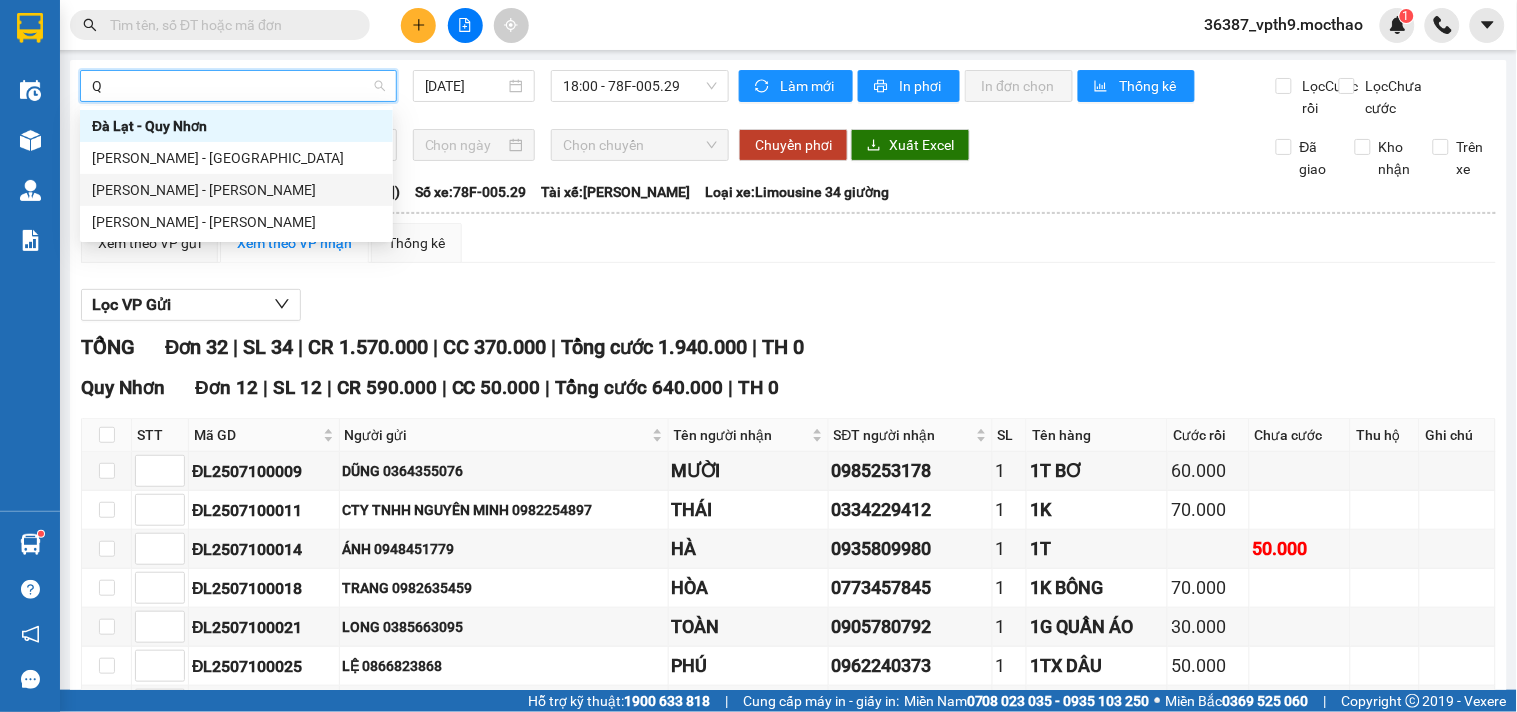 click on "Quy Nhơn - Tuy Hòa" at bounding box center (236, 190) 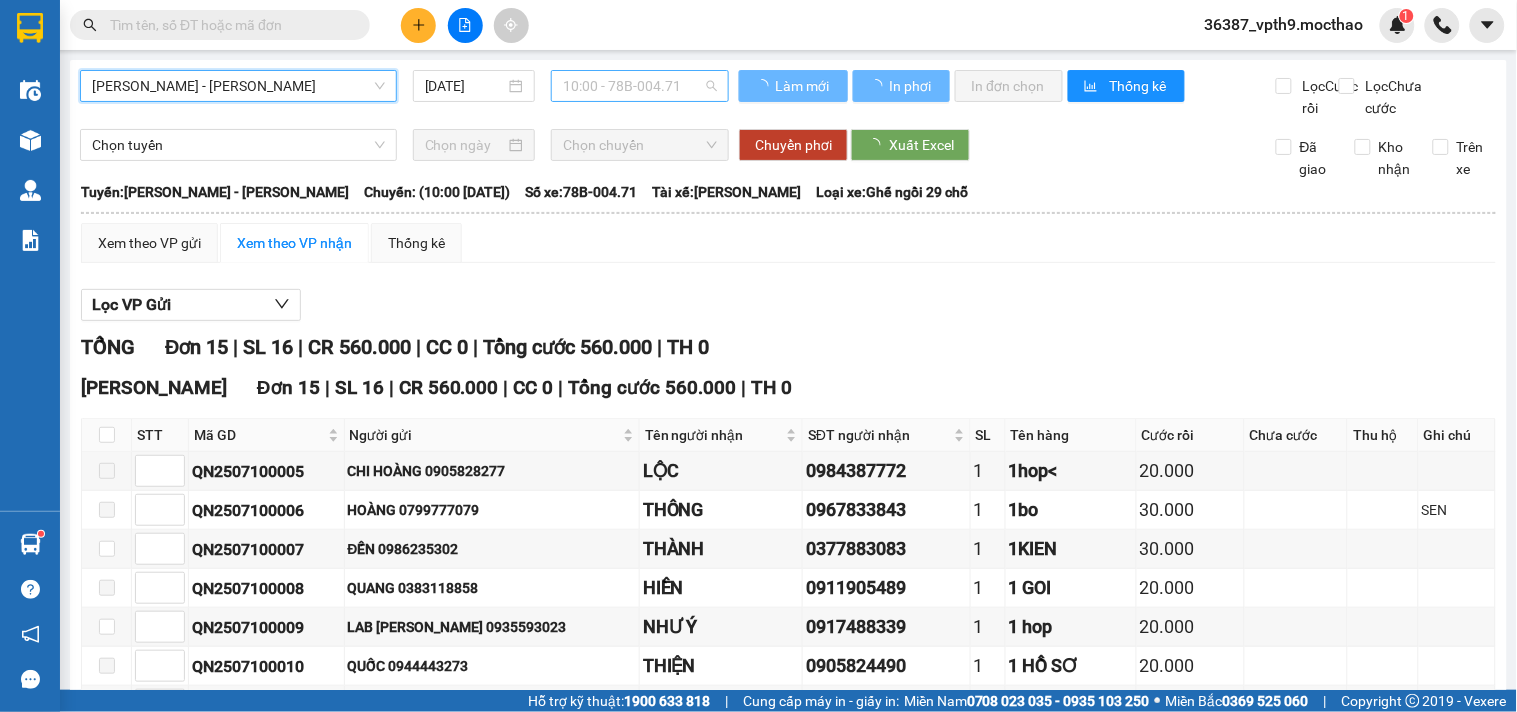 click on "10:00     - 78B-004.71" at bounding box center [640, 86] 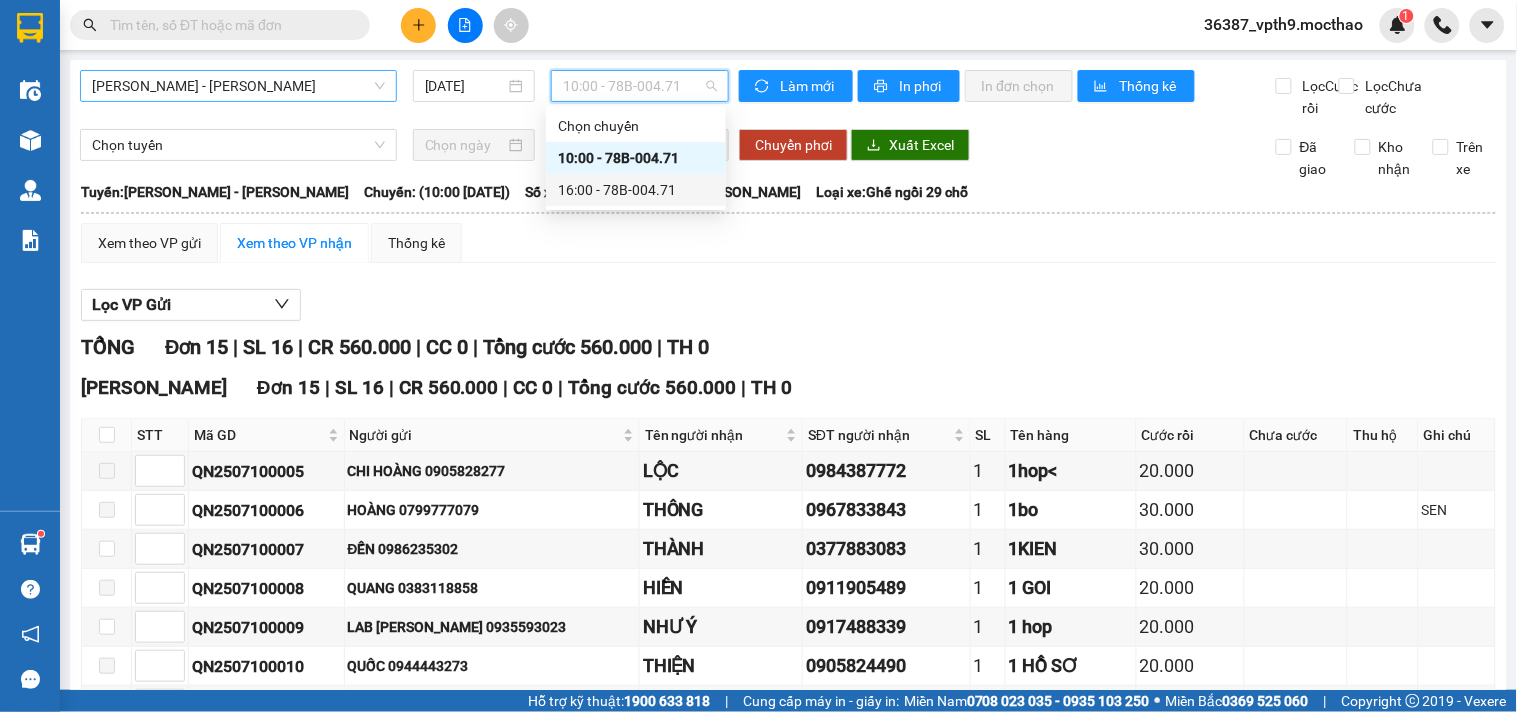 click on "16:00     - 78B-004.71" at bounding box center [636, 190] 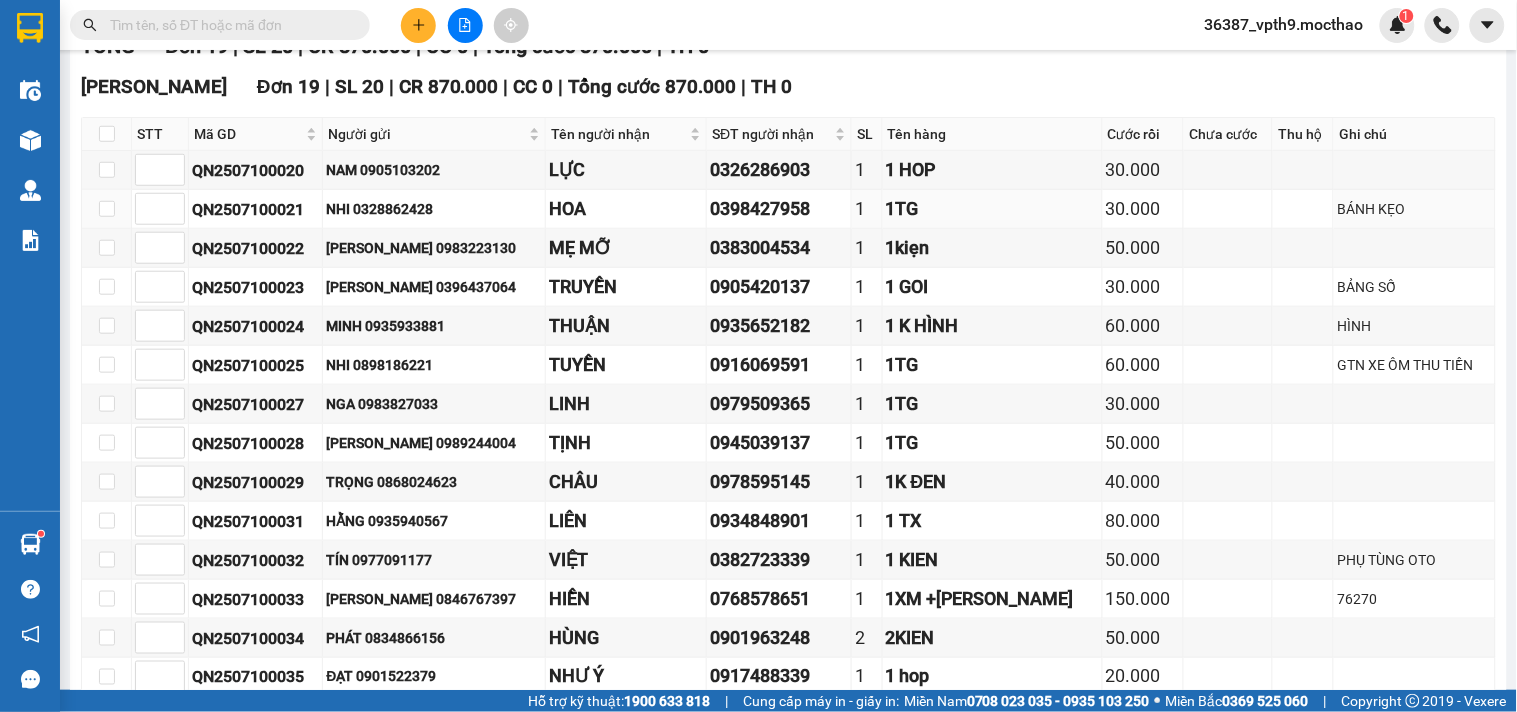 scroll, scrollTop: 0, scrollLeft: 0, axis: both 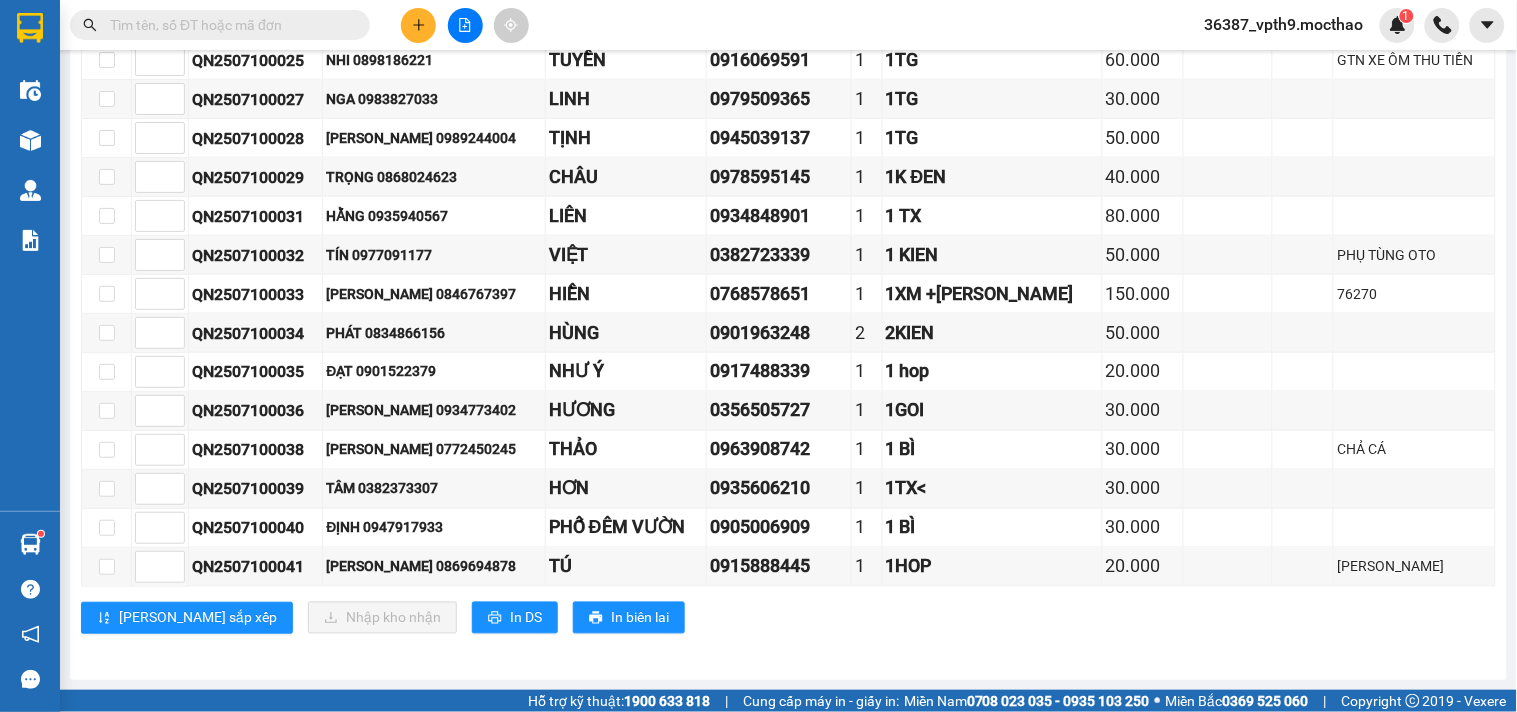 click at bounding box center (228, 25) 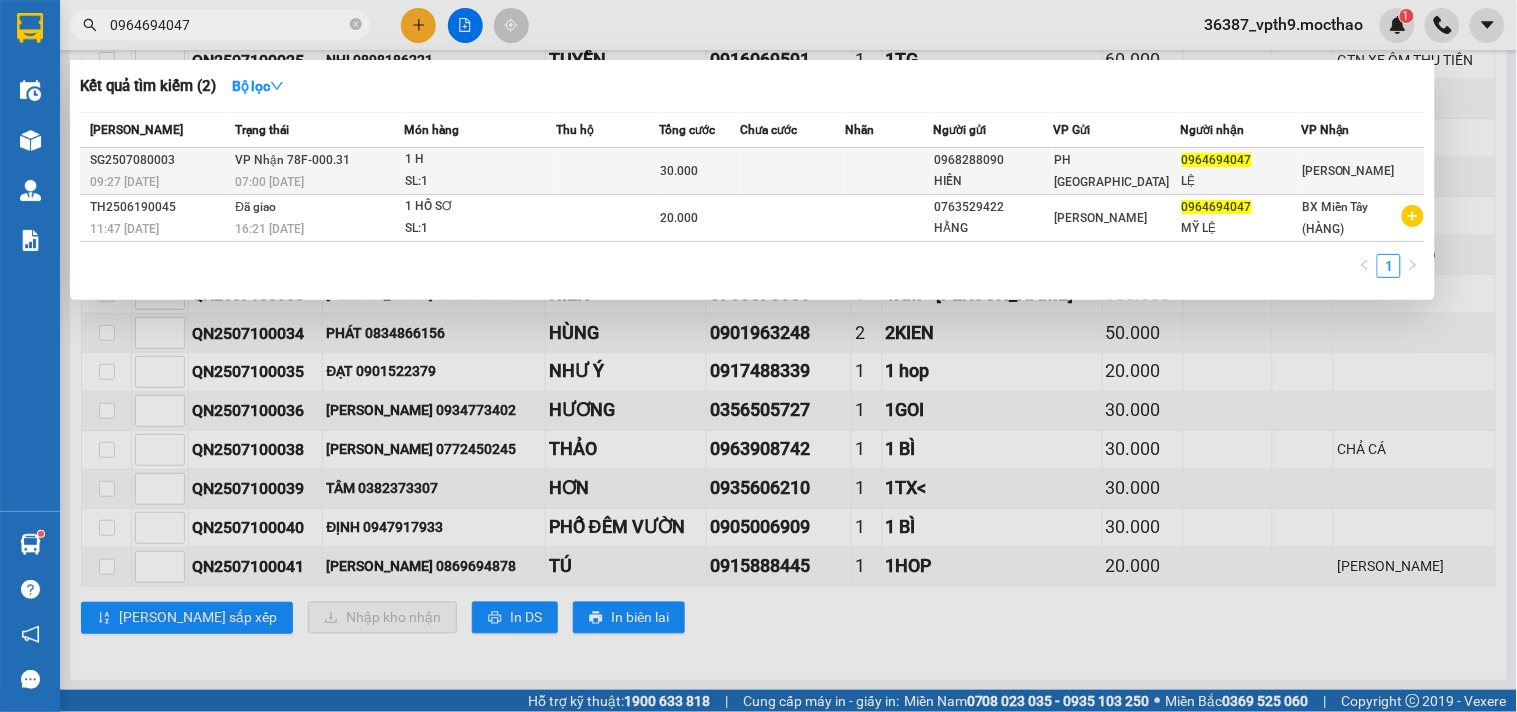 click at bounding box center (793, 171) 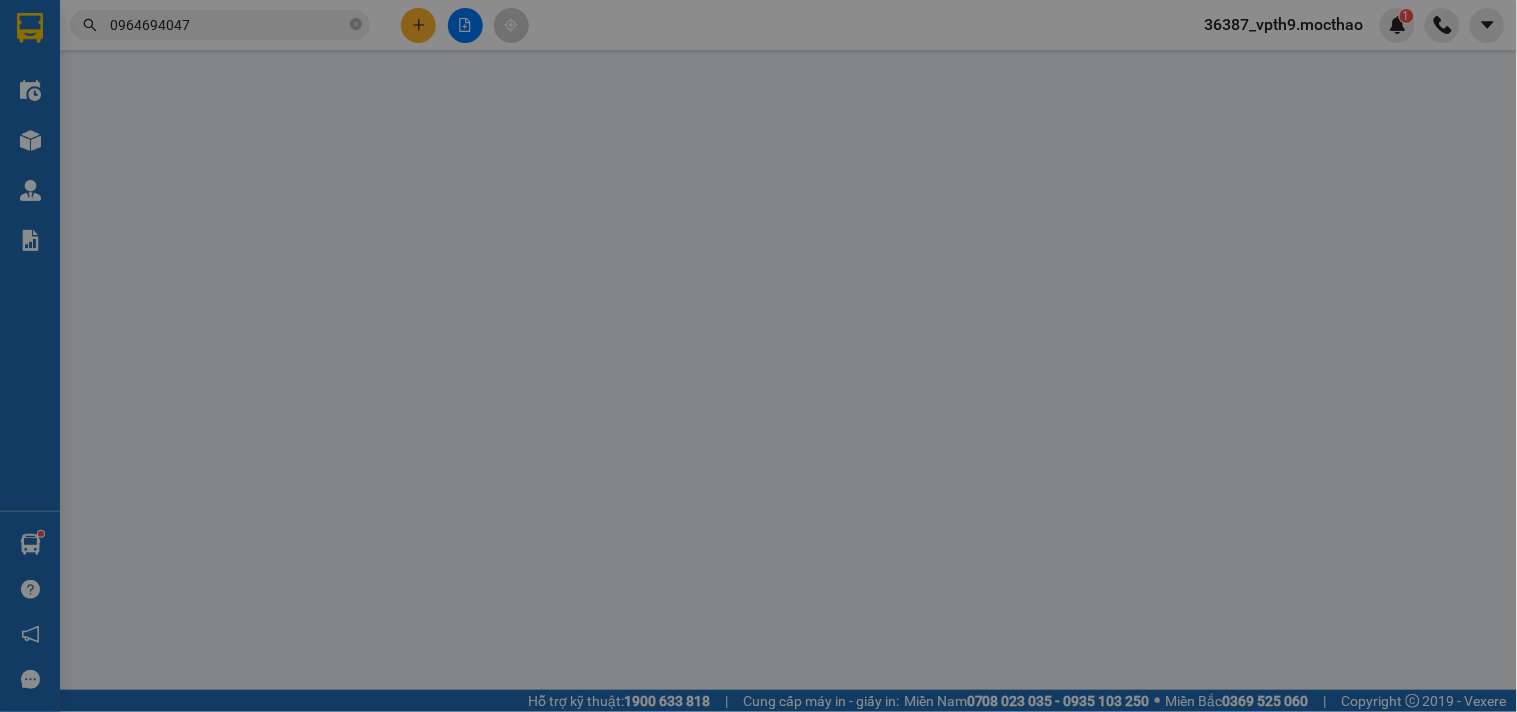 scroll, scrollTop: 0, scrollLeft: 0, axis: both 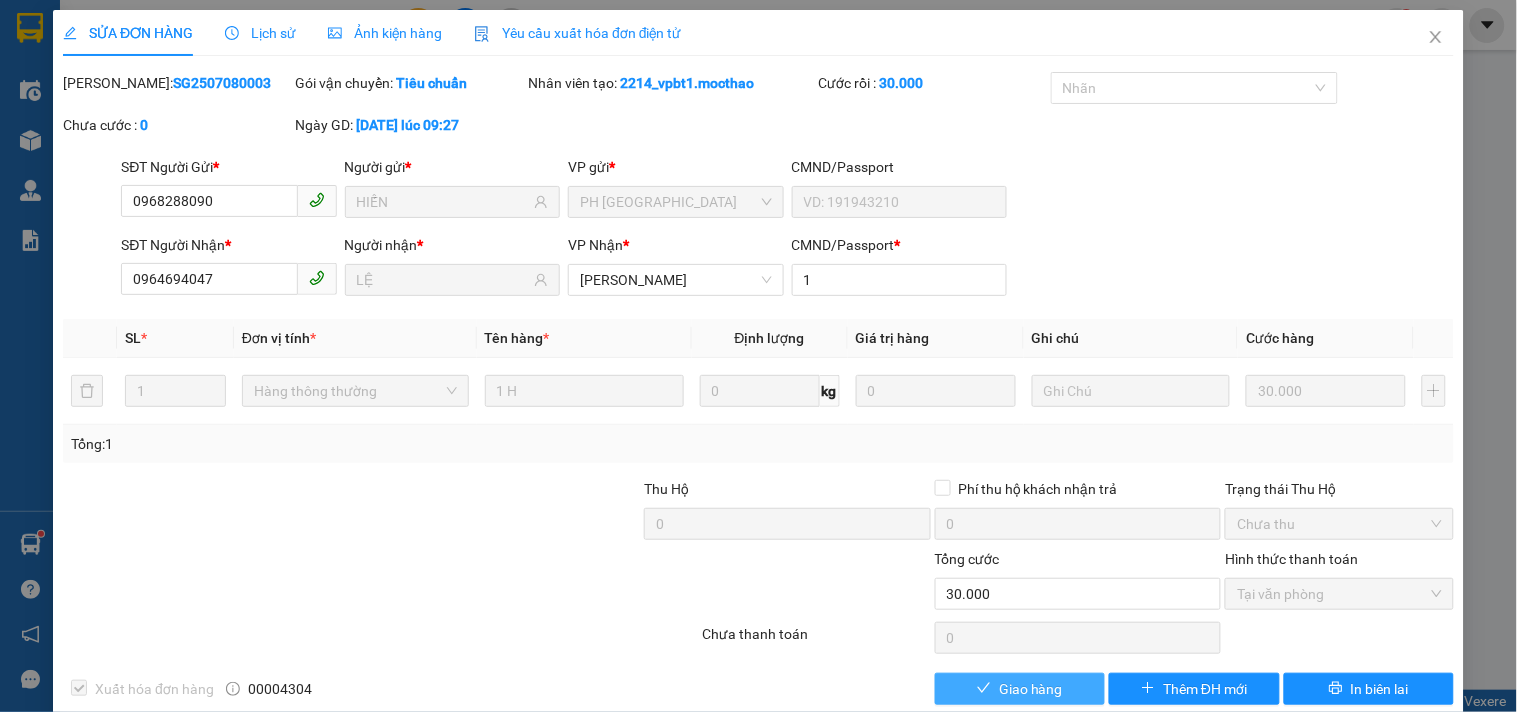 click on "Giao hàng" at bounding box center [1031, 689] 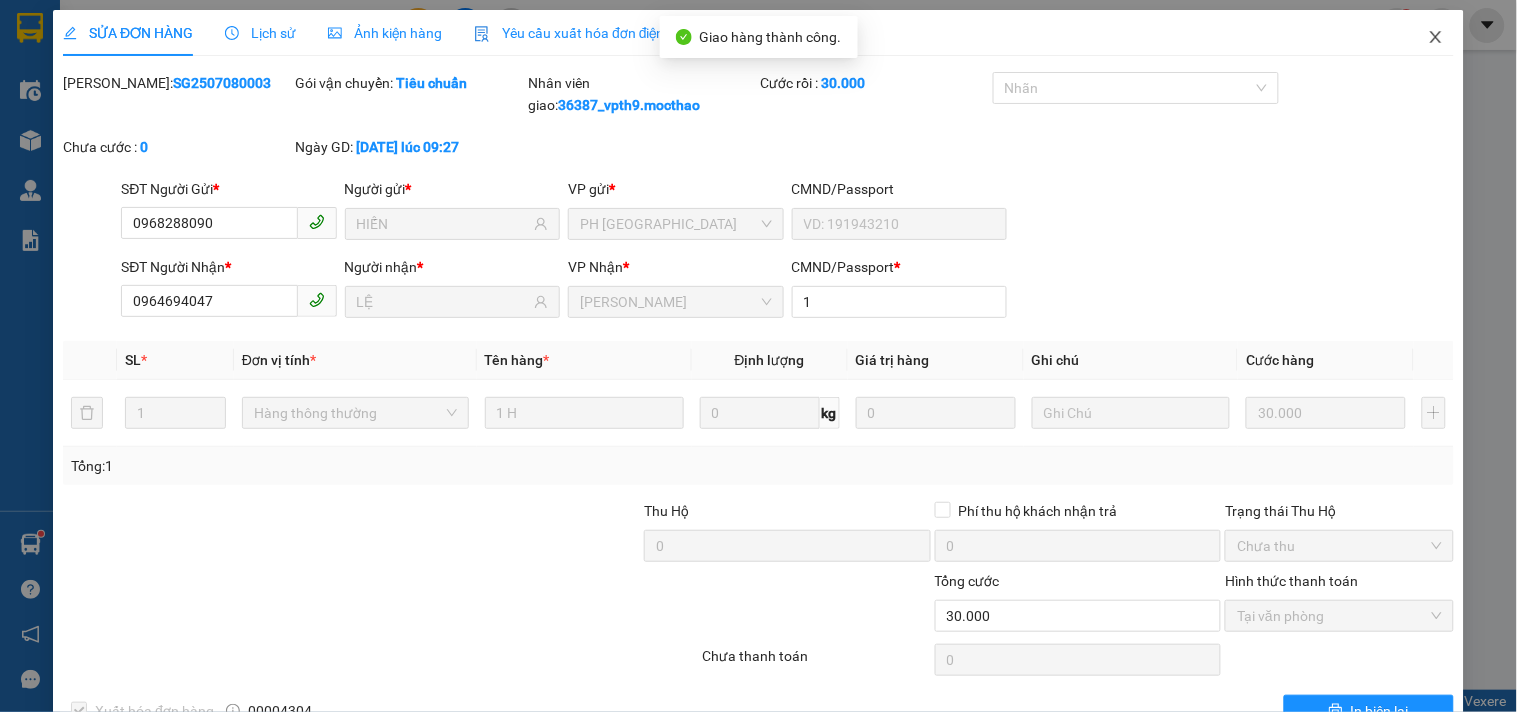 click 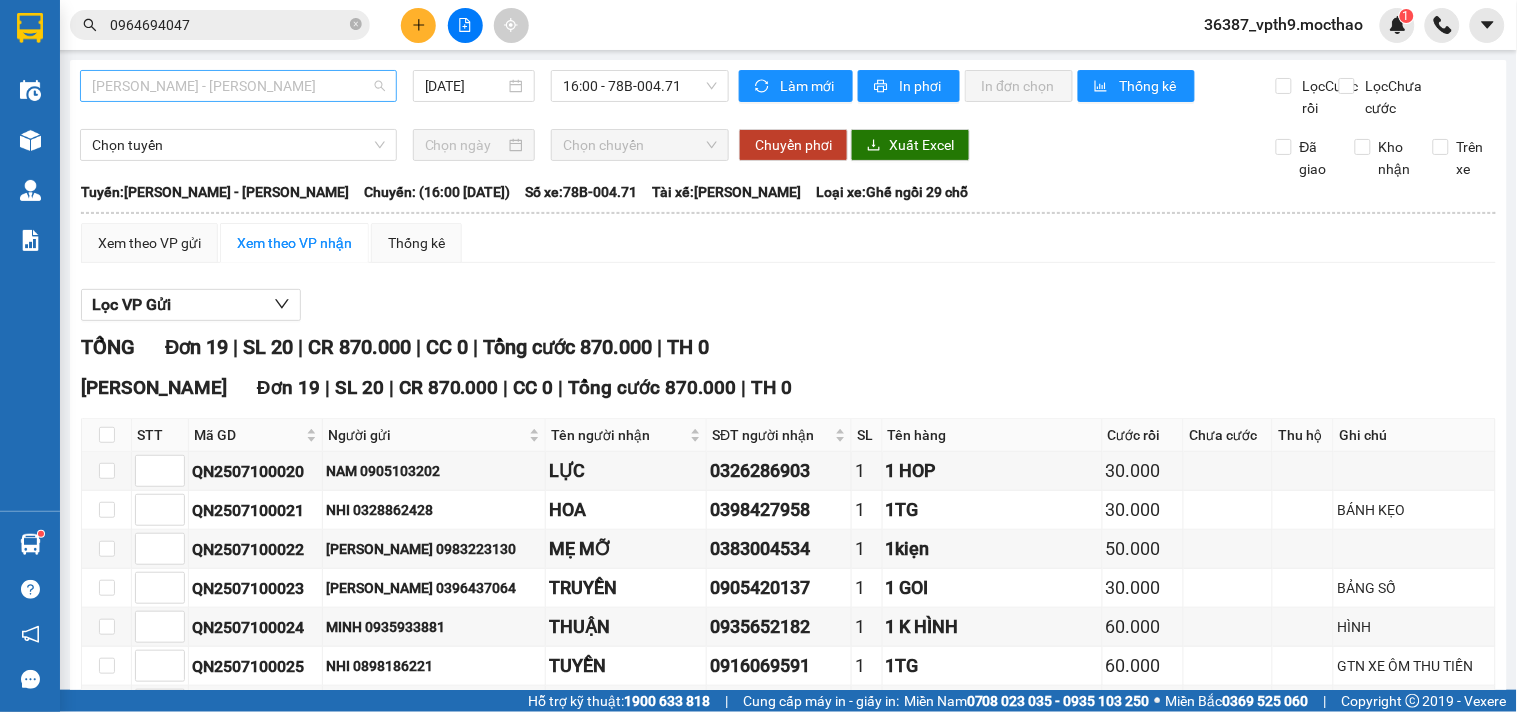 click on "Quy Nhơn - Tuy Hòa" at bounding box center (238, 86) 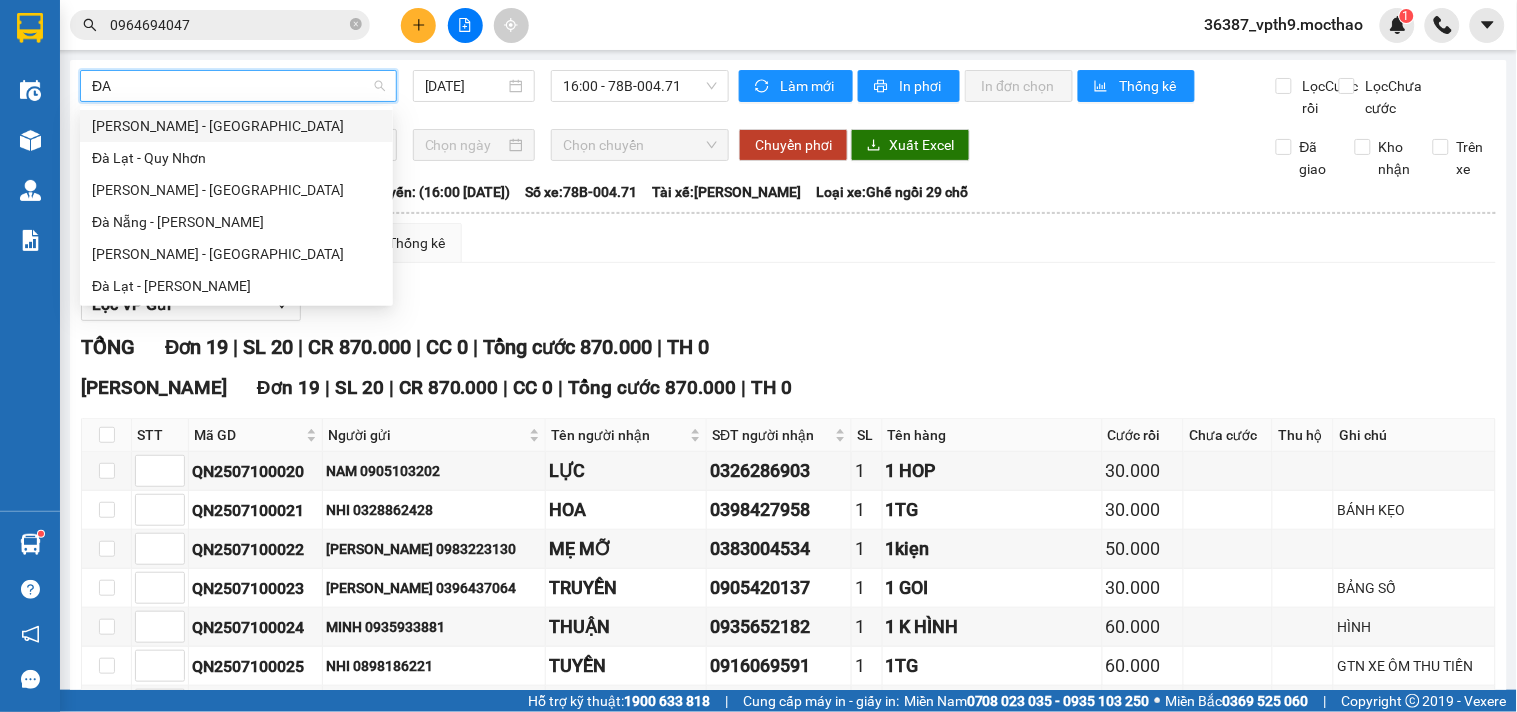 scroll, scrollTop: 0, scrollLeft: 0, axis: both 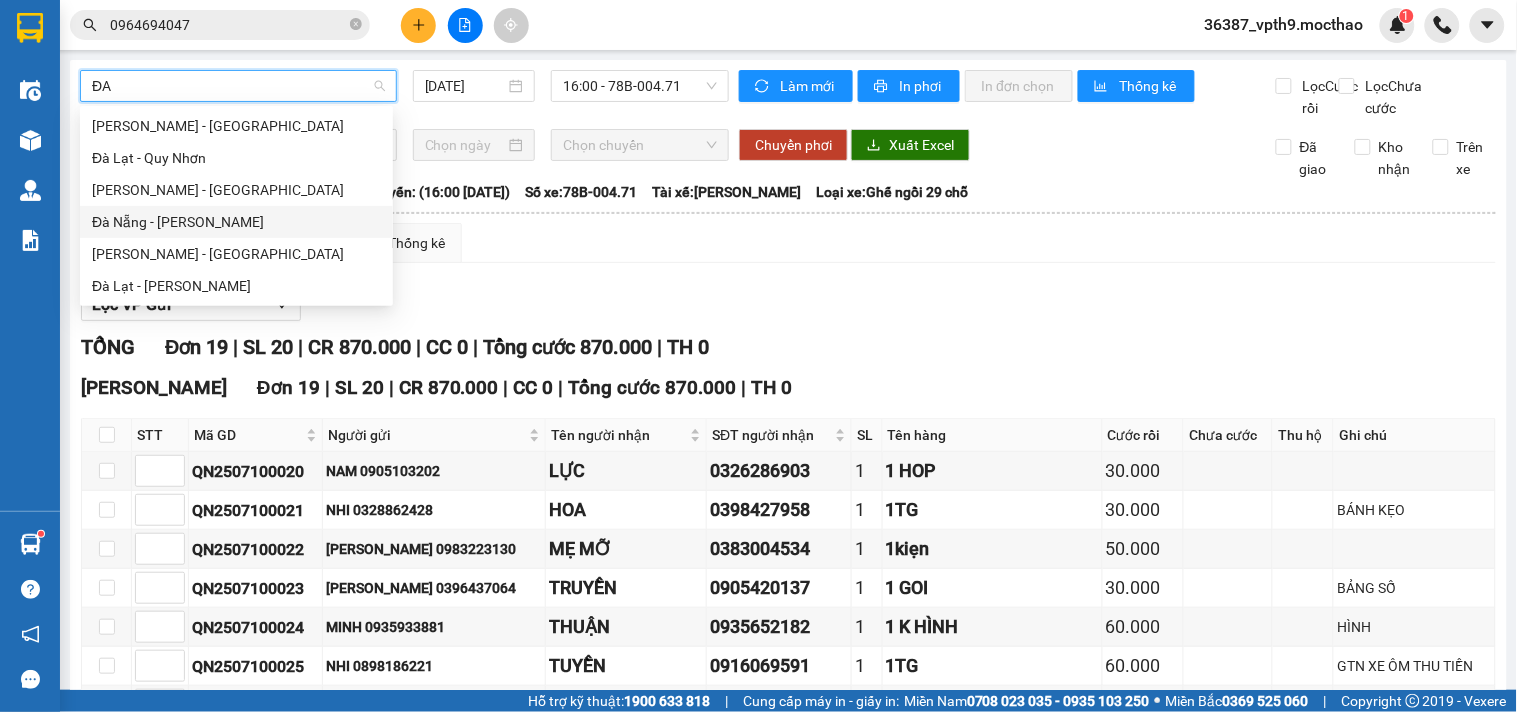 click on "Đà Nẵng - [PERSON_NAME]" at bounding box center [236, 222] 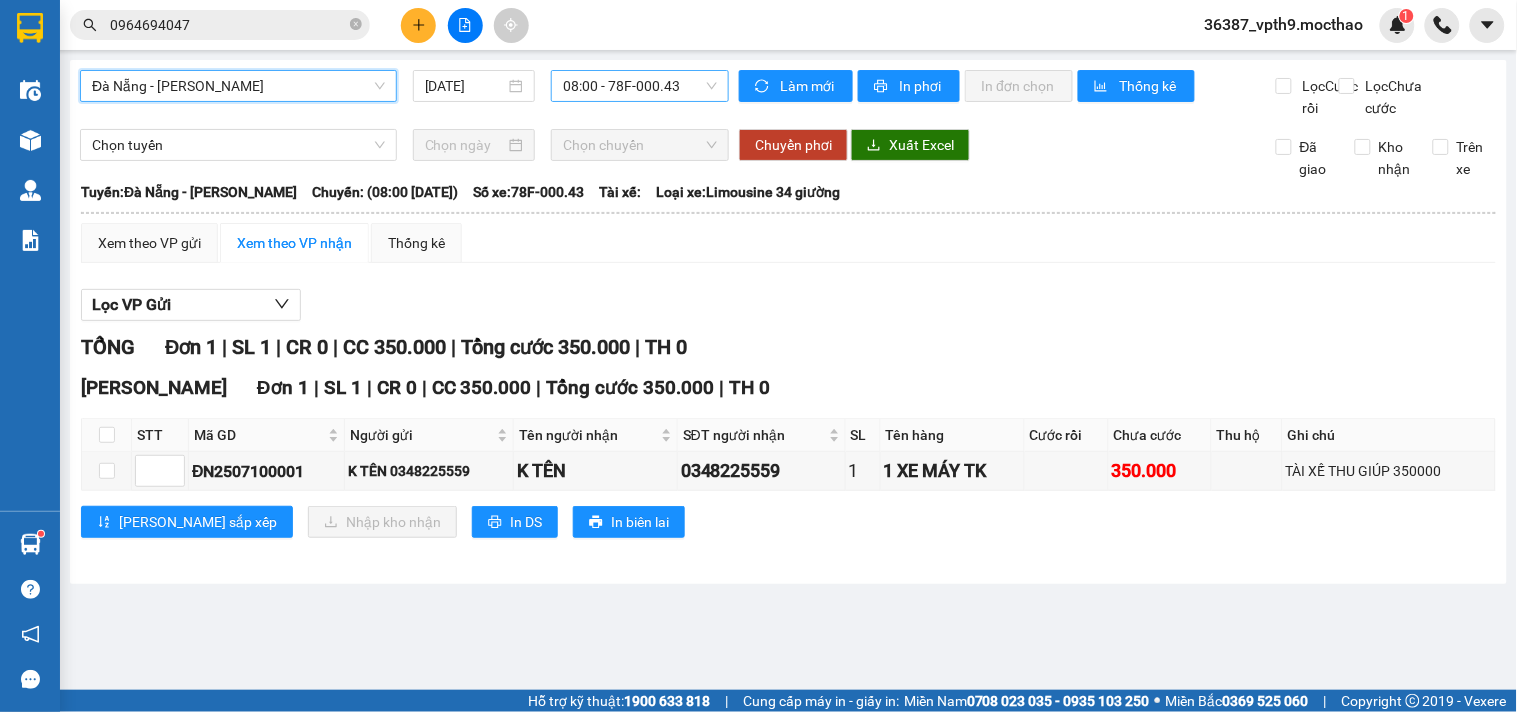 click on "08:00     - 78F-000.43" at bounding box center [640, 86] 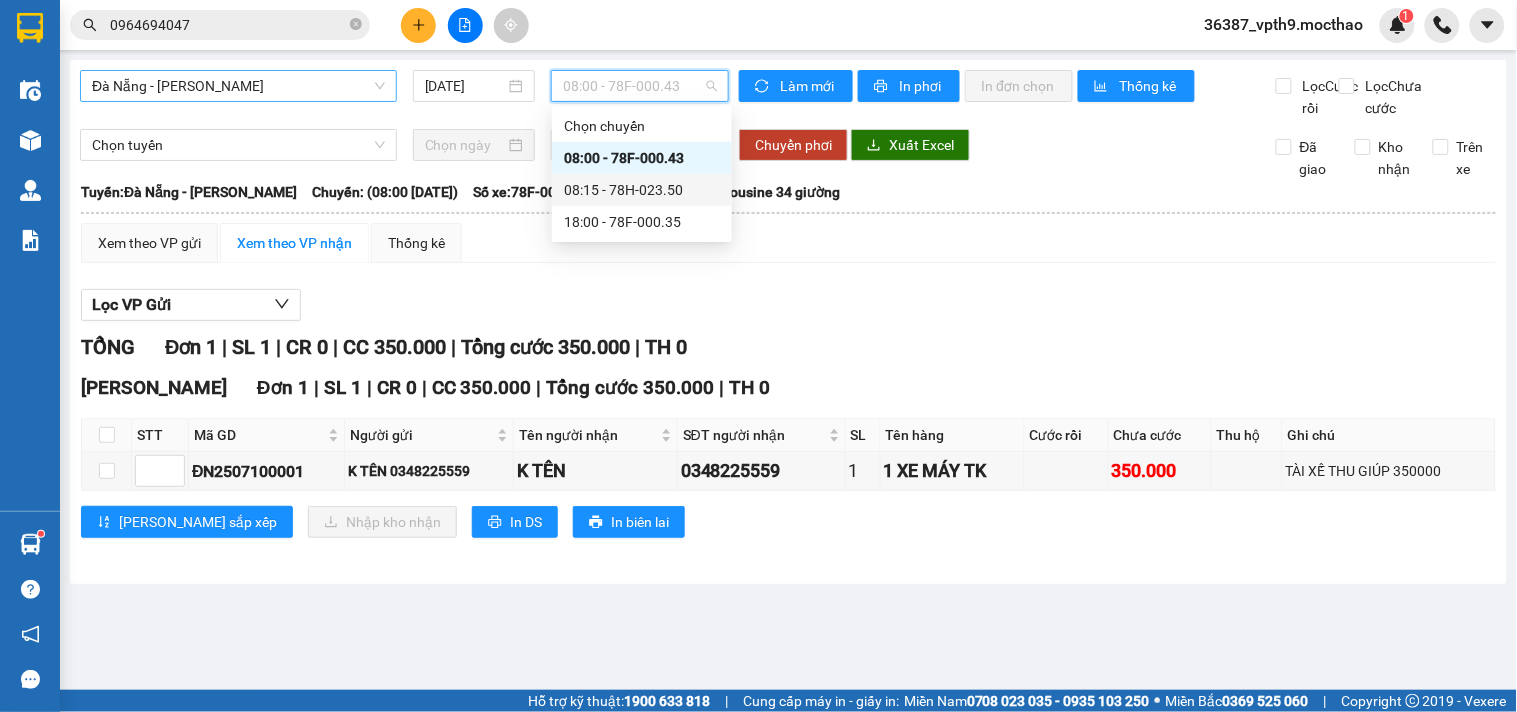 click on "08:15     - 78H-023.50" at bounding box center [642, 190] 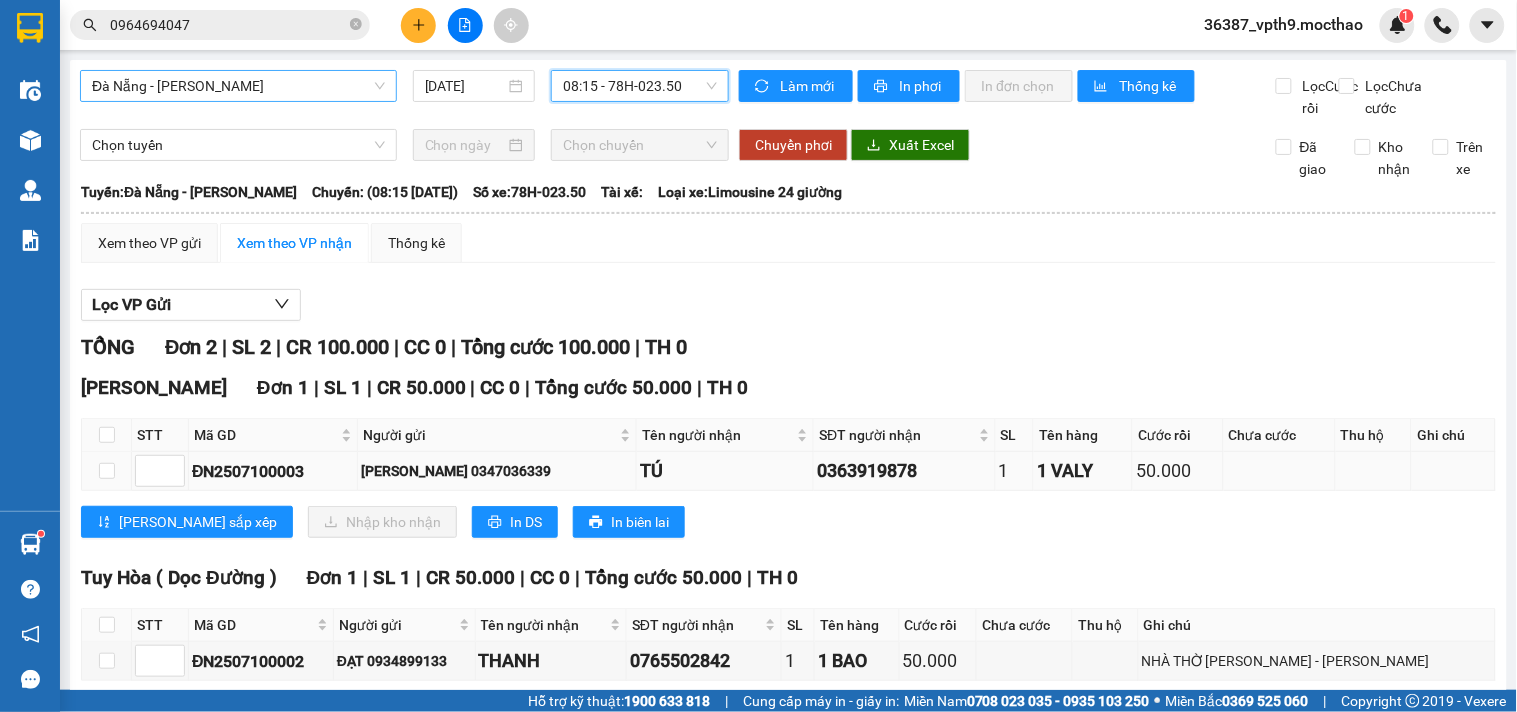 scroll, scrollTop: 117, scrollLeft: 0, axis: vertical 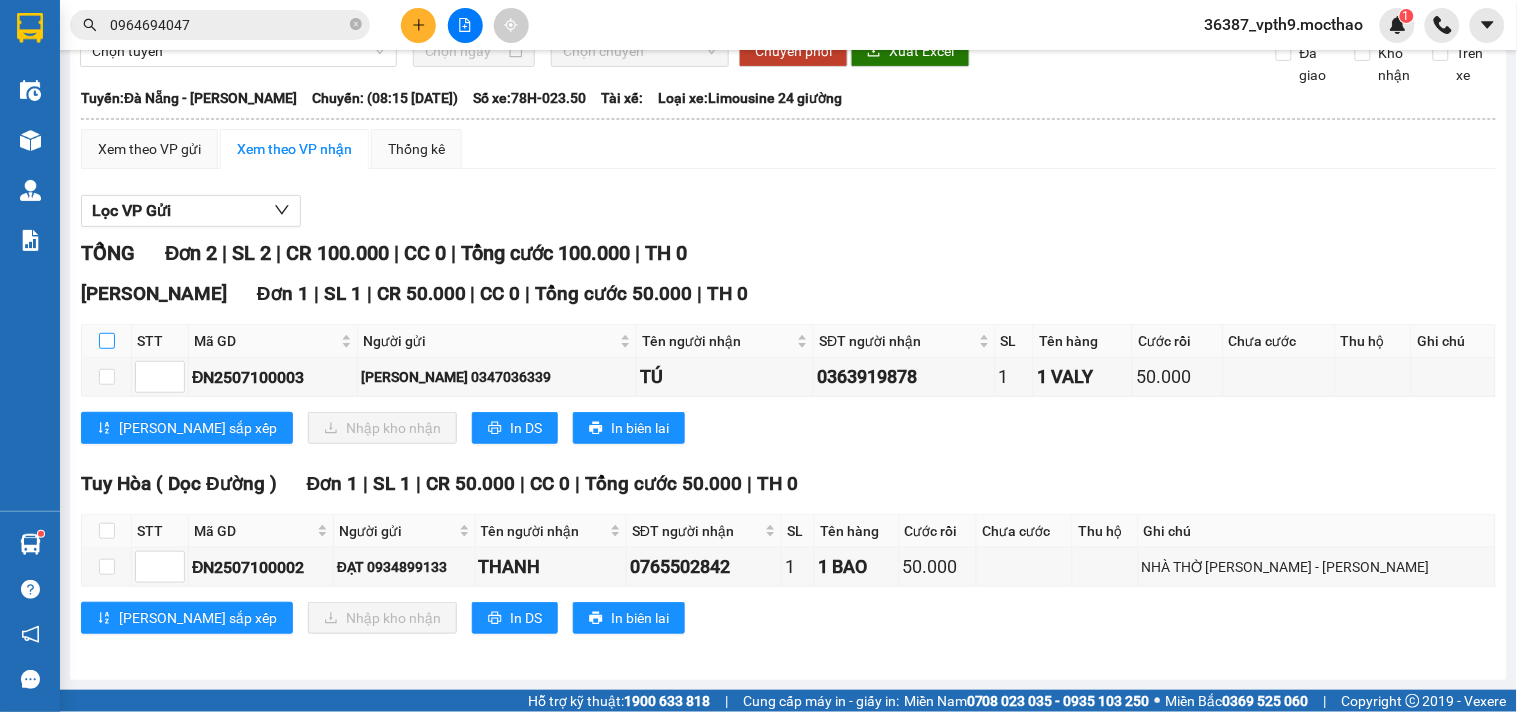 click at bounding box center [107, 341] 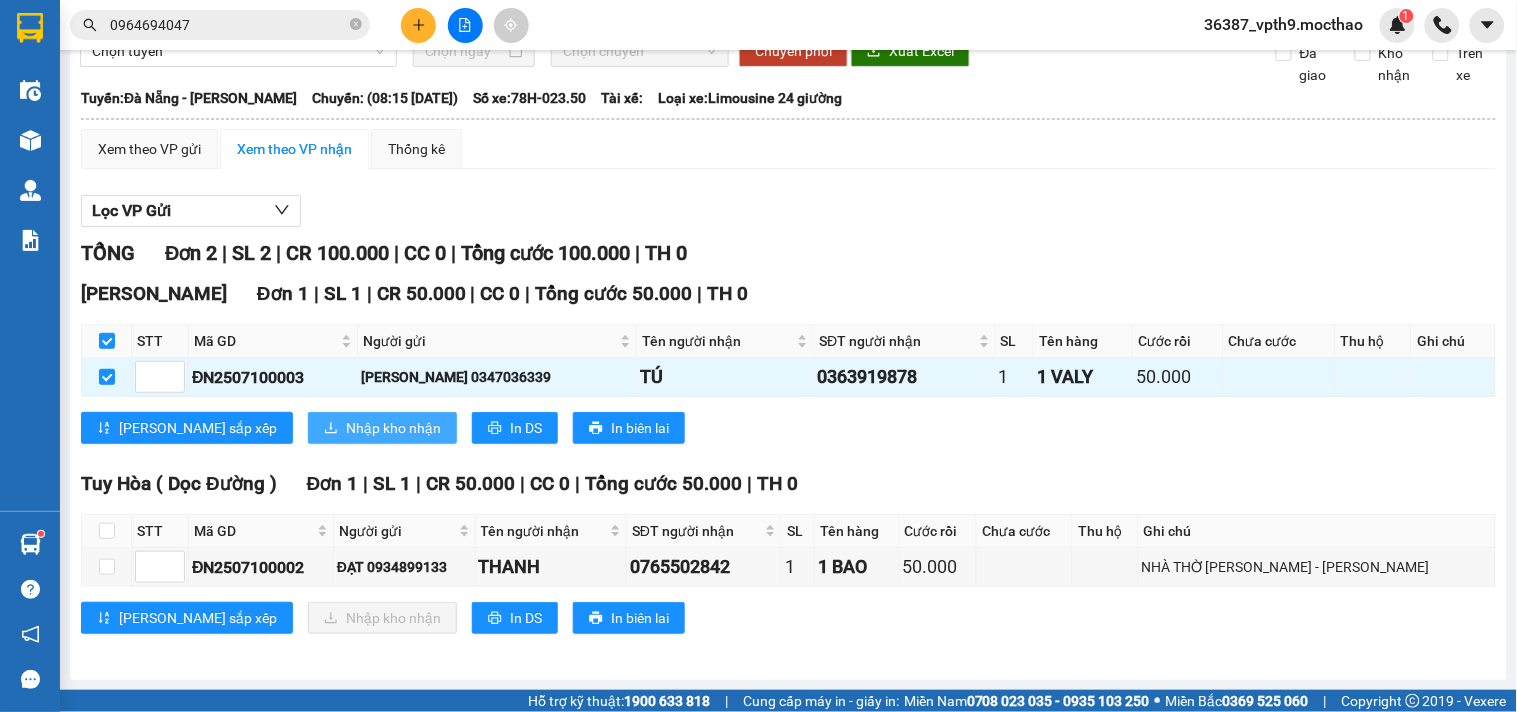 click on "Nhập kho nhận" at bounding box center [393, 428] 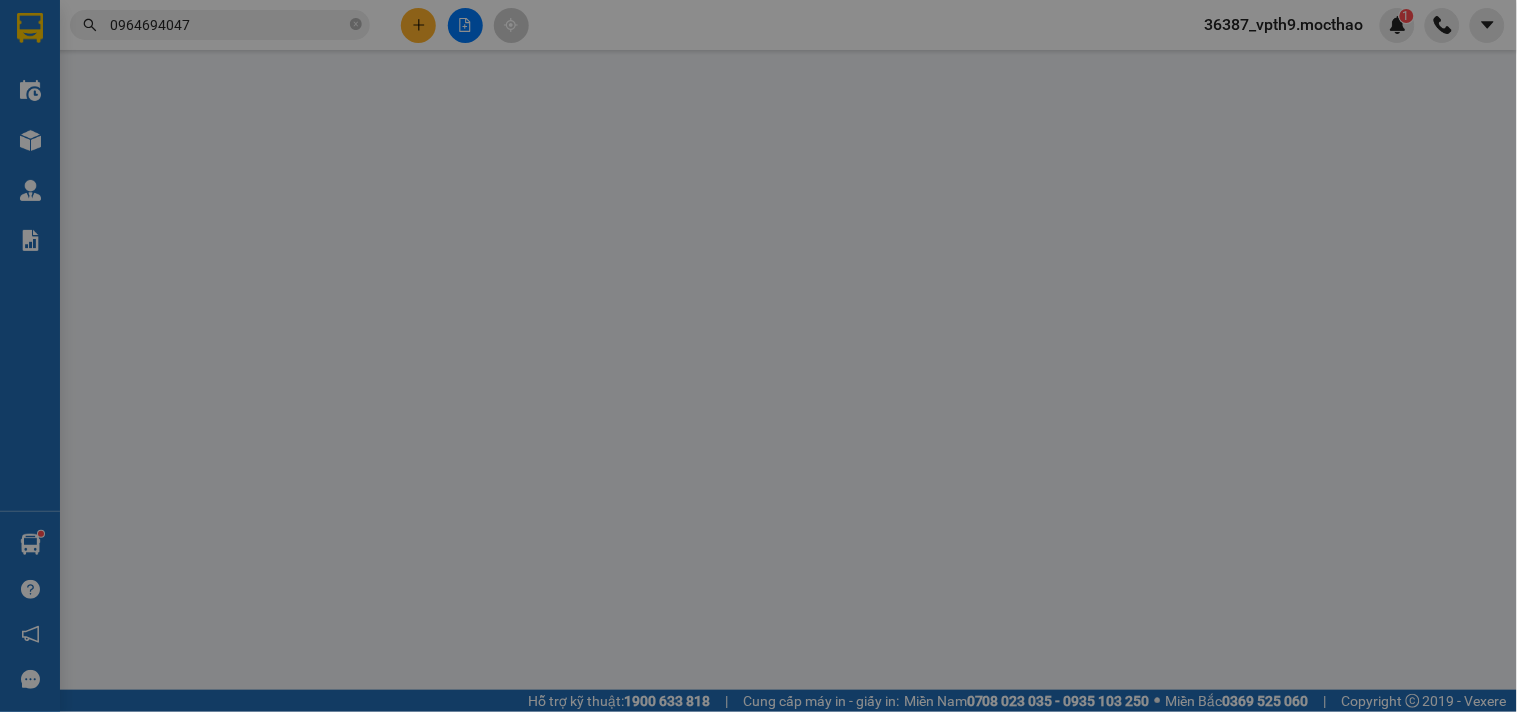 scroll, scrollTop: 0, scrollLeft: 0, axis: both 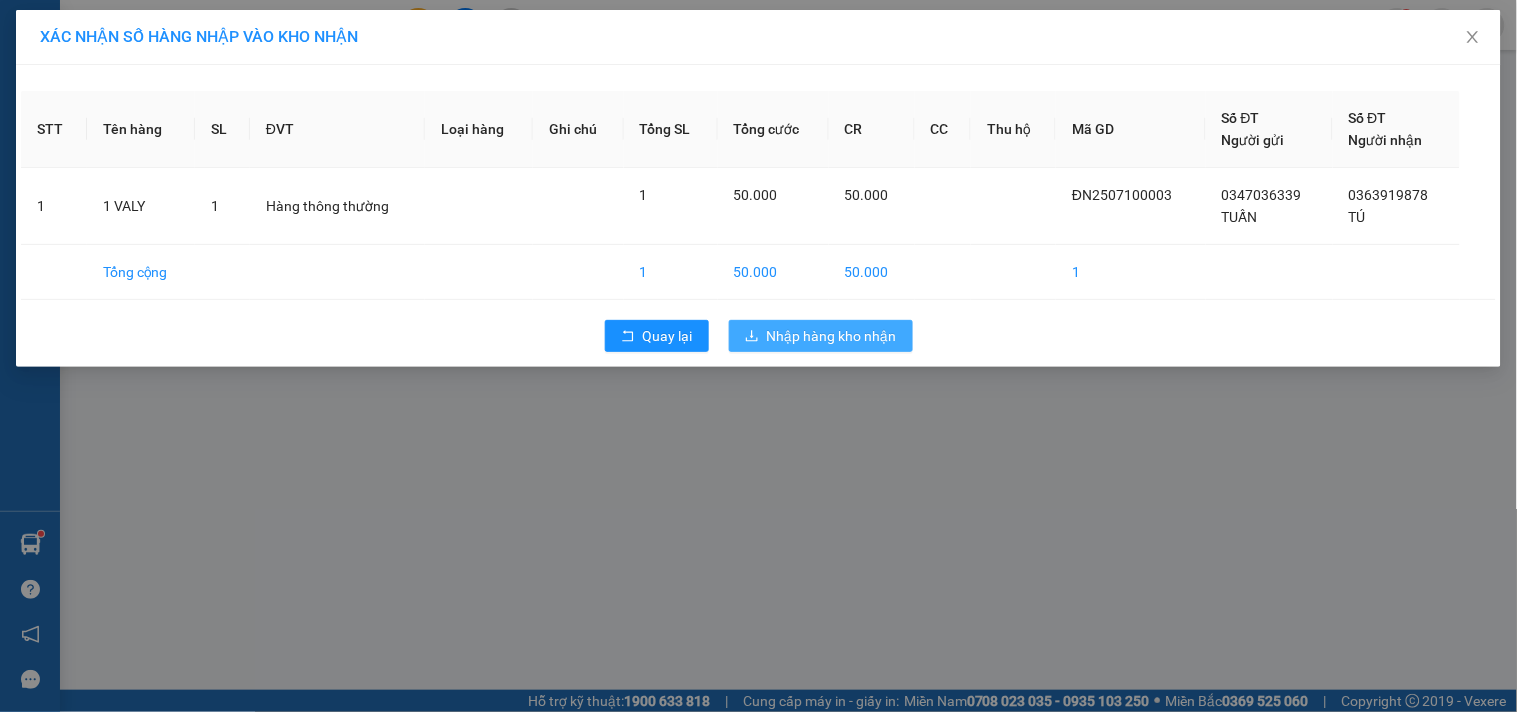 click on "Nhập hàng kho nhận" at bounding box center [821, 336] 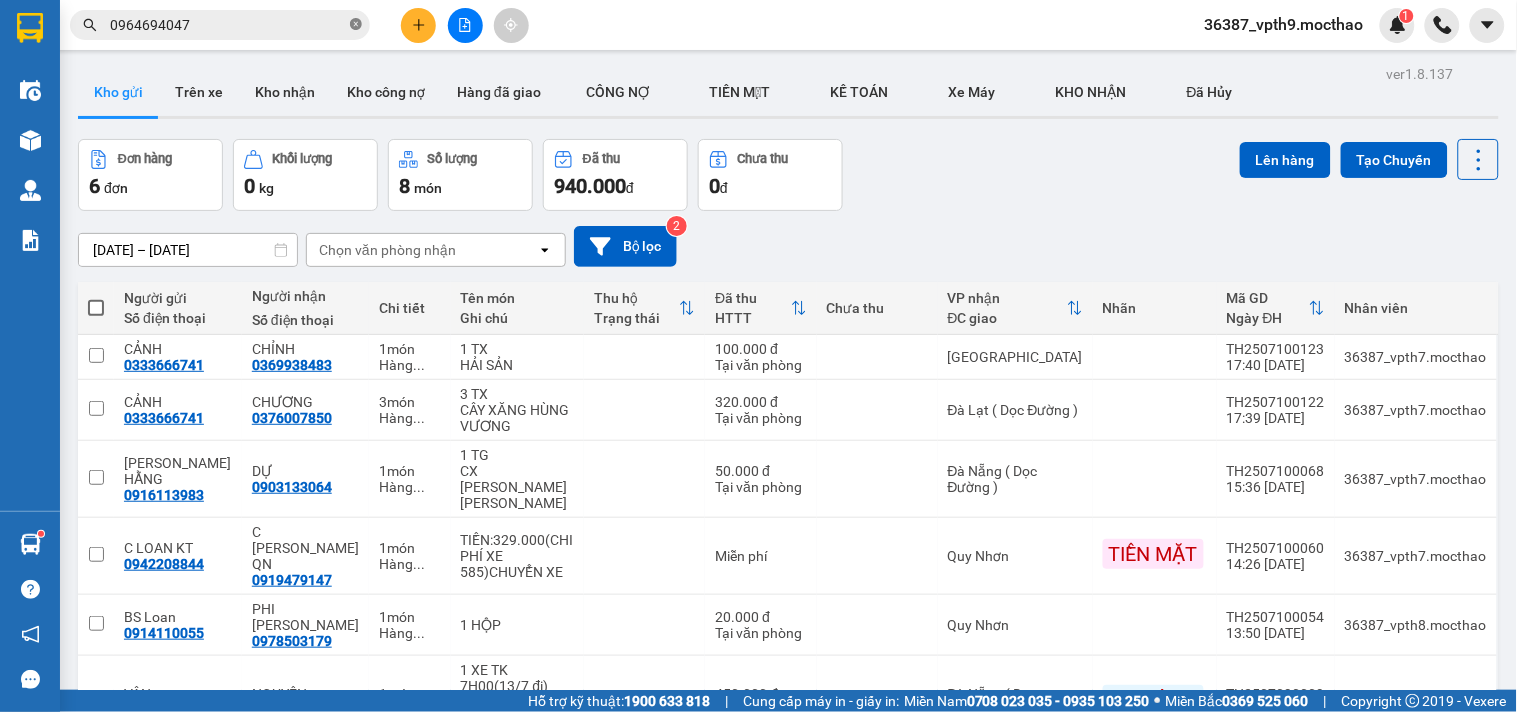 click 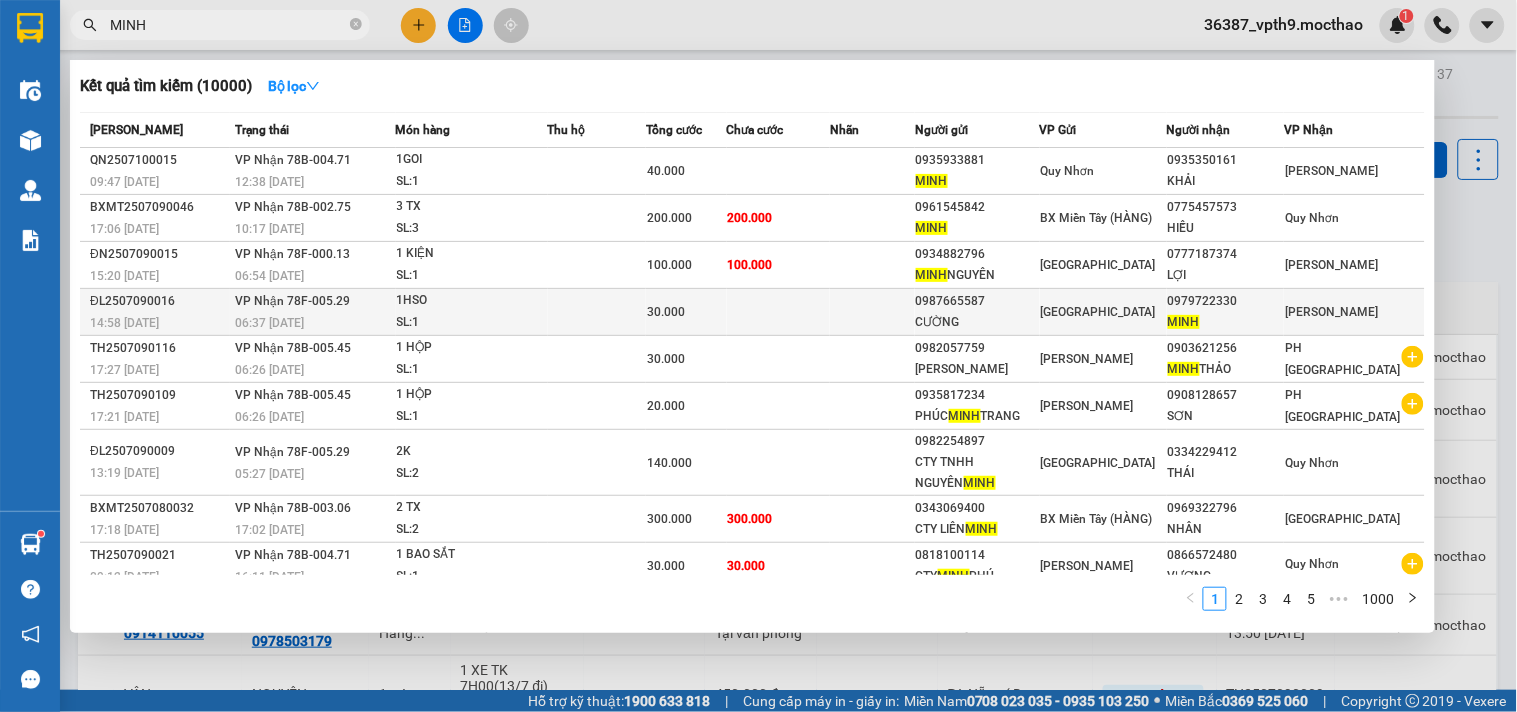 click on "0979722330" at bounding box center [1225, 301] 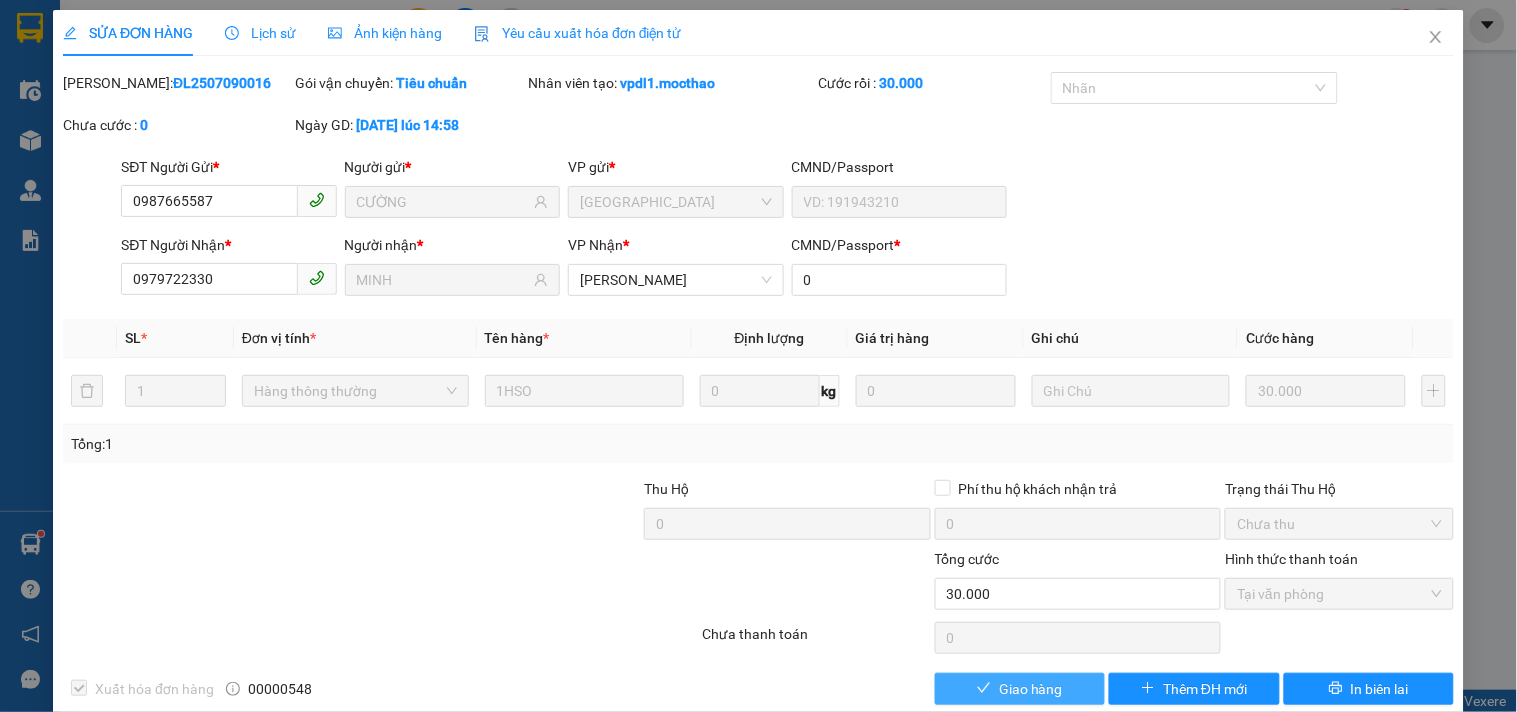 click on "Giao hàng" at bounding box center (1031, 689) 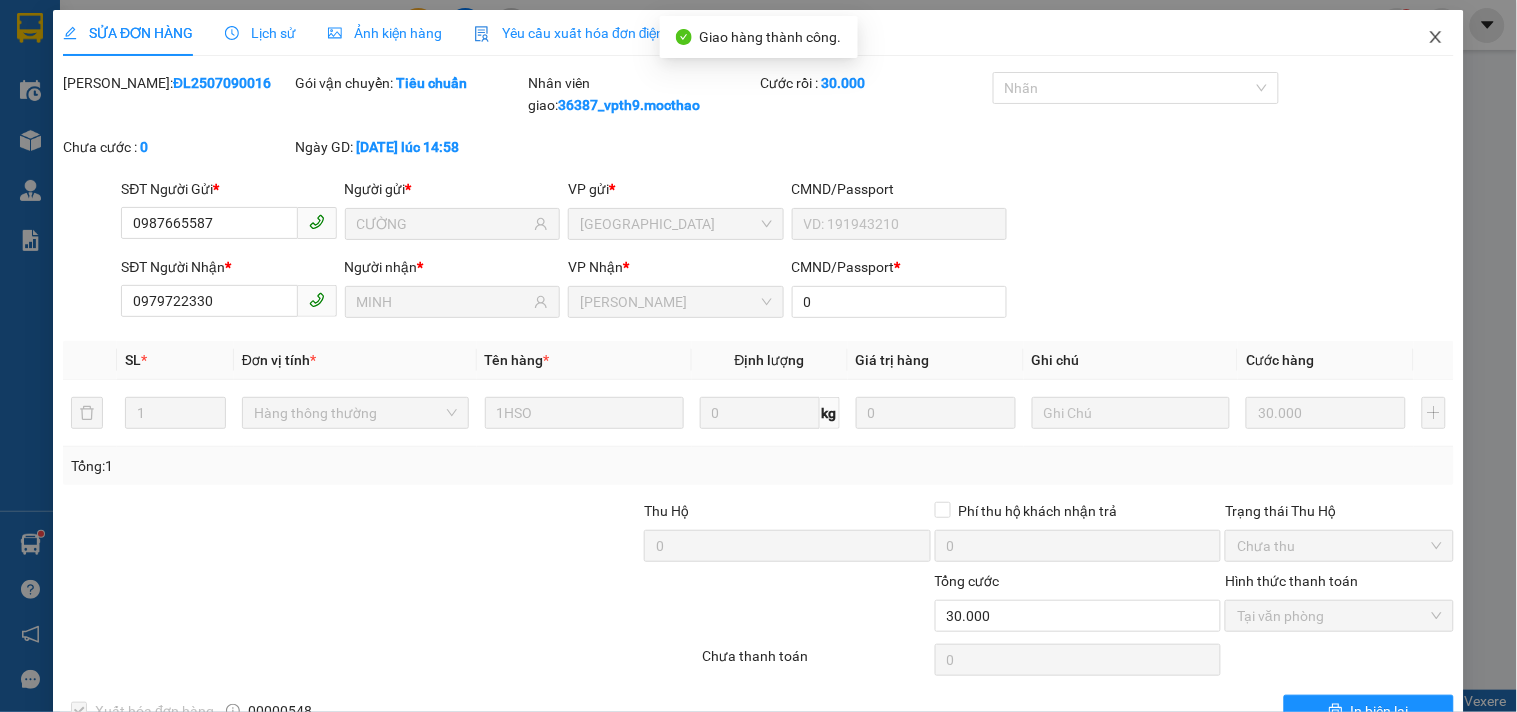 click 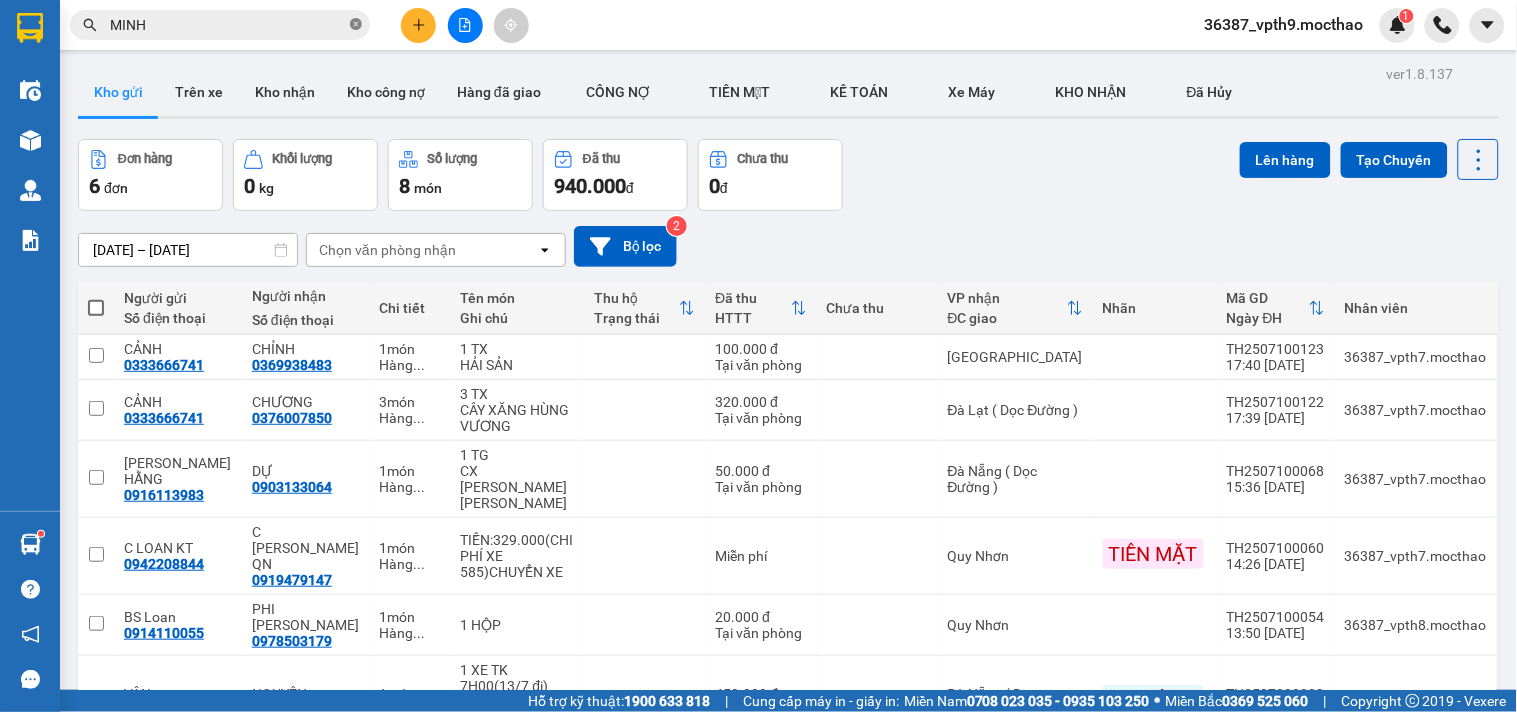click 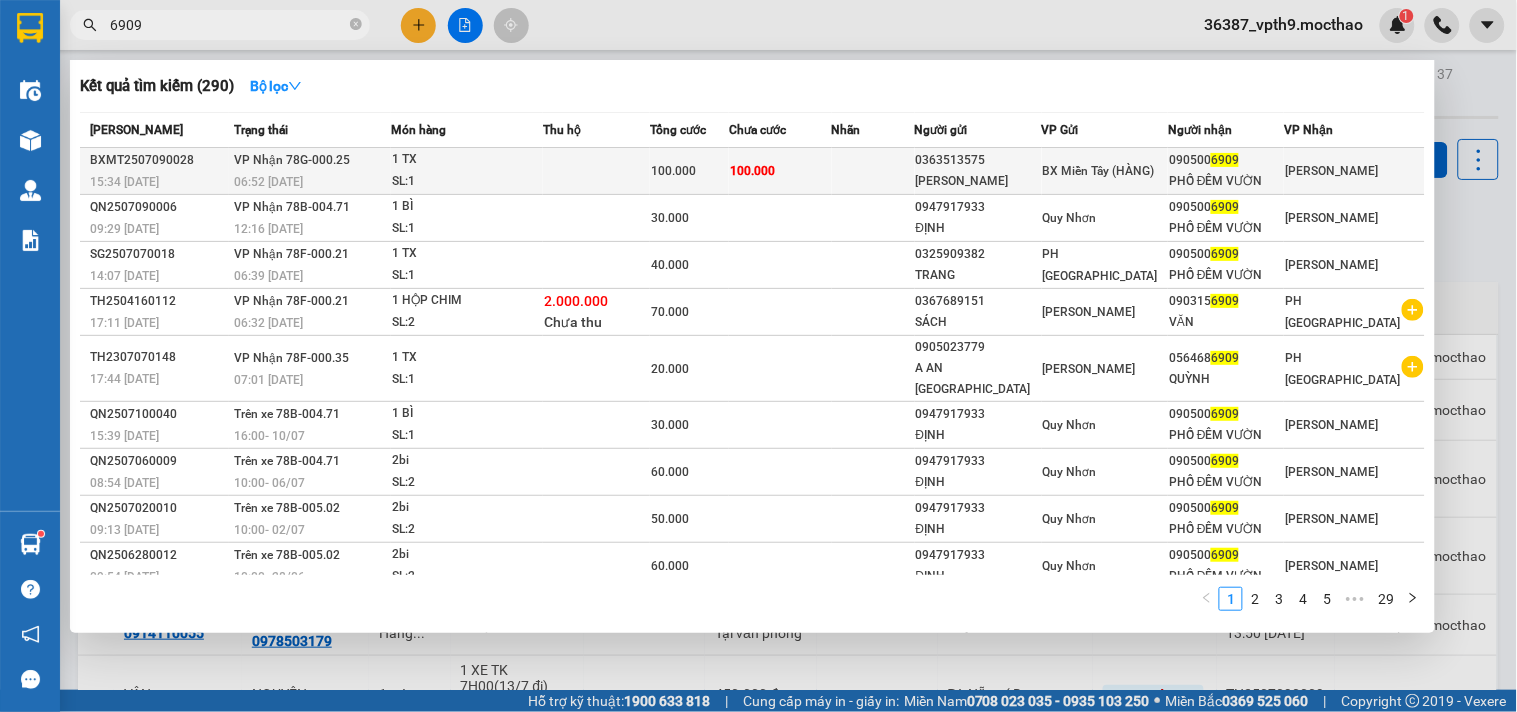 click on "PHỐ ĐÊM VƯỜN" at bounding box center (1226, 181) 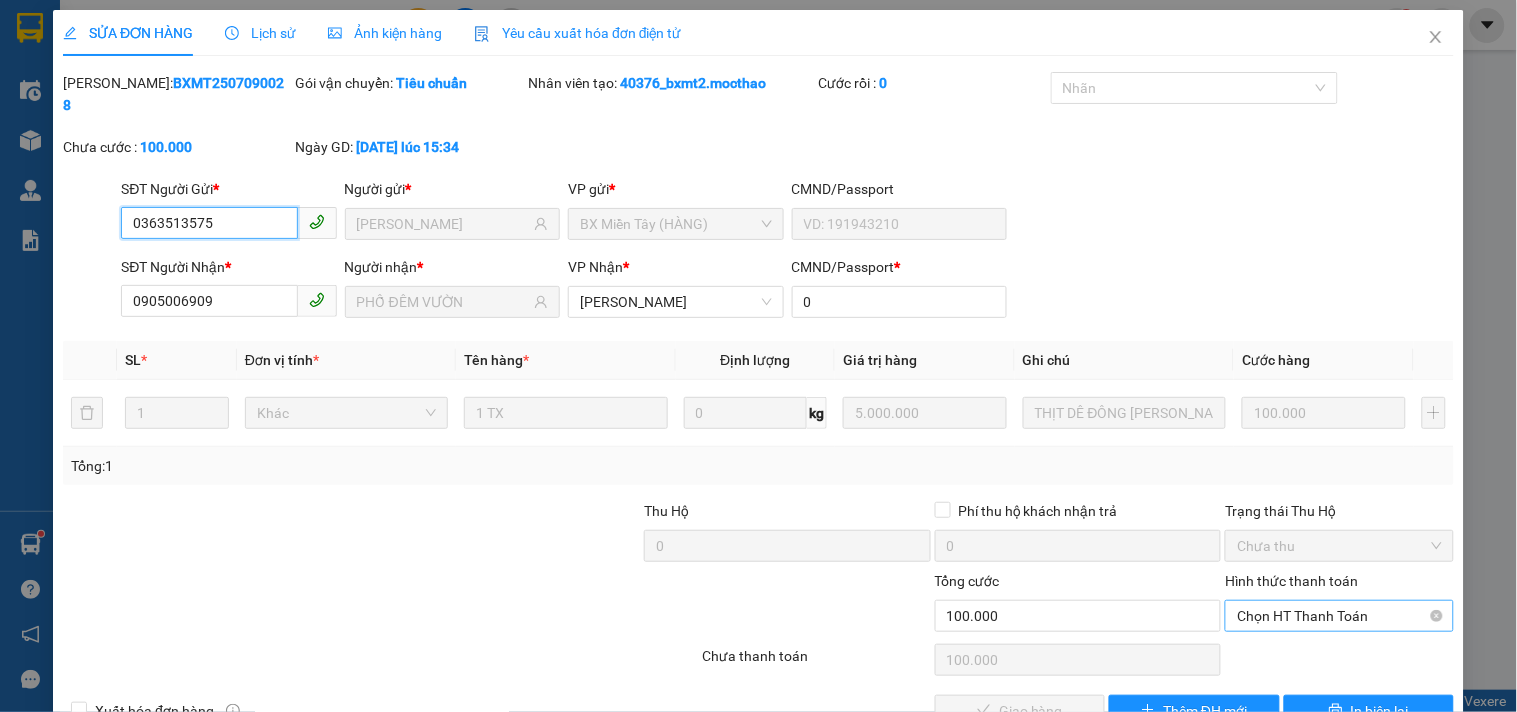 click on "Chọn HT Thanh Toán" at bounding box center (1339, 616) 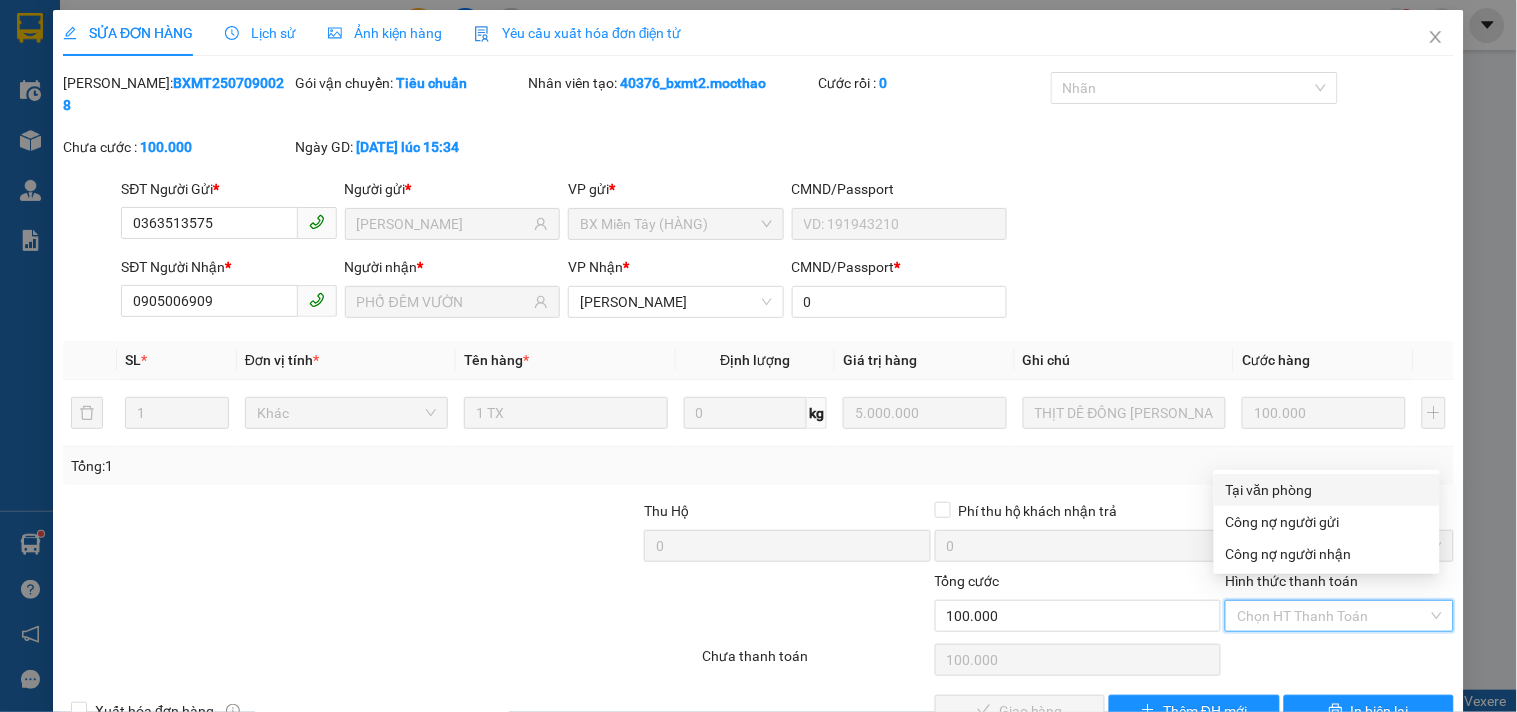 drag, startPoint x: 1282, startPoint y: 491, endPoint x: 1225, endPoint y: 547, distance: 79.9062 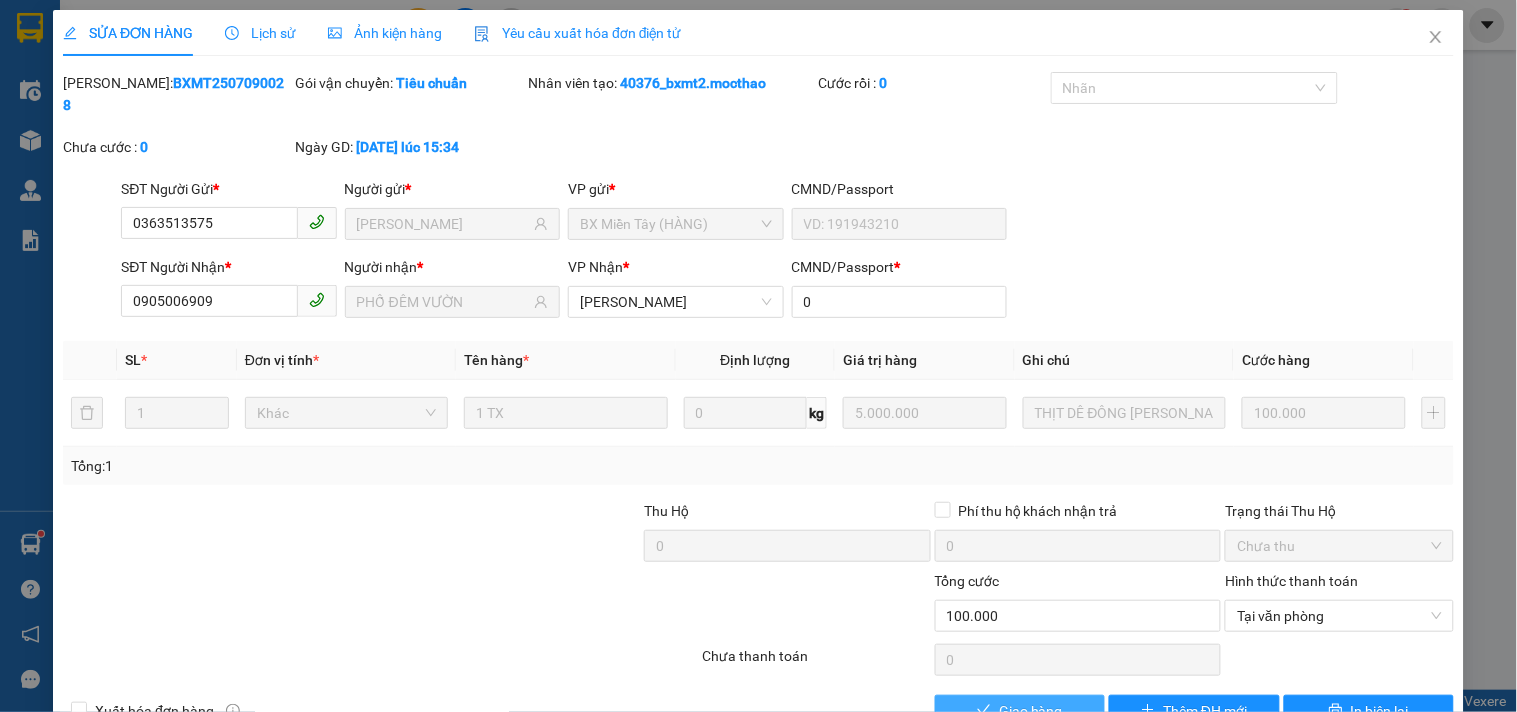 click on "Giao hàng" at bounding box center (1031, 711) 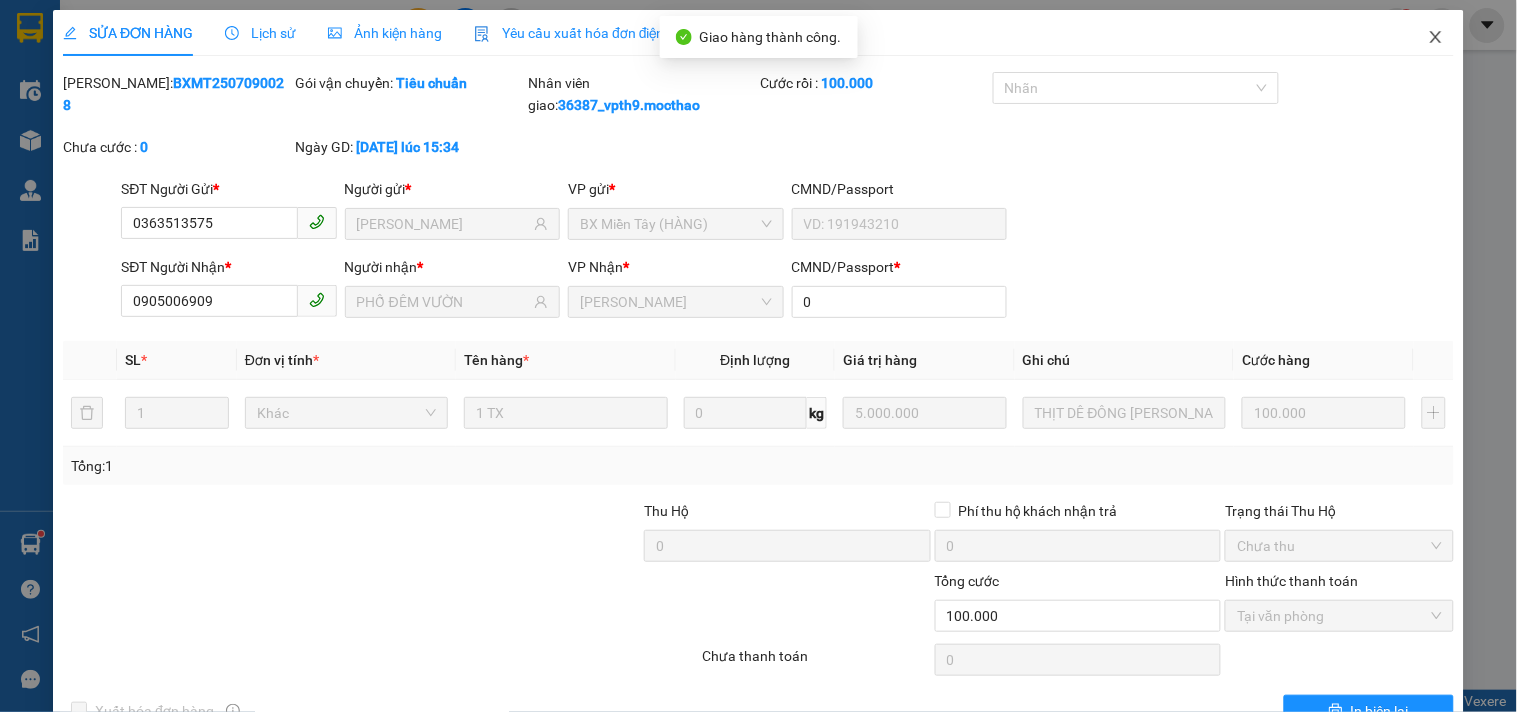 drag, startPoint x: 1422, startPoint y: 41, endPoint x: 140, endPoint y: 21, distance: 1282.156 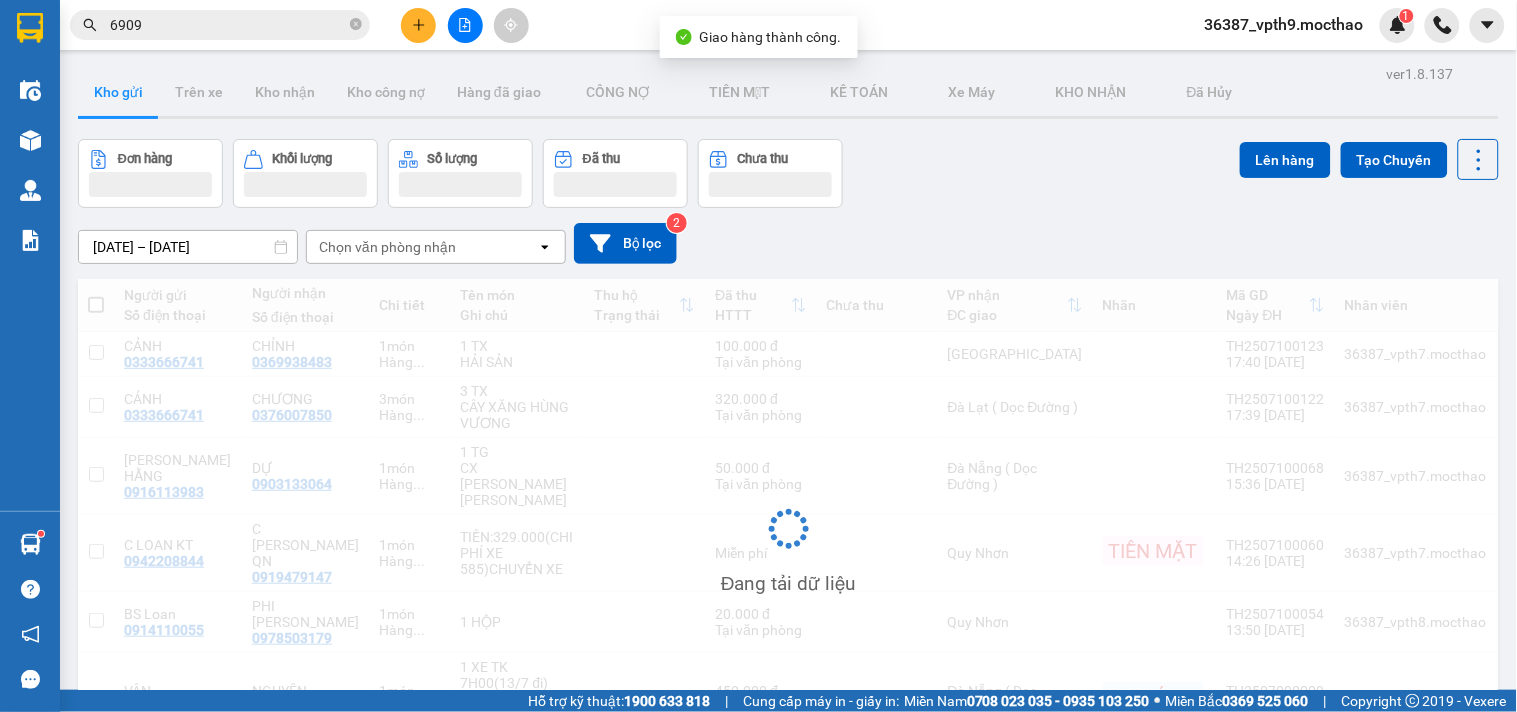 click on "6909" at bounding box center [220, 25] 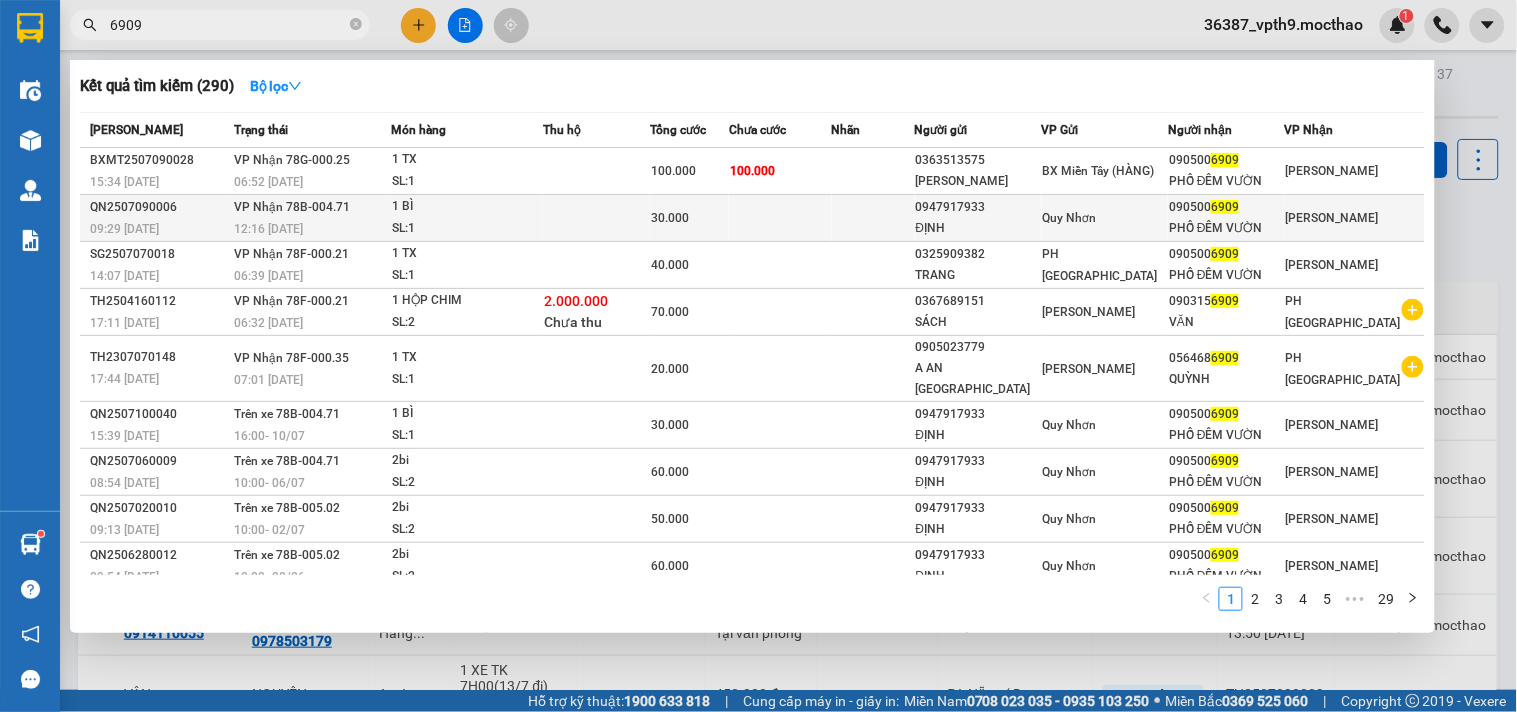 click on "[PERSON_NAME]" at bounding box center (1354, 218) 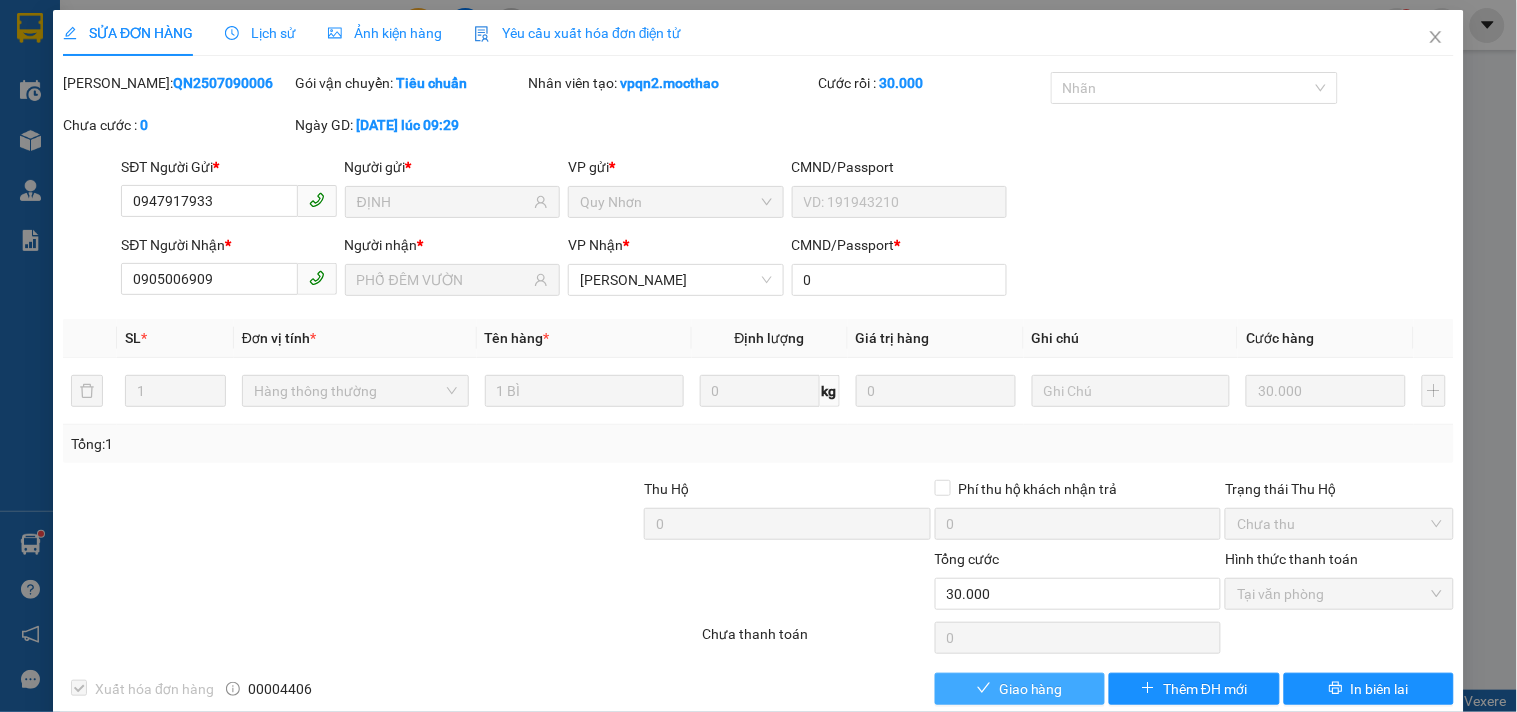 click on "Giao hàng" at bounding box center [1031, 689] 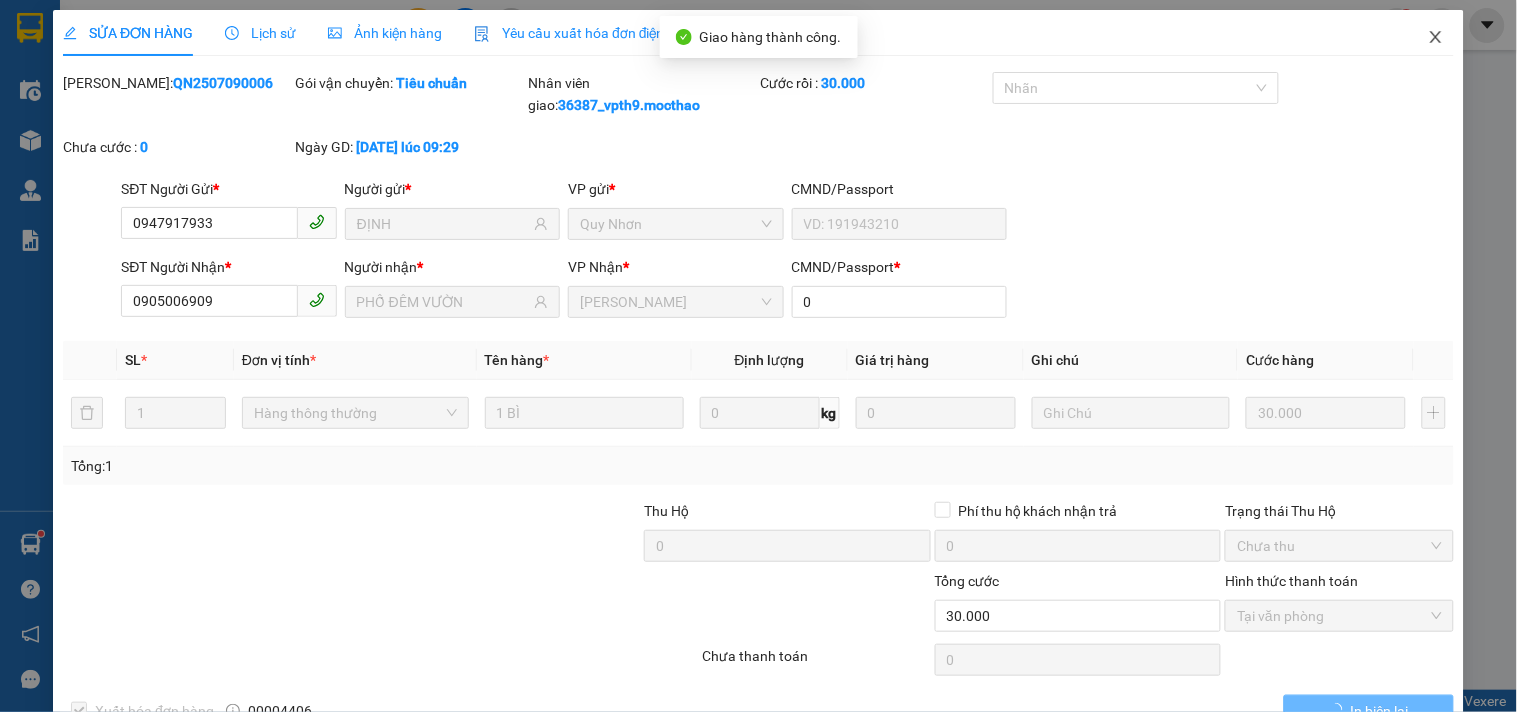 click at bounding box center (1436, 38) 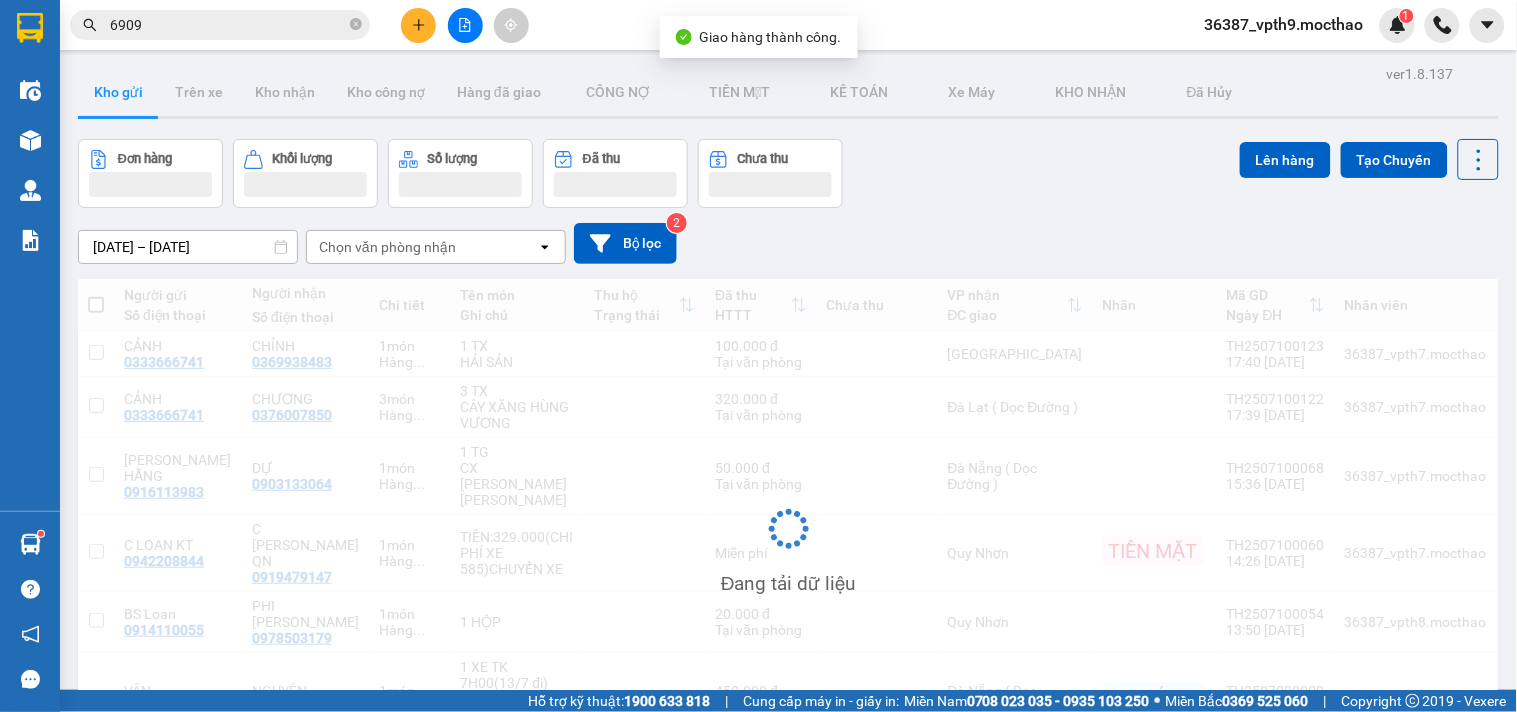 click on "6909" at bounding box center (228, 25) 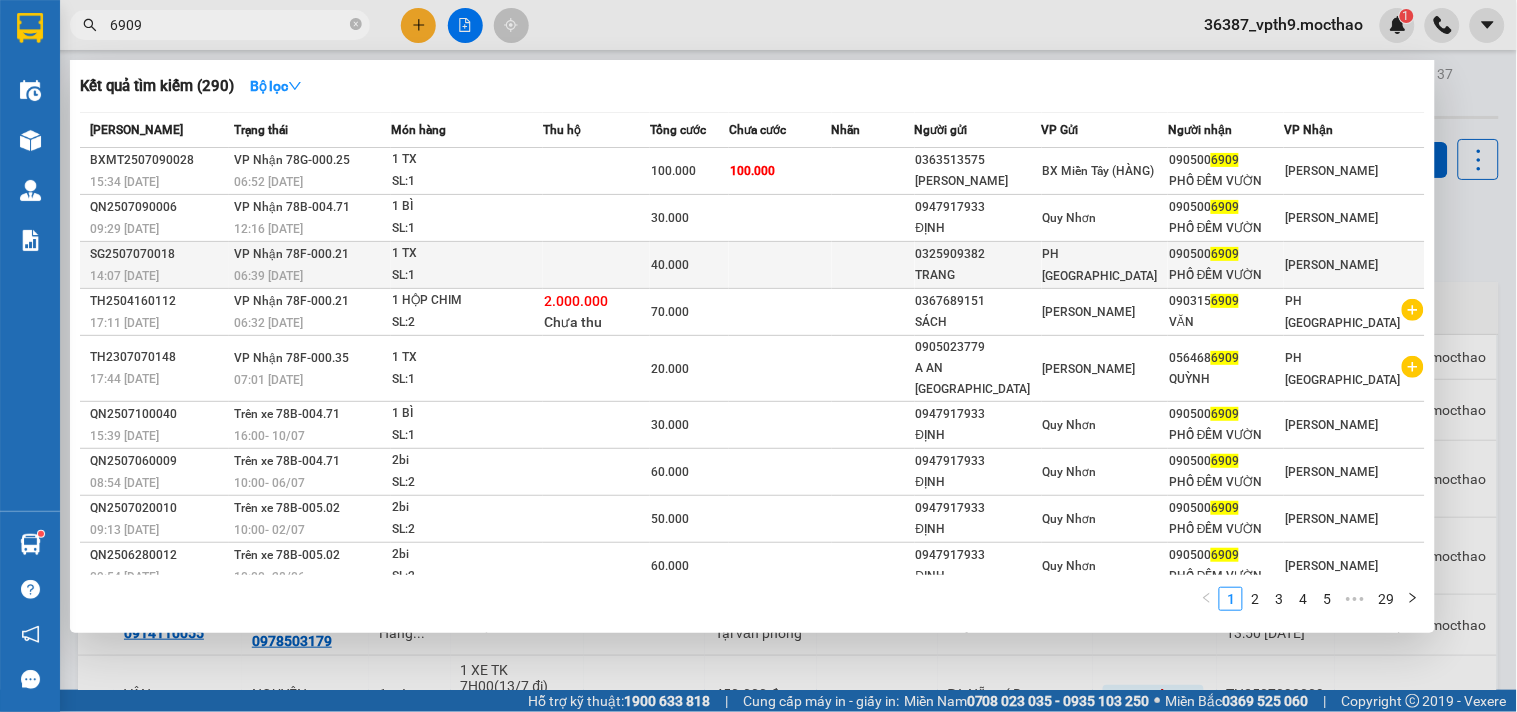 click on "PHỐ ĐÊM VƯỜN" at bounding box center (1226, 275) 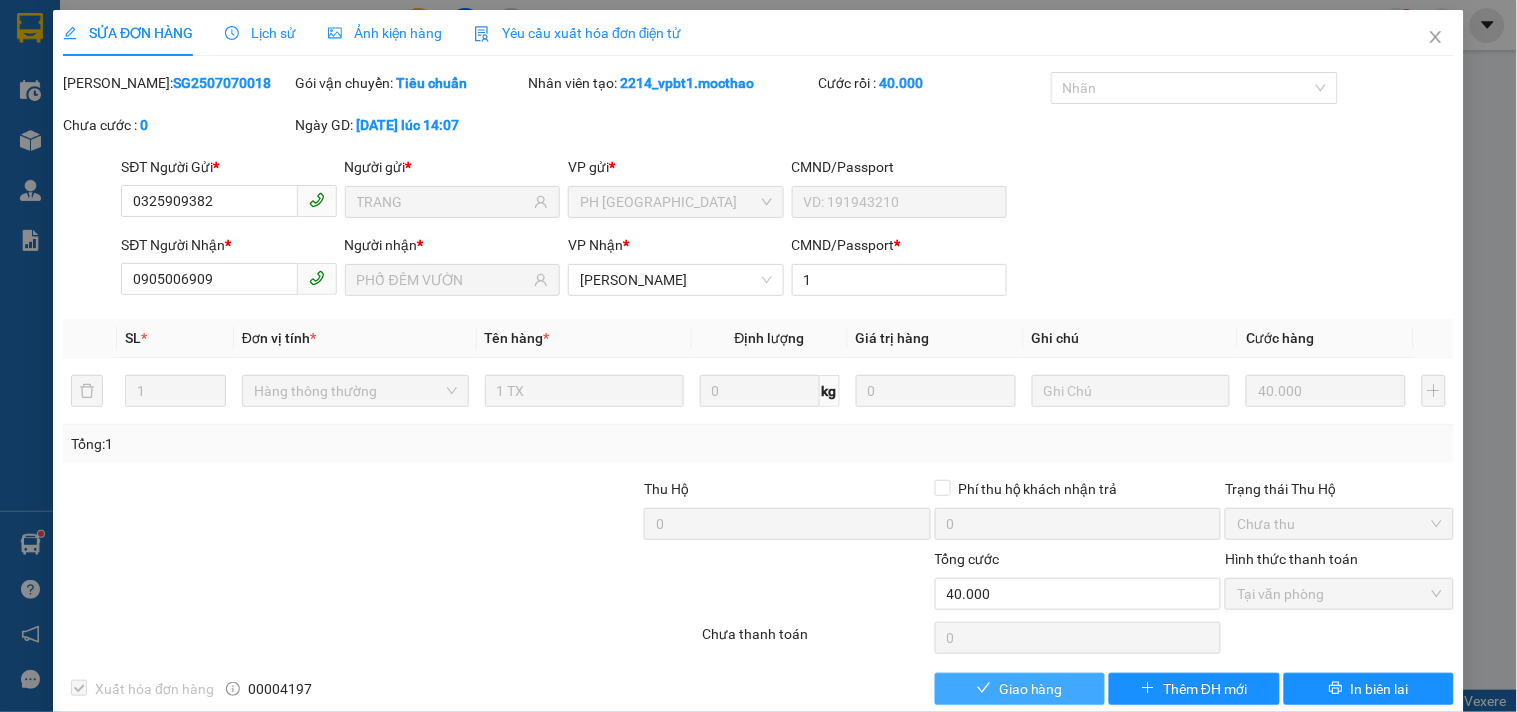 click on "Giao hàng" at bounding box center [1031, 689] 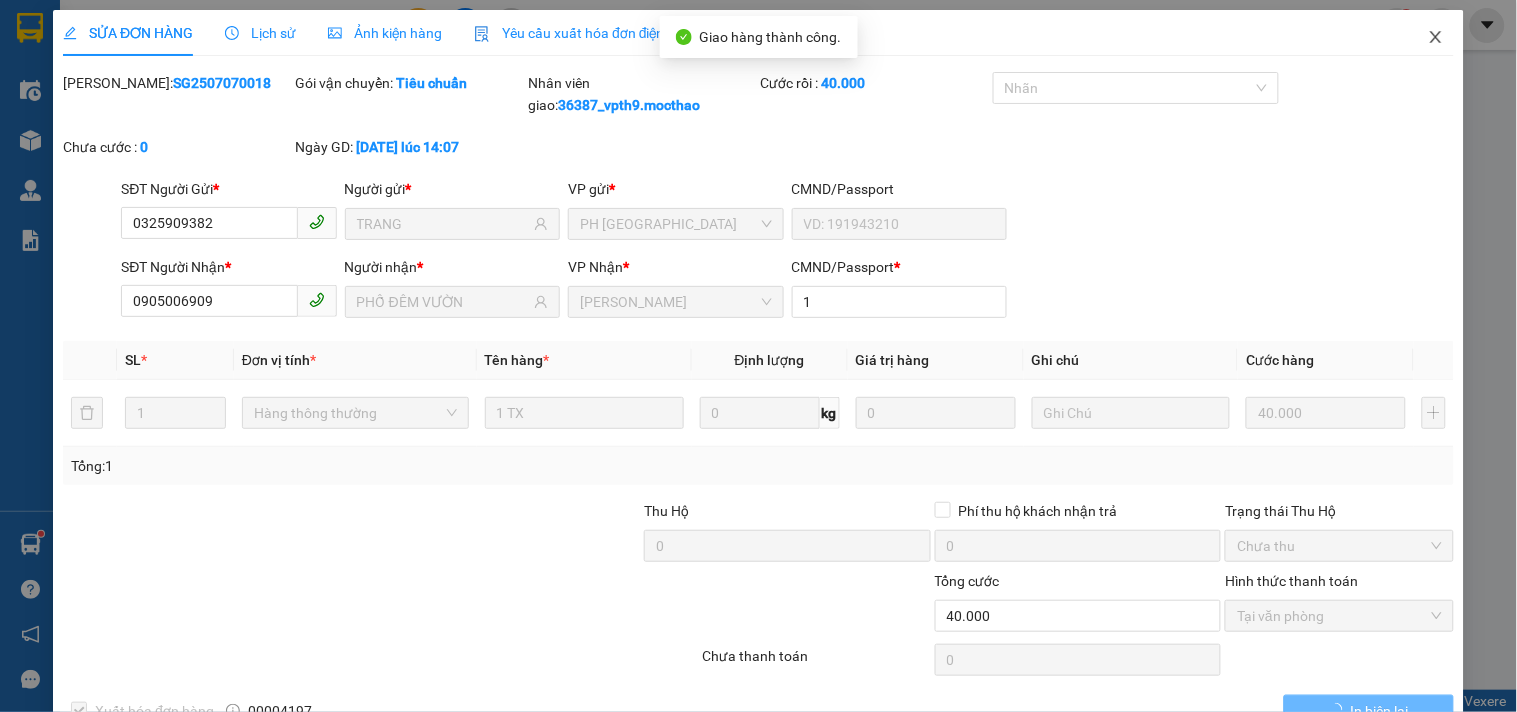 click at bounding box center (1436, 38) 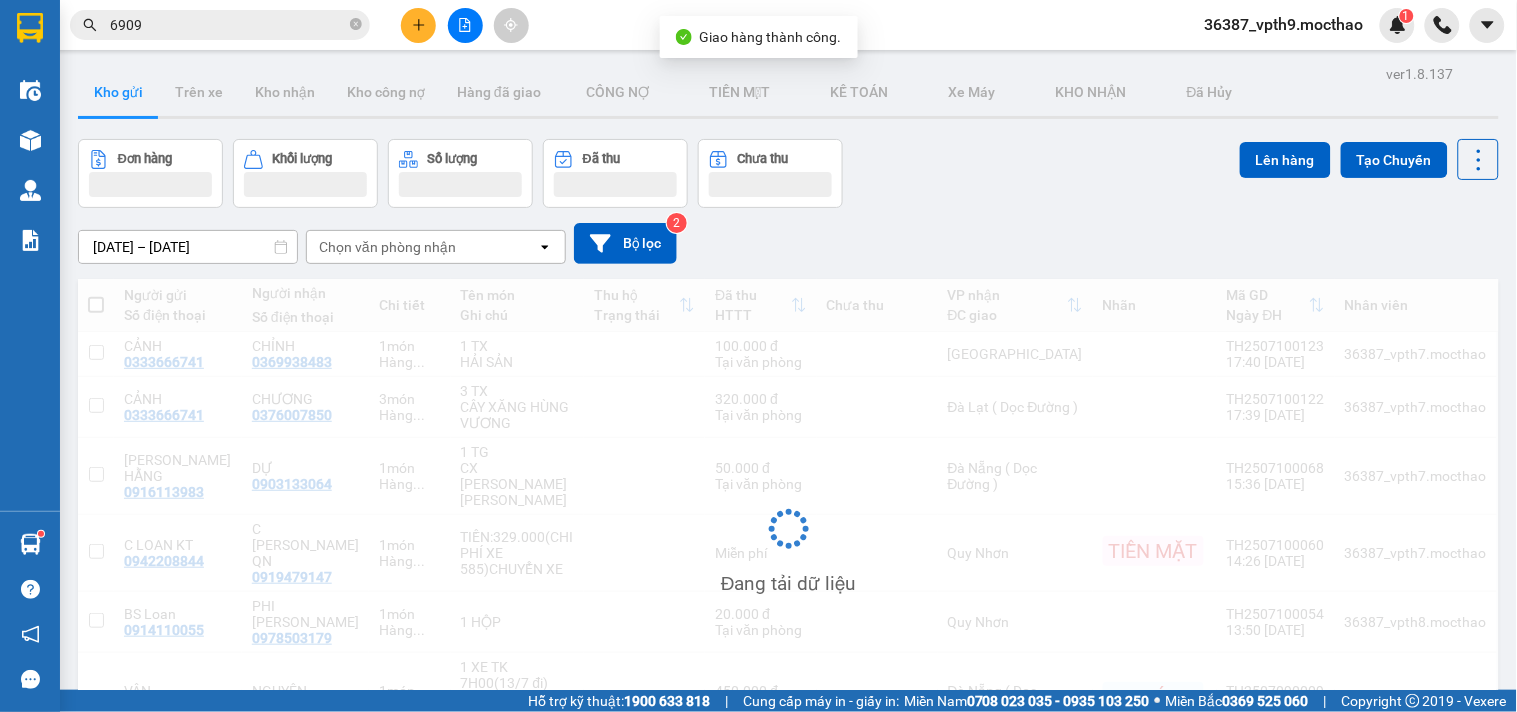 click on "6909" at bounding box center [228, 25] 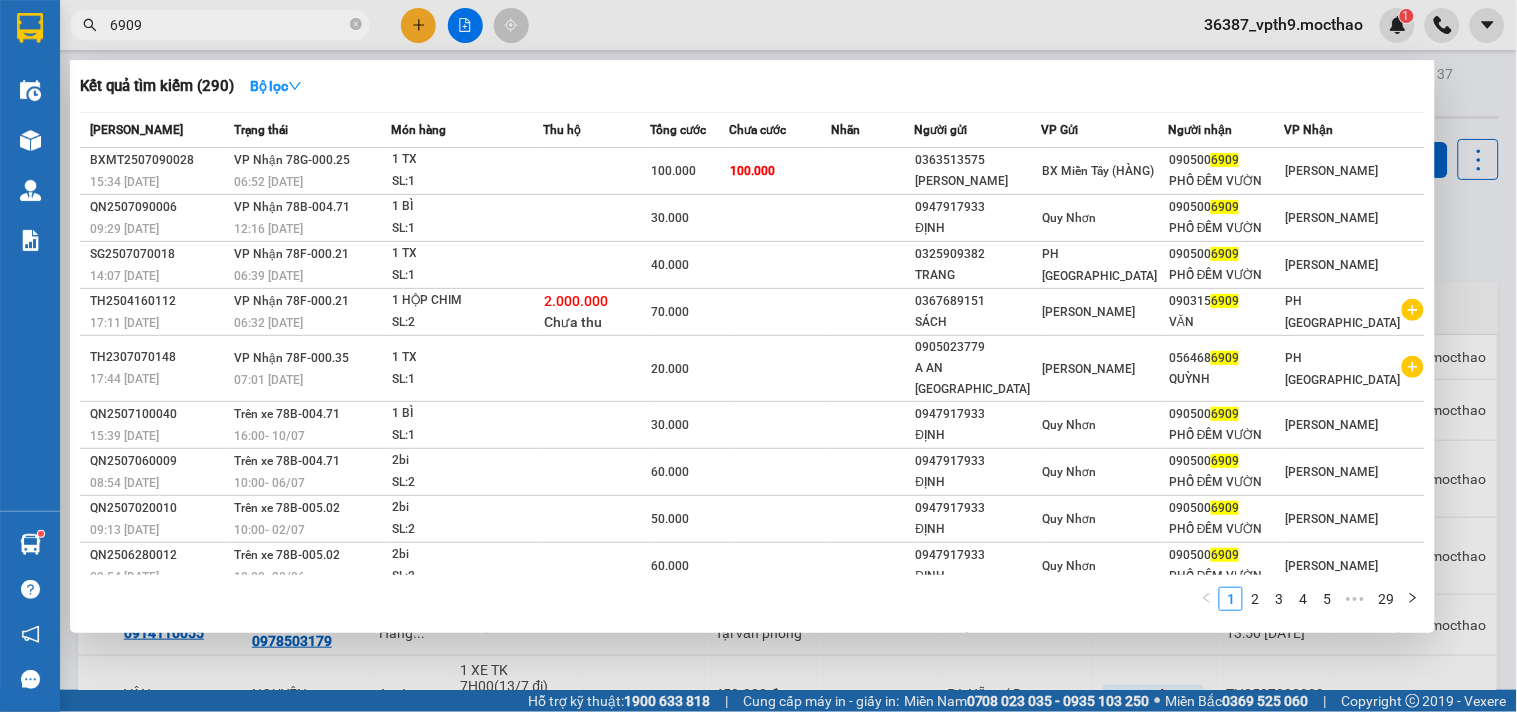 click at bounding box center (758, 356) 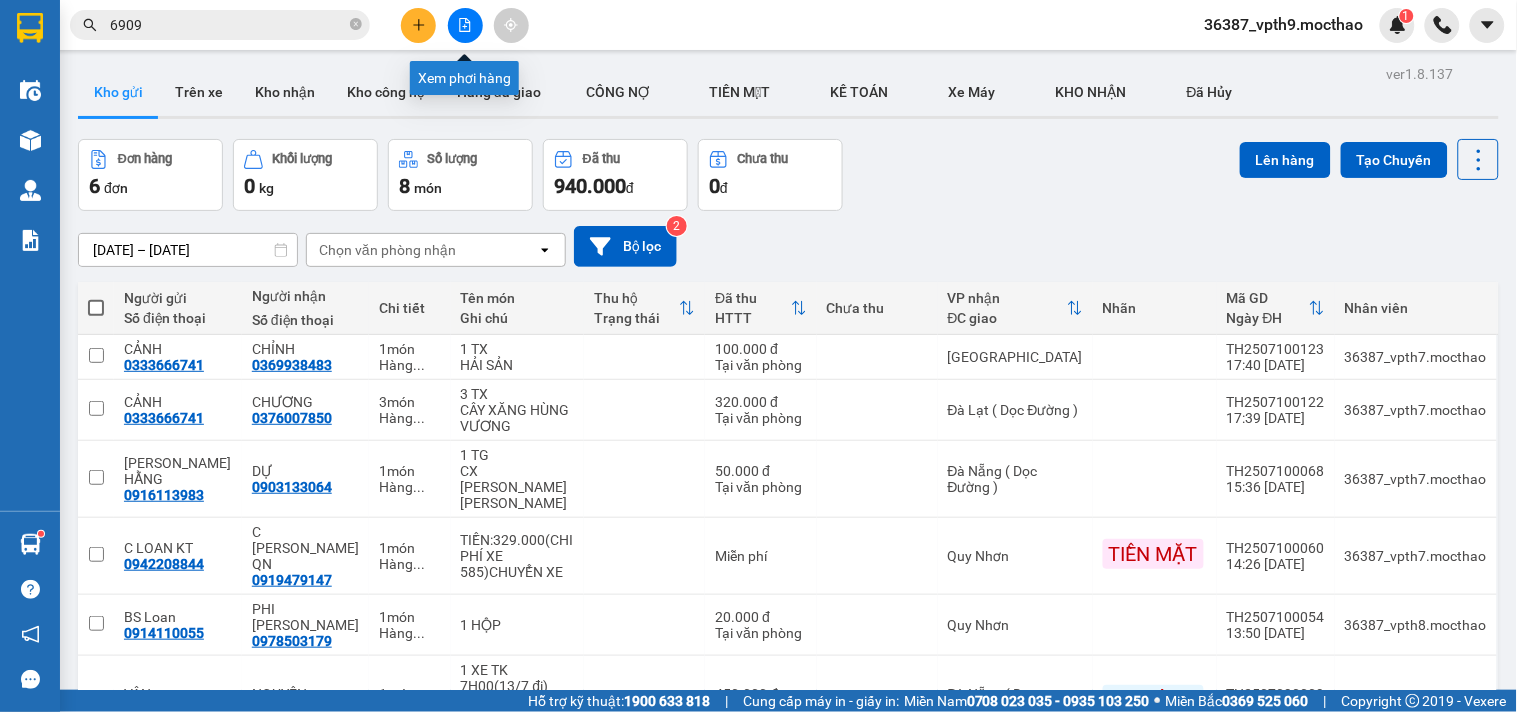 click at bounding box center (465, 25) 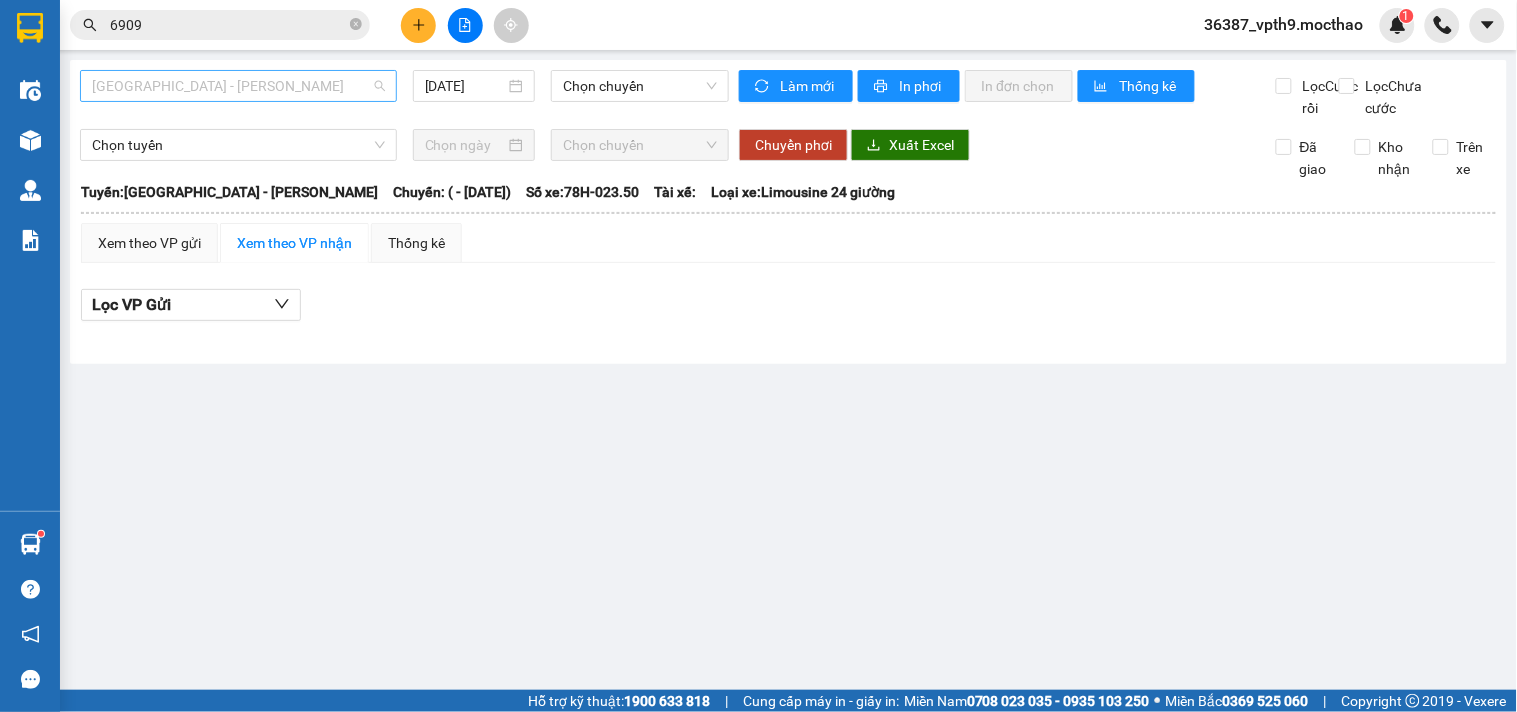 click on "[GEOGRAPHIC_DATA] - [PERSON_NAME]" at bounding box center (238, 86) 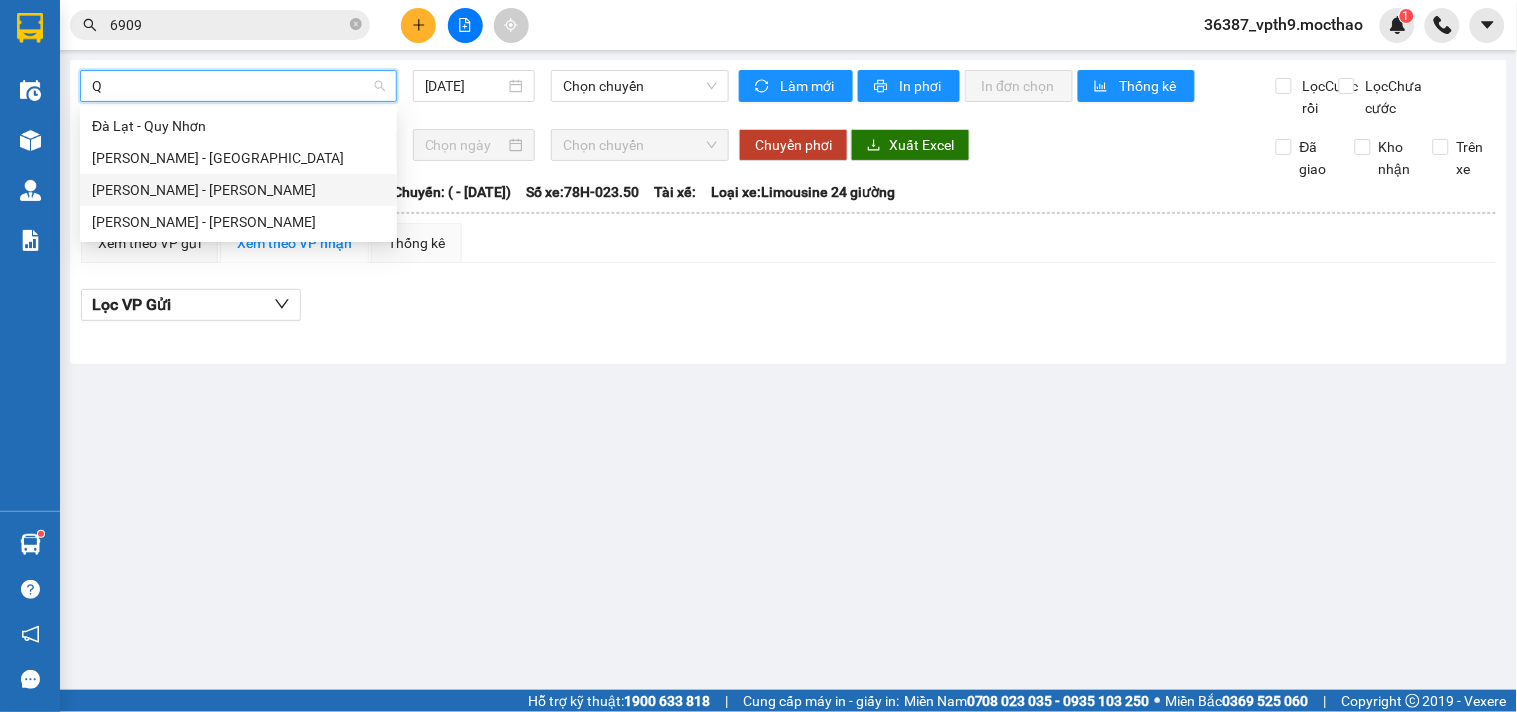 click on "Quy Nhơn - Tuy Hòa" at bounding box center [238, 190] 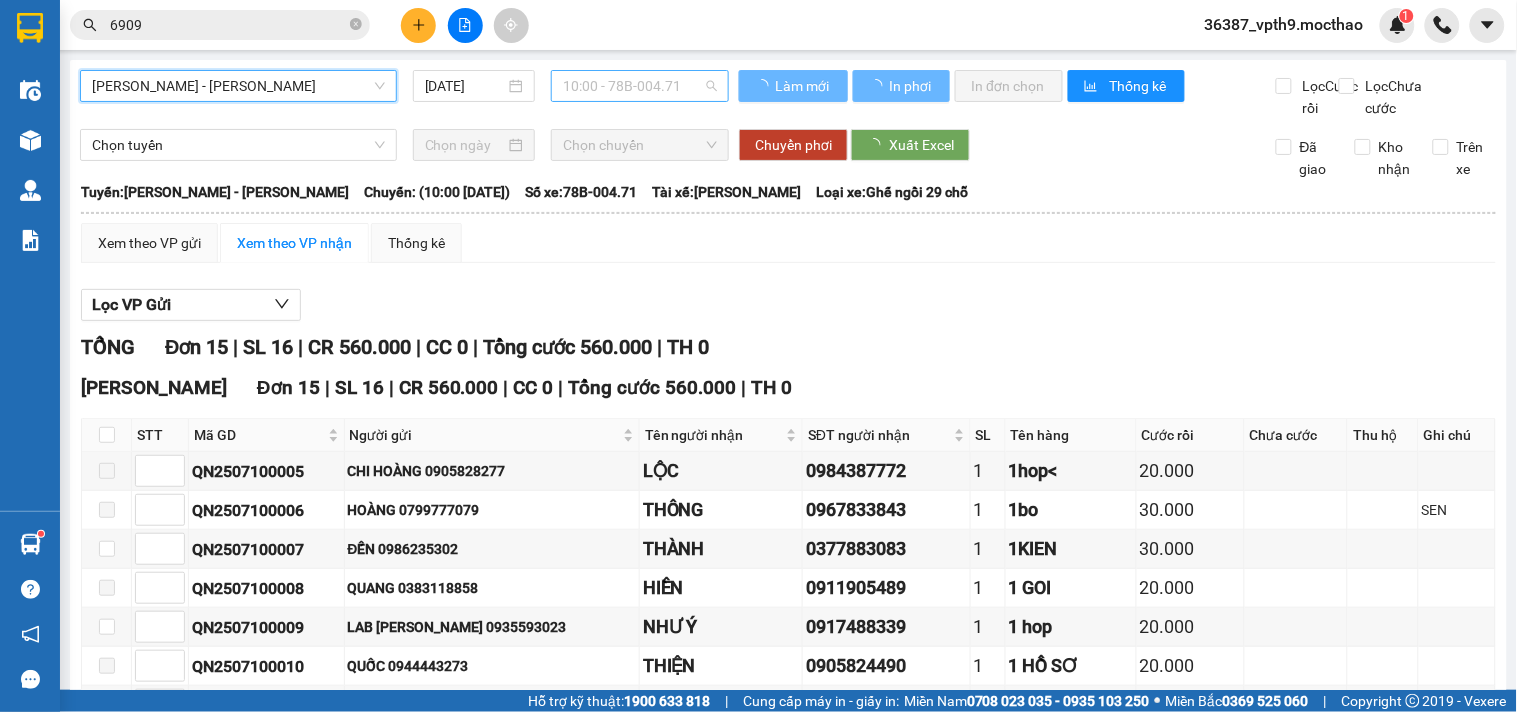 click on "10:00     - 78B-004.71" at bounding box center (640, 86) 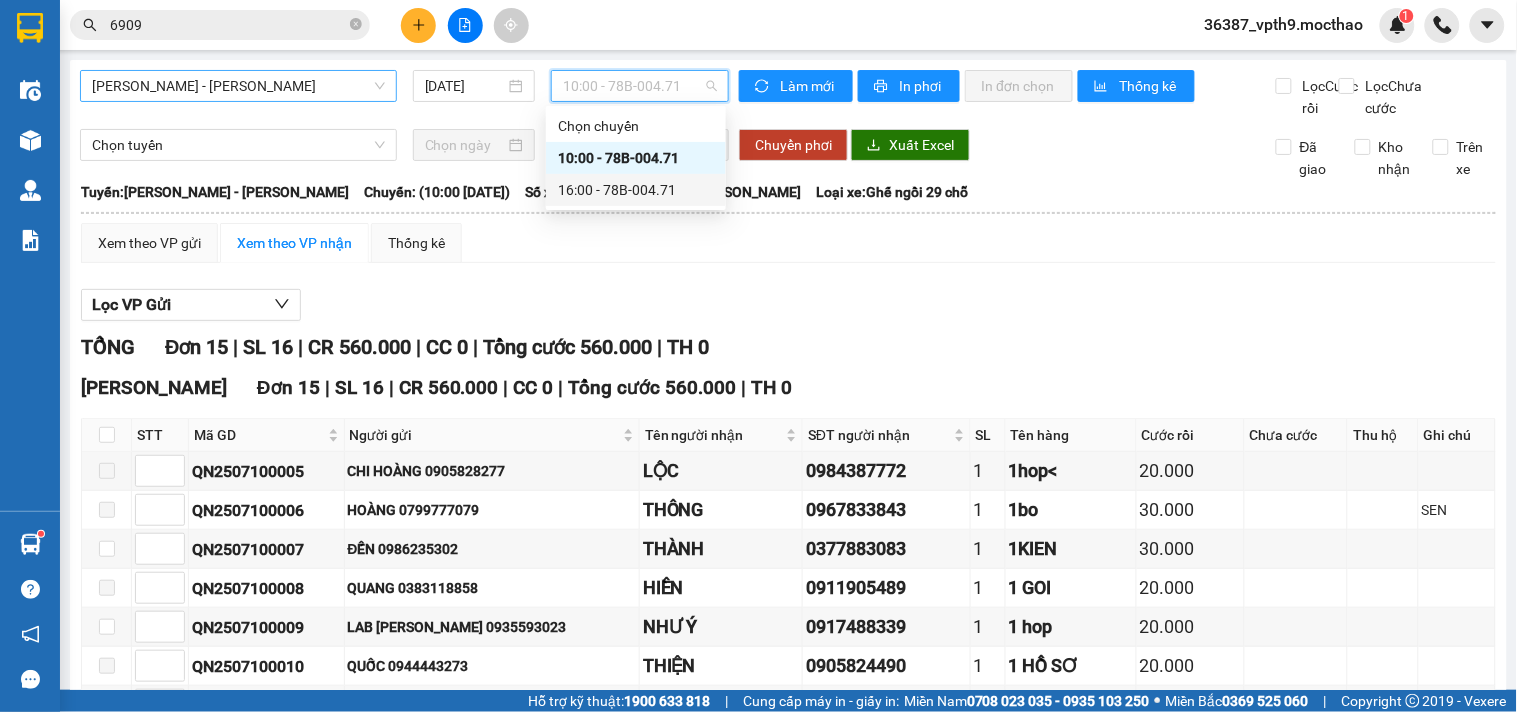click on "16:00     - 78B-004.71" at bounding box center (636, 190) 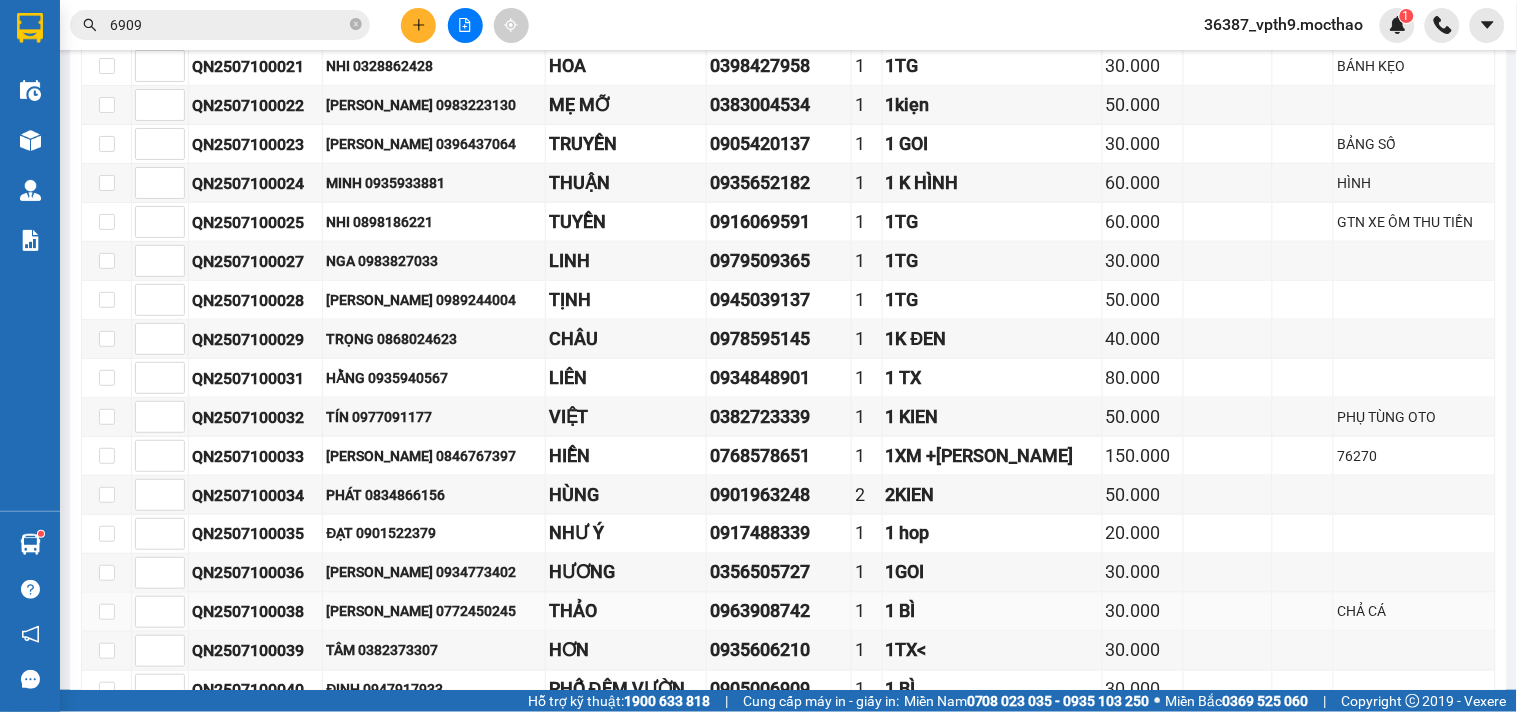 scroll, scrollTop: 634, scrollLeft: 0, axis: vertical 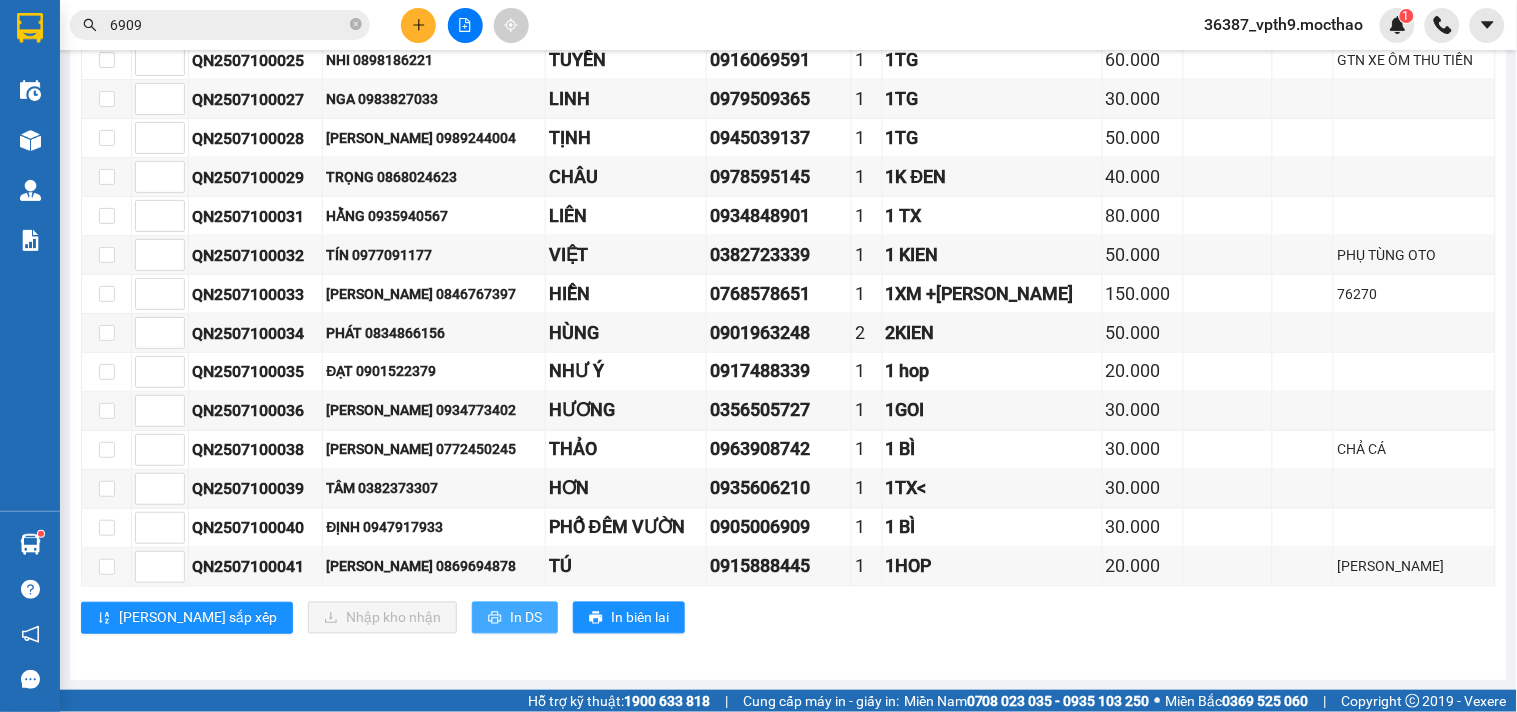 click on "In DS" at bounding box center [526, 618] 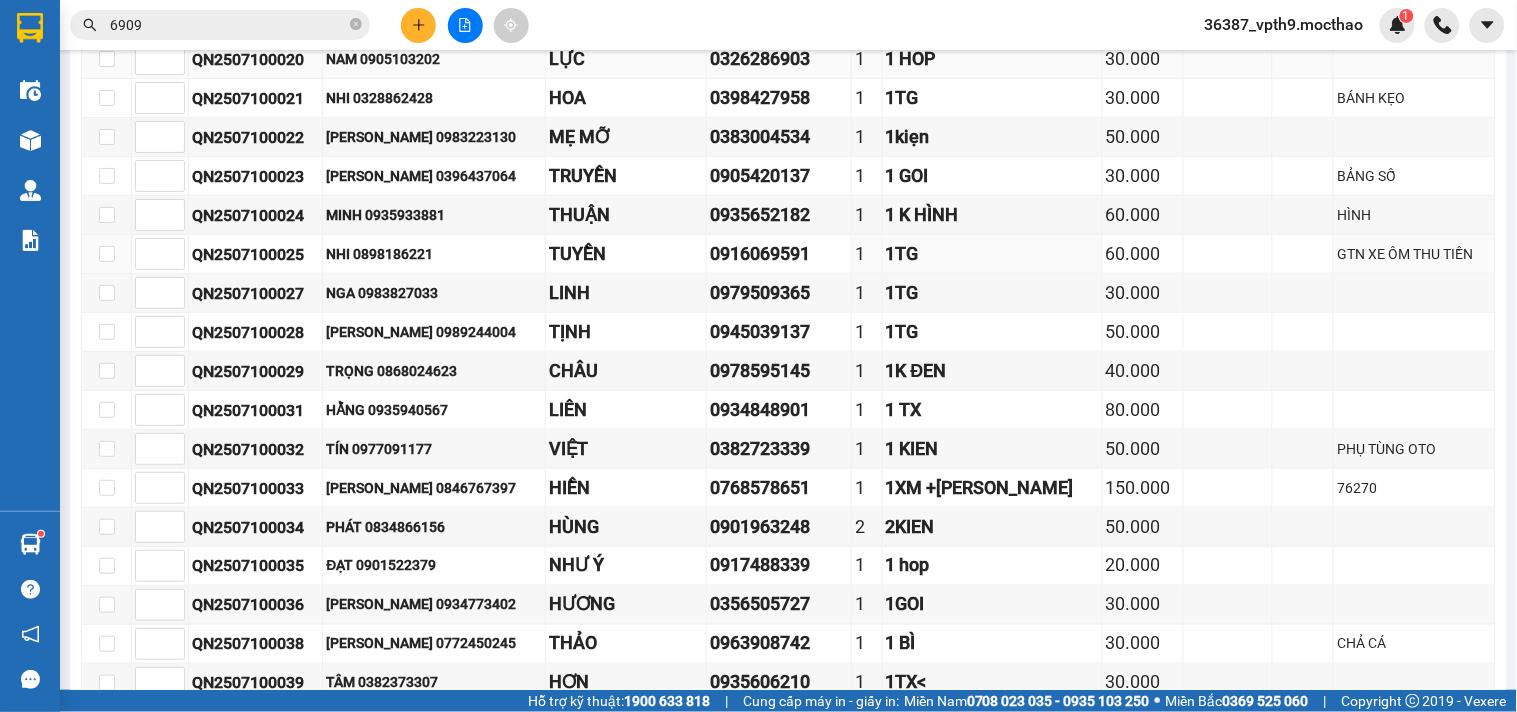 scroll, scrollTop: 301, scrollLeft: 0, axis: vertical 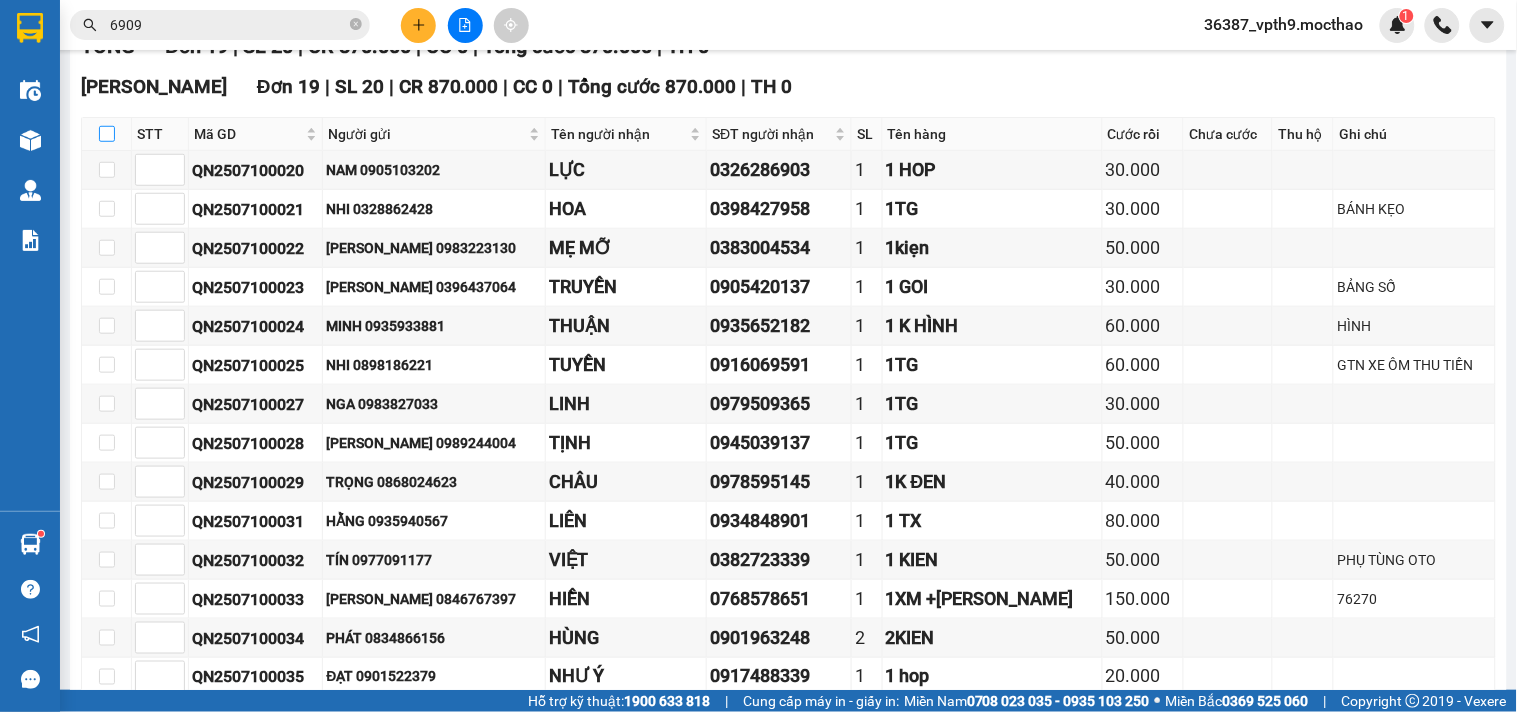 click at bounding box center (107, 134) 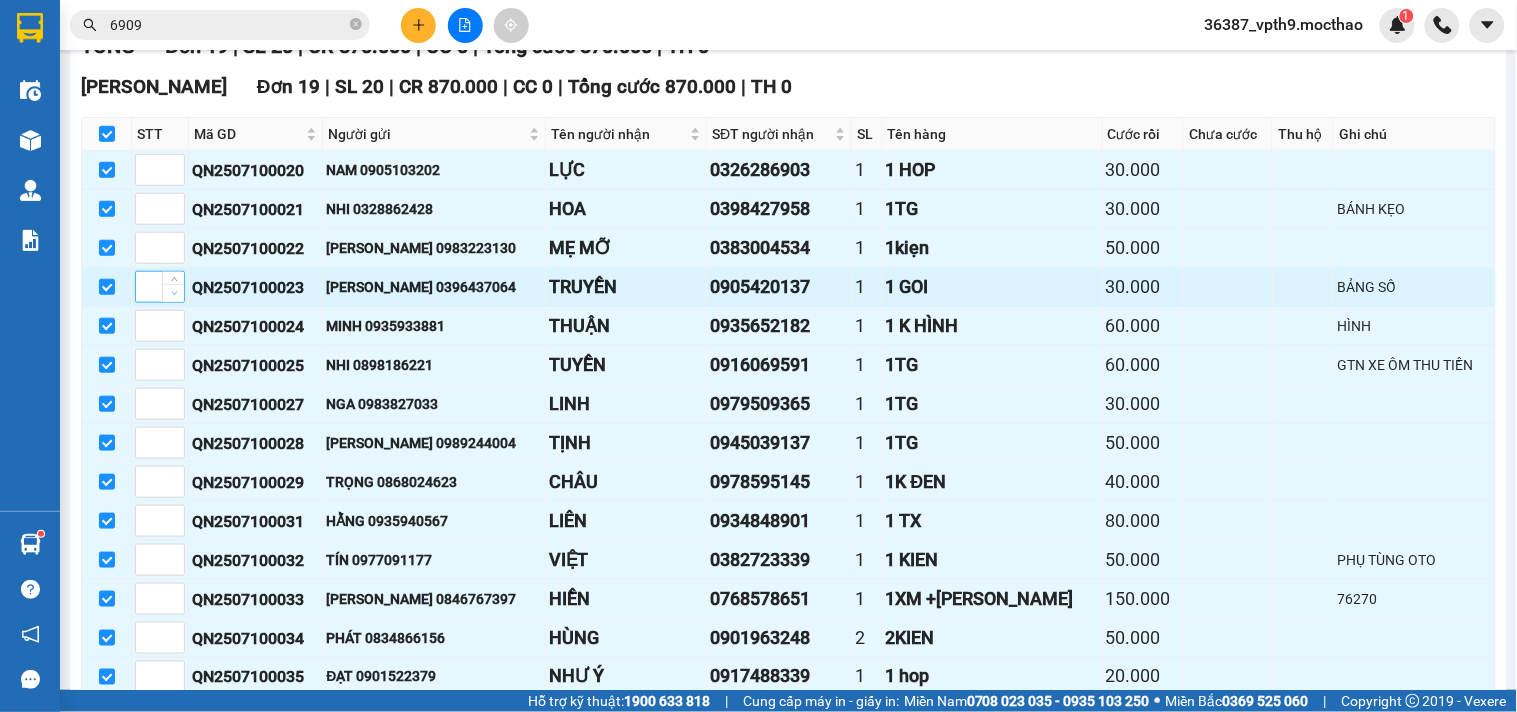 scroll, scrollTop: 412, scrollLeft: 0, axis: vertical 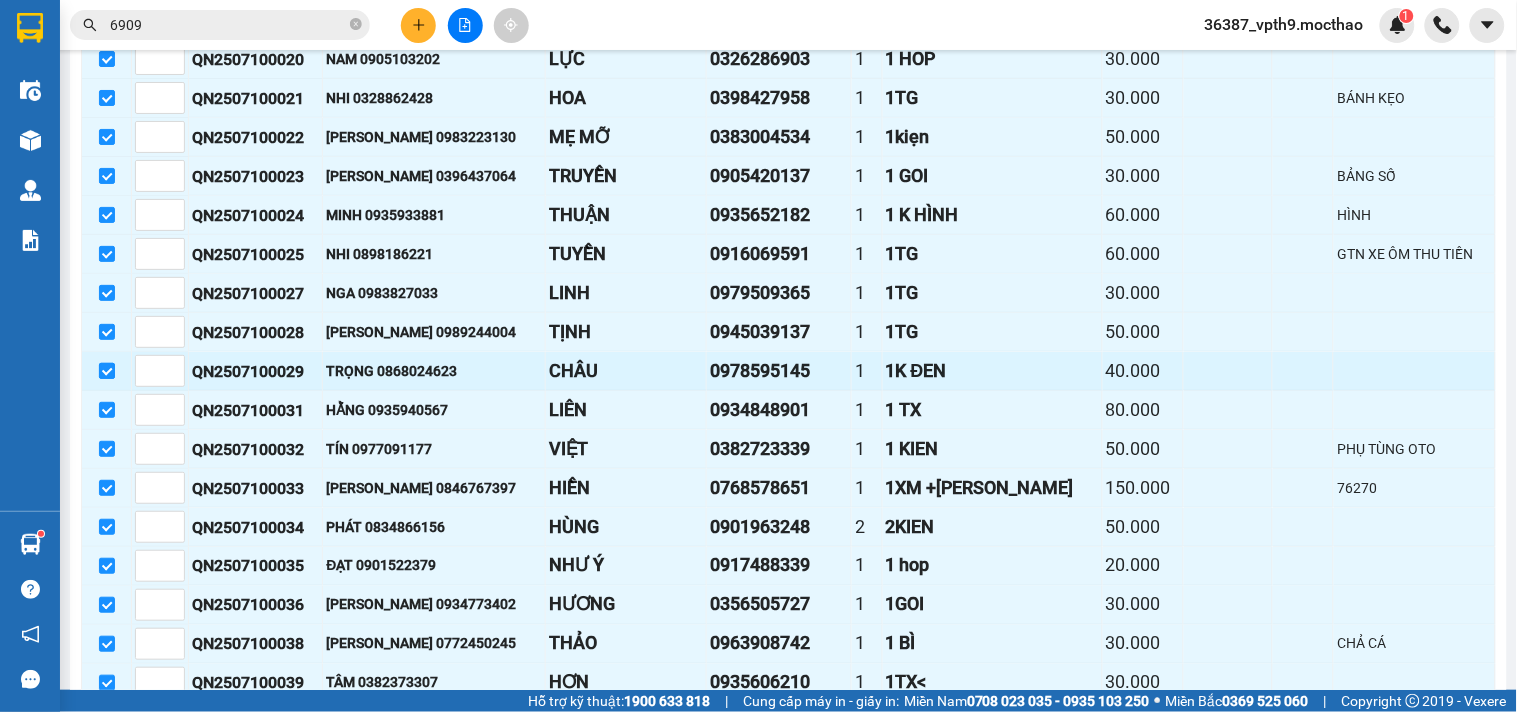 click at bounding box center [107, 371] 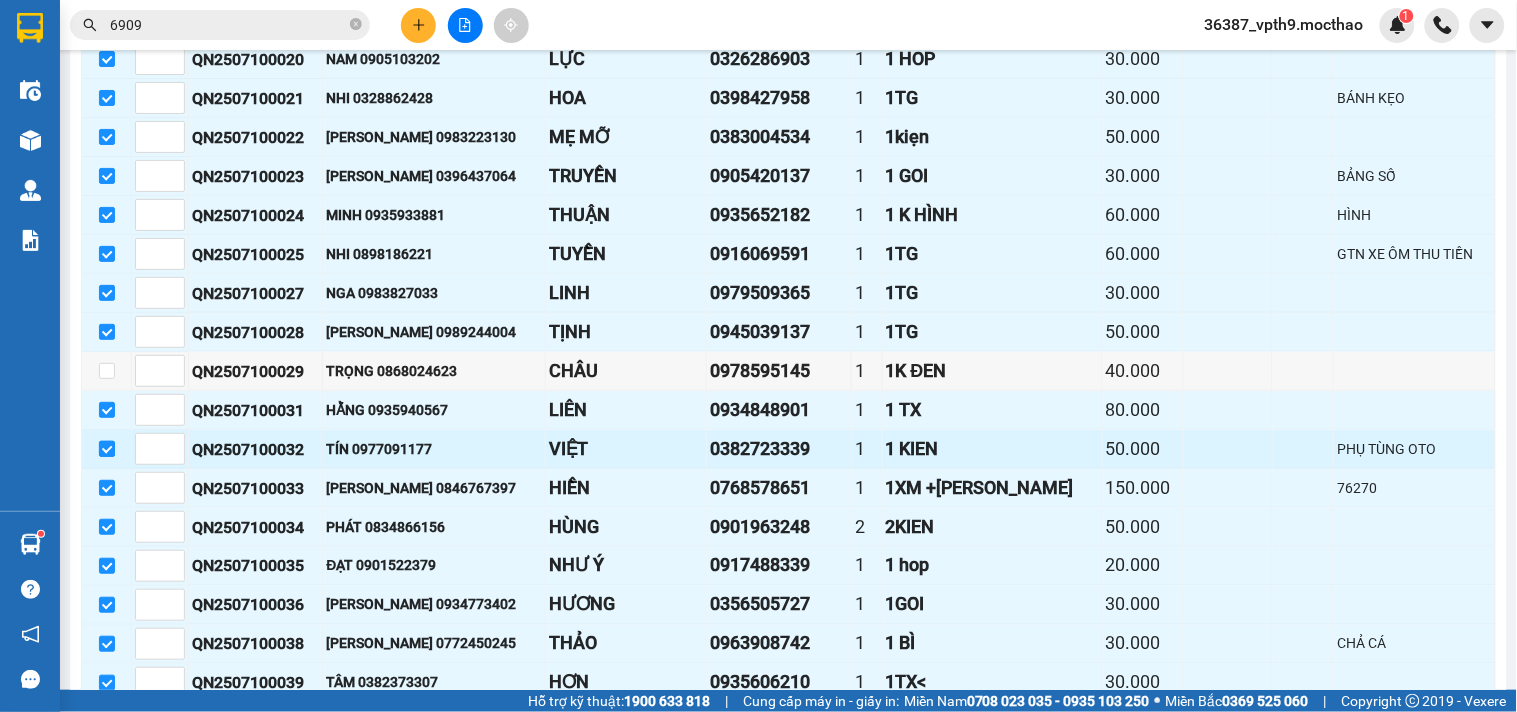 click at bounding box center (107, 449) 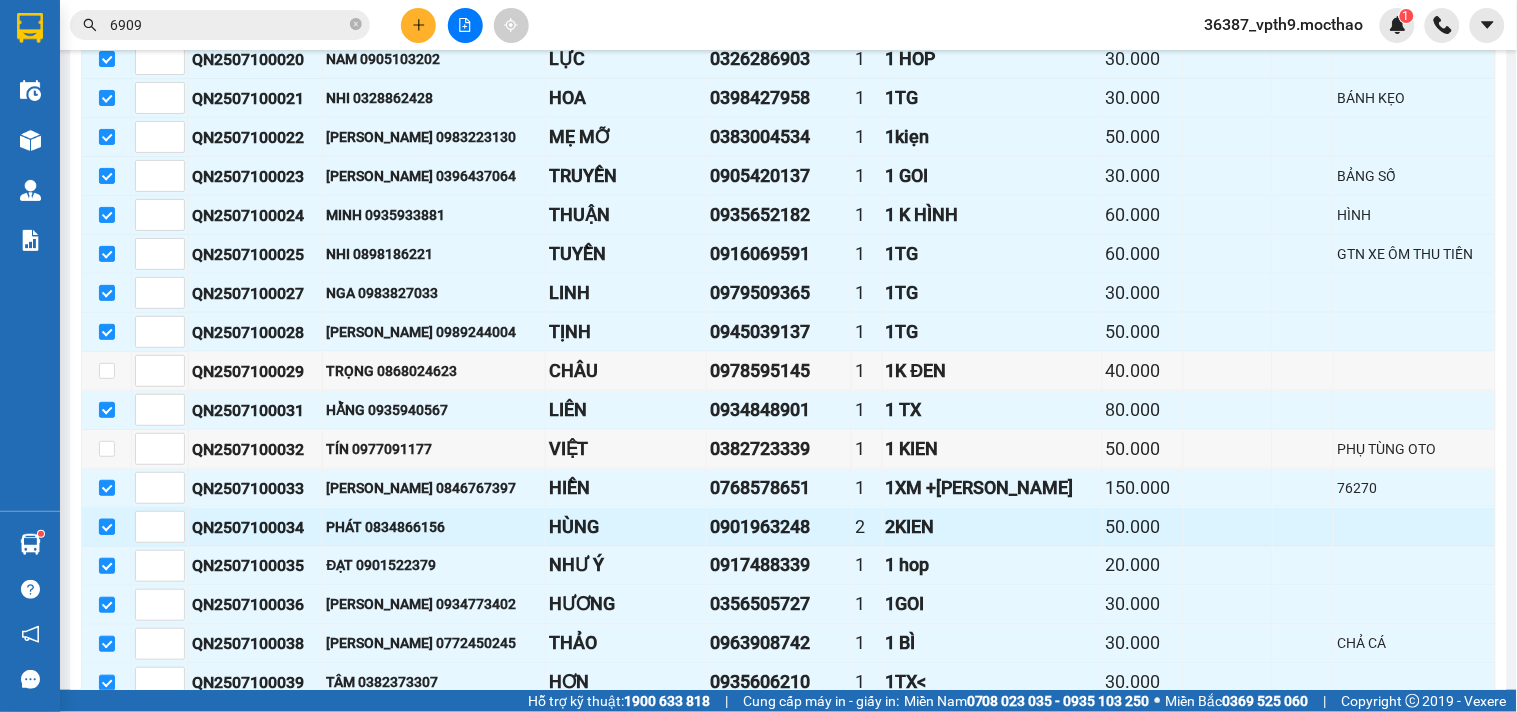 click at bounding box center [107, 527] 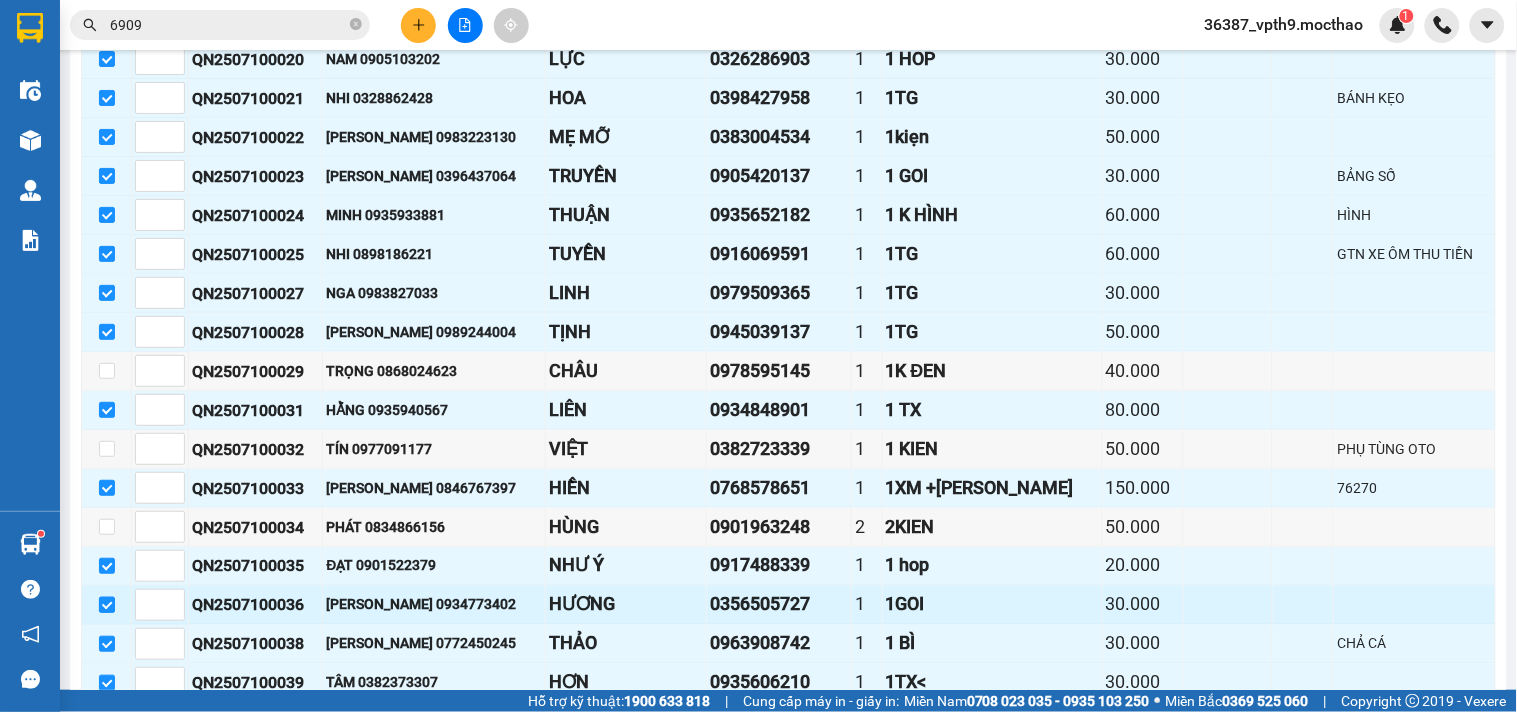 click at bounding box center (107, 605) 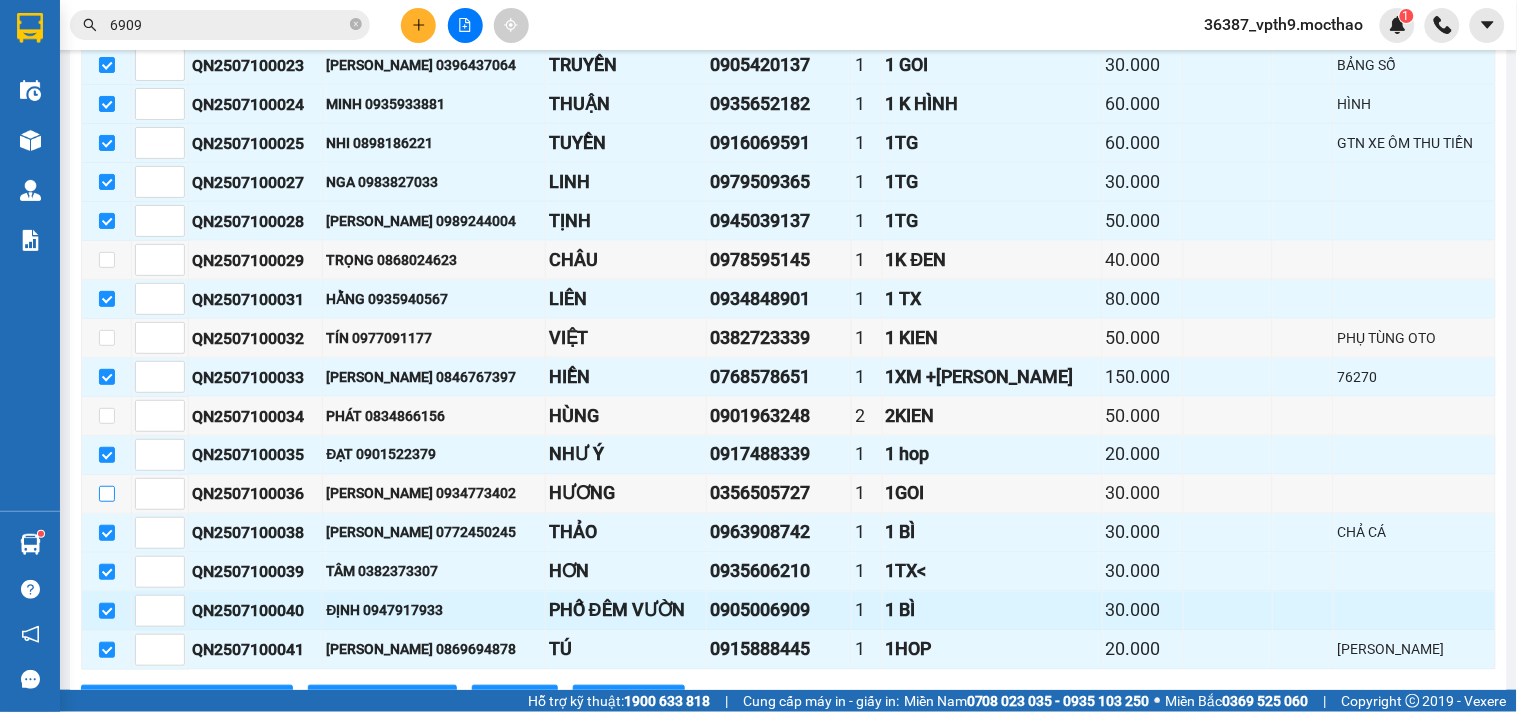 scroll, scrollTop: 634, scrollLeft: 0, axis: vertical 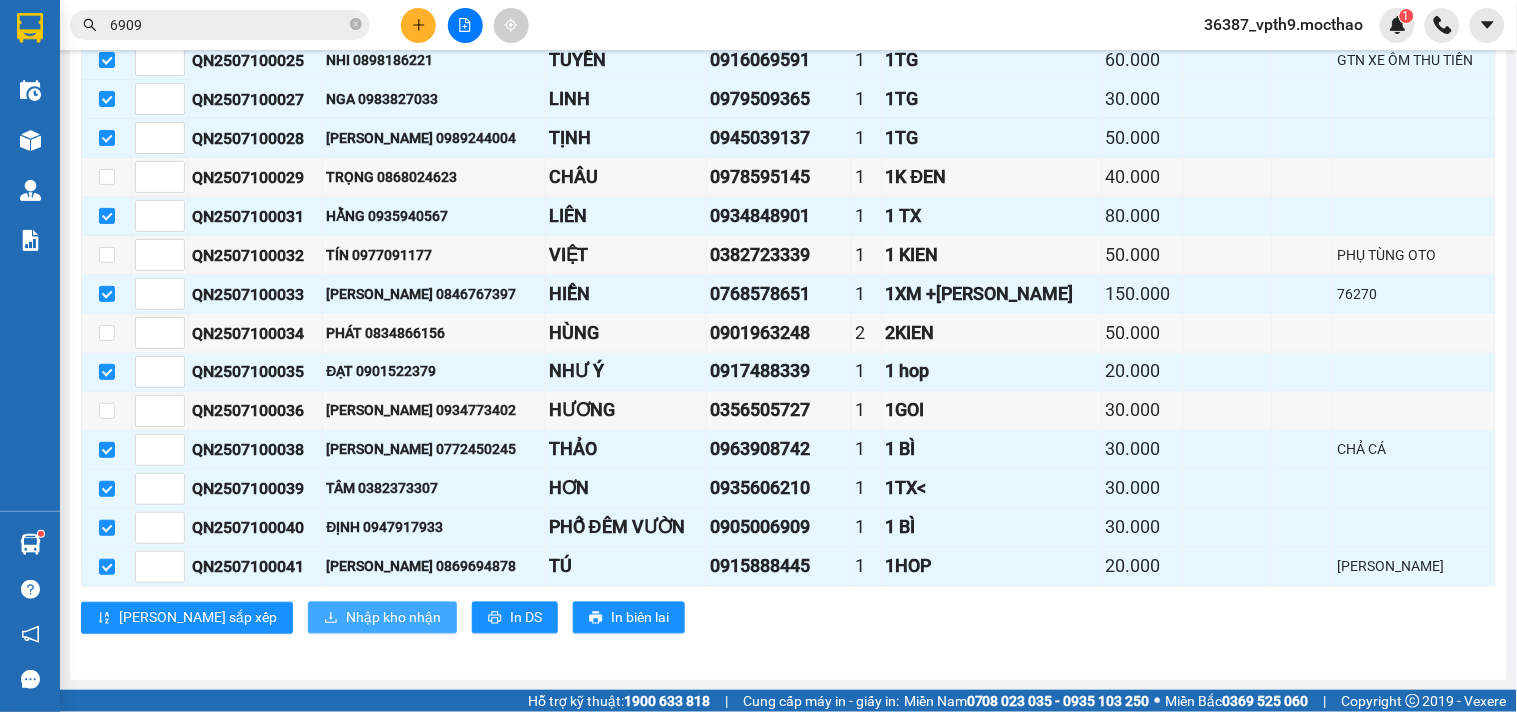 click on "Nhập kho nhận" at bounding box center [393, 618] 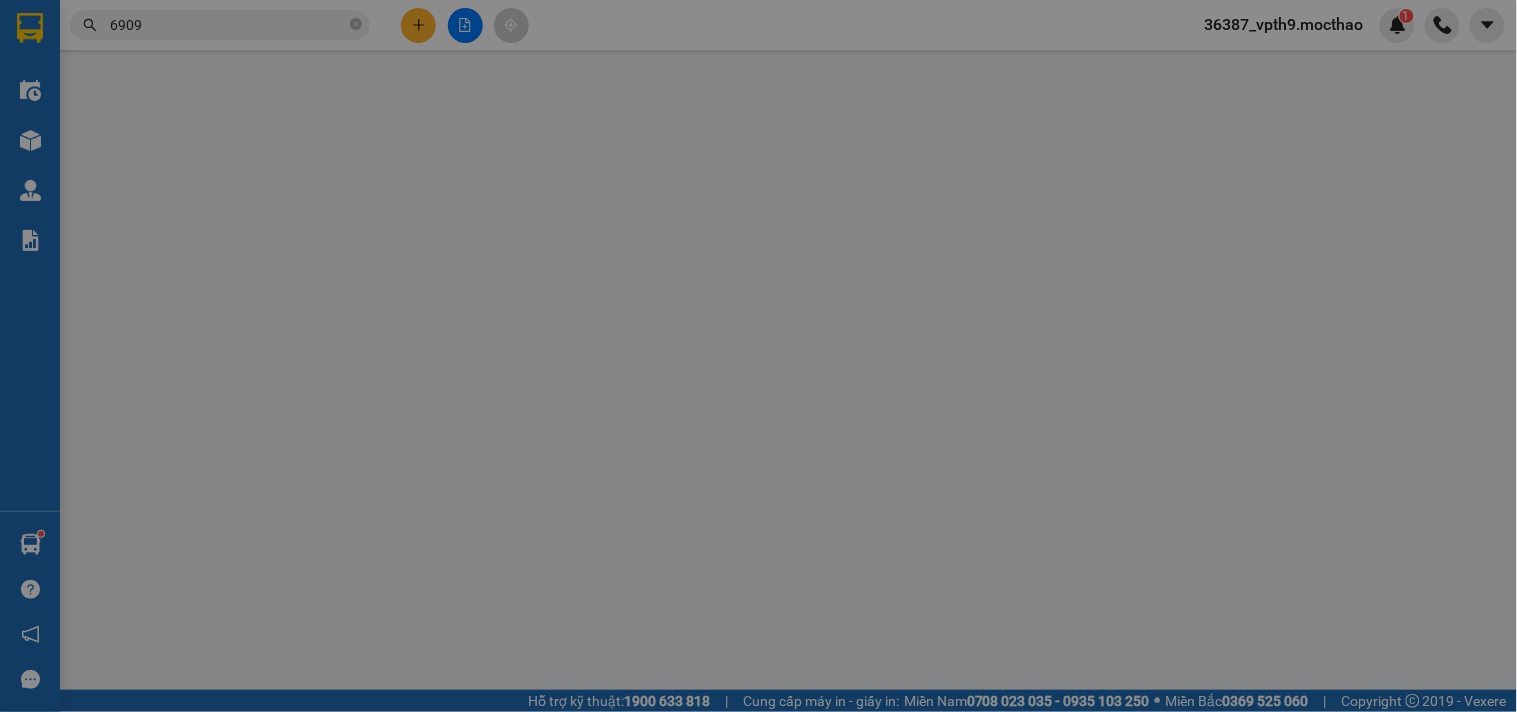 scroll, scrollTop: 0, scrollLeft: 0, axis: both 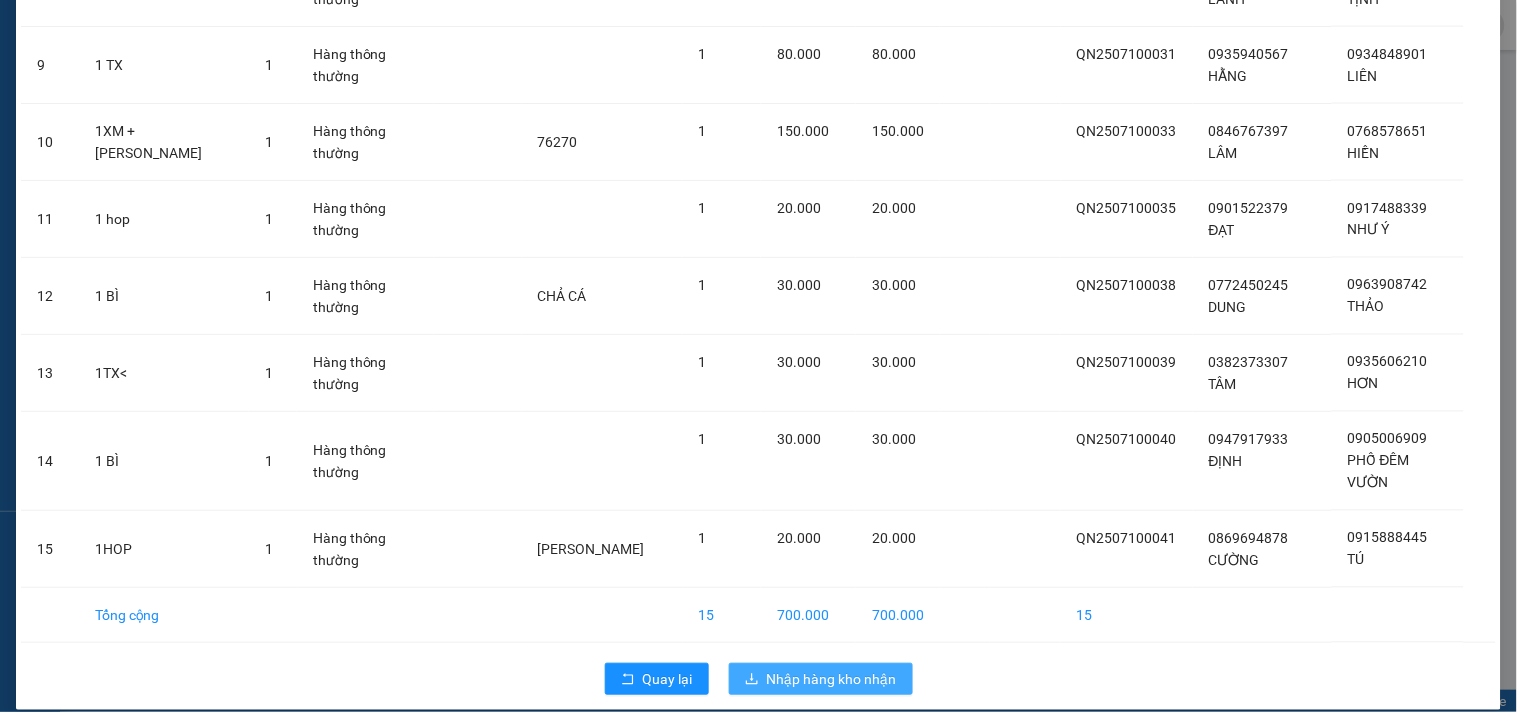 click on "Nhập hàng kho nhận" at bounding box center [832, 679] 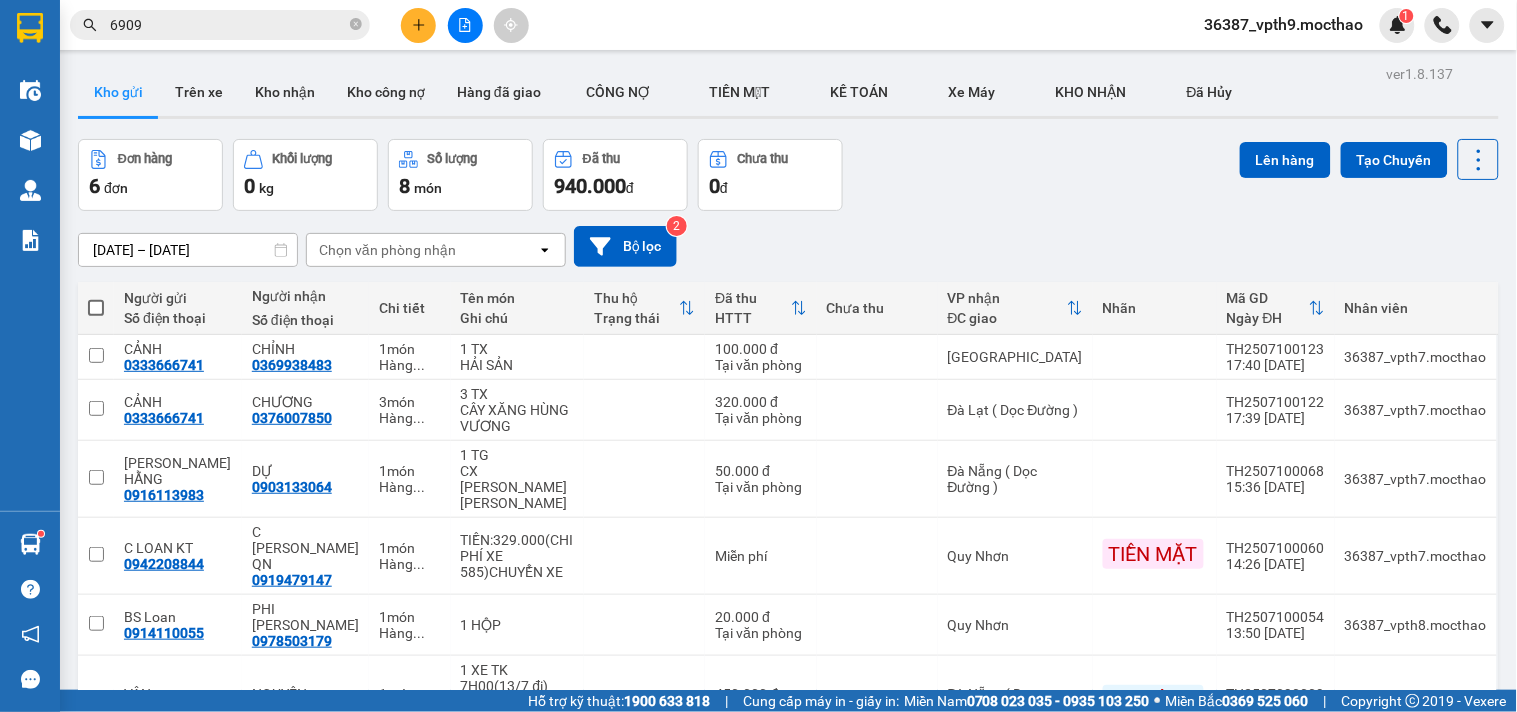 click 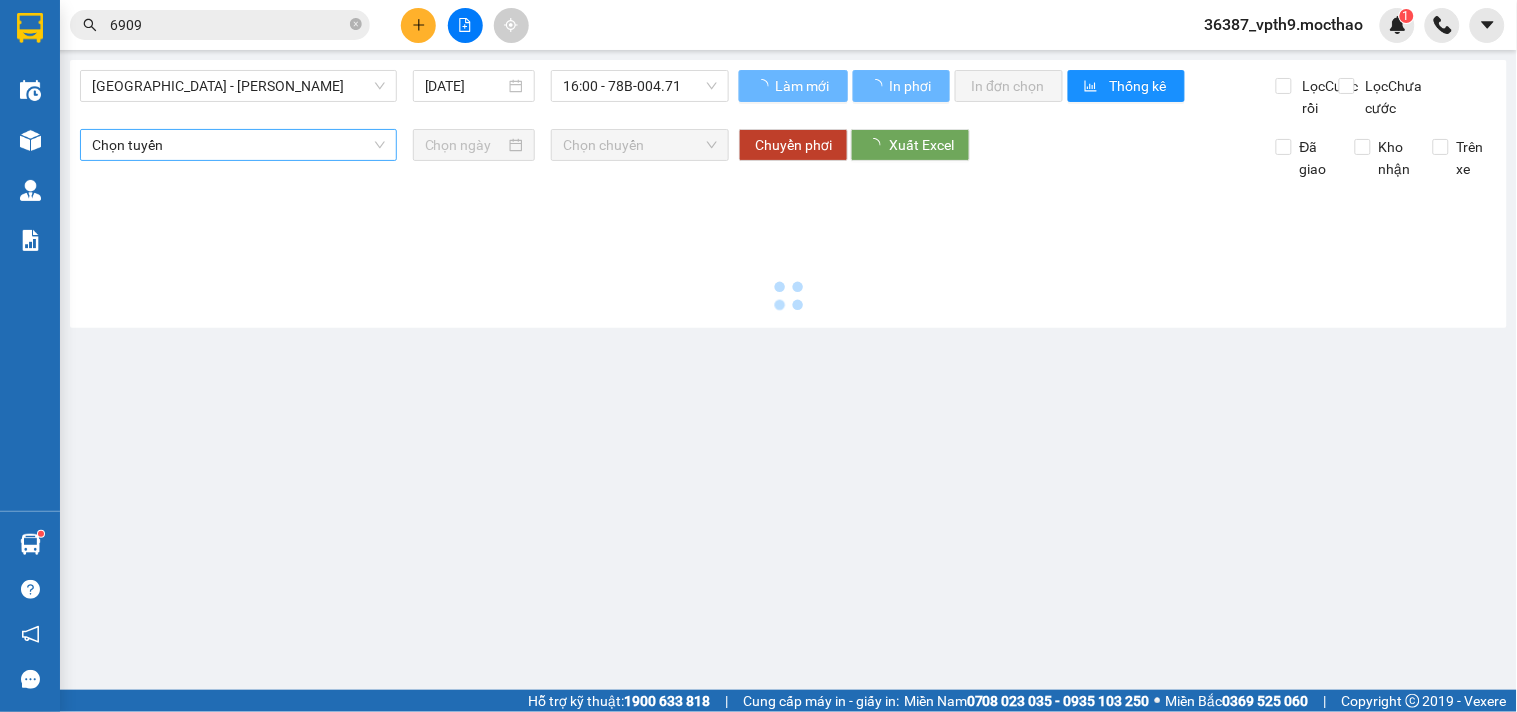 click on "[GEOGRAPHIC_DATA] - [PERSON_NAME]" at bounding box center [238, 86] 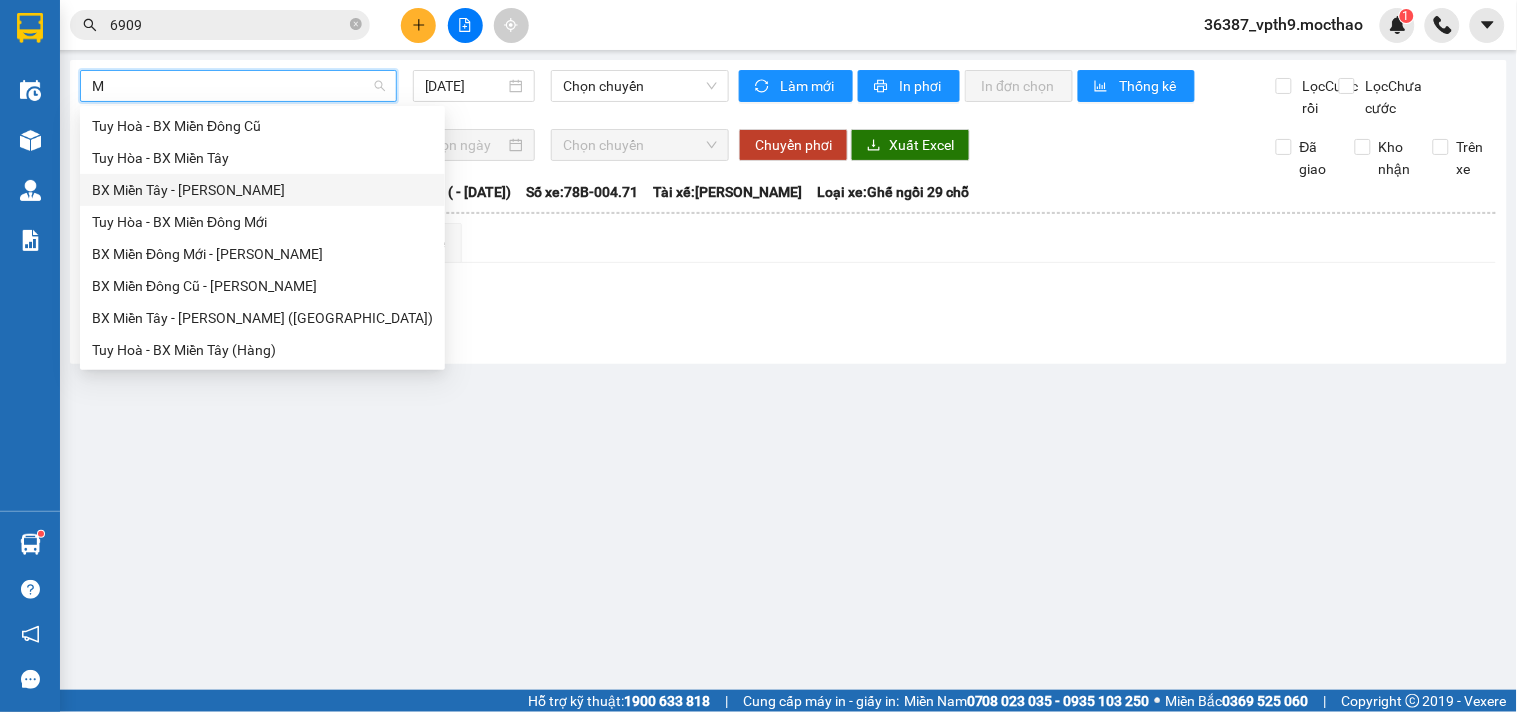 click on "BX Miền Tây - [PERSON_NAME]" at bounding box center [262, 190] 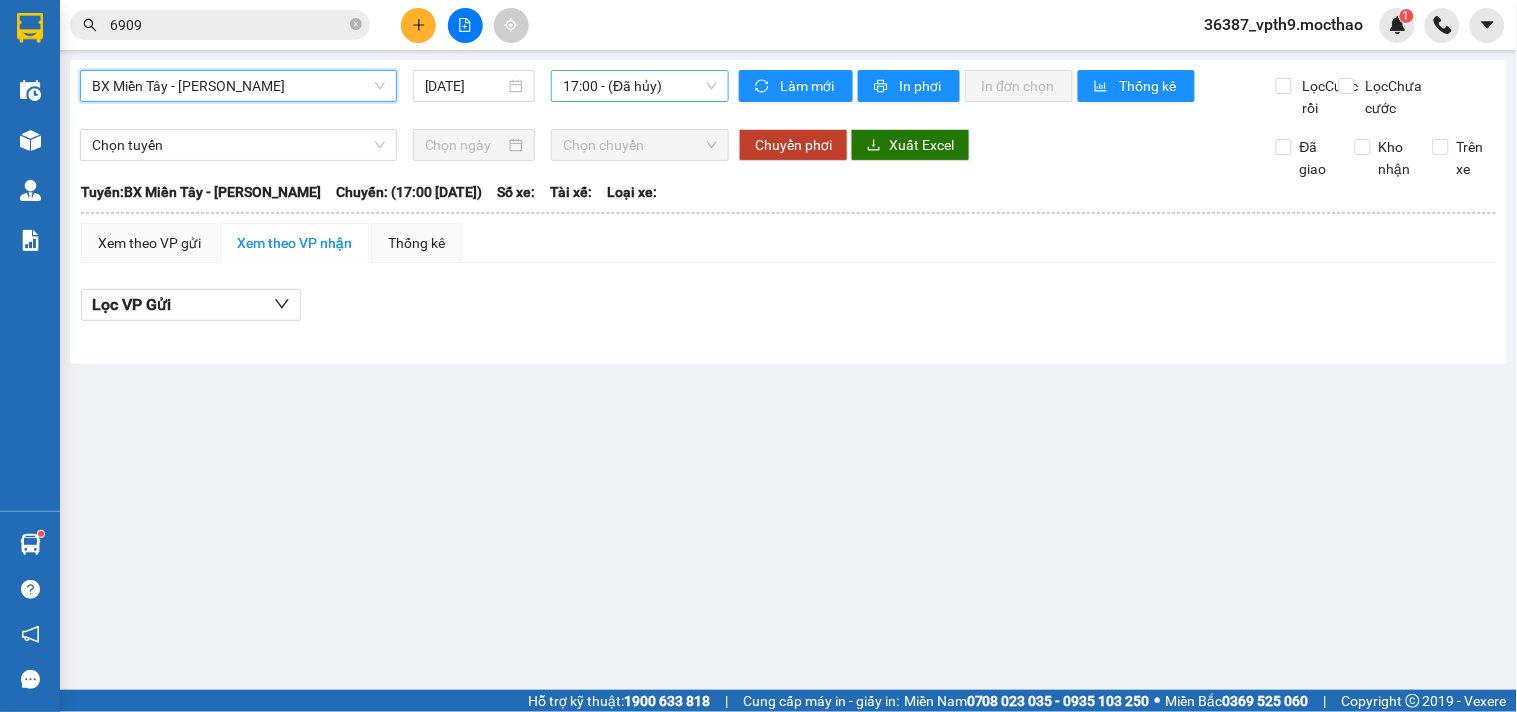 click on "17:00     - (Đã [PERSON_NAME])" at bounding box center (640, 86) 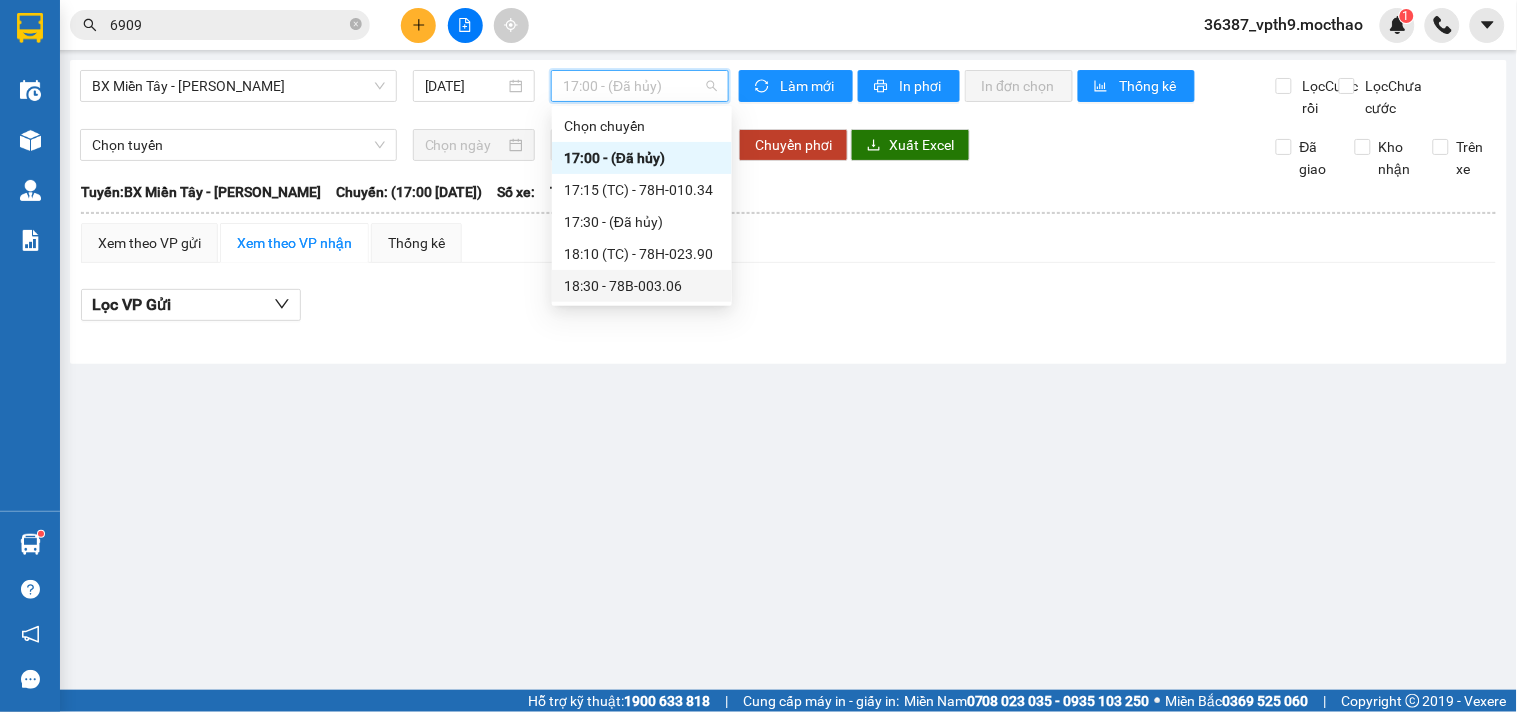 click on "18:30     - 78B-003.06" at bounding box center [642, 286] 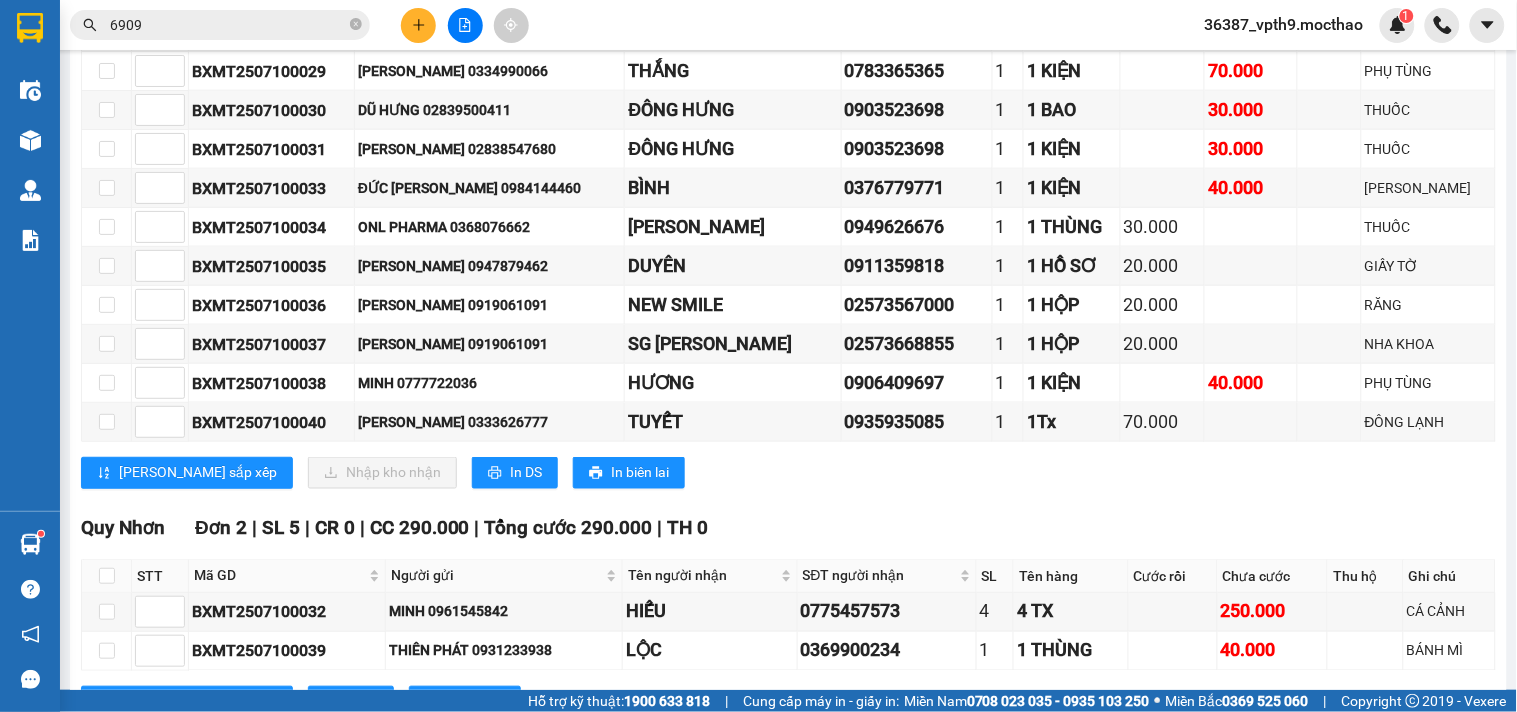 scroll, scrollTop: 0, scrollLeft: 0, axis: both 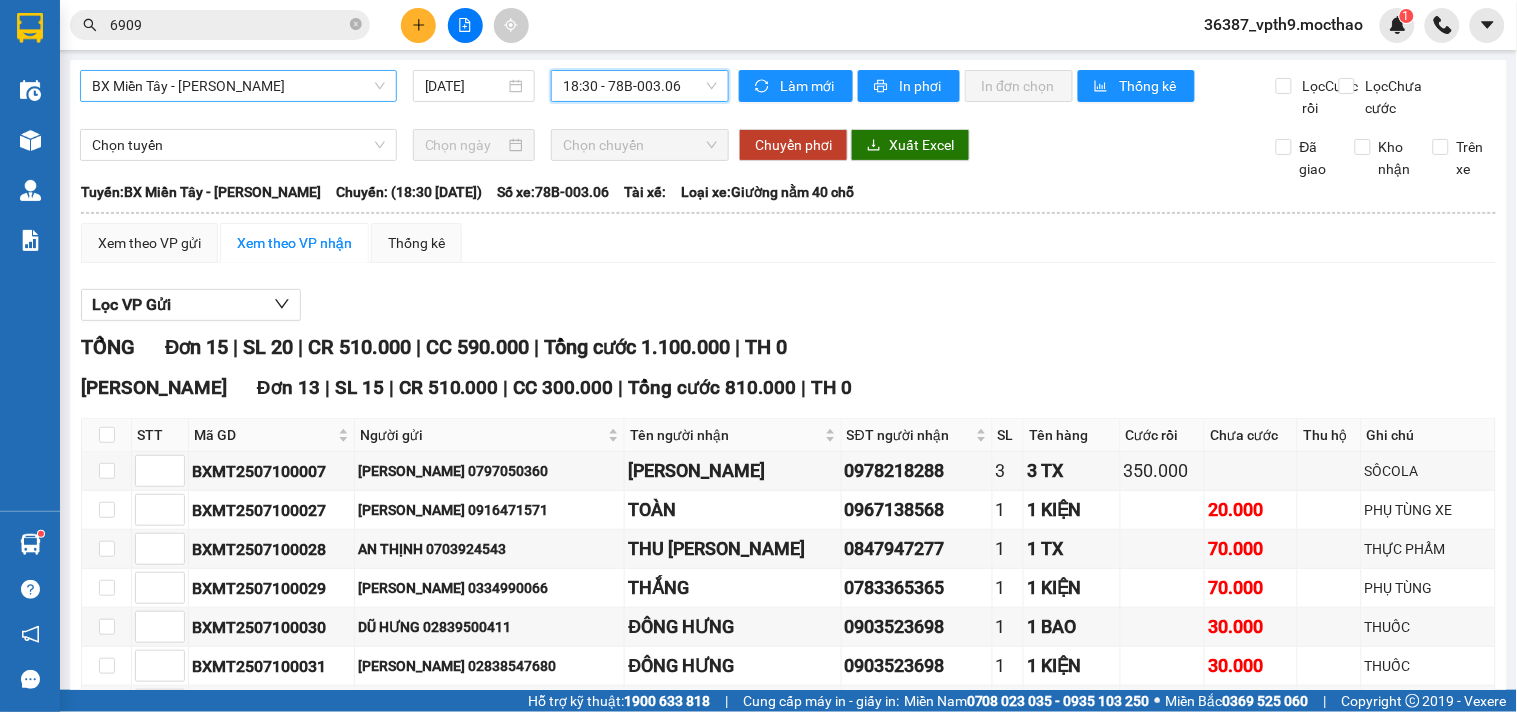 click on "BX Miền Tây - [PERSON_NAME]" at bounding box center (238, 86) 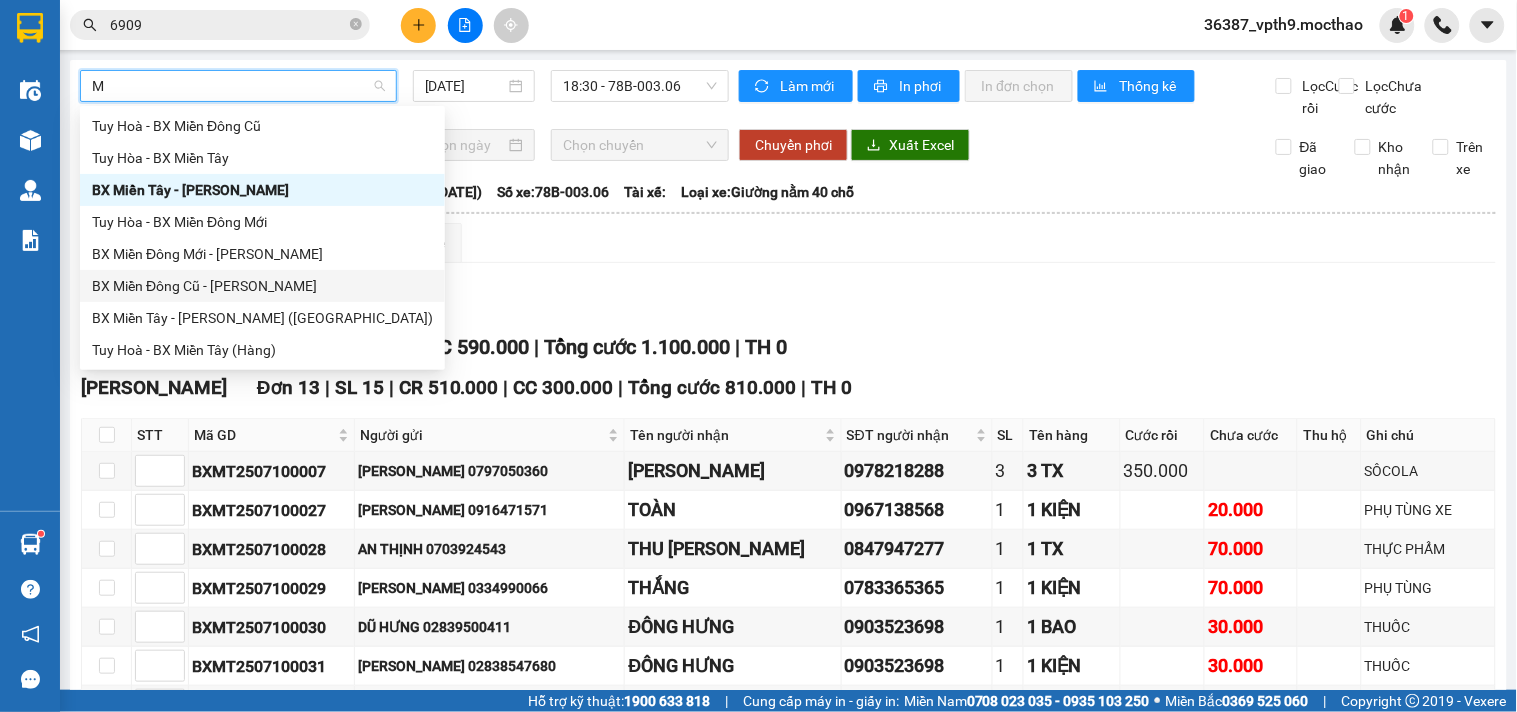 click on "BX Miền Đông Cũ - [PERSON_NAME]" at bounding box center [262, 286] 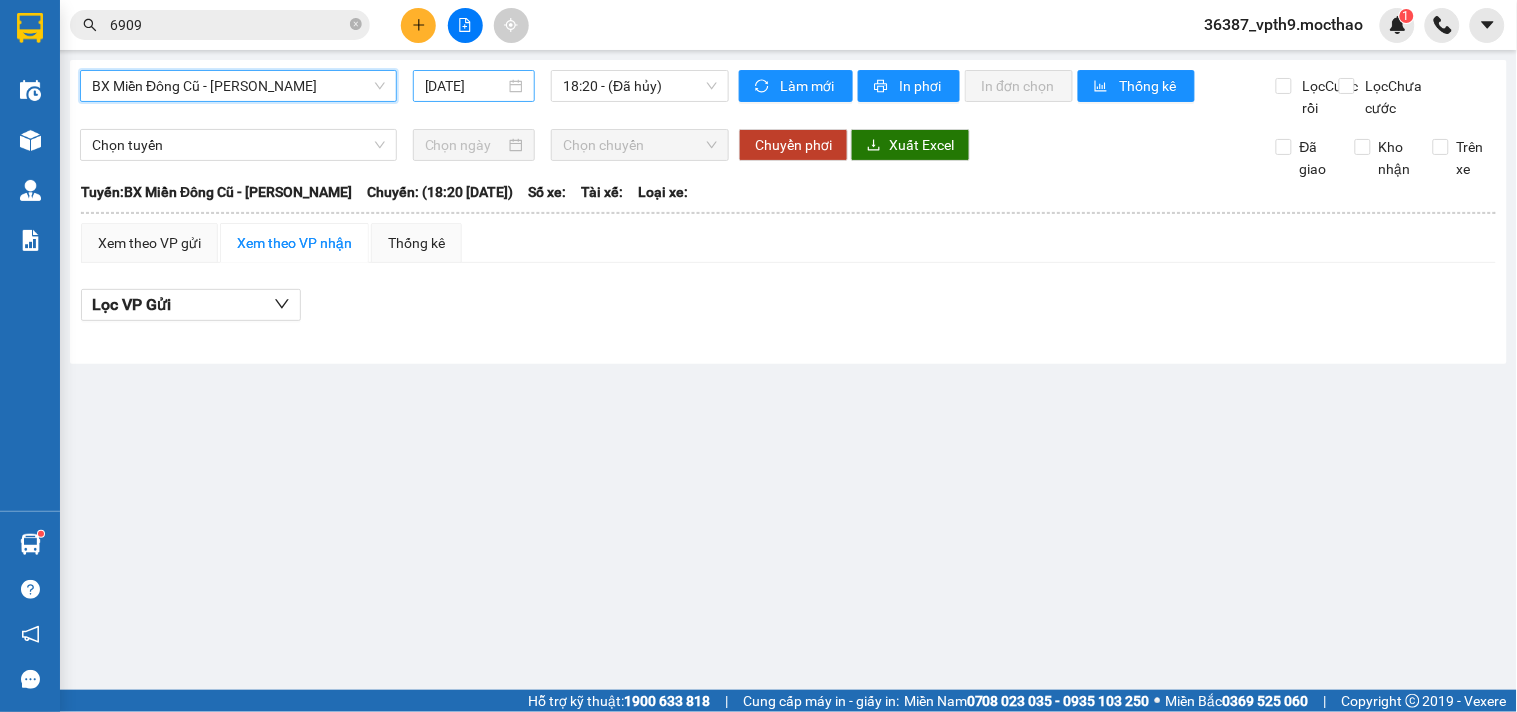 click on "[DATE]" at bounding box center (465, 86) 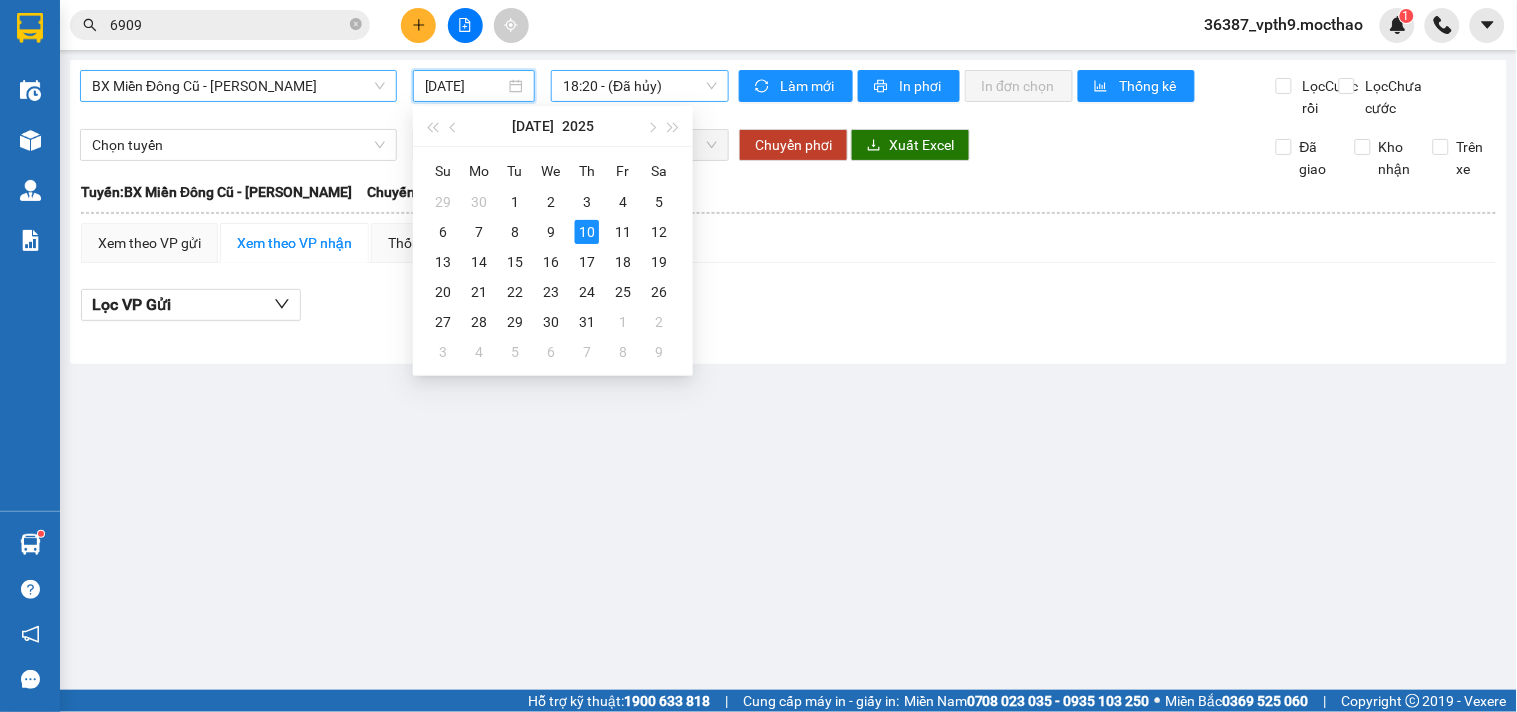 click on "18:20     - (Đã [PERSON_NAME])" at bounding box center [640, 86] 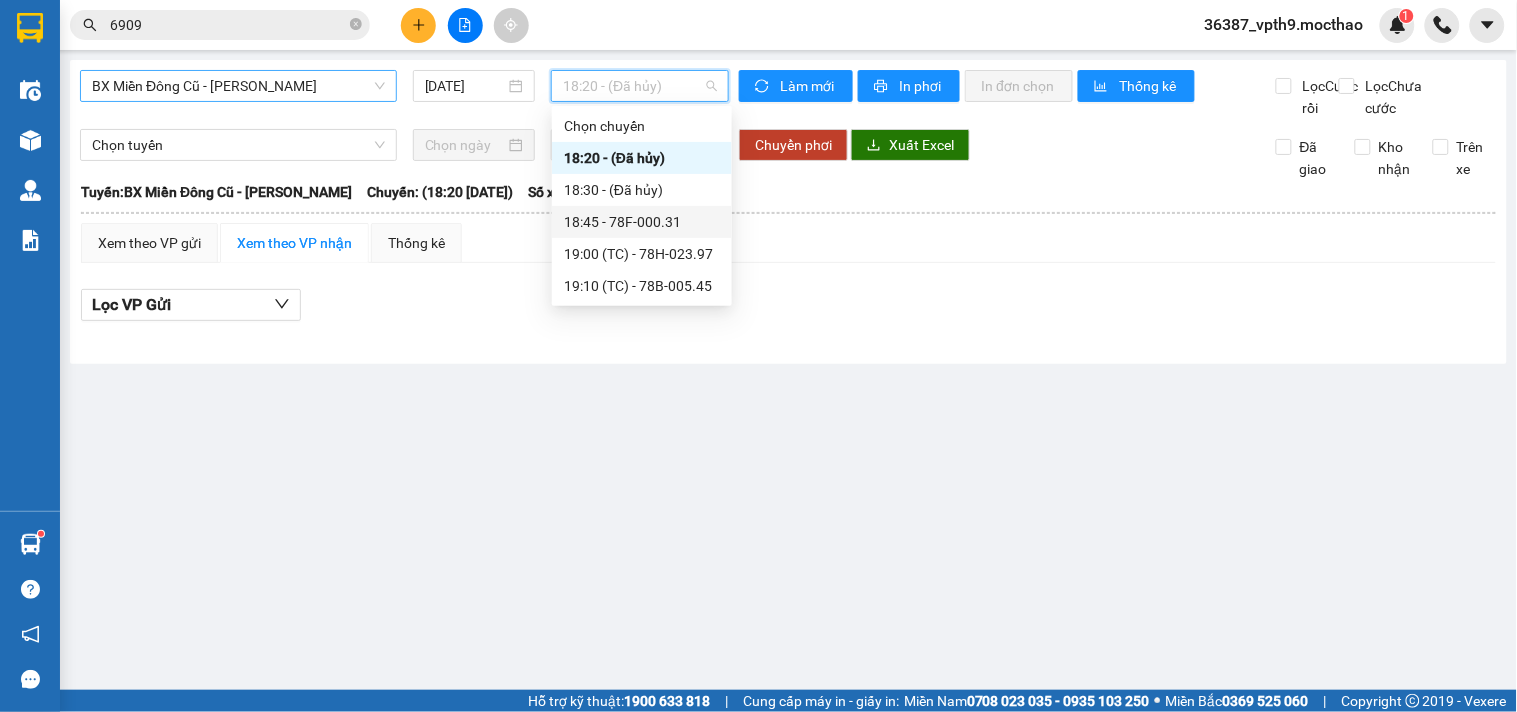 click on "18:45     - 78F-000.31" at bounding box center [642, 222] 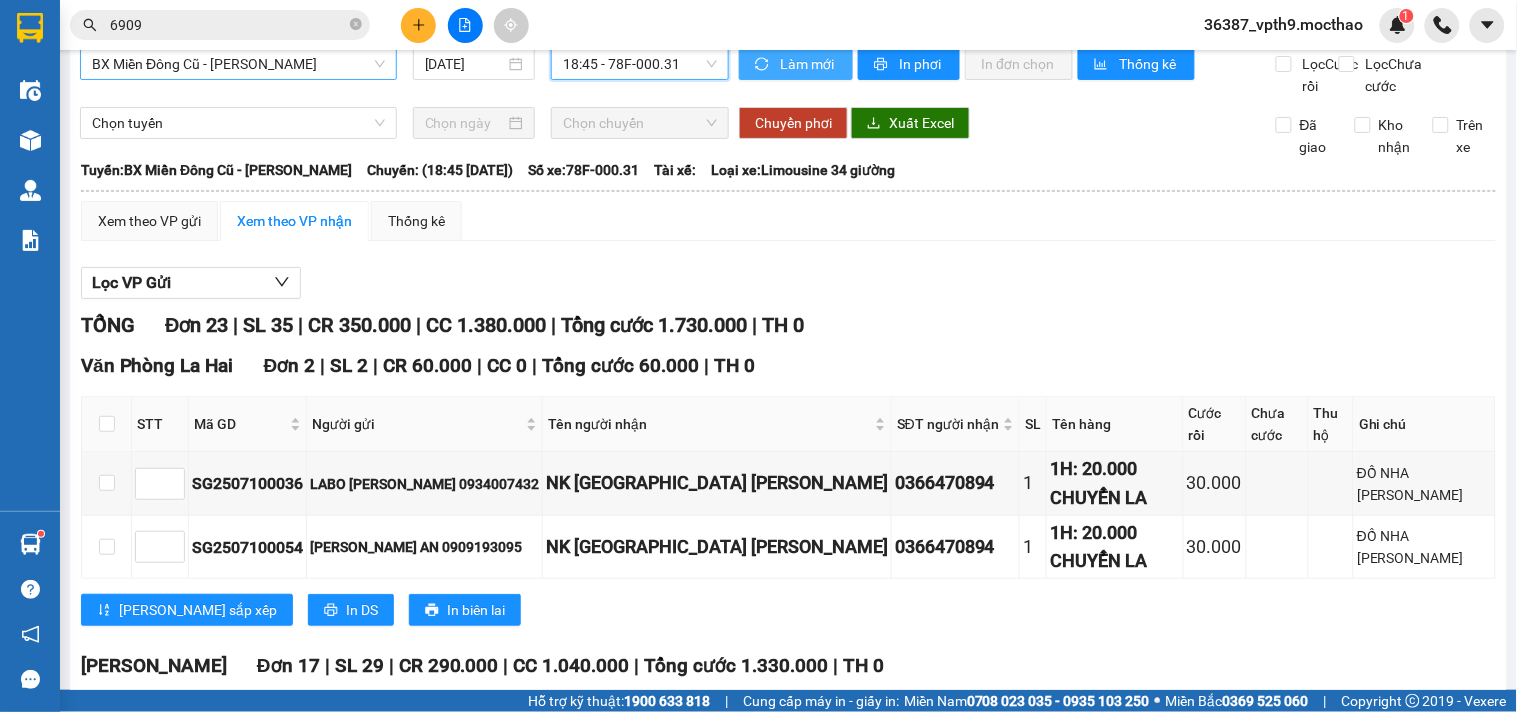 scroll, scrollTop: 0, scrollLeft: 0, axis: both 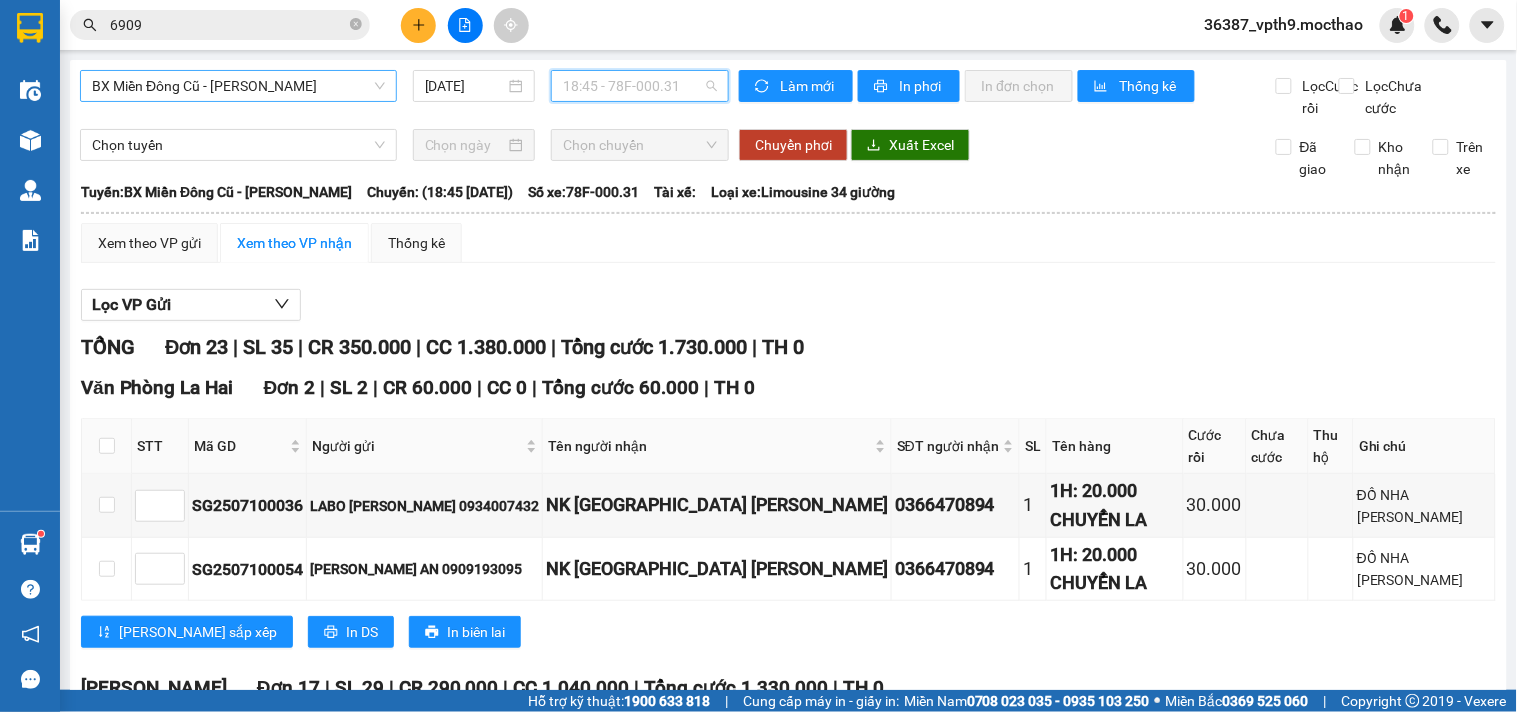 click on "18:45     - 78F-000.31" at bounding box center [640, 86] 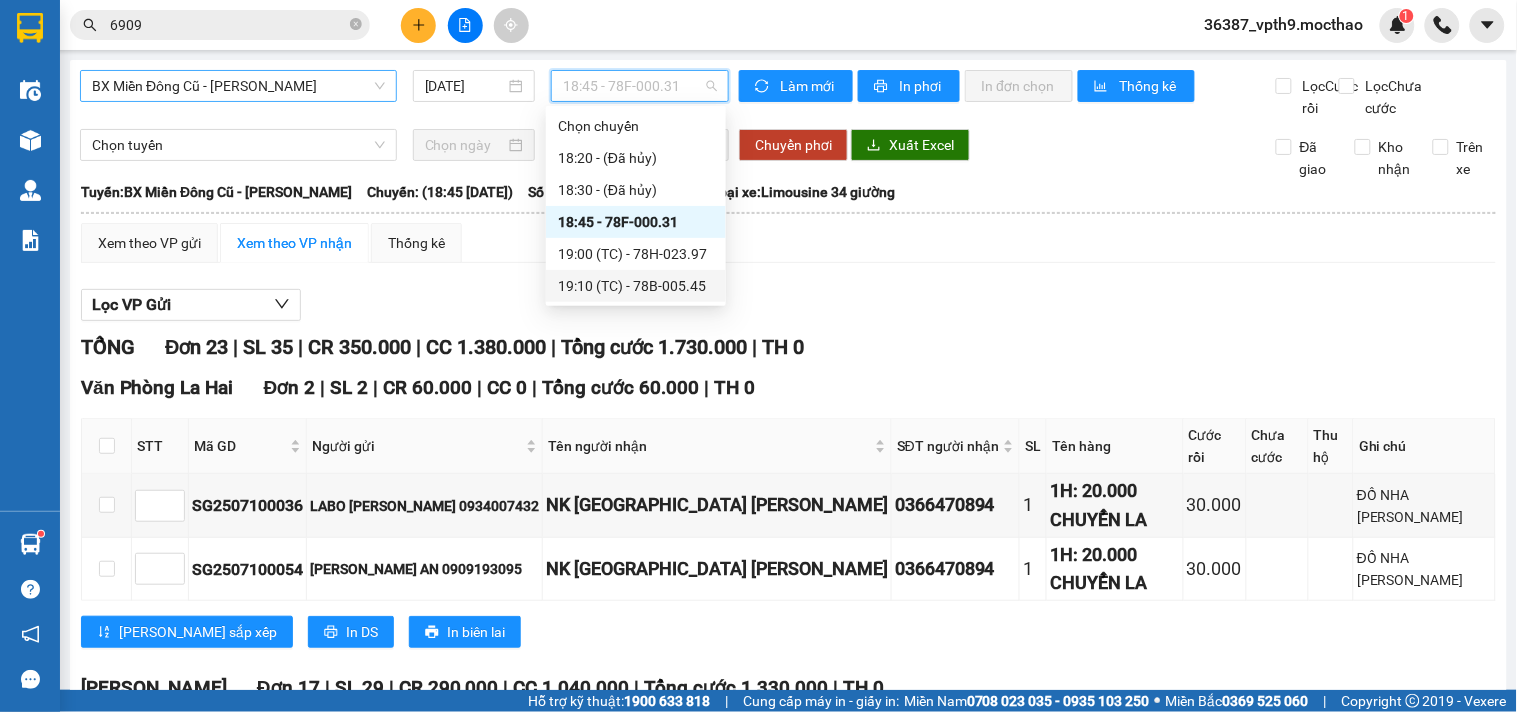 click on "19:10   (TC)   - 78B-005.45" at bounding box center (636, 286) 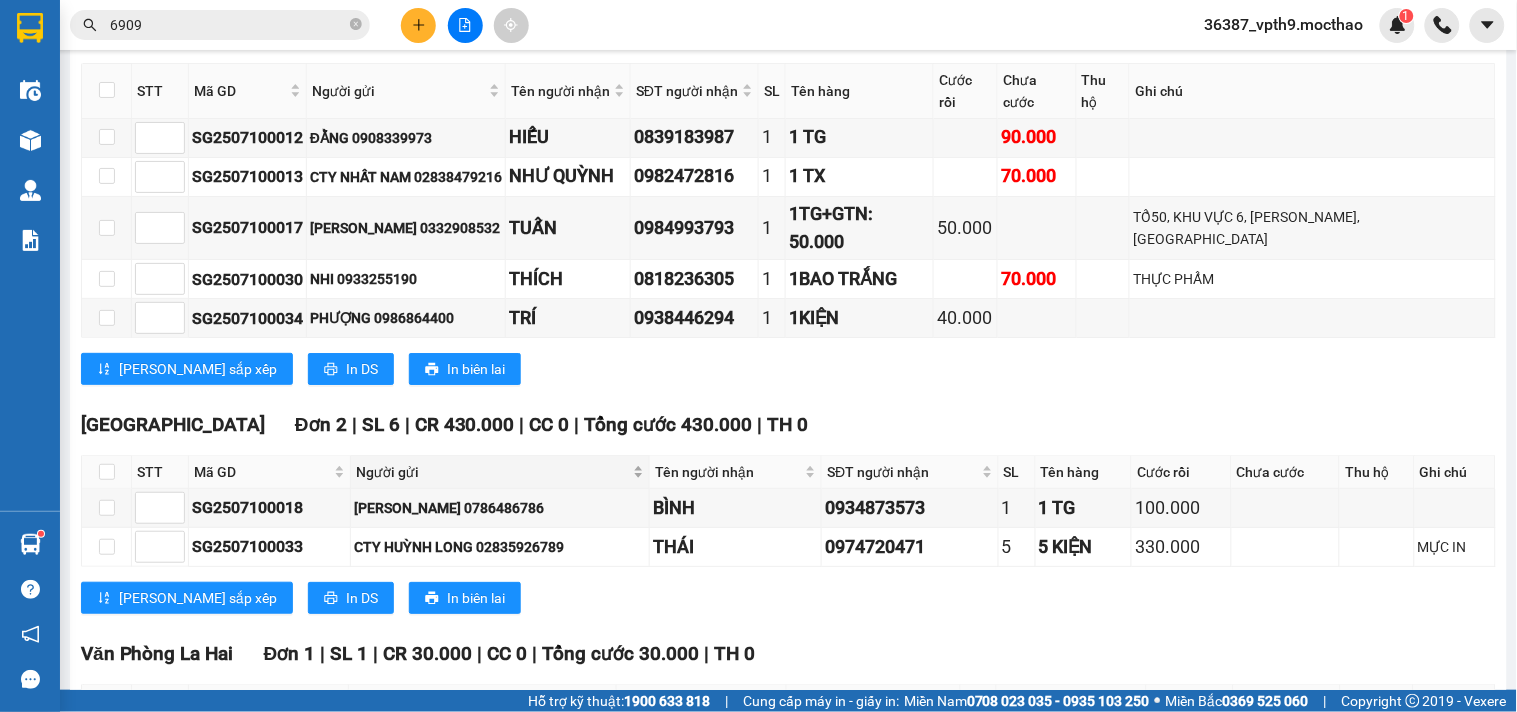scroll, scrollTop: 1746, scrollLeft: 0, axis: vertical 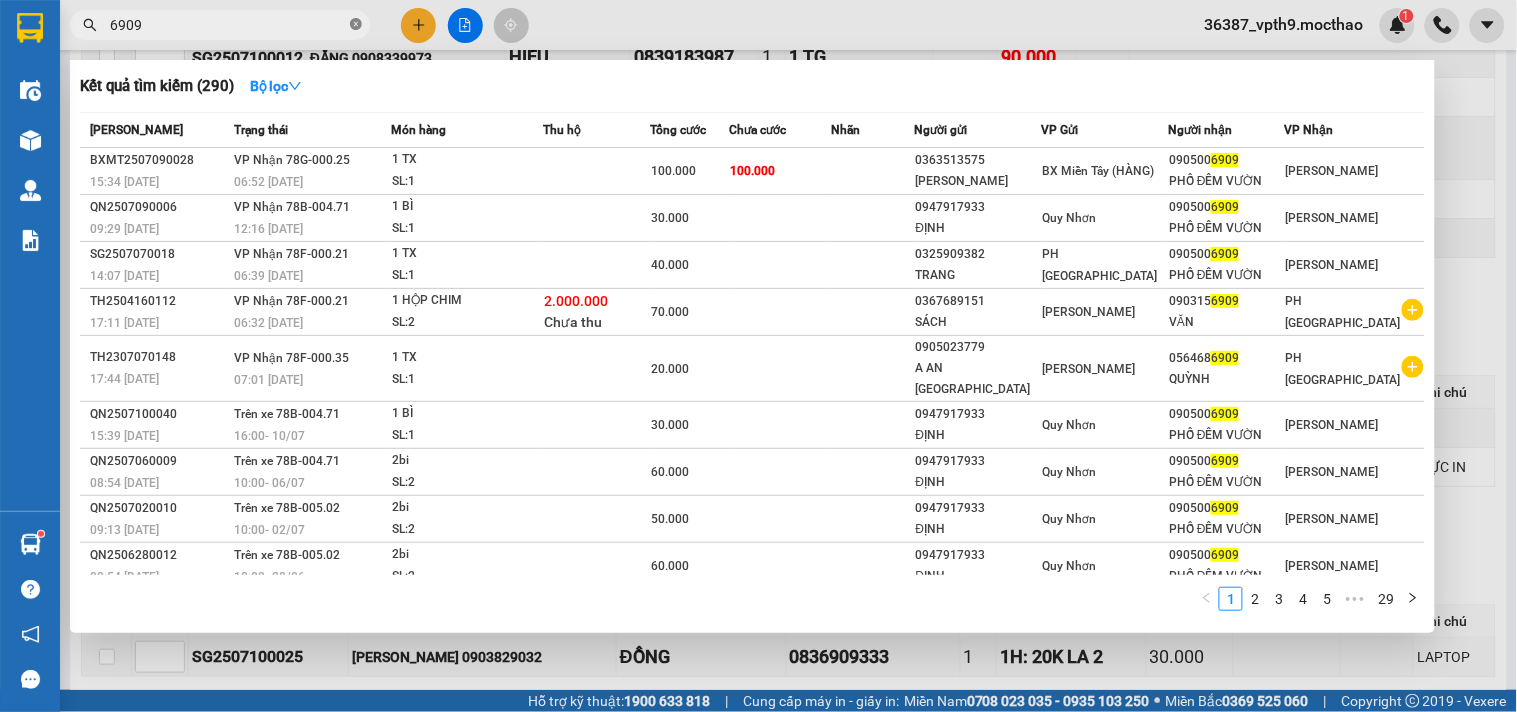 click 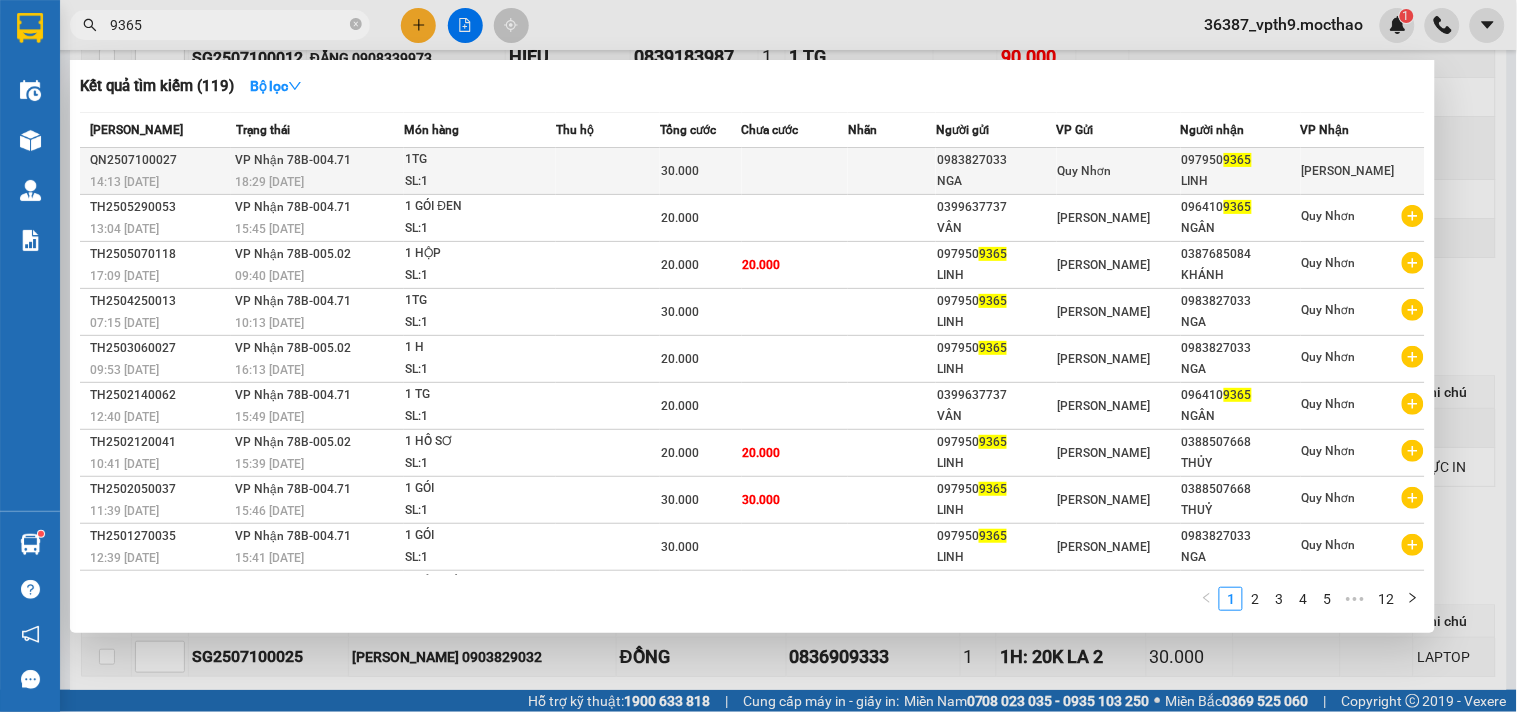 click on "[PERSON_NAME]" at bounding box center (1348, 171) 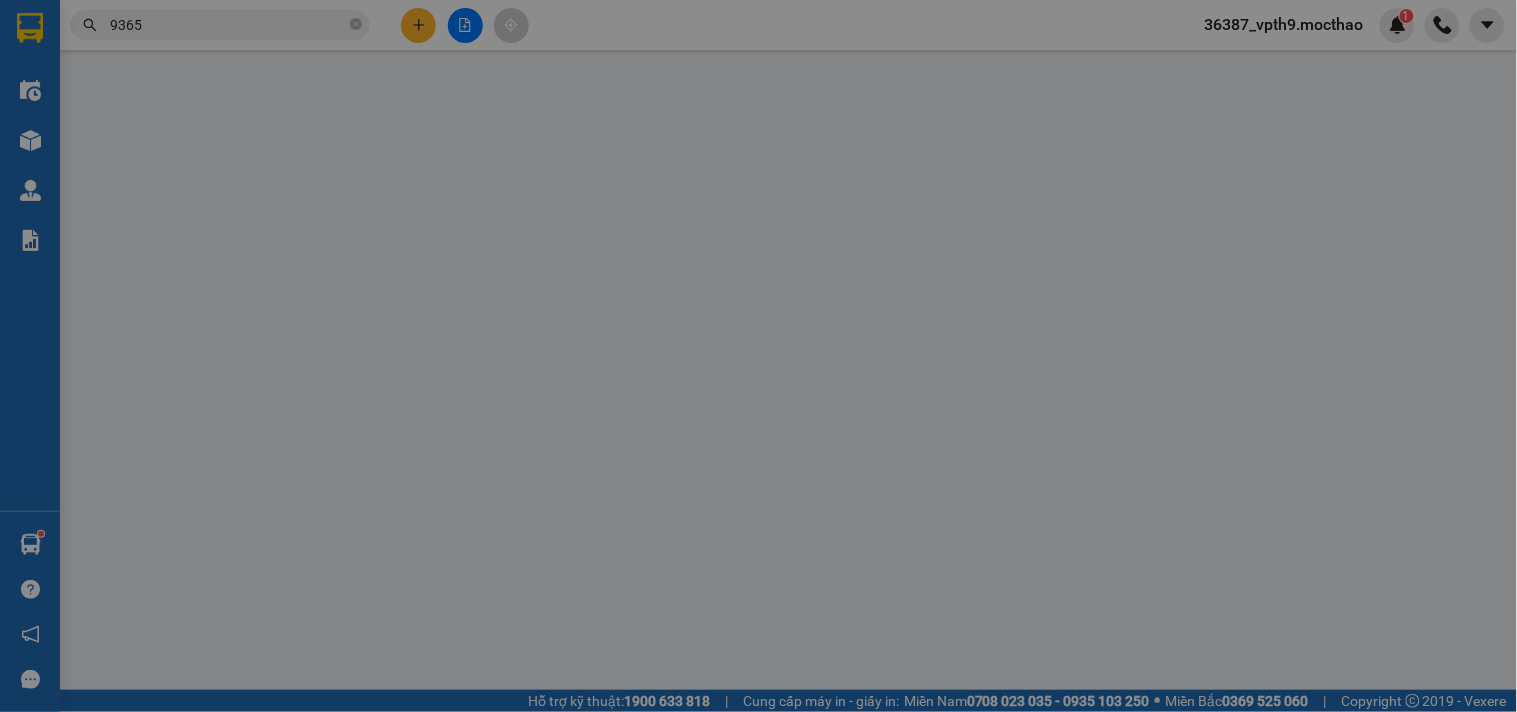 scroll, scrollTop: 0, scrollLeft: 0, axis: both 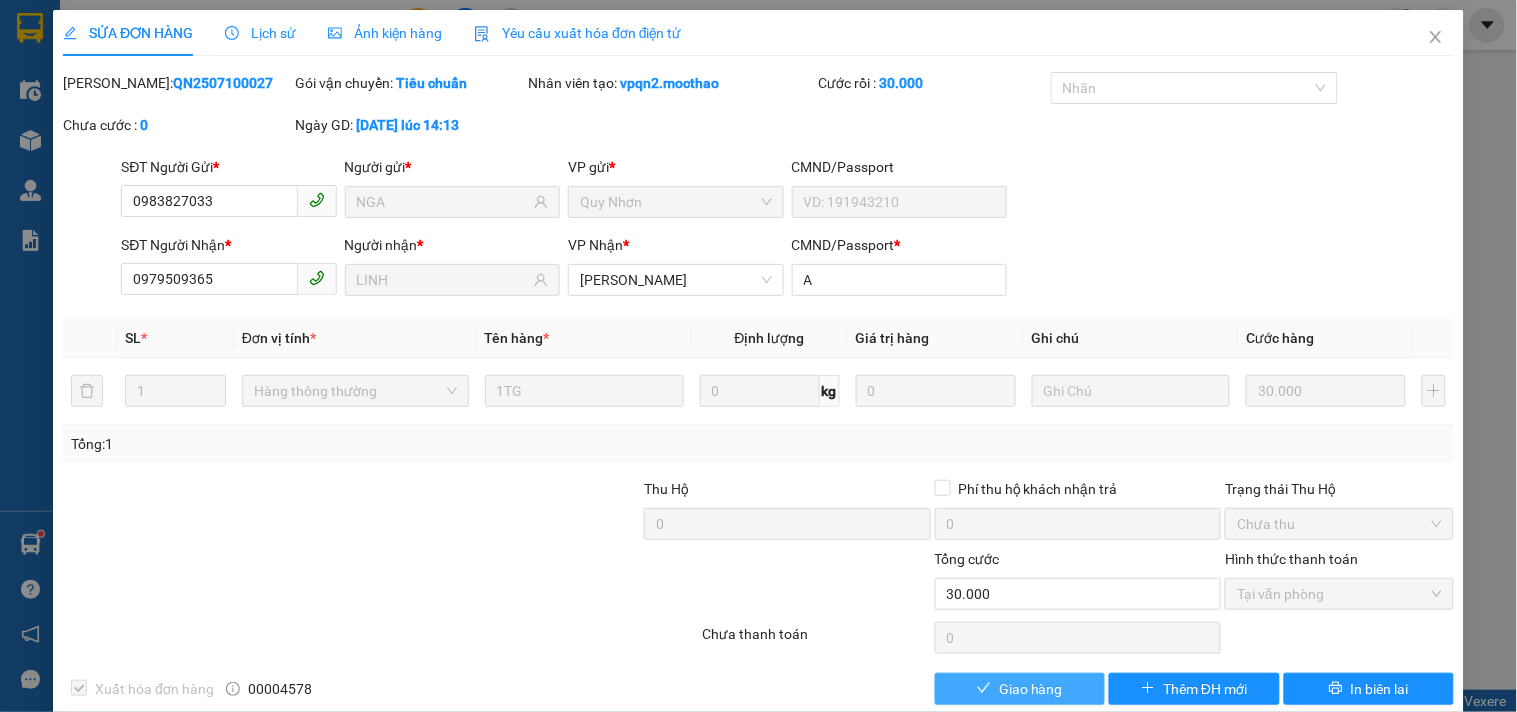 click on "Giao hàng" at bounding box center [1031, 689] 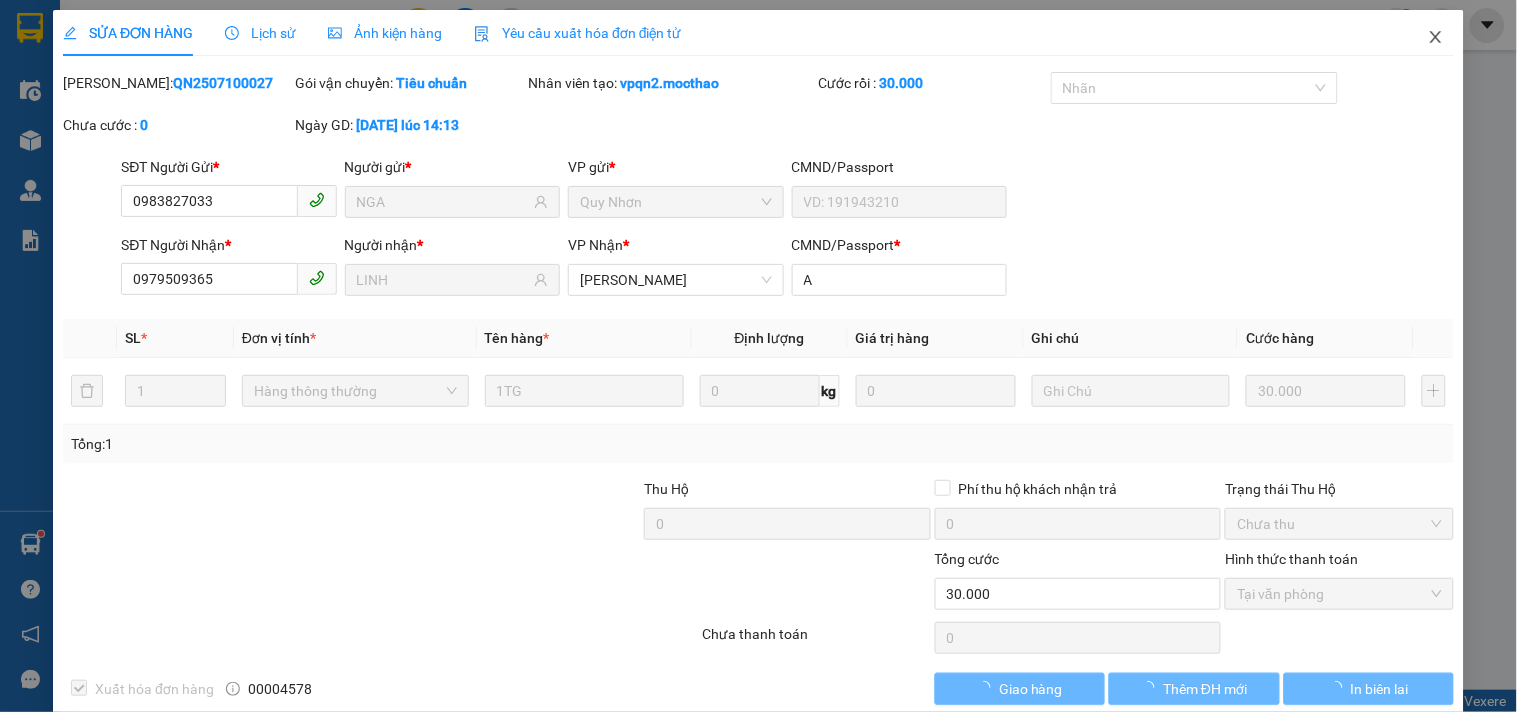 click at bounding box center [1436, 38] 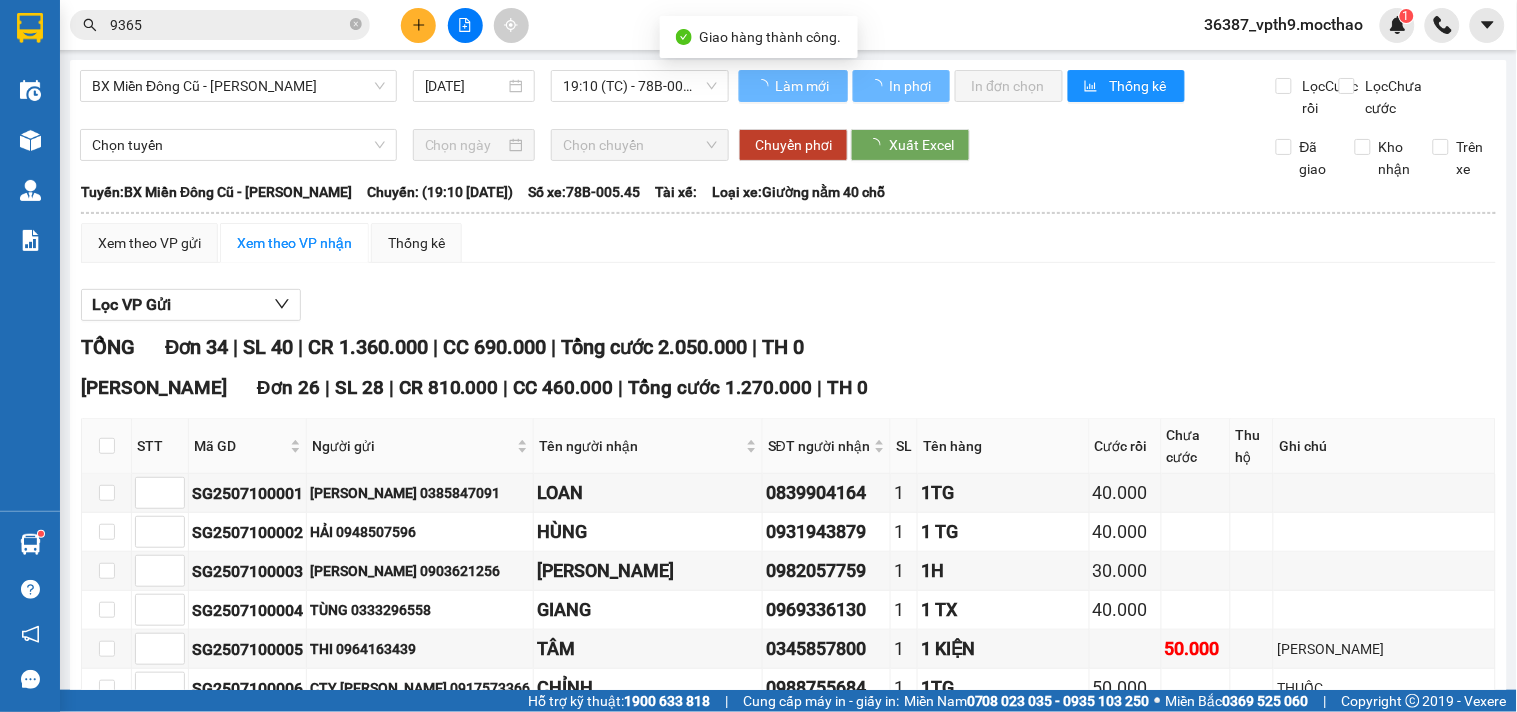 click 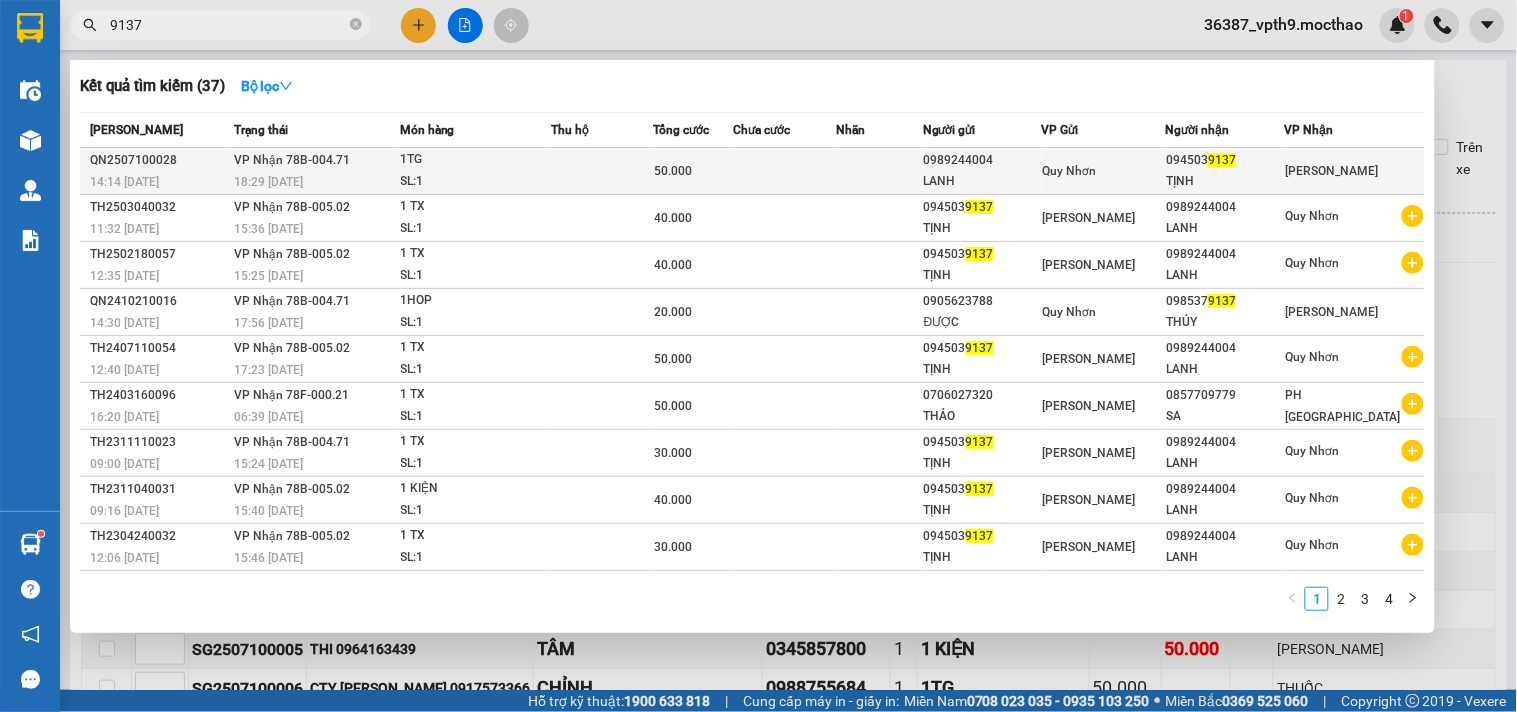 click on "0989244004" at bounding box center [982, 160] 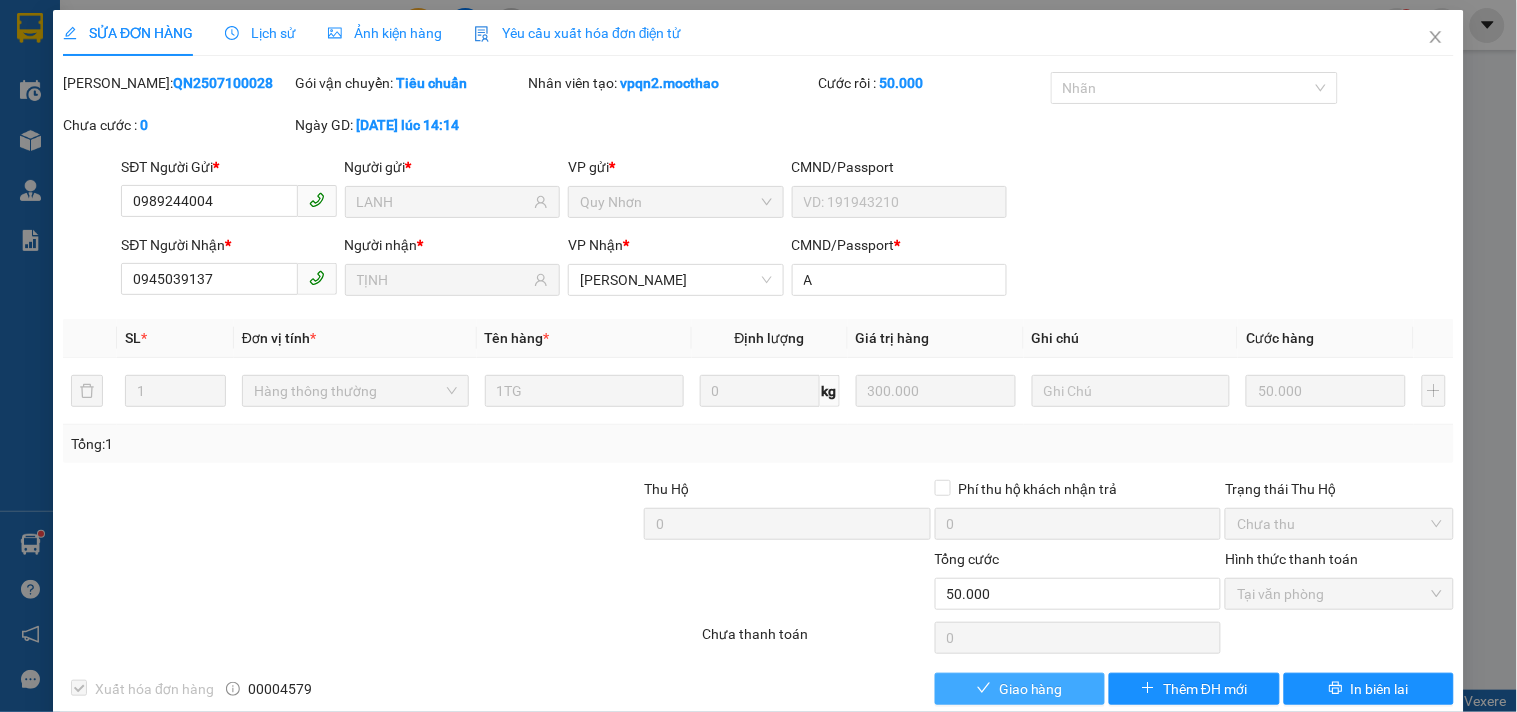 click on "Giao hàng" at bounding box center [1031, 689] 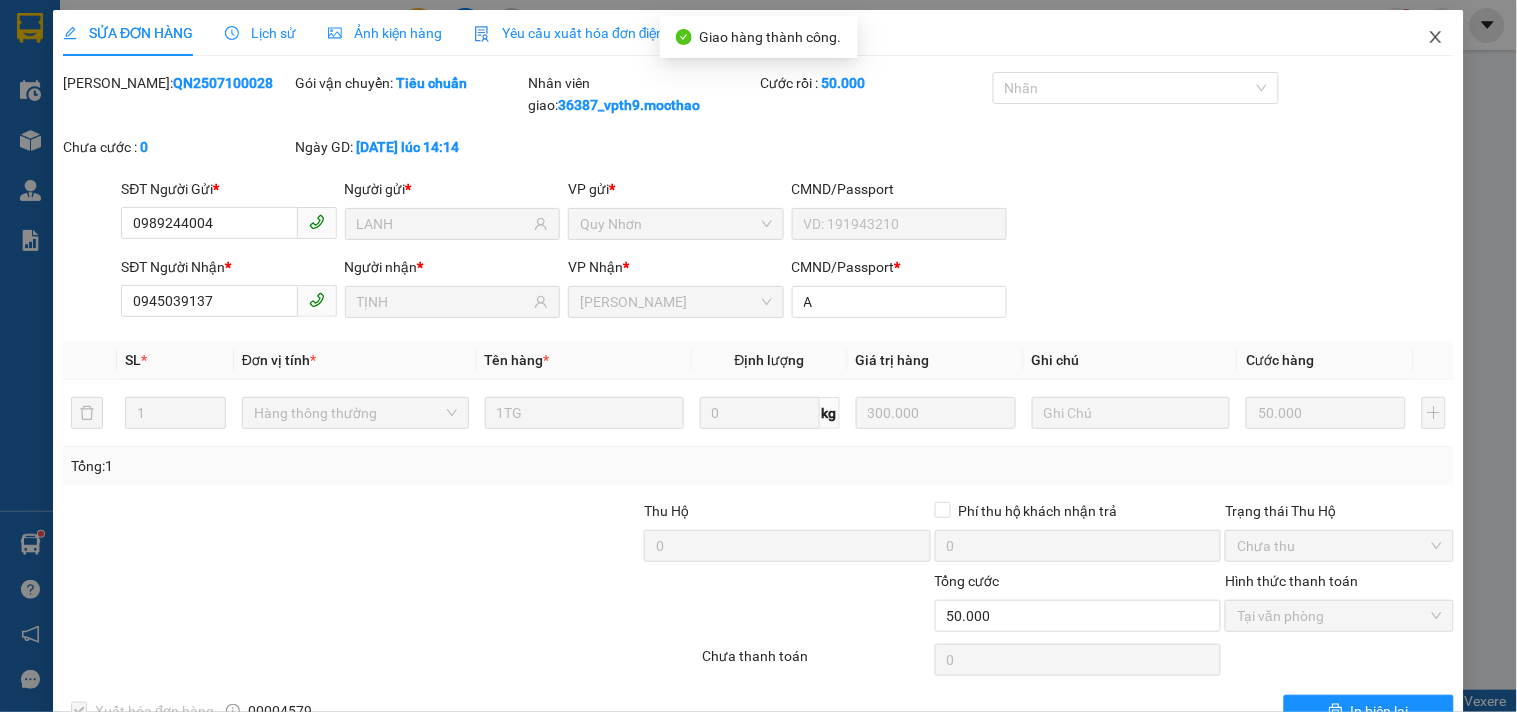 click at bounding box center (1436, 38) 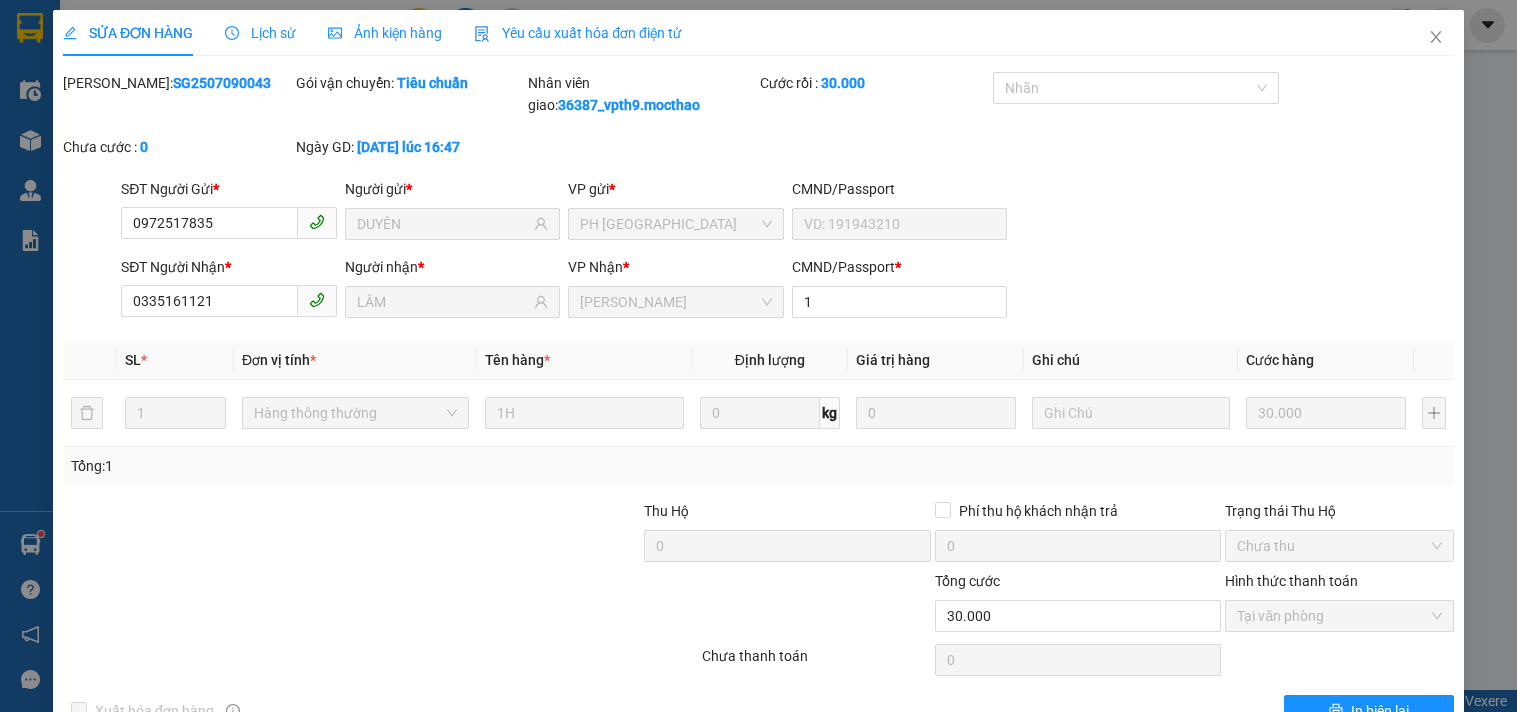 scroll, scrollTop: 0, scrollLeft: 0, axis: both 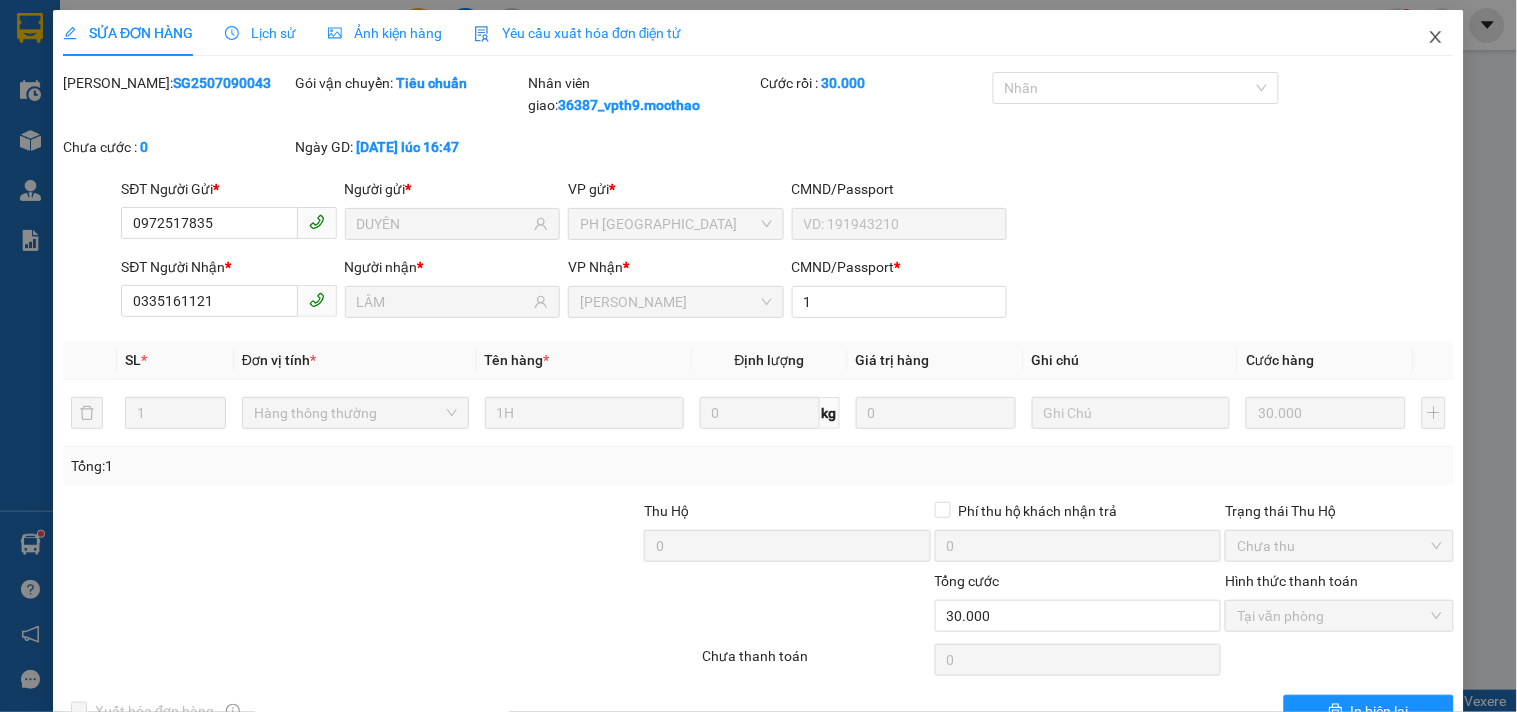 click at bounding box center [1436, 38] 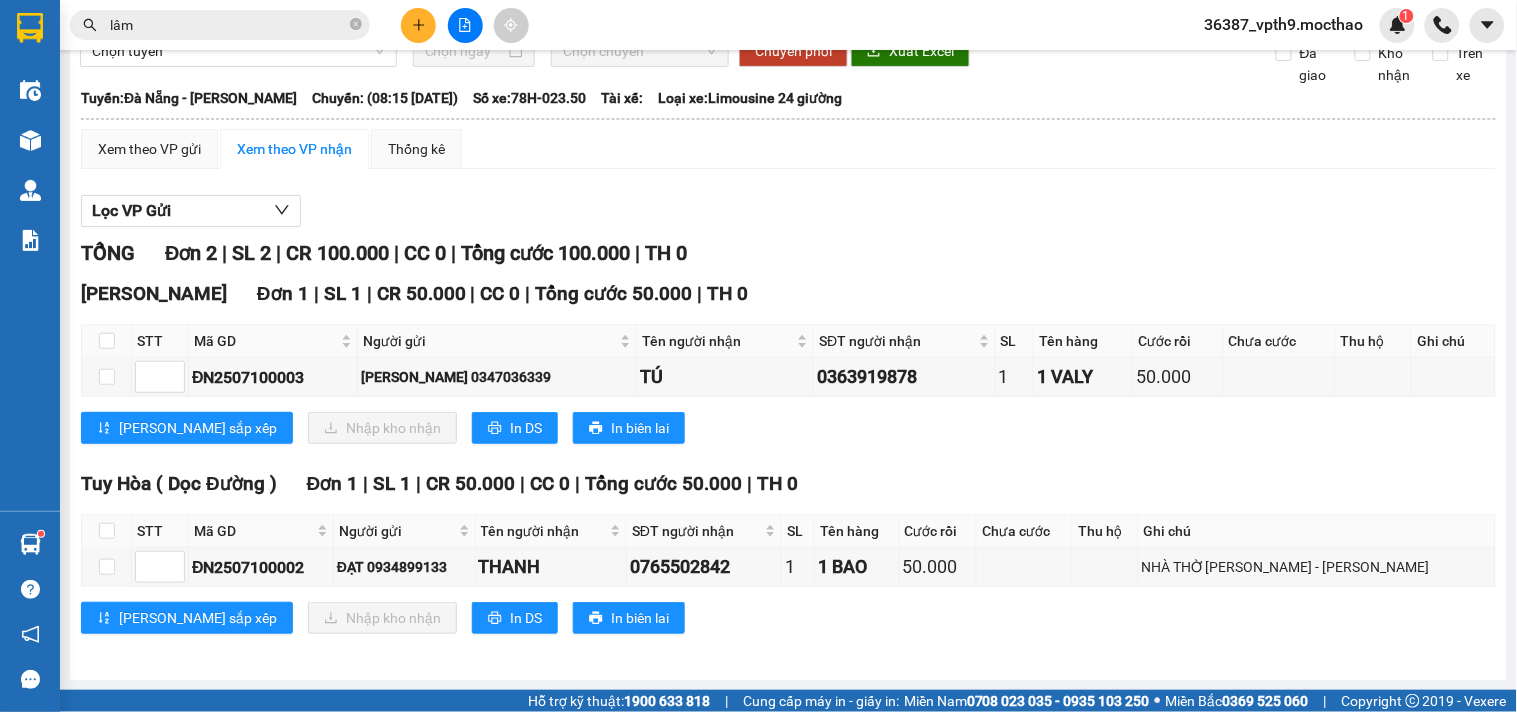scroll, scrollTop: 0, scrollLeft: 0, axis: both 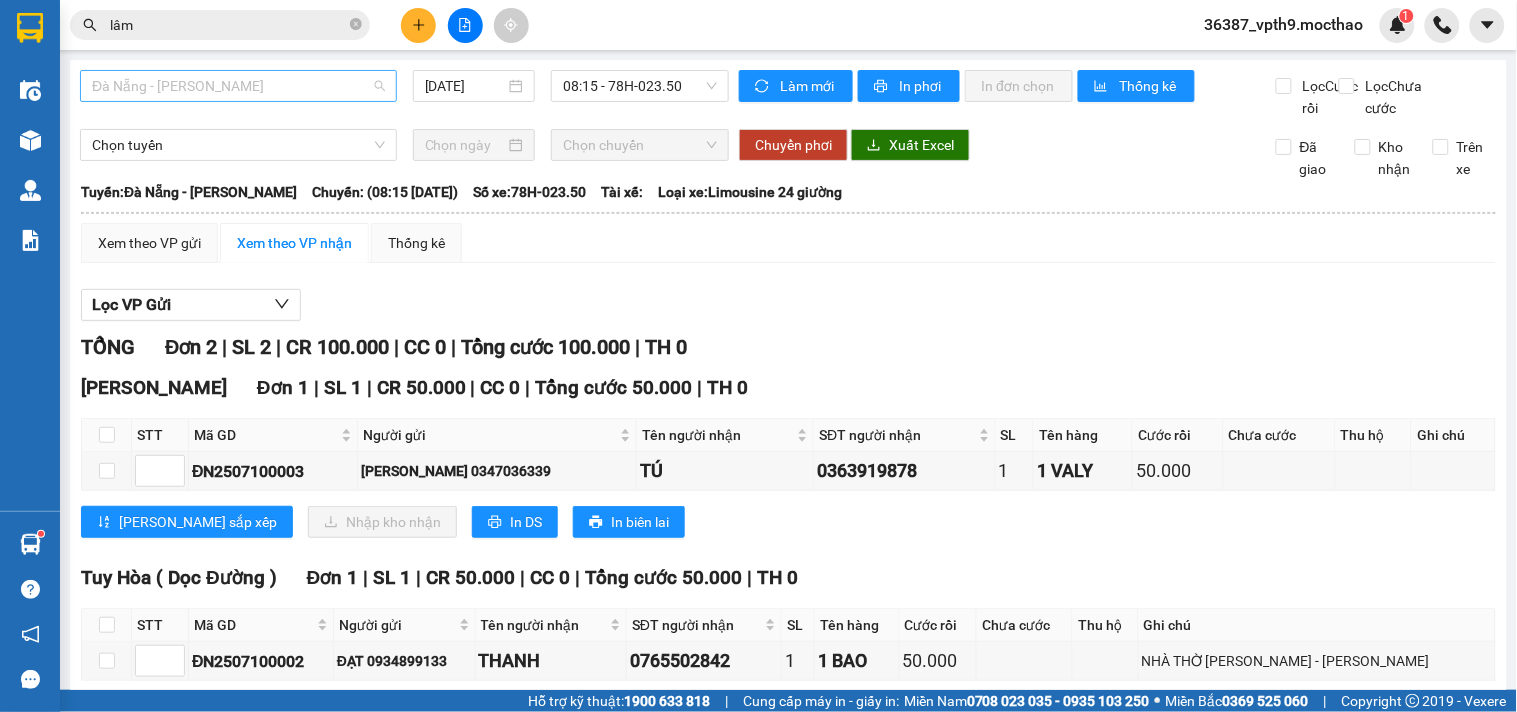 click on "Đà Nẵng - [PERSON_NAME]" at bounding box center [238, 86] 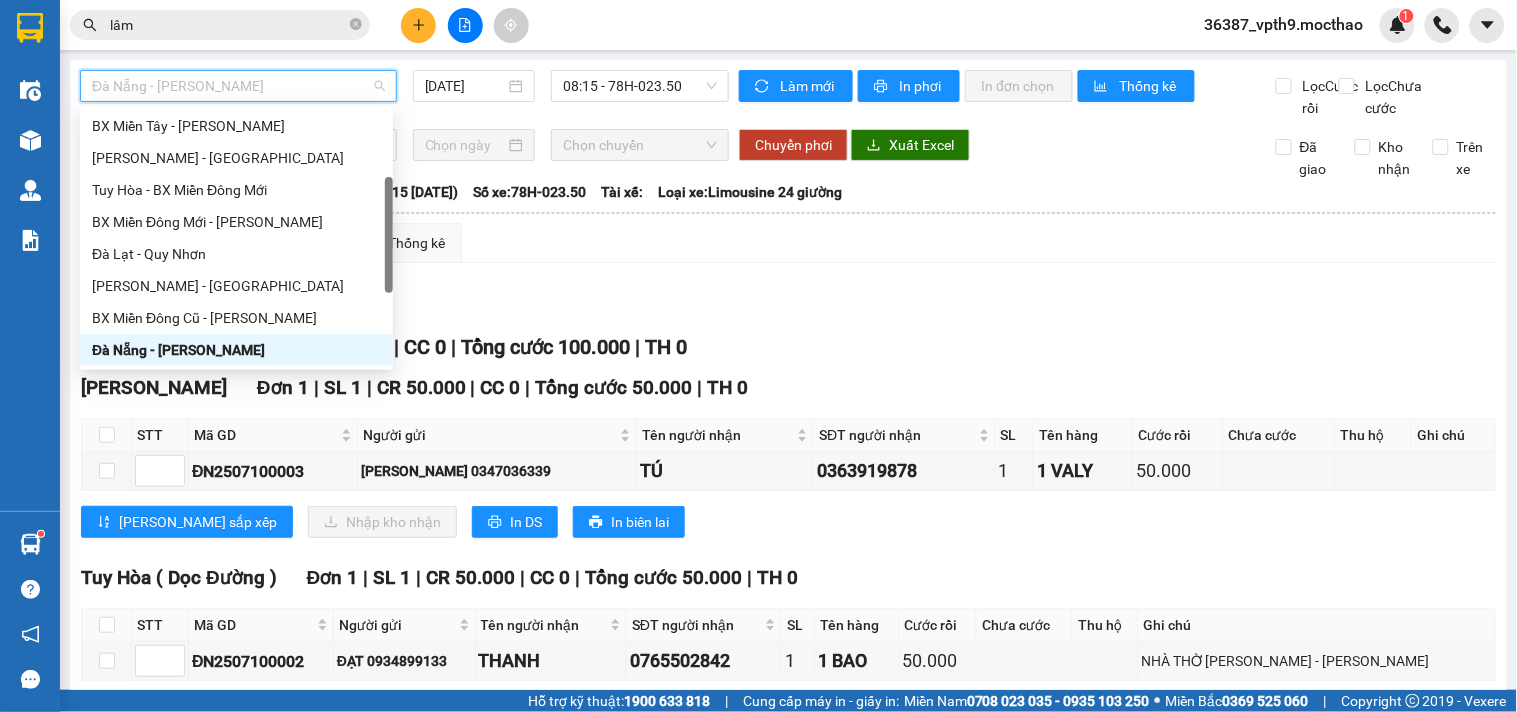 type on "m" 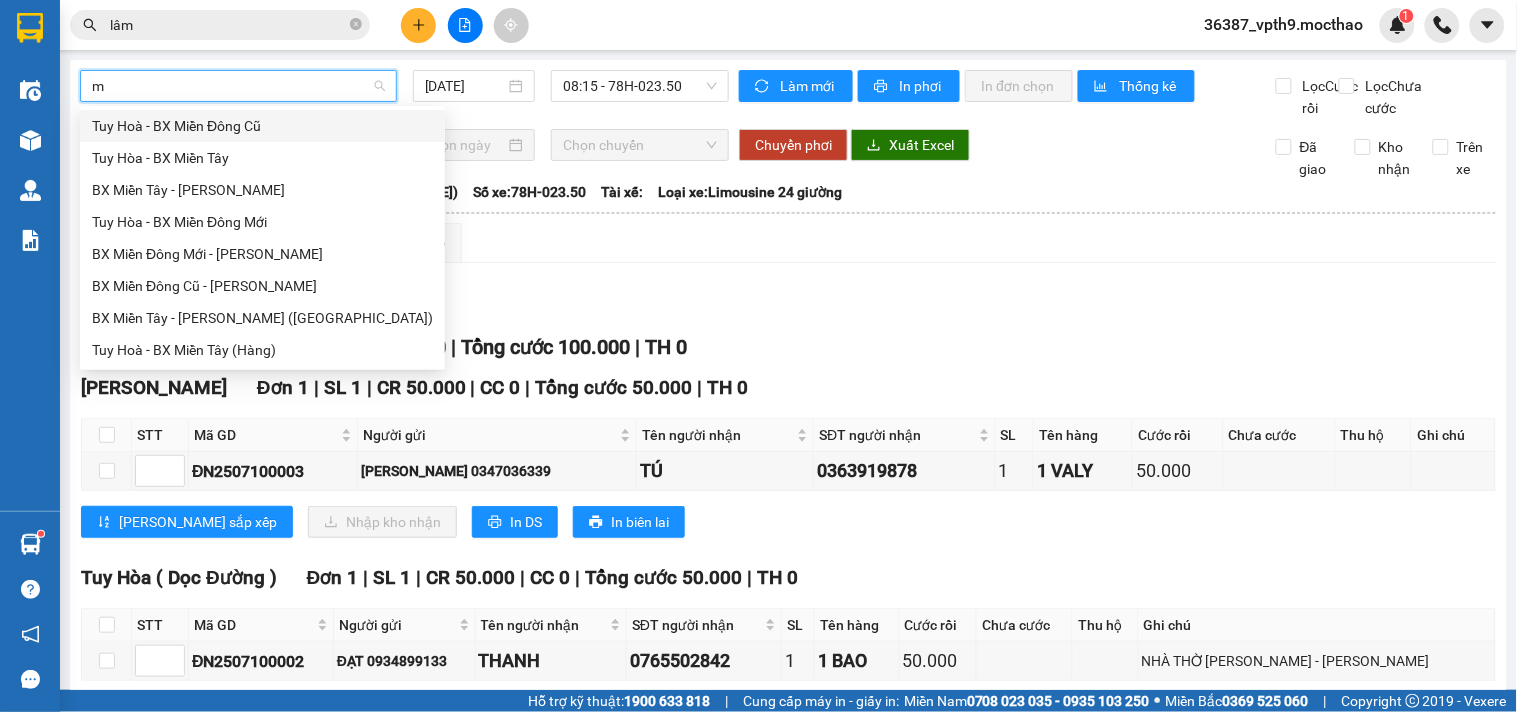 scroll, scrollTop: 0, scrollLeft: 0, axis: both 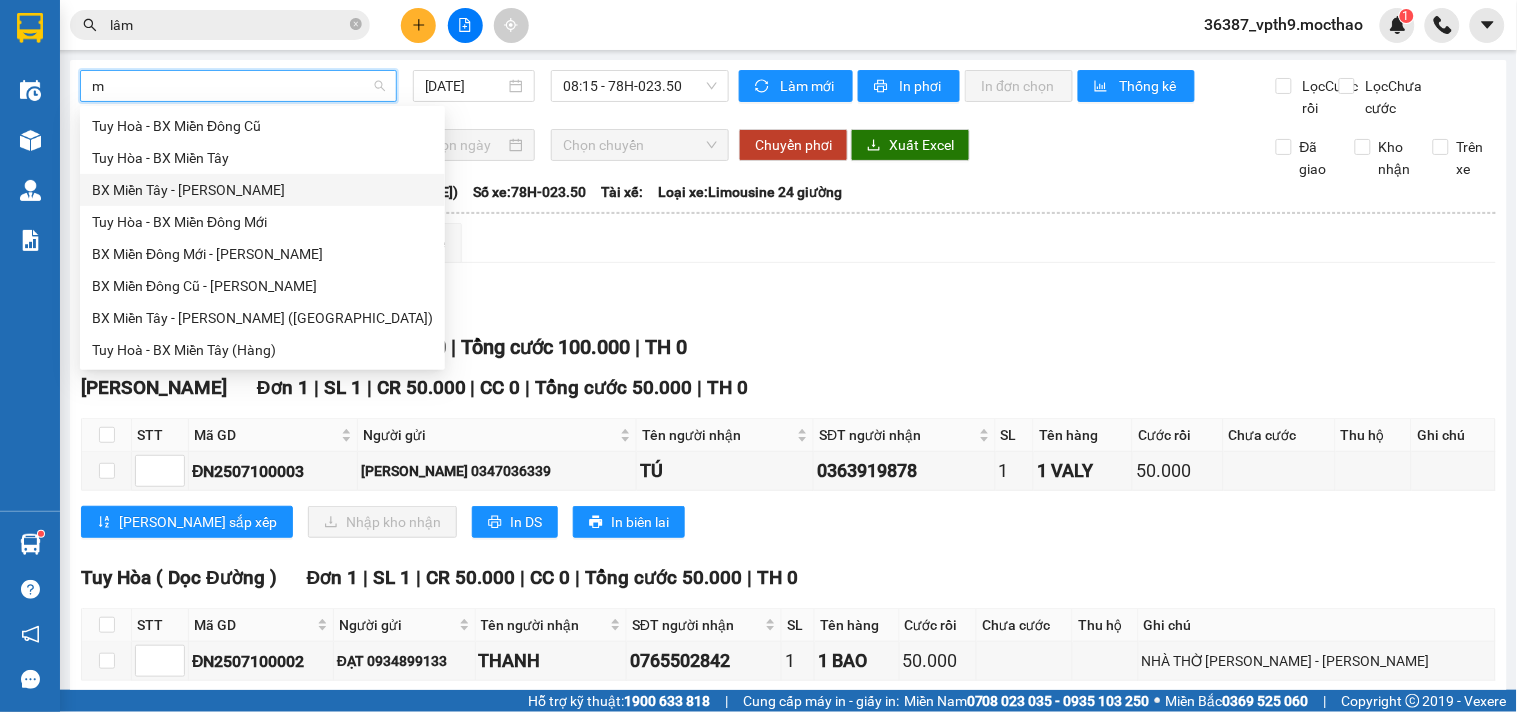 click on "BX Miền Tây - [PERSON_NAME]" at bounding box center (262, 190) 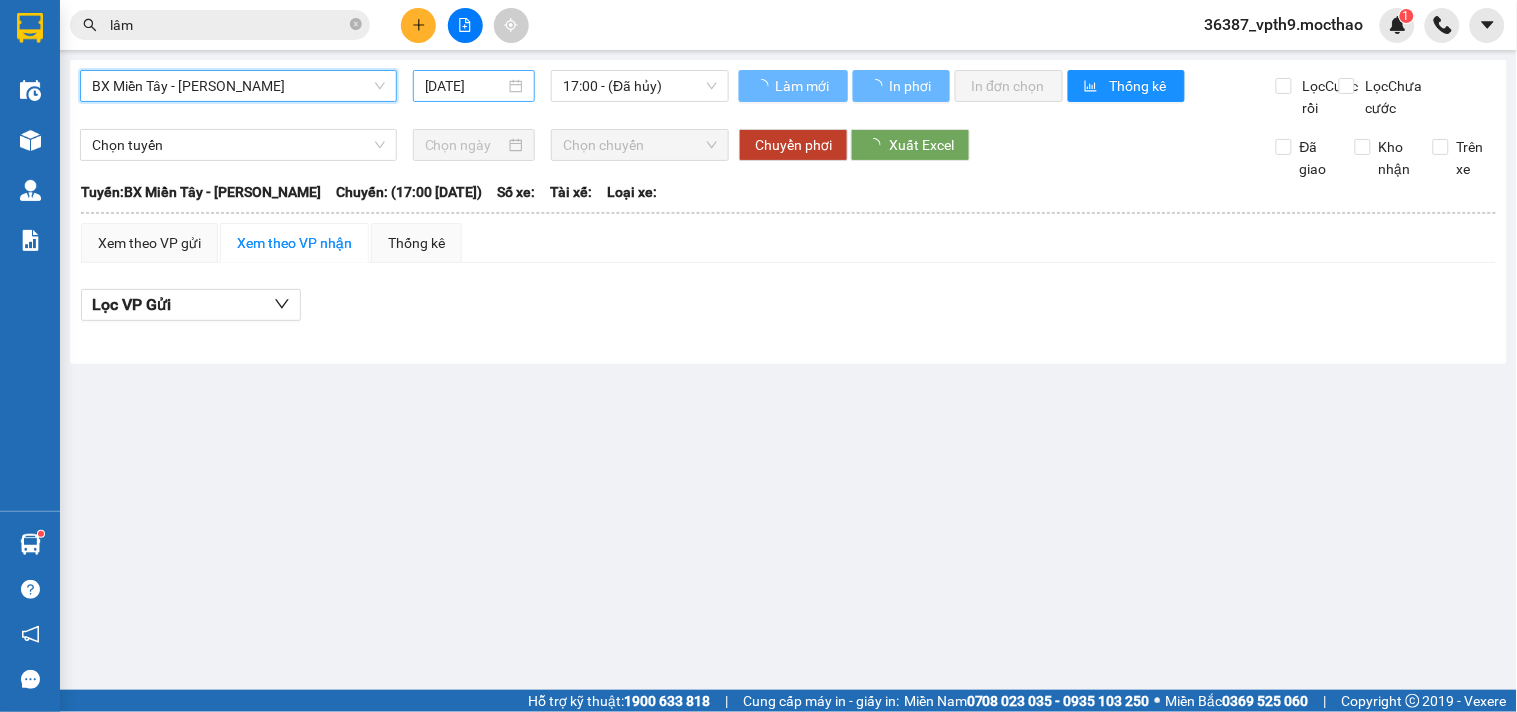 click on "[DATE]" at bounding box center [465, 86] 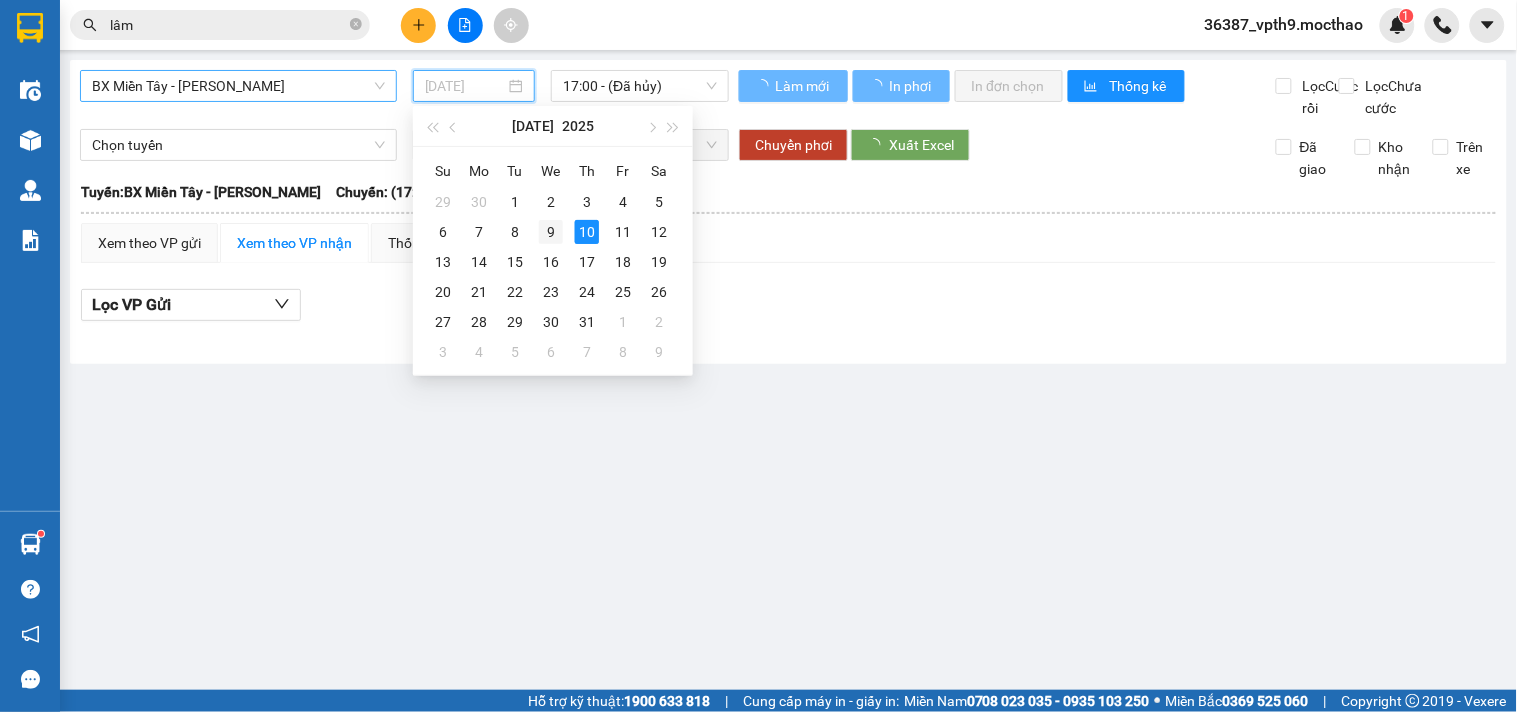 click on "9" at bounding box center (551, 232) 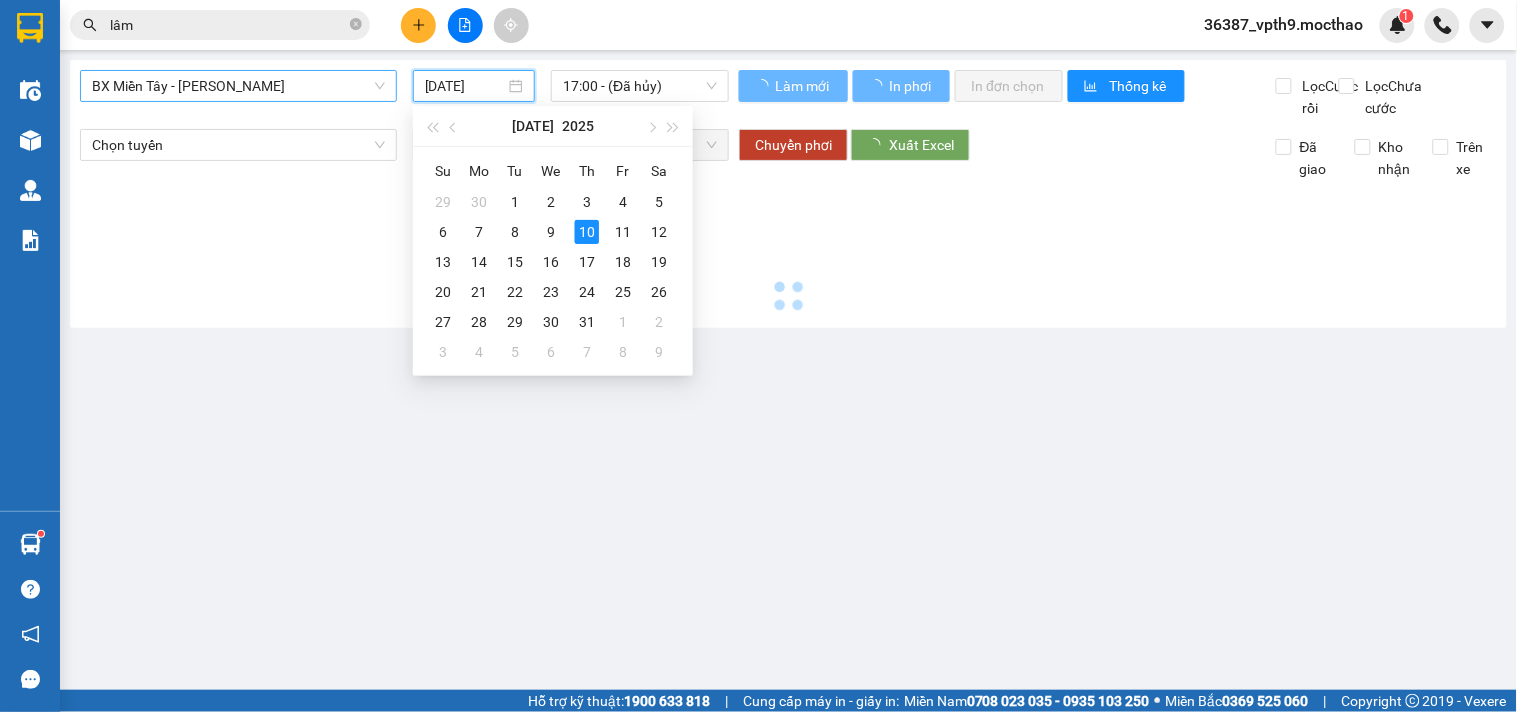 type on "[DATE]" 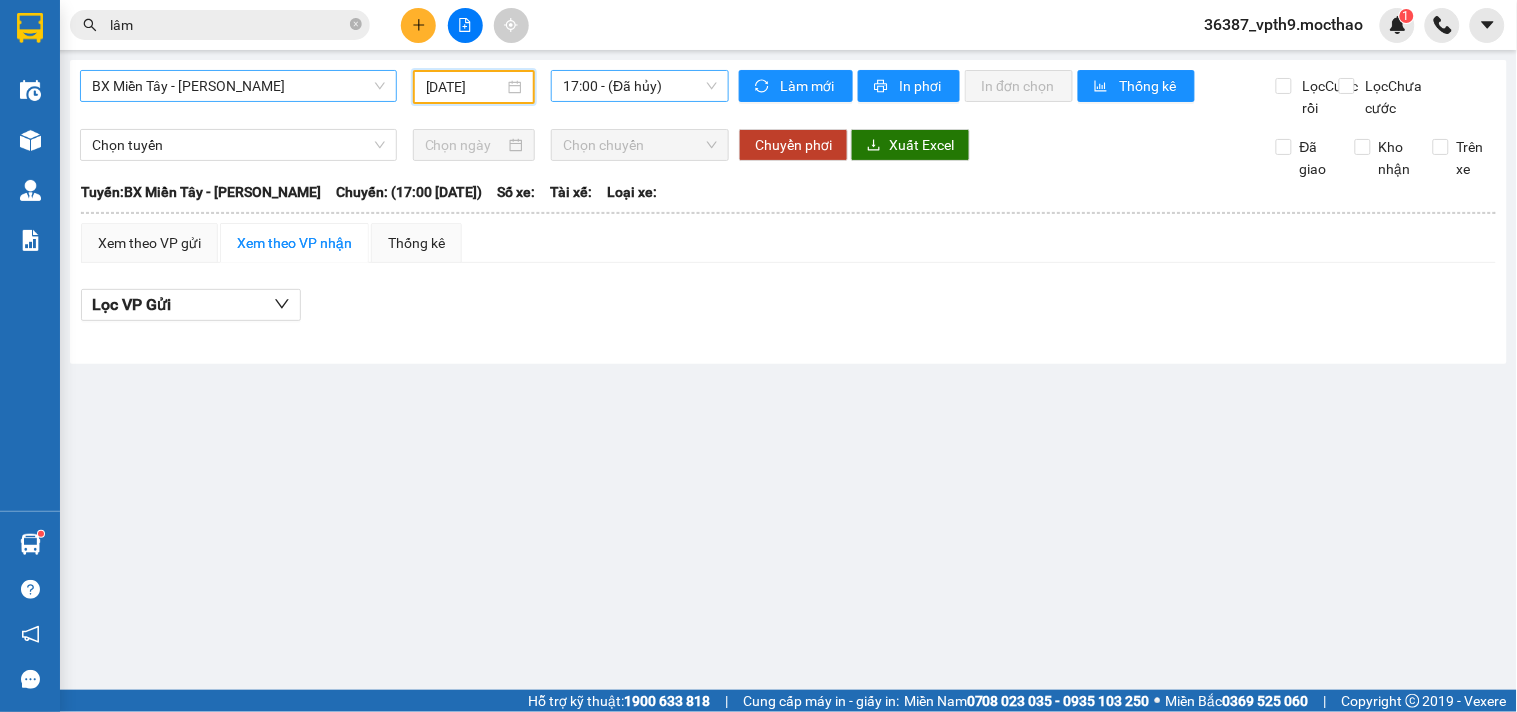 click on "17:00     - (Đã [PERSON_NAME])" at bounding box center (640, 86) 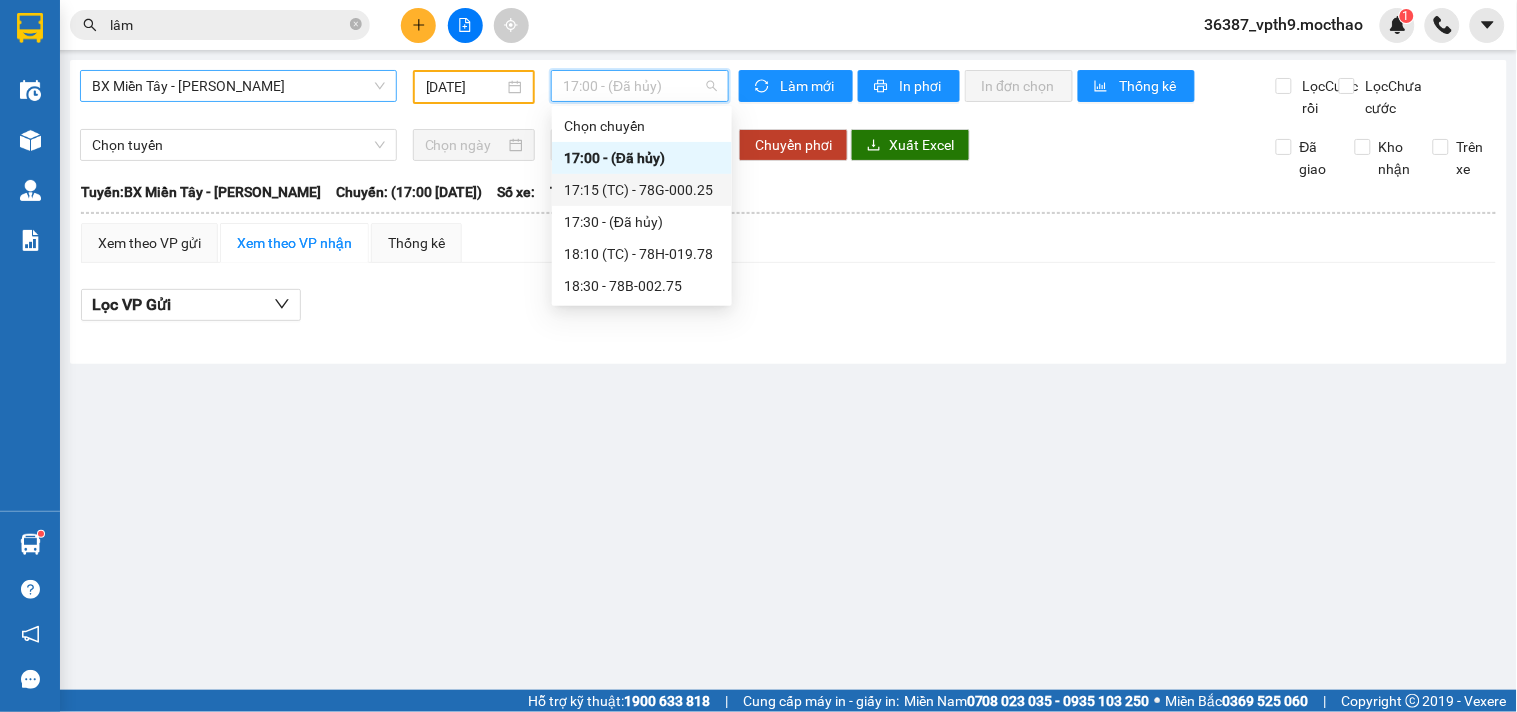 click on "17:15   (TC)   - 78G-000.25" at bounding box center [642, 190] 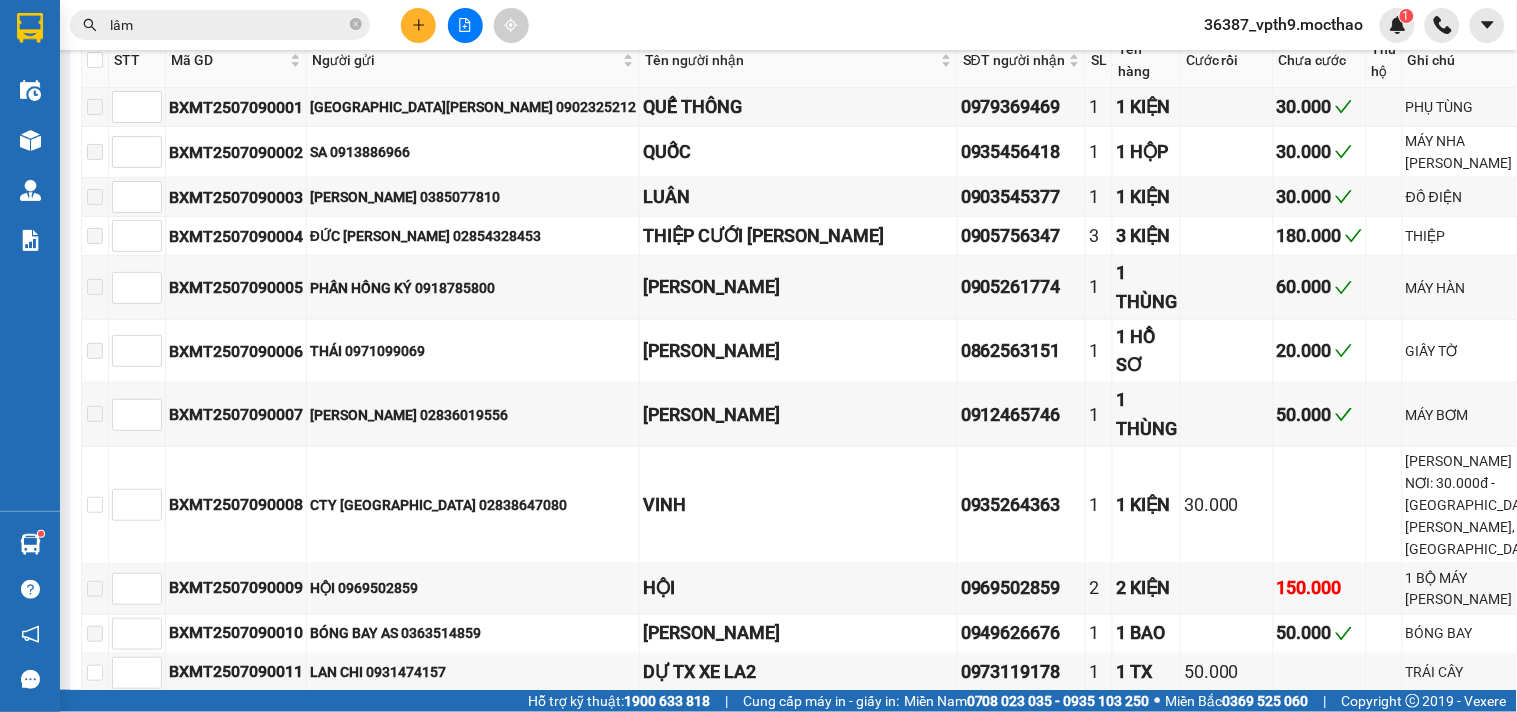 scroll, scrollTop: 0, scrollLeft: 0, axis: both 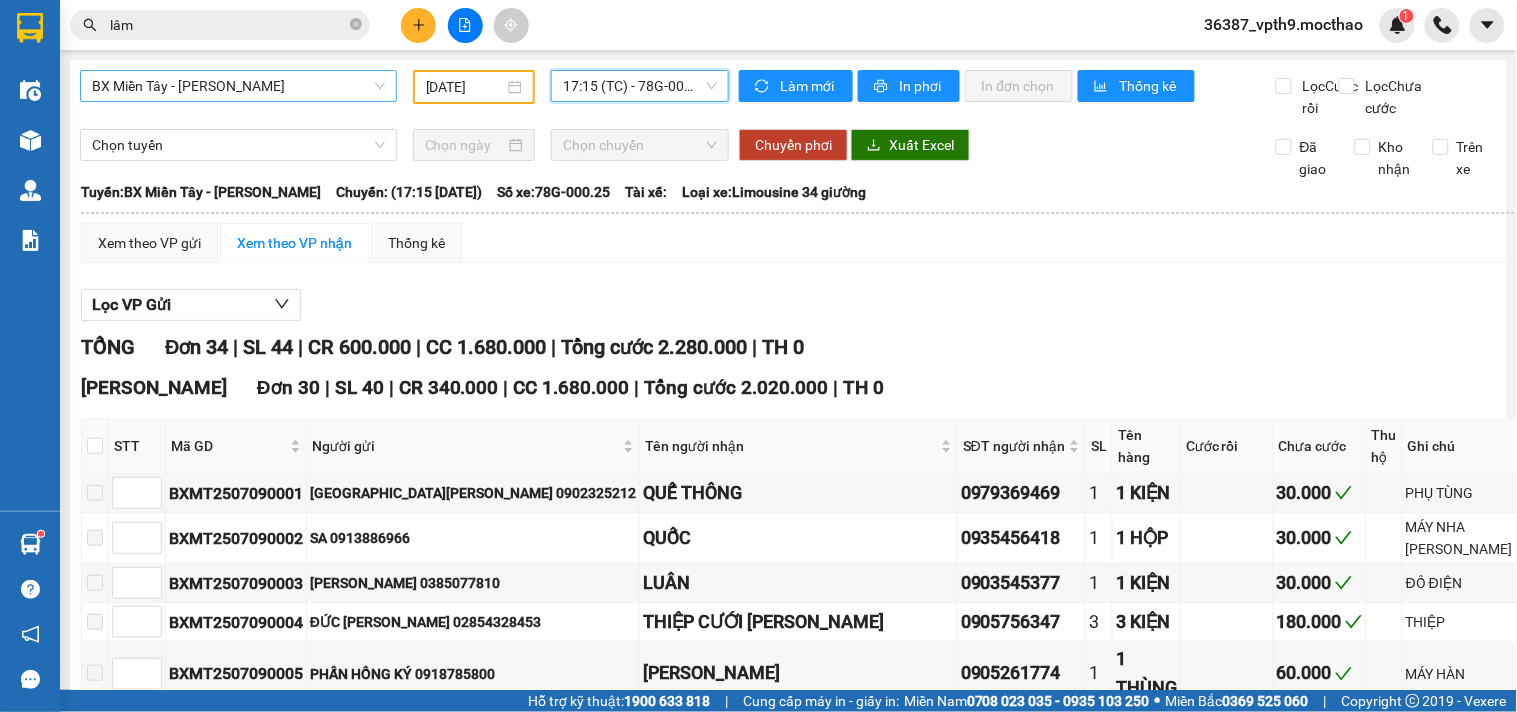 click on "17:15   (TC)   - 78G-000.25" at bounding box center [640, 86] 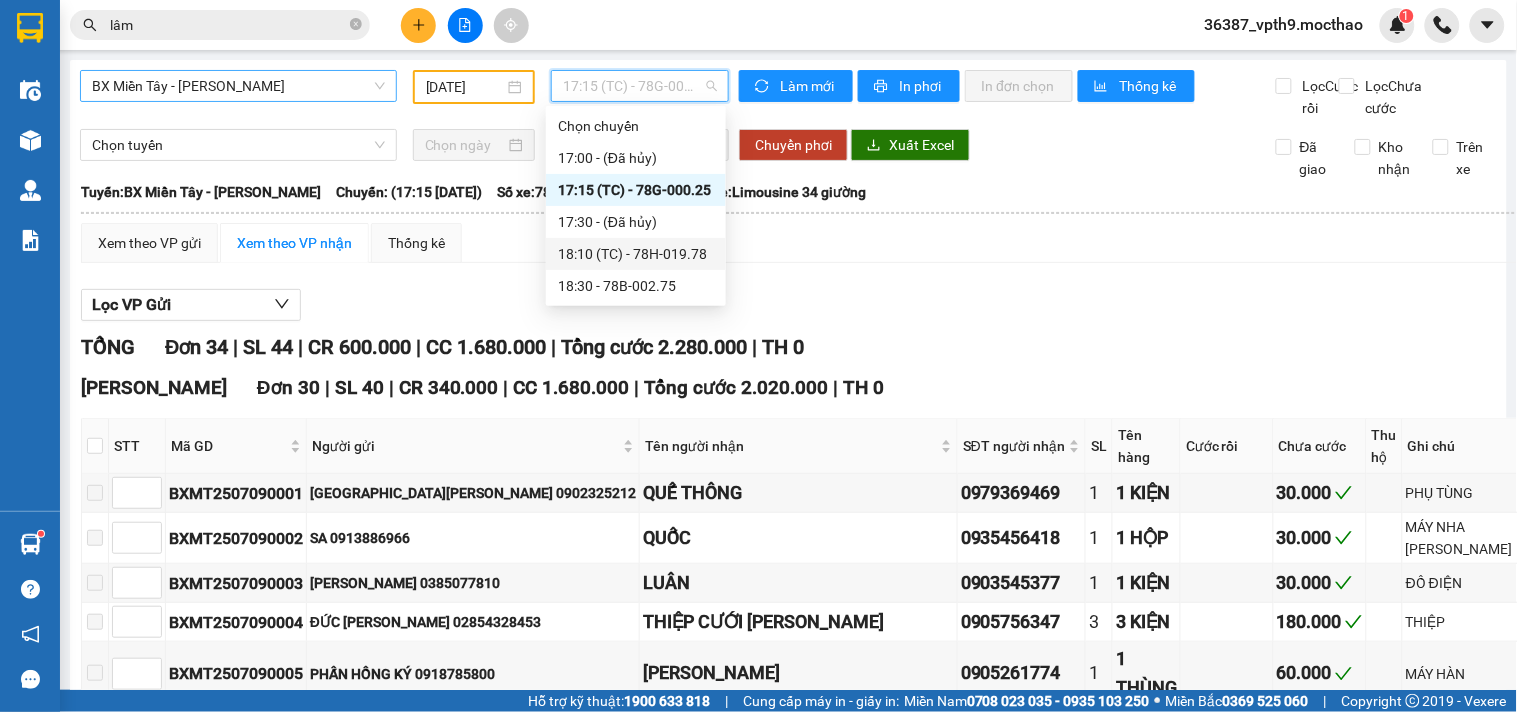 click on "18:10   (TC)   - 78H-019.78" at bounding box center [636, 254] 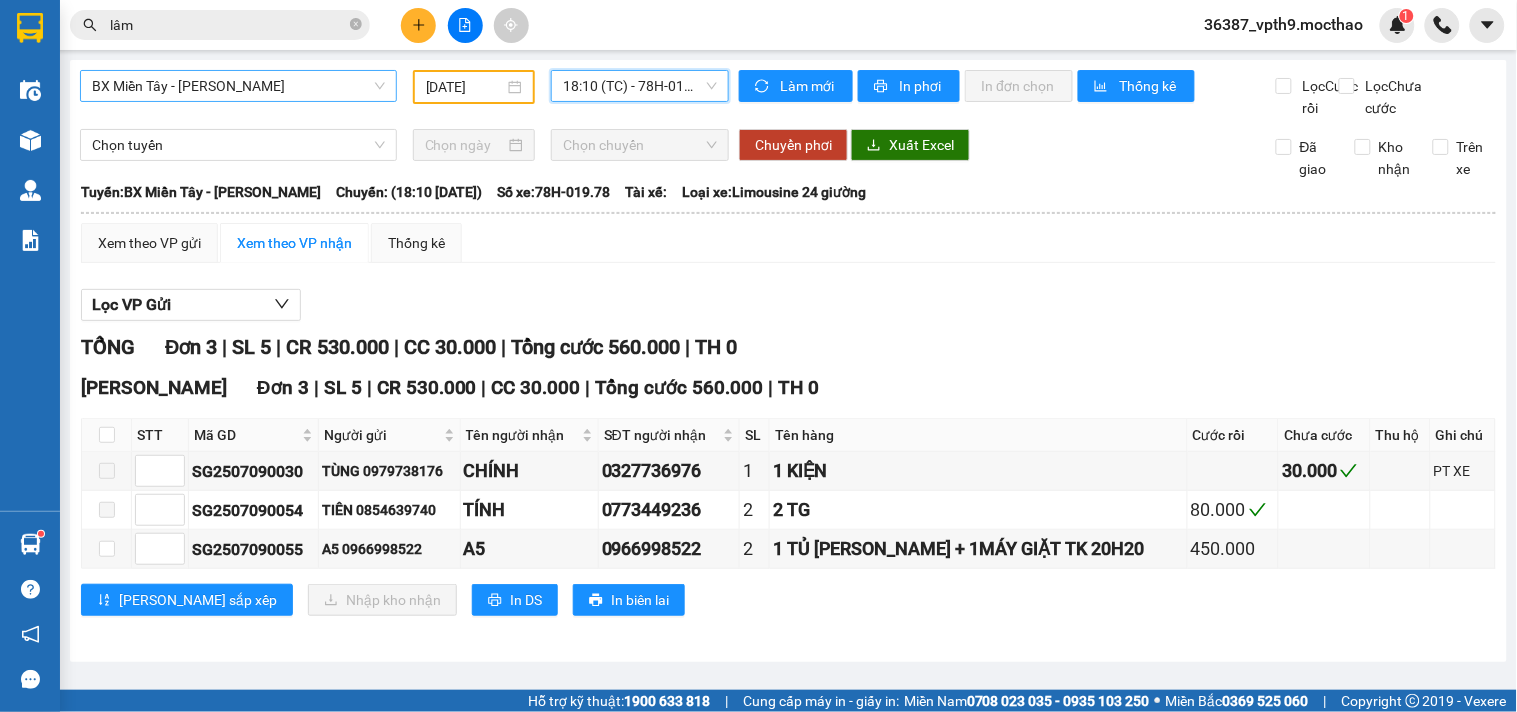 click on "18:10   (TC)   - 78H-019.78" at bounding box center [640, 86] 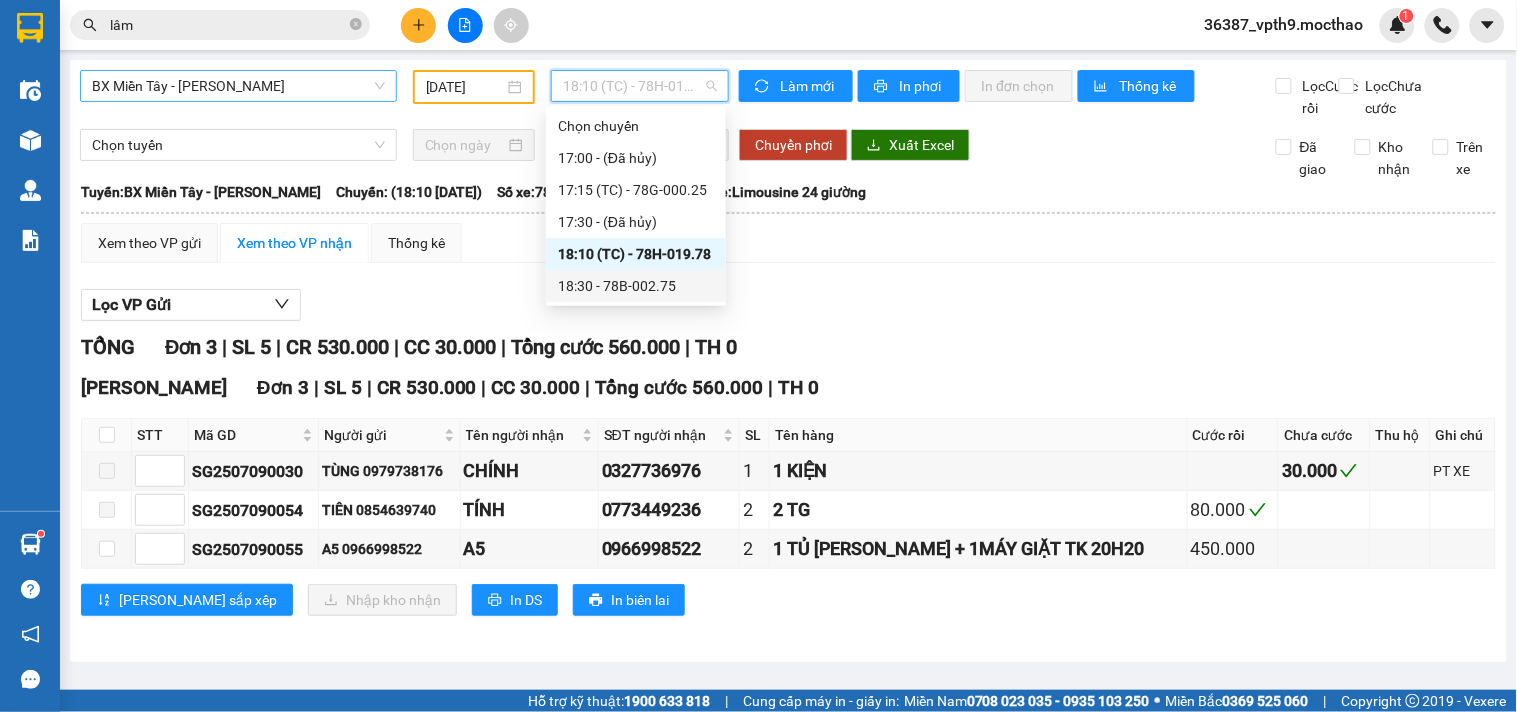 click on "18:30     - 78B-002.75" at bounding box center [636, 286] 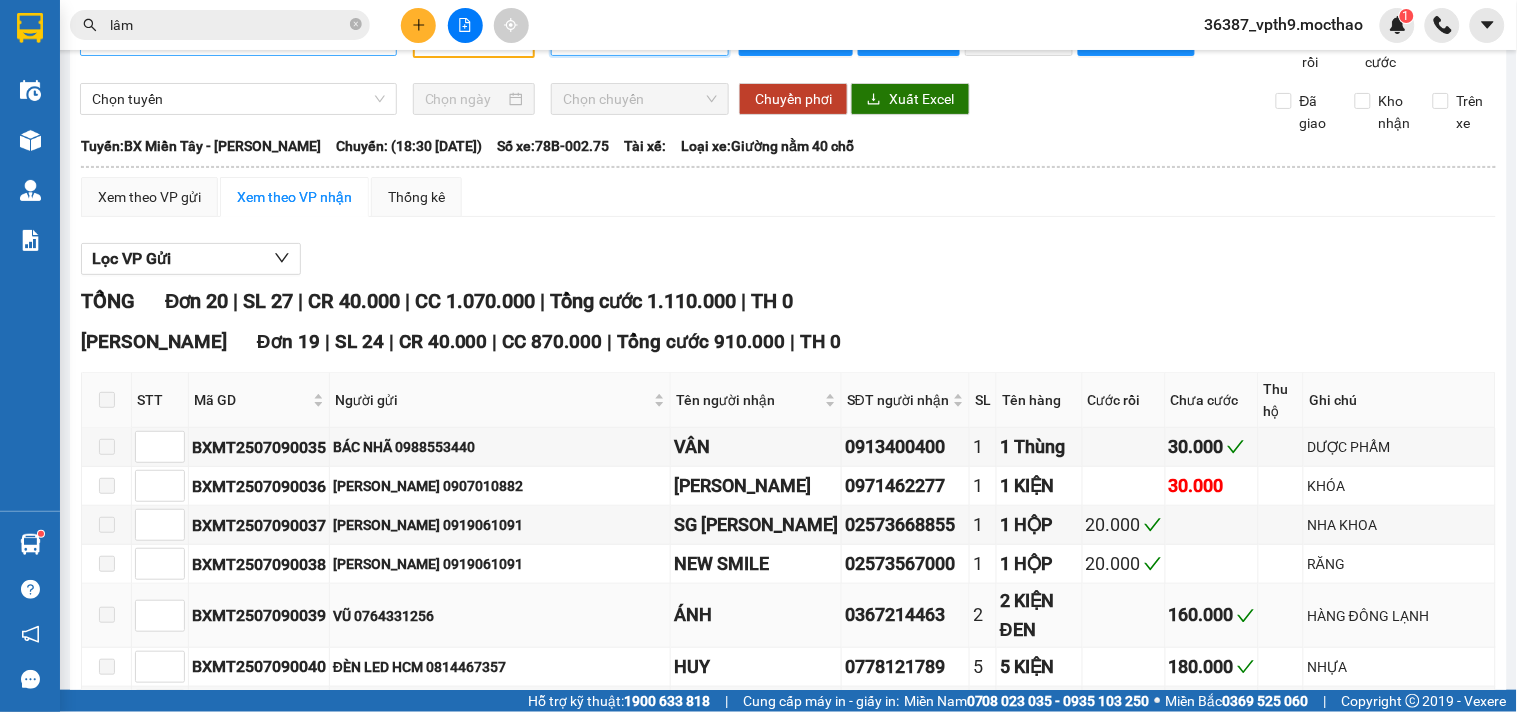 scroll, scrollTop: 0, scrollLeft: 0, axis: both 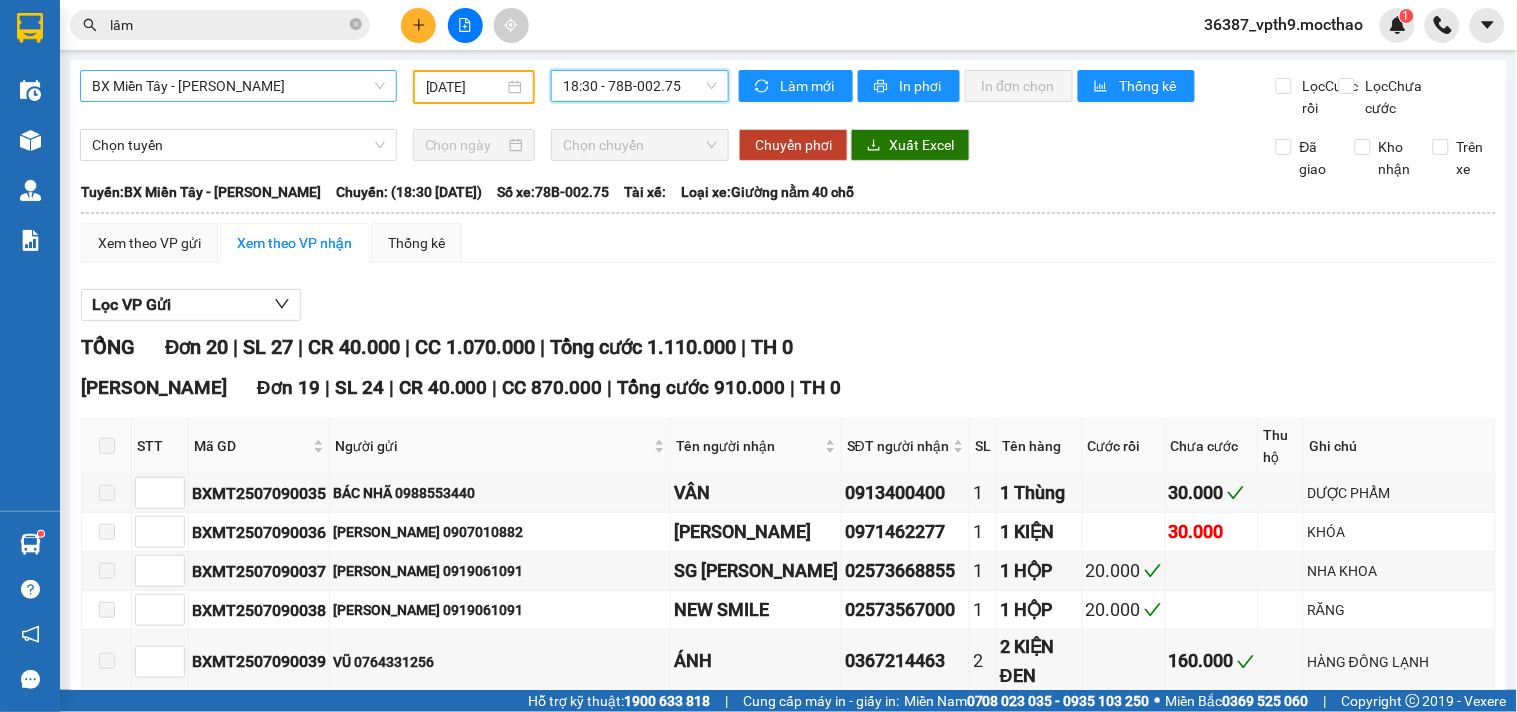 click on "18:30     - 78B-002.75" at bounding box center [640, 86] 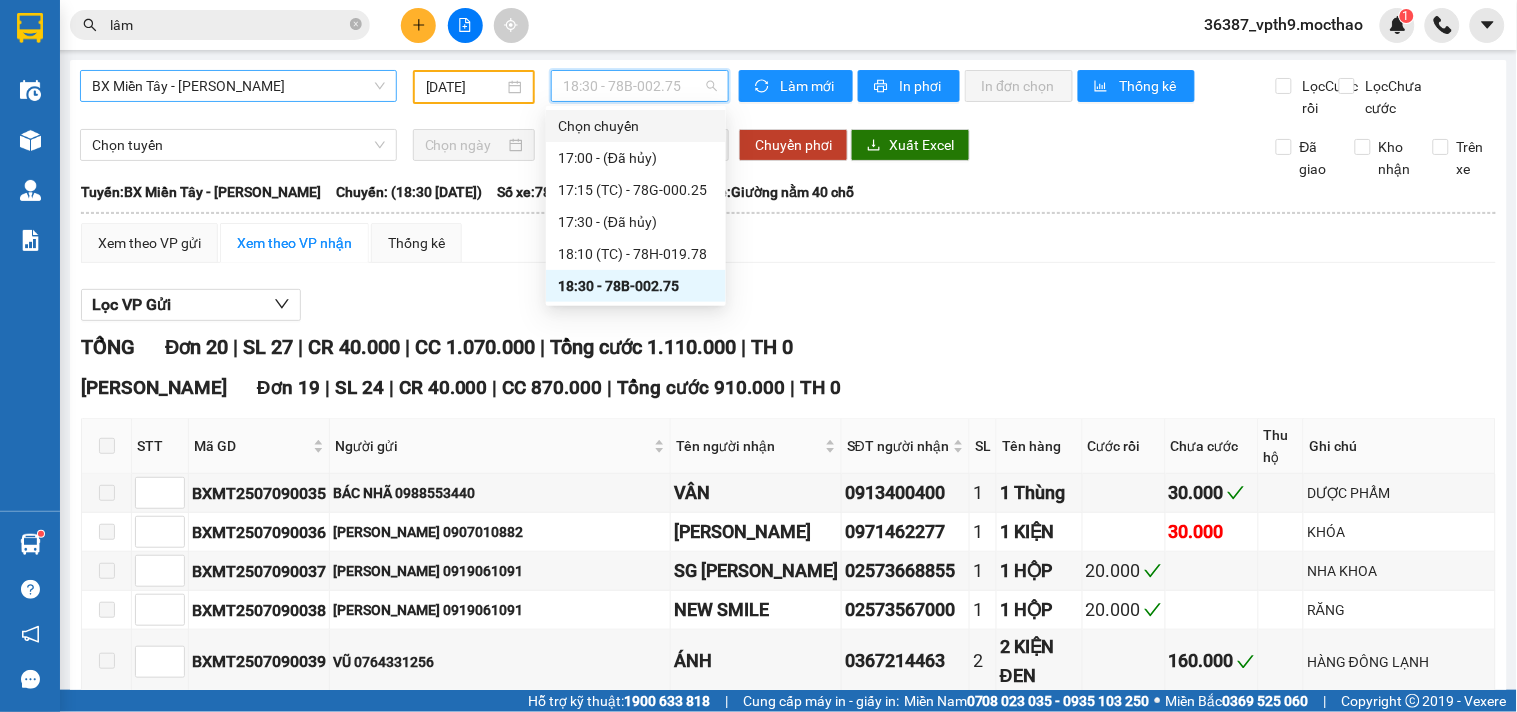 click on "Xem theo VP gửi Xem theo VP nhận Thống kê" at bounding box center [788, 243] 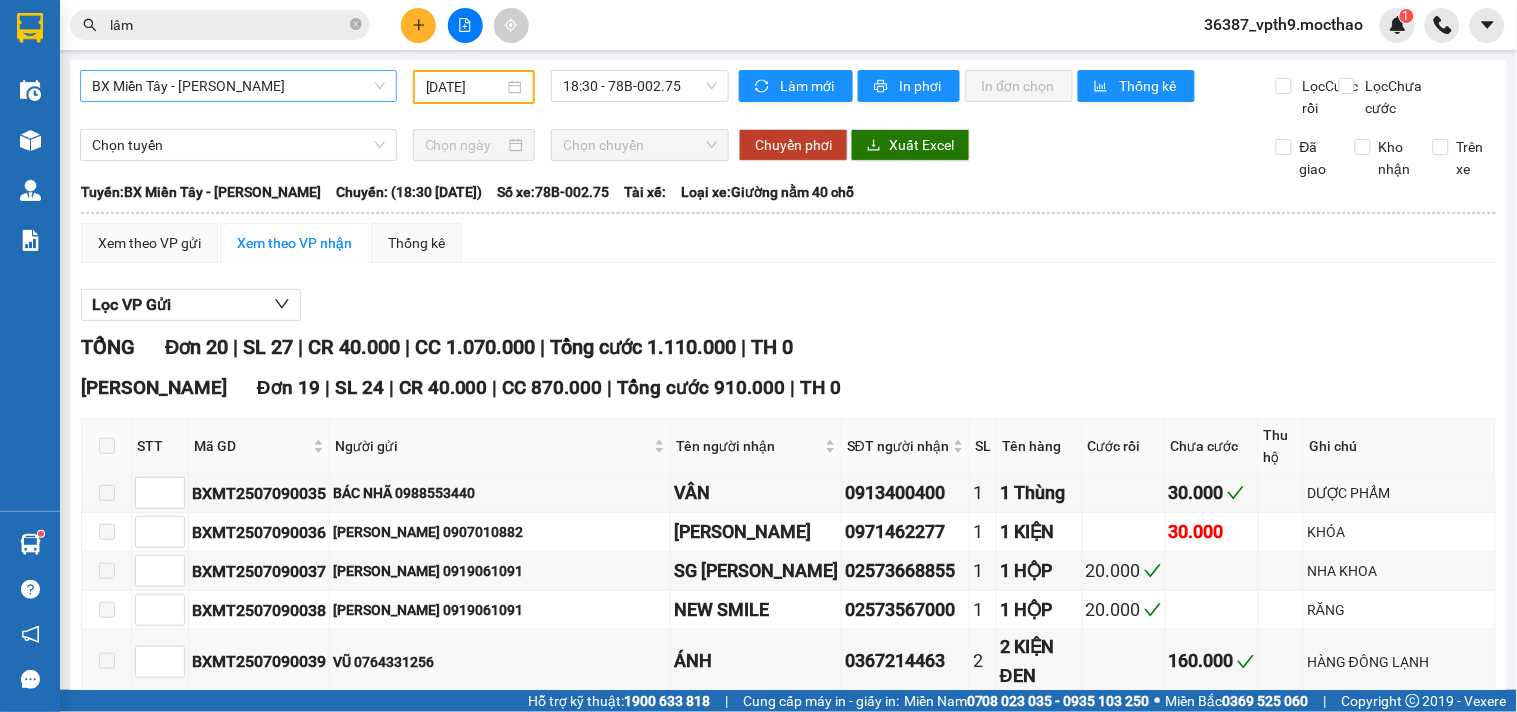 click on "Kết quả [PERSON_NAME] ( 7049 )  Bộ lọc  Mã ĐH Trạng thái Món hàng Thu hộ Tổng [PERSON_NAME] [PERSON_NAME] Người gửi VP Gửi Người [PERSON_NAME] [PERSON_NAME] SG2507090043 16:47 [DATE] [PERSON_NAME]   78F-000.21 06:59 [DATE] 1H SL:  1 30.000 30.000 0972517835 [PERSON_NAME] PH [GEOGRAPHIC_DATA] 0335161121 [PERSON_NAME][GEOGRAPHIC_DATA][PERSON_NAME] BXMT2507090032 16:00 [DATE] [PERSON_NAME]   78G-000.25 06:52 [DATE] 2 [PERSON_NAME]:  2 60.000 0902724980 [PERSON_NAME][GEOGRAPHIC_DATA][PERSON_NAME] (HÀNG) 0981417457 [PERSON_NAME][GEOGRAPHIC_DATA][PERSON_NAME] TH2507090040 12:22 [DATE] [PERSON_NAME]   78B-004.71 16:11 [DATE] 1 TG SL:  1 30.000 0976858030 [PERSON_NAME][GEOGRAPHIC_DATA][PERSON_NAME] 0984142807 [PERSON_NAME] [GEOGRAPHIC_DATA][PERSON_NAME] TH2507080018 09:07 [DATE] [PERSON_NAME]   78F-005.29 15:13 [DATE] 1 HỘP SL:  1 0914974647 [GEOGRAPHIC_DATA][PERSON_NAME] 0914748048 [GEOGRAPHIC_DATA][PERSON_NAME] TH2507080016 08:57 [DATE] [PERSON_NAME]   78H-023.50 06:51 [DATE] 1 [GEOGRAPHIC_DATA] SL:  1 40.000 40.000 0396261995 [PERSON_NAME][GEOGRAPHIC_DATA][PERSON_NAME] 0903575966 [GEOGRAPHIC_DATA] TH2507080083 17:03 [DATE] [PERSON_NAME]   78F-000.35 06:36 [DATE] 1 [GEOGRAPHIC_DATA]+1 [PERSON_NAME]:  2 50.000 0384427416 [PERSON_NAME][GEOGRAPHIC_DATA][PERSON_NAME]" at bounding box center [758, 25] 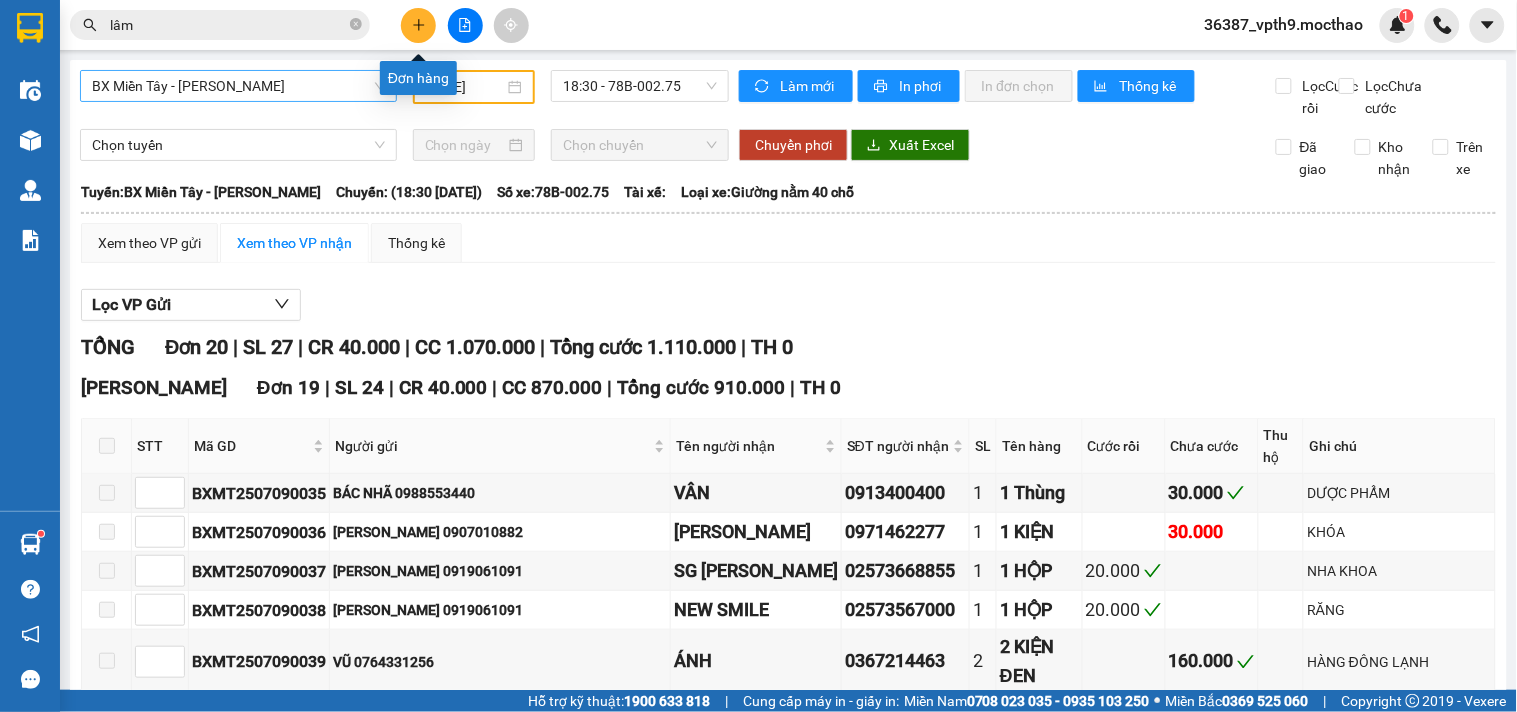 click at bounding box center (418, 25) 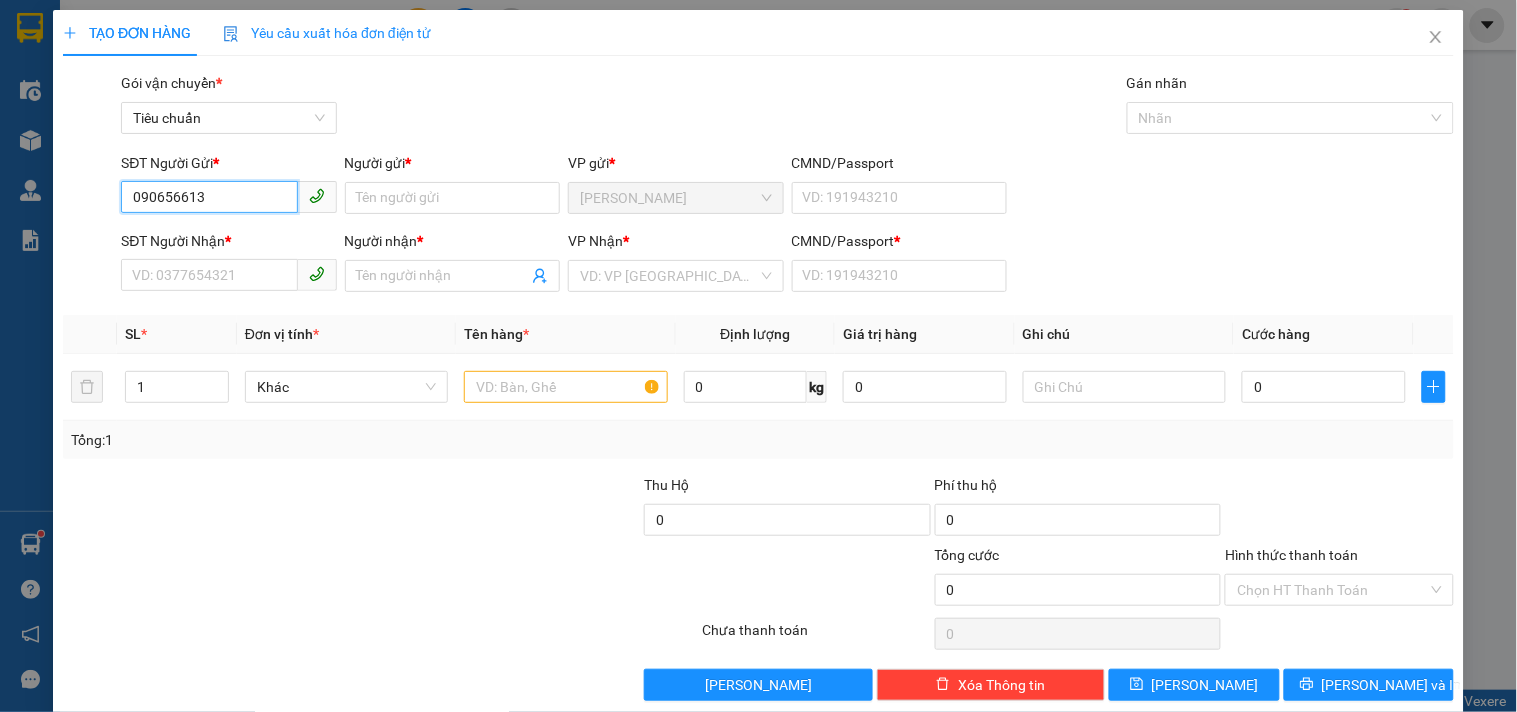 type on "0906566139" 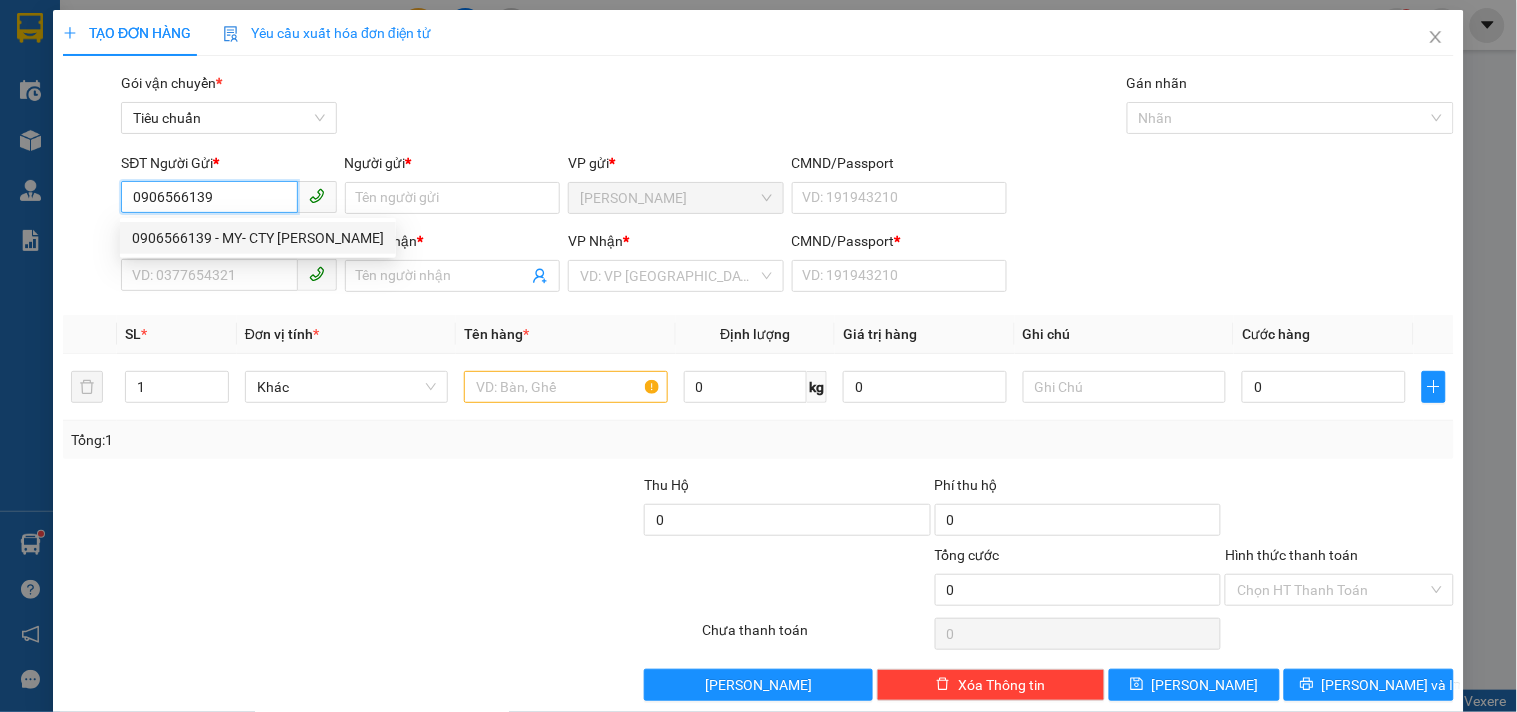 click on "0906566139 - MY- CTY [PERSON_NAME]" at bounding box center (258, 238) 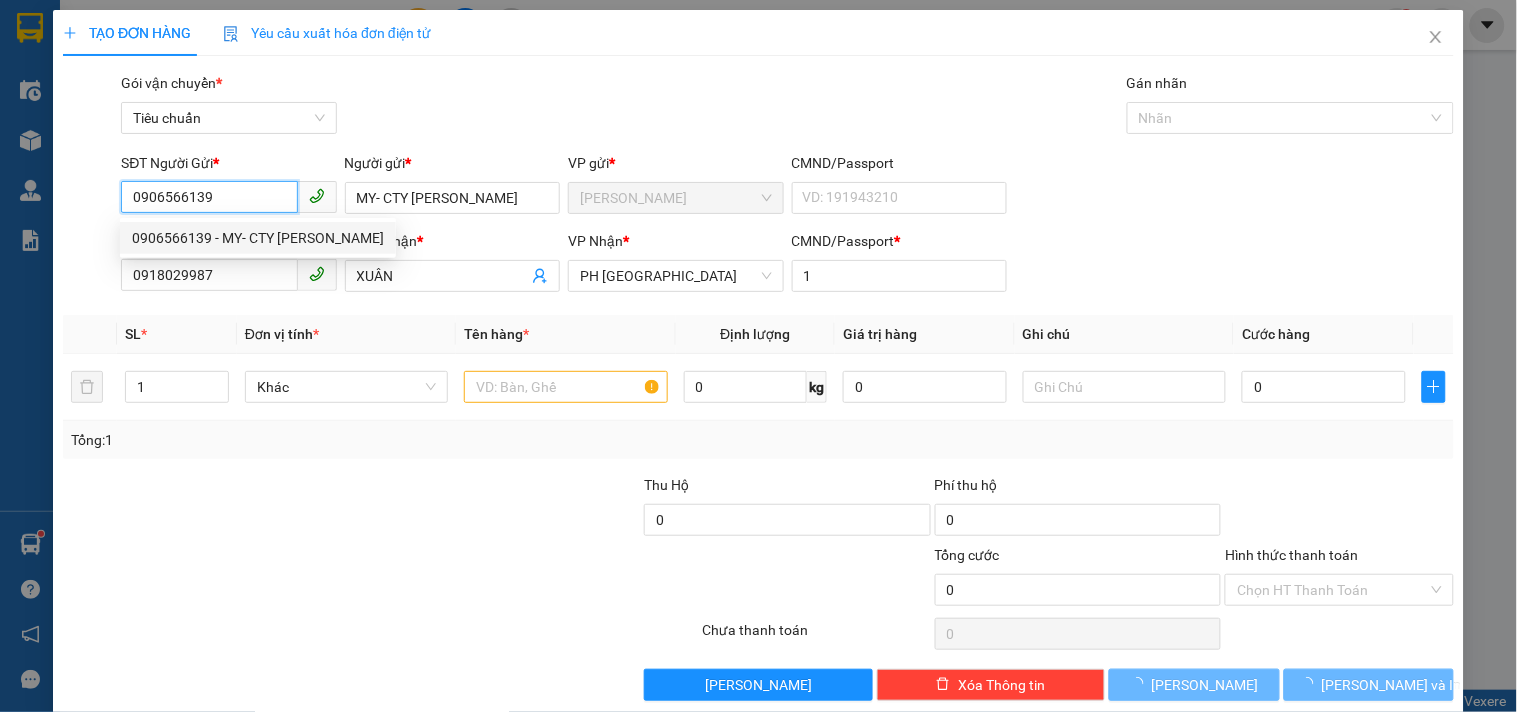 type on "40.000" 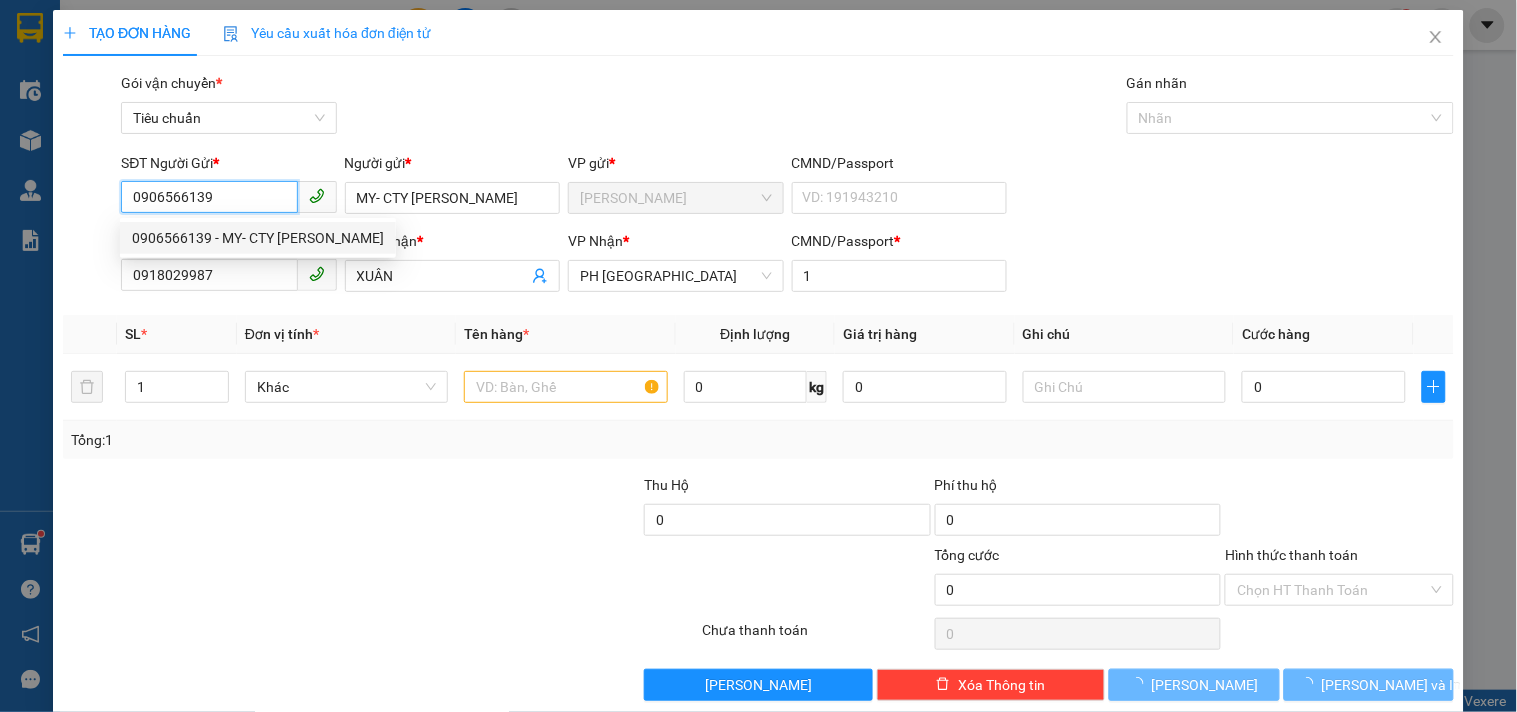 type on "40.000" 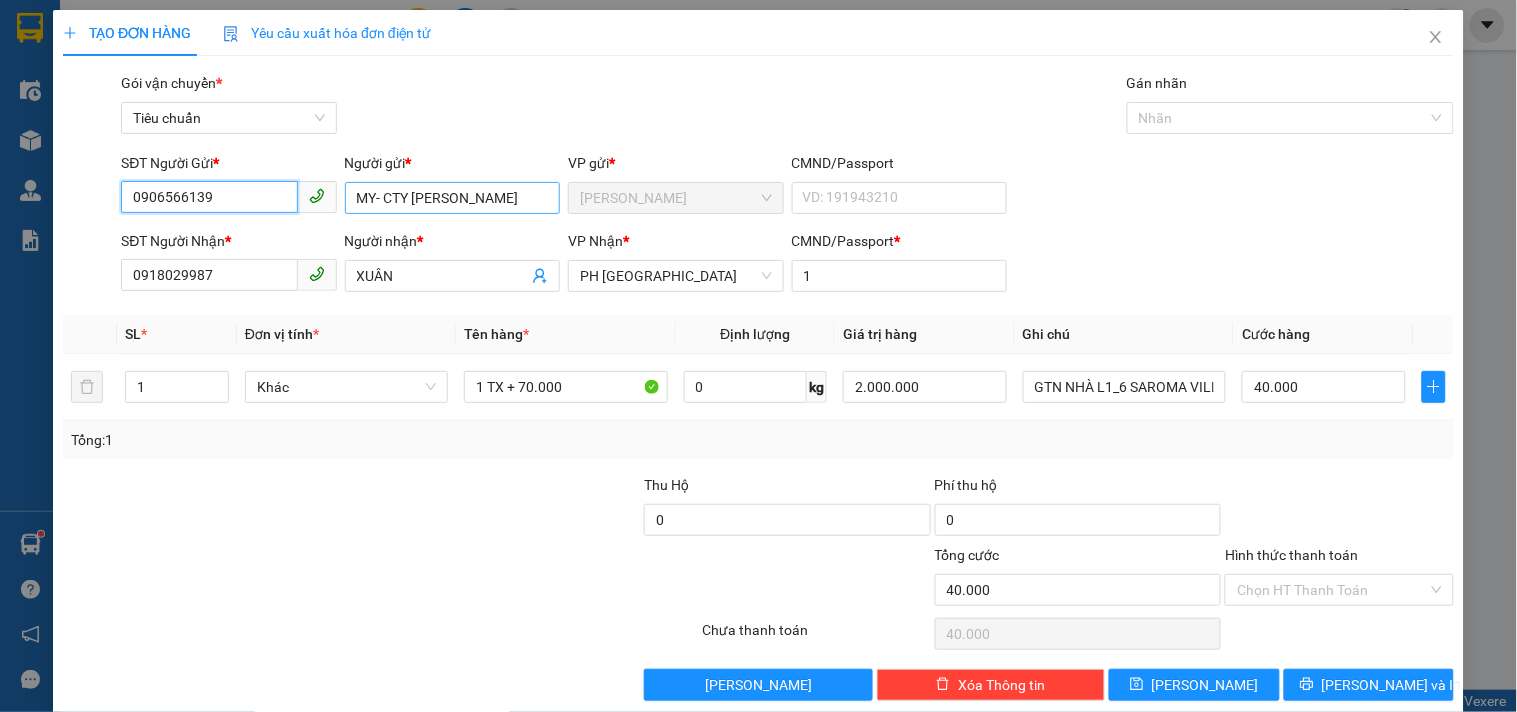 type on "0906566139" 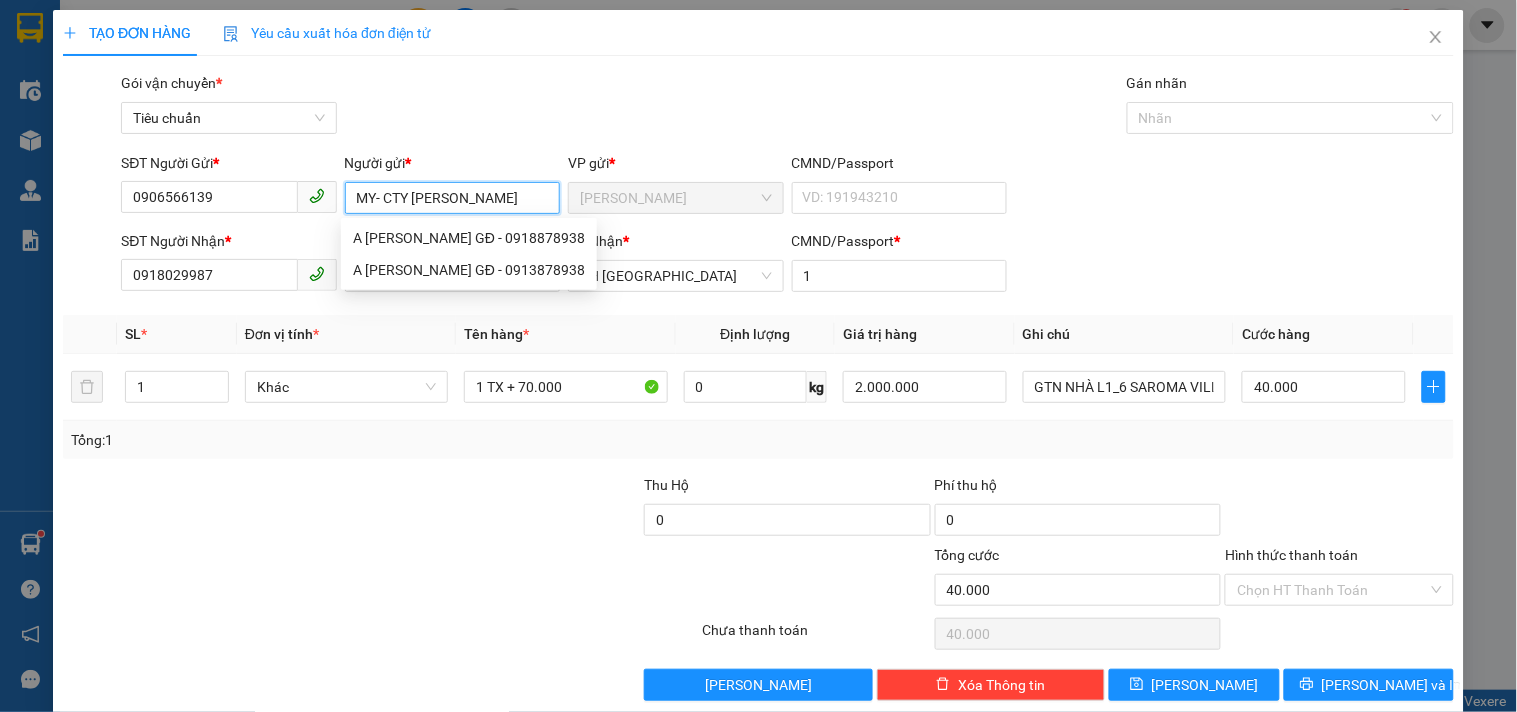 drag, startPoint x: 375, startPoint y: 201, endPoint x: 502, endPoint y: 200, distance: 127.00394 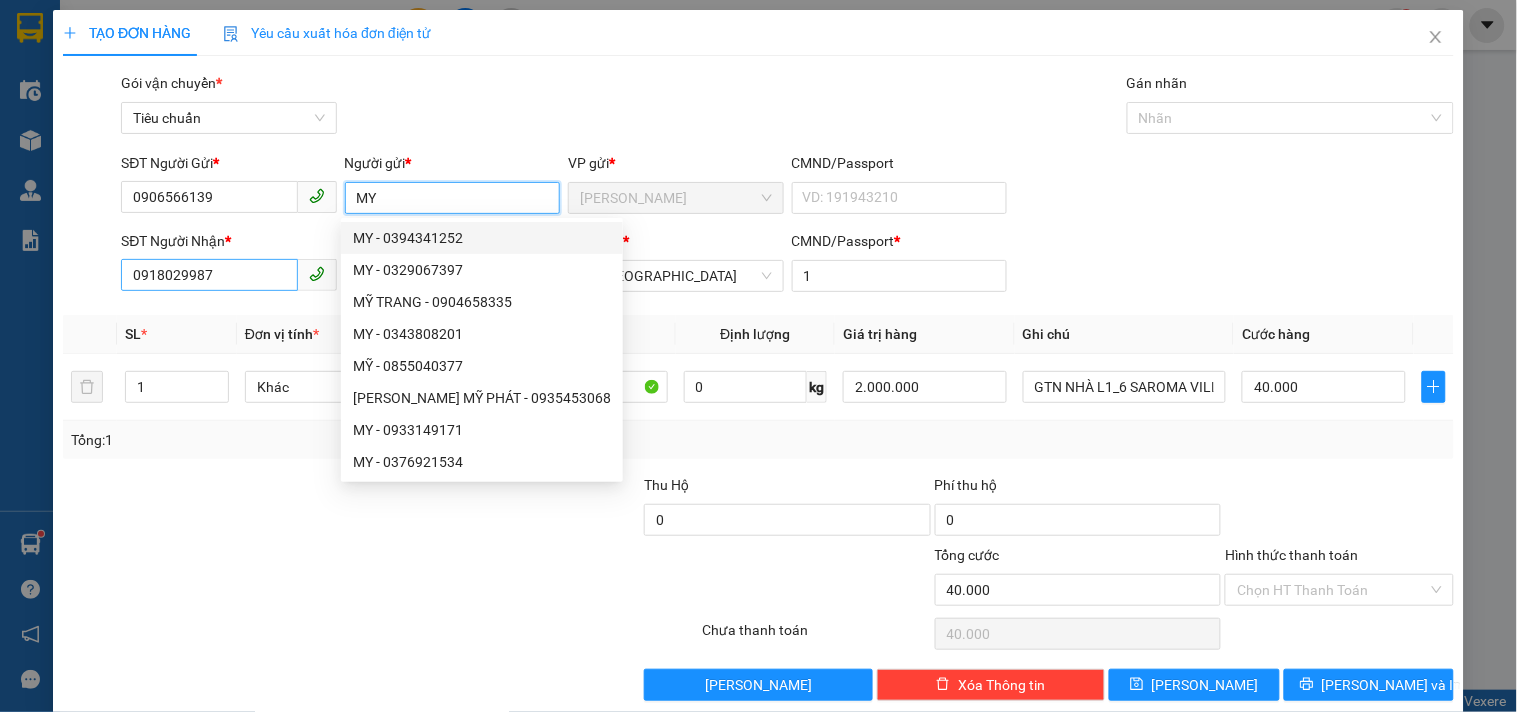 type on "MY" 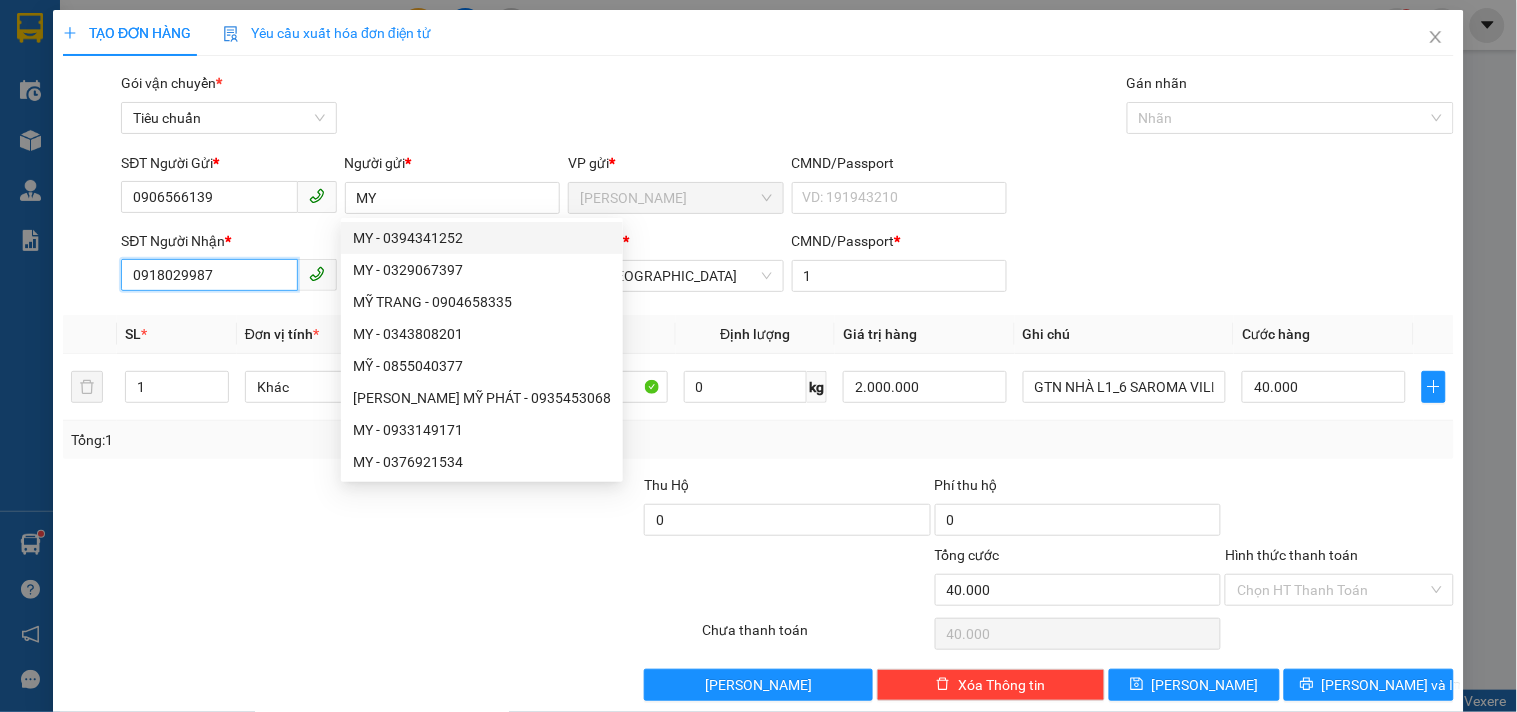 click on "0918029987" at bounding box center [209, 275] 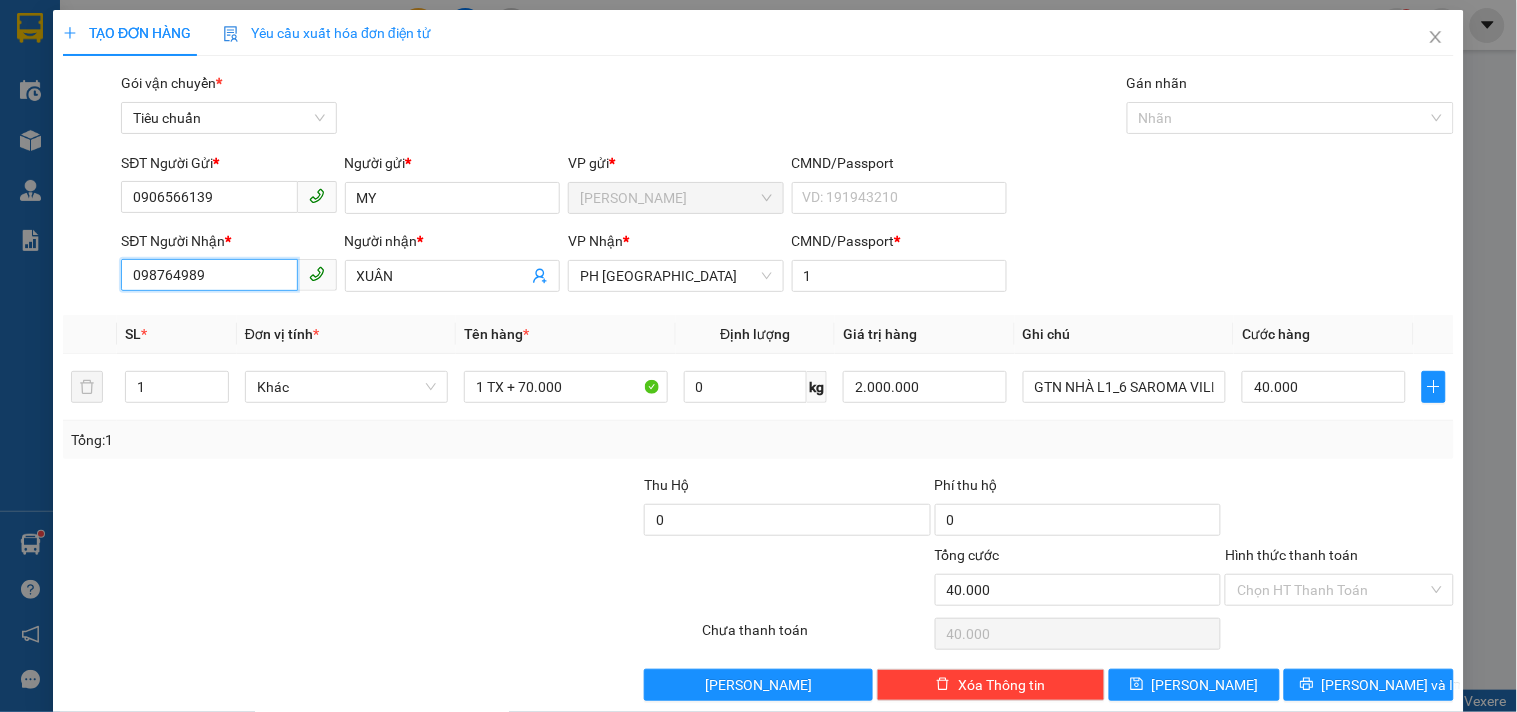 type on "0398764989" 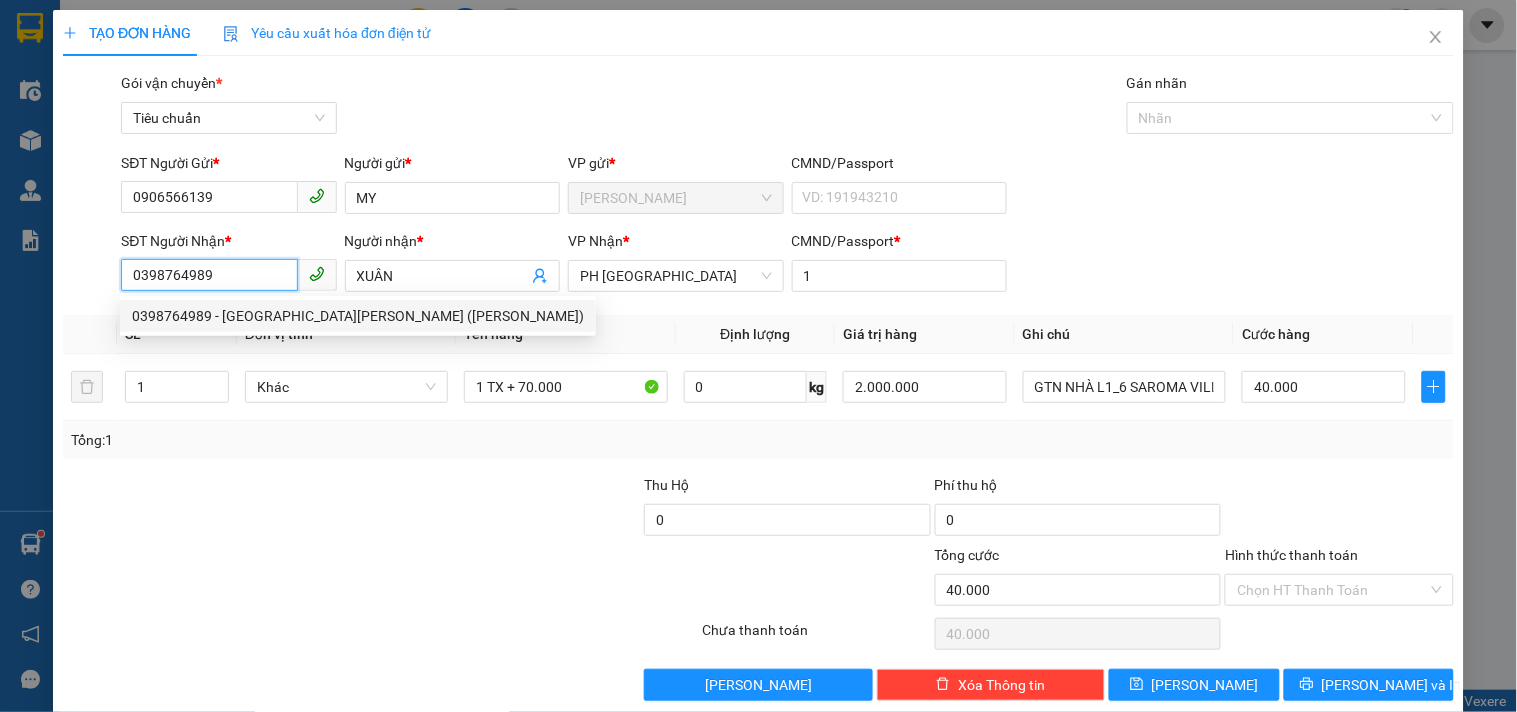 click on "0398764989 - [GEOGRAPHIC_DATA][PERSON_NAME] ([PERSON_NAME])" at bounding box center [358, 316] 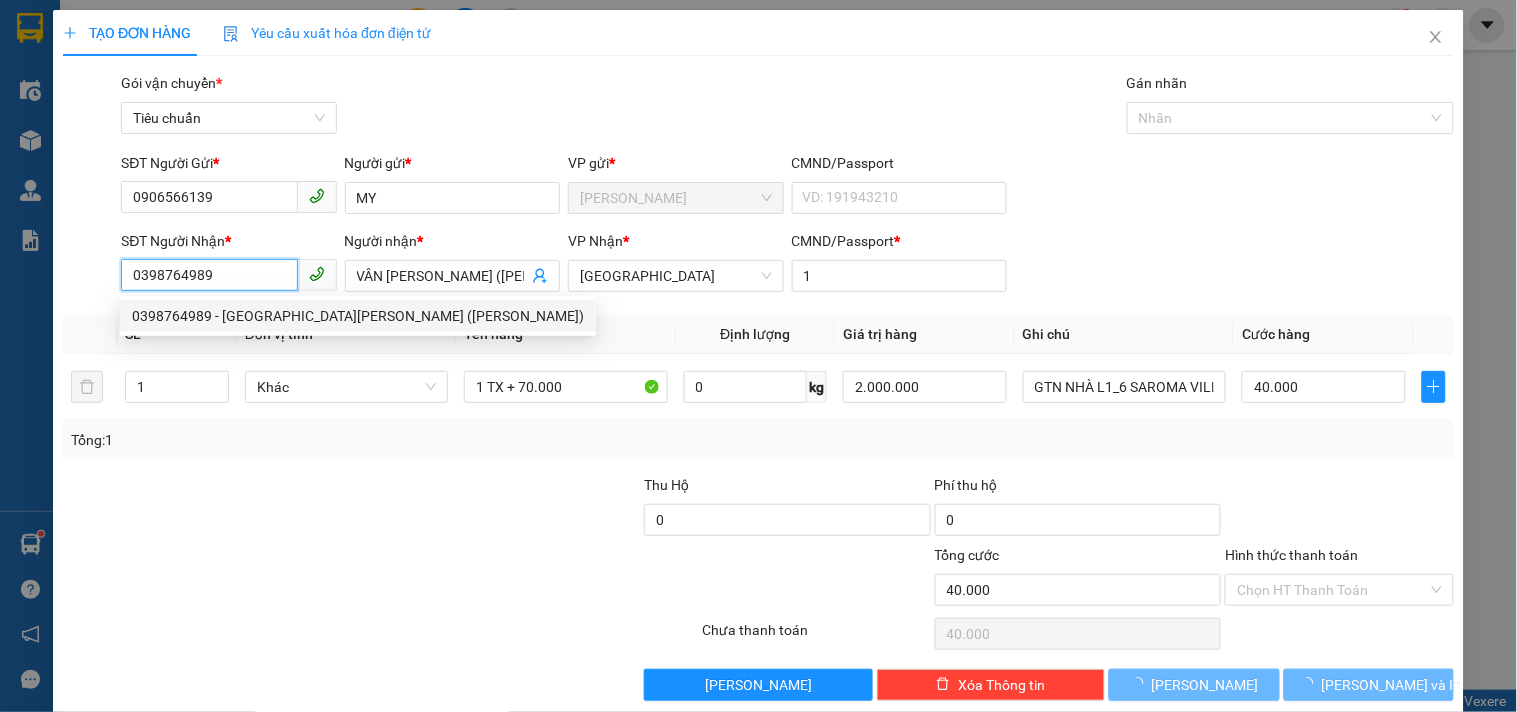 type on "70.000" 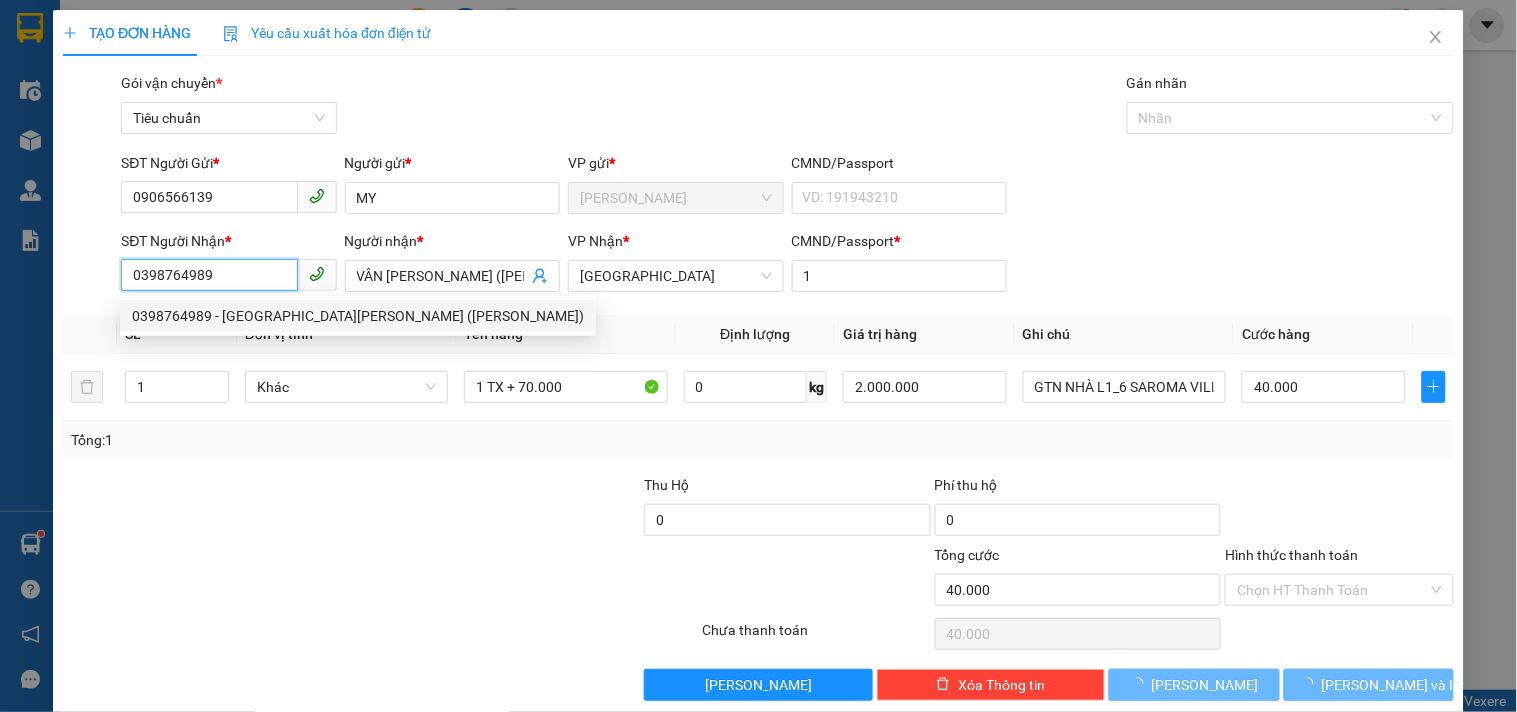 type on "70.000" 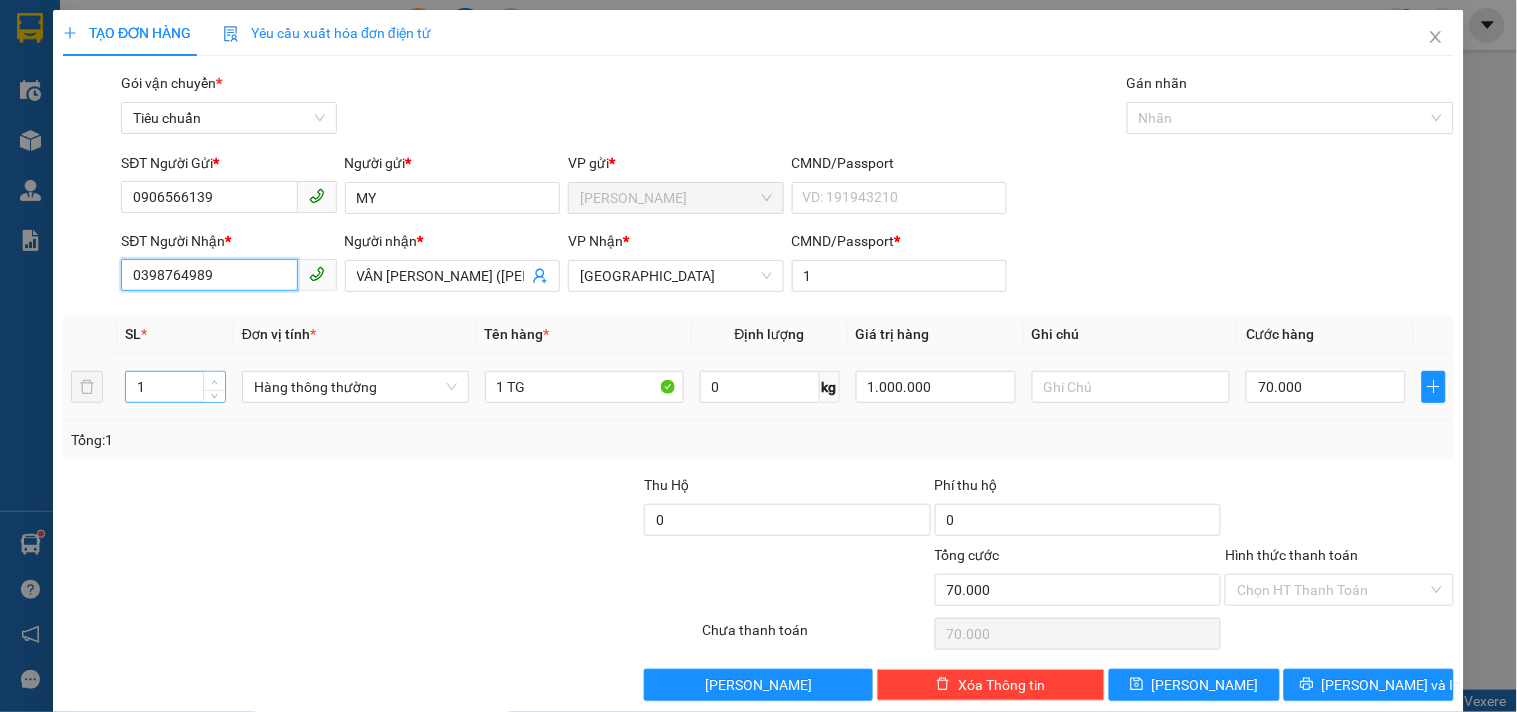 type on "0398764989" 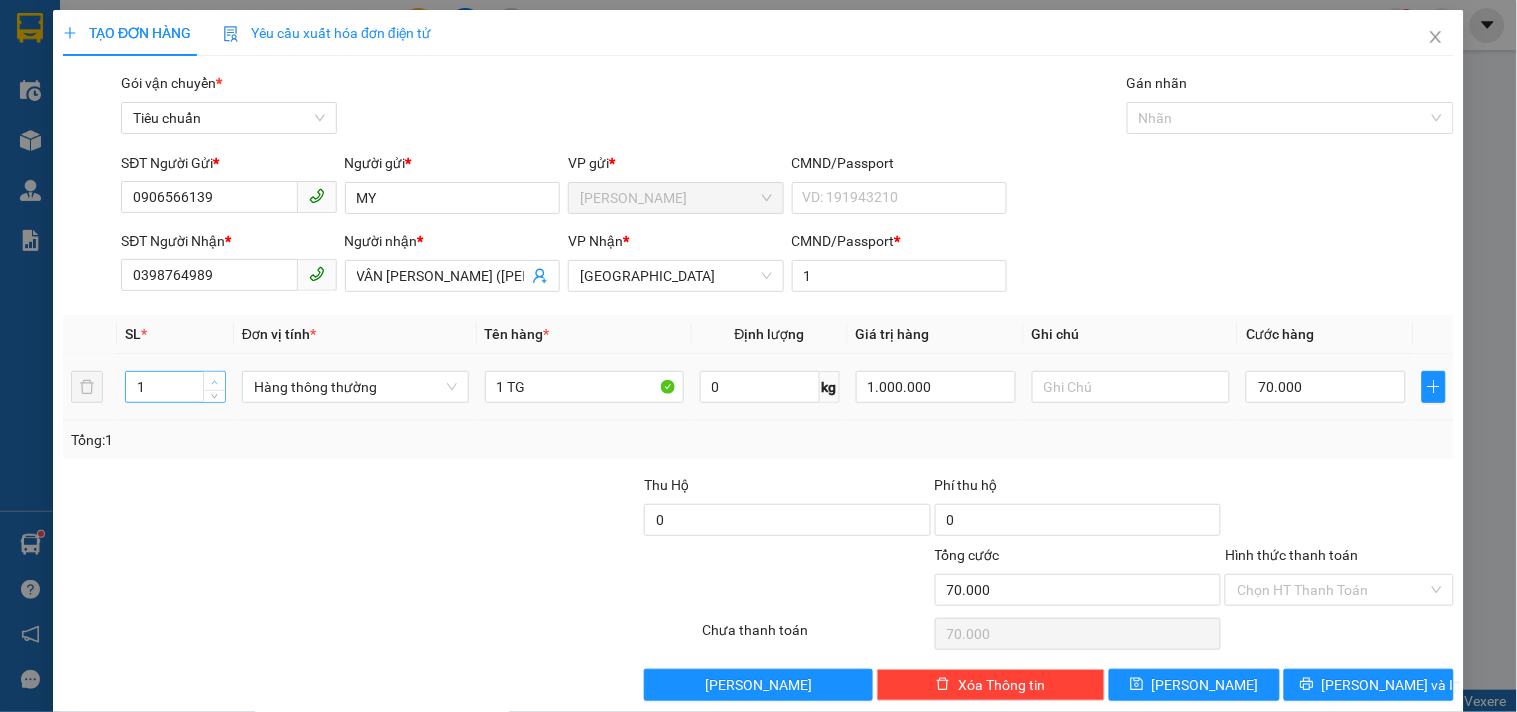 type on "2" 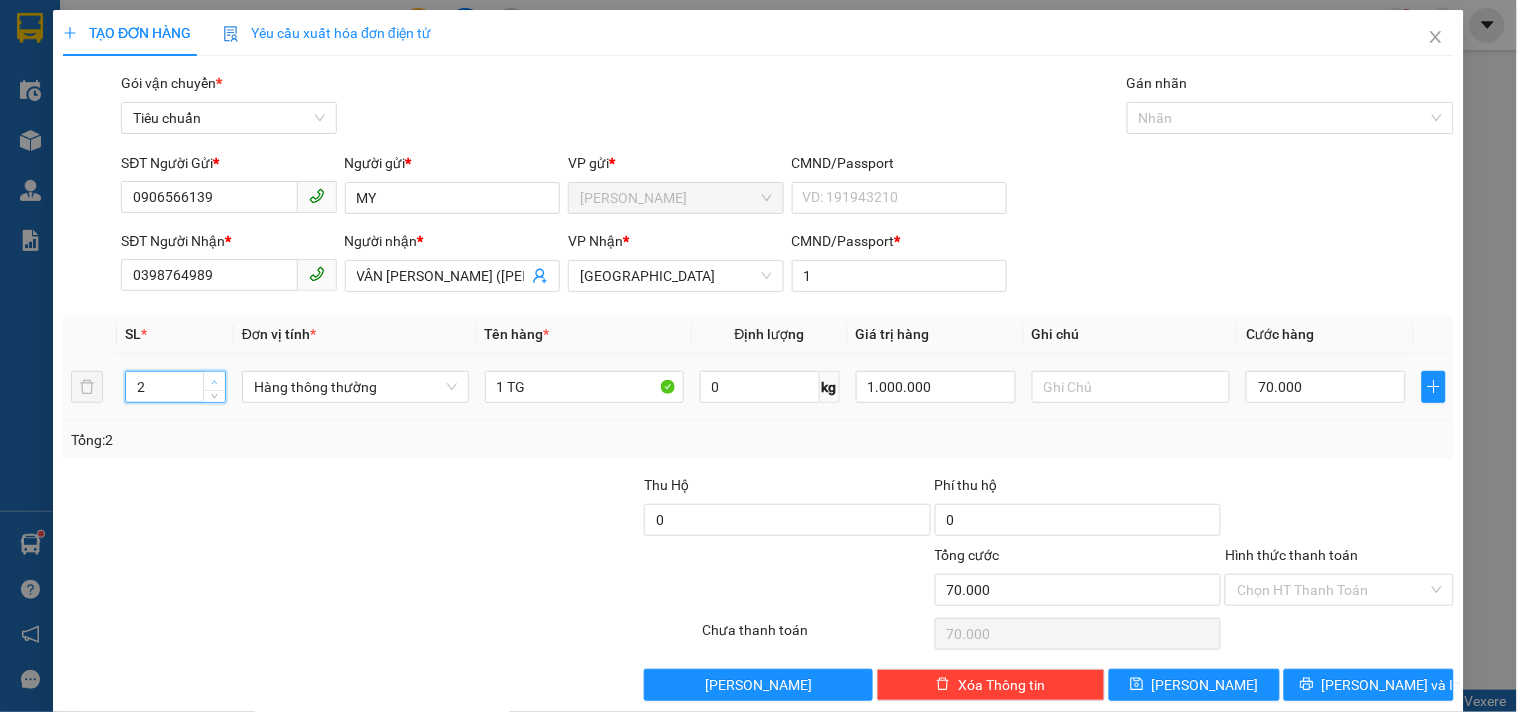 click at bounding box center (214, 381) 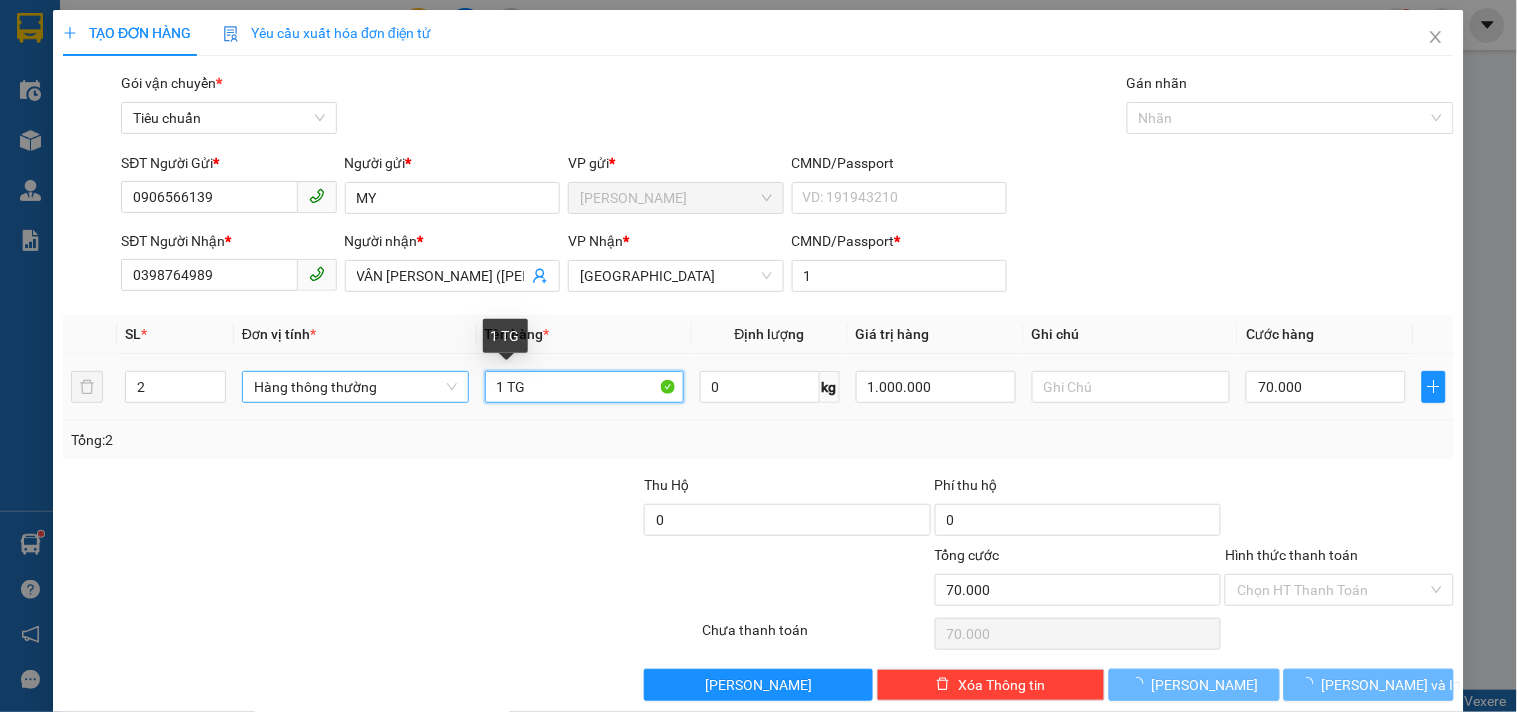 drag, startPoint x: 526, startPoint y: 393, endPoint x: 447, endPoint y: 372, distance: 81.7435 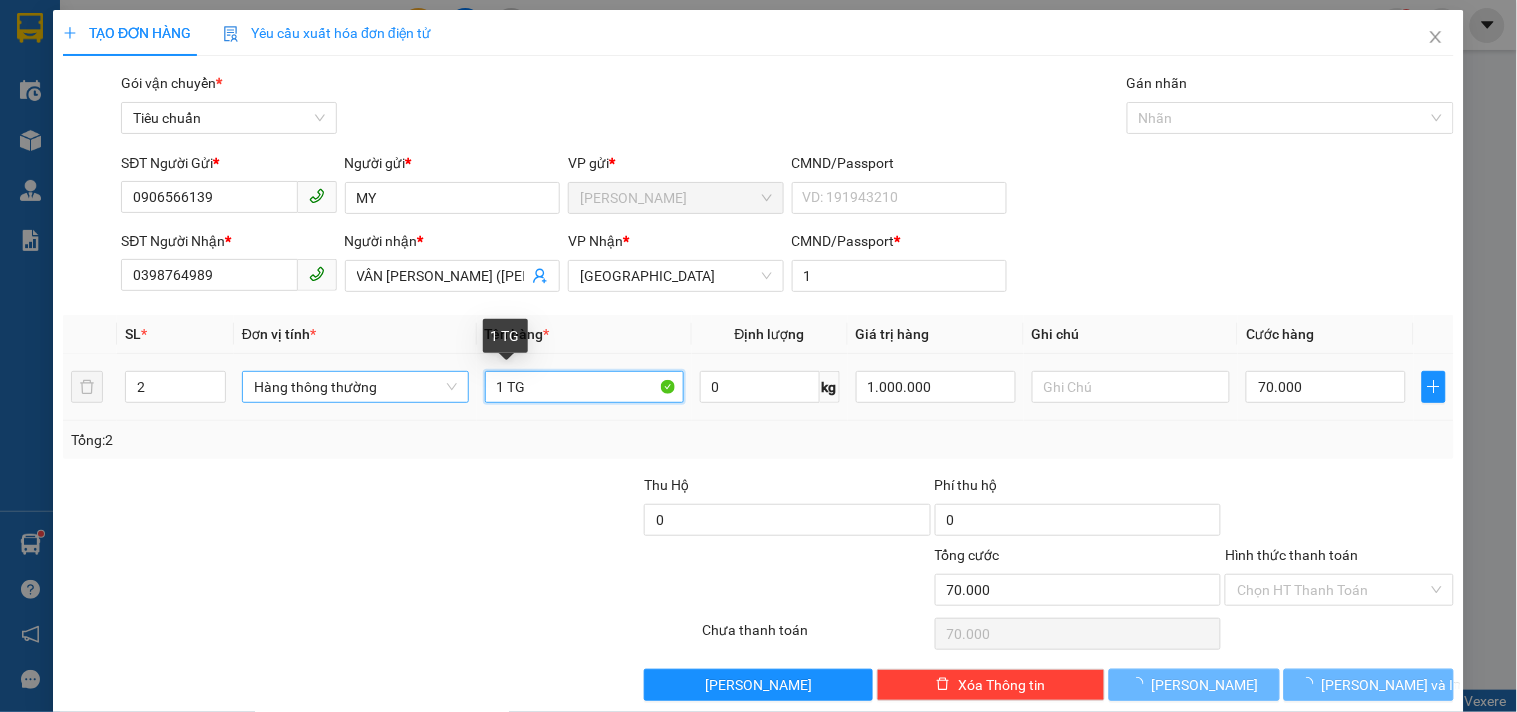 click on "2 Hàng thông [PERSON_NAME] 1 TG 0 kg 1.000.000 70.000" at bounding box center (758, 387) 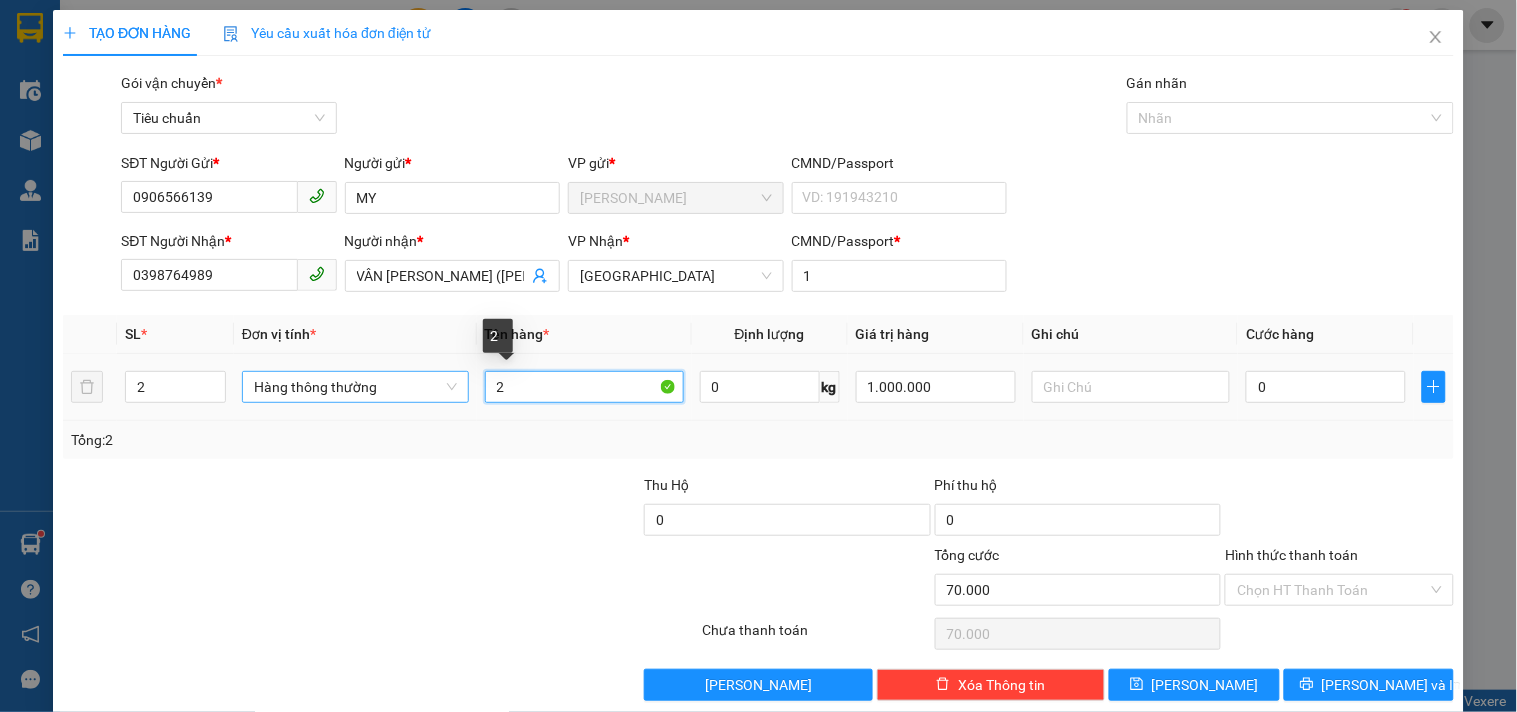 type on "0" 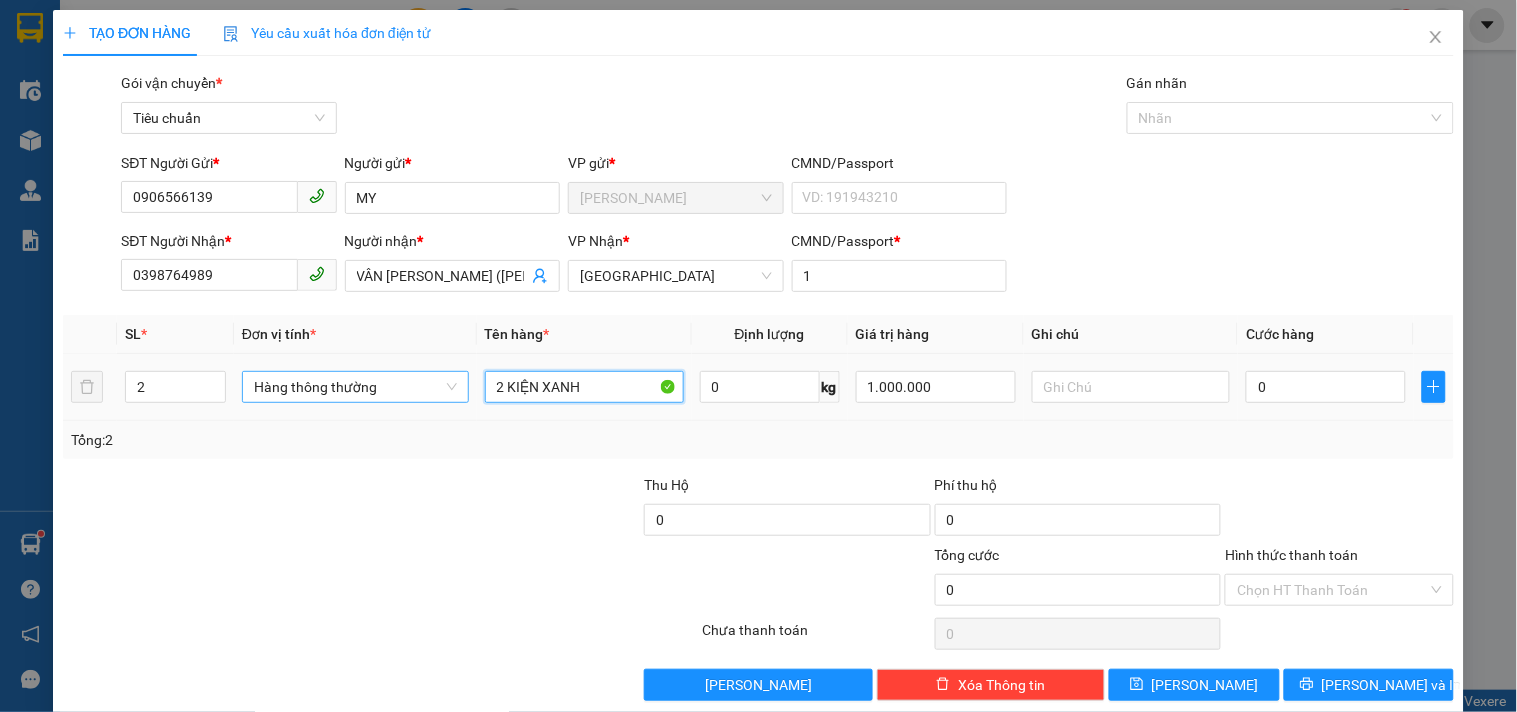 type on "2 KIỆN XANH" 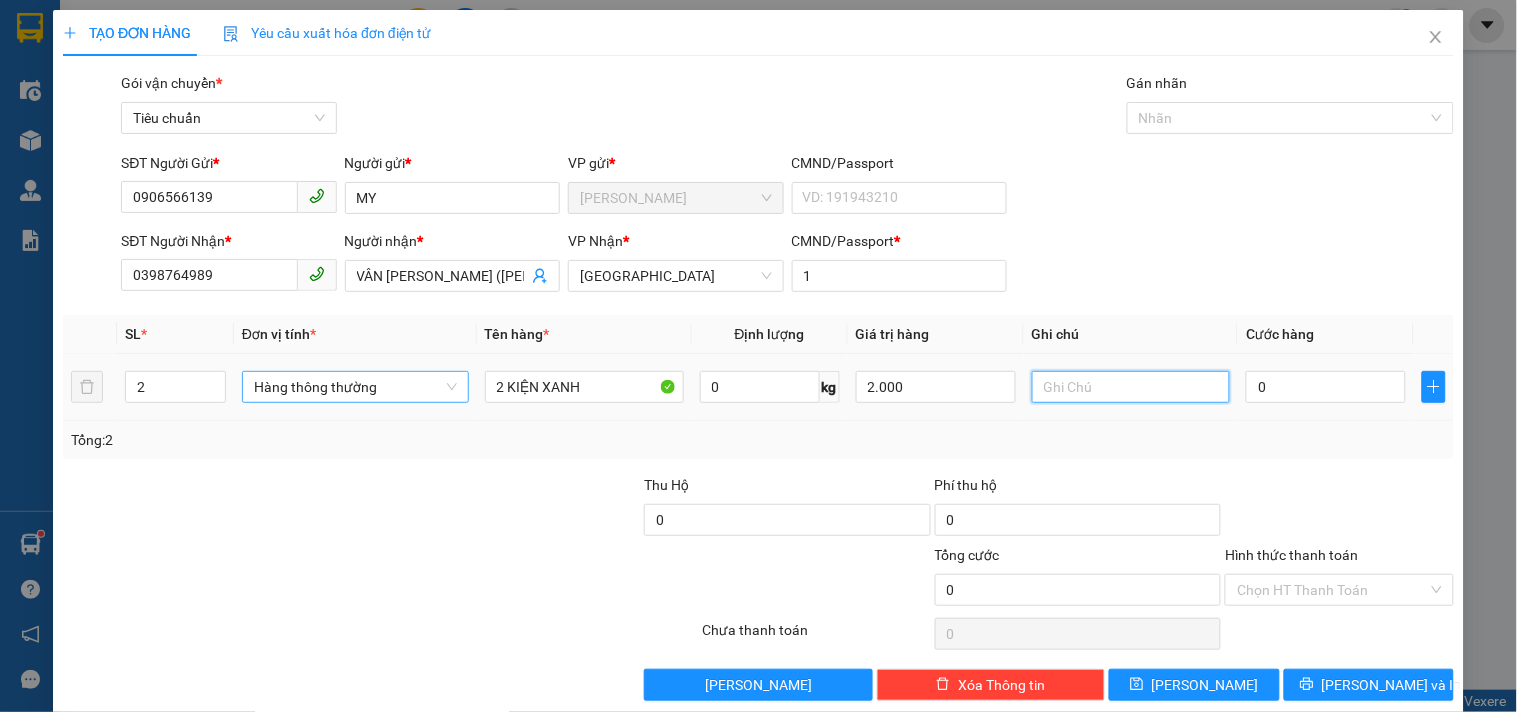 type on "2.000.000" 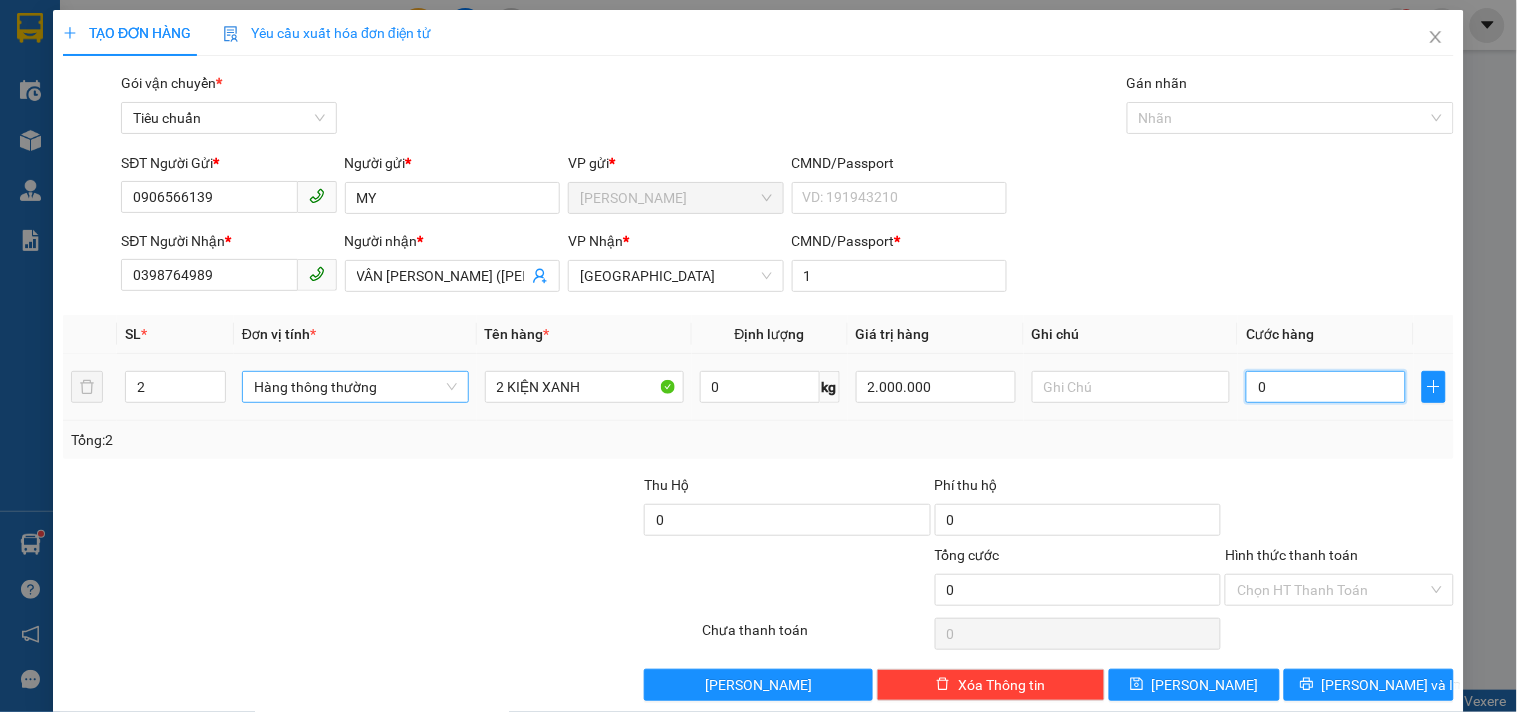 type on "1" 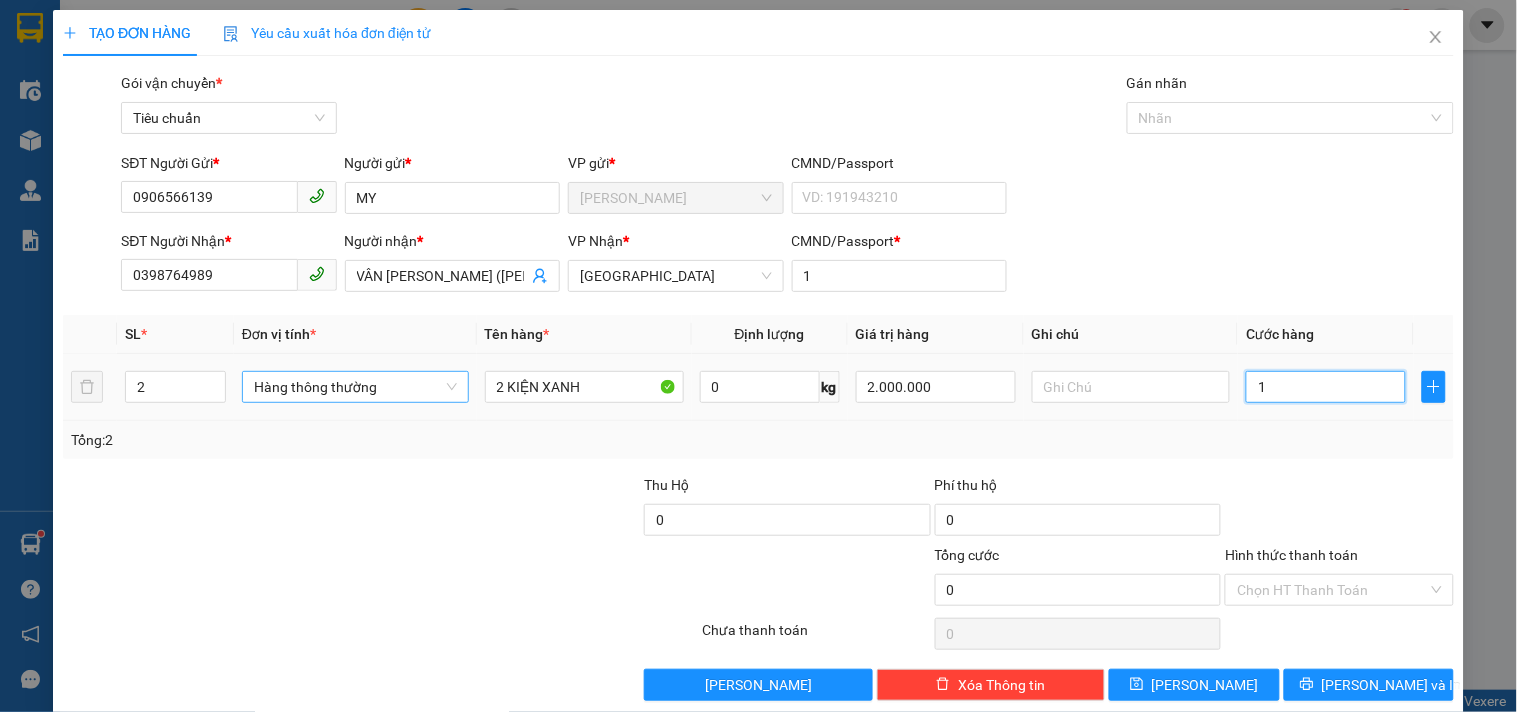 type on "1" 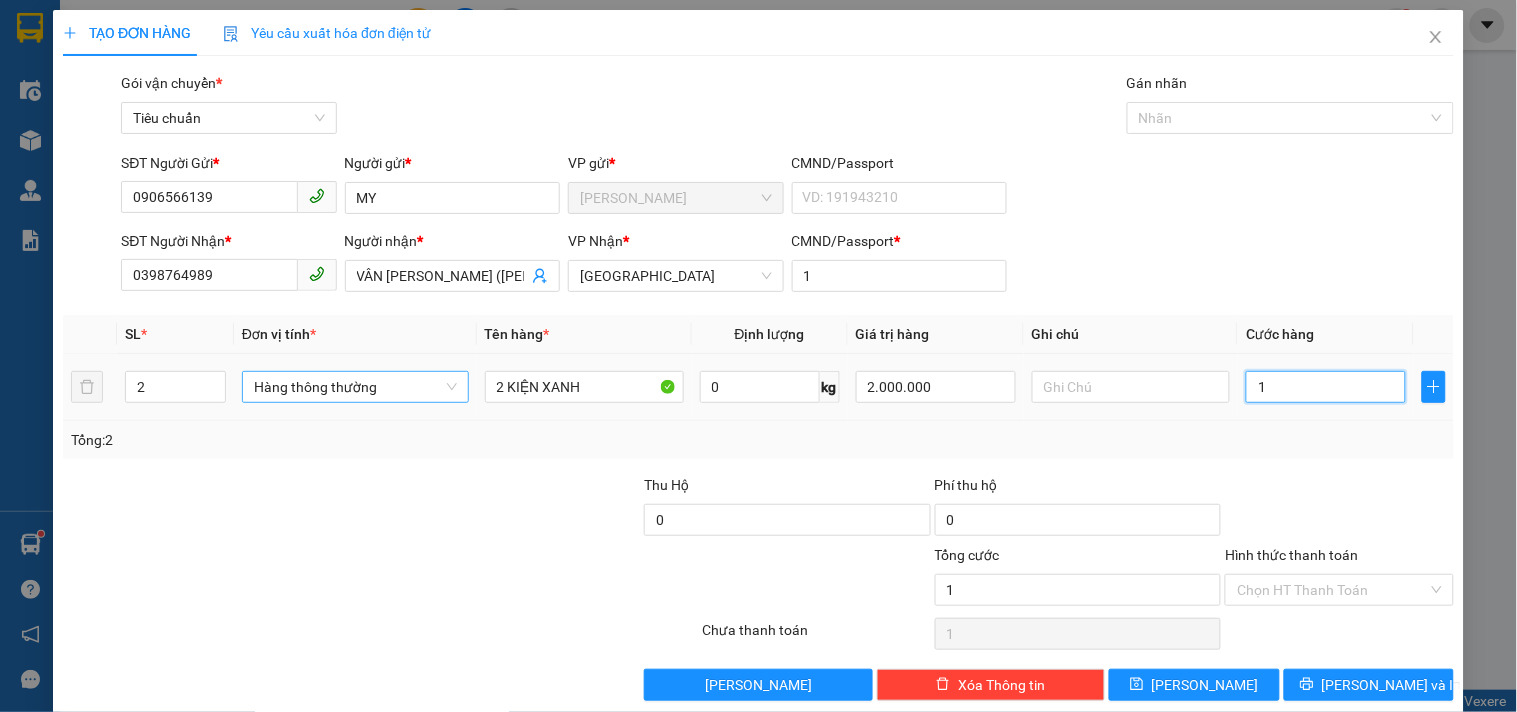 type on "14" 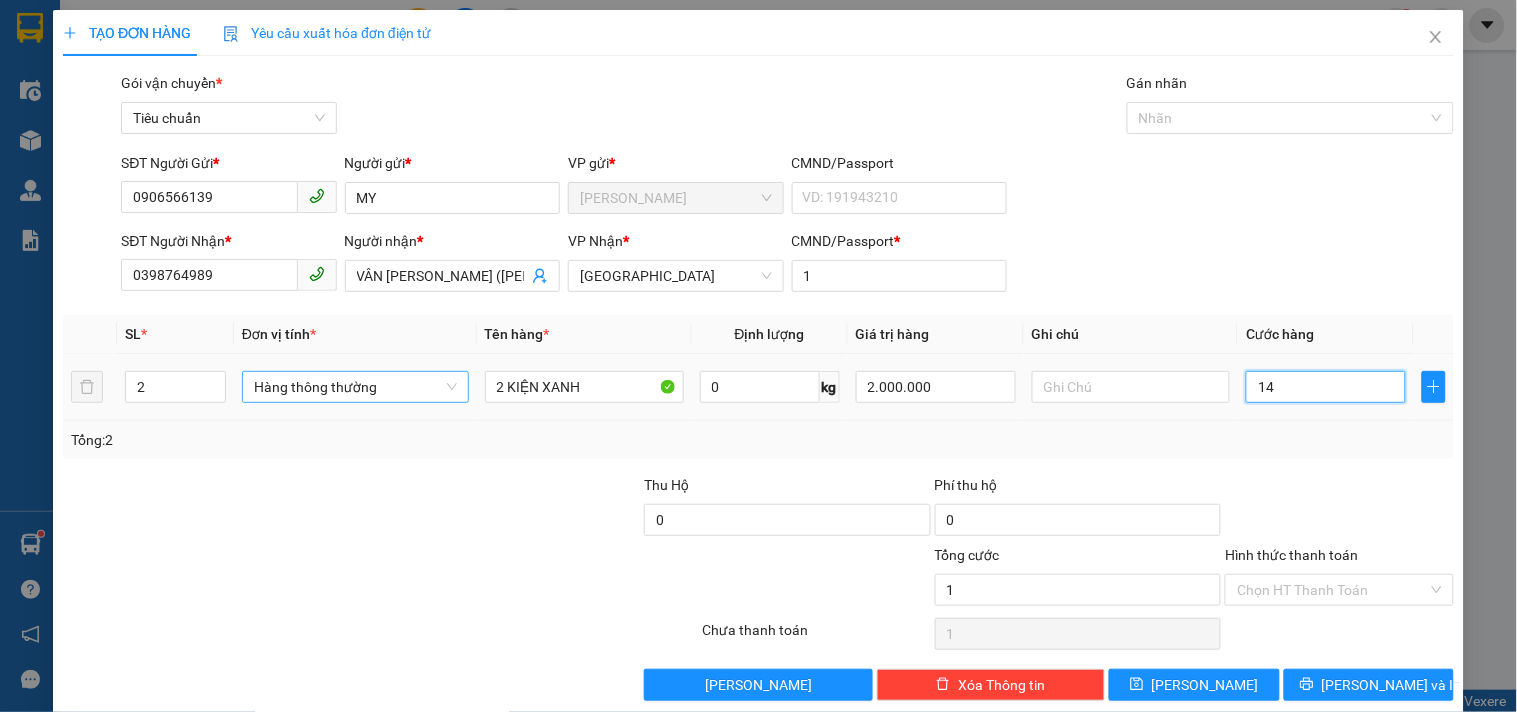 type on "14" 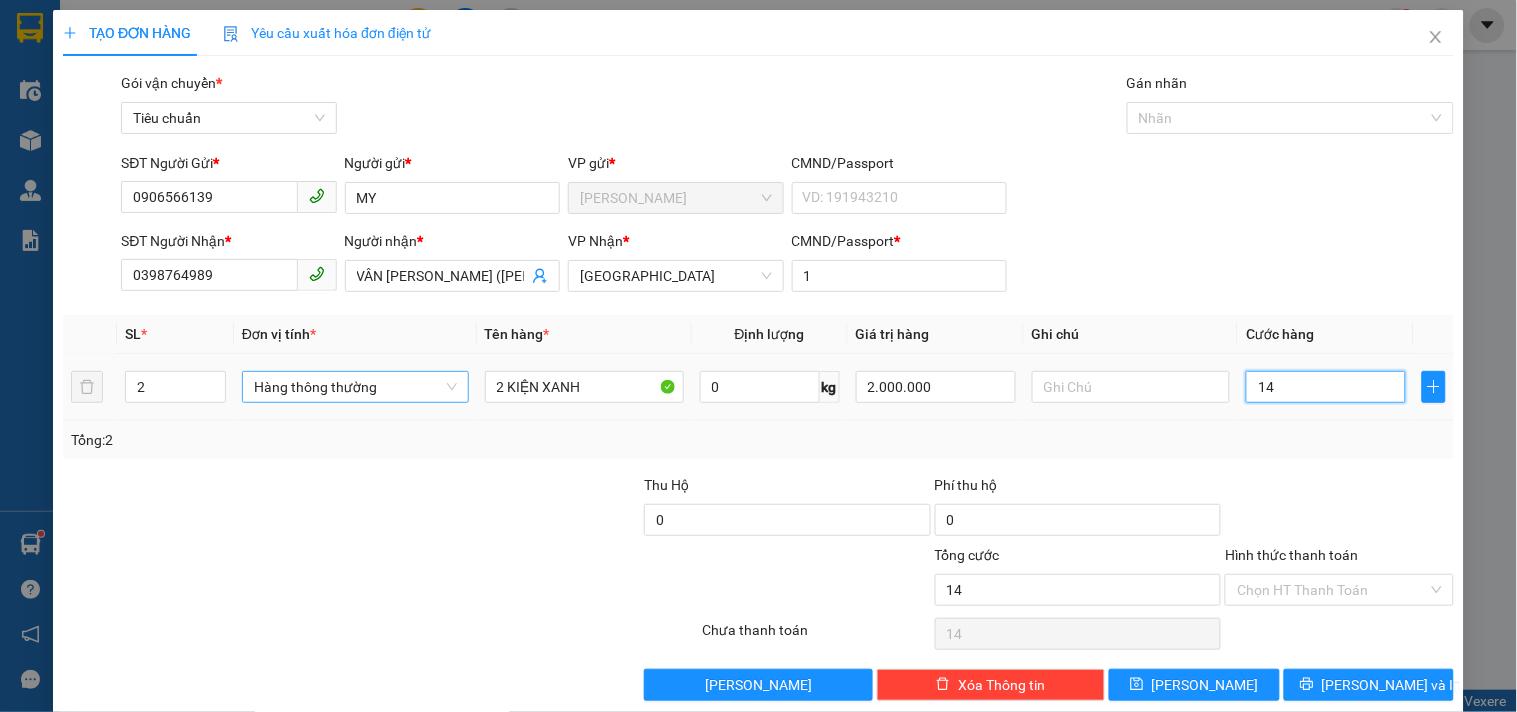 type on "140" 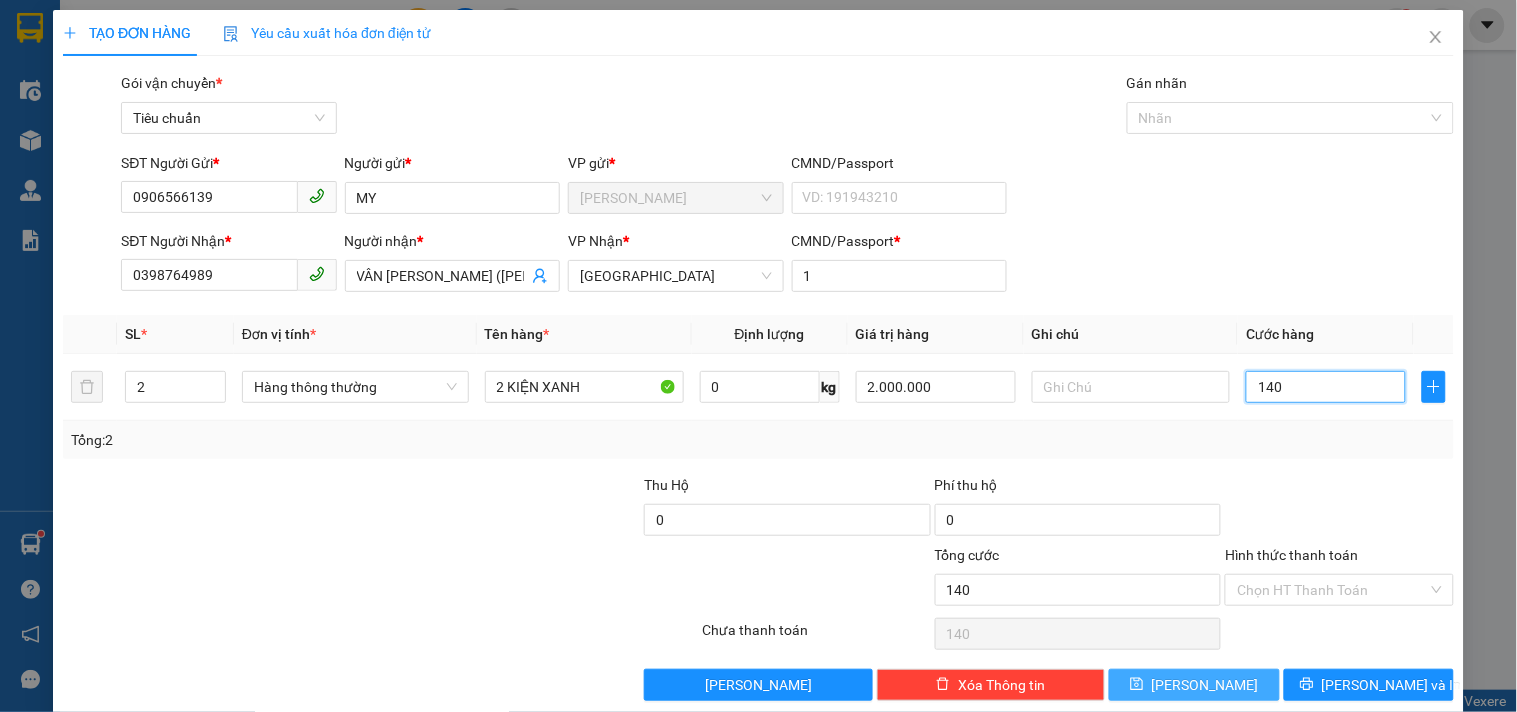 type on "140" 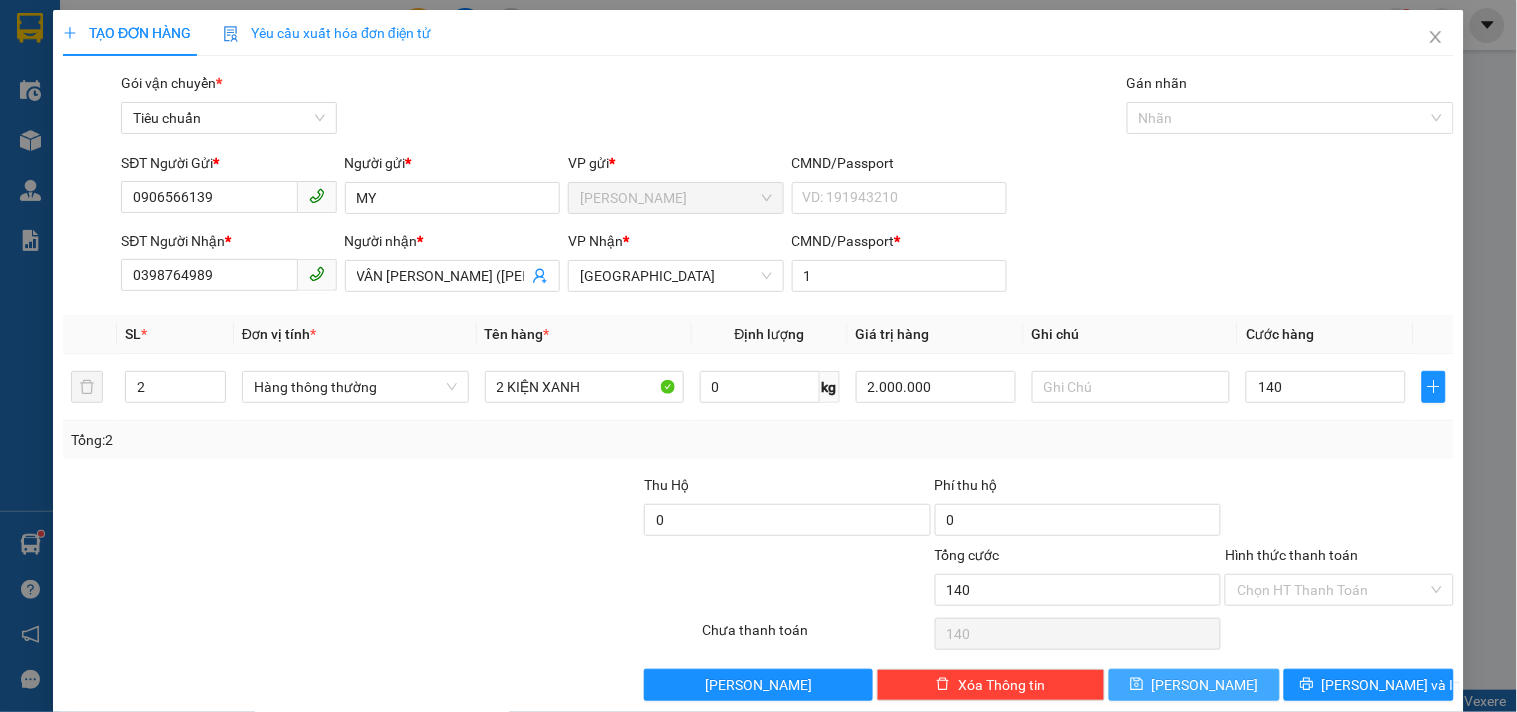 type on "140.000" 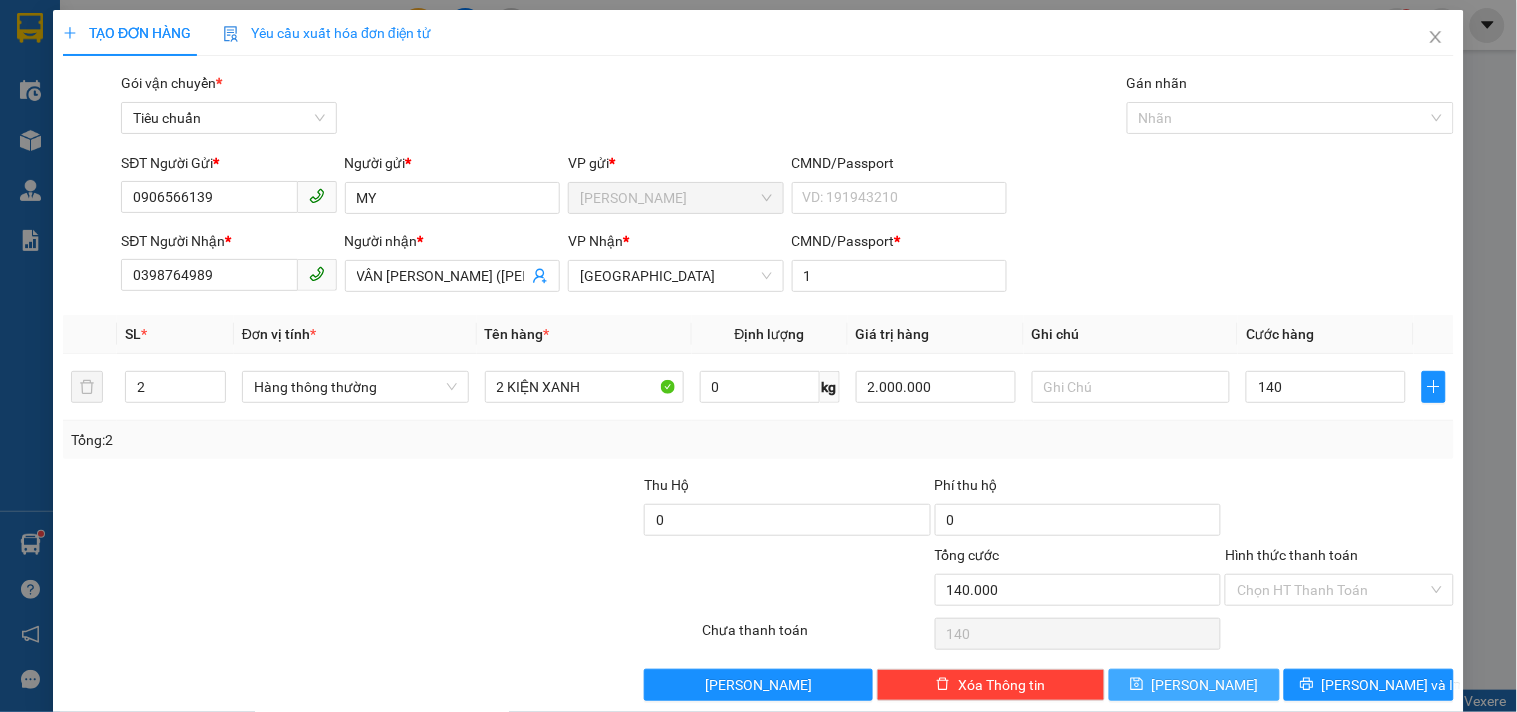 type on "140.000" 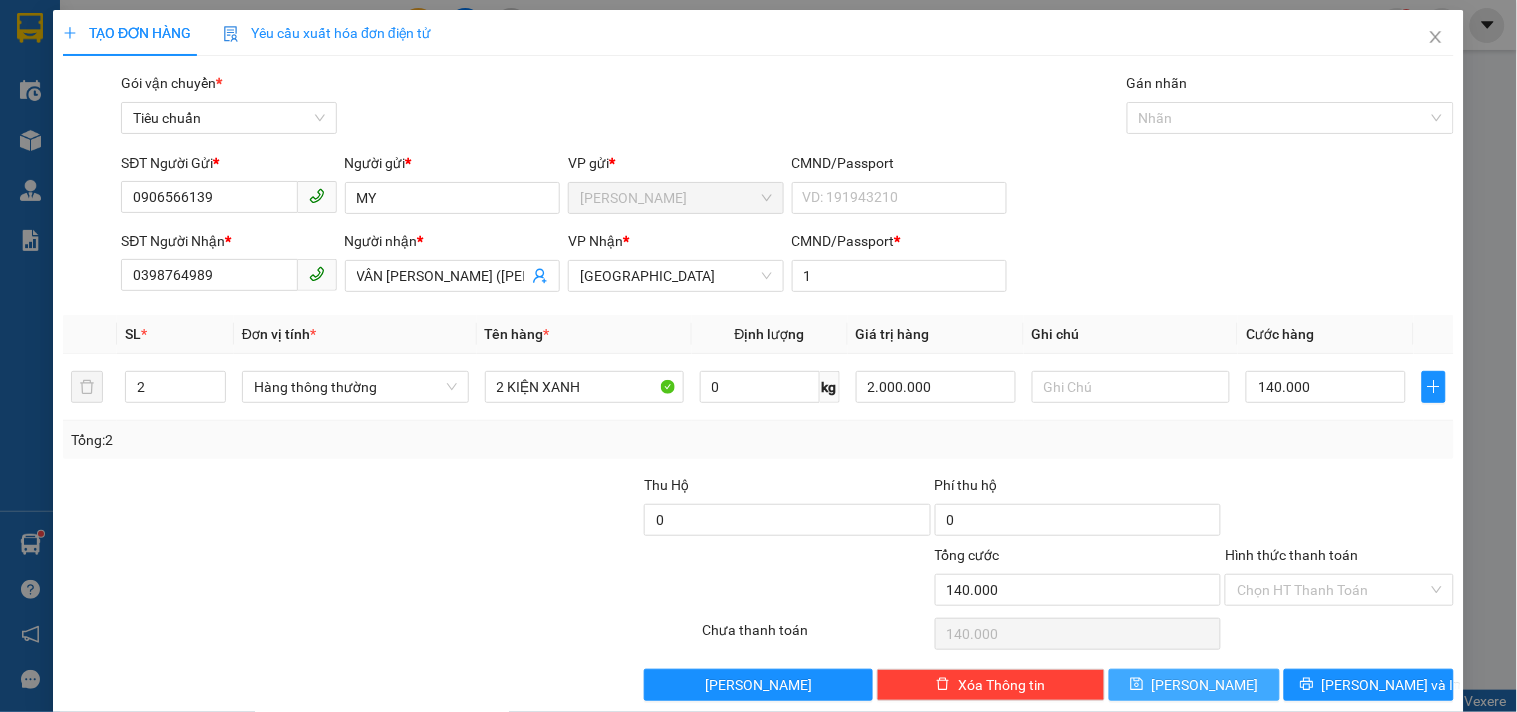 click on "[PERSON_NAME]" at bounding box center [1194, 685] 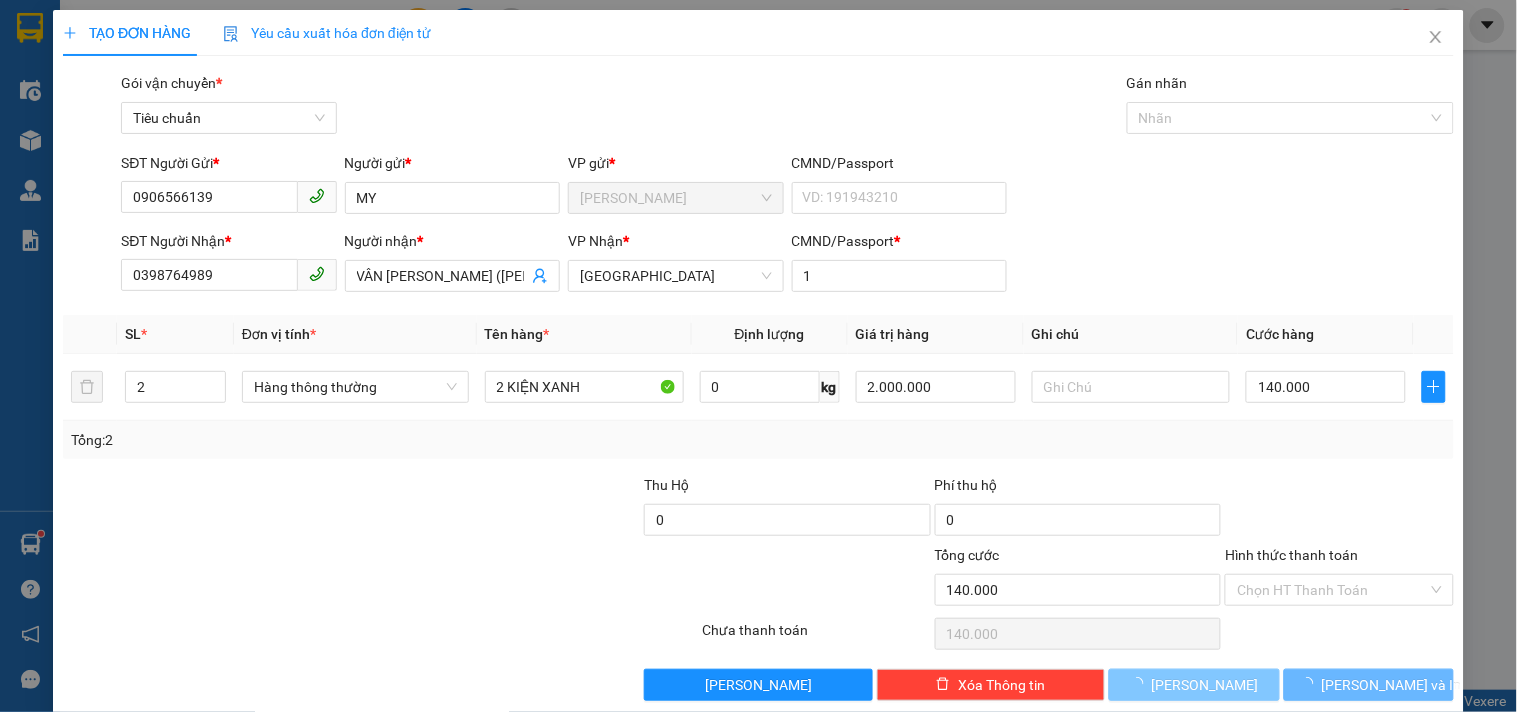 type 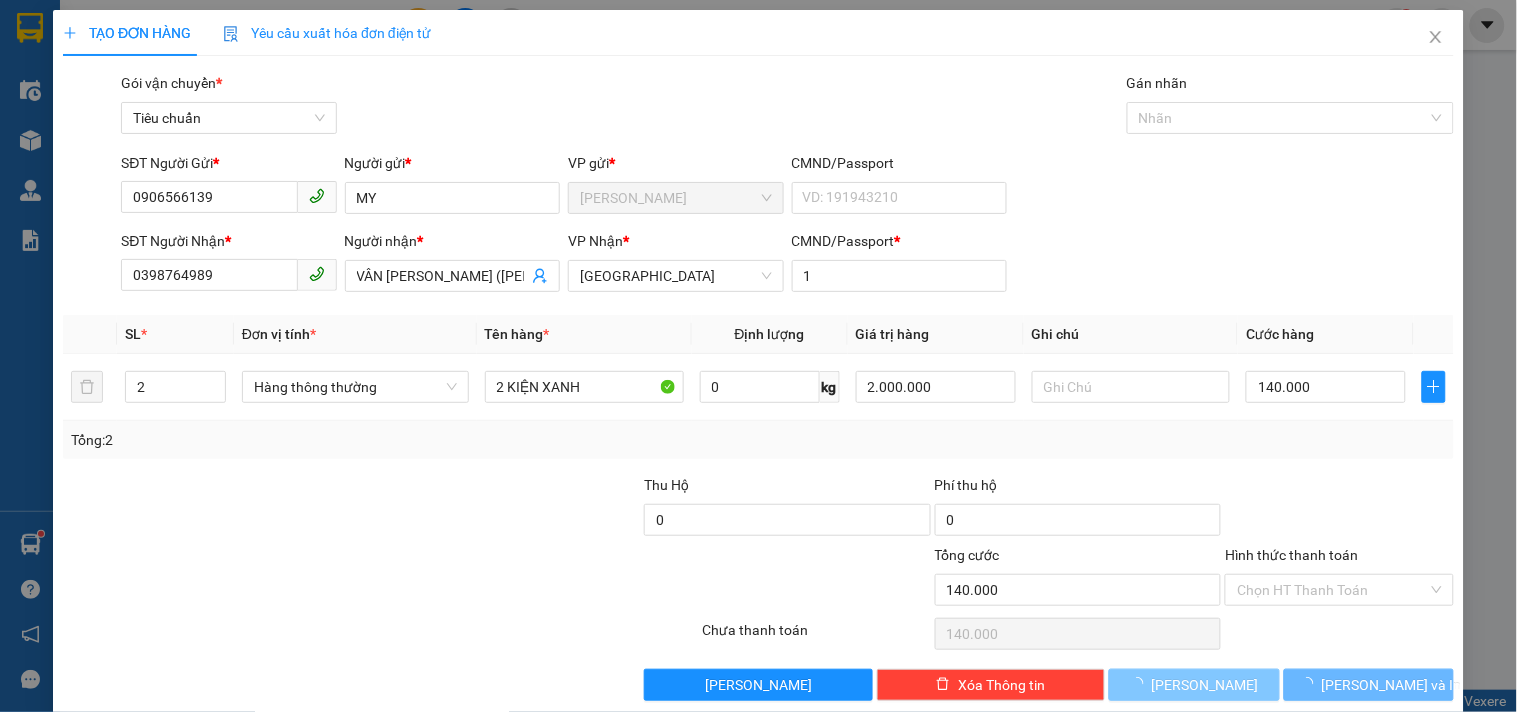 type 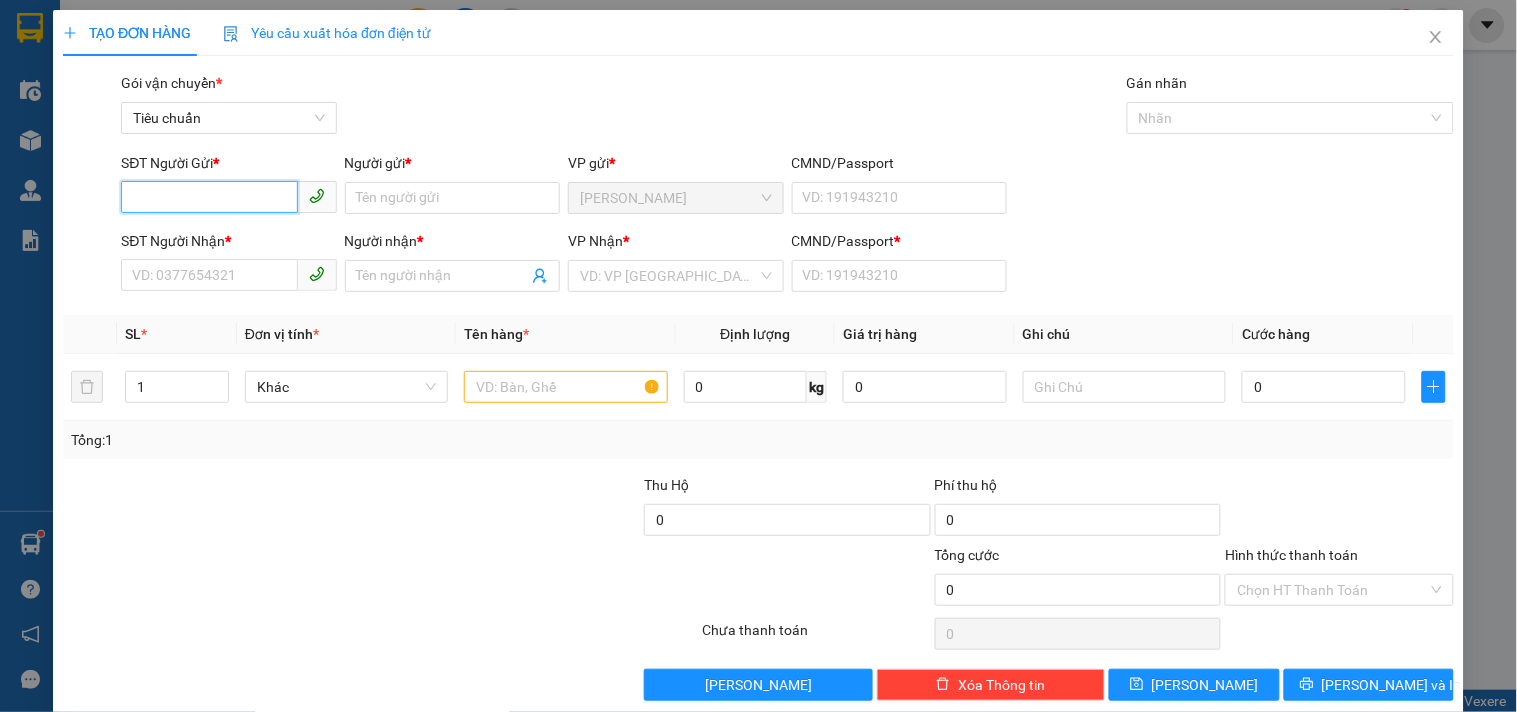 click on "SĐT Người Gửi  *" at bounding box center (209, 197) 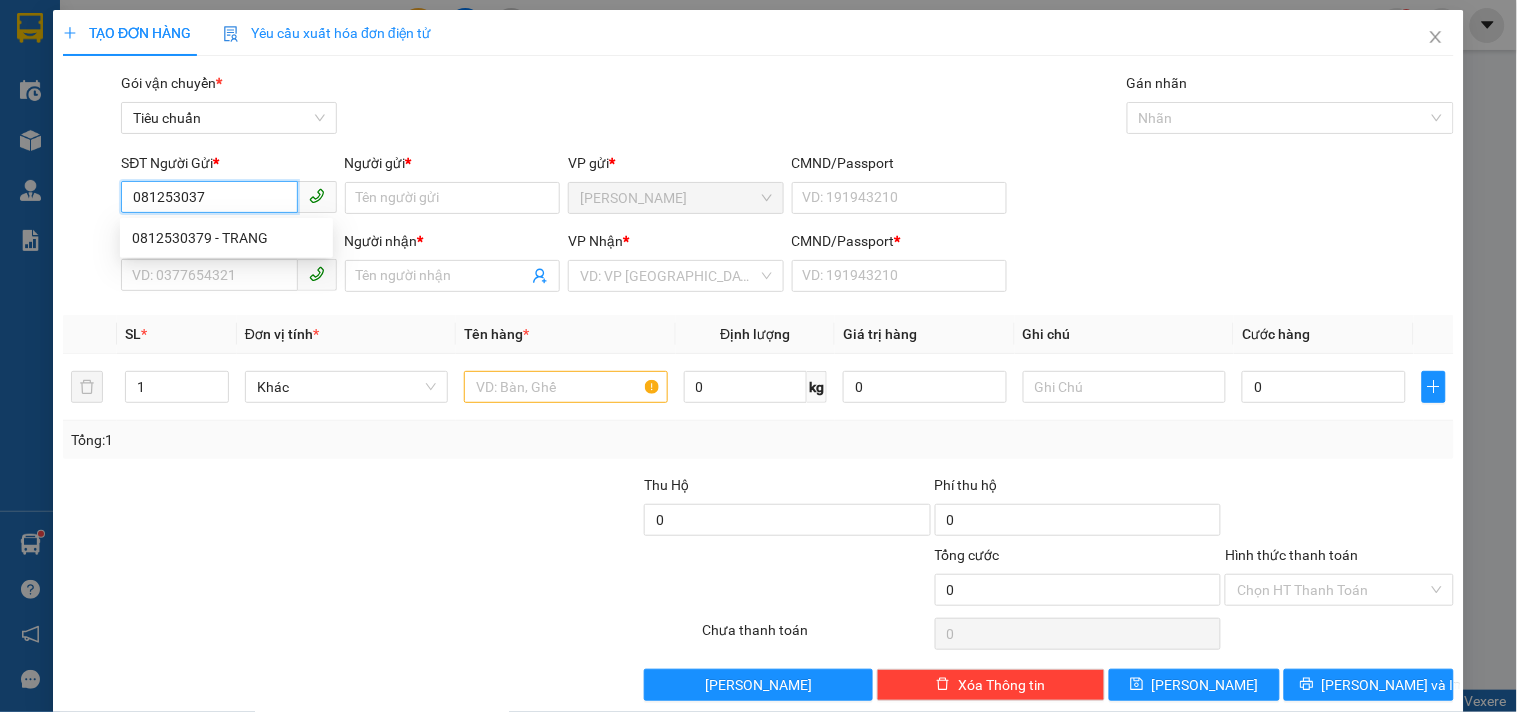 type on "0812530379" 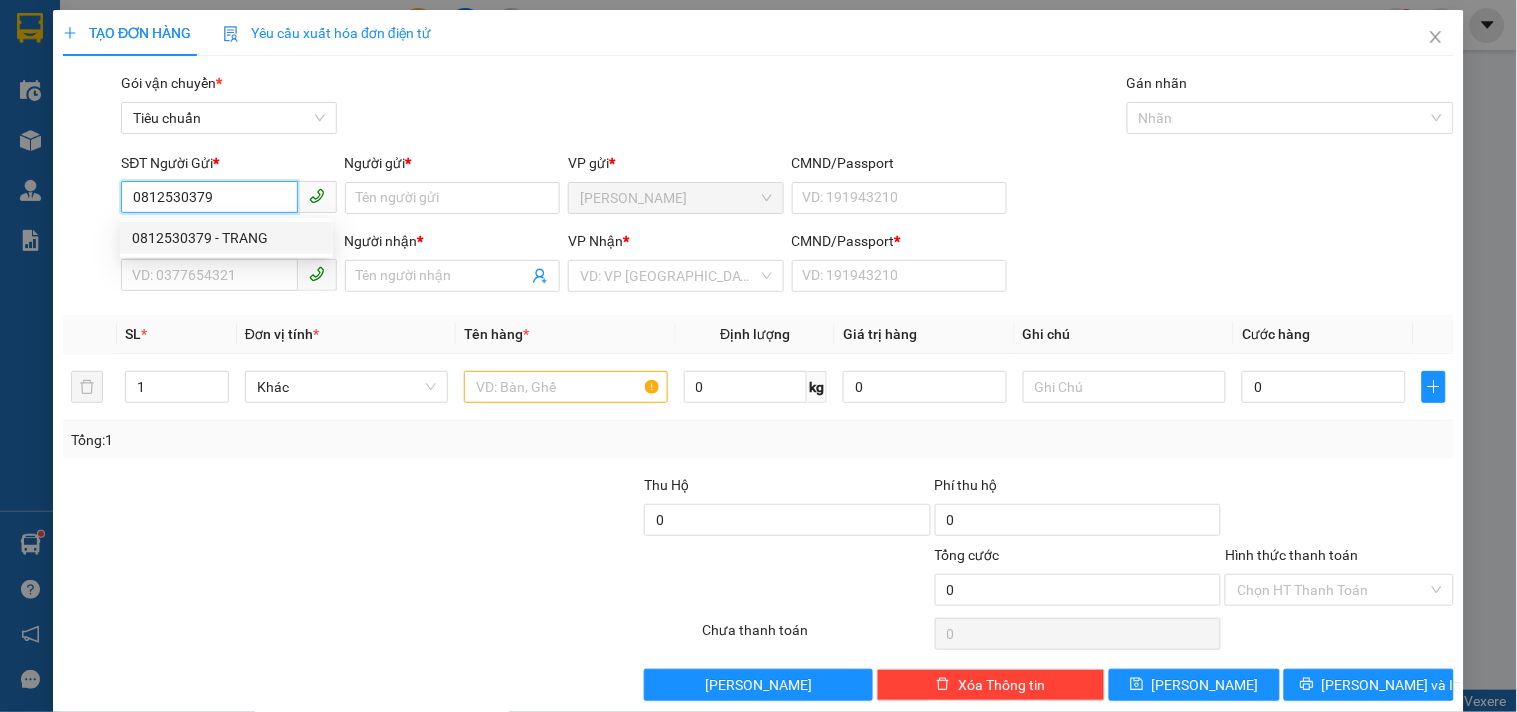 click on "0812530379 - TRANG" at bounding box center (226, 238) 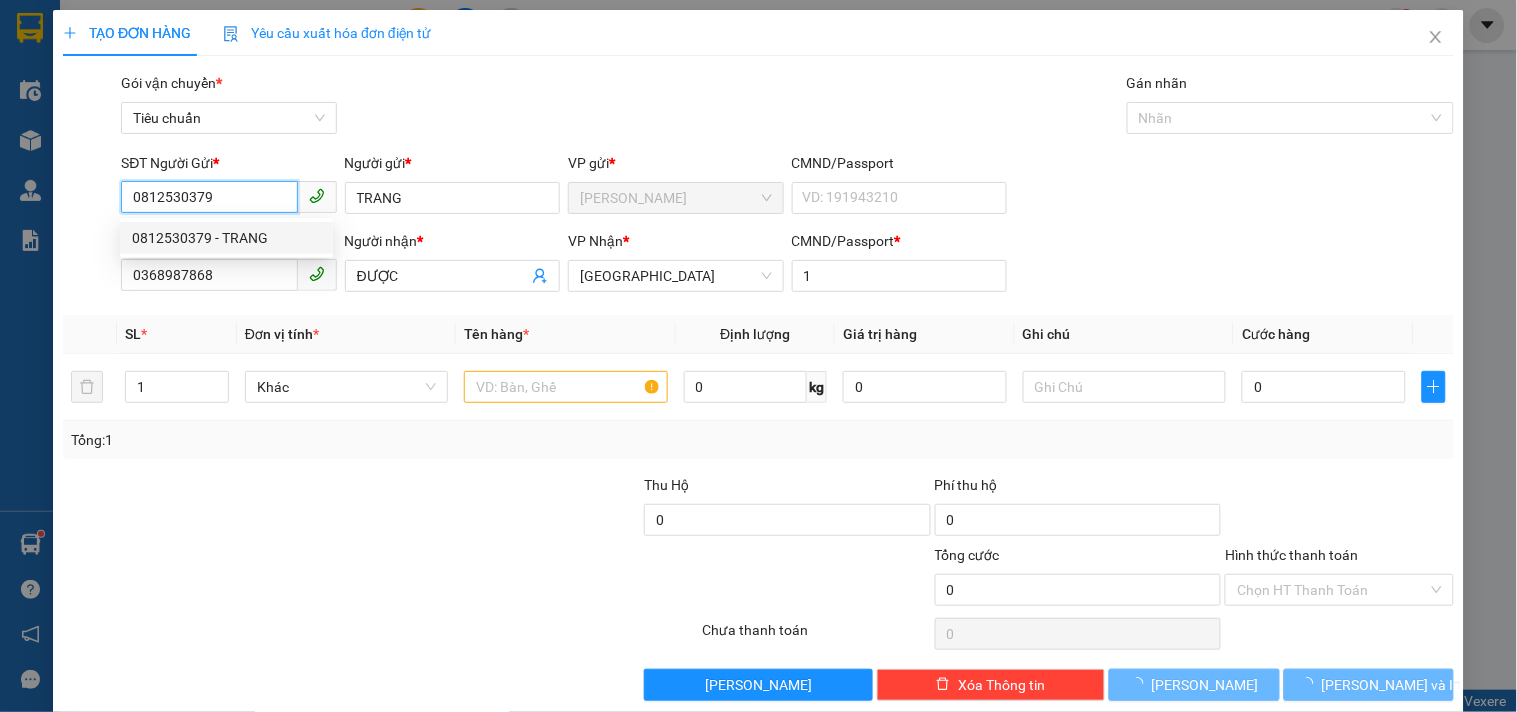 type on "100.000" 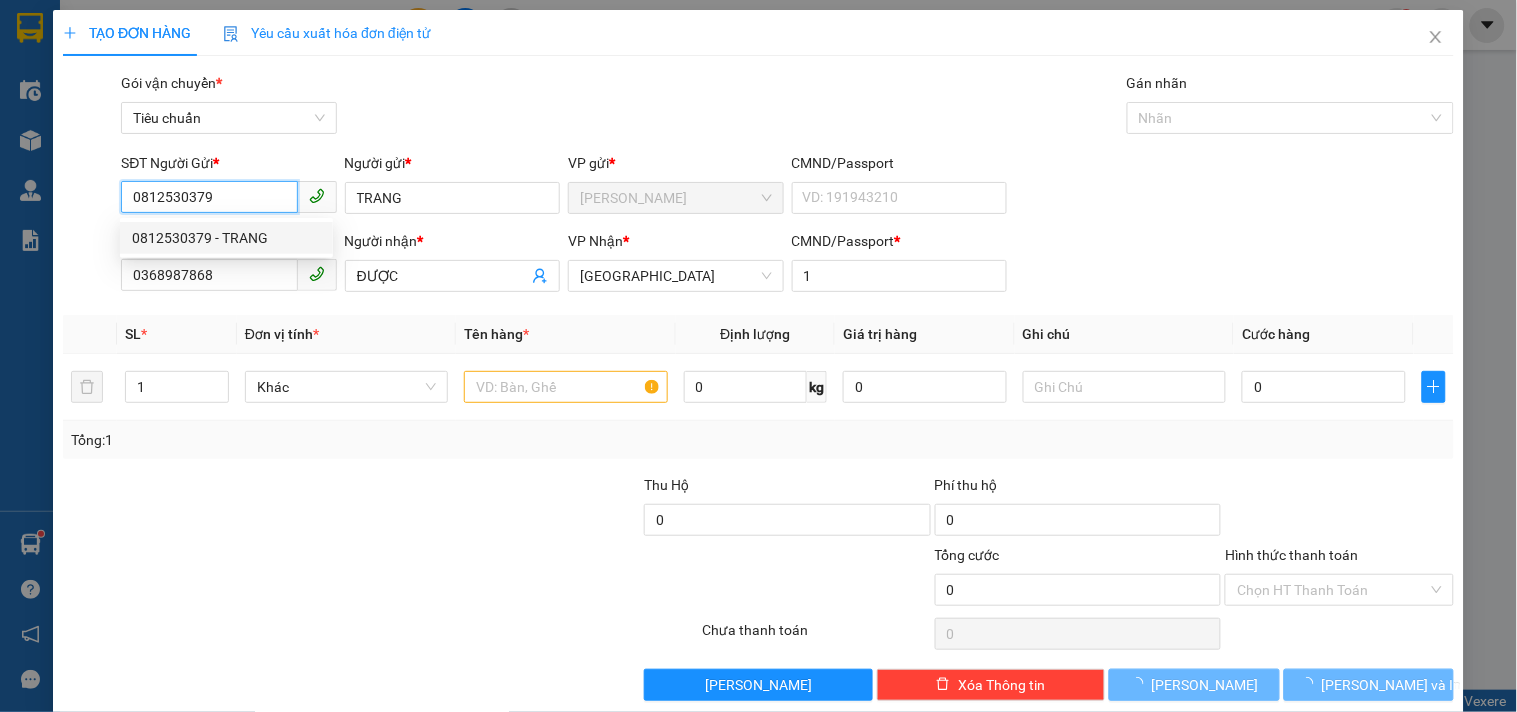 type on "100.000" 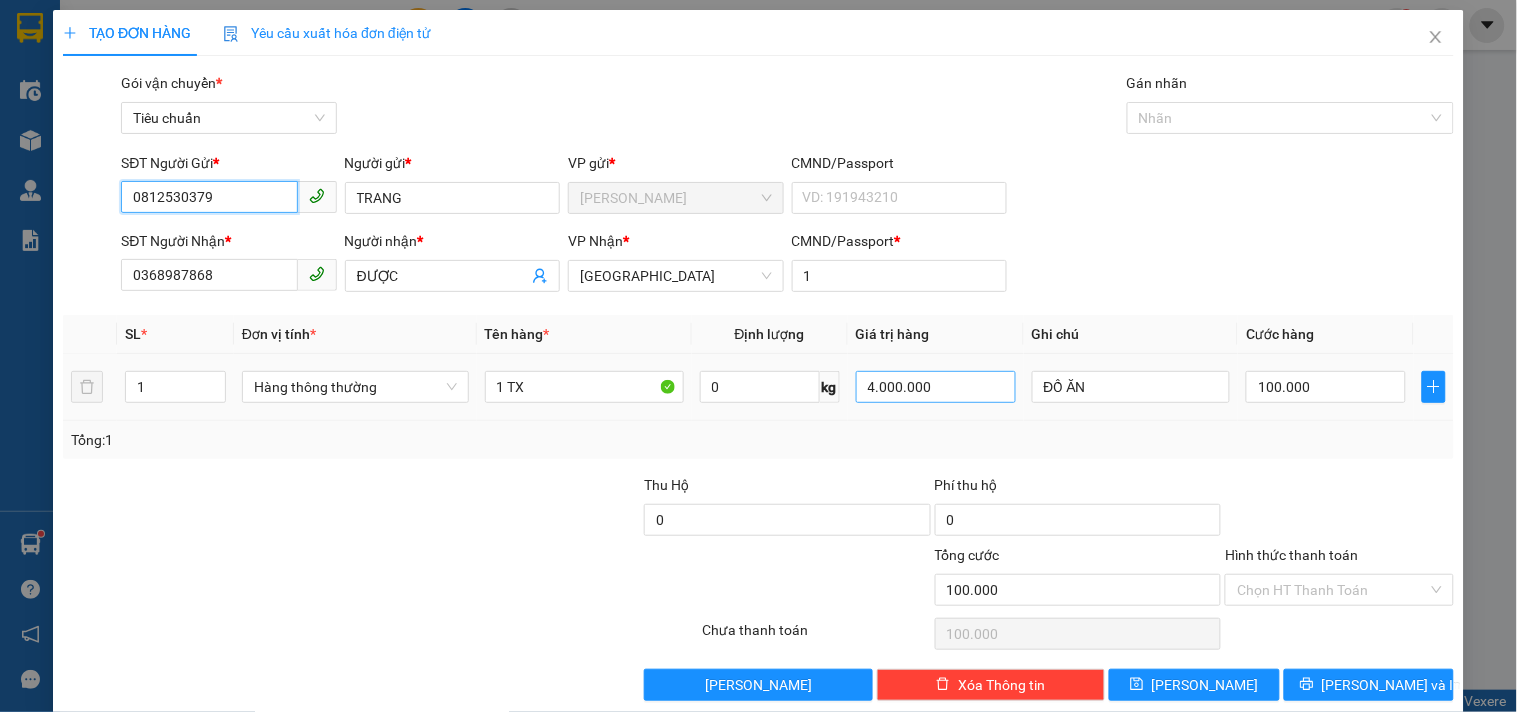 type on "0812530379" 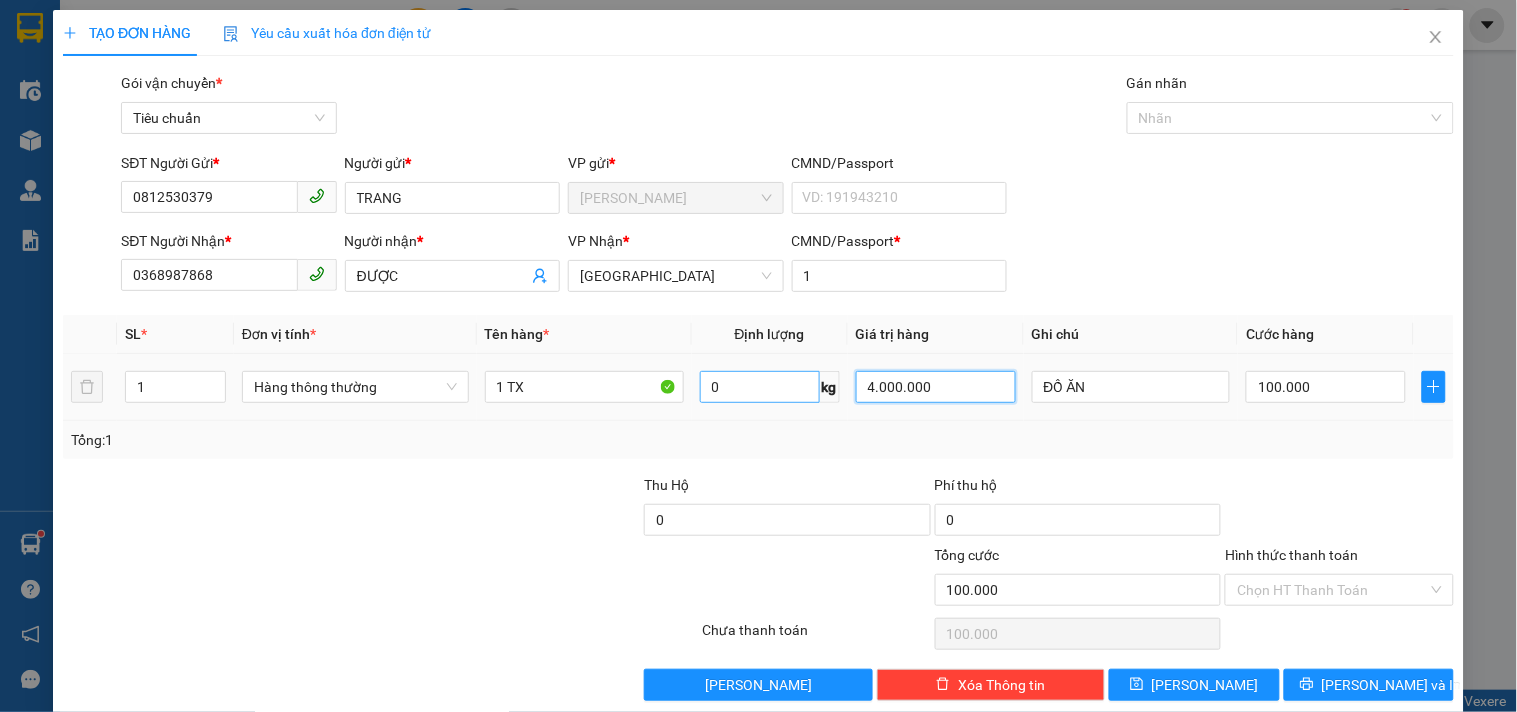 drag, startPoint x: 954, startPoint y: 385, endPoint x: 808, endPoint y: 382, distance: 146.03082 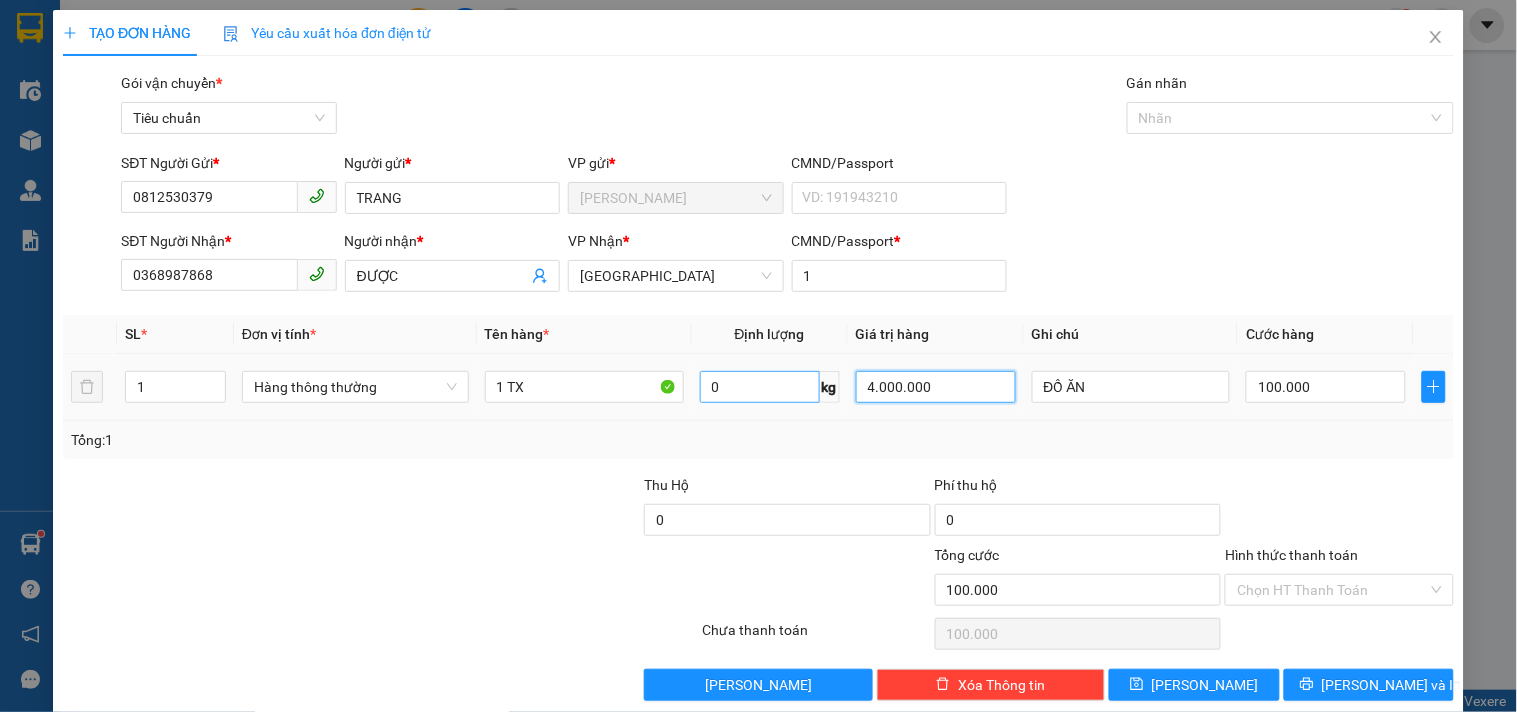 click on "1 Hàng thông [PERSON_NAME] 1 TX 0 kg 4.000.000 ĐỒ ĂN 100.000" at bounding box center [758, 387] 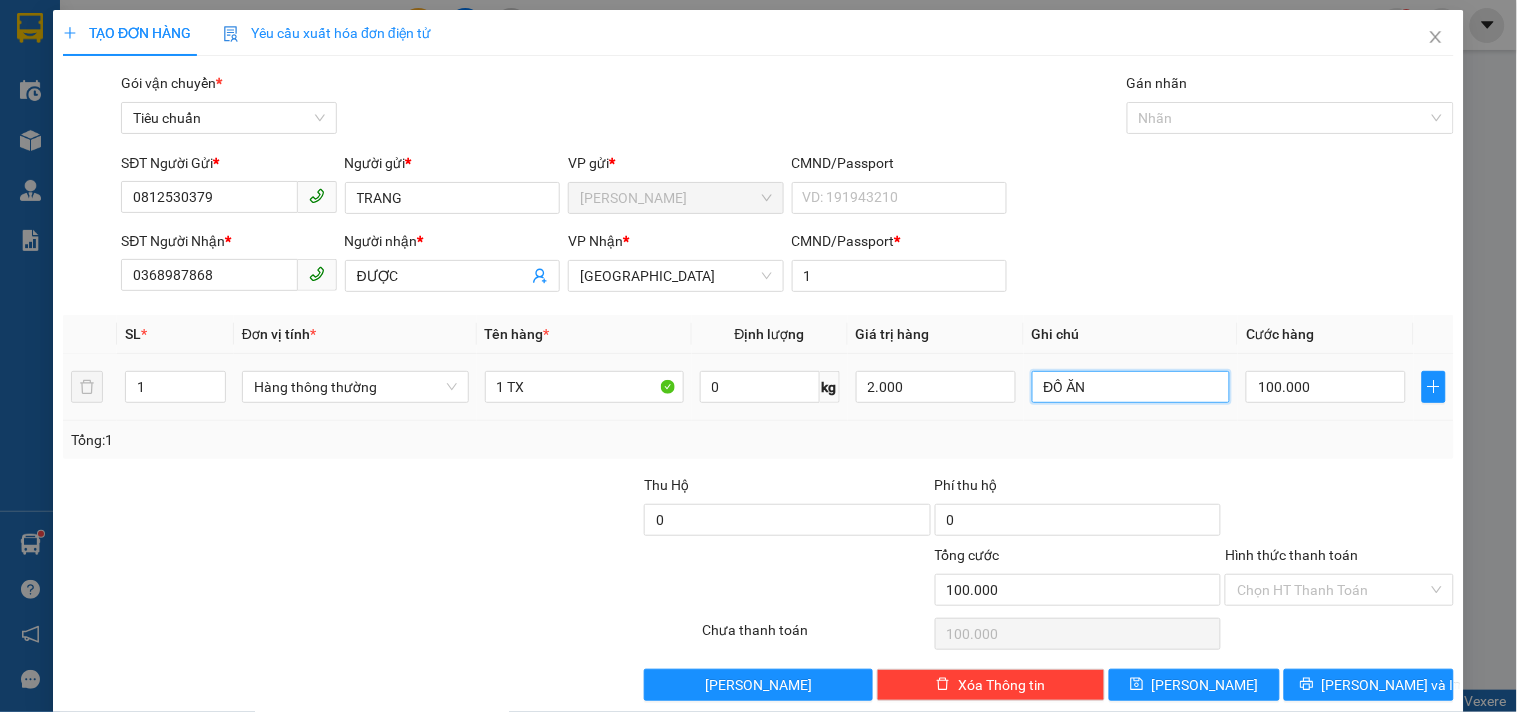 type on "2.000.000" 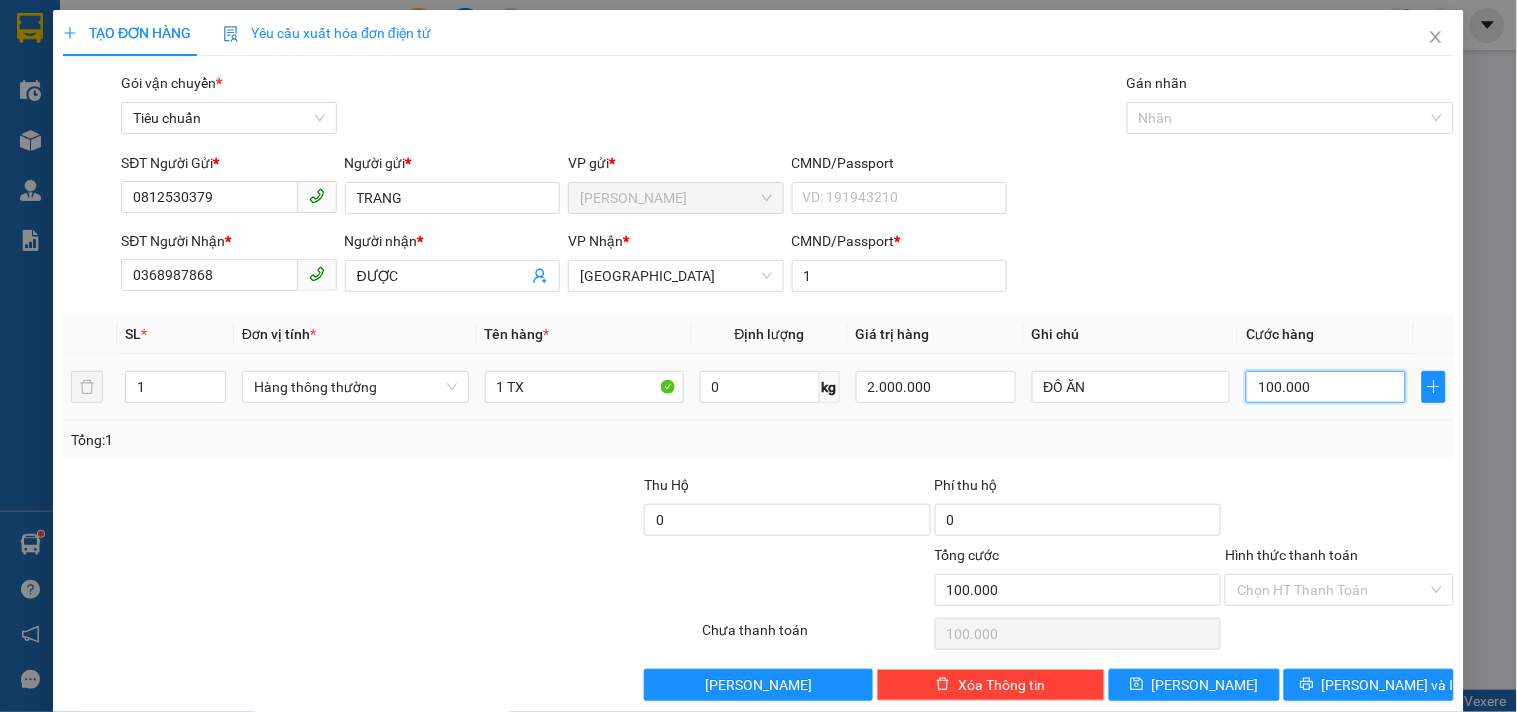 type on "0" 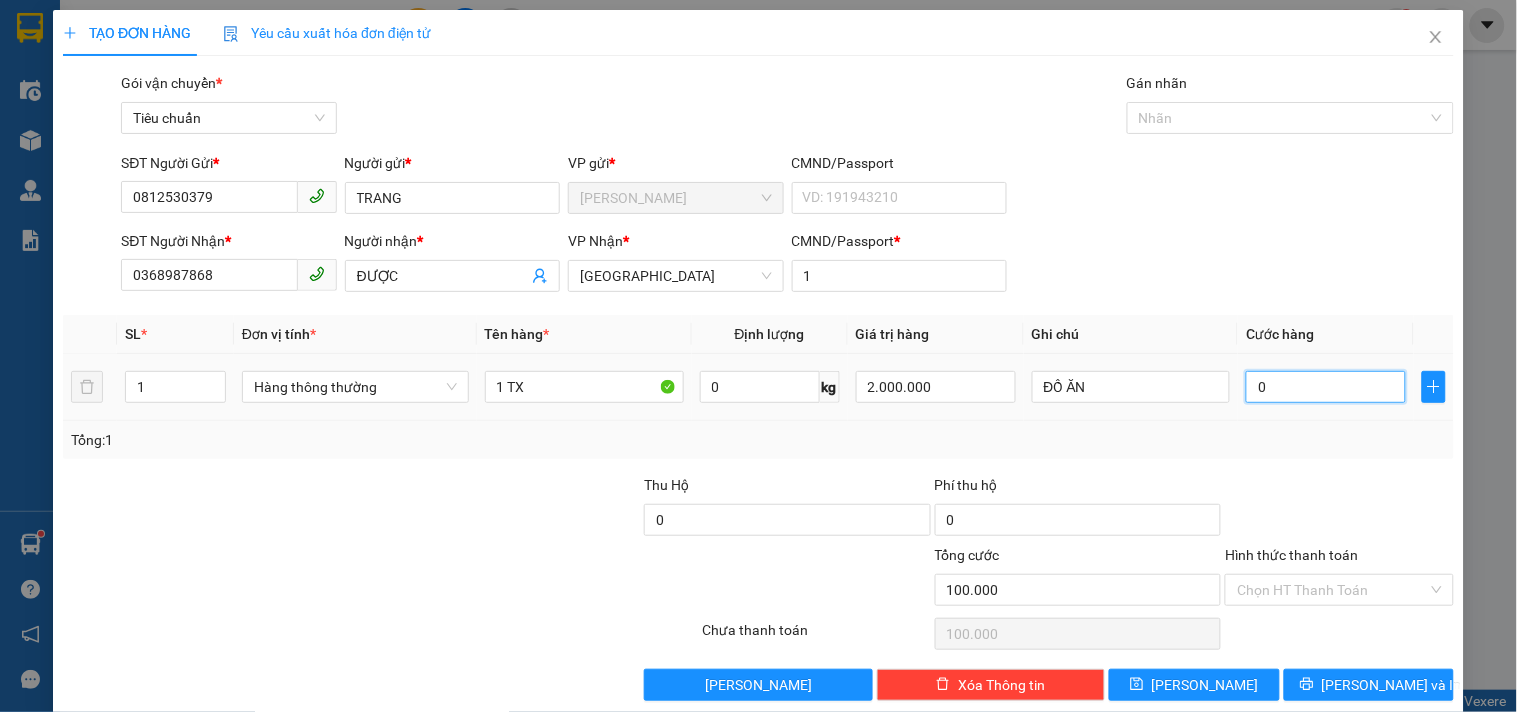 type on "0" 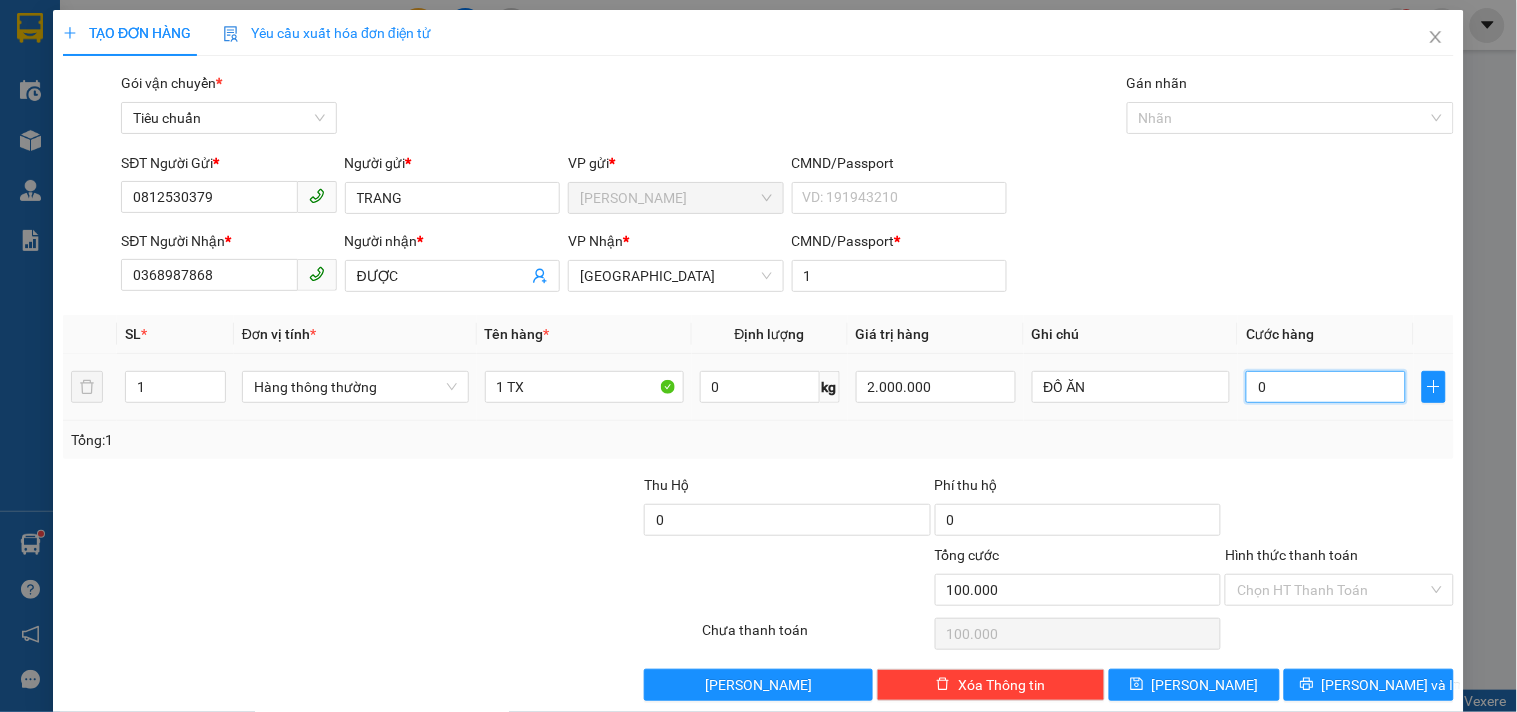type on "0" 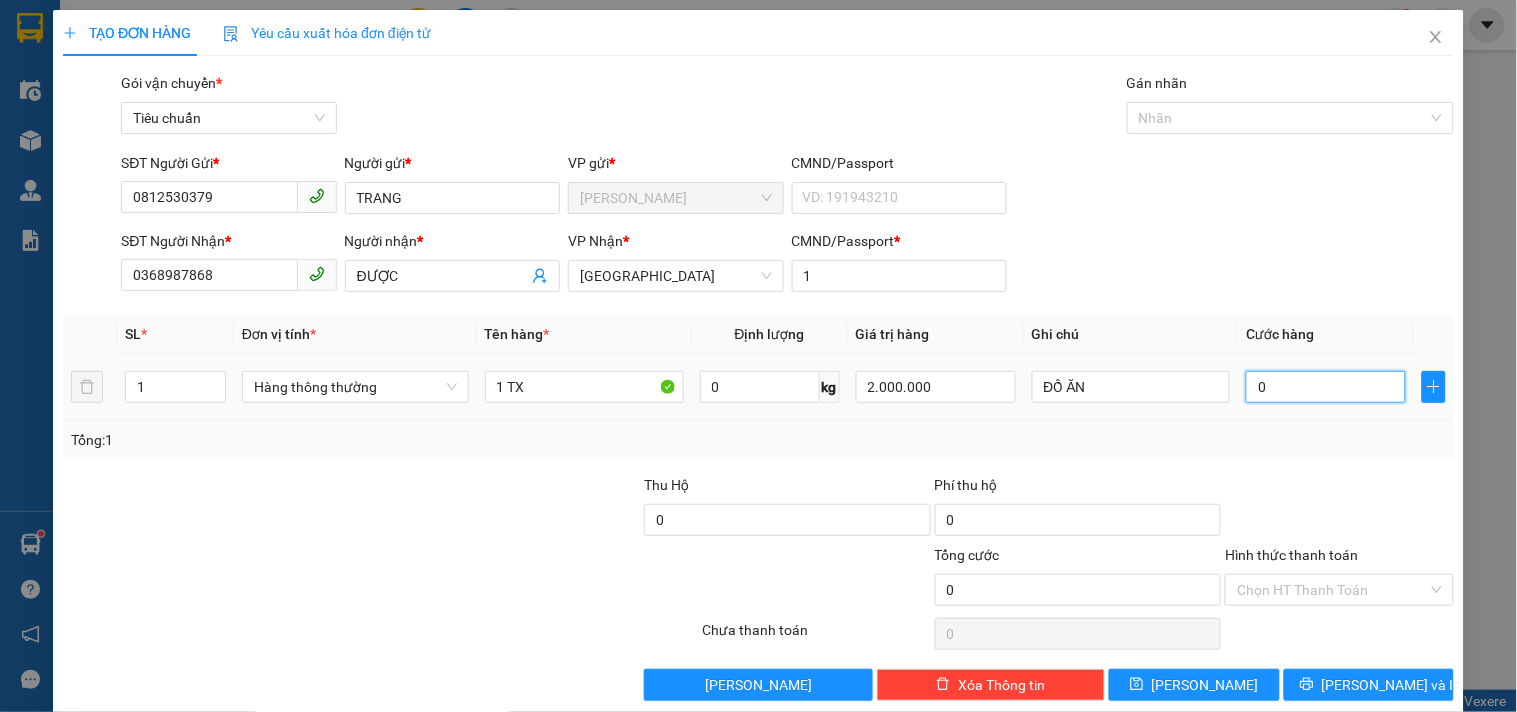 type on "07" 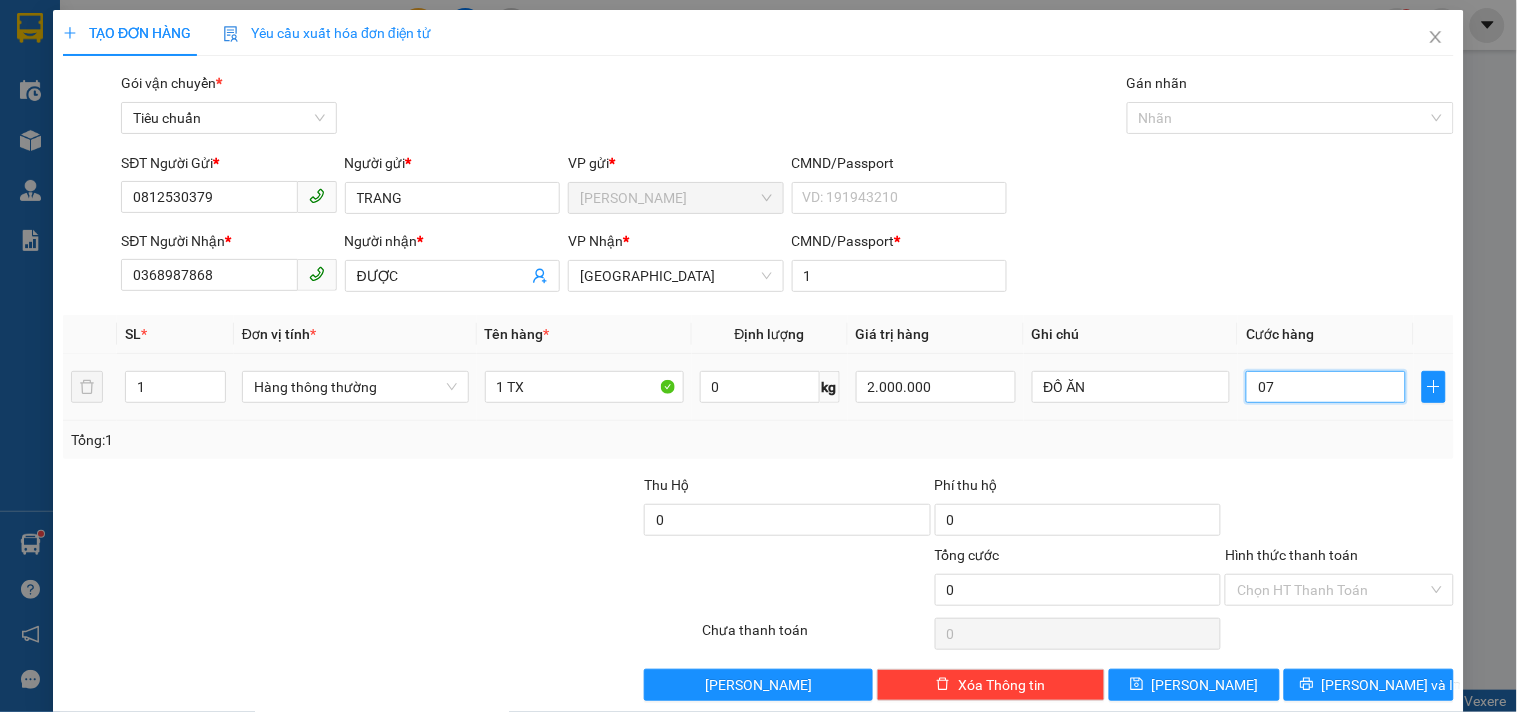 type on "7" 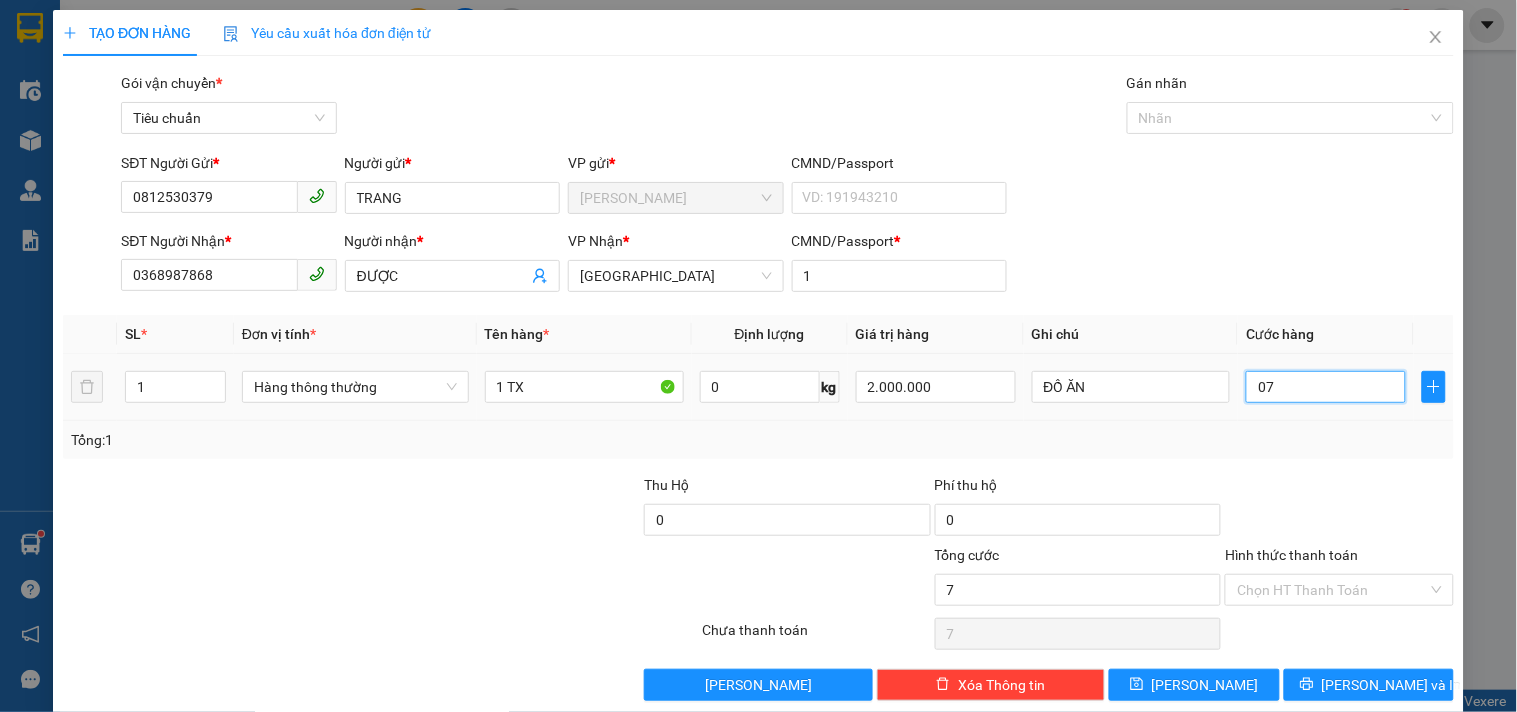 type on "70" 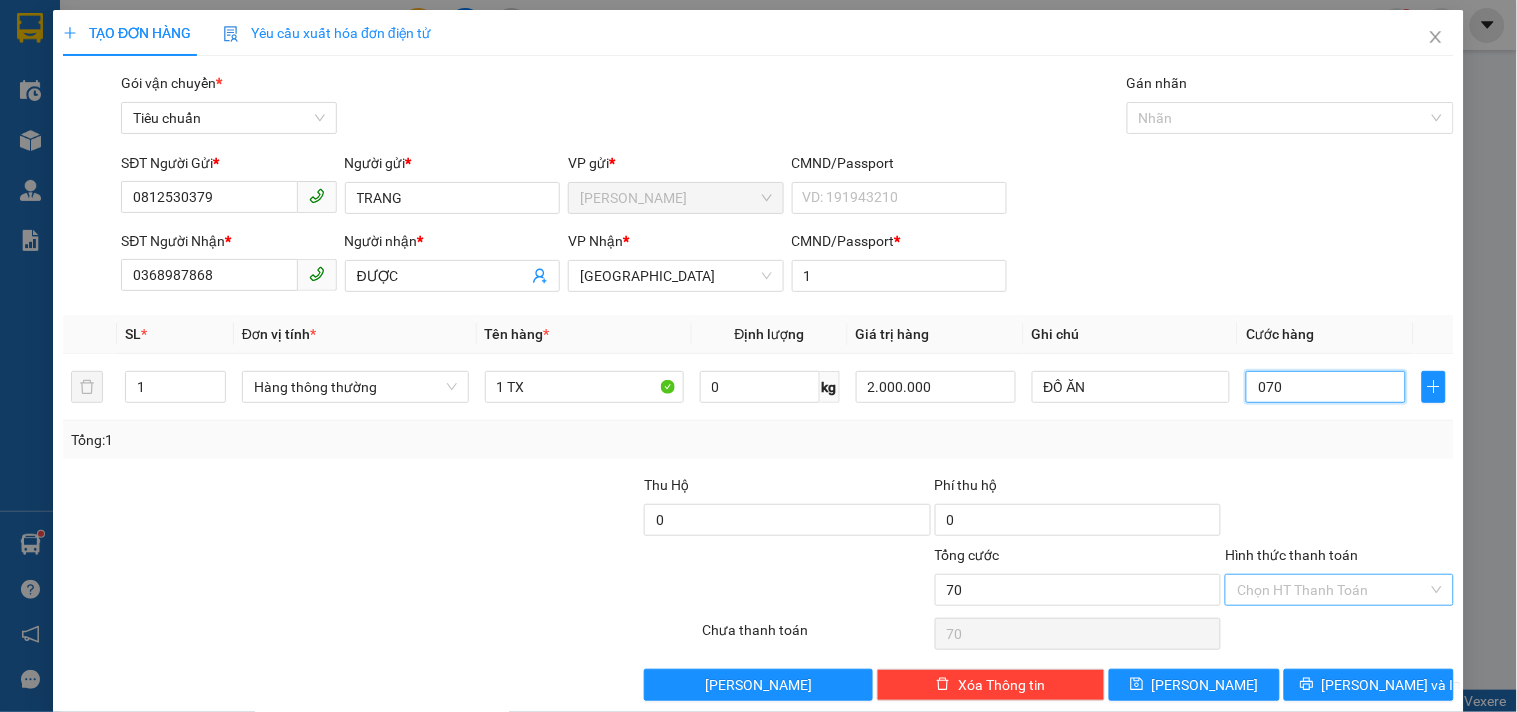 type on "070" 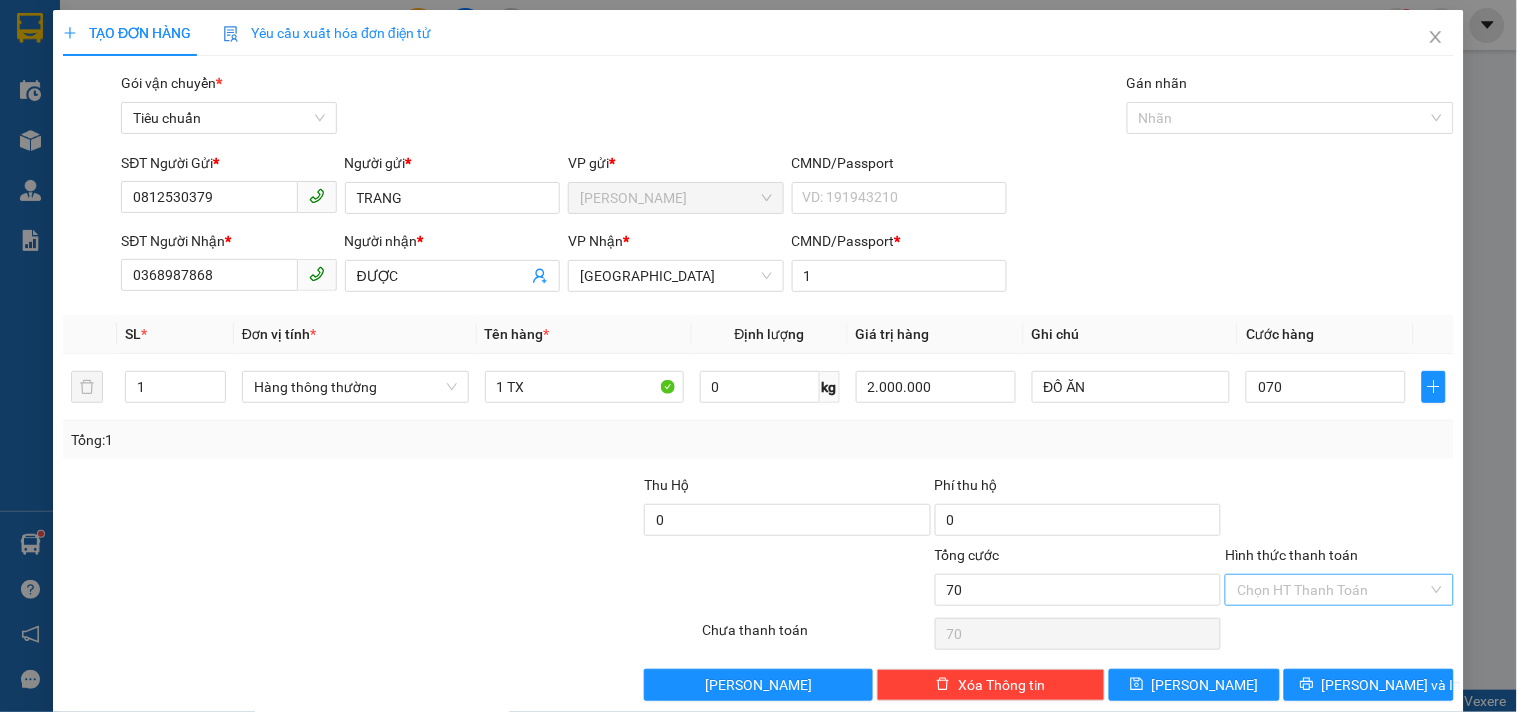 type on "70.000" 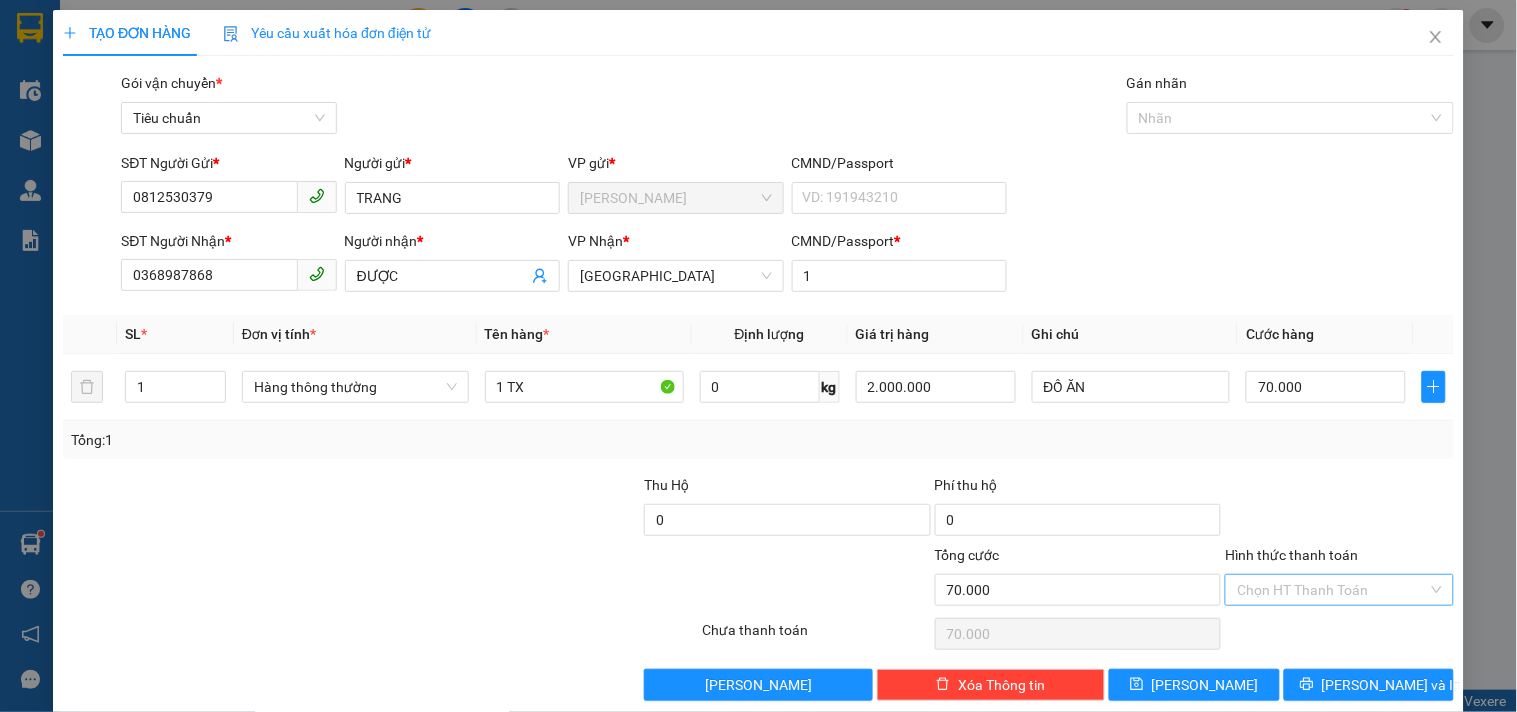 click on "Hình thức thanh toán" at bounding box center (1332, 590) 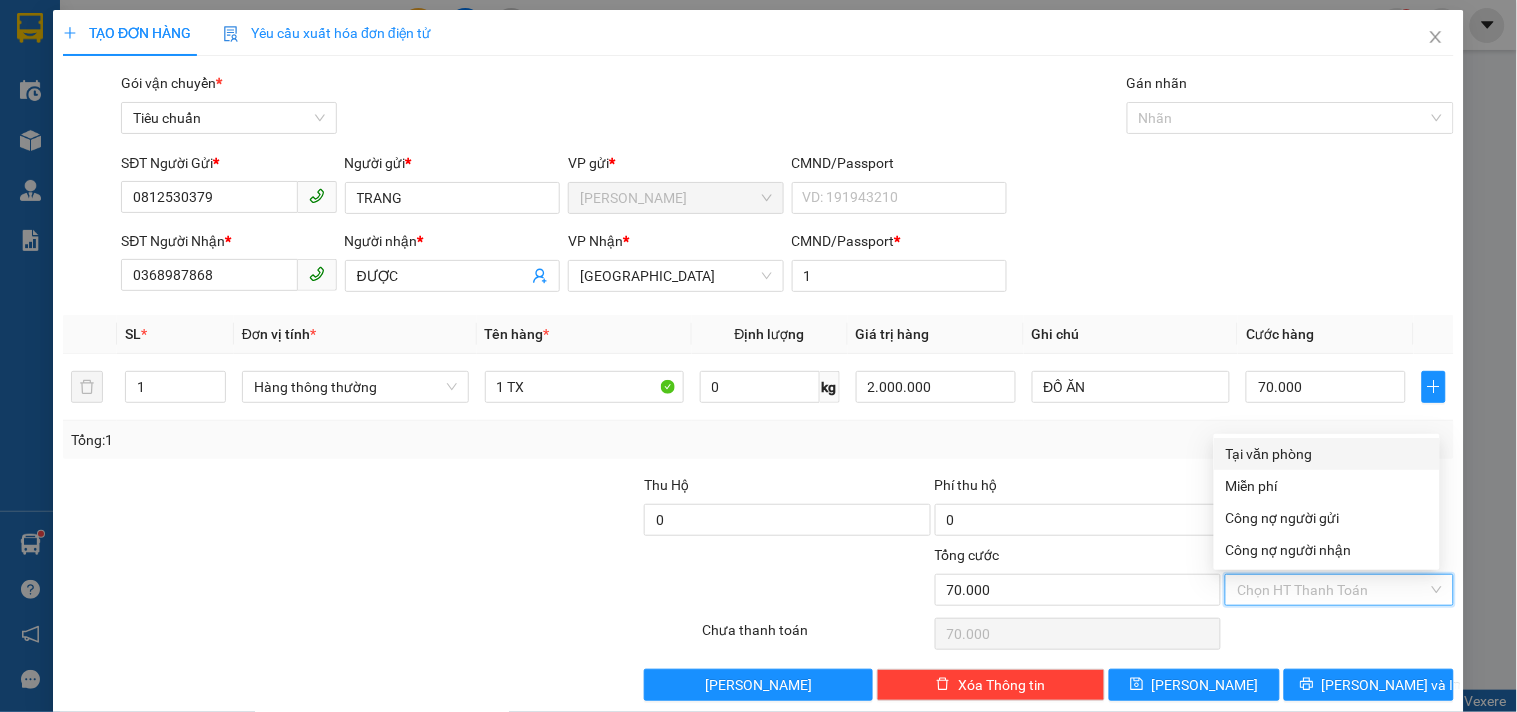 click on "Tại văn phòng" at bounding box center (1327, 454) 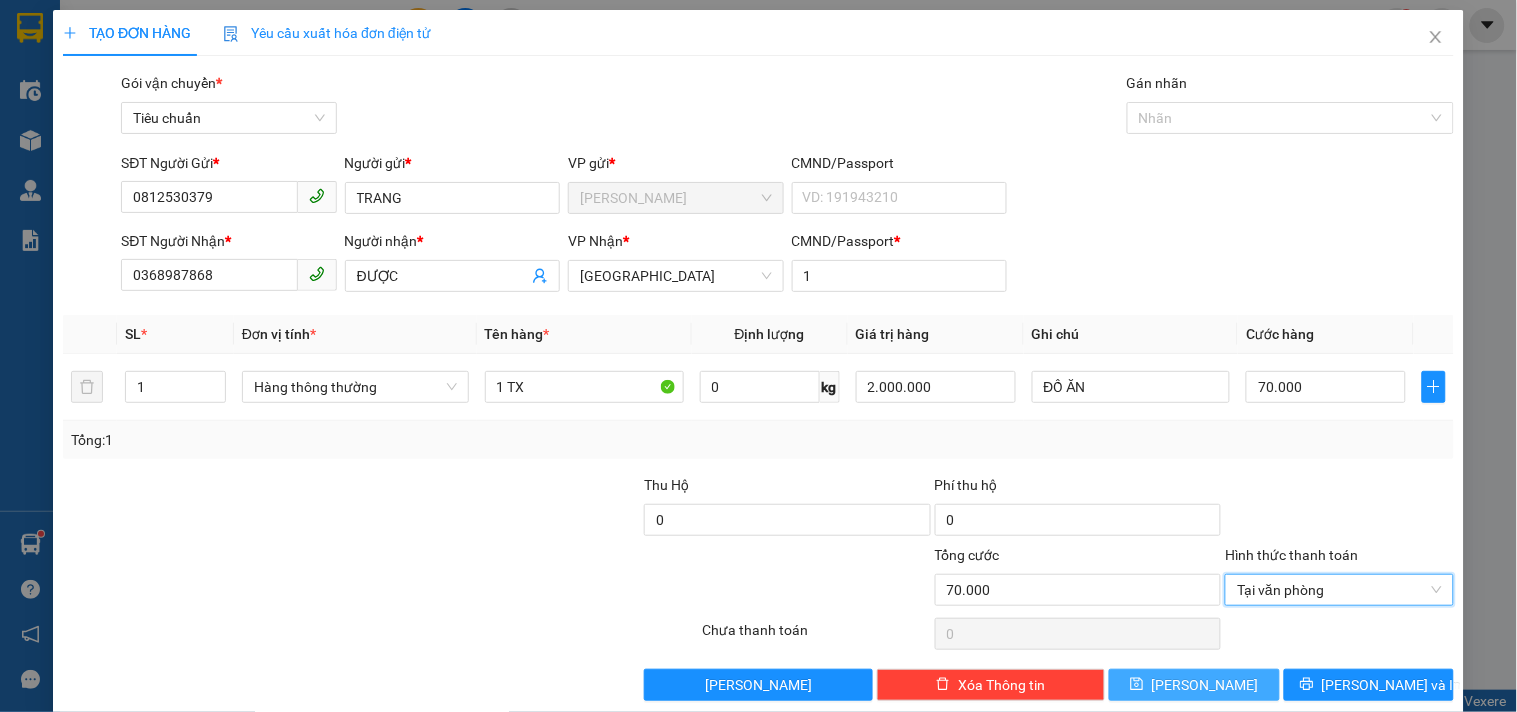click on "[PERSON_NAME]" at bounding box center (1205, 685) 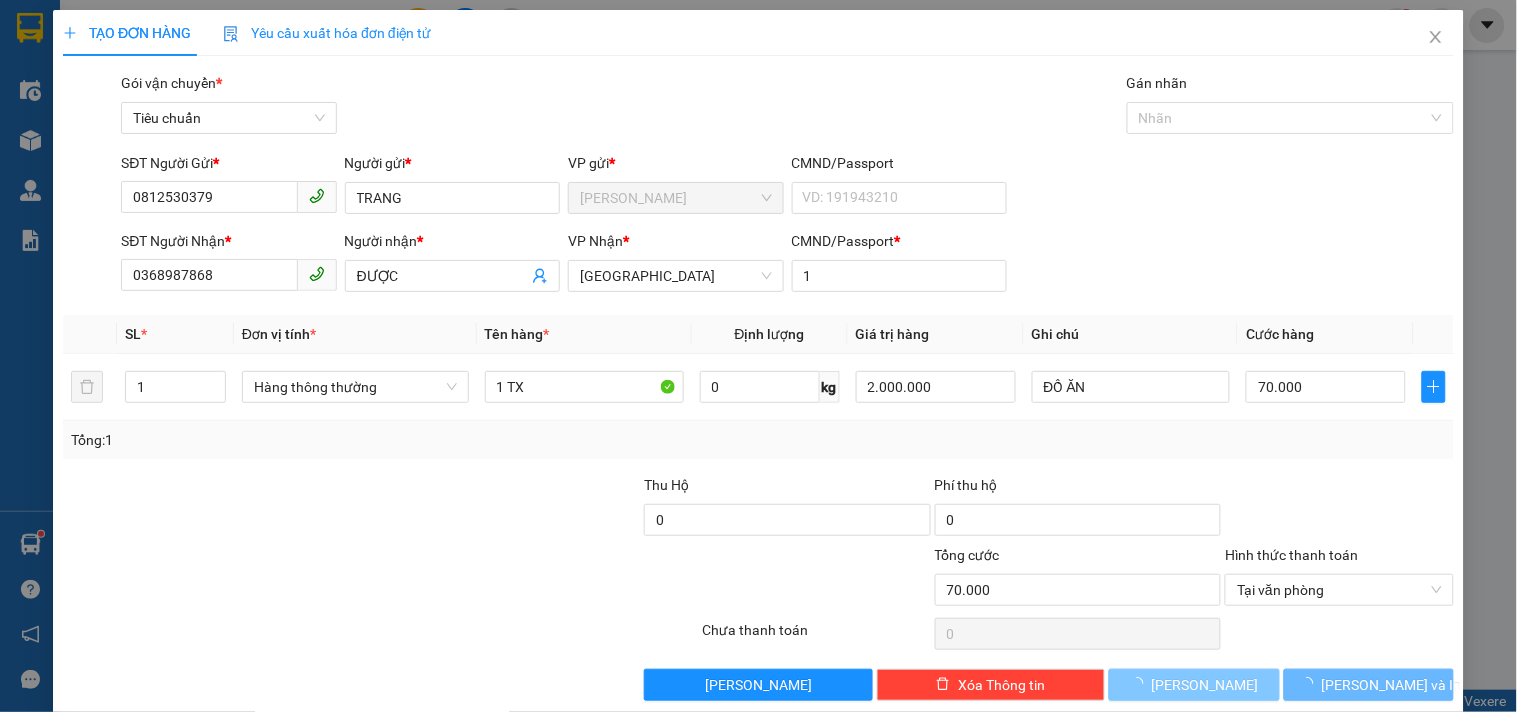 type 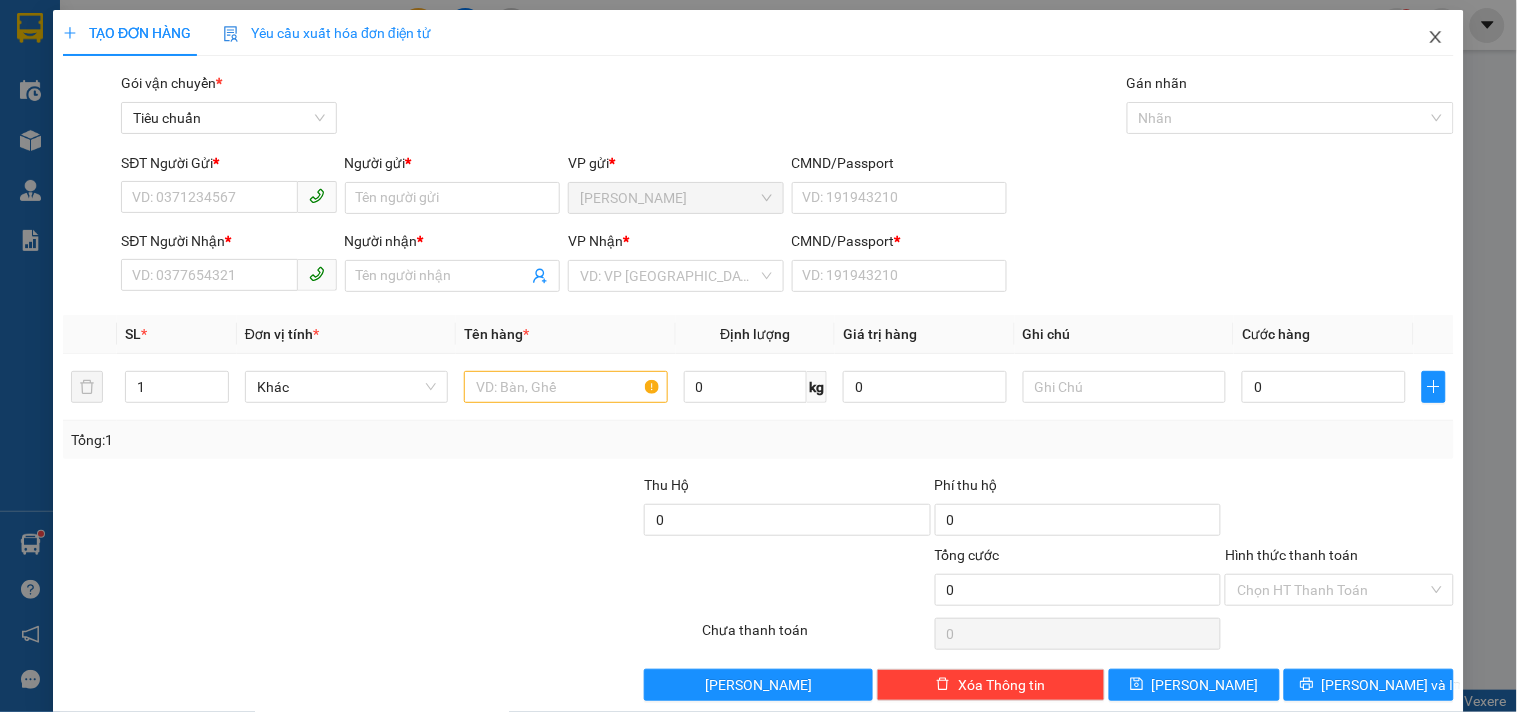 click 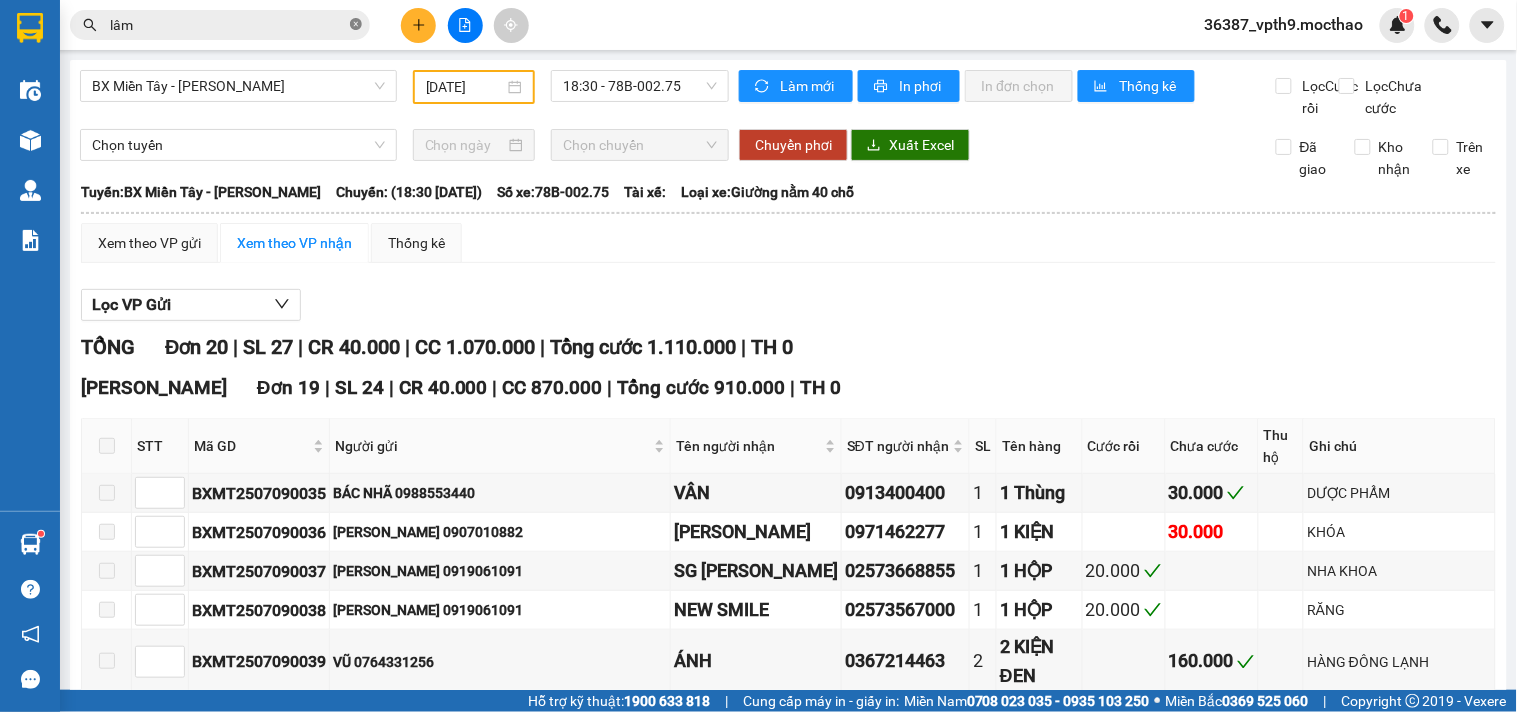 click 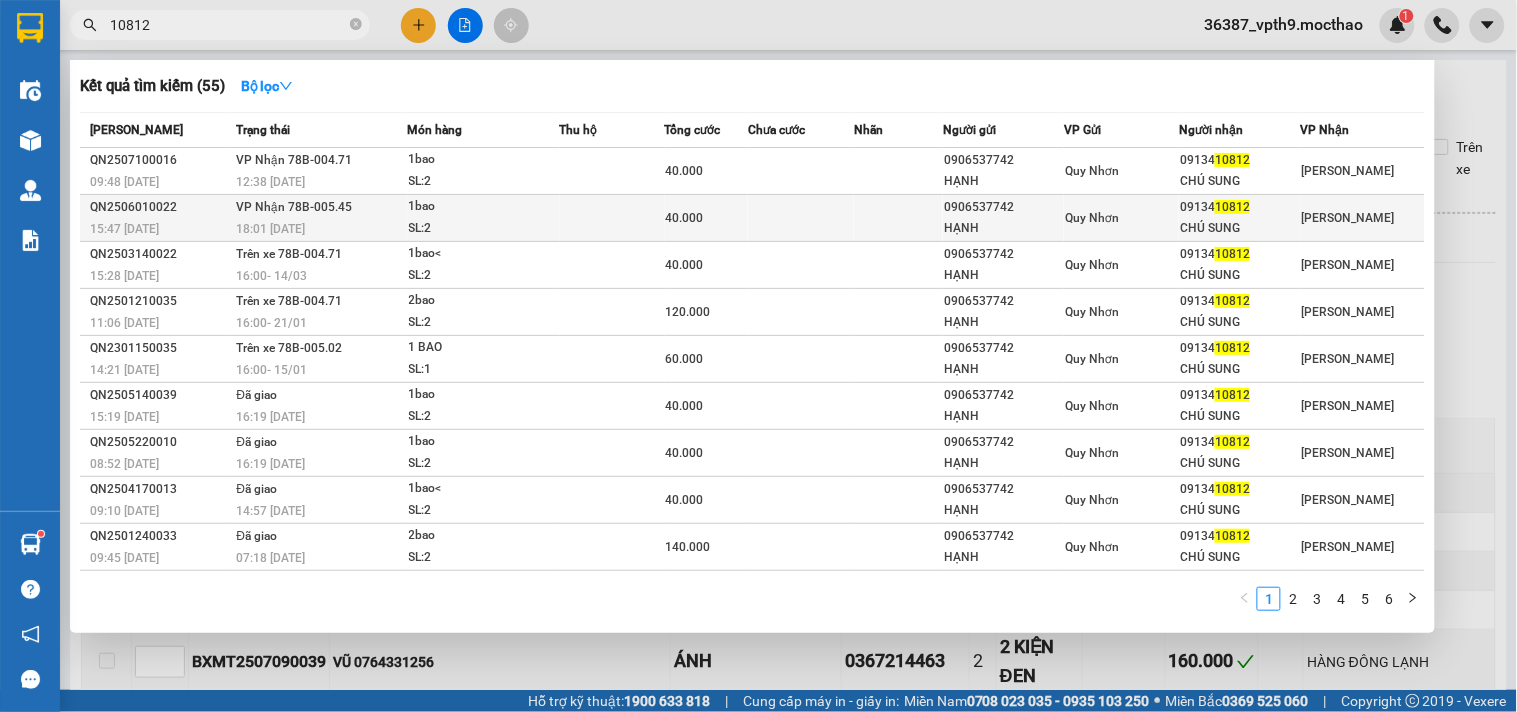type on "10812" 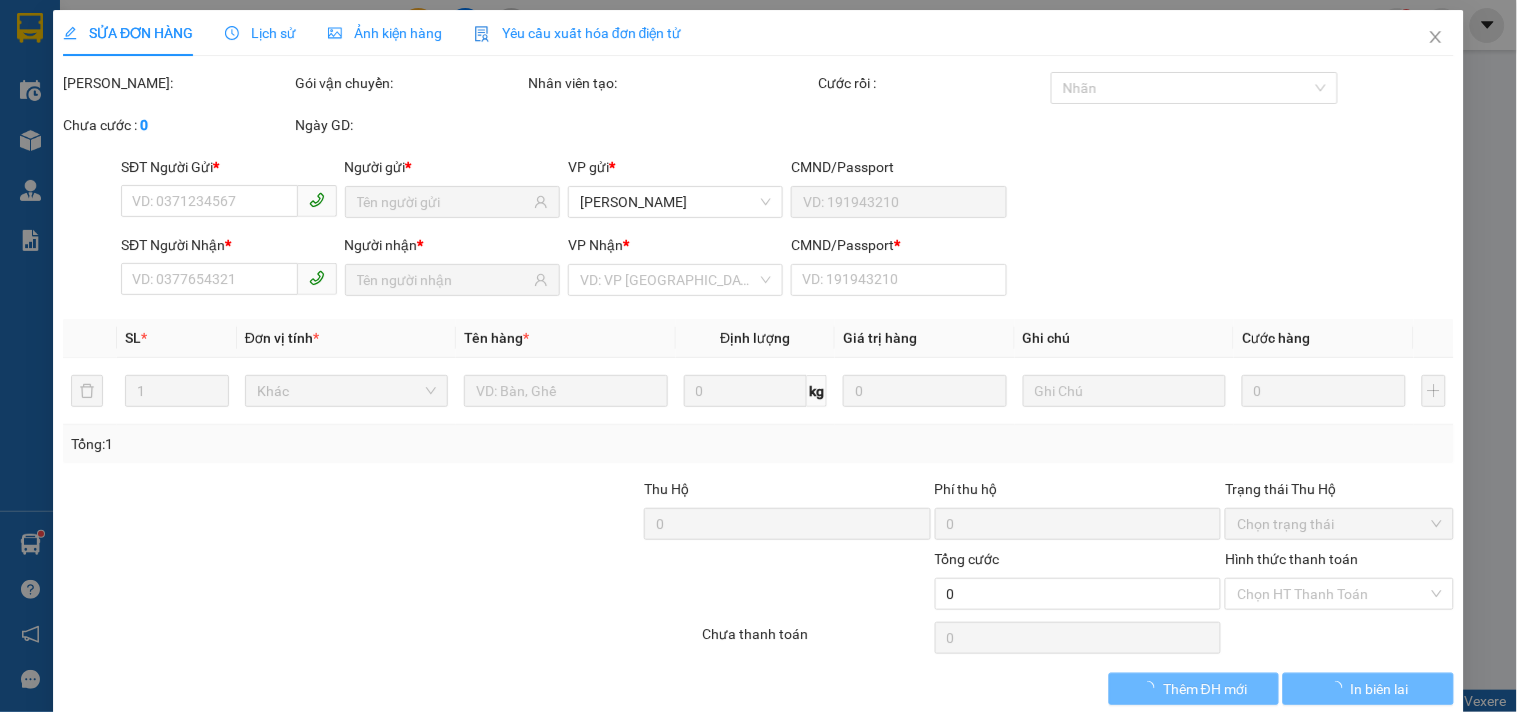 type on "0906537742" 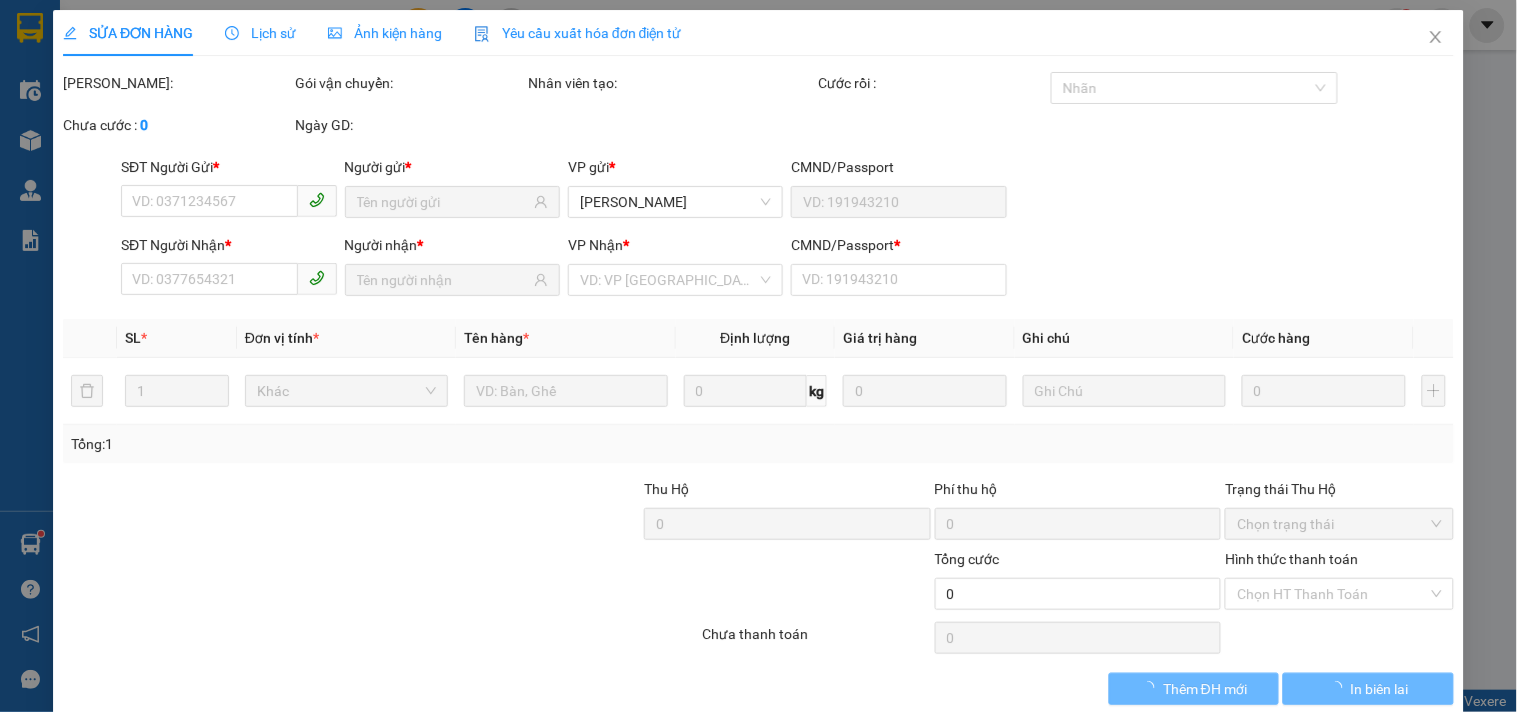 type on "HẠNH" 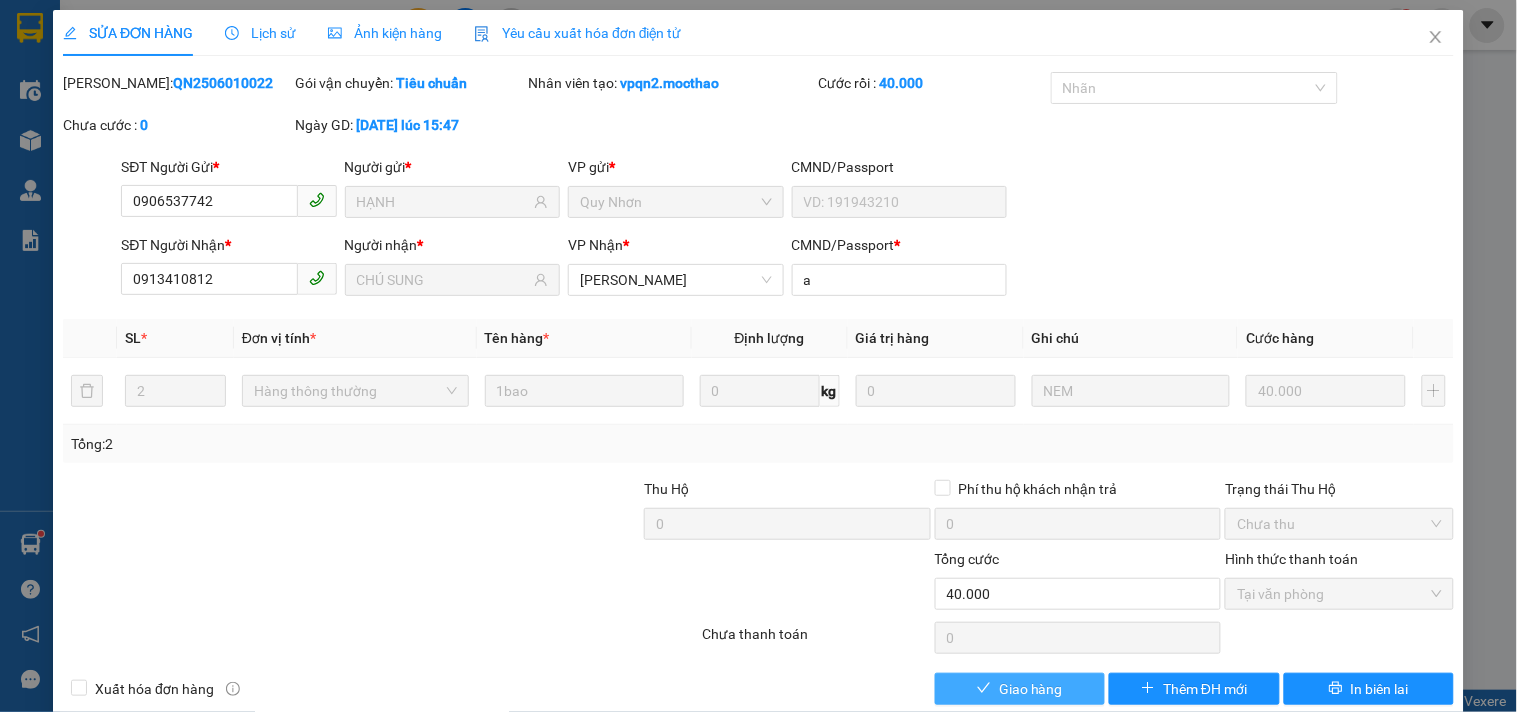 click 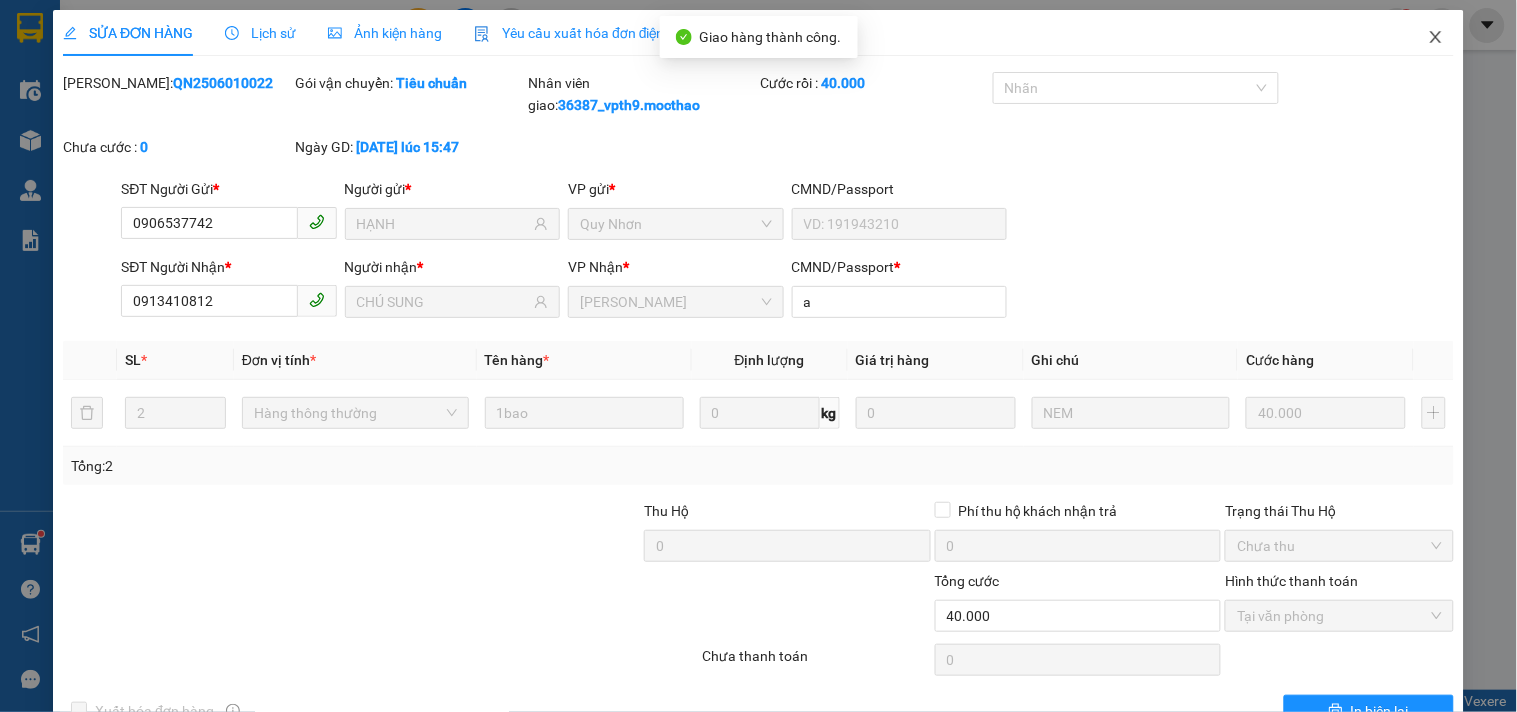 click 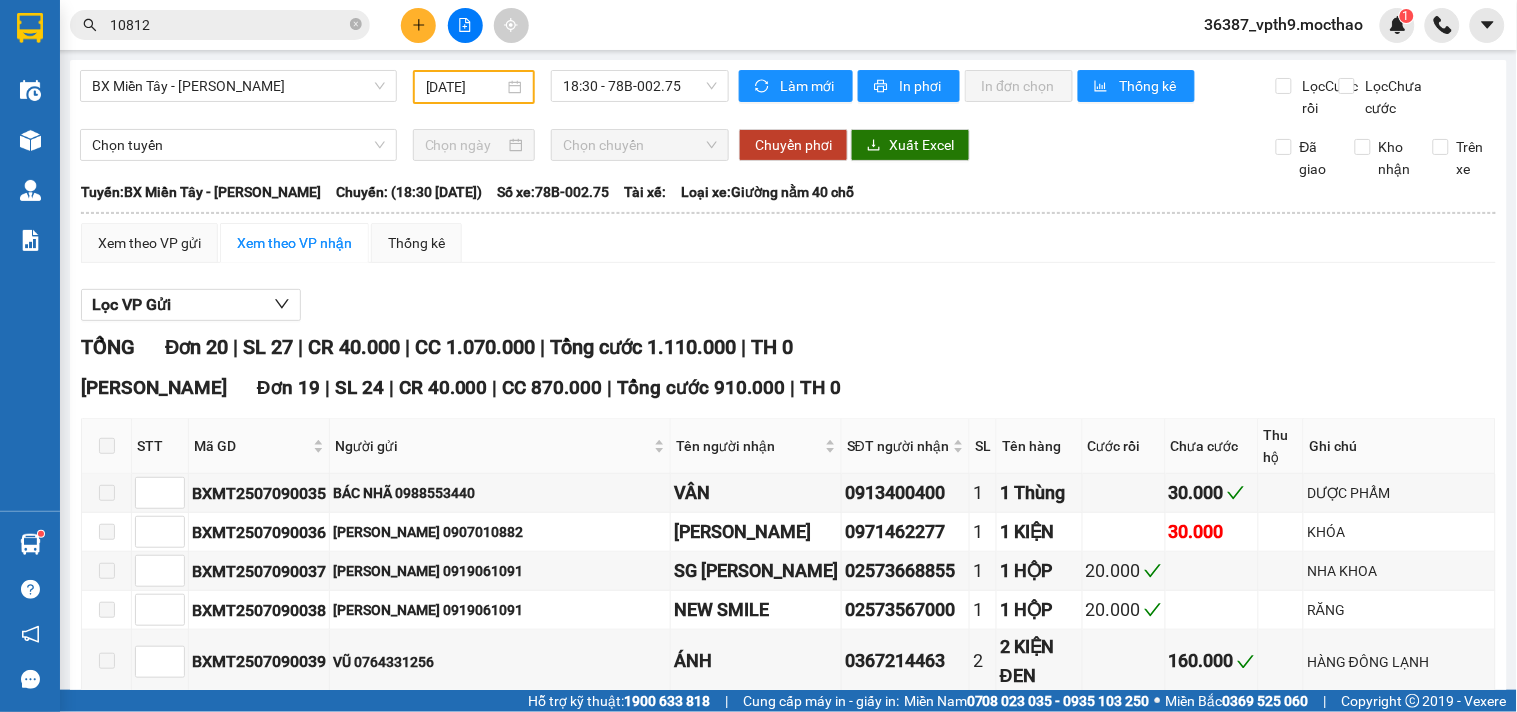 click on "10812" at bounding box center [228, 25] 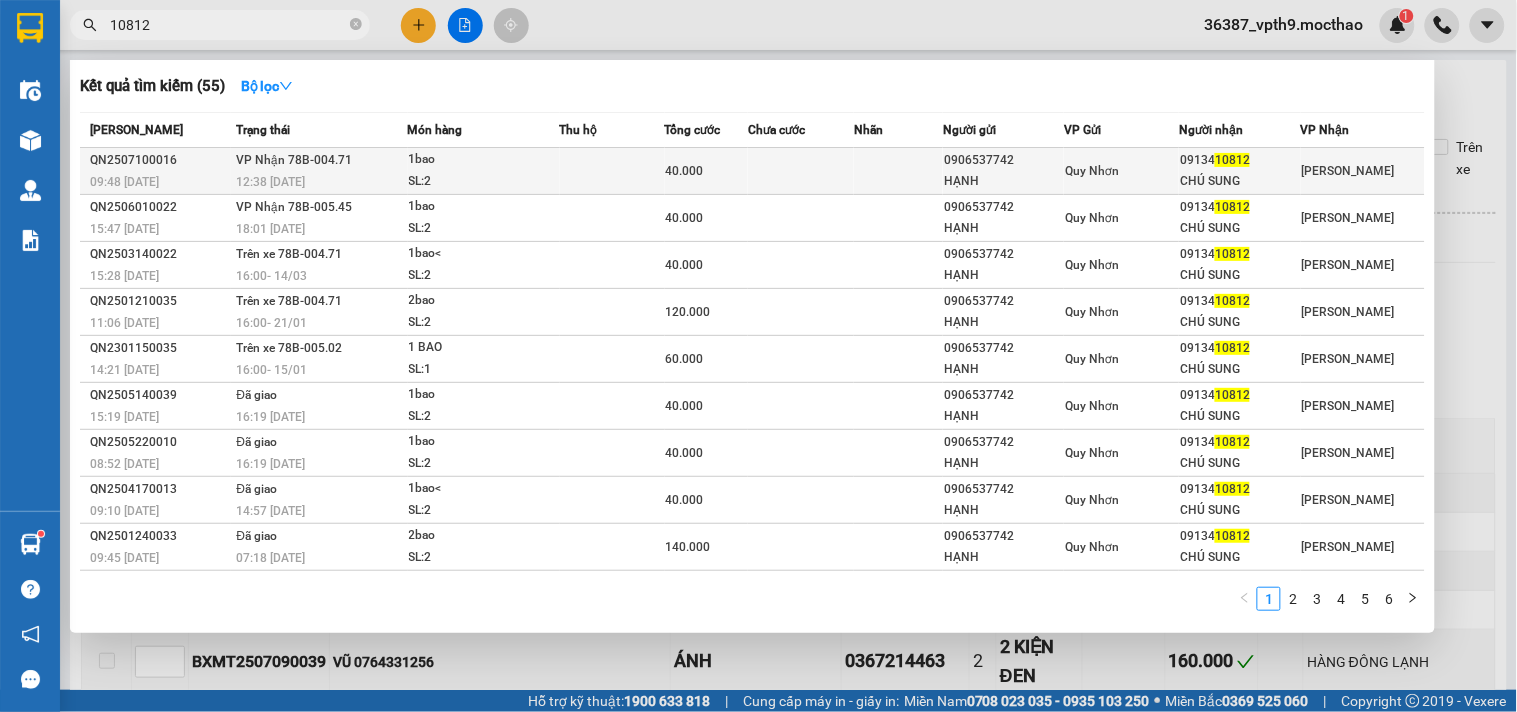 click on "[PERSON_NAME]   78B-004.71 12:38 [DATE]" at bounding box center (319, 171) 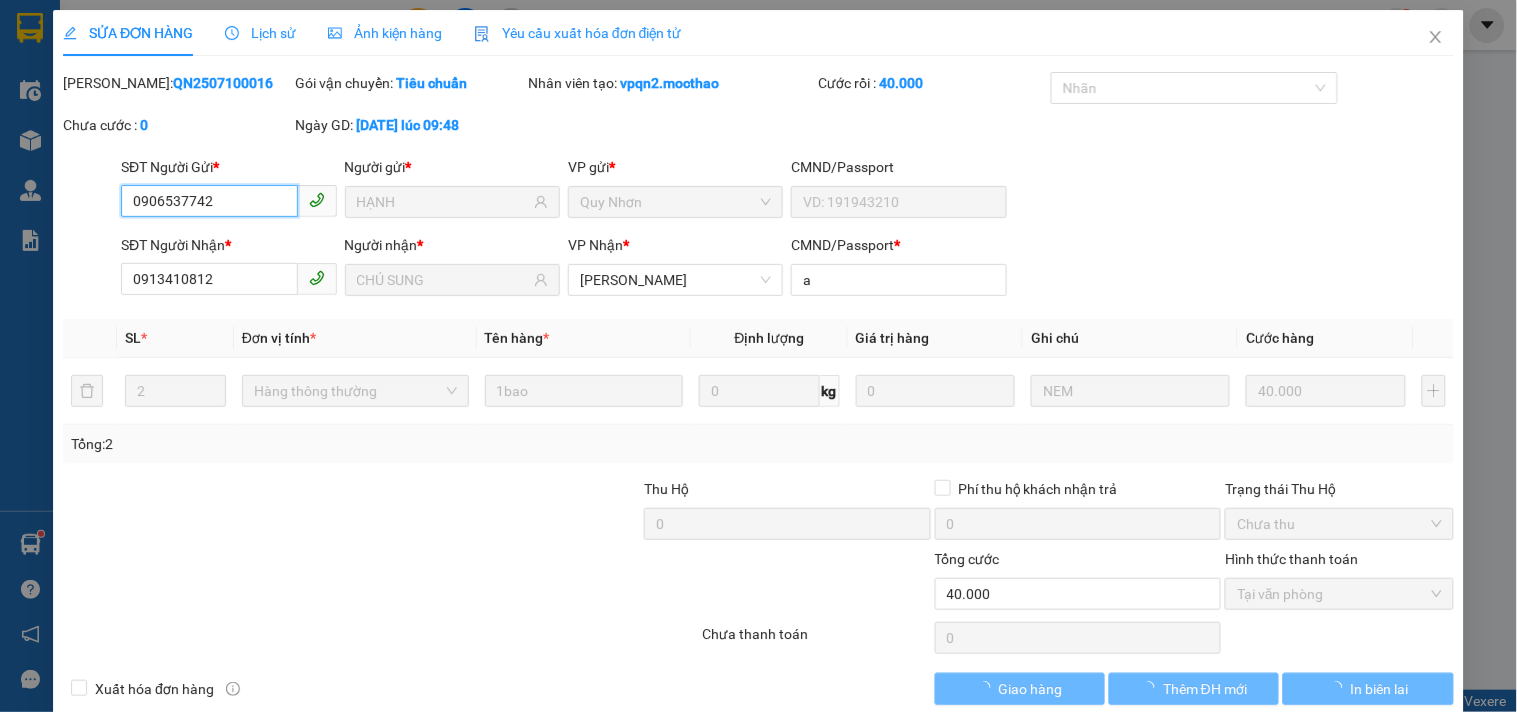 type on "0906537742" 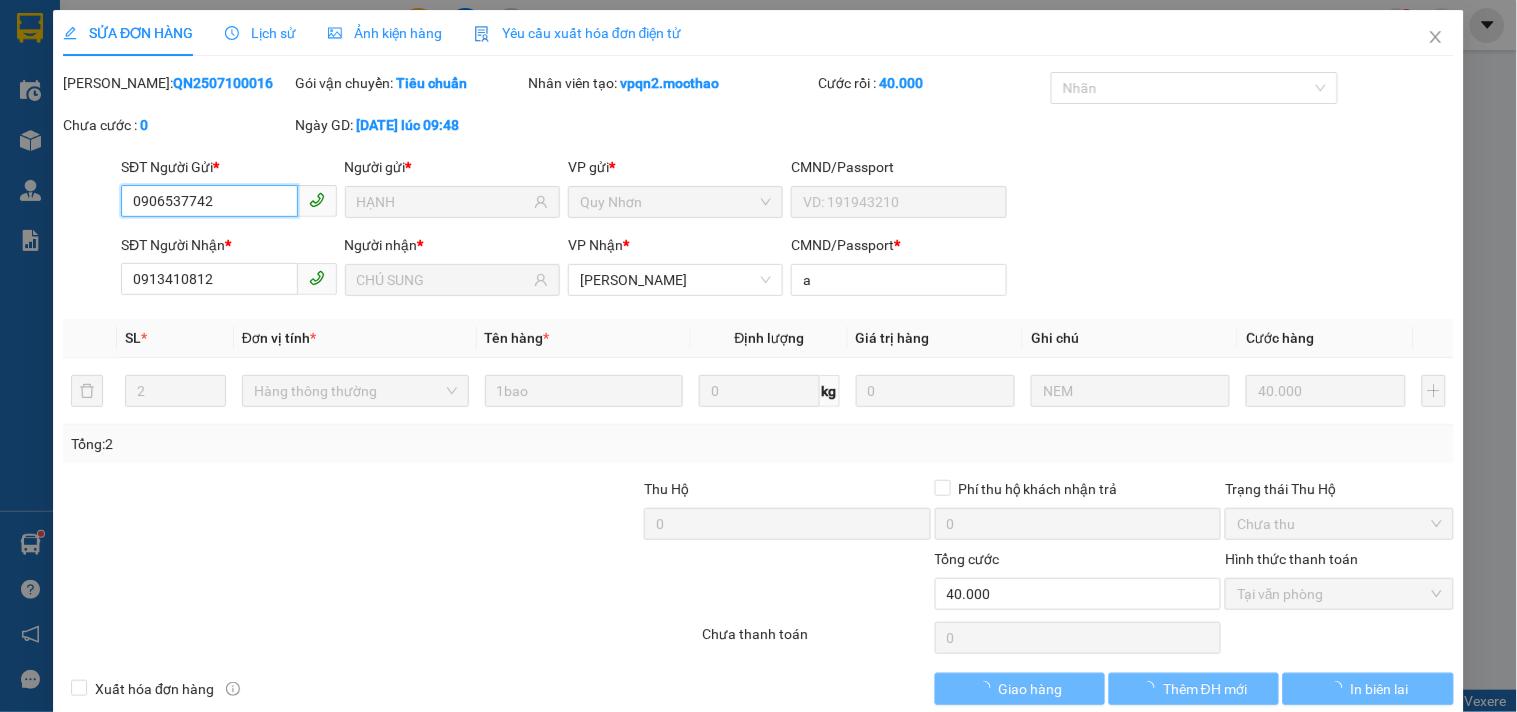 type on "HẠNH" 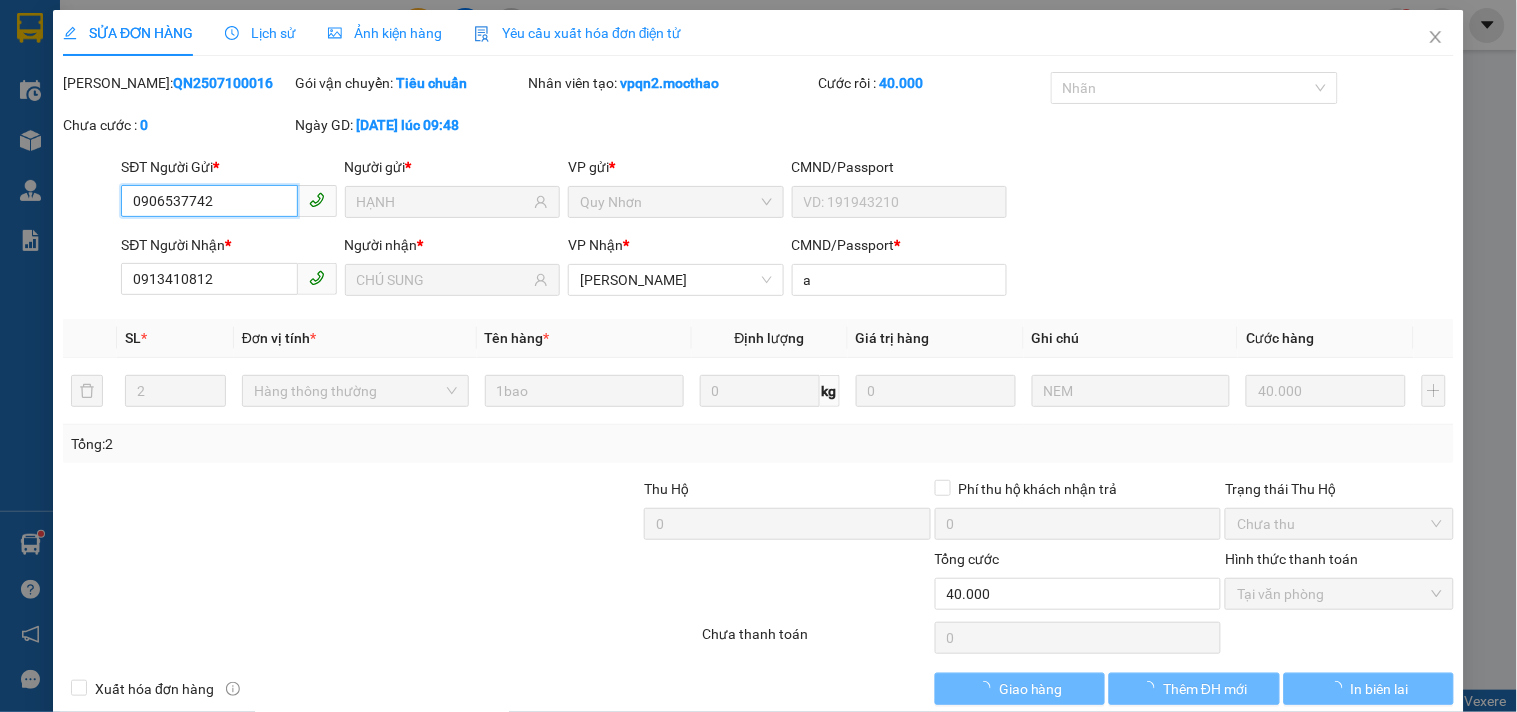 checkbox on "true" 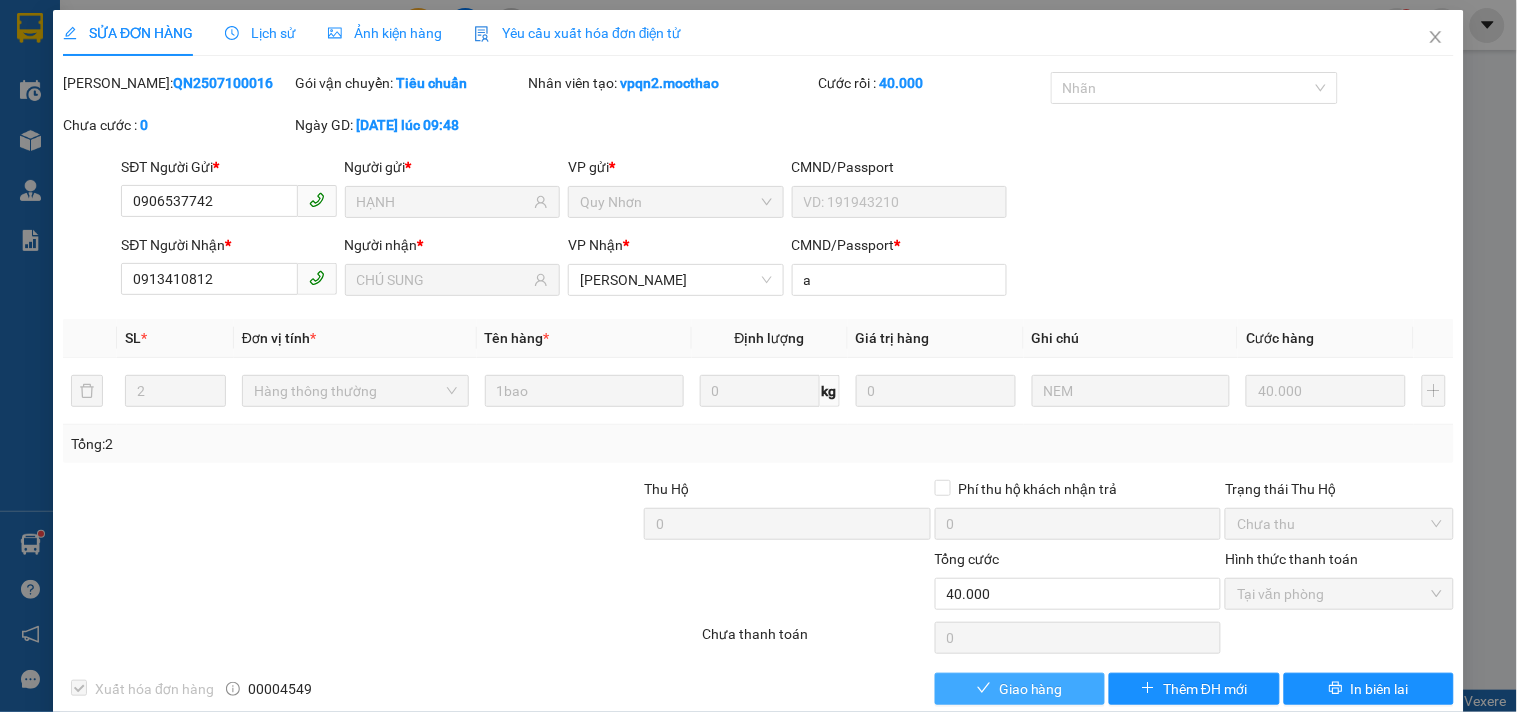 click on "Giao hàng" at bounding box center [1031, 689] 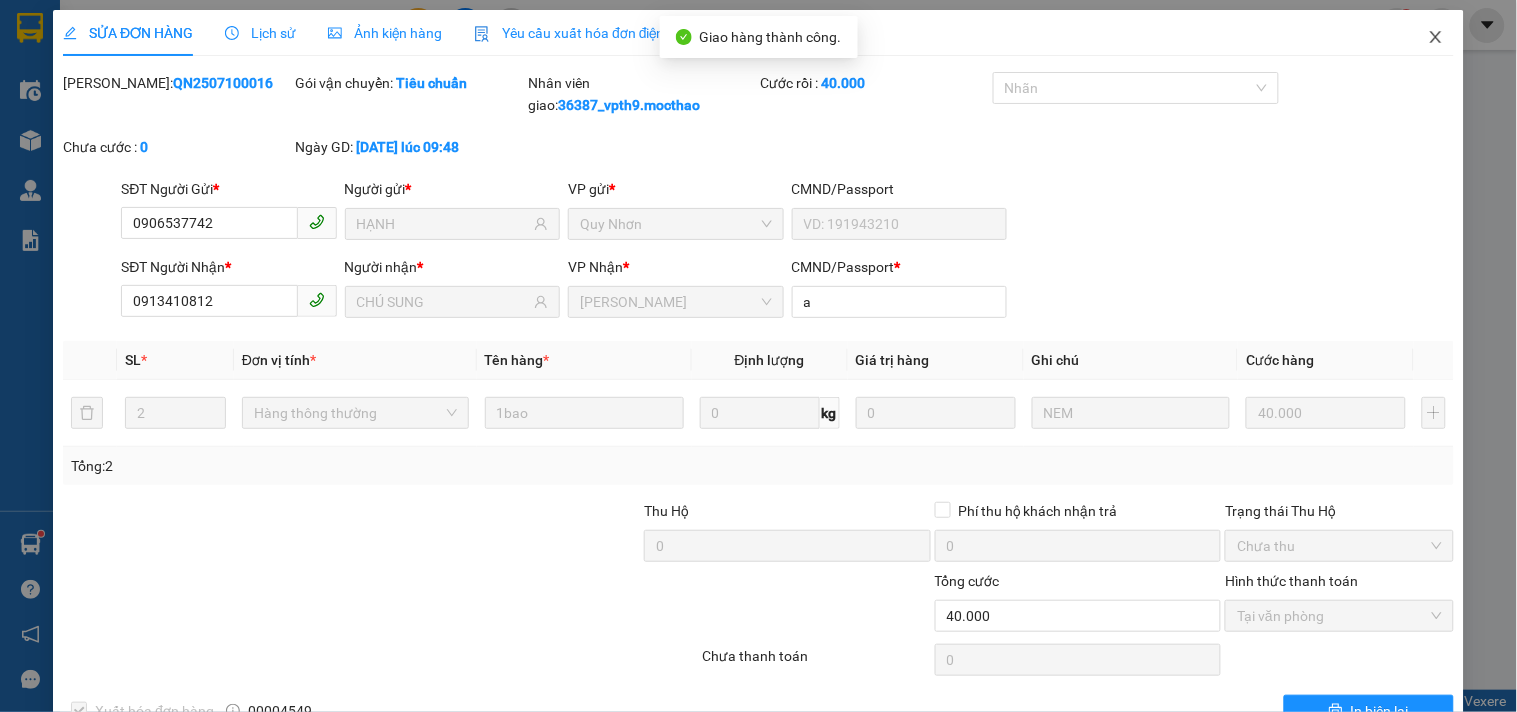 click at bounding box center [1436, 38] 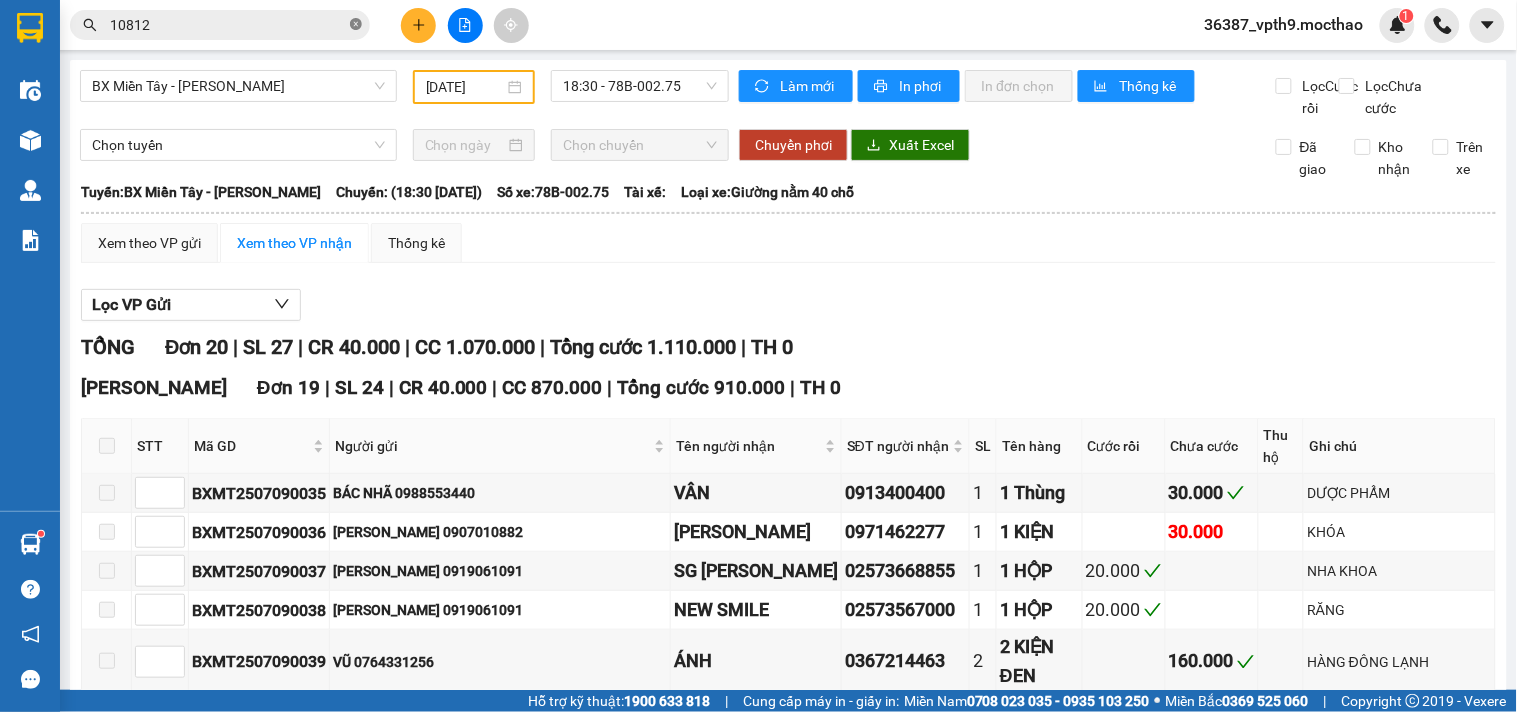 click 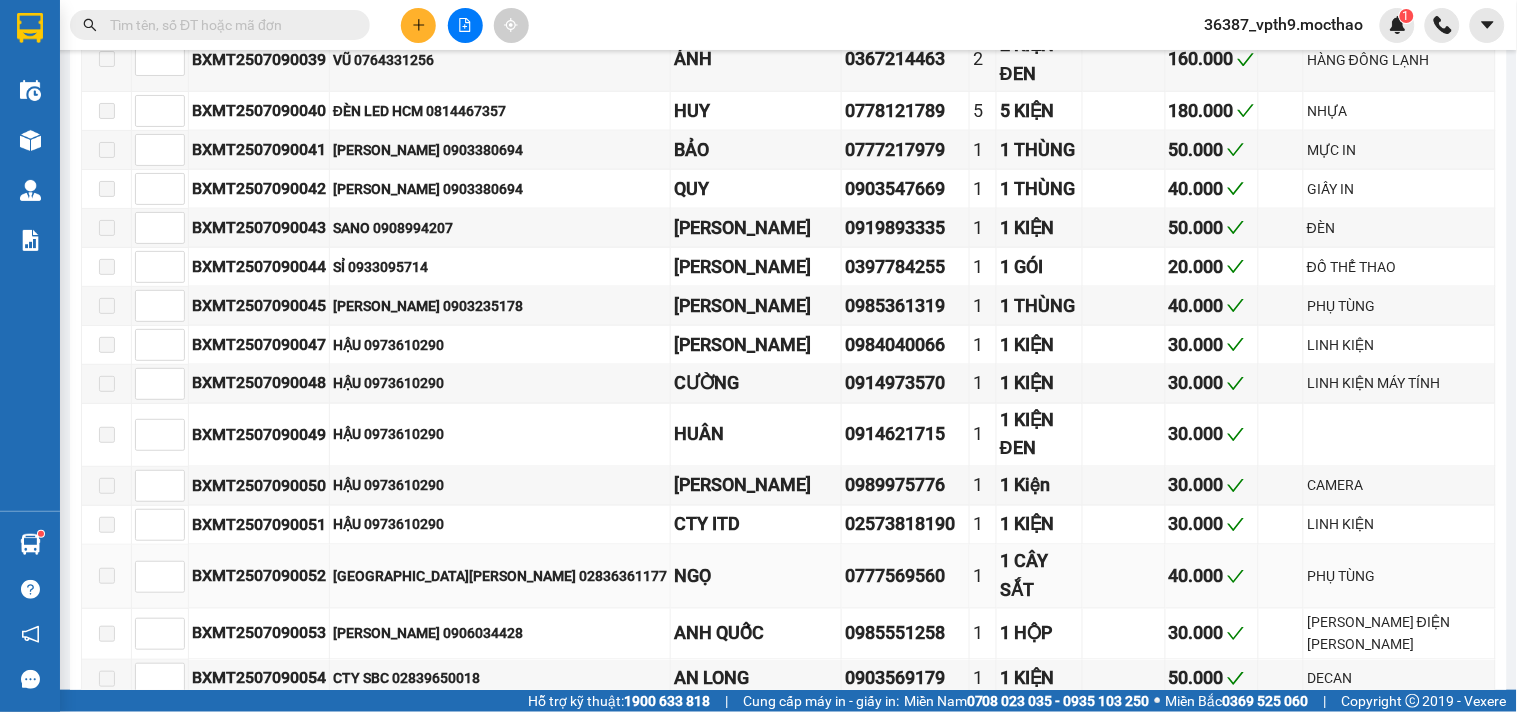 scroll, scrollTop: 268, scrollLeft: 0, axis: vertical 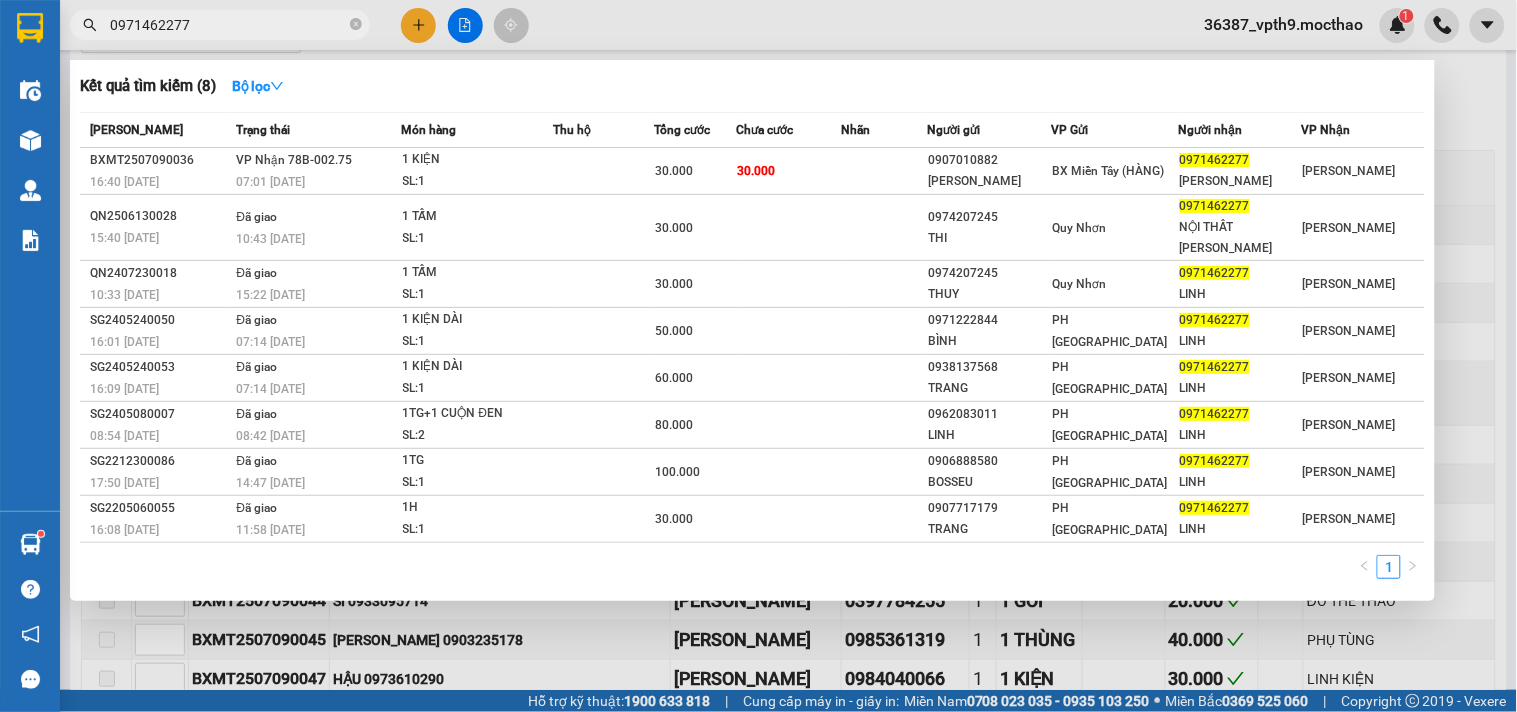 type on "0971462277" 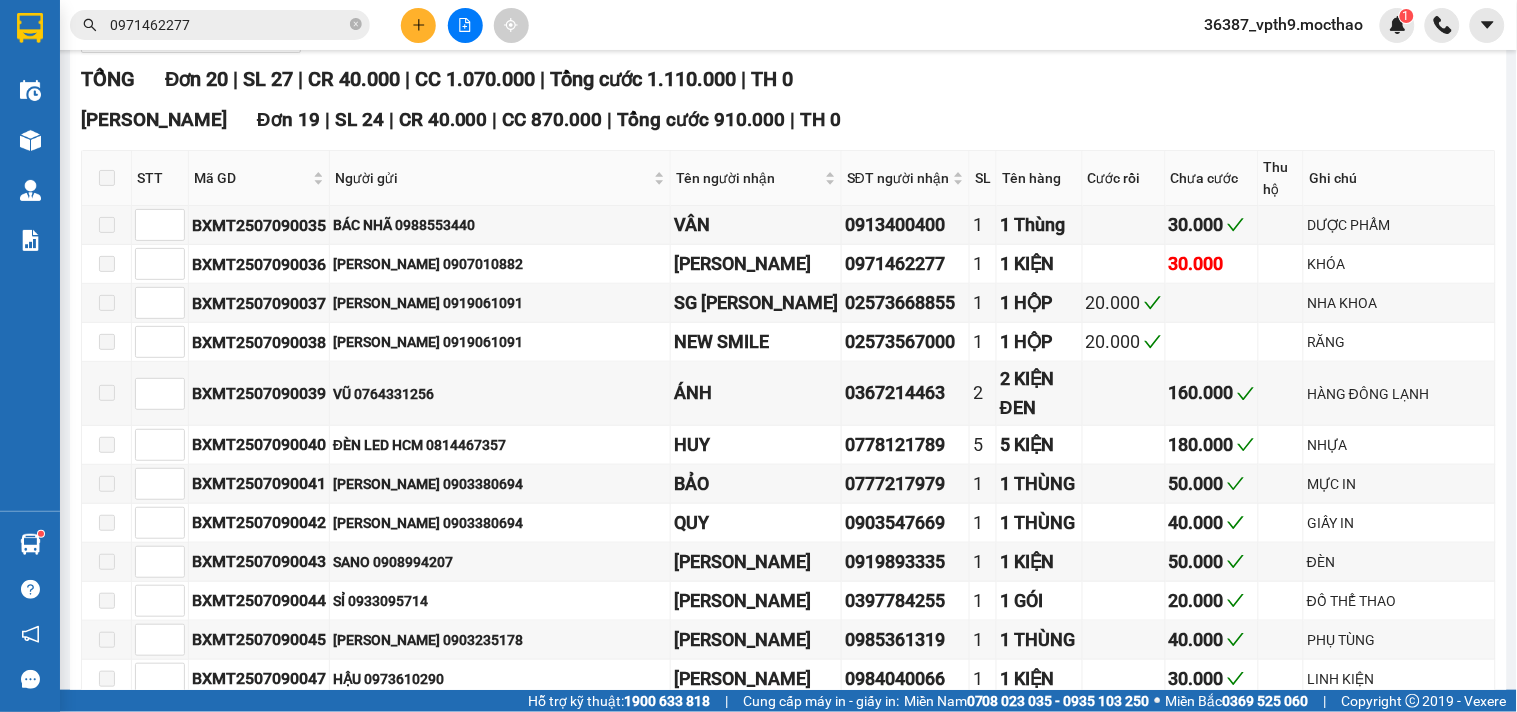 scroll, scrollTop: 0, scrollLeft: 0, axis: both 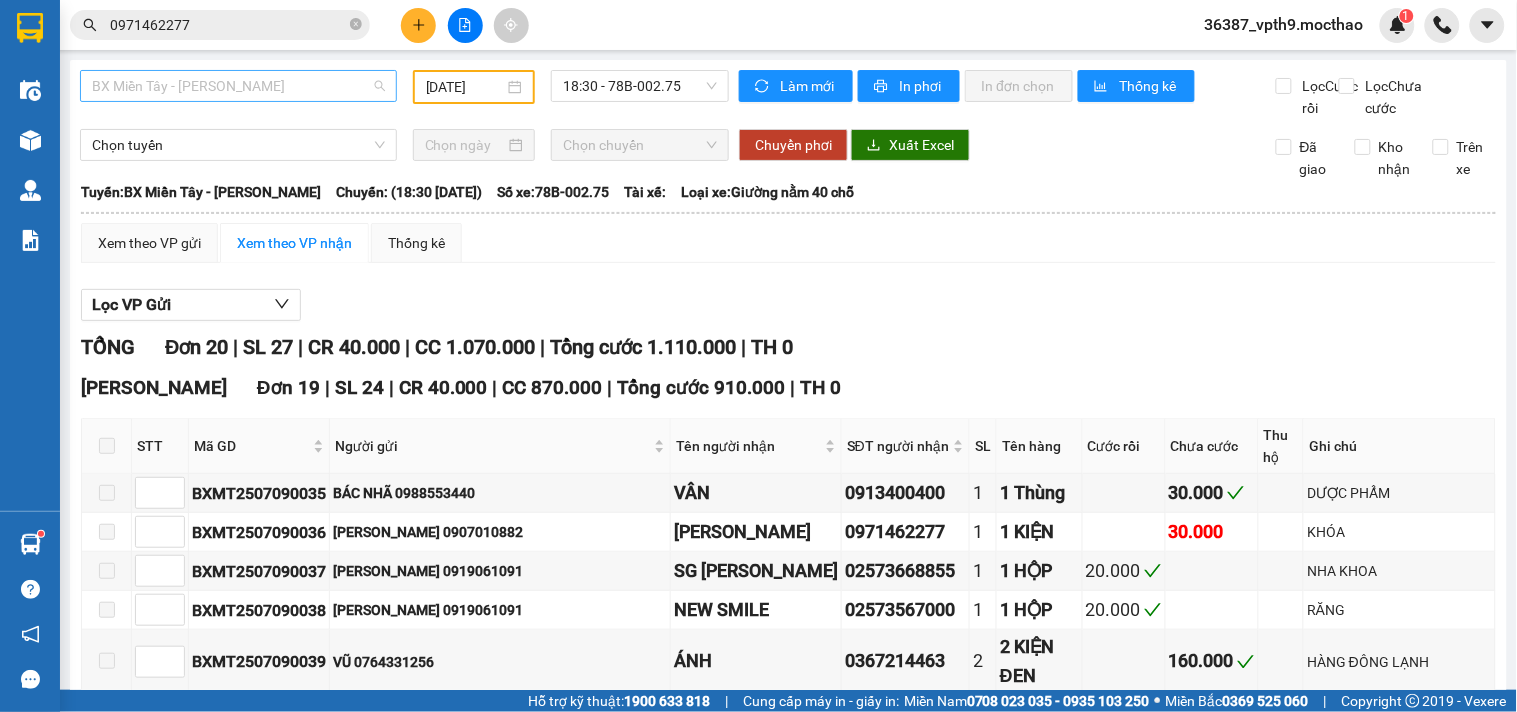 click on "BX Miền Tây - [PERSON_NAME]" at bounding box center [238, 86] 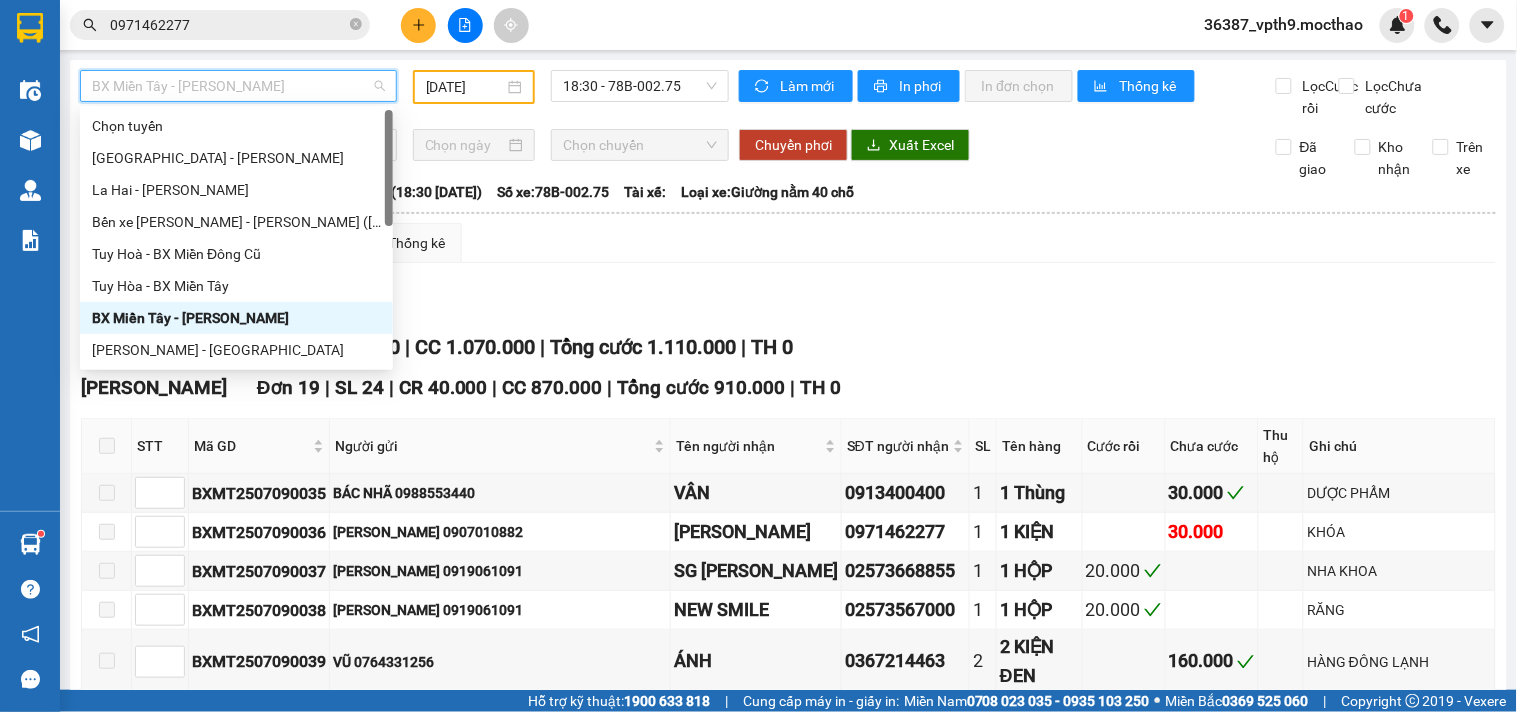 type on "M" 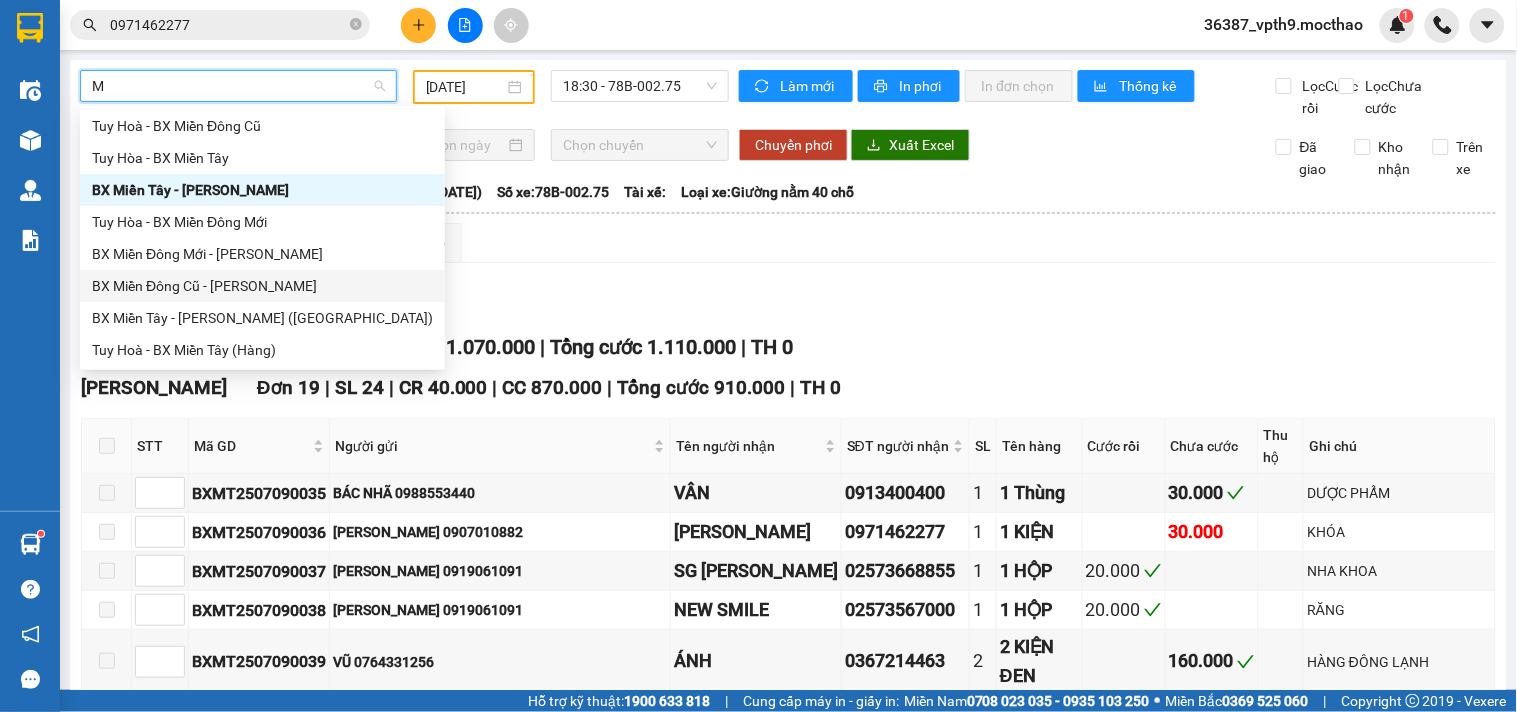 click on "BX Miền Đông Cũ - [PERSON_NAME]" at bounding box center [262, 286] 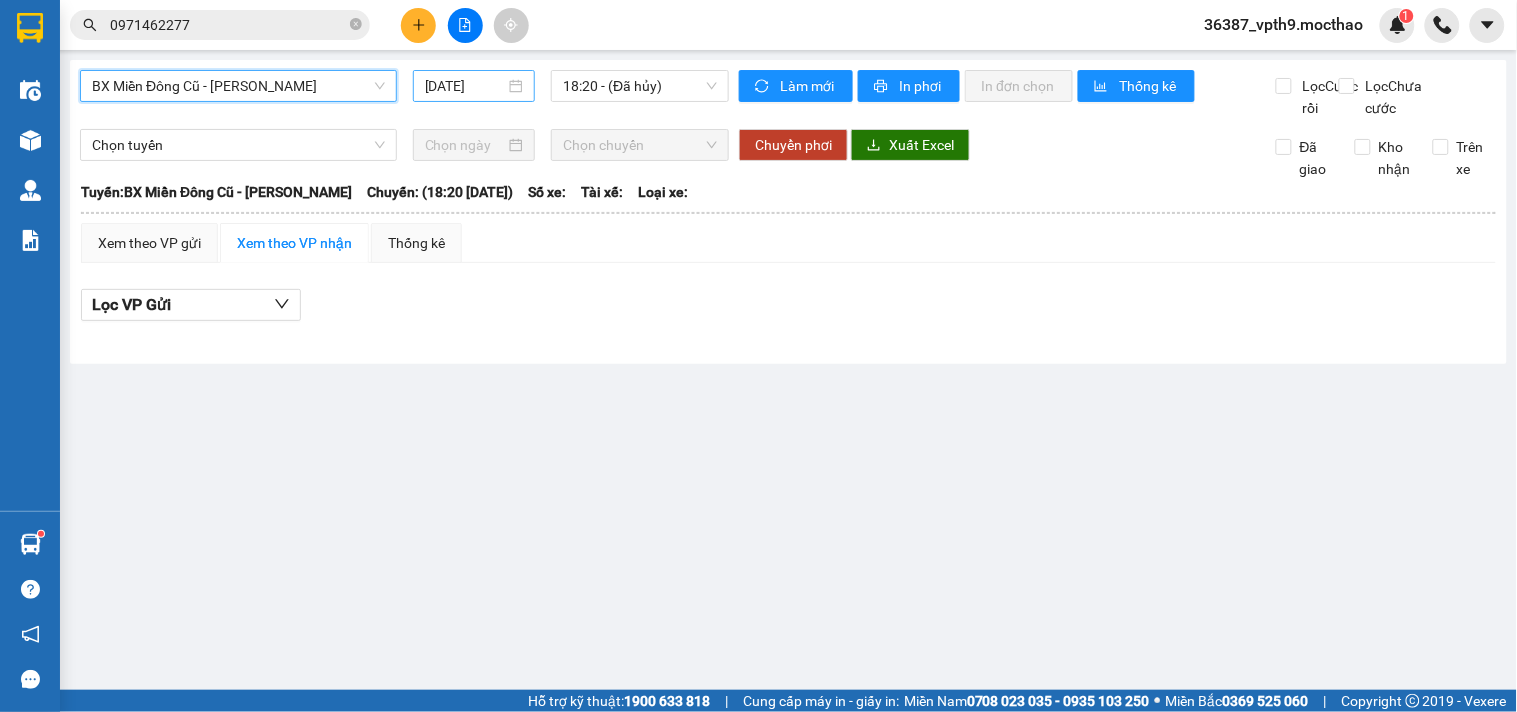 click on "[DATE]" at bounding box center (465, 86) 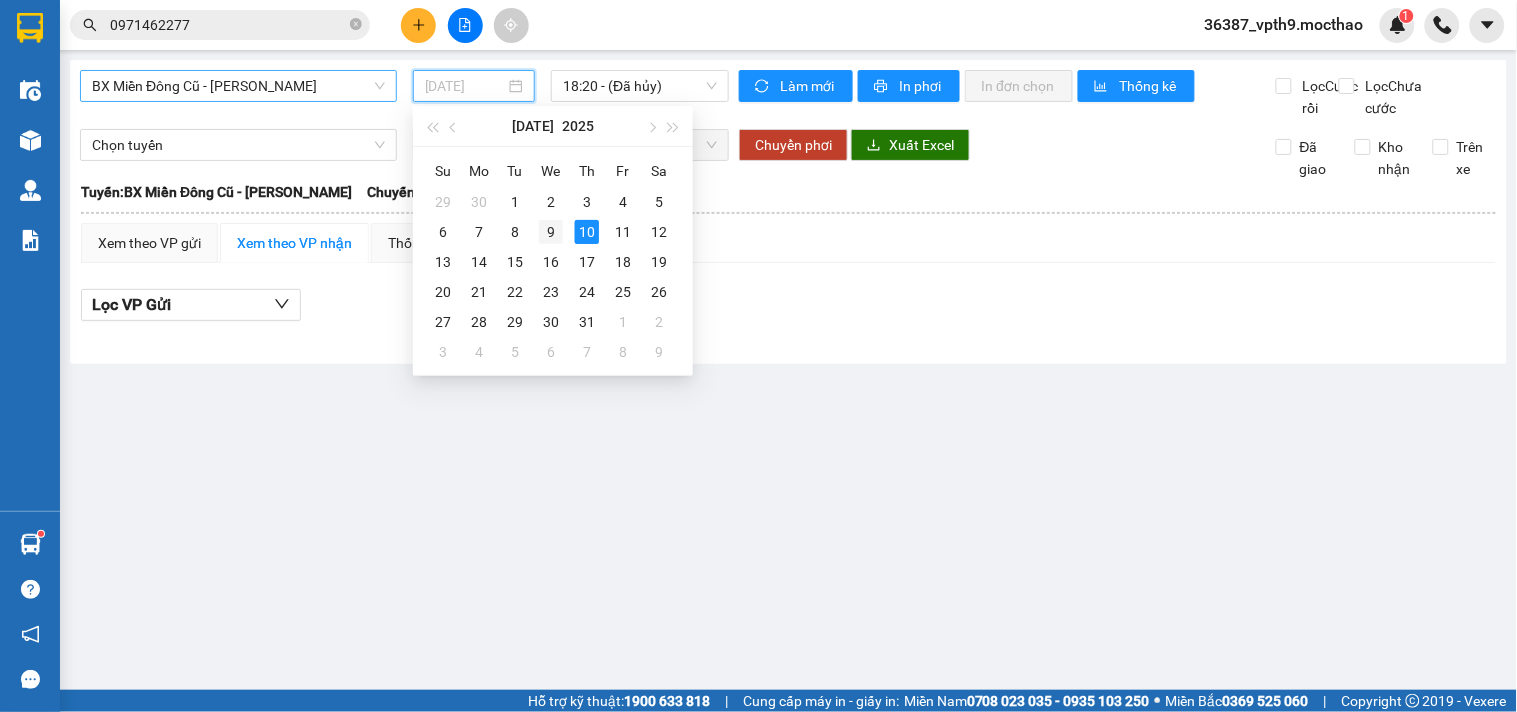 click on "9" at bounding box center [551, 232] 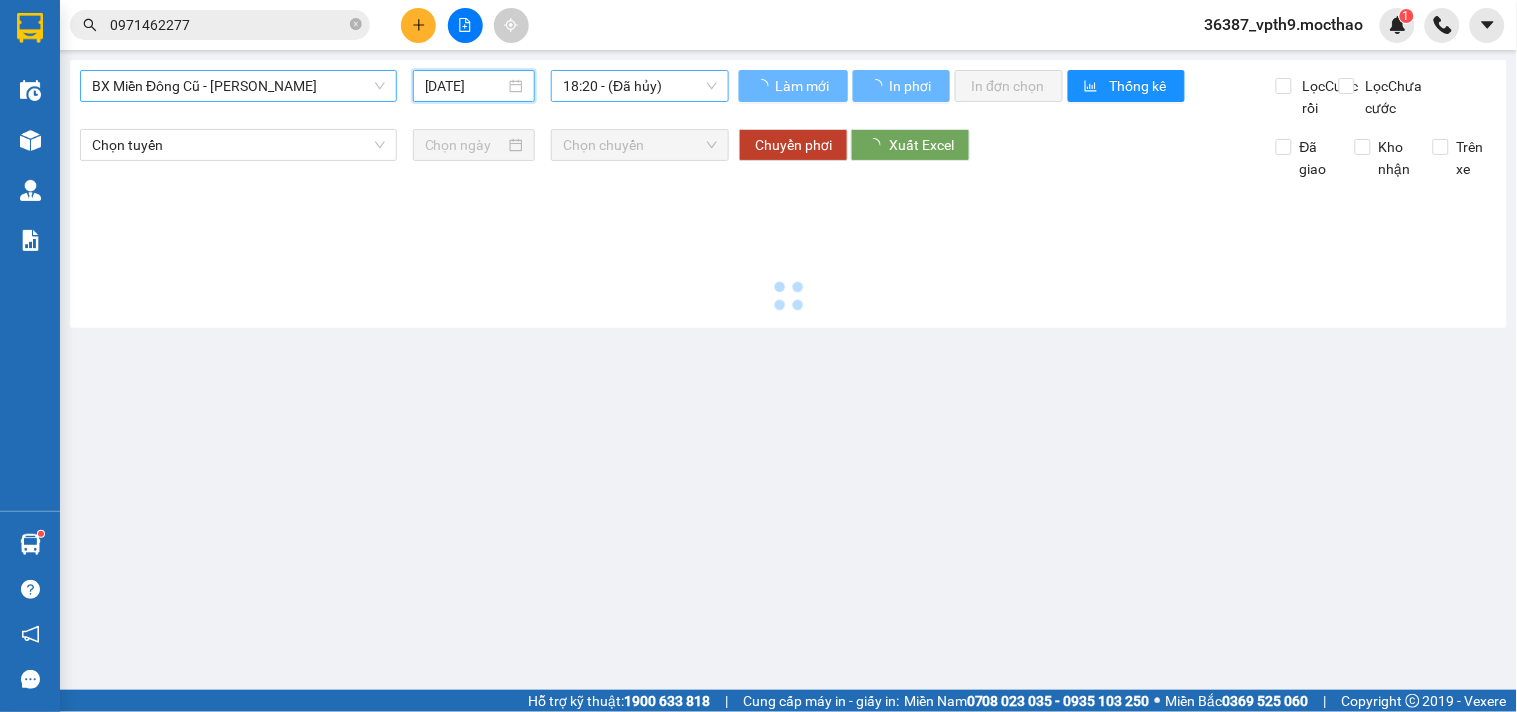 type on "[DATE]" 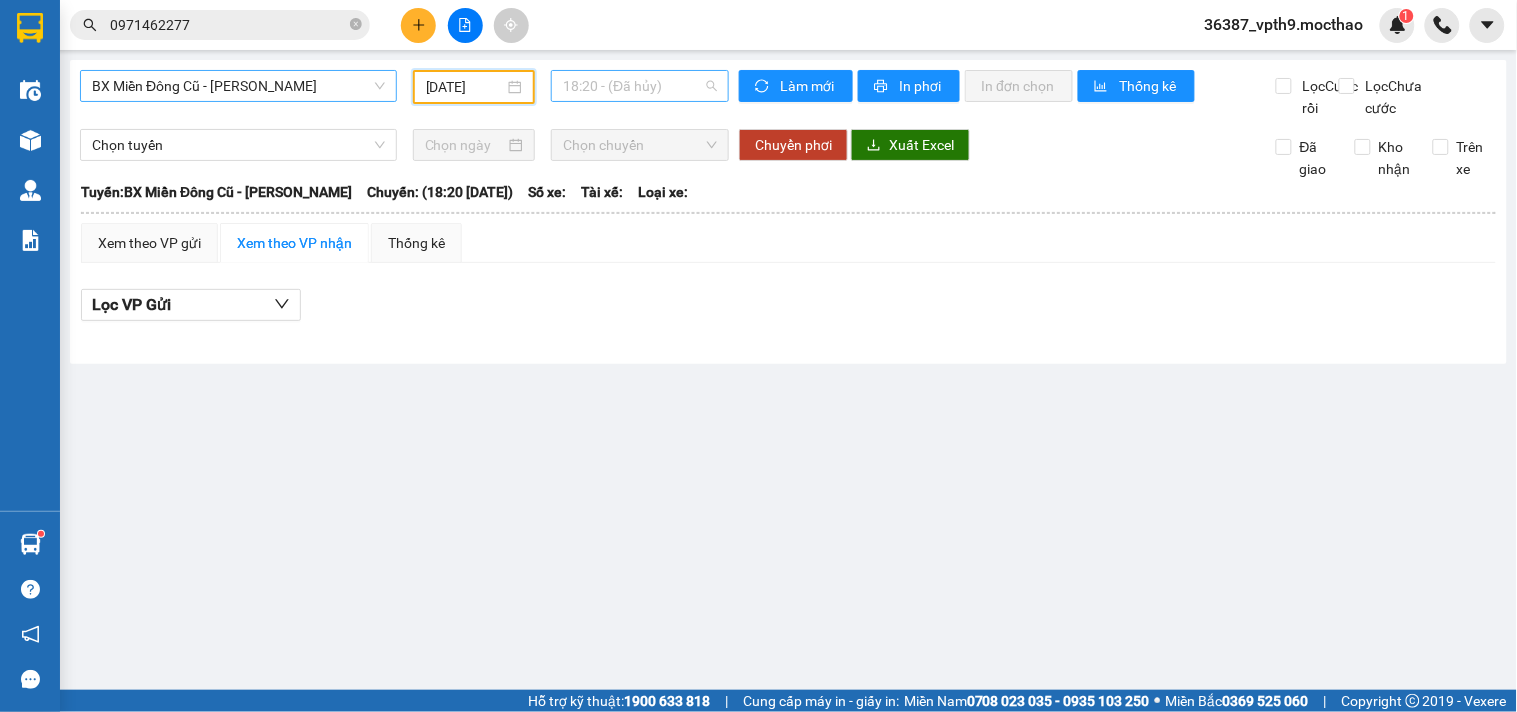 click on "18:20     - (Đã [PERSON_NAME])" at bounding box center (640, 86) 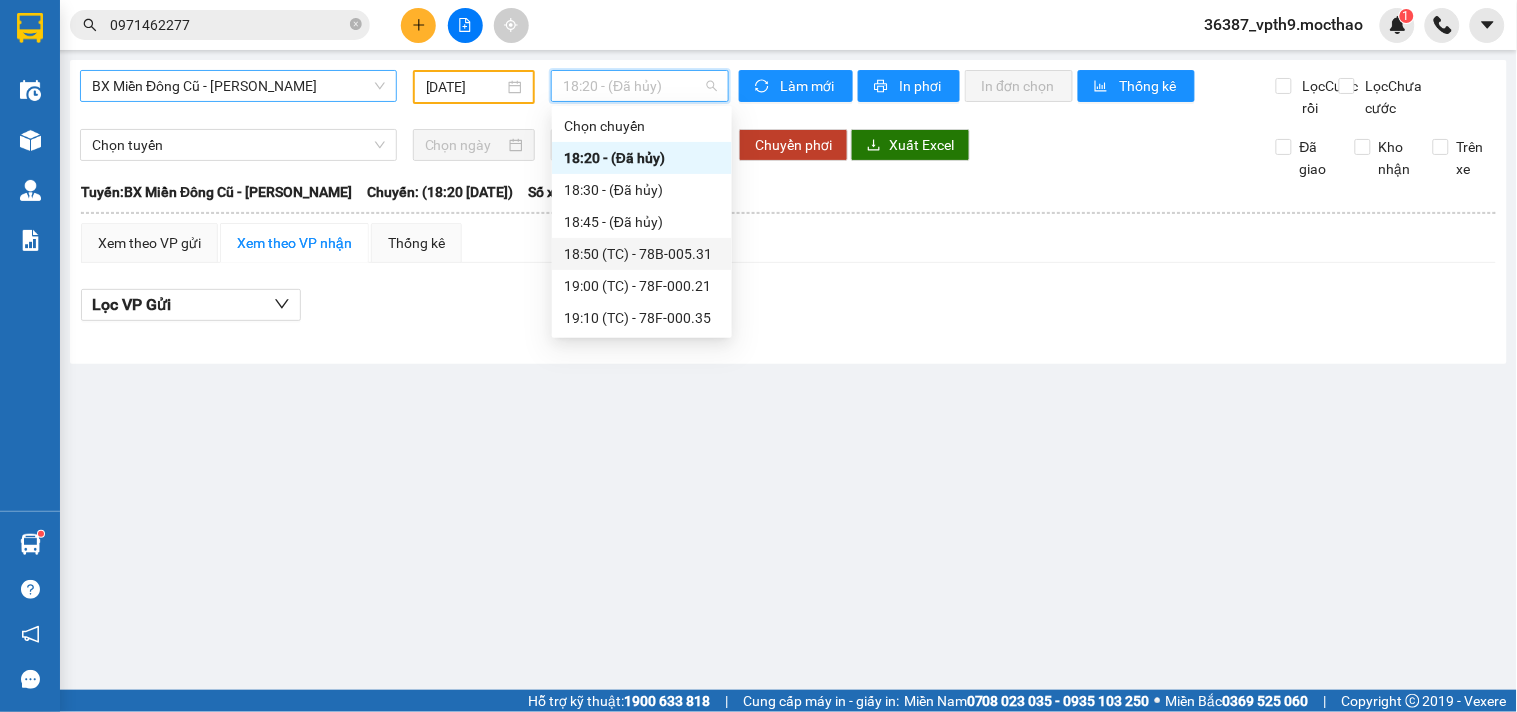 click on "18:50   (TC)   - 78B-005.31" at bounding box center (642, 254) 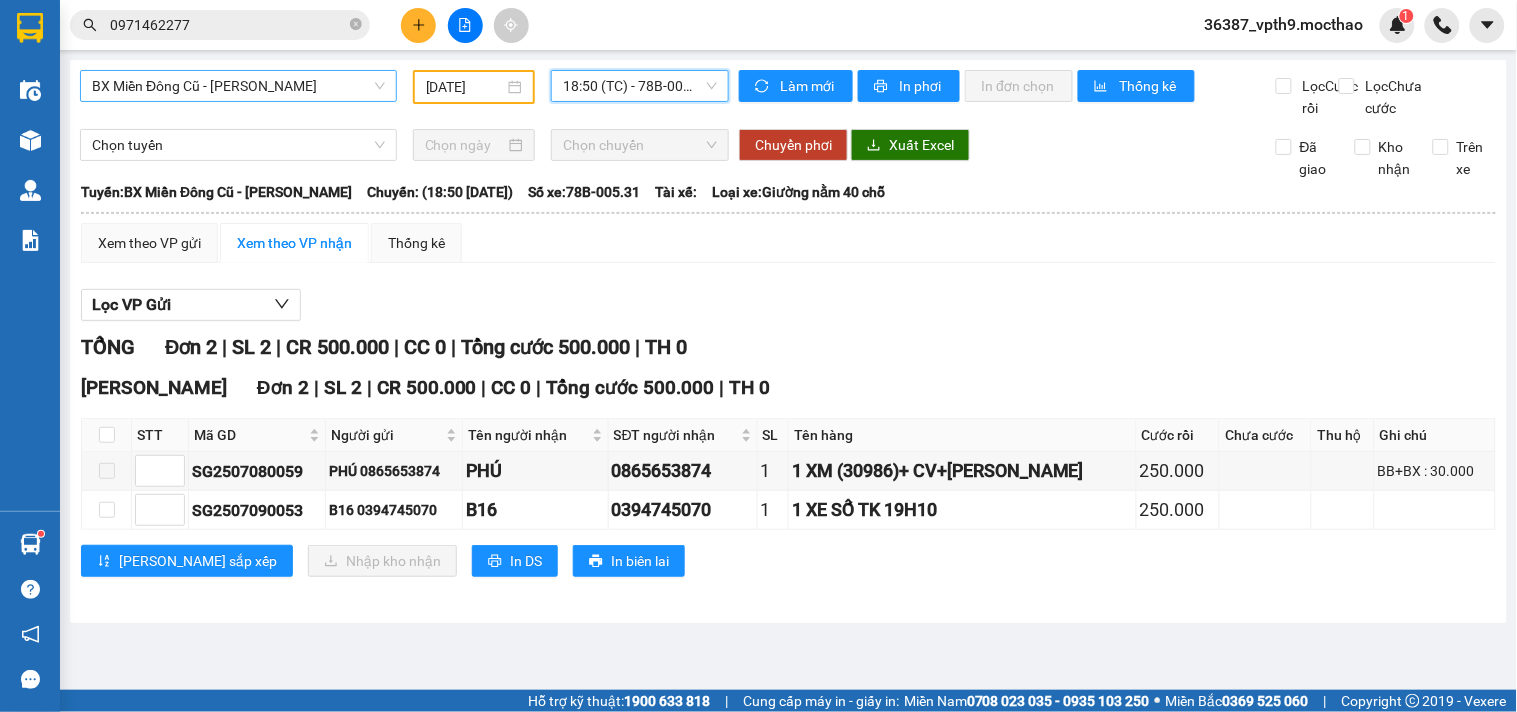 click on "18:50   (TC)   - 78B-005.31" at bounding box center [640, 86] 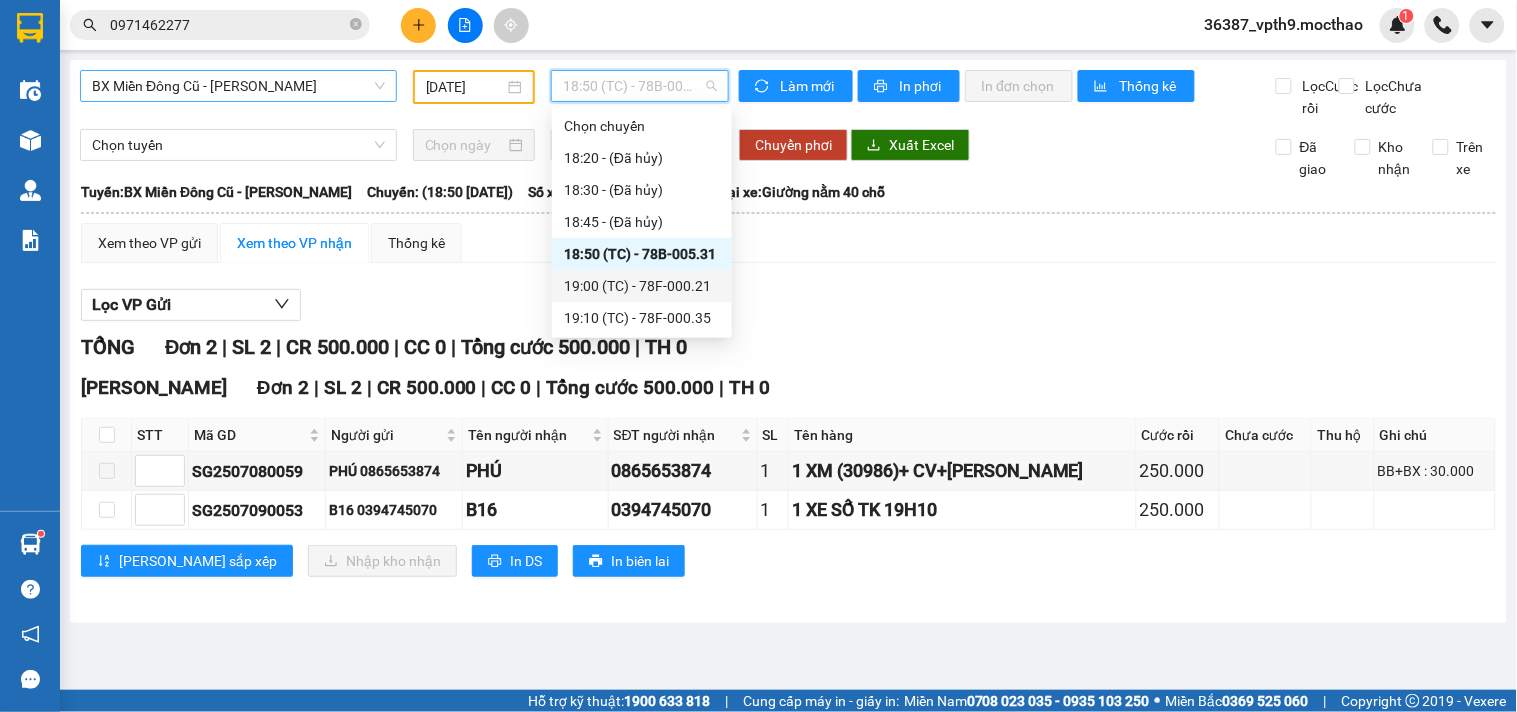 click on "19:00   (TC)   - 78F-000.21" at bounding box center [642, 286] 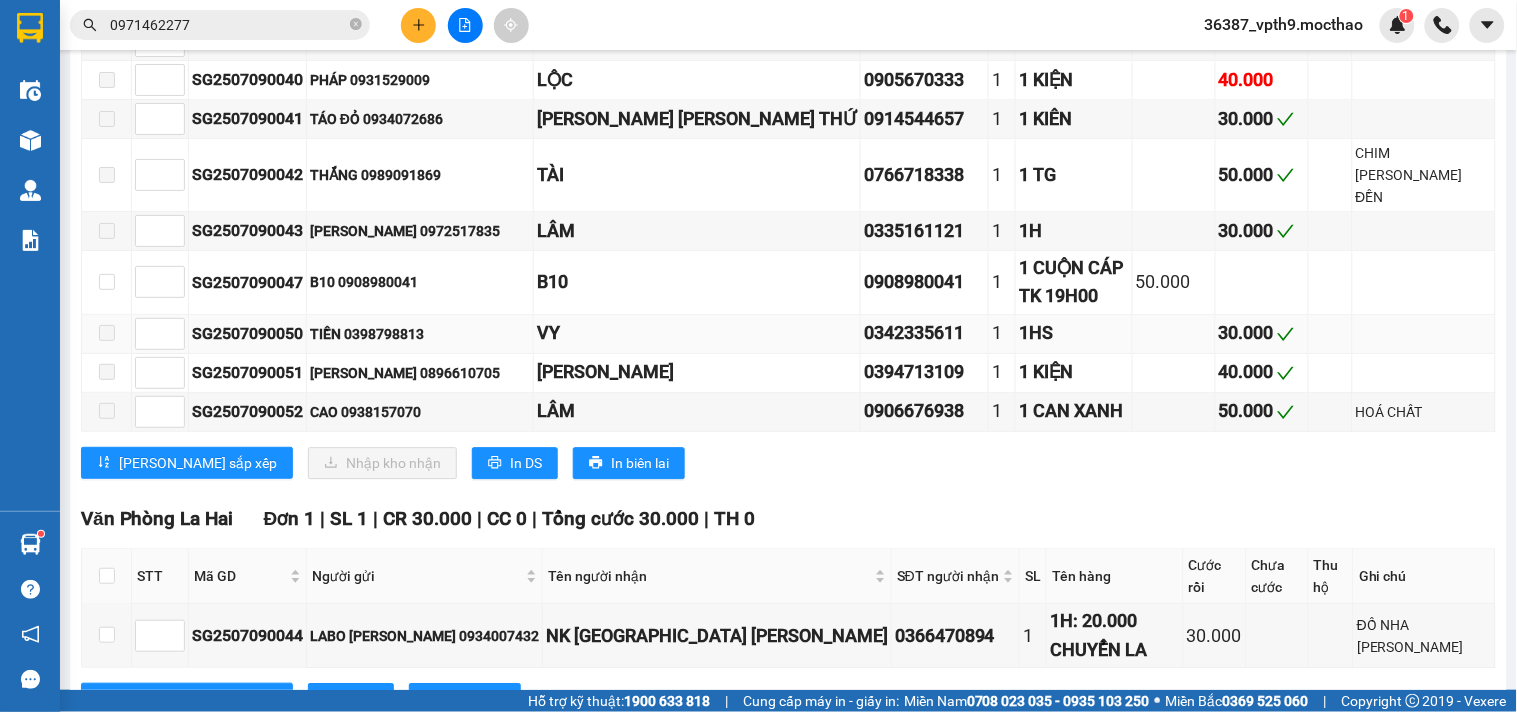 scroll, scrollTop: 1263, scrollLeft: 0, axis: vertical 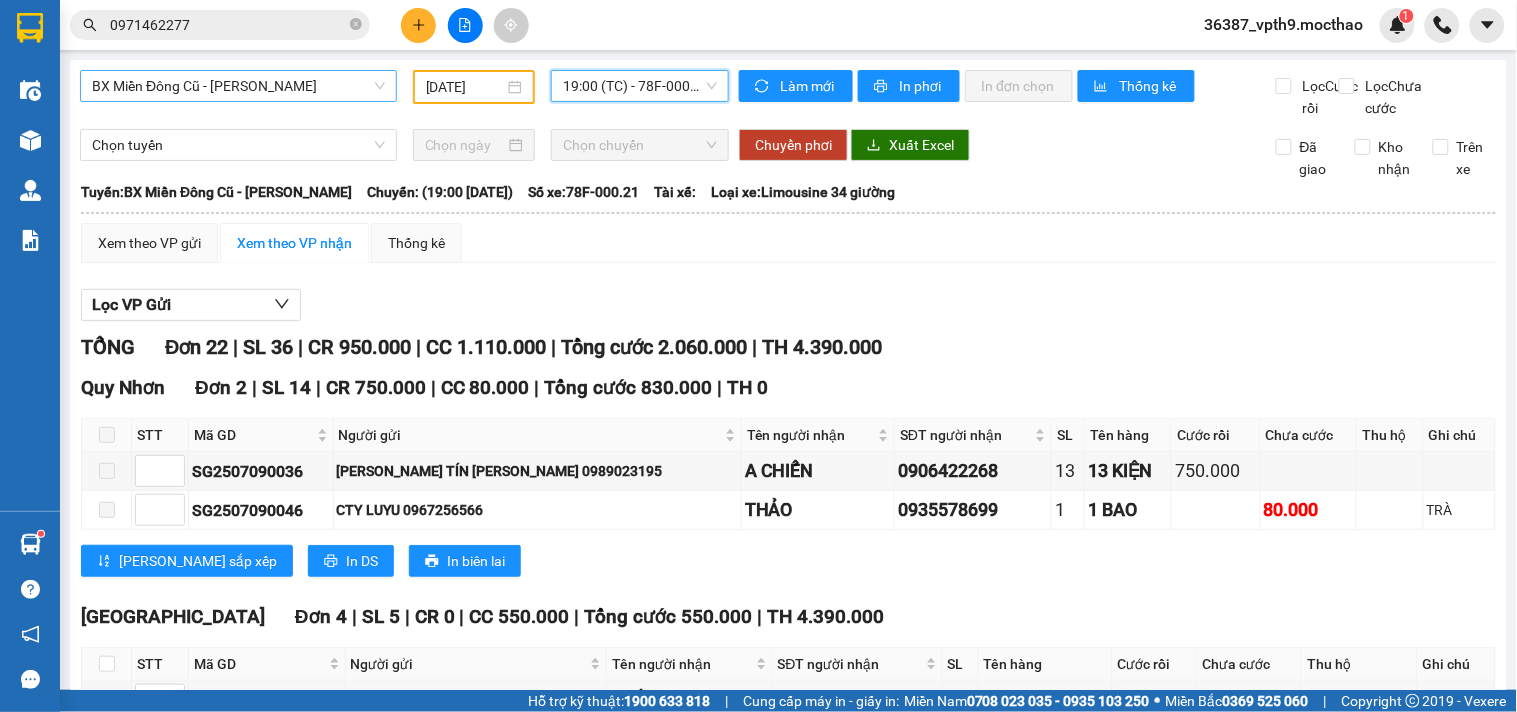 click on "19:00   (TC)   - 78F-000.21" at bounding box center [640, 86] 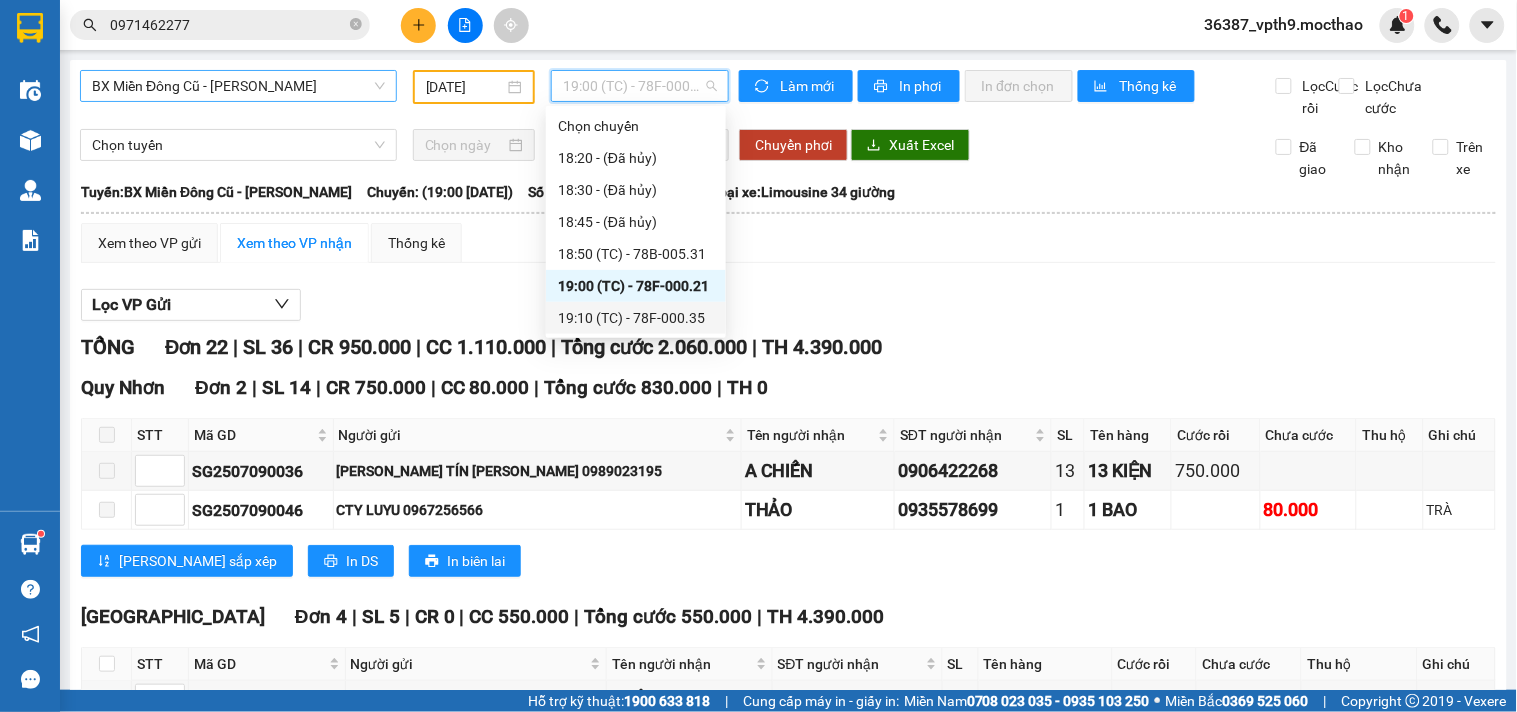 click on "19:10   (TC)   - 78F-000.35" at bounding box center (636, 318) 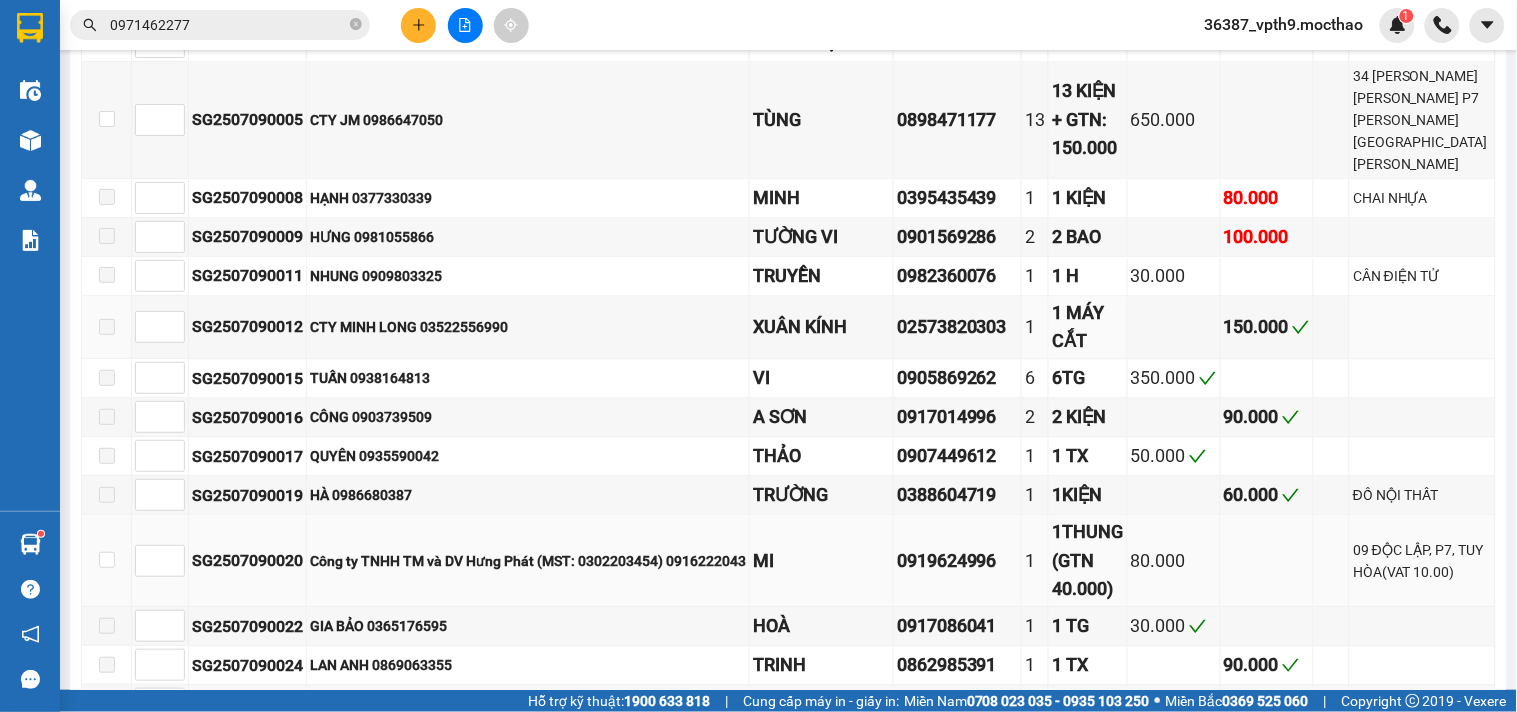 scroll, scrollTop: 1333, scrollLeft: 0, axis: vertical 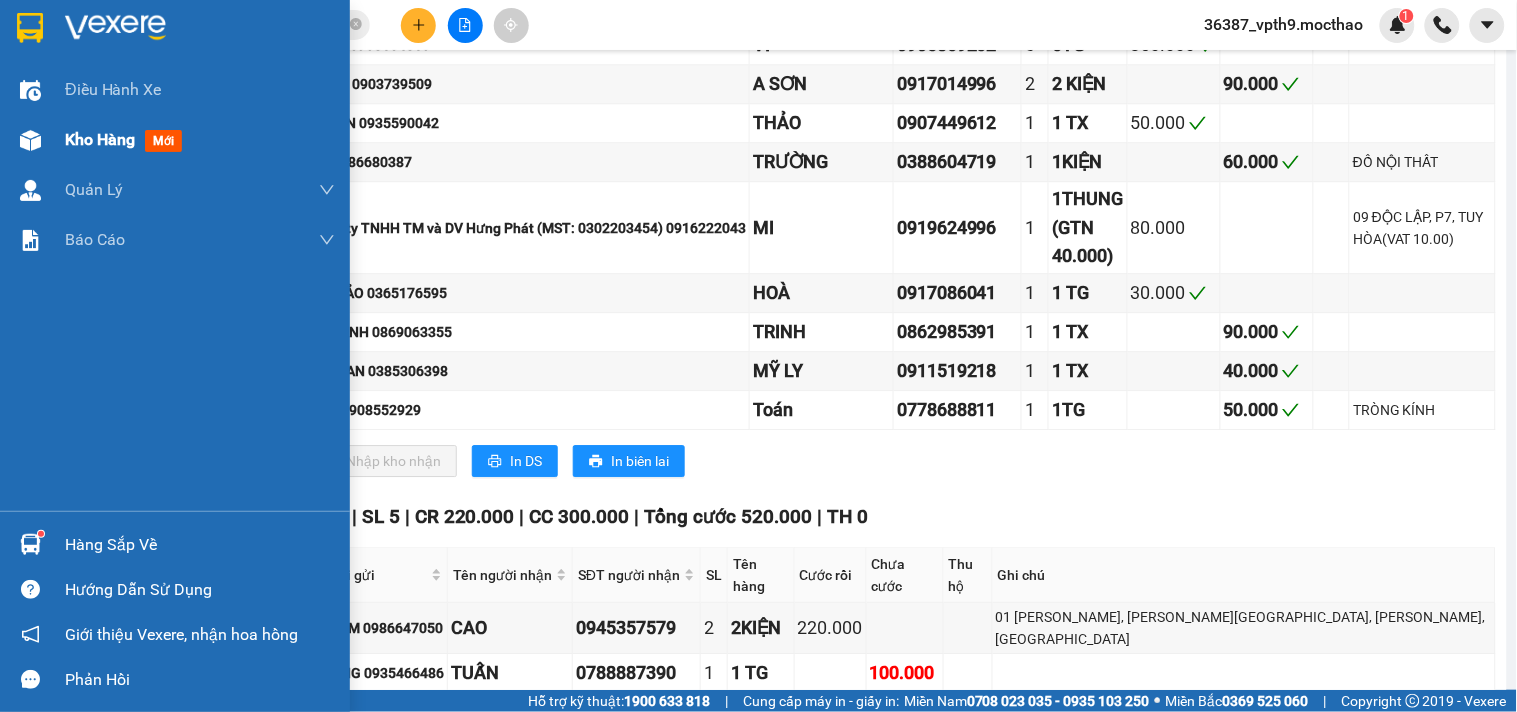 click on "Kho hàng" at bounding box center (100, 139) 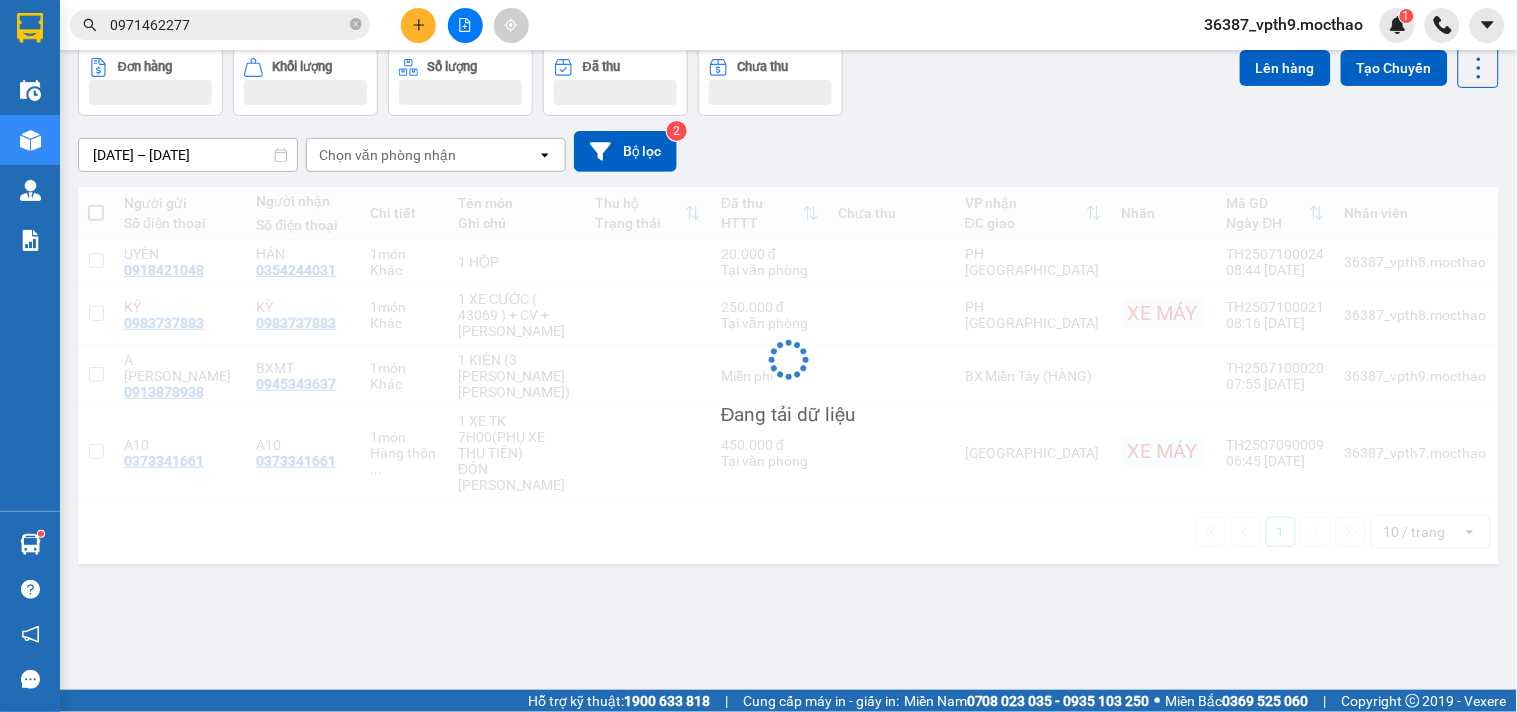 scroll, scrollTop: 0, scrollLeft: 0, axis: both 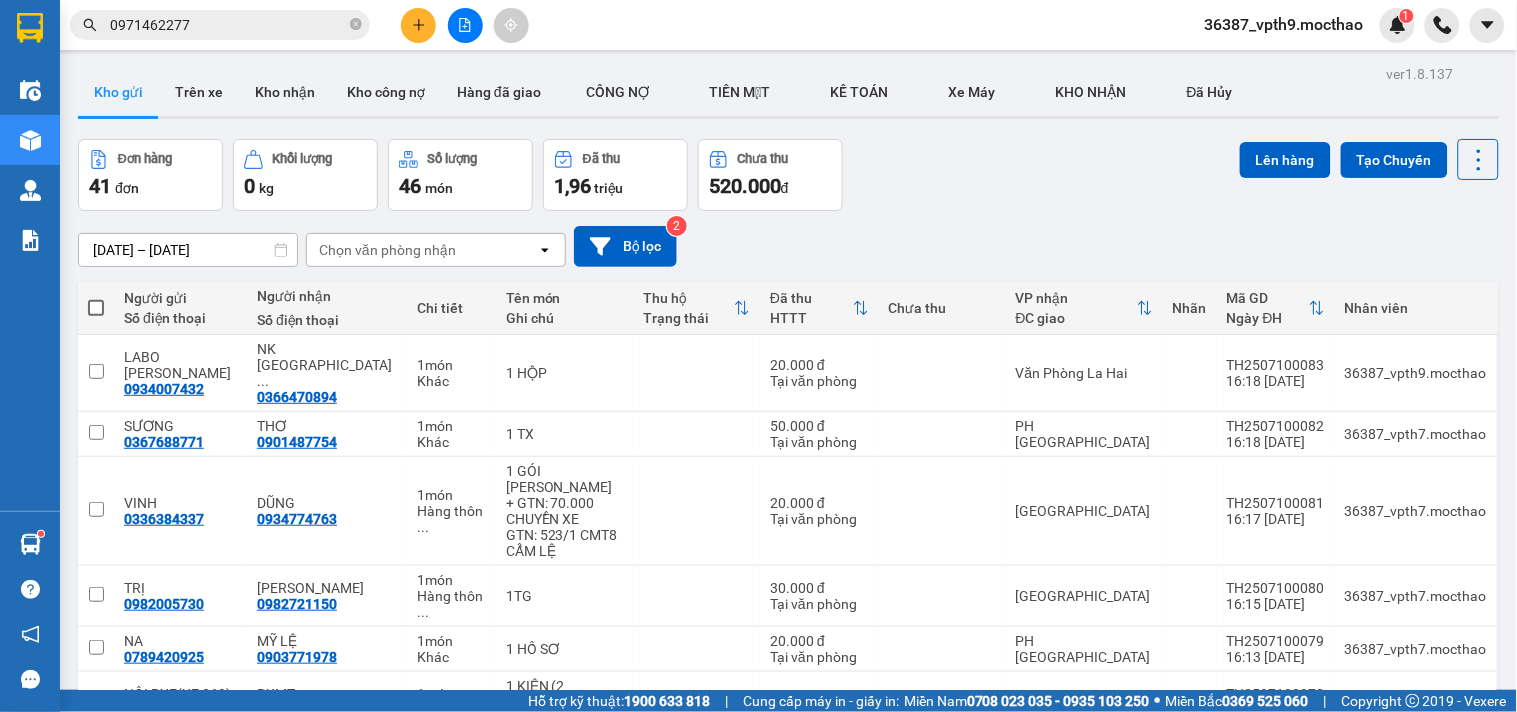 click on "Chọn văn phòng nhận" at bounding box center [387, 250] 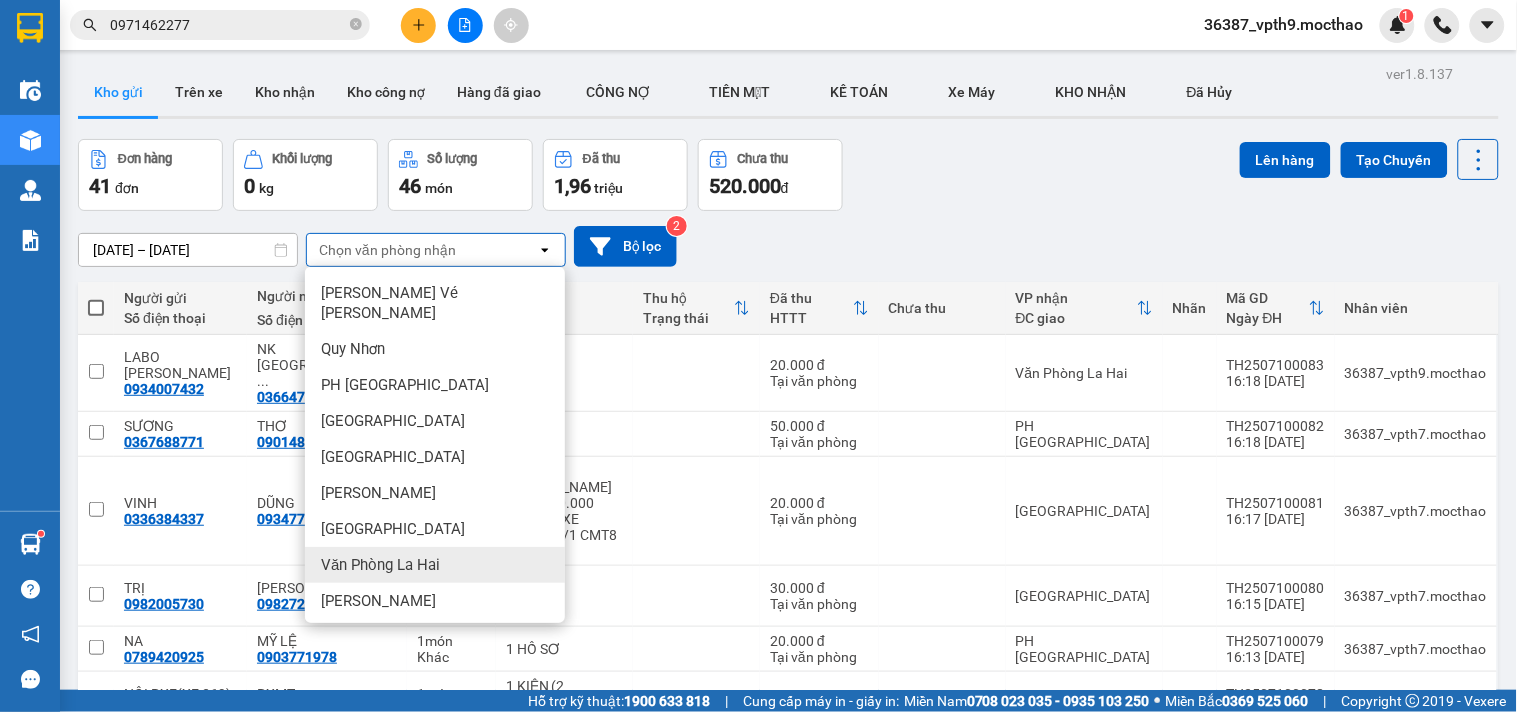click on "Văn Phòng La Hai" at bounding box center [380, 565] 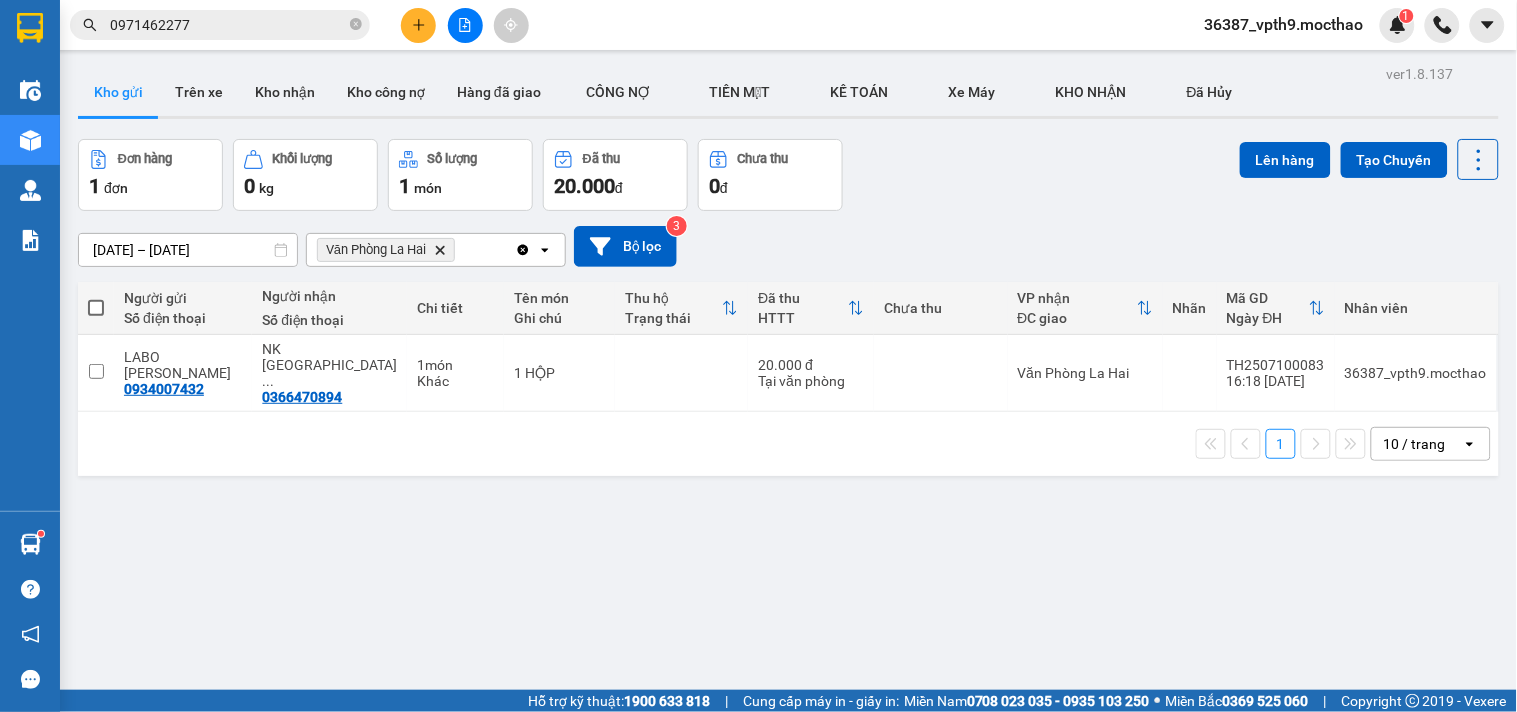 click at bounding box center [96, 308] 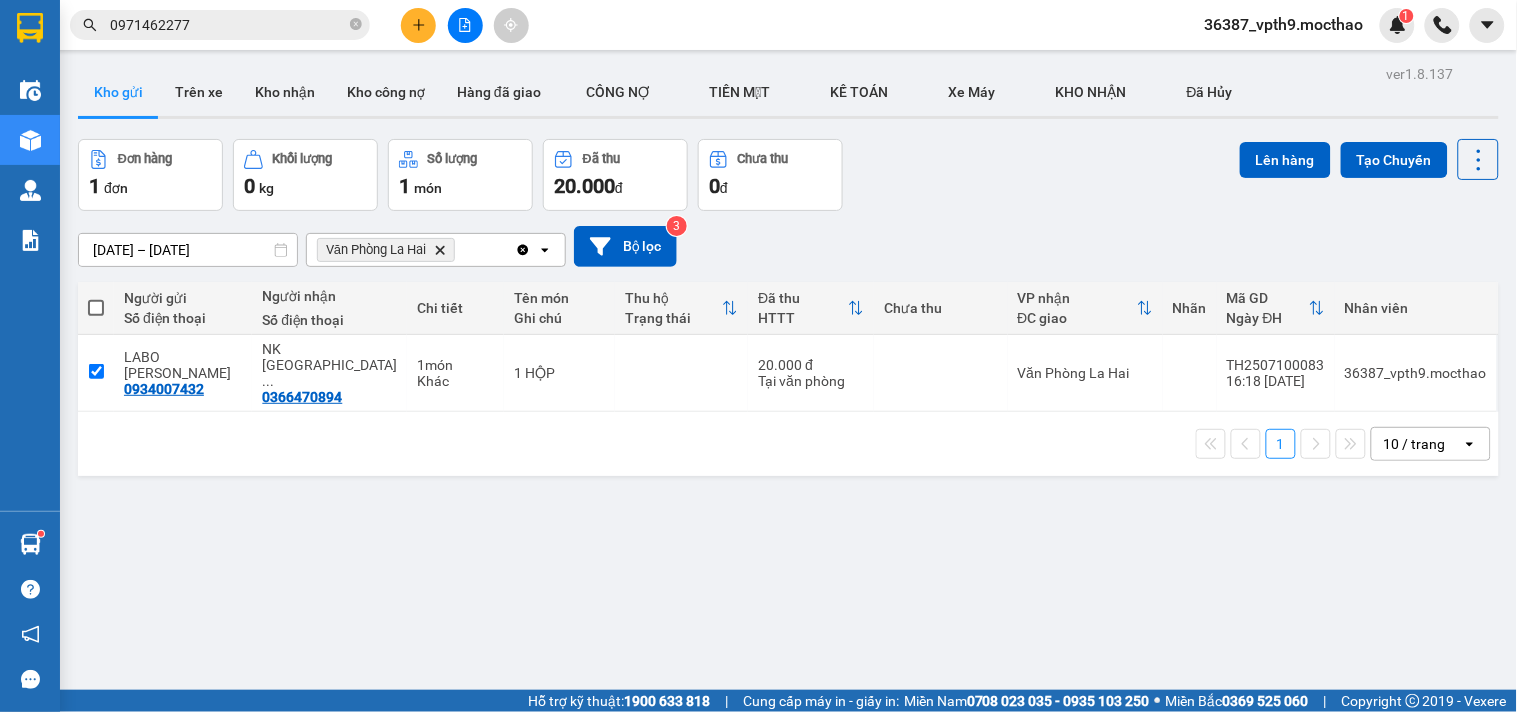 checkbox on "true" 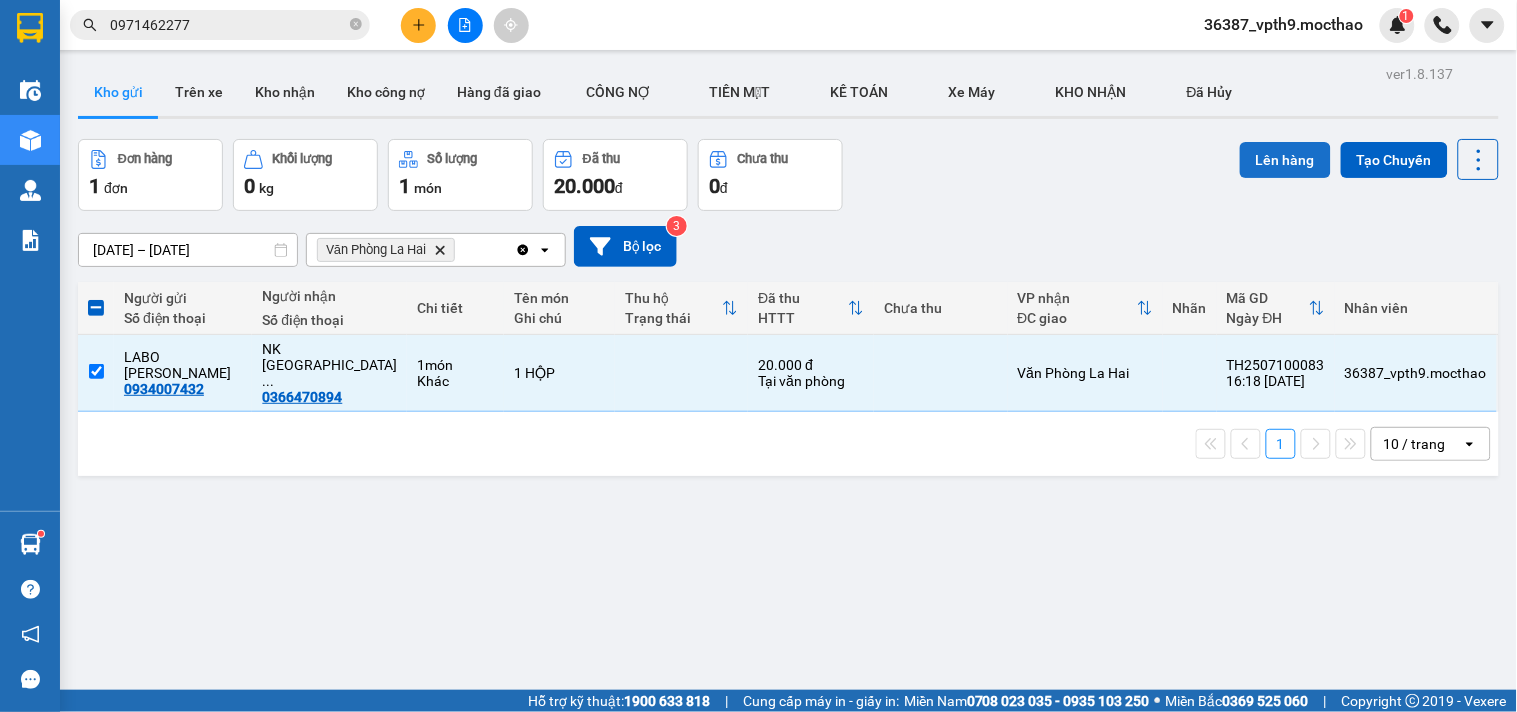 click on "Lên hàng" at bounding box center (1285, 160) 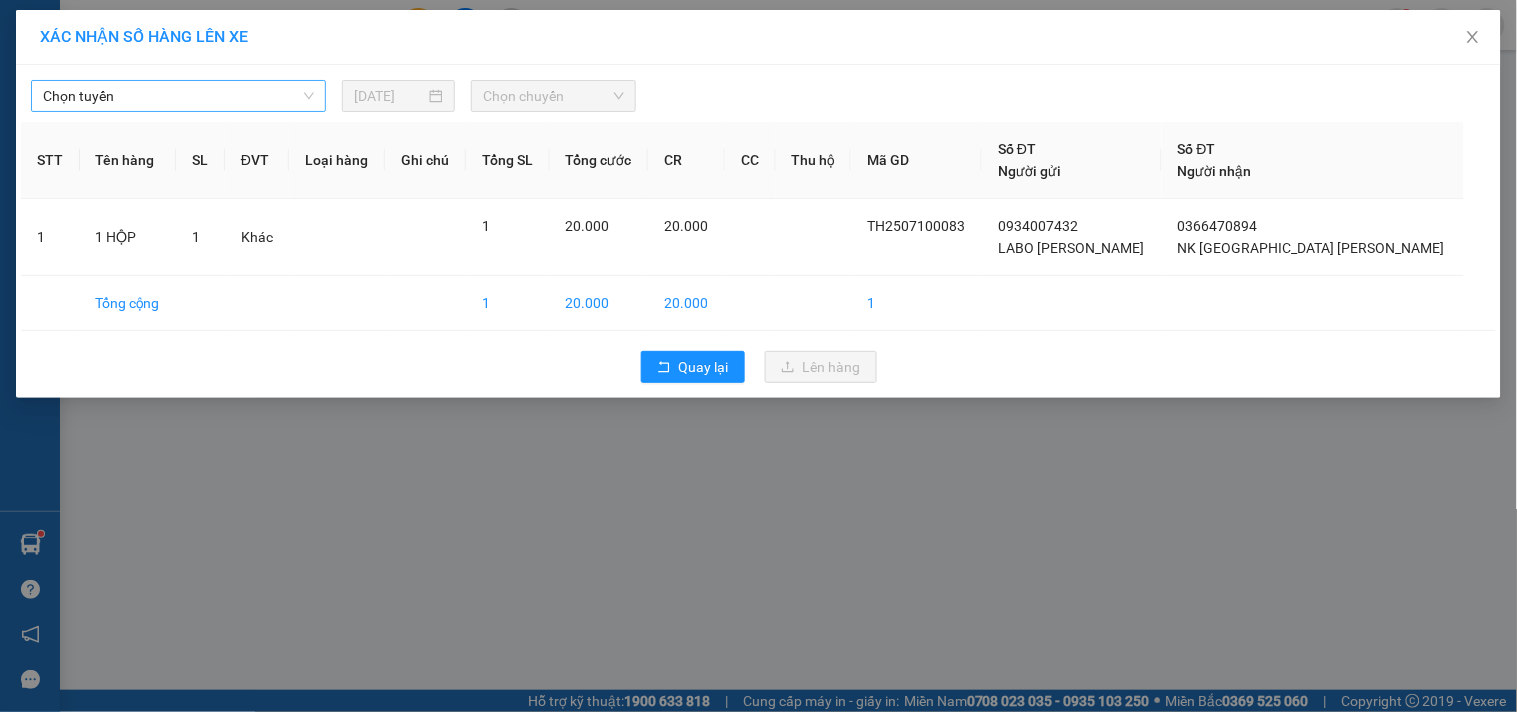 click on "Chọn tuyến" at bounding box center [178, 96] 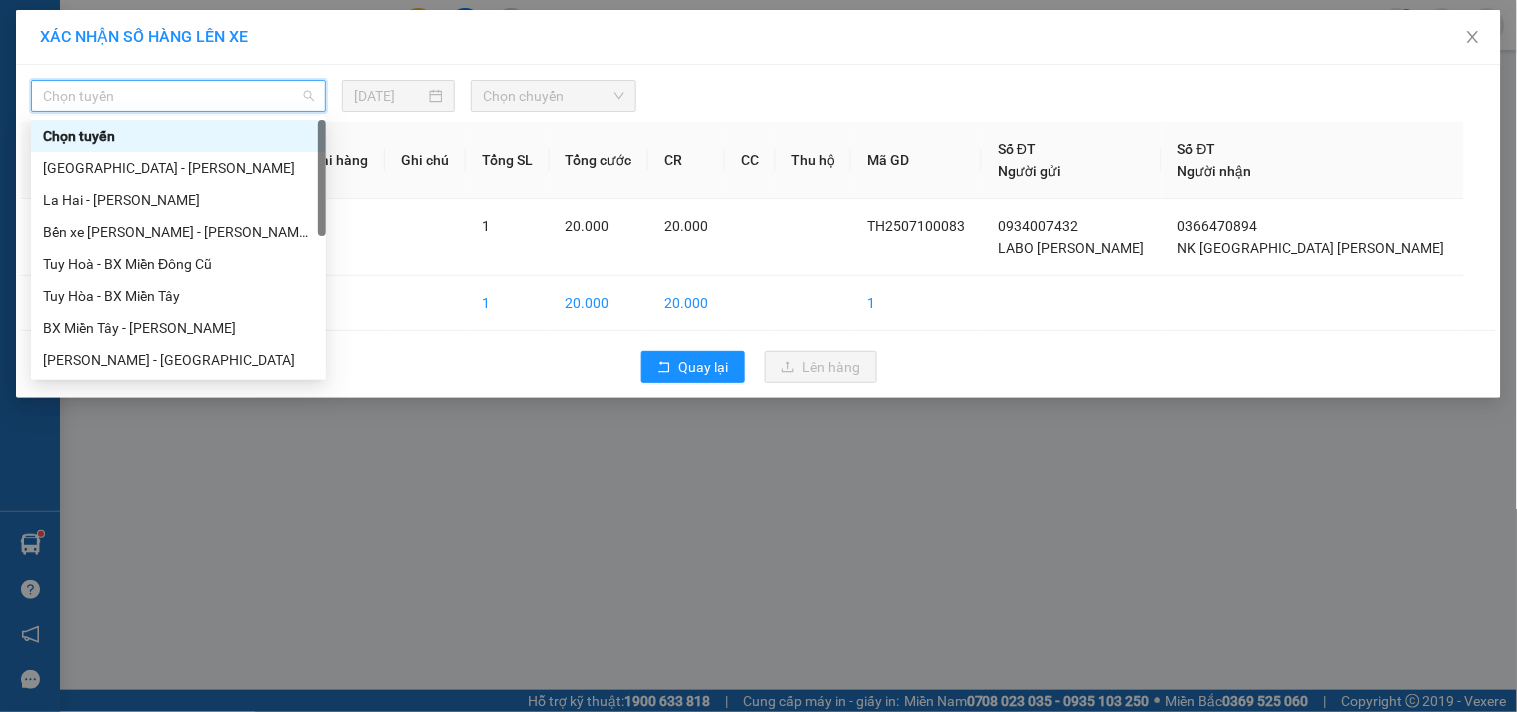 type on "L" 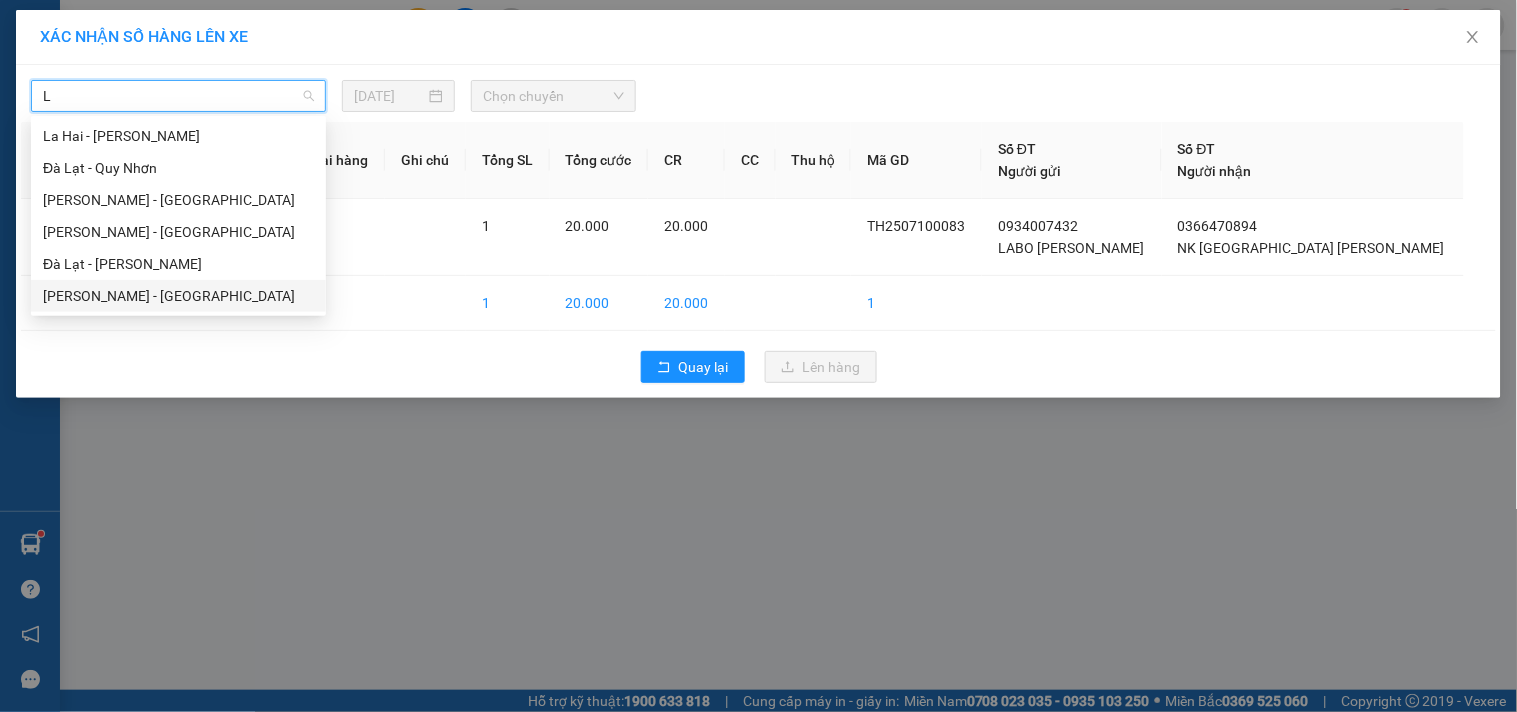click on "[PERSON_NAME] - [GEOGRAPHIC_DATA]" at bounding box center (178, 296) 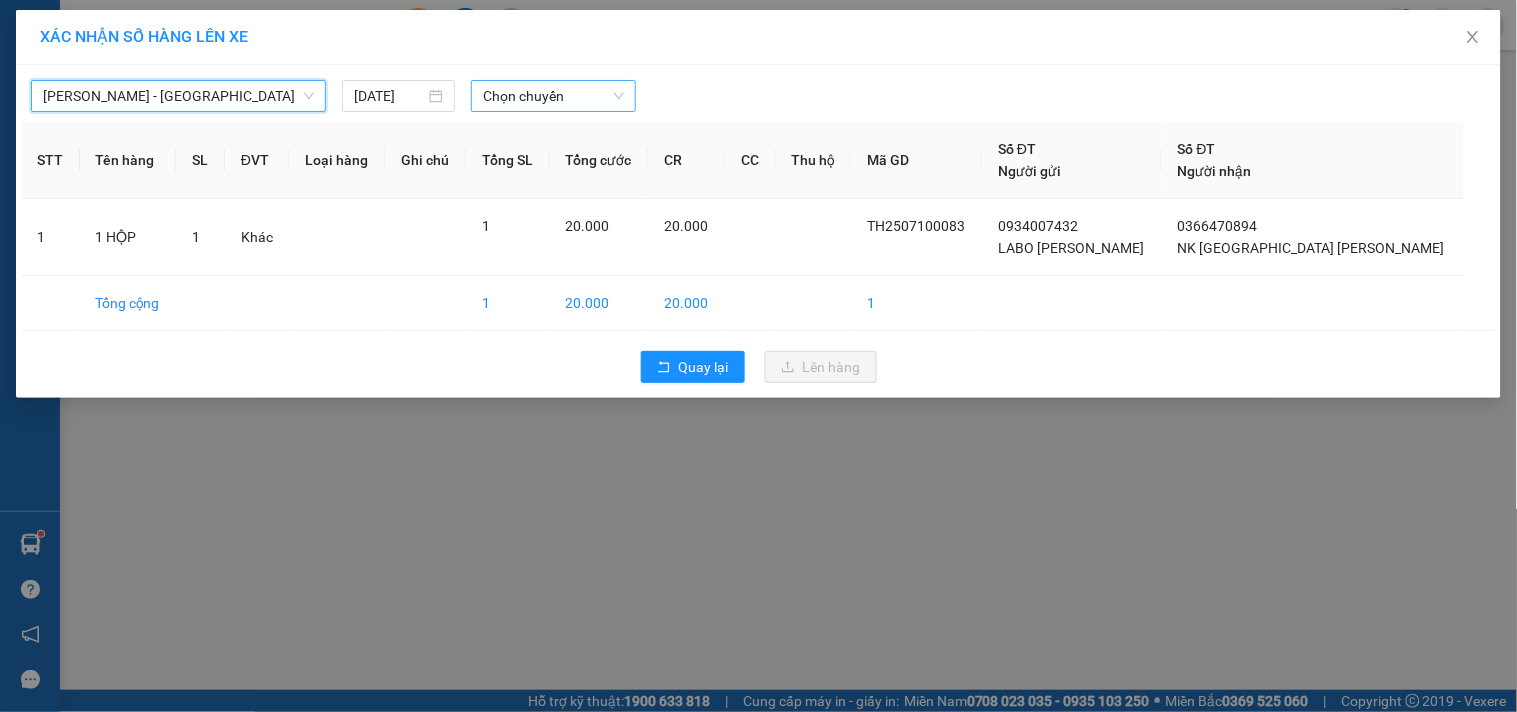 click on "Chọn chuyến" at bounding box center [553, 96] 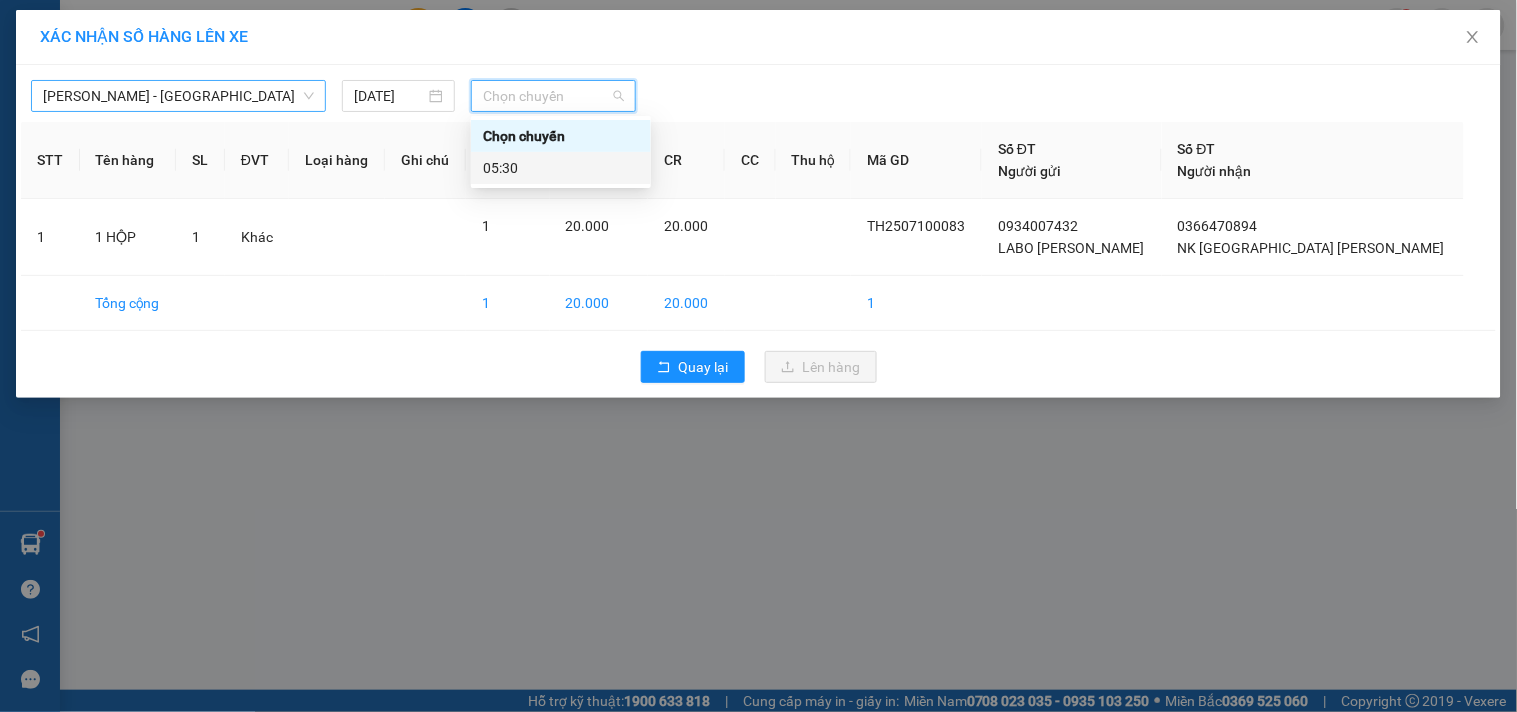 click on "05:30" at bounding box center [561, 168] 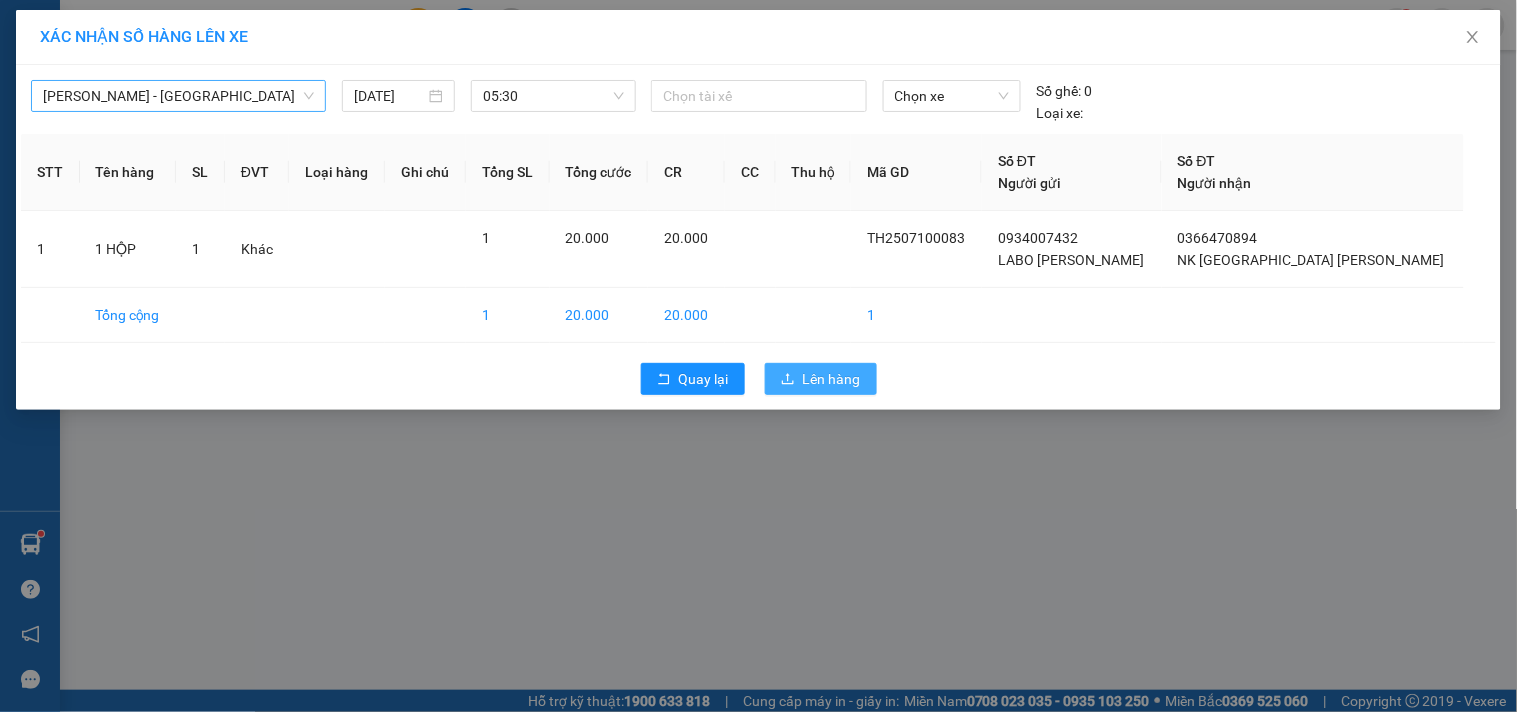 click on "Lên hàng" at bounding box center (832, 379) 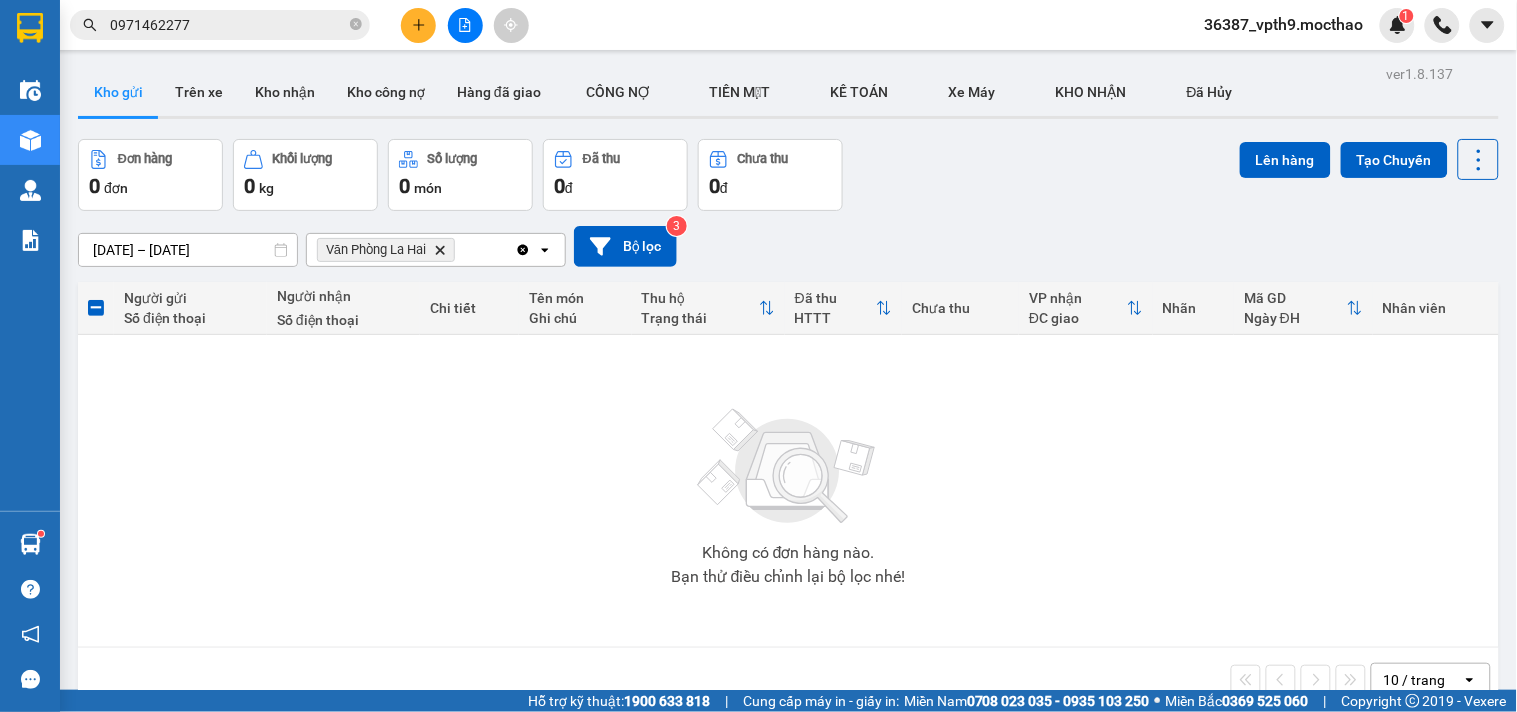 click 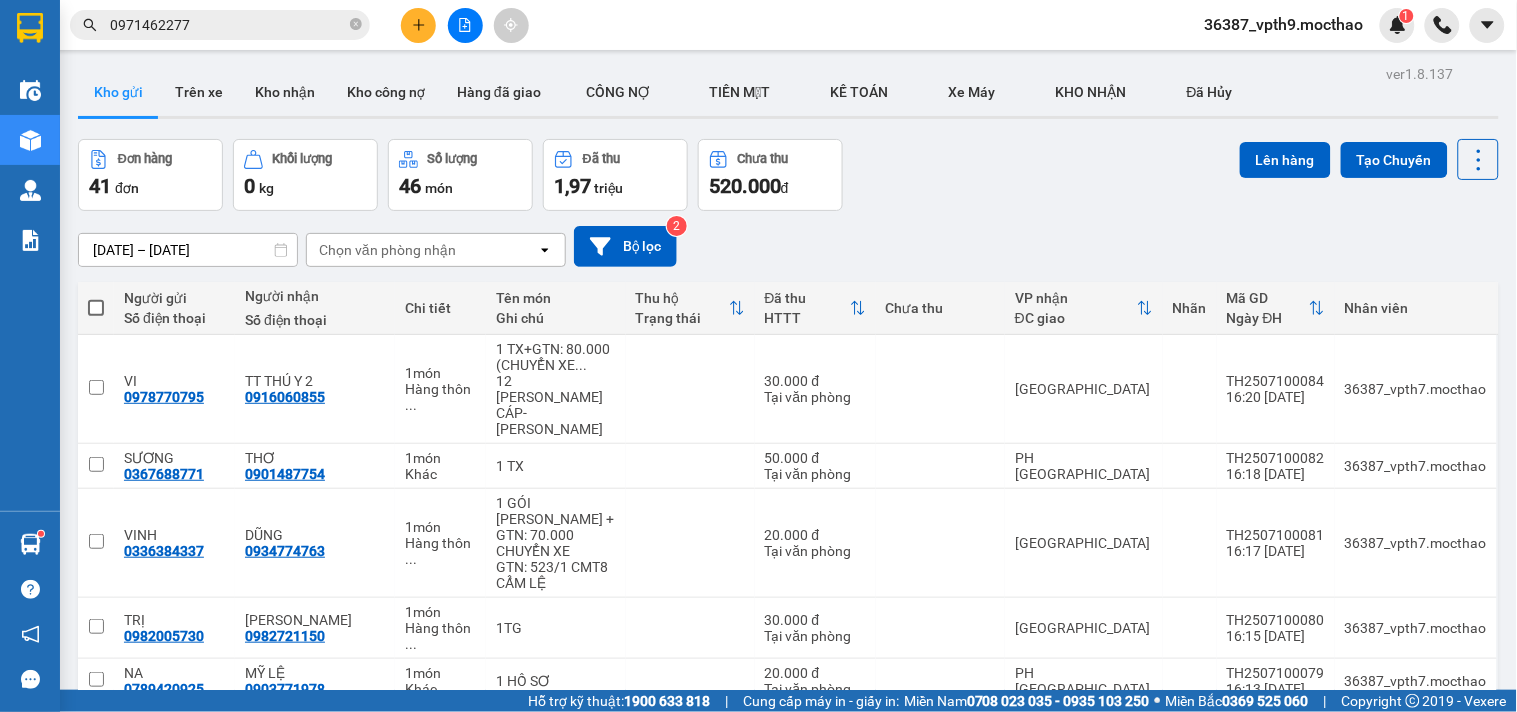 click 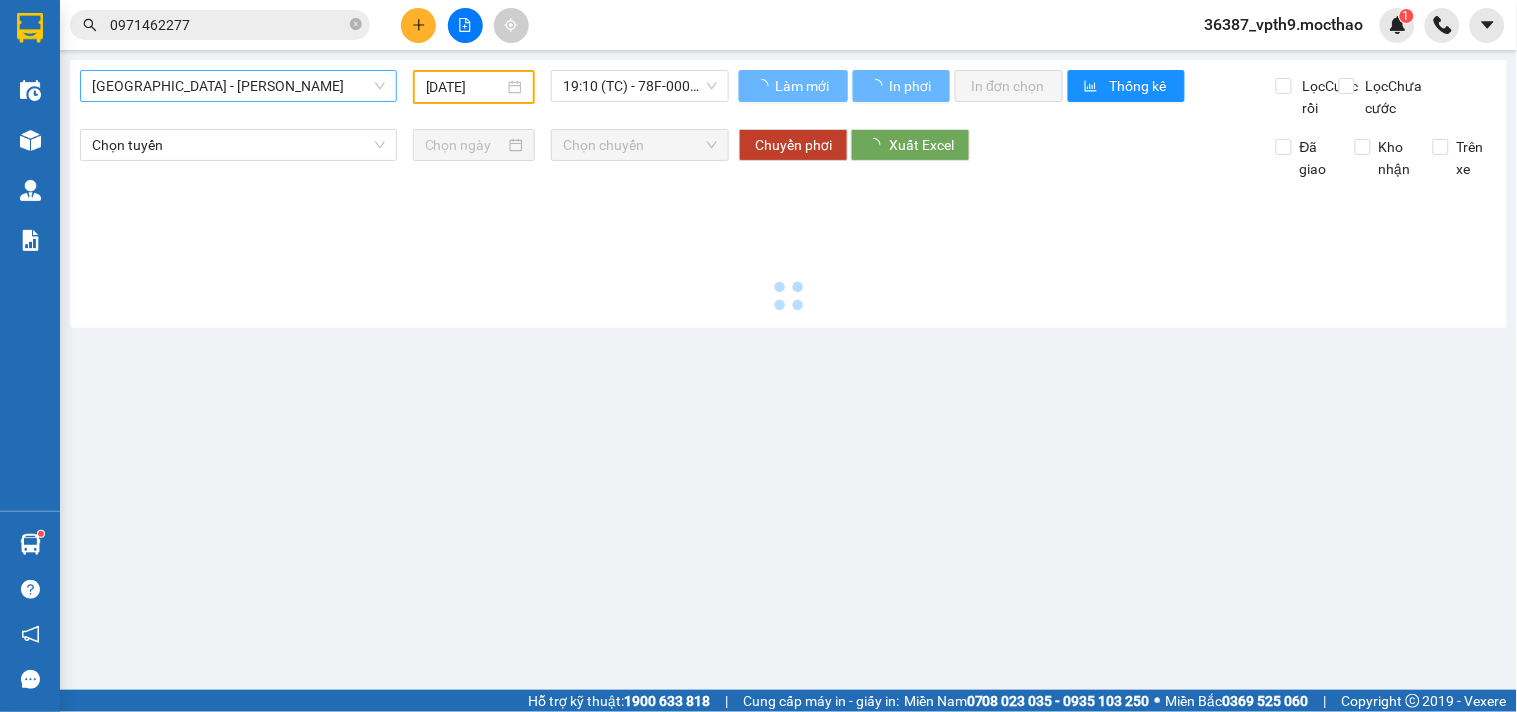 click on "[GEOGRAPHIC_DATA] - [PERSON_NAME]" at bounding box center (238, 86) 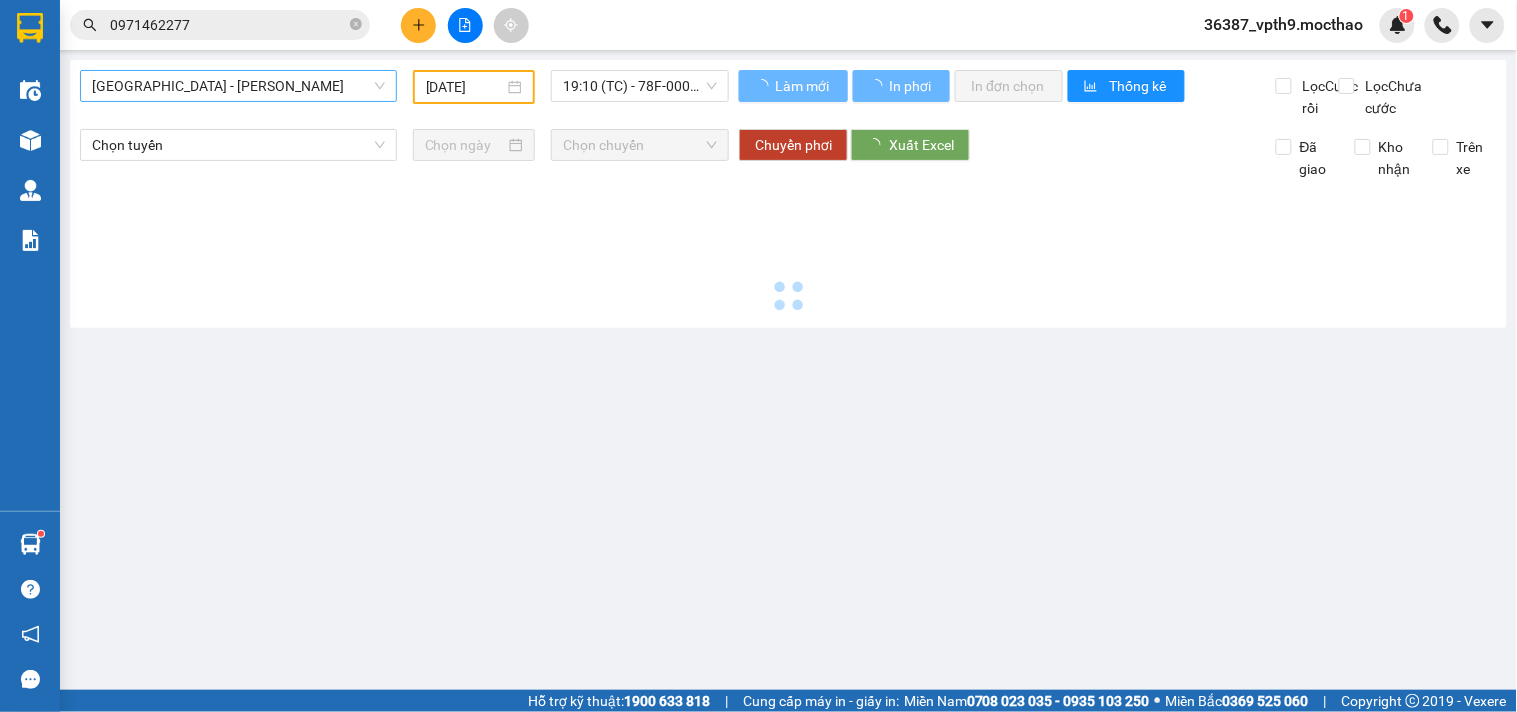 type on "[DATE]" 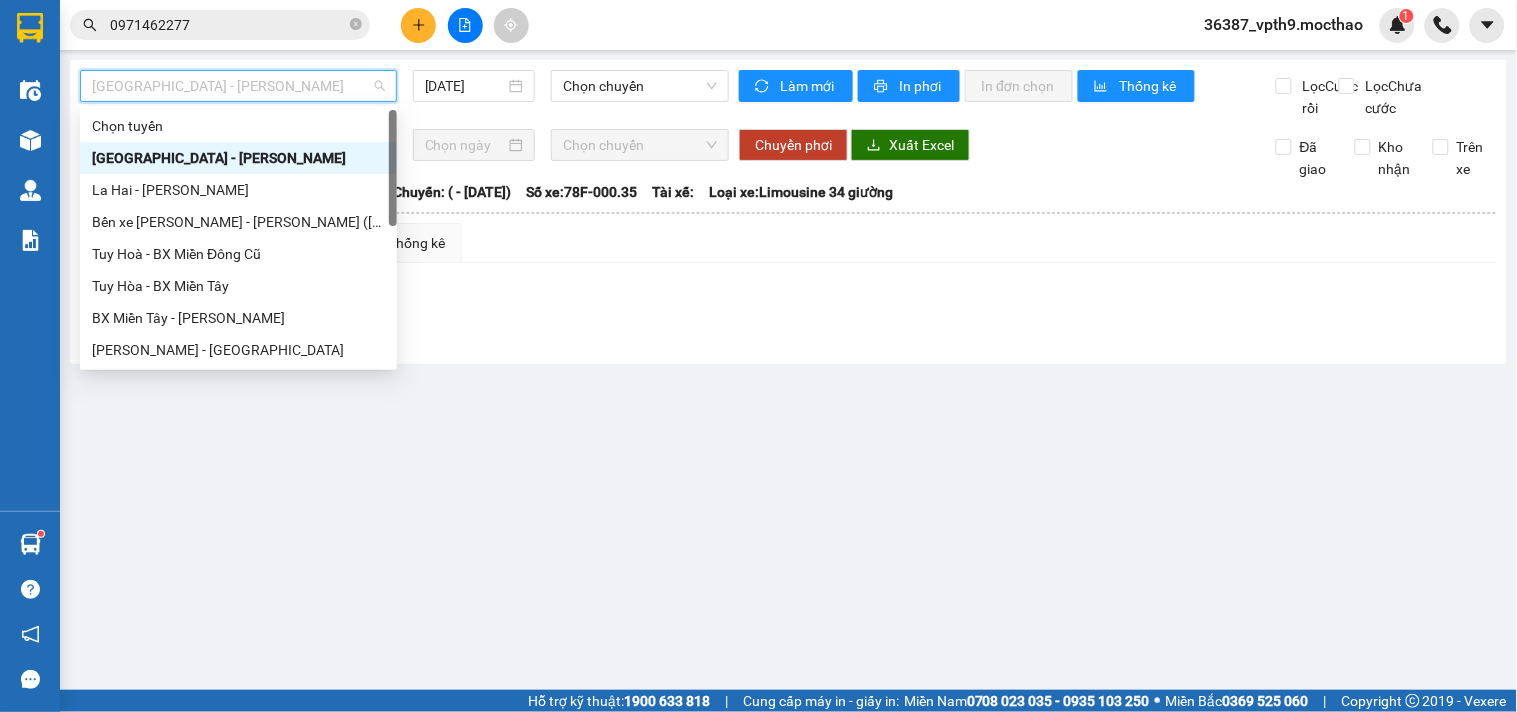 type on "M" 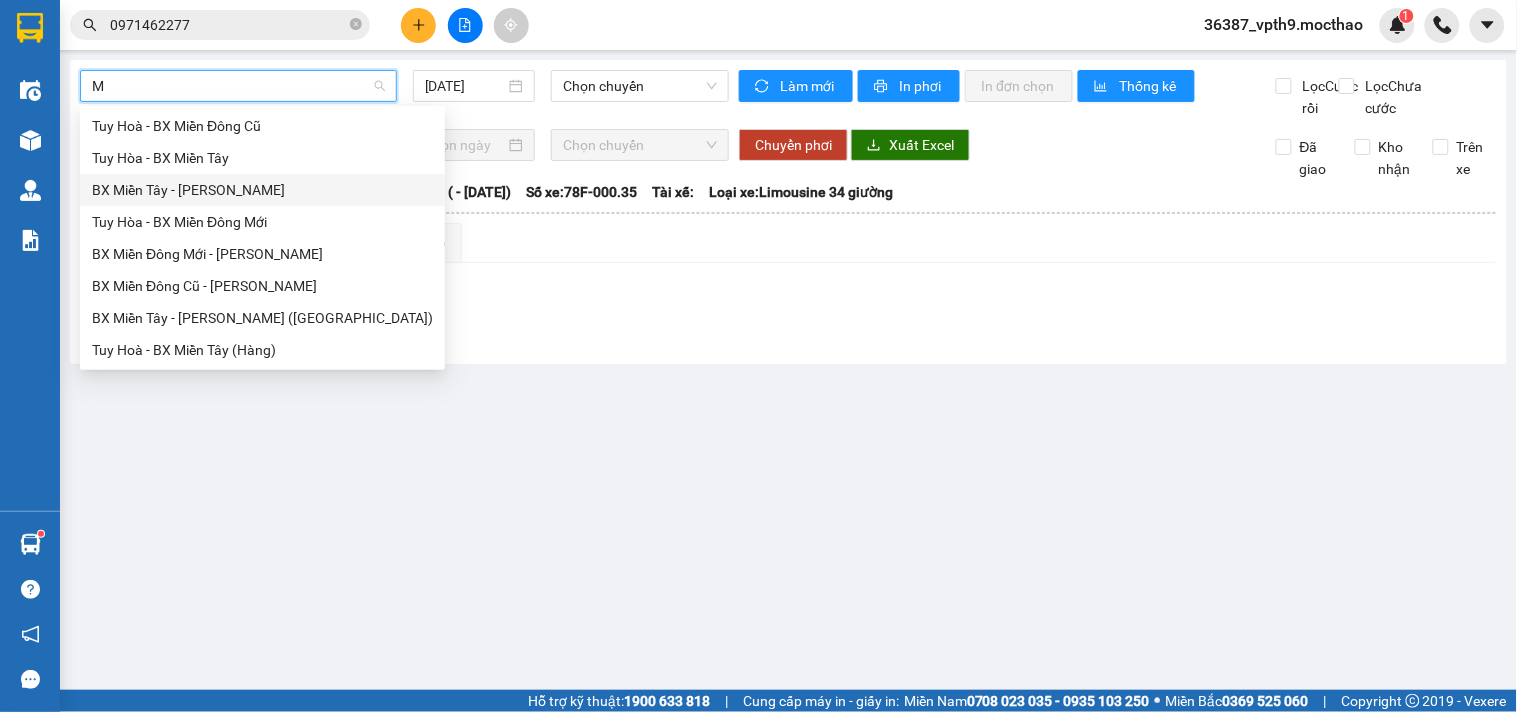 click on "BX Miền Tây - [PERSON_NAME]" at bounding box center [262, 190] 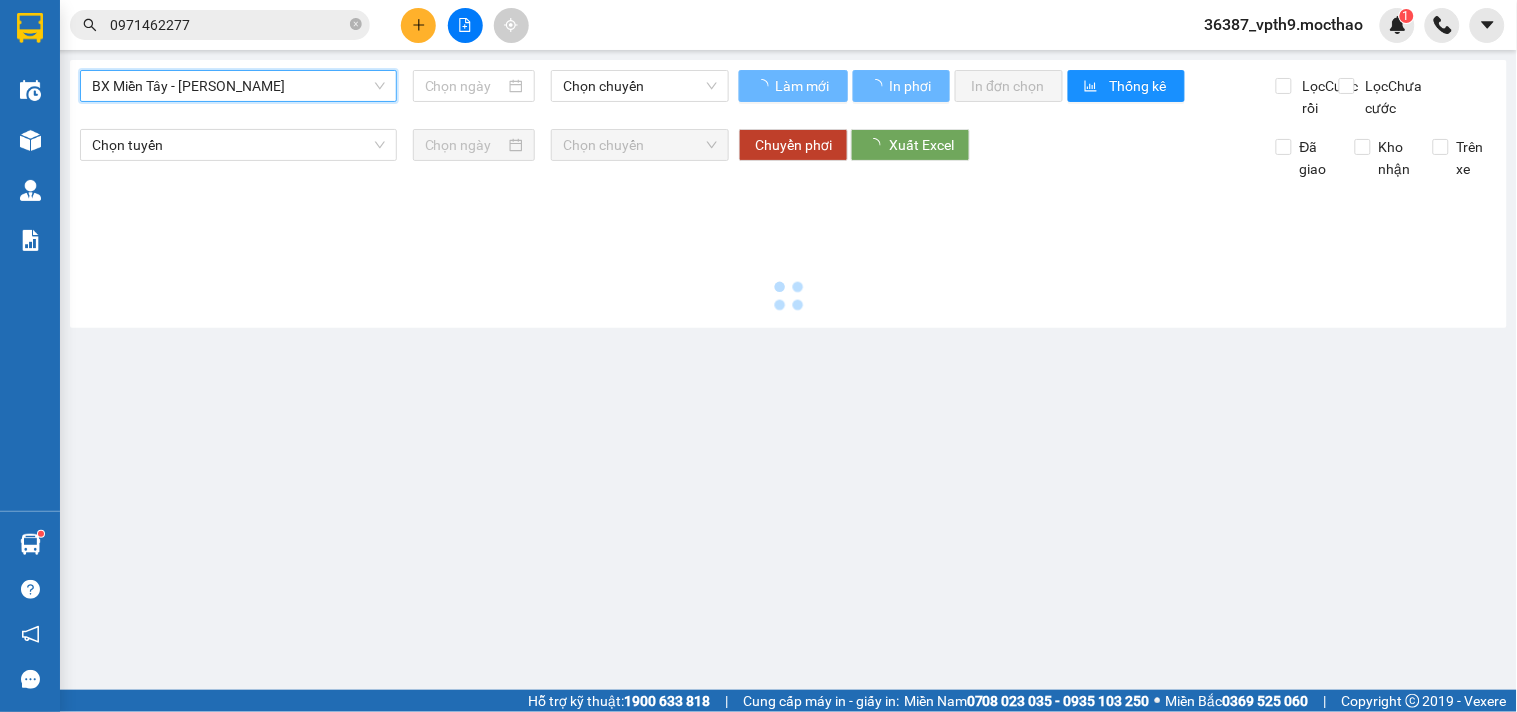 type on "[DATE]" 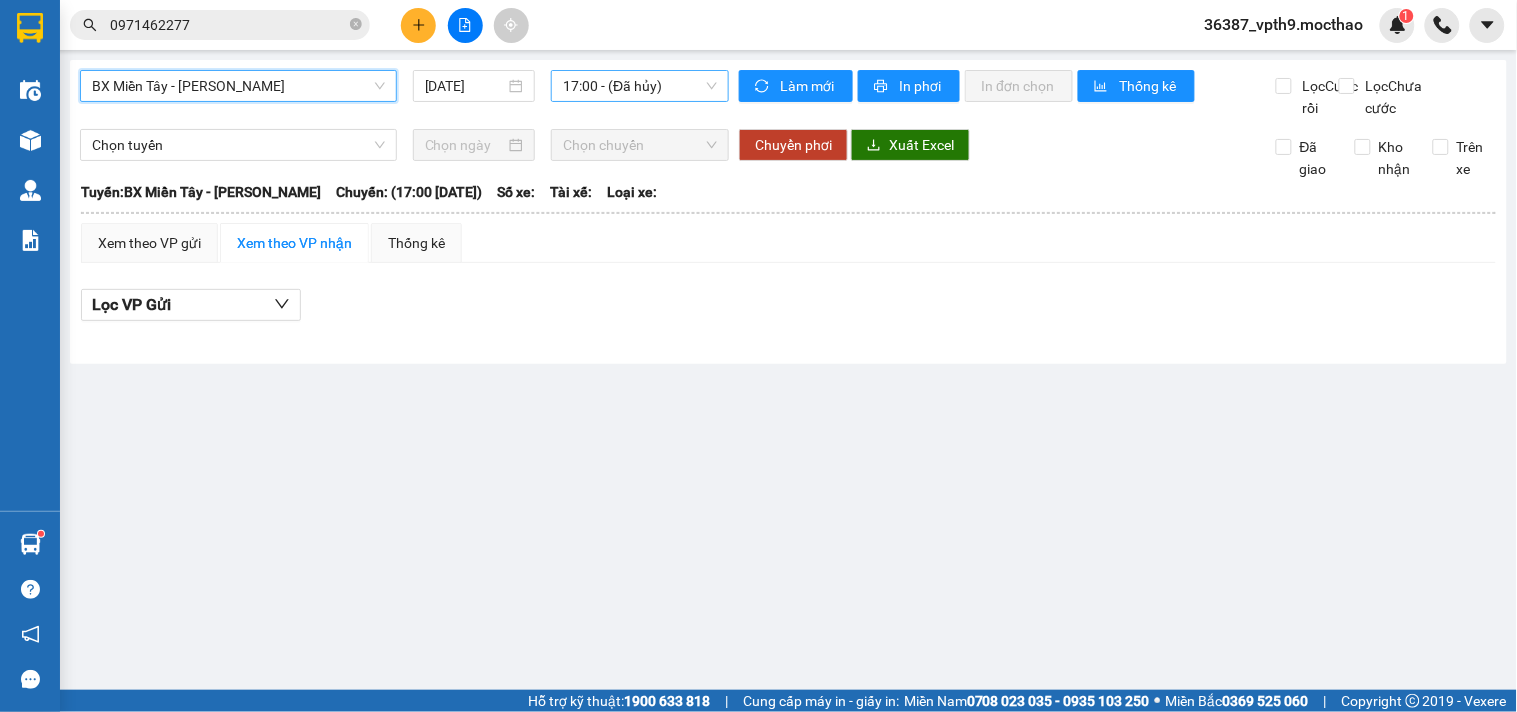 click on "17:00     - (Đã [PERSON_NAME])" at bounding box center [640, 86] 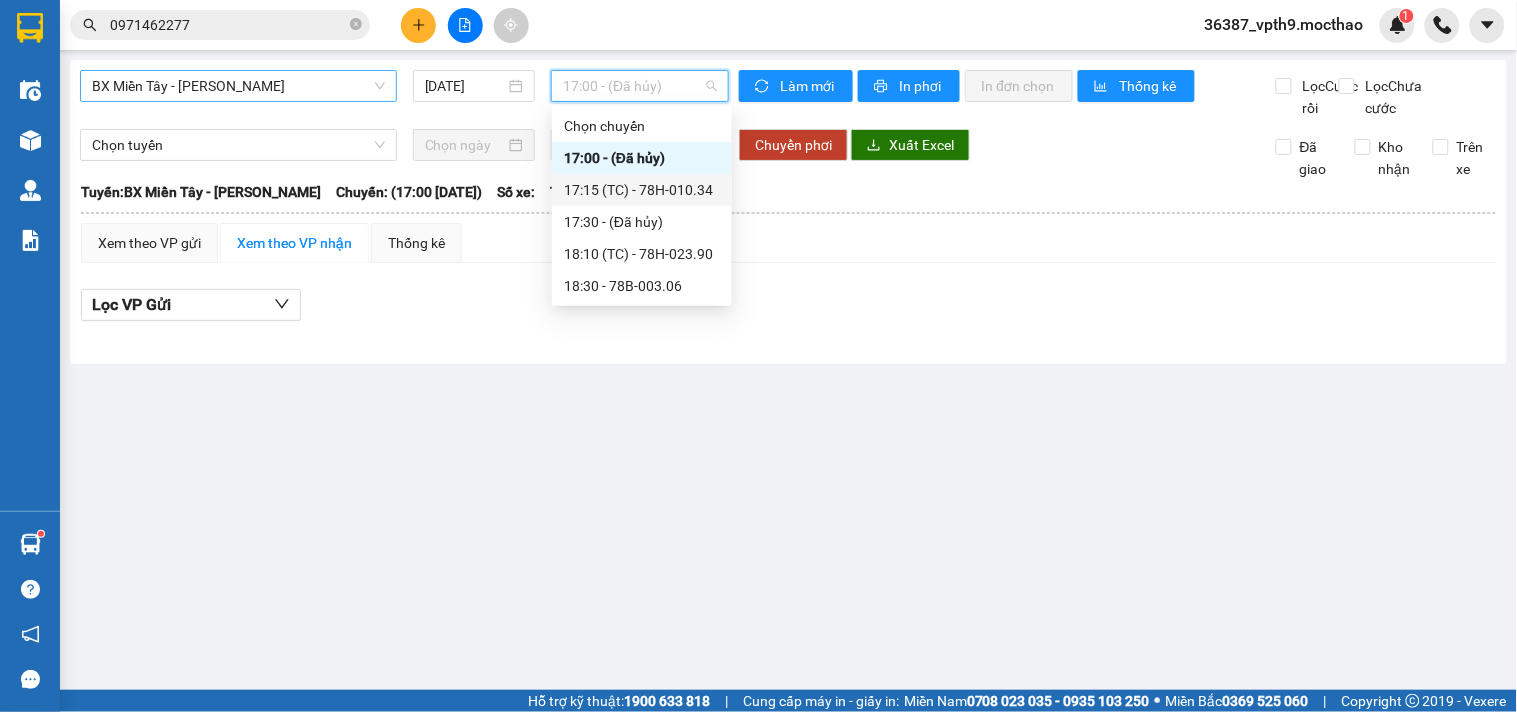 click on "17:15   (TC)   - 78H-010.34" at bounding box center [642, 190] 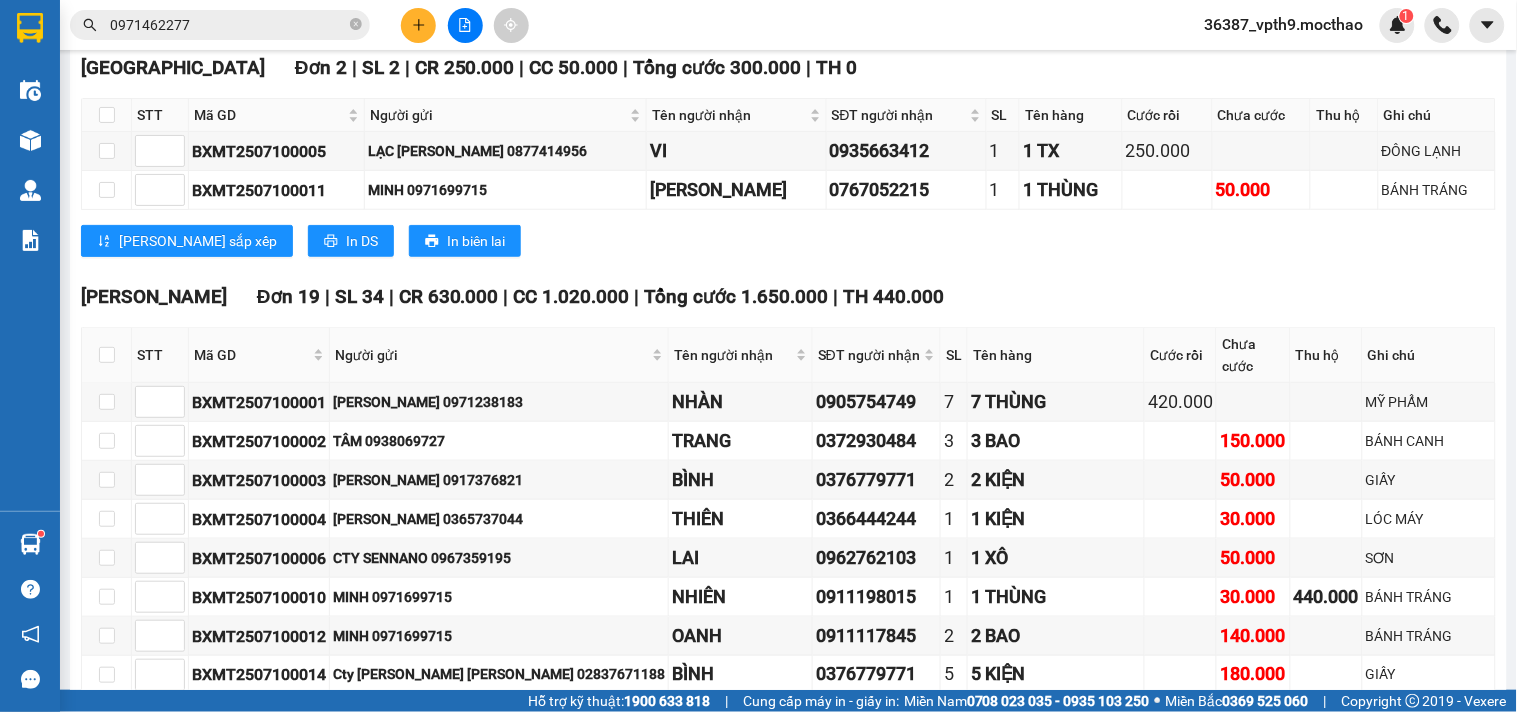 scroll, scrollTop: 0, scrollLeft: 0, axis: both 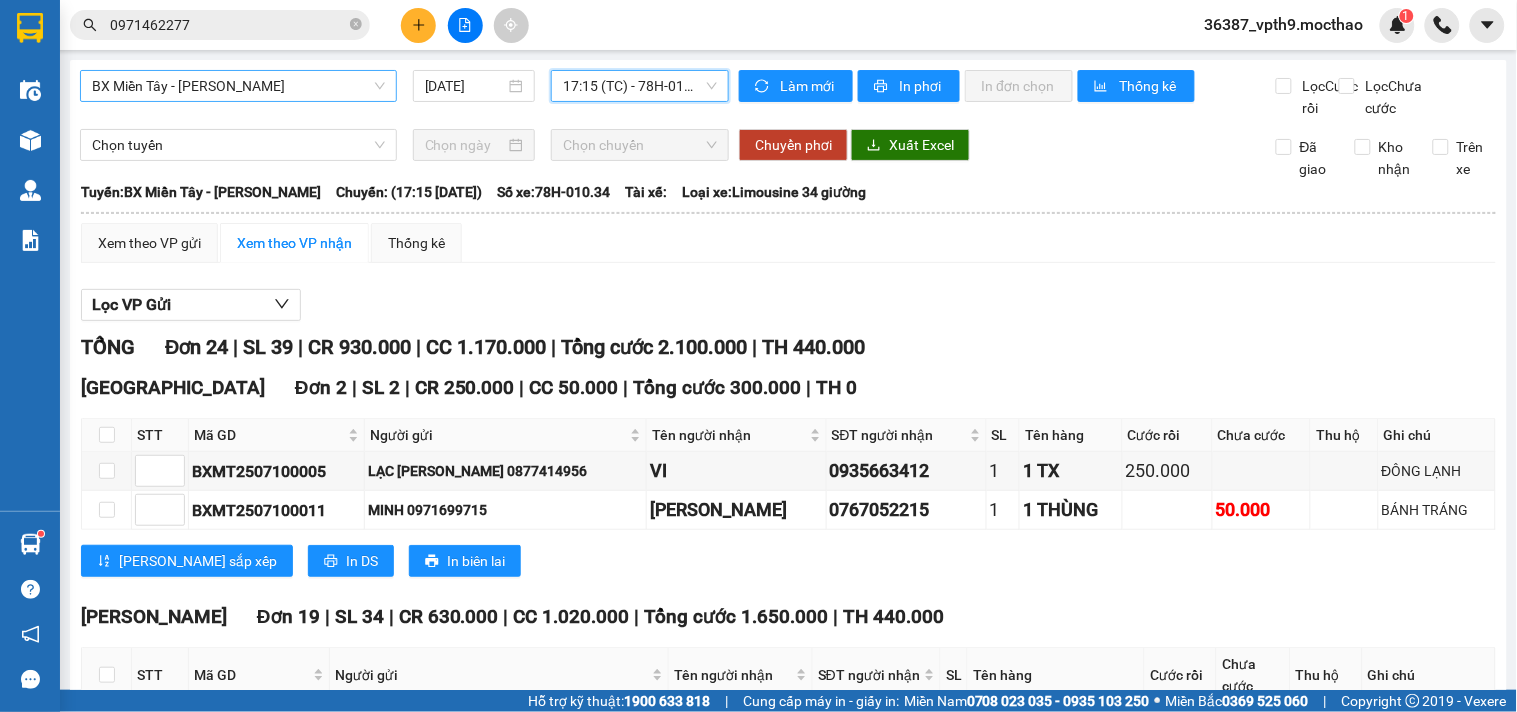 click on "17:15   (TC)   - 78H-010.34" at bounding box center (640, 86) 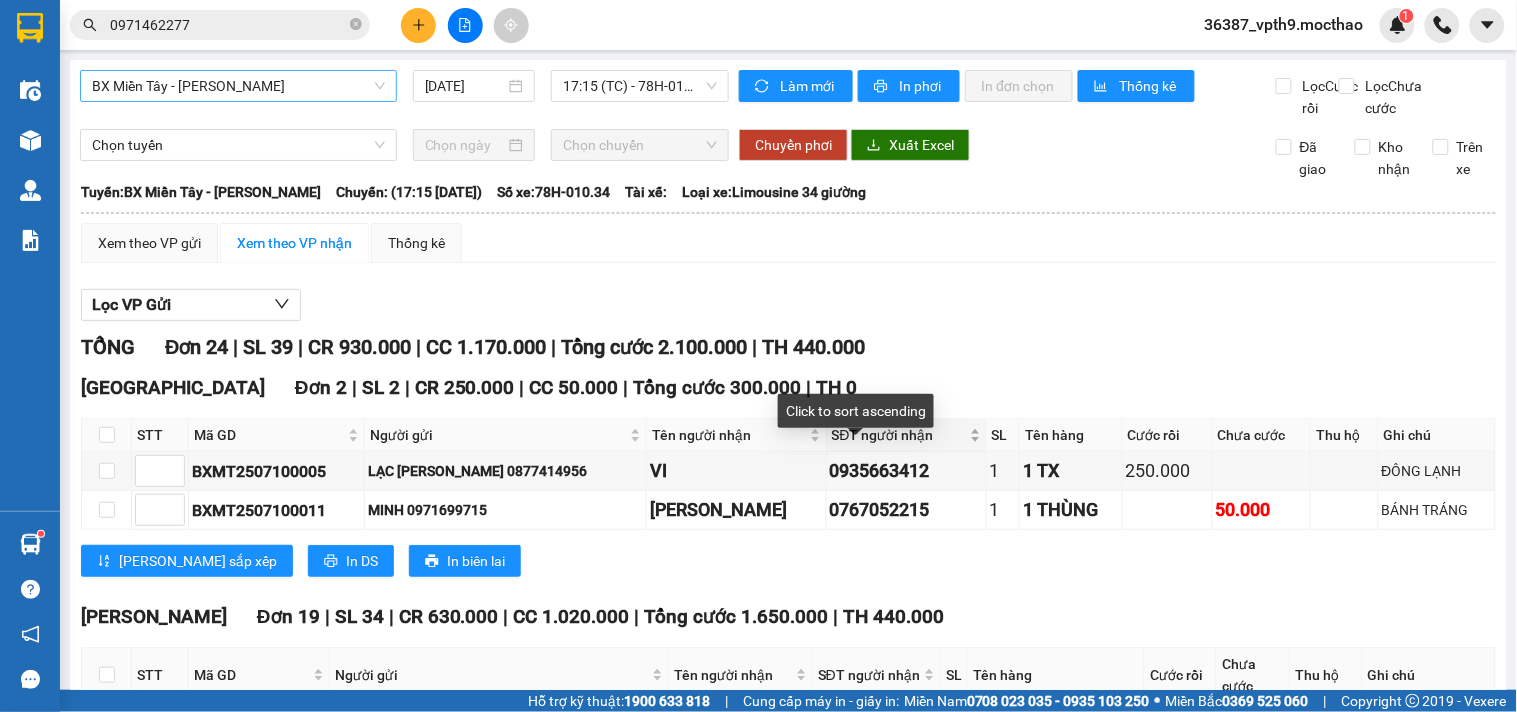 click on "SĐT người nhận" at bounding box center (899, 435) 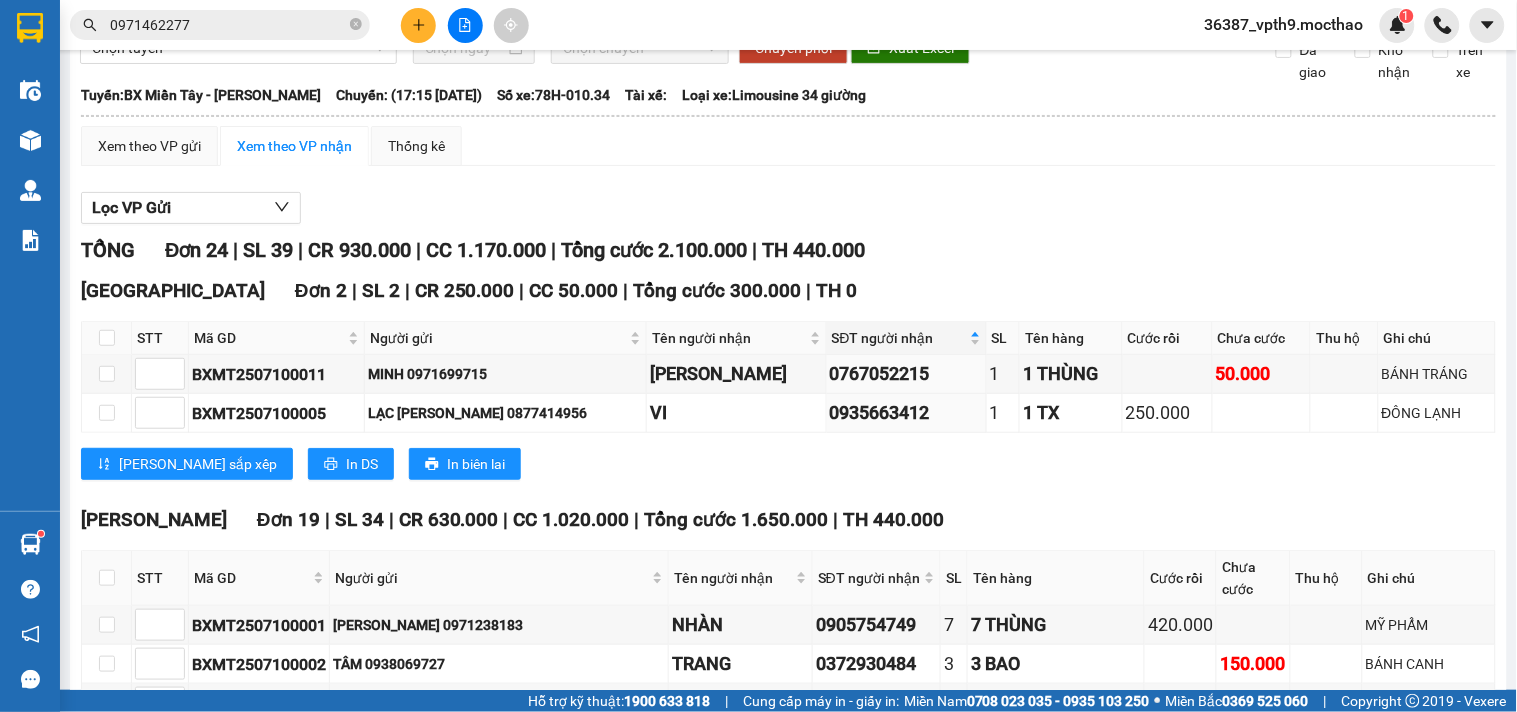 scroll, scrollTop: 0, scrollLeft: 0, axis: both 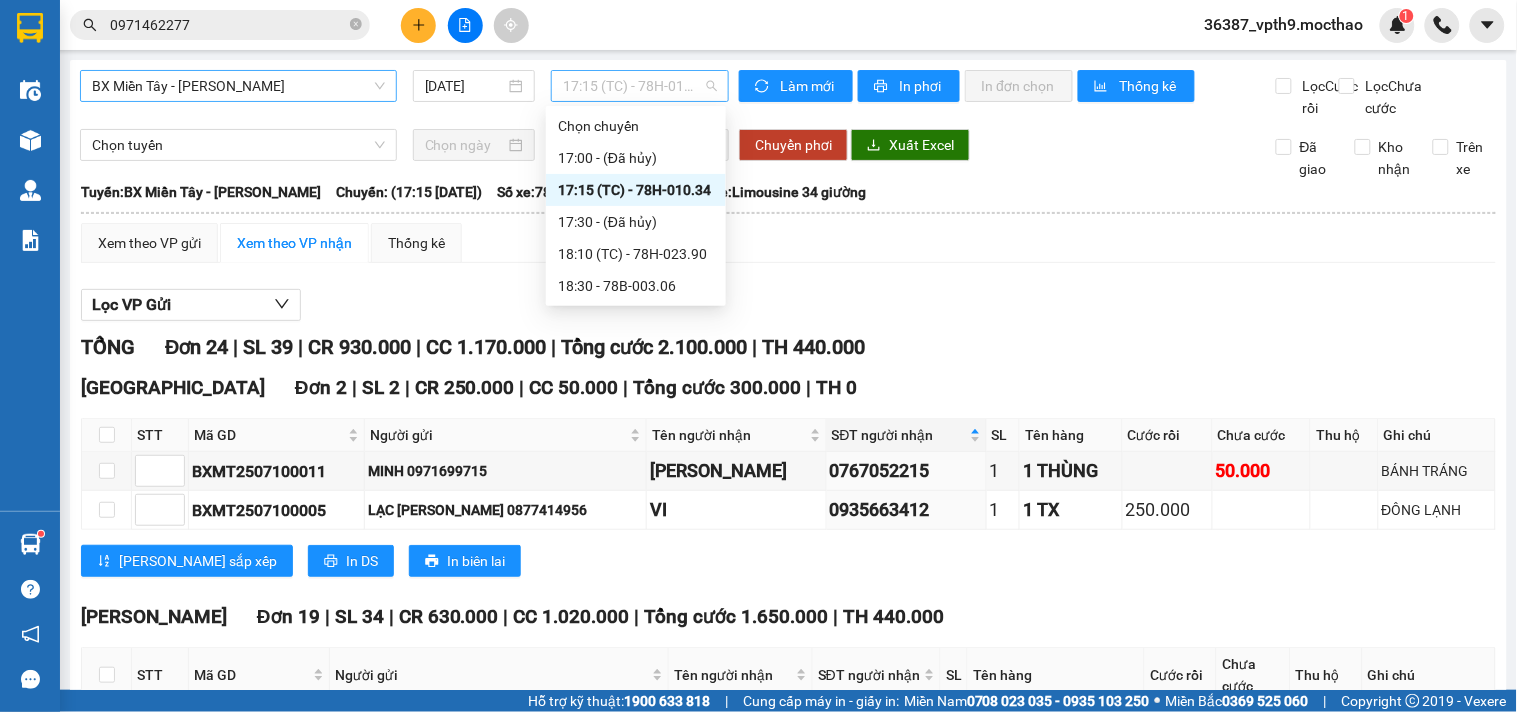 click on "17:15   (TC)   - 78H-010.34" at bounding box center (640, 86) 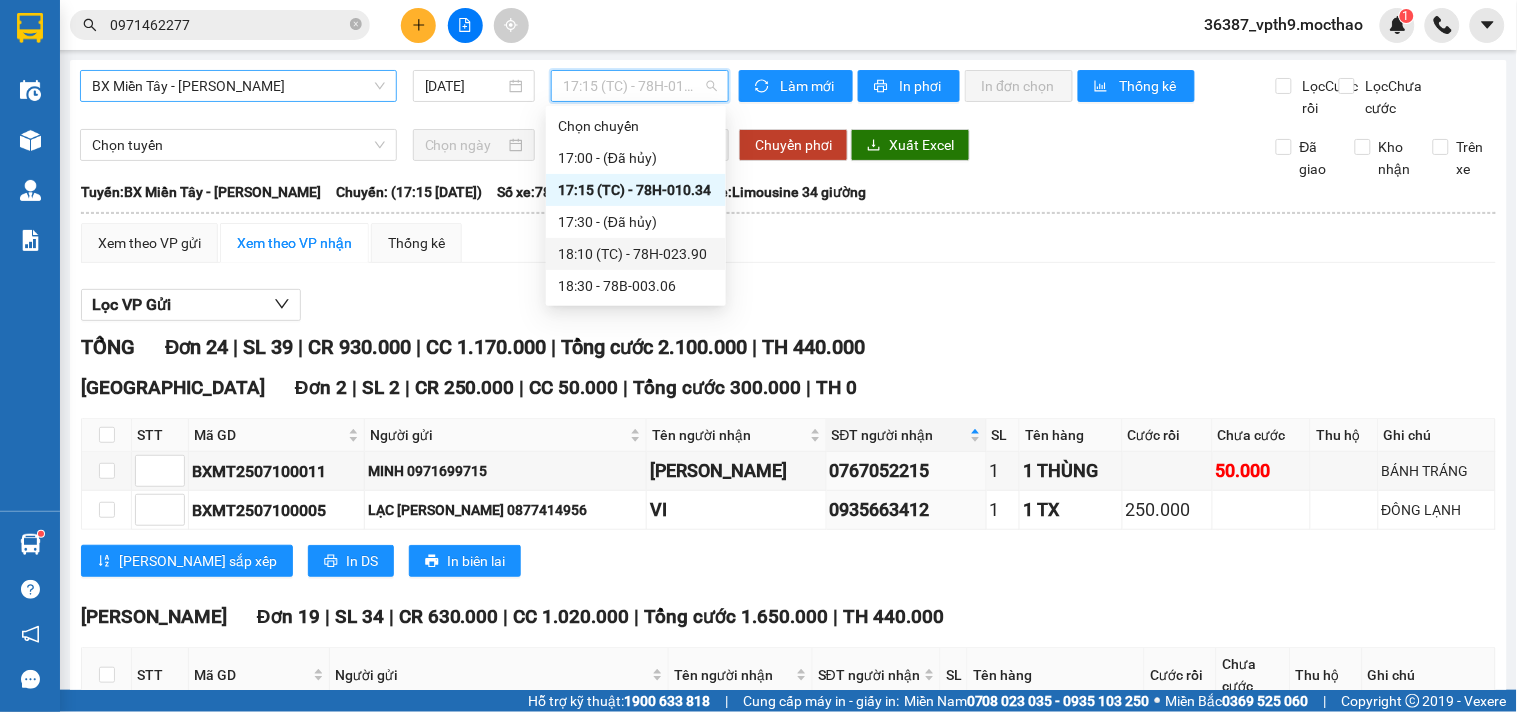 click on "18:10   (TC)   - 78H-023.90" at bounding box center [636, 254] 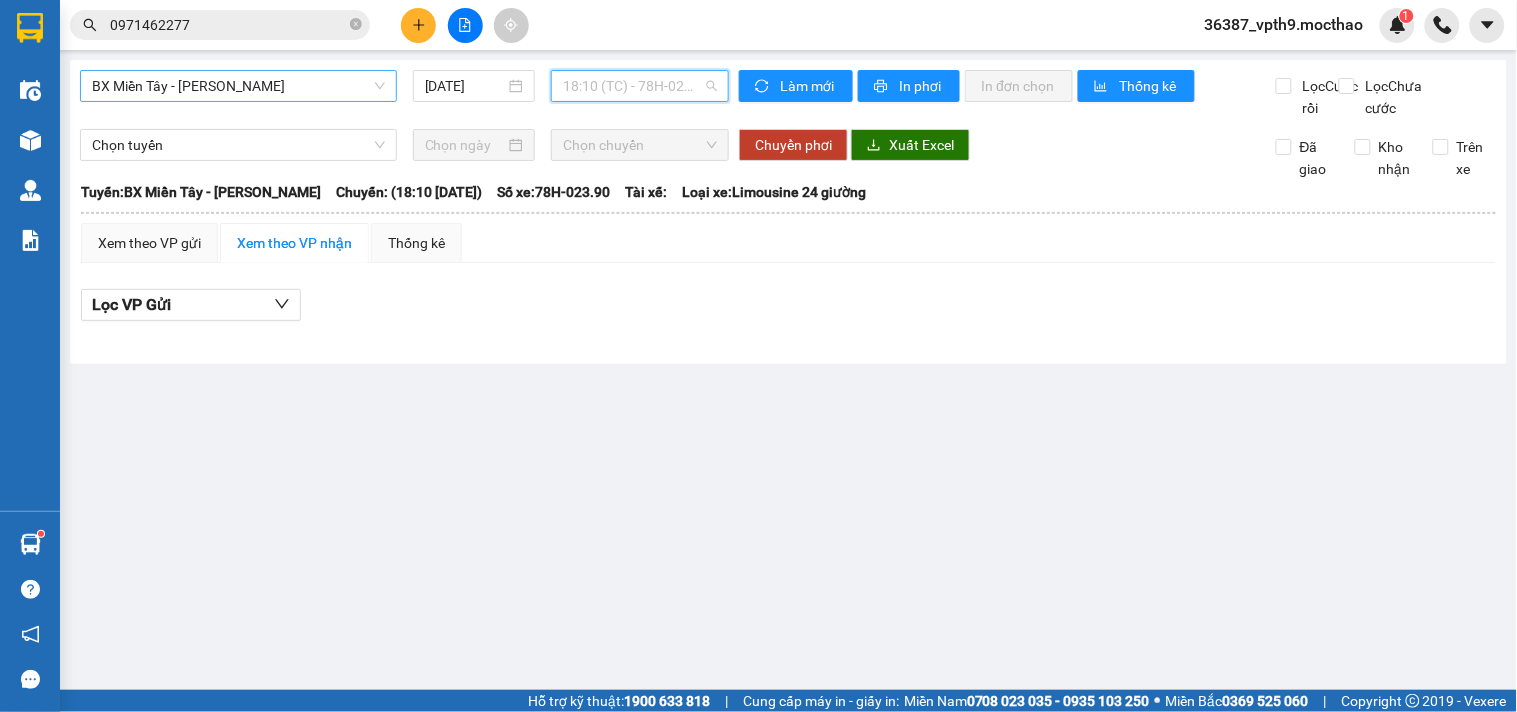 click on "18:10   (TC)   - 78H-023.90" at bounding box center (640, 86) 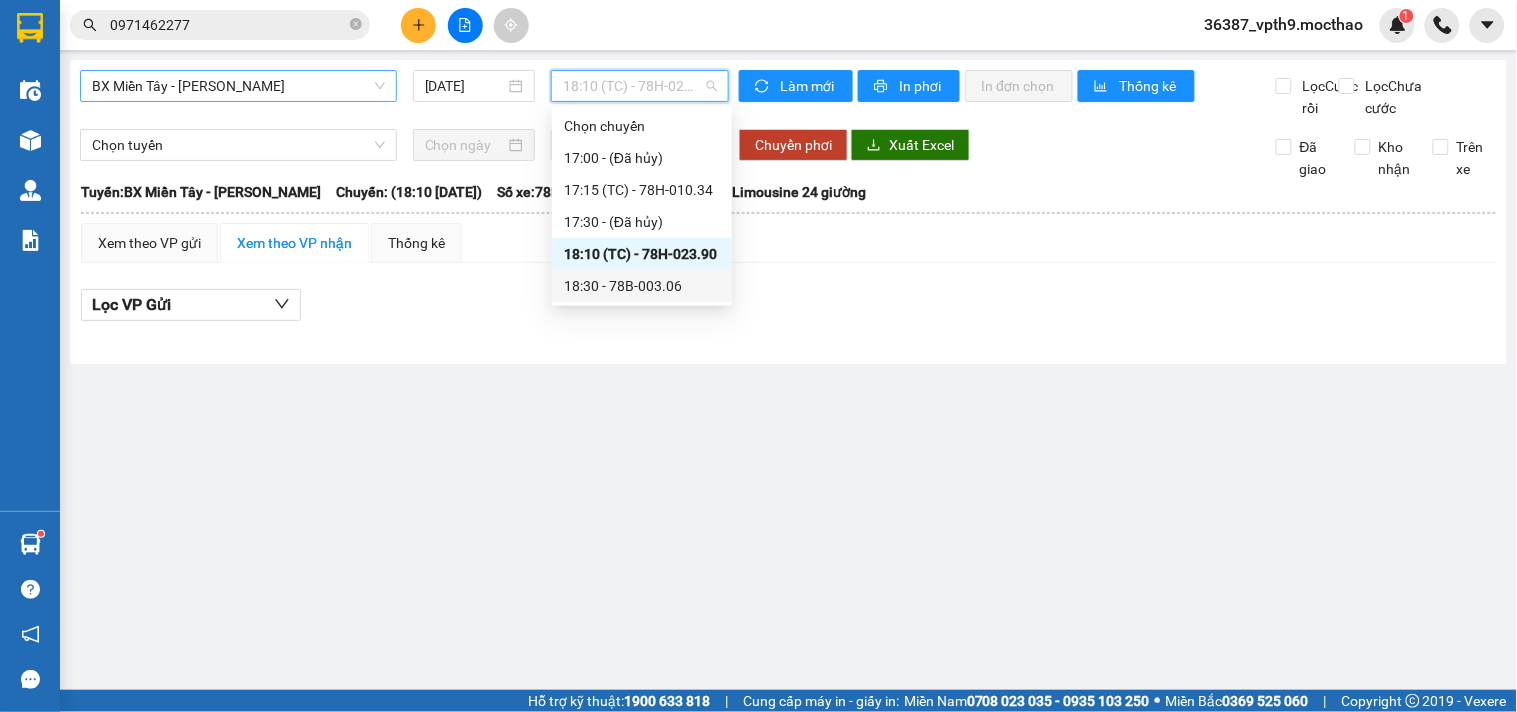 click on "18:30     - 78B-003.06" at bounding box center [642, 286] 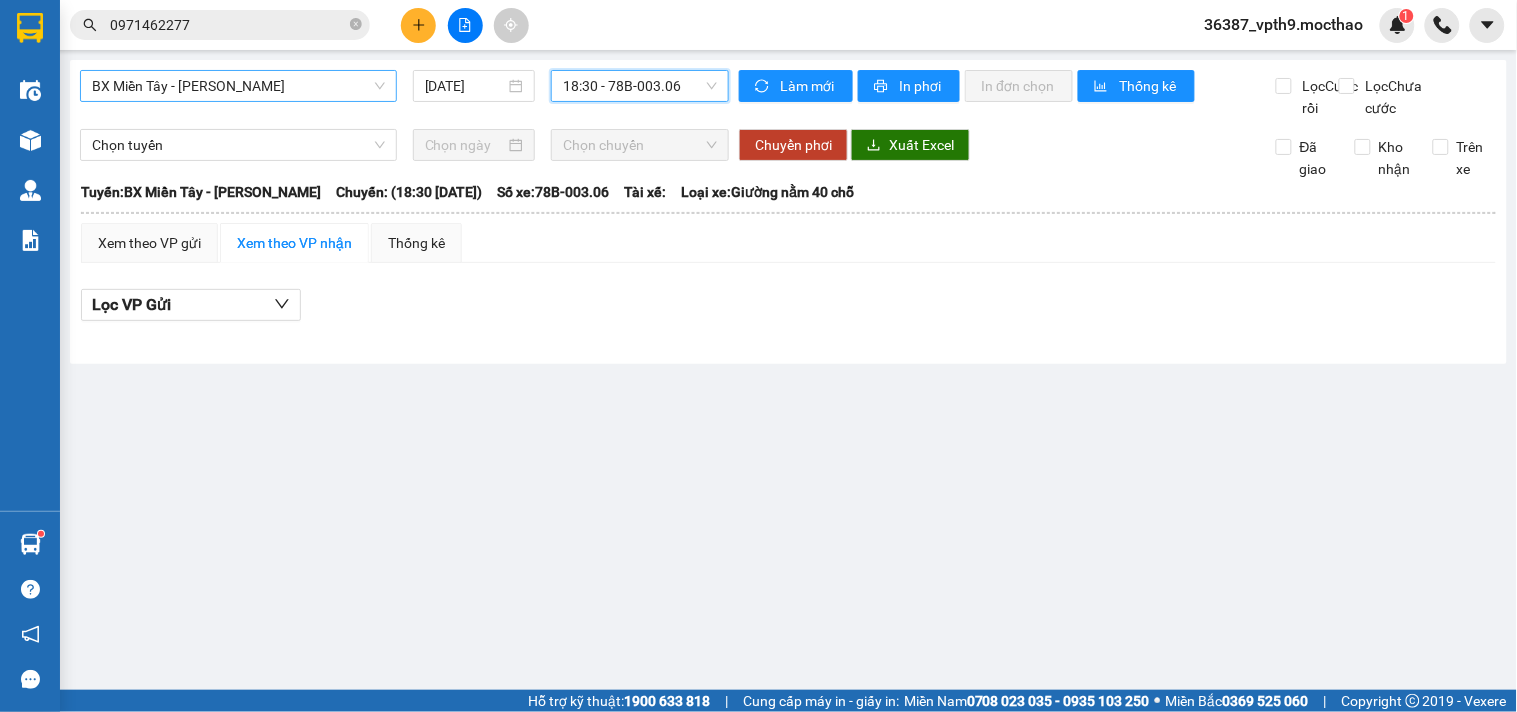 click on "BX Miền Tây - [PERSON_NAME]" at bounding box center (238, 86) 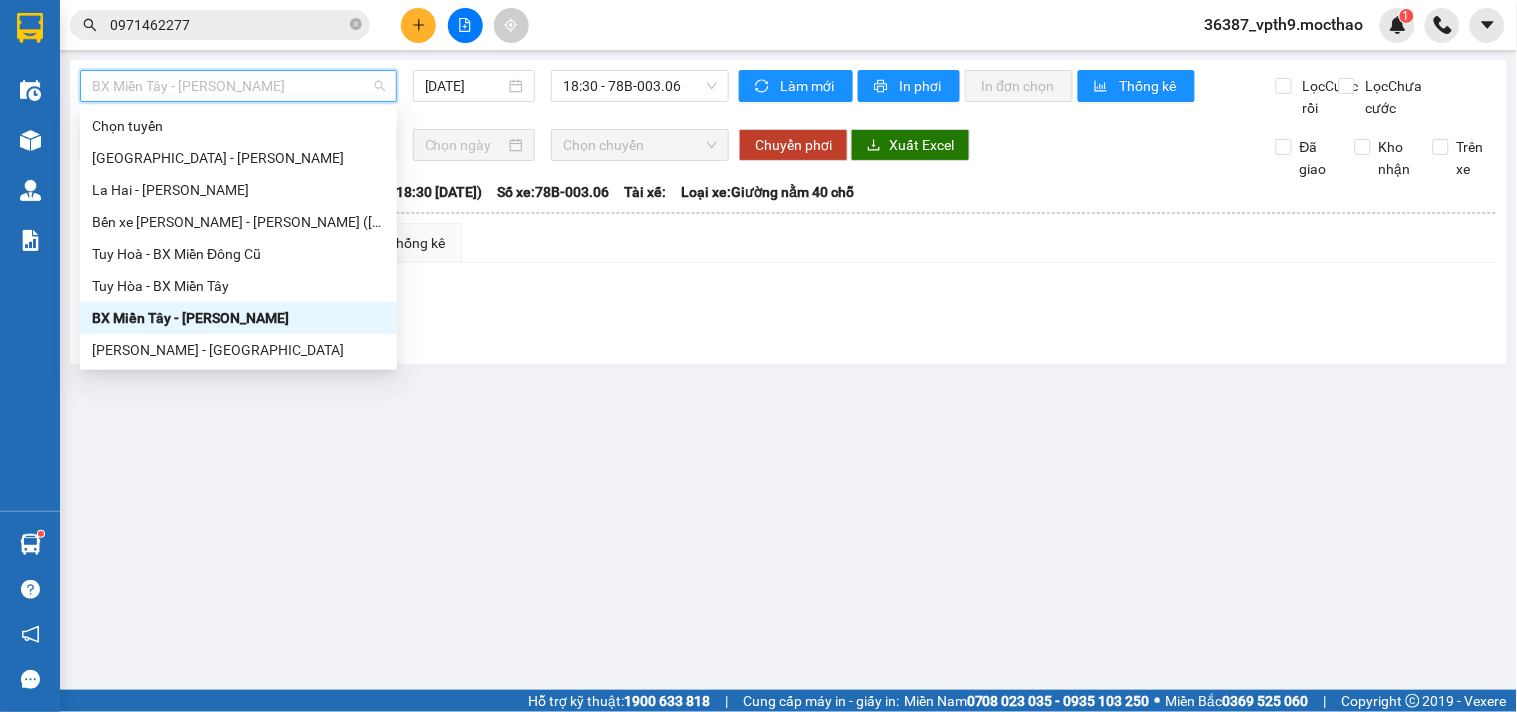 type on "M" 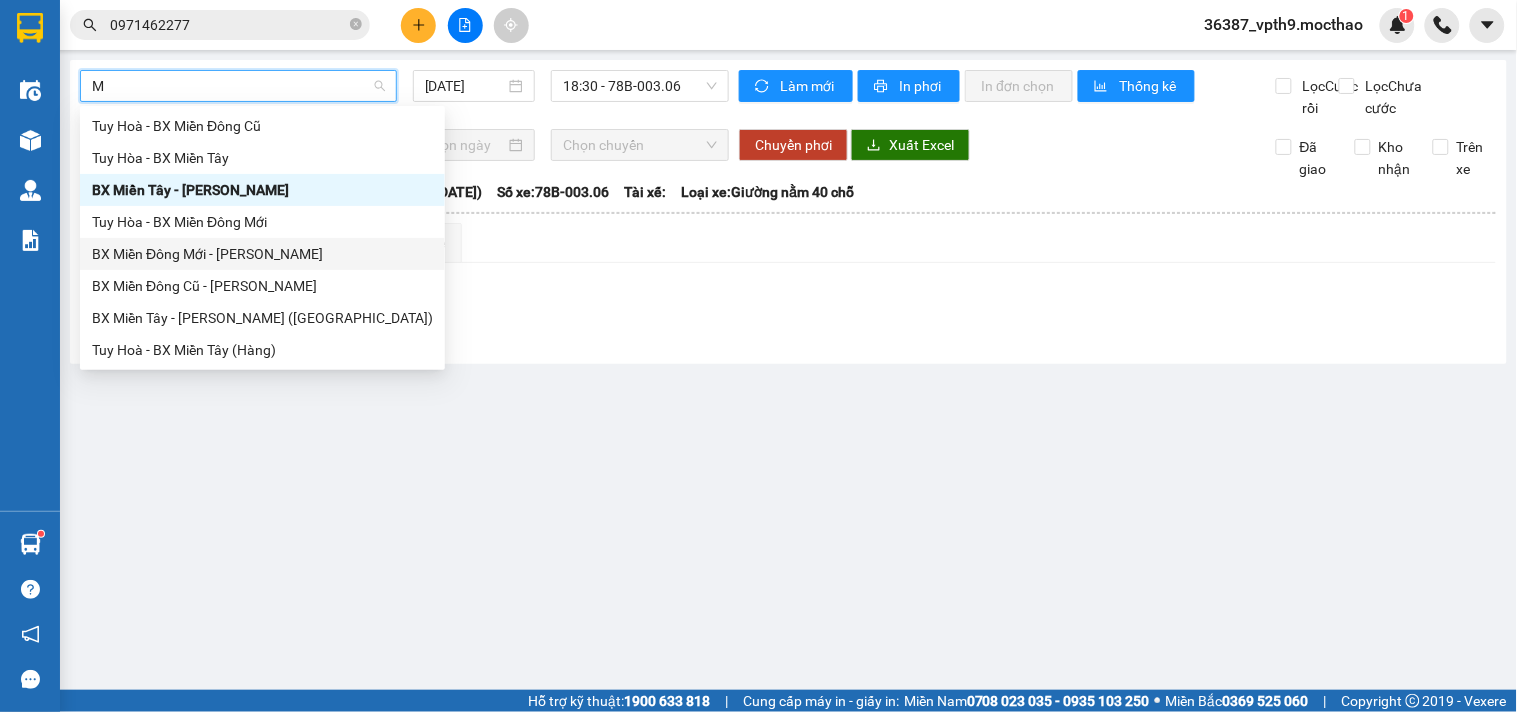 click on "BX Miền Đông Mới - [PERSON_NAME]" at bounding box center (262, 254) 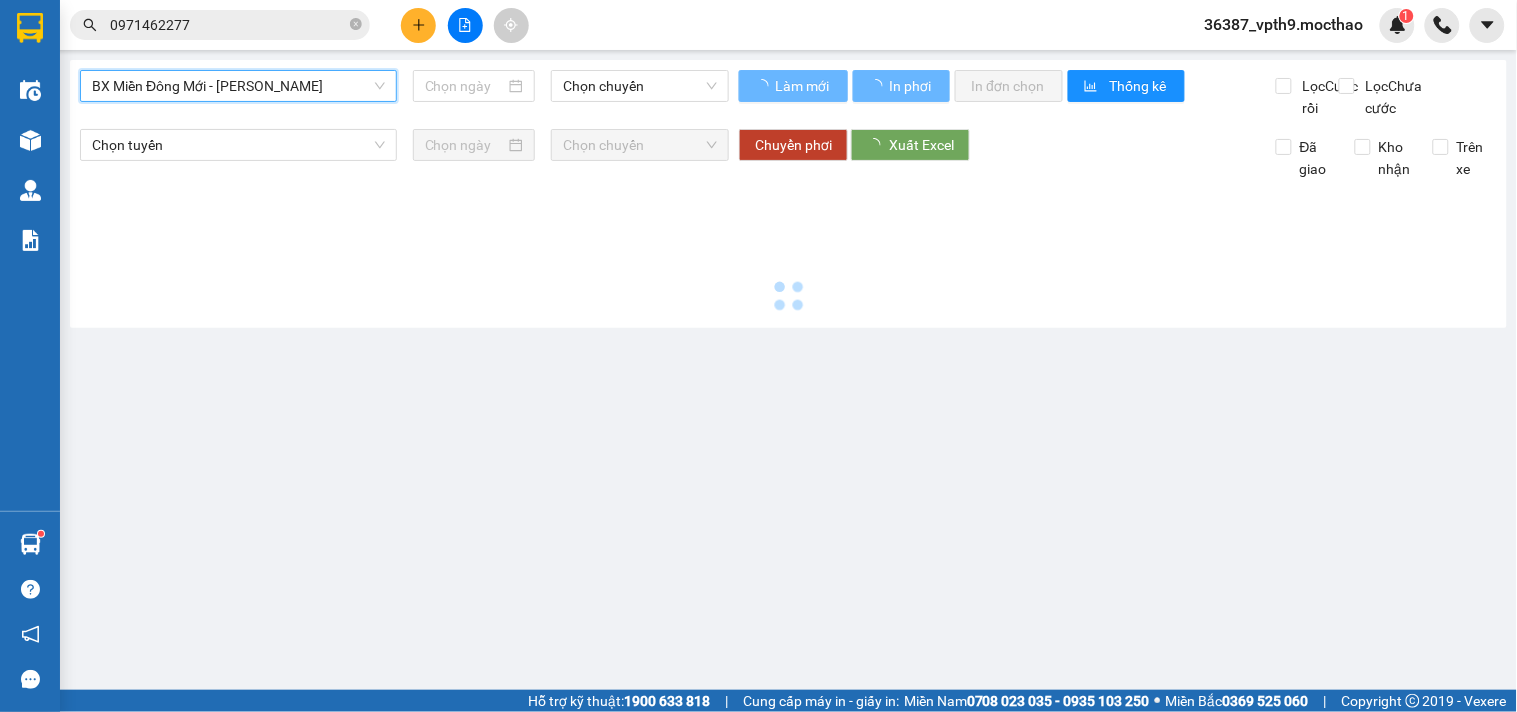 type on "[DATE]" 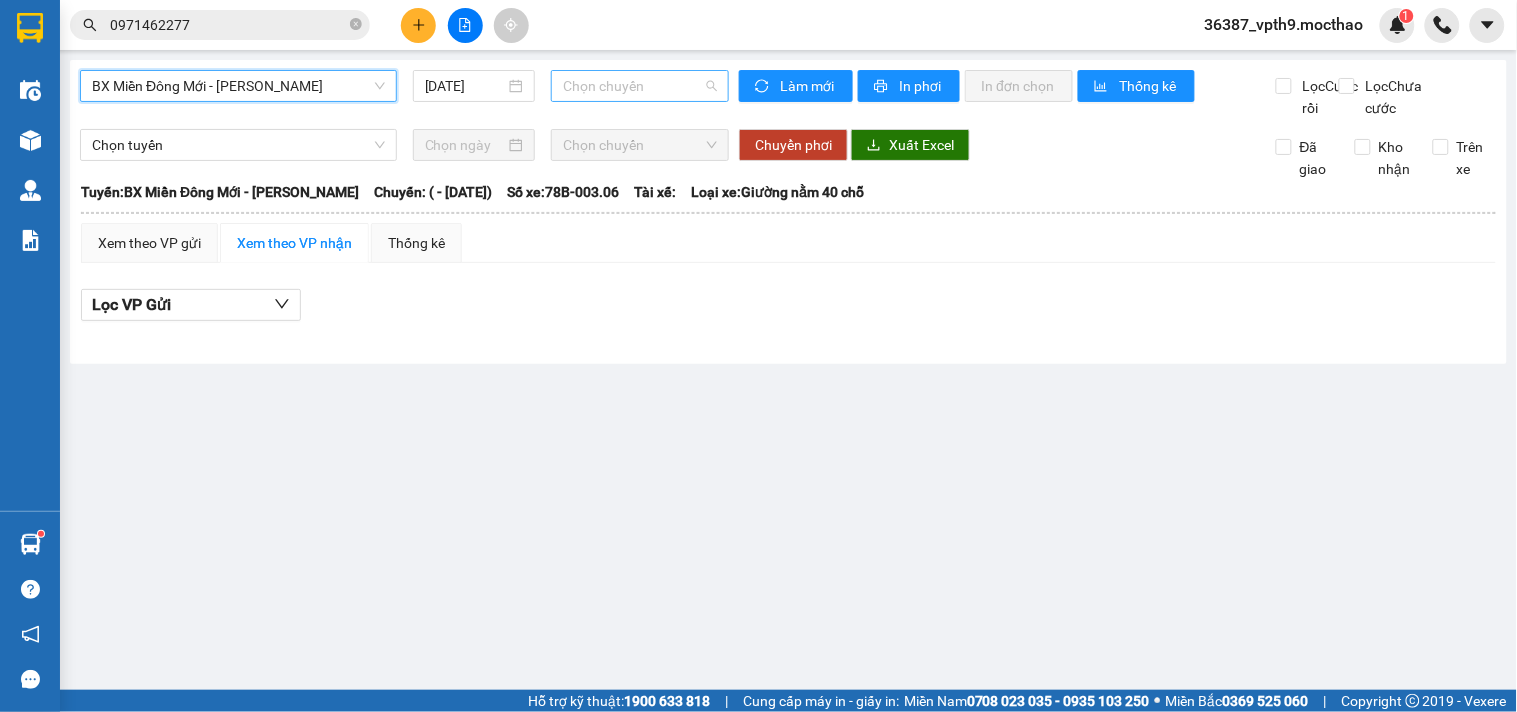 click on "Chọn chuyến" at bounding box center [640, 86] 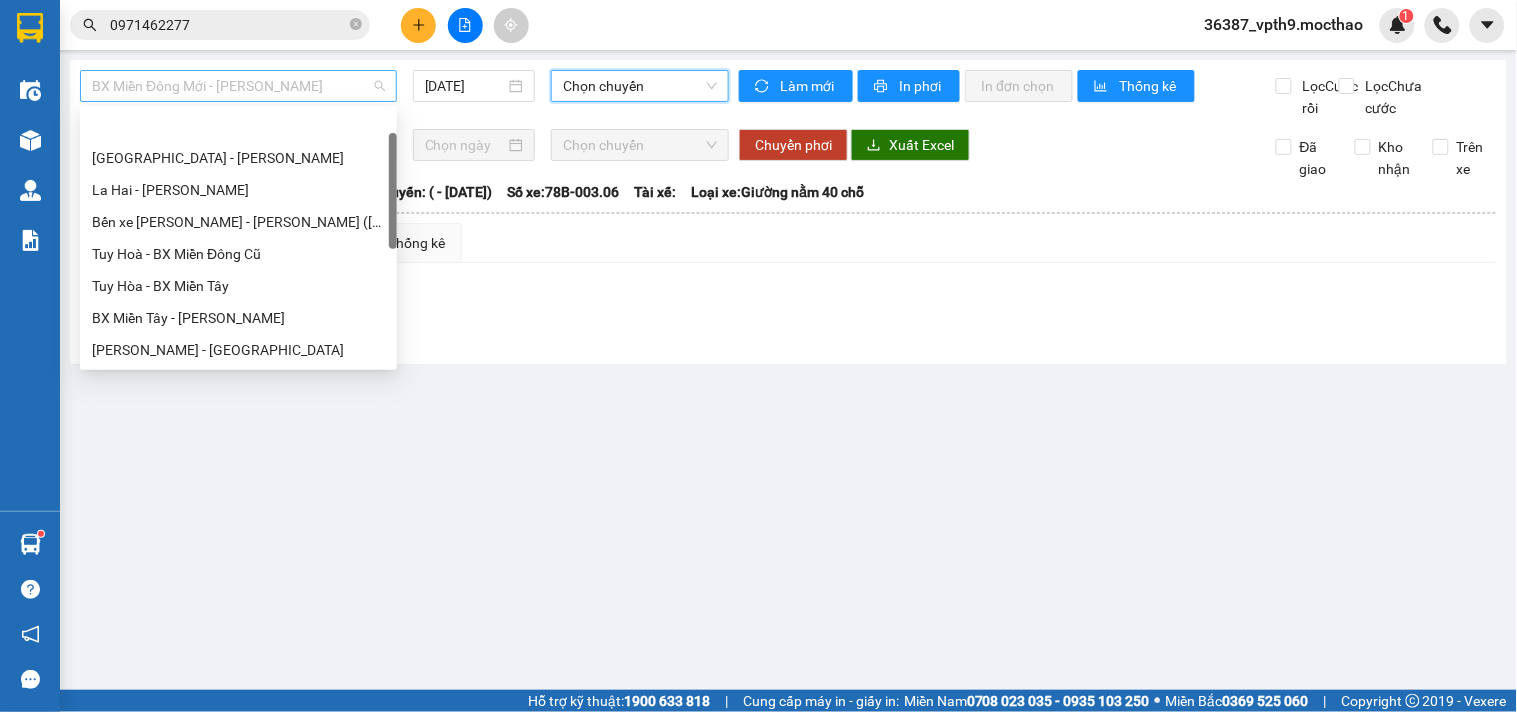 click on "BX Miền Đông Mới - [PERSON_NAME]" at bounding box center [238, 86] 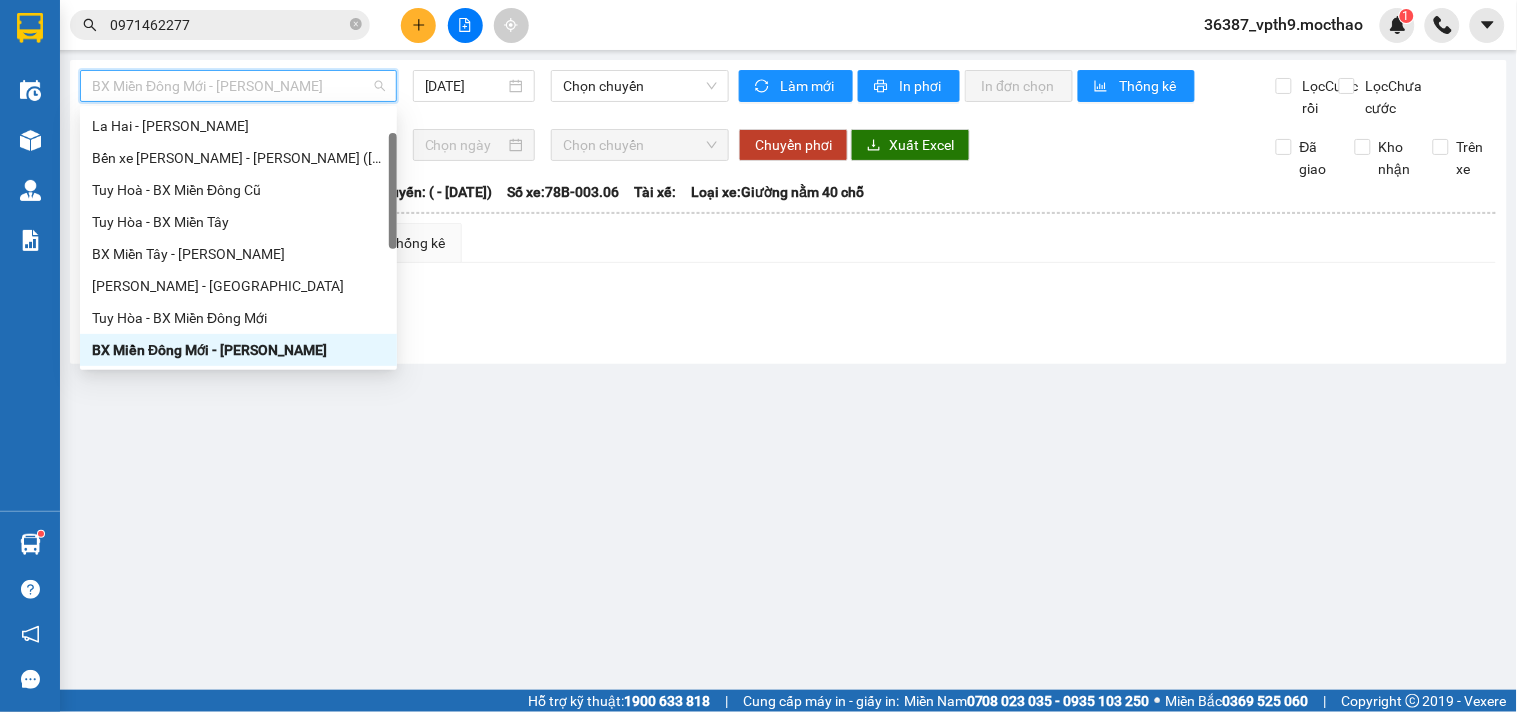 type on "M" 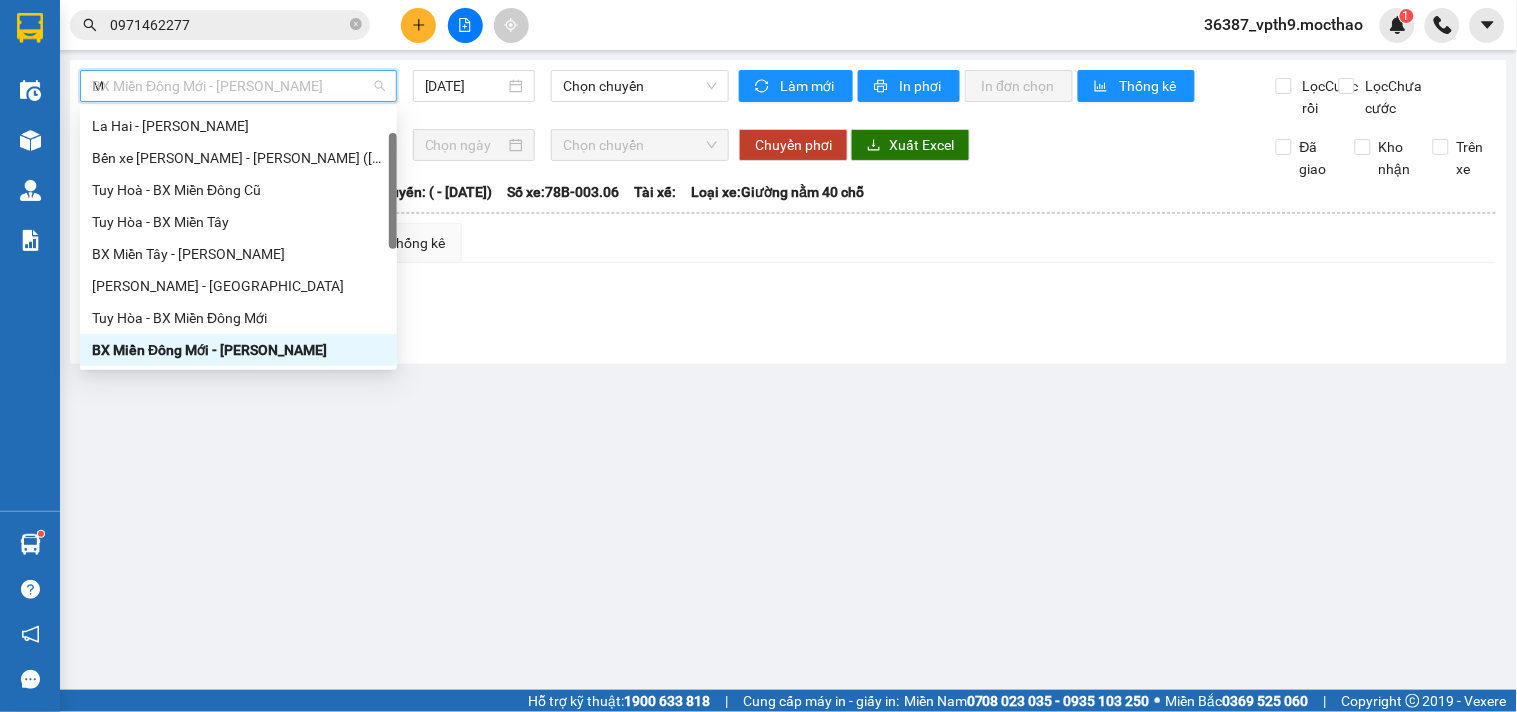scroll, scrollTop: 0, scrollLeft: 0, axis: both 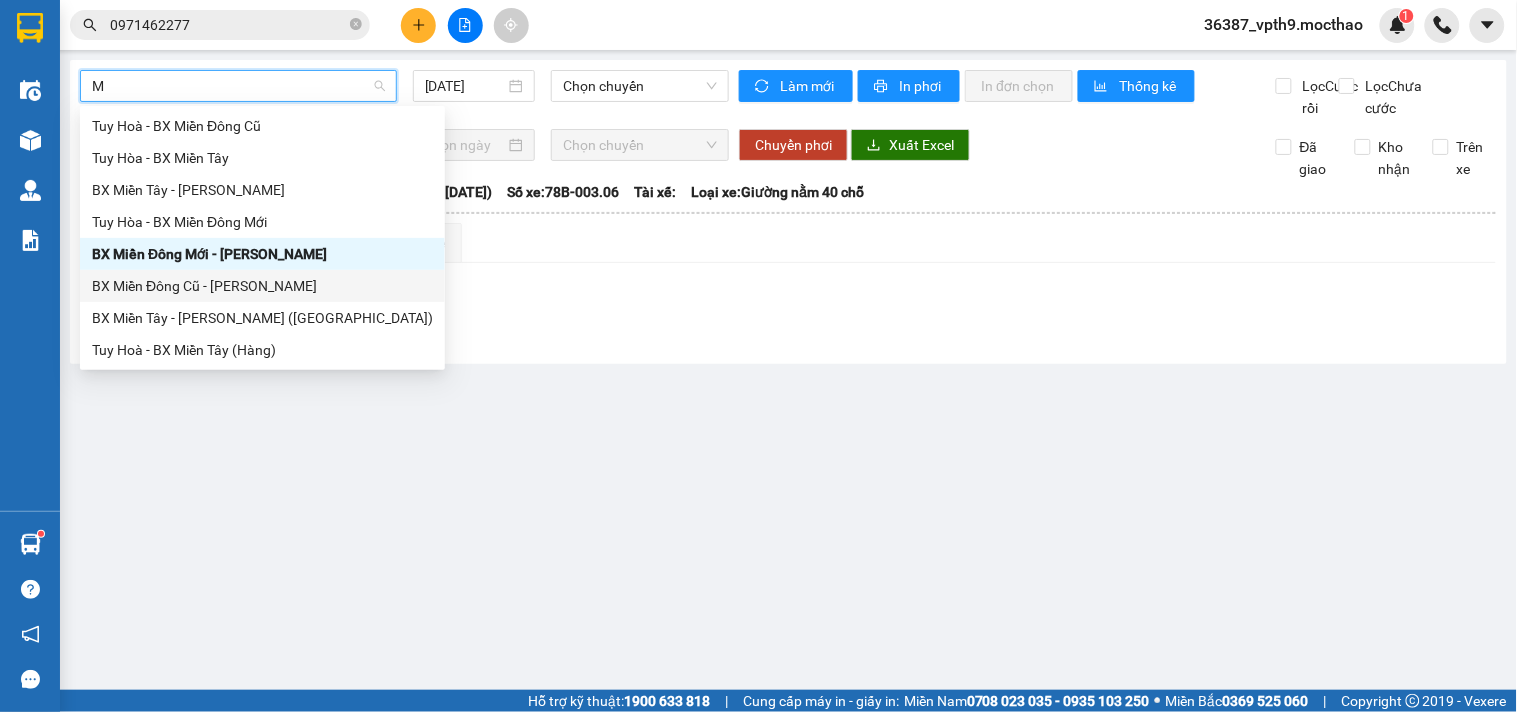 click on "BX Miền Đông Cũ - [PERSON_NAME]" at bounding box center [262, 286] 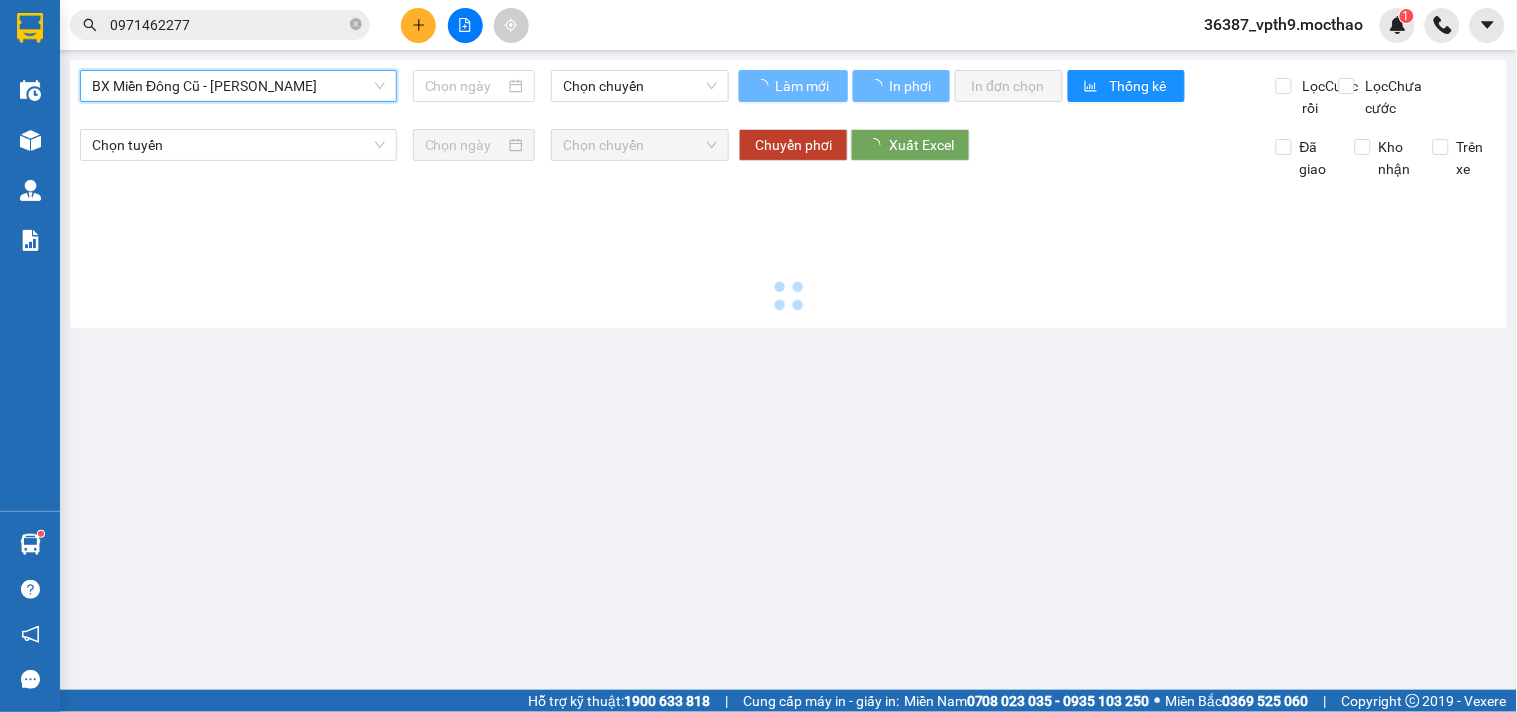 type on "[DATE]" 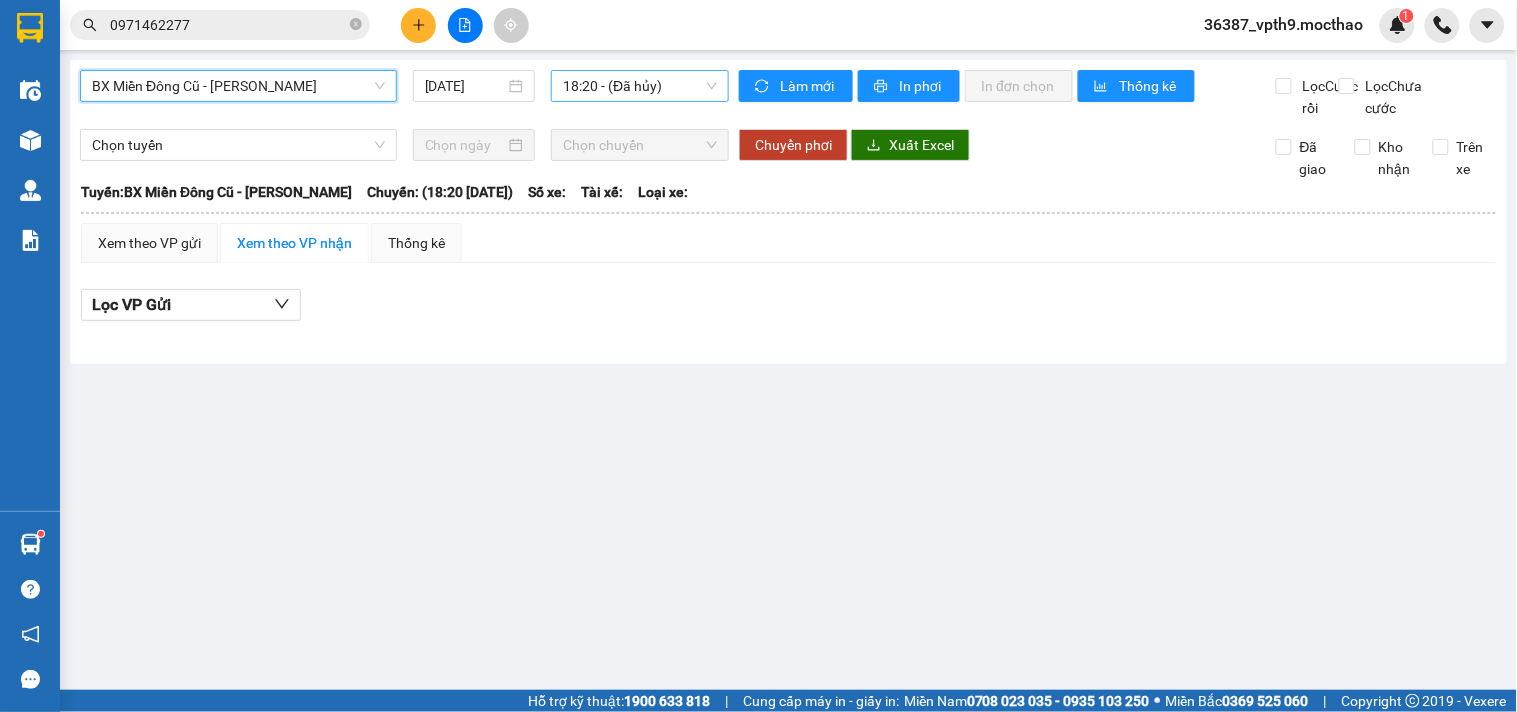 click on "18:20     - (Đã [PERSON_NAME])" at bounding box center (640, 86) 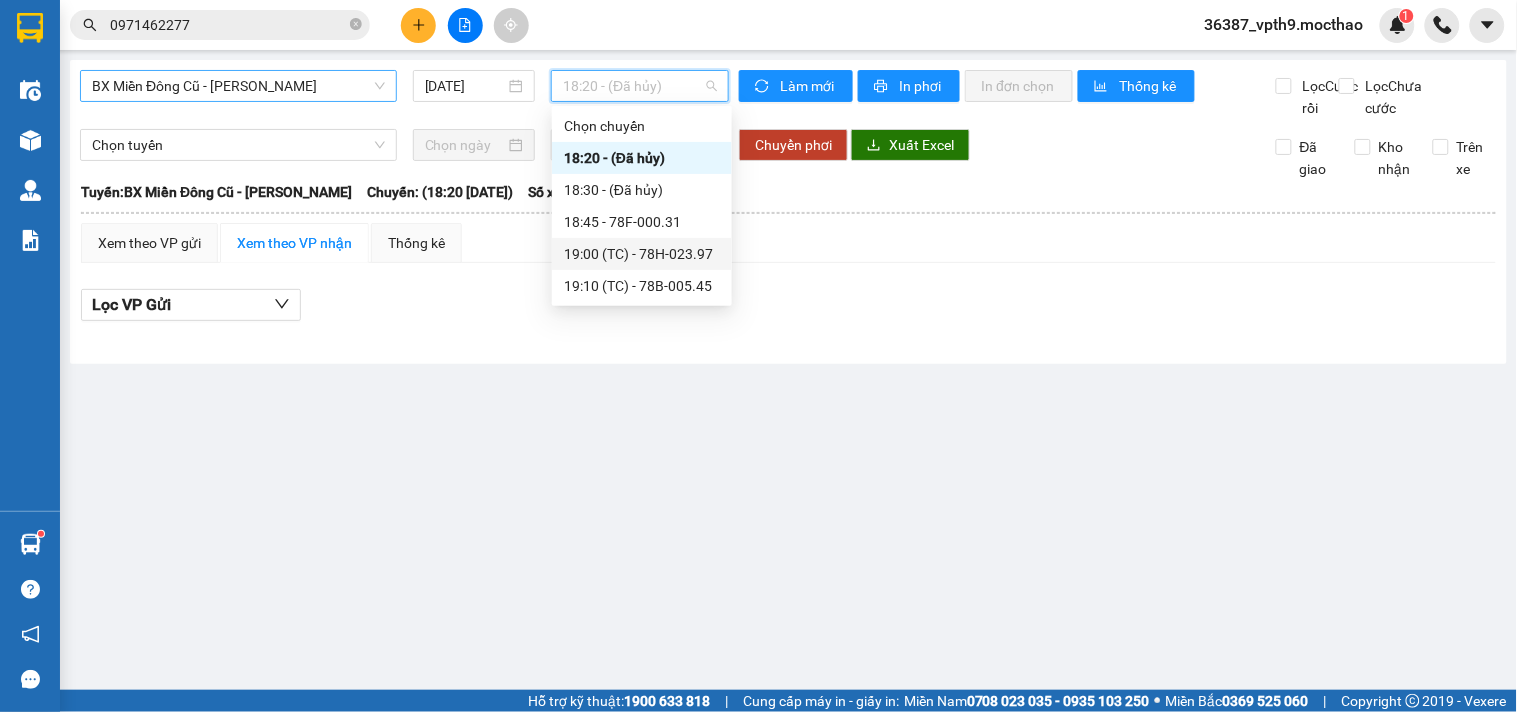 click on "19:00   (TC)   - 78H-023.97" at bounding box center (642, 254) 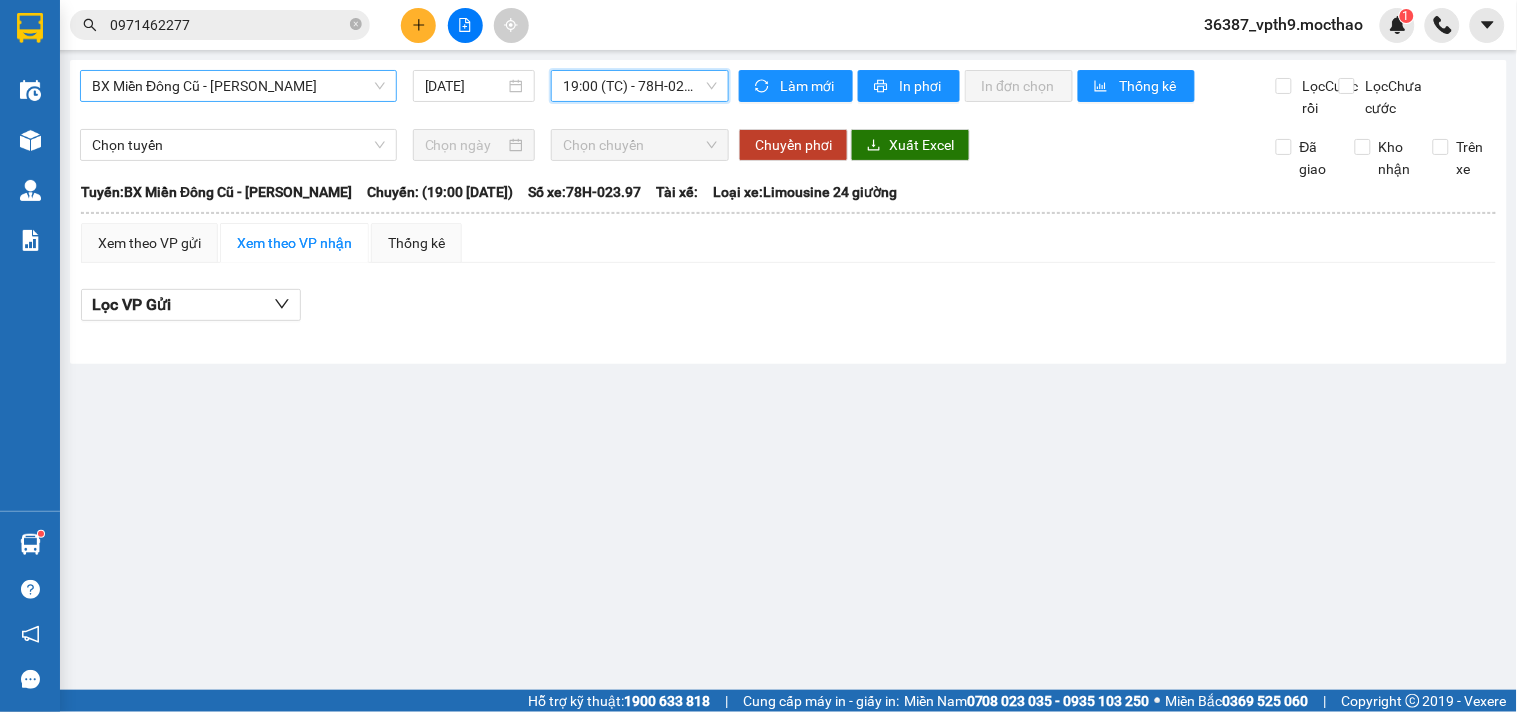 click on "19:00   (TC)   - 78H-023.97" at bounding box center [640, 86] 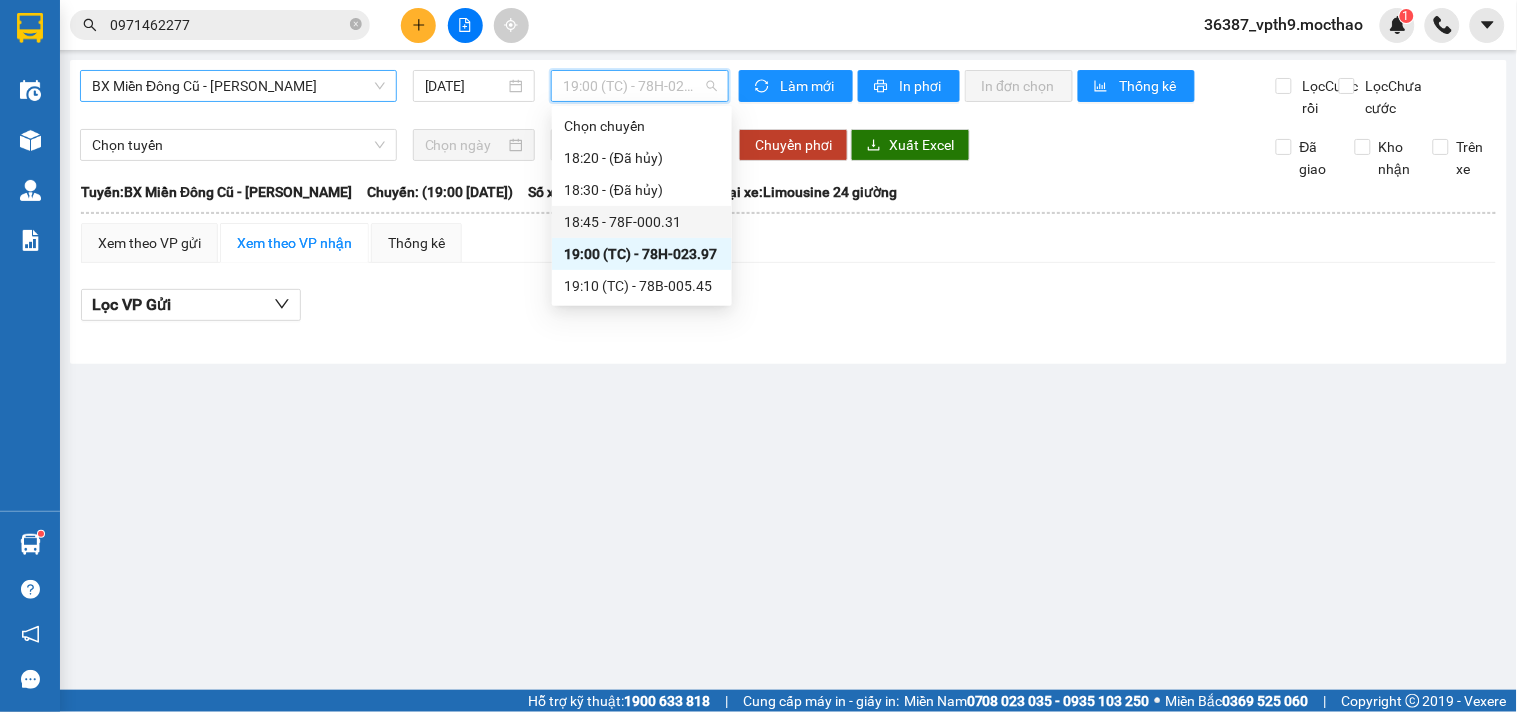 click on "18:45     - 78F-000.31" at bounding box center (642, 222) 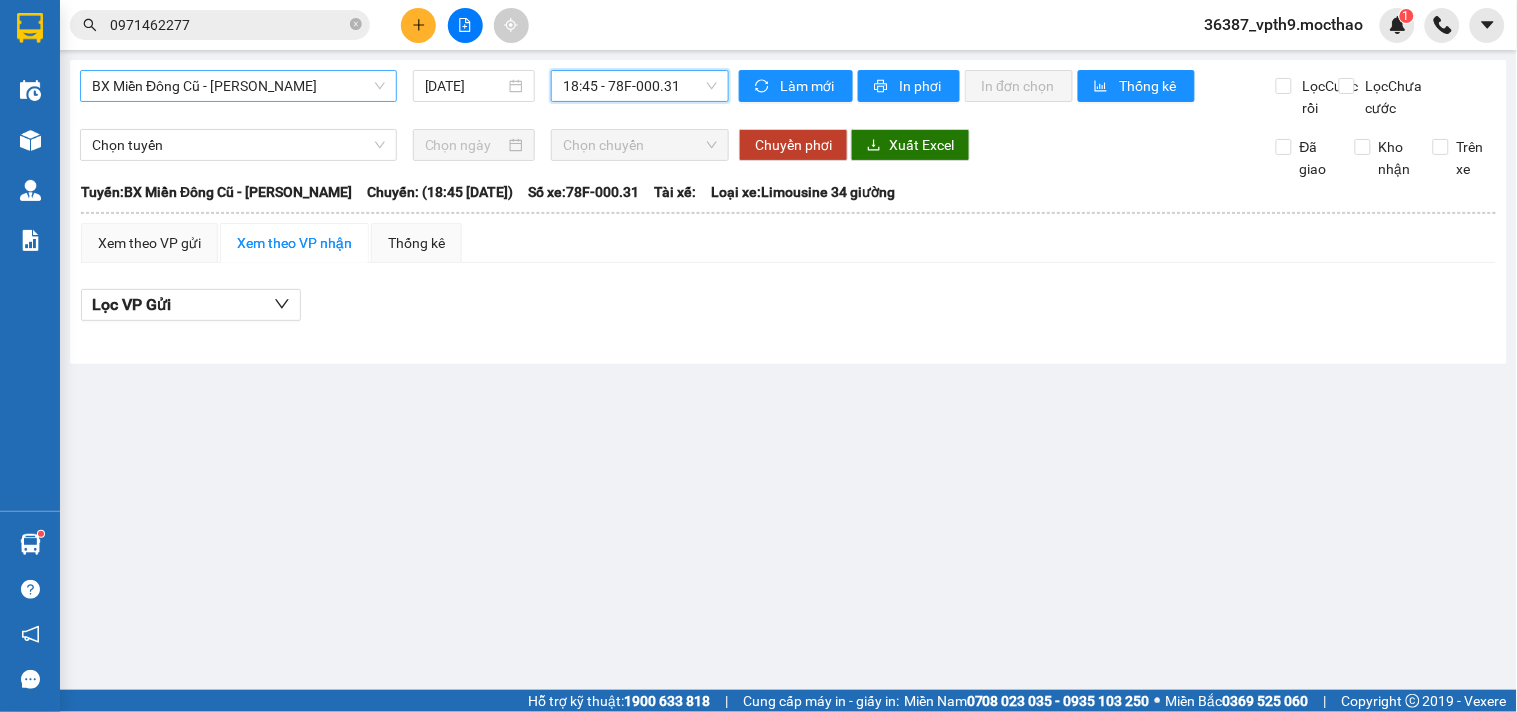 click on "18:45     - 78F-000.31" at bounding box center [640, 86] 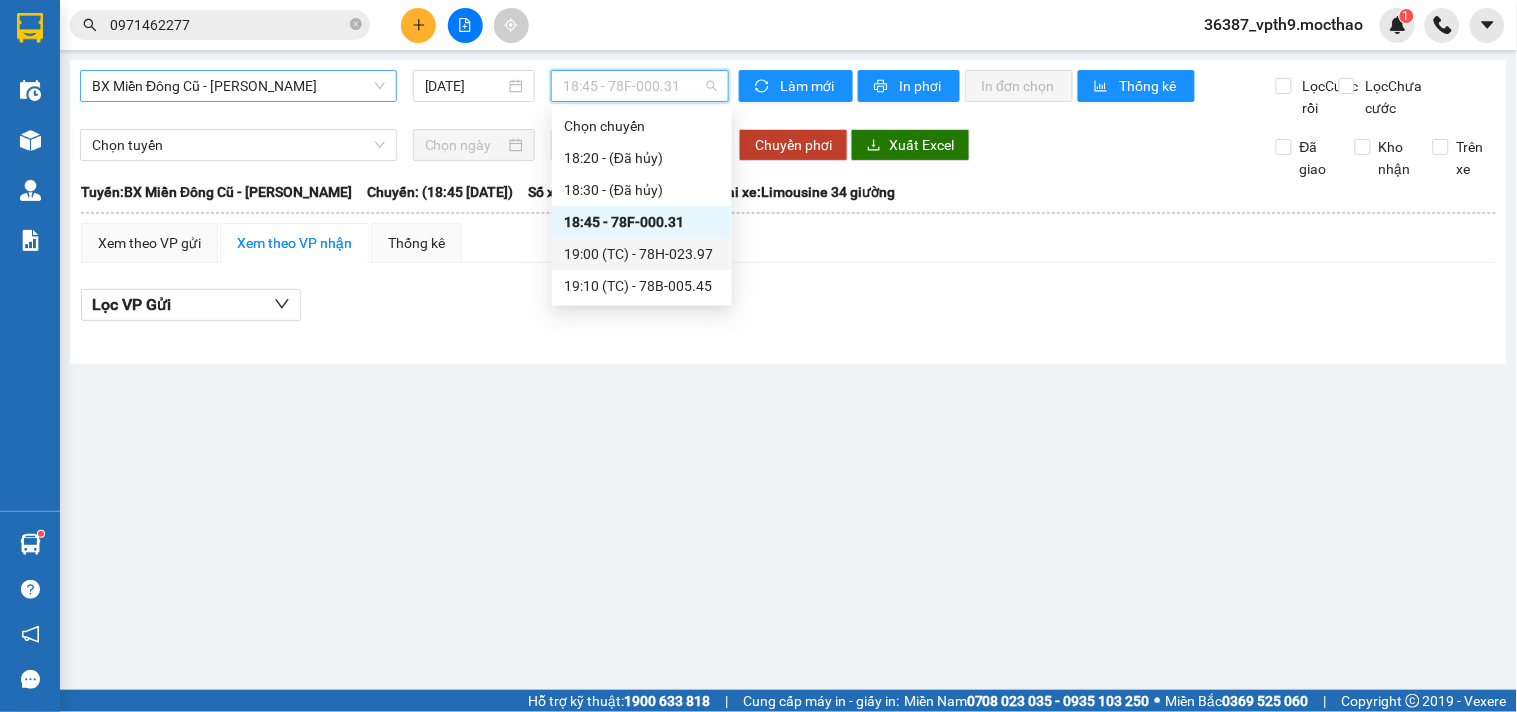 click on "19:00   (TC)   - 78H-023.97" at bounding box center (642, 254) 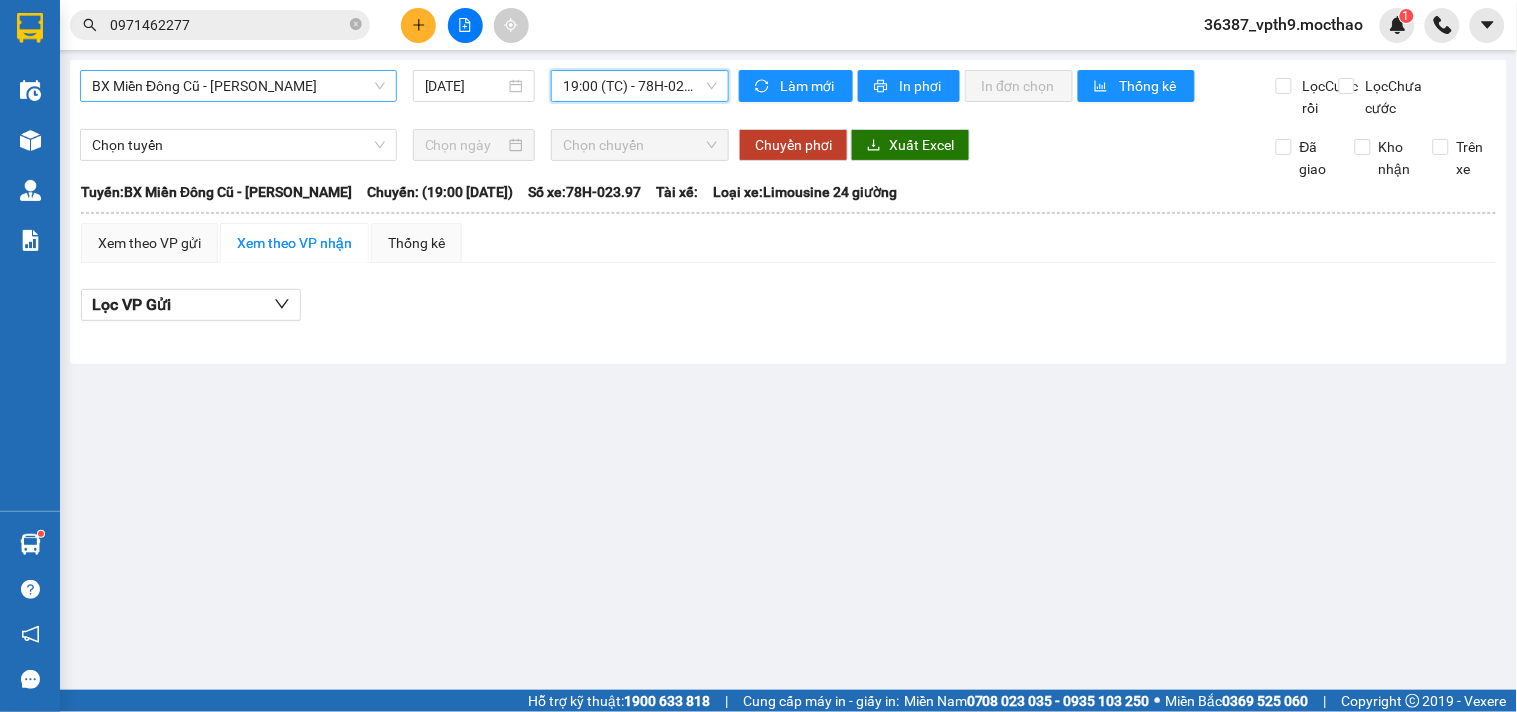 click on "19:00   (TC)   - 78H-023.97" at bounding box center [640, 86] 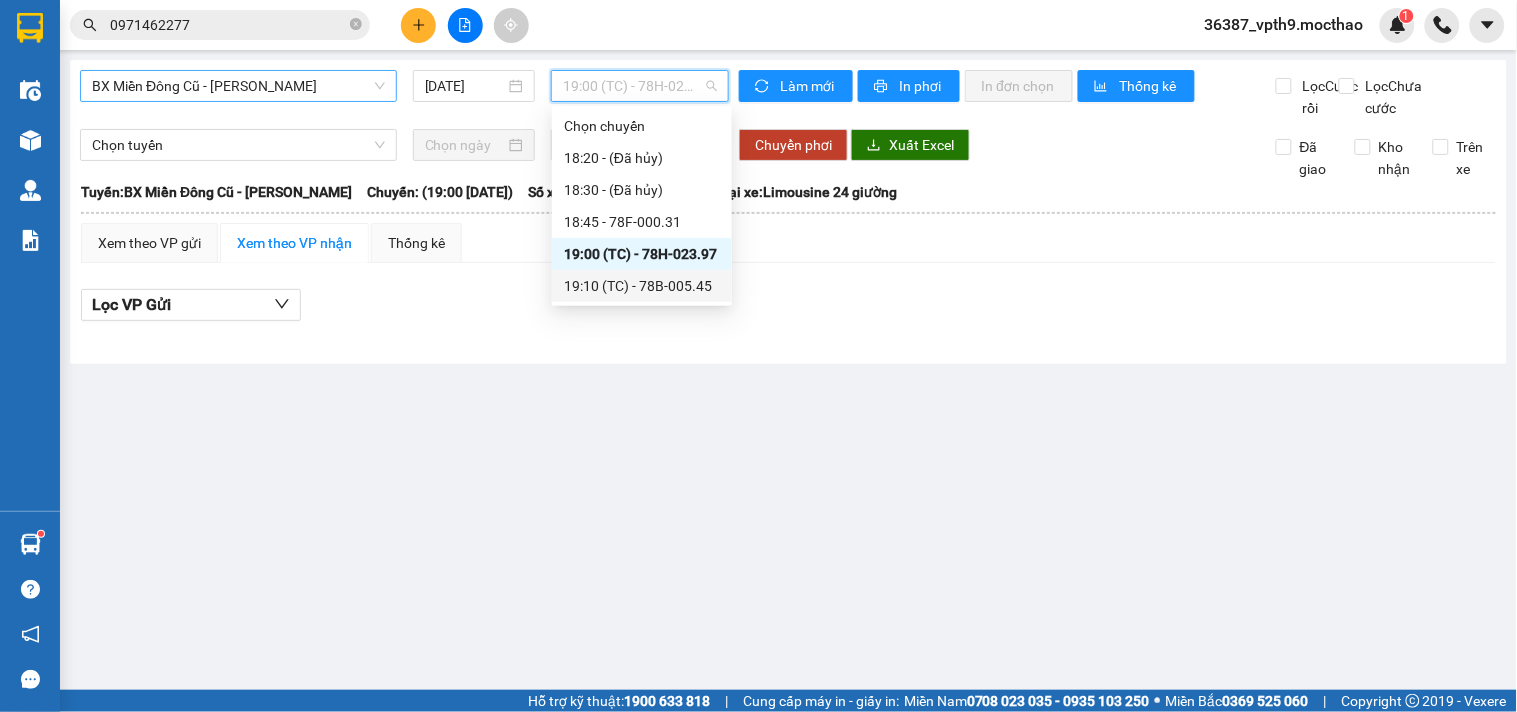 click on "19:10   (TC)   - 78B-005.45" at bounding box center (642, 286) 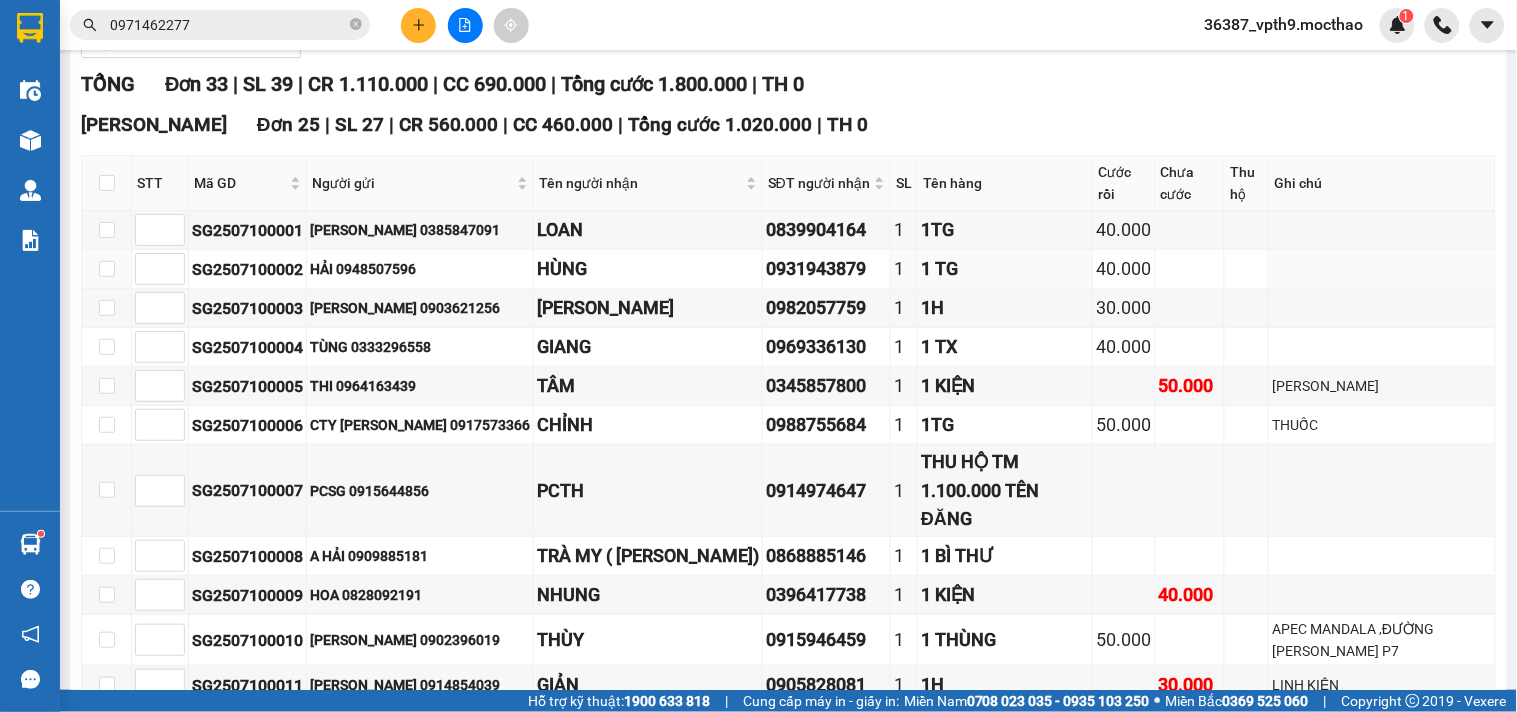 scroll, scrollTop: 0, scrollLeft: 0, axis: both 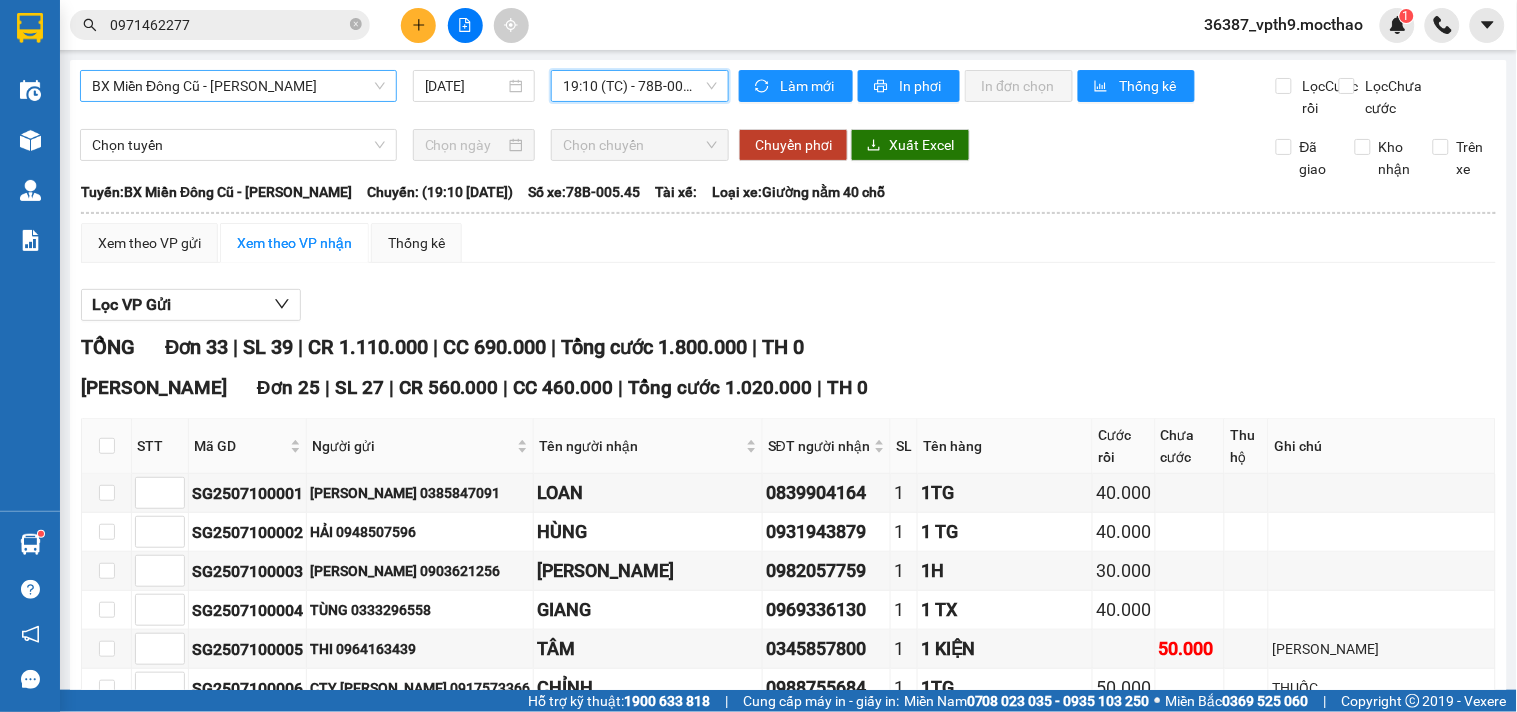 click on "BX Miền Đông Cũ - [PERSON_NAME] [DATE] 19:10 19:10   (TC)   - 78B-005.45" at bounding box center [404, 94] 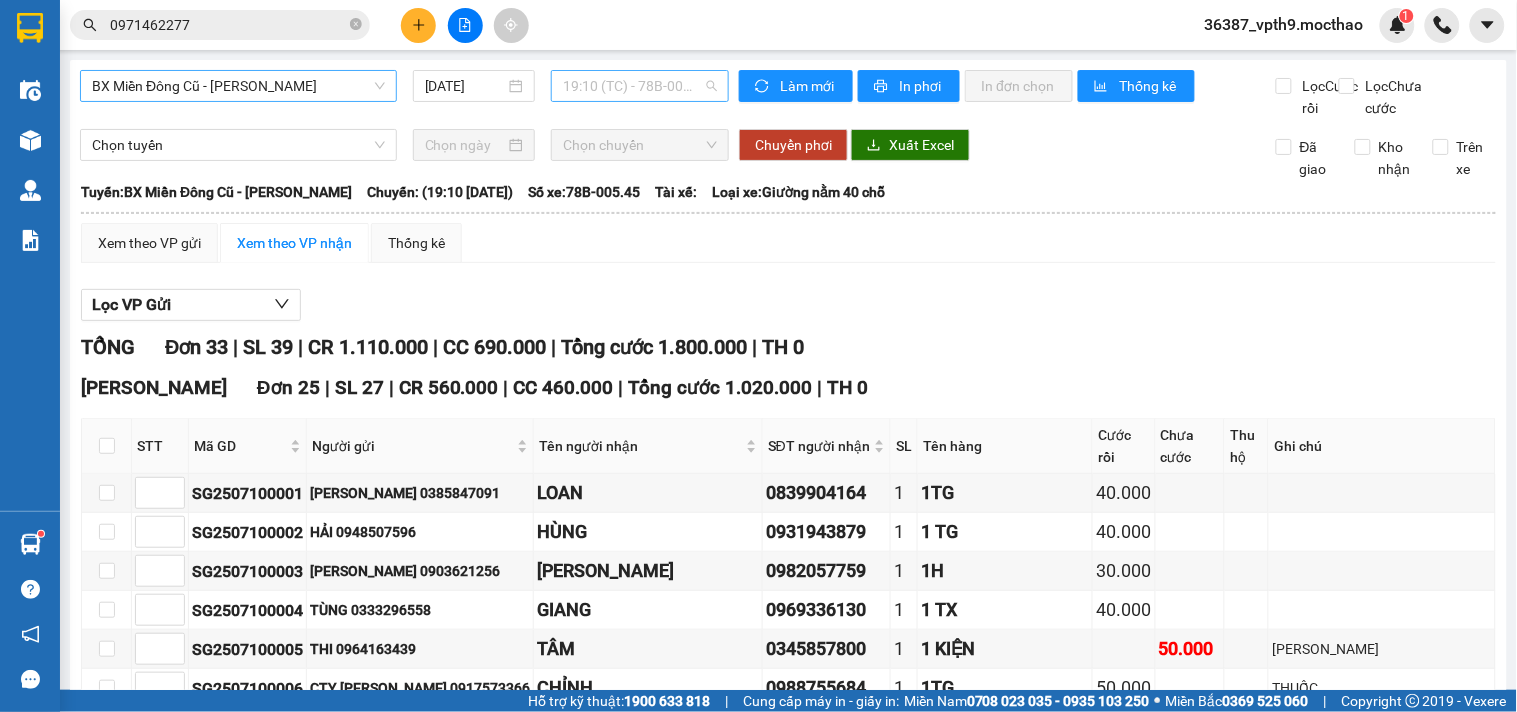 click on "19:10   (TC)   - 78B-005.45" at bounding box center [640, 86] 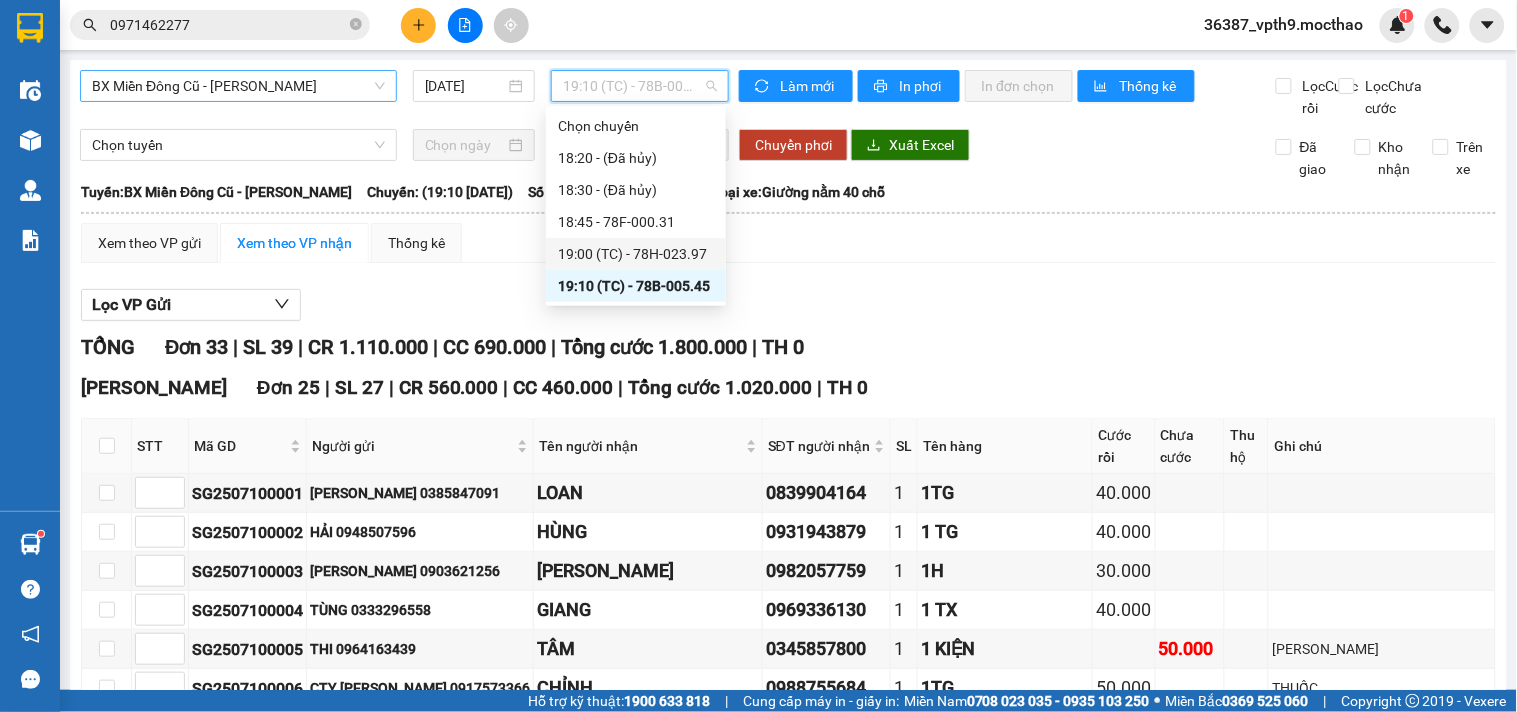 click on "19:00   (TC)   - 78H-023.97" at bounding box center [636, 254] 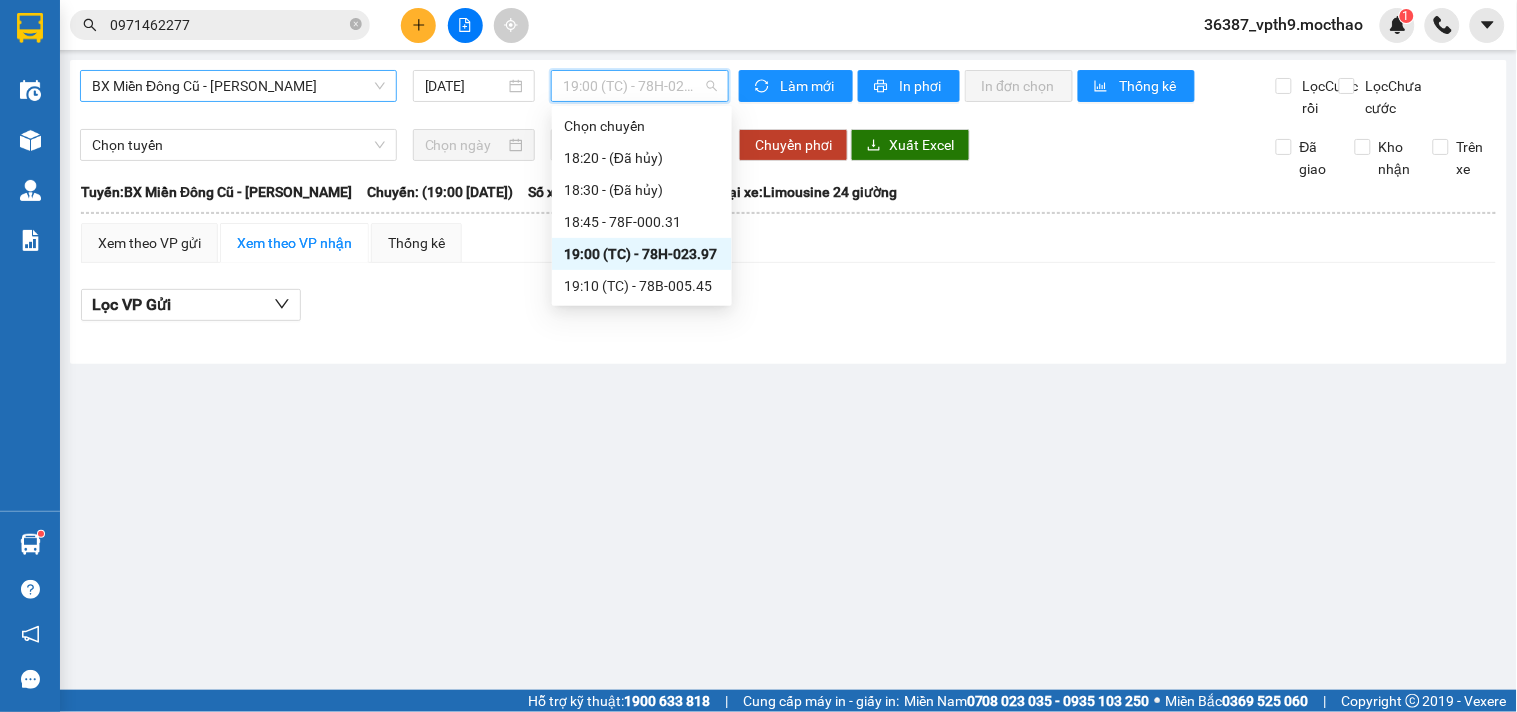 drag, startPoint x: 648, startPoint y: 93, endPoint x: 647, endPoint y: 131, distance: 38.013157 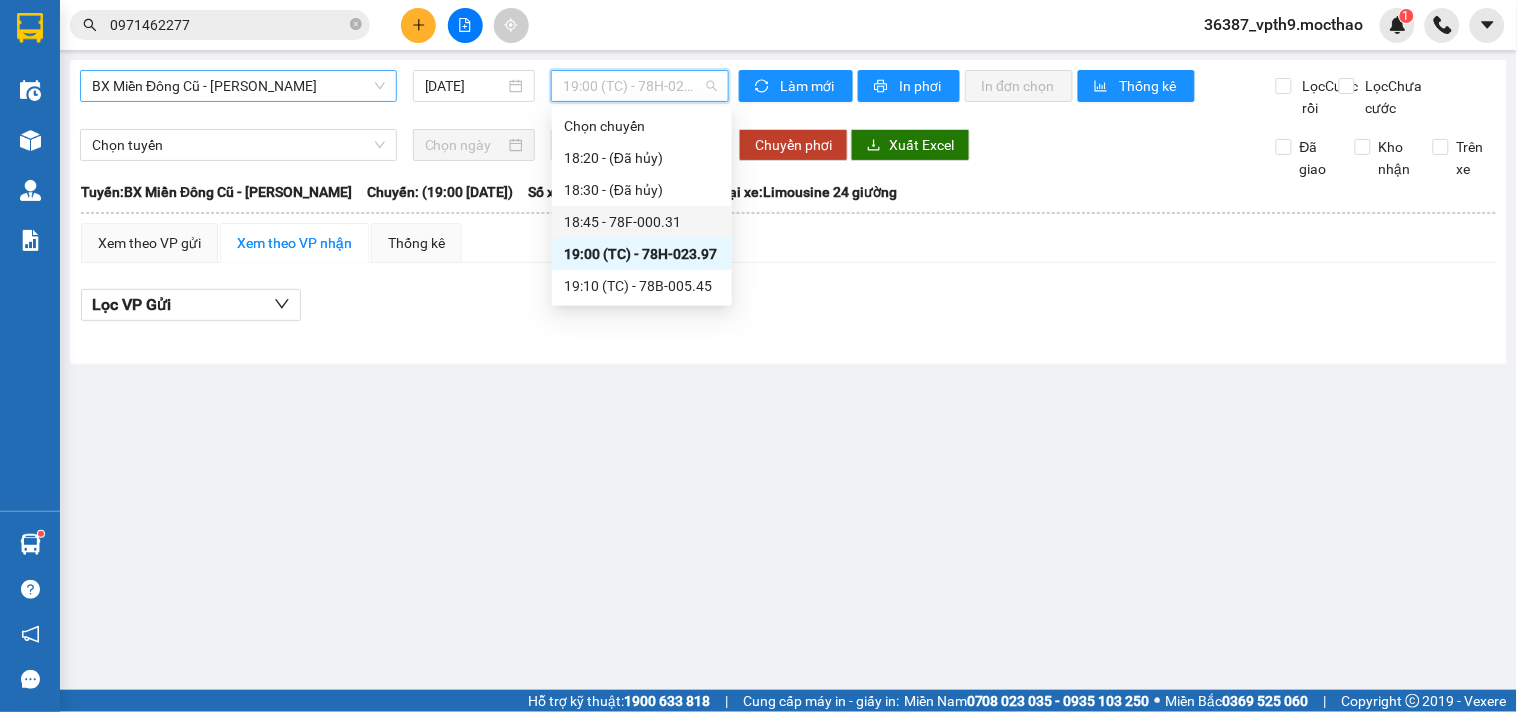 click on "18:45     - 78F-000.31" at bounding box center [642, 222] 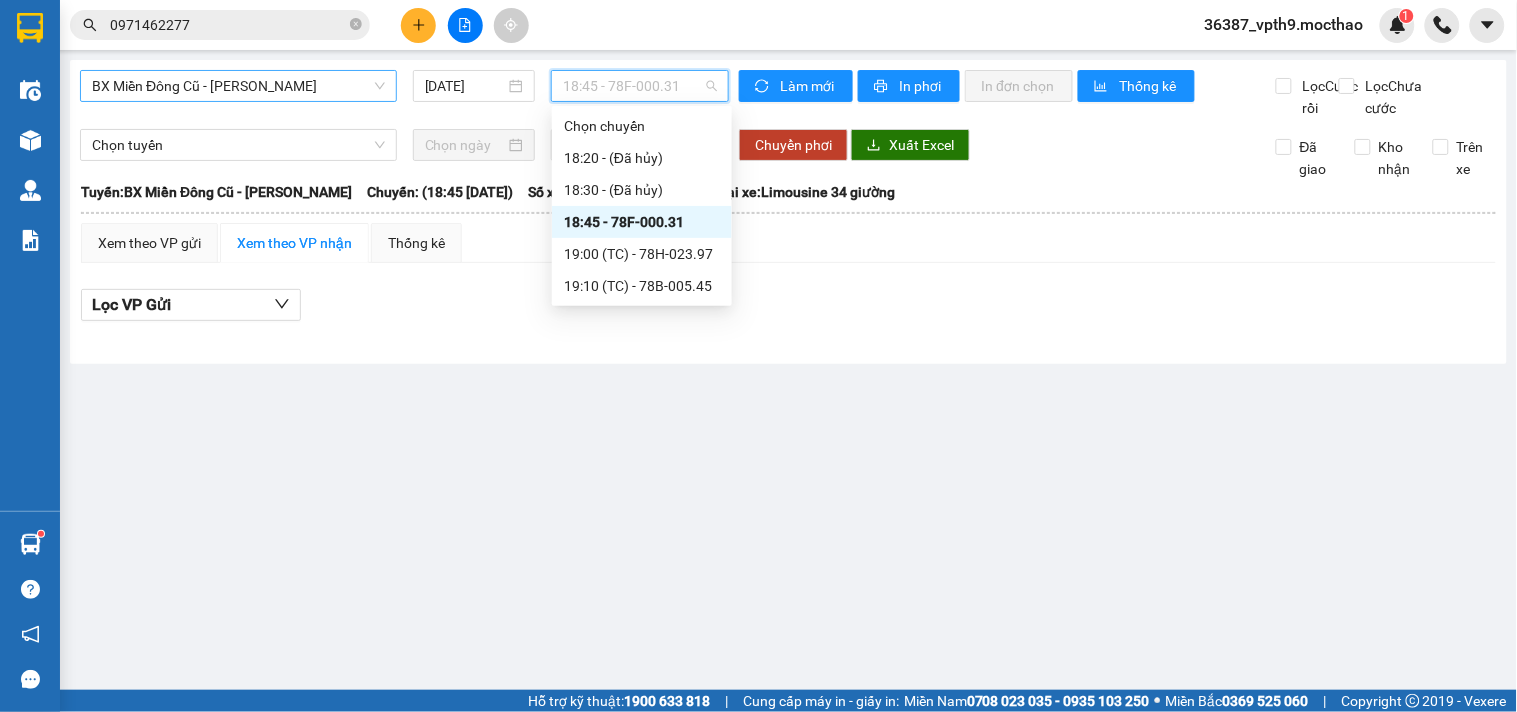 click on "18:45     - 78F-000.31" at bounding box center (640, 86) 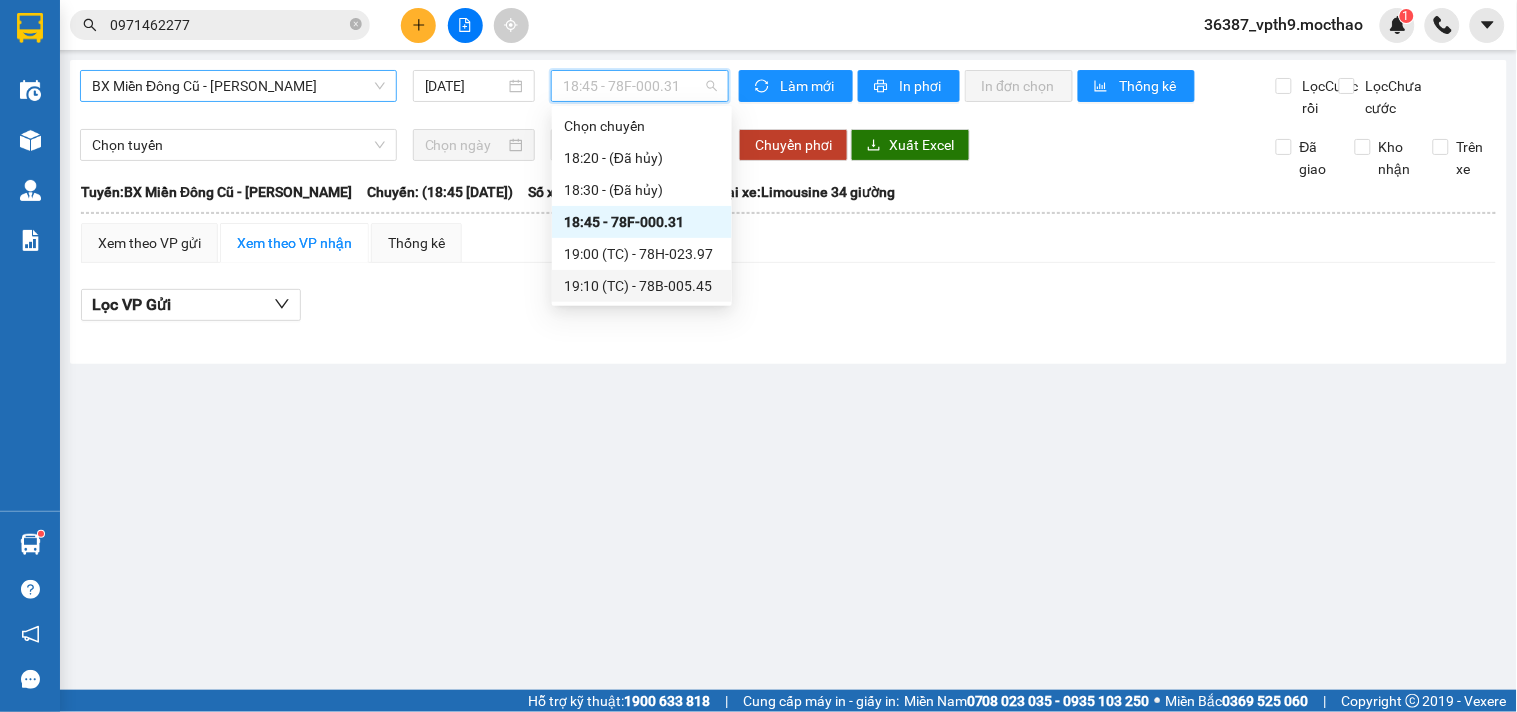 click on "19:10   (TC)   - 78B-005.45" at bounding box center (642, 286) 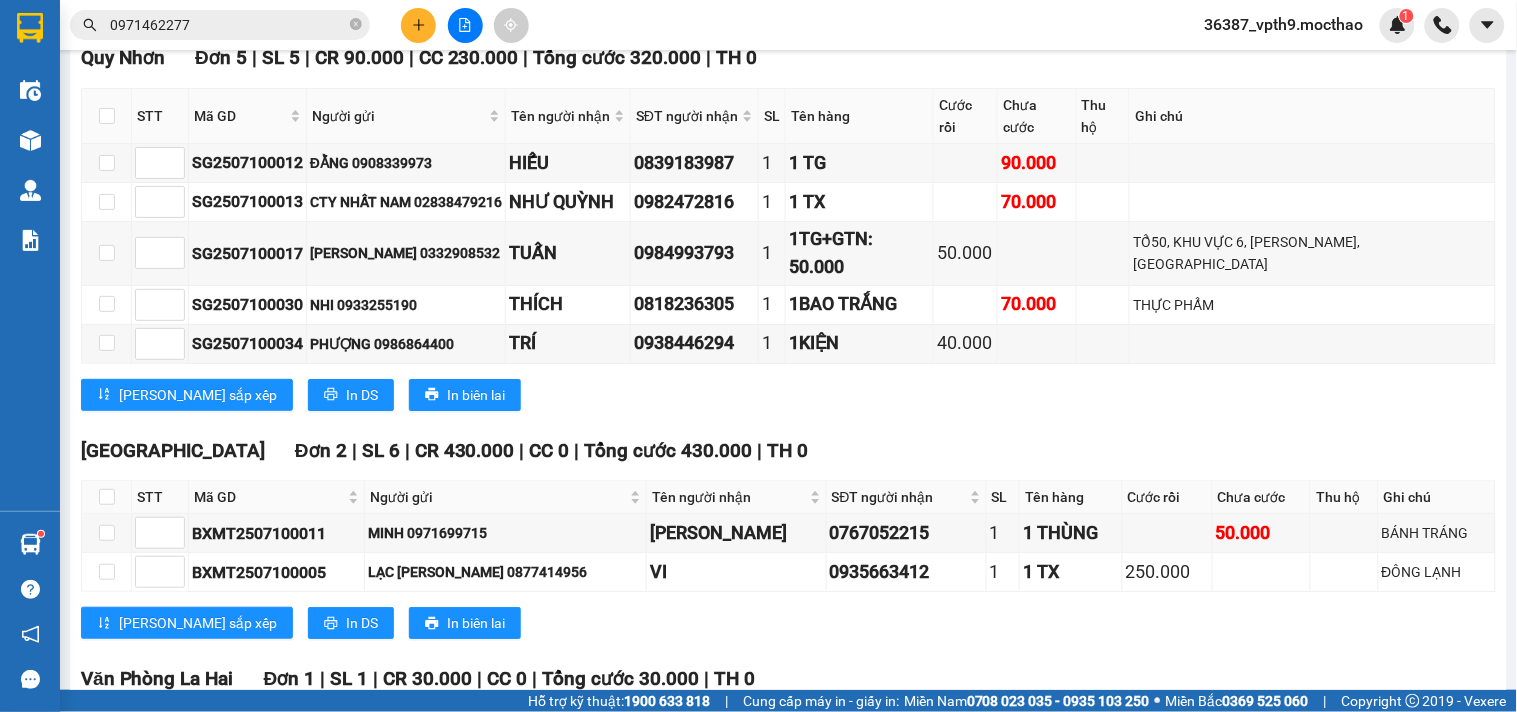scroll, scrollTop: 1666, scrollLeft: 0, axis: vertical 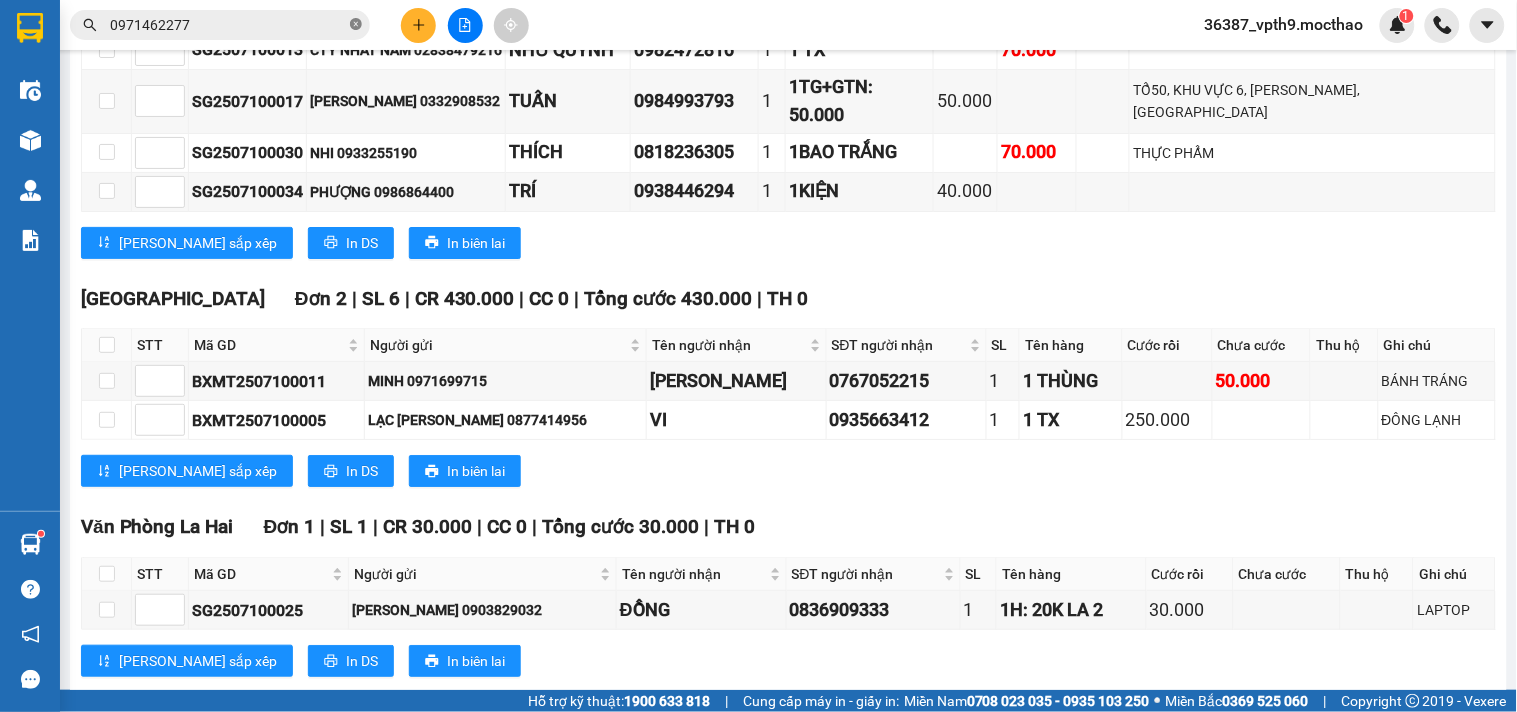 click 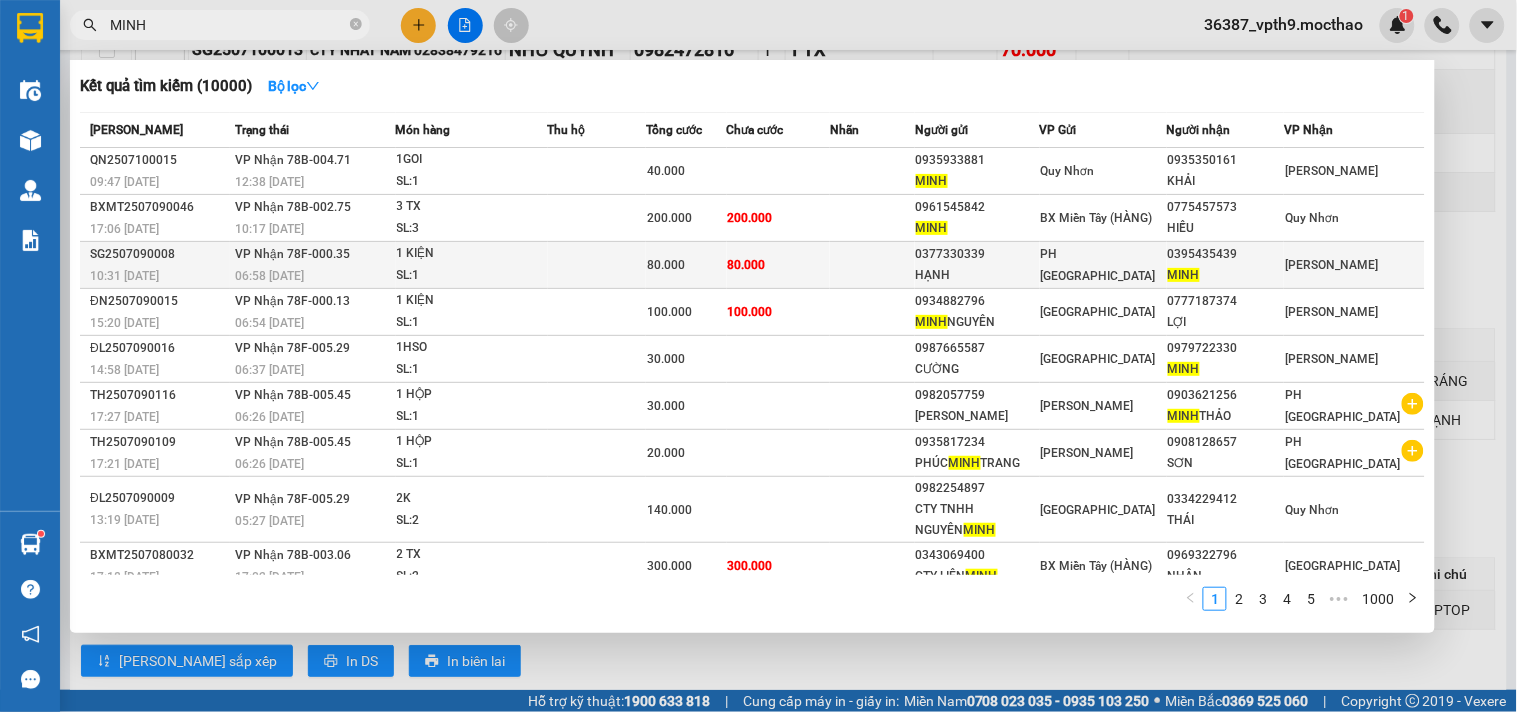 type on "MINH" 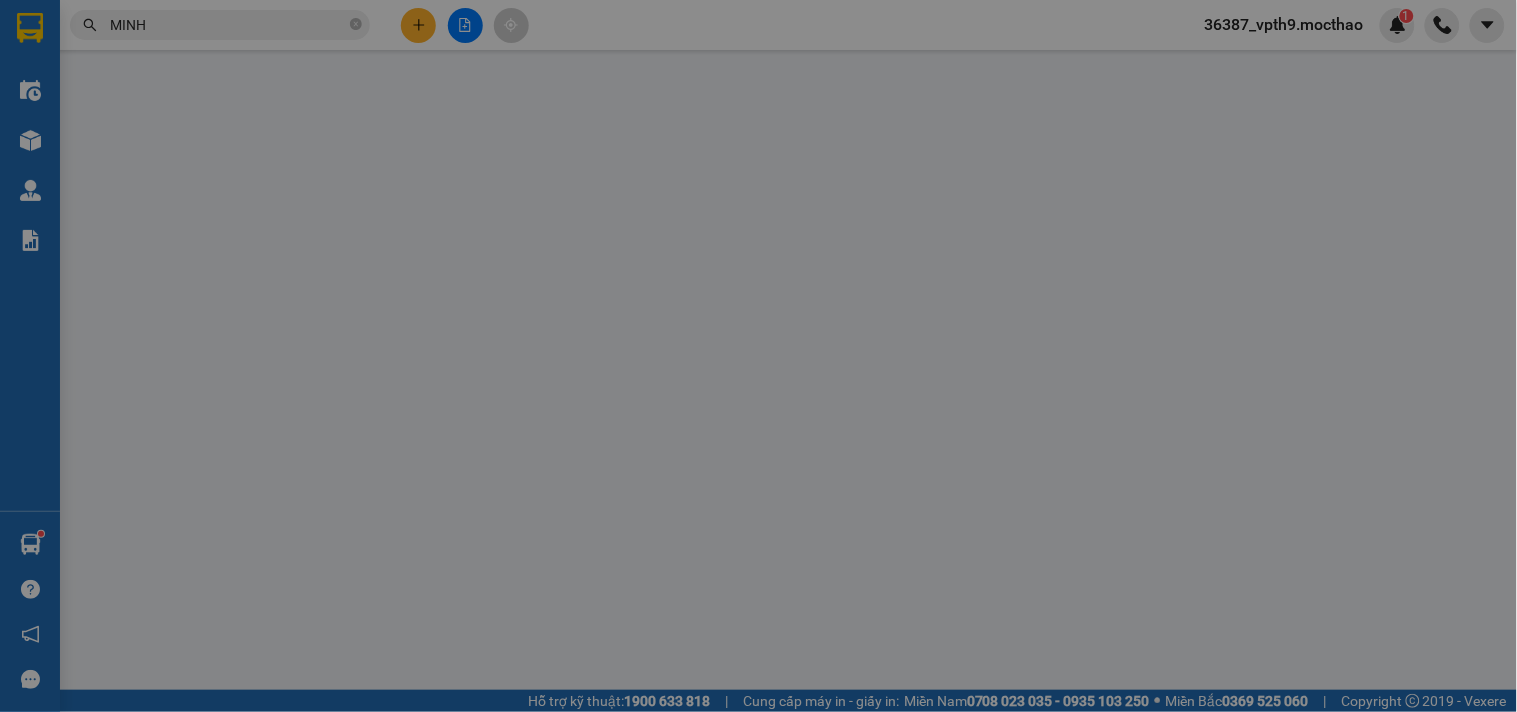 scroll, scrollTop: 0, scrollLeft: 0, axis: both 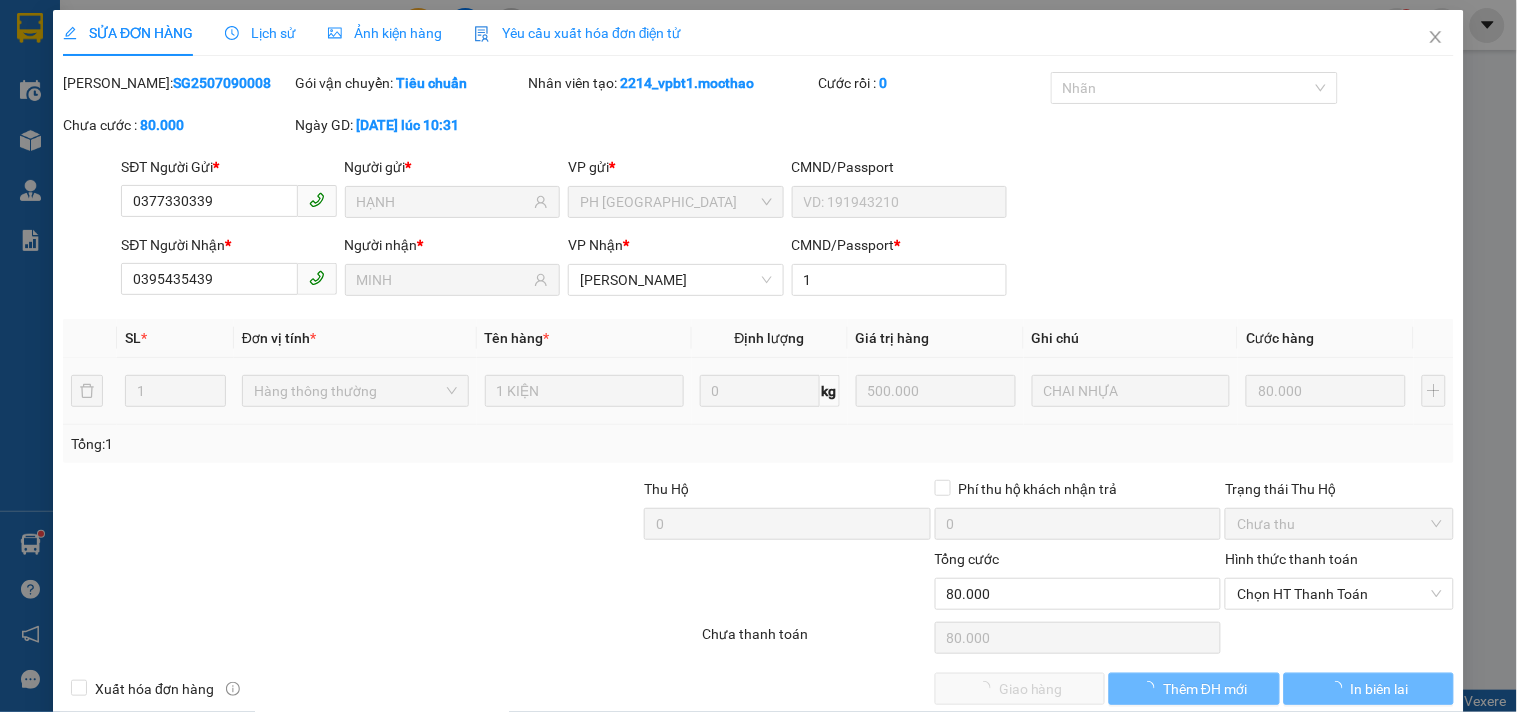 type on "0377330339" 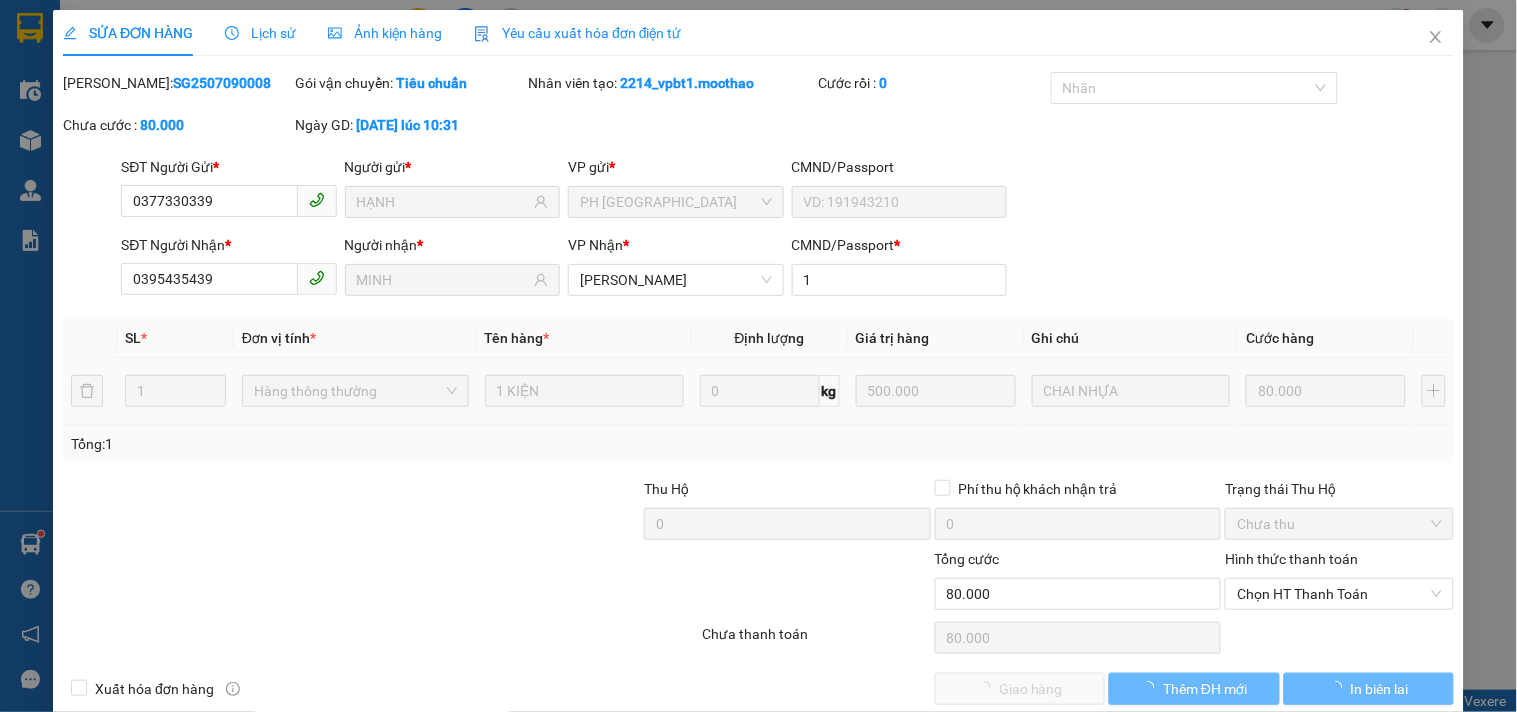 type on "HẠNH" 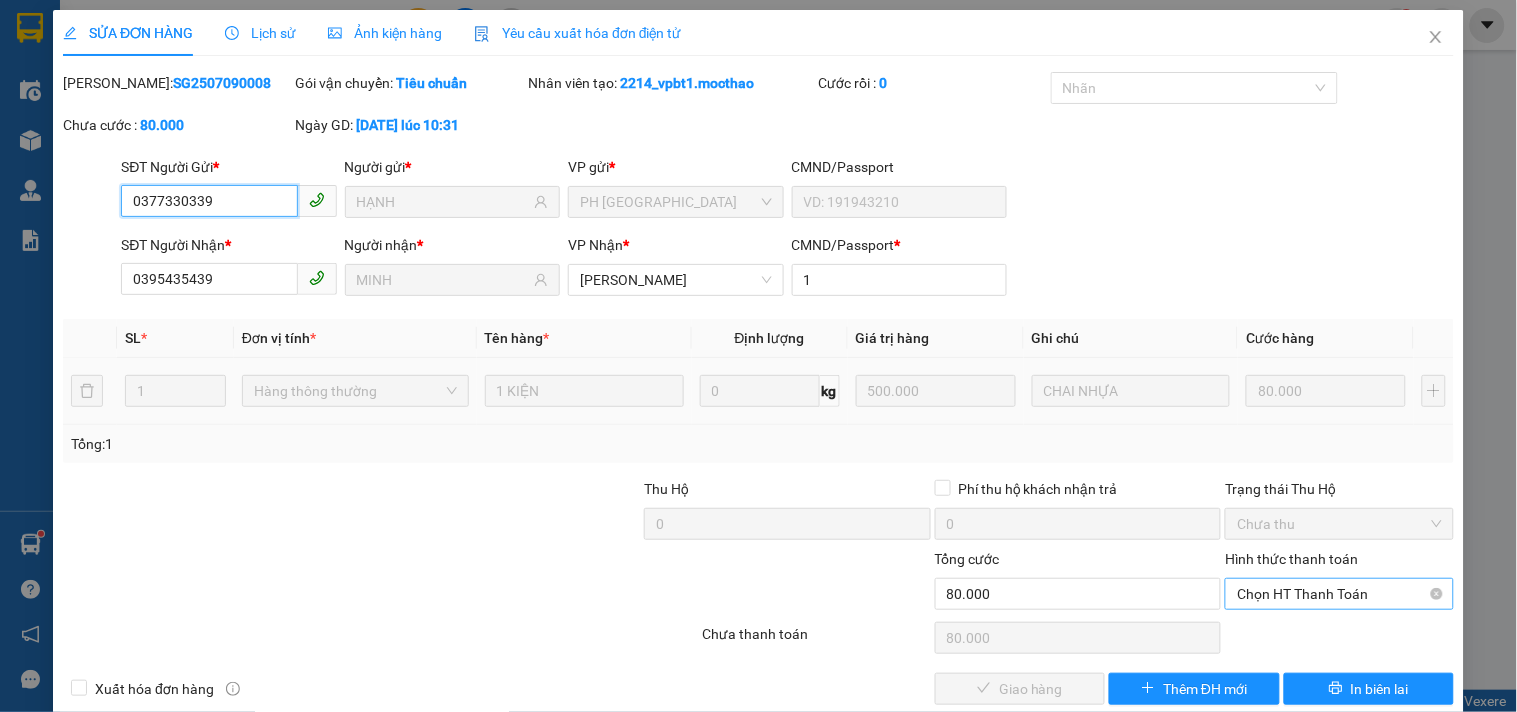click on "Chọn HT Thanh Toán" at bounding box center (1339, 594) 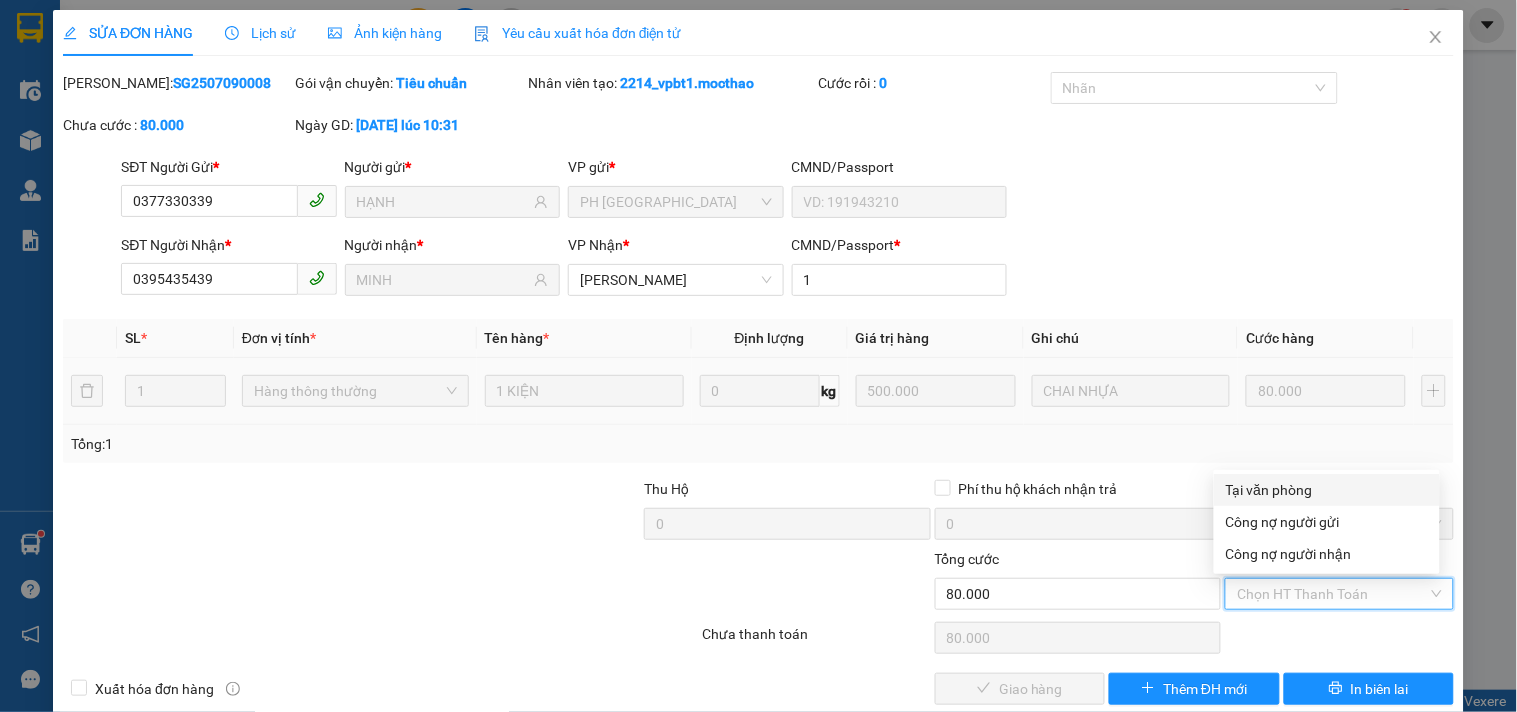 click on "Tại văn phòng" at bounding box center [1327, 490] 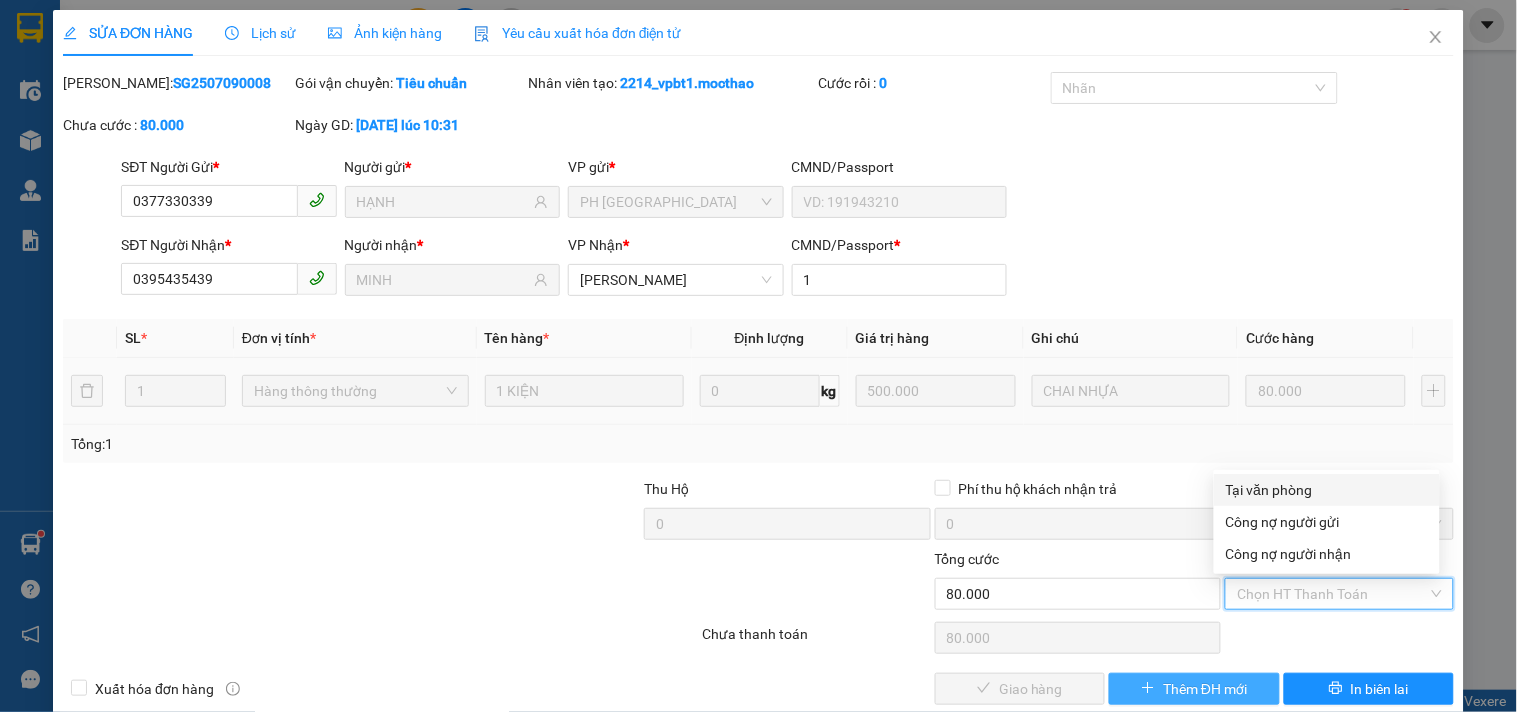 type on "0" 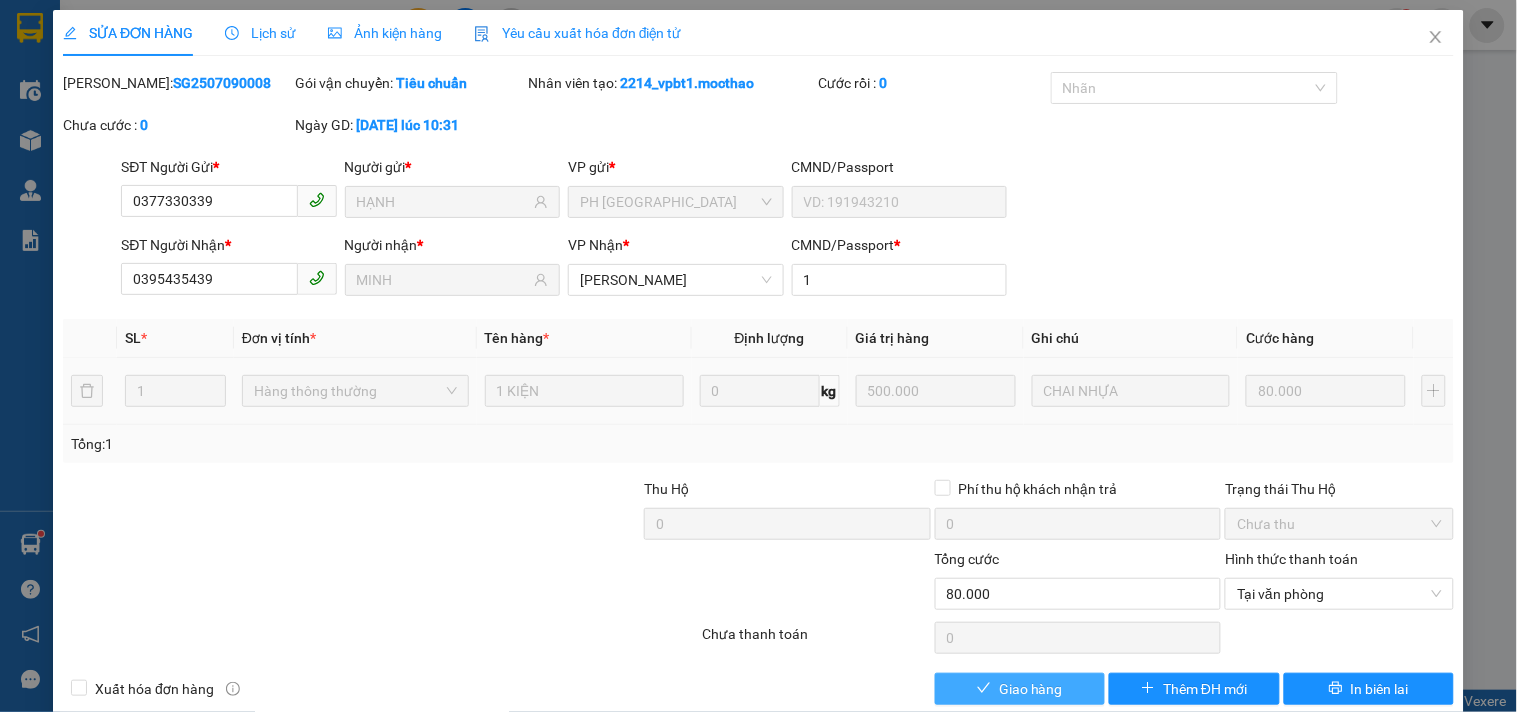 click on "Giao hàng" at bounding box center (1031, 689) 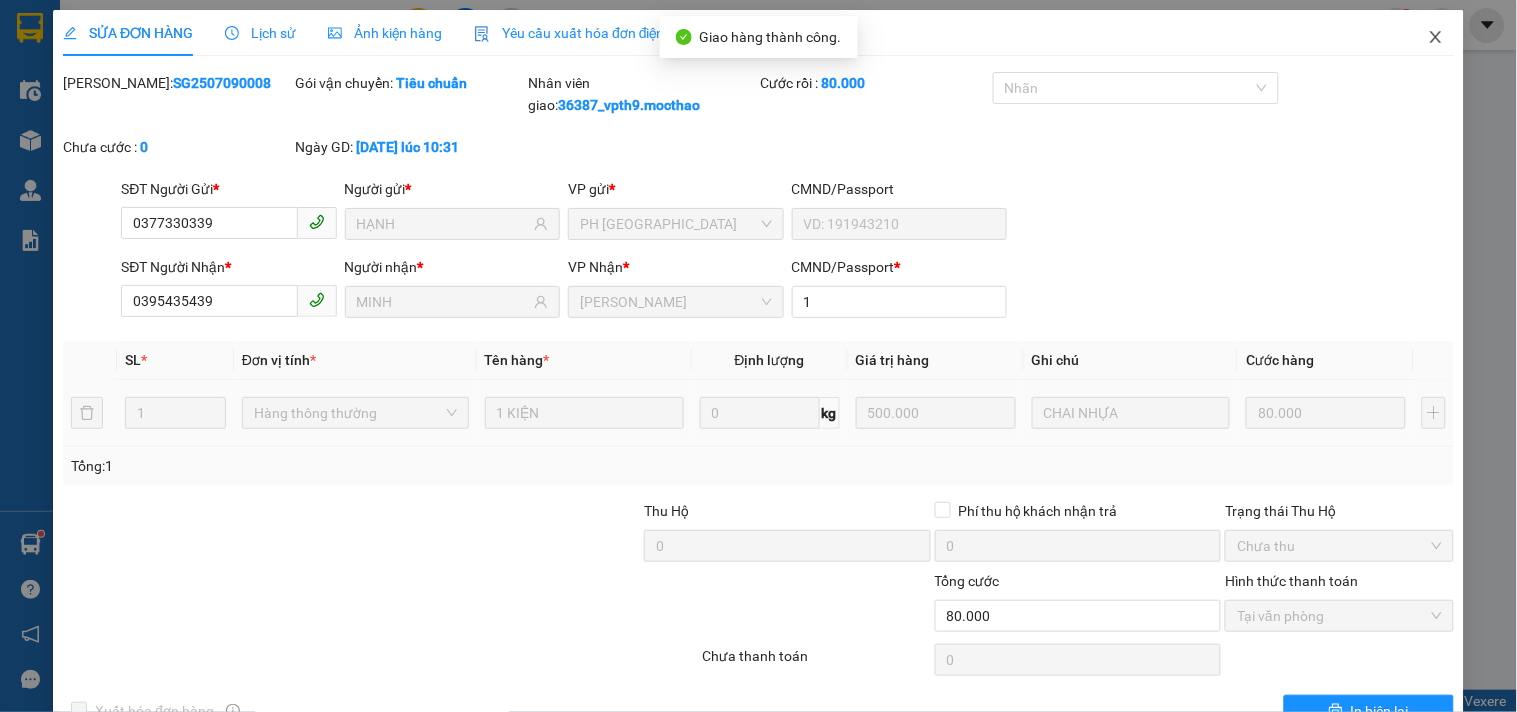 click 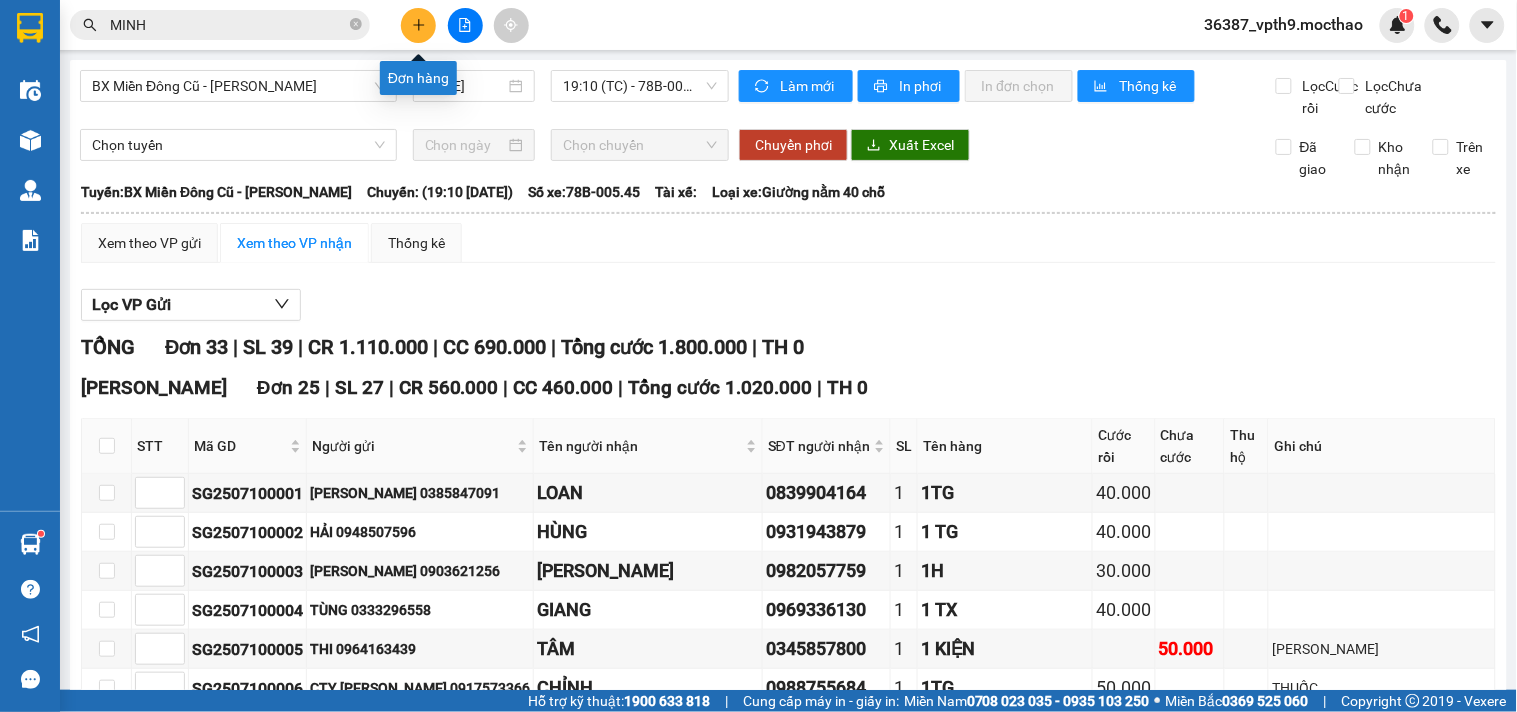 click 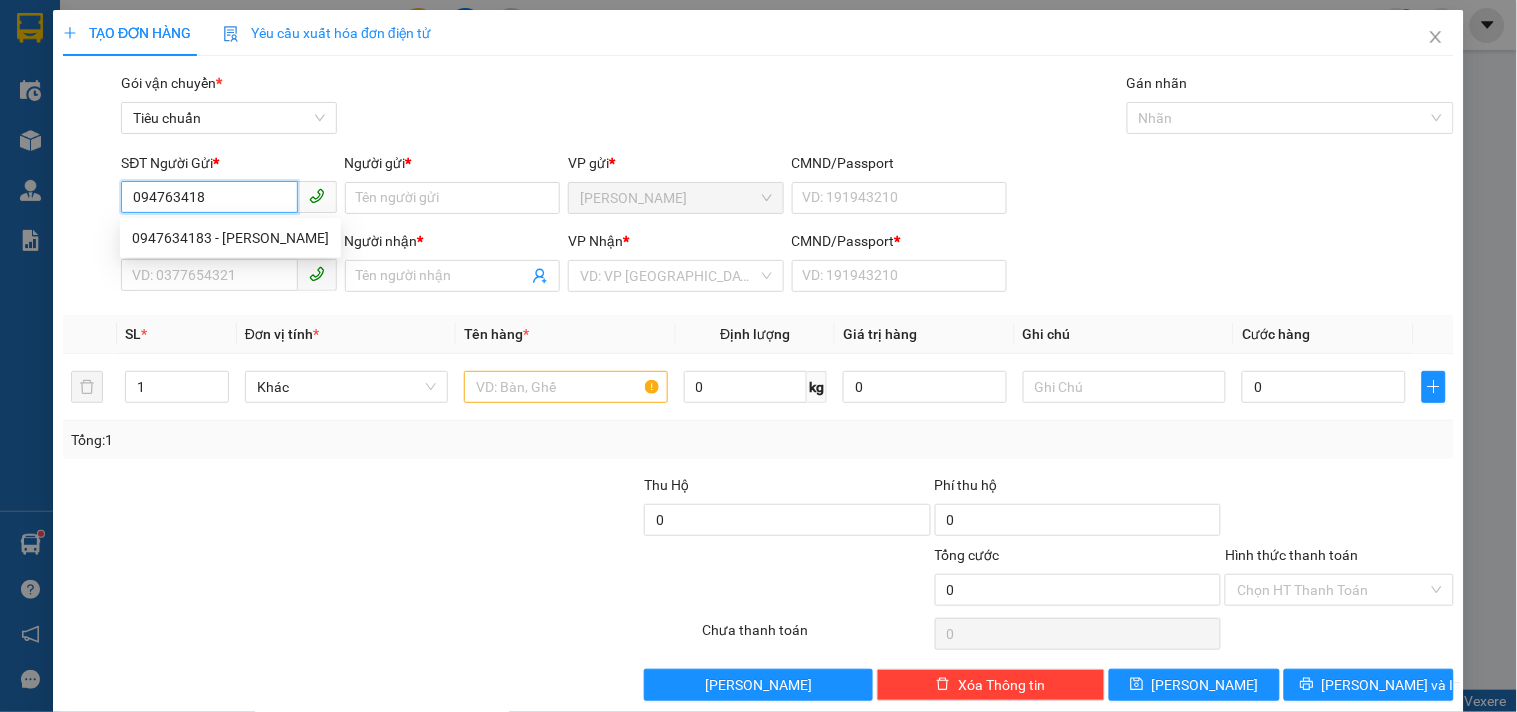 type on "0947634183" 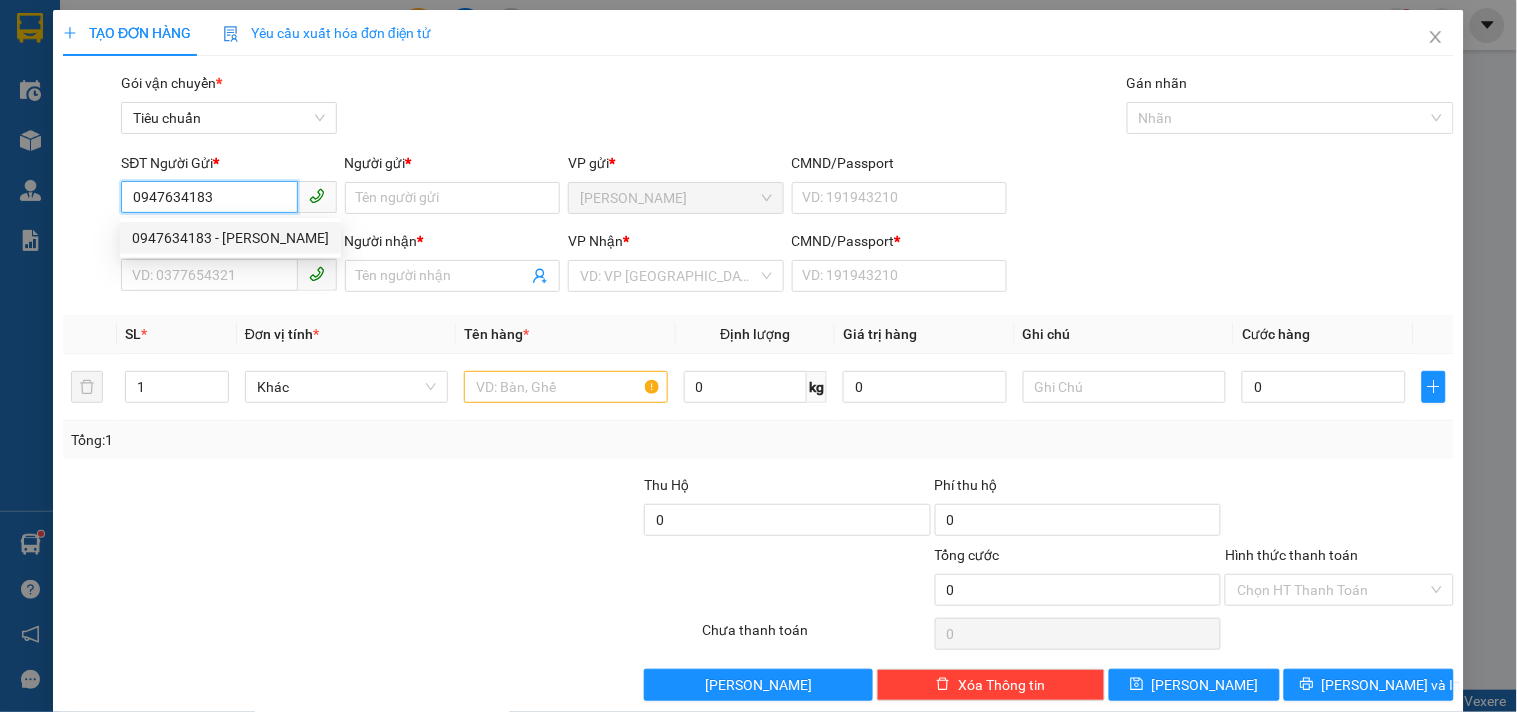 click on "0947634183 - [PERSON_NAME]" at bounding box center (230, 238) 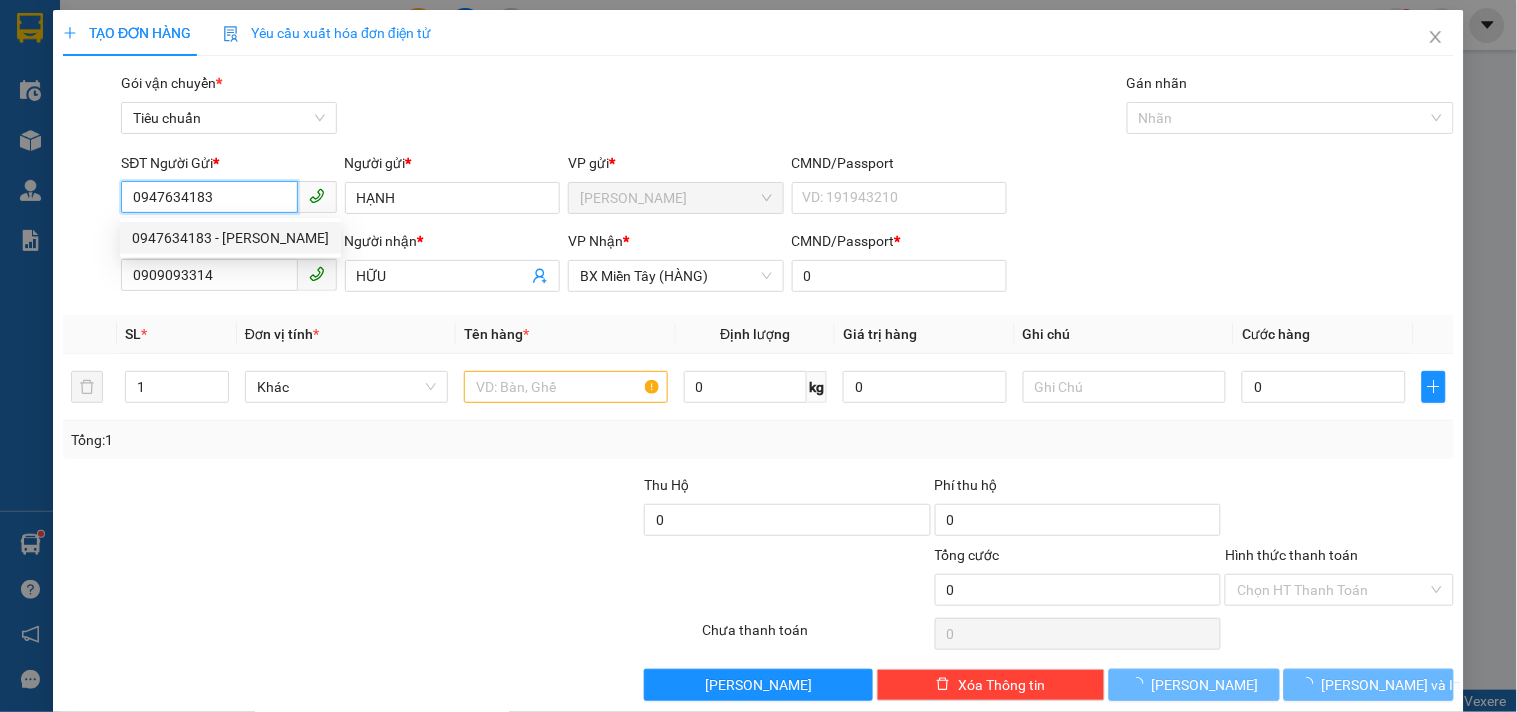 type on "80.000" 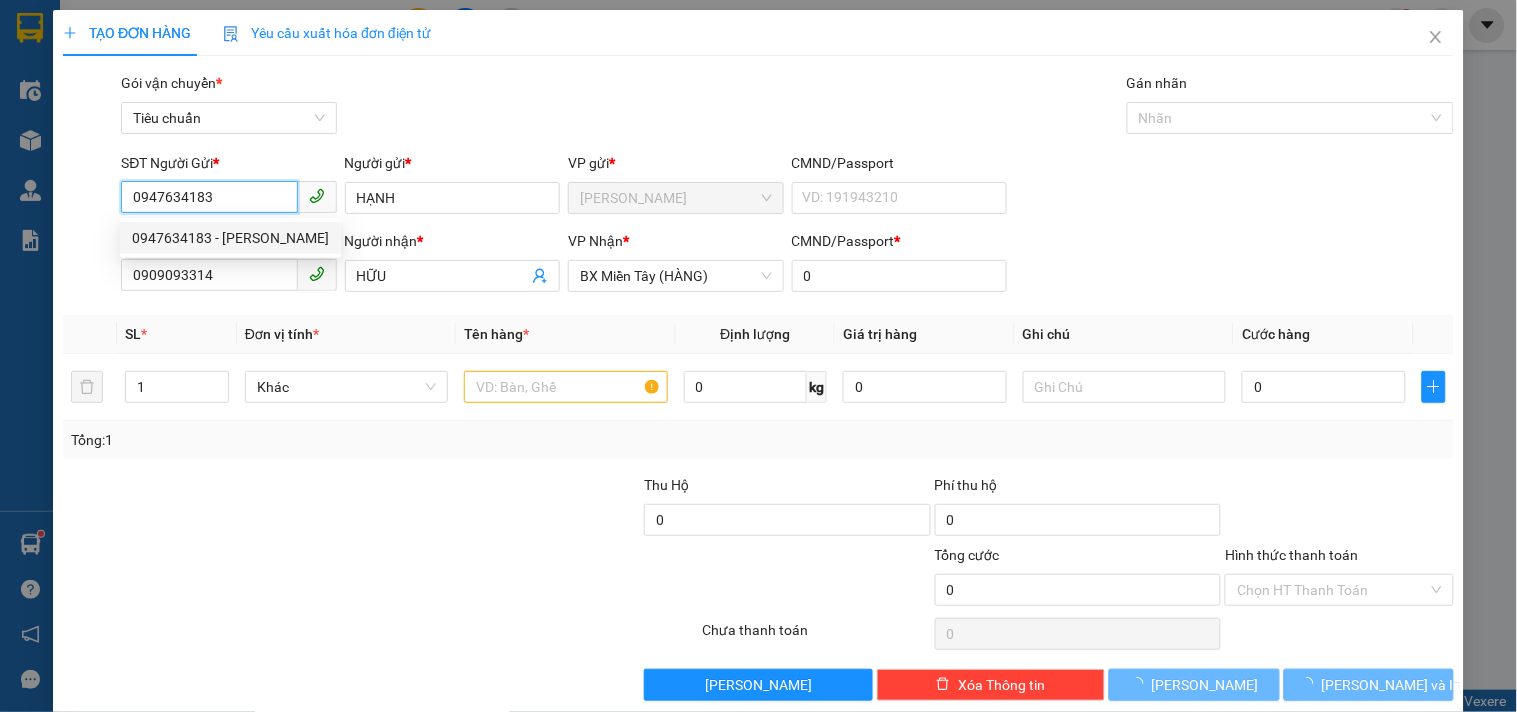 type on "80.000" 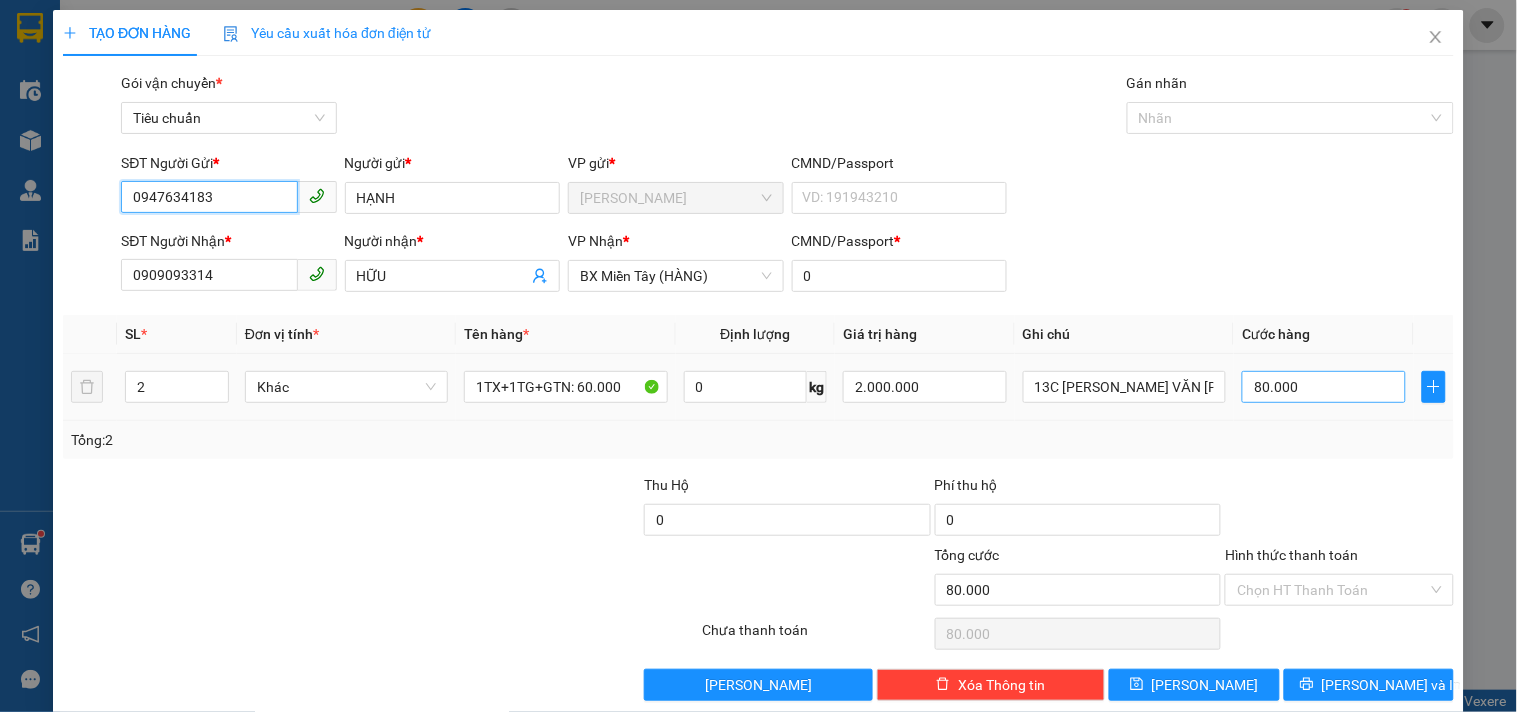 type on "0947634183" 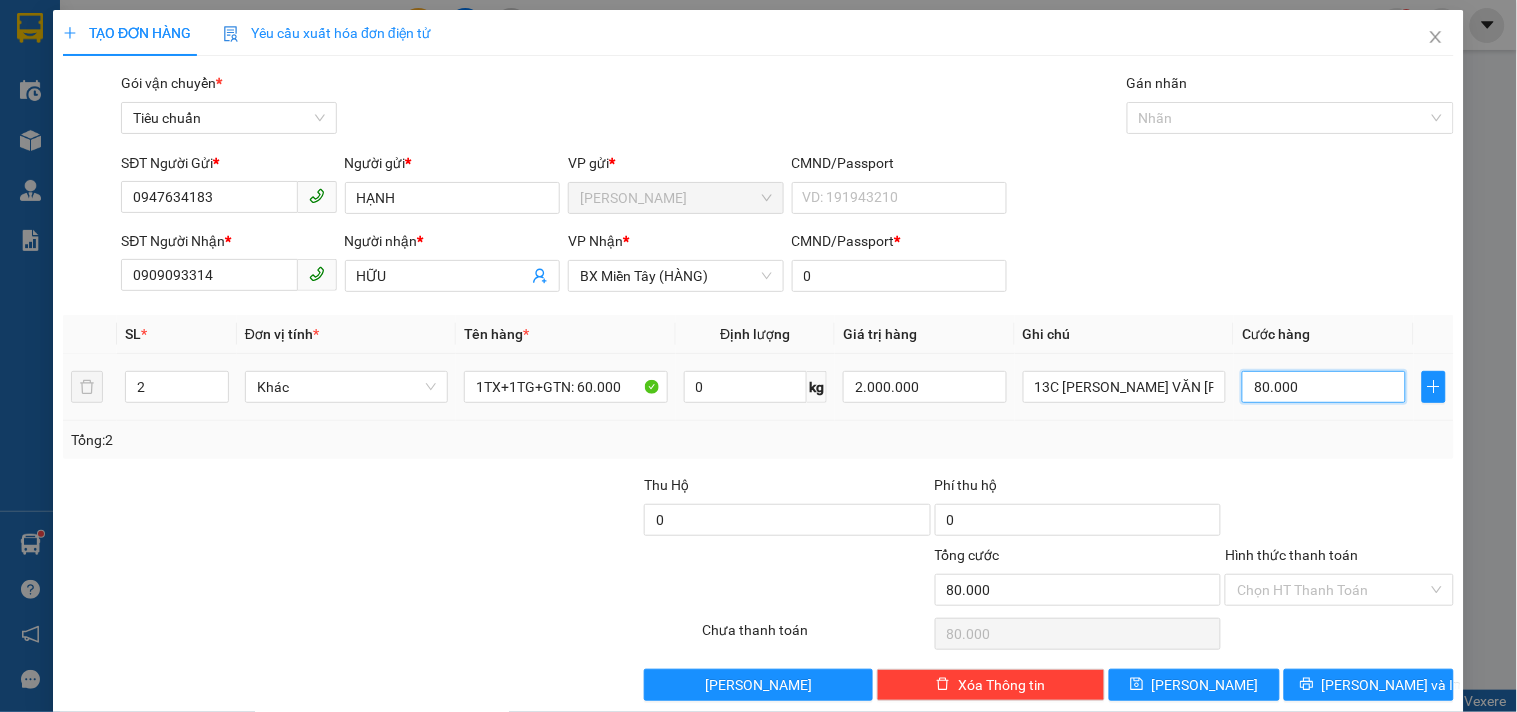 click on "80.000" at bounding box center [1324, 387] 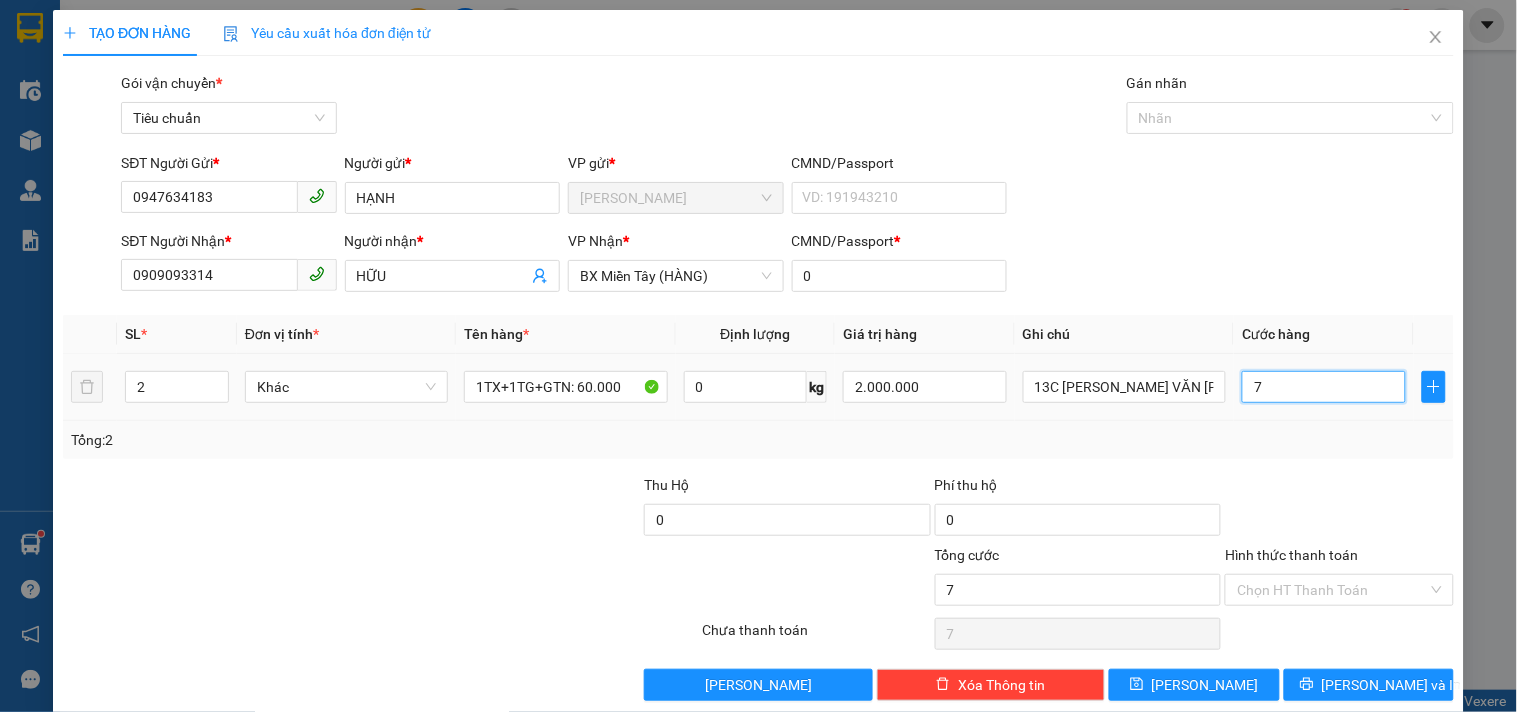 type on "70" 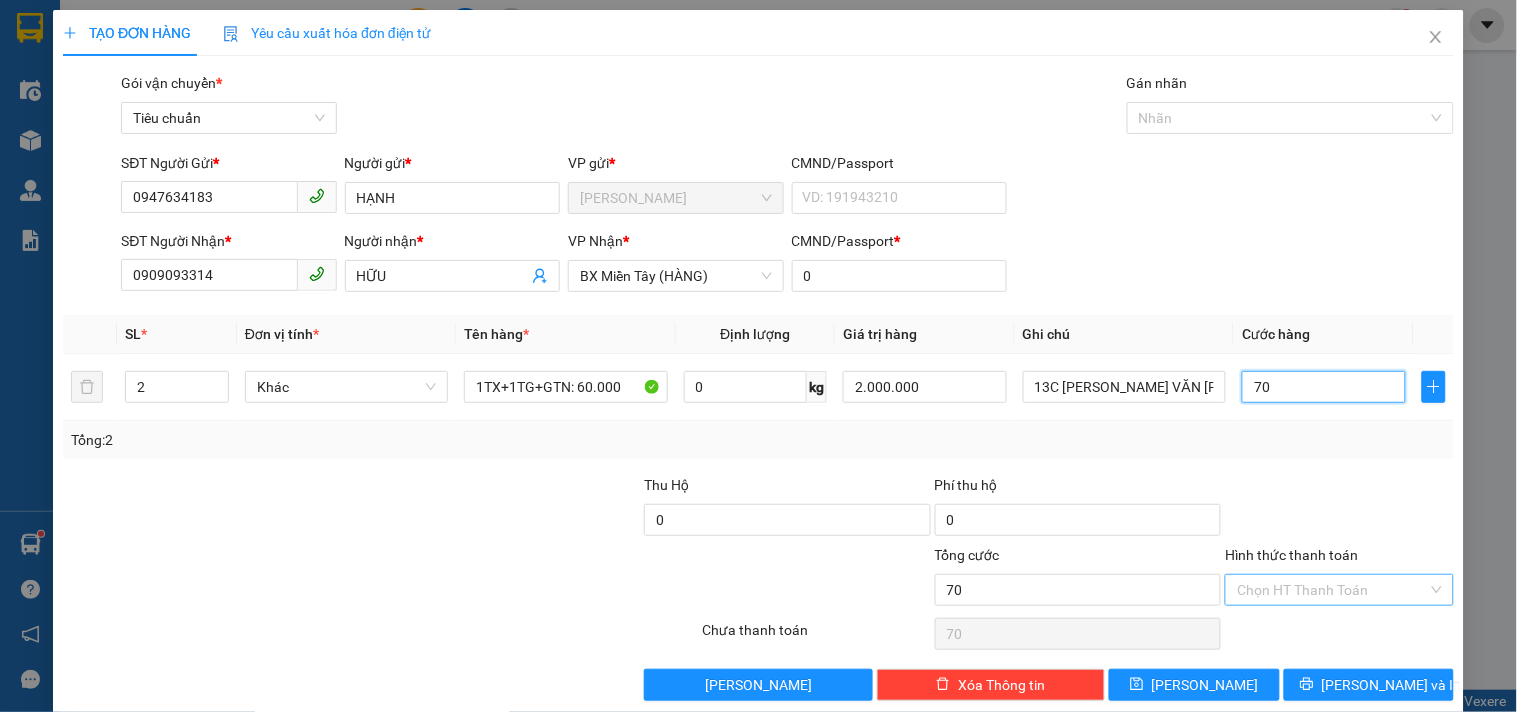 type on "70" 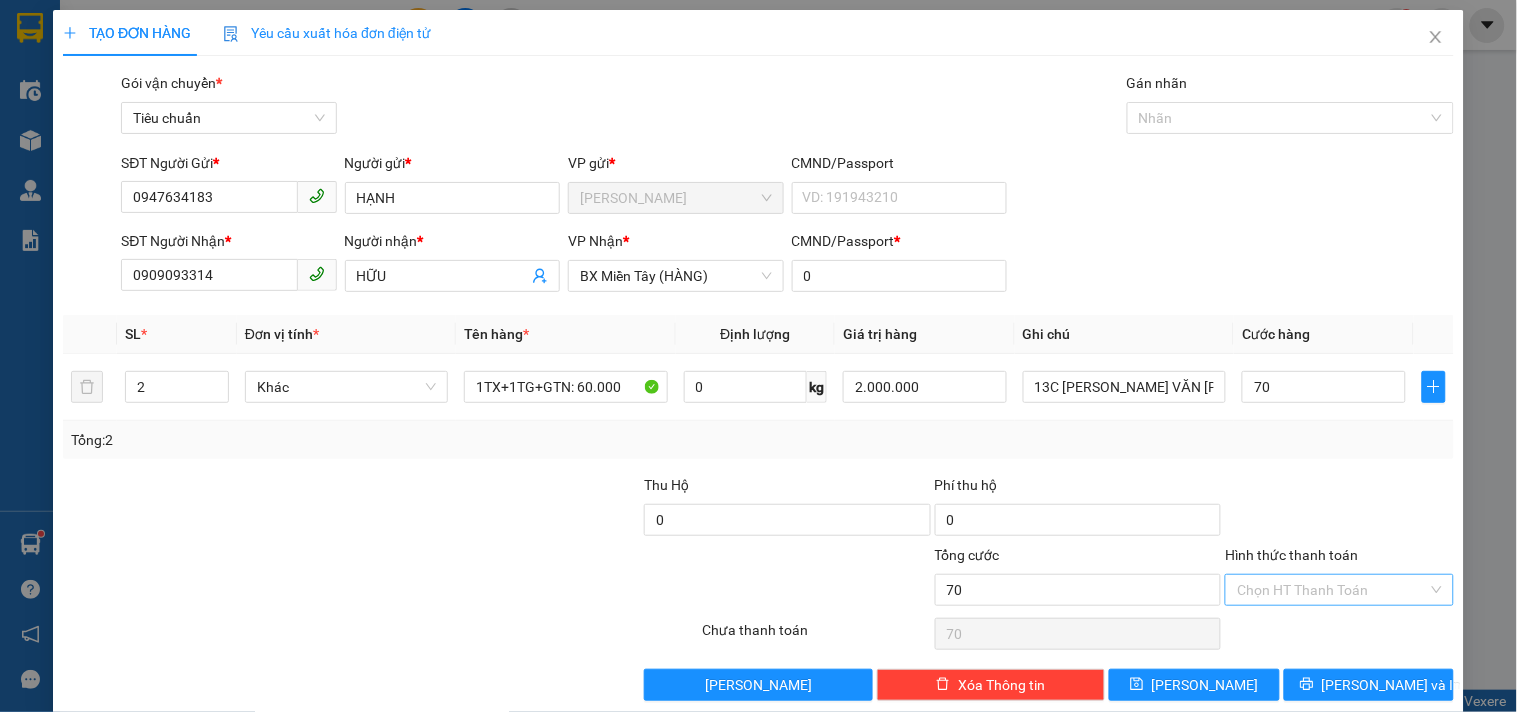 type on "70.000" 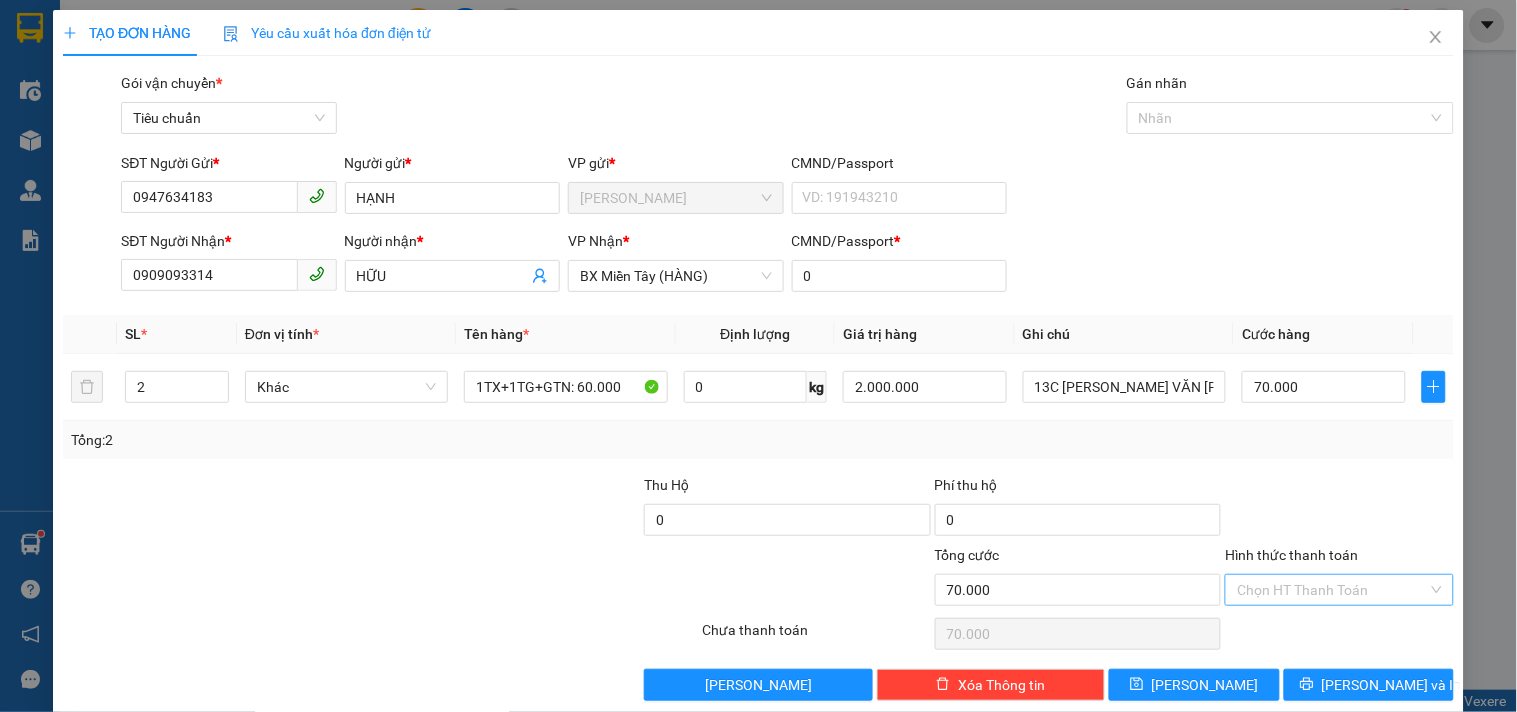 click on "Hình thức thanh toán" at bounding box center (1332, 590) 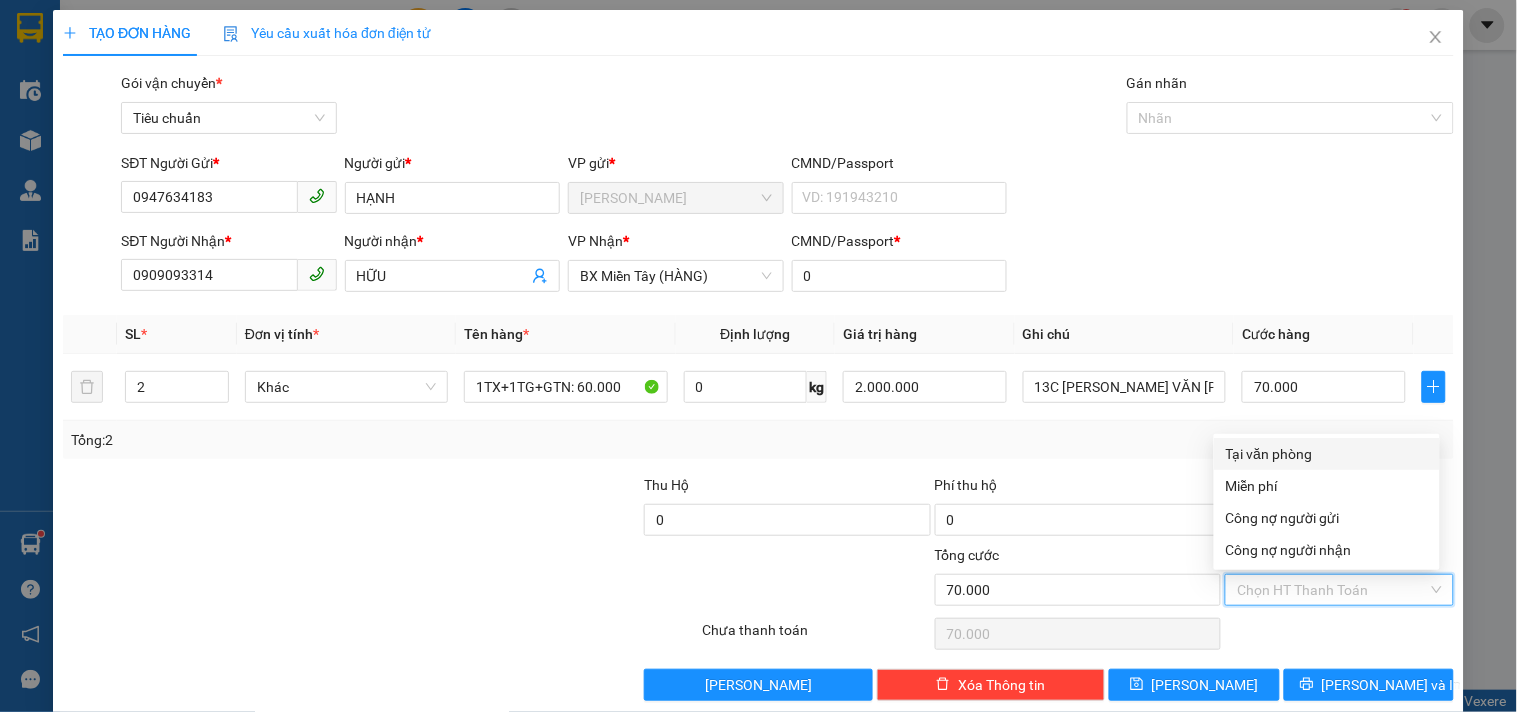 click on "Tại văn phòng" at bounding box center [1327, 454] 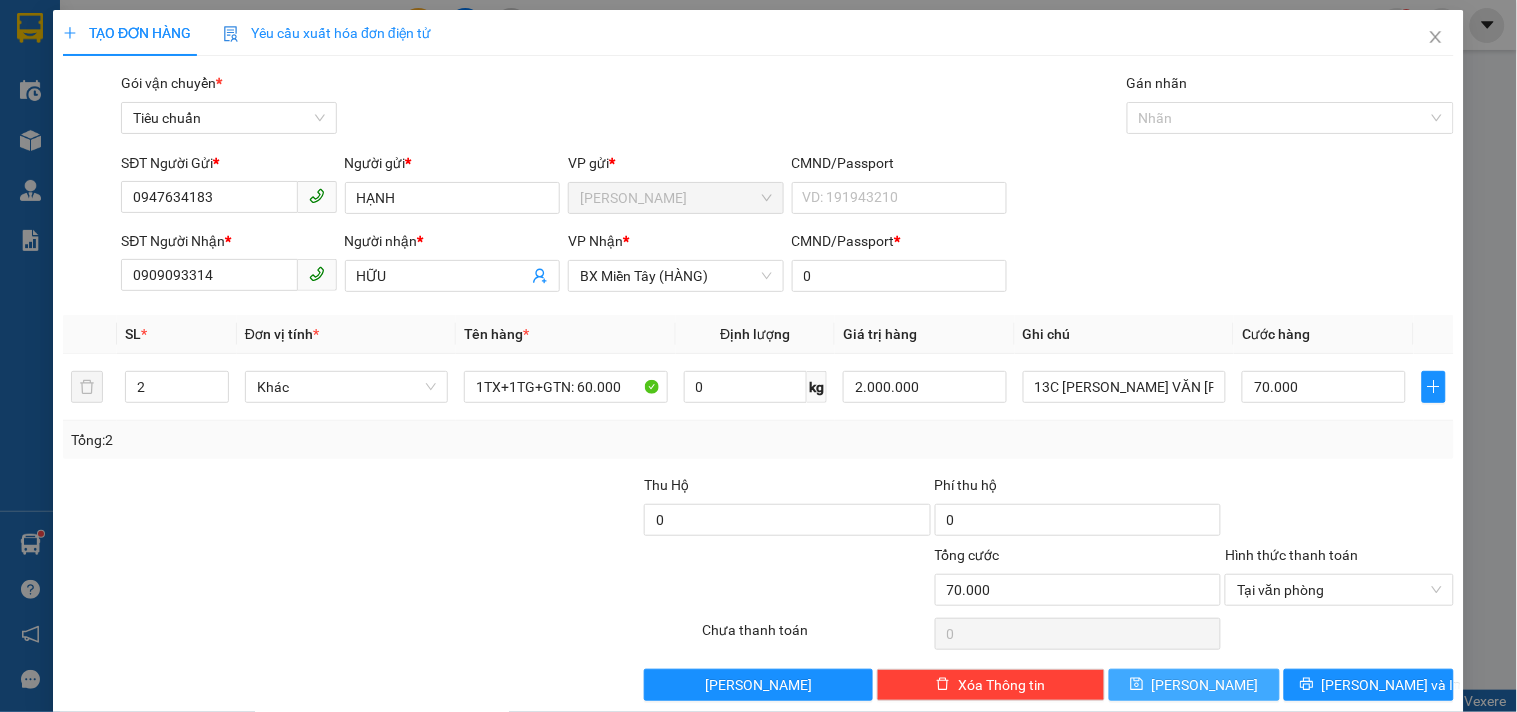 click on "[PERSON_NAME]" at bounding box center [1205, 685] 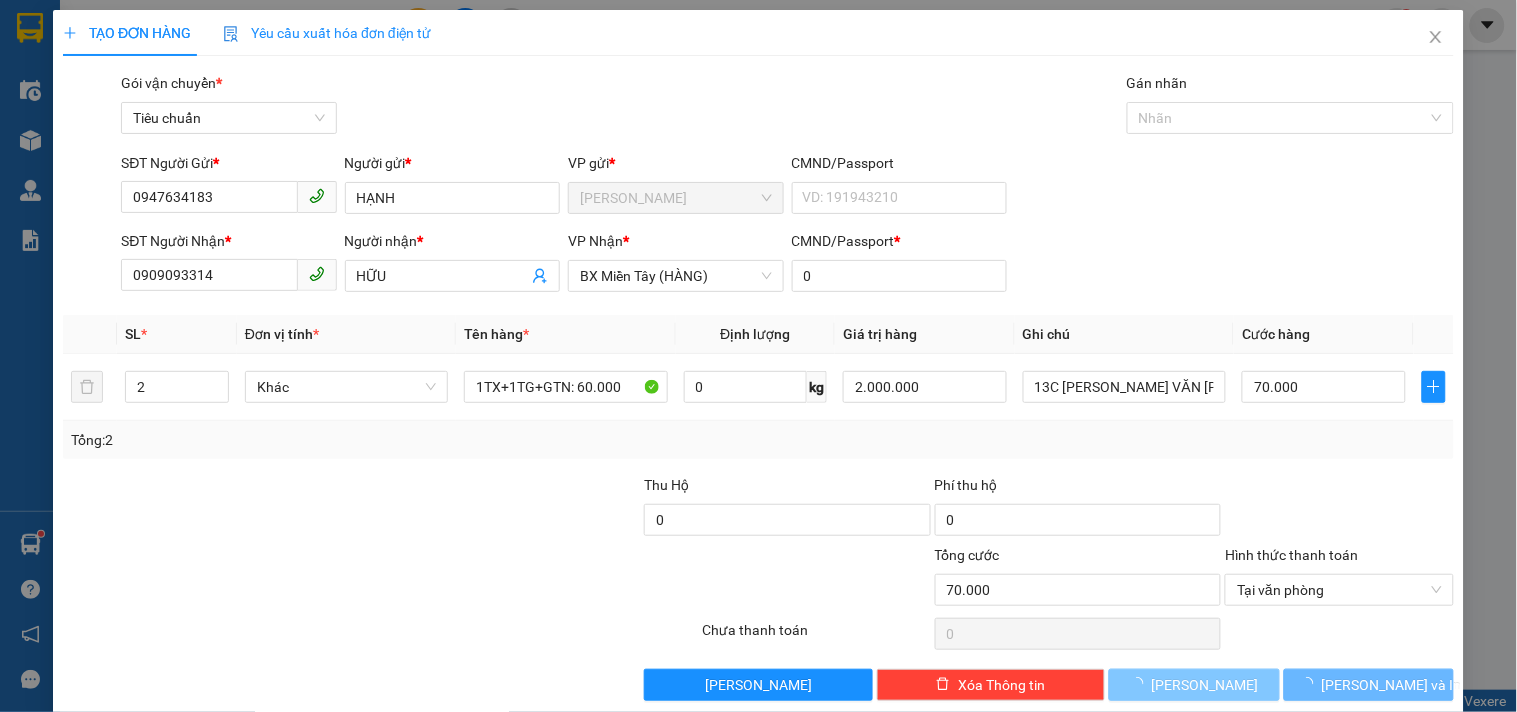 type 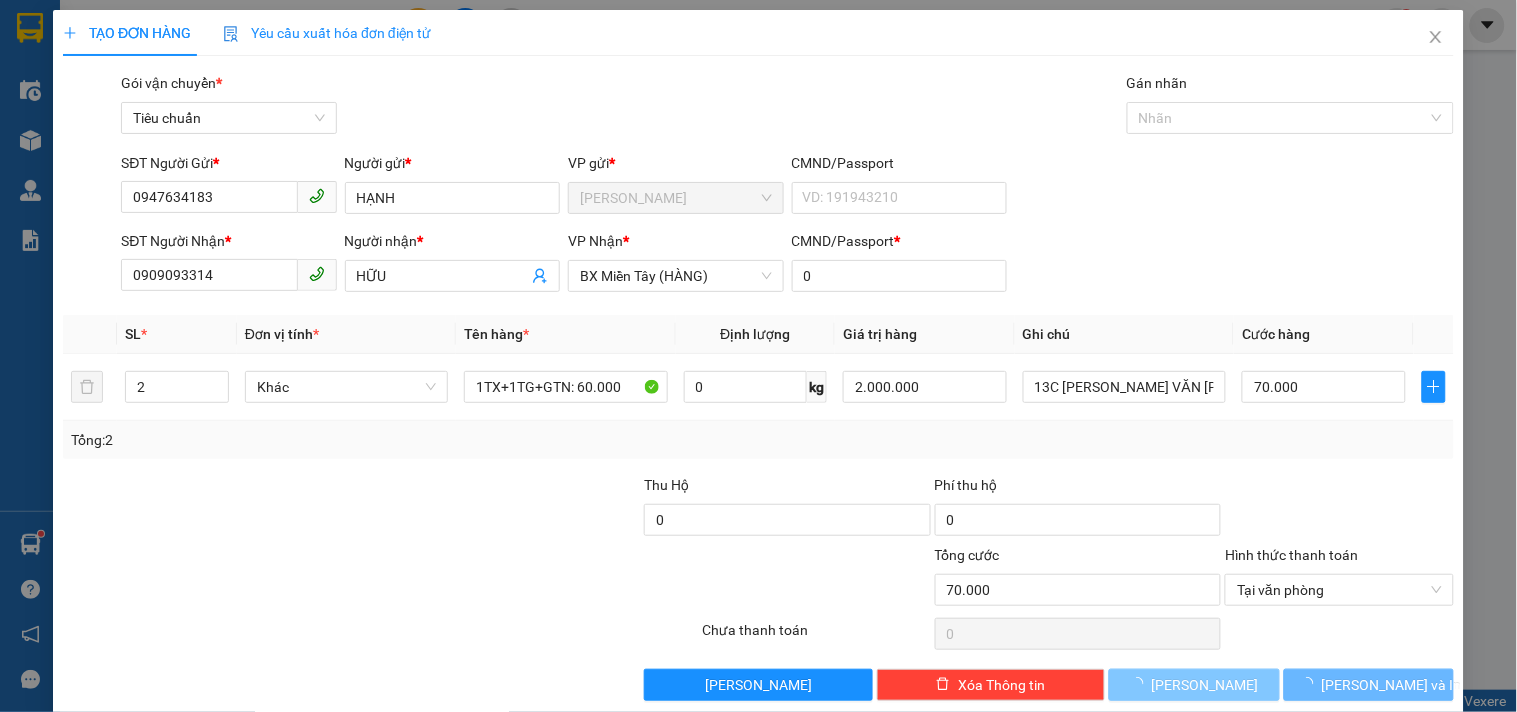 type 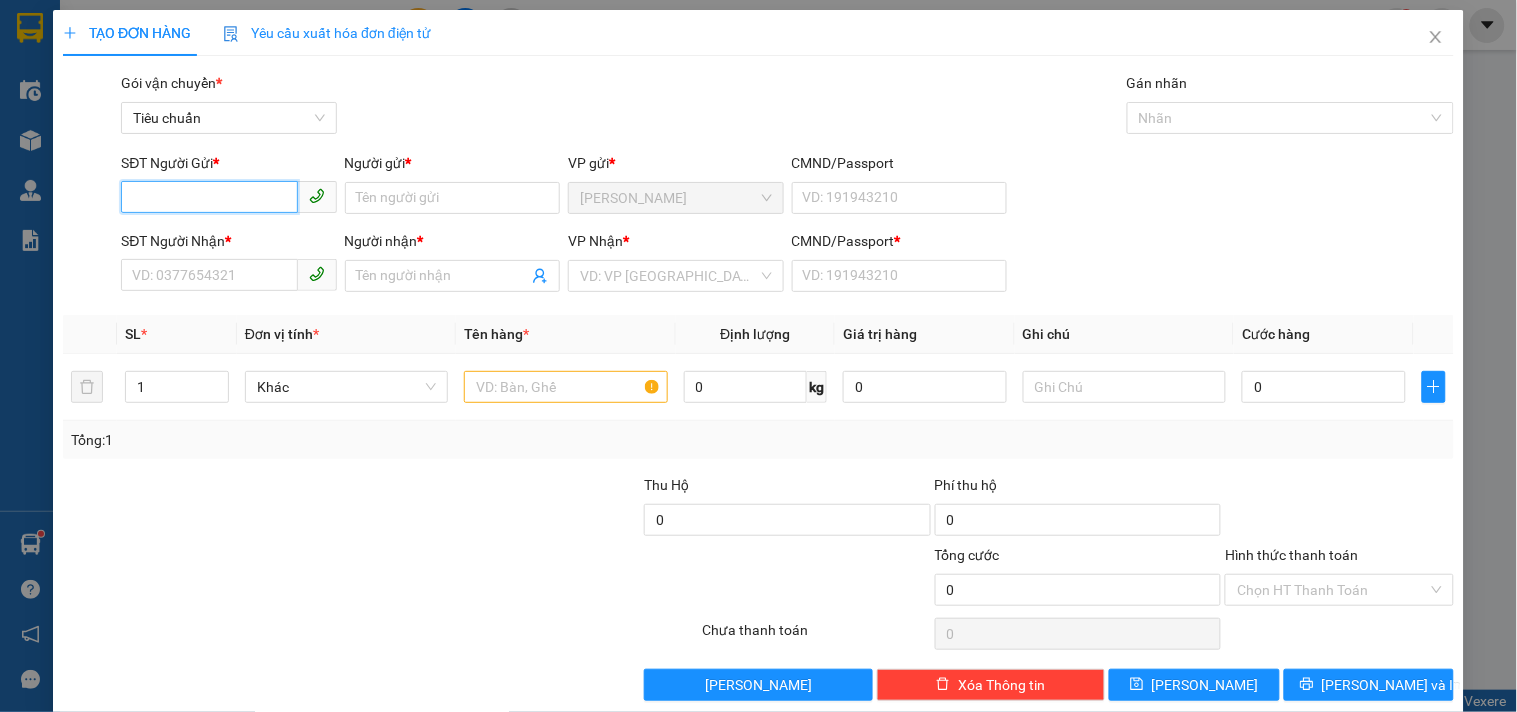 click on "SĐT Người Gửi  *" at bounding box center [209, 197] 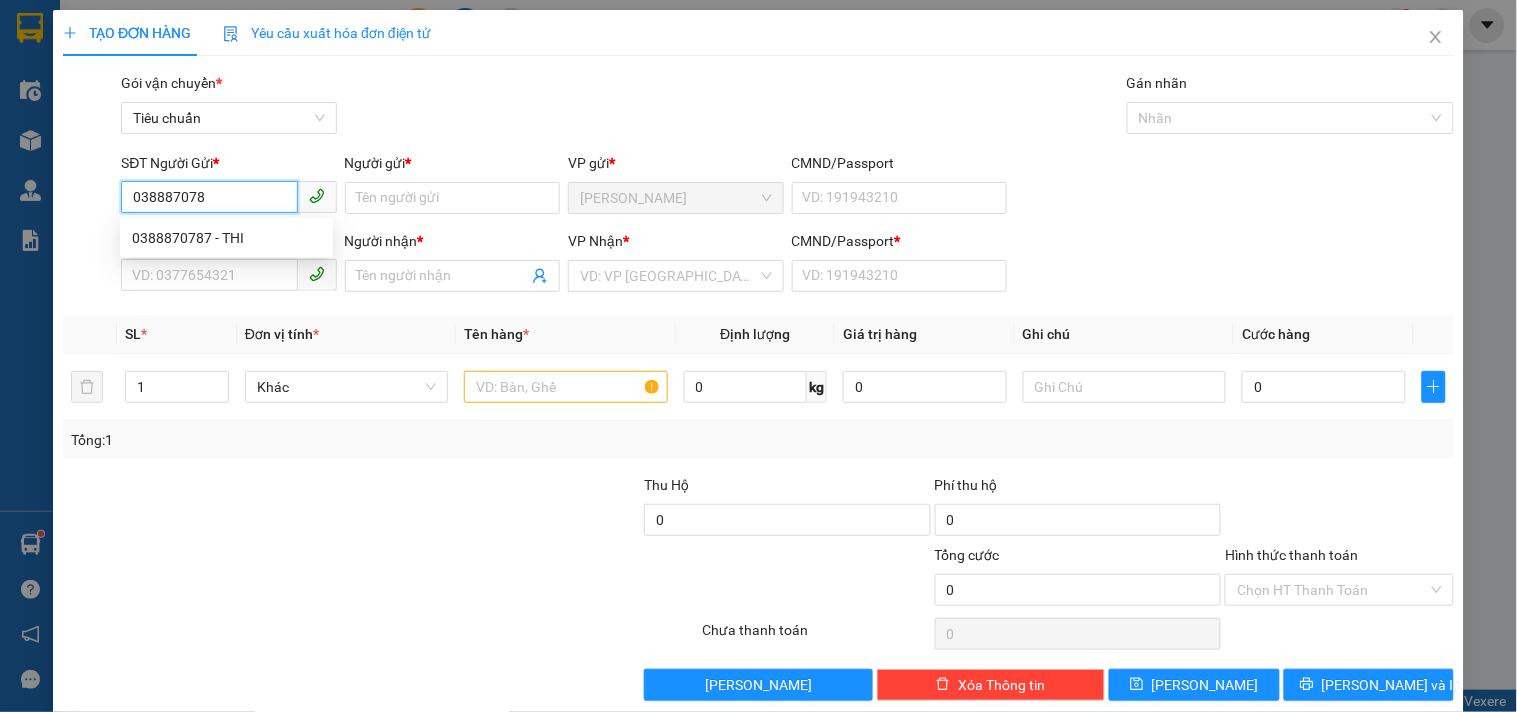 type on "0388870787" 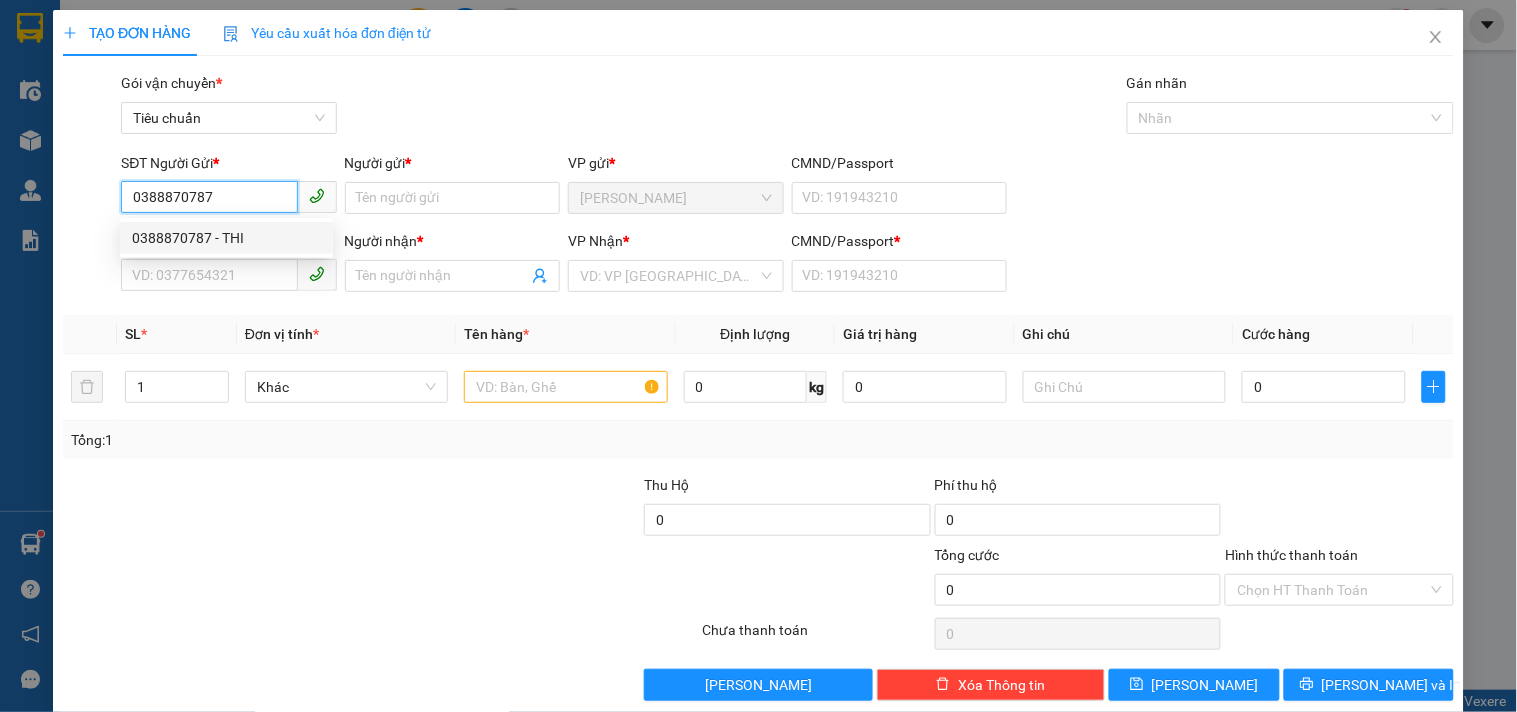 click on "0388870787 - THI" at bounding box center [226, 238] 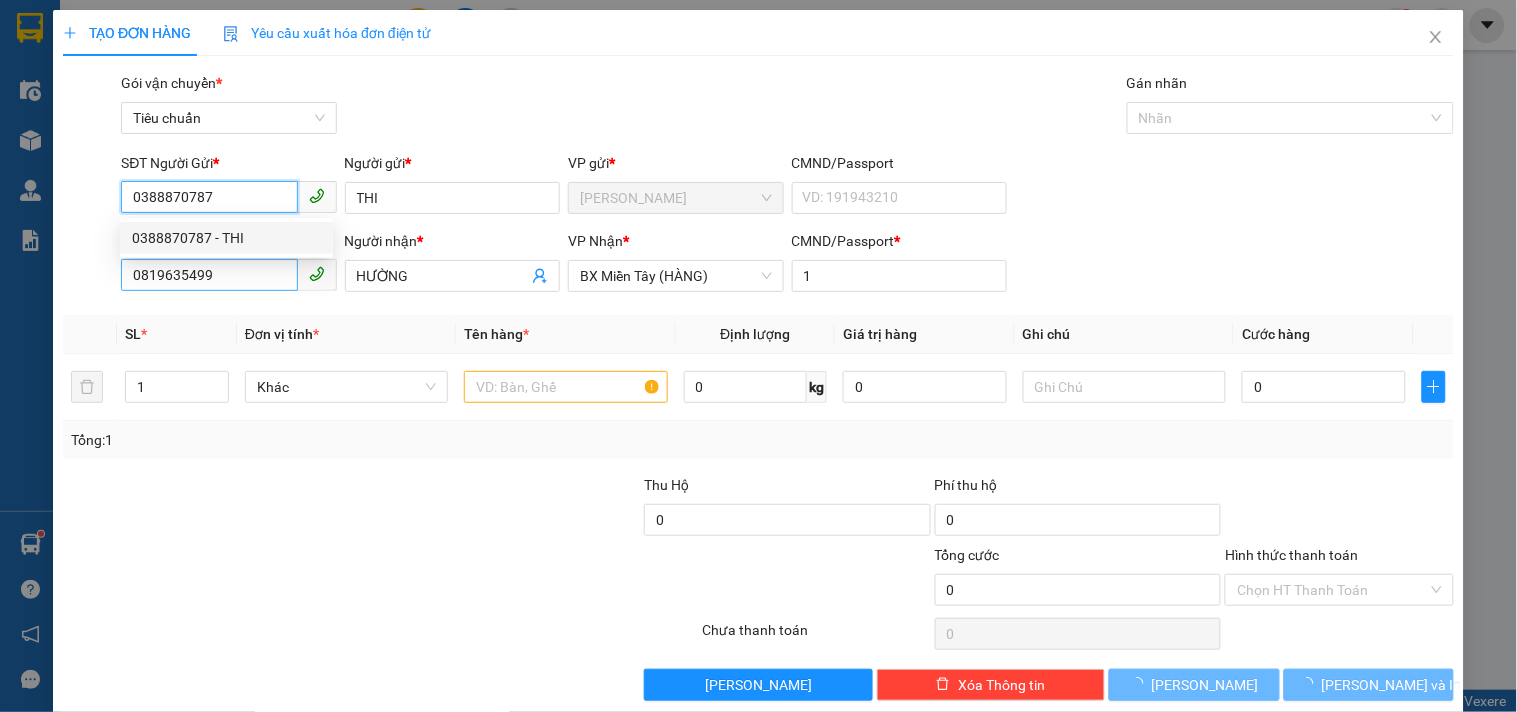 type on "80.000" 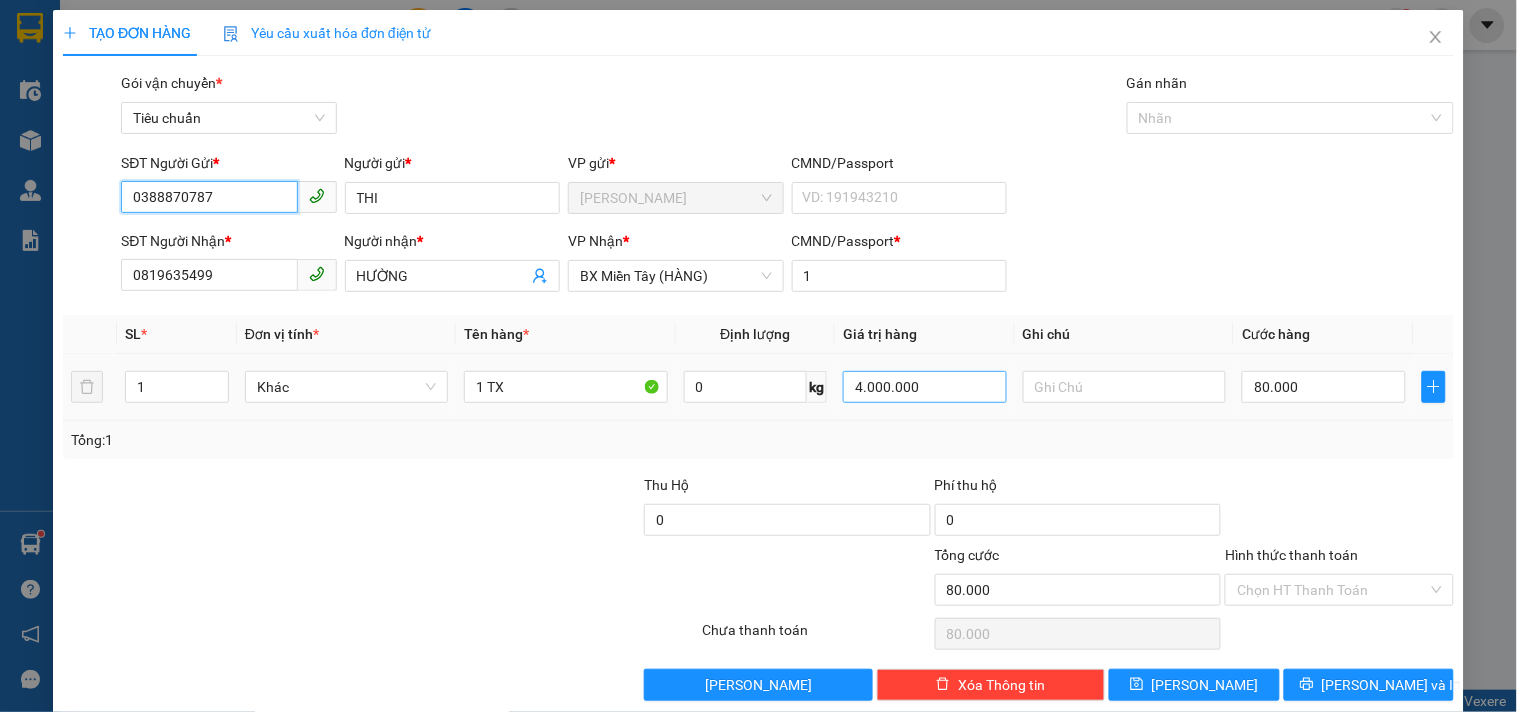 type on "0388870787" 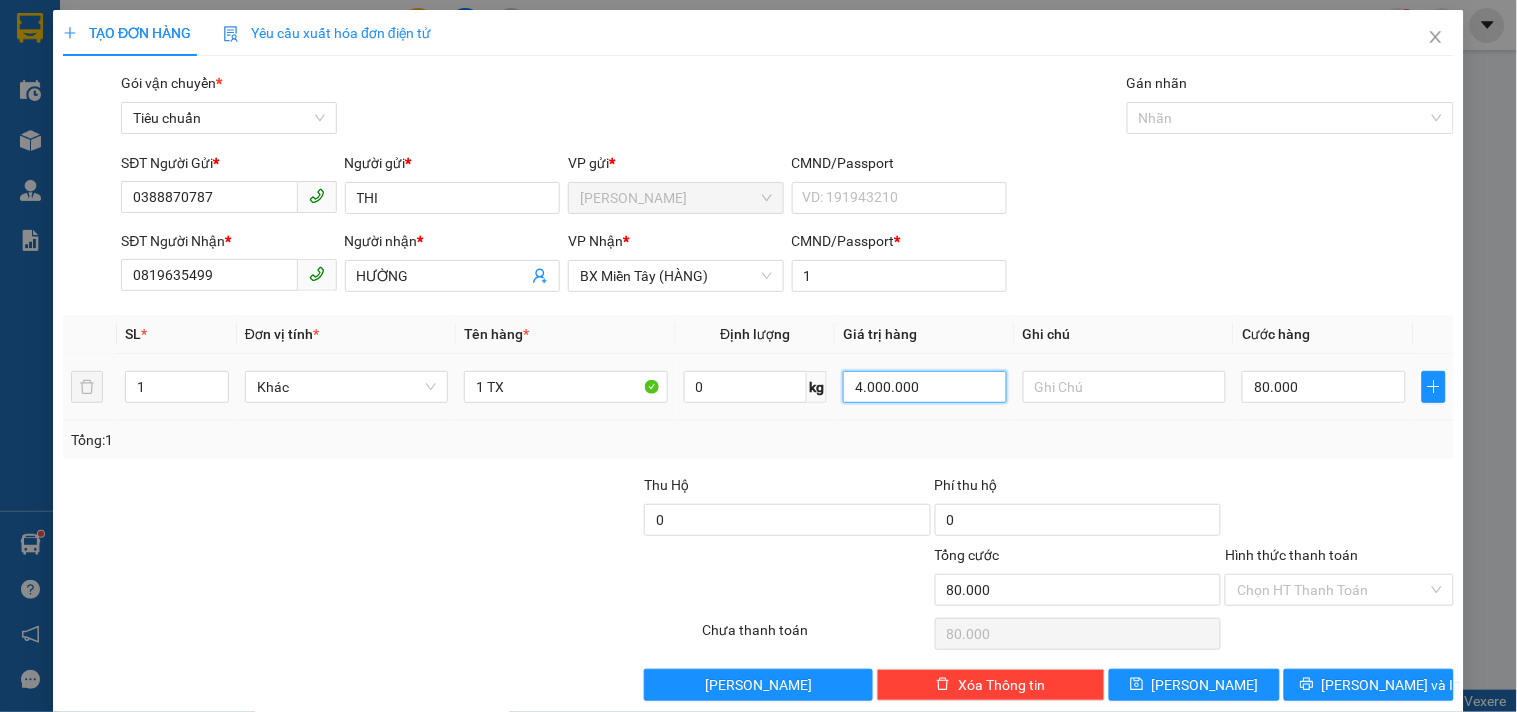 click on "4.000.000" at bounding box center (925, 387) 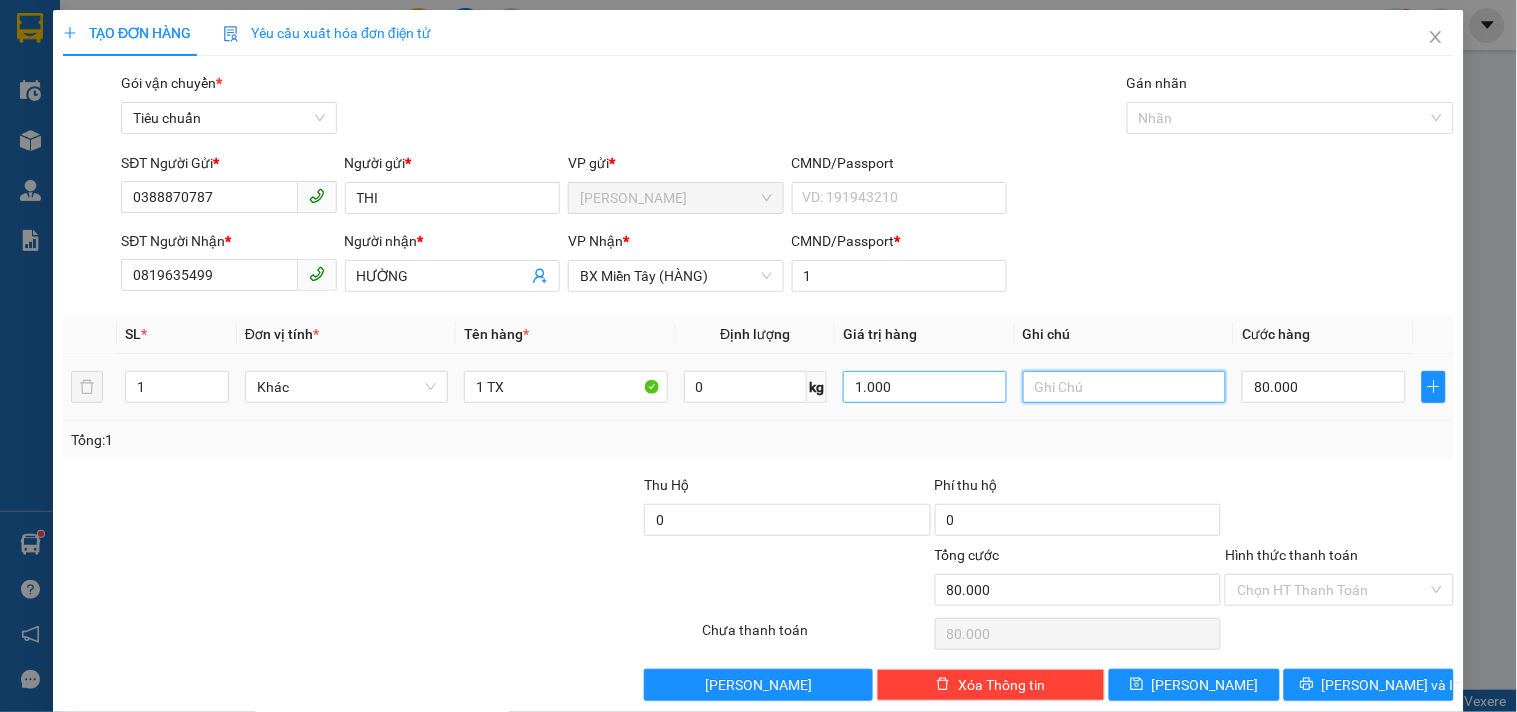 type on "1.000.000" 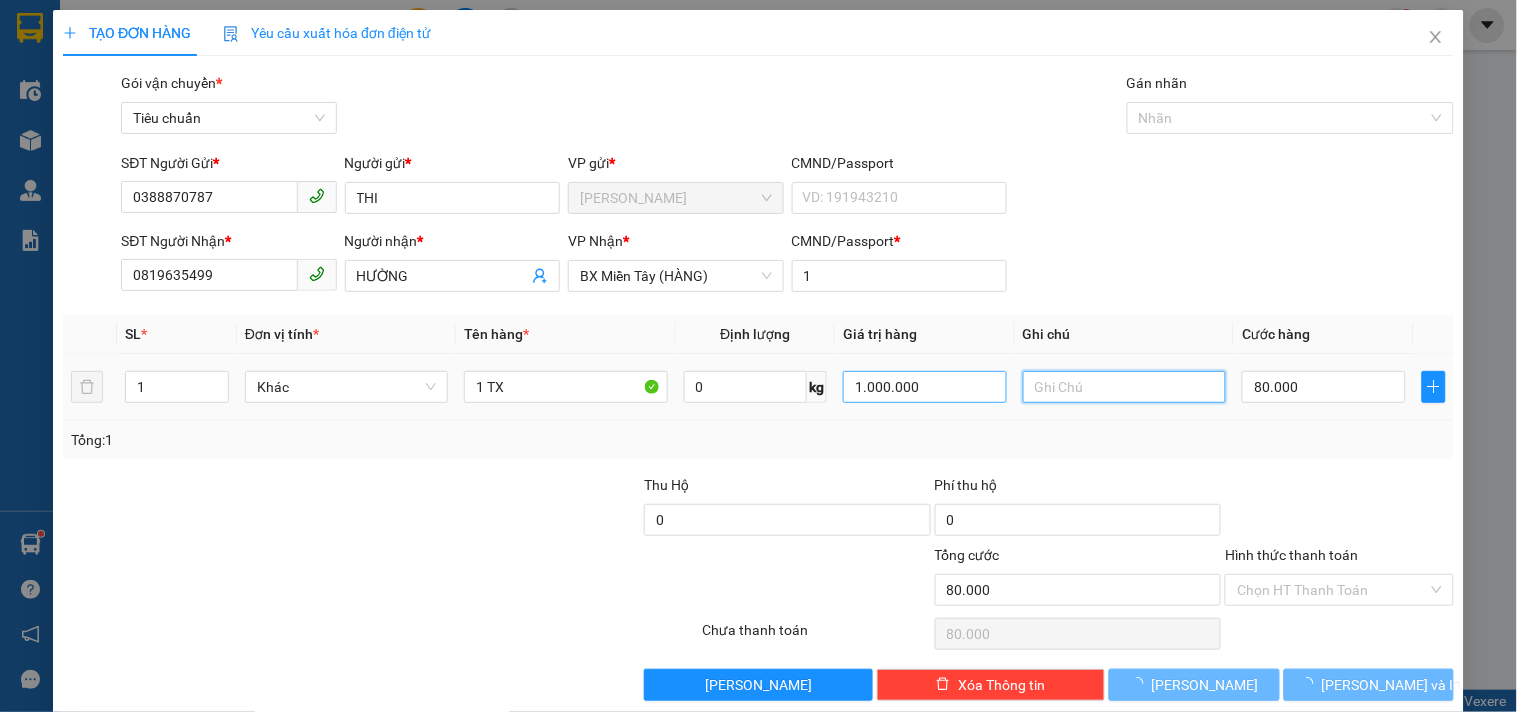 type on "0" 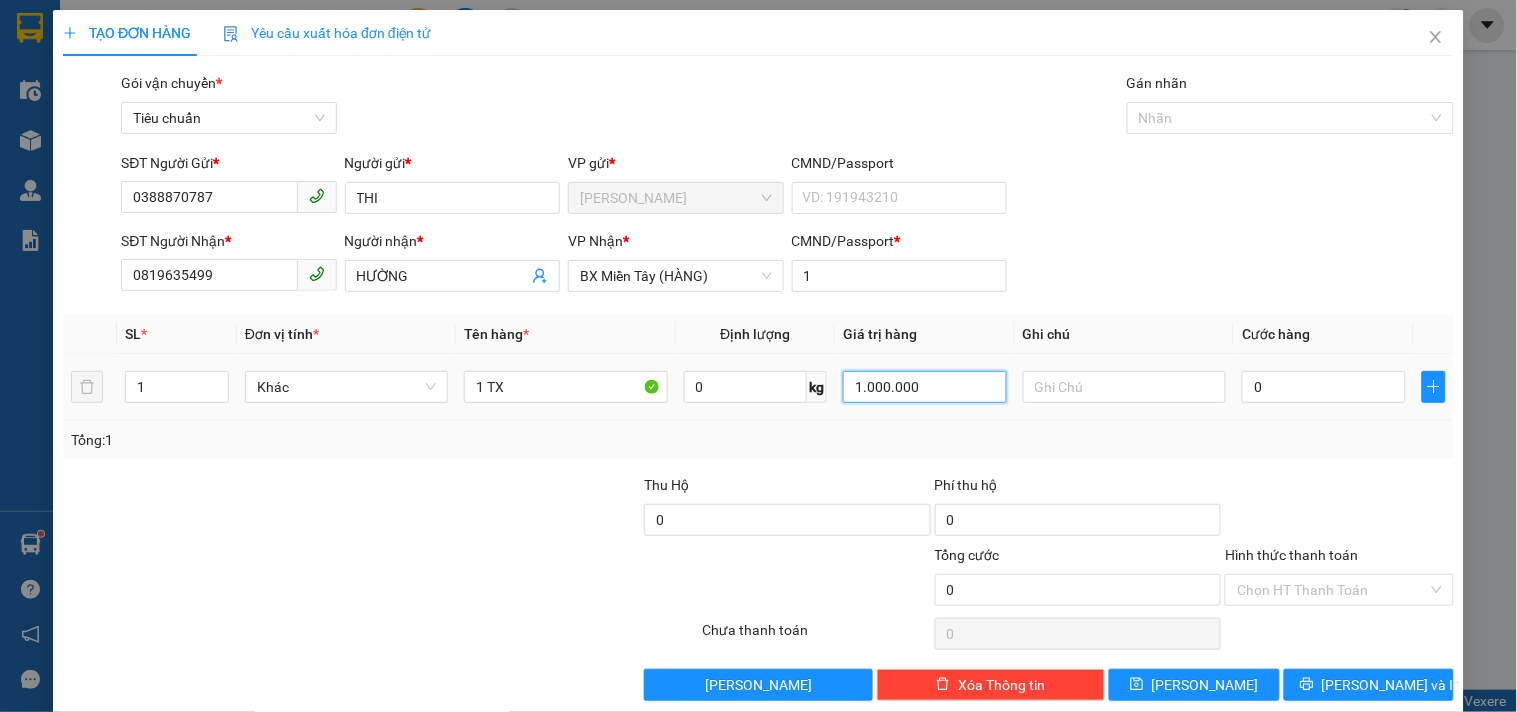 click on "1.000.000" at bounding box center [925, 387] 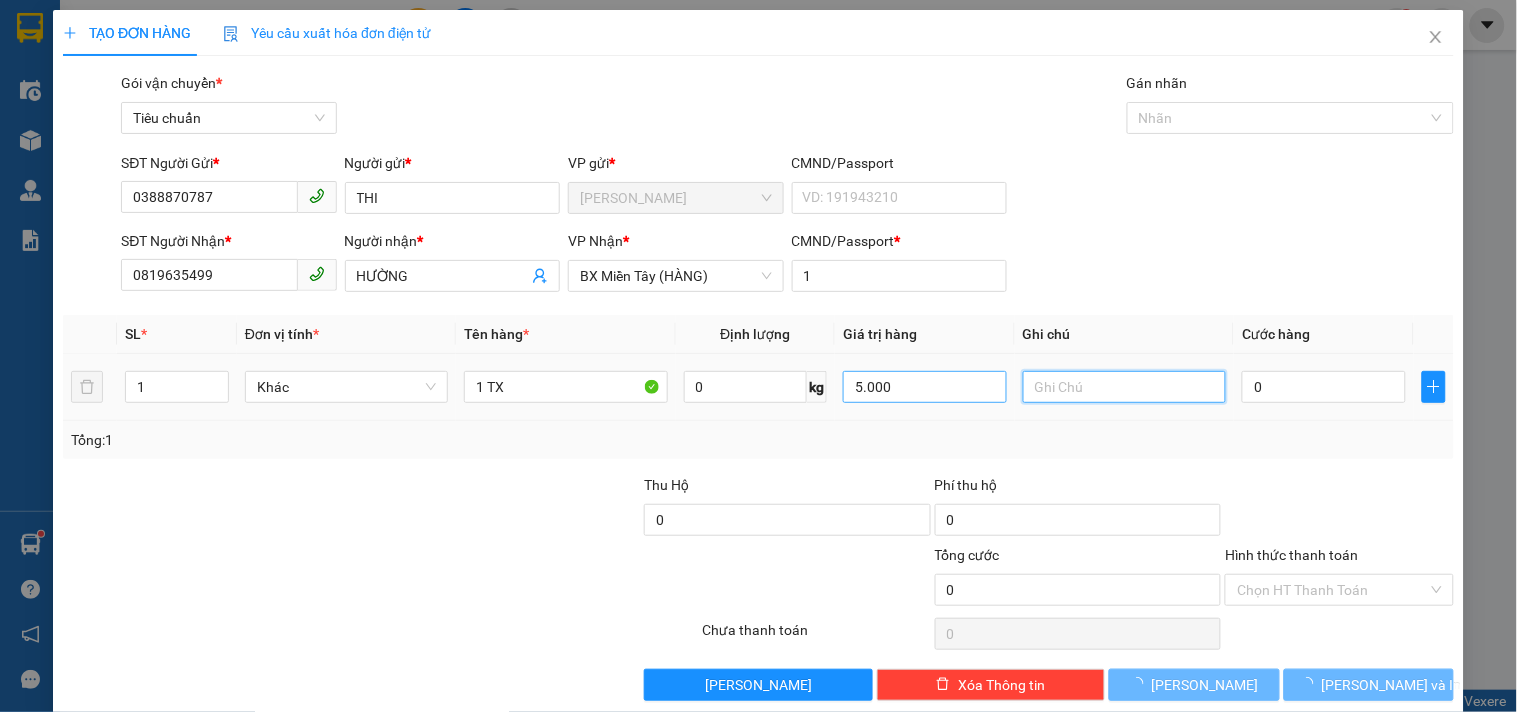 type on "5.000.000" 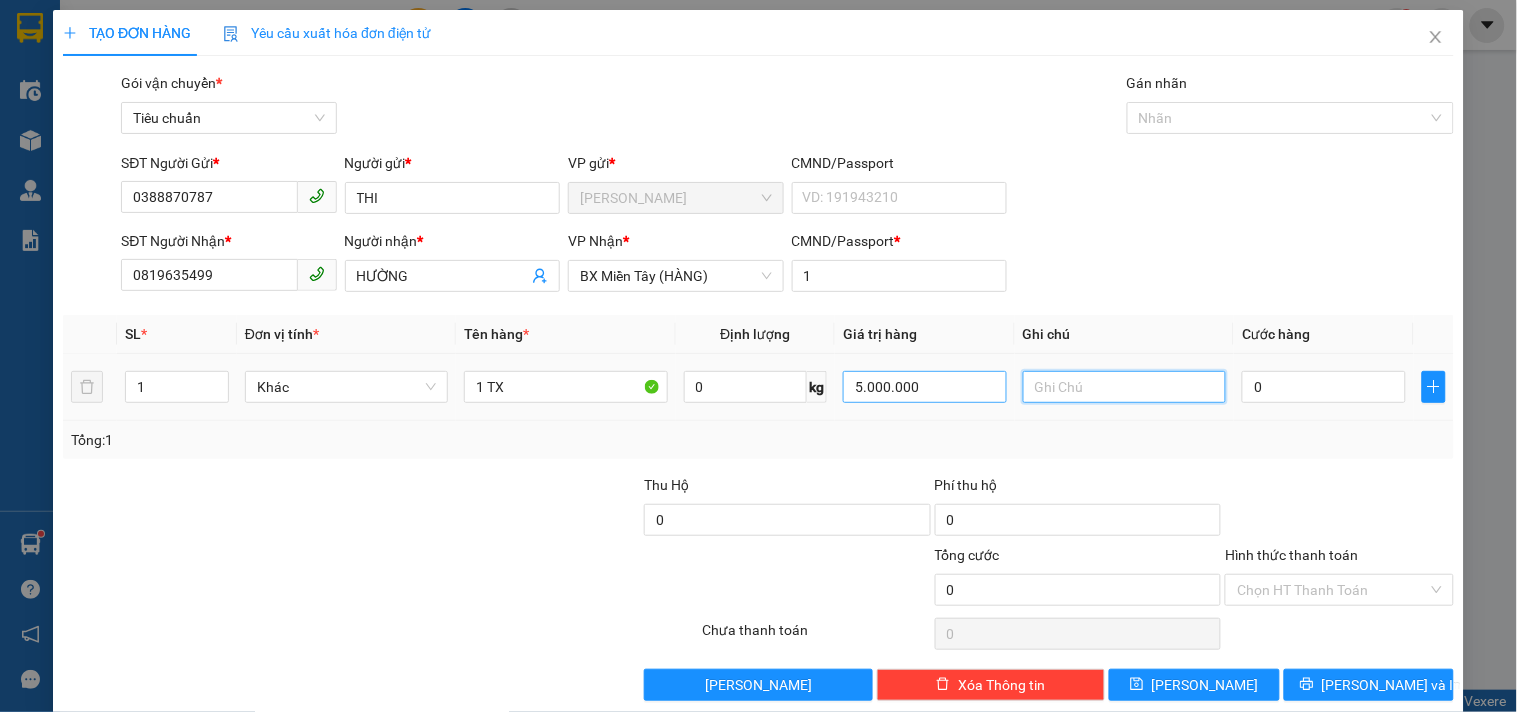 type on "D" 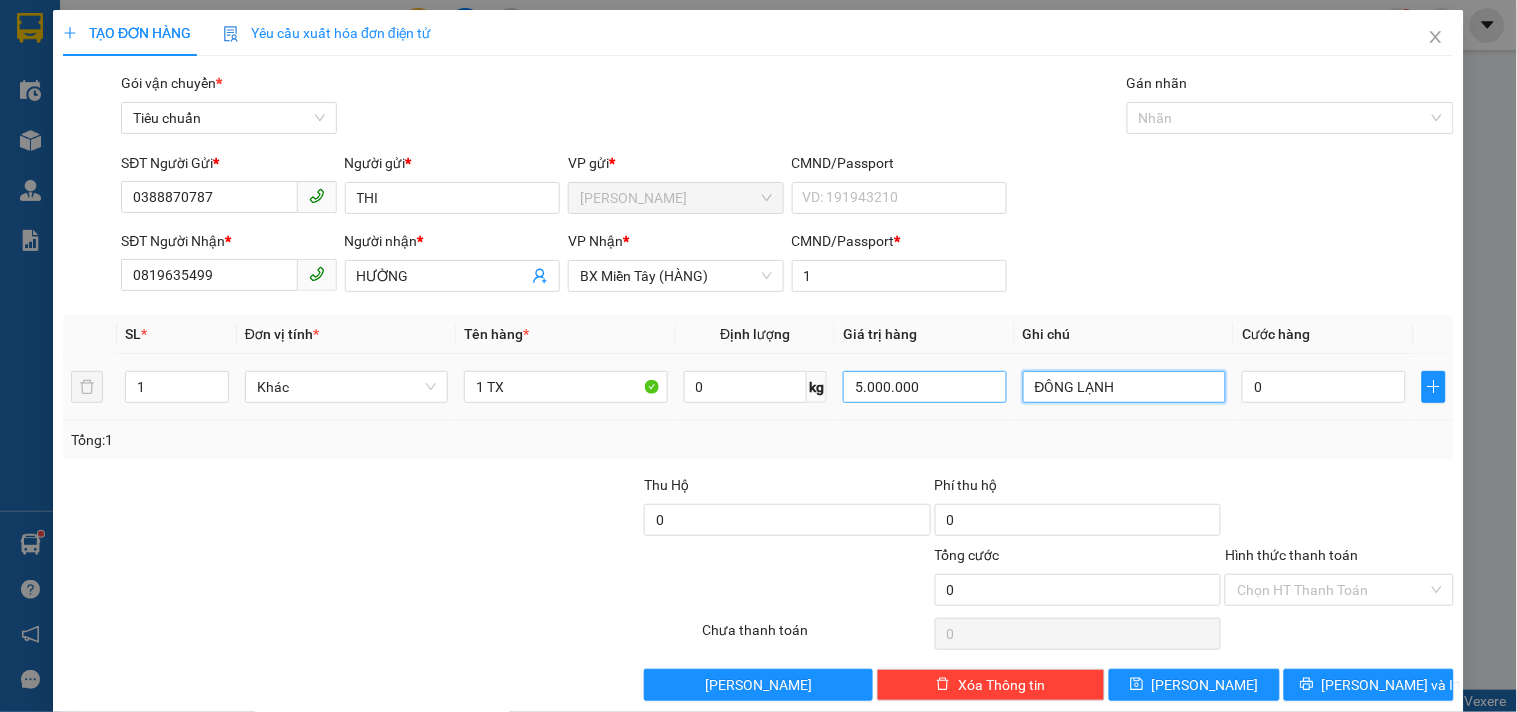 type on "ĐÔNG LẠNH" 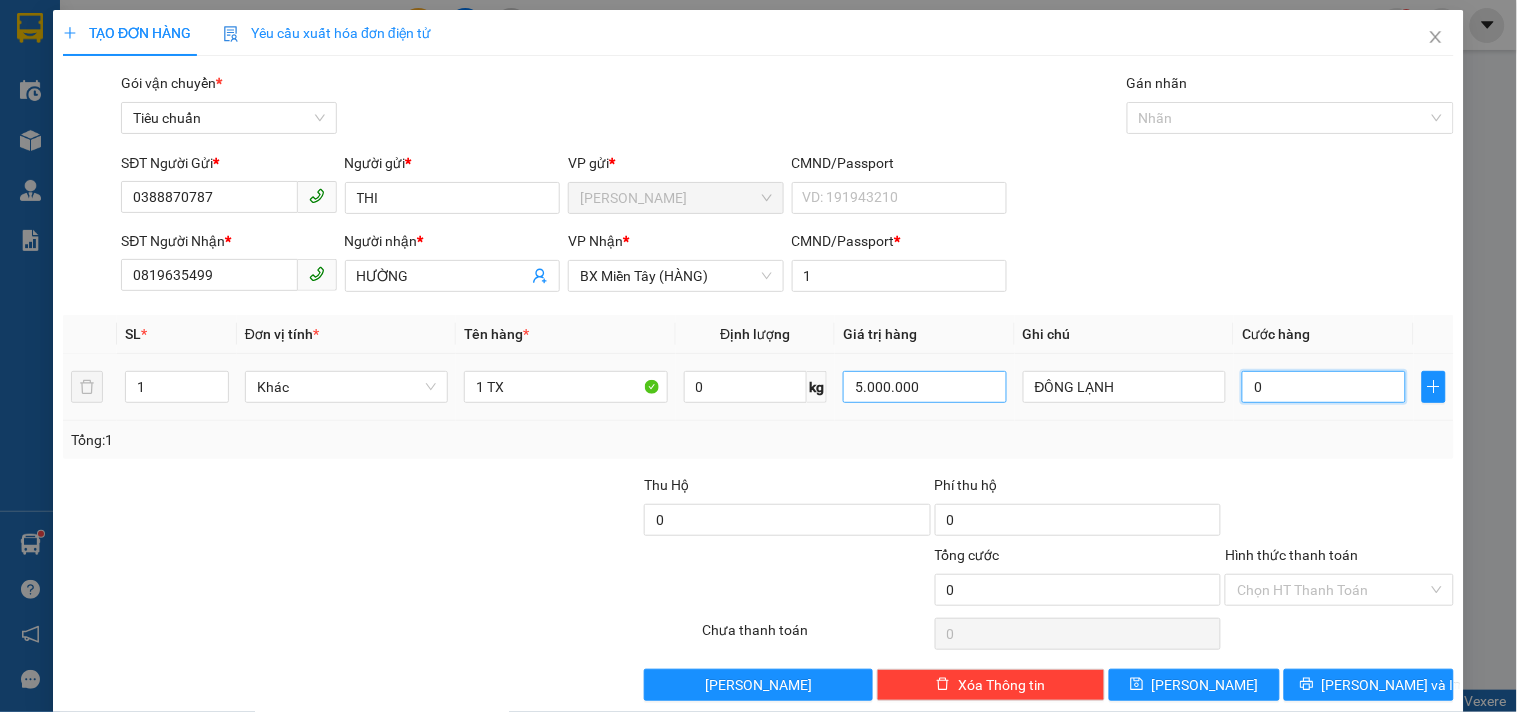type on "5" 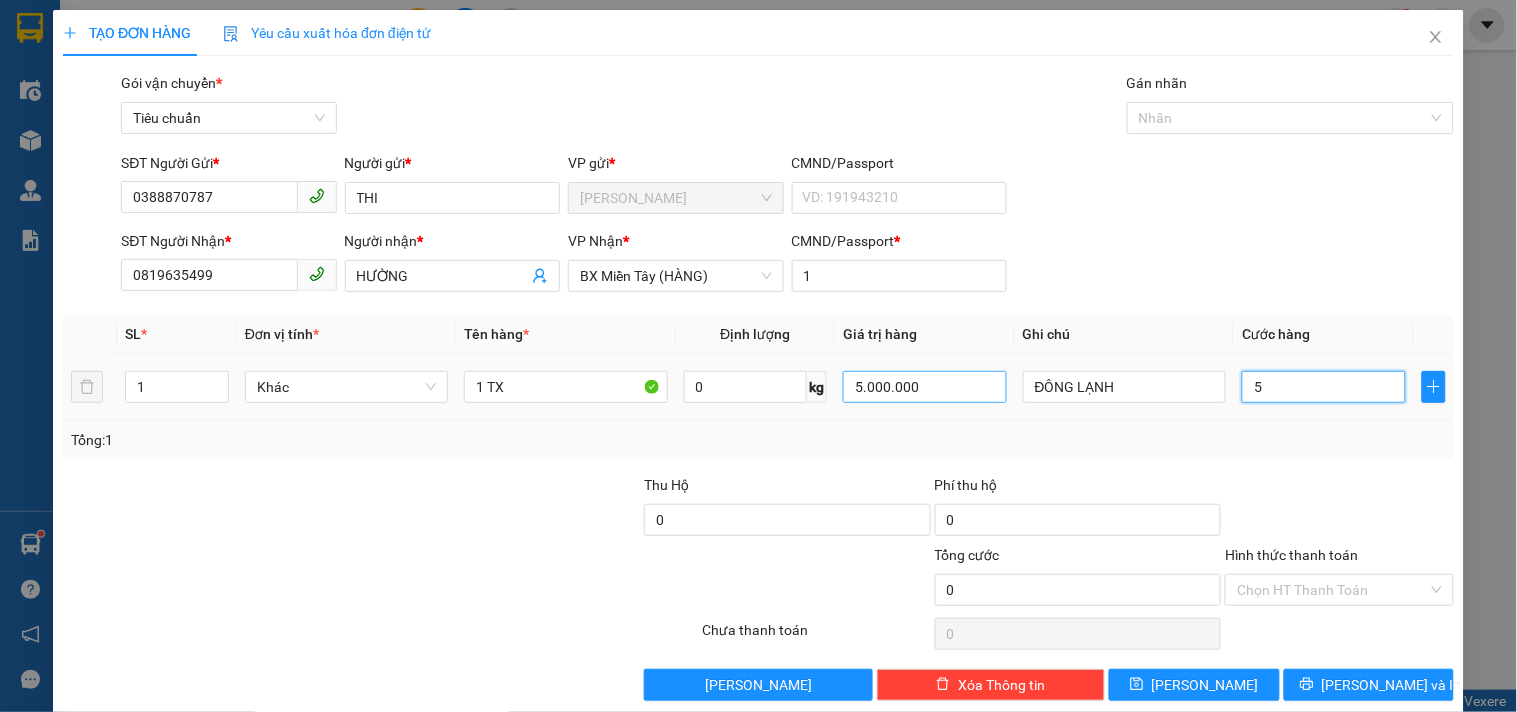 type on "5" 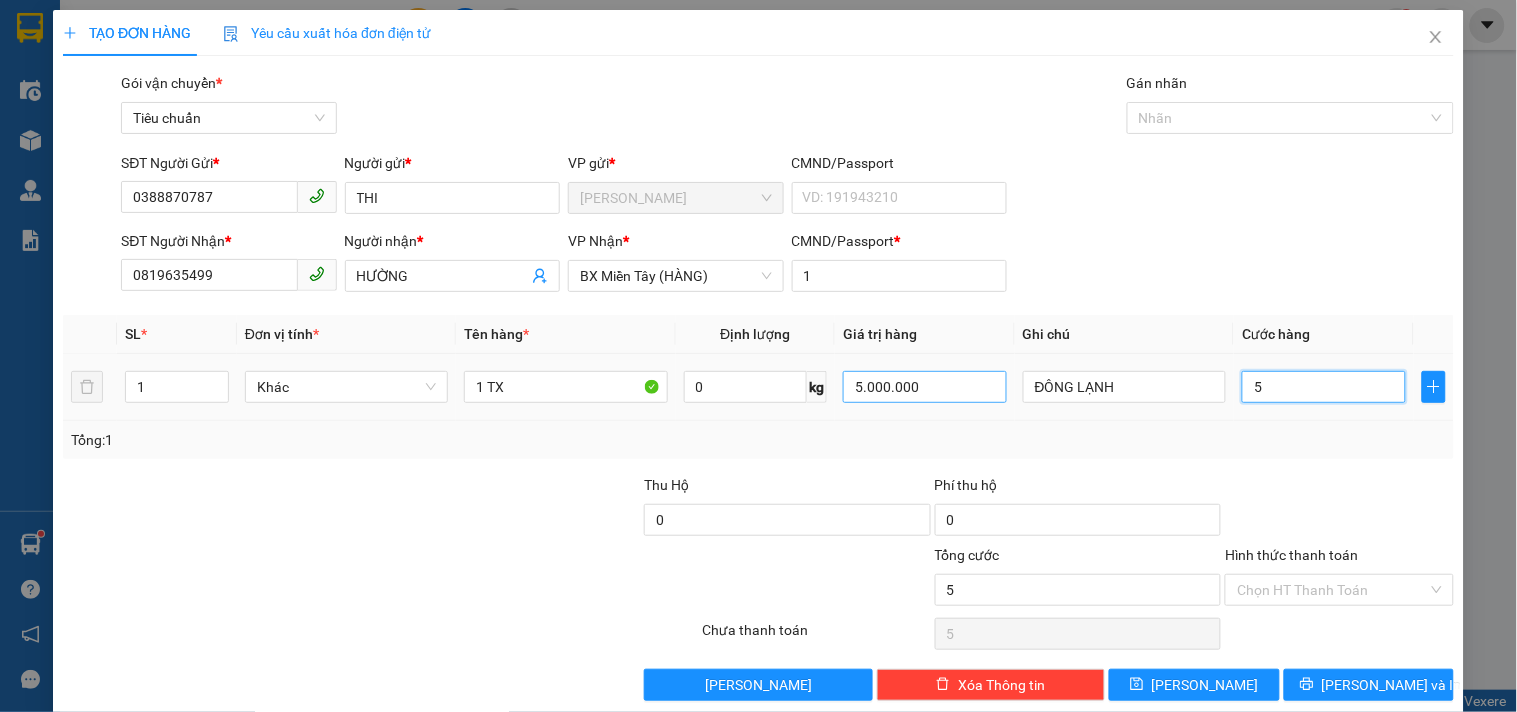 type on "50" 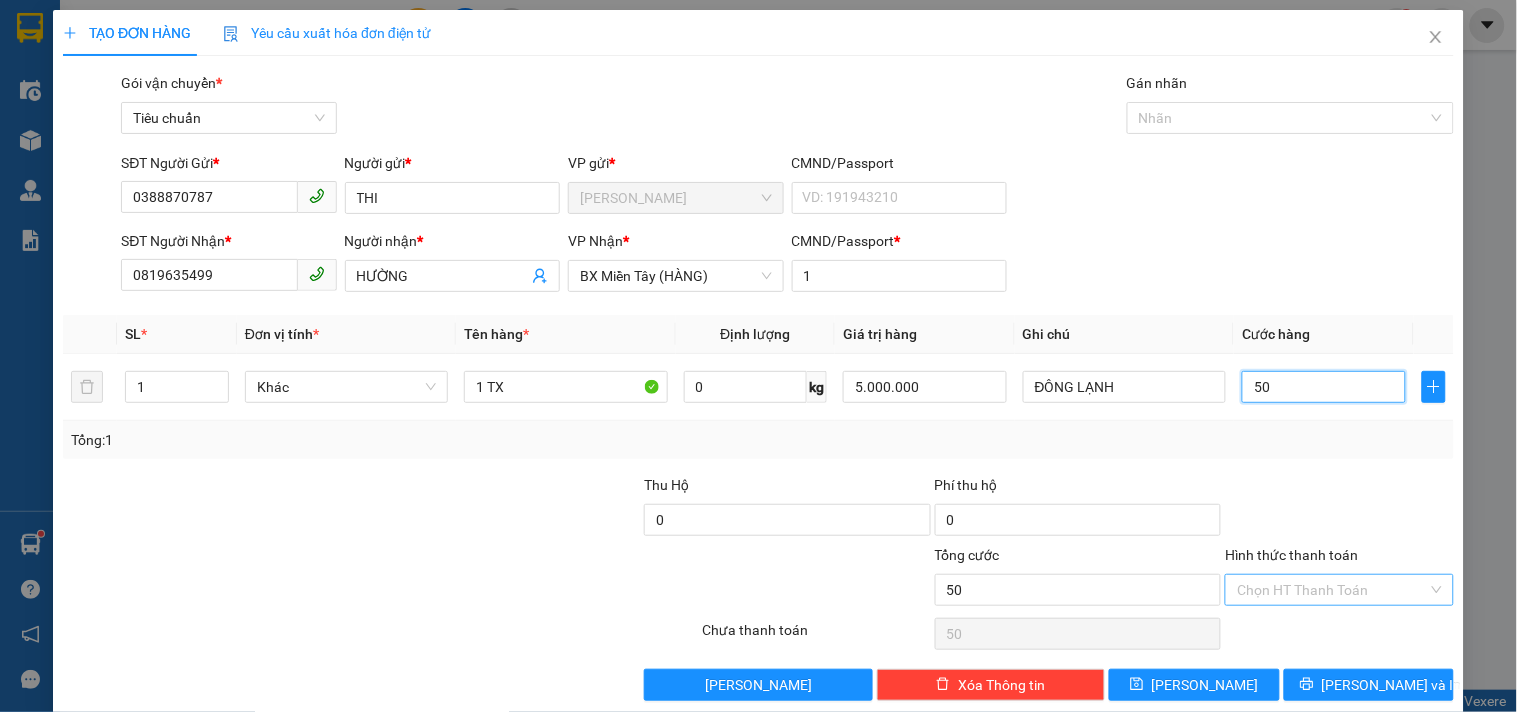 type on "50" 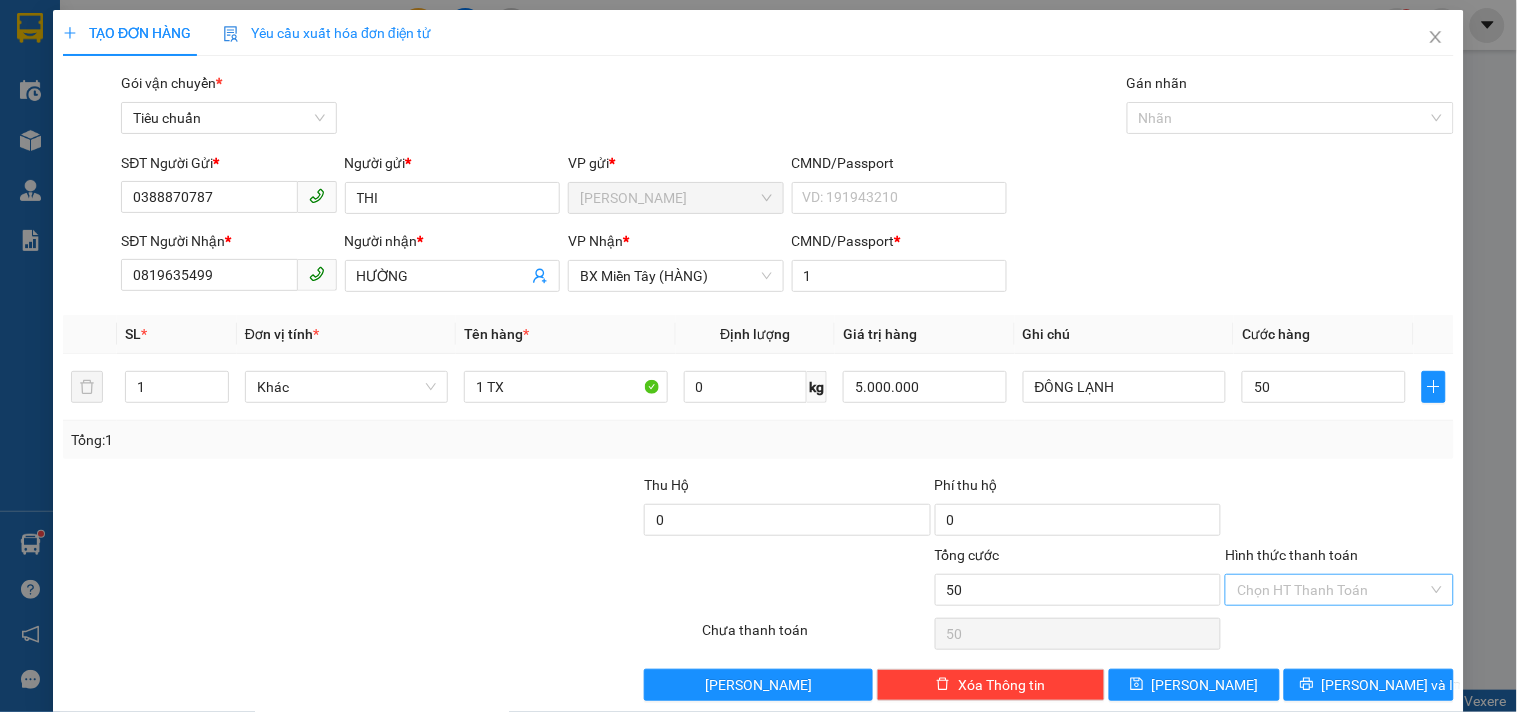 type on "50.000" 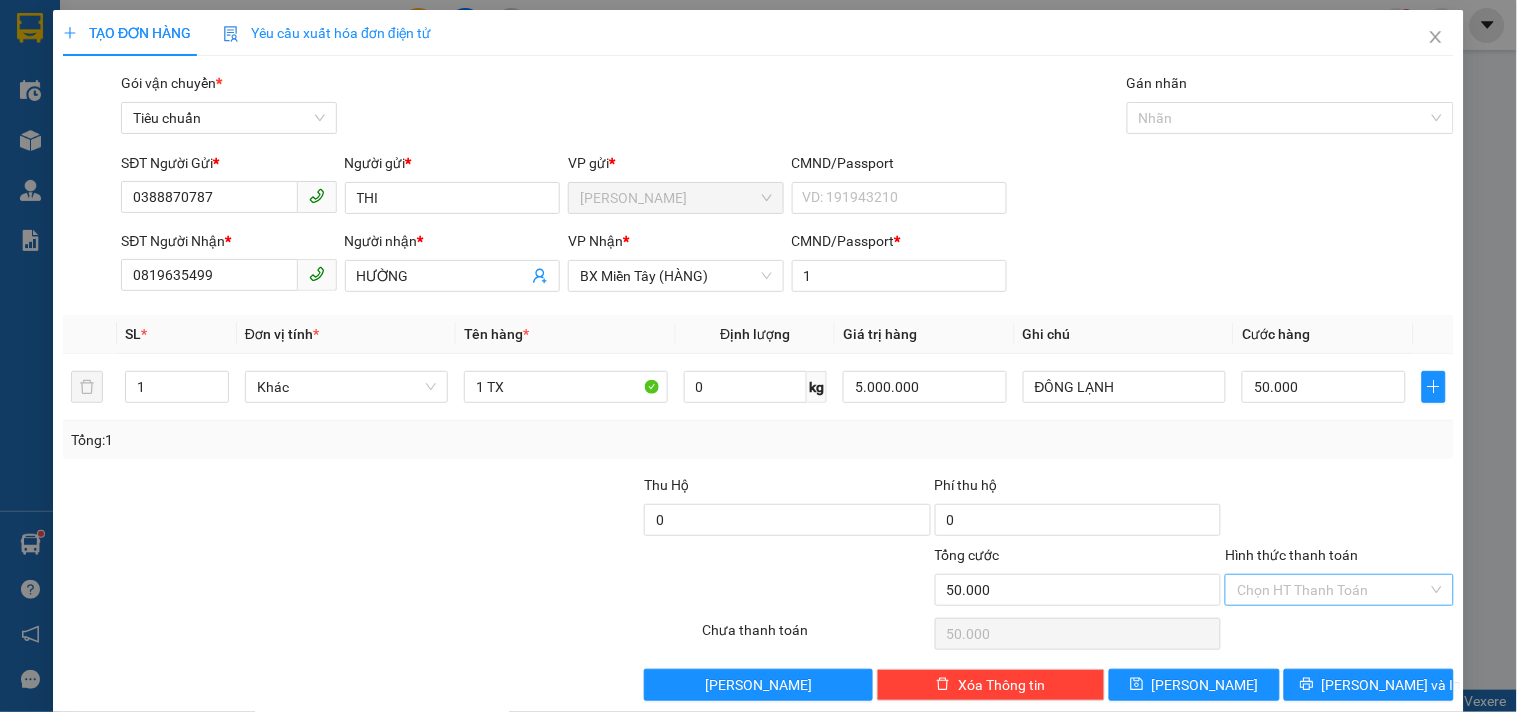 click on "Hình thức thanh toán" at bounding box center [1332, 590] 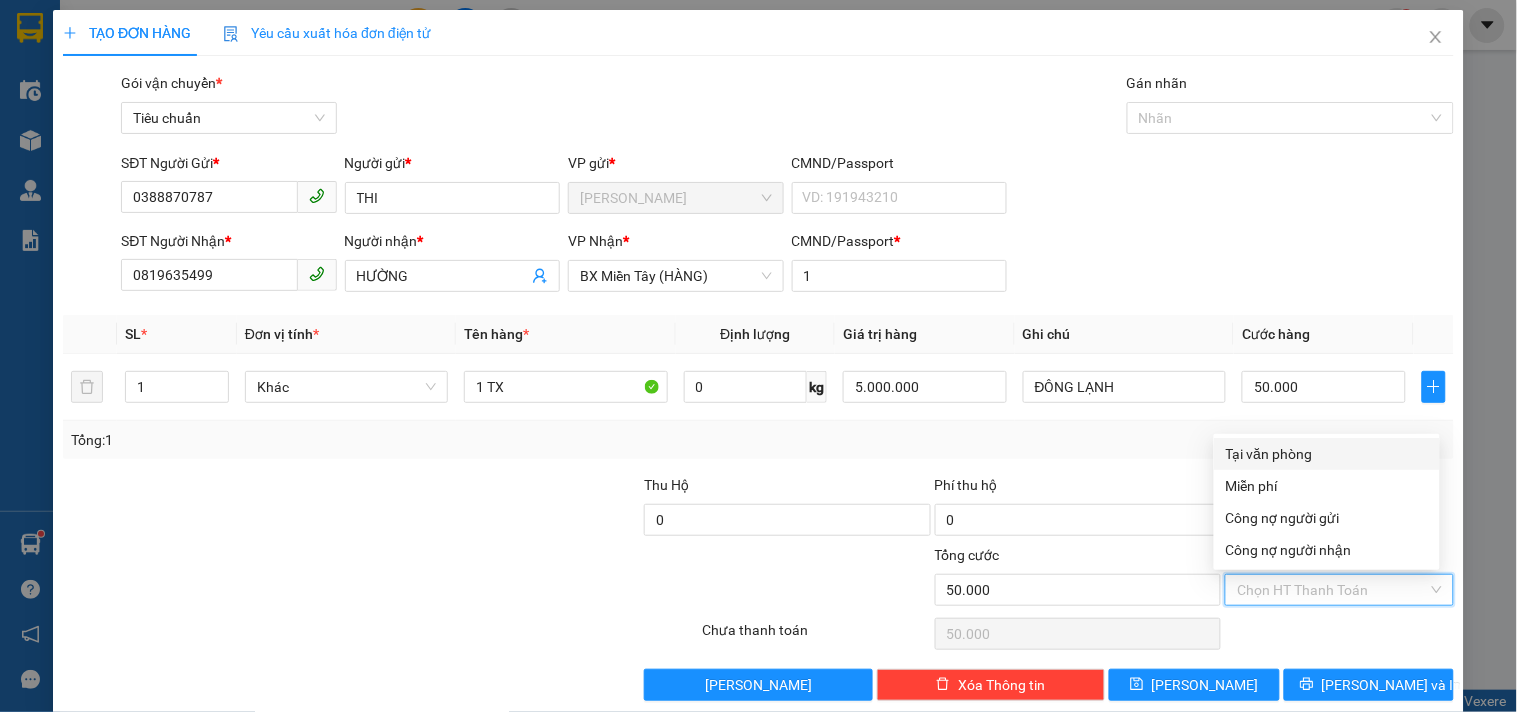 click on "Tại văn phòng" at bounding box center [1327, 454] 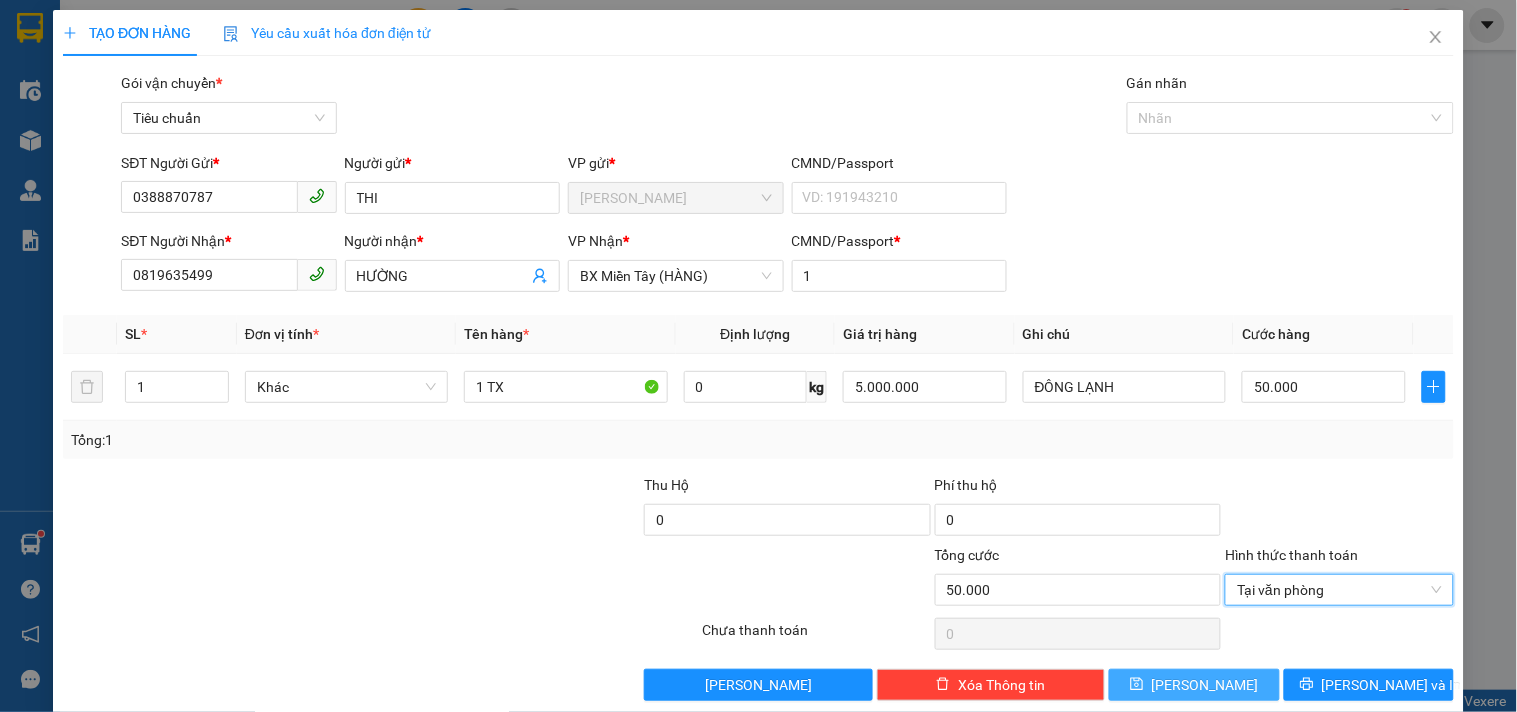 click on "[PERSON_NAME]" at bounding box center (1194, 685) 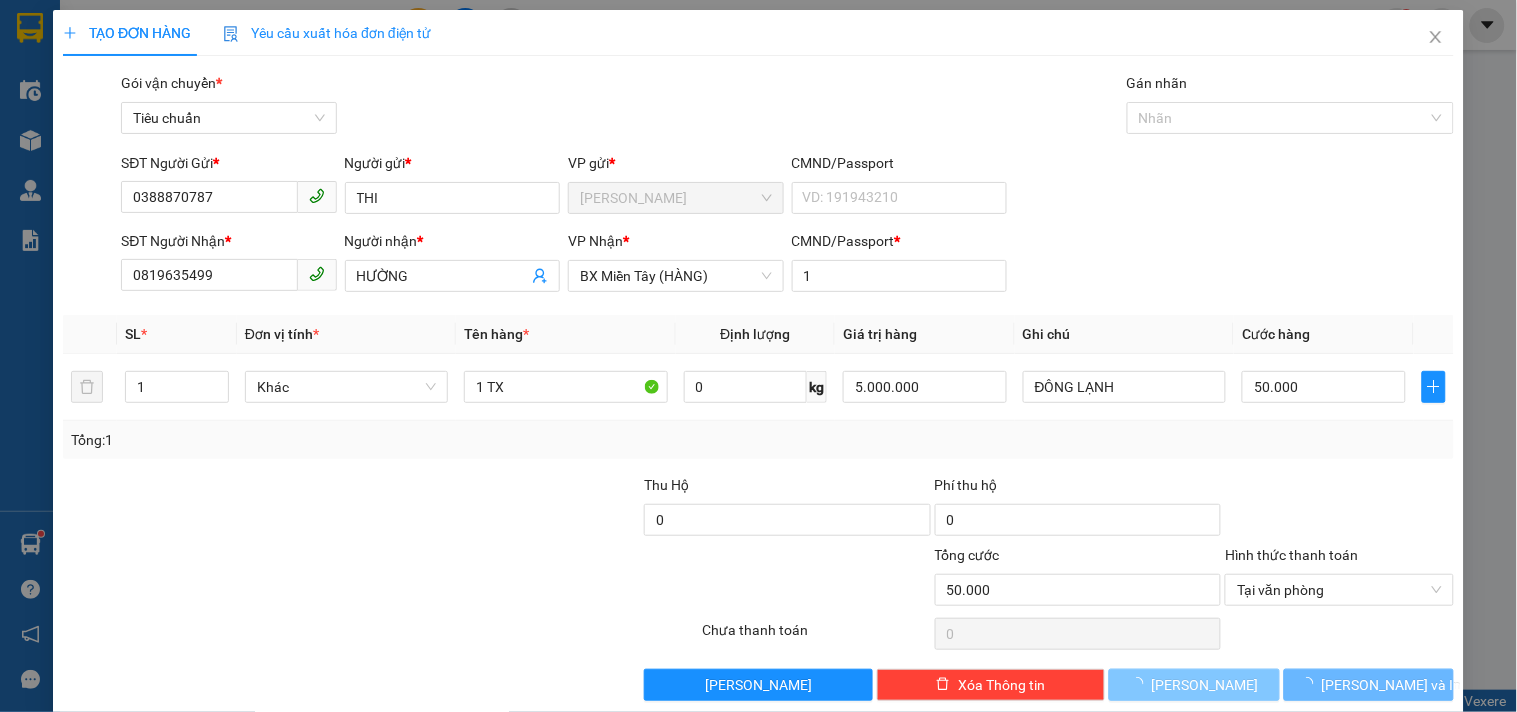 type 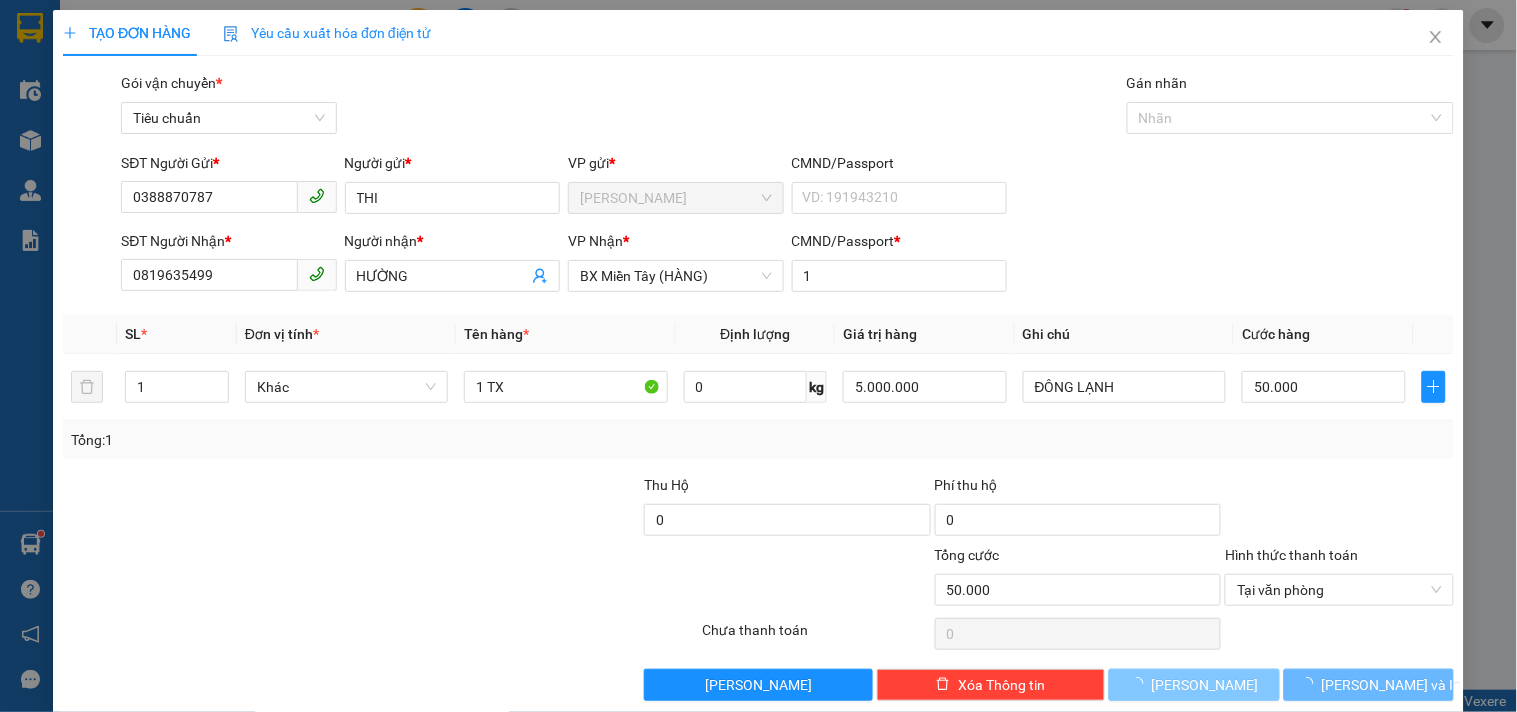 type 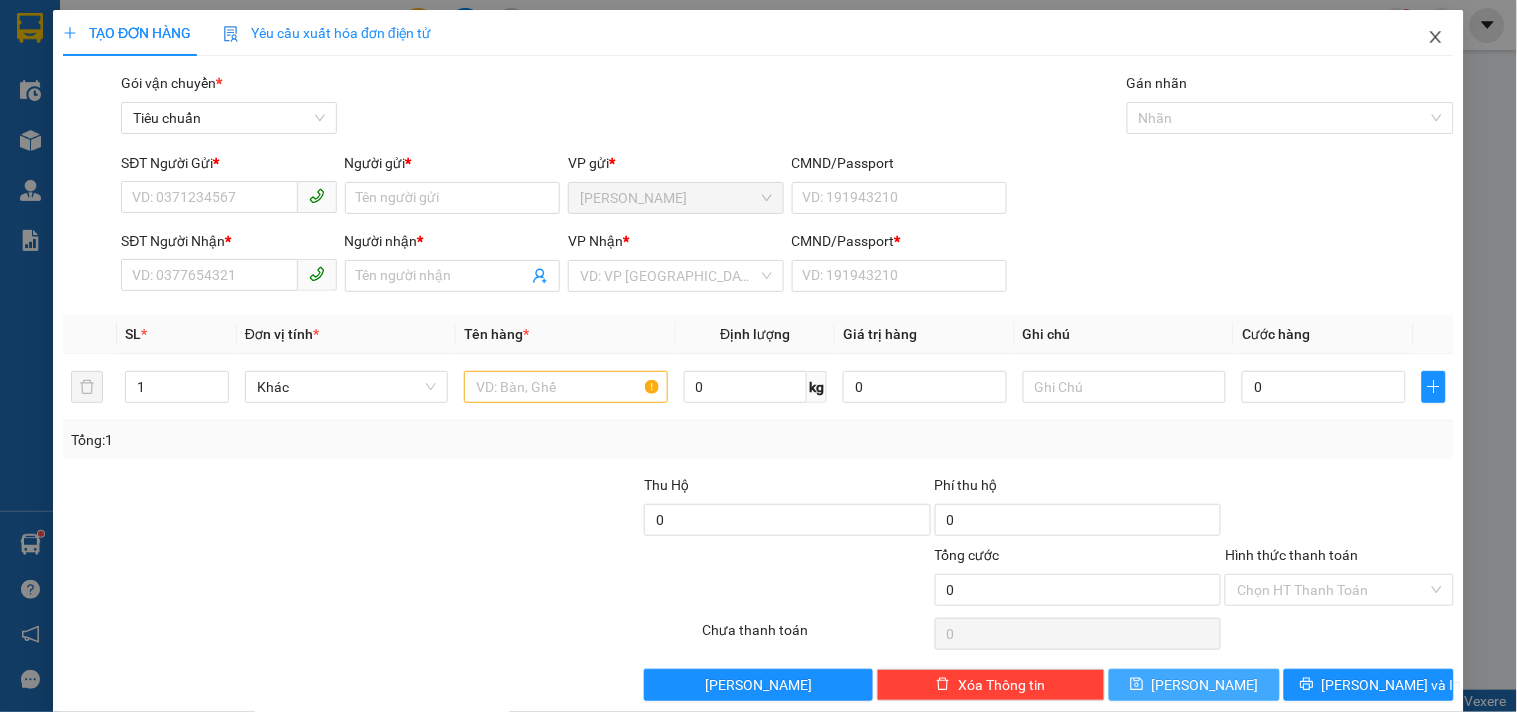 click at bounding box center (1436, 38) 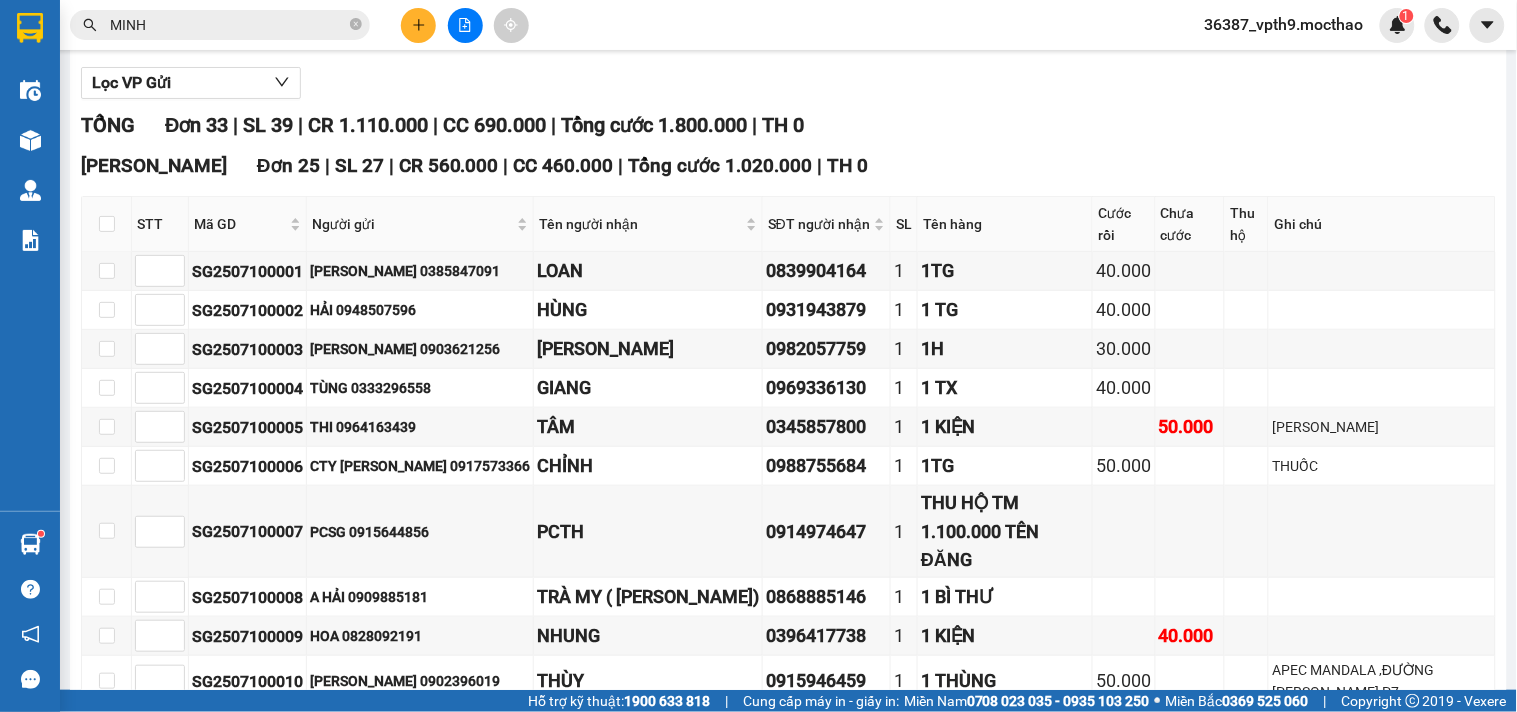 scroll, scrollTop: 555, scrollLeft: 0, axis: vertical 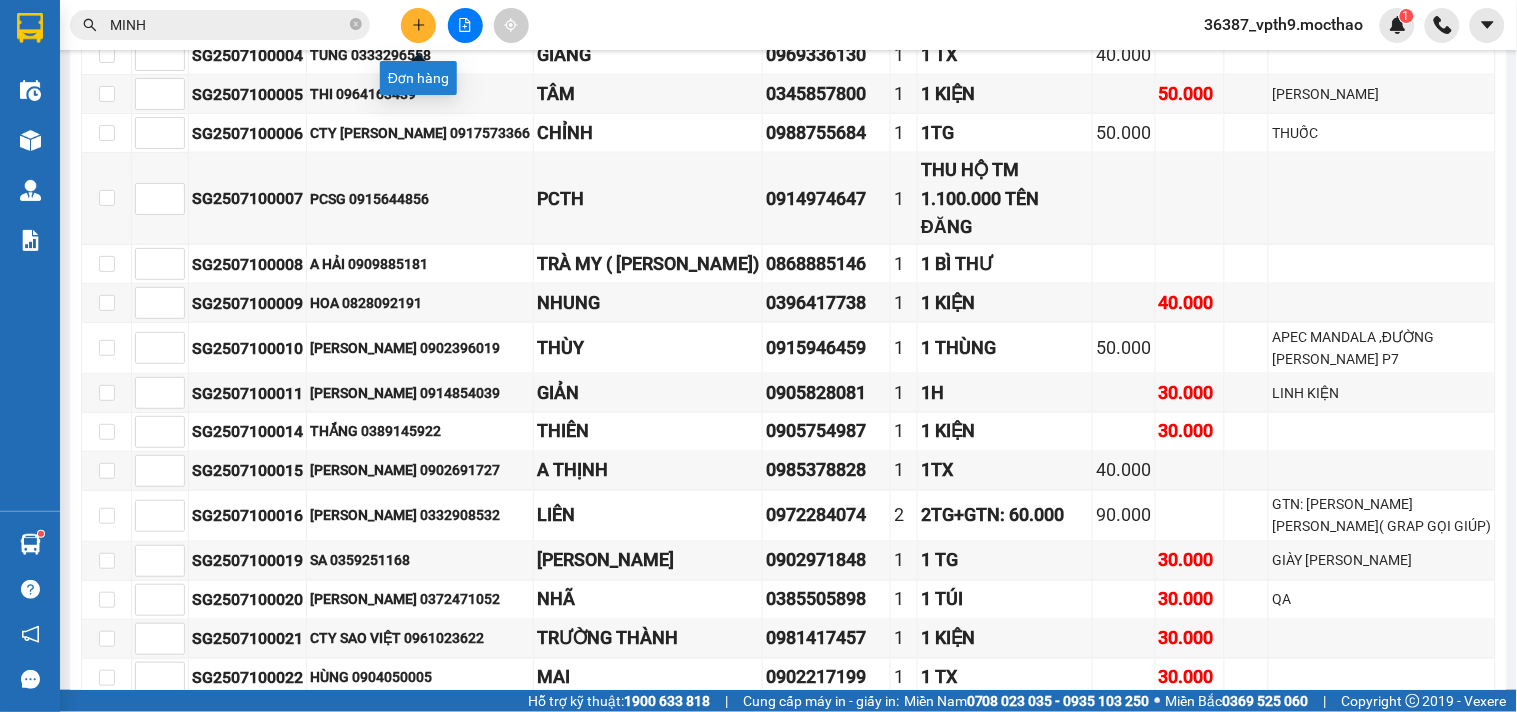 click 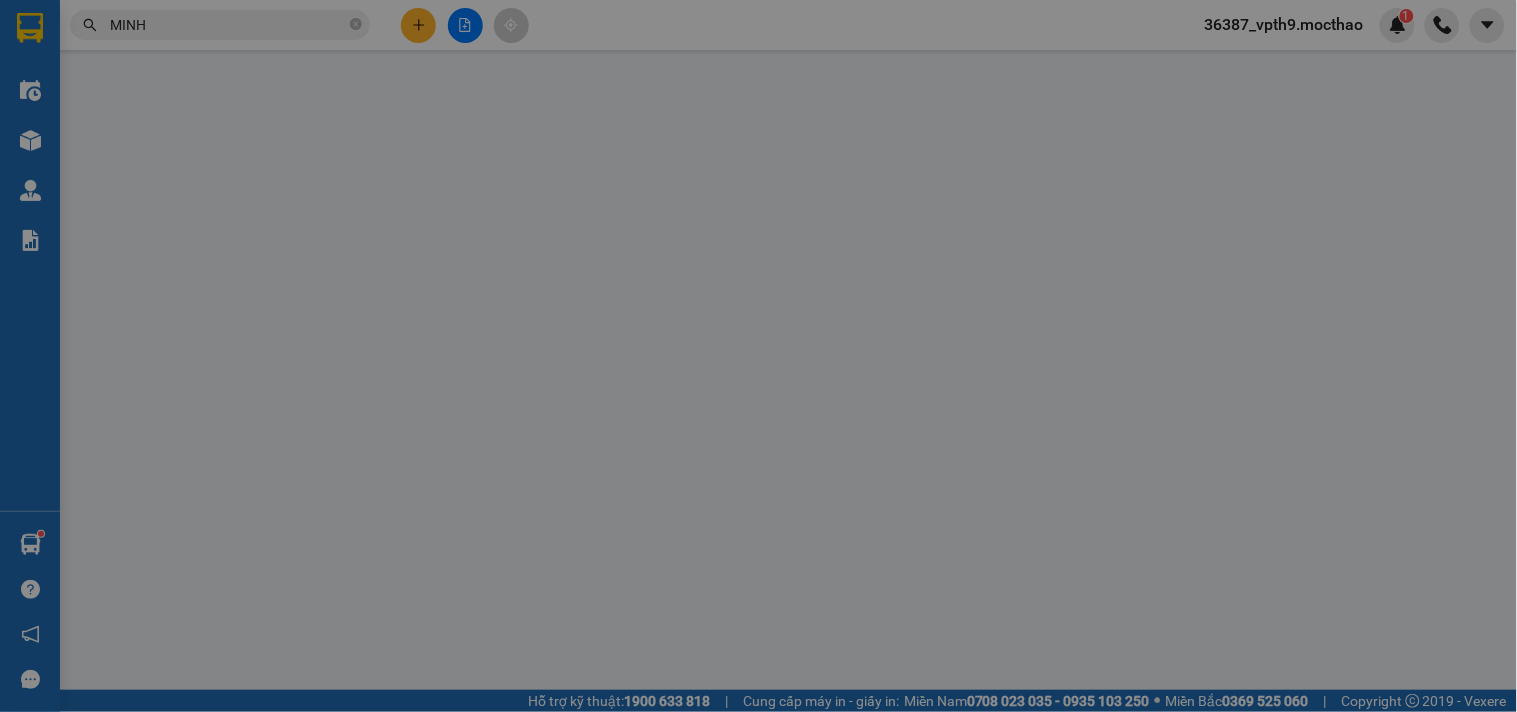 scroll, scrollTop: 0, scrollLeft: 0, axis: both 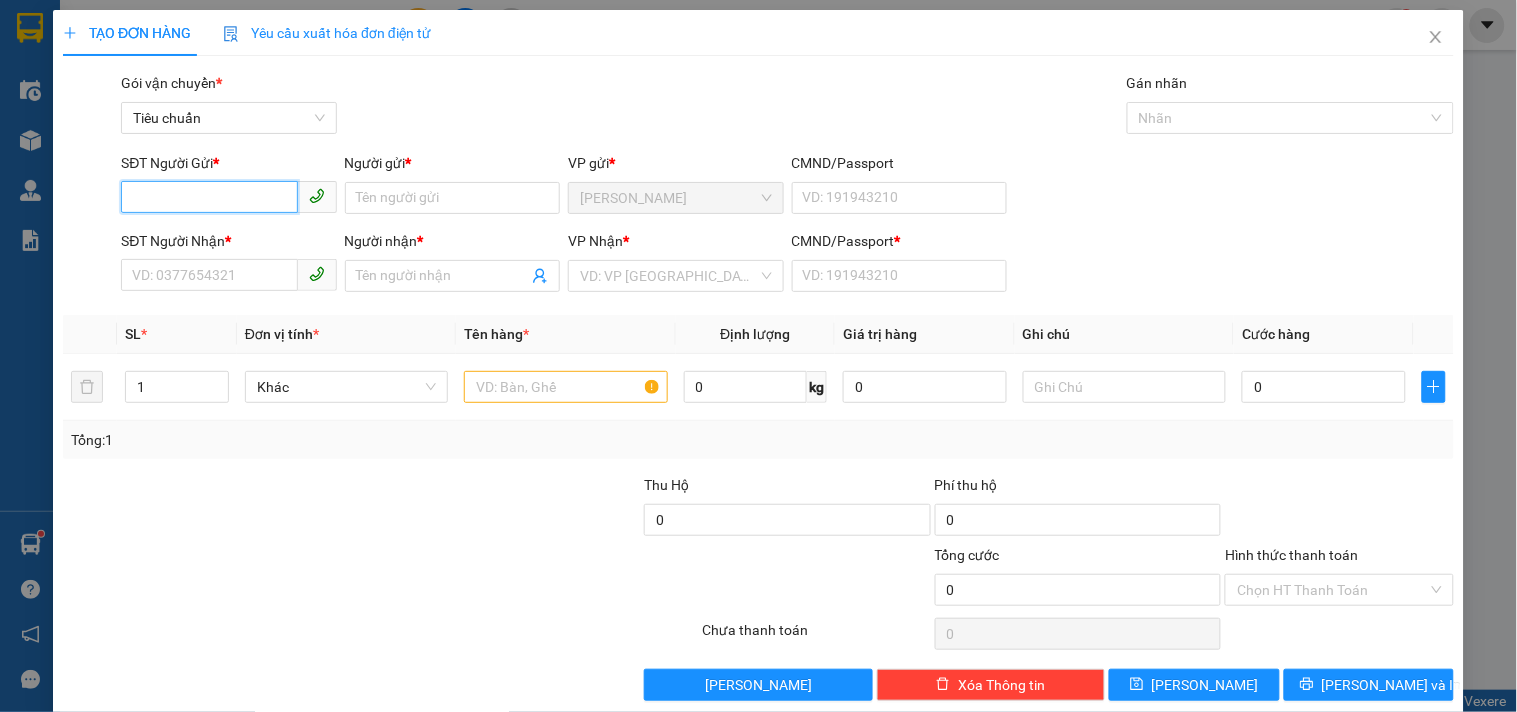 type on "8" 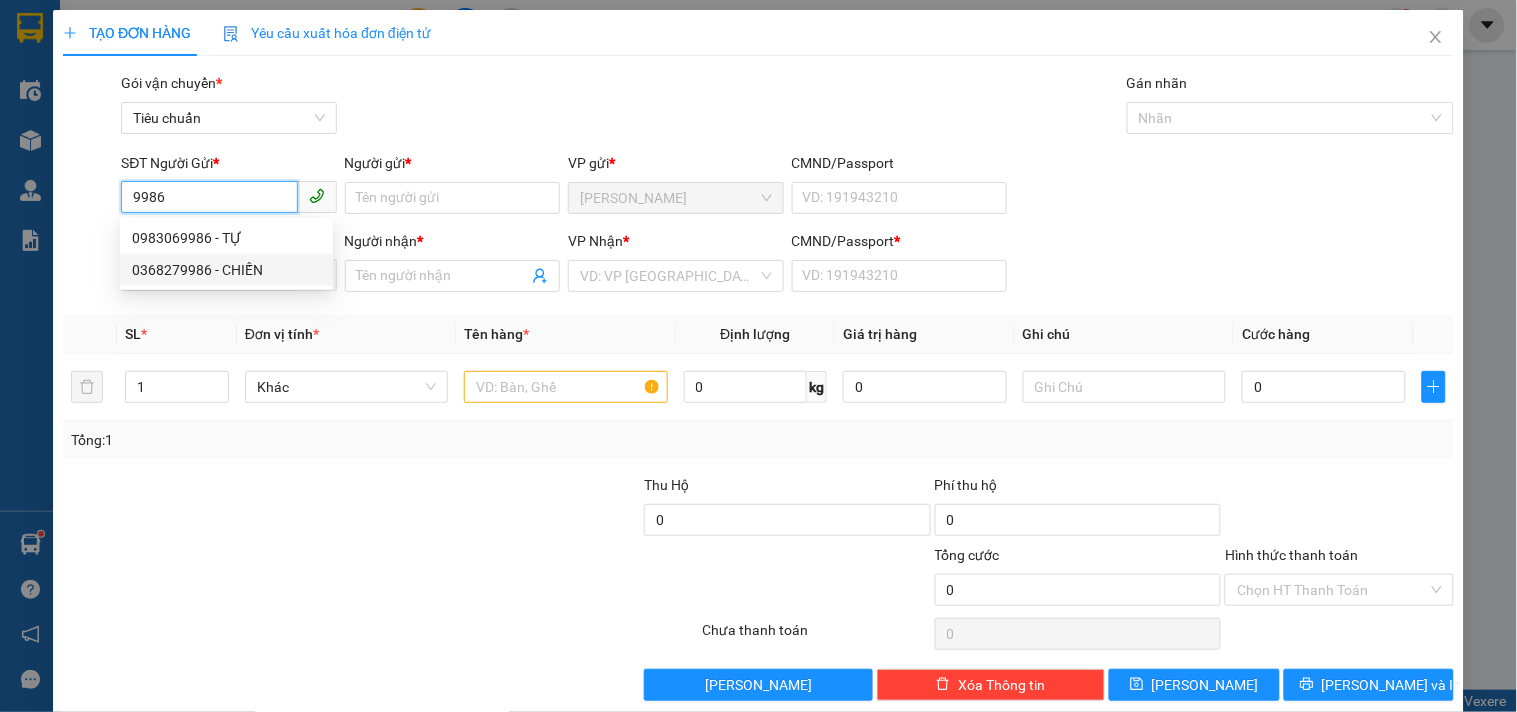click on "0368279986 - CHIẾN" at bounding box center (226, 270) 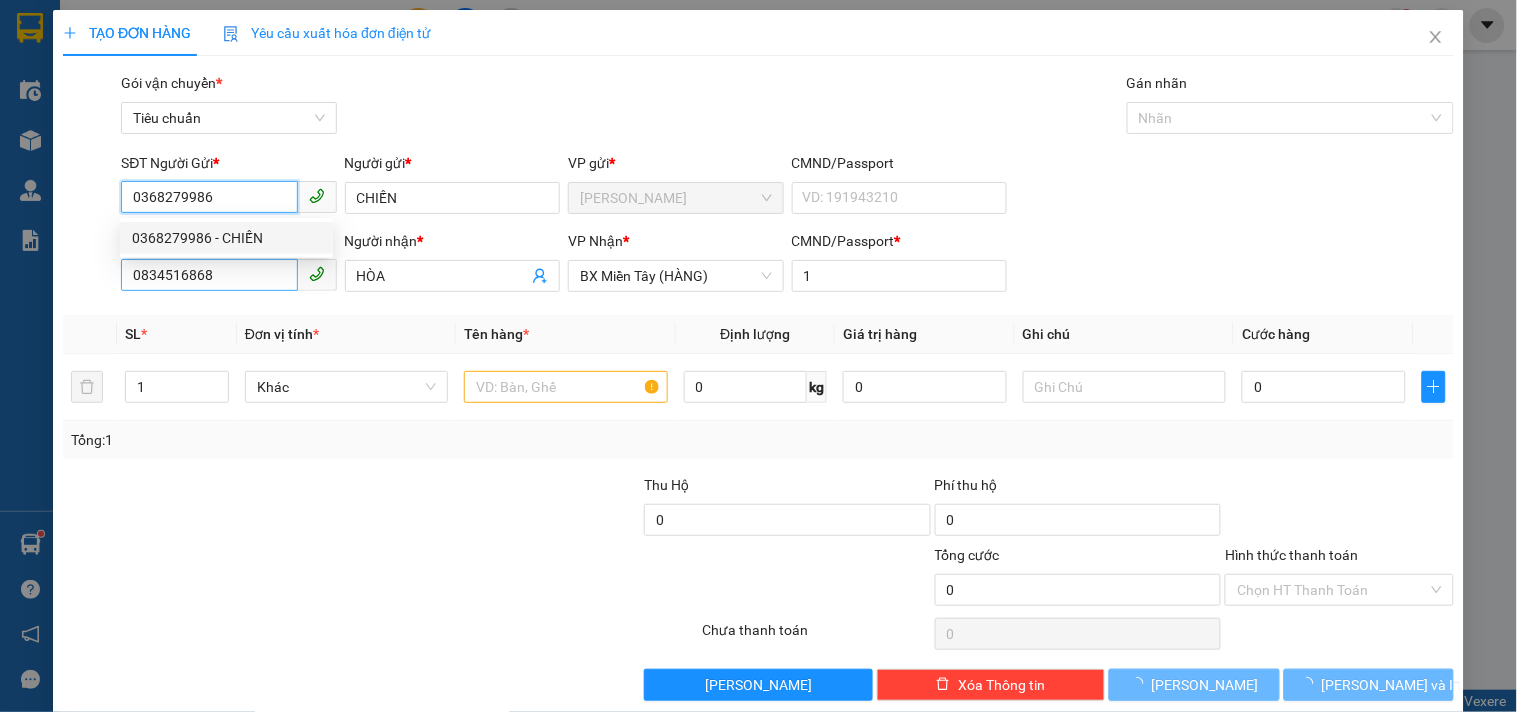 type on "50.000" 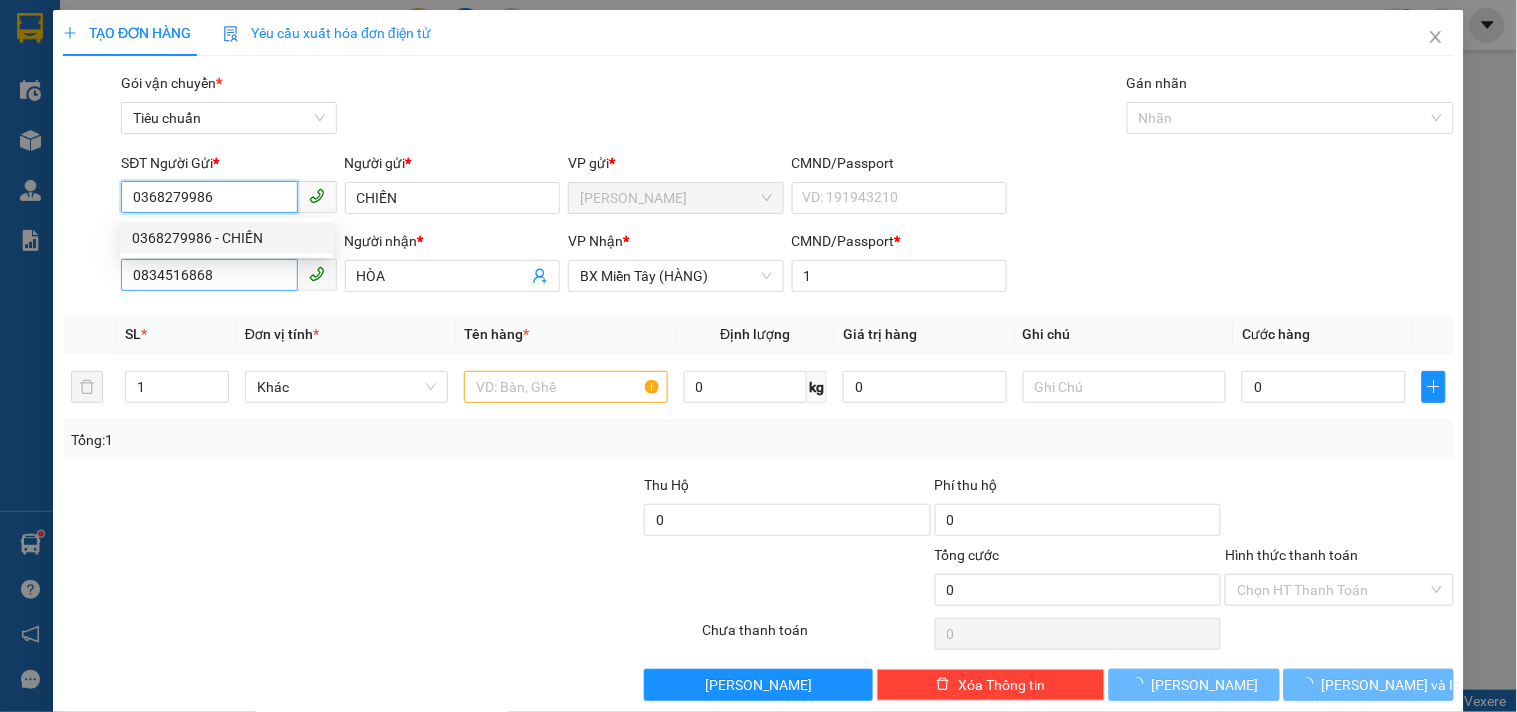 type on "50.000" 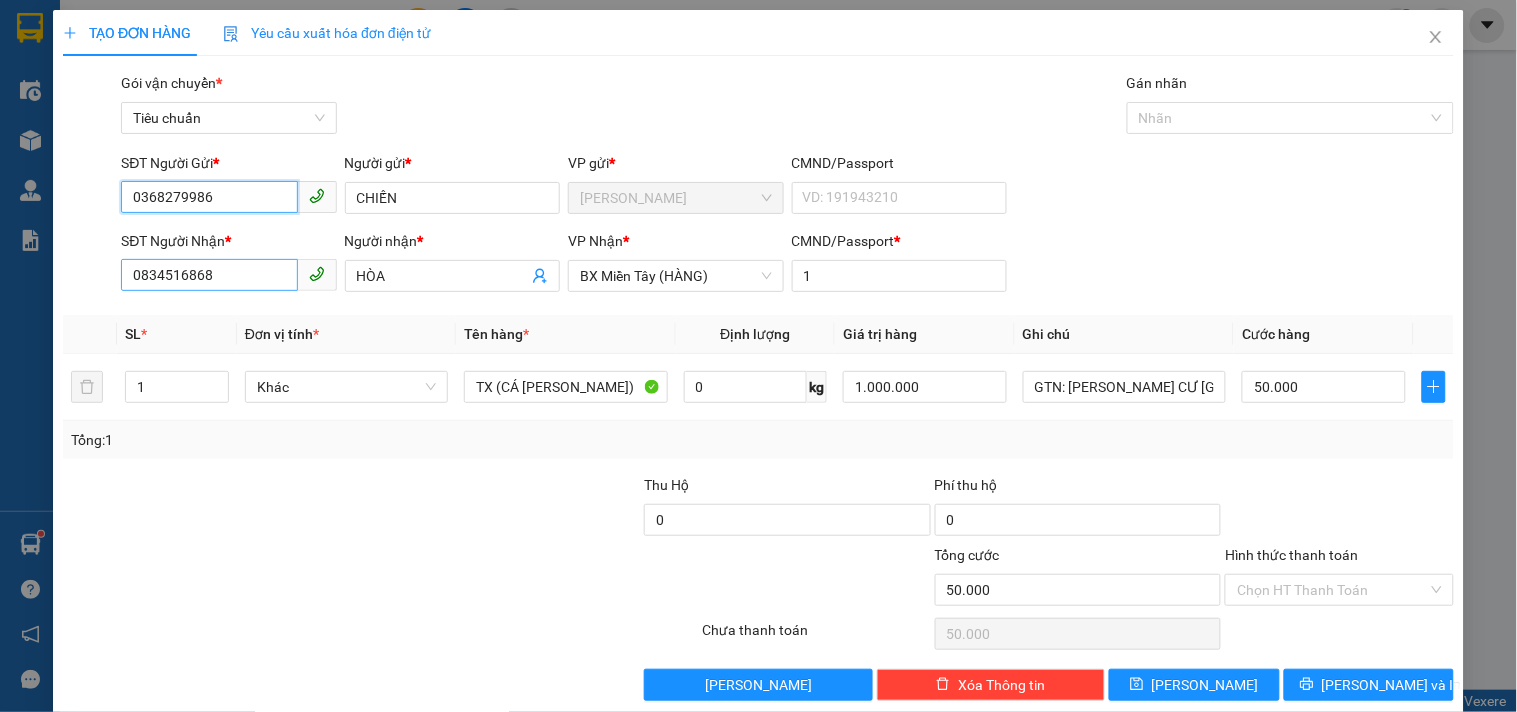 type on "0368279986" 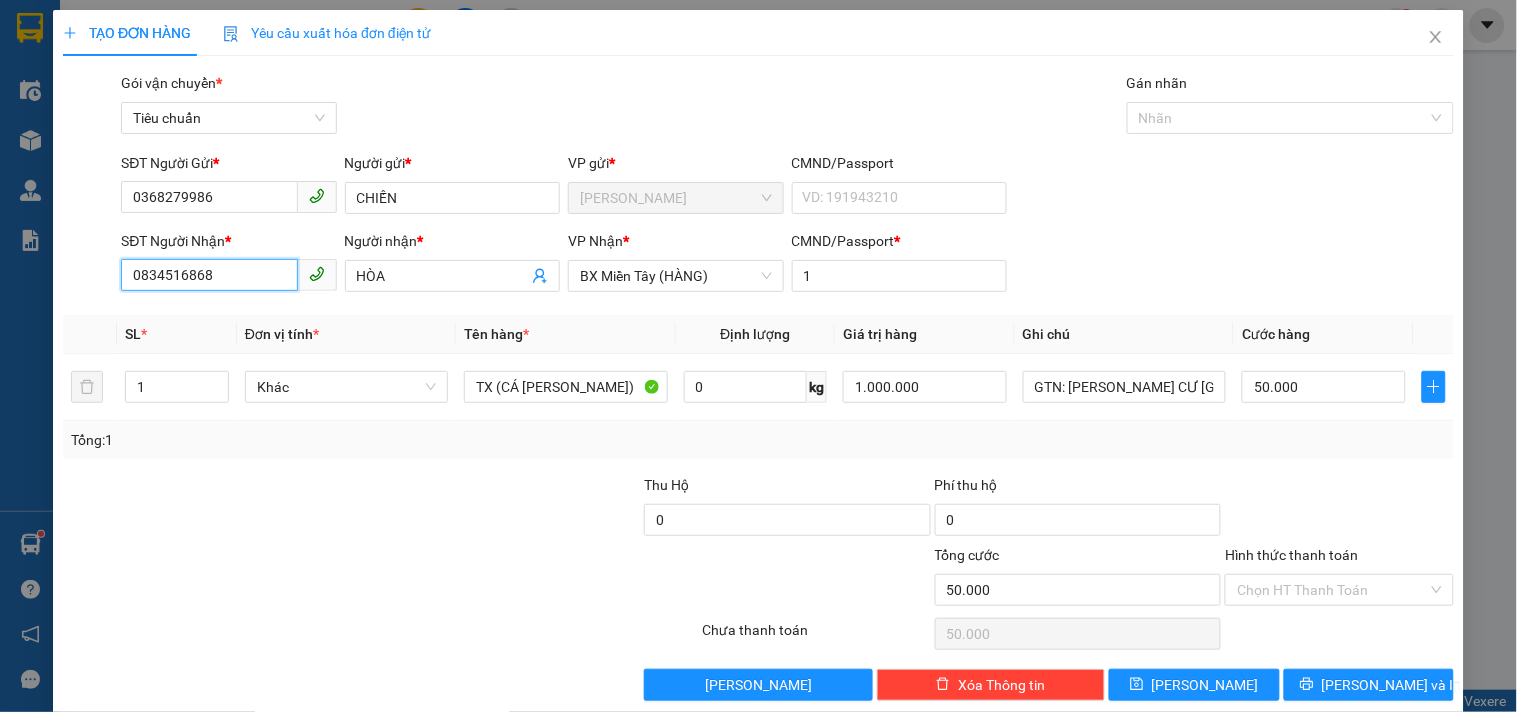 click on "0834516868" at bounding box center (209, 275) 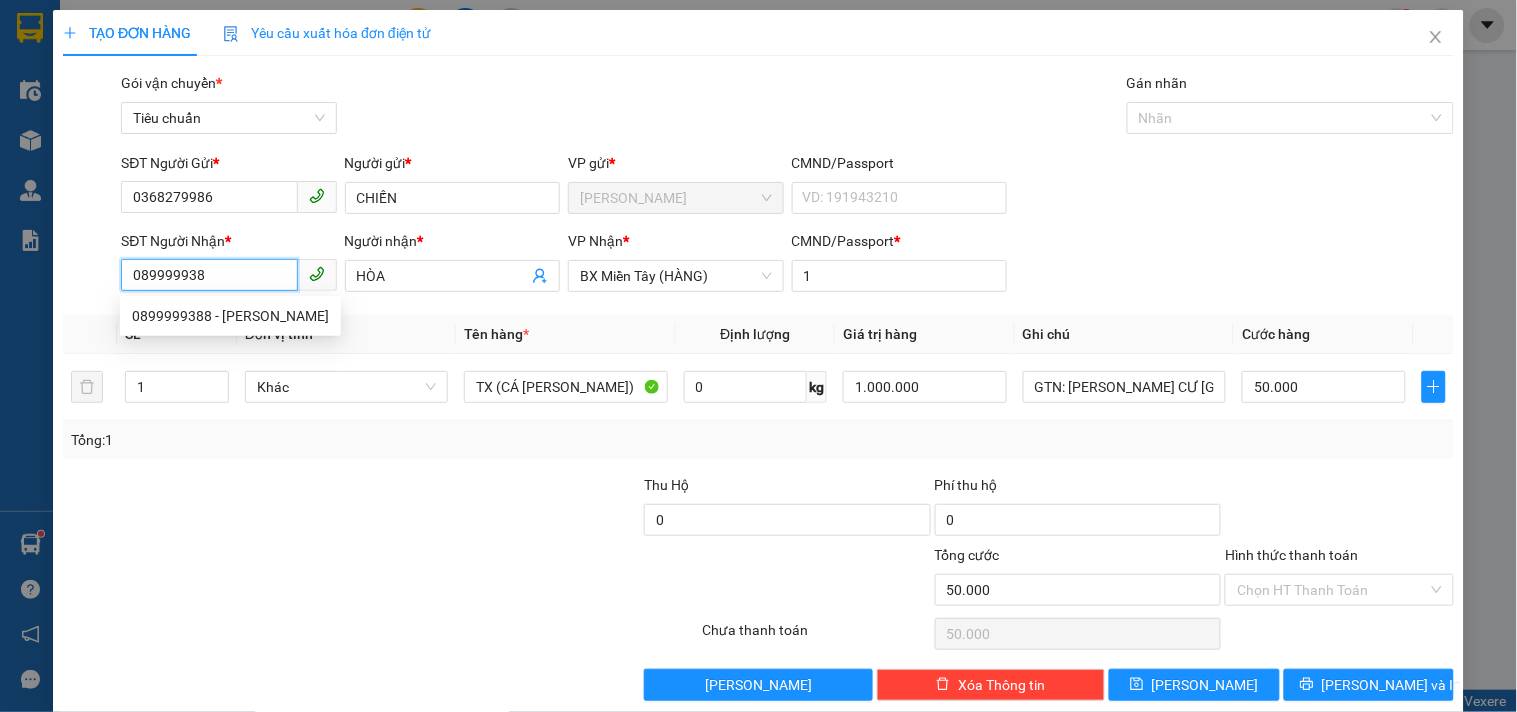 type on "0899999388" 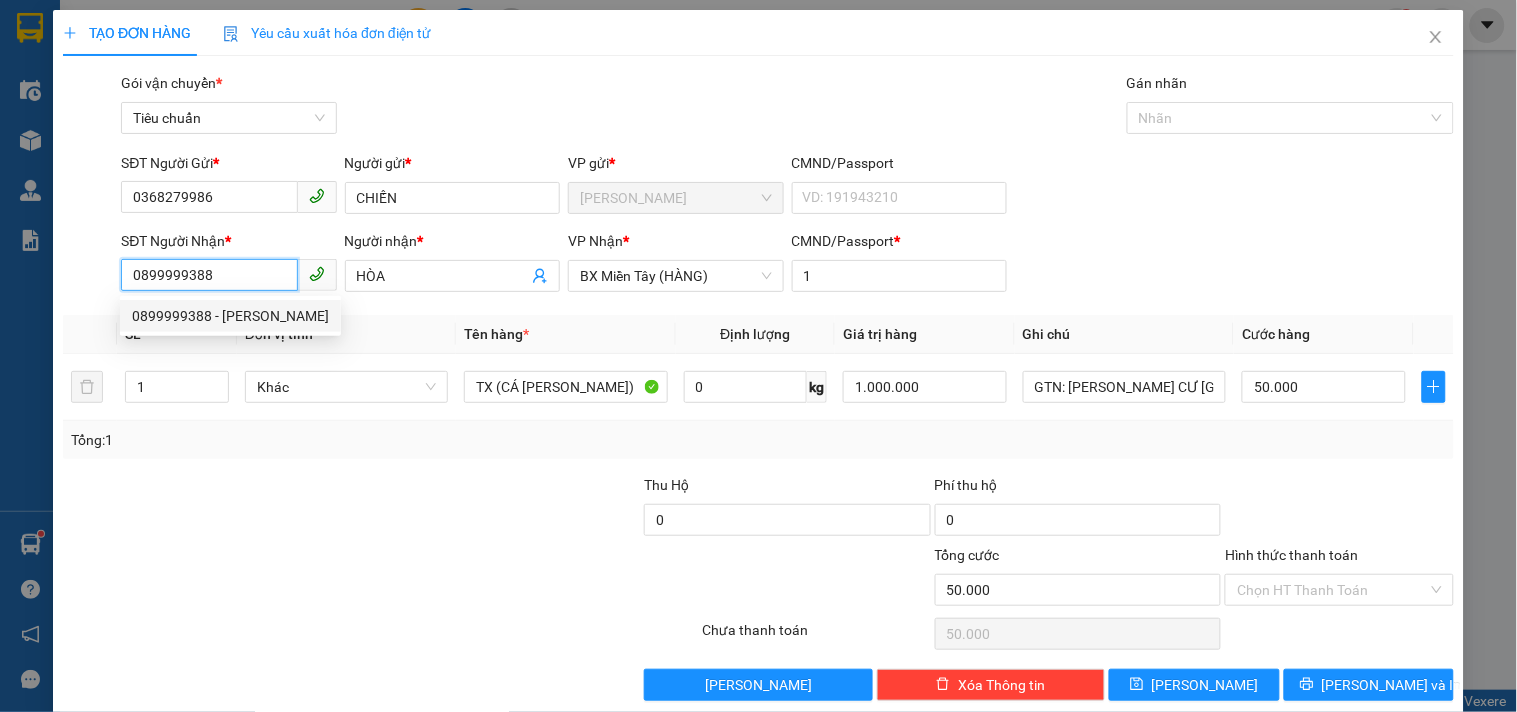 click on "0899999388 - [PERSON_NAME]" at bounding box center [230, 316] 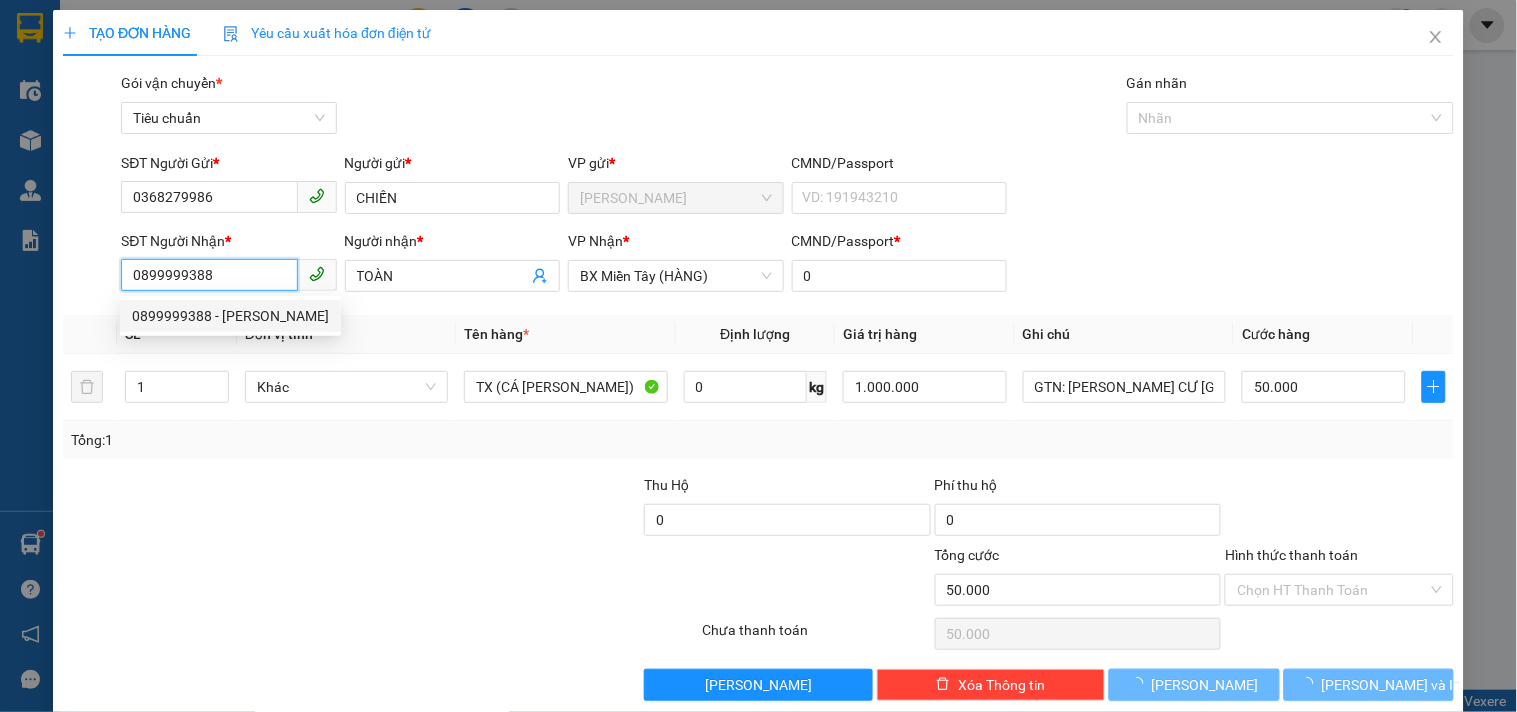 type on "40.000" 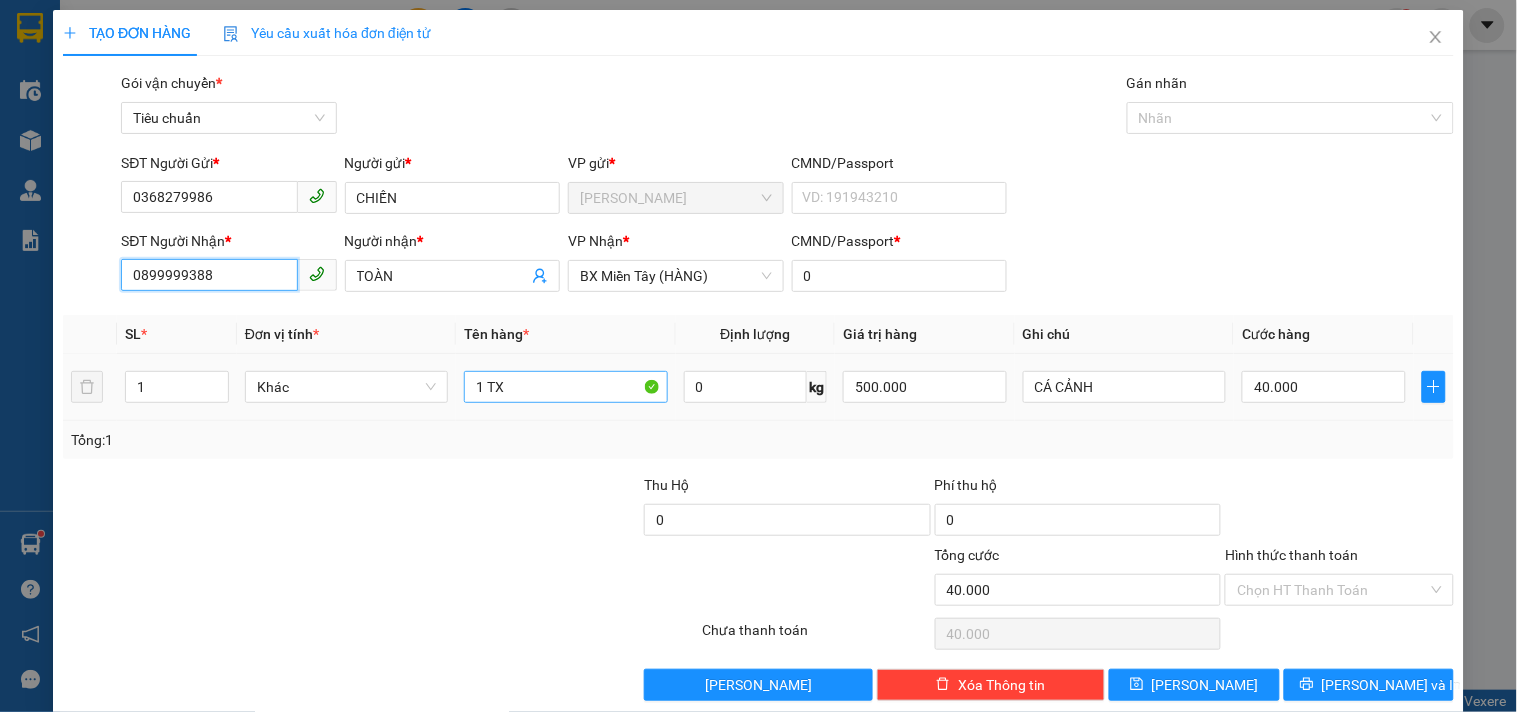 type on "0899999388" 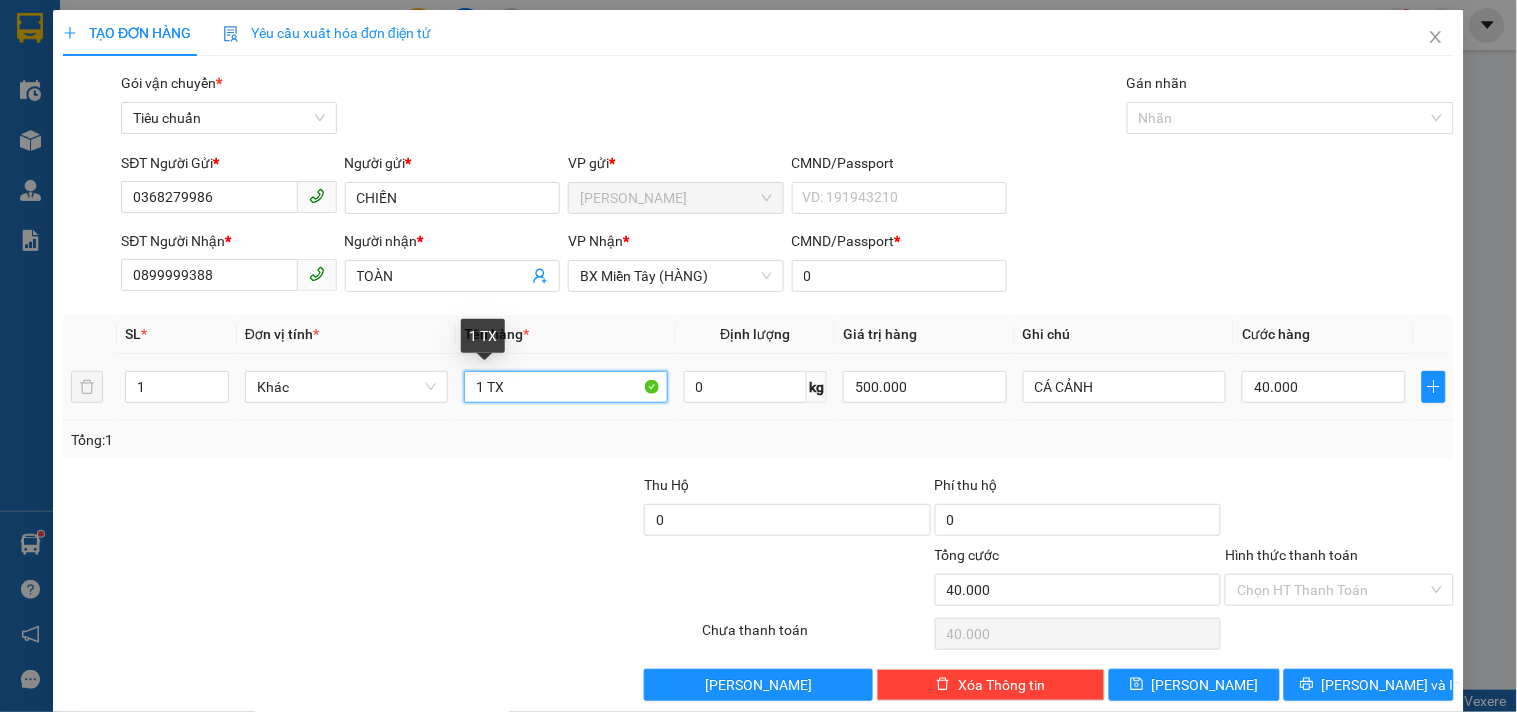 click on "1 TX" at bounding box center (565, 387) 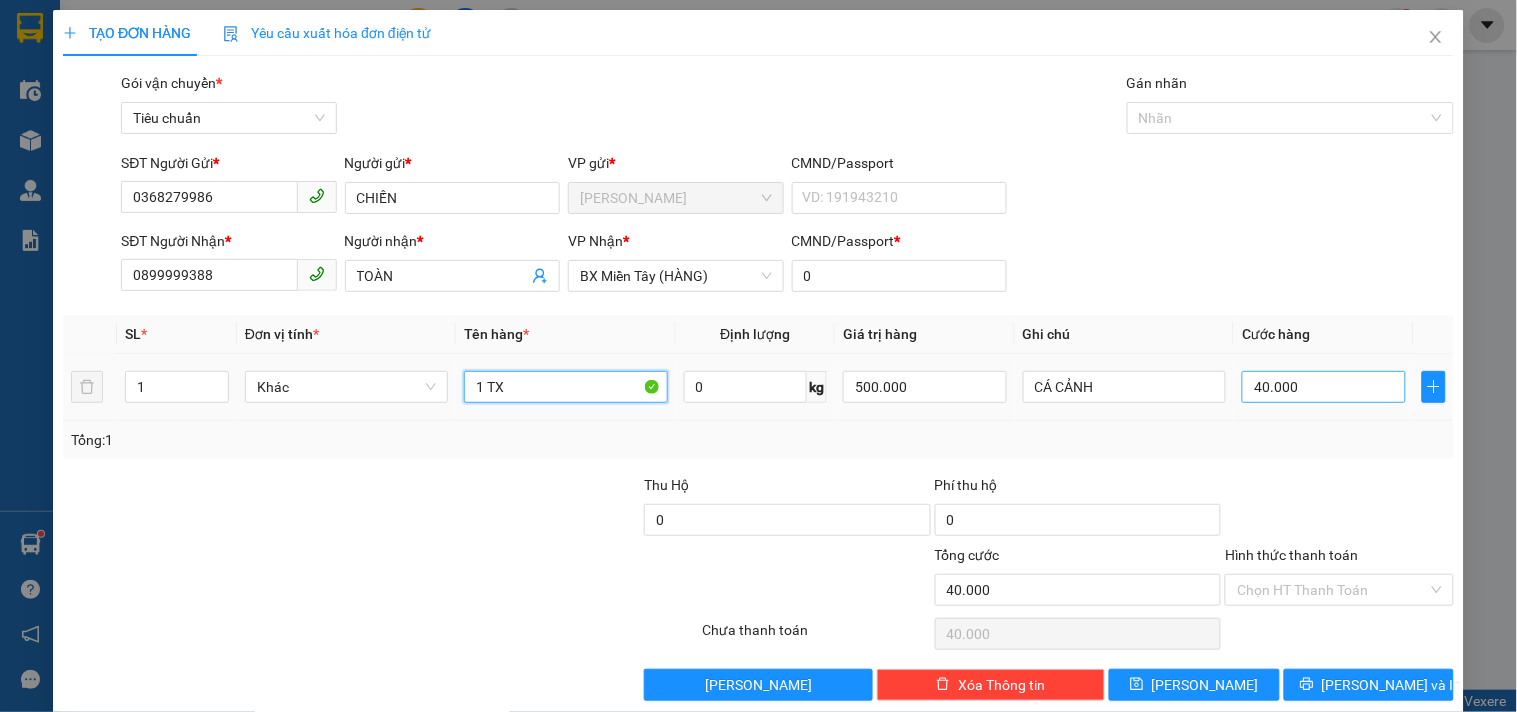 type on "1 TX" 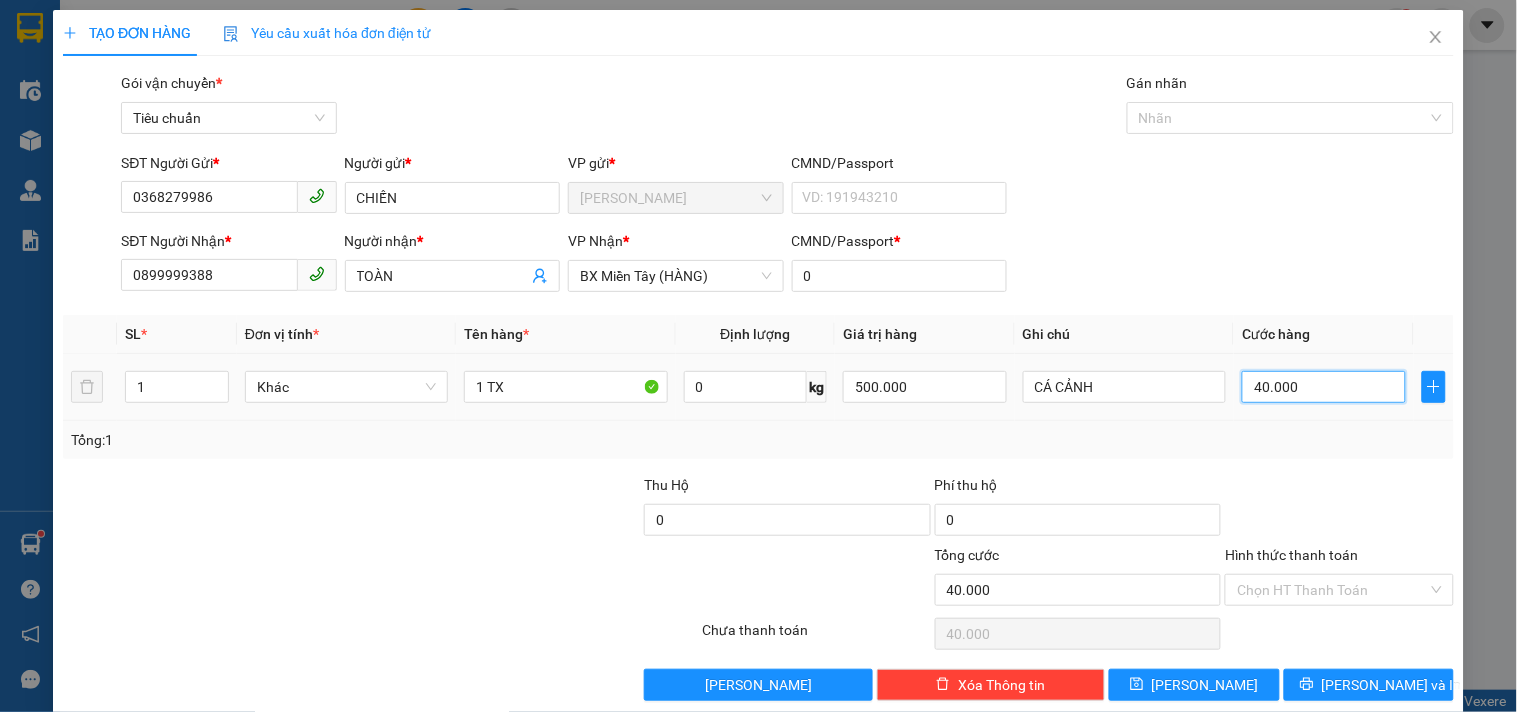 click on "40.000" at bounding box center [1324, 387] 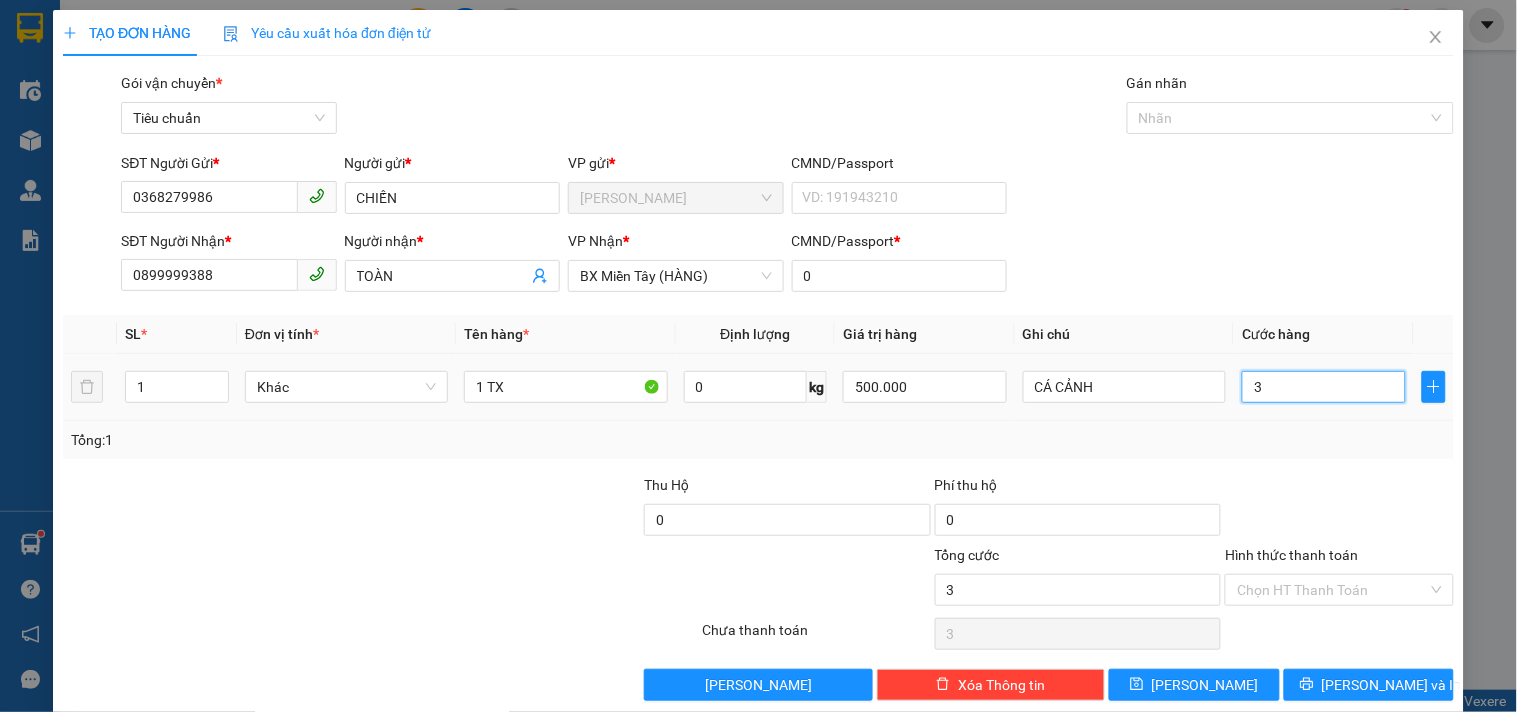 type on "30" 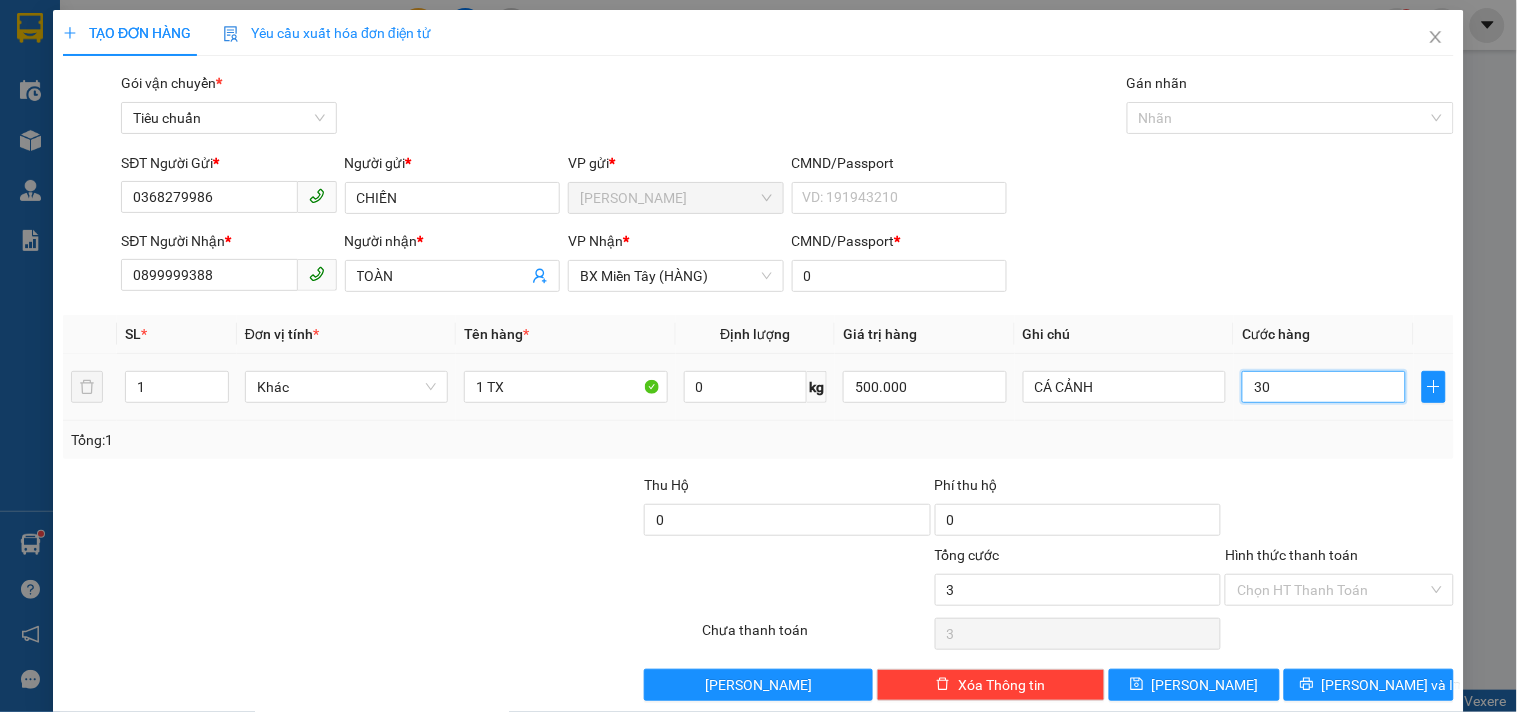 type on "30" 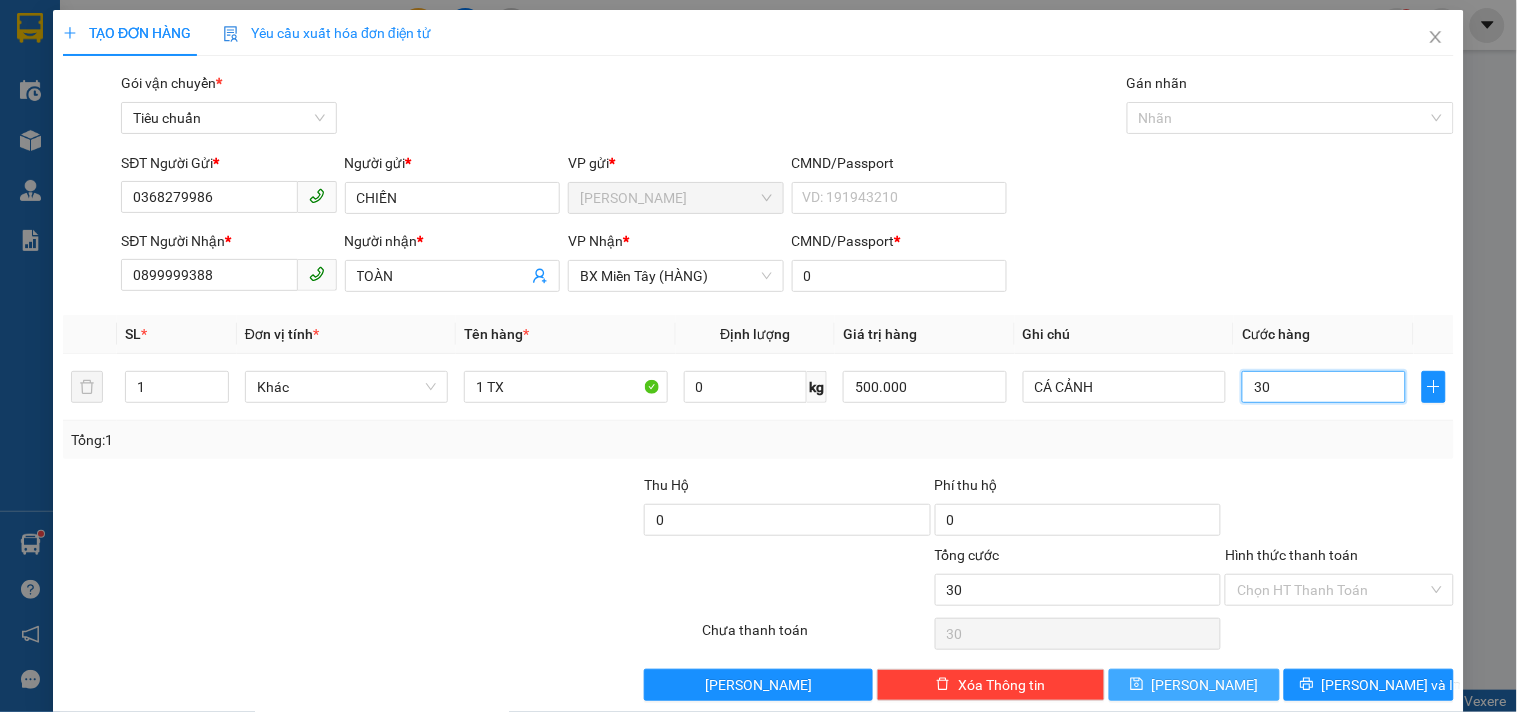 type on "30" 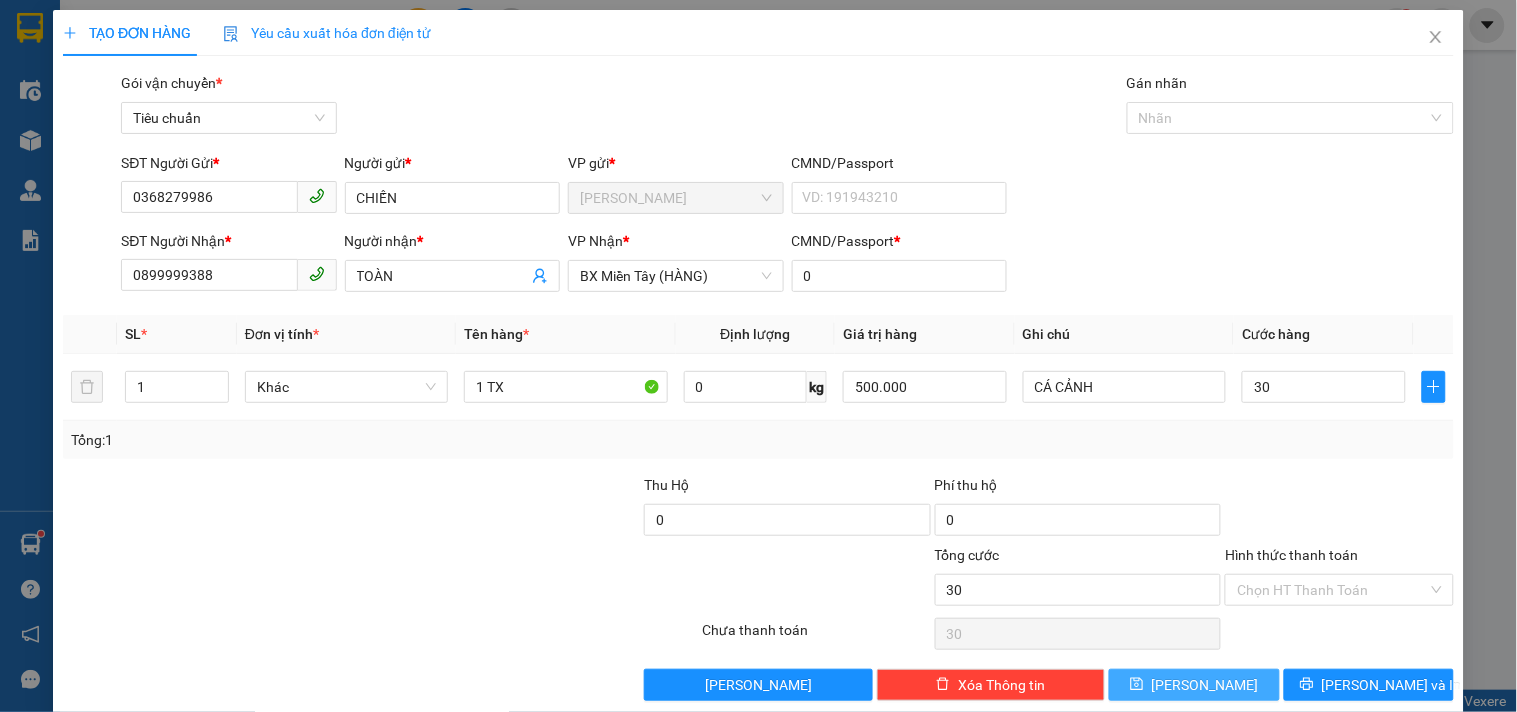 type on "30.000" 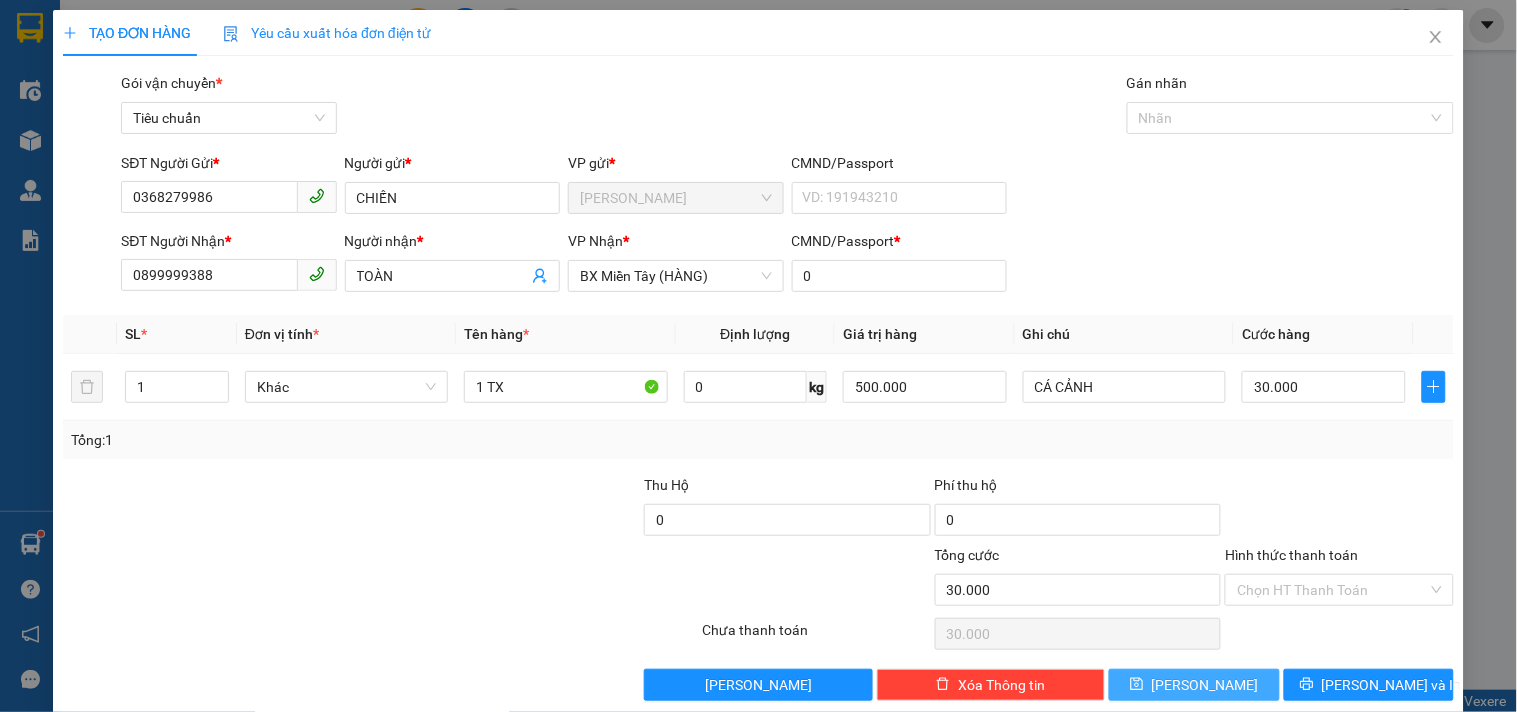 click on "[PERSON_NAME]" at bounding box center [1194, 685] 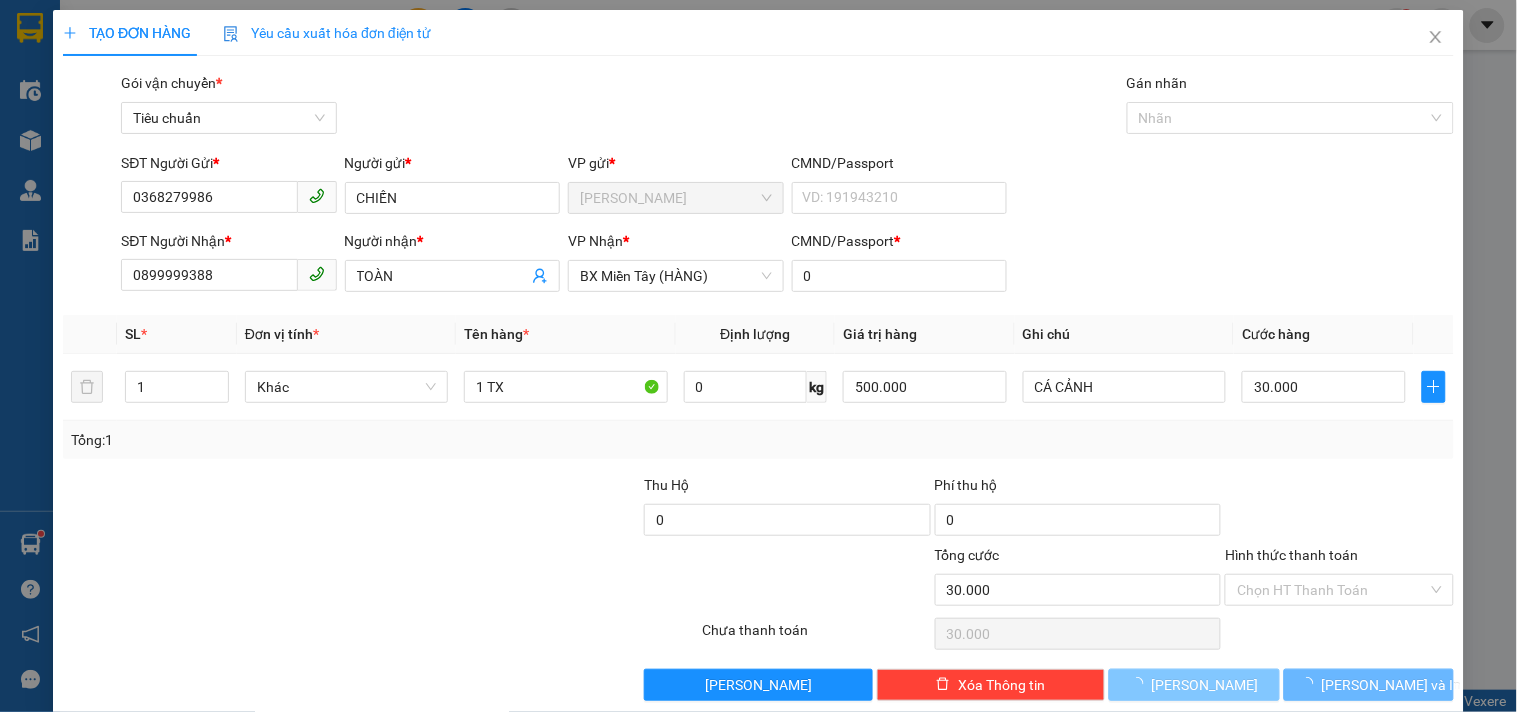 type 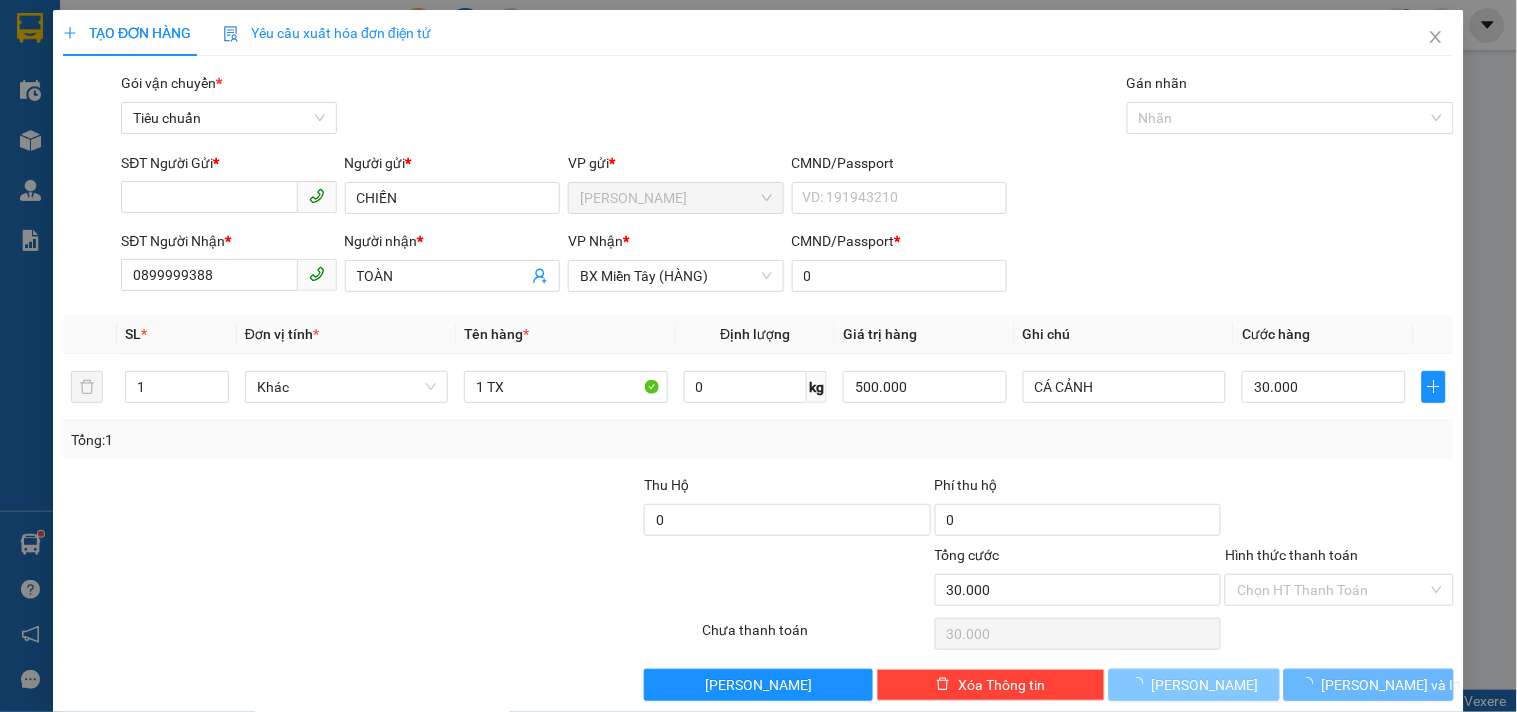 type 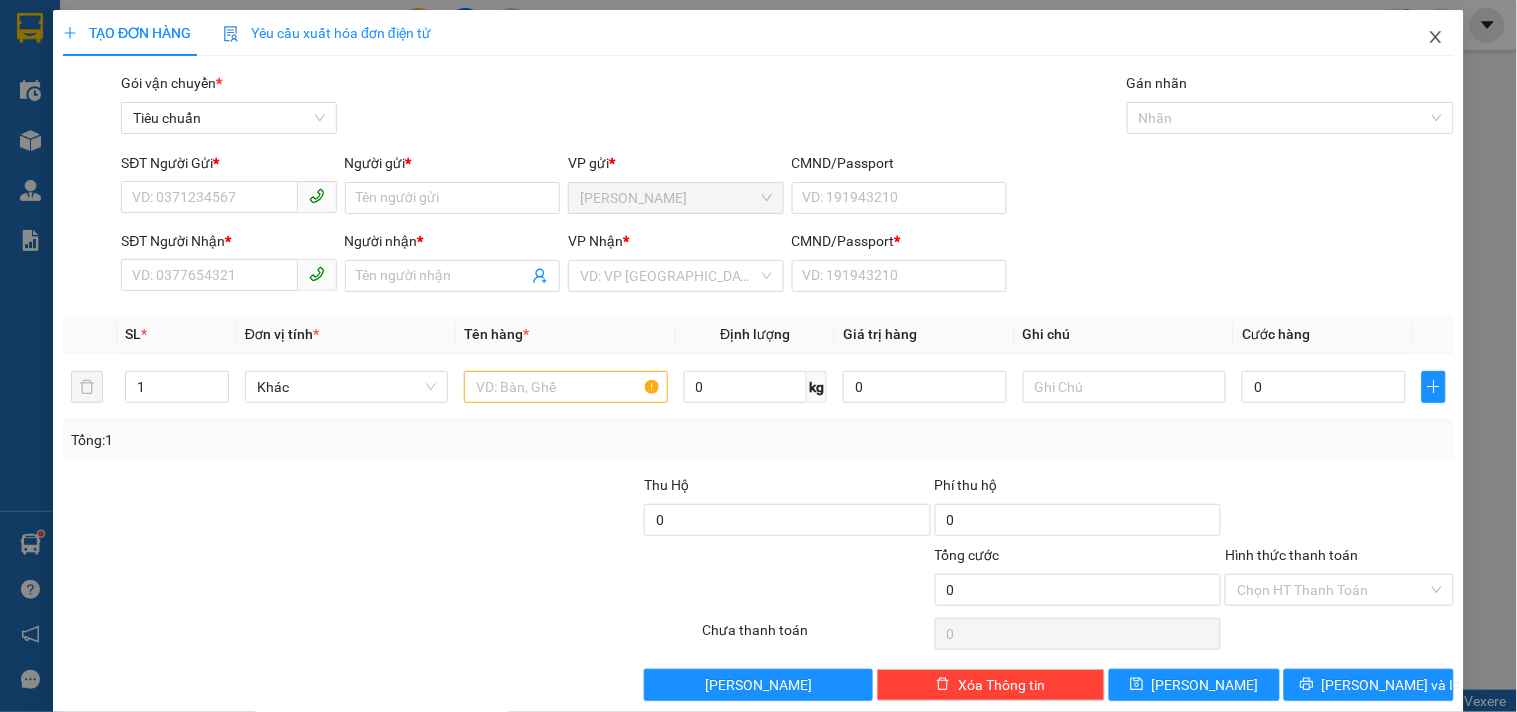 click 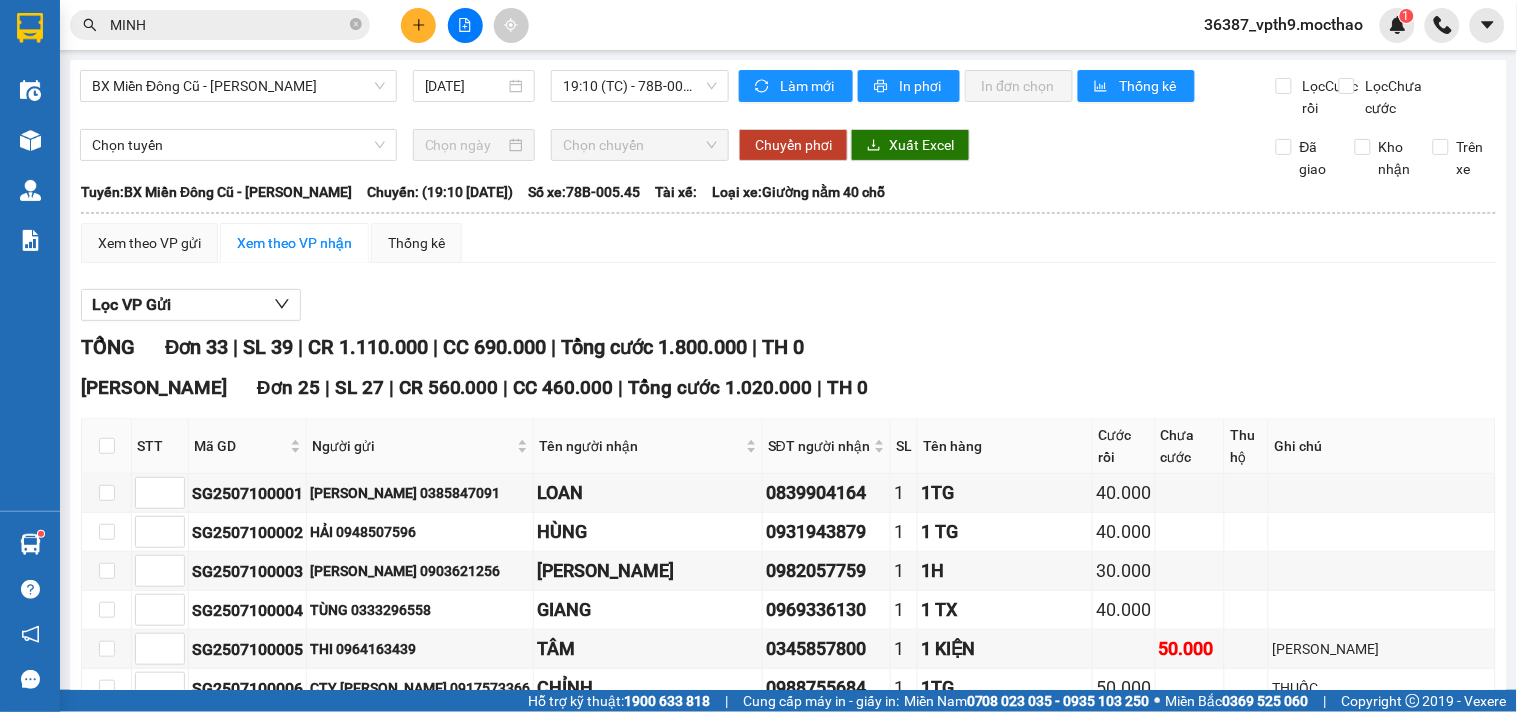 click 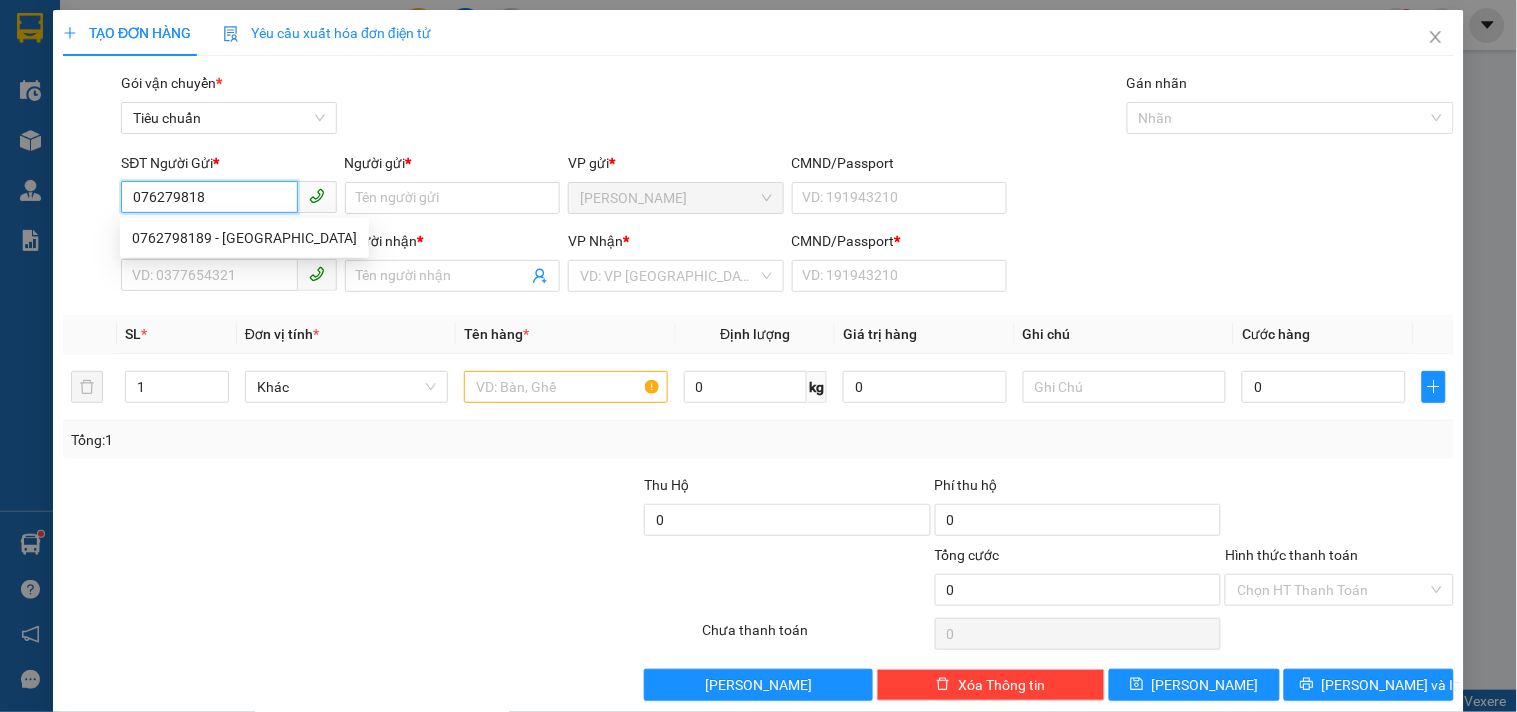 type on "0762798189" 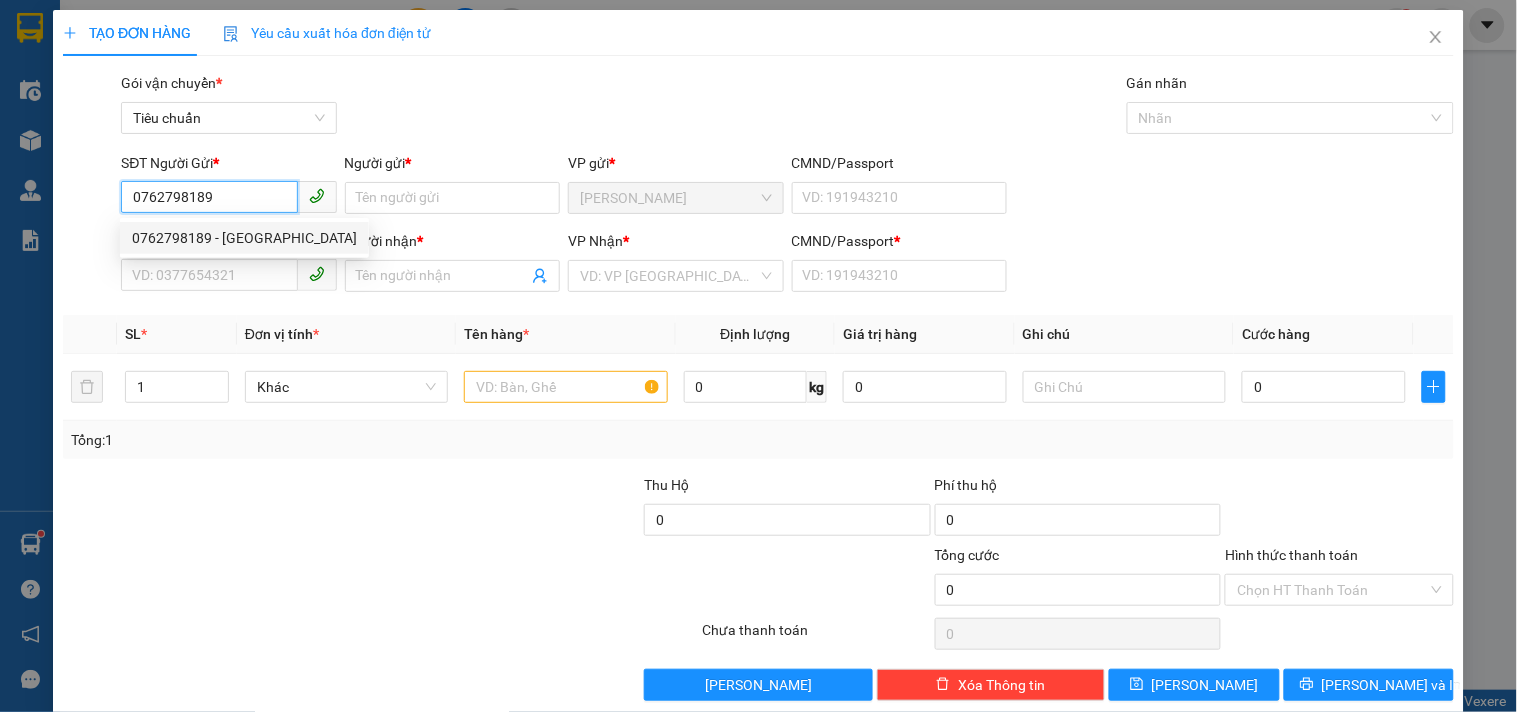 click on "0762798189 - [GEOGRAPHIC_DATA]" at bounding box center [244, 238] 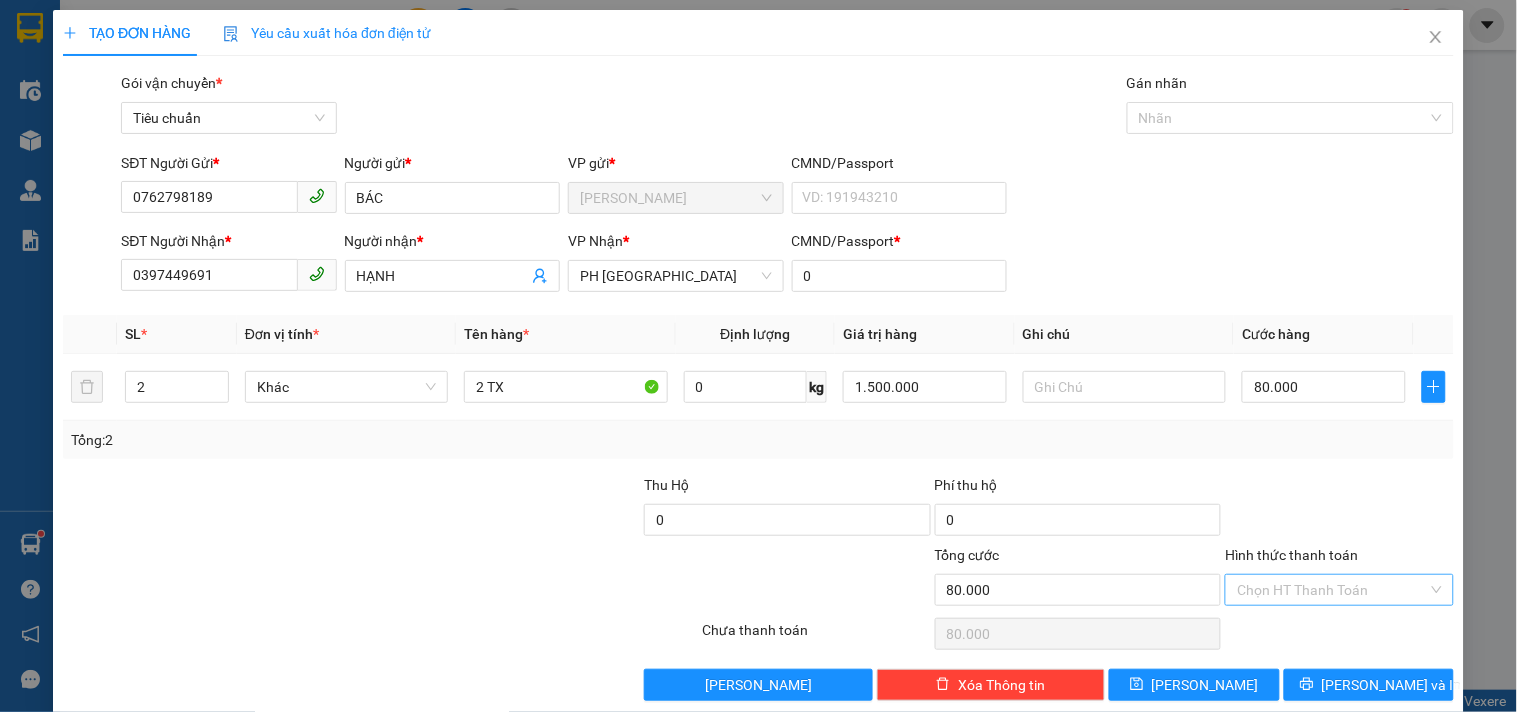 click on "Hình thức thanh toán" at bounding box center [1332, 590] 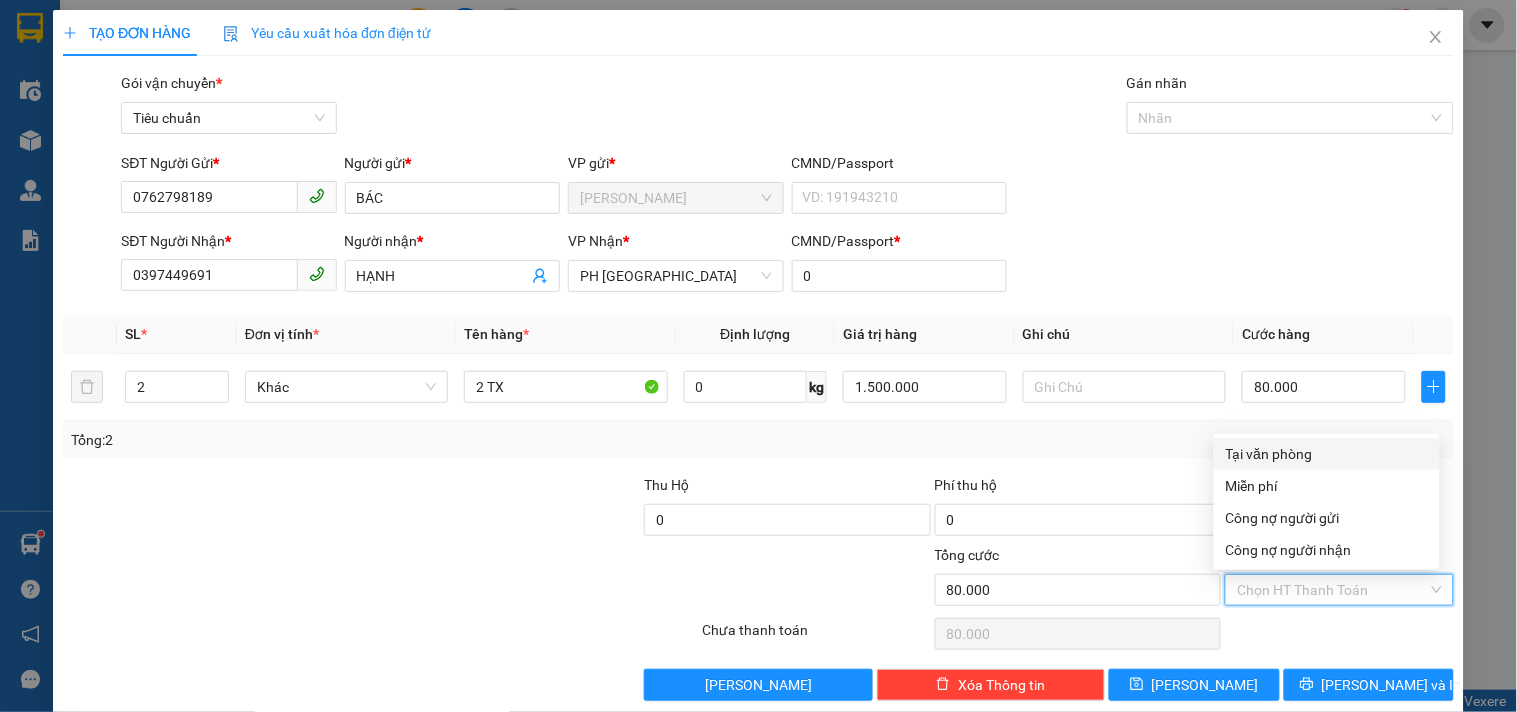 click on "Tại văn phòng" at bounding box center (1327, 454) 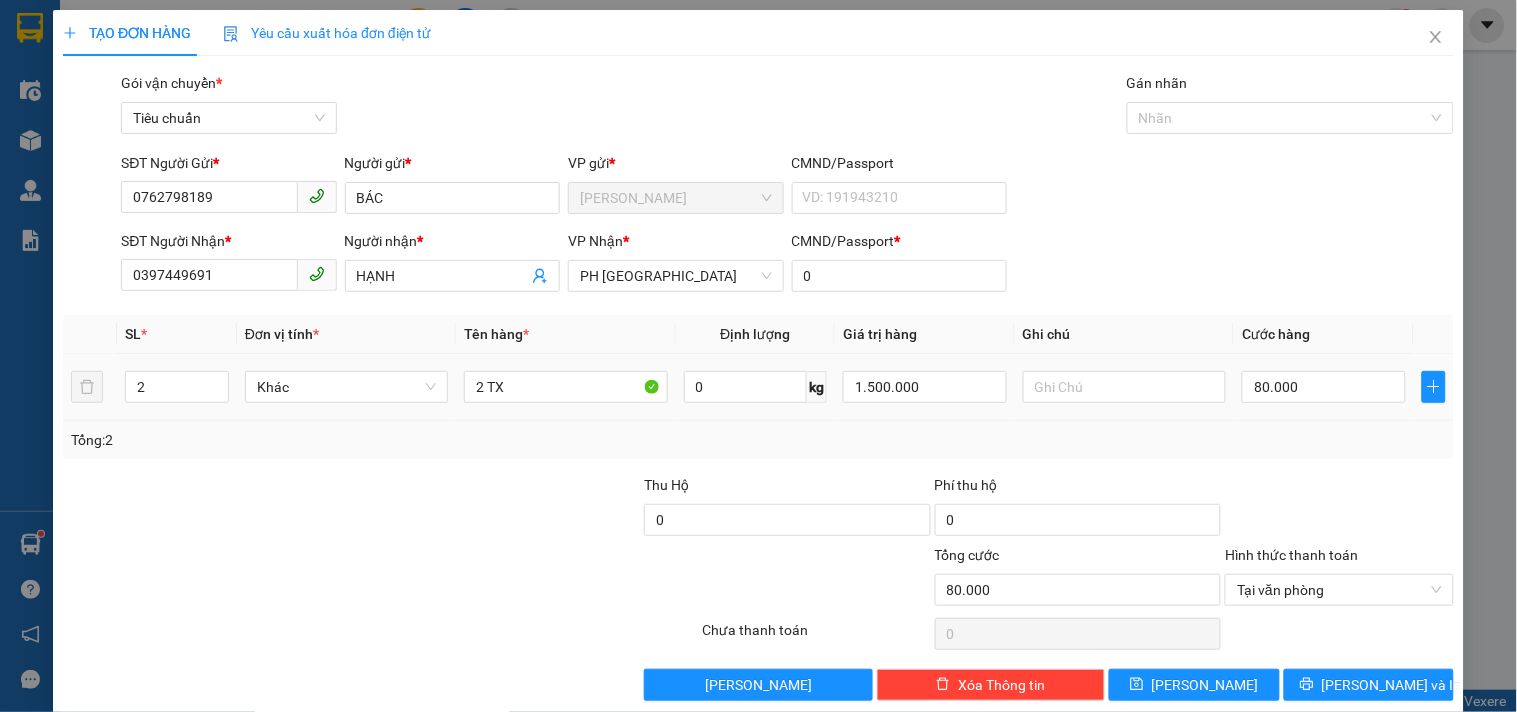 click at bounding box center [1124, 387] 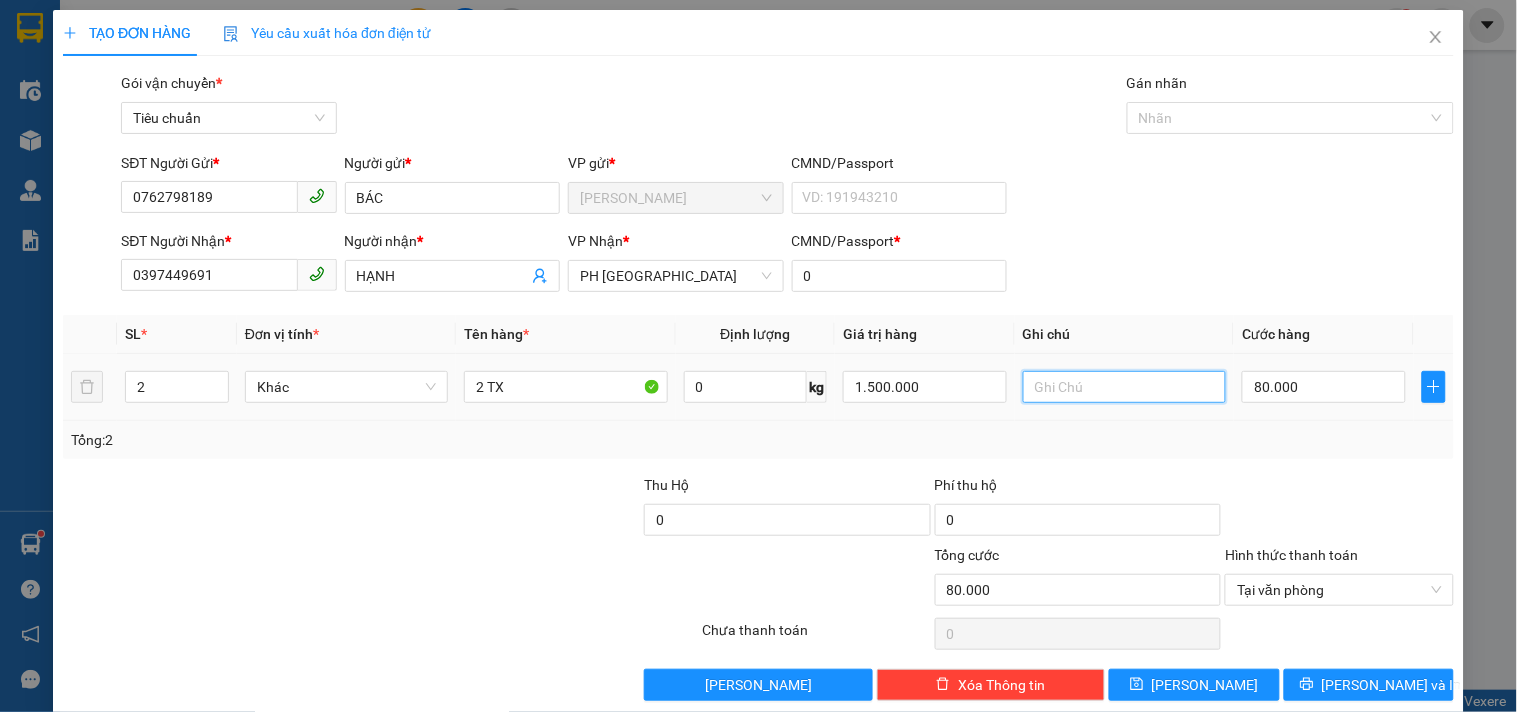 click at bounding box center [1124, 387] 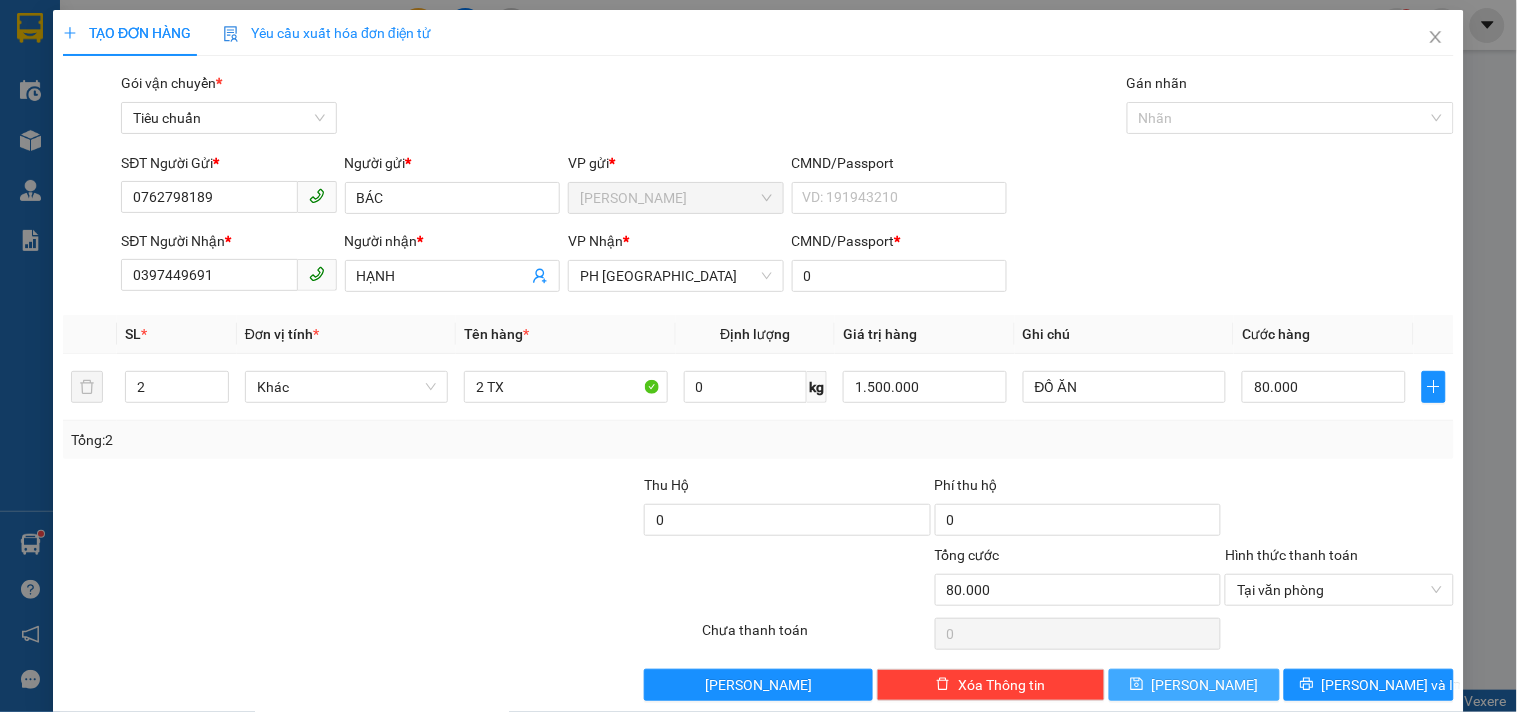 click on "[PERSON_NAME]" at bounding box center (1194, 685) 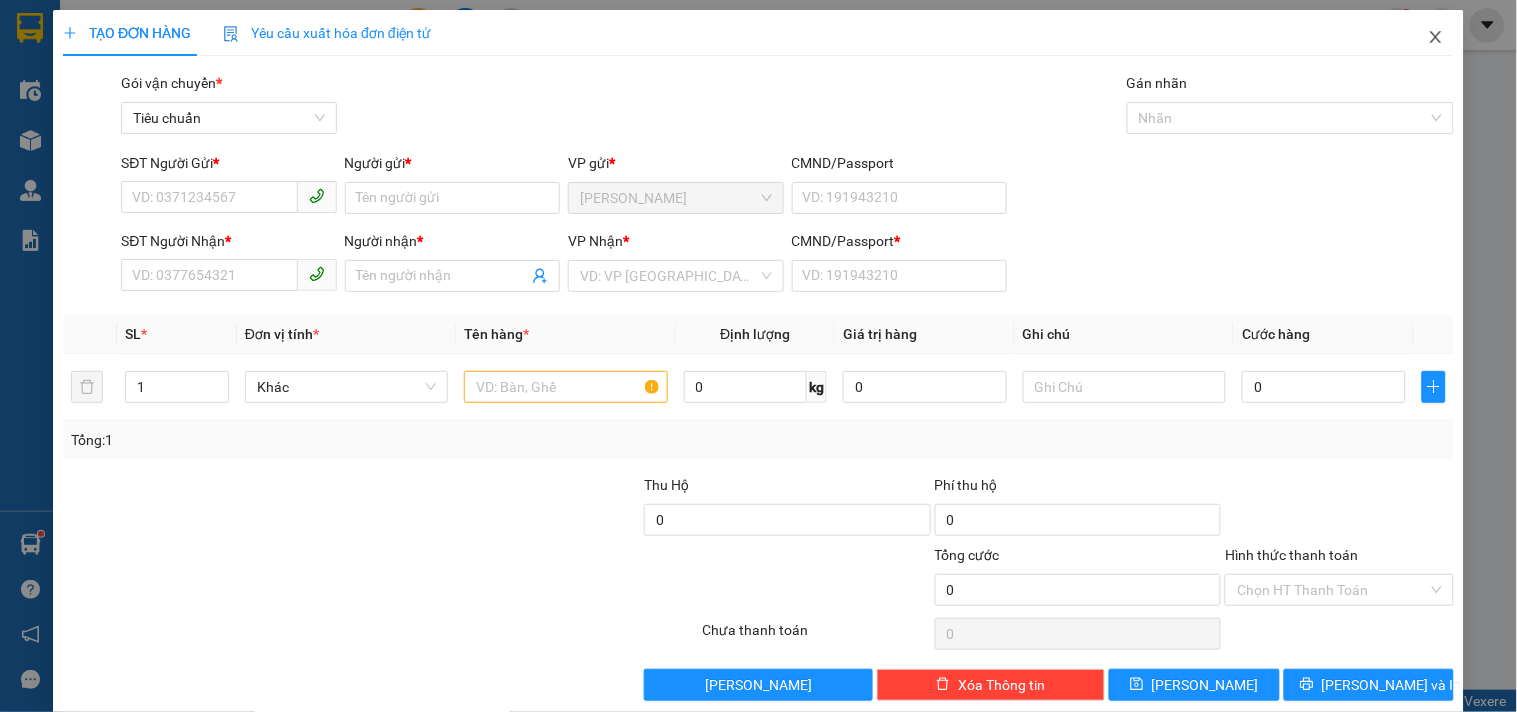 click 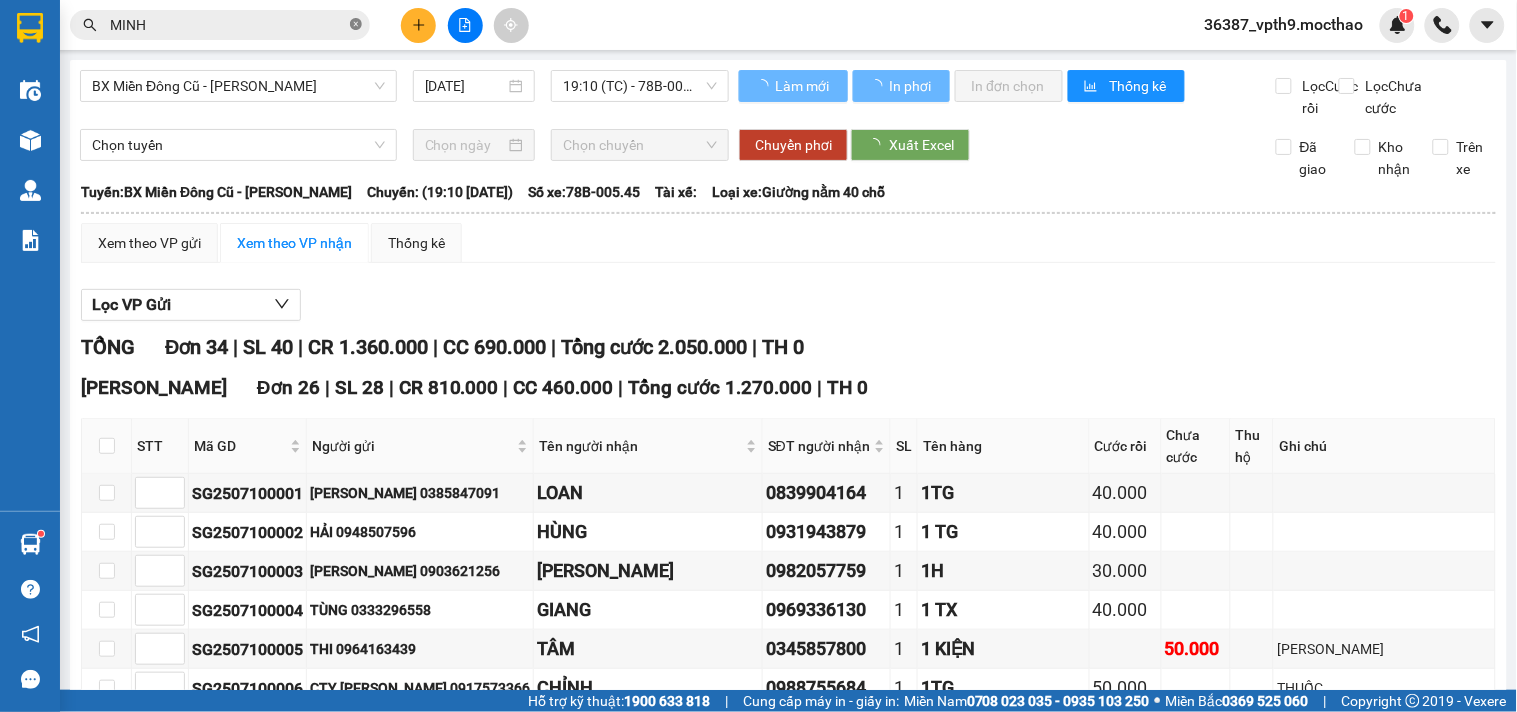 click at bounding box center [356, 25] 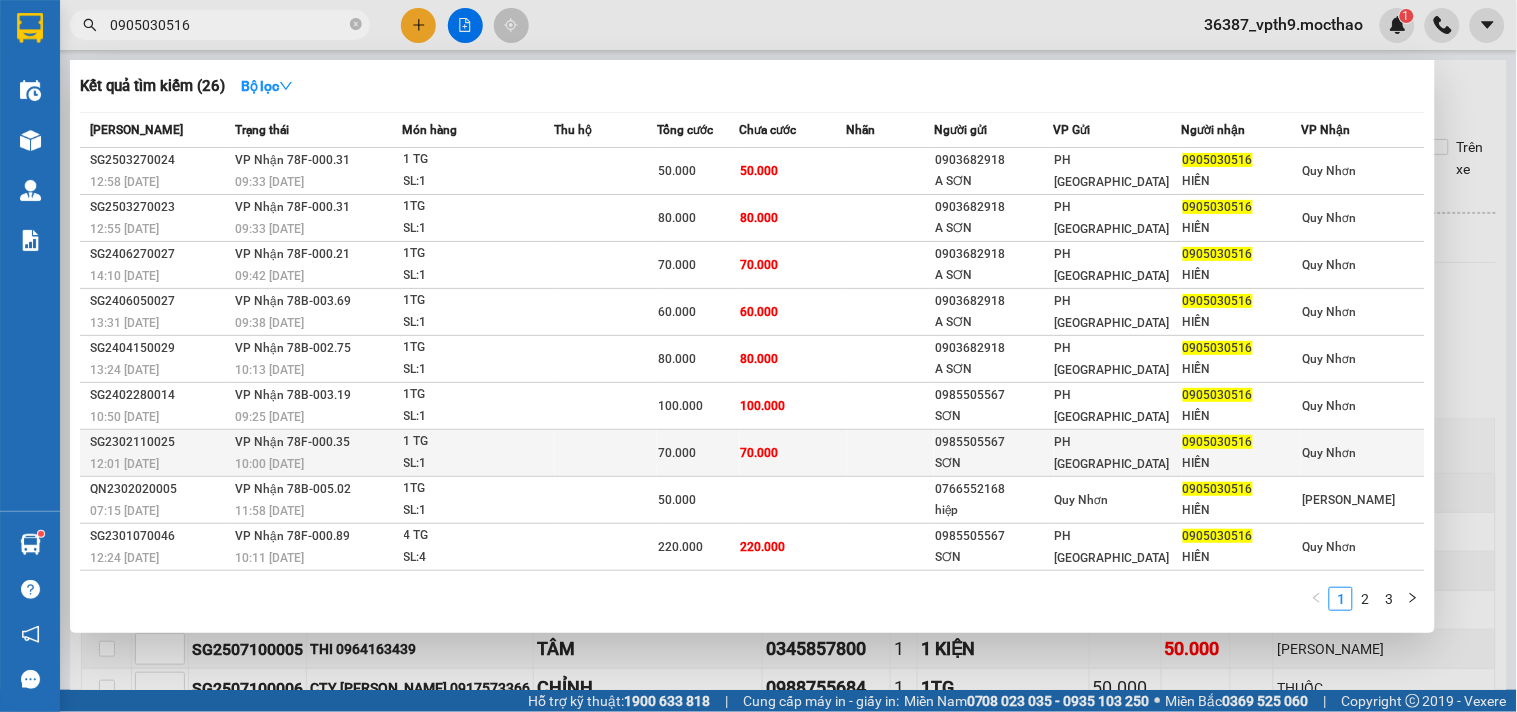 scroll, scrollTop: 45, scrollLeft: 0, axis: vertical 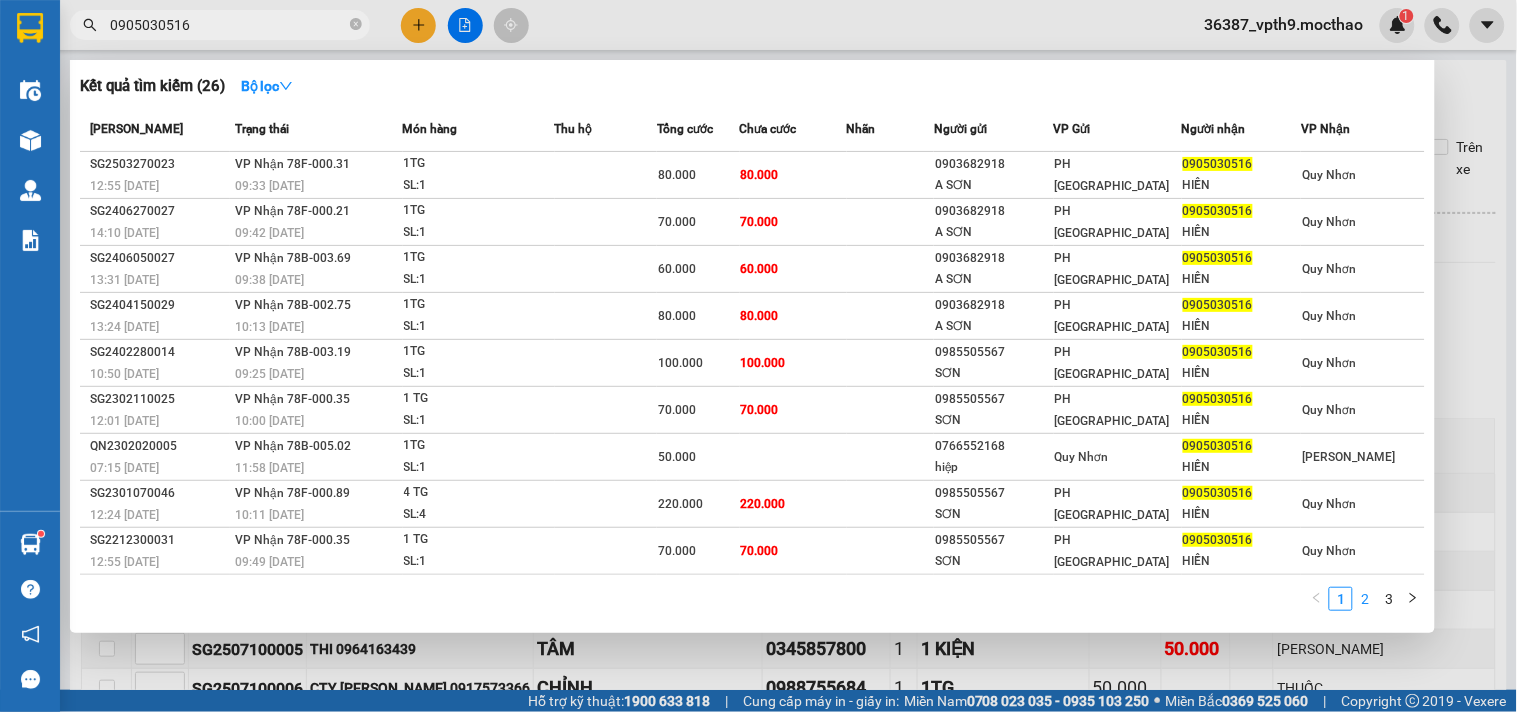 click on "2" at bounding box center [1365, 599] 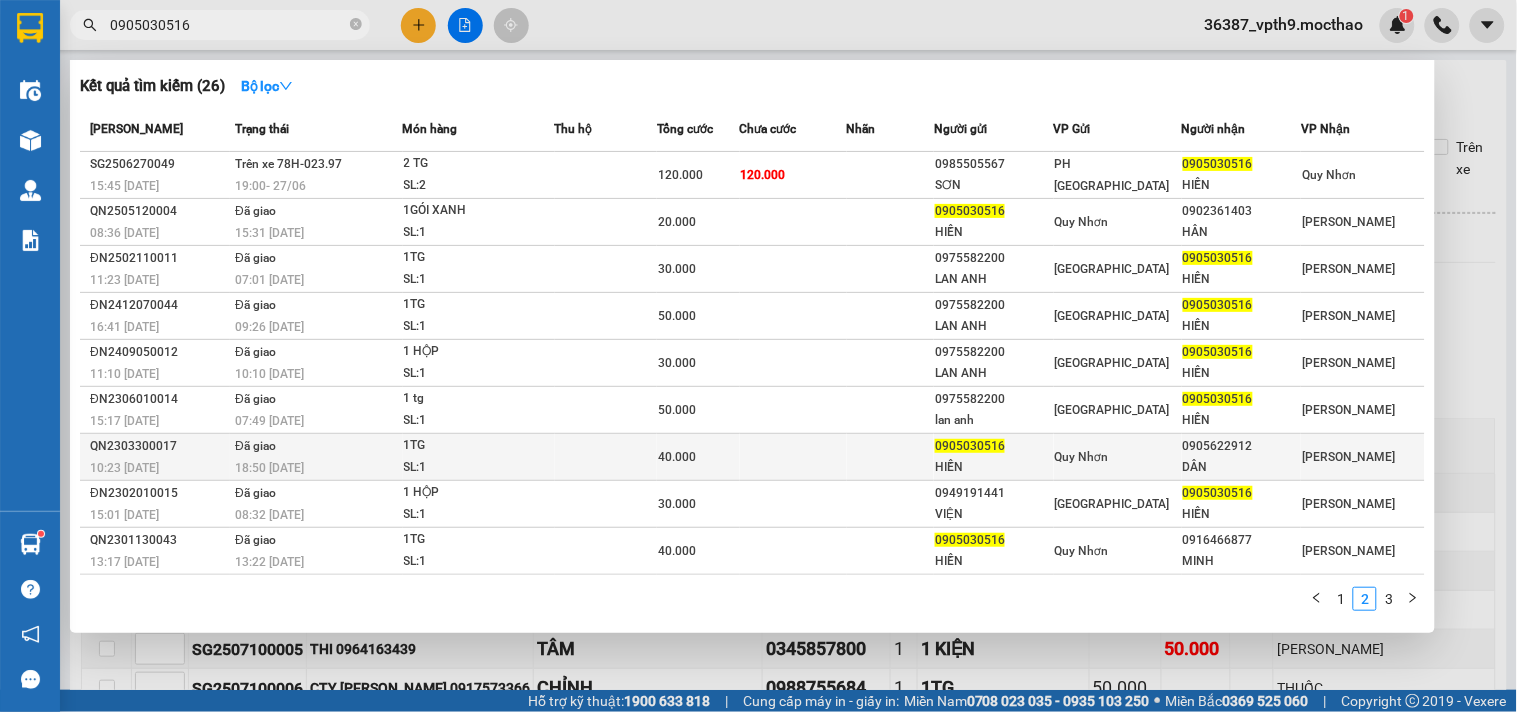 scroll, scrollTop: 0, scrollLeft: 0, axis: both 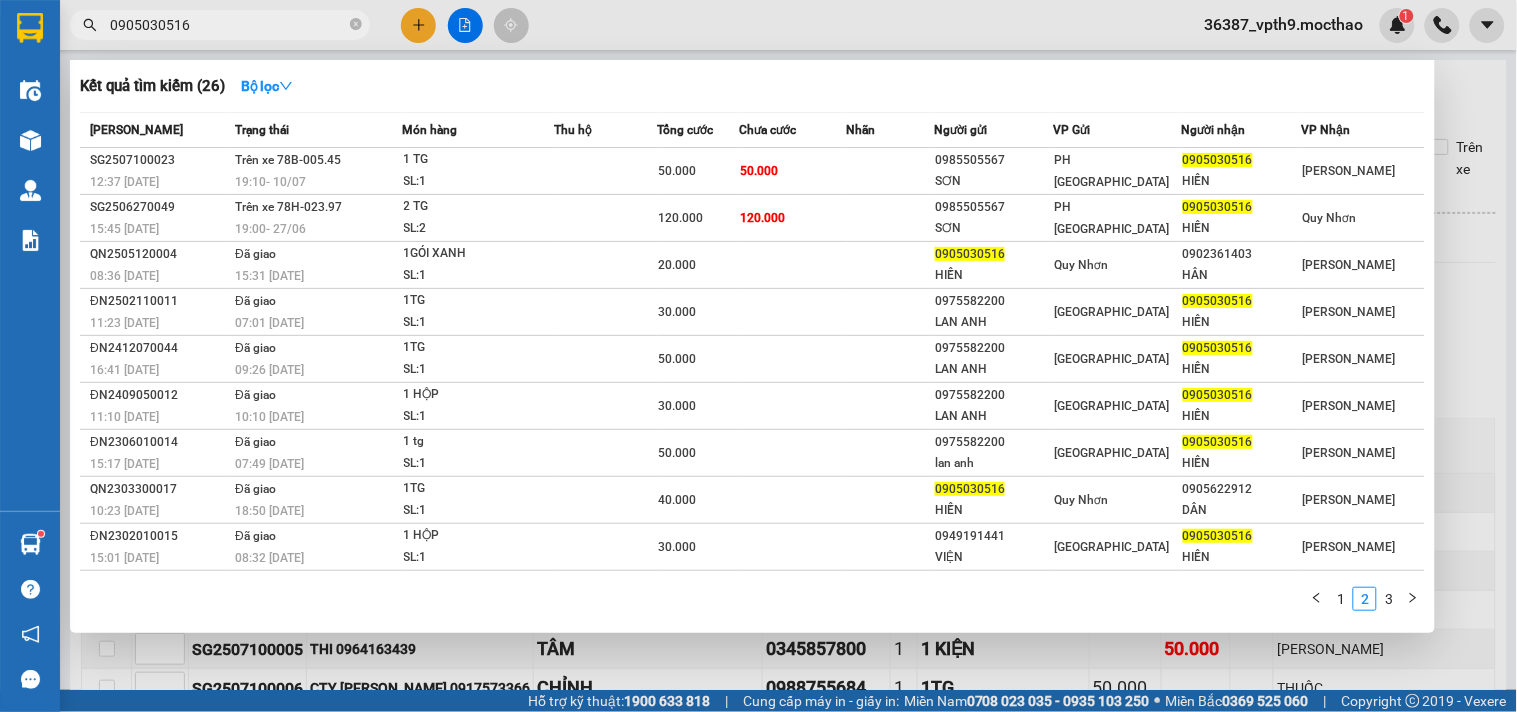 click at bounding box center (758, 356) 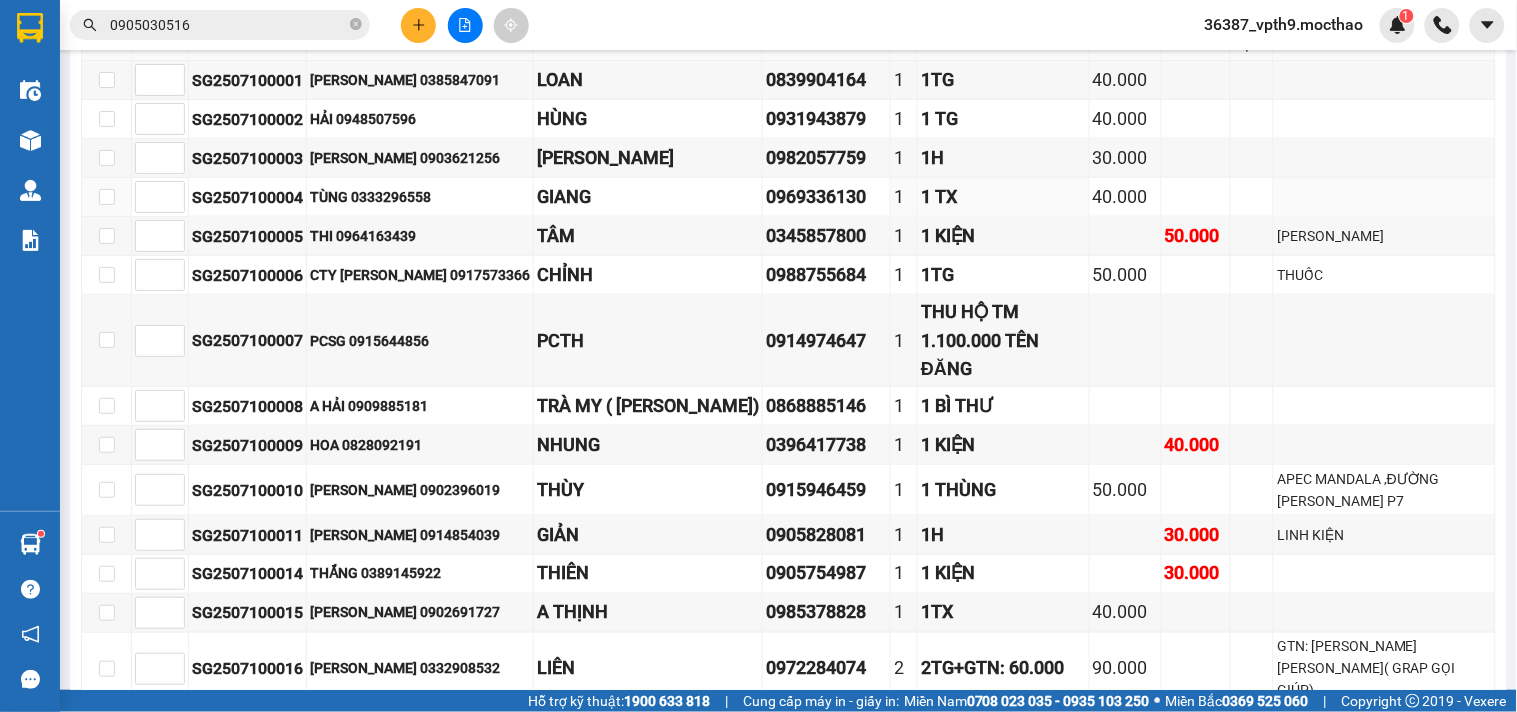 scroll, scrollTop: 0, scrollLeft: 0, axis: both 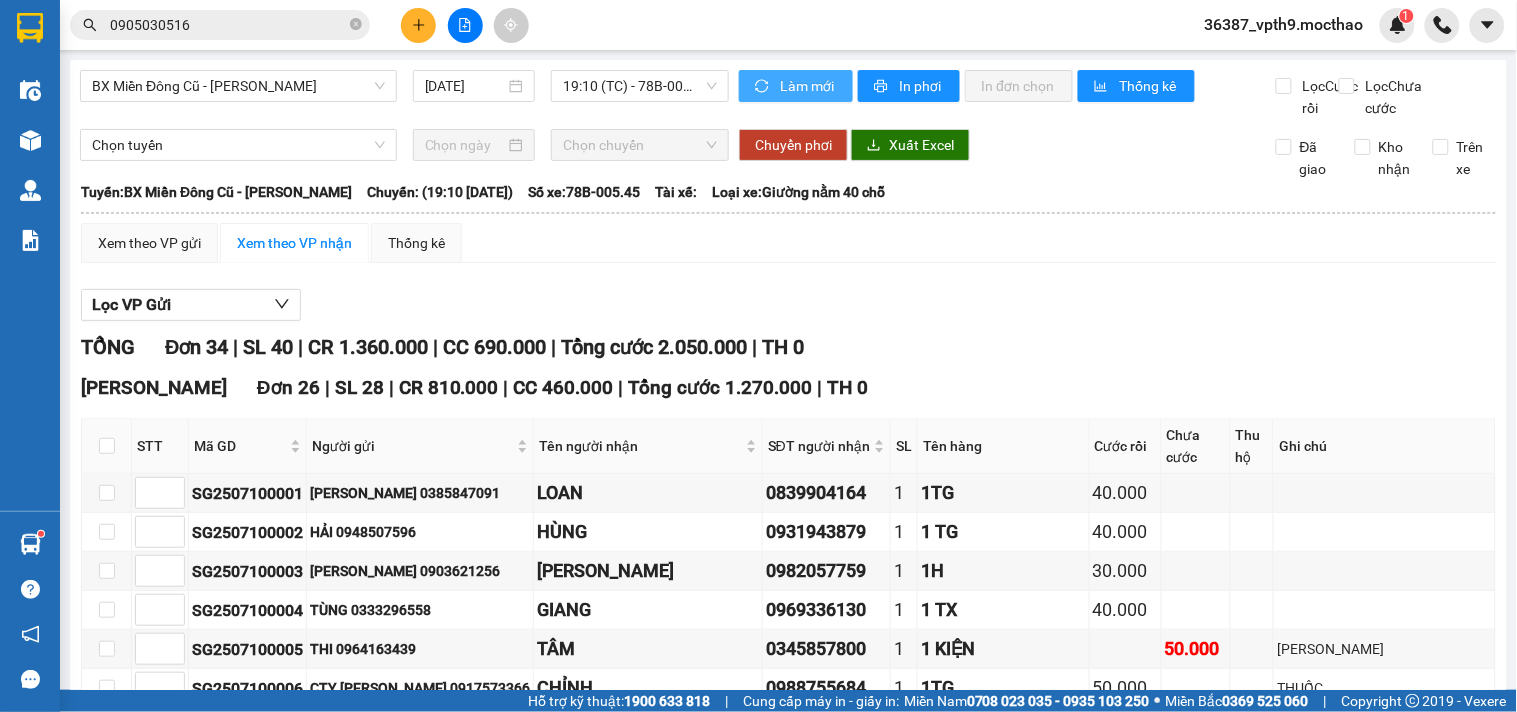 click on "Làm mới" at bounding box center (808, 86) 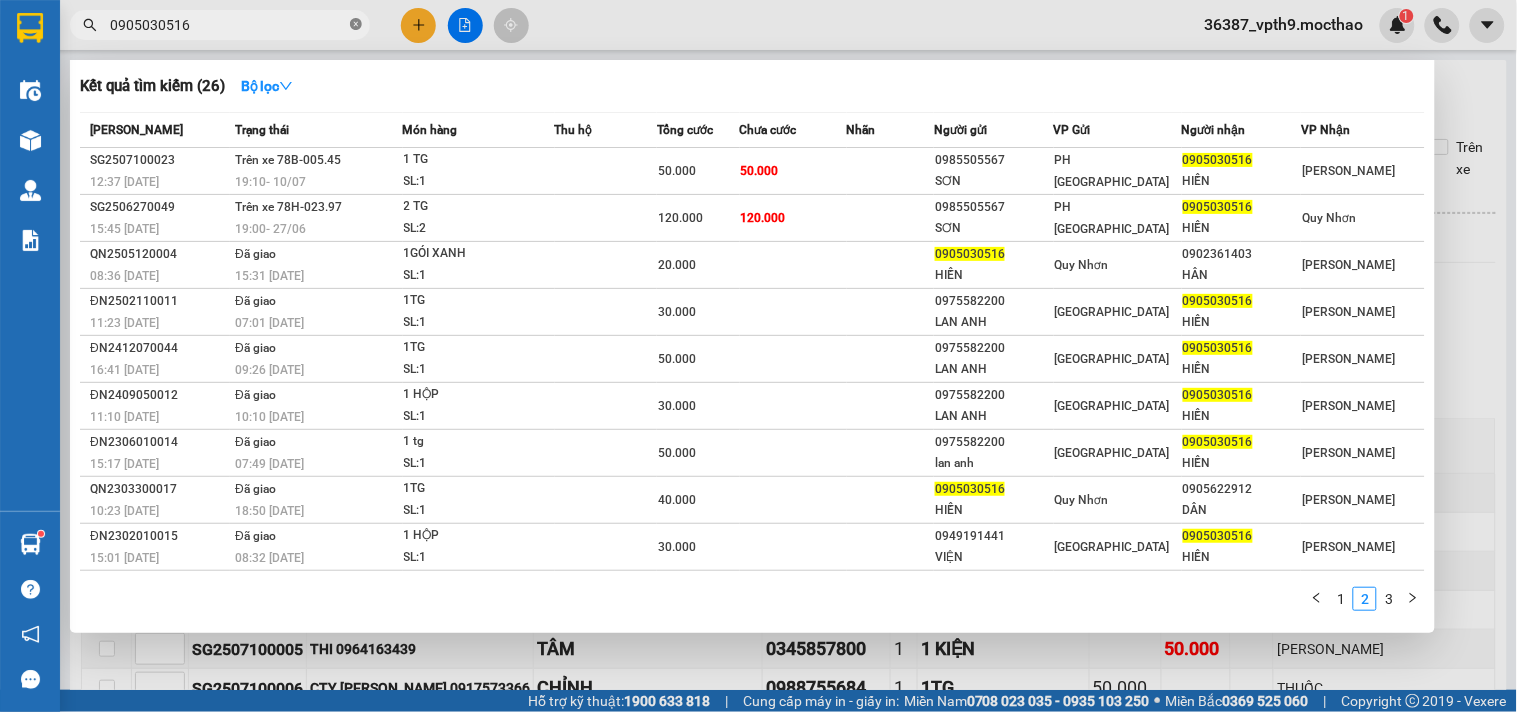 click at bounding box center (356, 25) 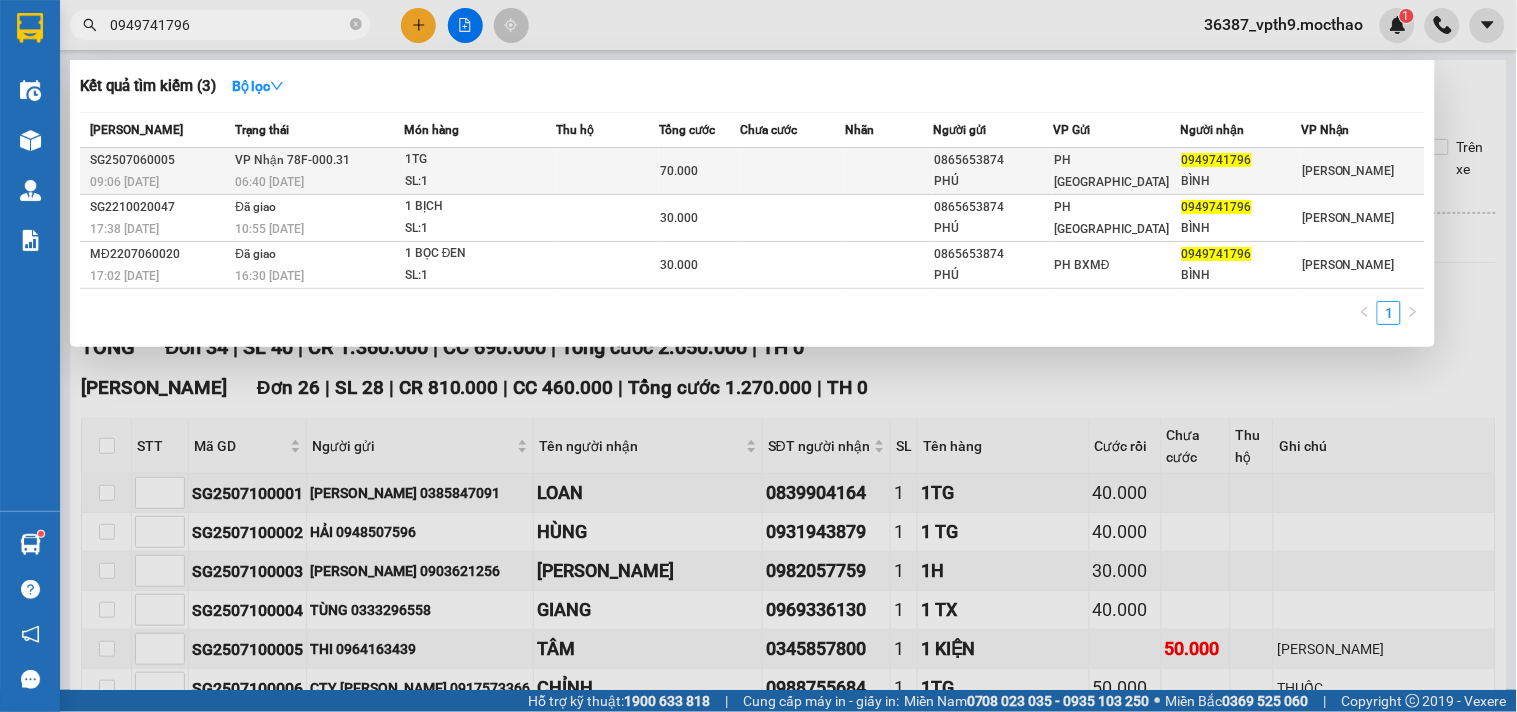 click at bounding box center (607, 171) 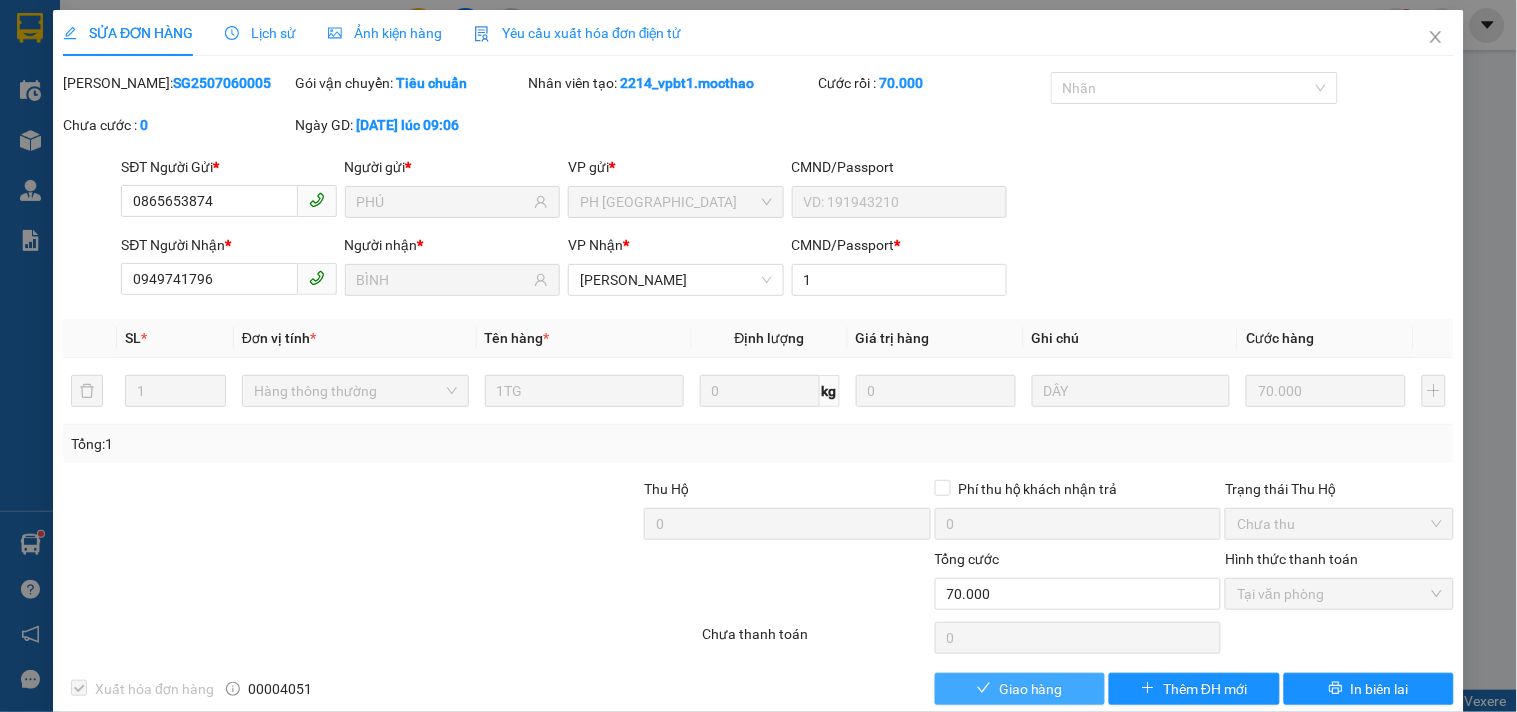 drag, startPoint x: 1018, startPoint y: 690, endPoint x: 1018, endPoint y: 672, distance: 18 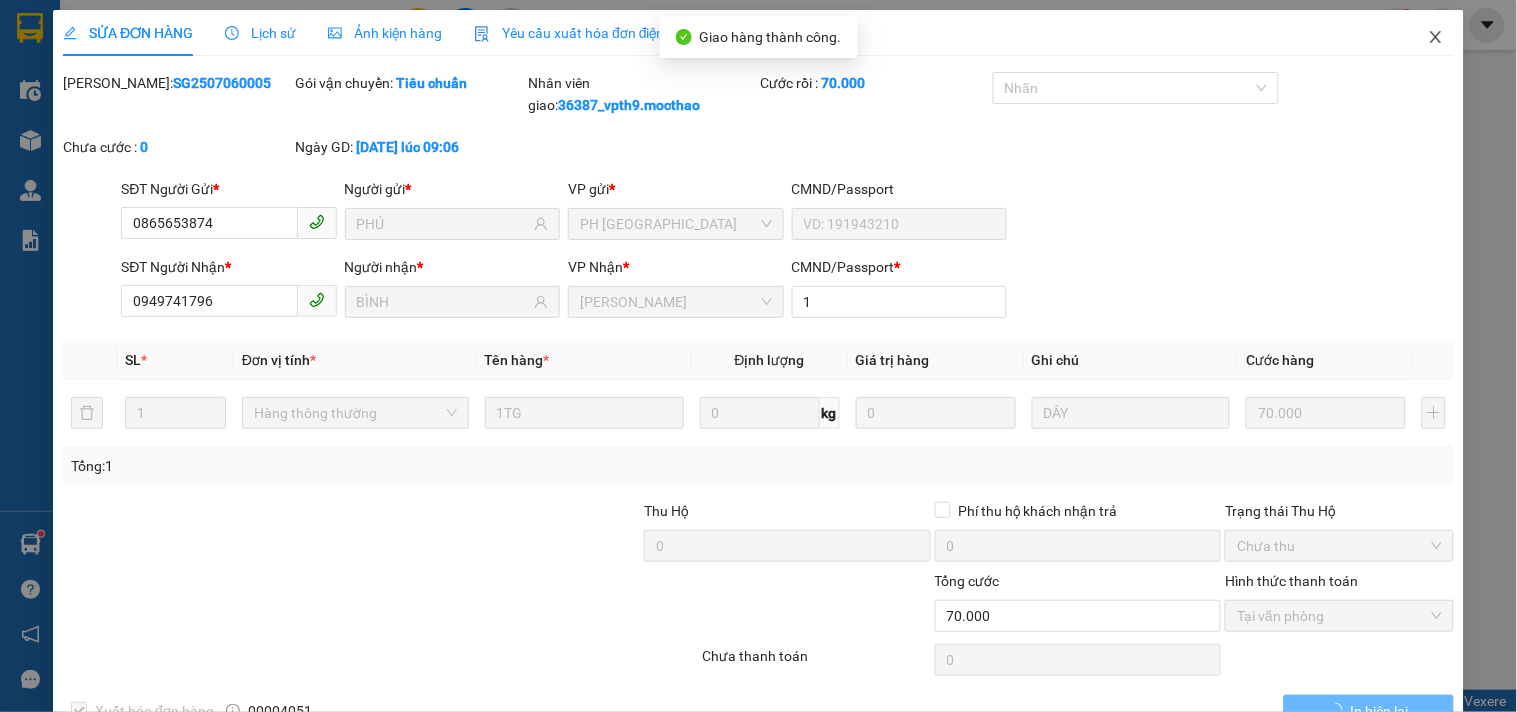 click 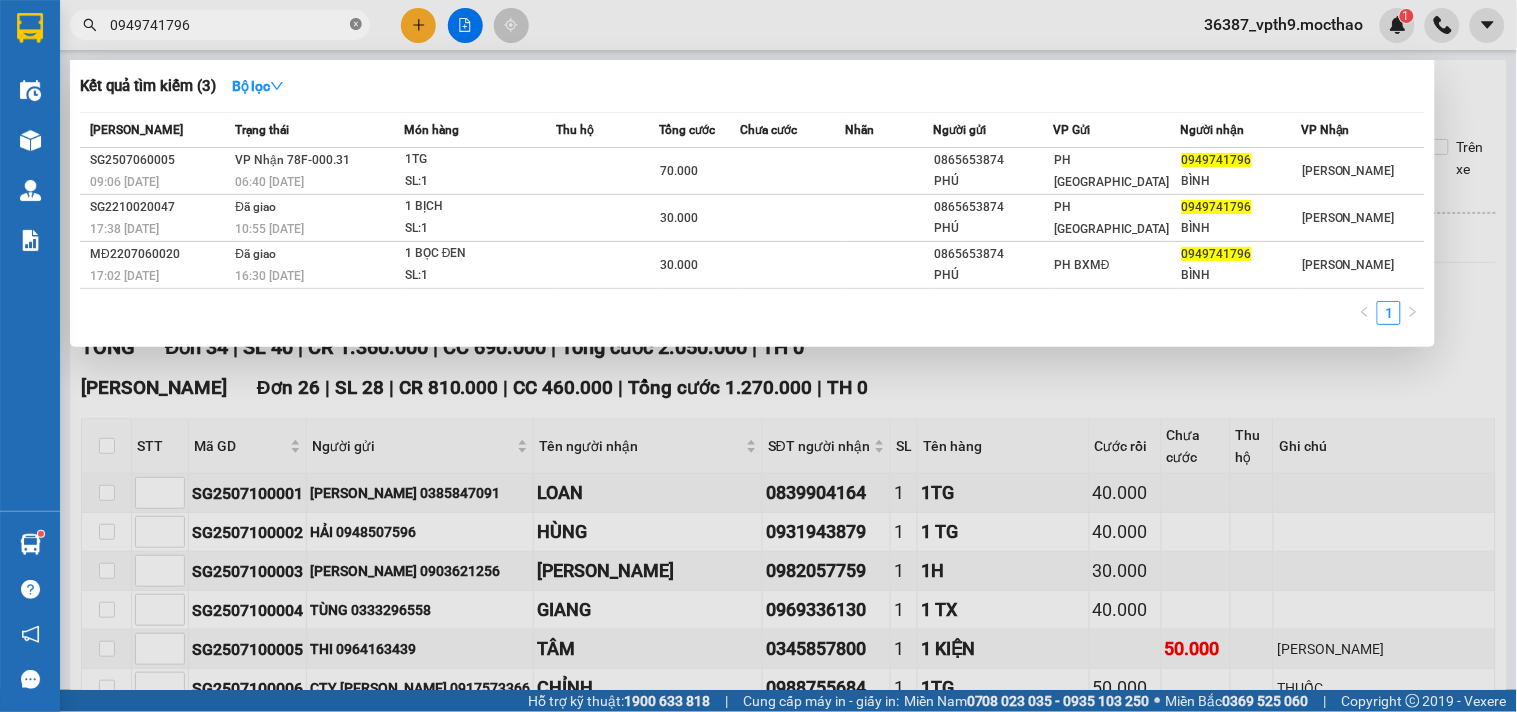 click 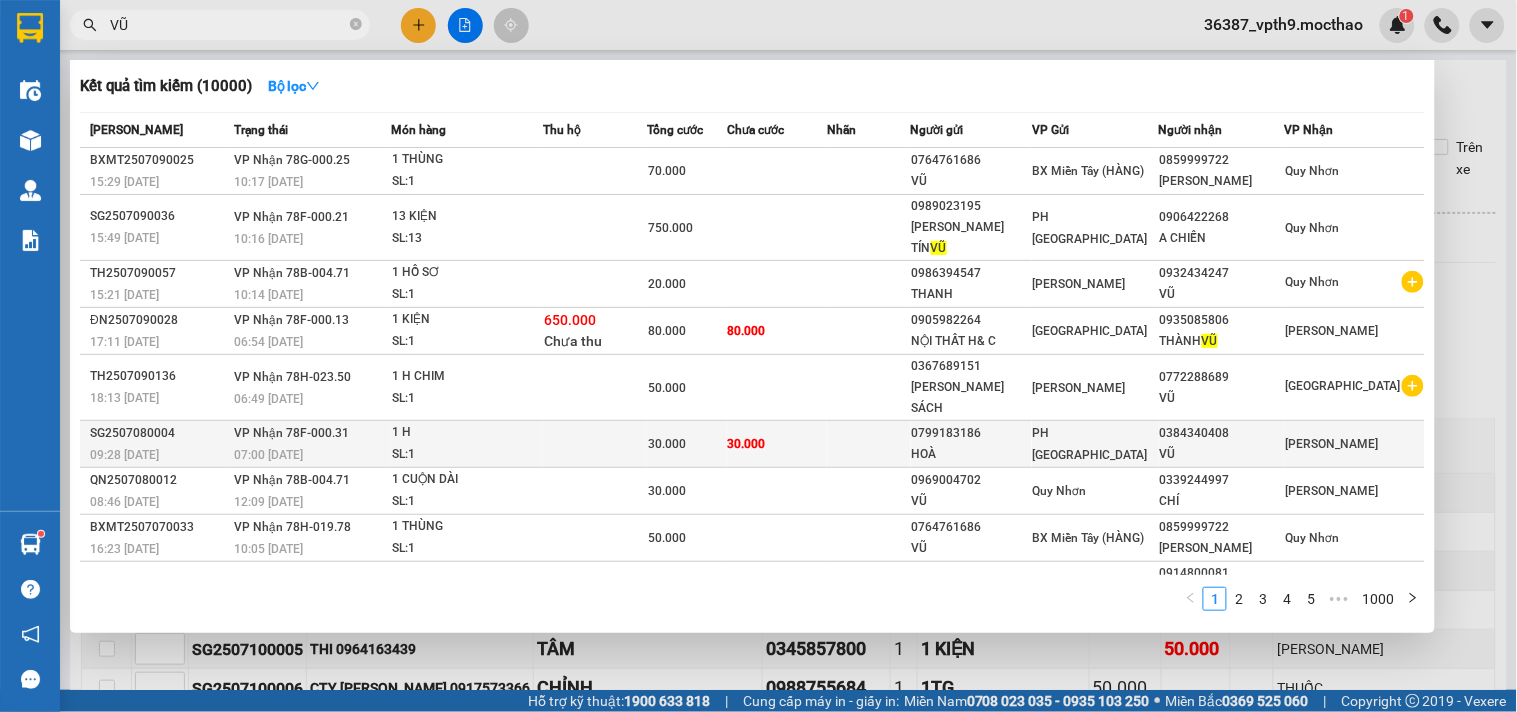 click on "VŨ" at bounding box center (1221, 454) 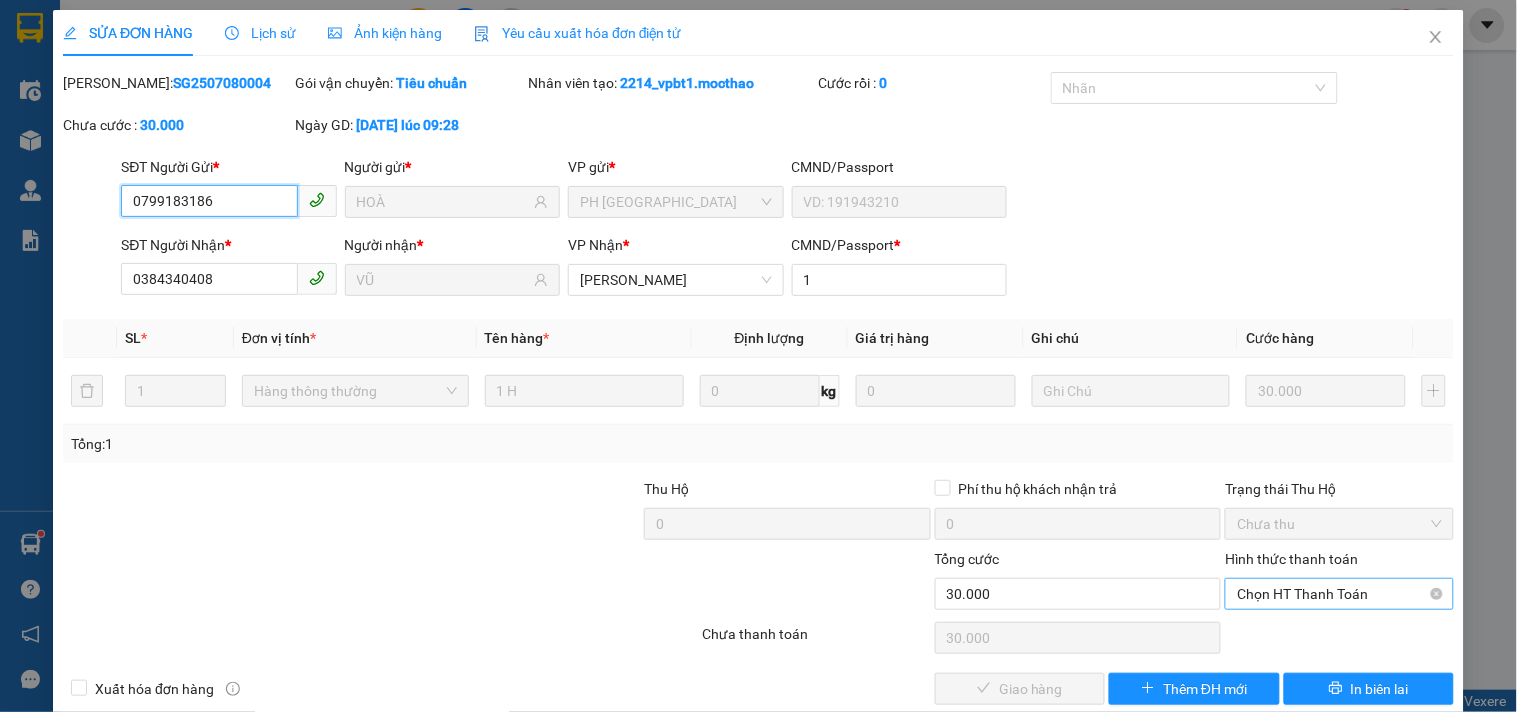 click on "Chọn HT Thanh Toán" at bounding box center (1339, 594) 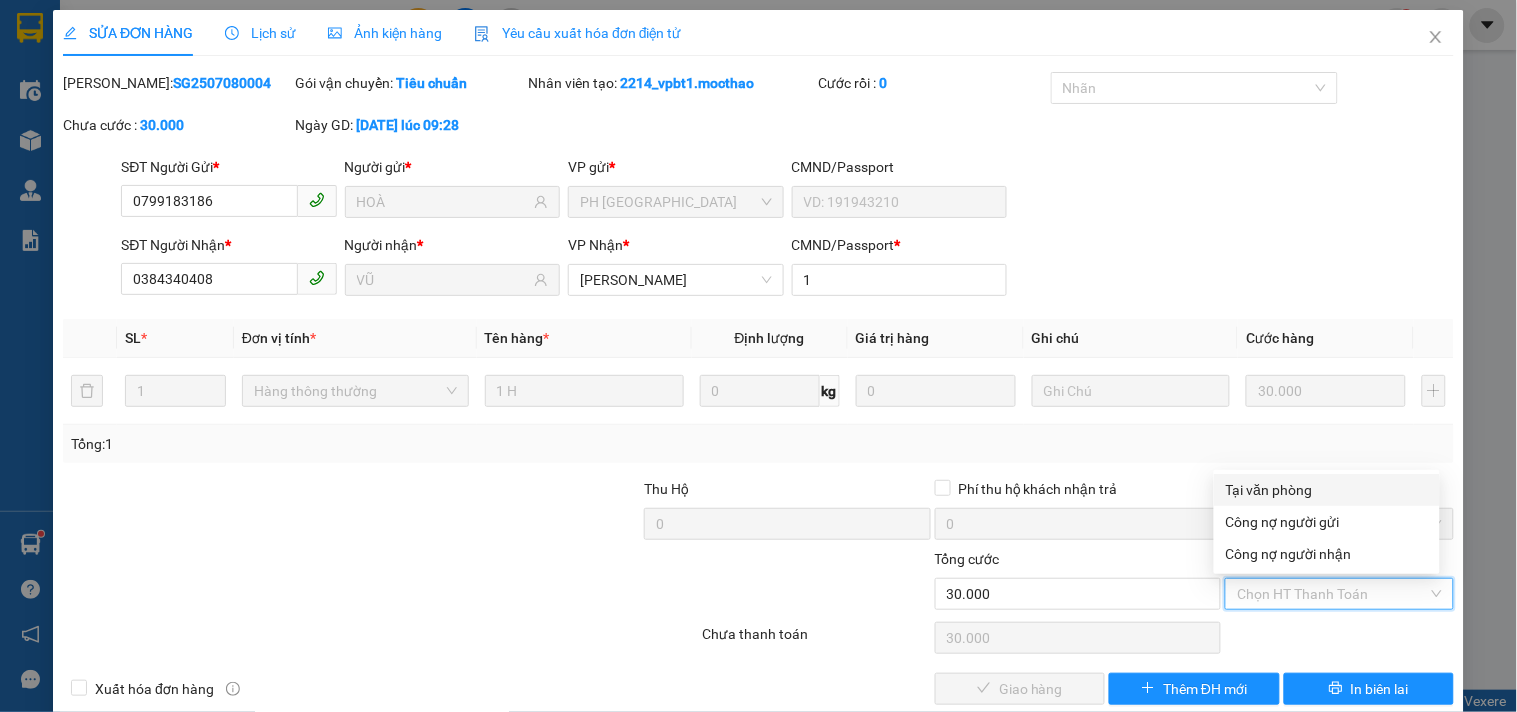 click on "Tại văn phòng" at bounding box center (1327, 490) 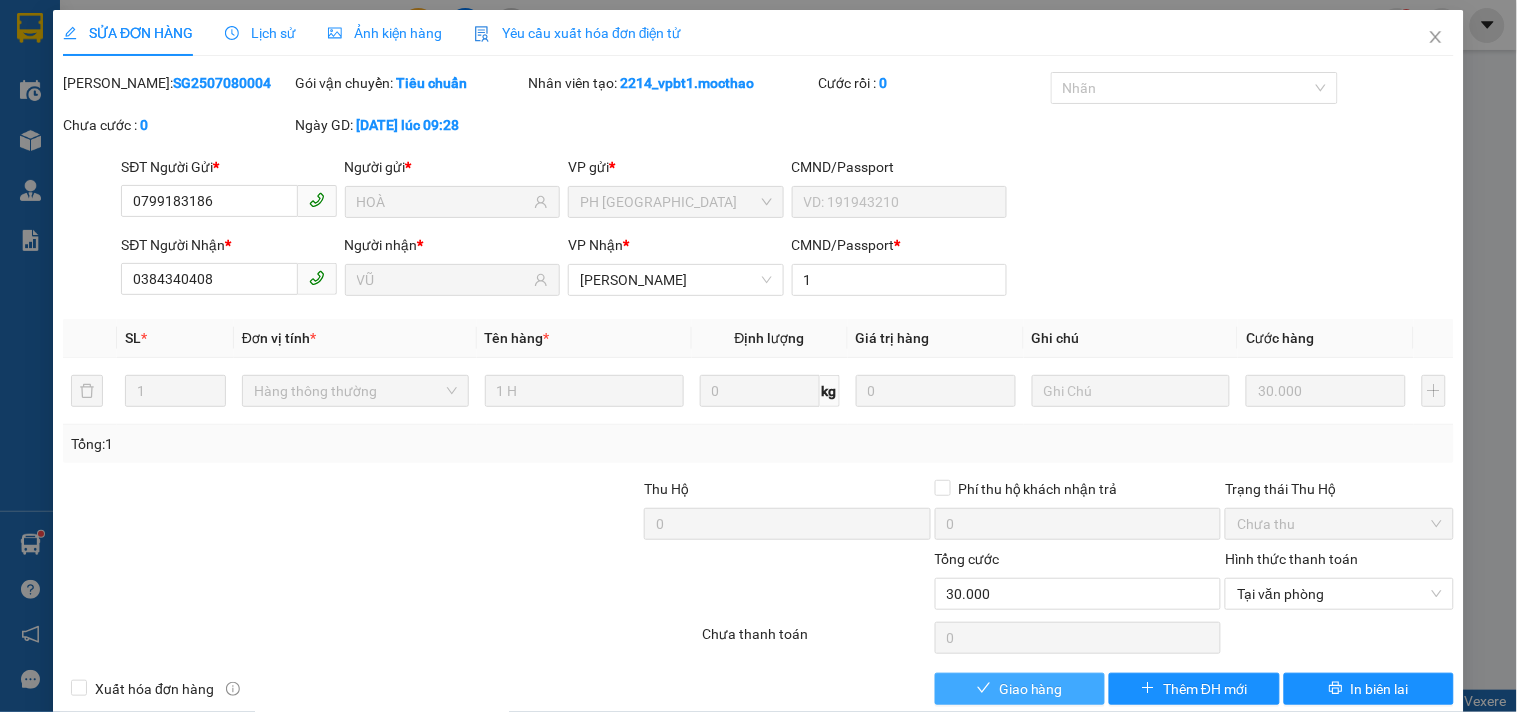 drag, startPoint x: 1057, startPoint y: 685, endPoint x: 485, endPoint y: 217, distance: 739.05884 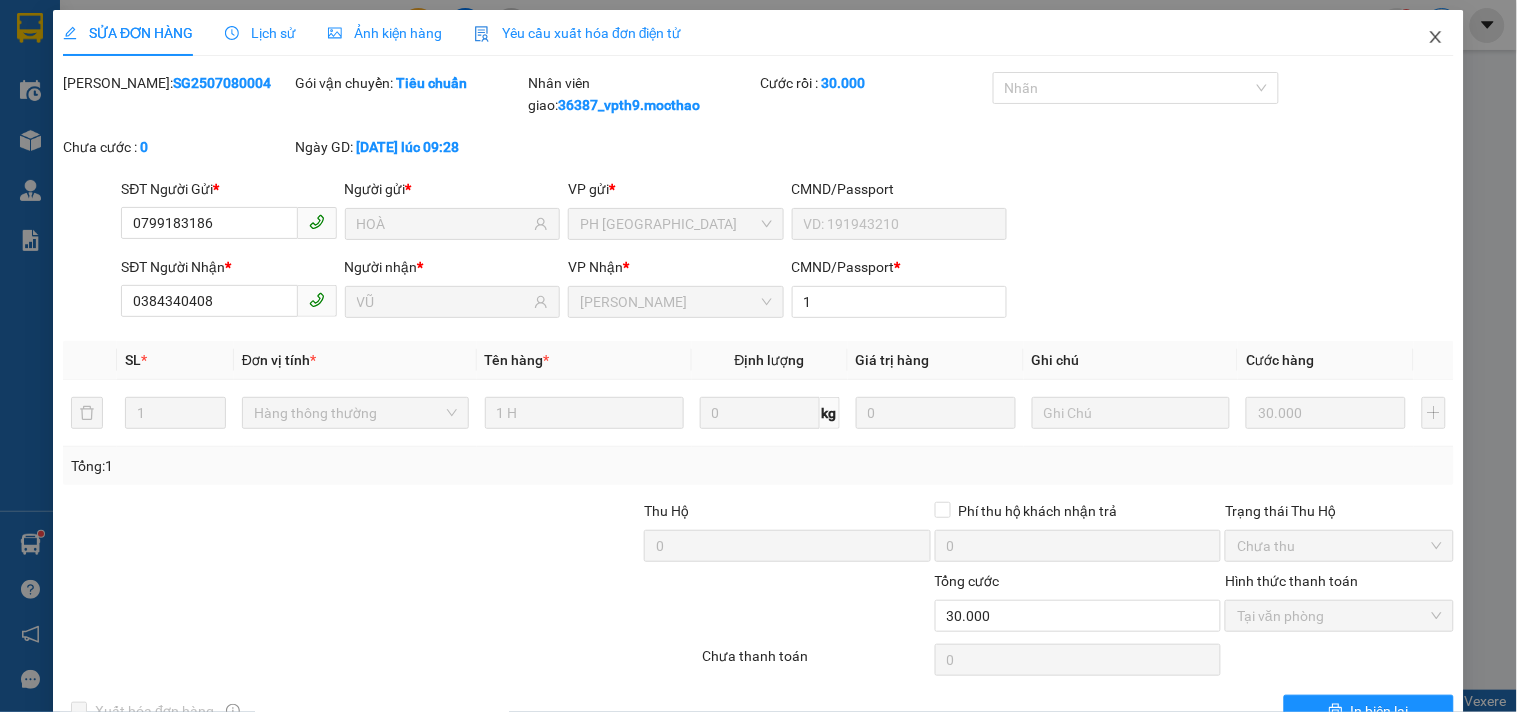 click at bounding box center (1436, 38) 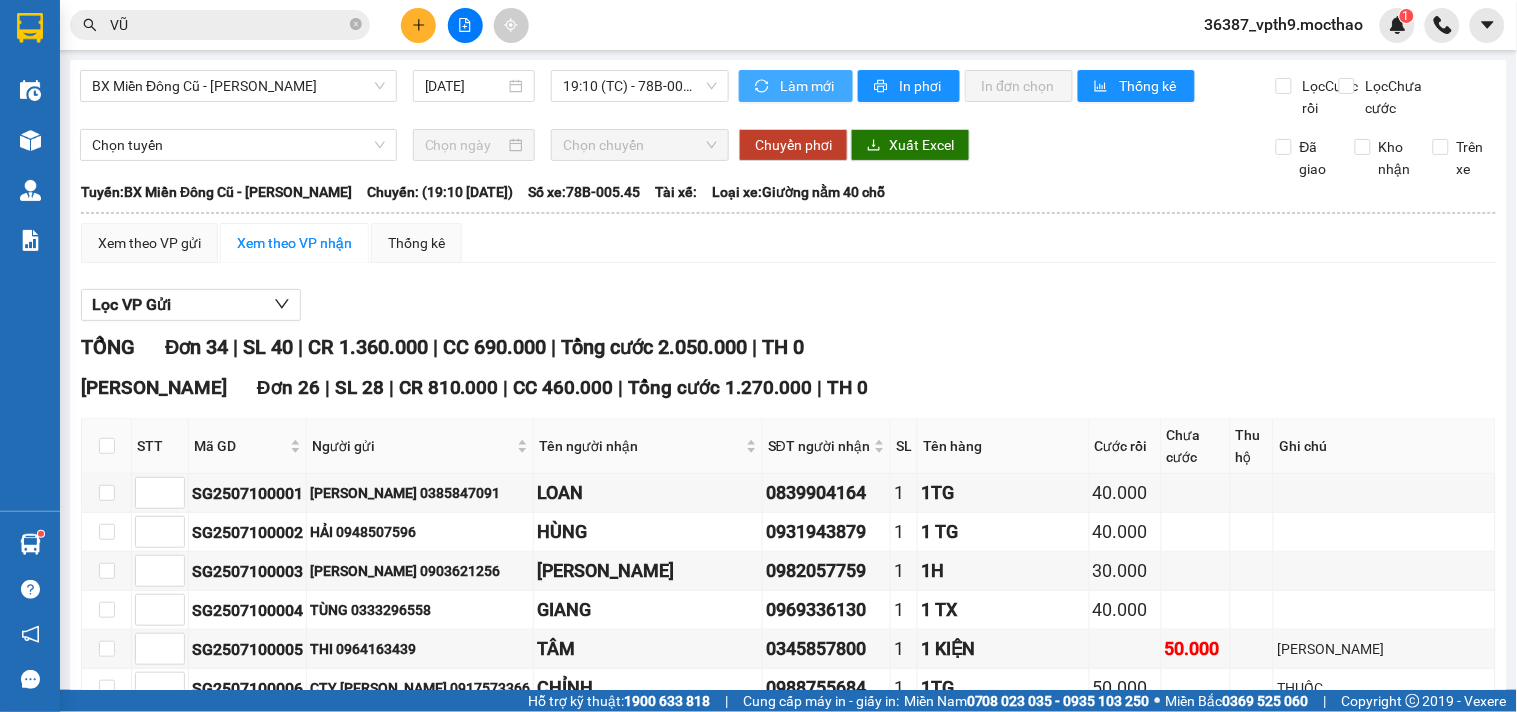click on "Làm mới" at bounding box center (796, 86) 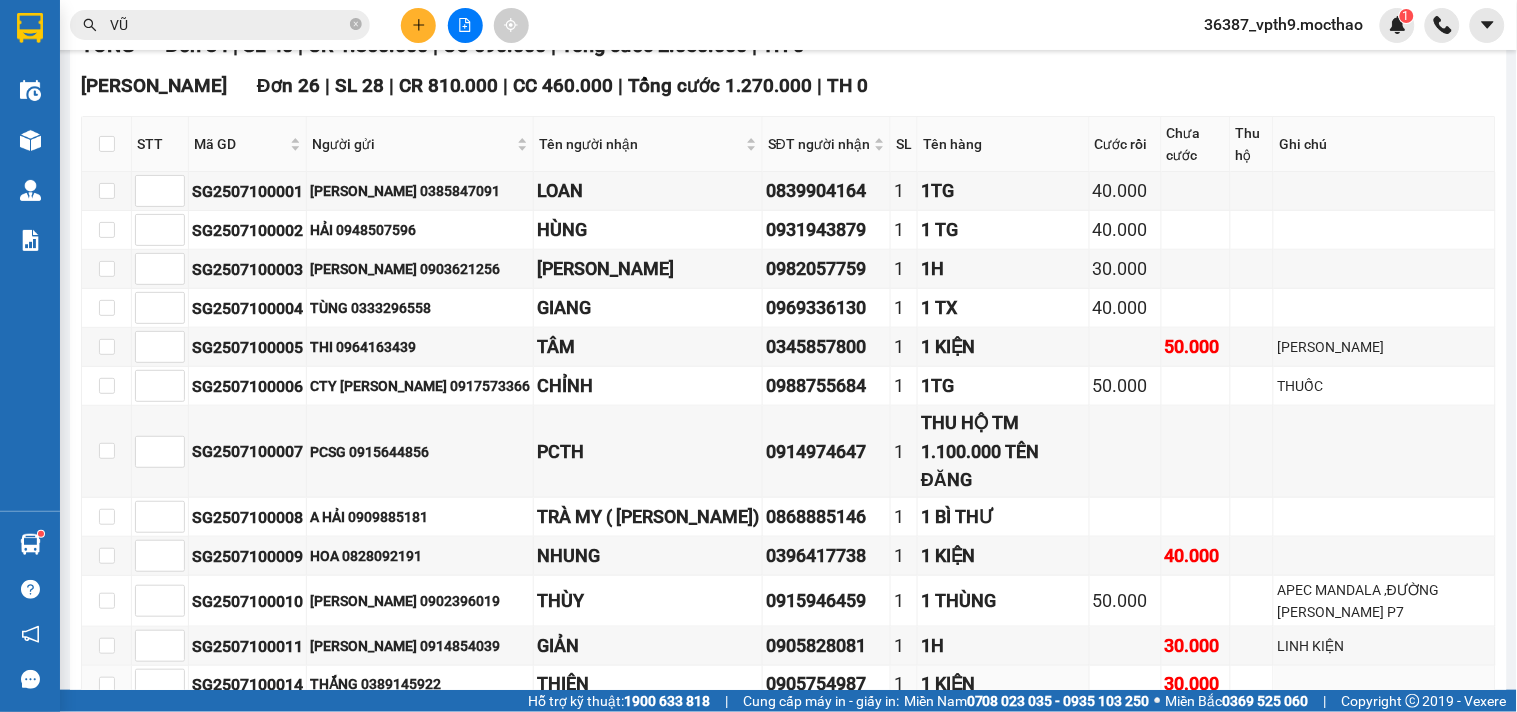 scroll, scrollTop: 0, scrollLeft: 0, axis: both 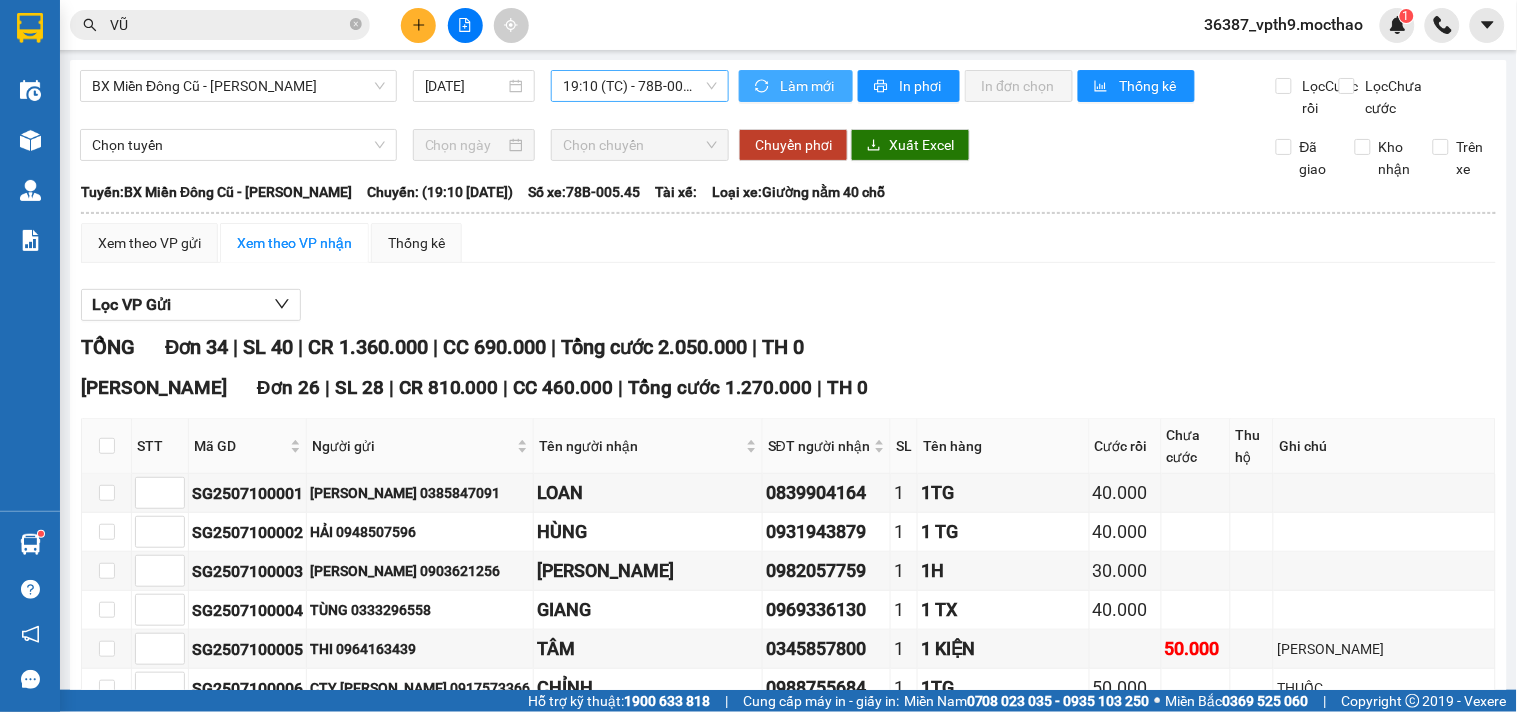 click on "19:10   (TC)   - 78B-005.45" at bounding box center [640, 86] 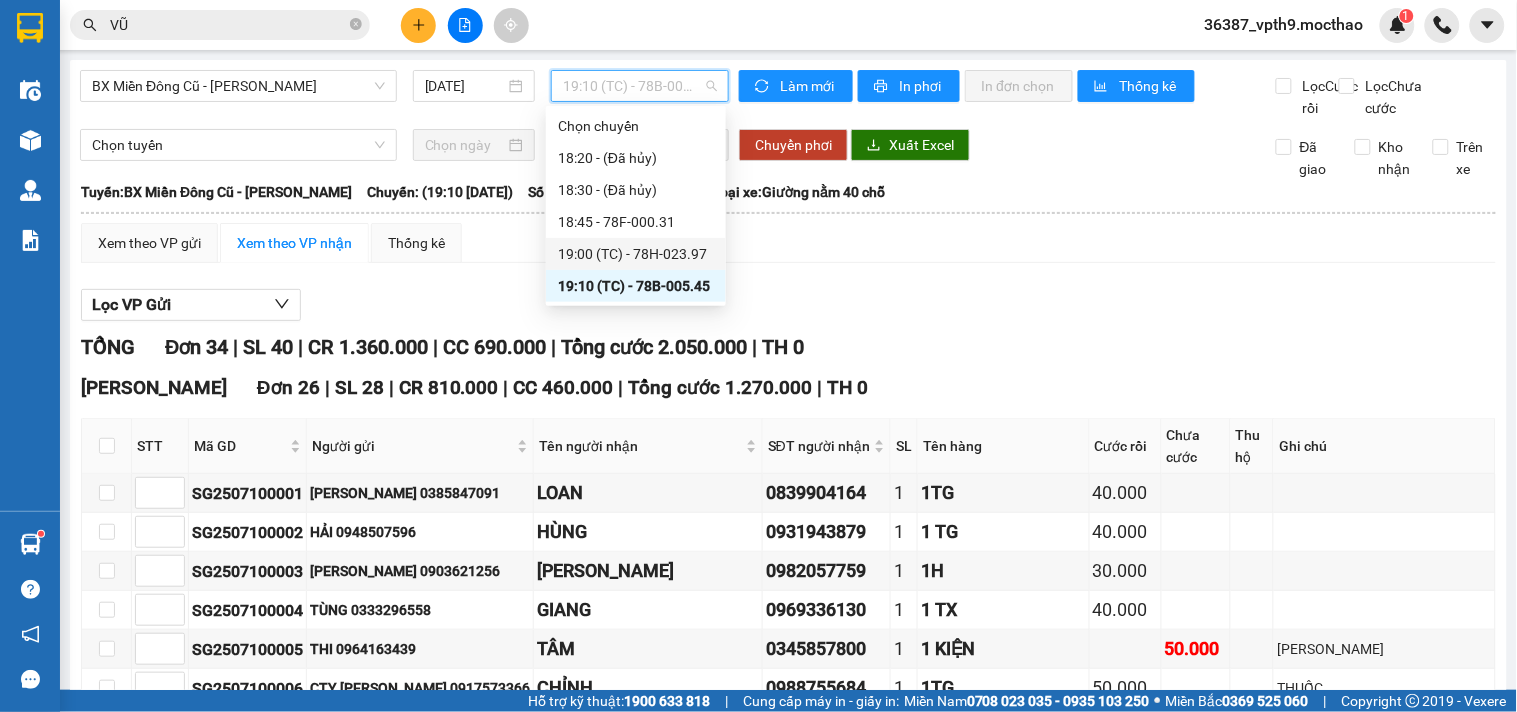 click on "19:00   (TC)   - 78H-023.97" at bounding box center (636, 254) 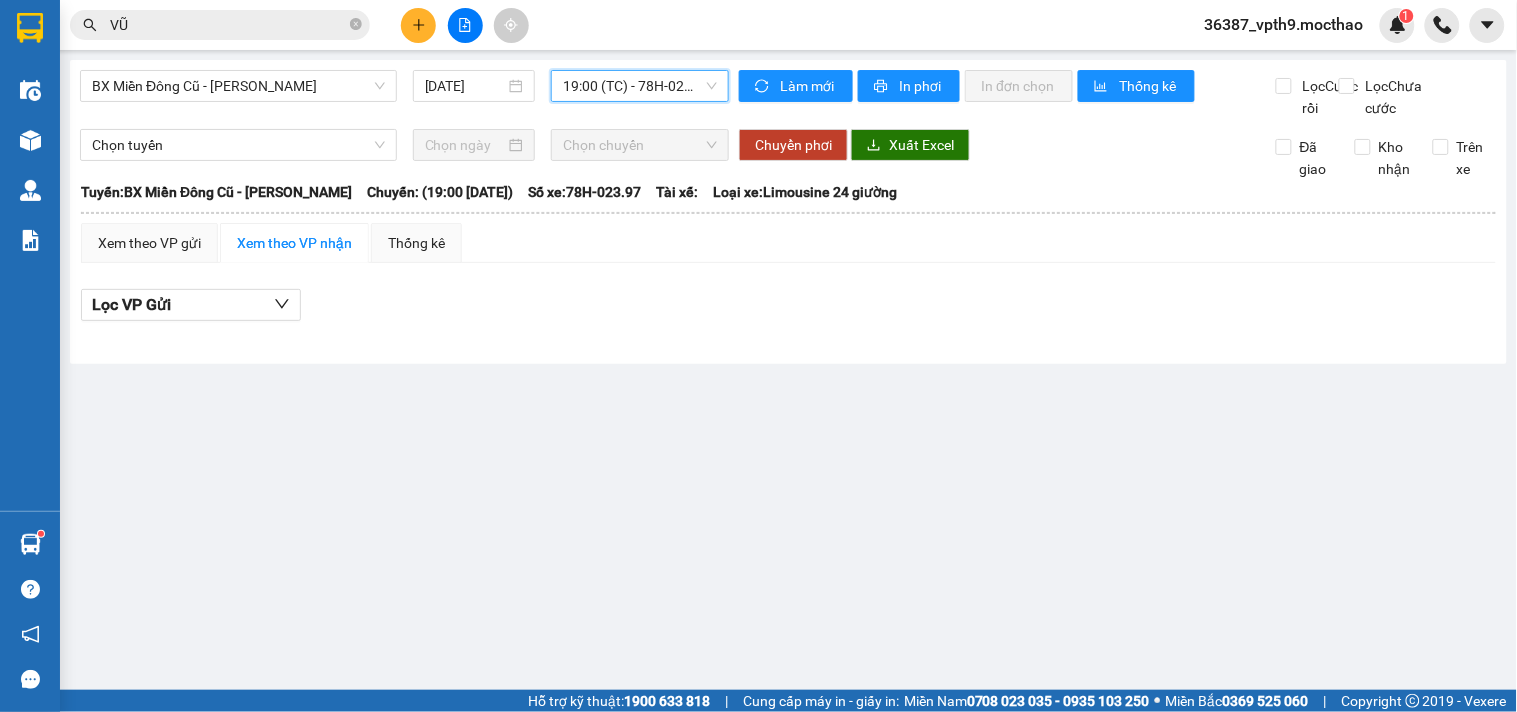 click on "19:00   (TC)   - 78H-023.97" at bounding box center [640, 86] 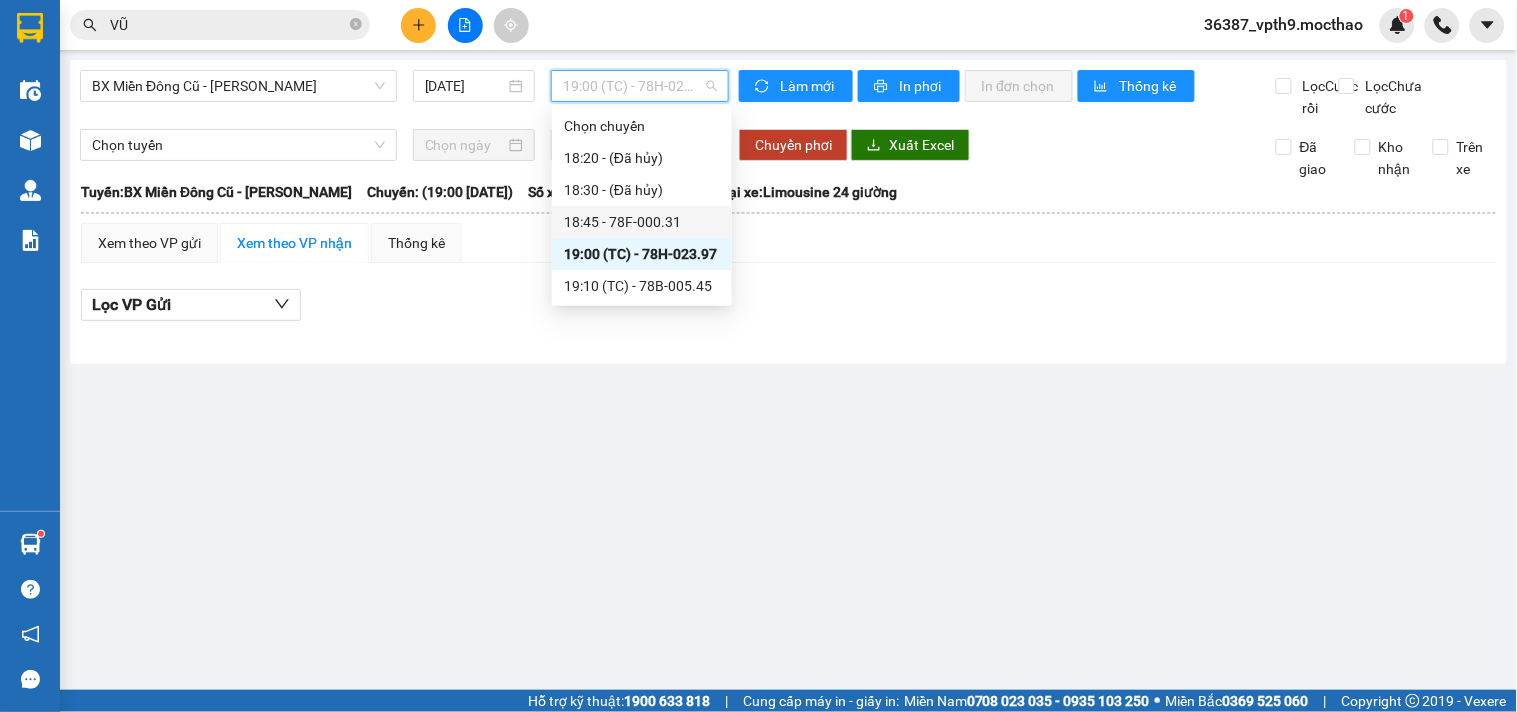click on "18:45     - 78F-000.31" at bounding box center [642, 222] 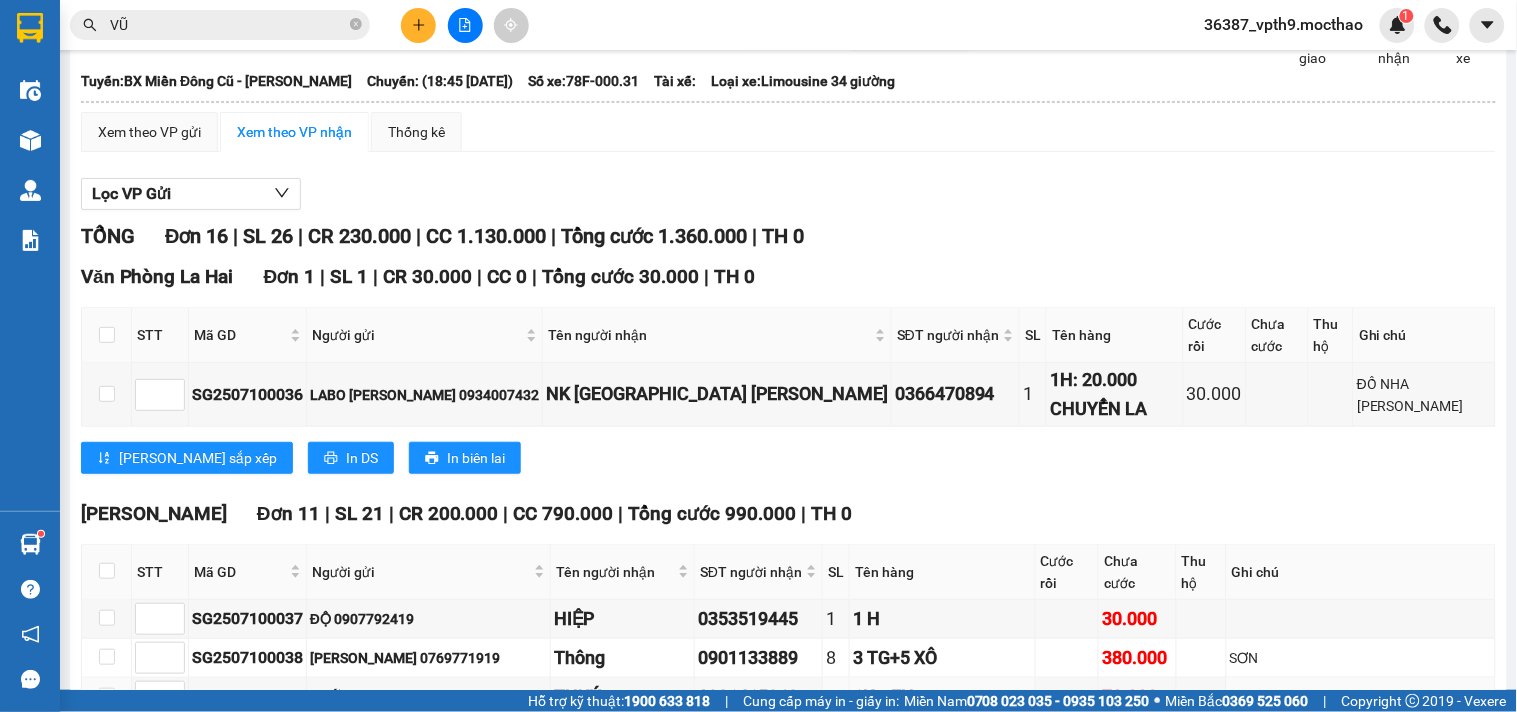 scroll, scrollTop: 0, scrollLeft: 0, axis: both 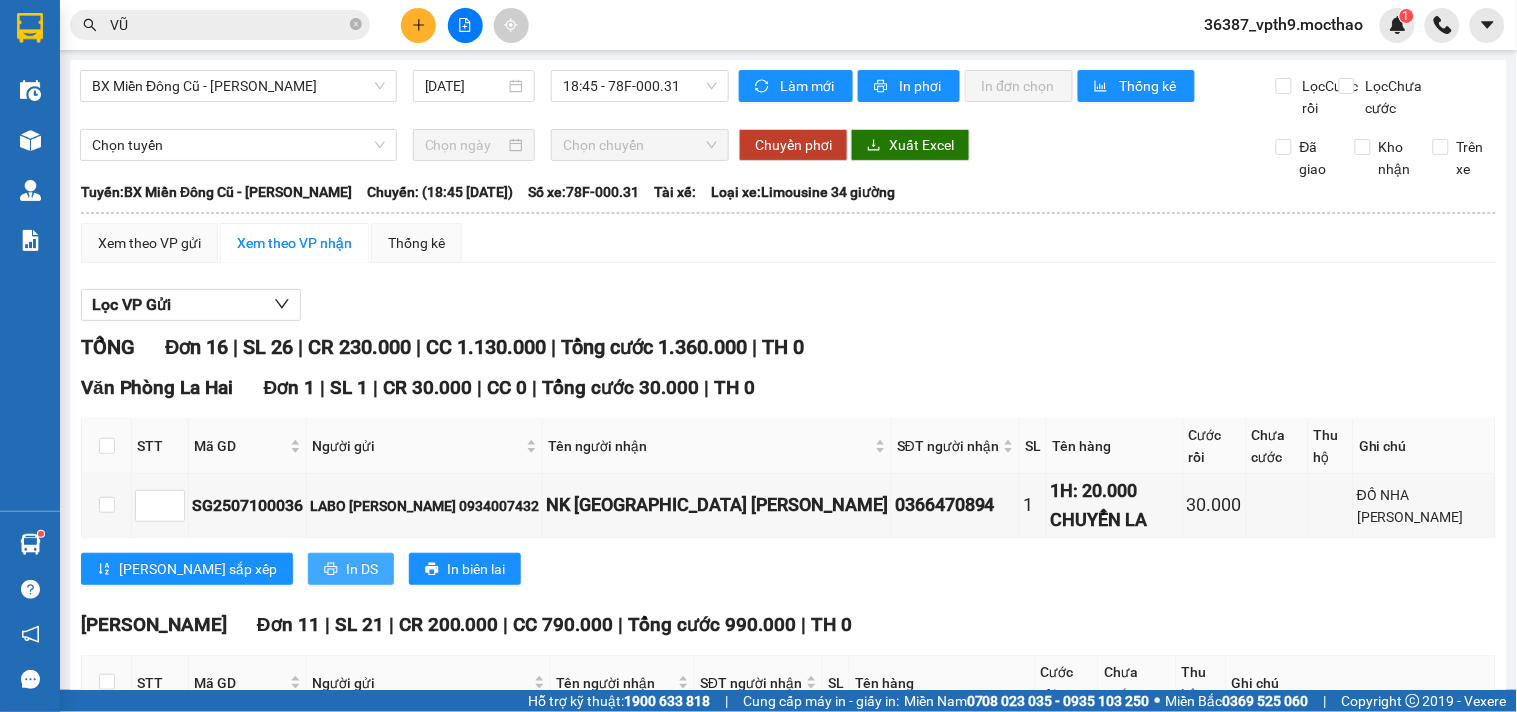click on "In DS" at bounding box center (351, 569) 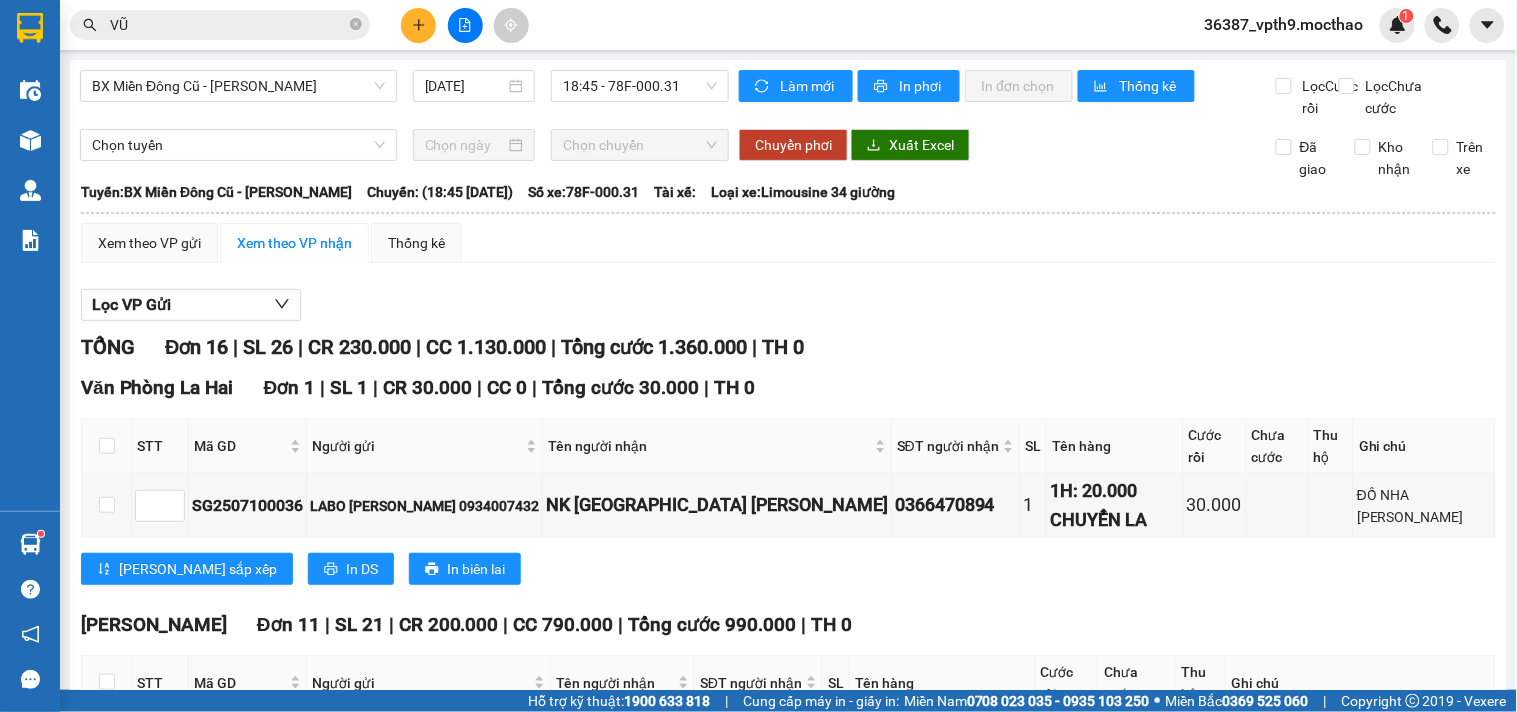 scroll, scrollTop: 0, scrollLeft: 0, axis: both 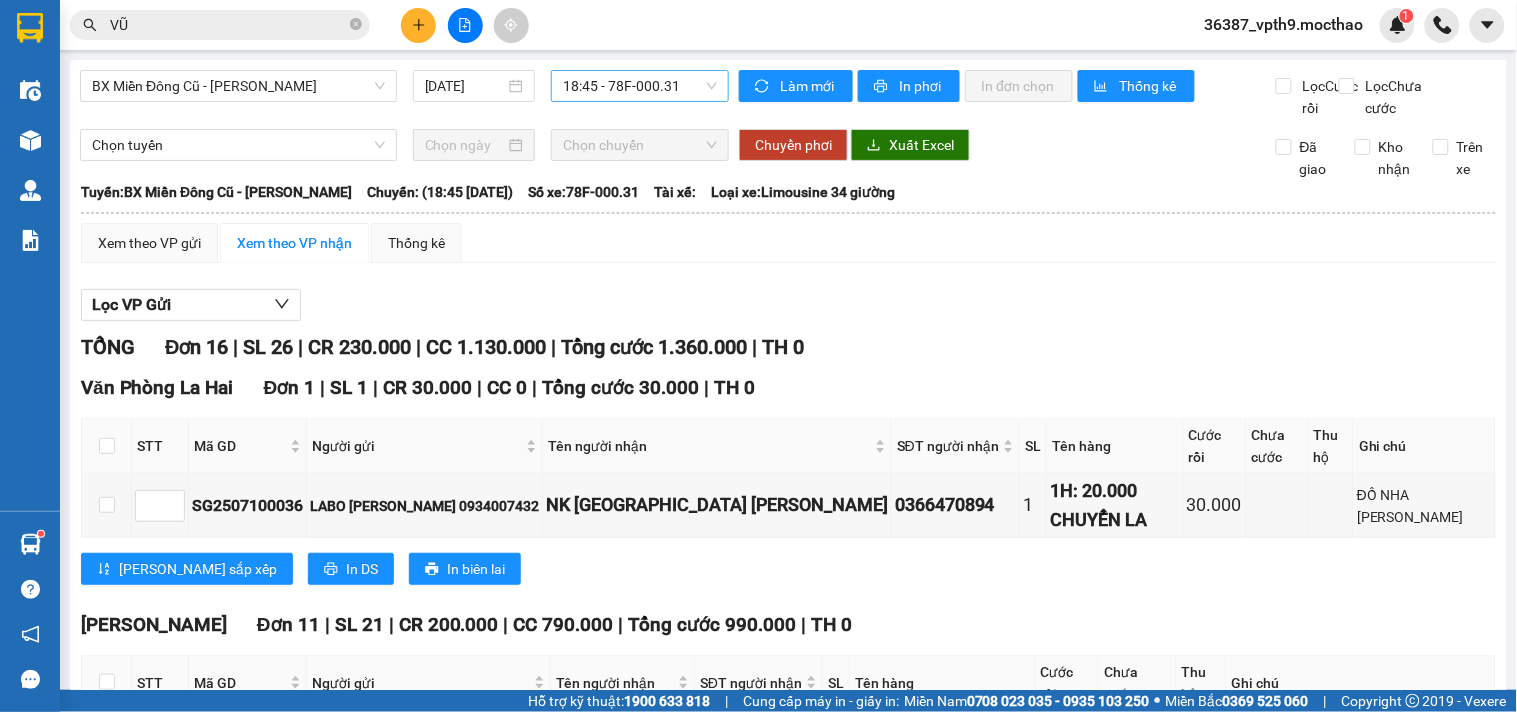 click on "18:45     - 78F-000.31" at bounding box center (640, 86) 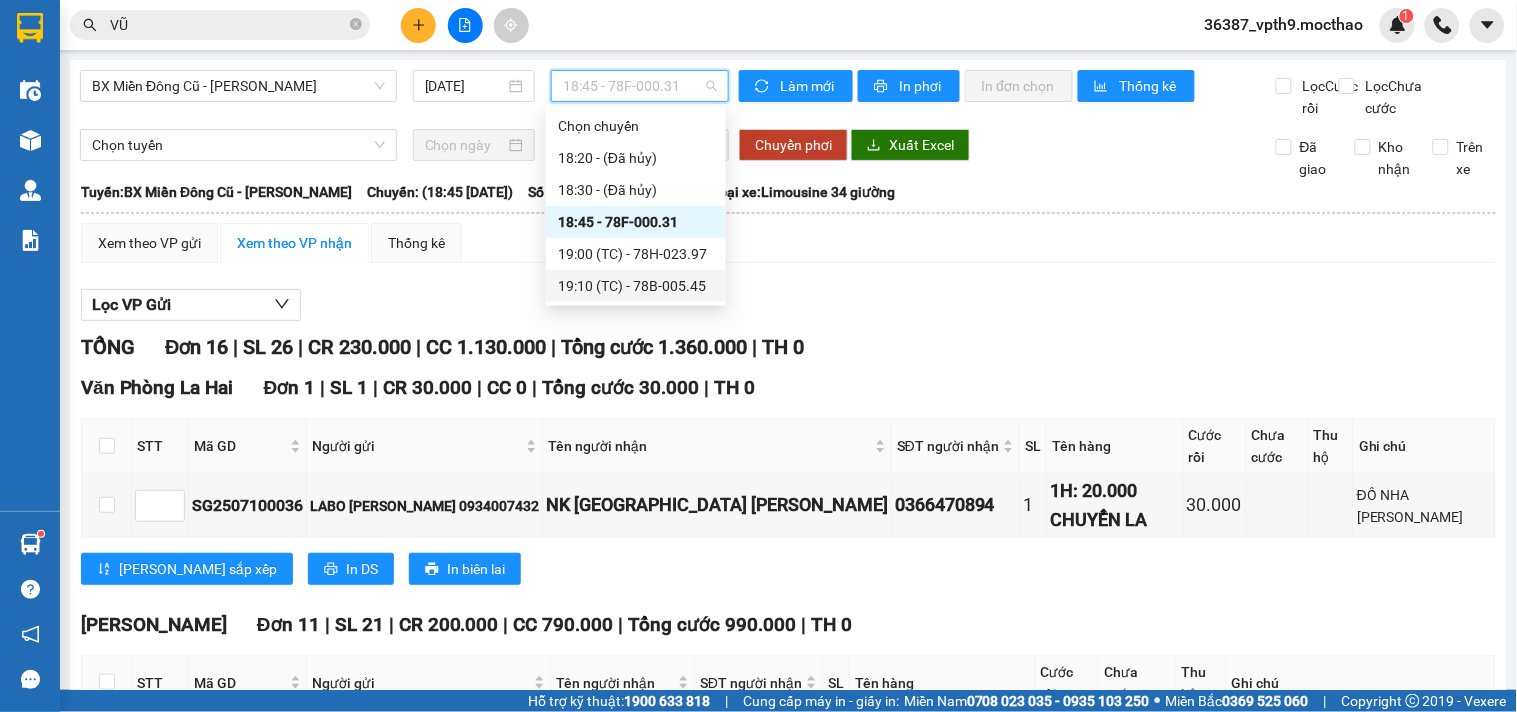 click on "19:10   (TC)   - 78B-005.45" at bounding box center (636, 286) 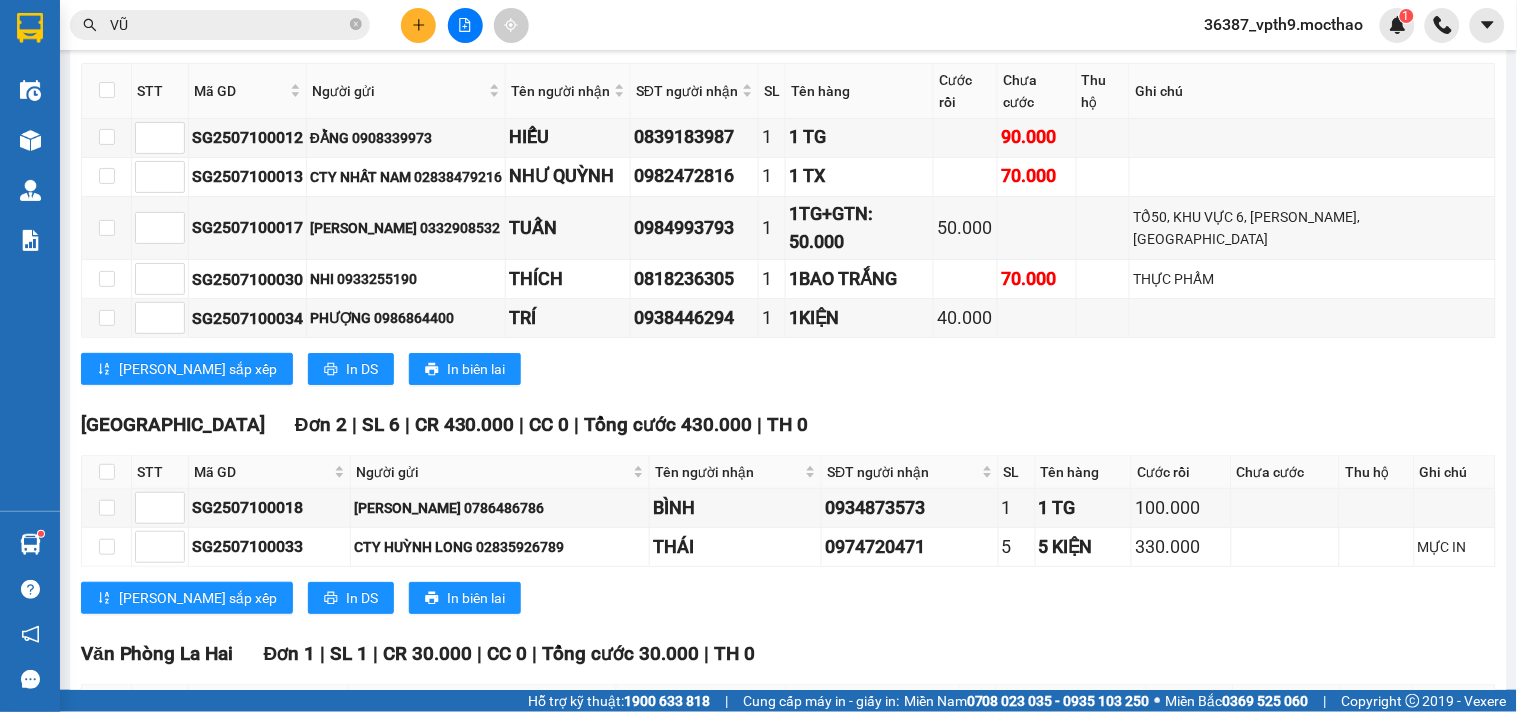 scroll, scrollTop: 1746, scrollLeft: 0, axis: vertical 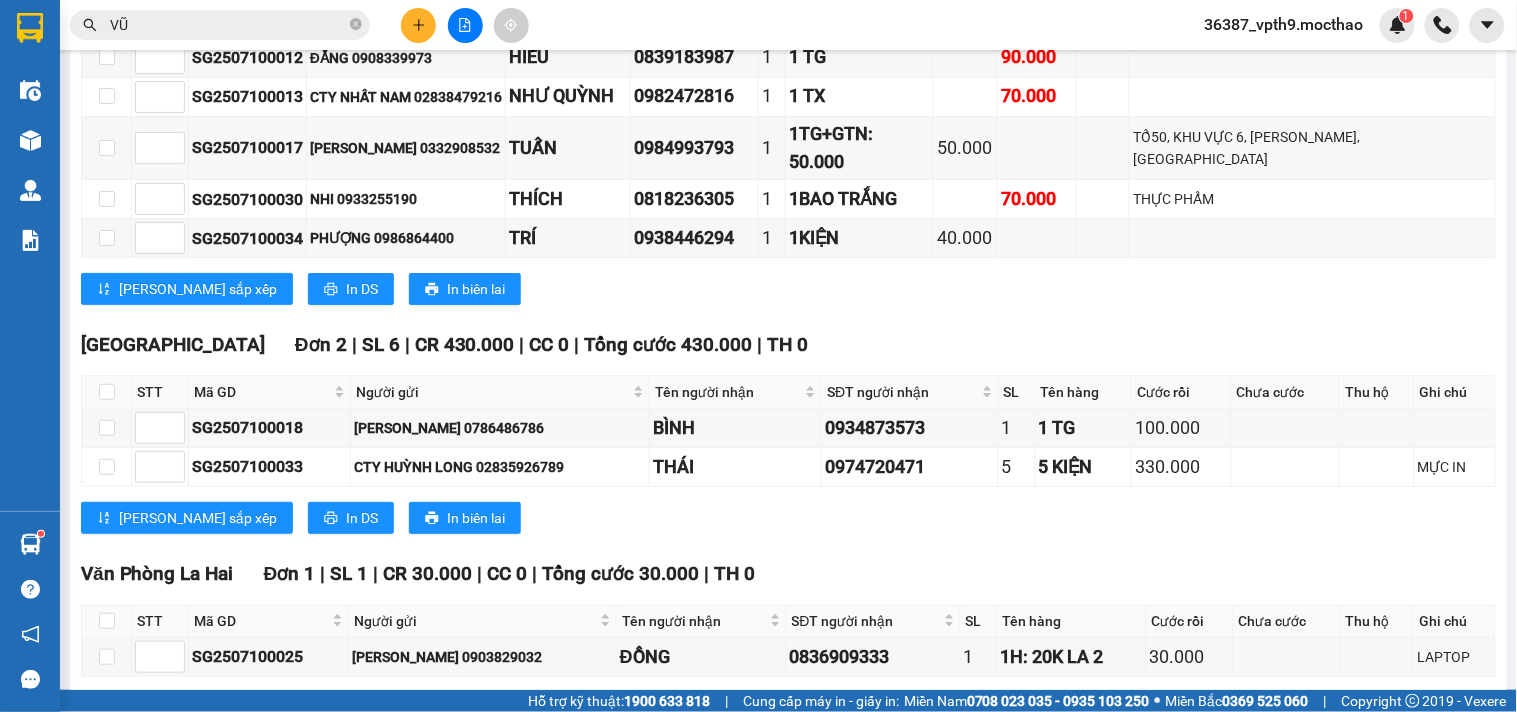 click 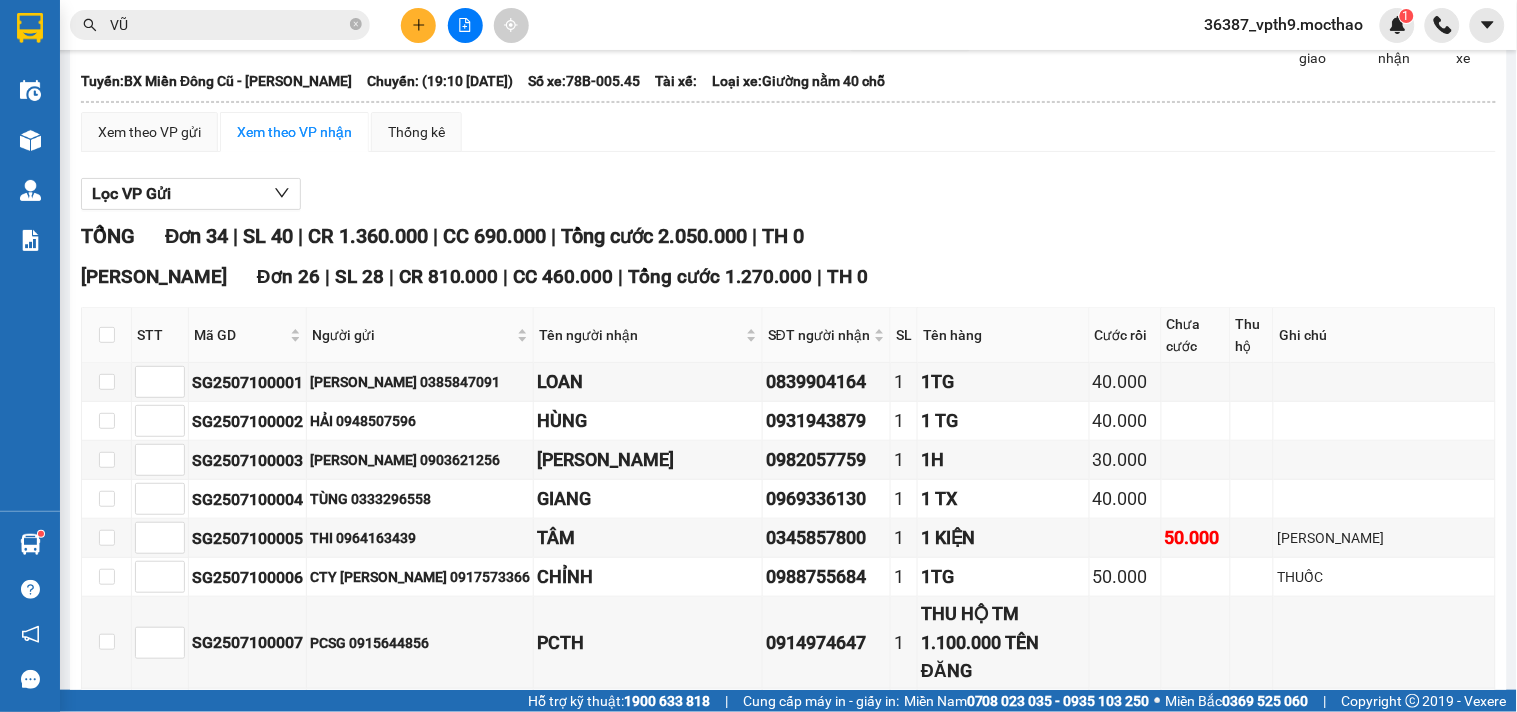 scroll, scrollTop: 0, scrollLeft: 0, axis: both 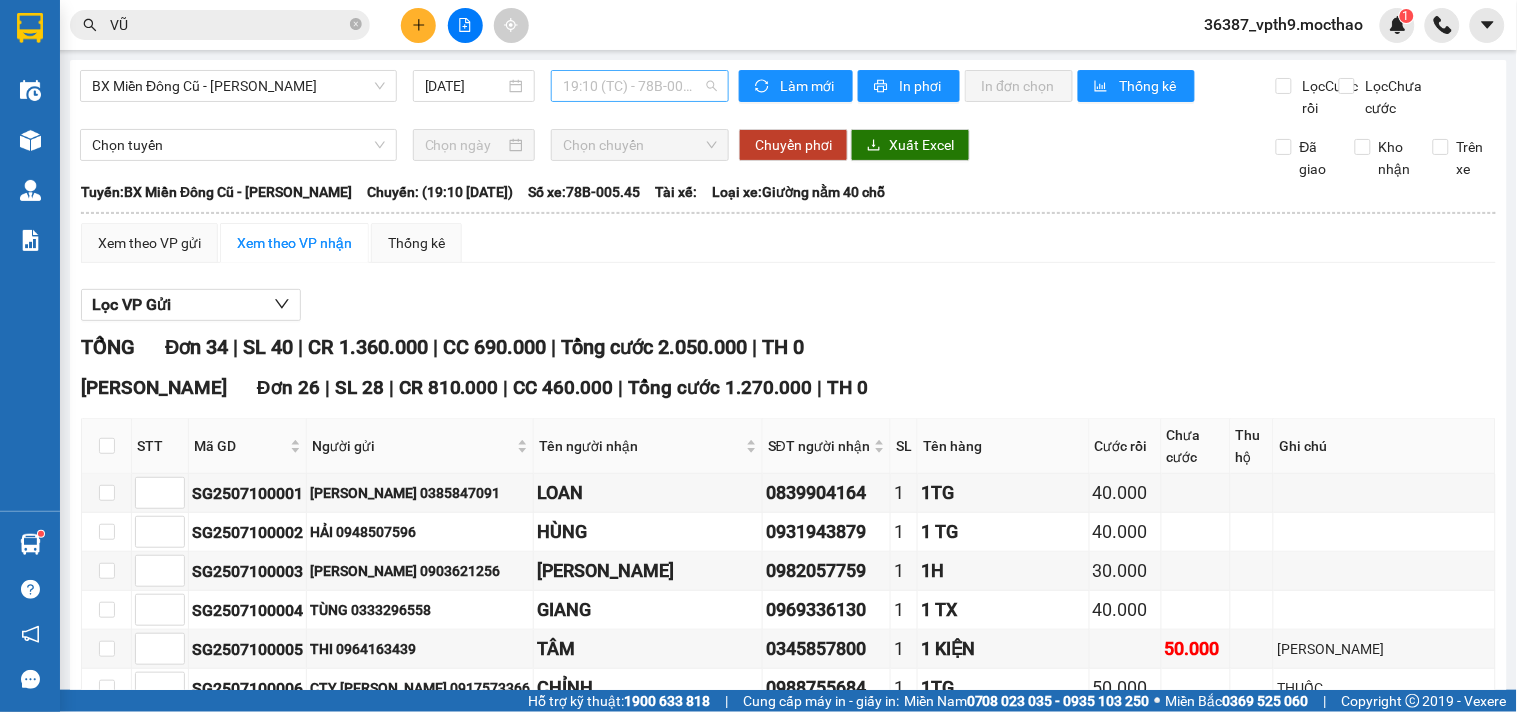 click on "19:10   (TC)   - 78B-005.45" at bounding box center (640, 86) 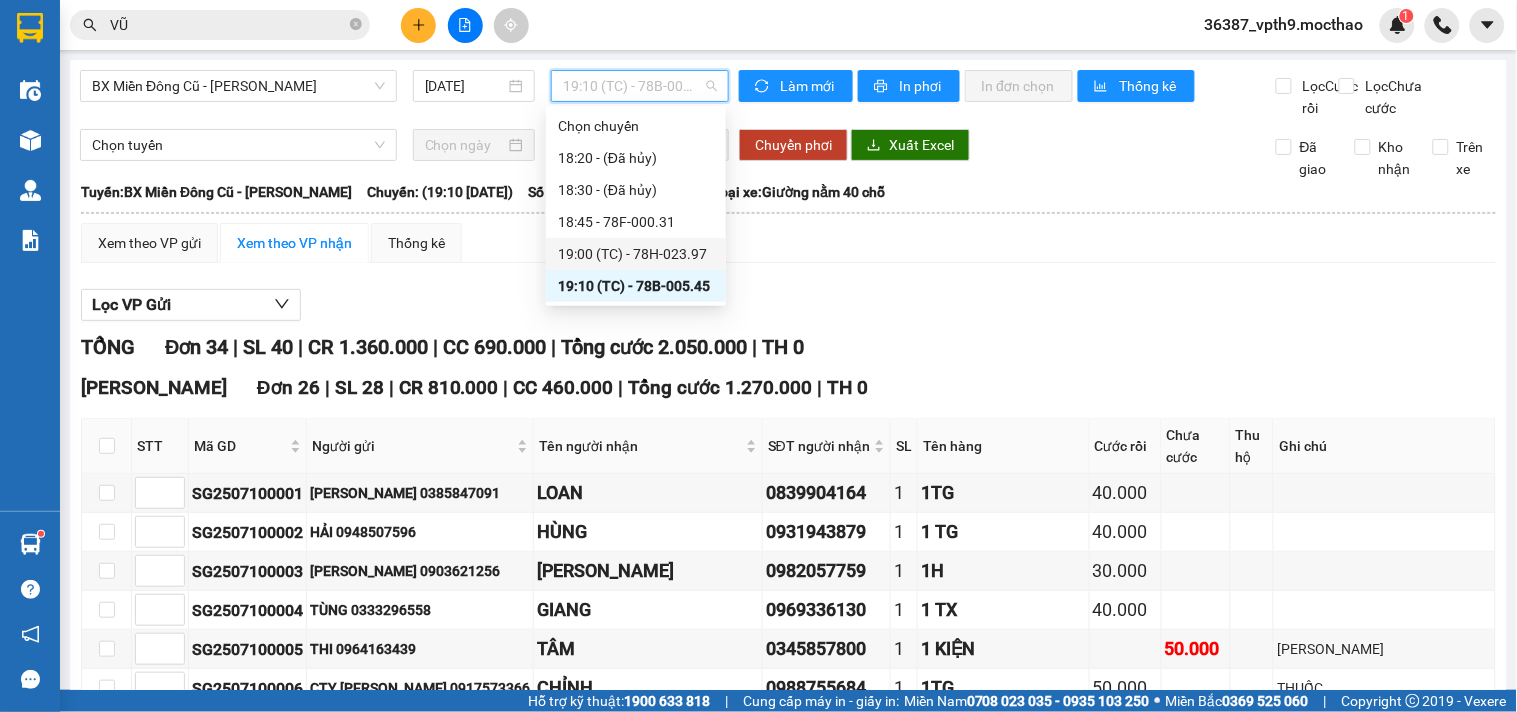 click on "19:00   (TC)   - 78H-023.97" at bounding box center (636, 254) 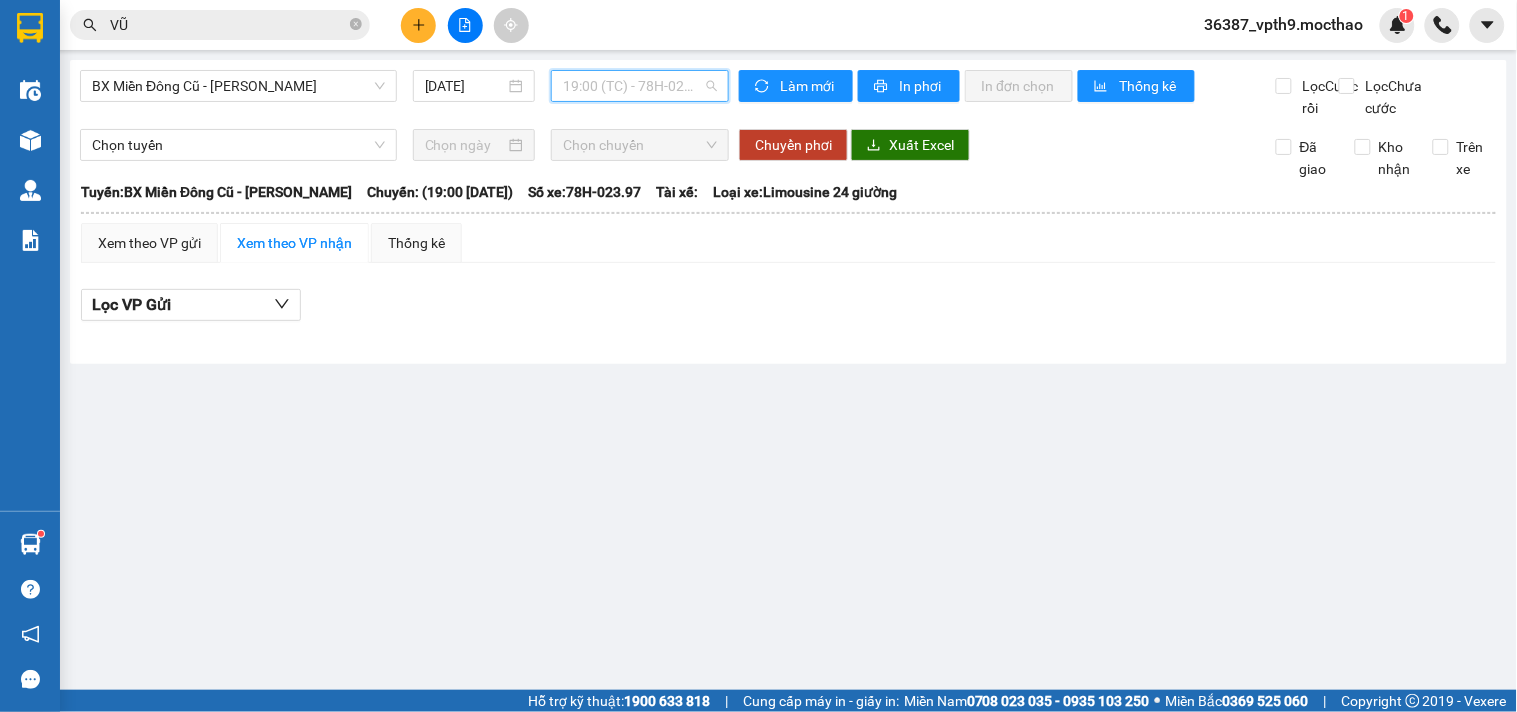 click on "19:00   (TC)   - 78H-023.97" at bounding box center (640, 86) 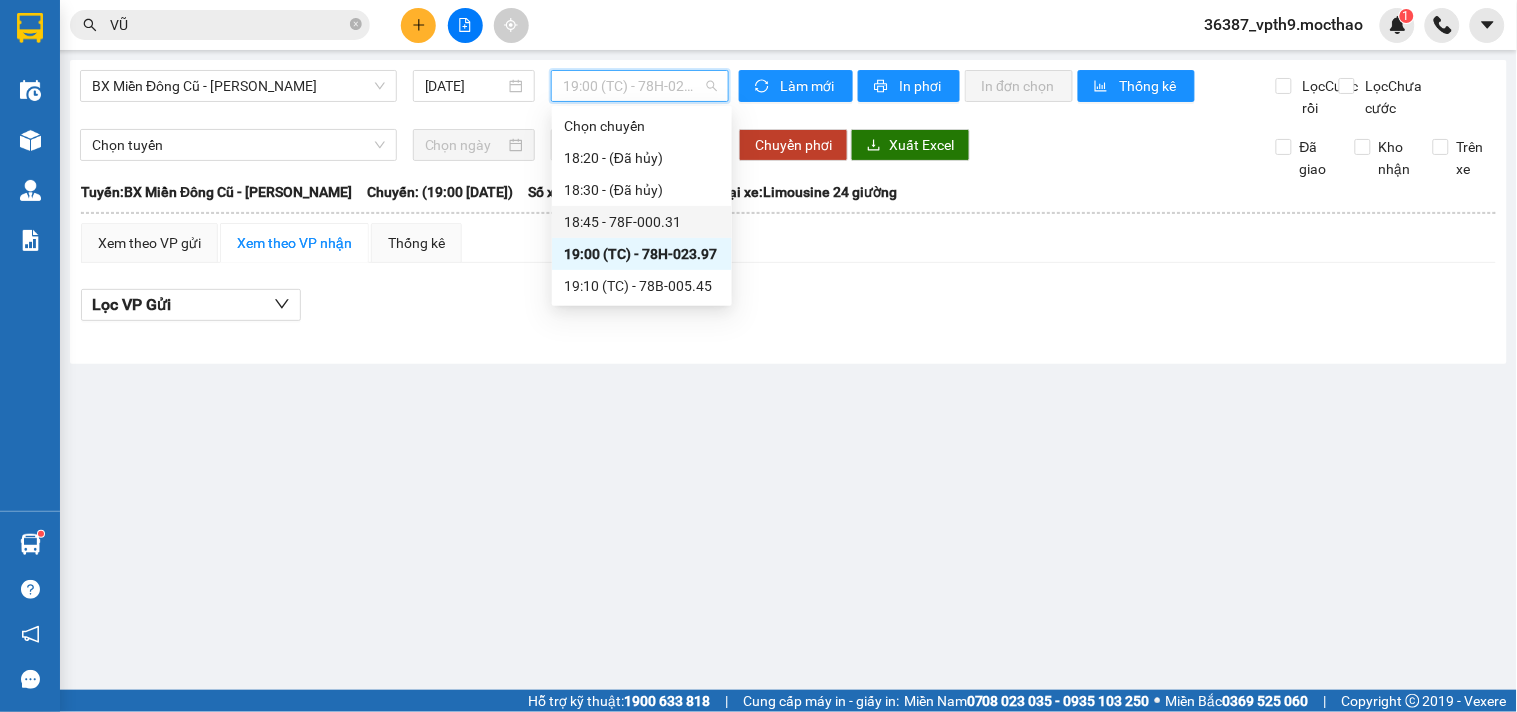 click on "18:45     - 78F-000.31" at bounding box center (642, 222) 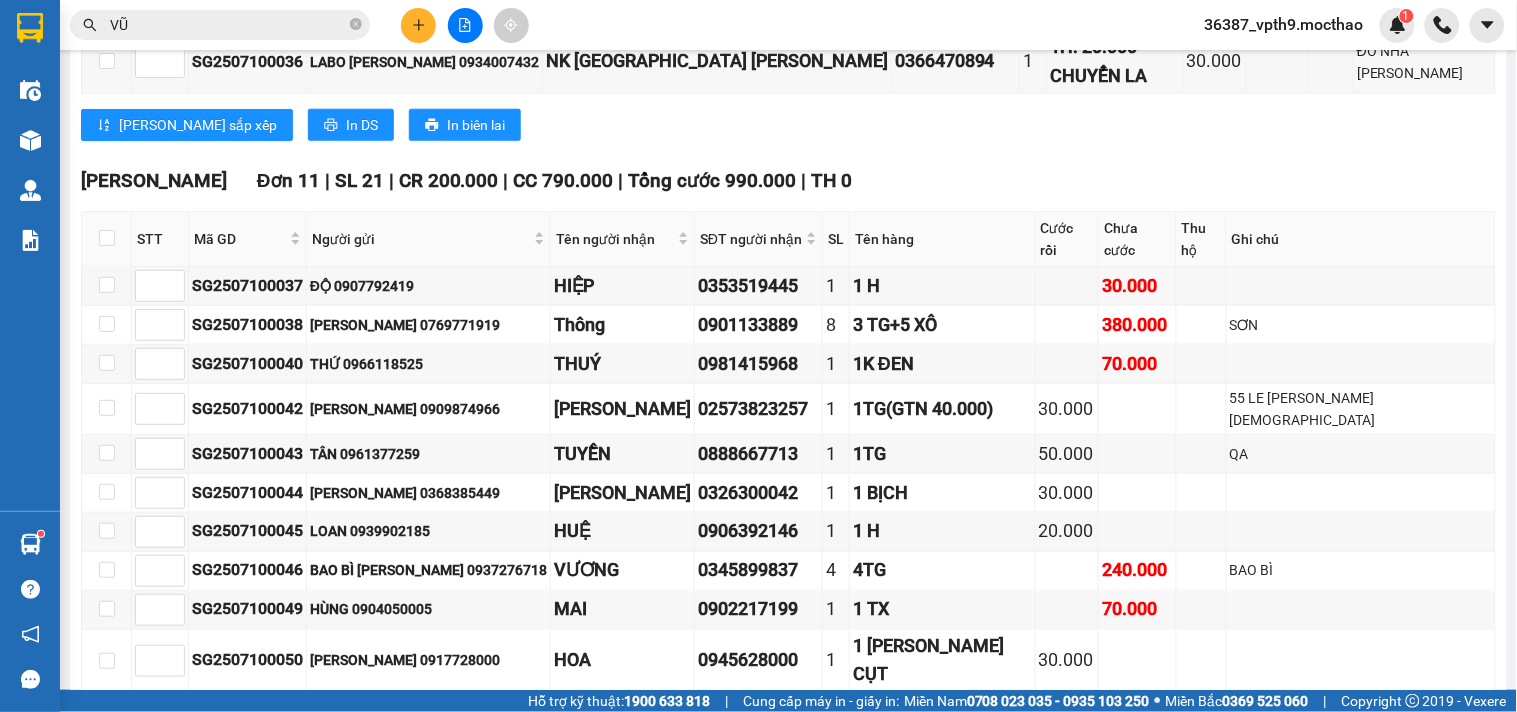 scroll, scrollTop: 0, scrollLeft: 0, axis: both 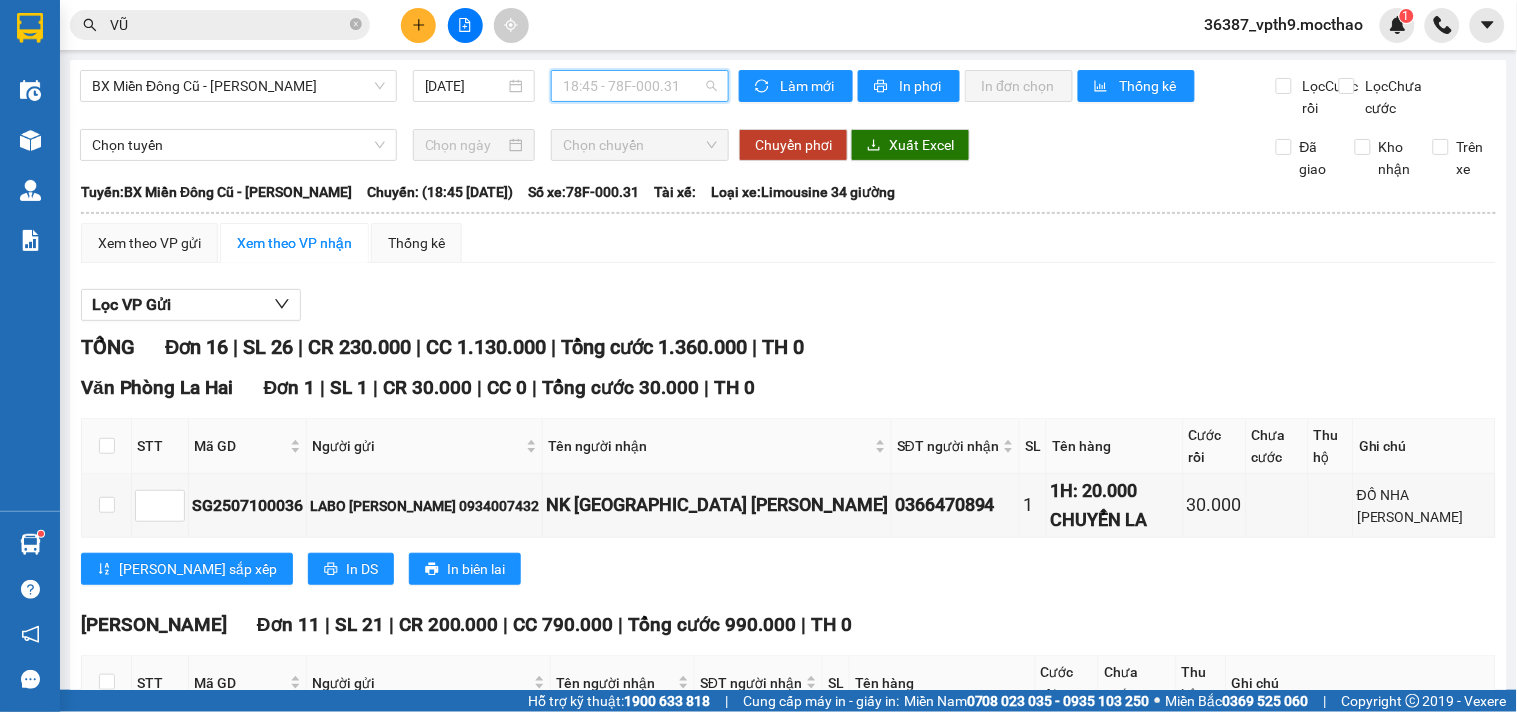 click on "18:45     - 78F-000.31" at bounding box center [640, 86] 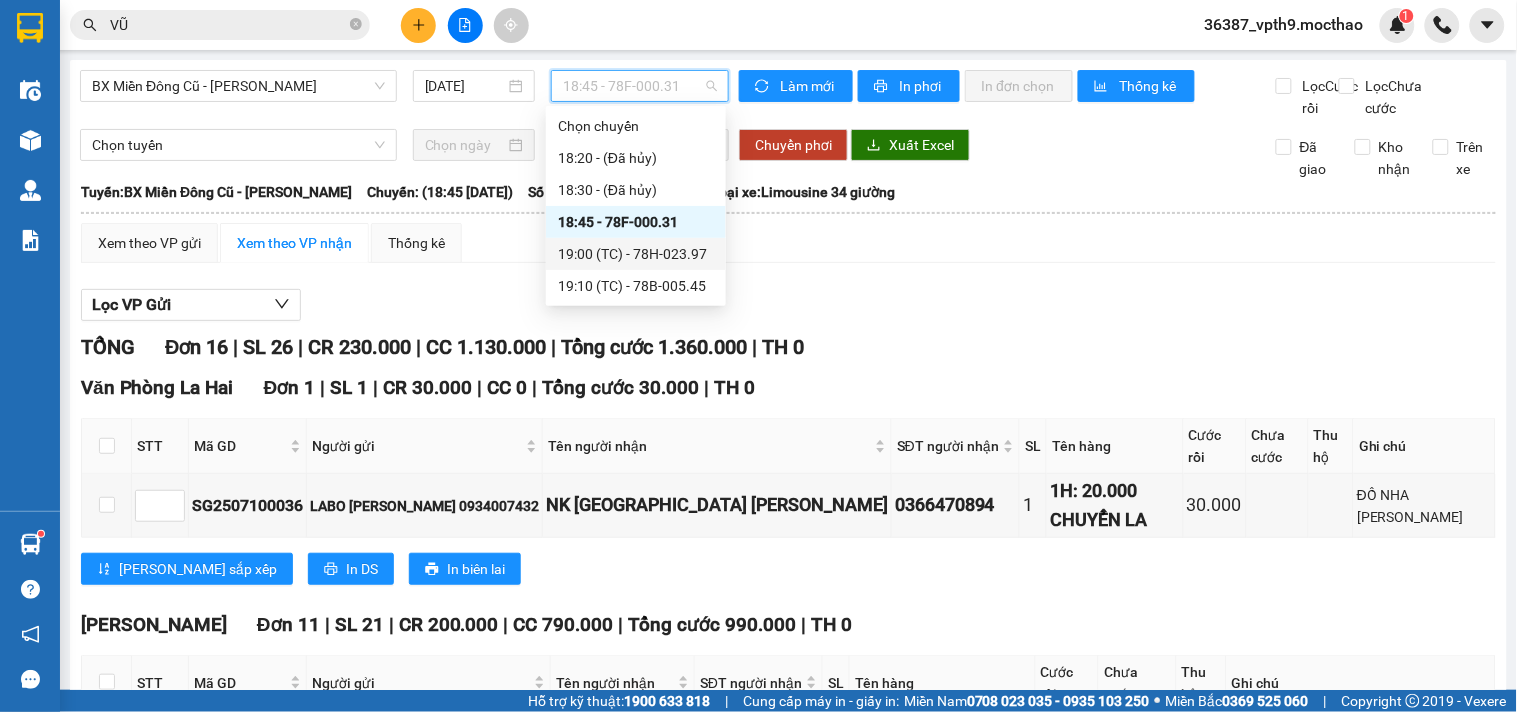 click on "19:00   (TC)   - 78H-023.97" at bounding box center (636, 254) 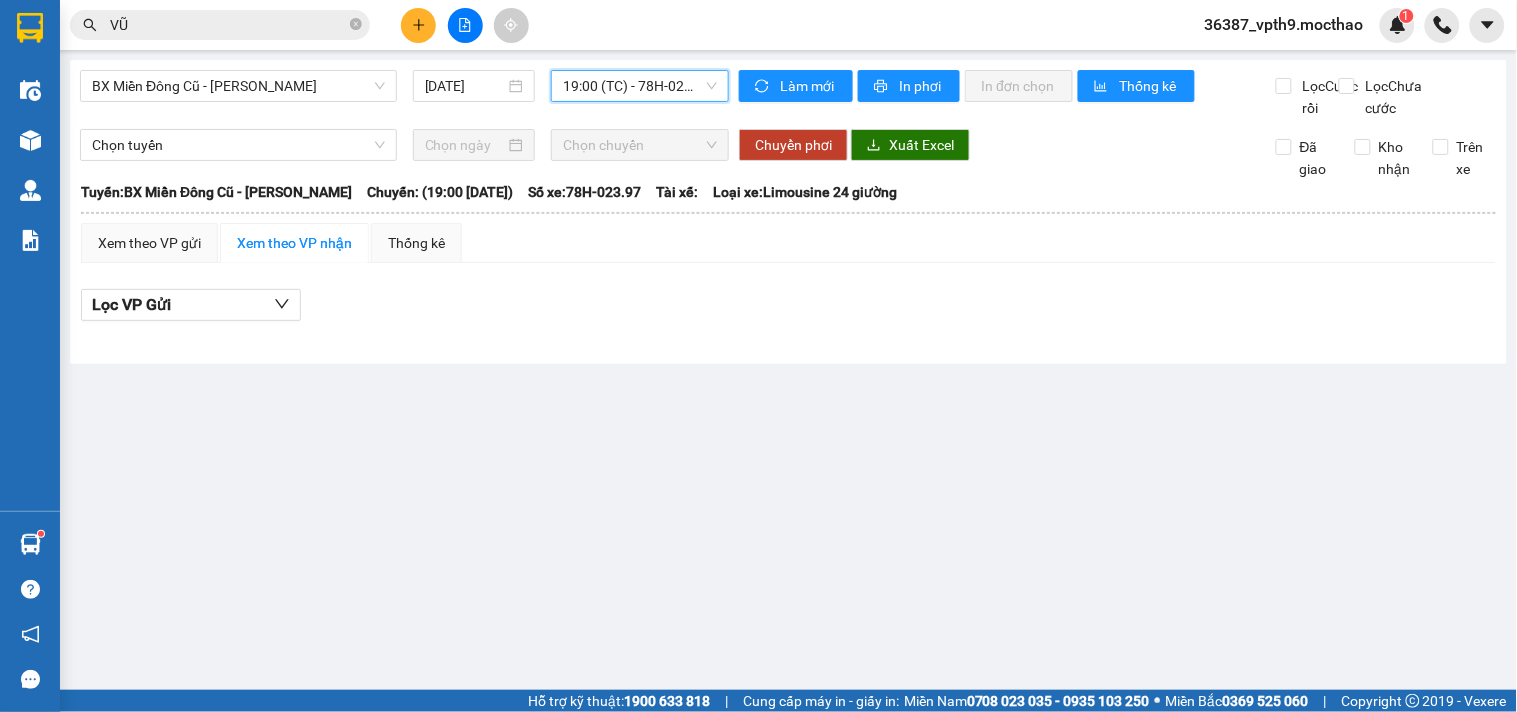 click on "19:00   (TC)   - 78H-023.97" at bounding box center [640, 86] 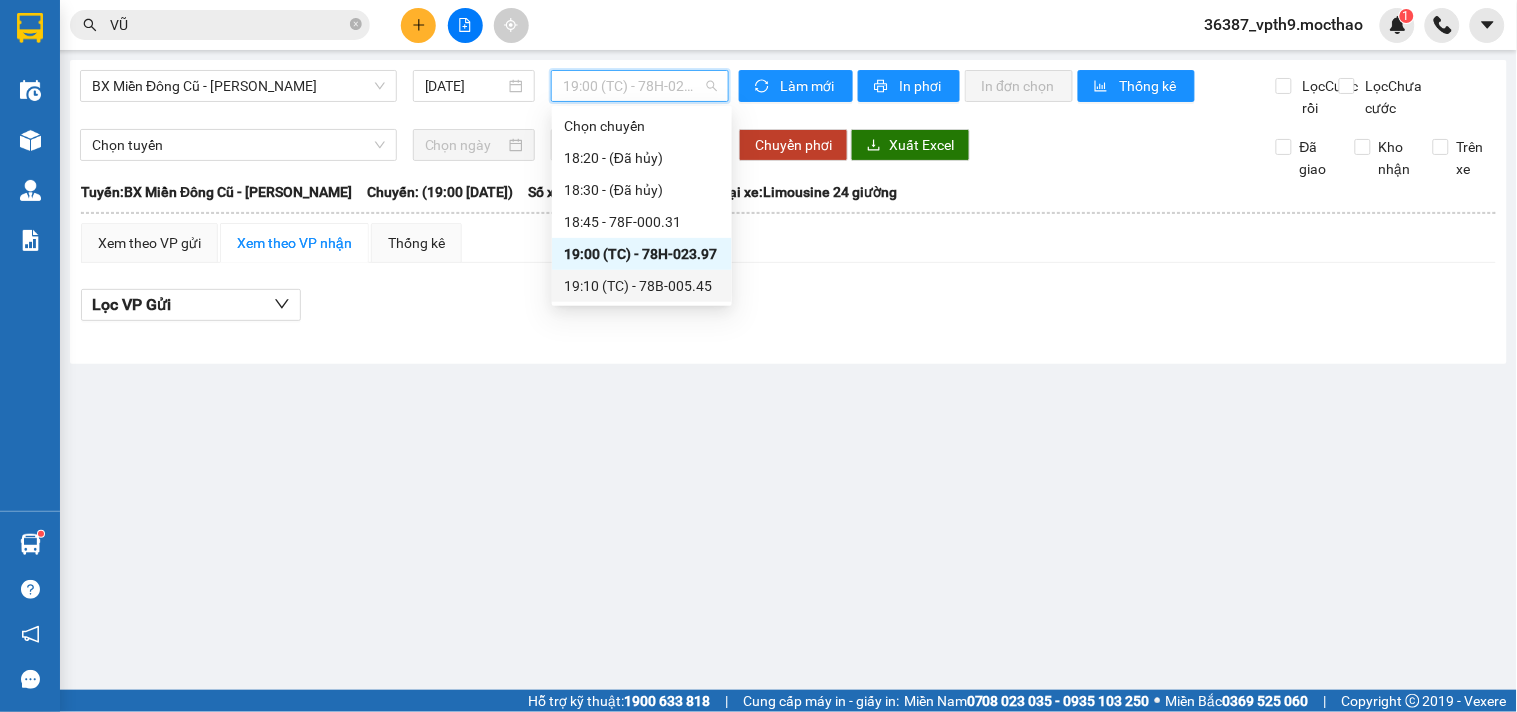click on "19:10   (TC)   - 78B-005.45" at bounding box center [642, 286] 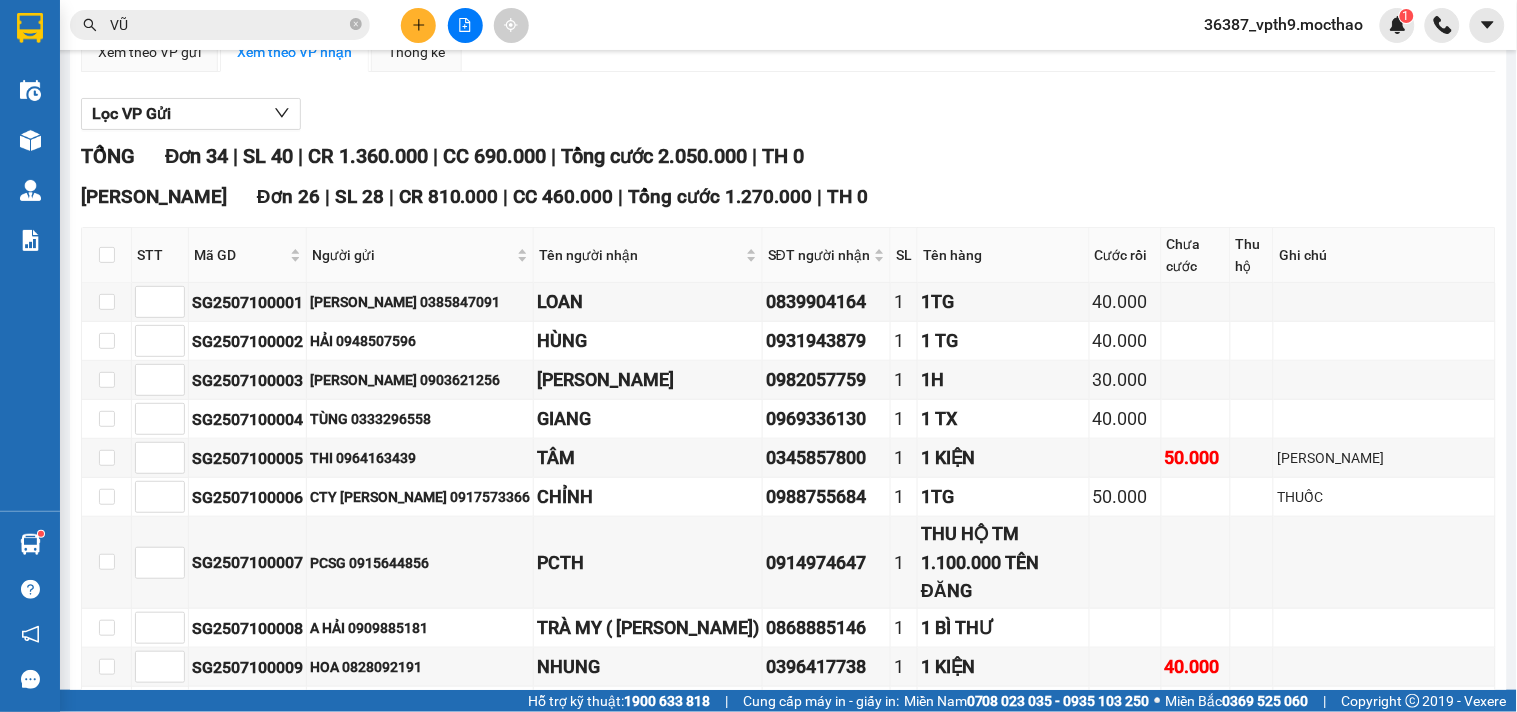 scroll, scrollTop: 0, scrollLeft: 0, axis: both 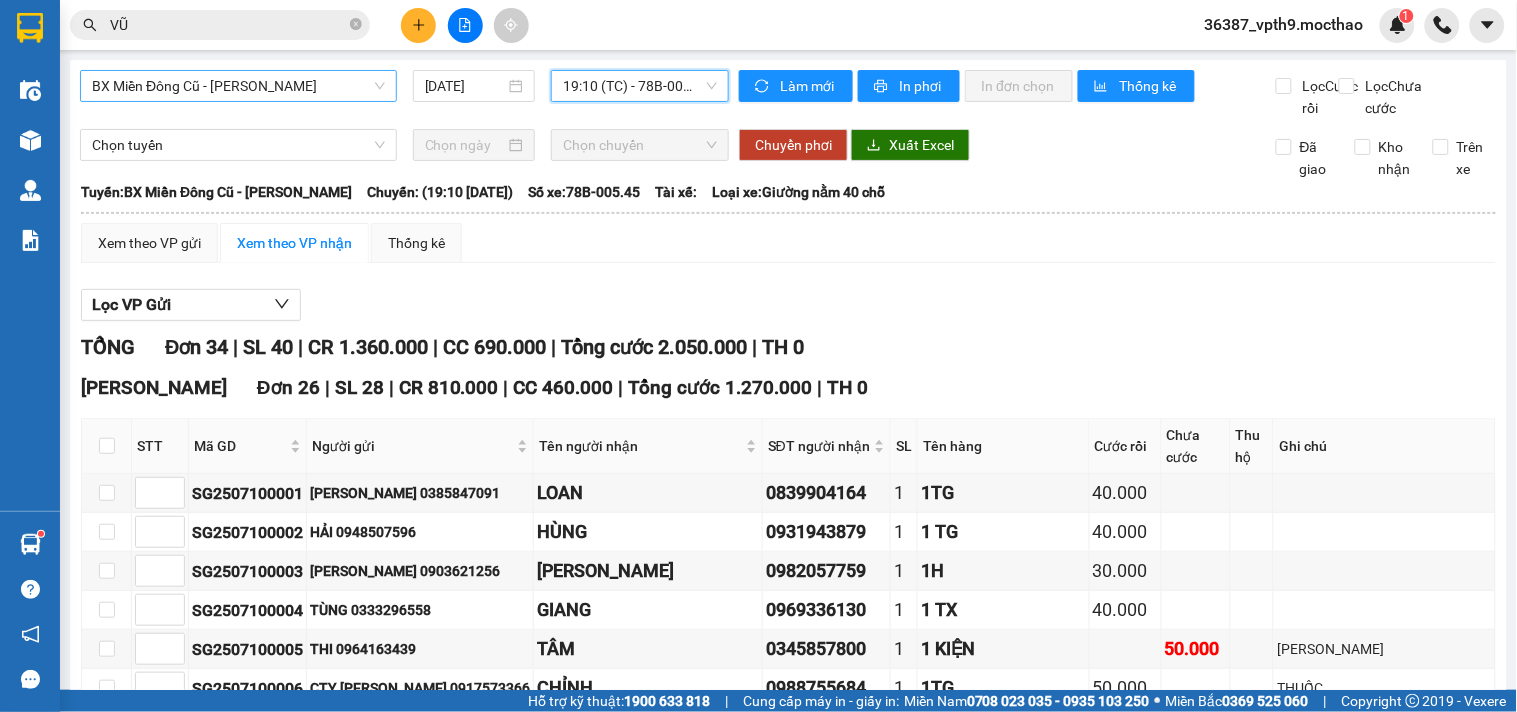 click on "BX Miền Đông Cũ - [PERSON_NAME]" at bounding box center [238, 86] 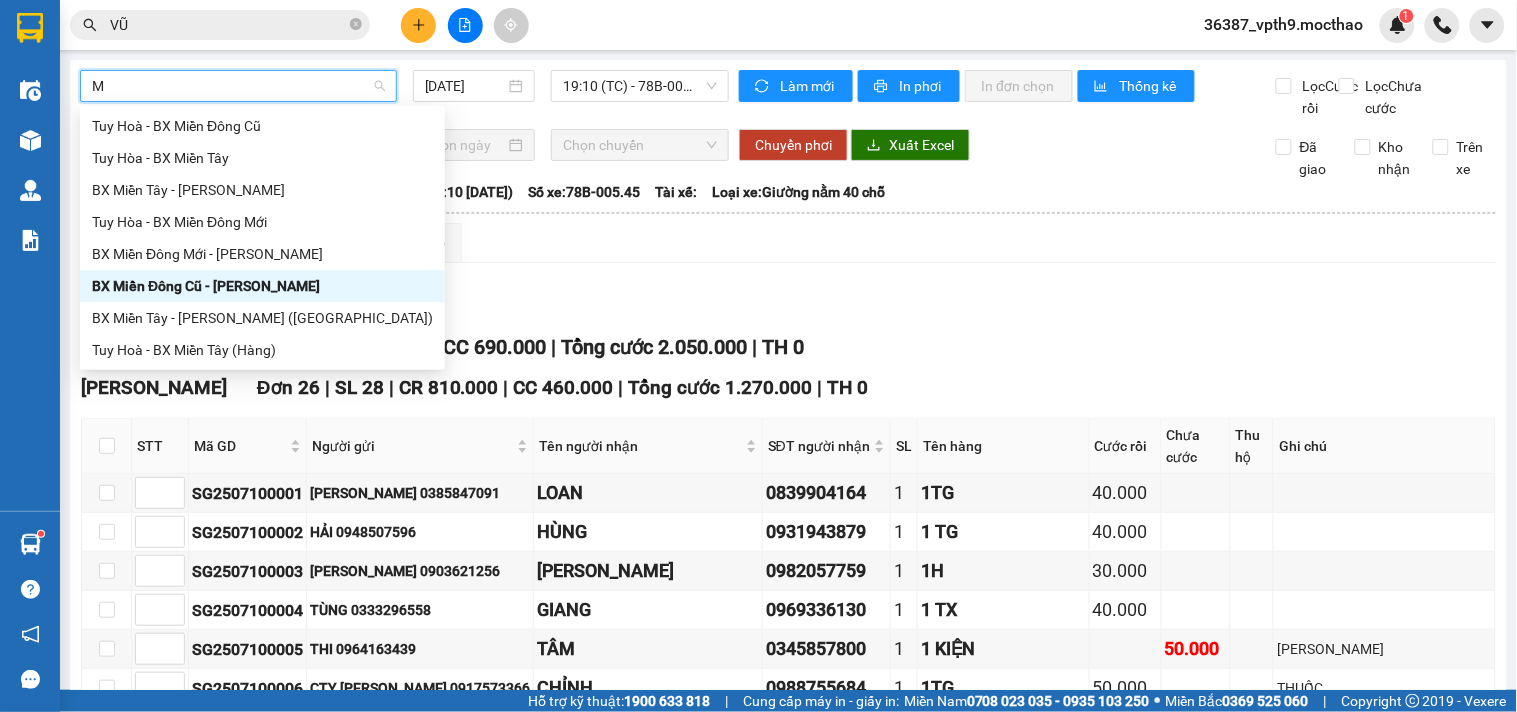 scroll, scrollTop: 0, scrollLeft: 0, axis: both 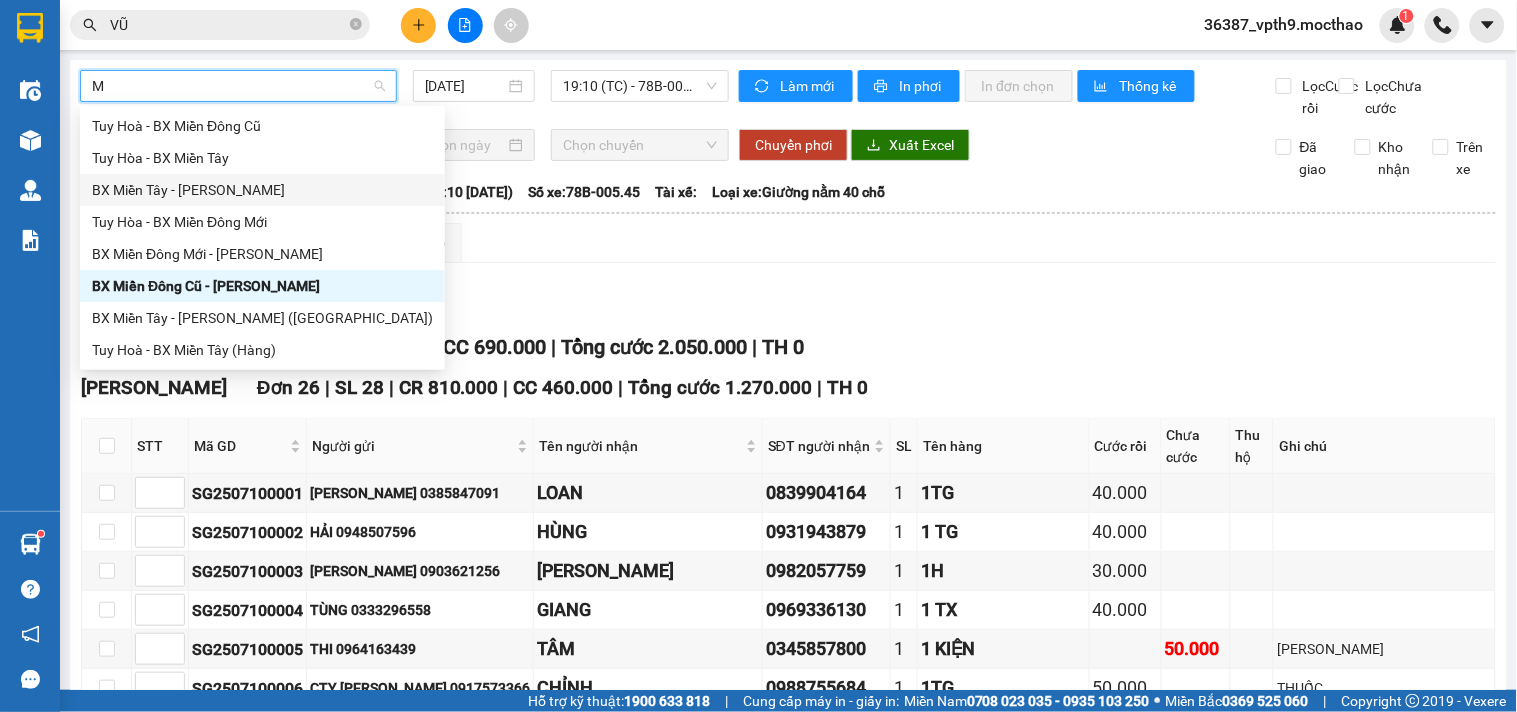 click on "BX Miền Tây - [PERSON_NAME]" at bounding box center (262, 190) 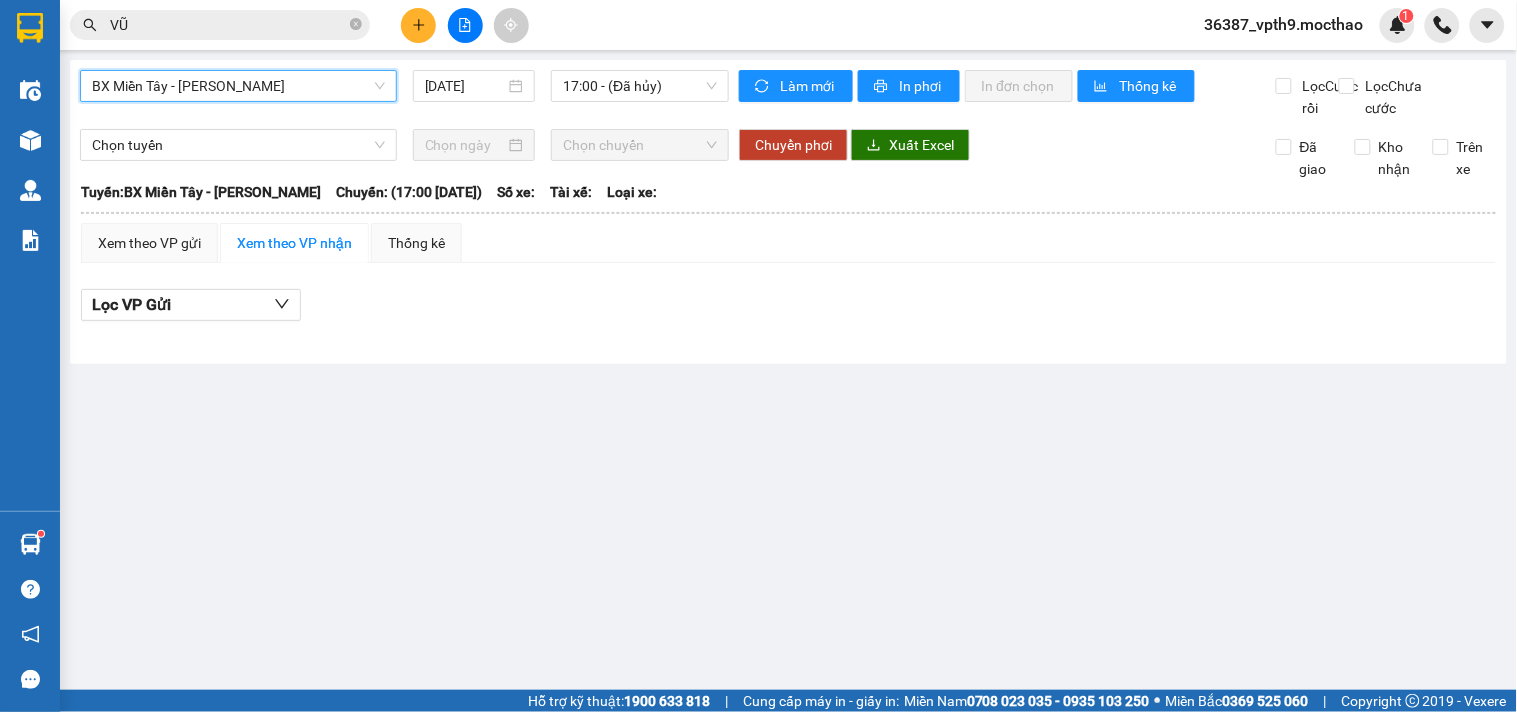 click on "[DATE]" at bounding box center [465, 86] 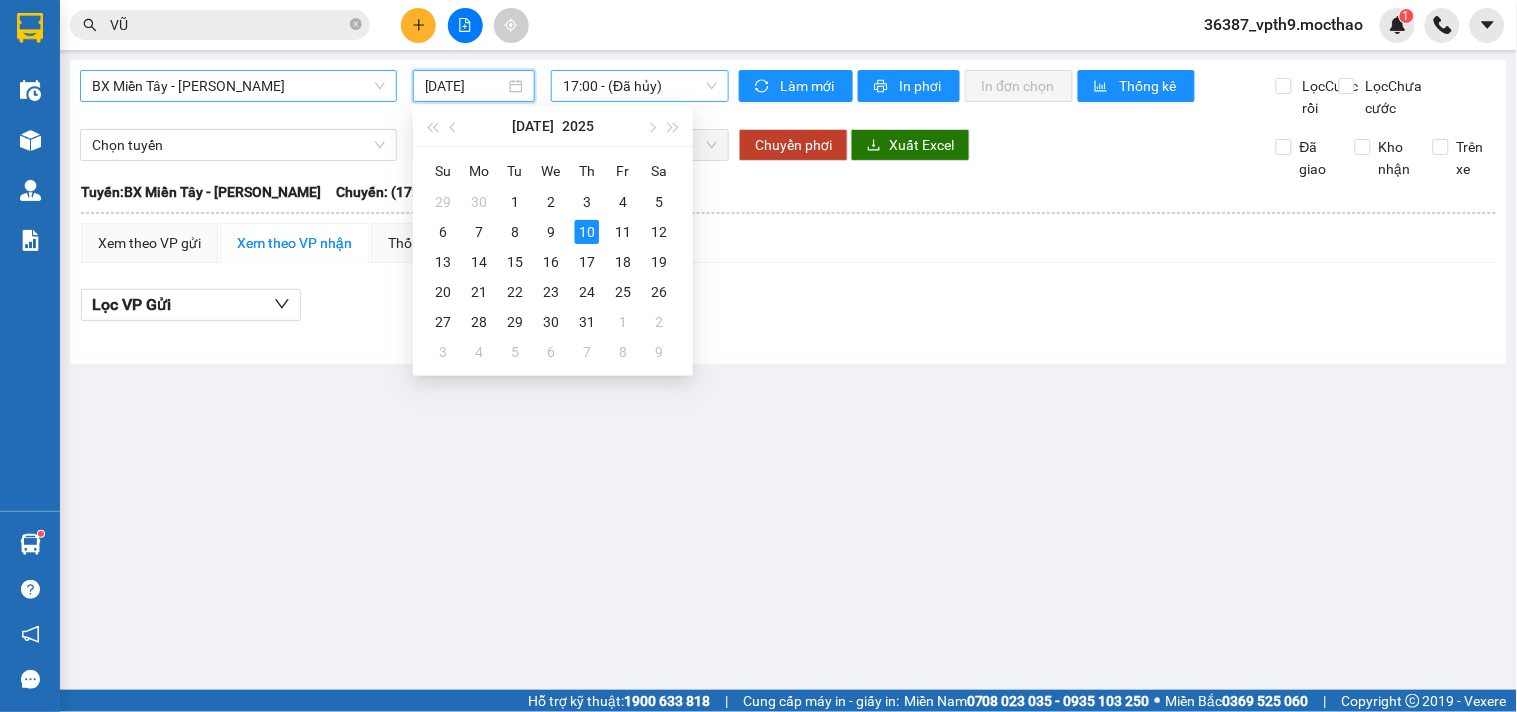 click on "17:00     - (Đã [PERSON_NAME])" at bounding box center (640, 86) 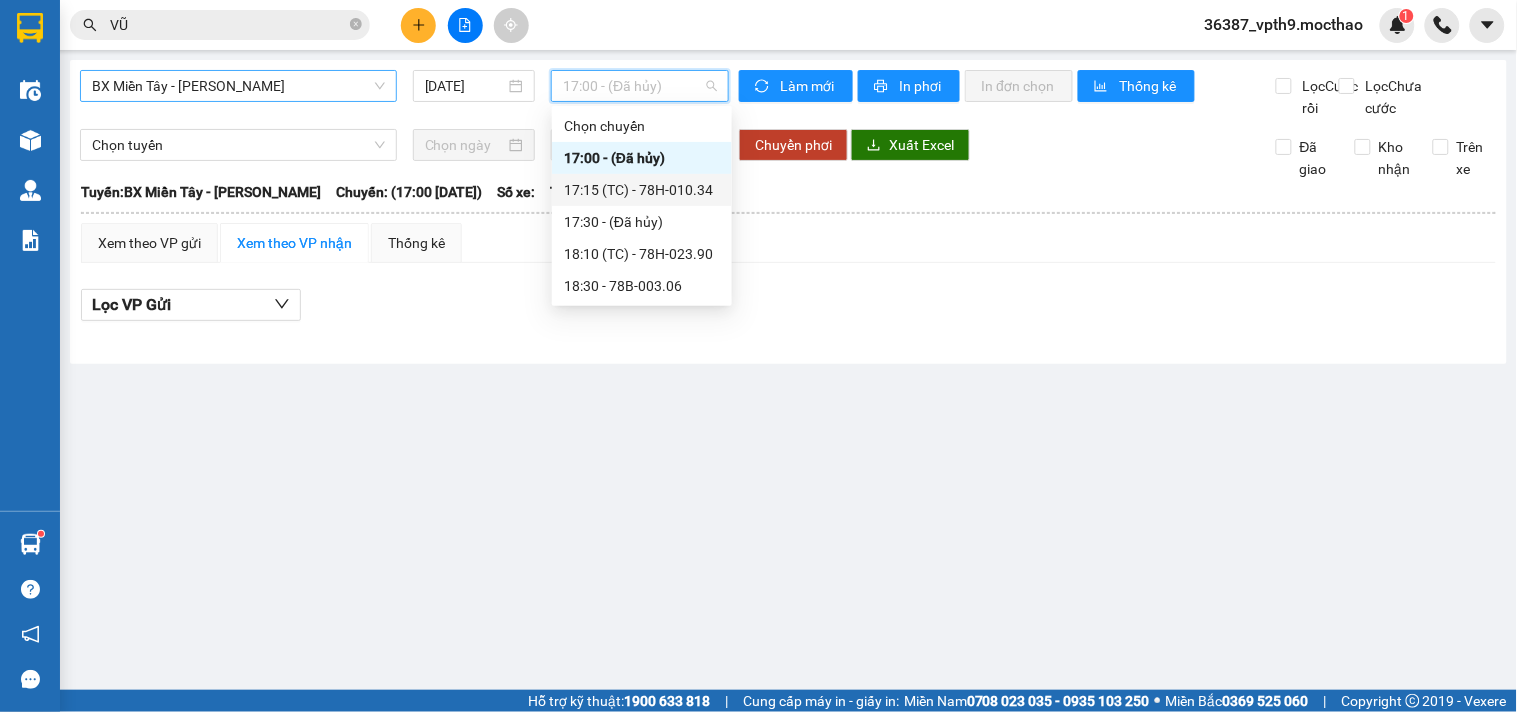 click on "17:15   (TC)   - 78H-010.34" at bounding box center (642, 190) 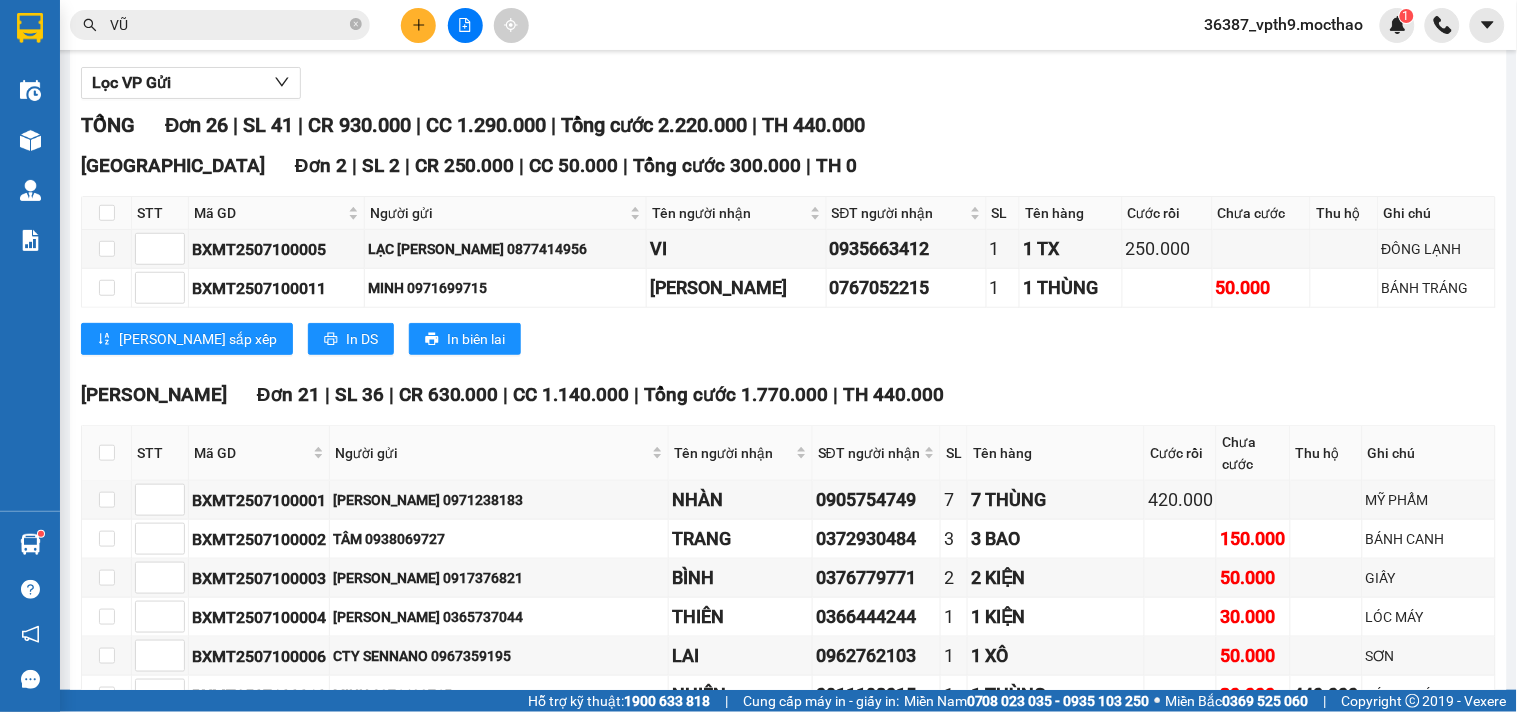 scroll, scrollTop: 0, scrollLeft: 0, axis: both 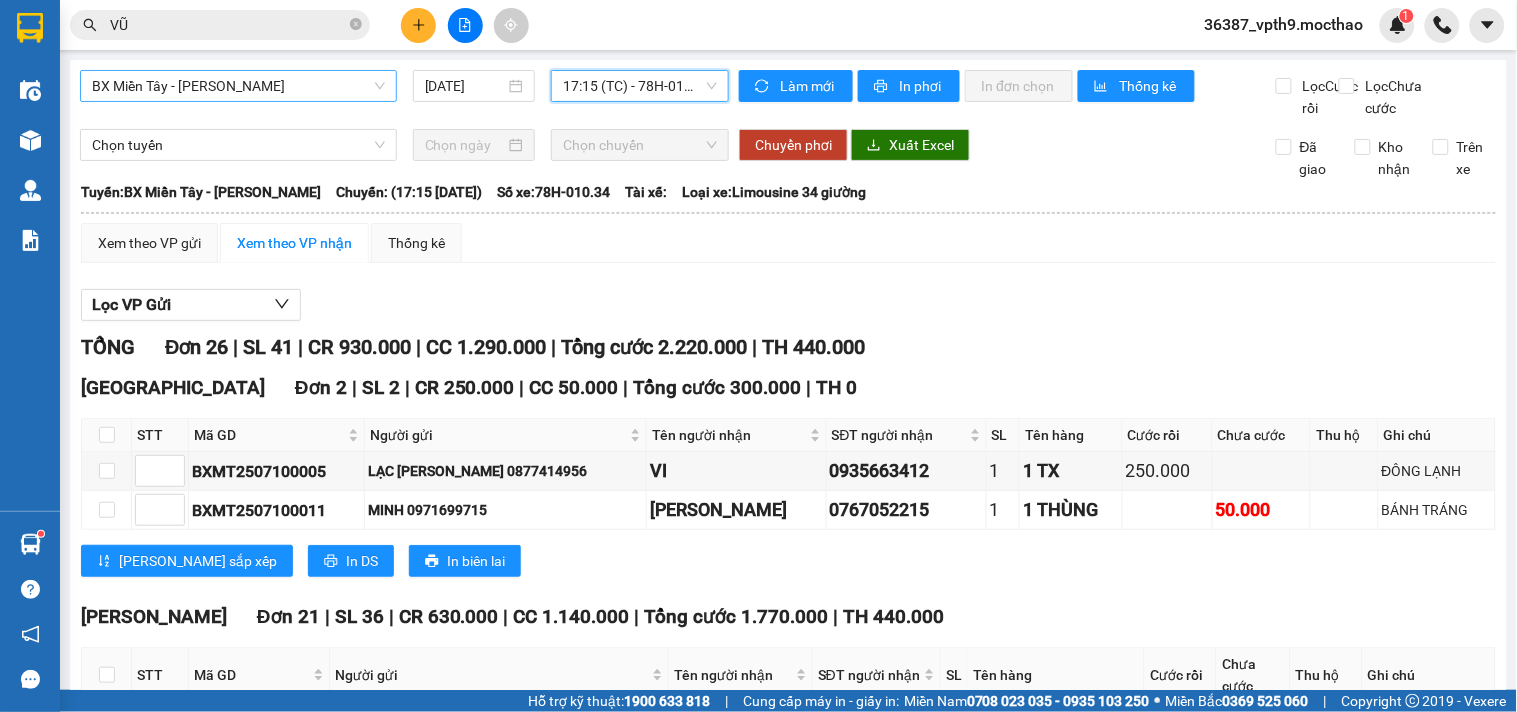 click on "17:15   (TC)   - 78H-010.34" at bounding box center [640, 86] 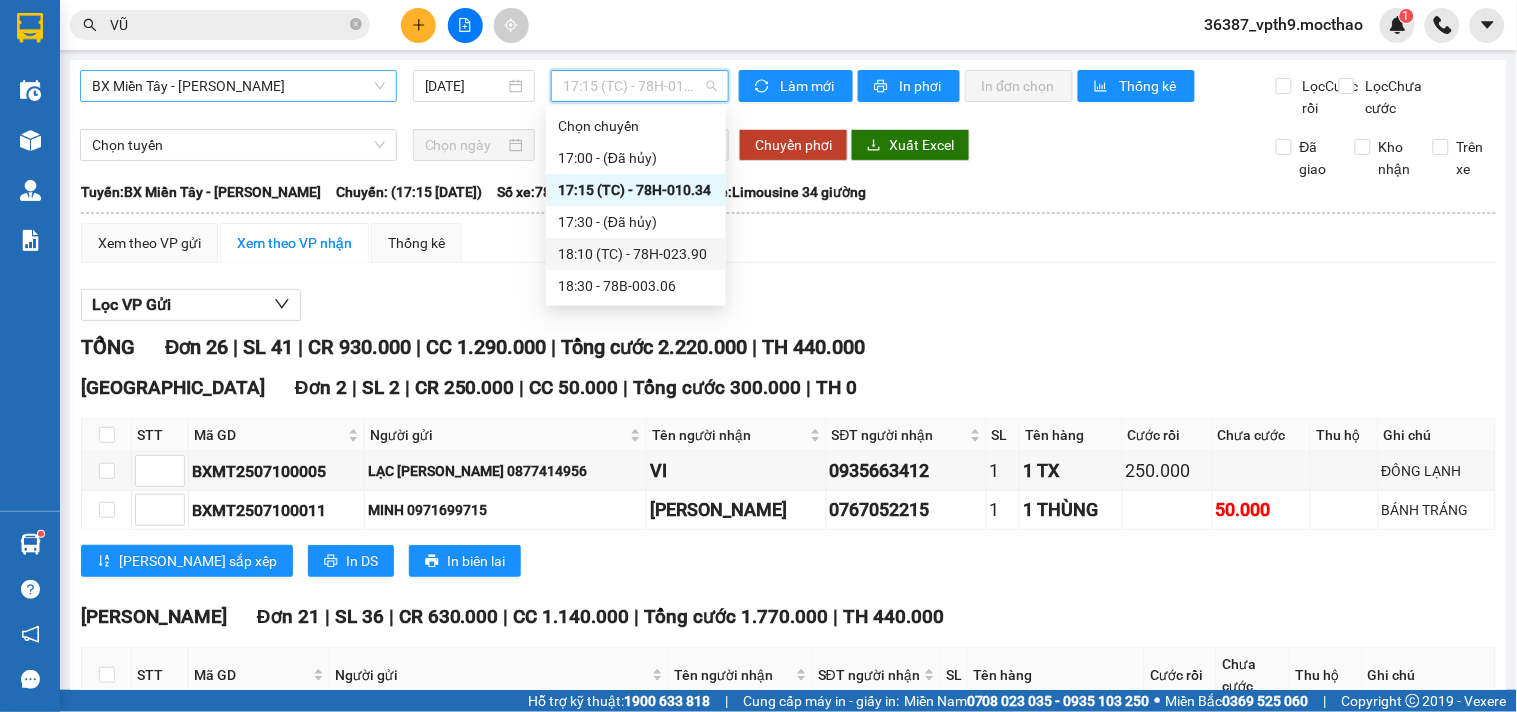 click on "18:10   (TC)   - 78H-023.90" at bounding box center [636, 254] 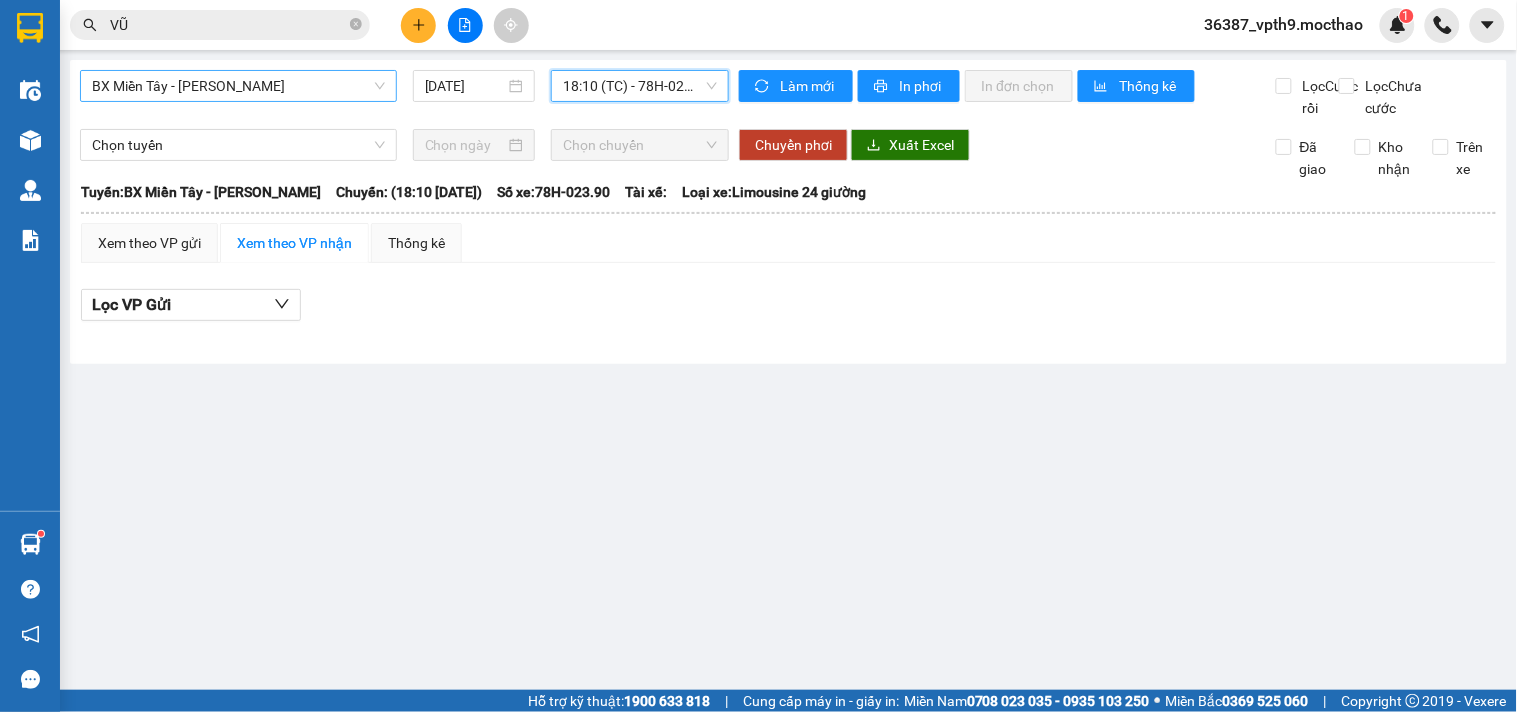 click on "18:10   (TC)   - 78H-023.90" at bounding box center [640, 86] 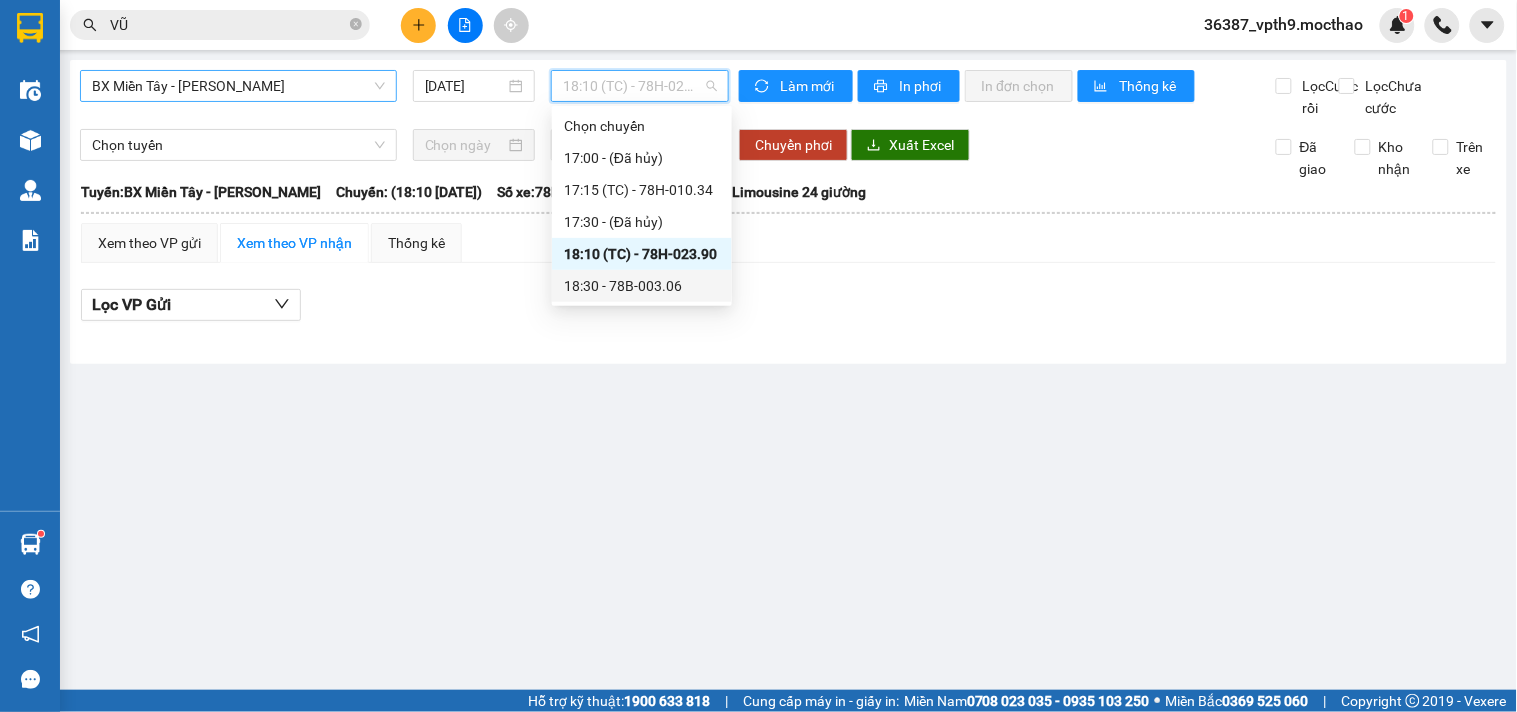 click on "18:30     - 78B-003.06" at bounding box center (642, 286) 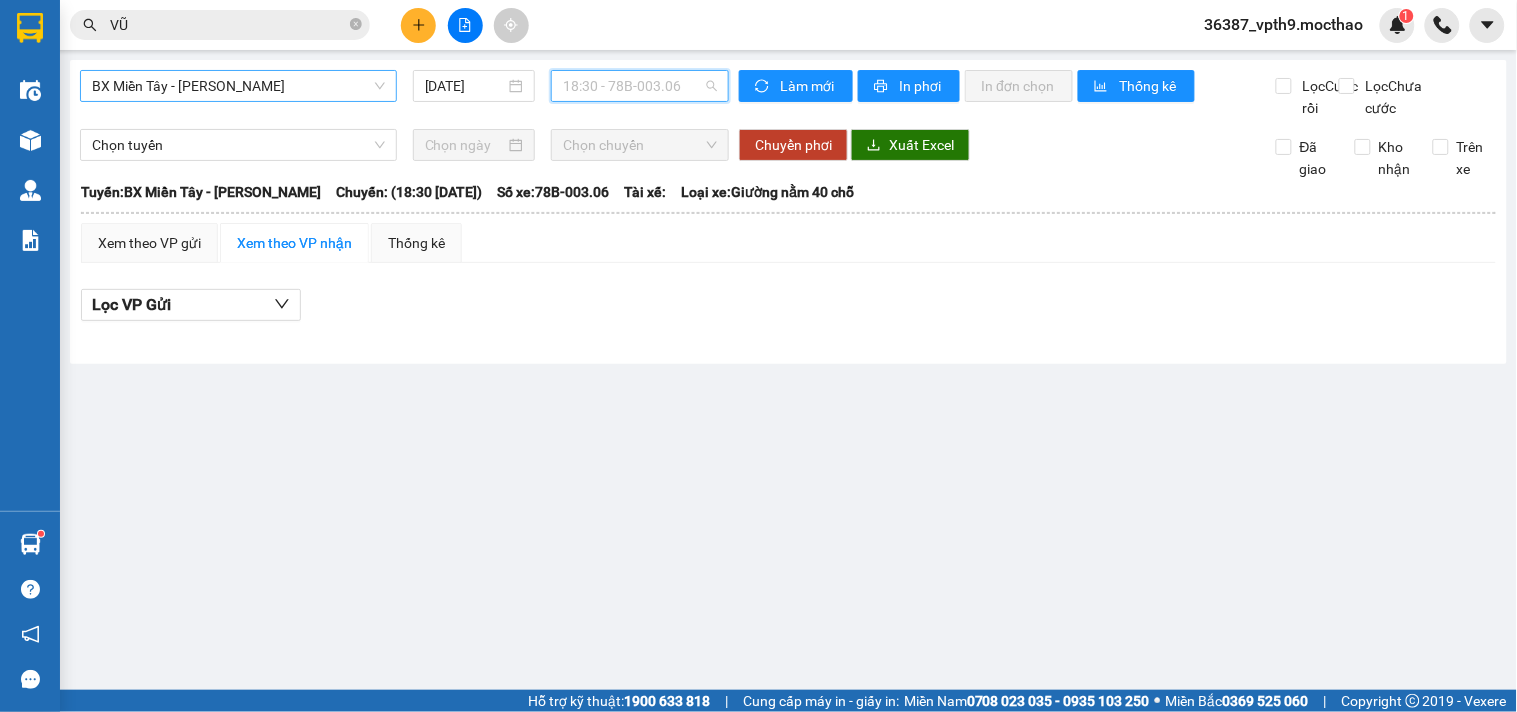 click on "18:30     - 78B-003.06" at bounding box center (640, 86) 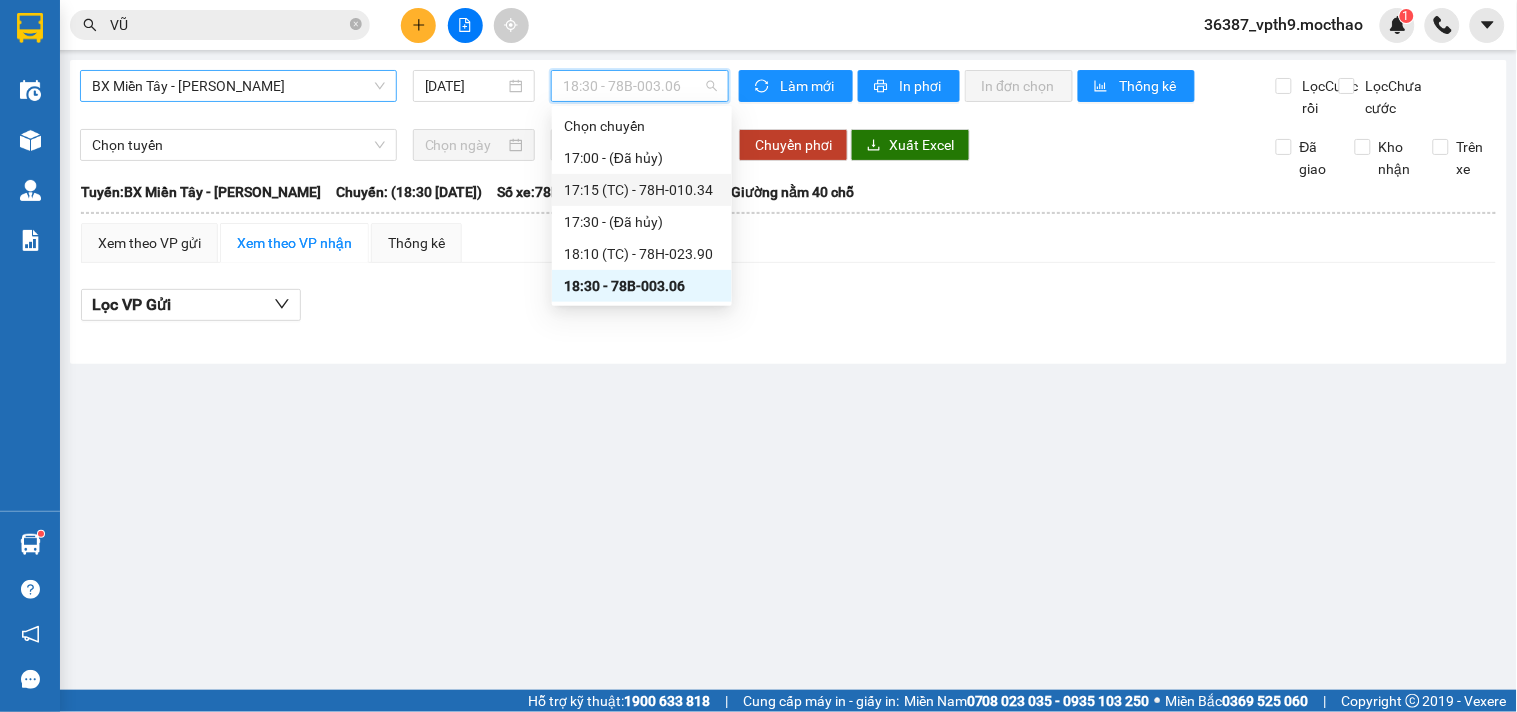click on "17:15   (TC)   - 78H-010.34" at bounding box center [642, 190] 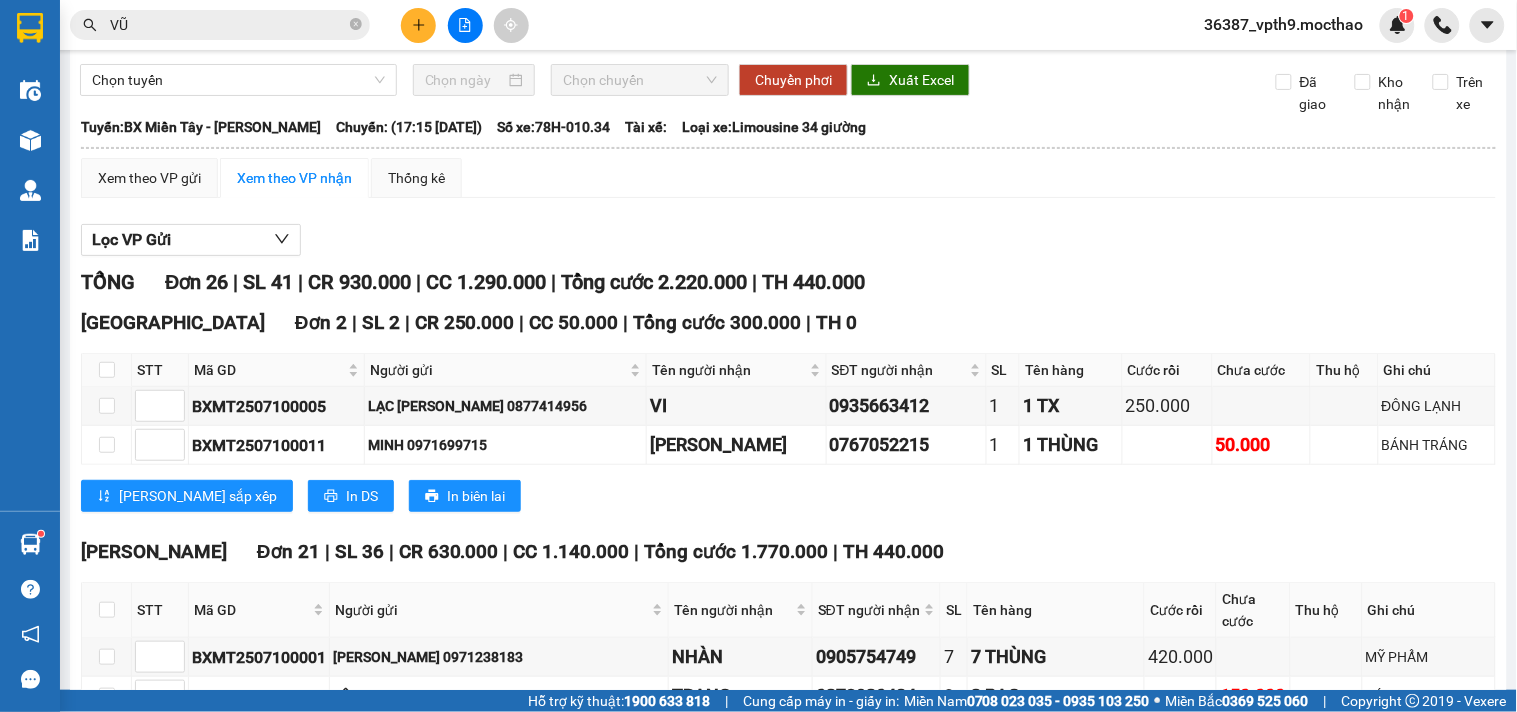 scroll, scrollTop: 0, scrollLeft: 0, axis: both 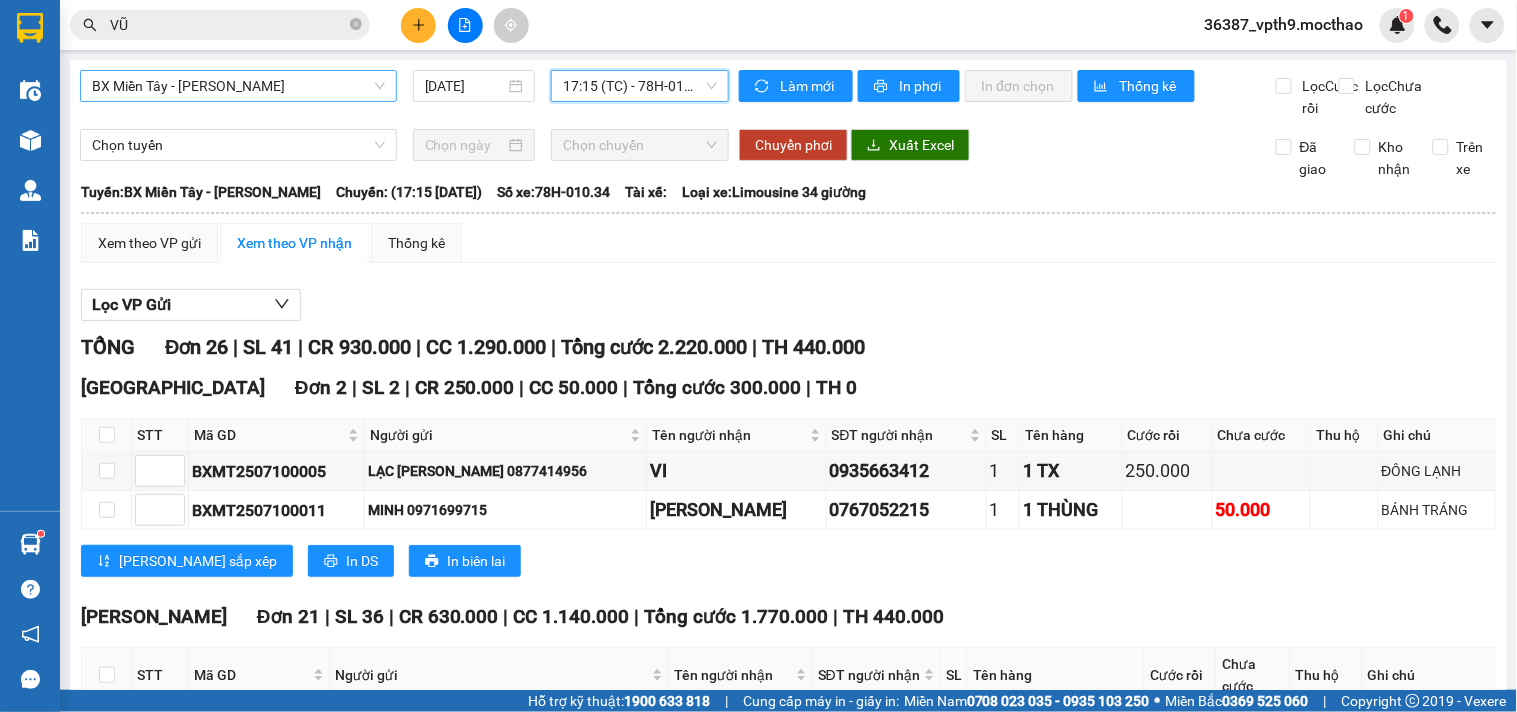 click on "17:15   (TC)   - 78H-010.34" at bounding box center (640, 86) 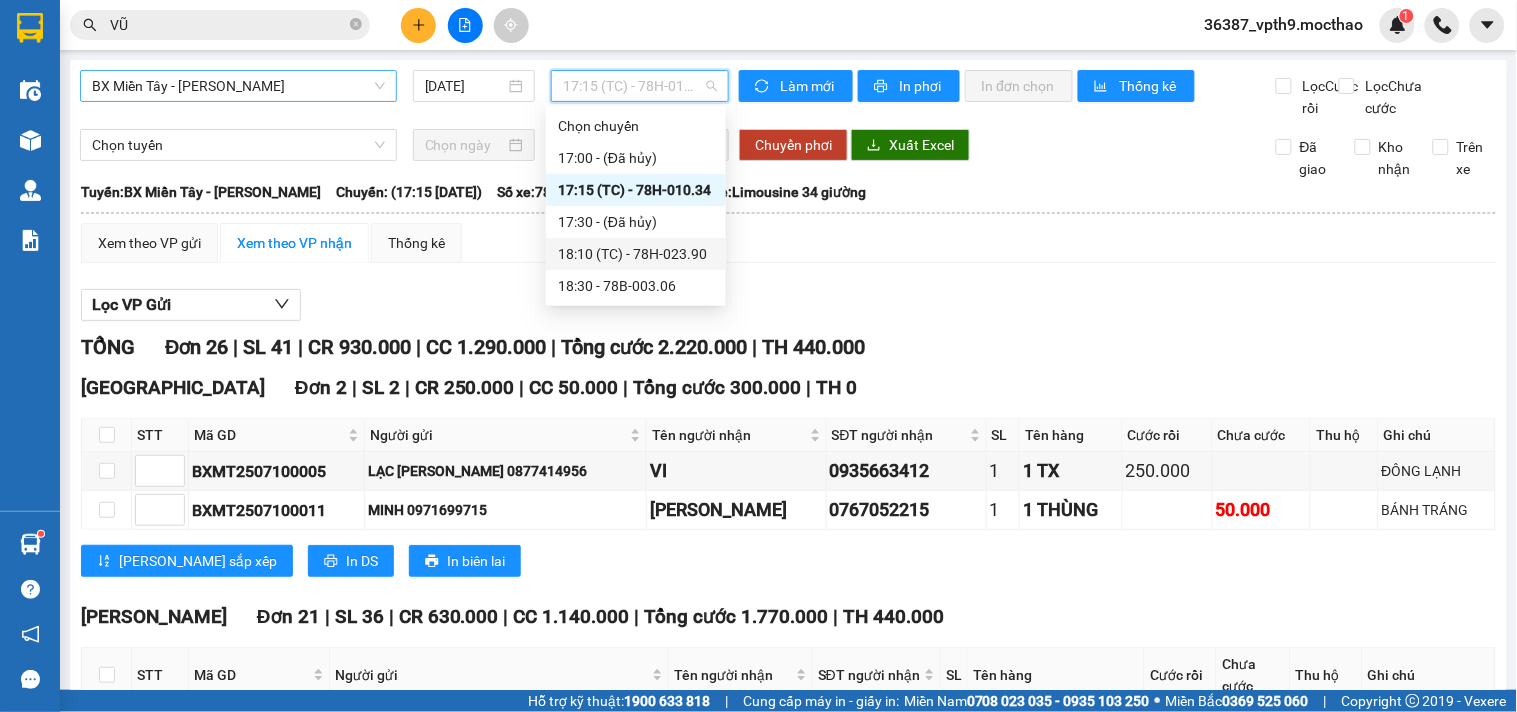 click on "18:10   (TC)   - 78H-023.90" at bounding box center [636, 254] 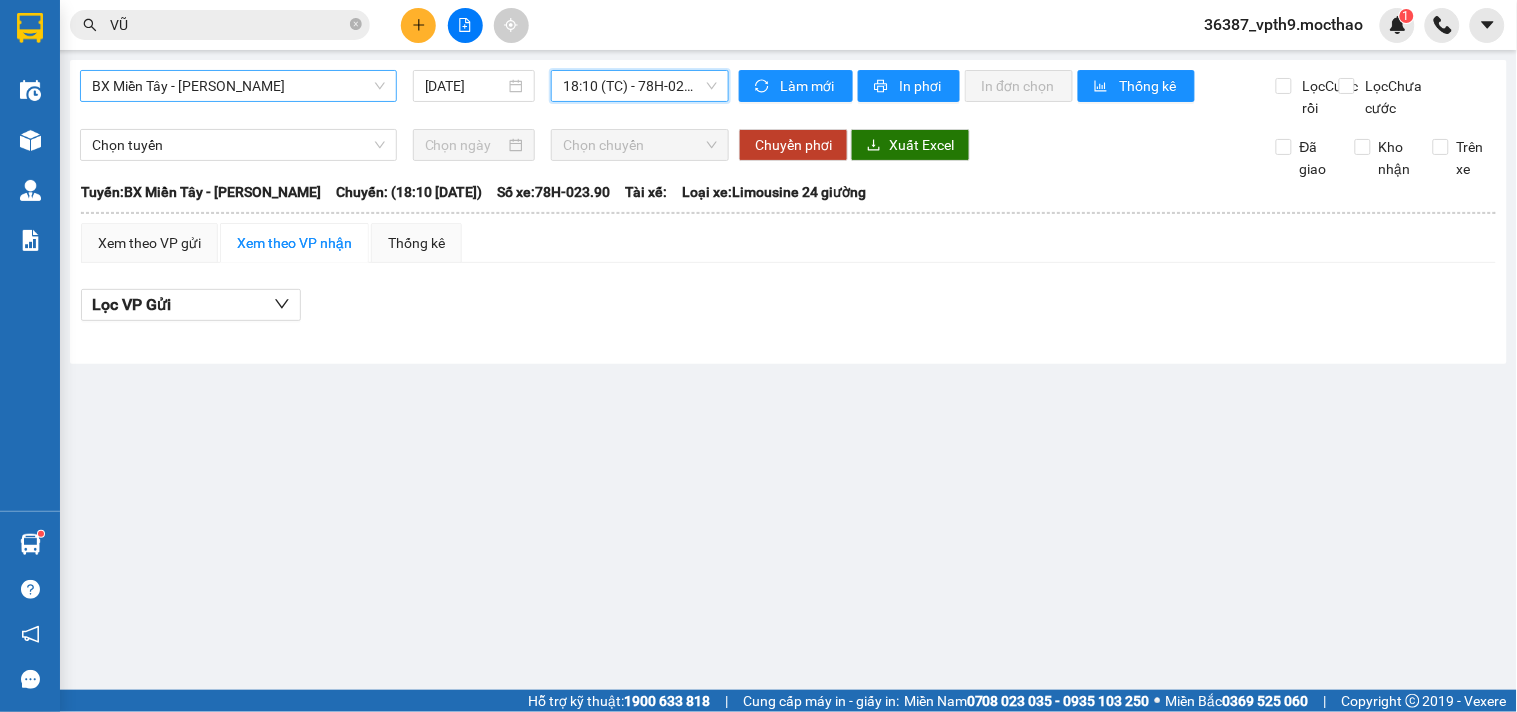click on "18:10   (TC)   - 78H-023.90" at bounding box center [640, 86] 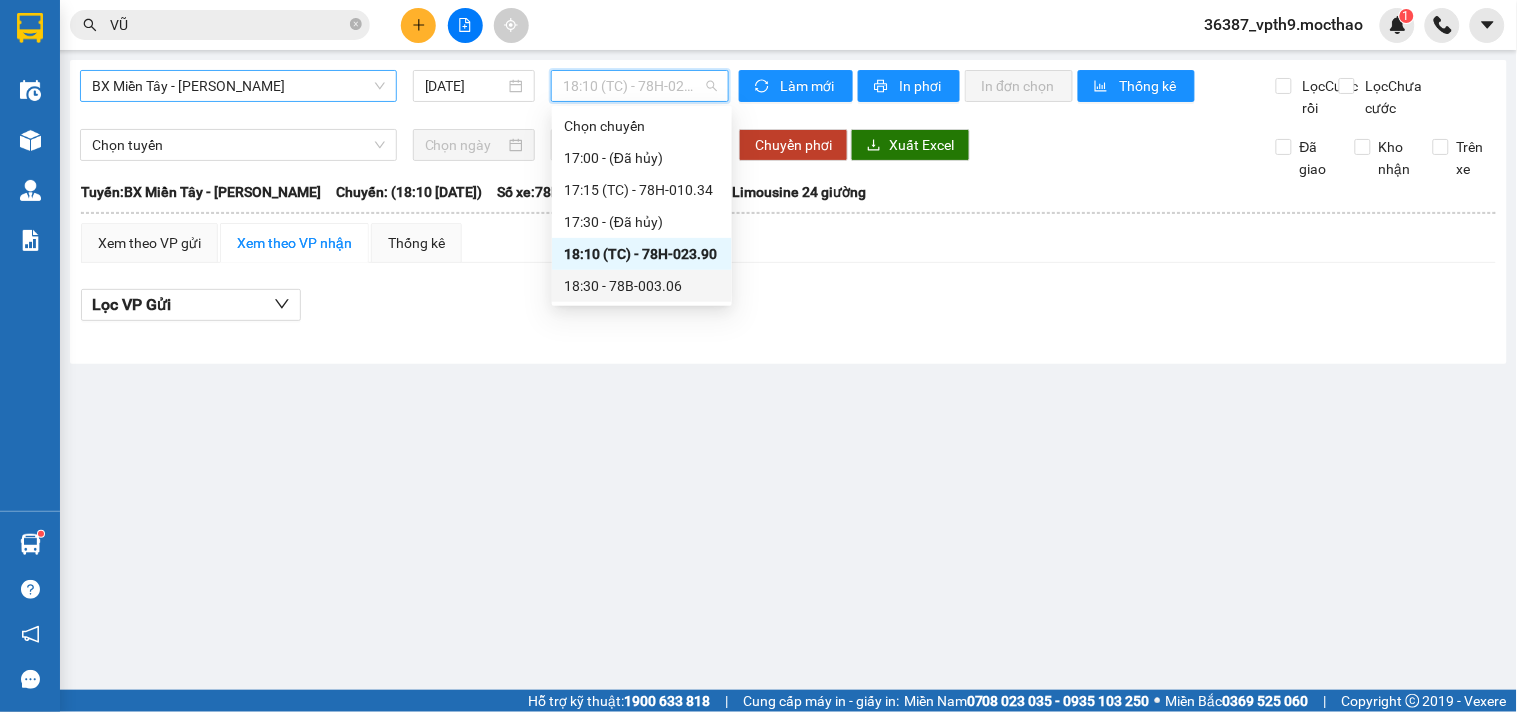 click on "18:30     - 78B-003.06" at bounding box center (642, 286) 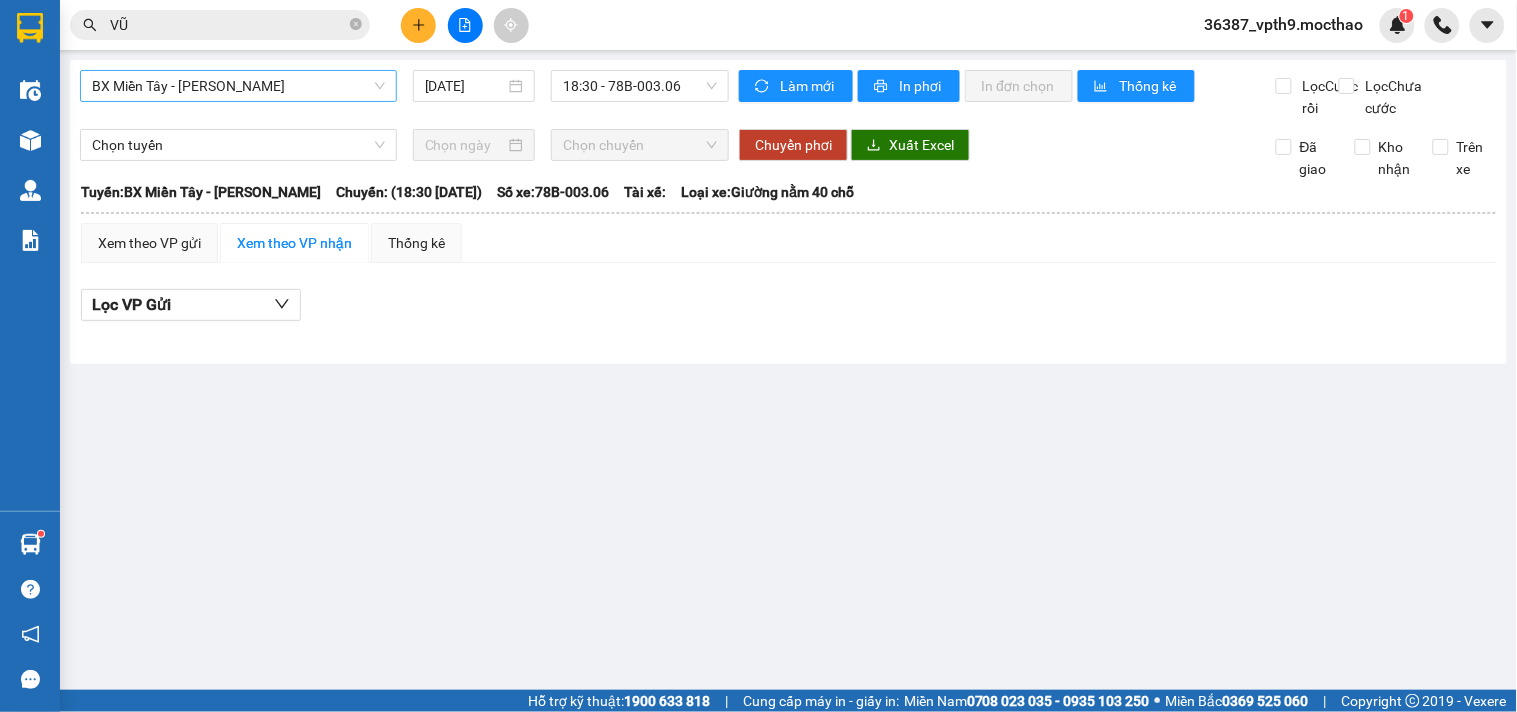 click on "BX Miền Tây - [PERSON_NAME] [DATE] 18:30     - 78B-003.06" at bounding box center (404, 94) 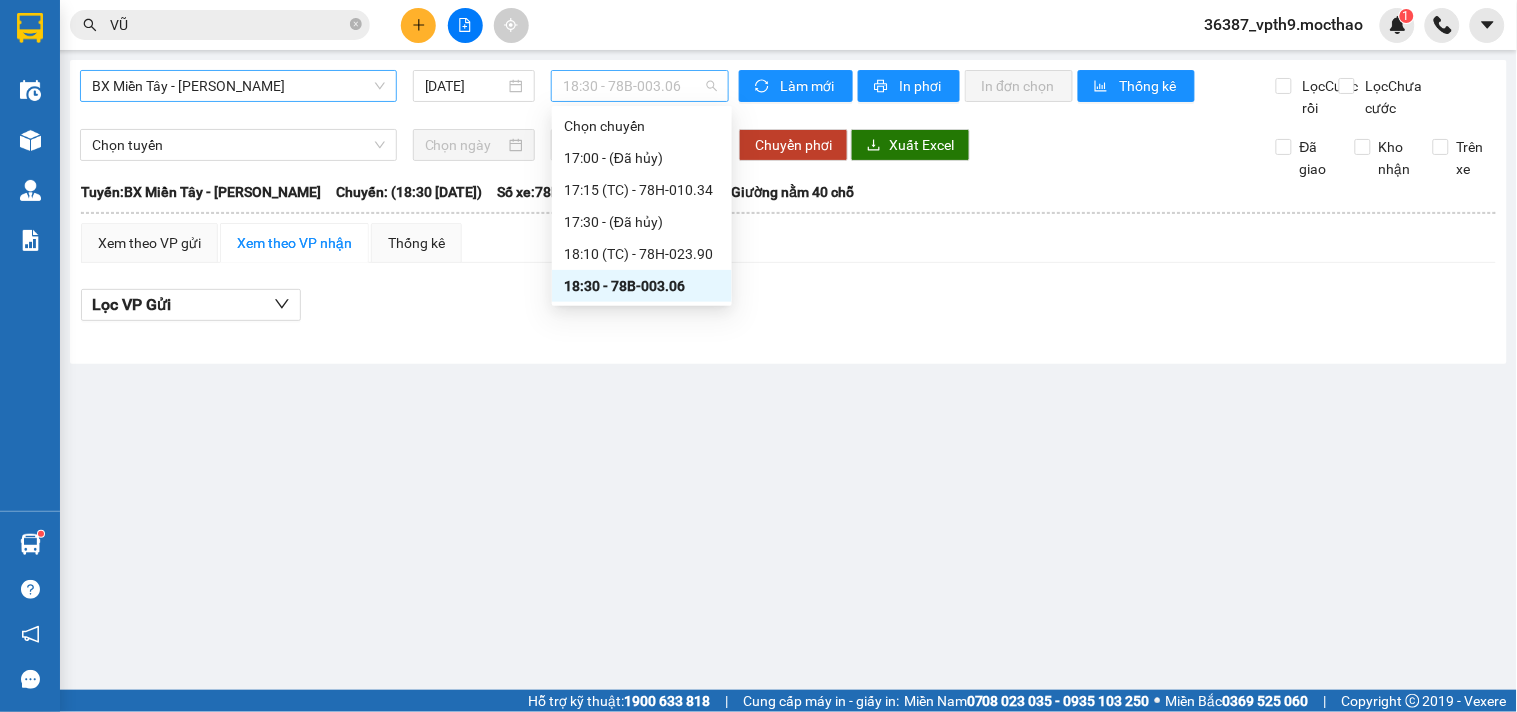 click on "18:30     - 78B-003.06" at bounding box center [640, 86] 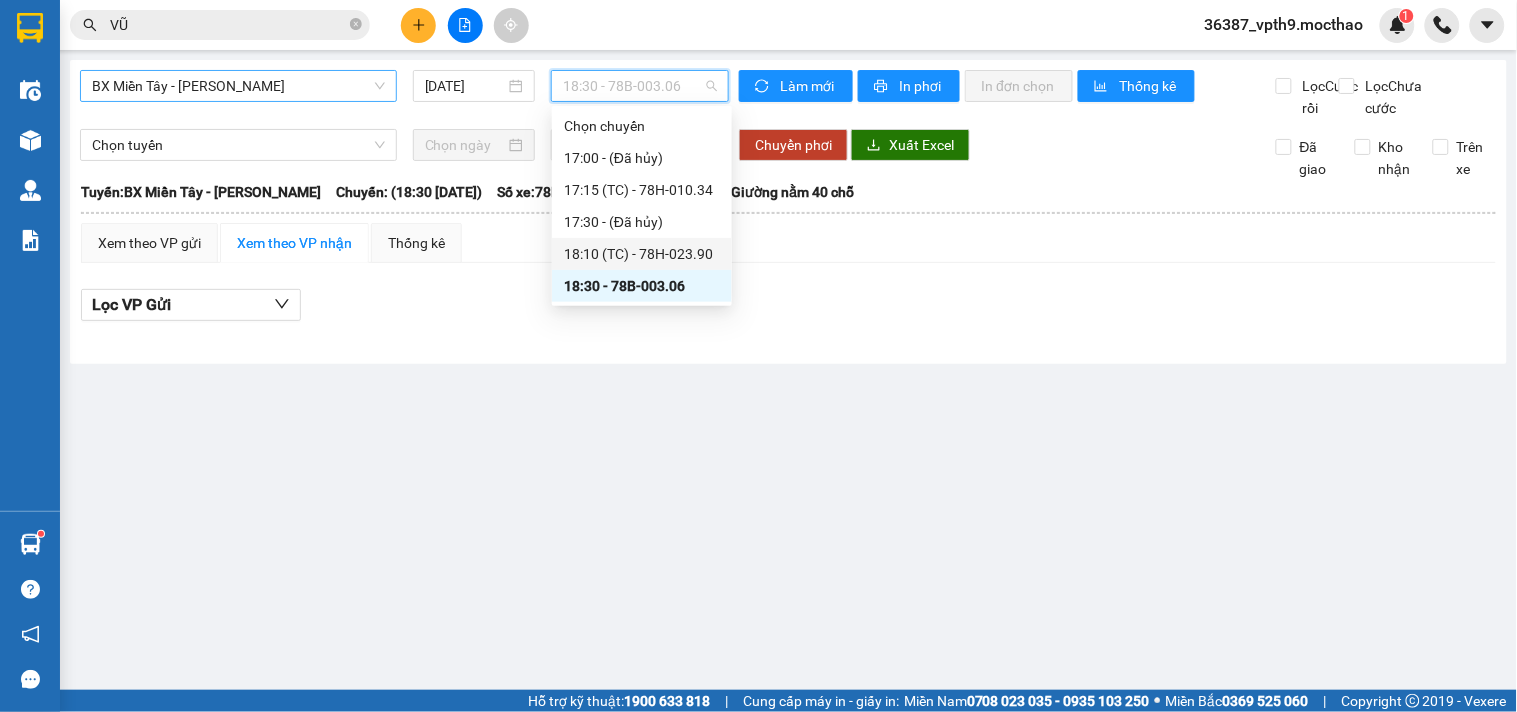 click on "18:10   (TC)   - 78H-023.90" at bounding box center [642, 254] 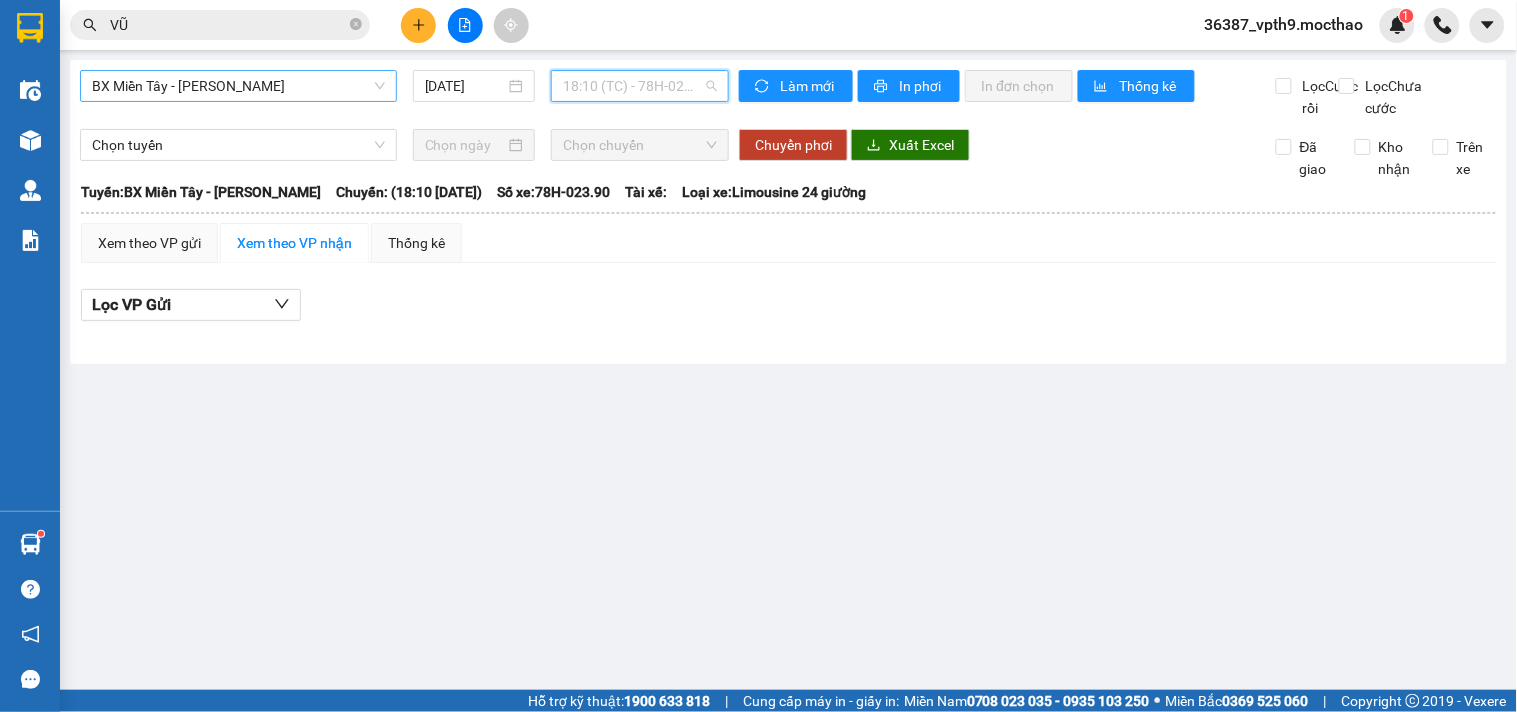 click on "18:10   (TC)   - 78H-023.90" at bounding box center [640, 86] 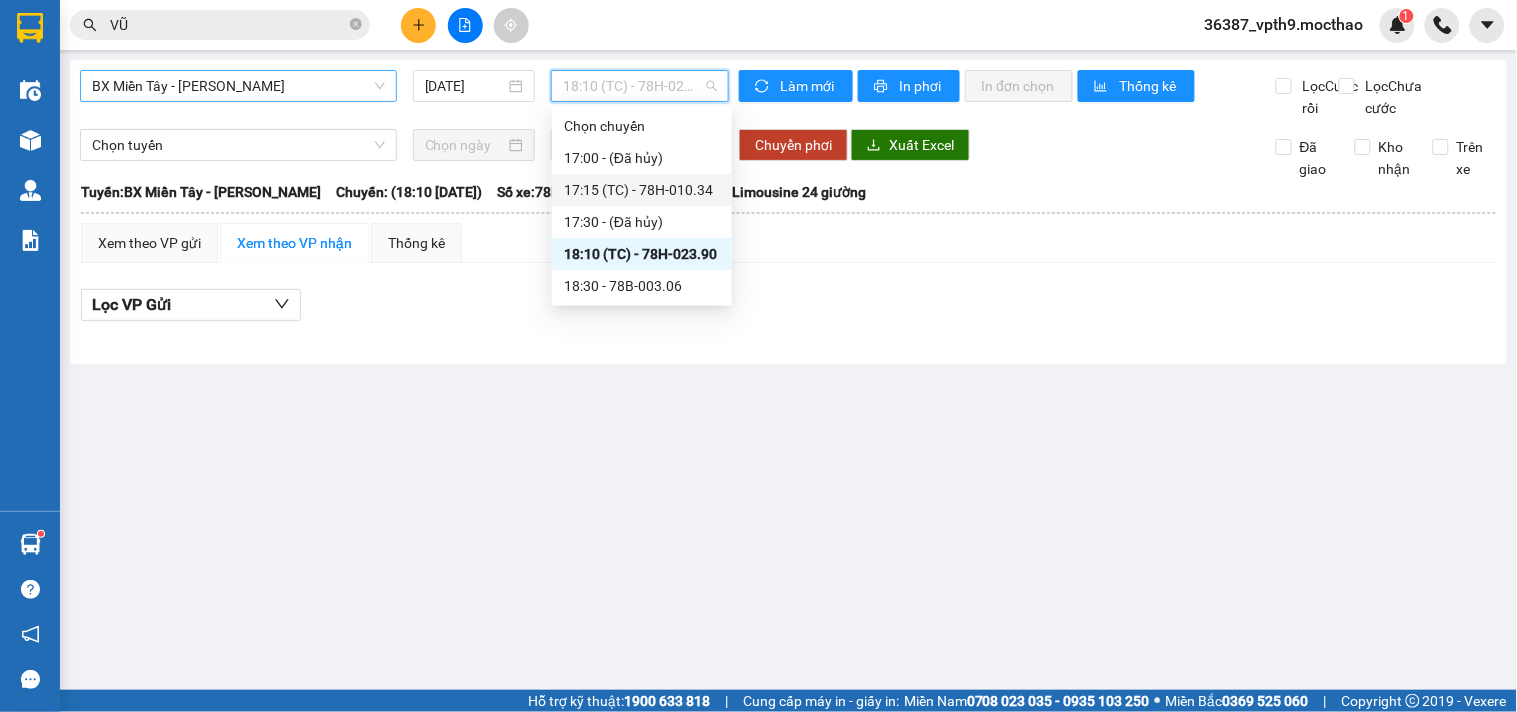 click on "17:15   (TC)   - 78H-010.34" at bounding box center [642, 190] 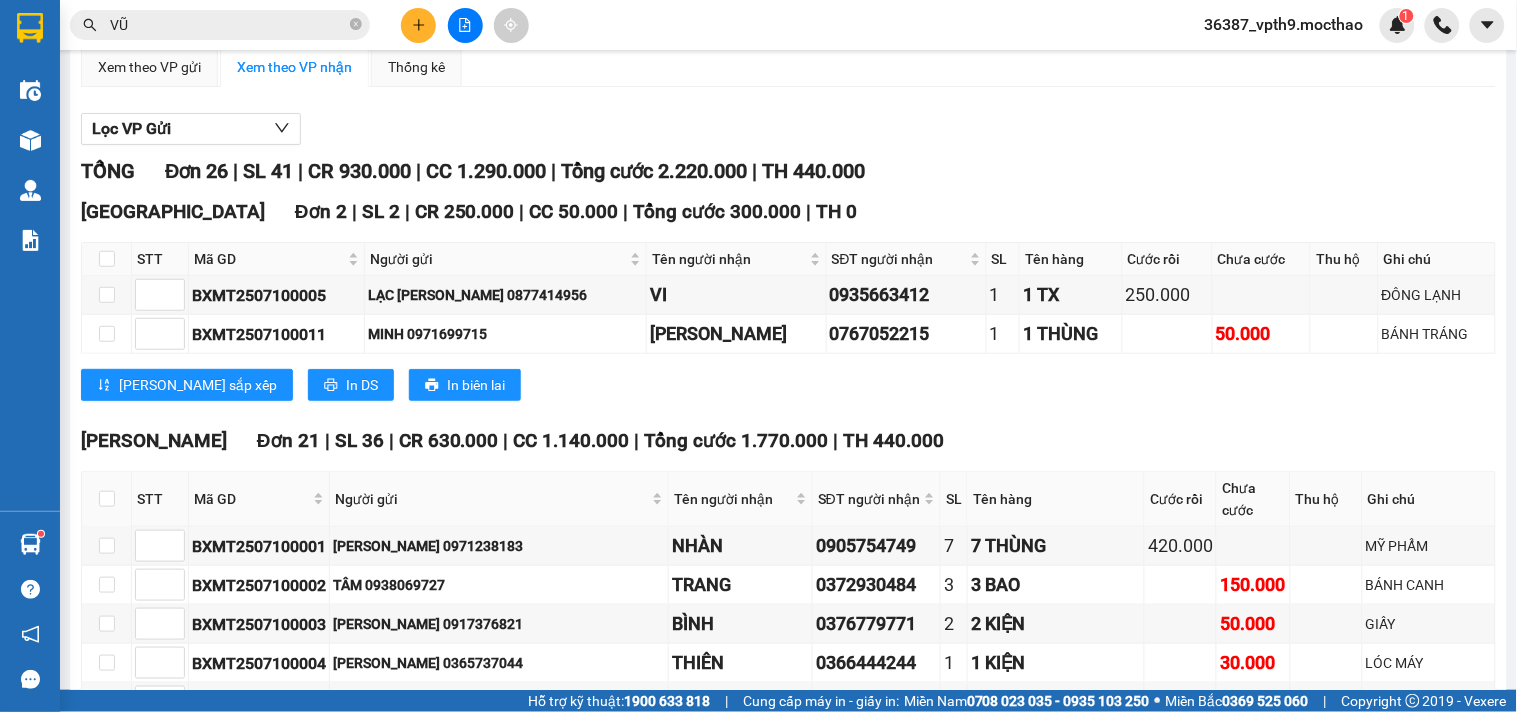 scroll, scrollTop: 0, scrollLeft: 0, axis: both 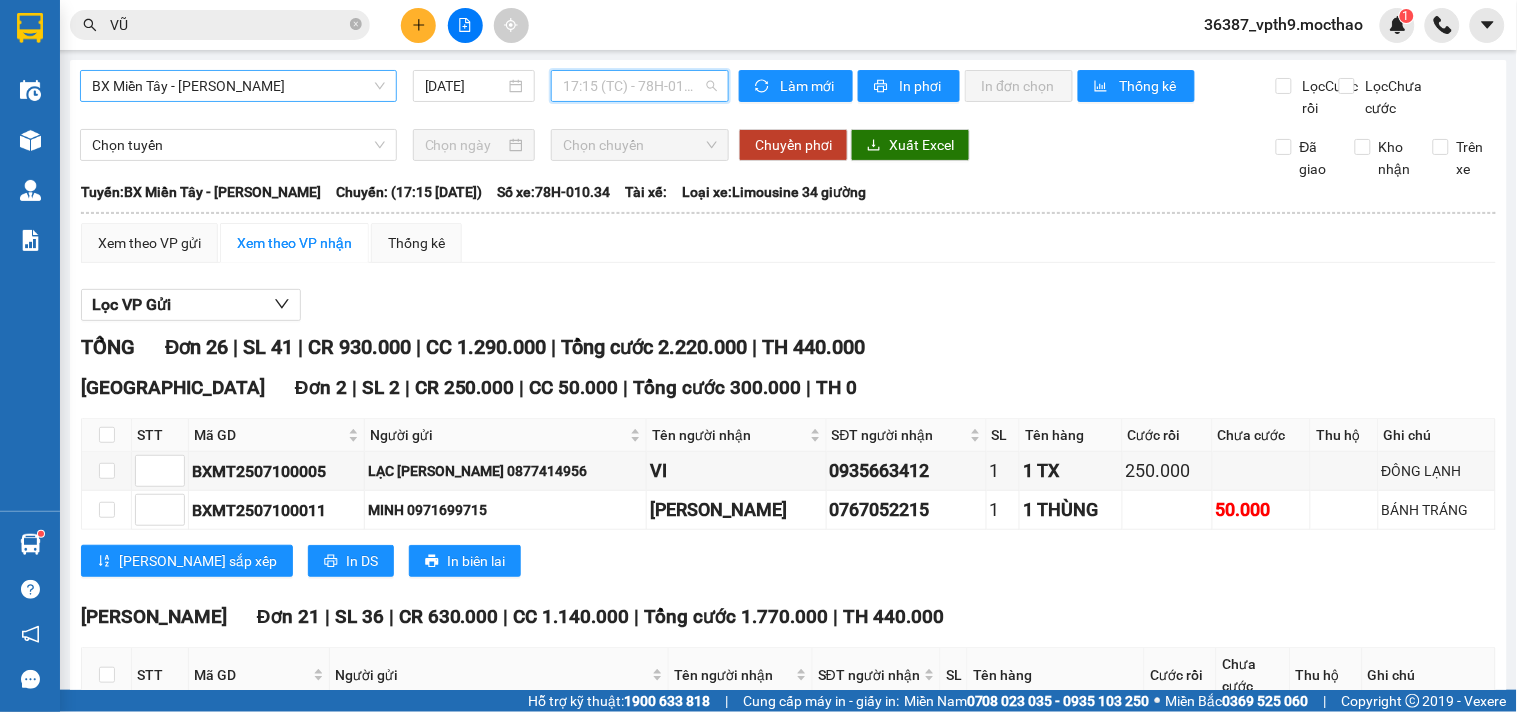 click on "17:15   (TC)   - 78H-010.34" at bounding box center [640, 86] 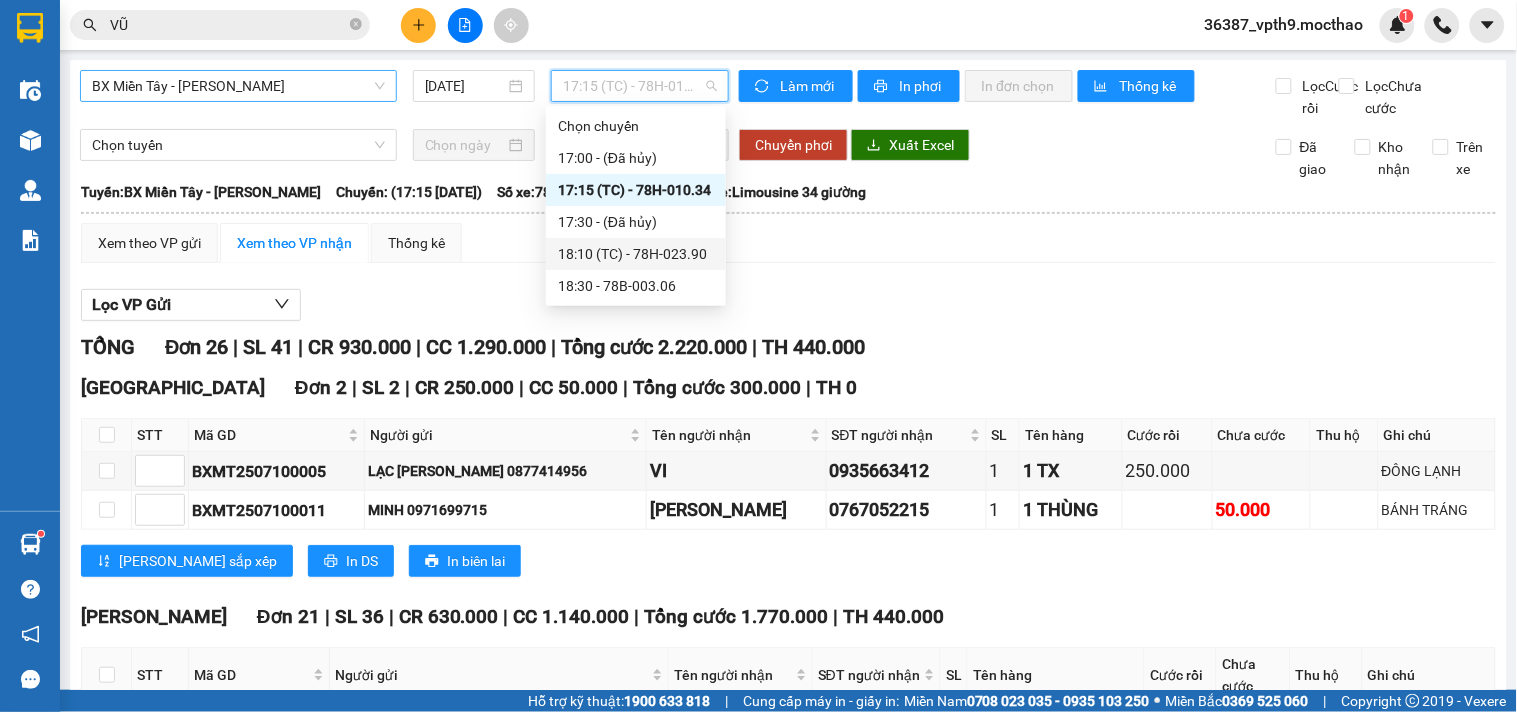 click on "18:10   (TC)   - 78H-023.90" at bounding box center [636, 254] 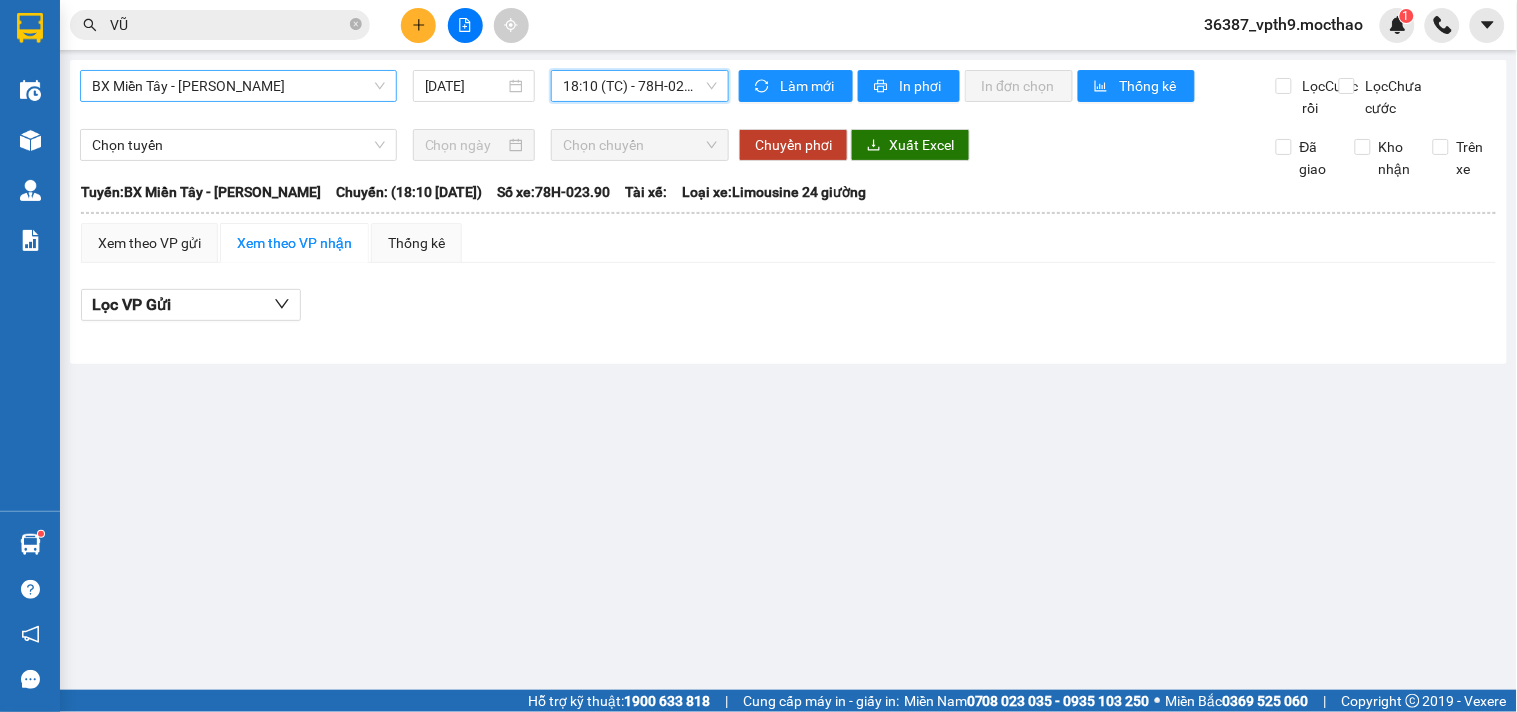 click on "18:10   (TC)   - 78H-023.90" at bounding box center (640, 86) 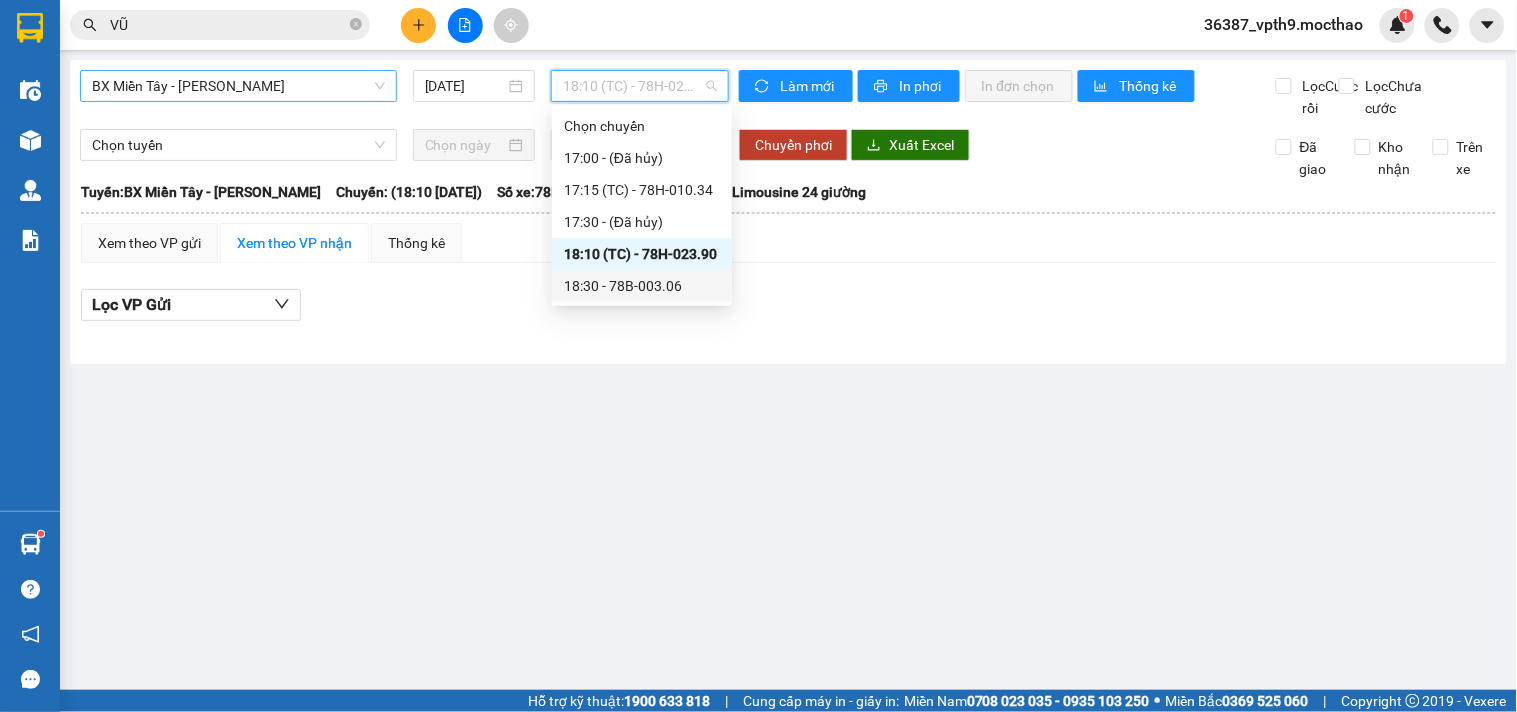 click on "18:30     - 78B-003.06" at bounding box center [642, 286] 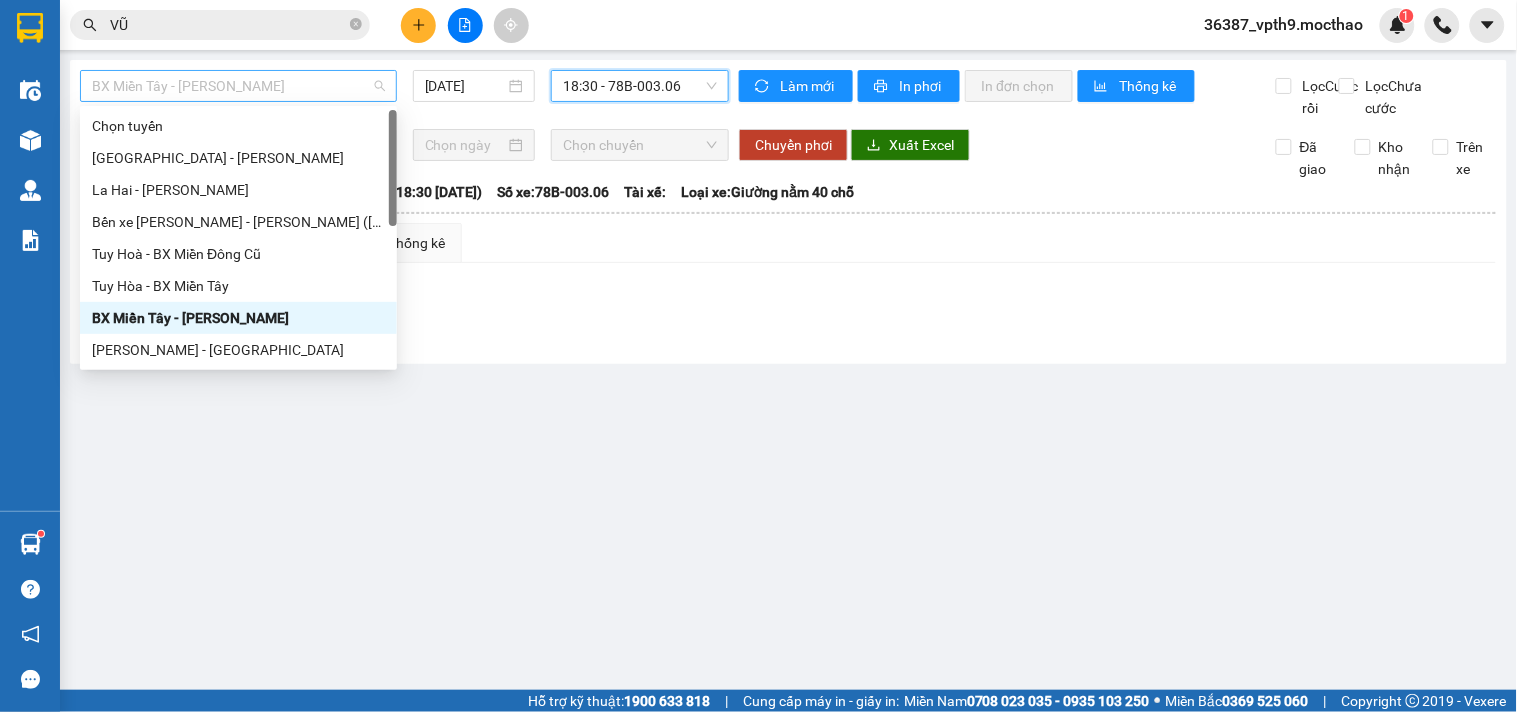 click on "BX Miền Tây - [PERSON_NAME]" at bounding box center (238, 86) 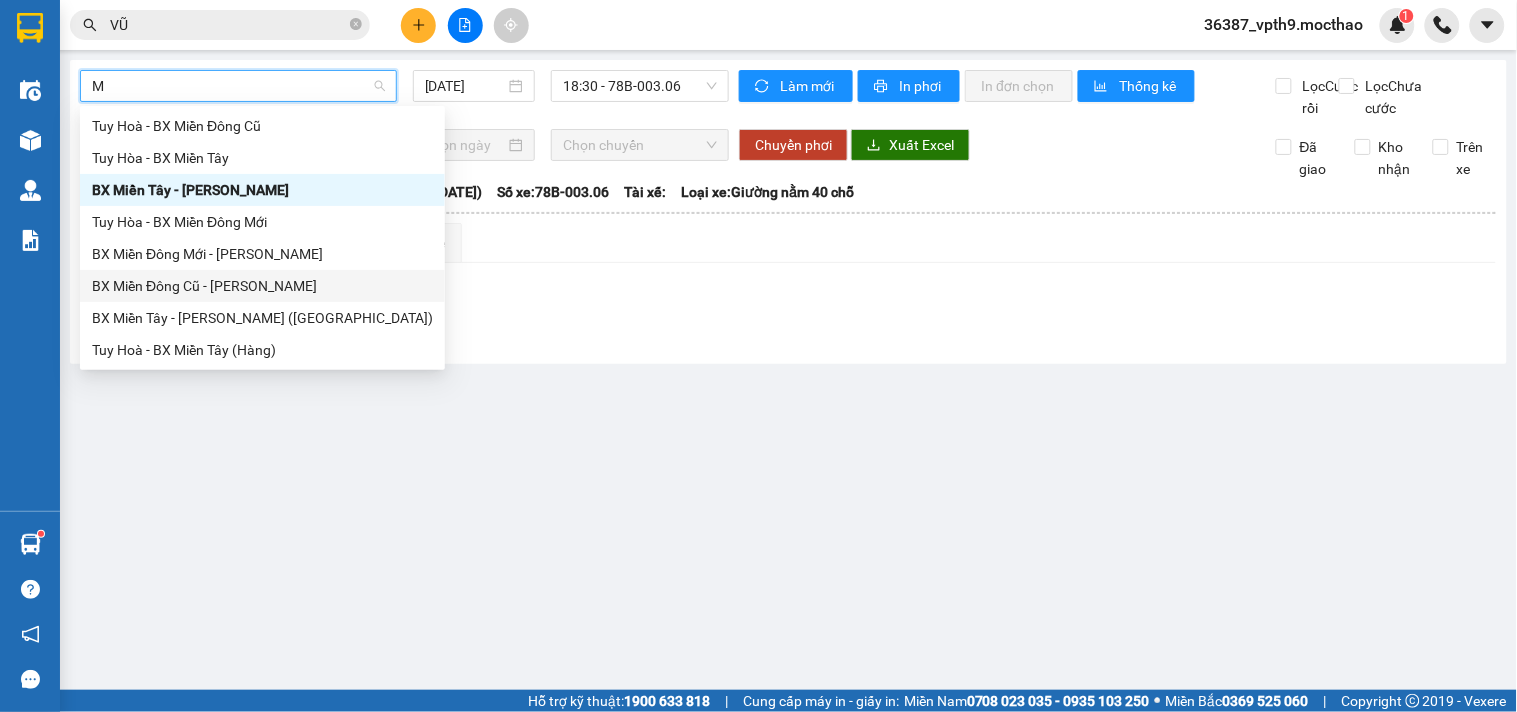 click on "BX Miền Đông Cũ - [PERSON_NAME]" at bounding box center [262, 286] 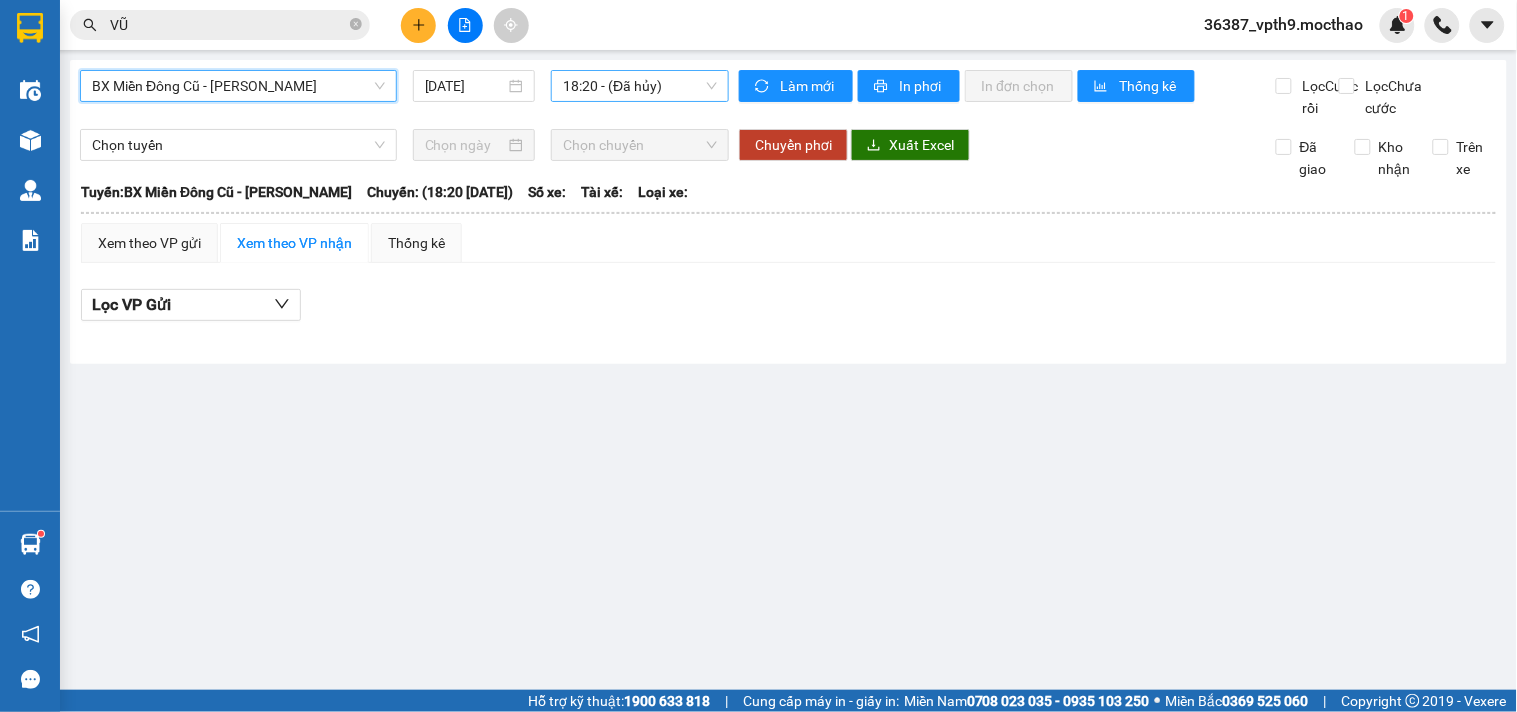 click on "18:20     - (Đã [PERSON_NAME])" at bounding box center [640, 86] 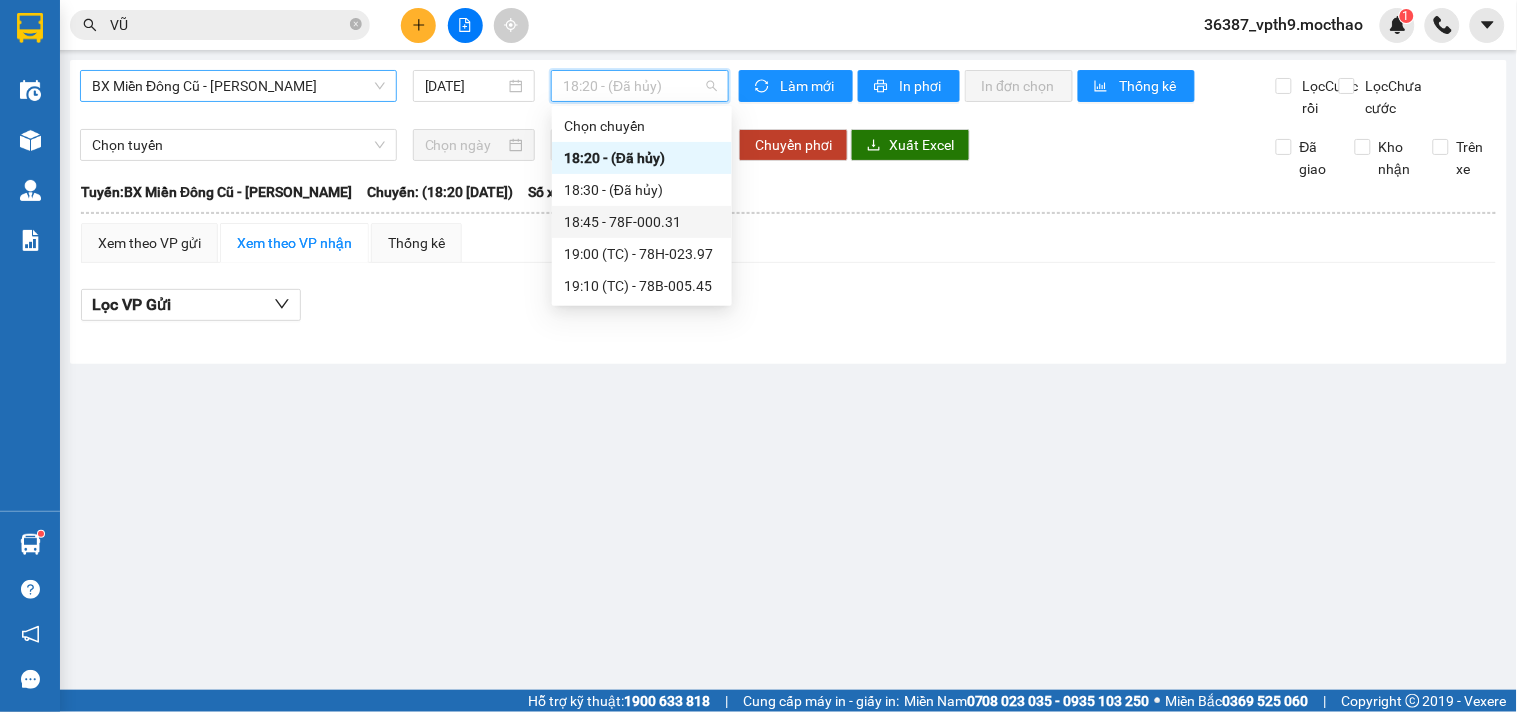 click on "18:45     - 78F-000.31" at bounding box center (642, 222) 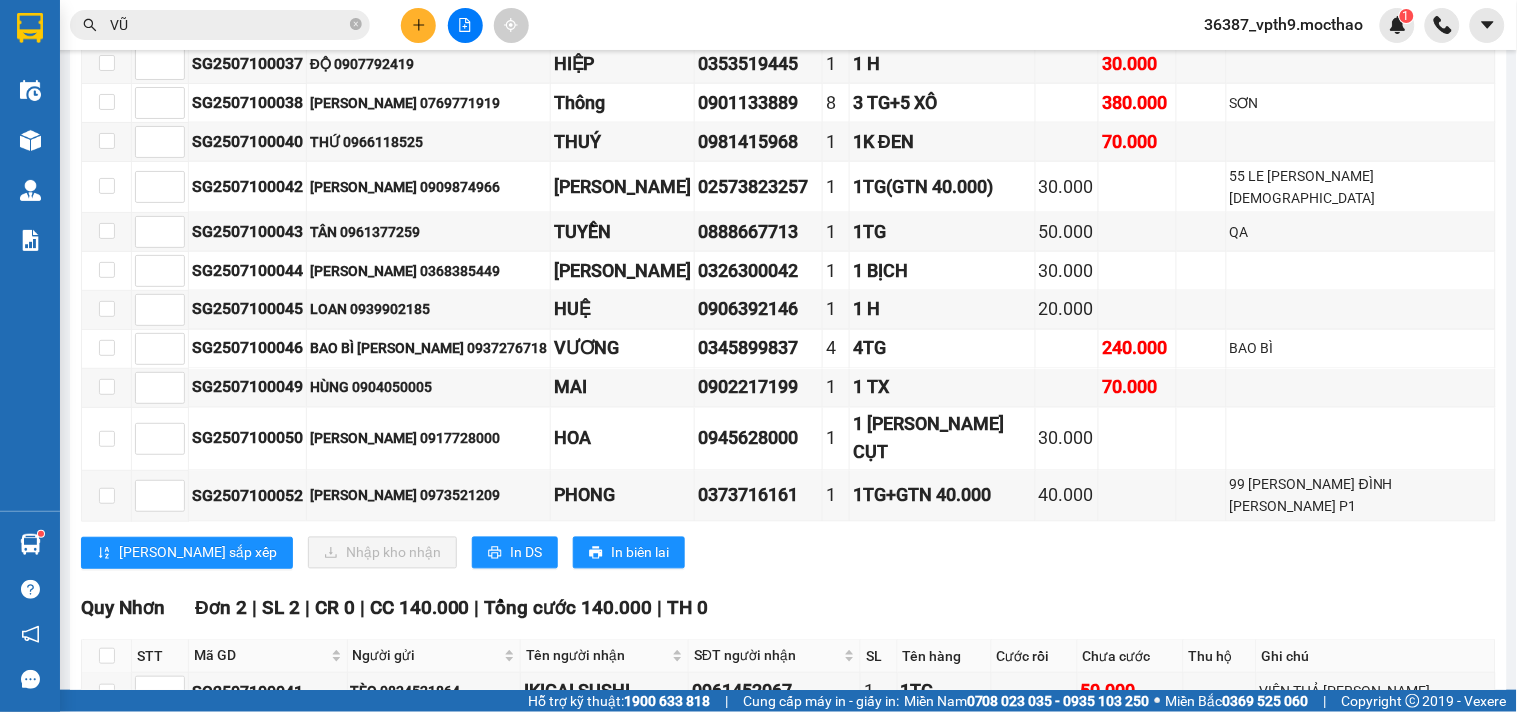 scroll, scrollTop: 970, scrollLeft: 0, axis: vertical 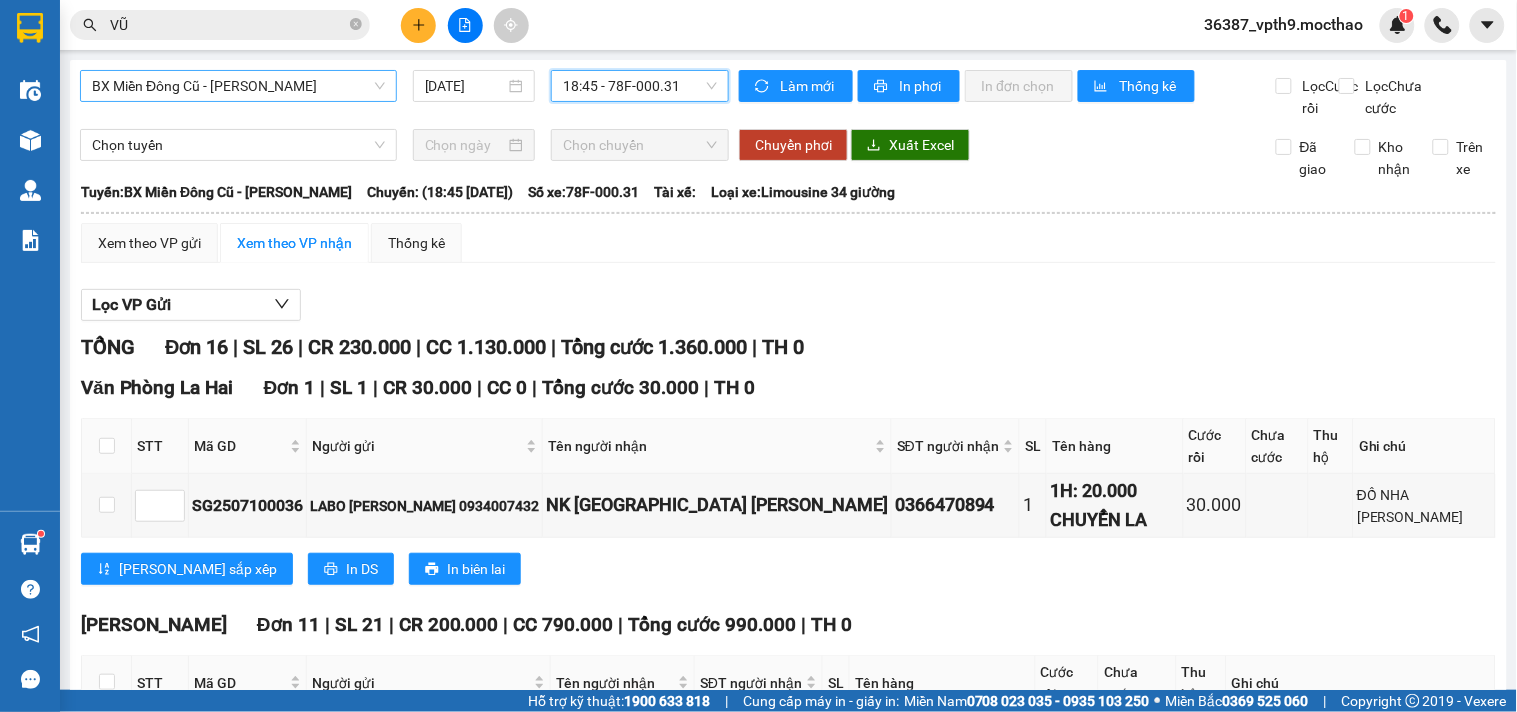 click on "BX Miền Đông Cũ - [PERSON_NAME]" at bounding box center (238, 86) 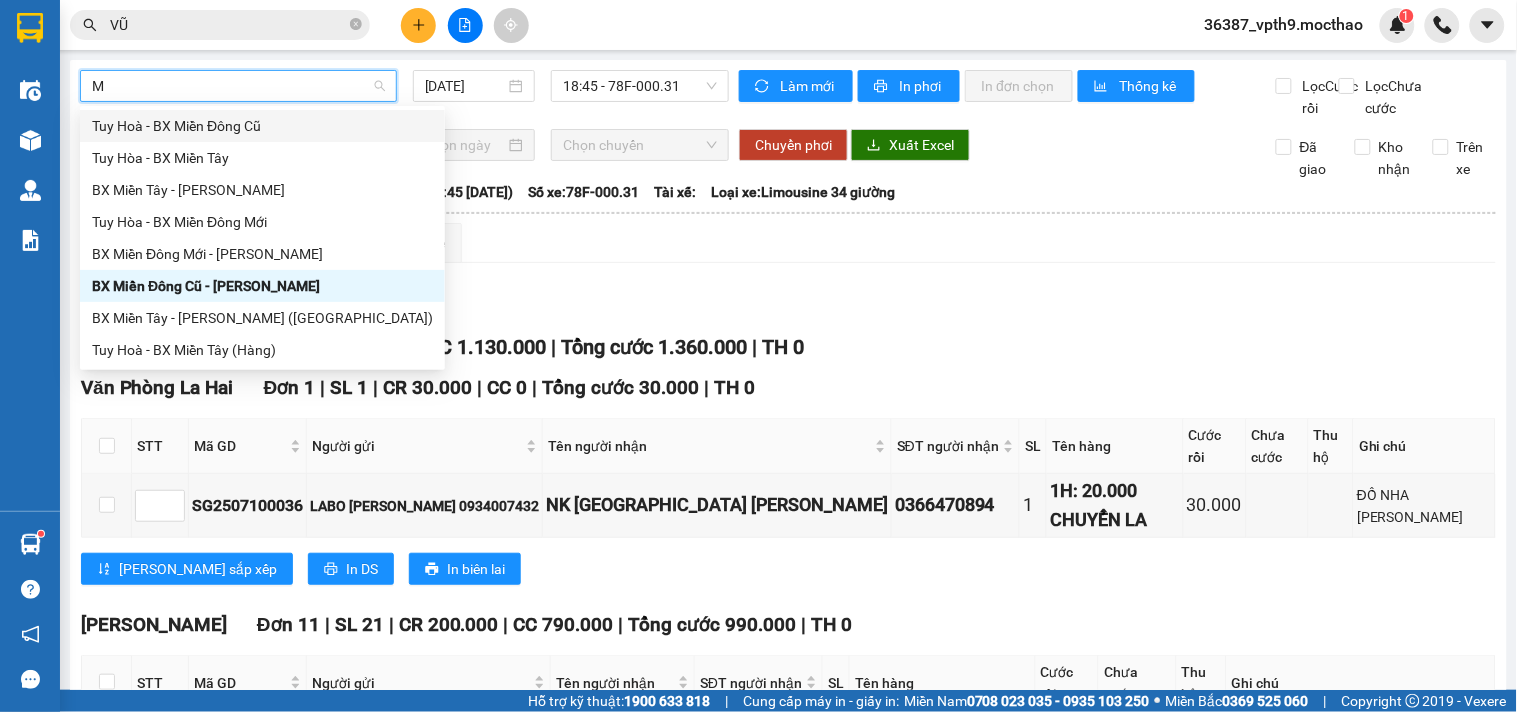 scroll, scrollTop: 0, scrollLeft: 0, axis: both 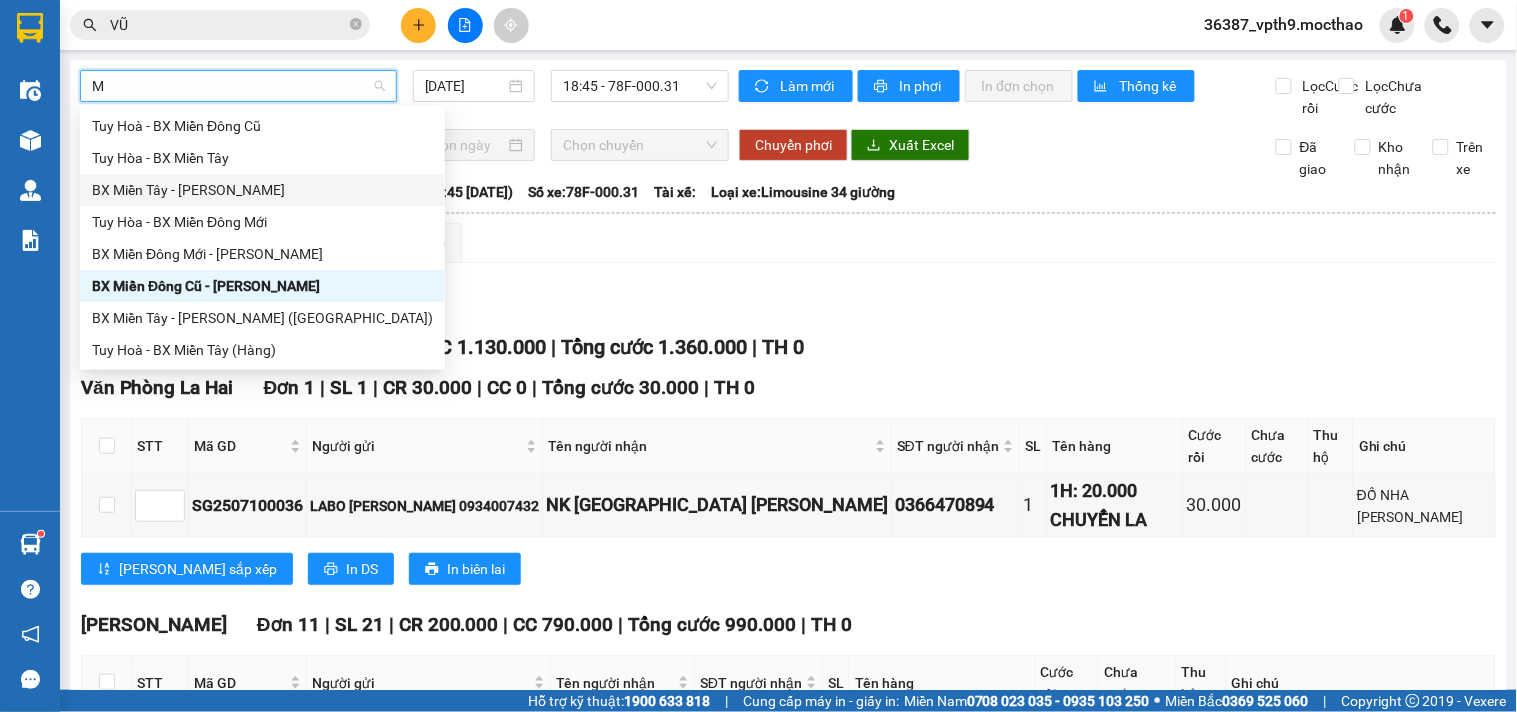 click on "BX Miền Tây - [PERSON_NAME]" at bounding box center [262, 190] 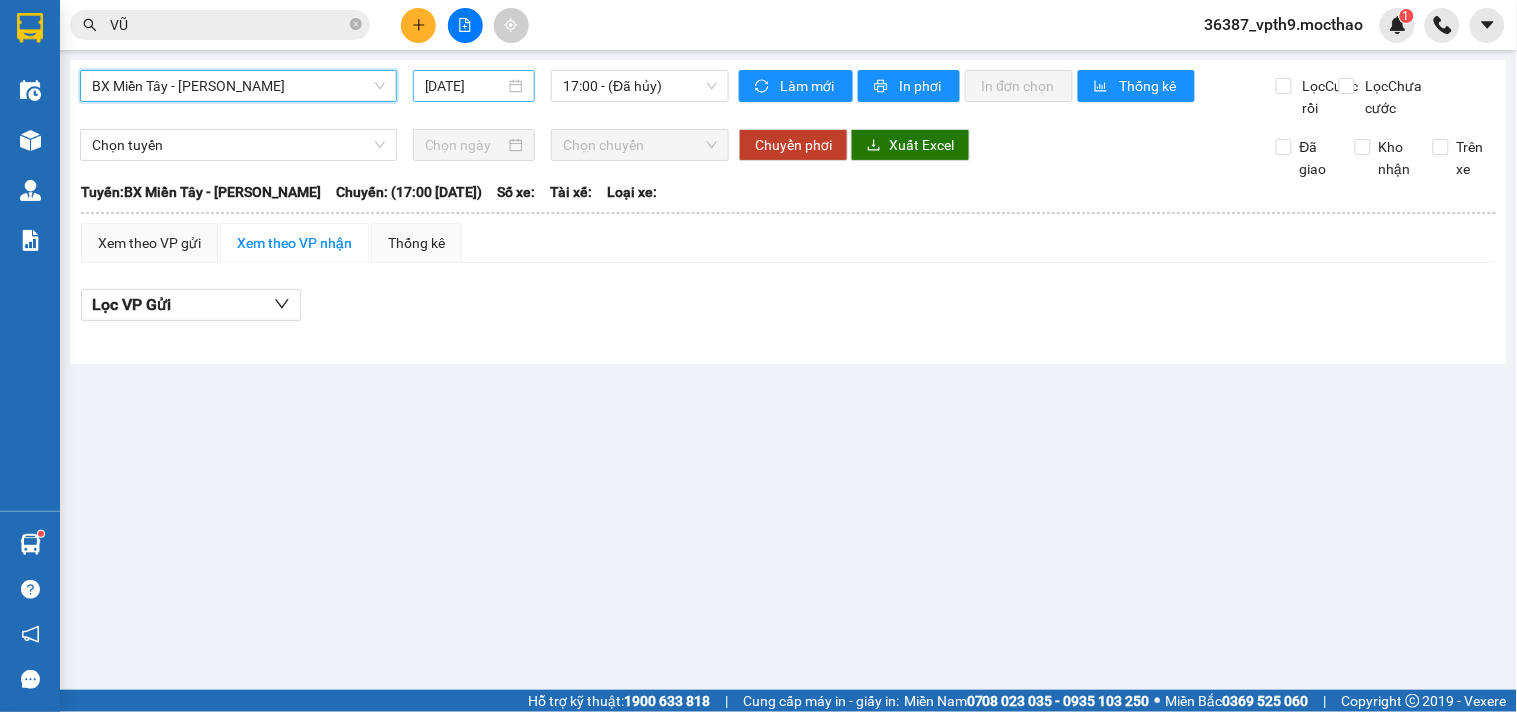 click on "[DATE]" at bounding box center (465, 86) 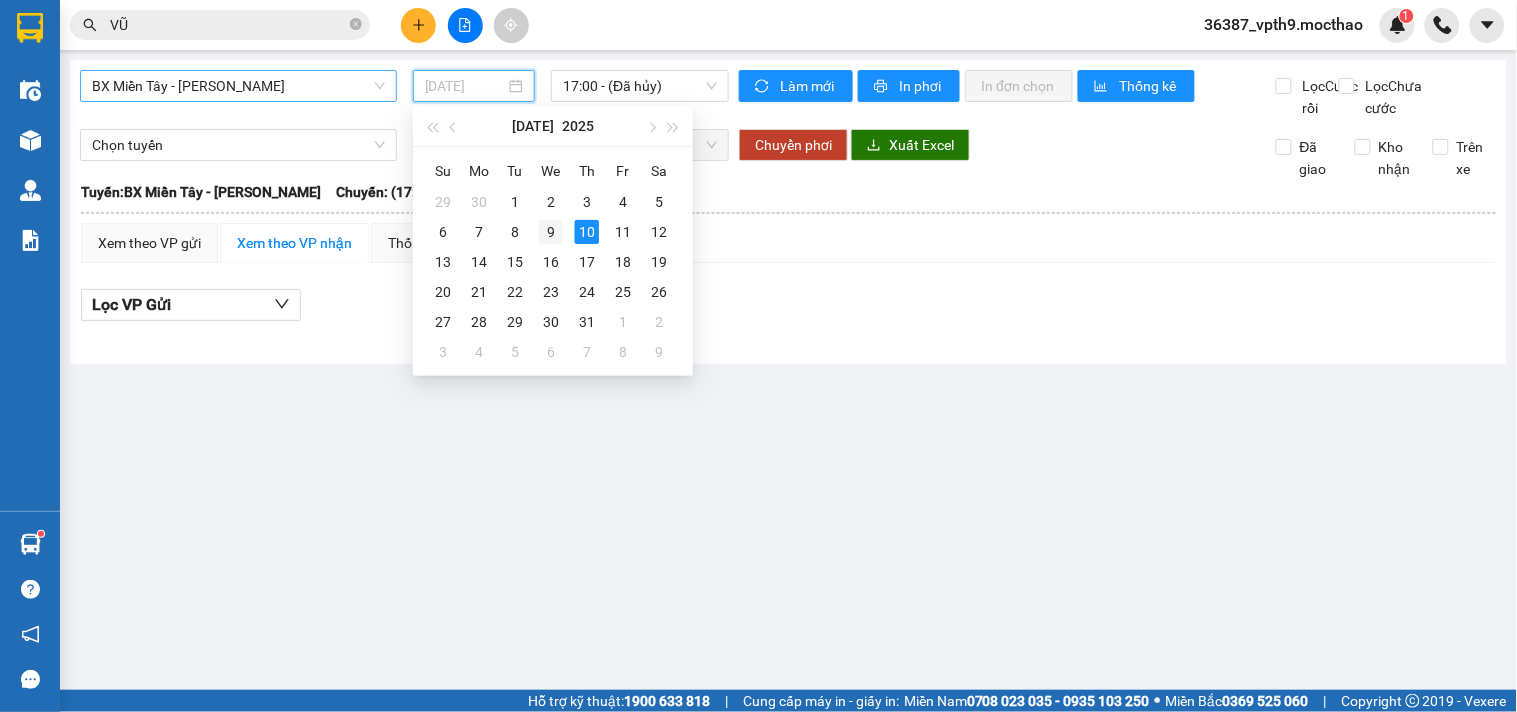 click on "9" at bounding box center (551, 232) 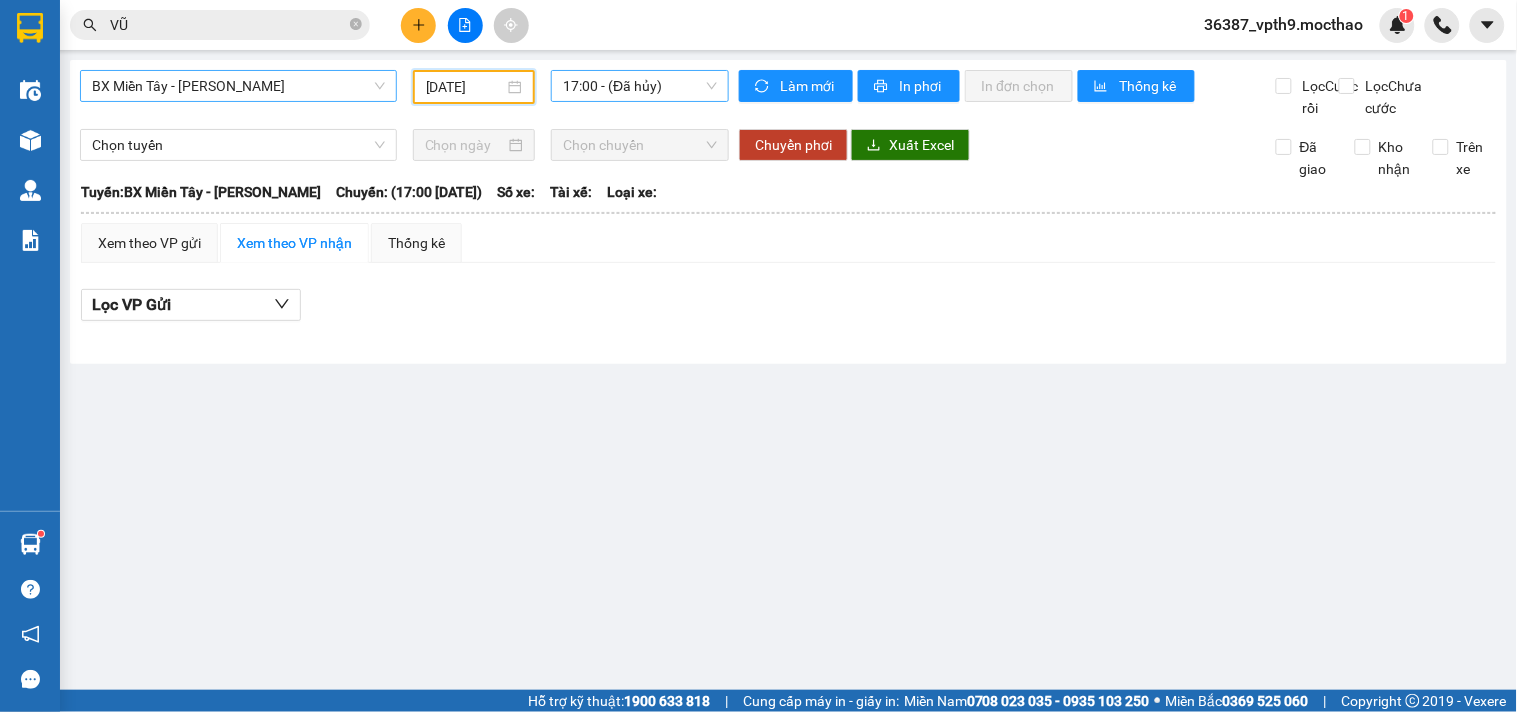 click on "17:00     - (Đã [PERSON_NAME])" at bounding box center [640, 86] 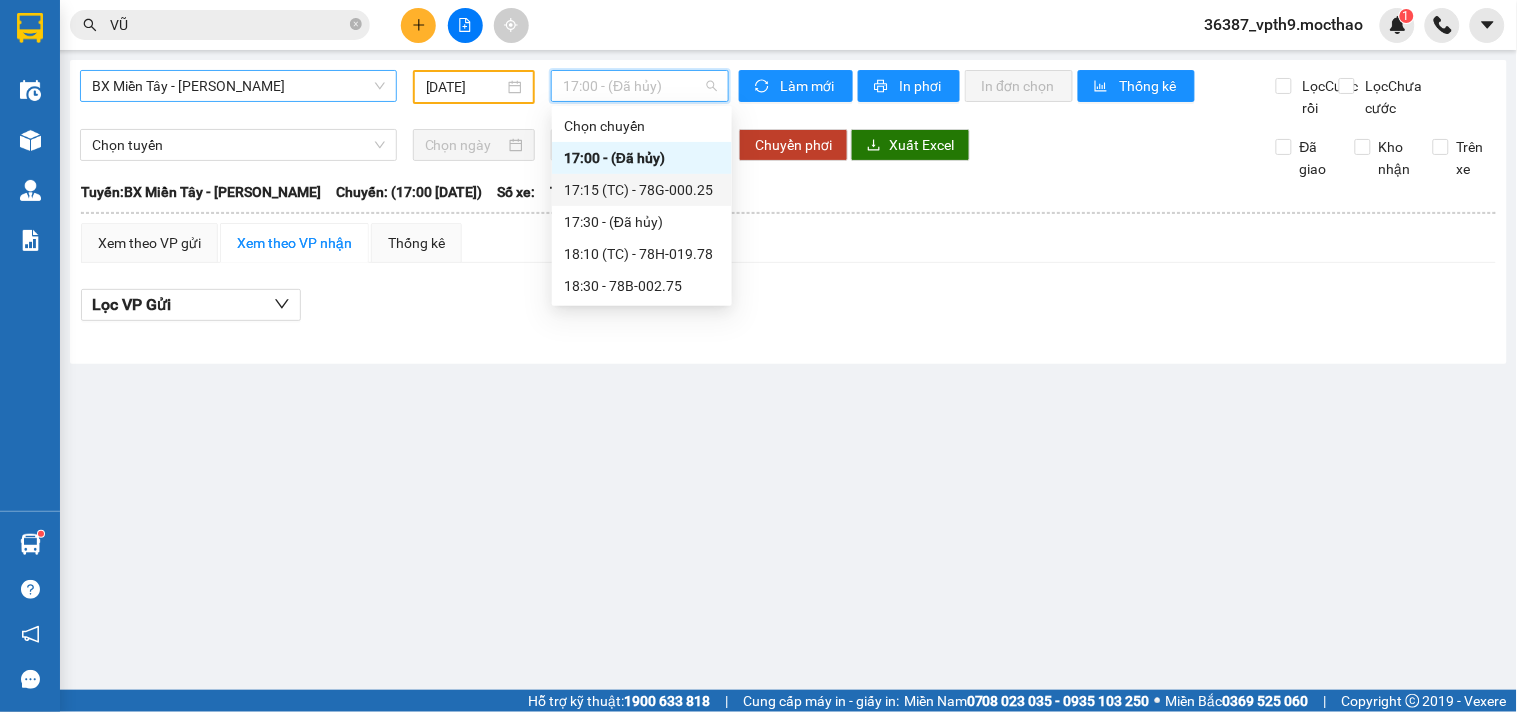 click on "17:15   (TC)   - 78G-000.25" at bounding box center [642, 190] 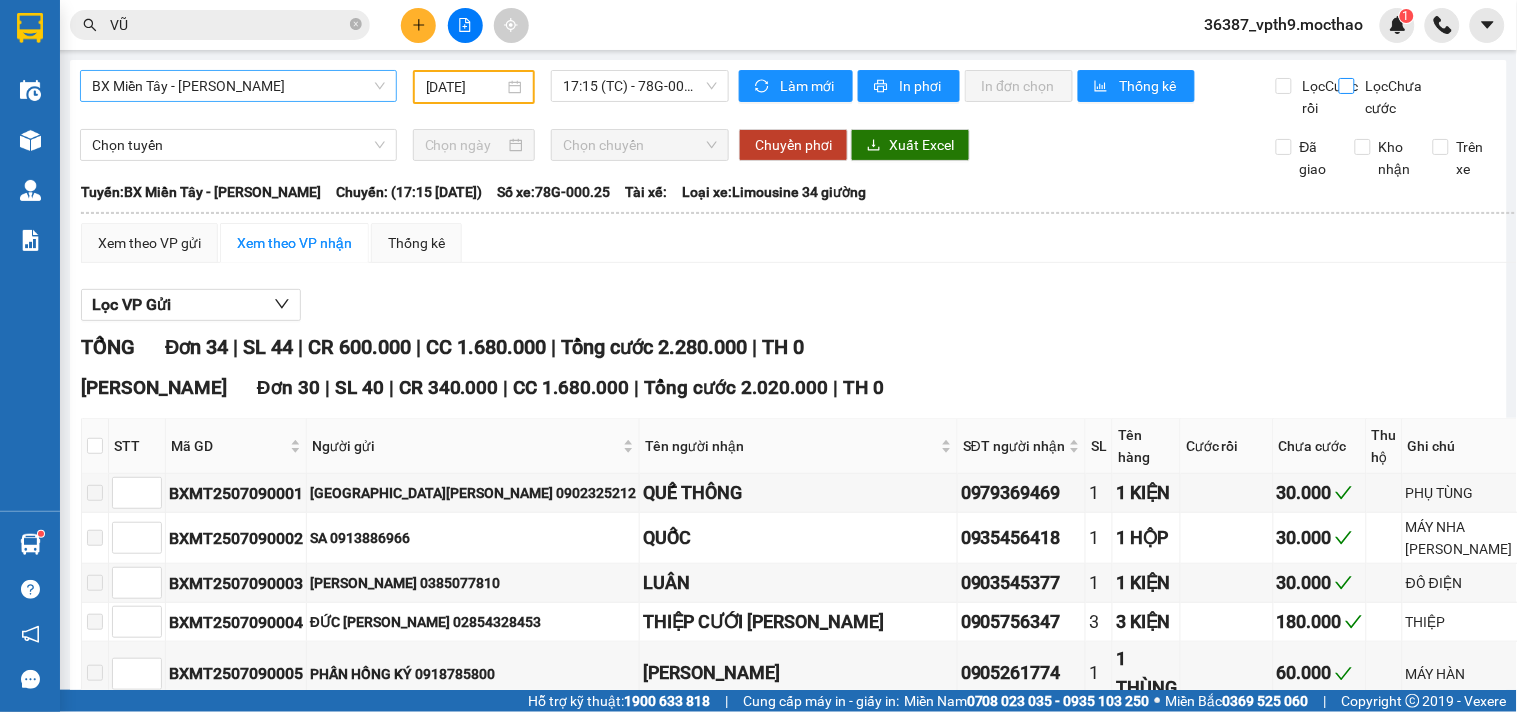 click on "Lọc  [PERSON_NAME]" at bounding box center (1348, 86) 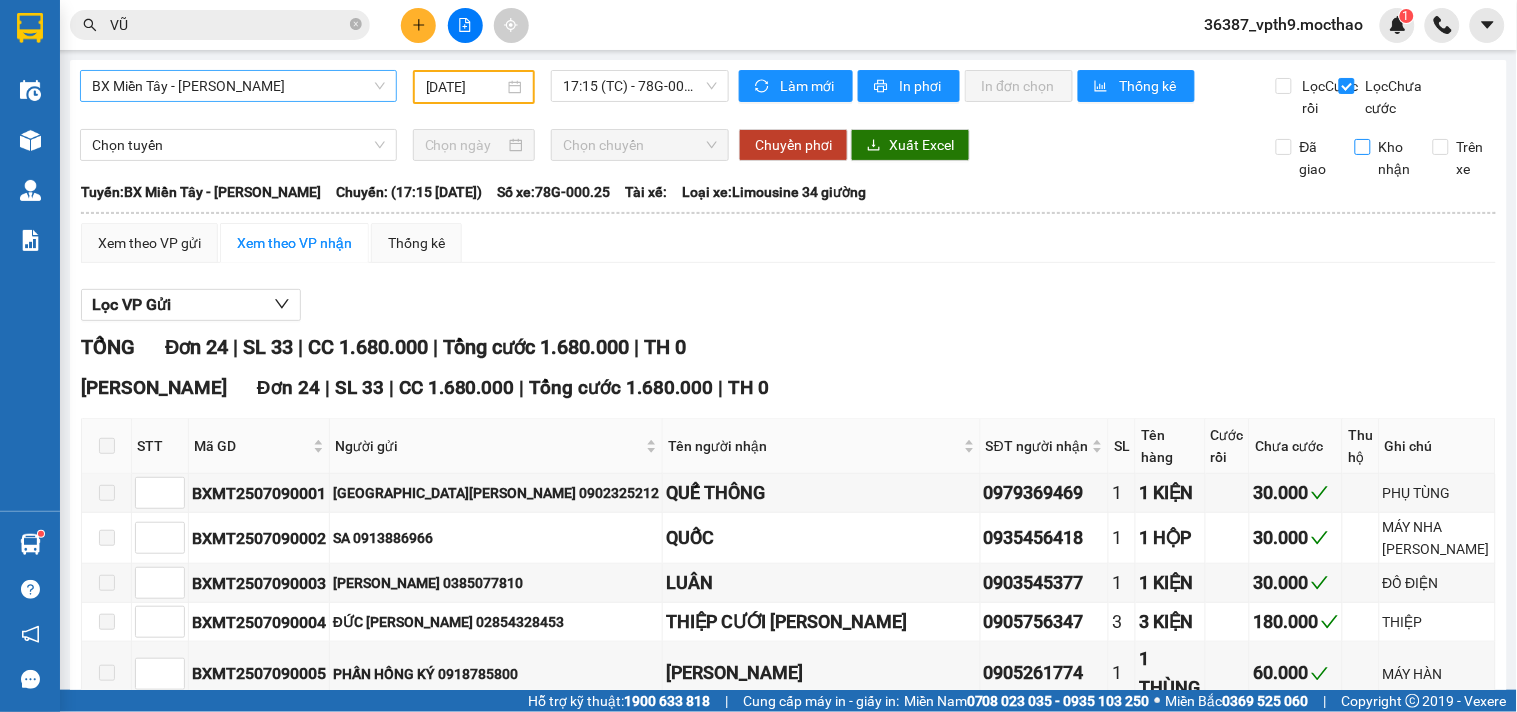 click on "Kho nhận" at bounding box center (1387, 158) 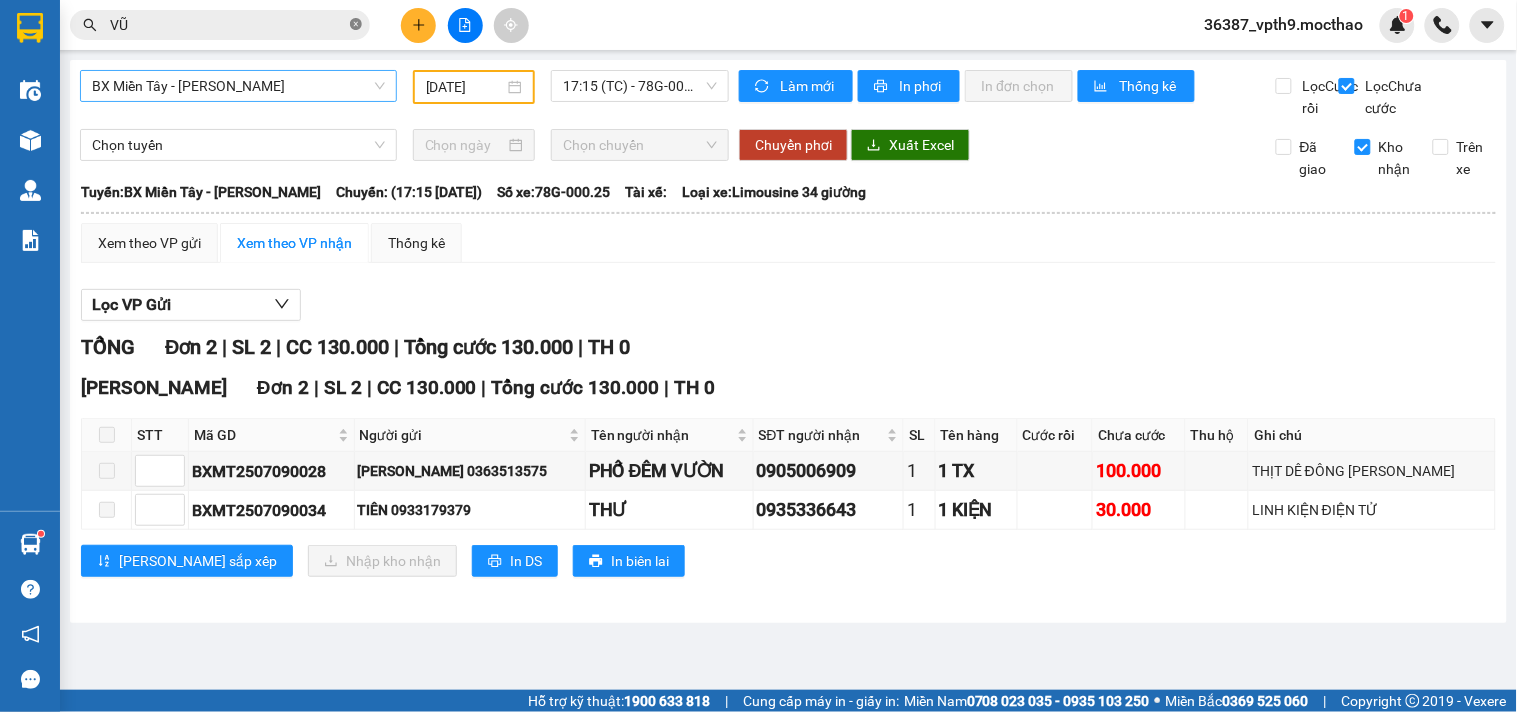 click 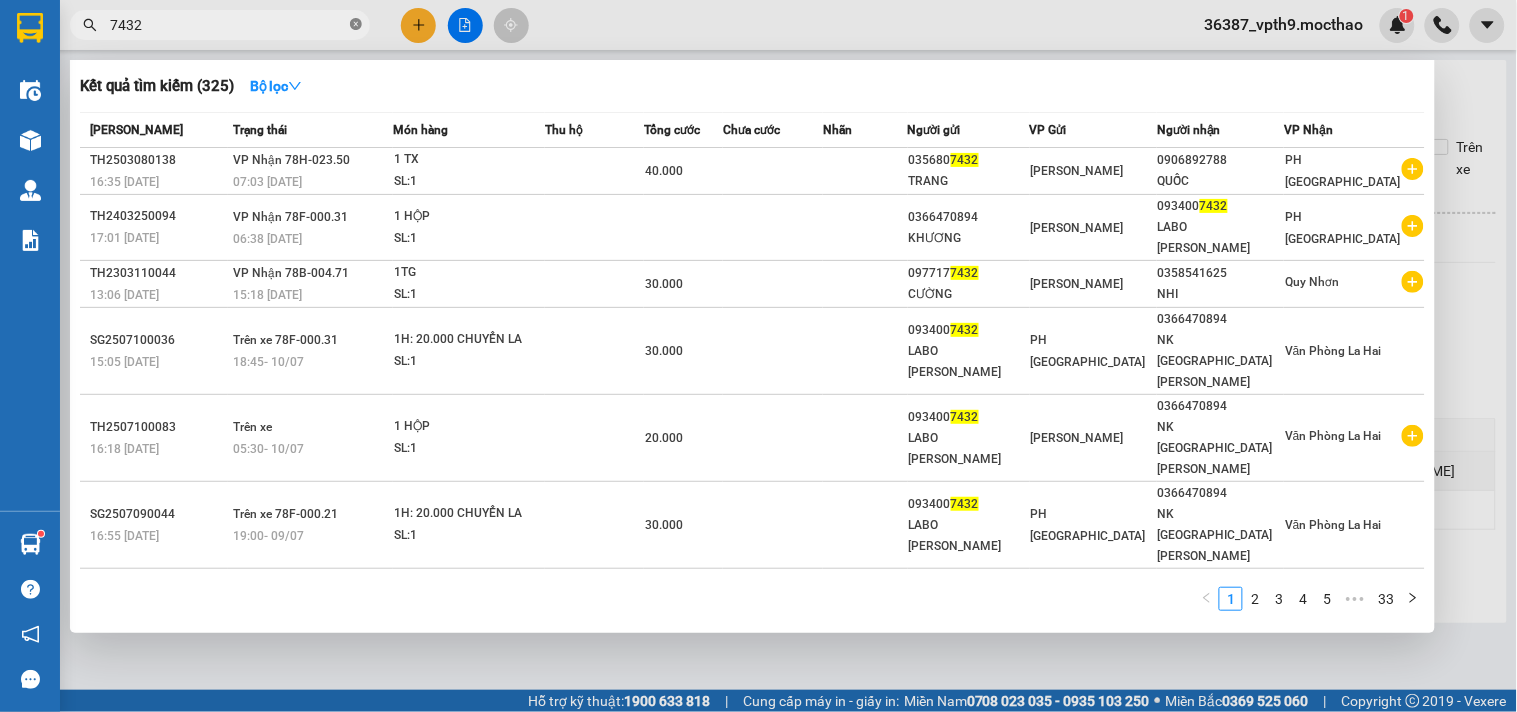 click 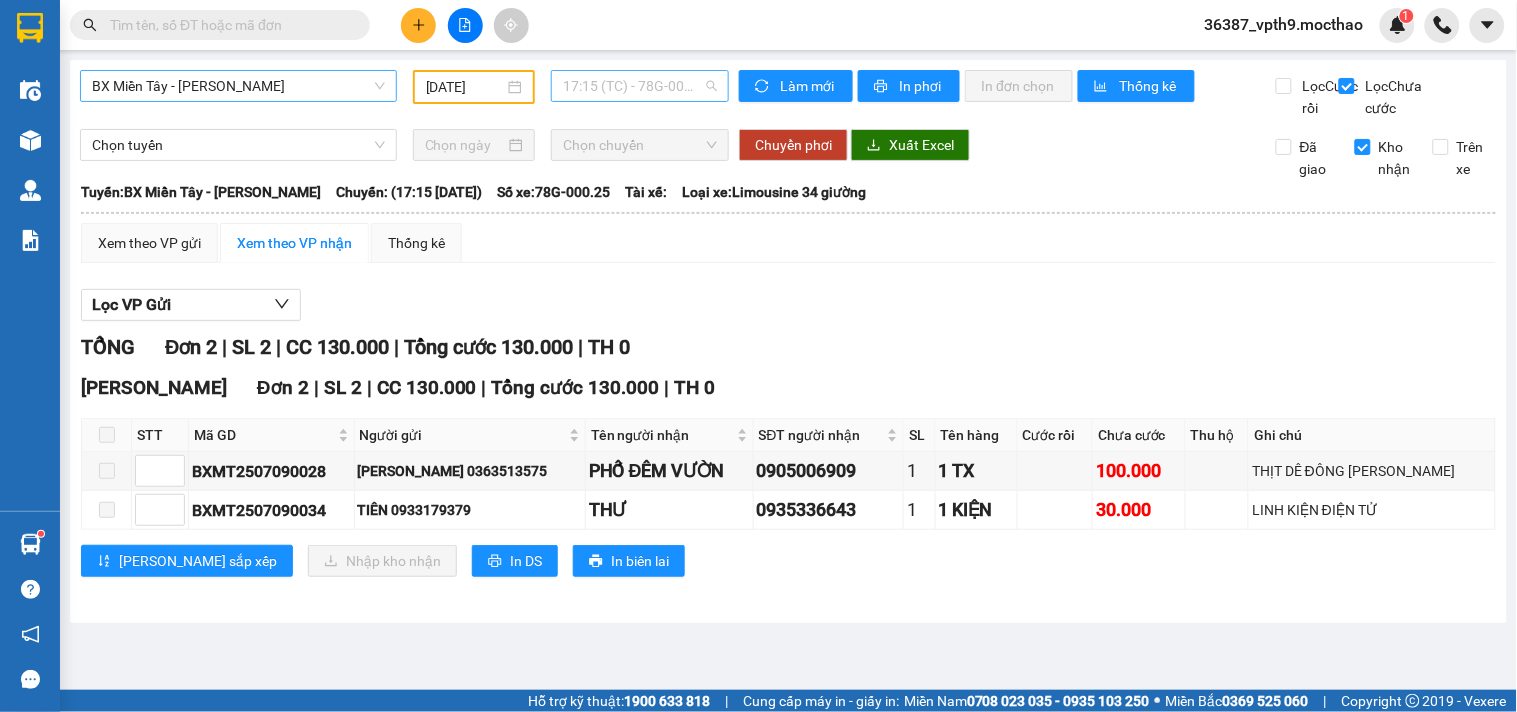click on "17:15   (TC)   - 78G-000.25" at bounding box center (640, 86) 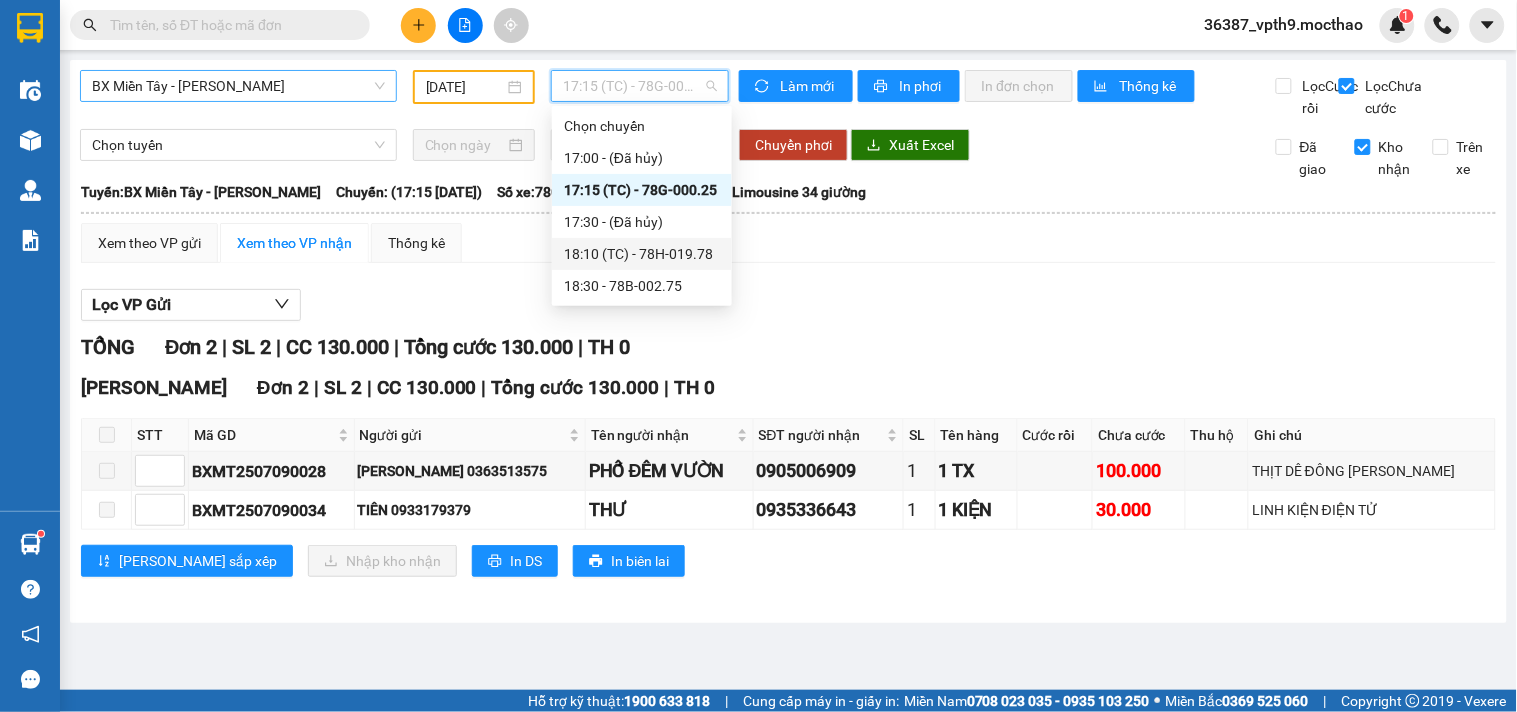 click on "18:10   (TC)   - 78H-019.78" at bounding box center [642, 254] 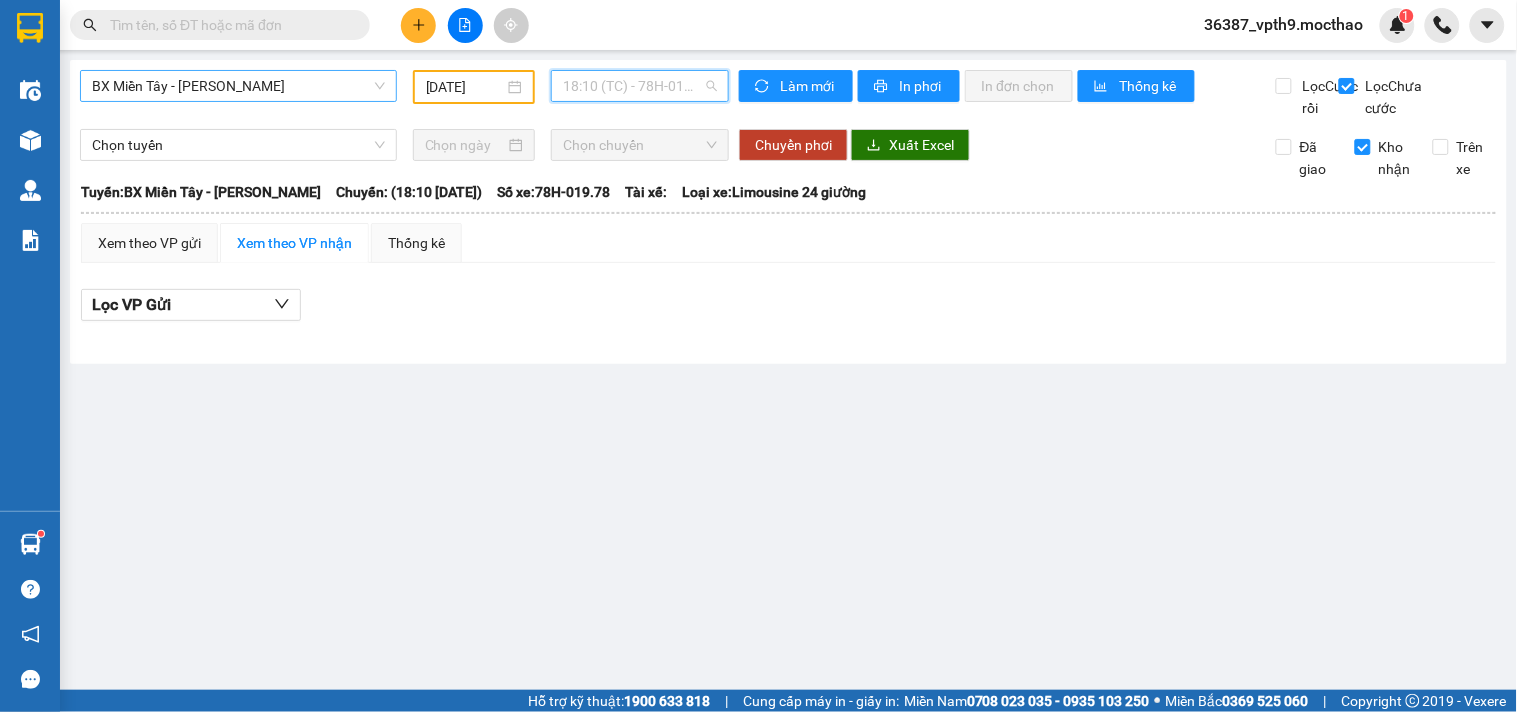 drag, startPoint x: 692, startPoint y: 82, endPoint x: 674, endPoint y: 166, distance: 85.90693 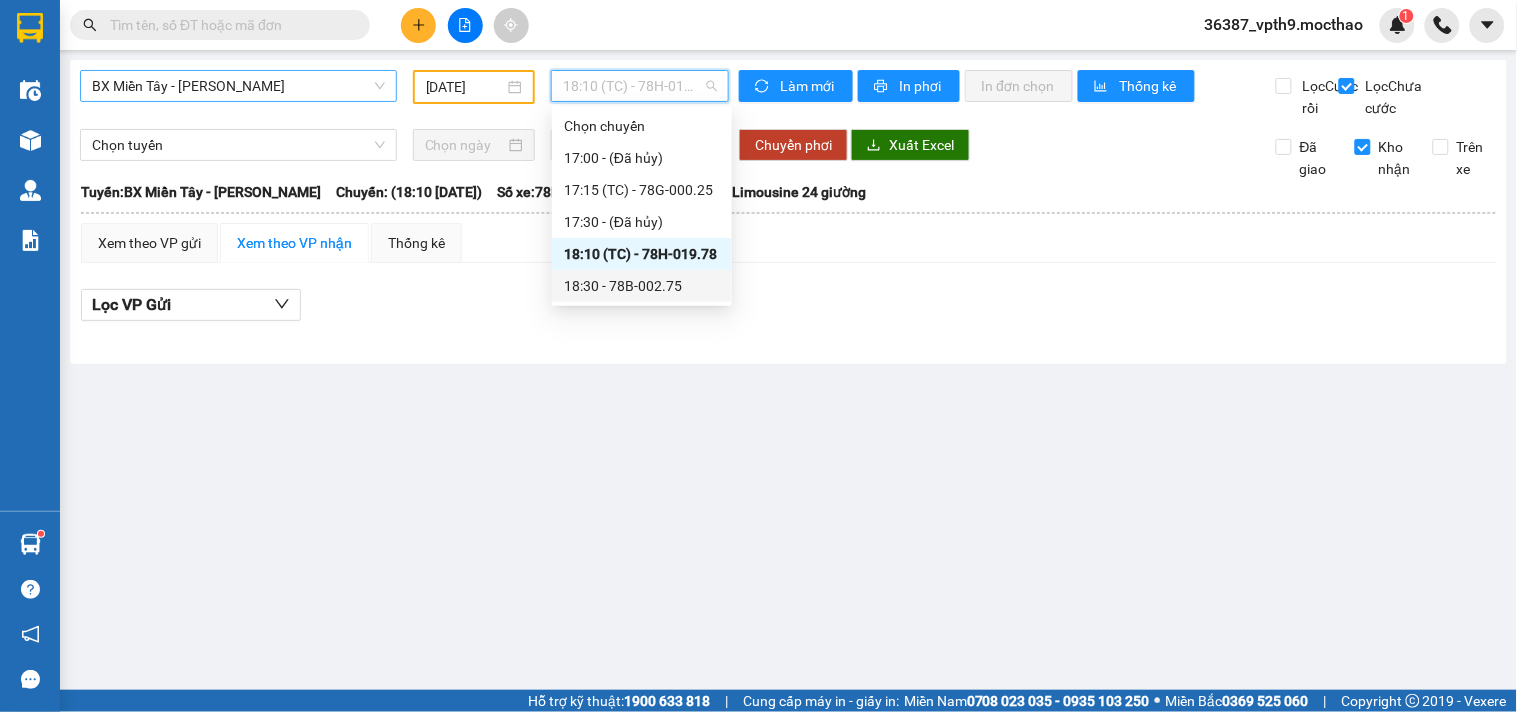 click on "18:30     - 78B-002.75" at bounding box center (642, 286) 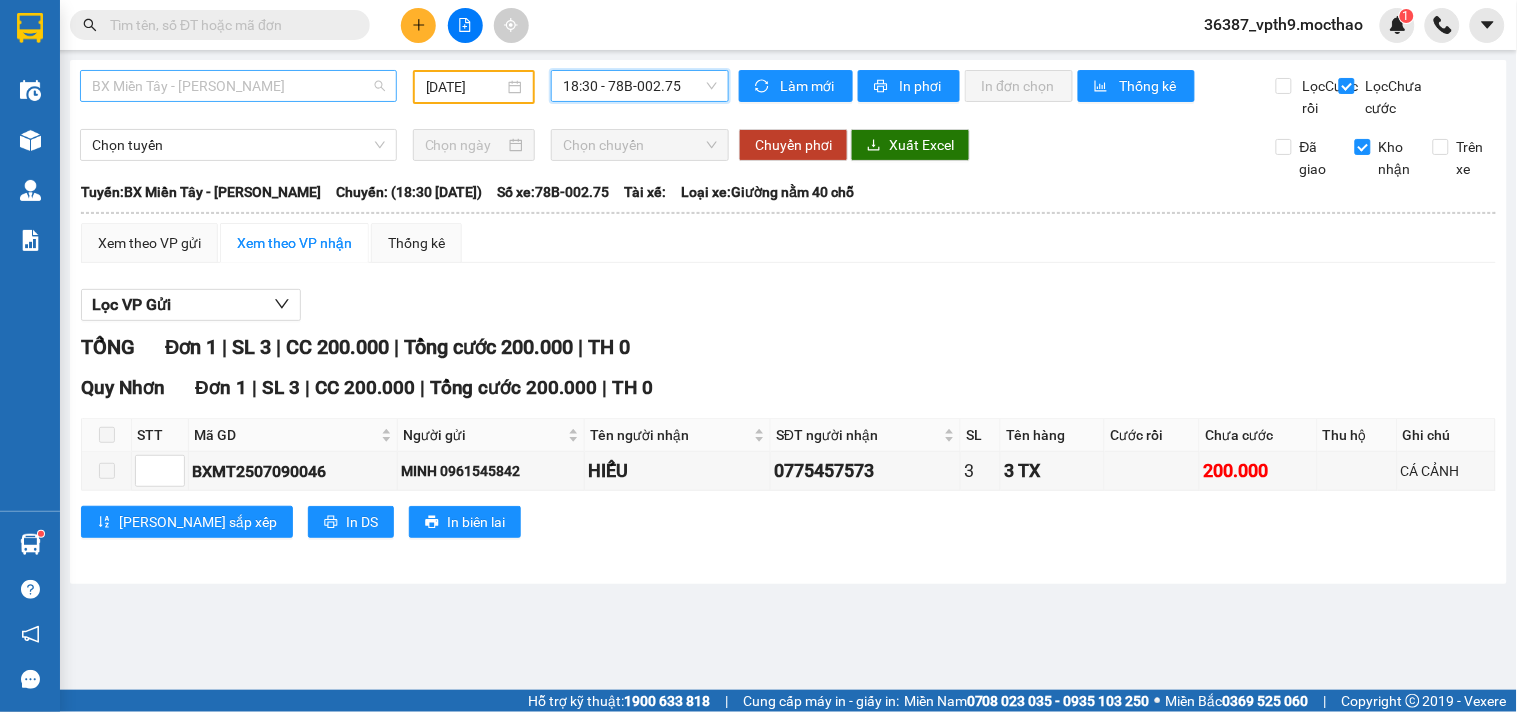 click on "BX Miền Tây - [PERSON_NAME]" at bounding box center (238, 86) 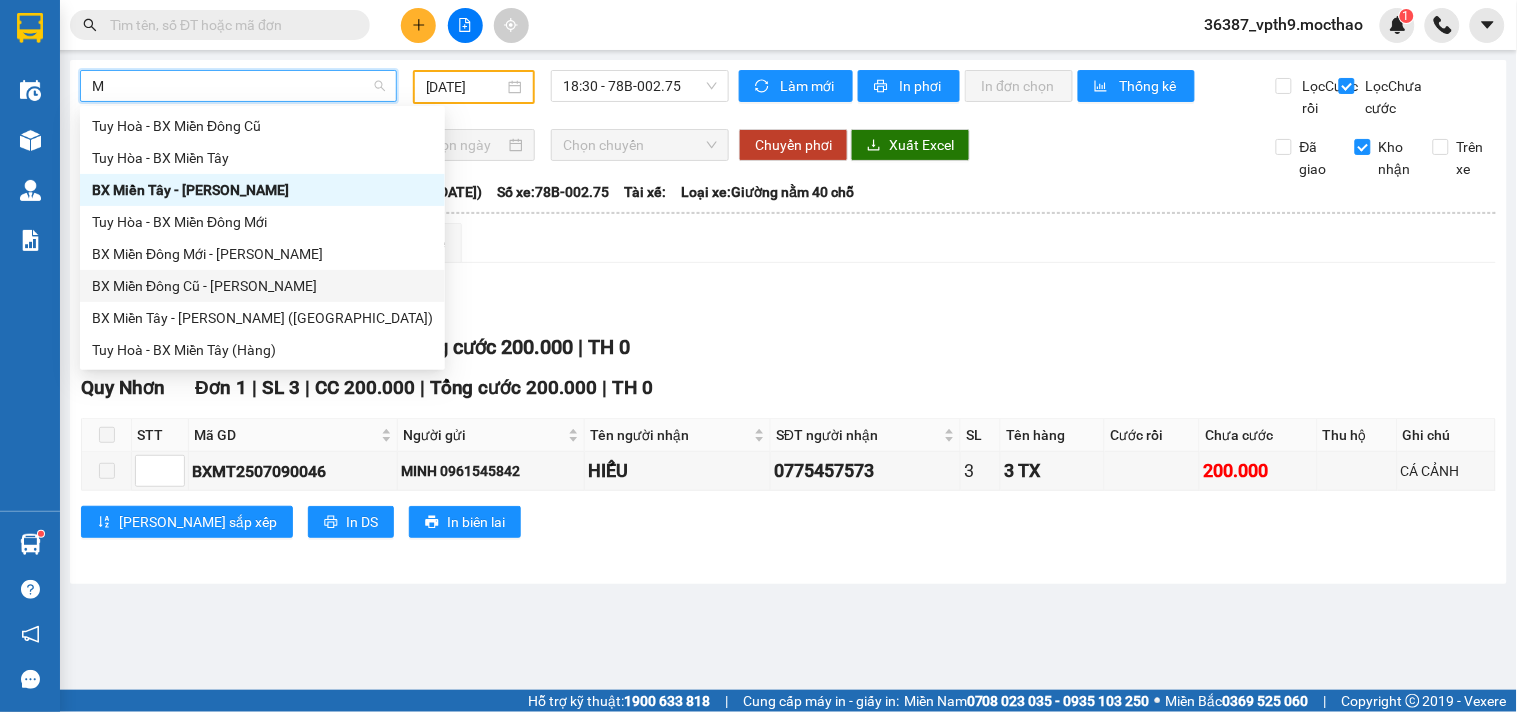 drag, startPoint x: 205, startPoint y: 284, endPoint x: 428, endPoint y: 108, distance: 284.08624 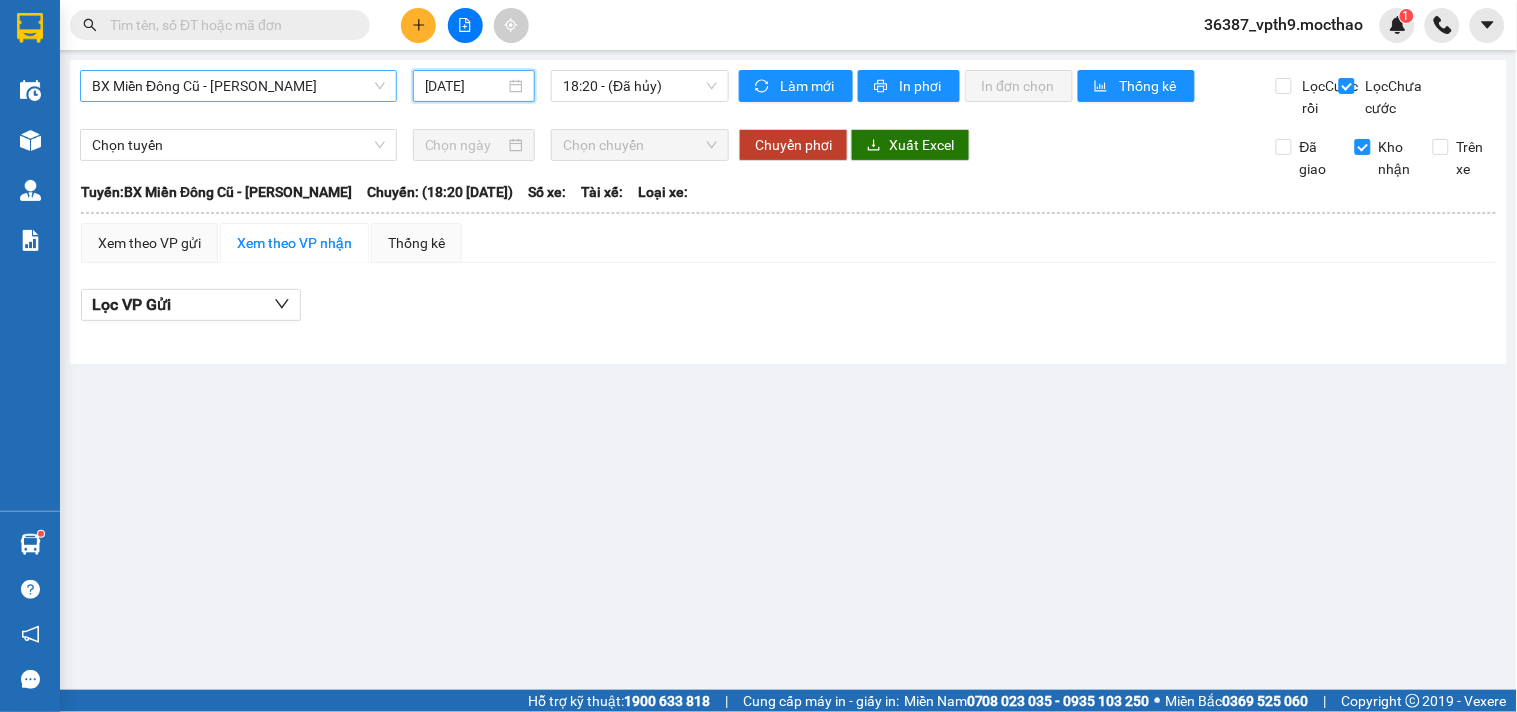 click on "[DATE]" at bounding box center [465, 86] 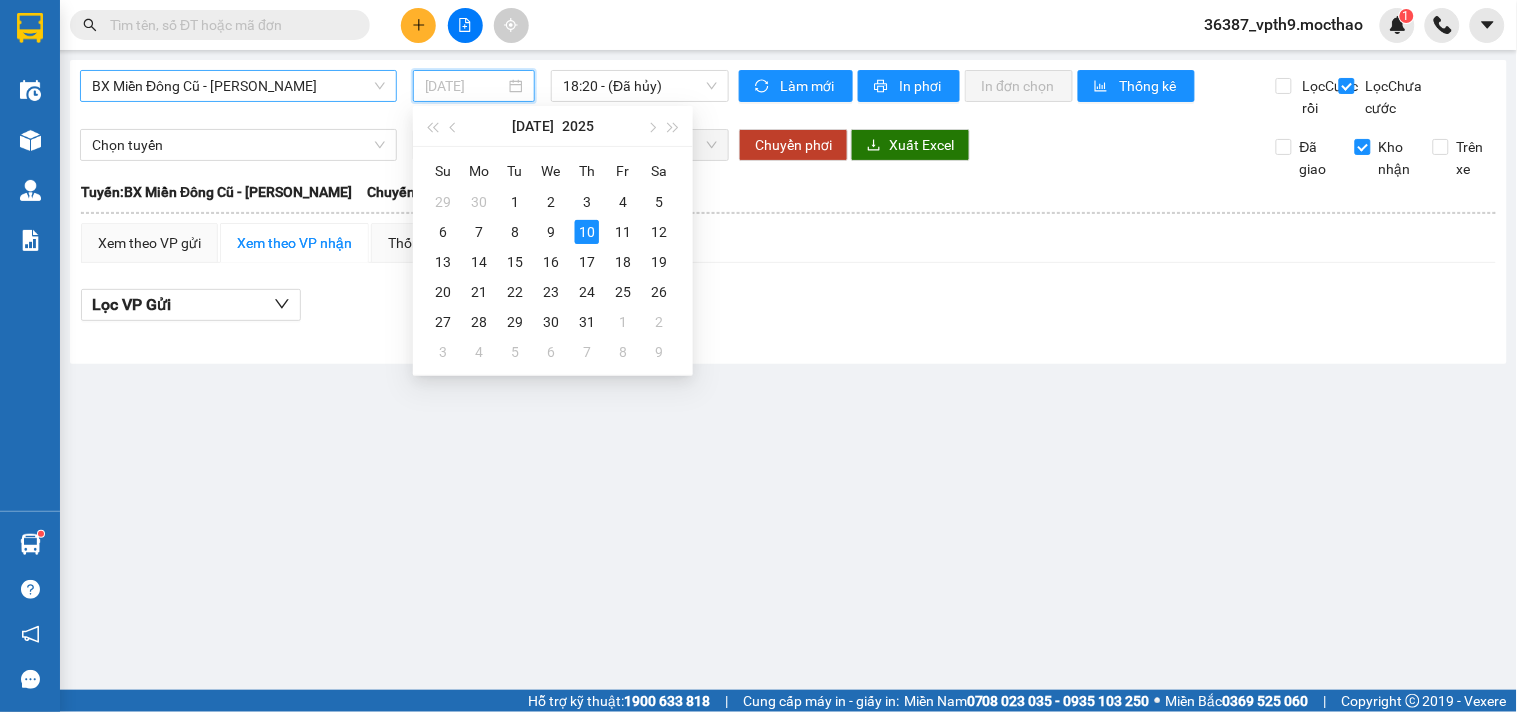 drag, startPoint x: 557, startPoint y: 232, endPoint x: 687, endPoint y: 67, distance: 210.05951 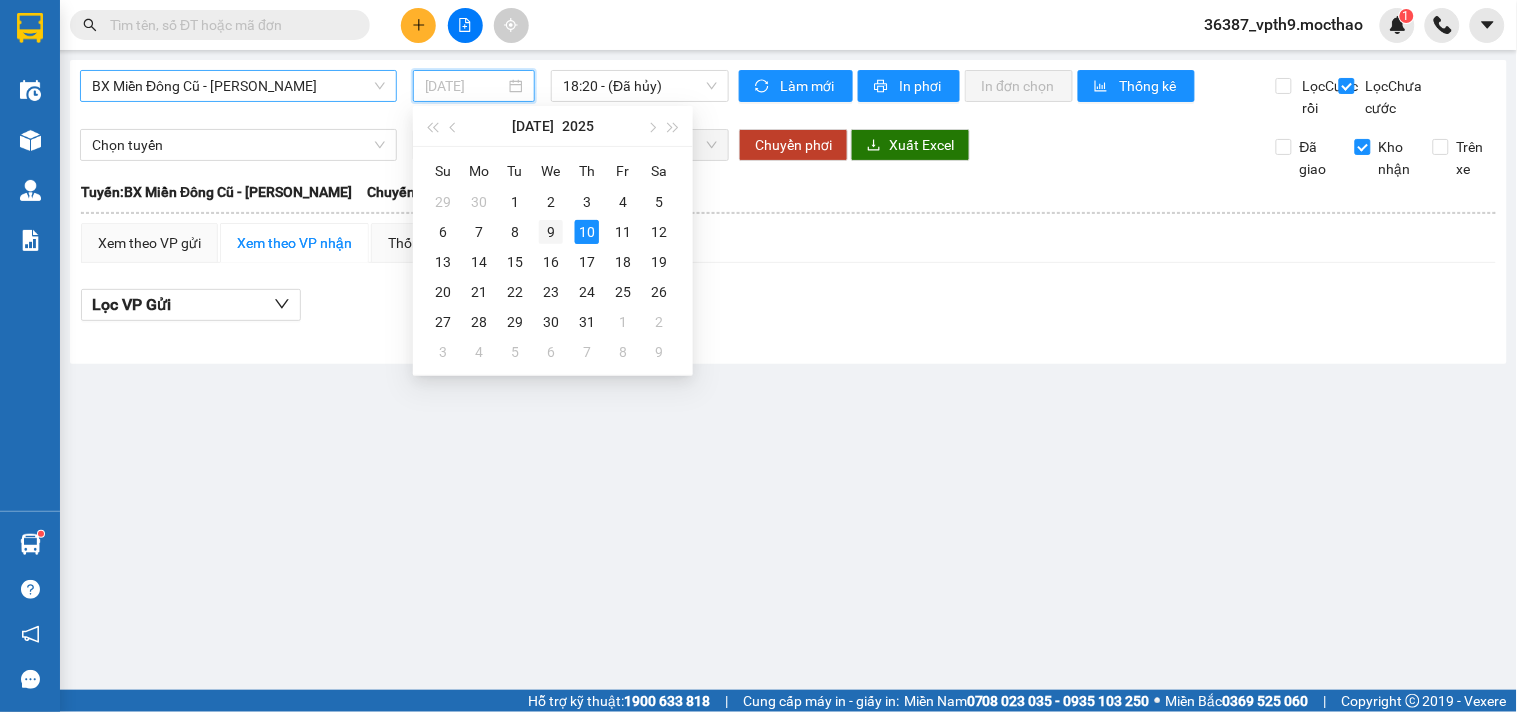 click on "9" at bounding box center (551, 232) 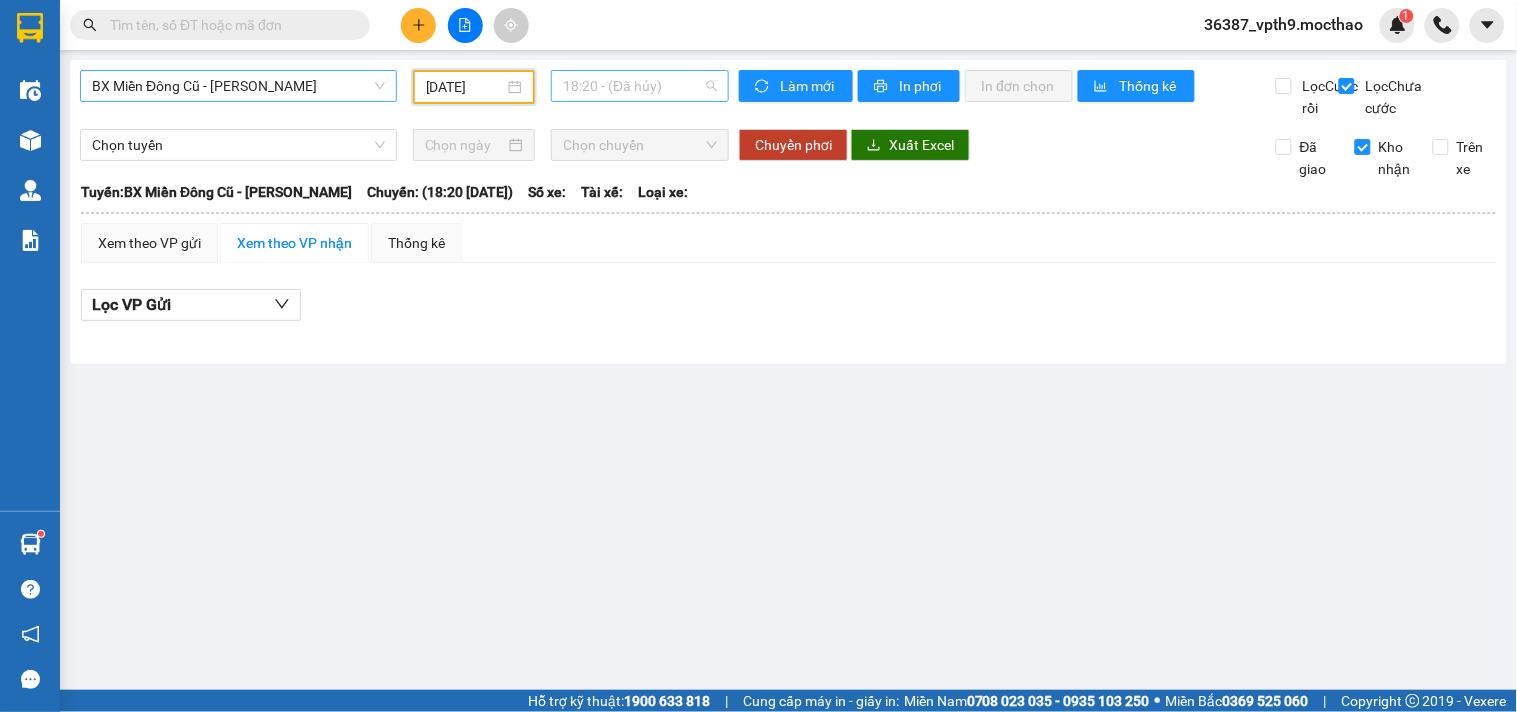 click on "18:20     - (Đã [PERSON_NAME])" at bounding box center (640, 86) 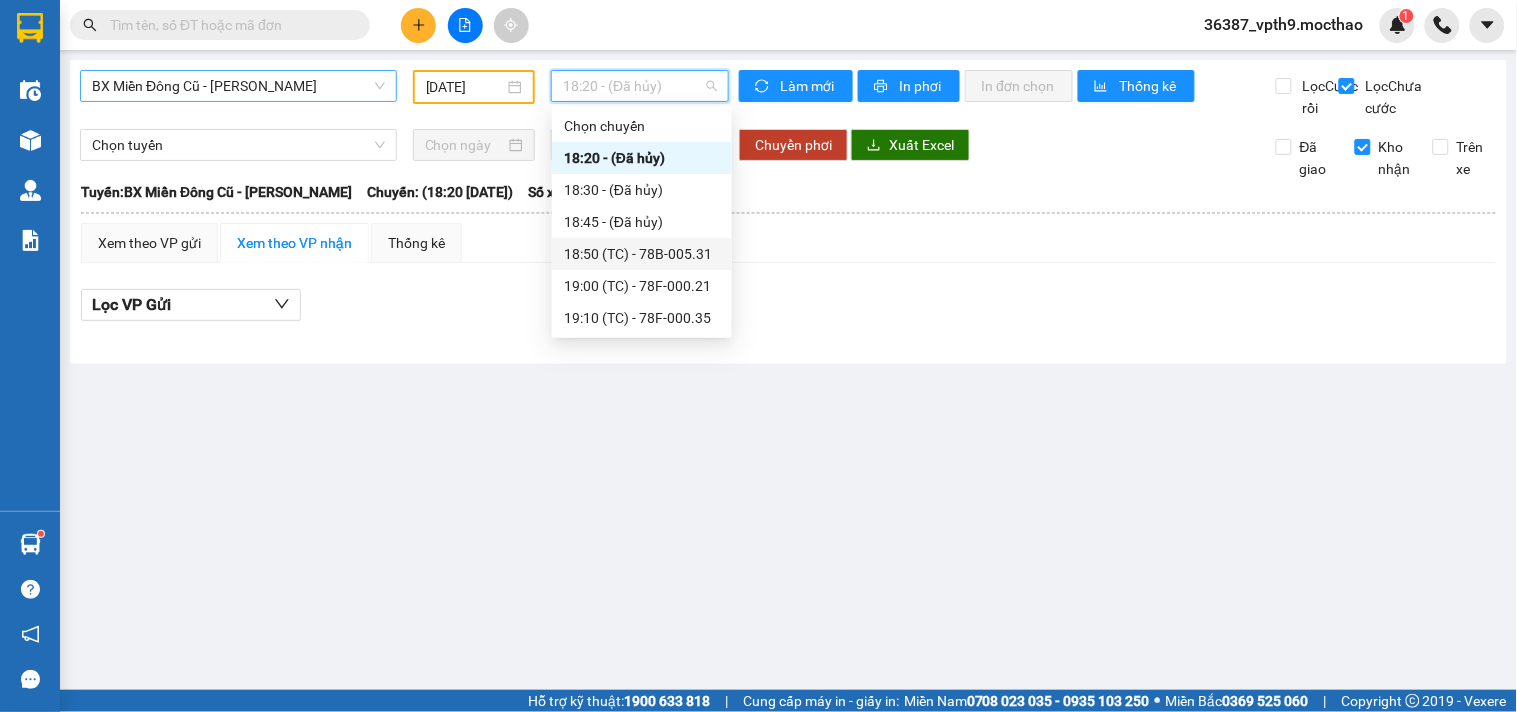 click on "18:50   (TC)   - 78B-005.31" at bounding box center [642, 254] 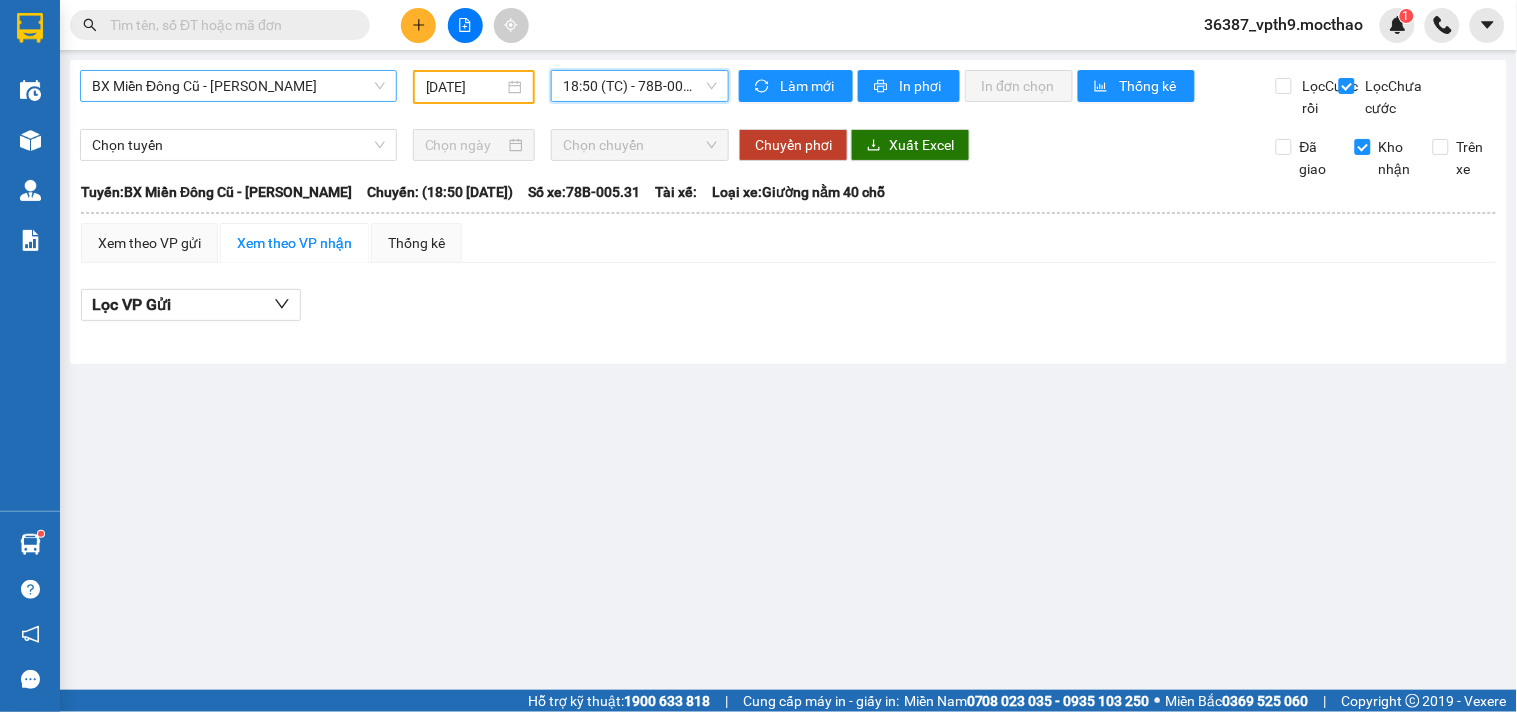 click on "18:50   (TC)   - 78B-005.31" at bounding box center (640, 86) 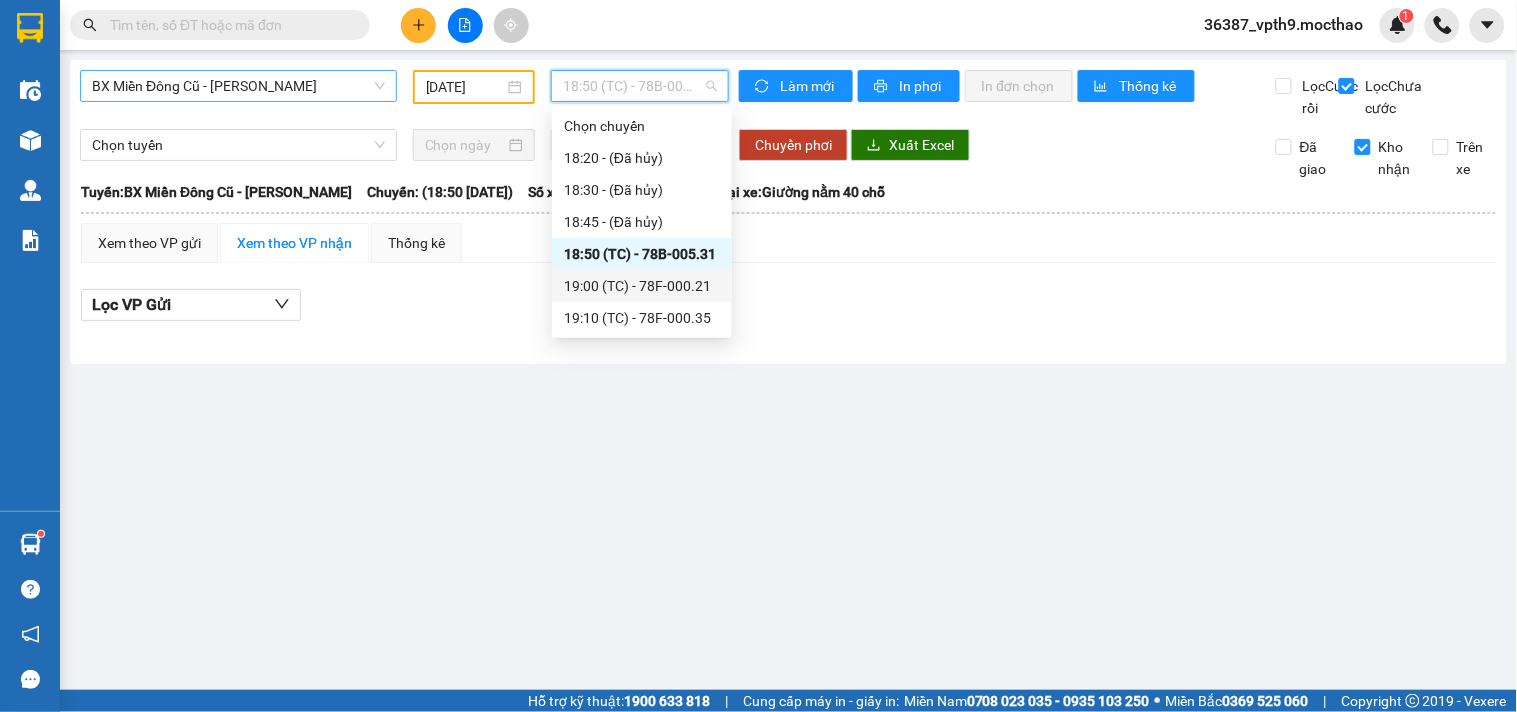click on "19:00   (TC)   - 78F-000.21" at bounding box center (642, 286) 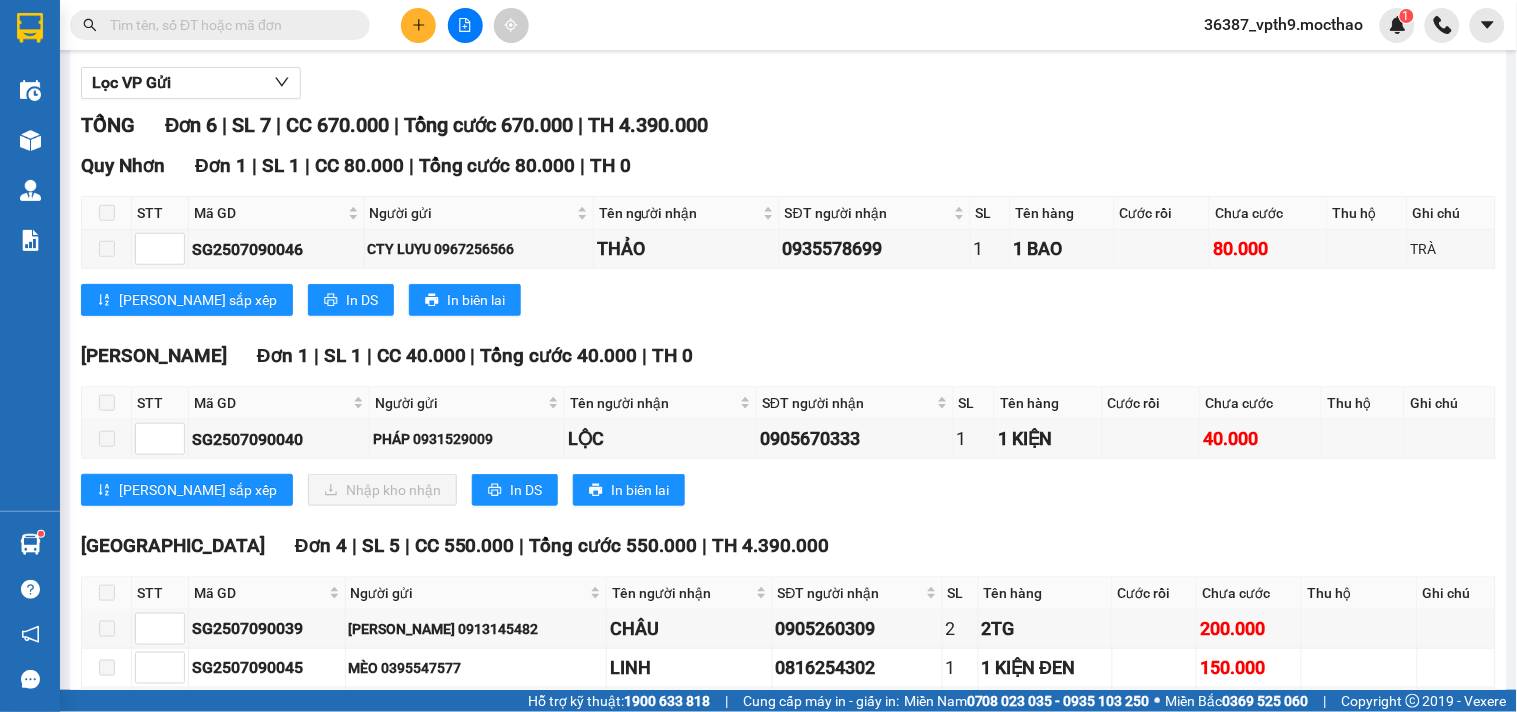 scroll, scrollTop: 333, scrollLeft: 0, axis: vertical 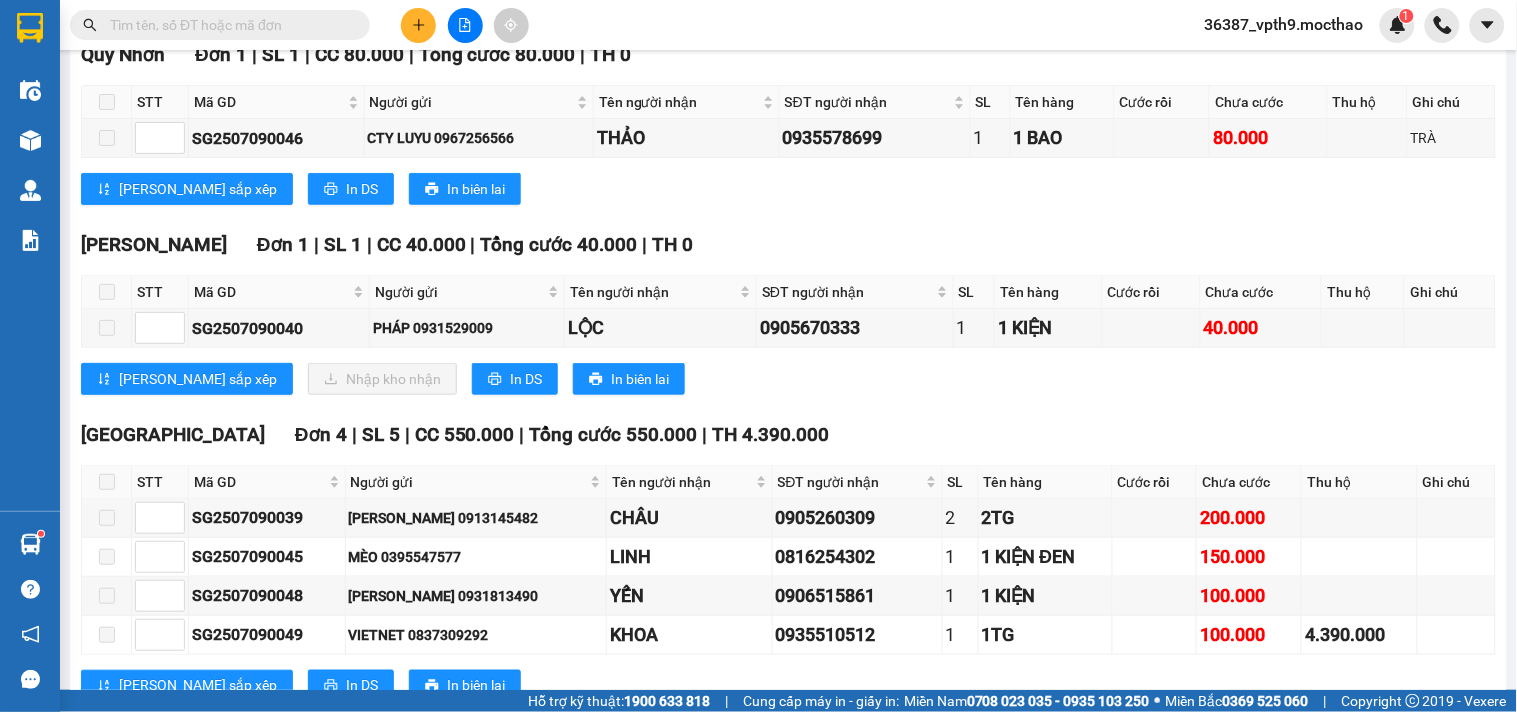 click at bounding box center [228, 25] 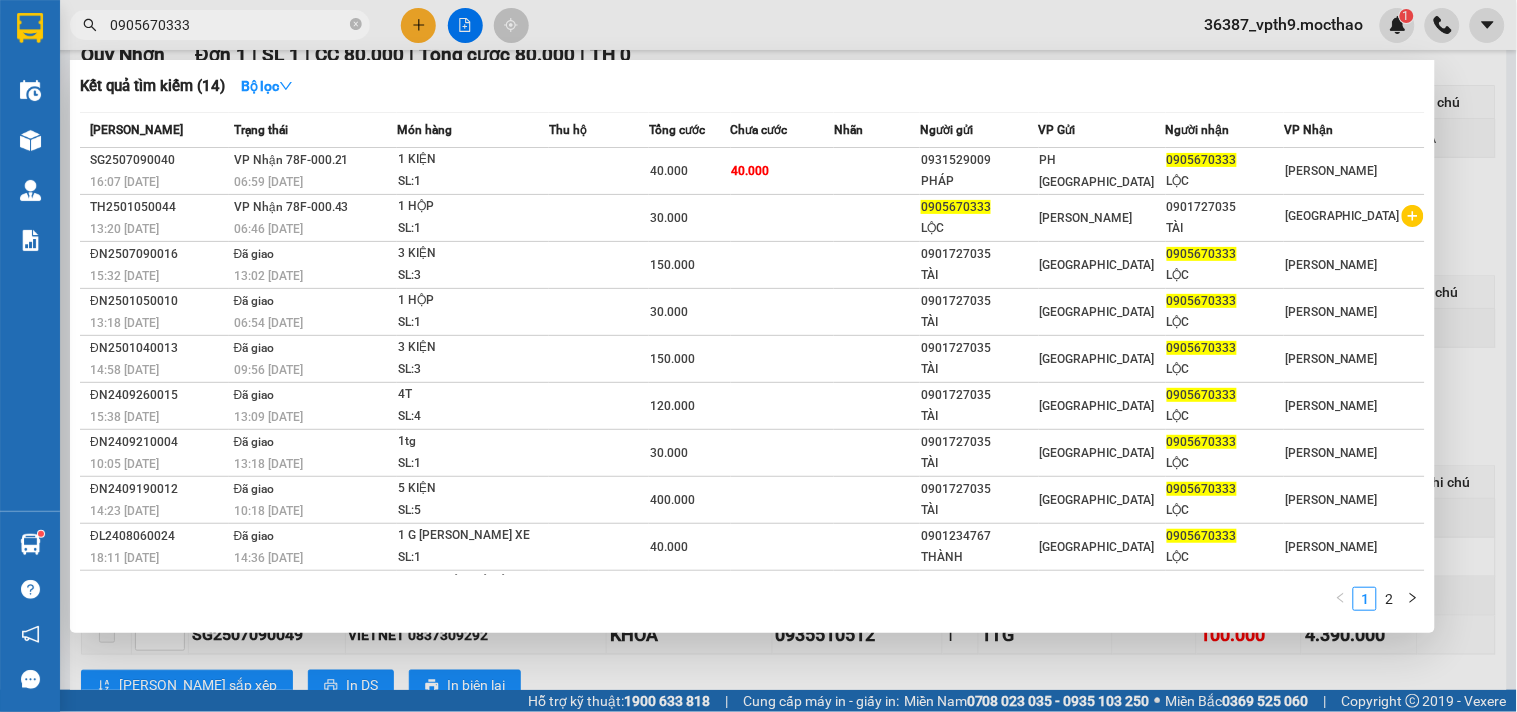 click at bounding box center (758, 356) 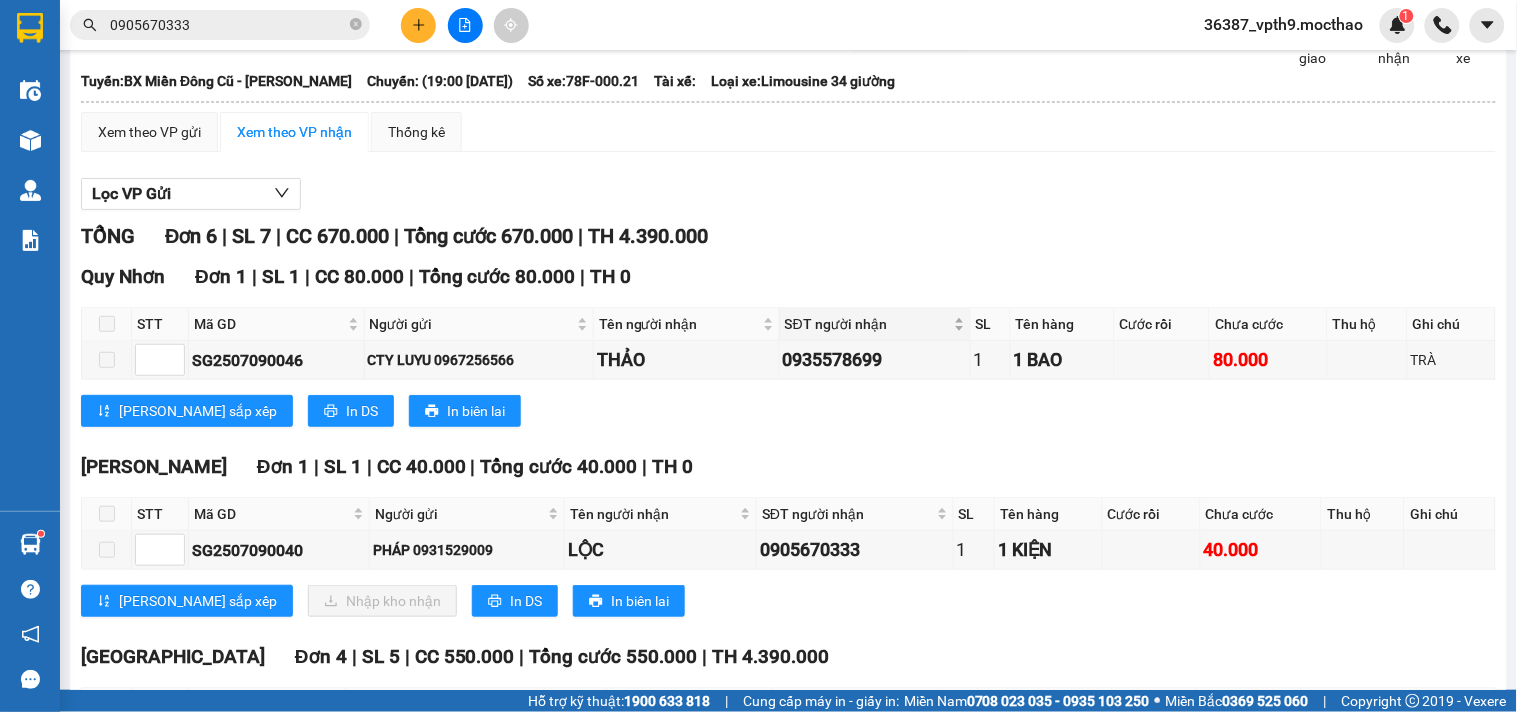 scroll, scrollTop: 0, scrollLeft: 0, axis: both 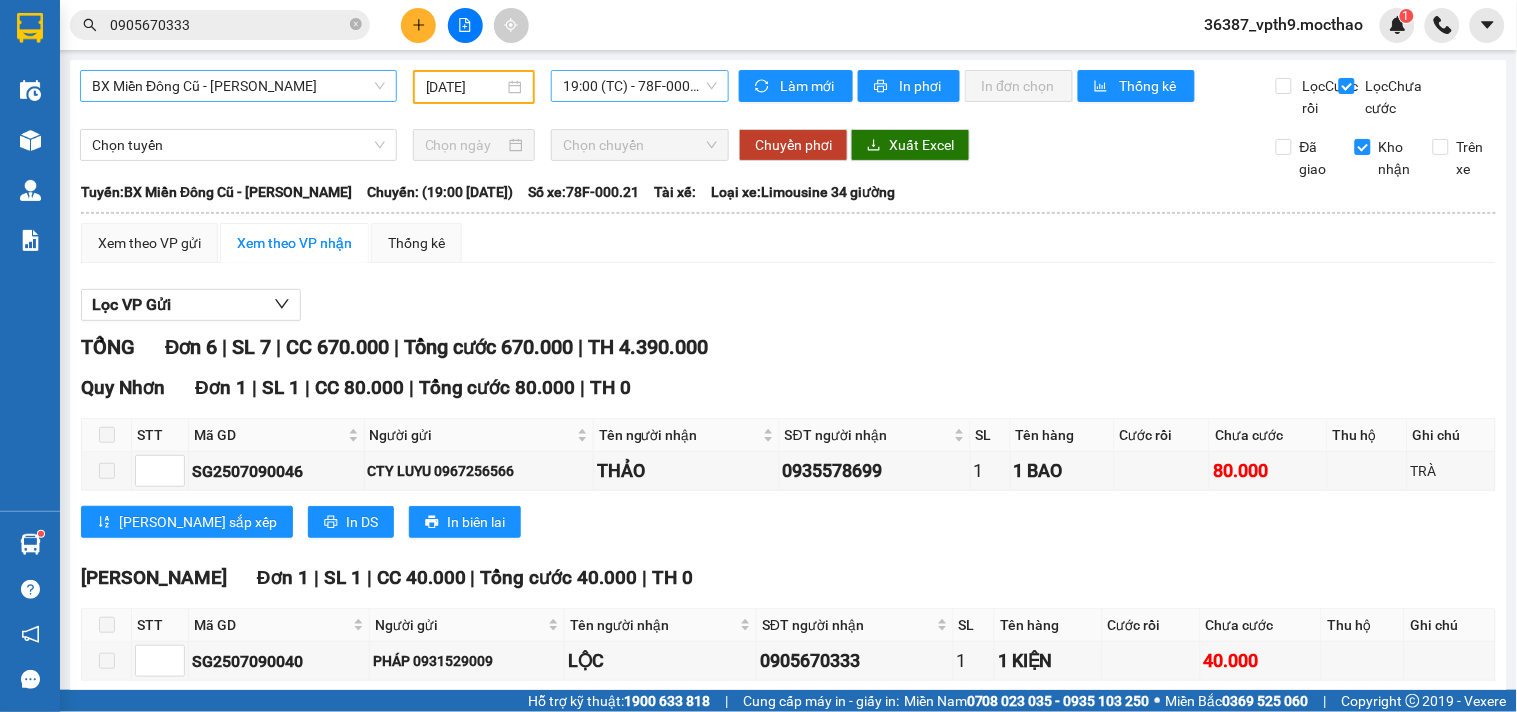 click on "19:00   (TC)   - 78F-000.21" at bounding box center (640, 86) 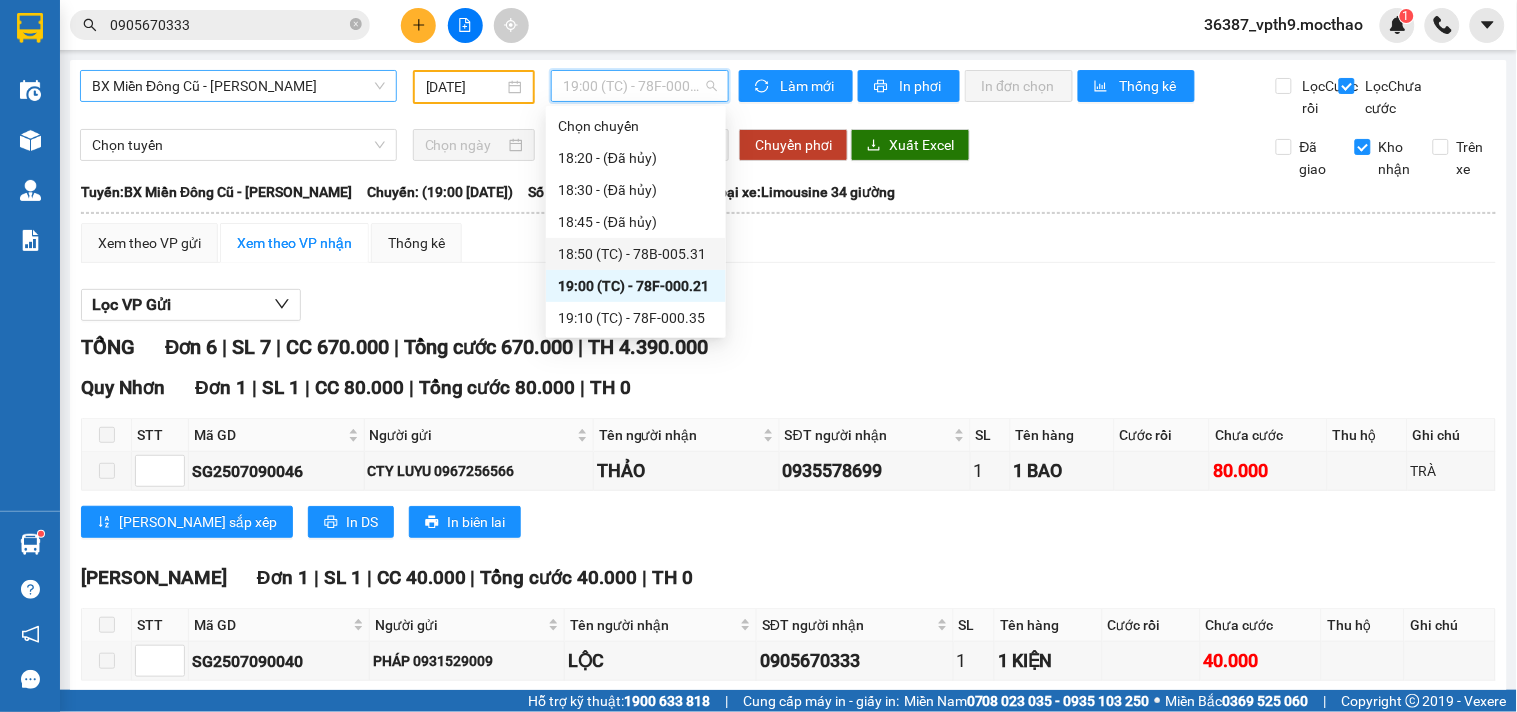 click on "18:50   (TC)   - 78B-005.31" at bounding box center [636, 254] 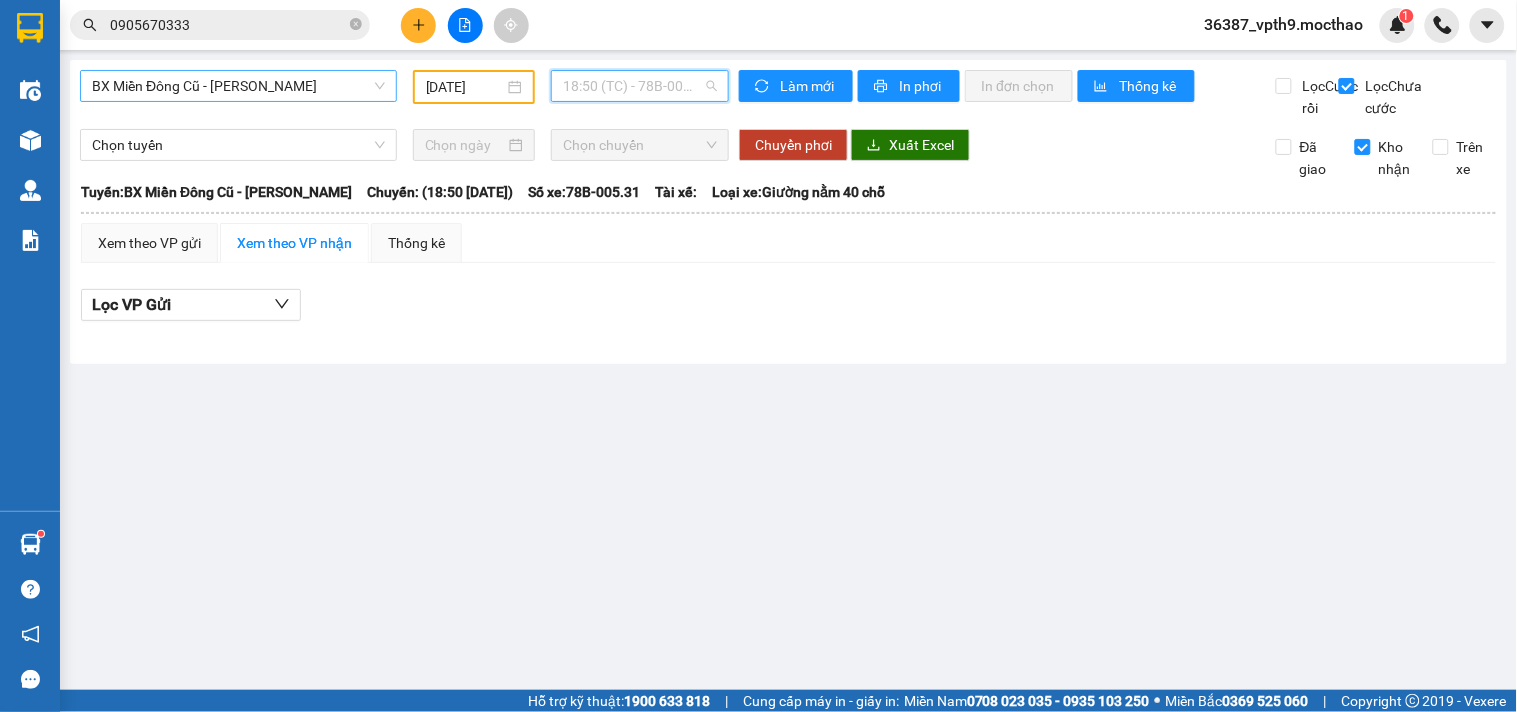 drag, startPoint x: 700, startPoint y: 80, endPoint x: 695, endPoint y: 185, distance: 105.11898 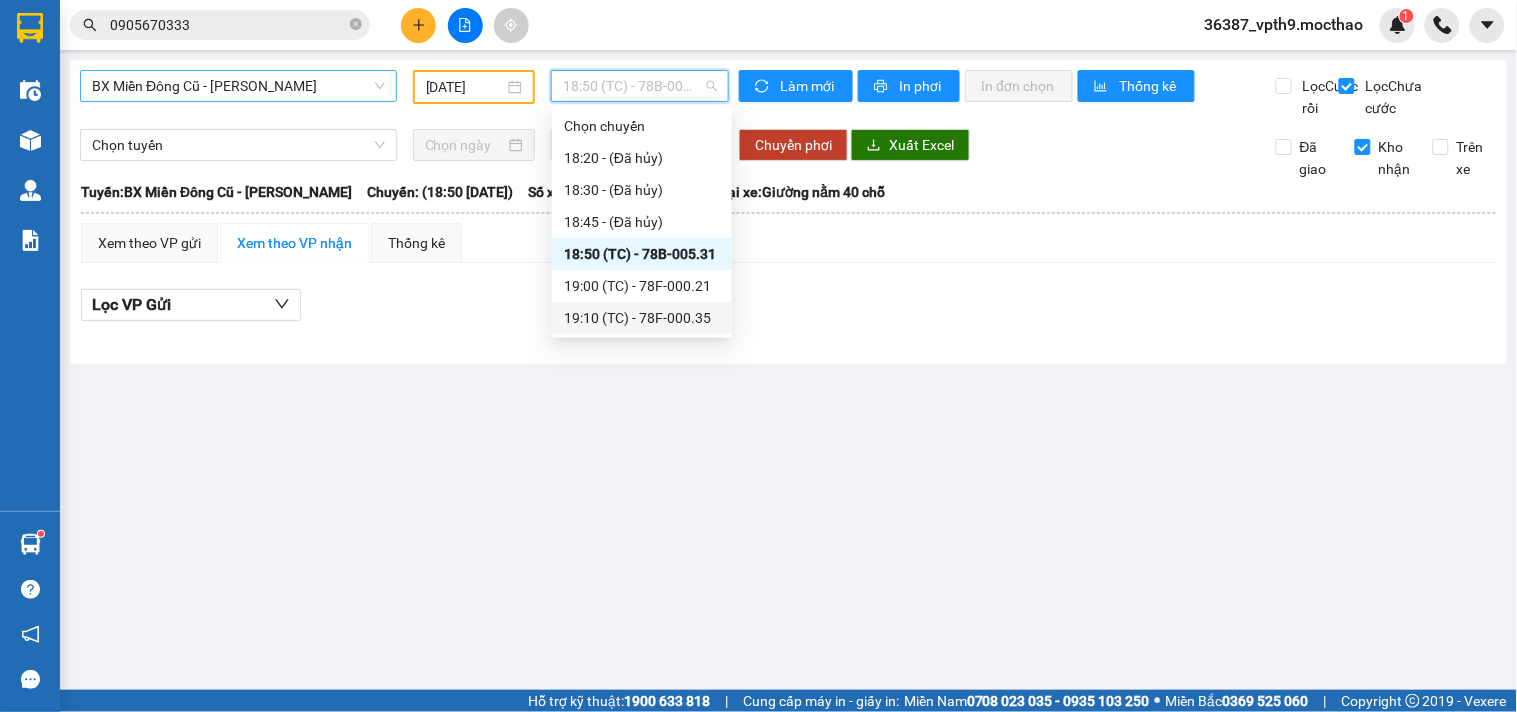 click on "19:10   (TC)   - 78F-000.35" at bounding box center (642, 318) 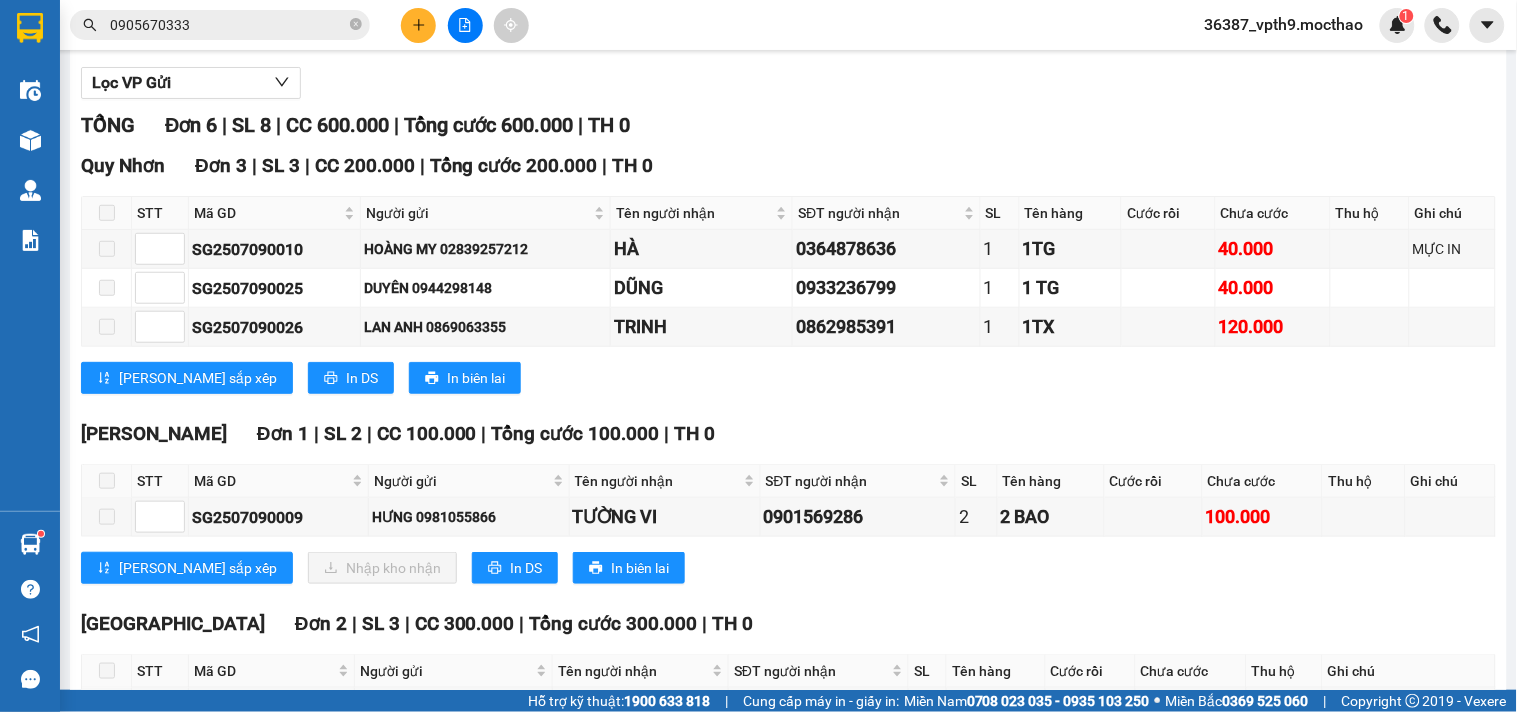 scroll, scrollTop: 425, scrollLeft: 0, axis: vertical 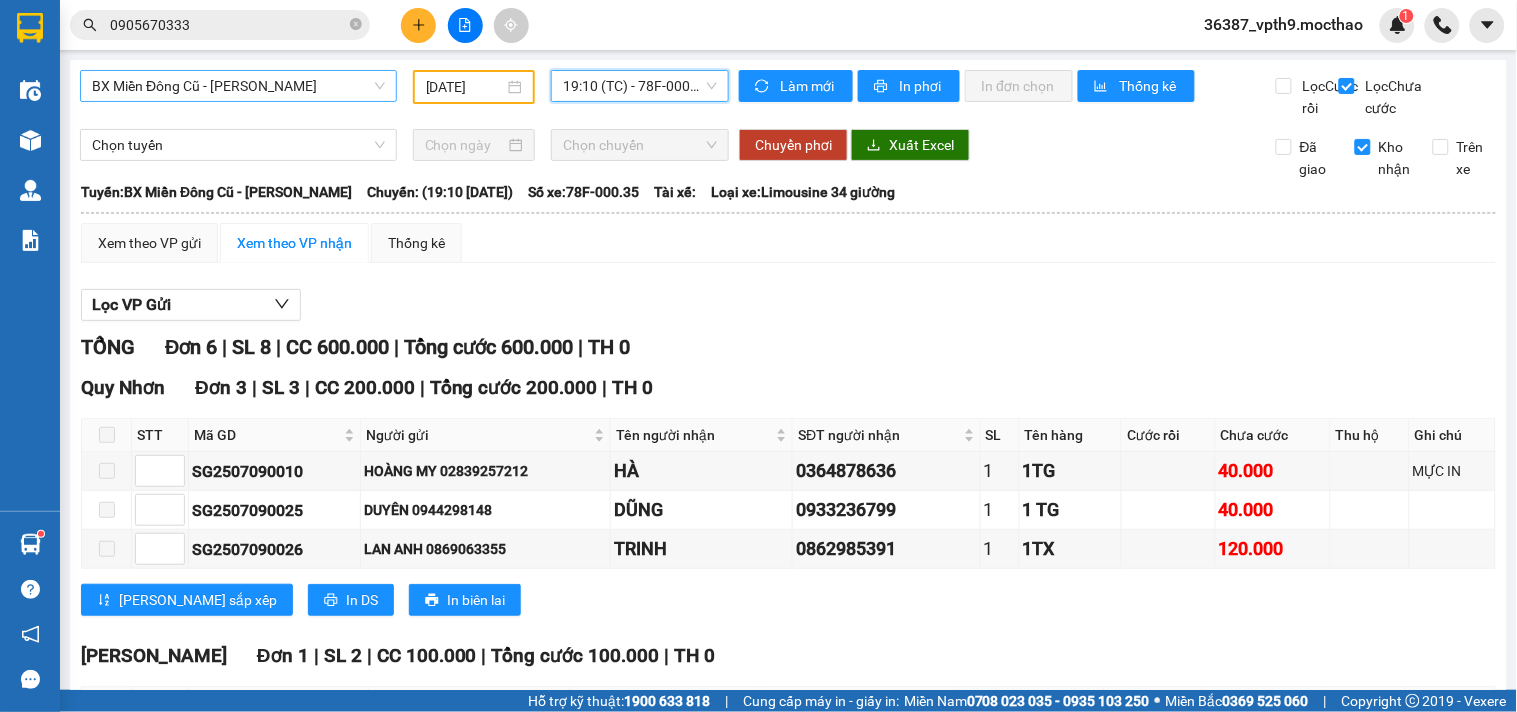 click on "BX Miền Đông Cũ - [PERSON_NAME]" at bounding box center (238, 86) 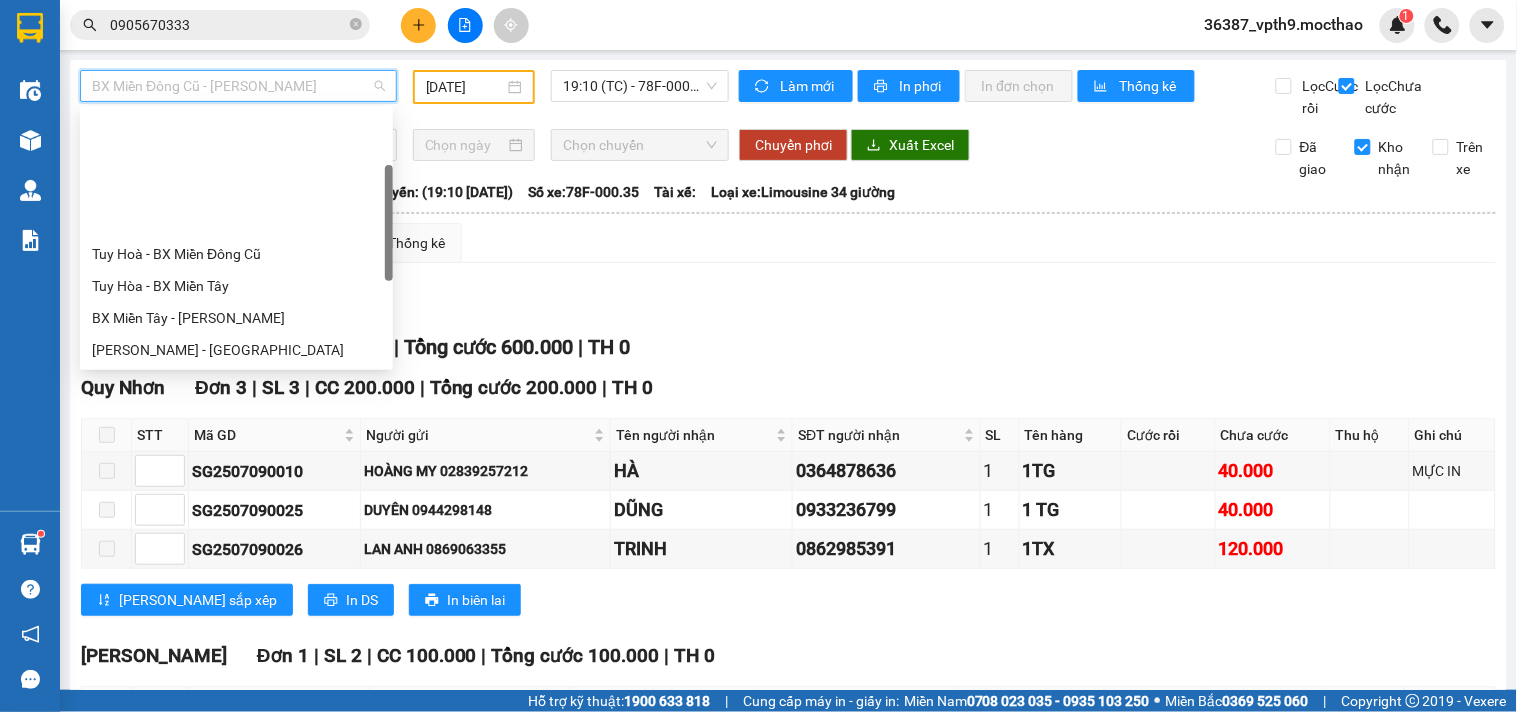 scroll, scrollTop: 160, scrollLeft: 0, axis: vertical 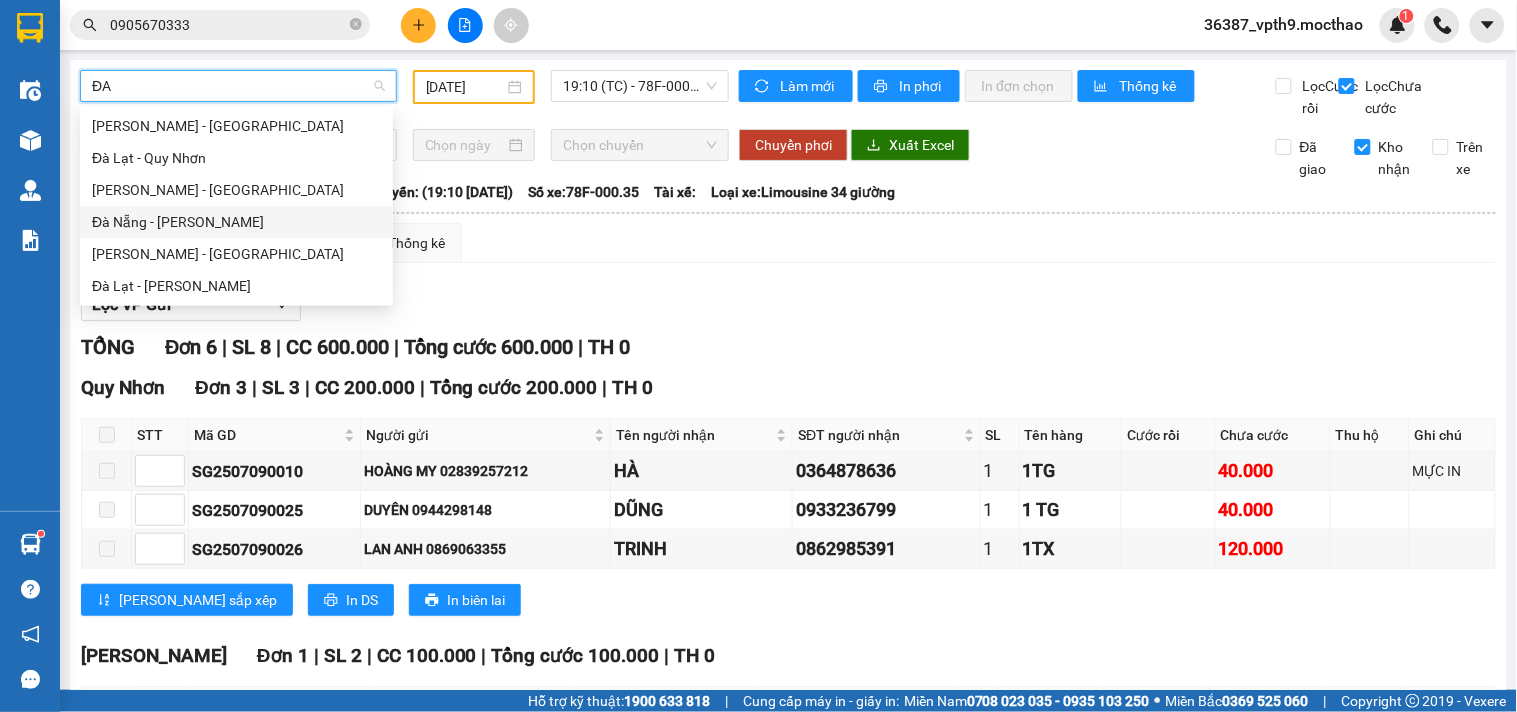 click on "Đà Nẵng - [PERSON_NAME]" at bounding box center [236, 222] 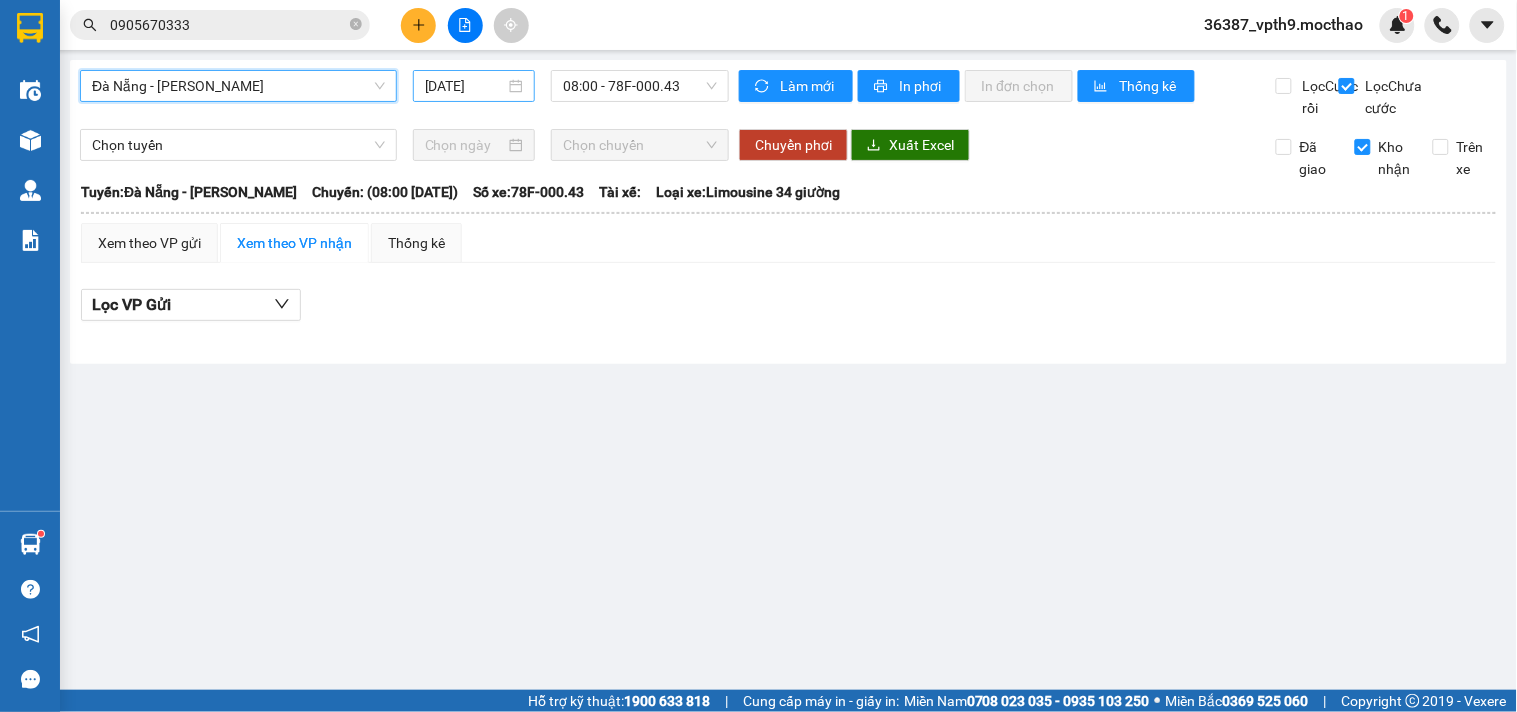 click on "[DATE]" at bounding box center (465, 86) 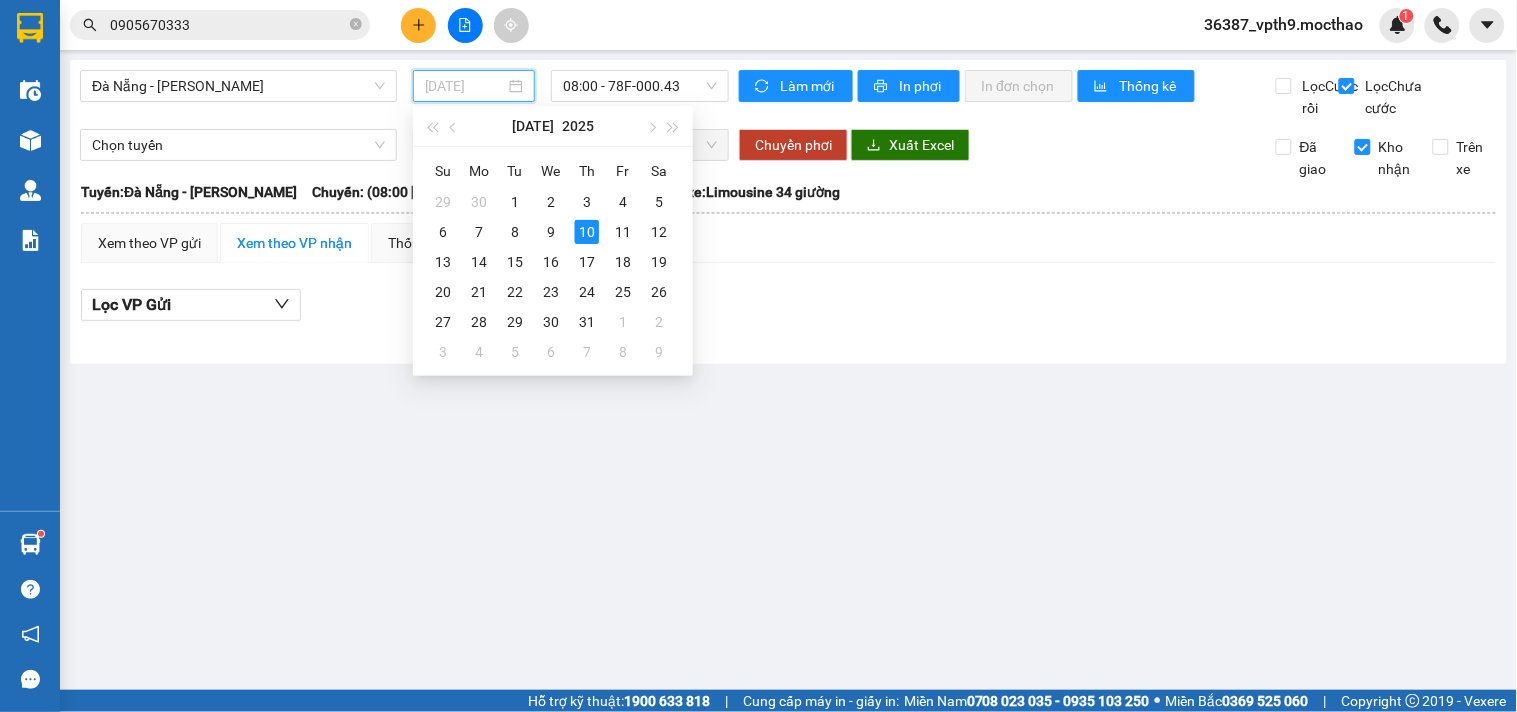 drag, startPoint x: 550, startPoint y: 232, endPoint x: 622, endPoint y: 152, distance: 107.62899 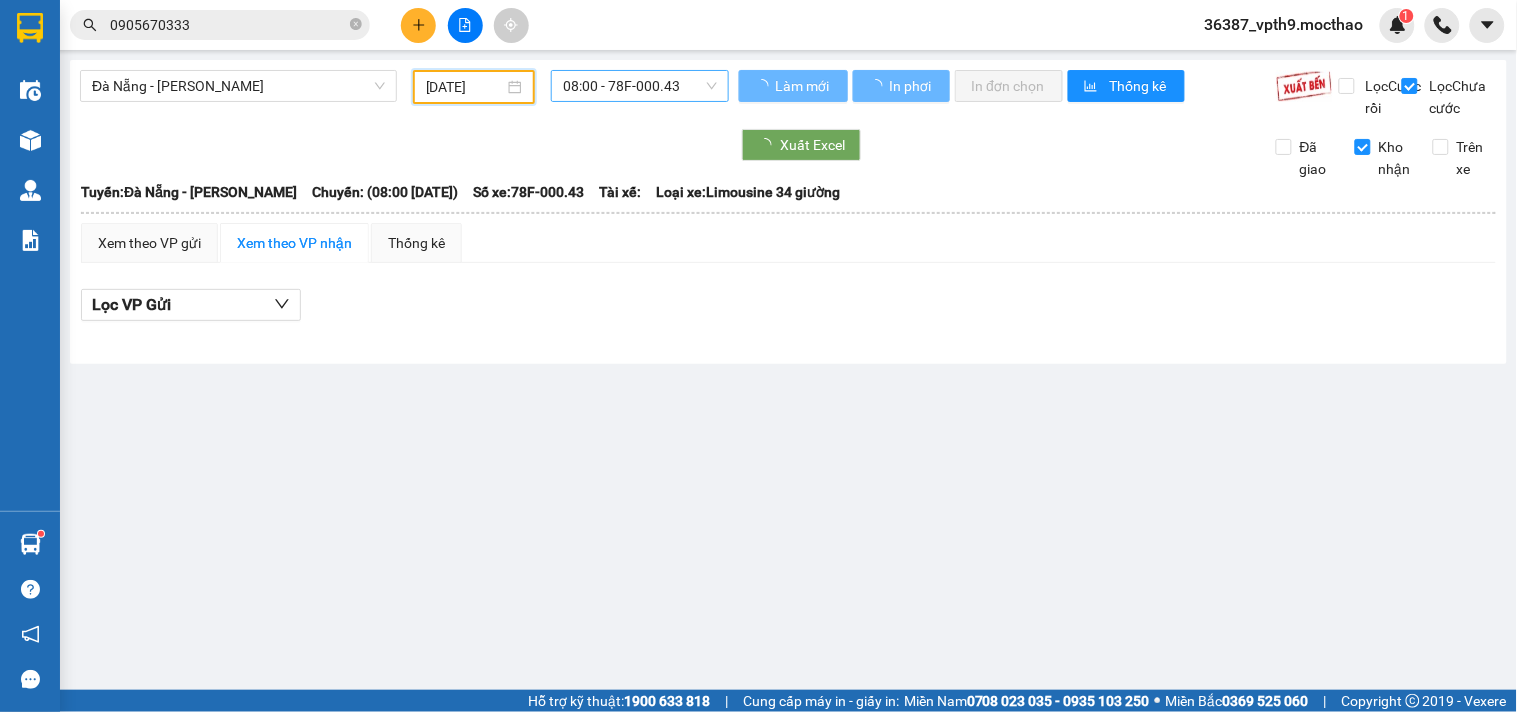 click on "08:00     - 78F-000.43" at bounding box center [640, 86] 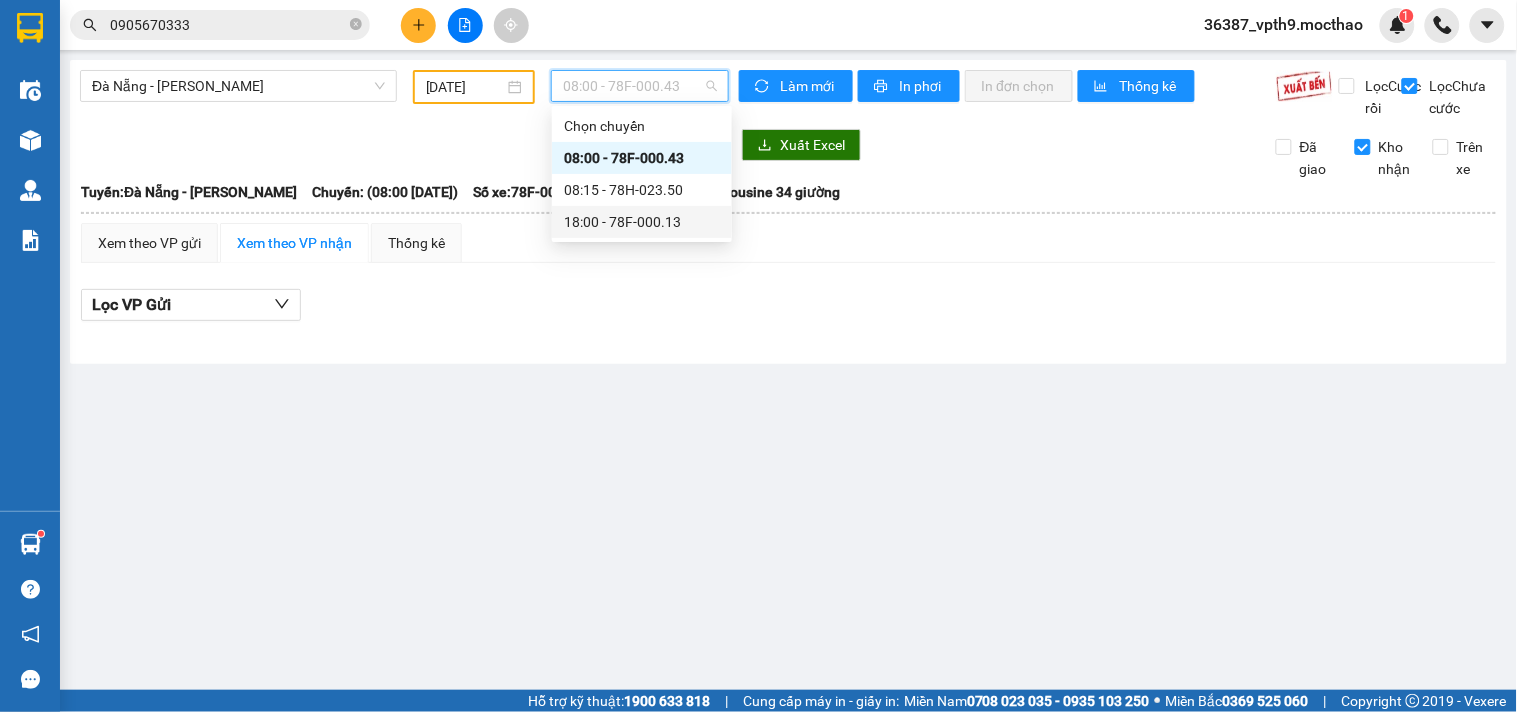 click on "18:00     - 78F-000.13" at bounding box center (642, 222) 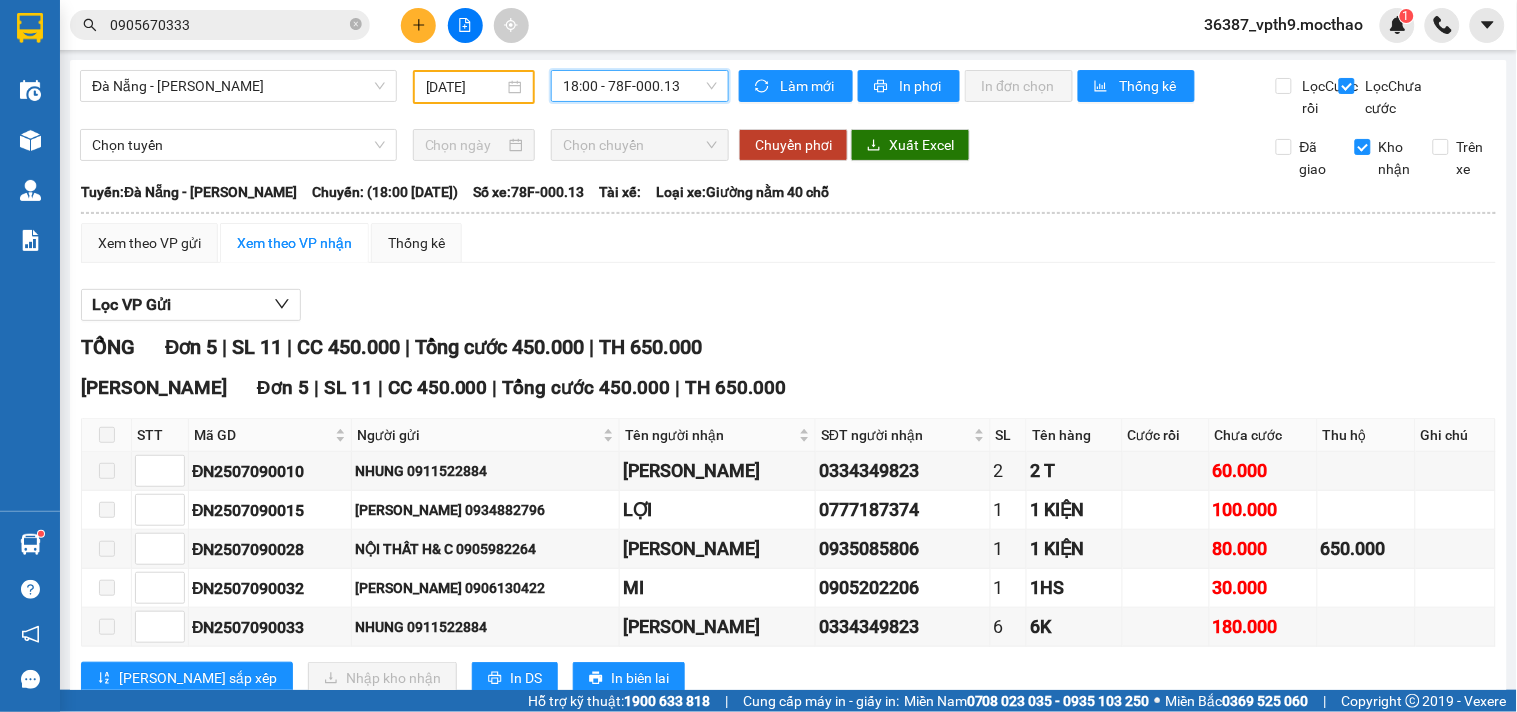 scroll, scrollTop: 84, scrollLeft: 0, axis: vertical 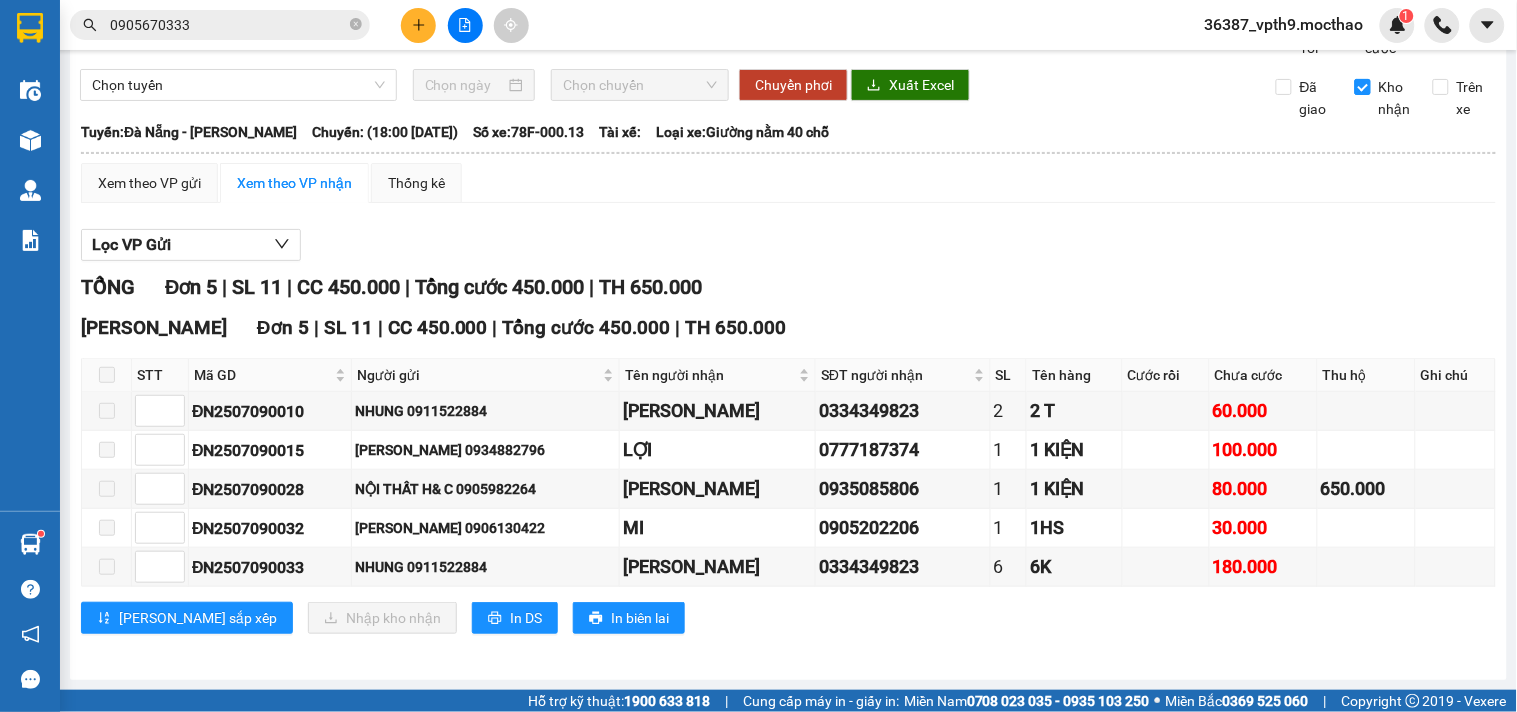 click on "Kho nhận" at bounding box center (1395, 98) 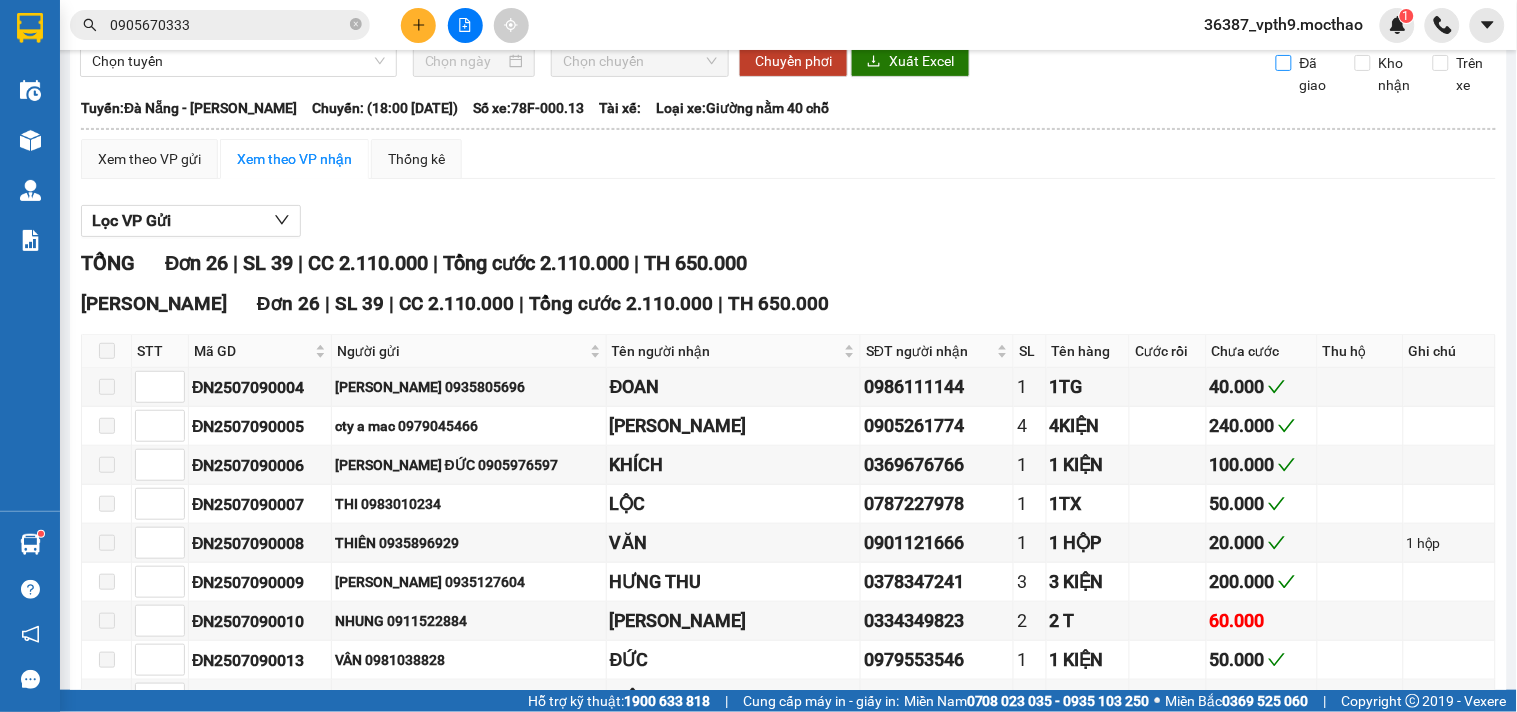 click on "Đã giao" at bounding box center [1316, 74] 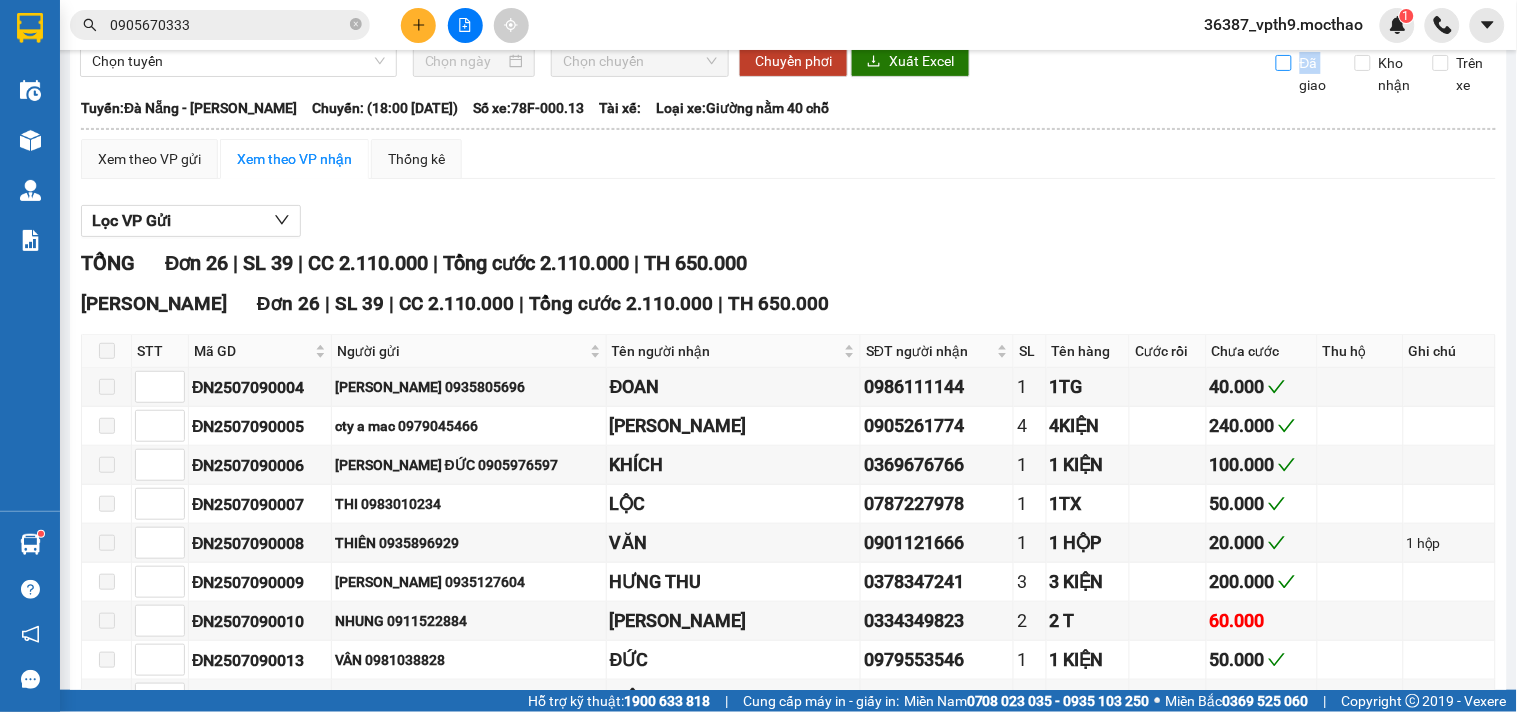 click on "Đã giao" at bounding box center (1316, 74) 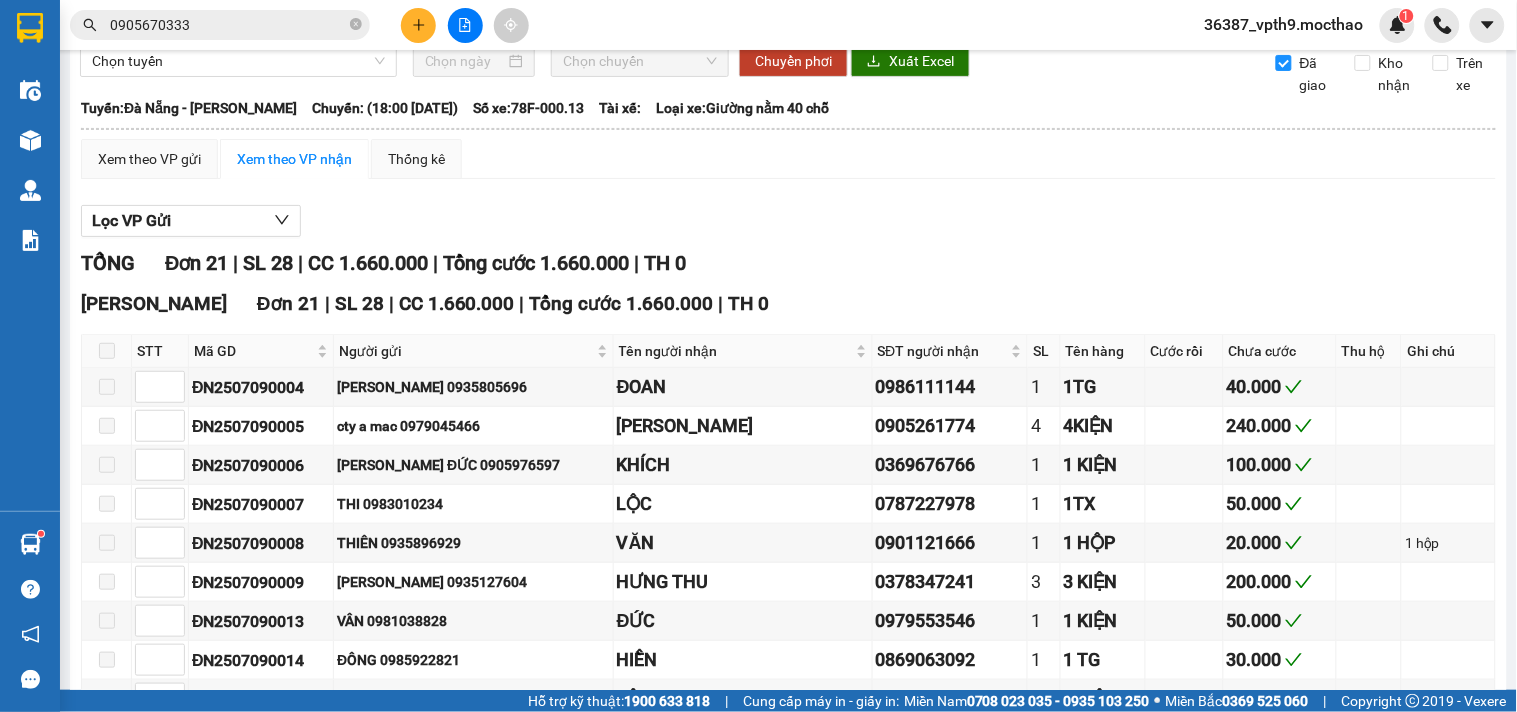 scroll, scrollTop: 0, scrollLeft: 0, axis: both 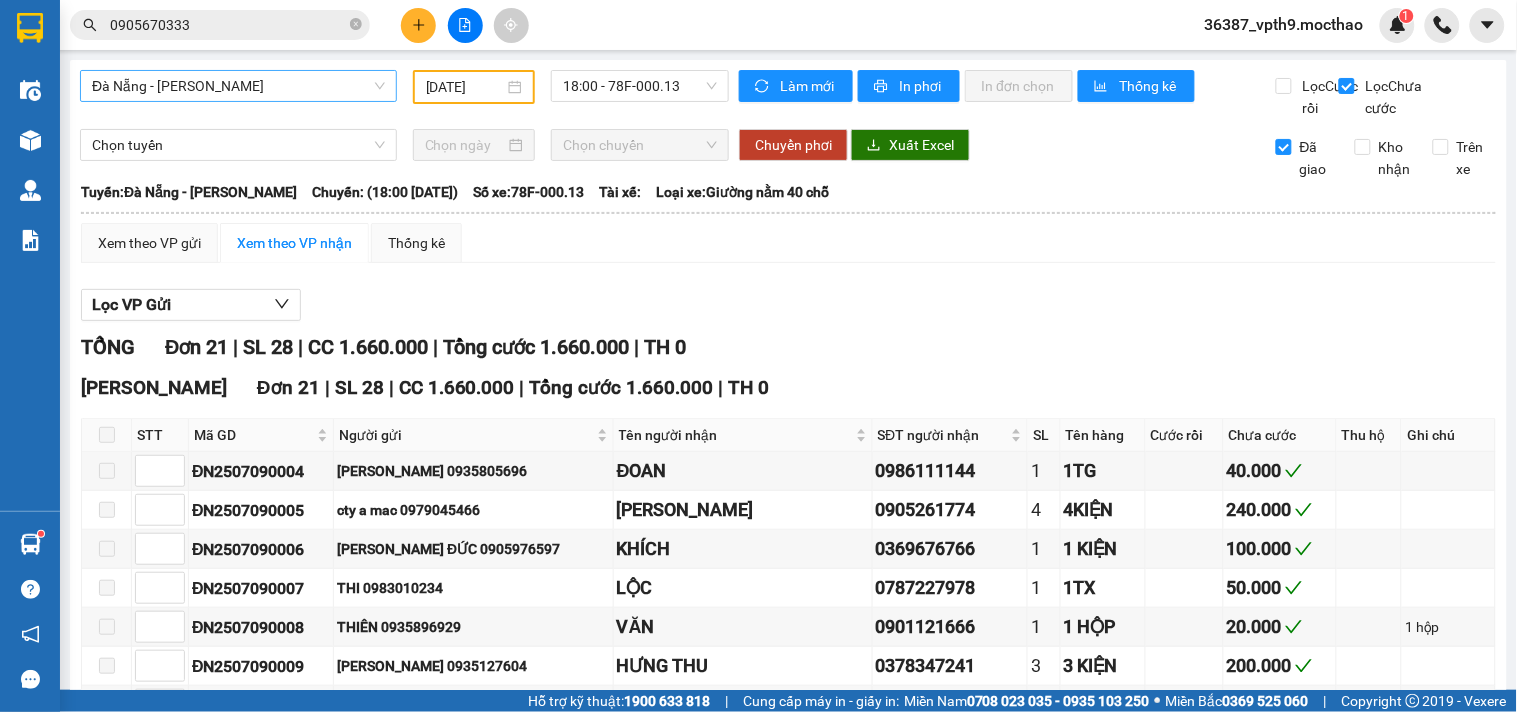 click on "Đà Nẵng - [PERSON_NAME]" at bounding box center (238, 86) 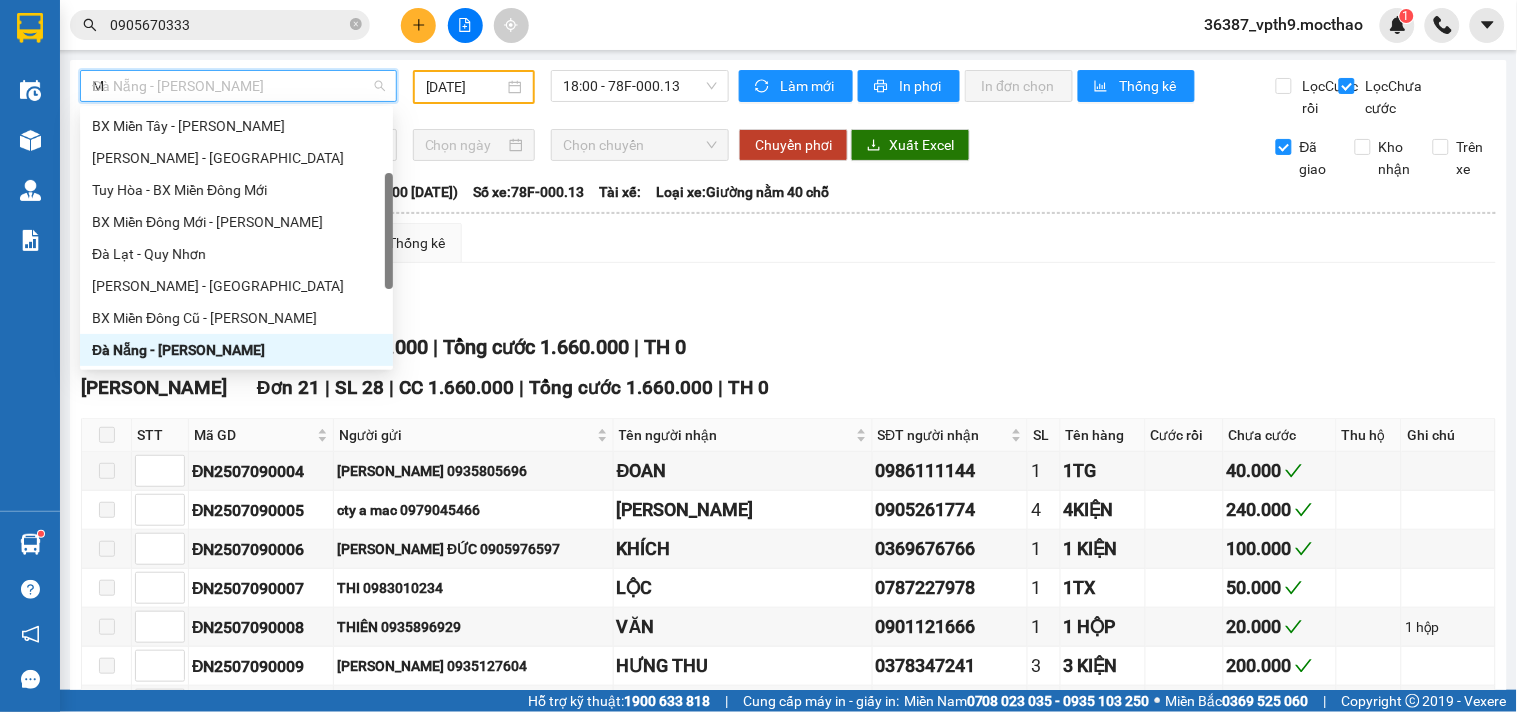 scroll, scrollTop: 0, scrollLeft: 0, axis: both 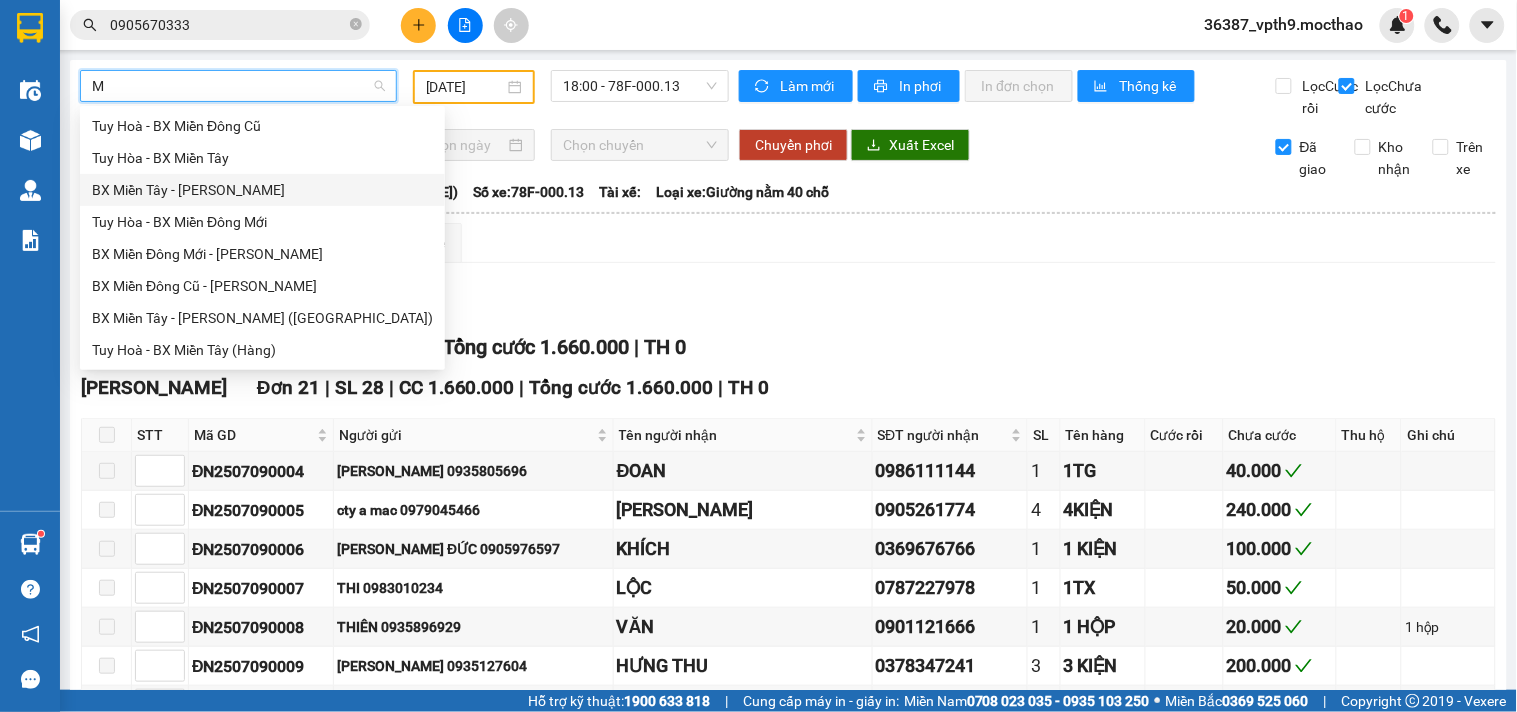 drag, startPoint x: 178, startPoint y: 193, endPoint x: 471, endPoint y: 144, distance: 297.06903 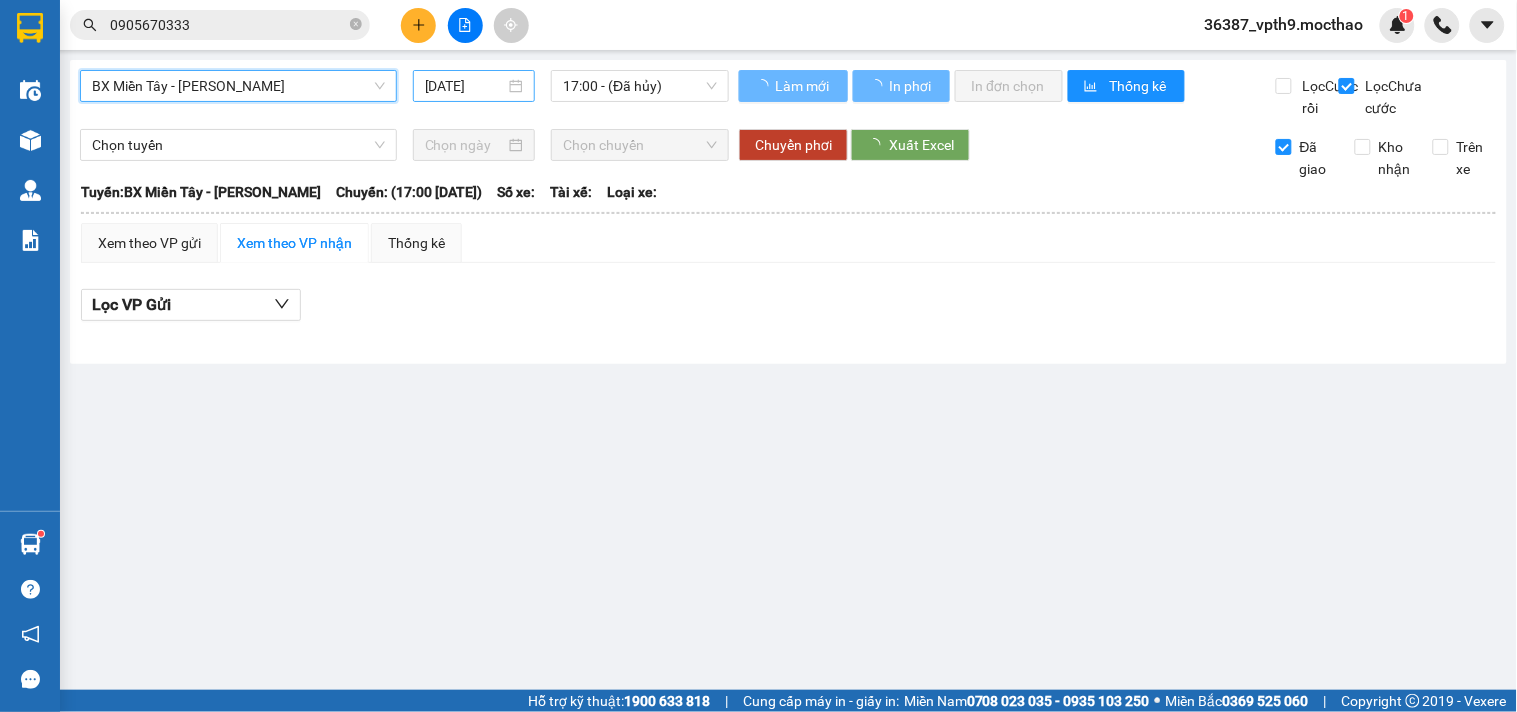 click on "[DATE]" at bounding box center [465, 86] 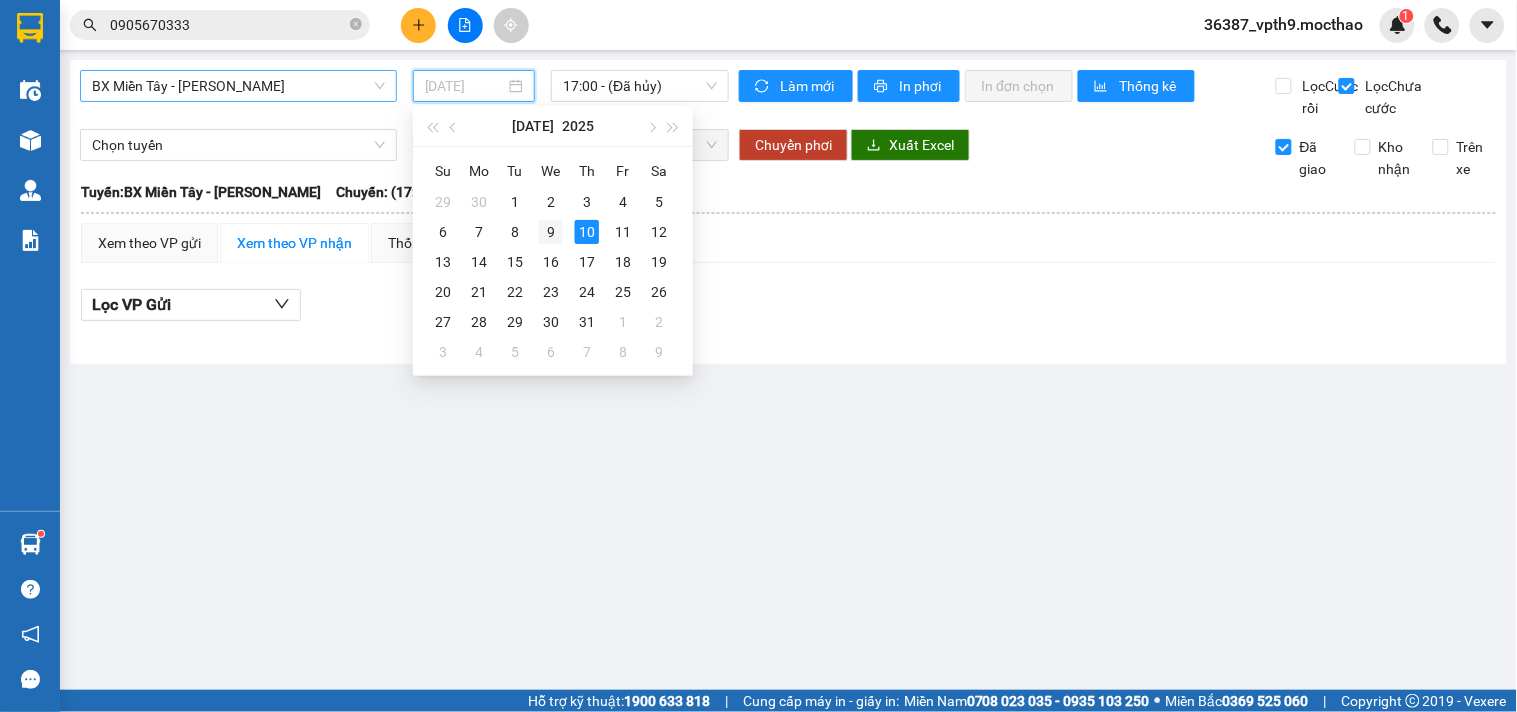 click on "9" at bounding box center (551, 232) 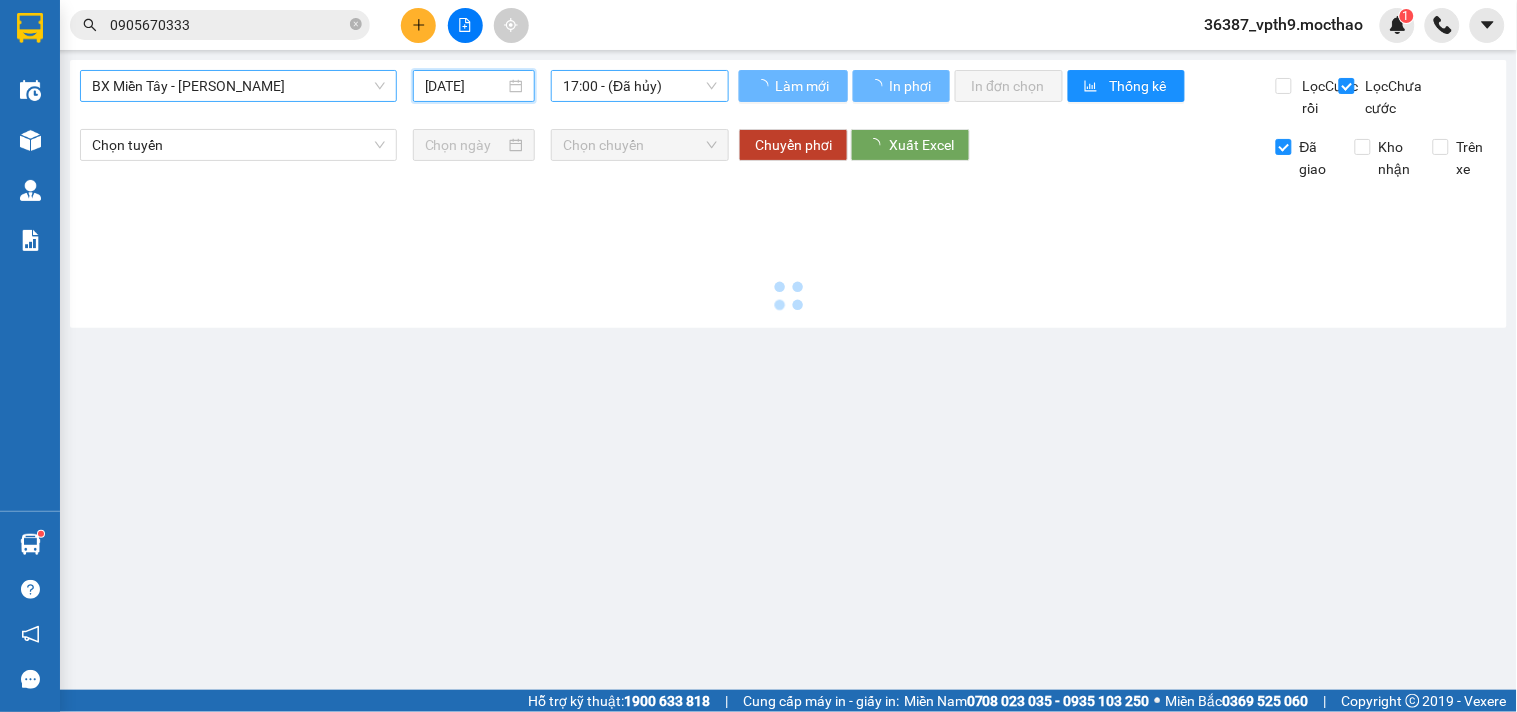 click on "17:00     - (Đã [PERSON_NAME])" at bounding box center (640, 86) 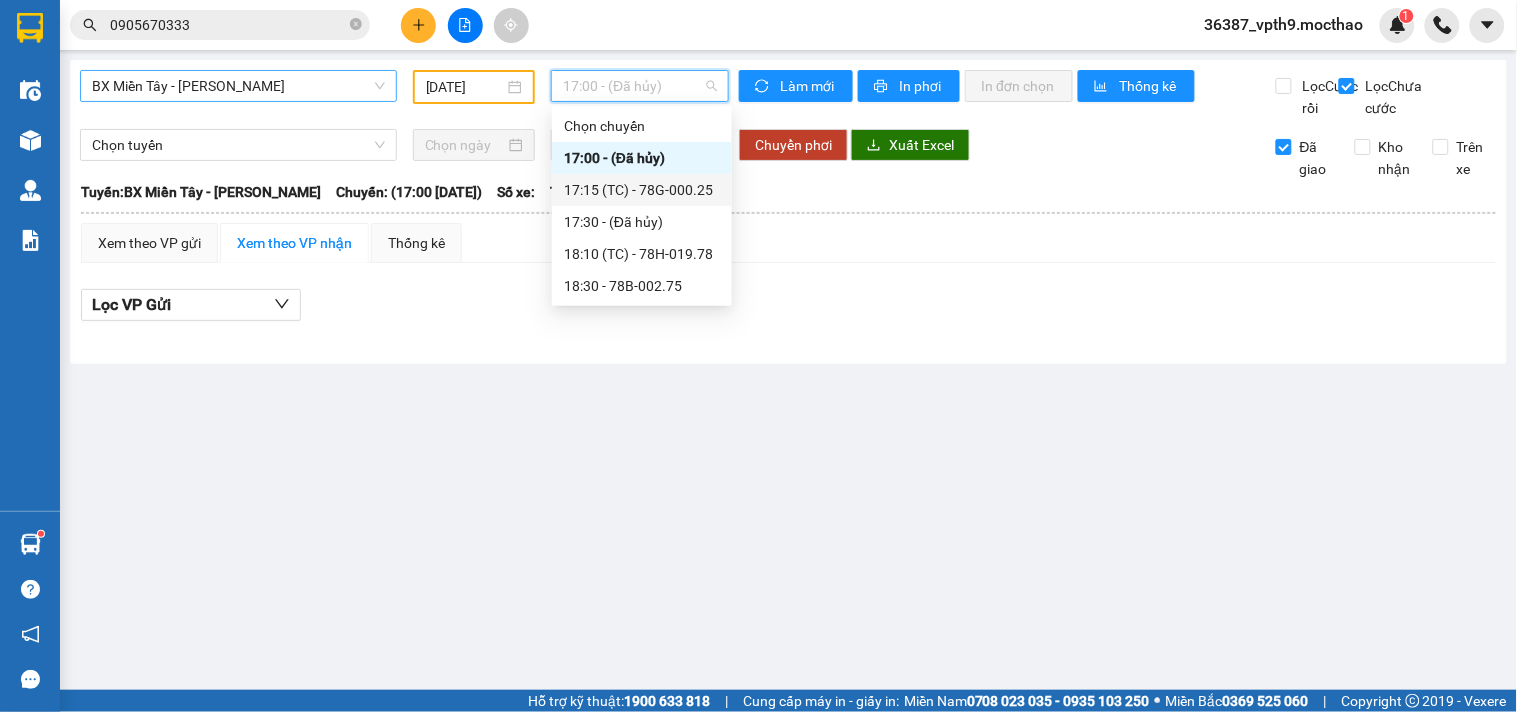 click on "17:15   (TC)   - 78G-000.25" at bounding box center [642, 190] 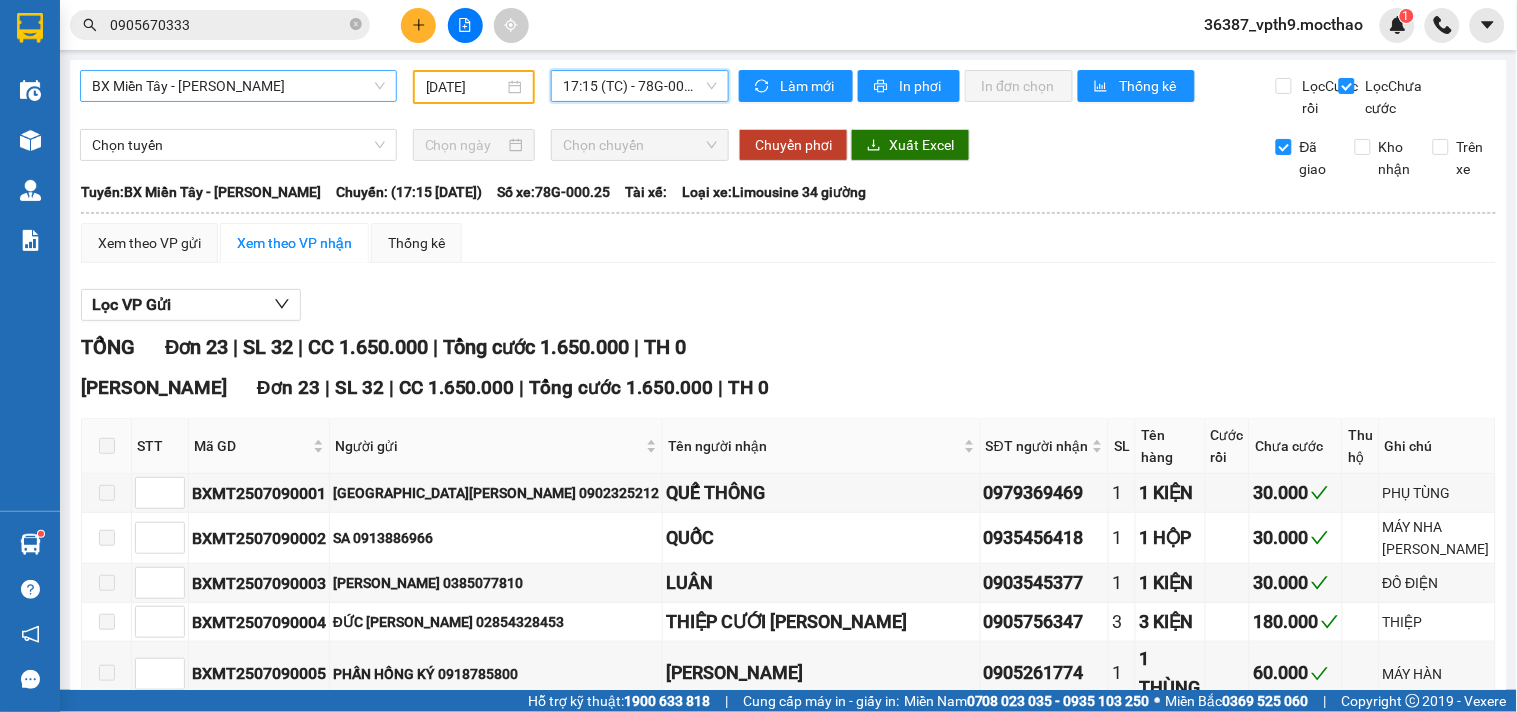 click on "17:15   (TC)   - 78G-000.25" at bounding box center [640, 86] 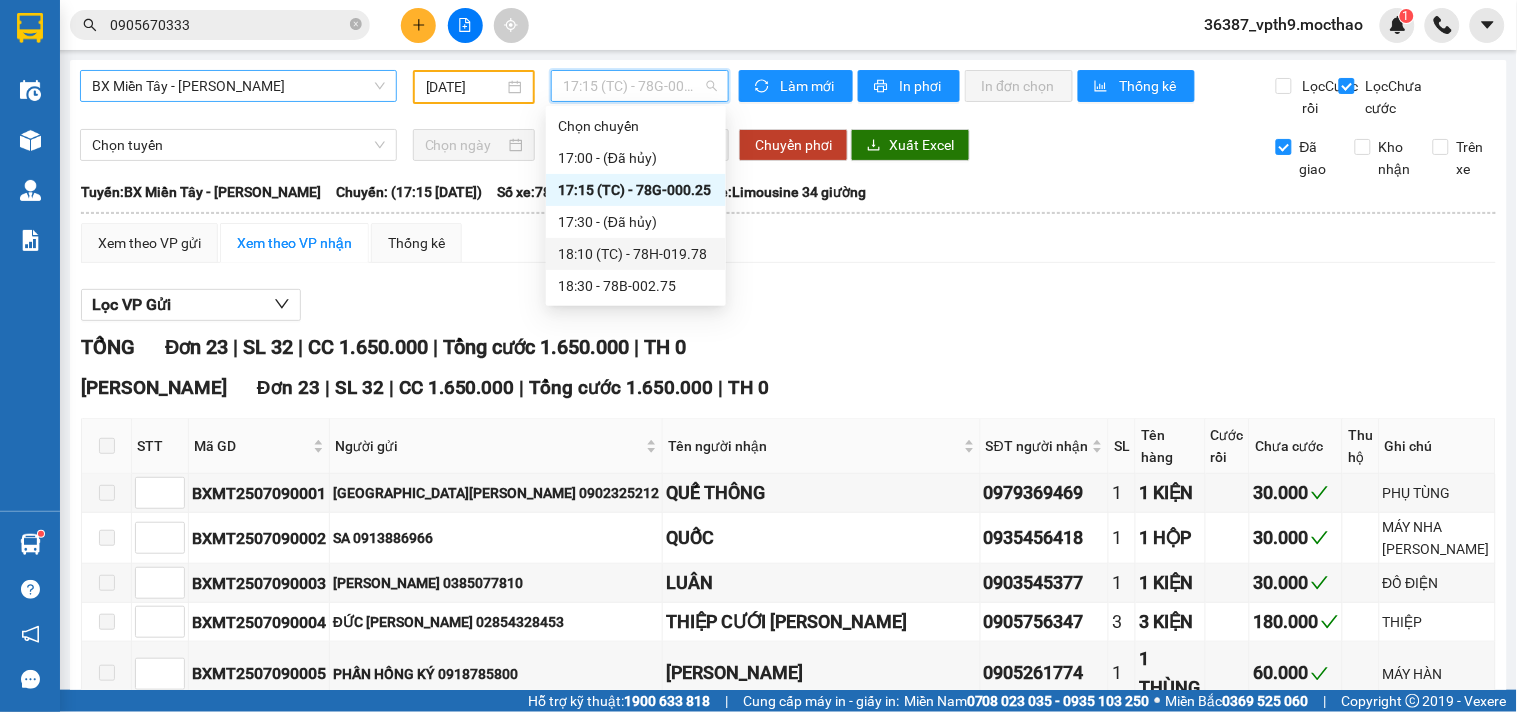 click on "18:10   (TC)   - 78H-019.78" at bounding box center (636, 254) 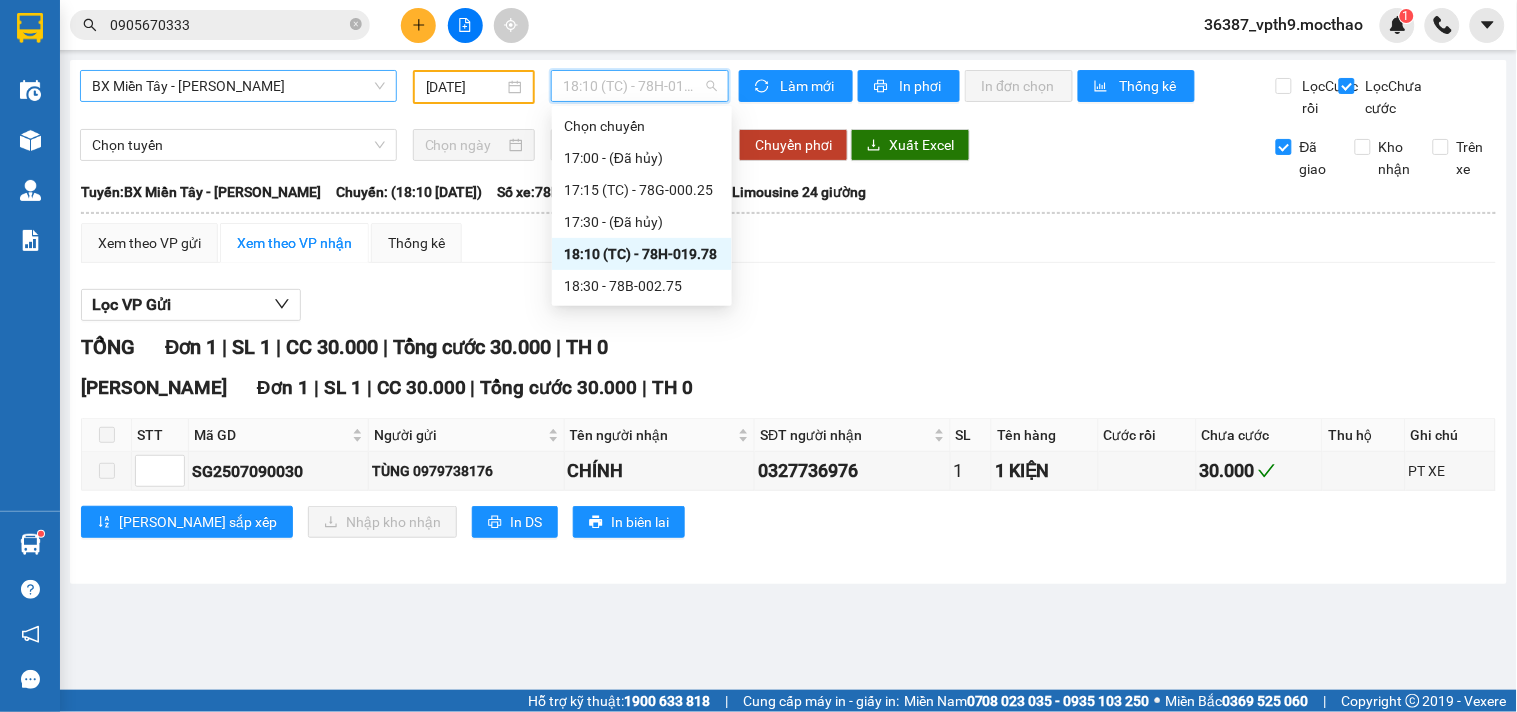 click on "18:10   (TC)   - 78H-019.78" at bounding box center [640, 86] 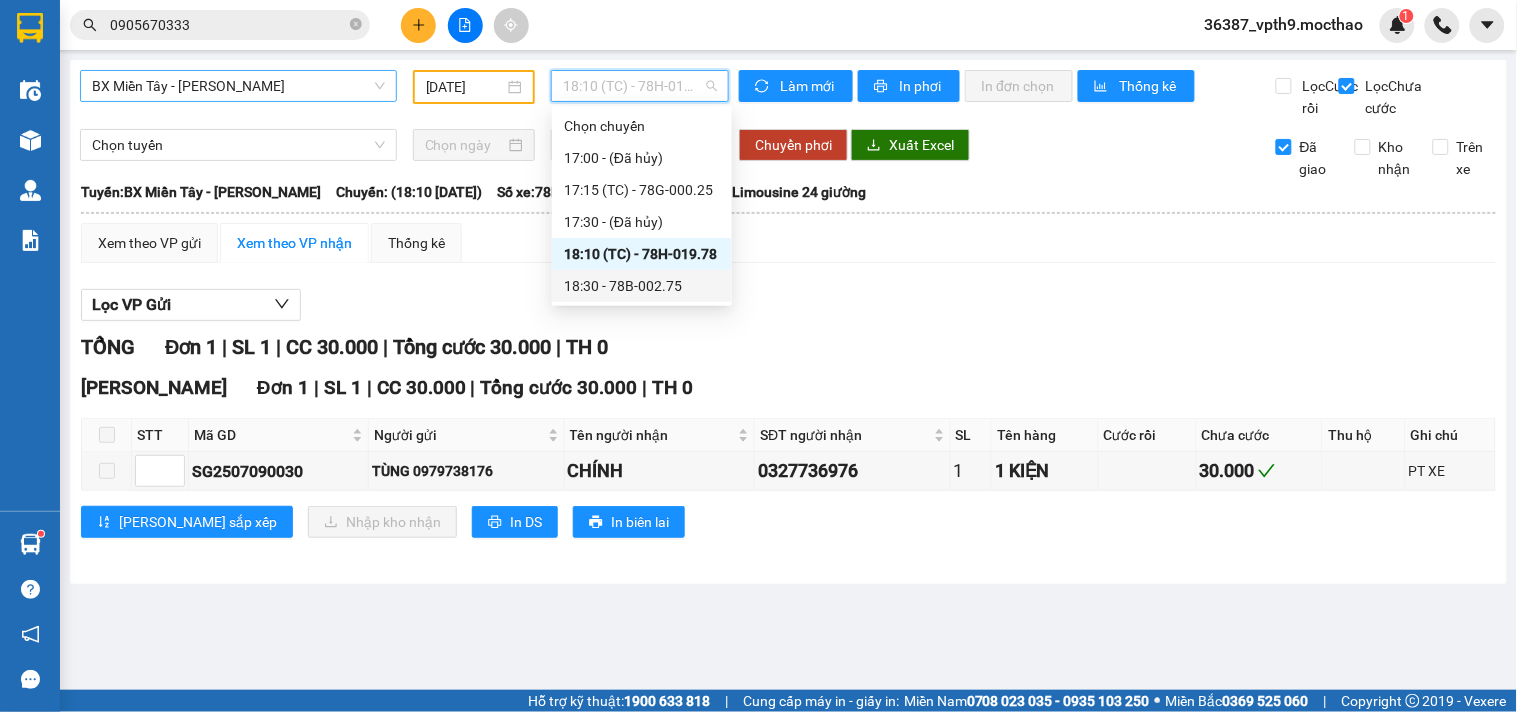 click on "18:30     - 78B-002.75" at bounding box center [642, 286] 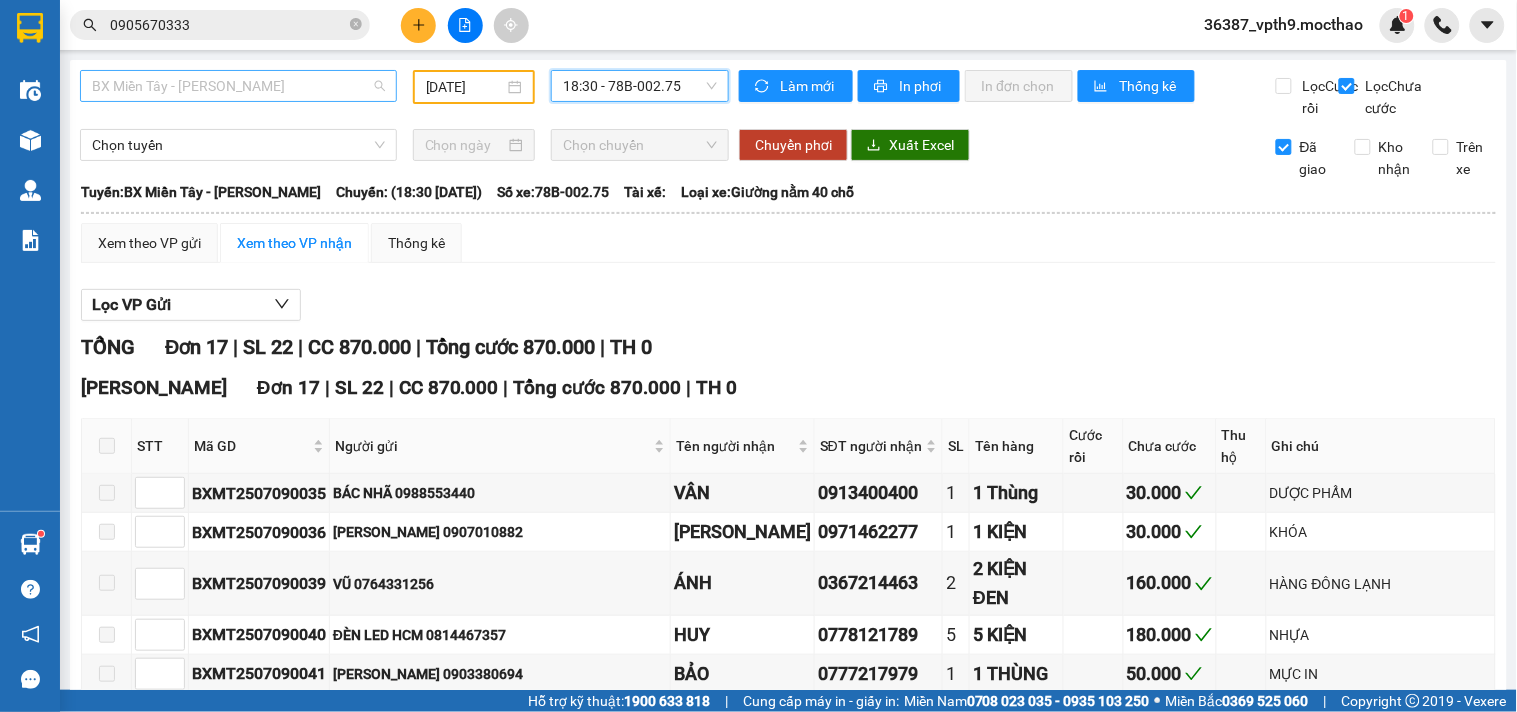 click on "BX Miền Tây - [PERSON_NAME]" at bounding box center [238, 86] 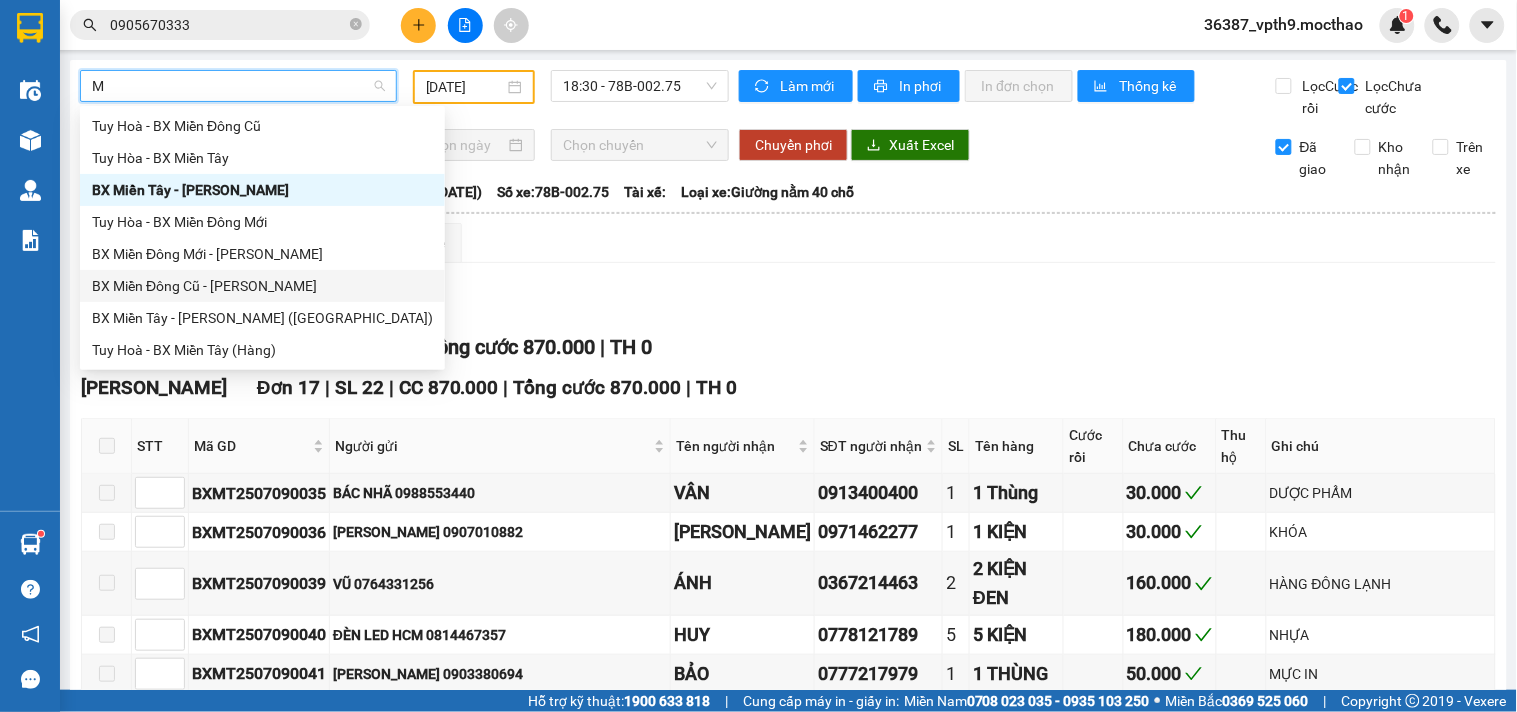click on "BX Miền Đông Cũ - [PERSON_NAME]" at bounding box center (262, 286) 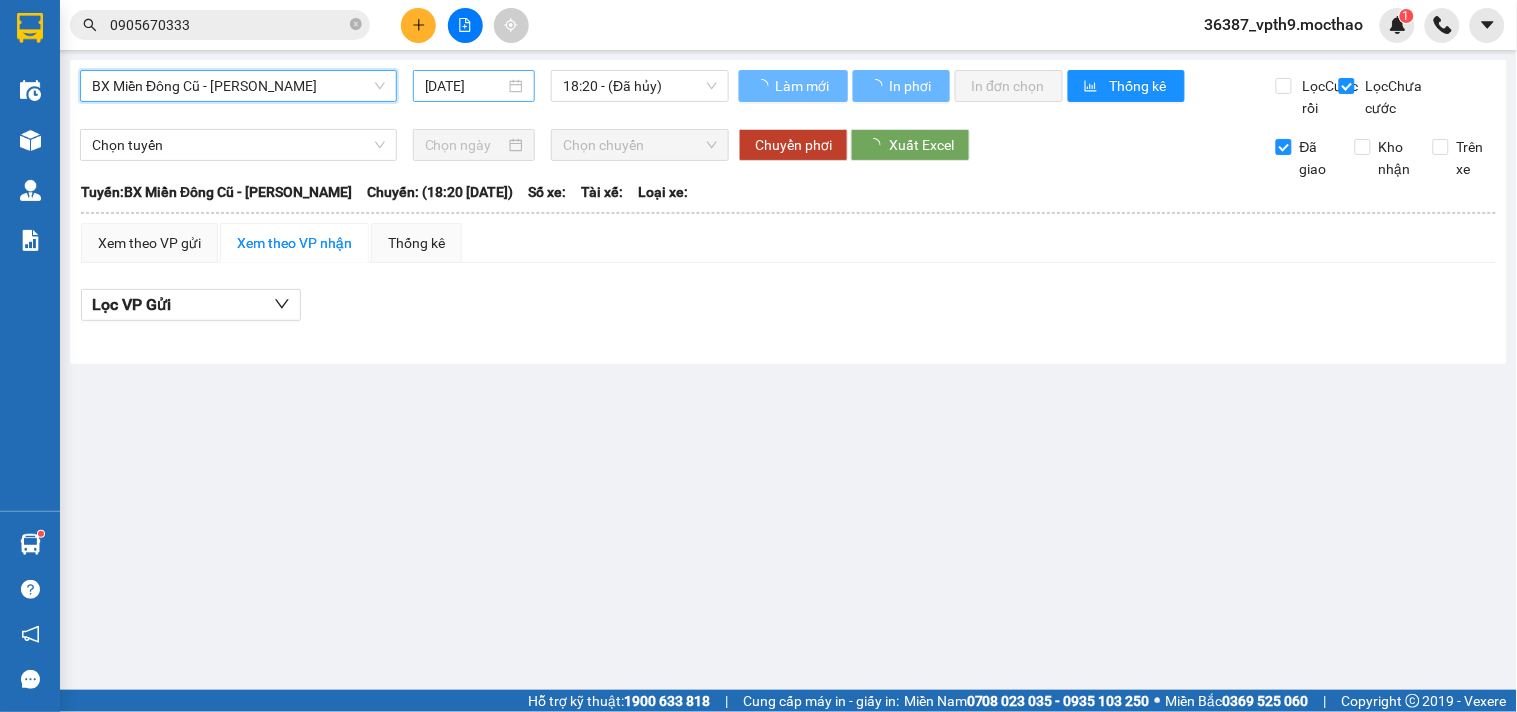 click on "[DATE]" at bounding box center [465, 86] 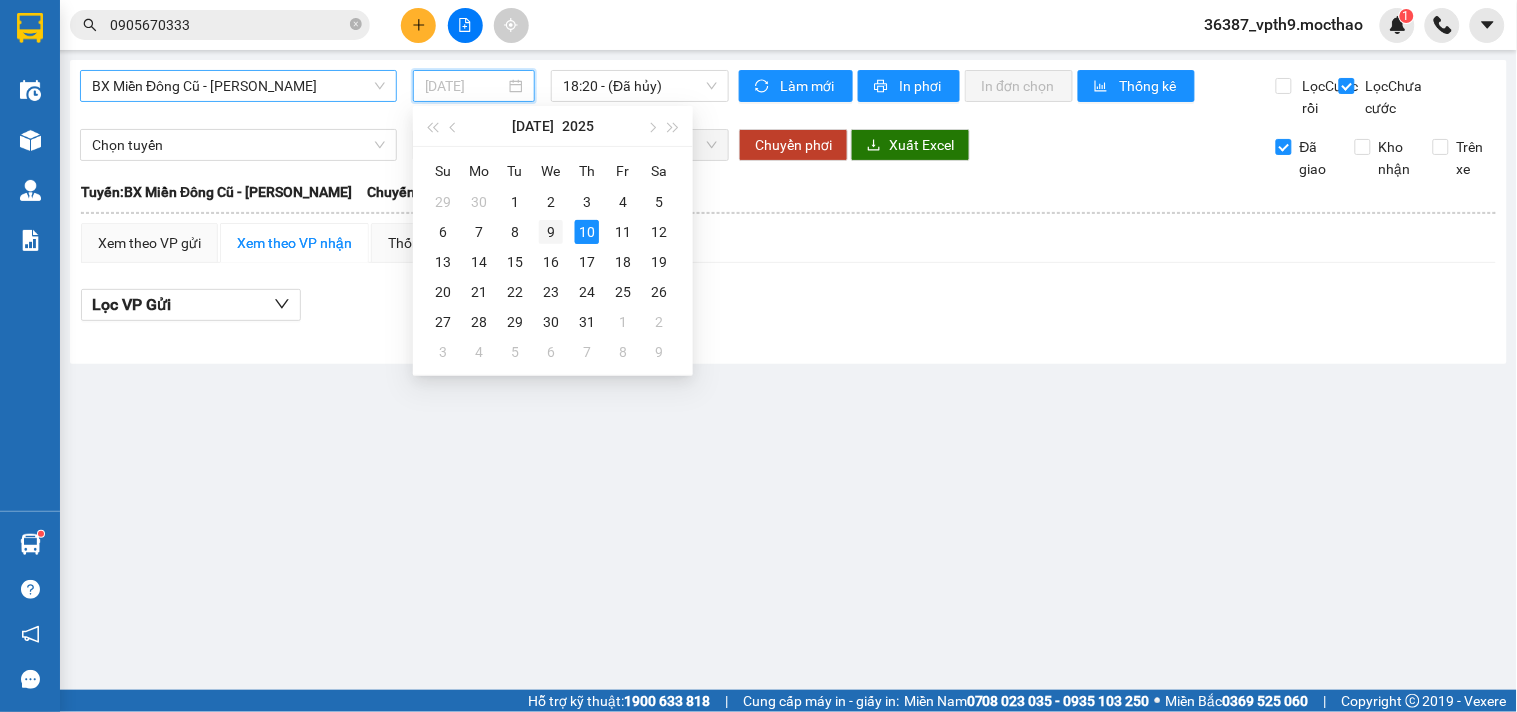 click on "9" at bounding box center [551, 232] 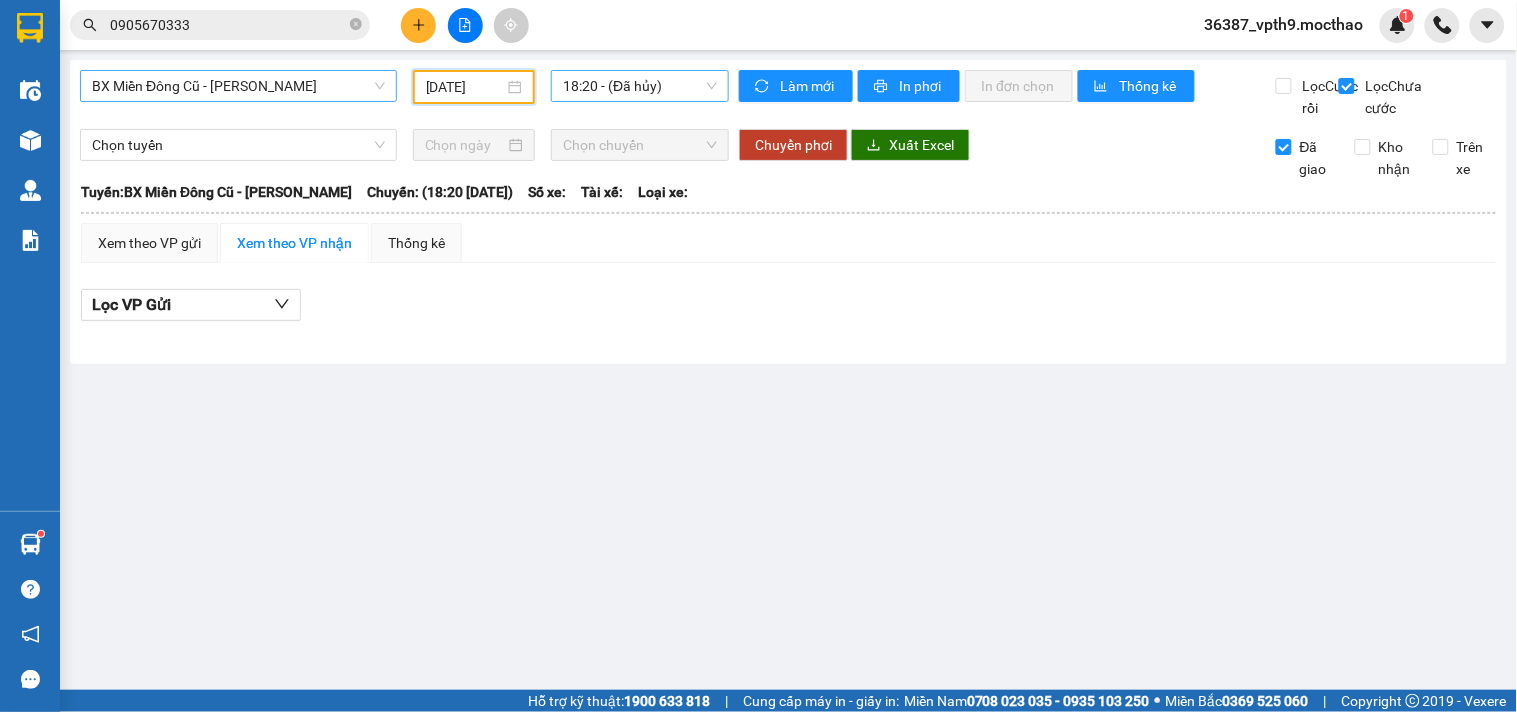 click on "18:20     - (Đã [PERSON_NAME])" at bounding box center (640, 86) 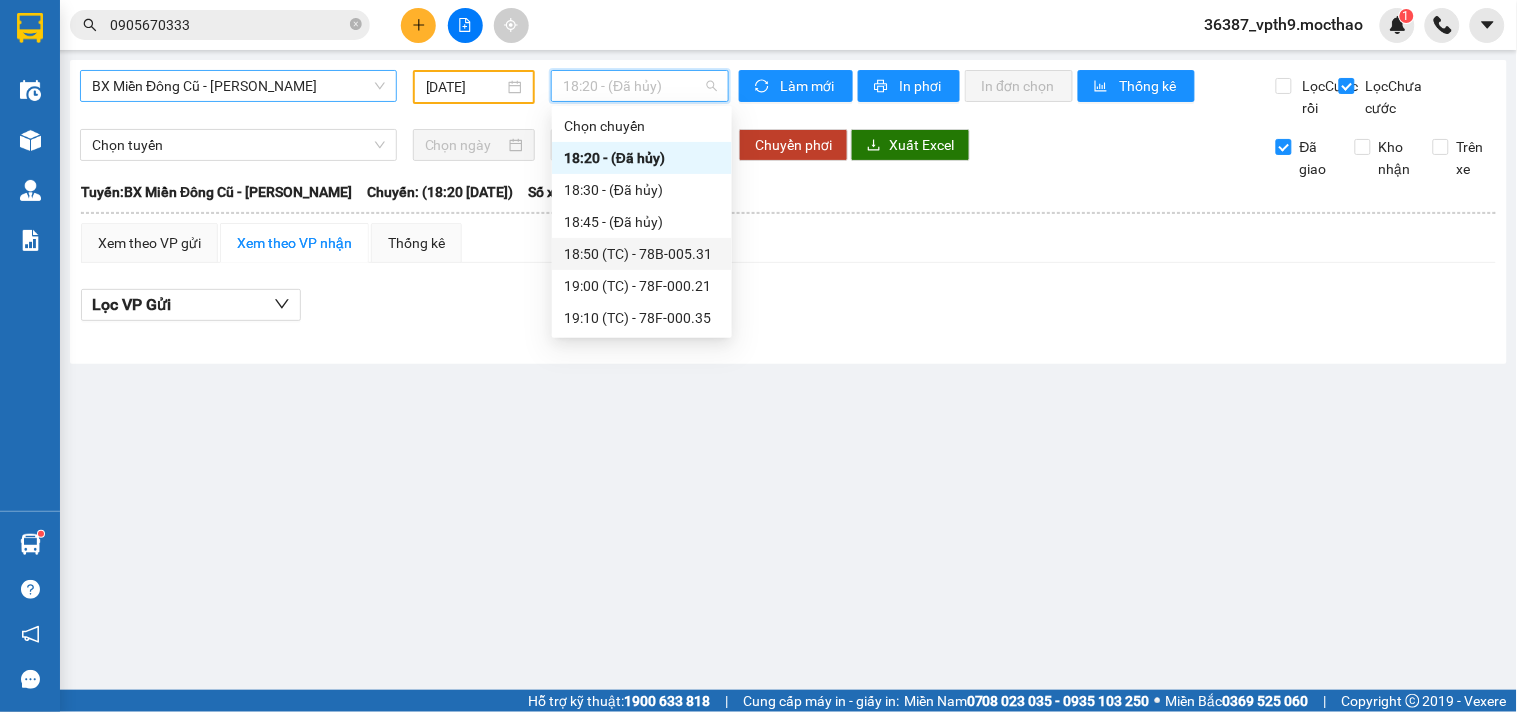 click on "18:50   (TC)   - 78B-005.31" at bounding box center [642, 254] 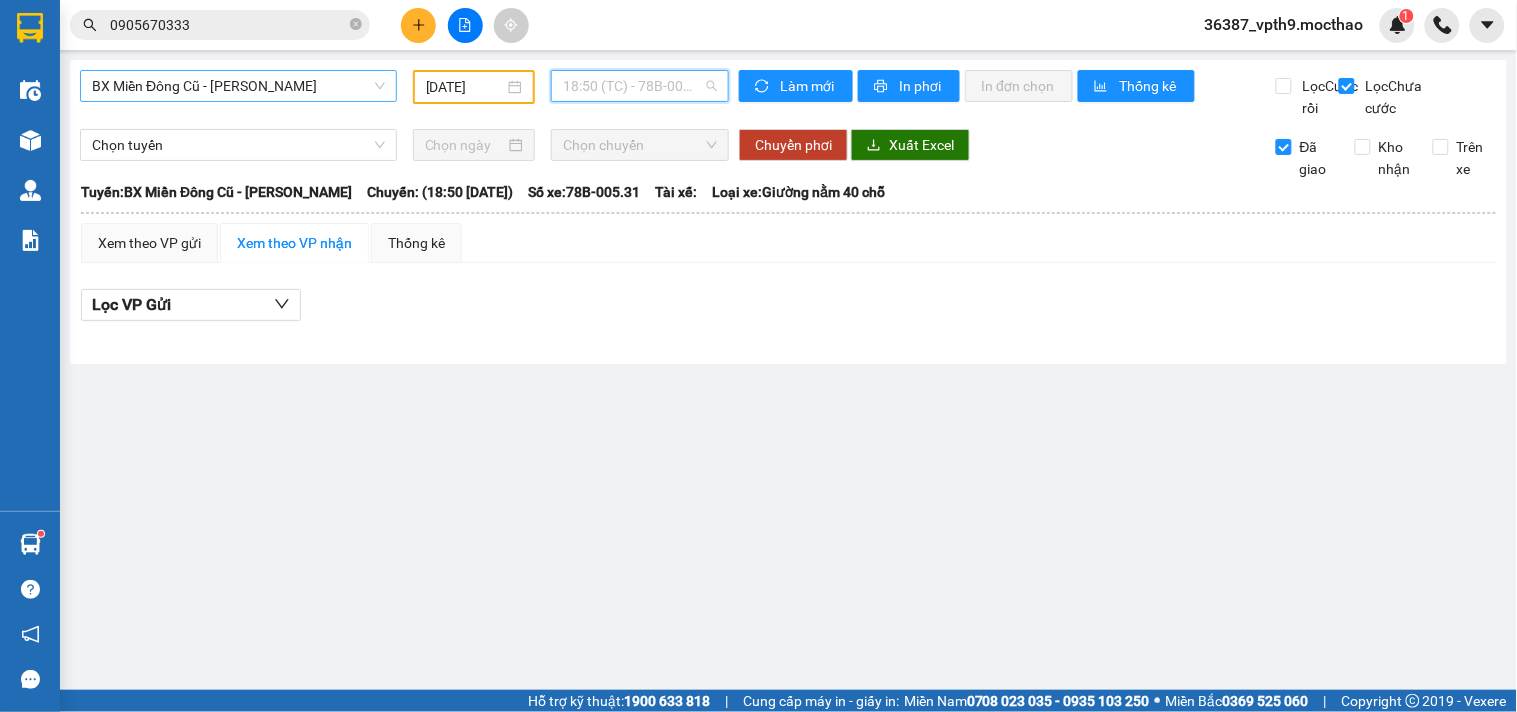 drag, startPoint x: 708, startPoint y: 80, endPoint x: 701, endPoint y: 115, distance: 35.69314 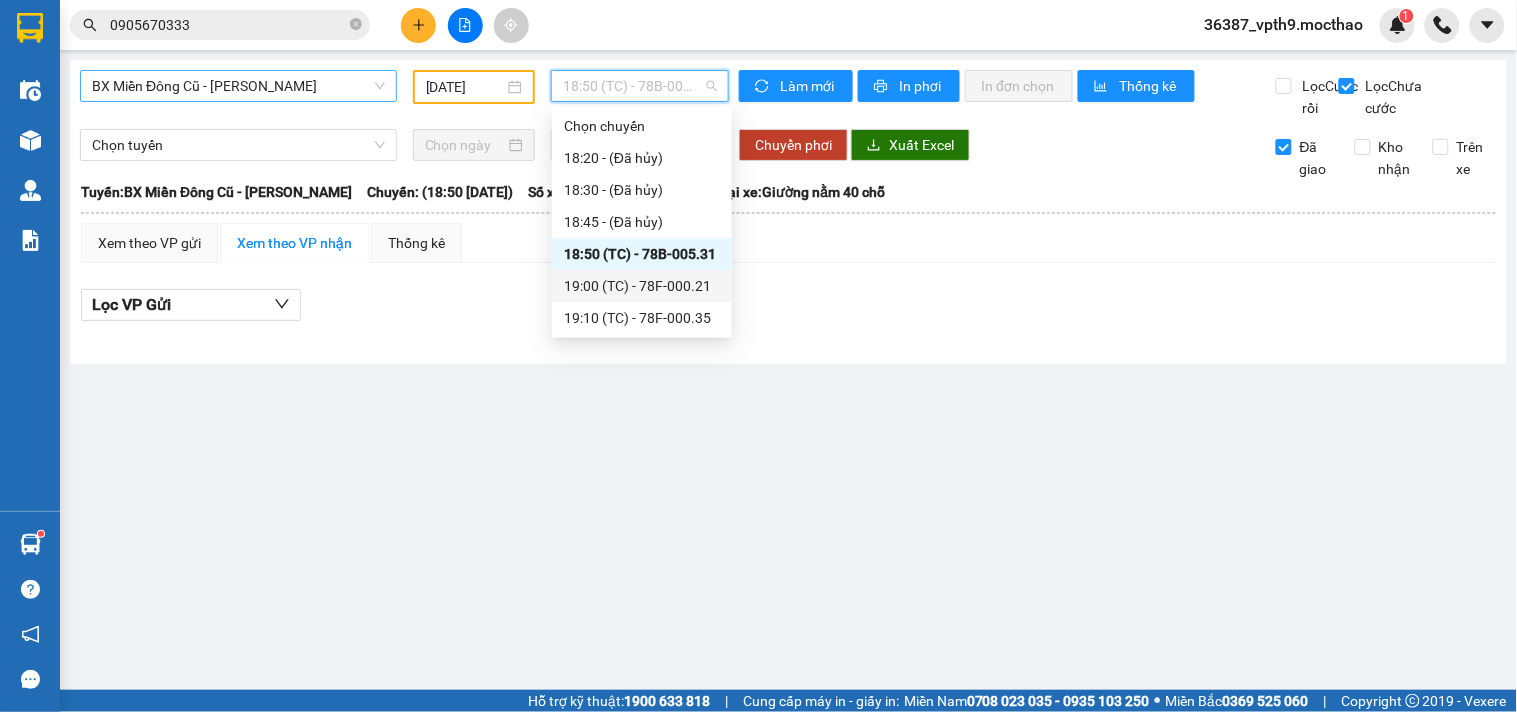 click on "19:00   (TC)   - 78F-000.21" at bounding box center (642, 286) 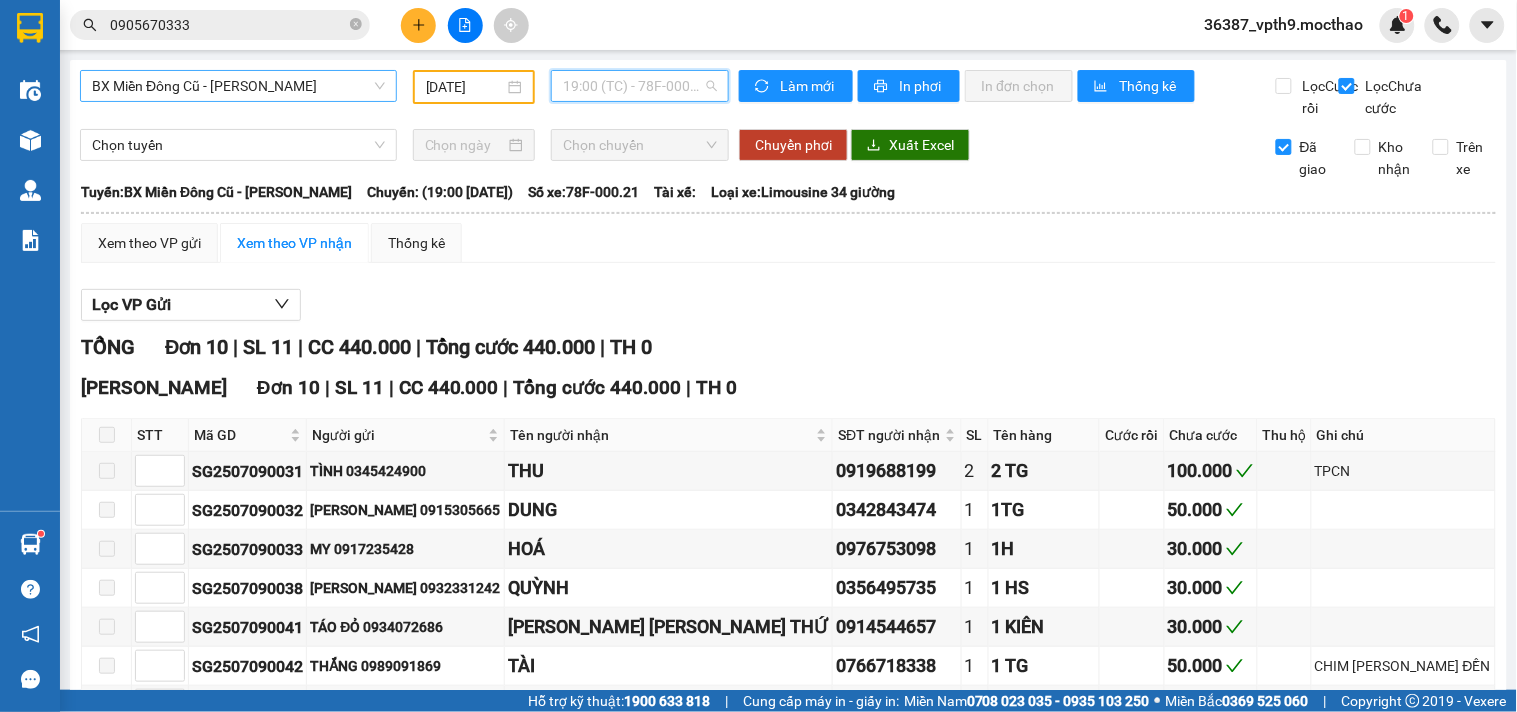 click on "19:00   (TC)   - 78F-000.21" at bounding box center (640, 86) 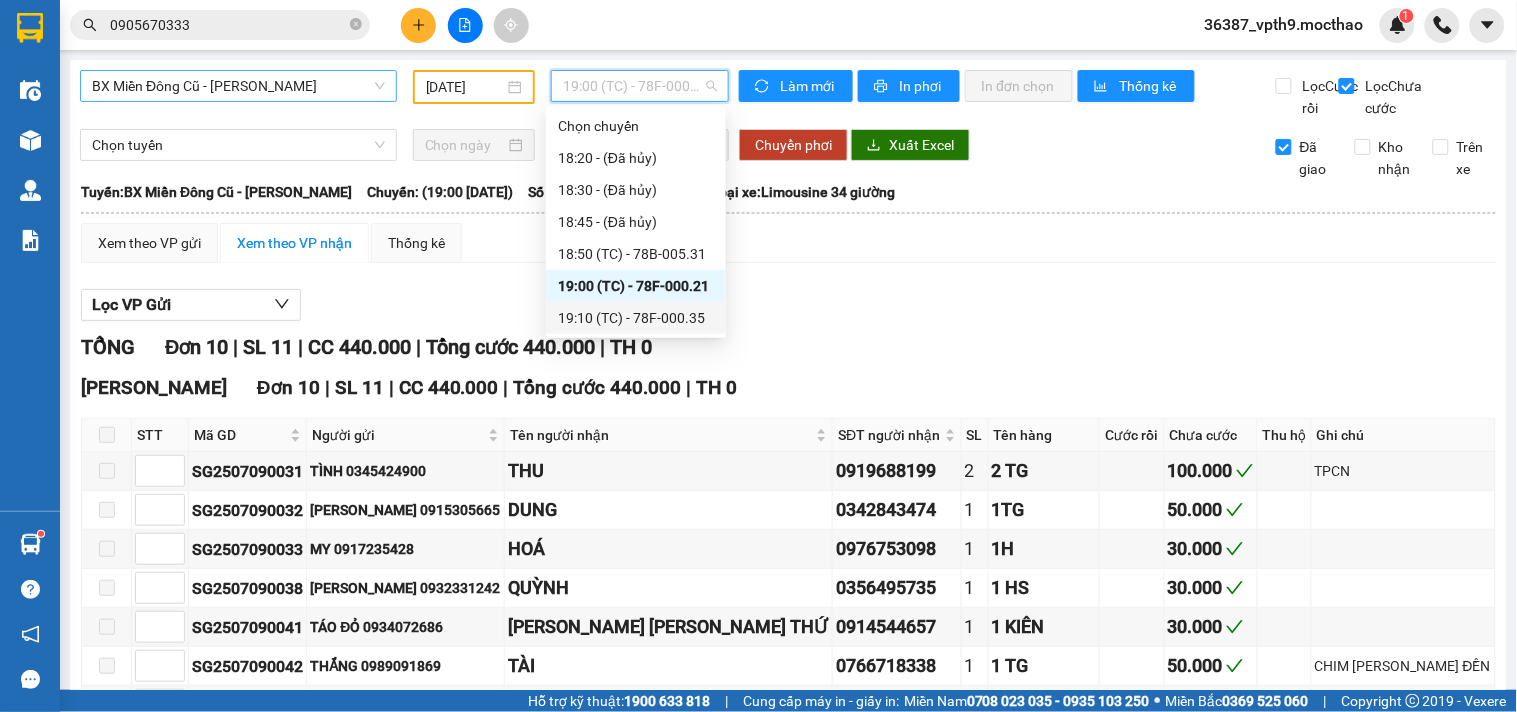 click on "19:10   (TC)   - 78F-000.35" at bounding box center (636, 318) 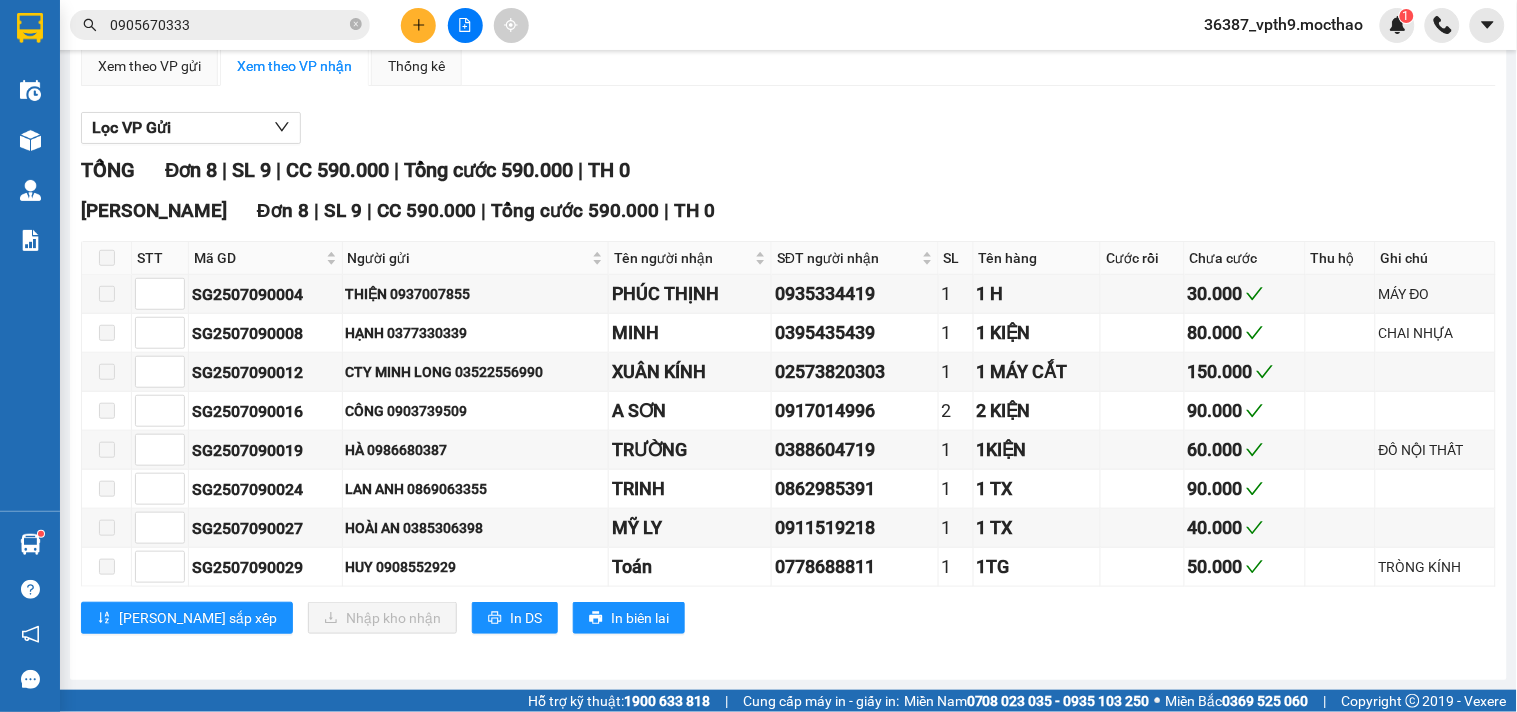 scroll, scrollTop: 0, scrollLeft: 0, axis: both 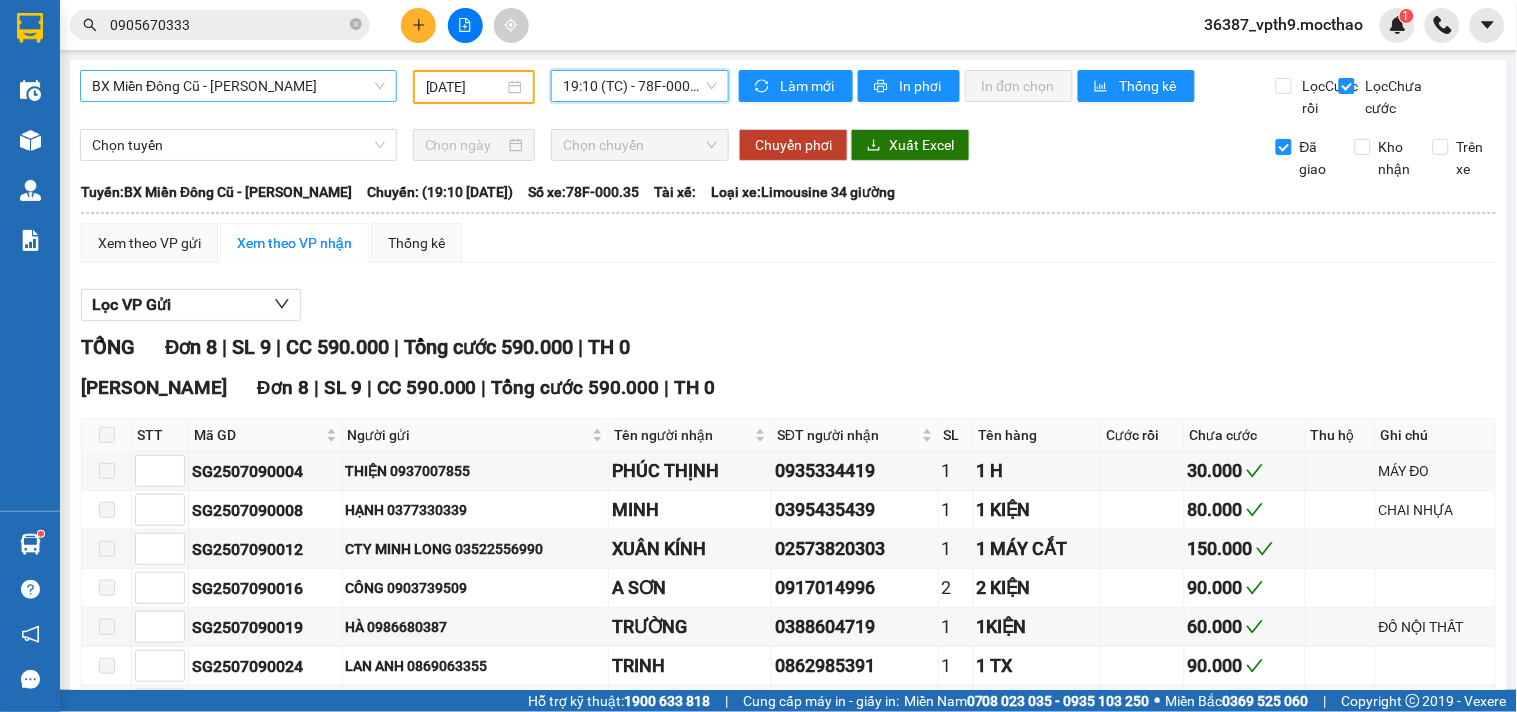 click on "19:10   (TC)   - 78F-000.35" at bounding box center [640, 86] 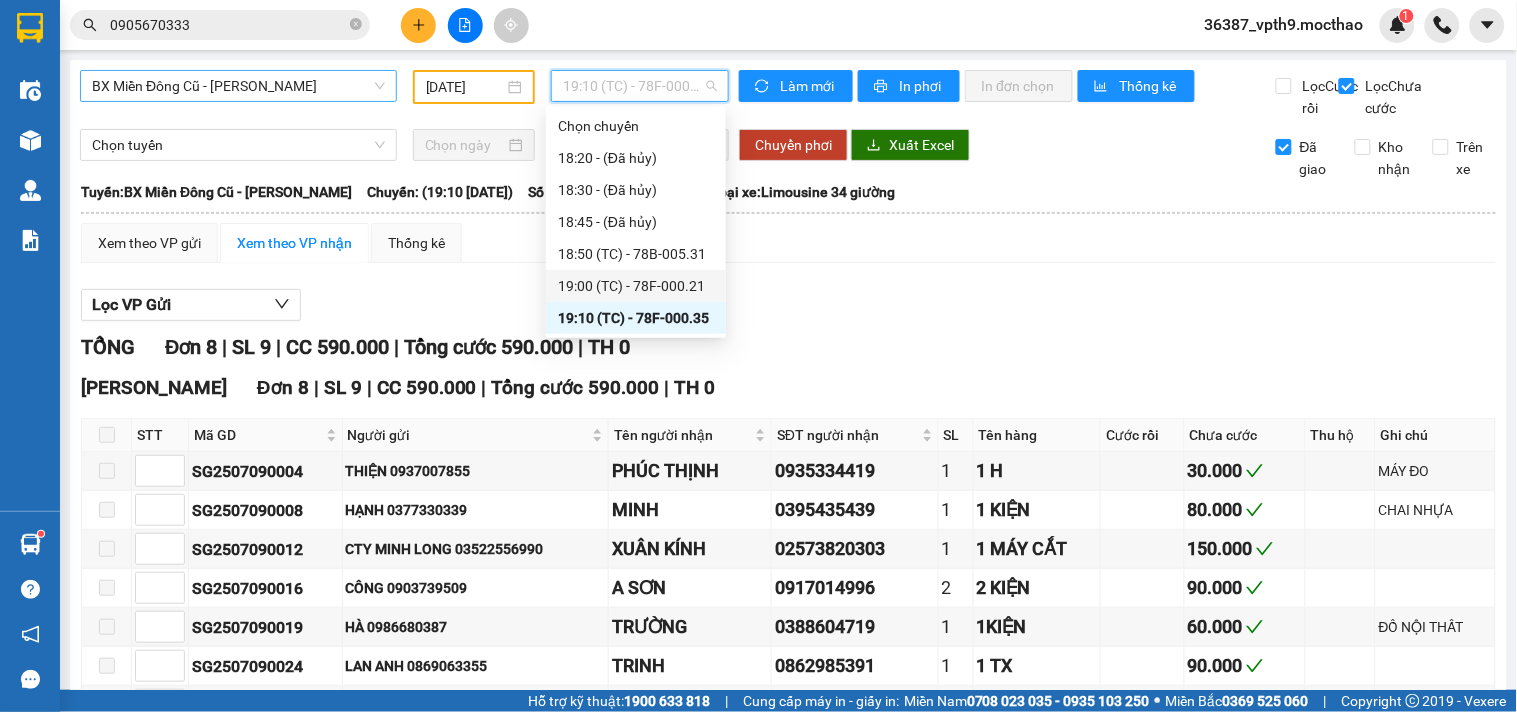 click on "19:00   (TC)   - 78F-000.21" at bounding box center [636, 286] 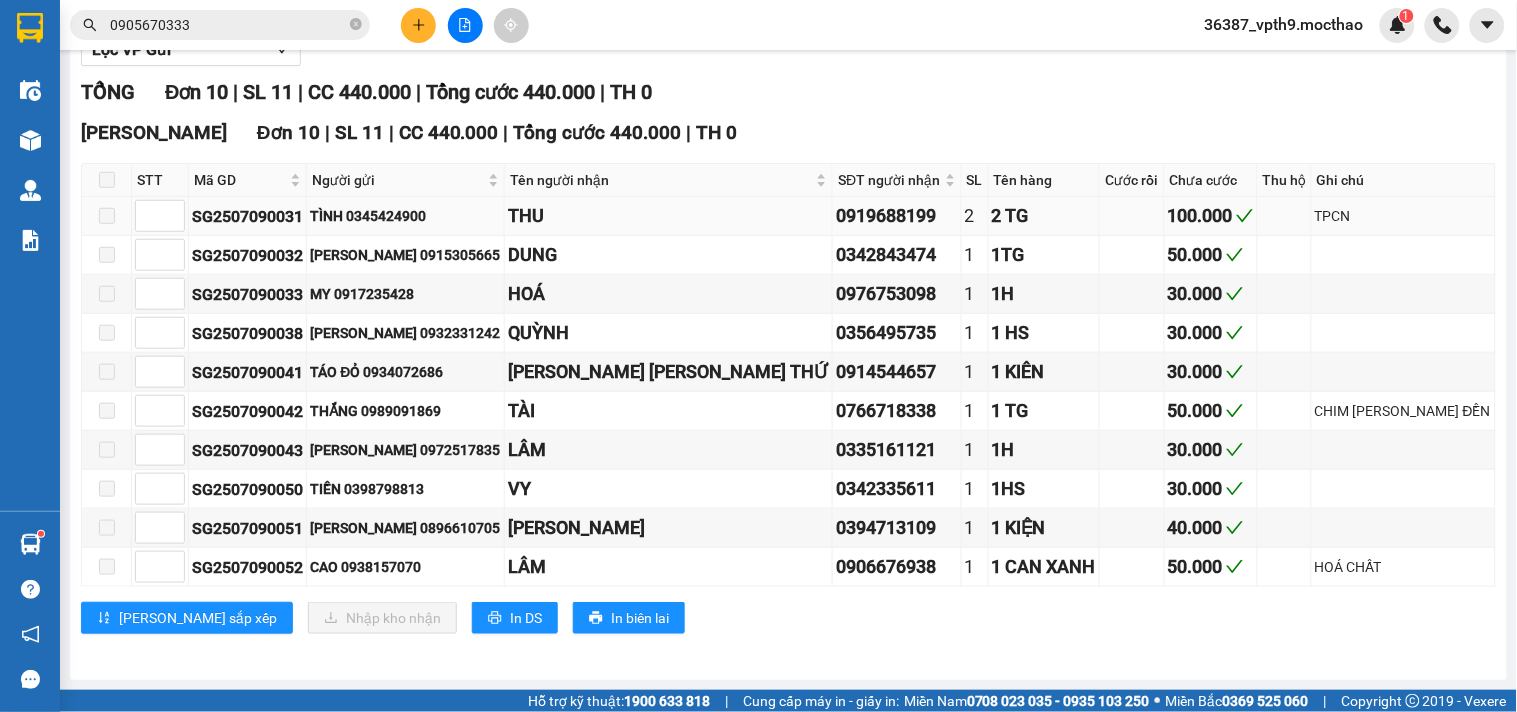 scroll, scrollTop: 0, scrollLeft: 0, axis: both 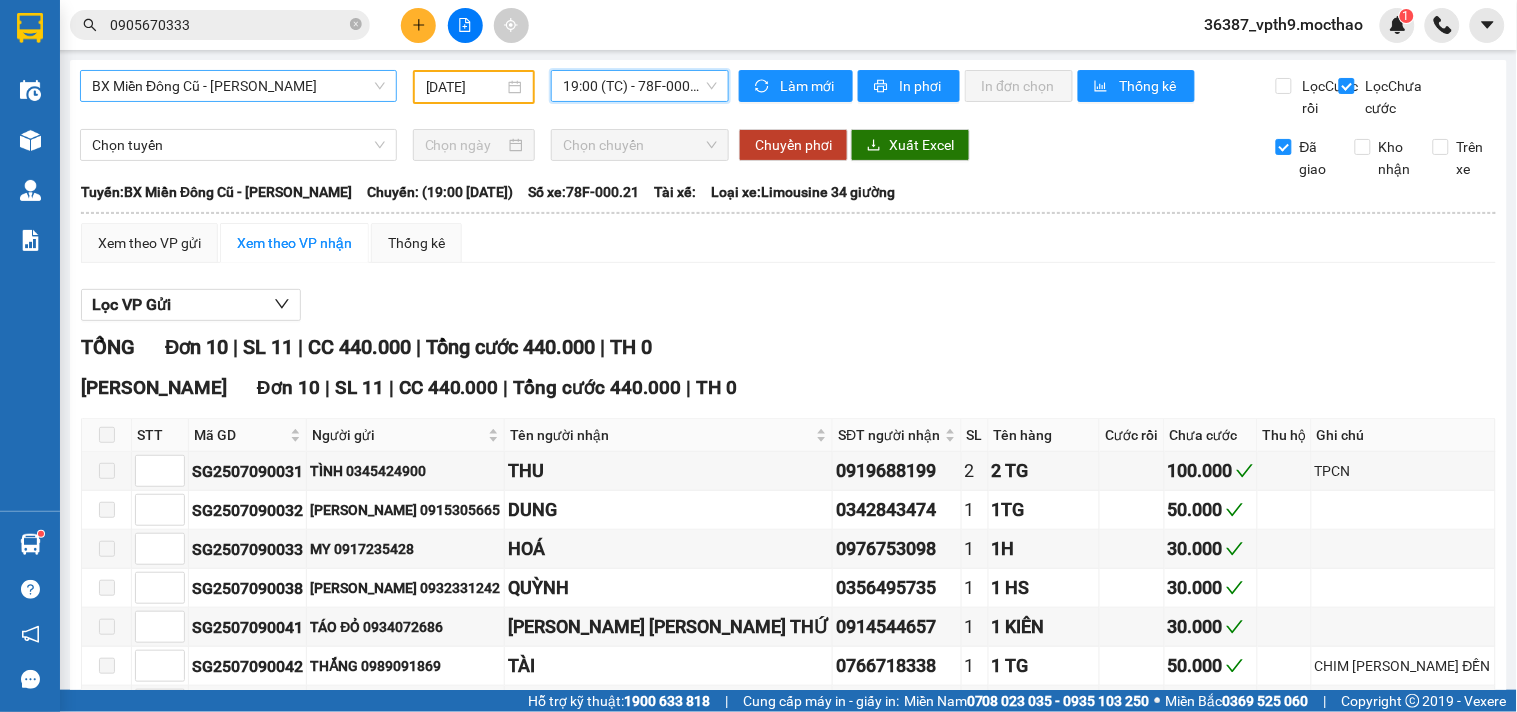 click on "BX Miền Đông Cũ - [PERSON_NAME]" at bounding box center [238, 86] 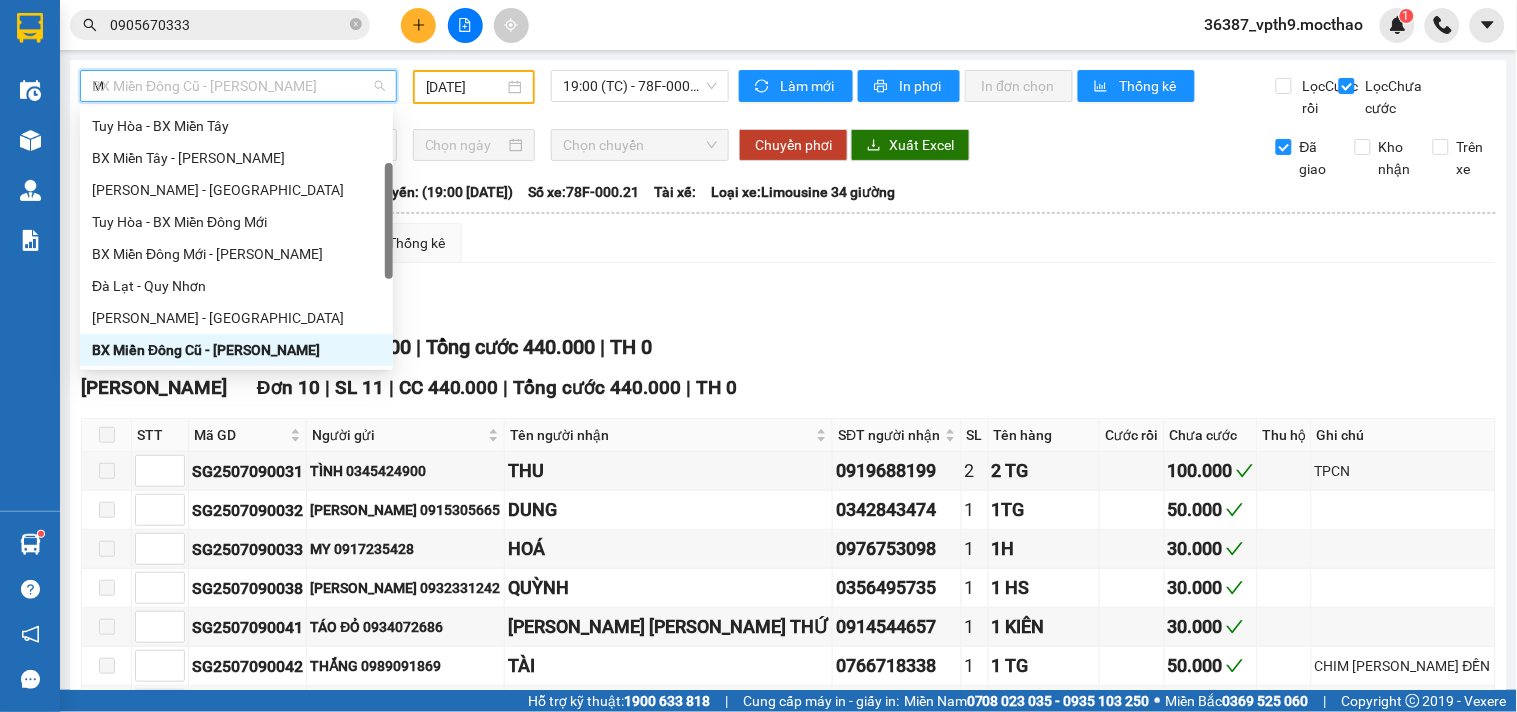 scroll, scrollTop: 0, scrollLeft: 0, axis: both 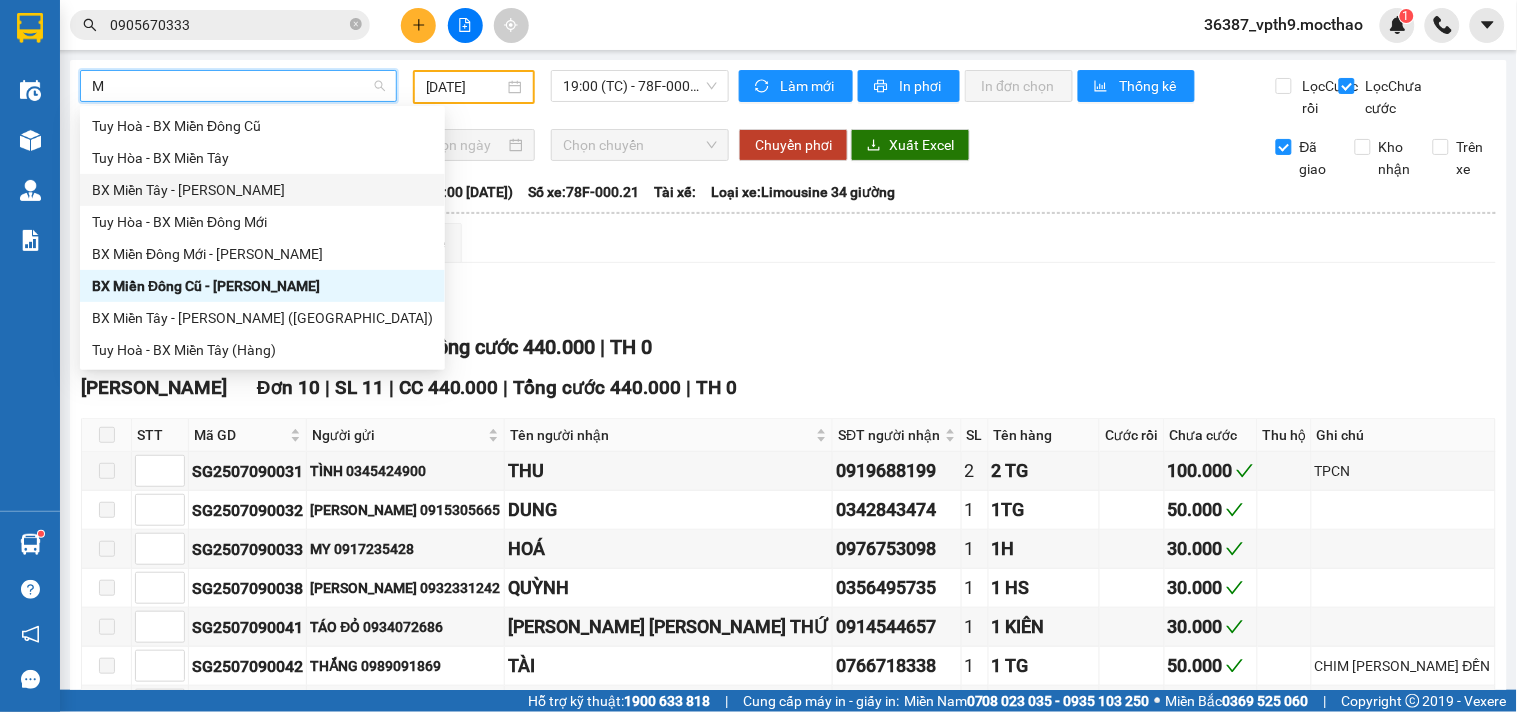 click on "BX Miền Tây - [PERSON_NAME]" at bounding box center [262, 190] 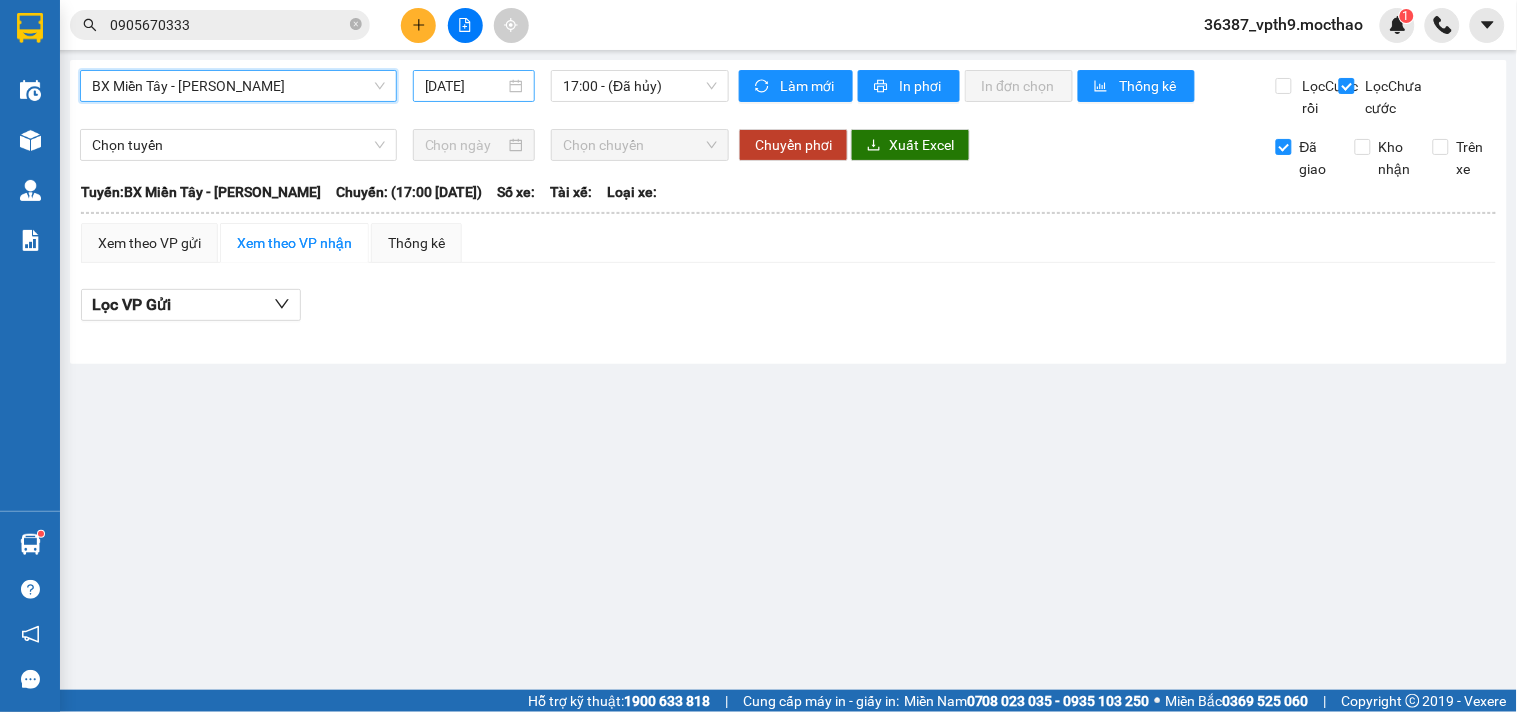 click on "[DATE]" at bounding box center (465, 86) 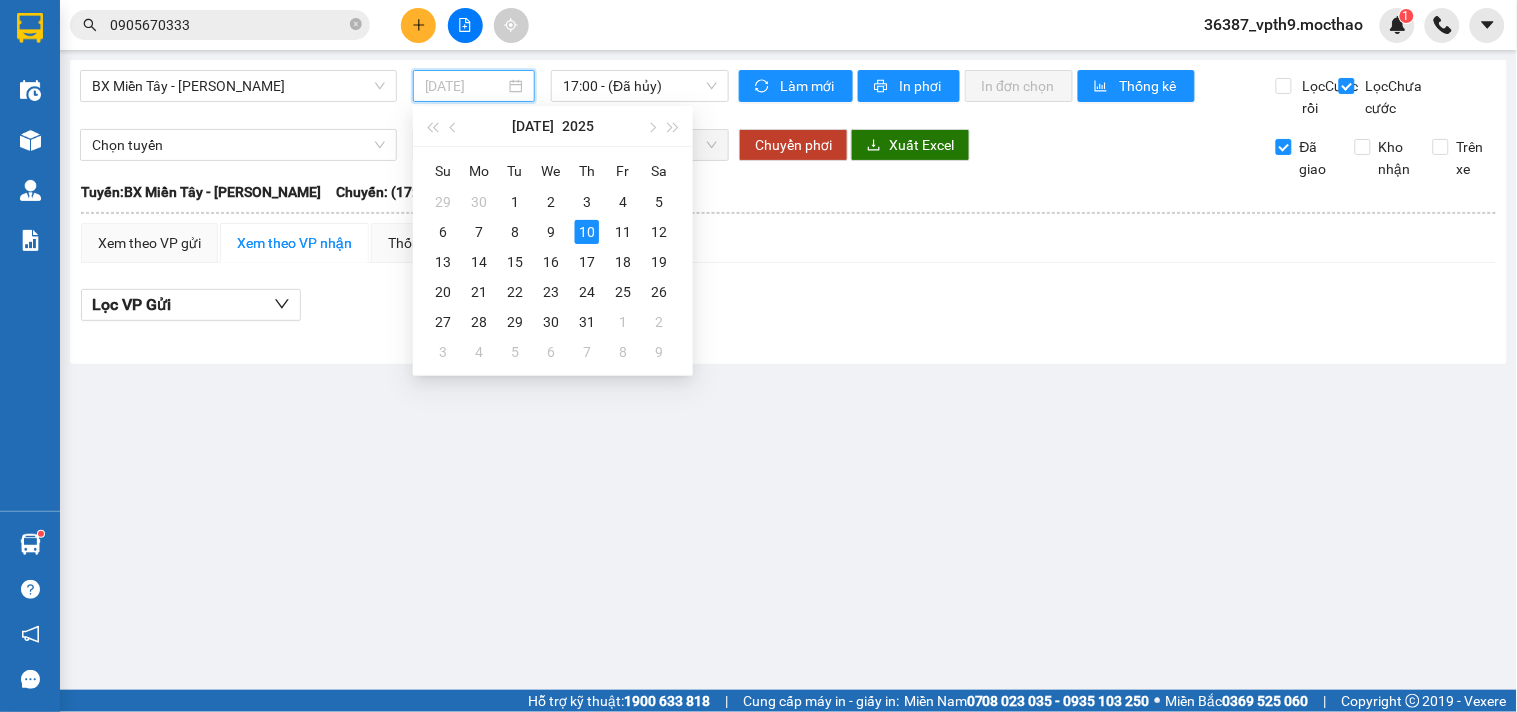 drag, startPoint x: 542, startPoint y: 233, endPoint x: 632, endPoint y: 170, distance: 109.859 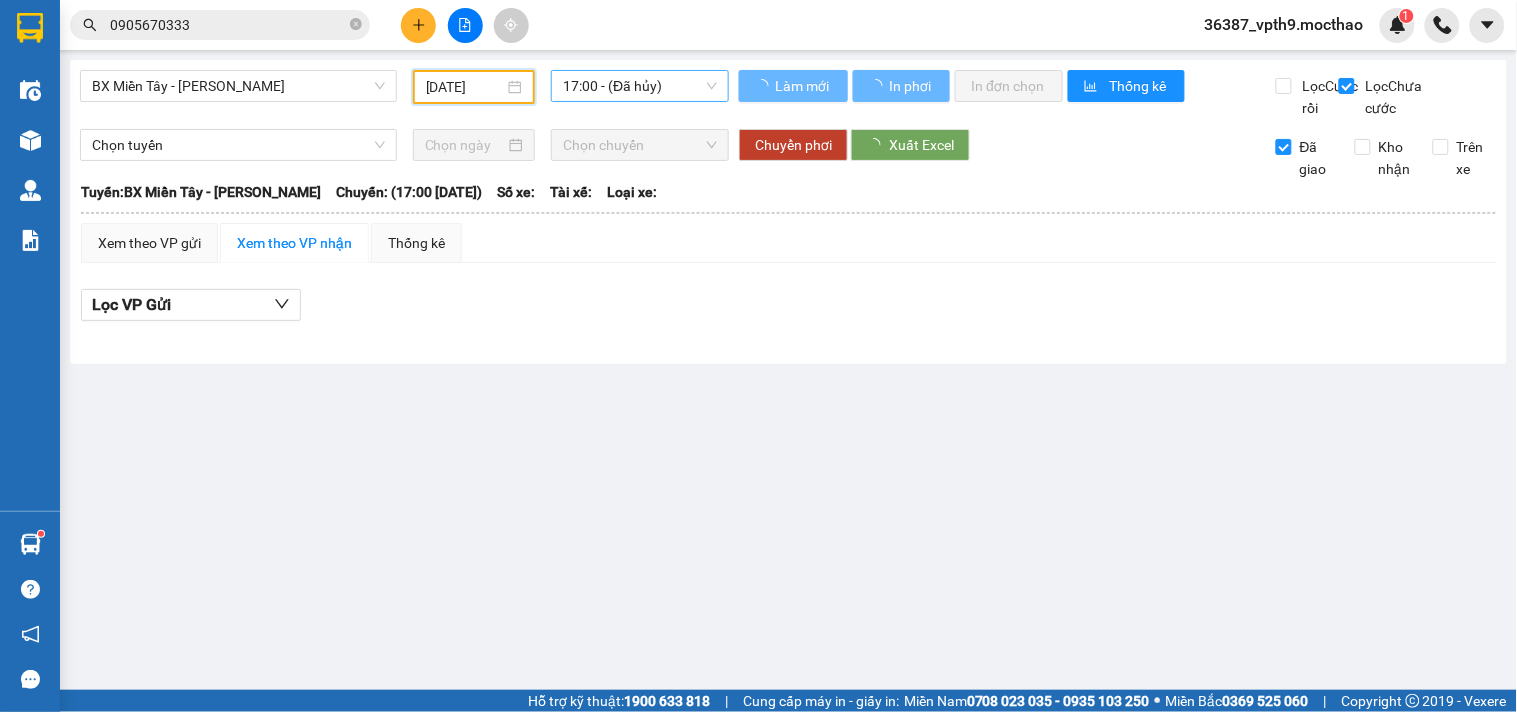 click on "17:00     - (Đã [PERSON_NAME])" at bounding box center [640, 86] 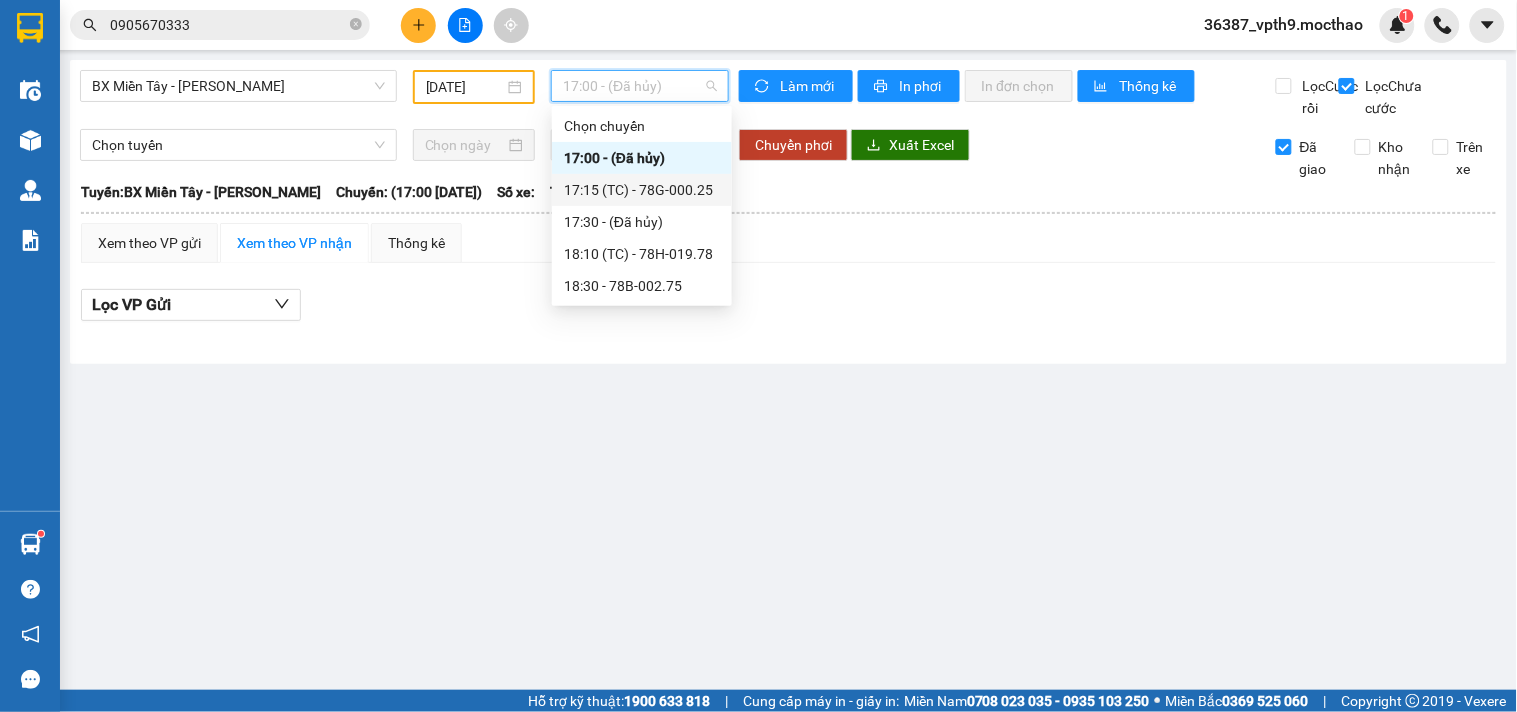click on "17:15   (TC)   - 78G-000.25" at bounding box center (642, 190) 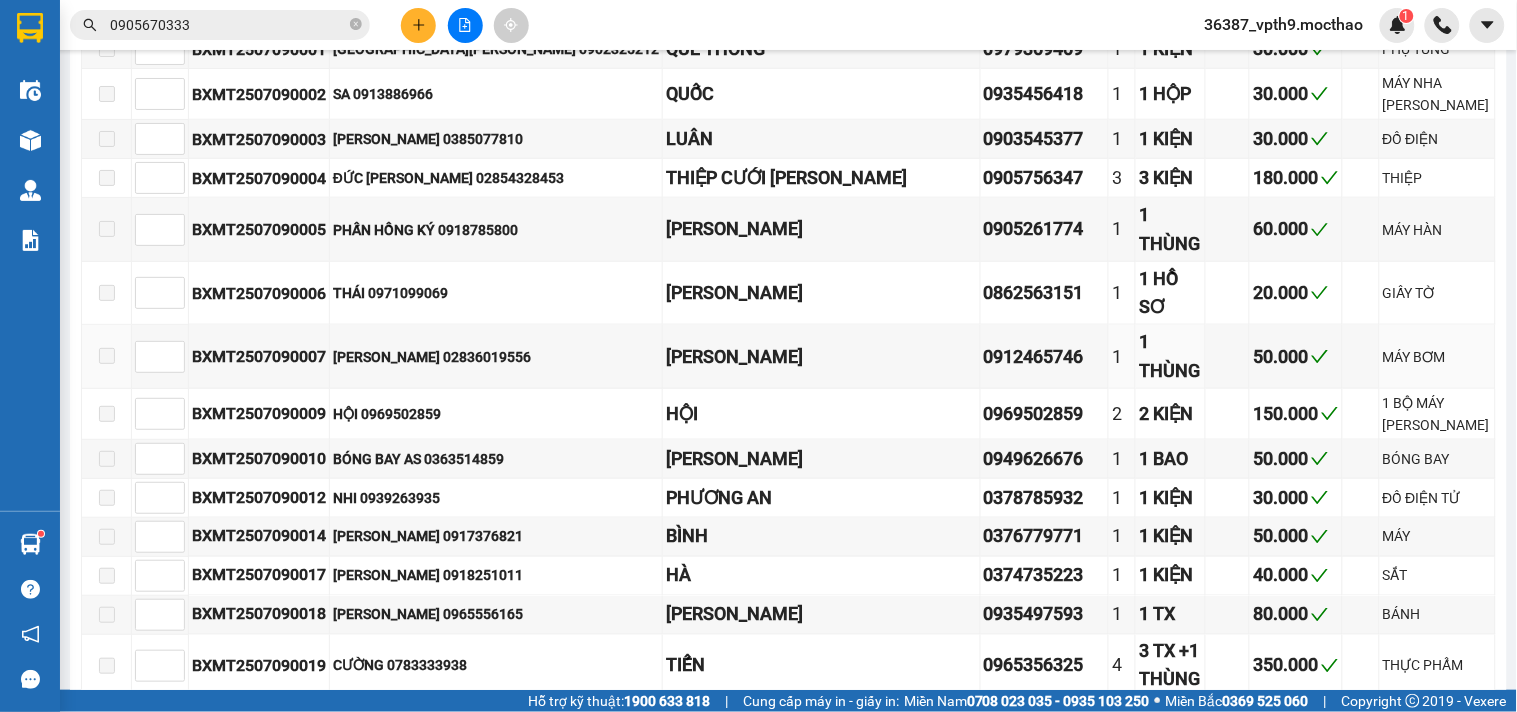 scroll, scrollTop: 222, scrollLeft: 0, axis: vertical 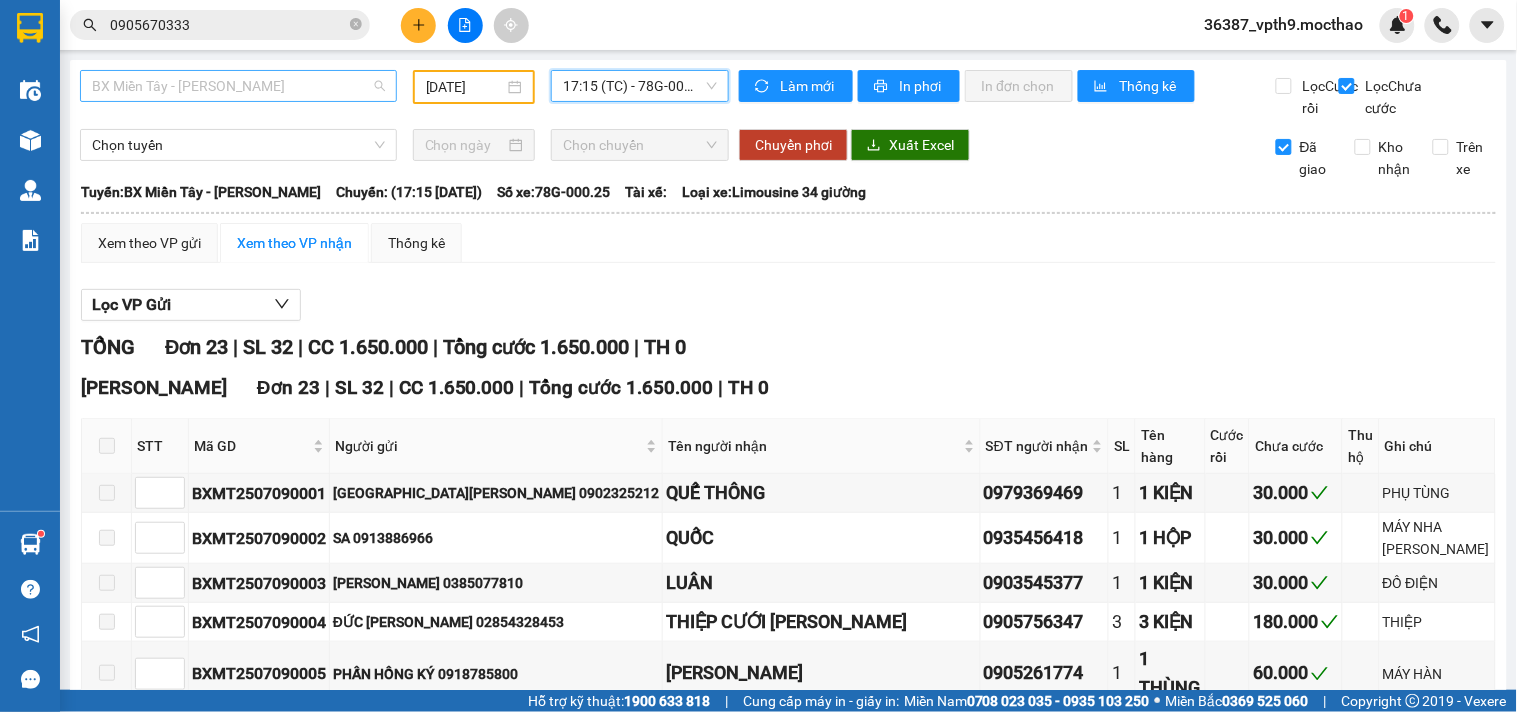 click on "BX Miền Tây - [PERSON_NAME]" at bounding box center (238, 86) 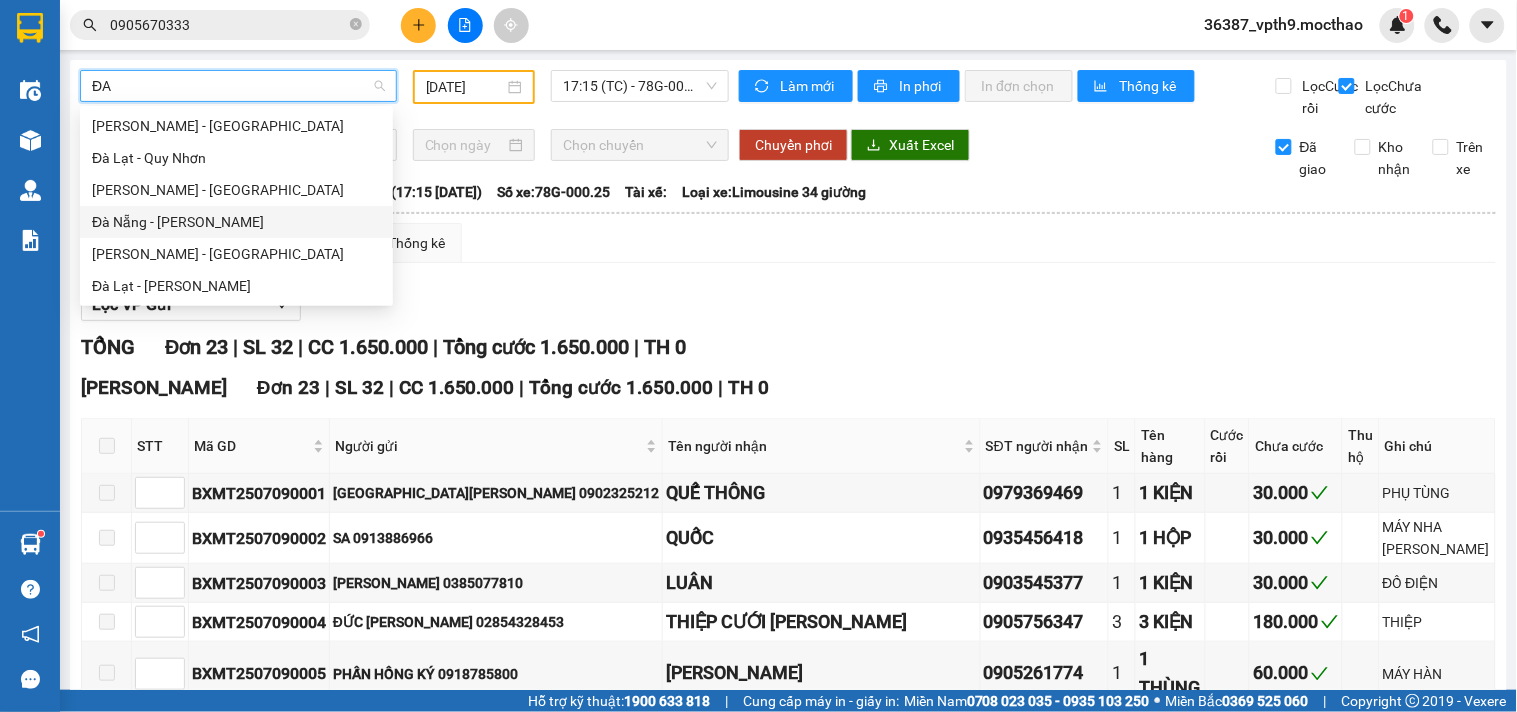 click on "Đà Nẵng - [PERSON_NAME]" at bounding box center [236, 222] 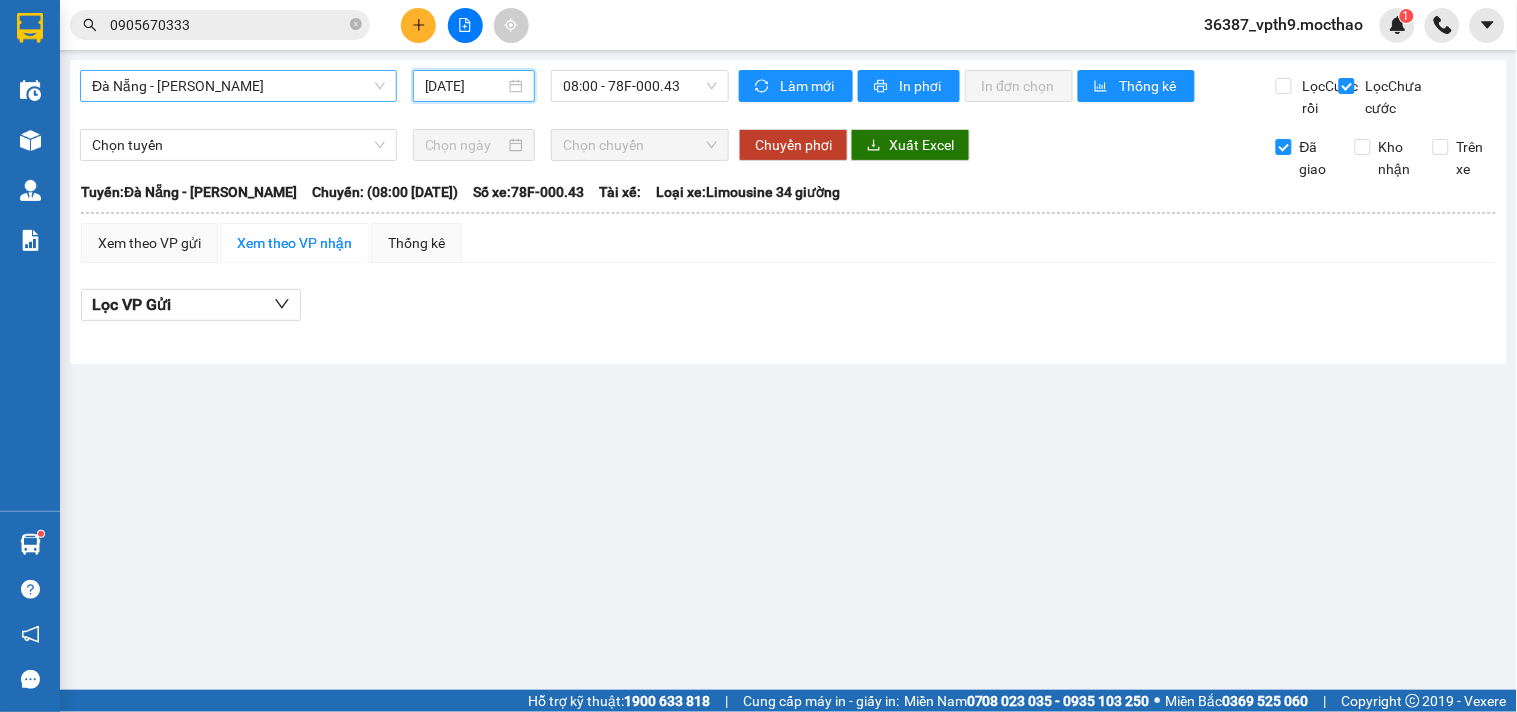 click on "[DATE]" at bounding box center [465, 86] 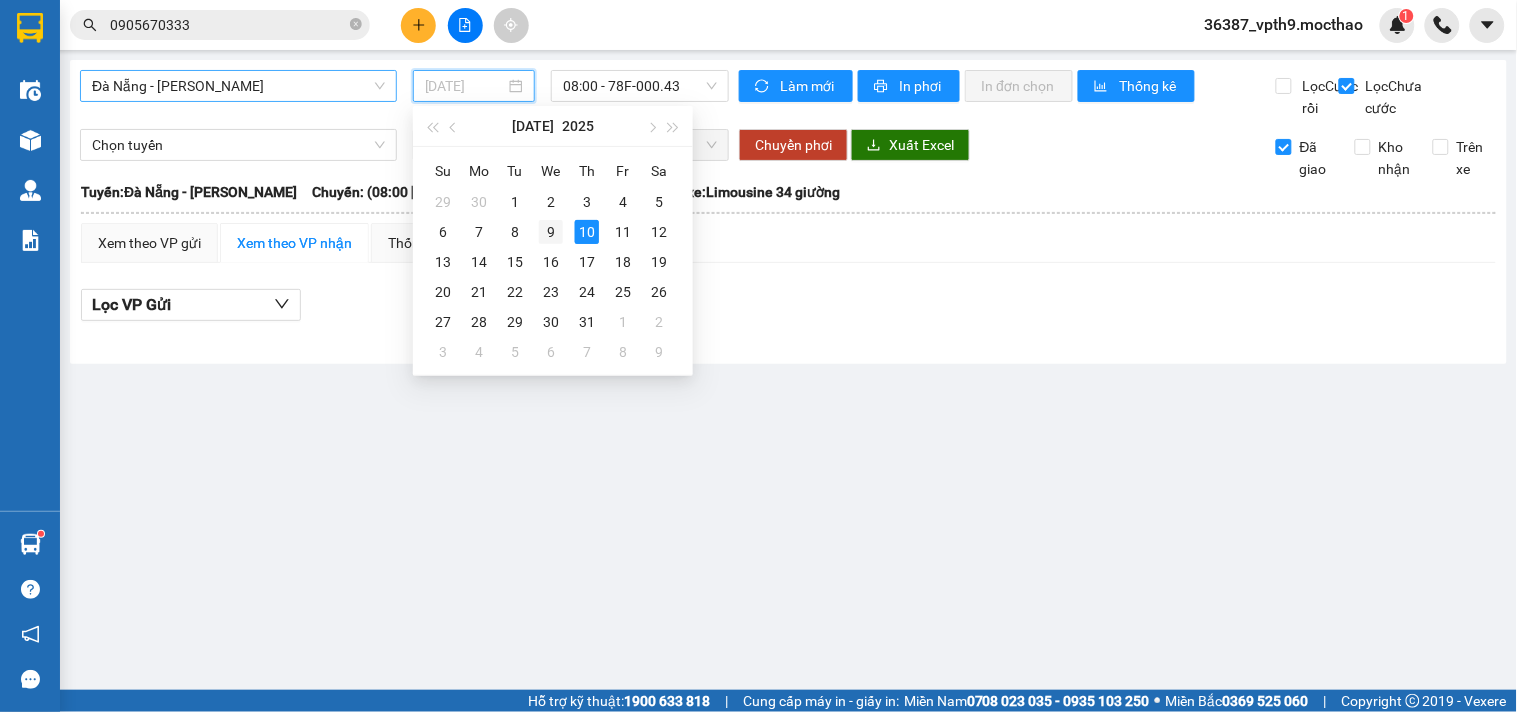click on "9" at bounding box center [551, 232] 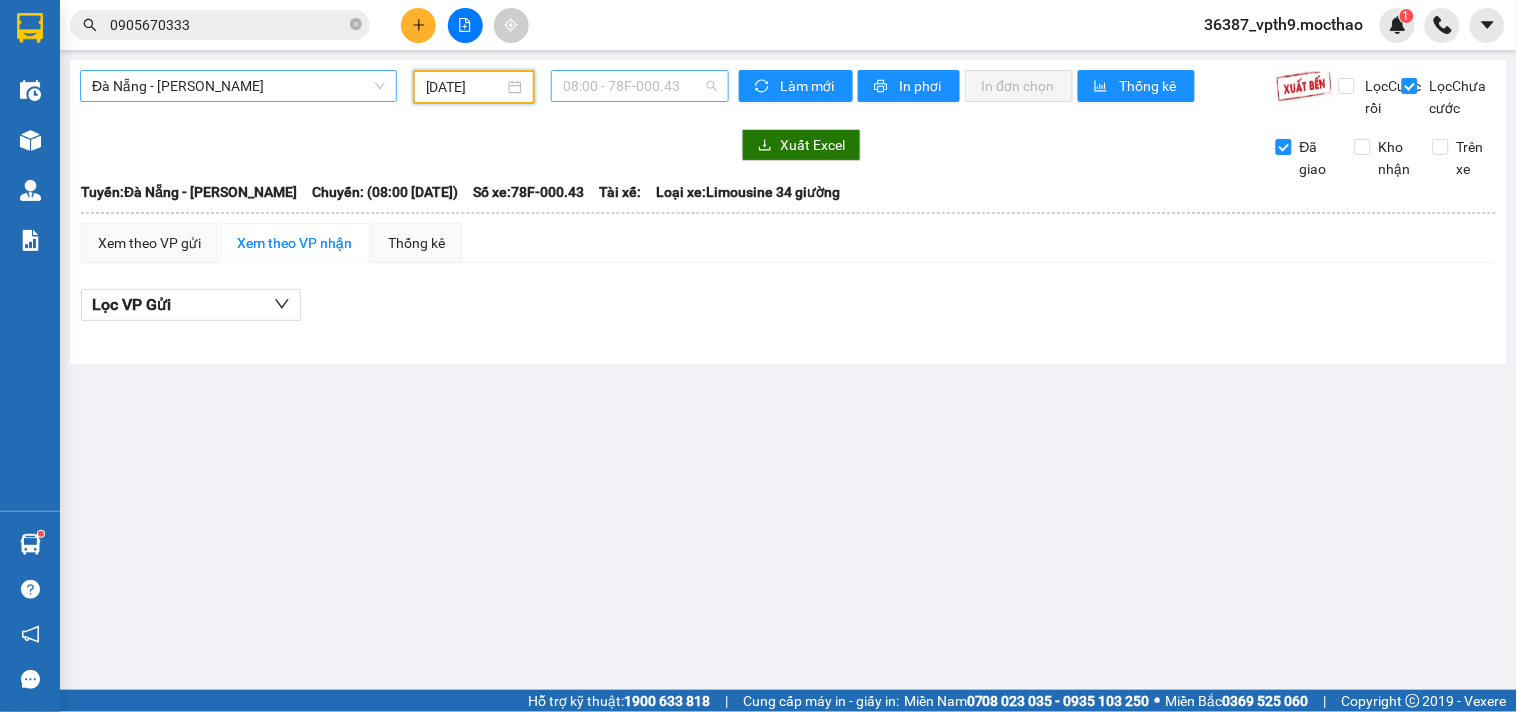 click on "08:00     - 78F-000.43" at bounding box center [640, 86] 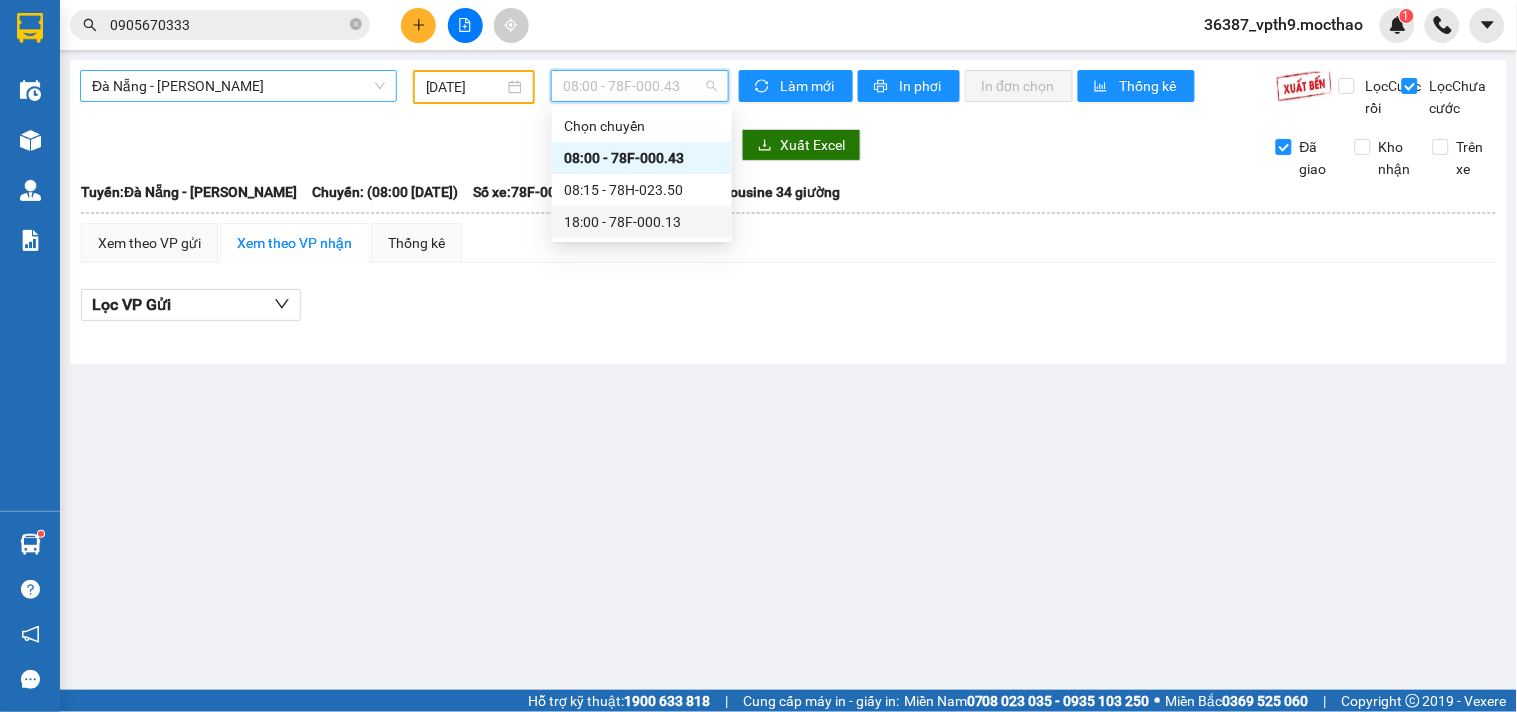 click on "18:00     - 78F-000.13" at bounding box center (642, 222) 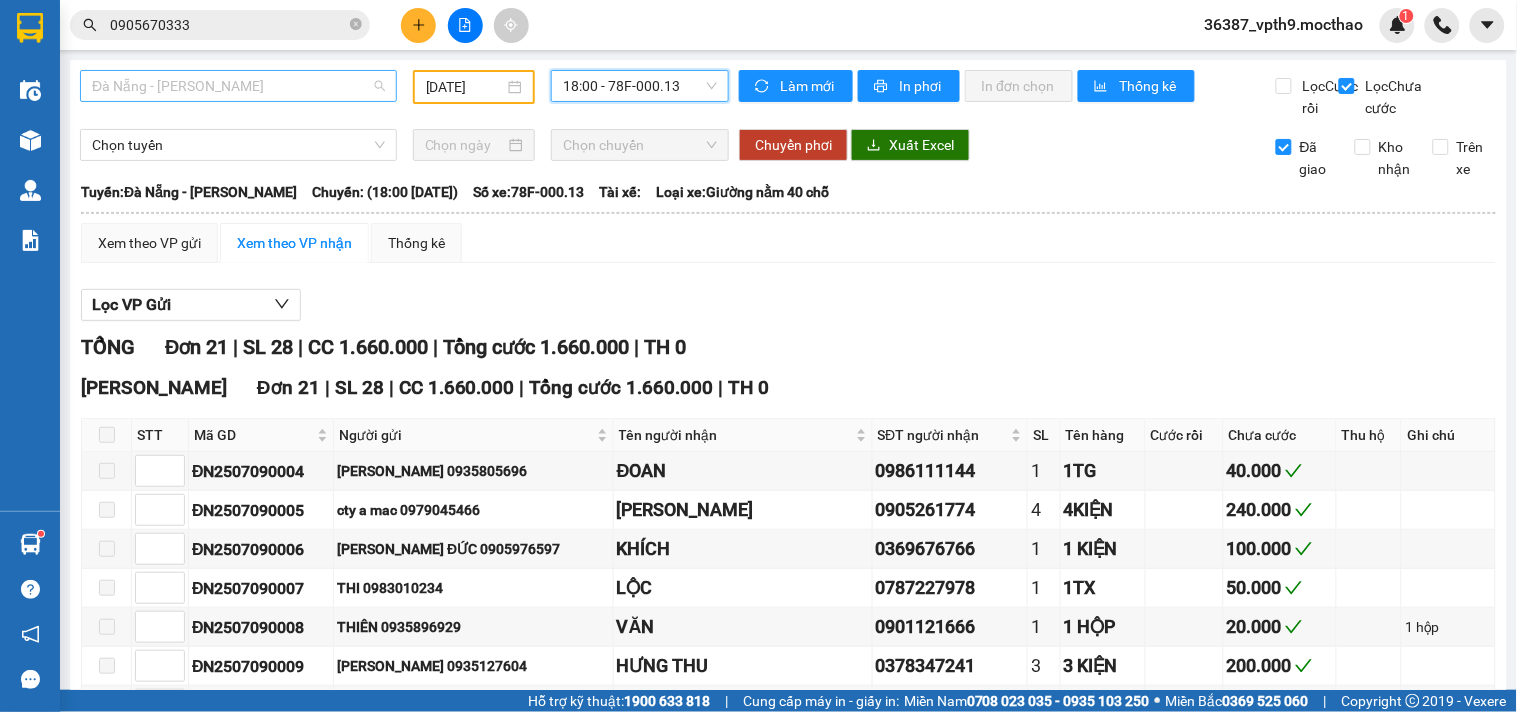 scroll, scrollTop: 192, scrollLeft: 0, axis: vertical 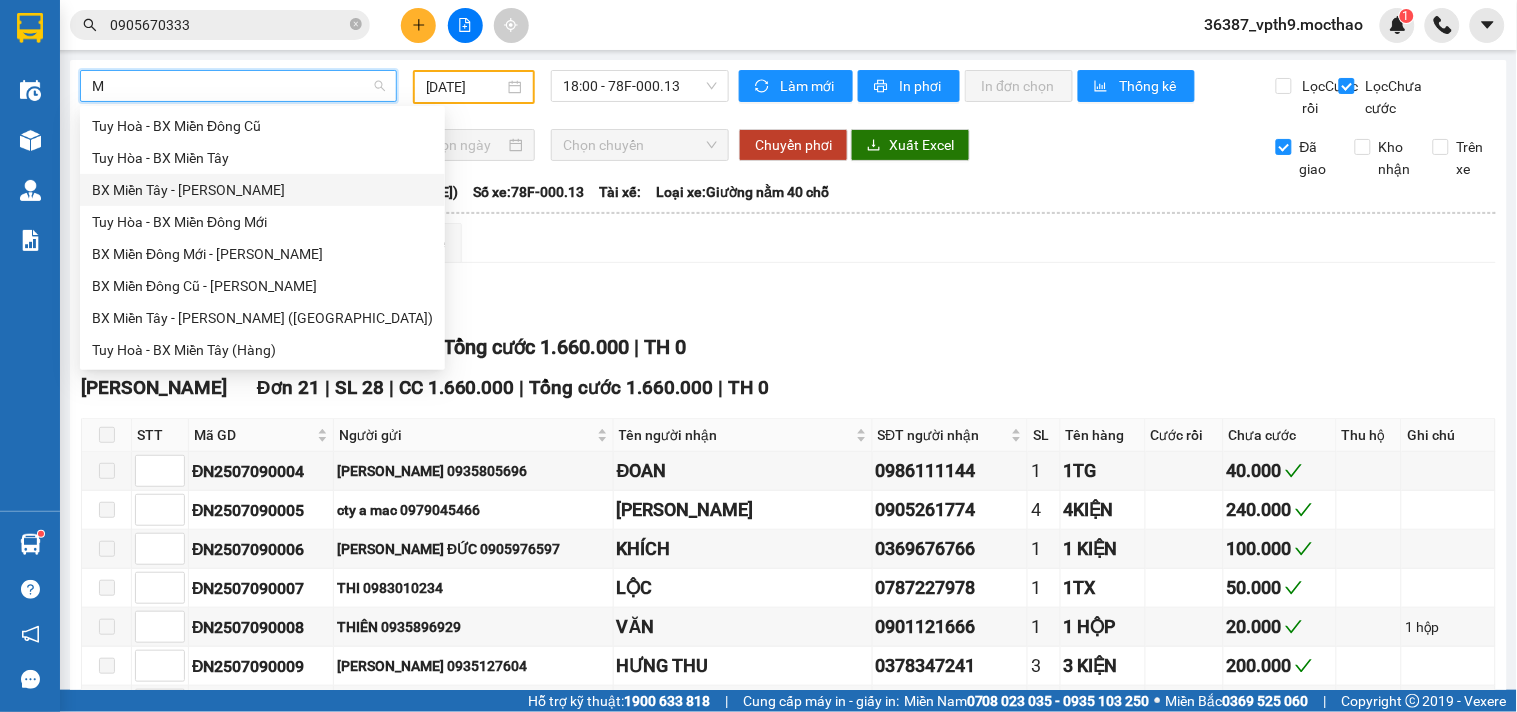 click on "BX Miền Tây - [PERSON_NAME]" at bounding box center (262, 190) 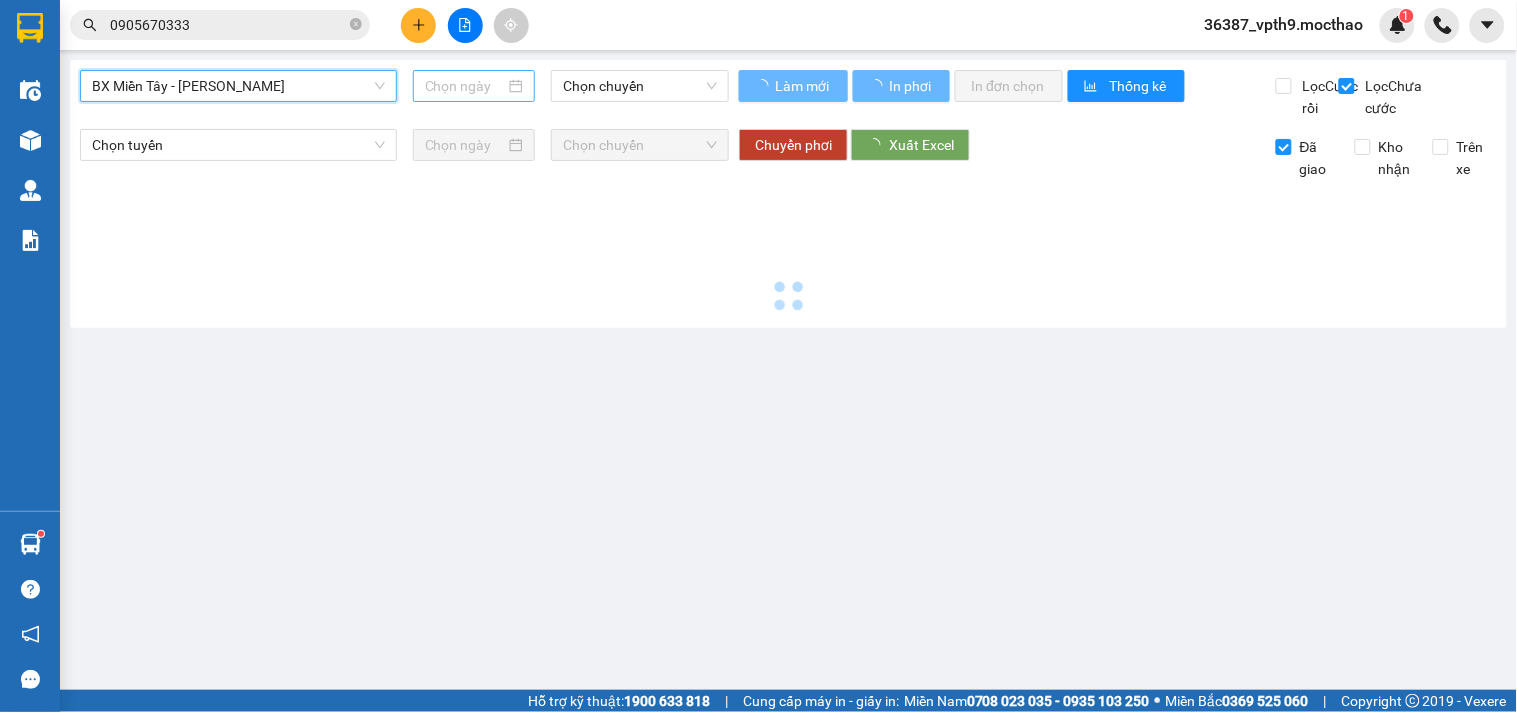 click at bounding box center [465, 86] 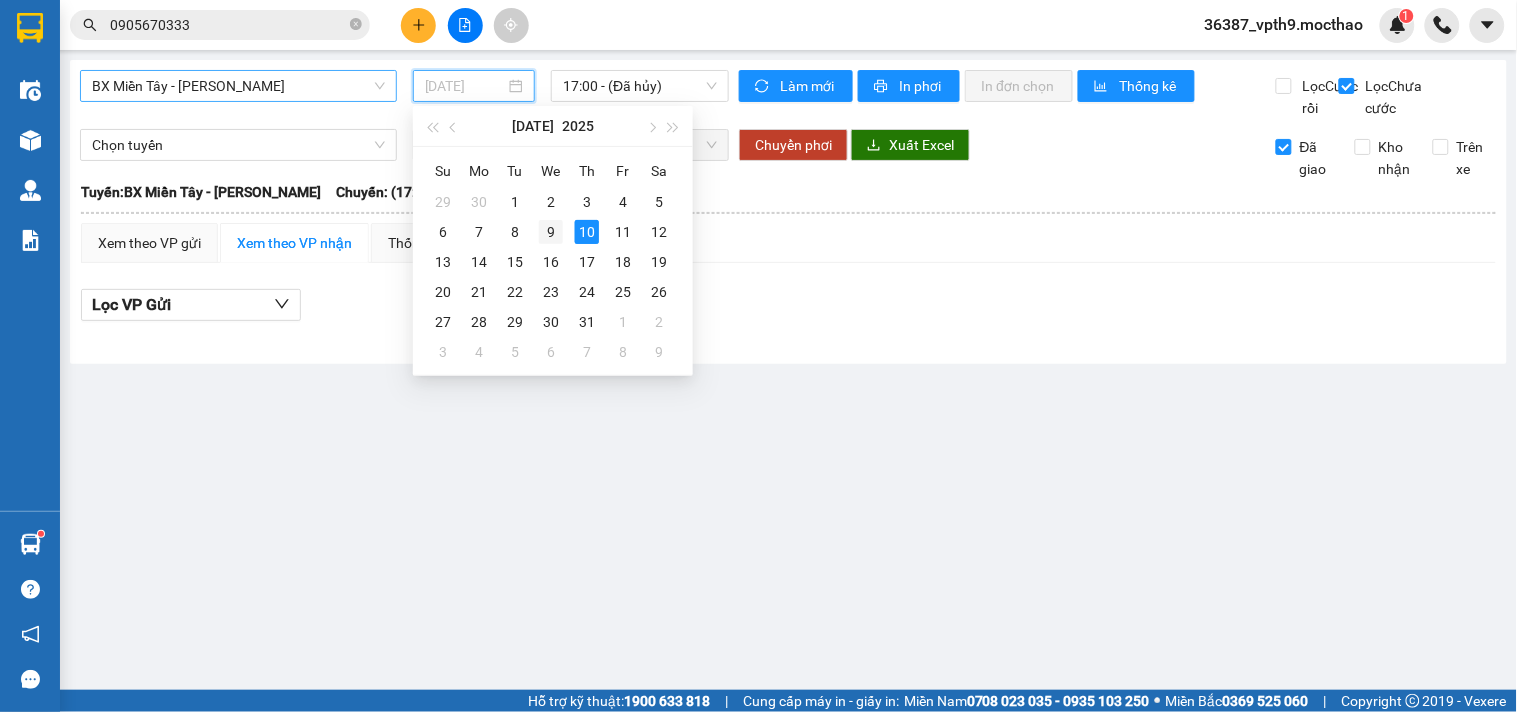 click on "9" at bounding box center (551, 232) 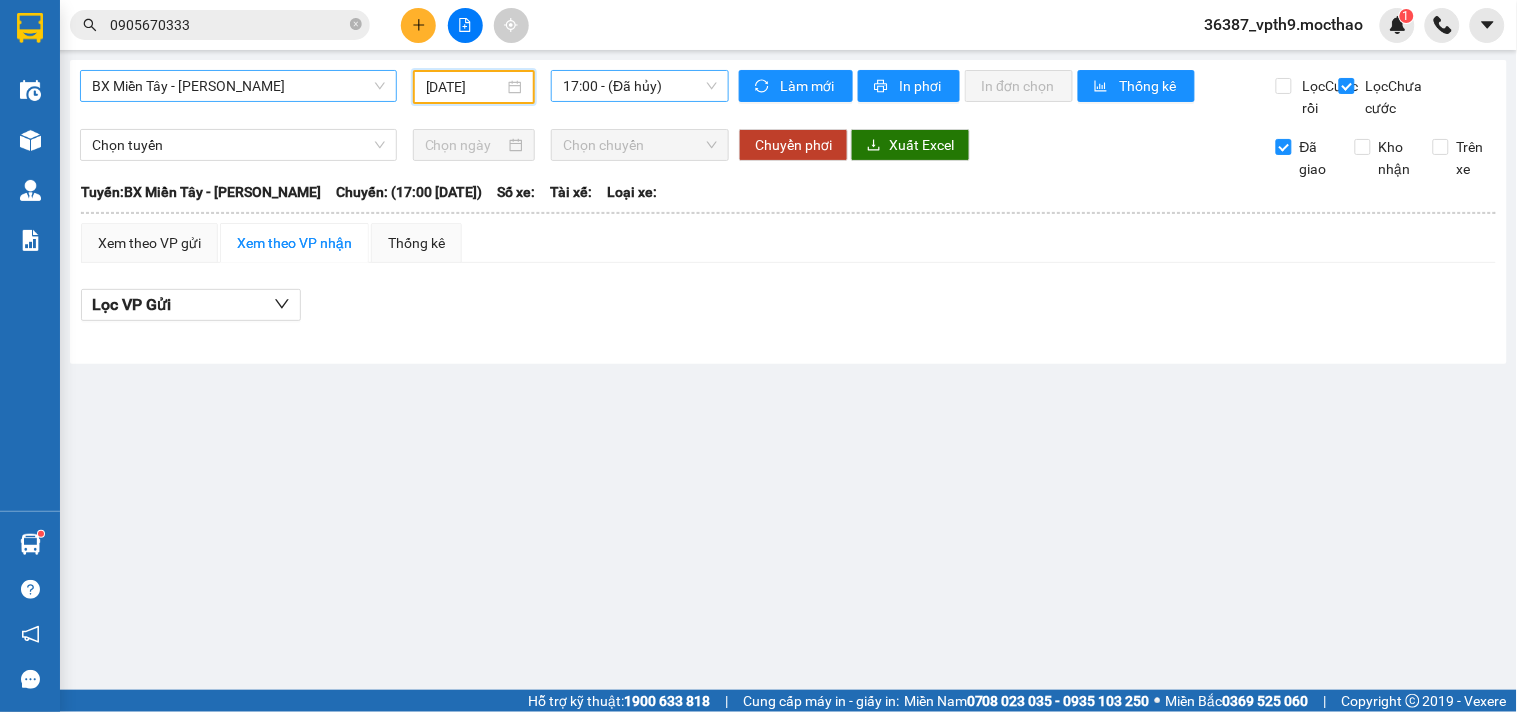 click on "17:00     - (Đã [PERSON_NAME])" at bounding box center [640, 86] 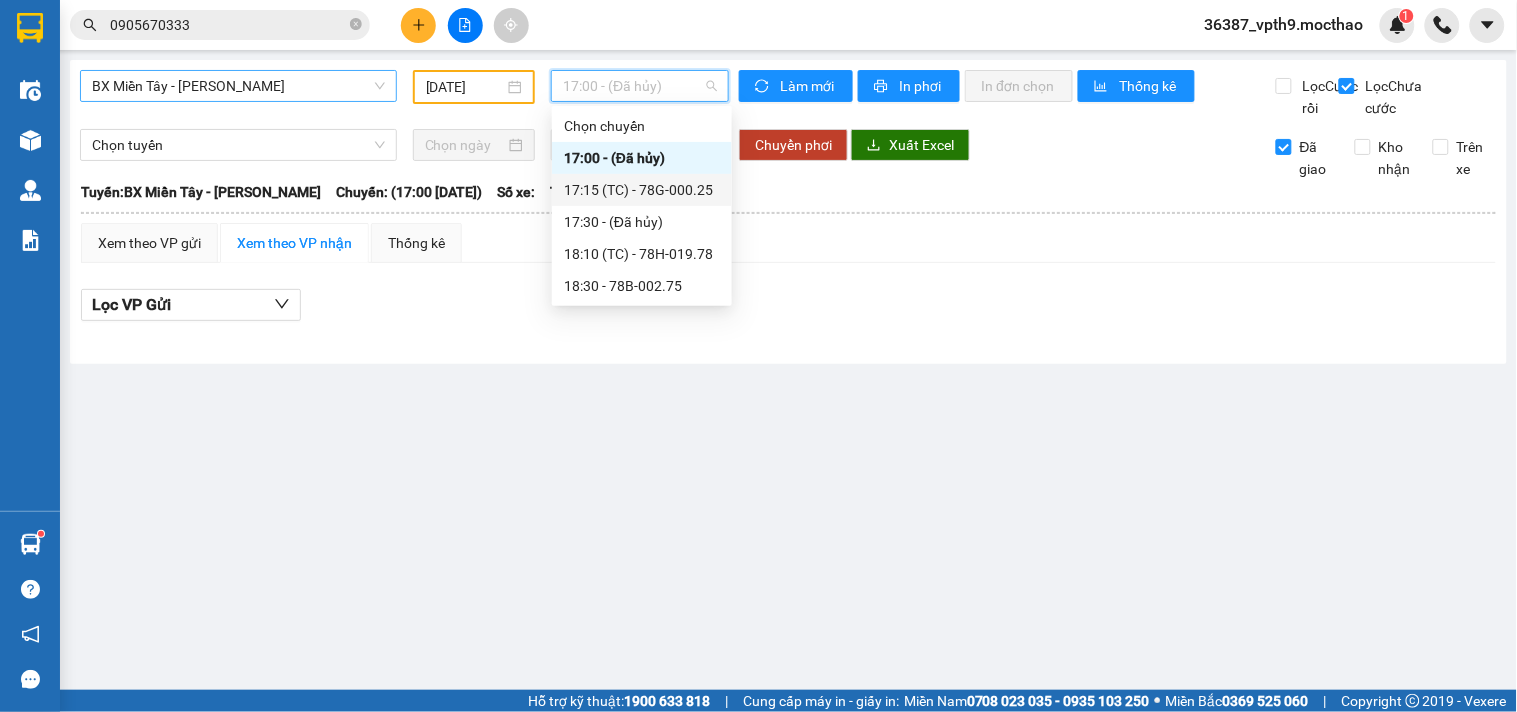 click on "17:15   (TC)   - 78G-000.25" at bounding box center [642, 190] 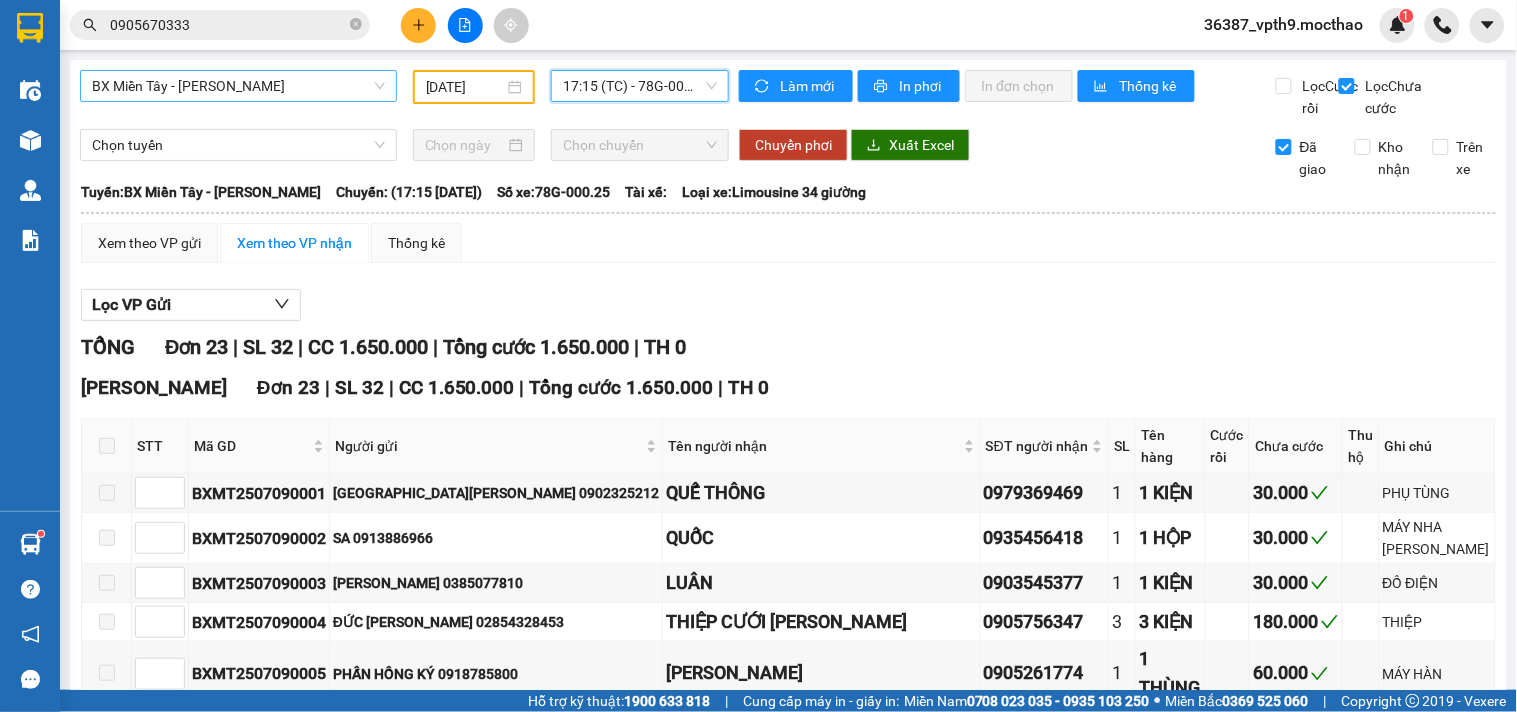click on "17:15   (TC)   - 78G-000.25" at bounding box center [640, 86] 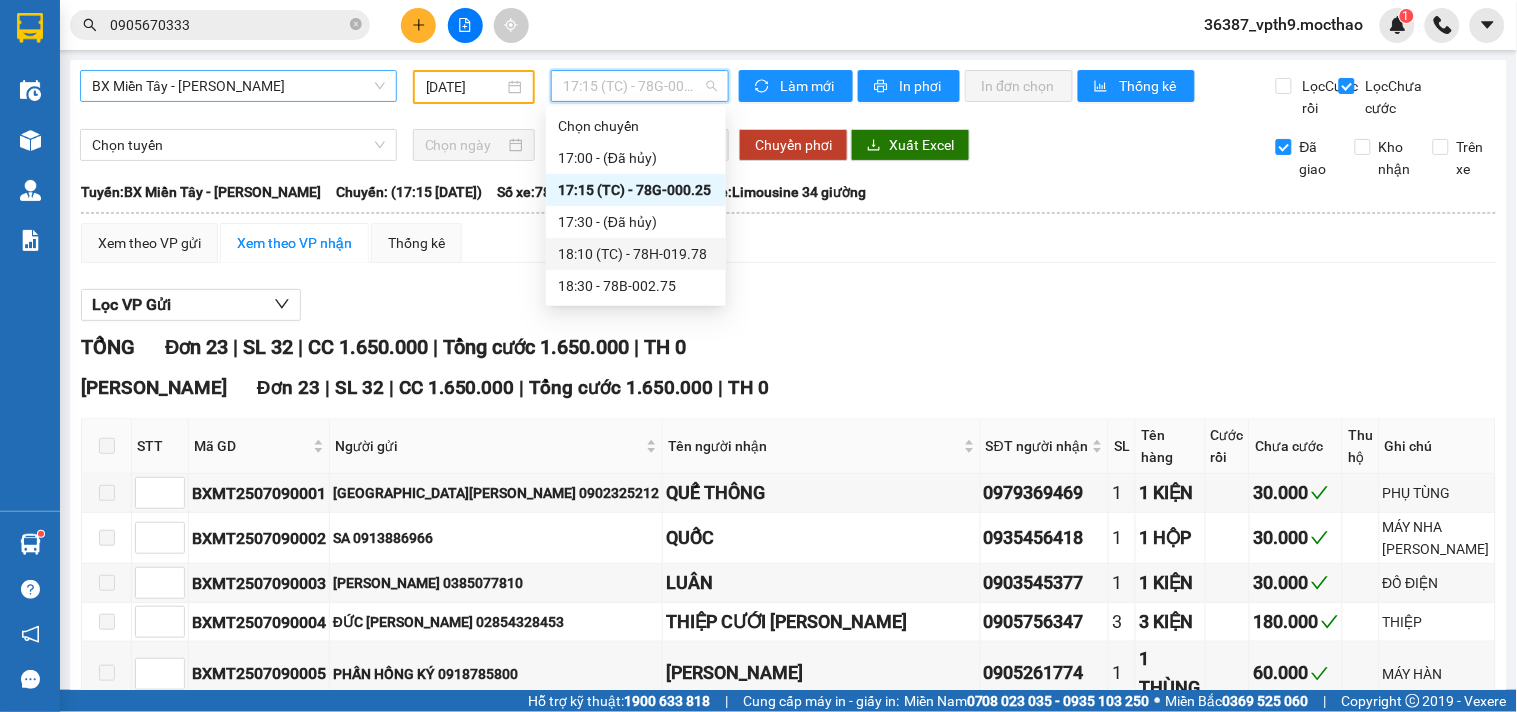 click on "18:10   (TC)   - 78H-019.78" at bounding box center [636, 254] 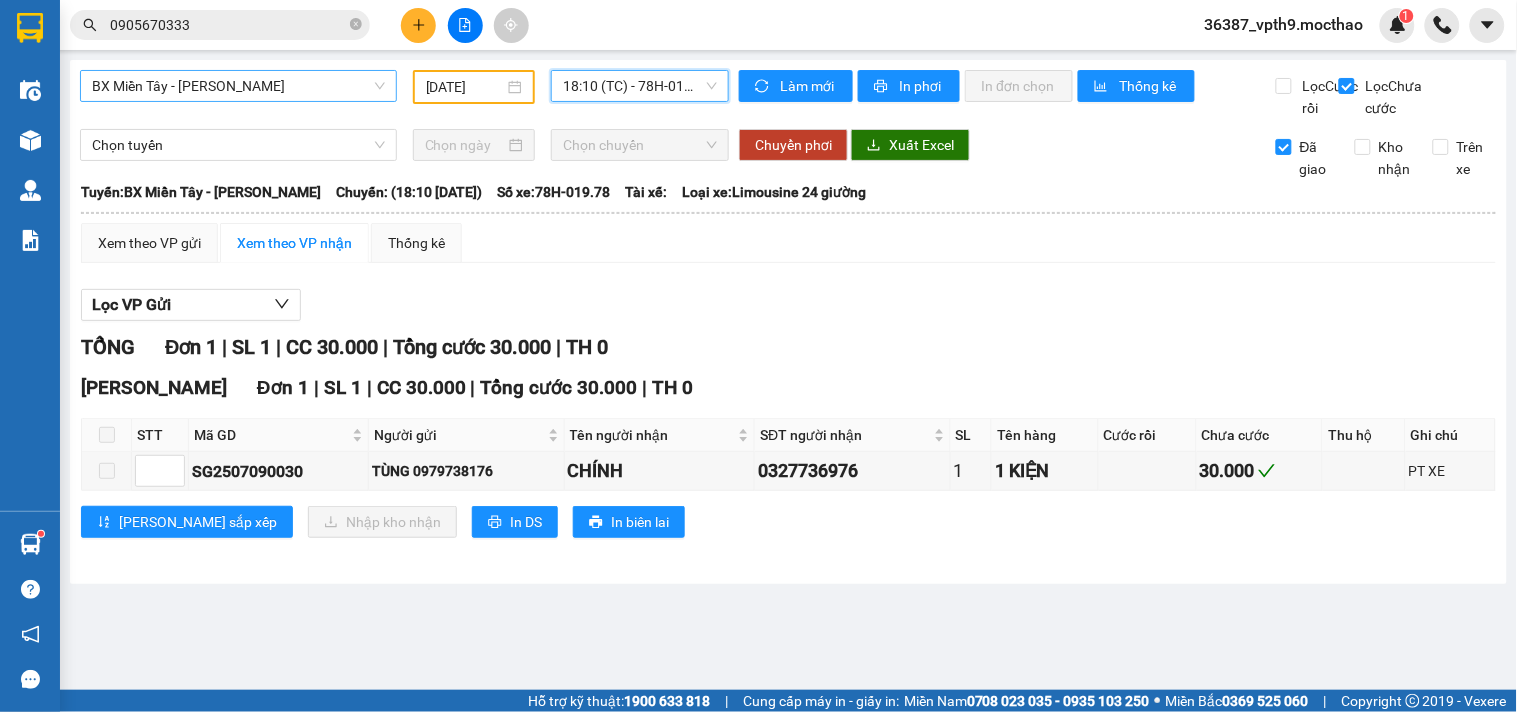 click on "18:10   (TC)   - 78H-019.78" at bounding box center (640, 86) 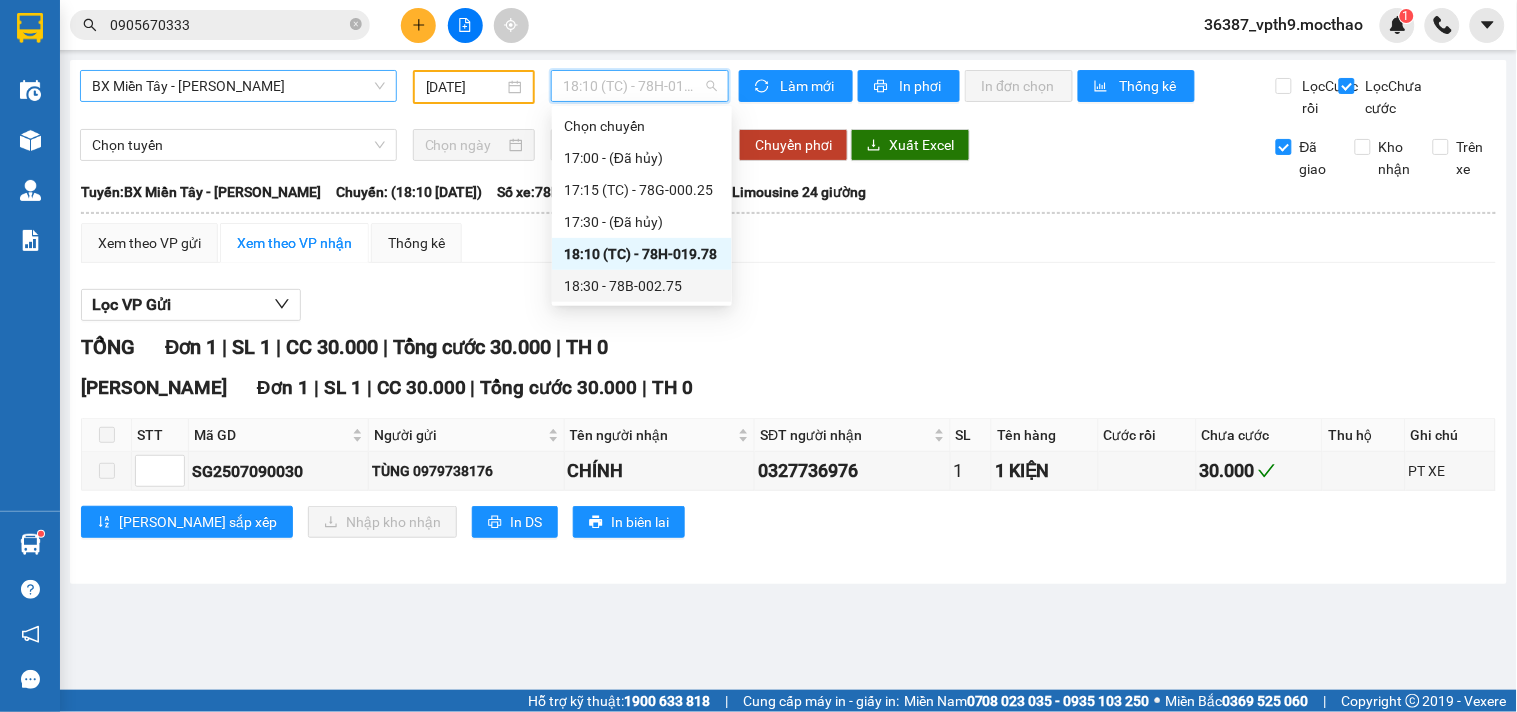 click on "18:30     - 78B-002.75" at bounding box center [642, 286] 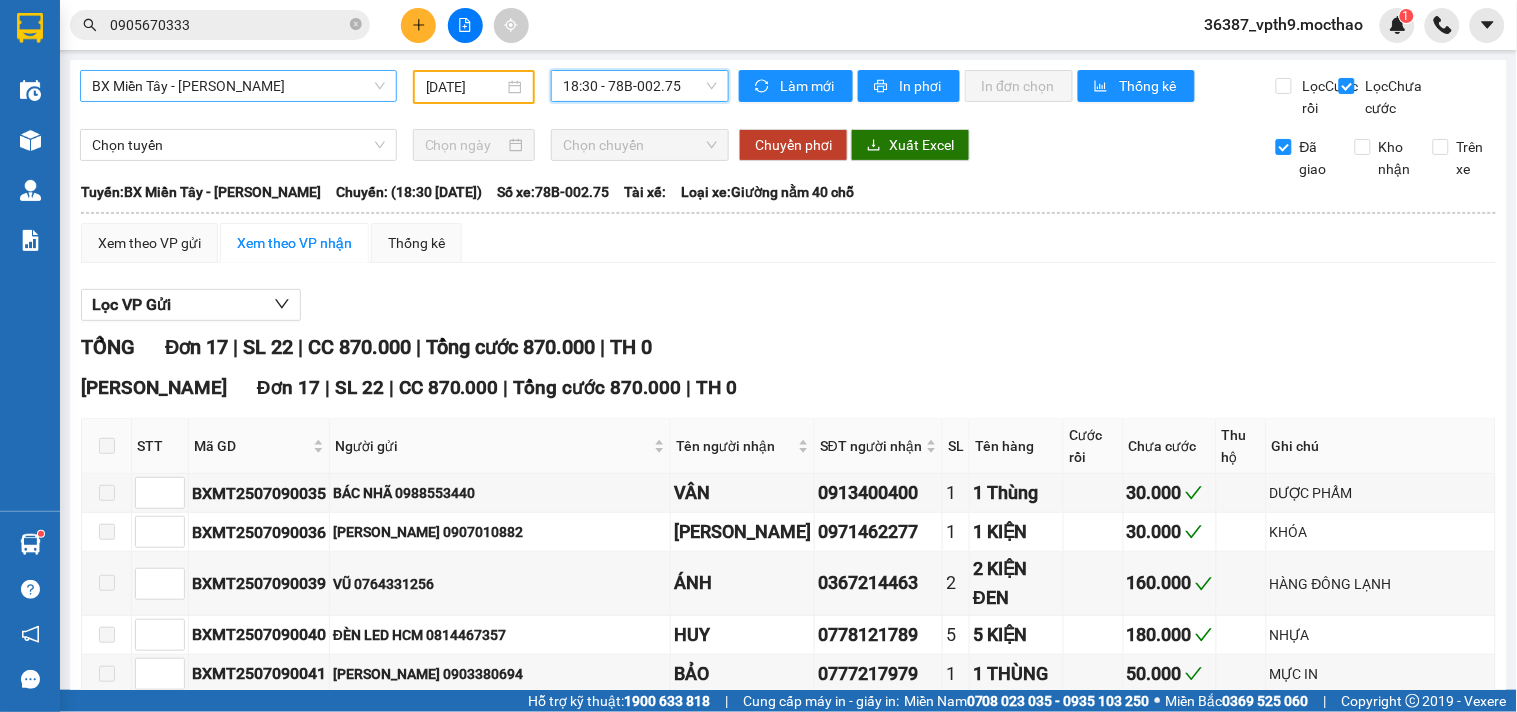 click on "BX Miền Tây - [PERSON_NAME]" at bounding box center (238, 86) 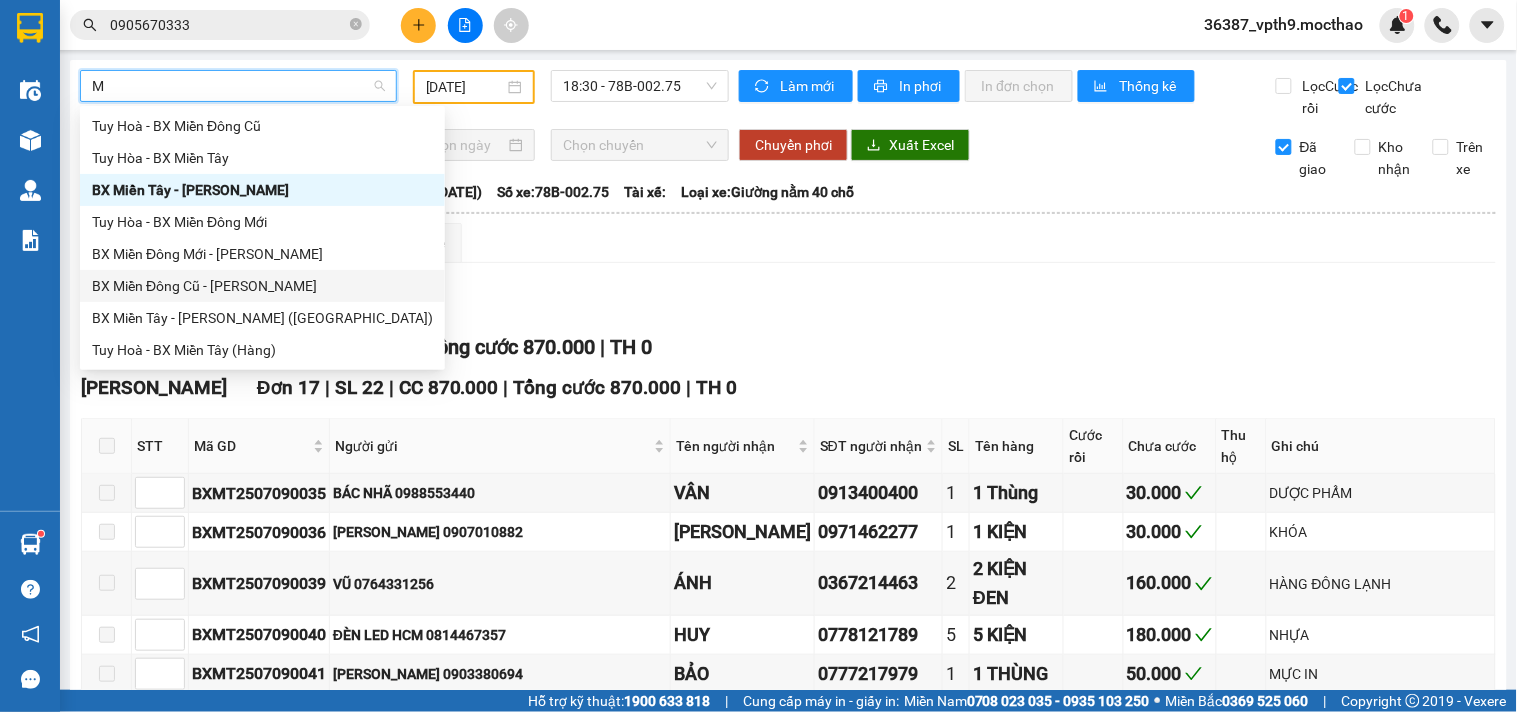 click on "BX Miền Đông Cũ - [PERSON_NAME]" at bounding box center [262, 286] 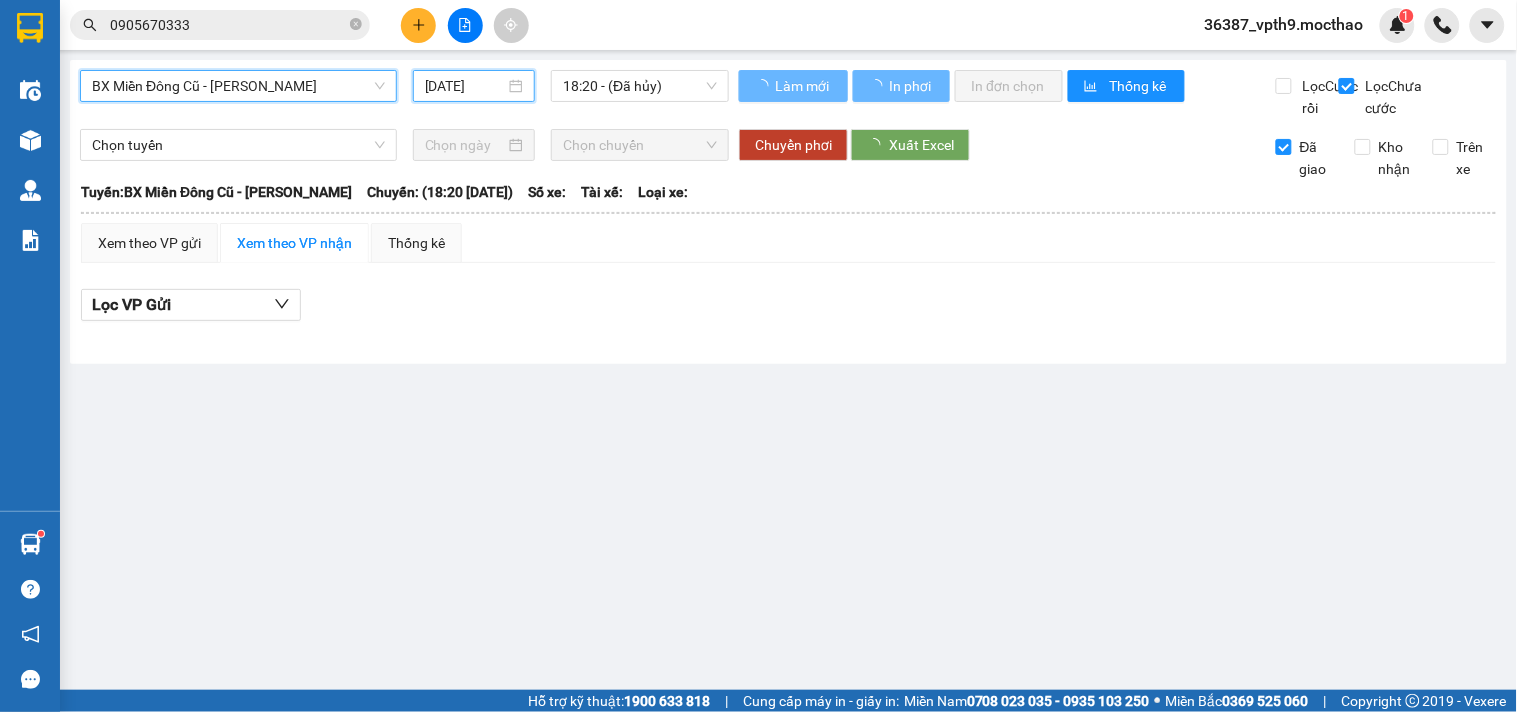 click on "[DATE]" at bounding box center (465, 86) 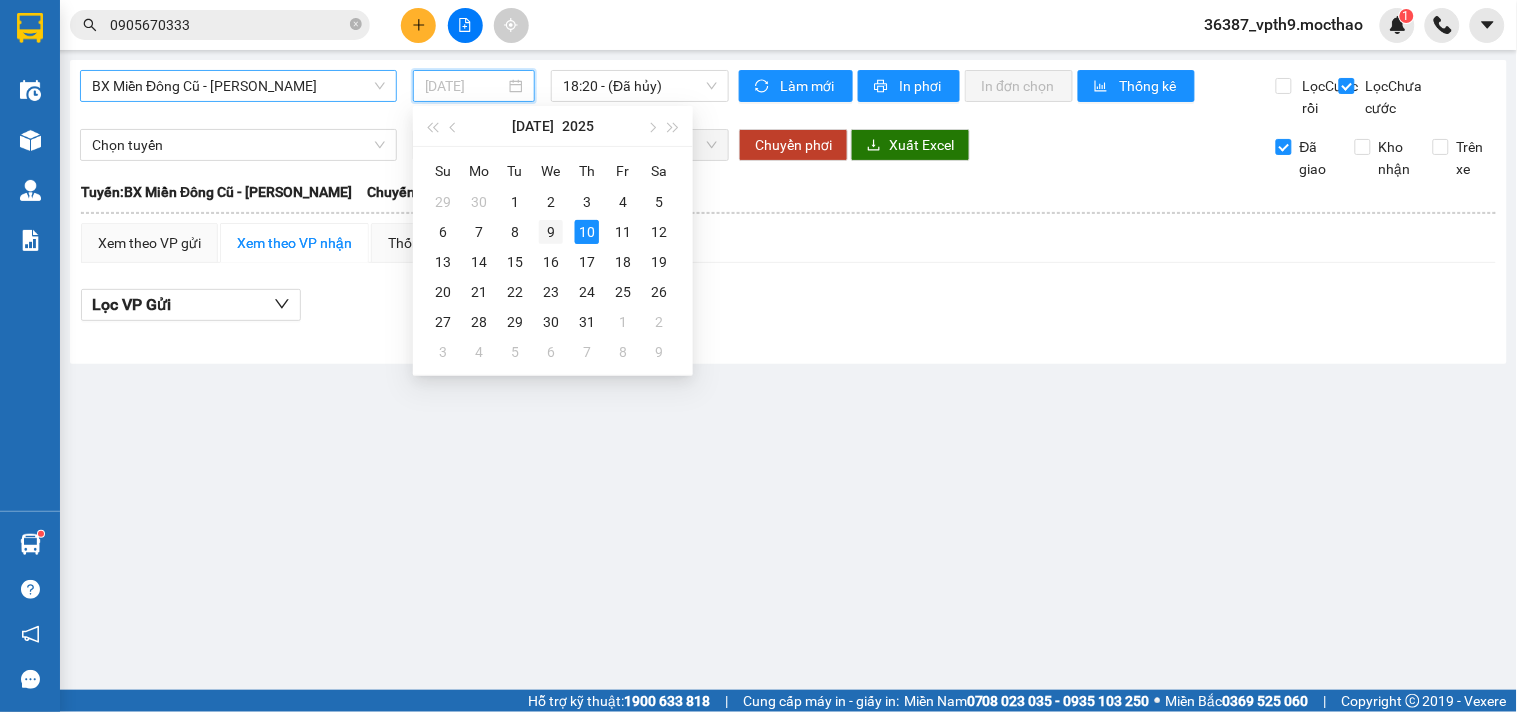 drag, startPoint x: 550, startPoint y: 233, endPoint x: 605, endPoint y: 157, distance: 93.813644 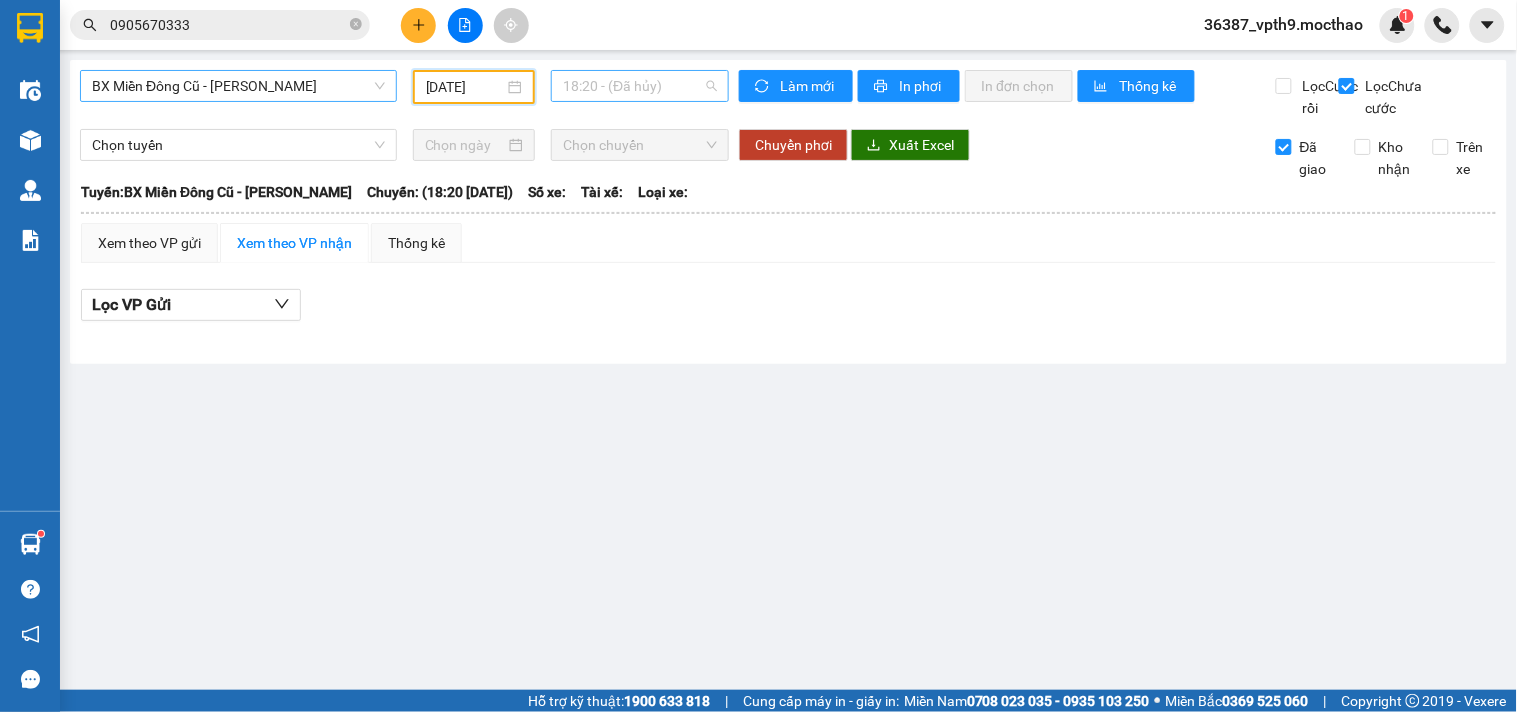 click on "18:20     - (Đã [PERSON_NAME])" at bounding box center [640, 86] 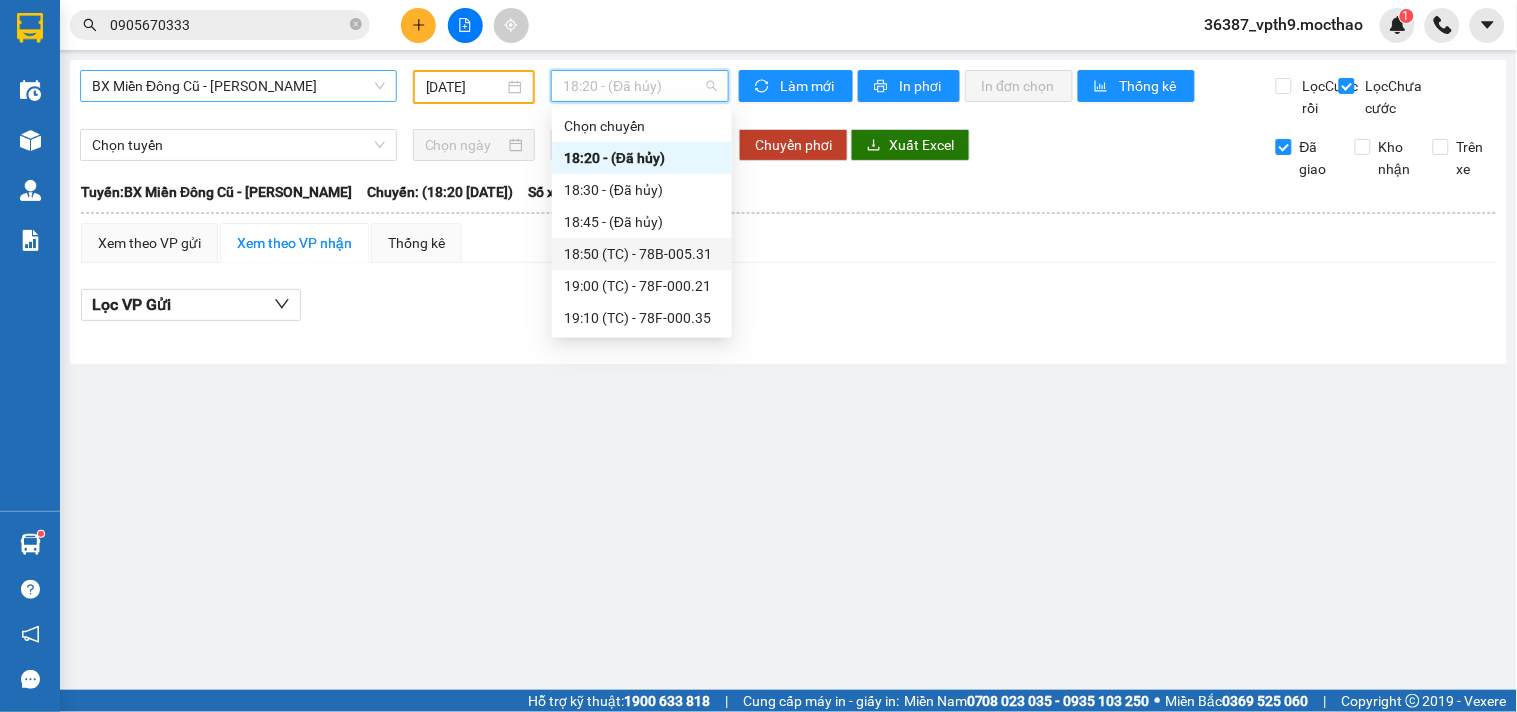 click on "18:50   (TC)   - 78B-005.31" at bounding box center [642, 254] 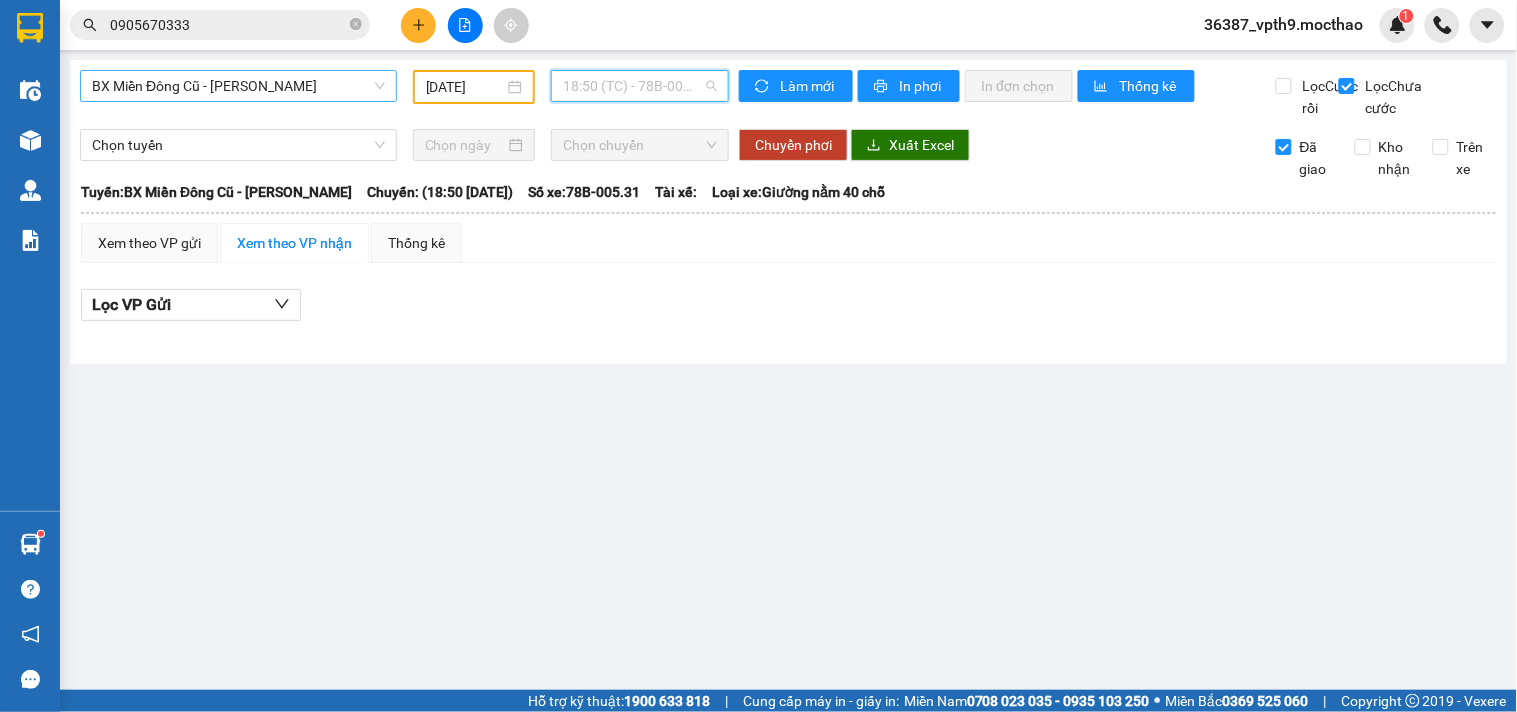 click on "18:50   (TC)   - 78B-005.31" at bounding box center (640, 86) 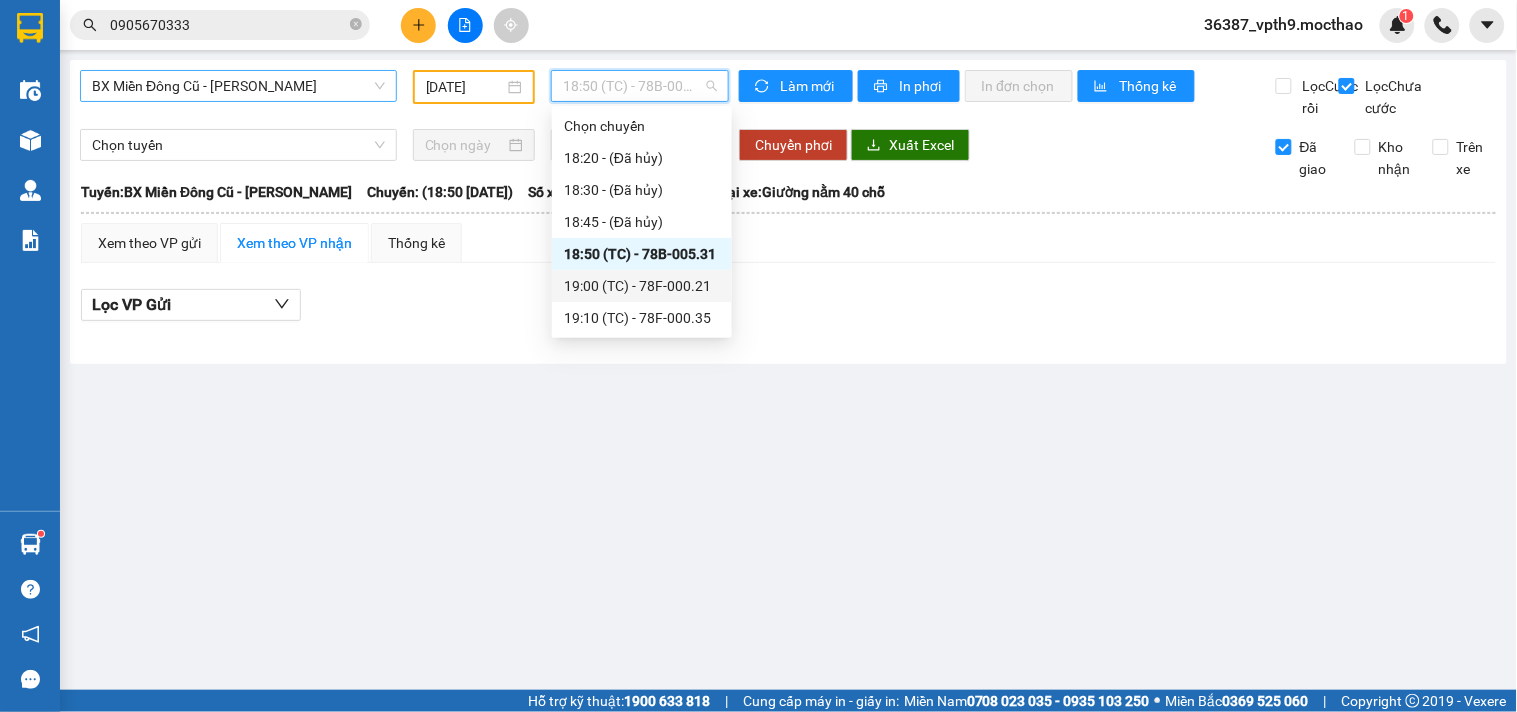 click on "19:00   (TC)   - 78F-000.21" at bounding box center (642, 286) 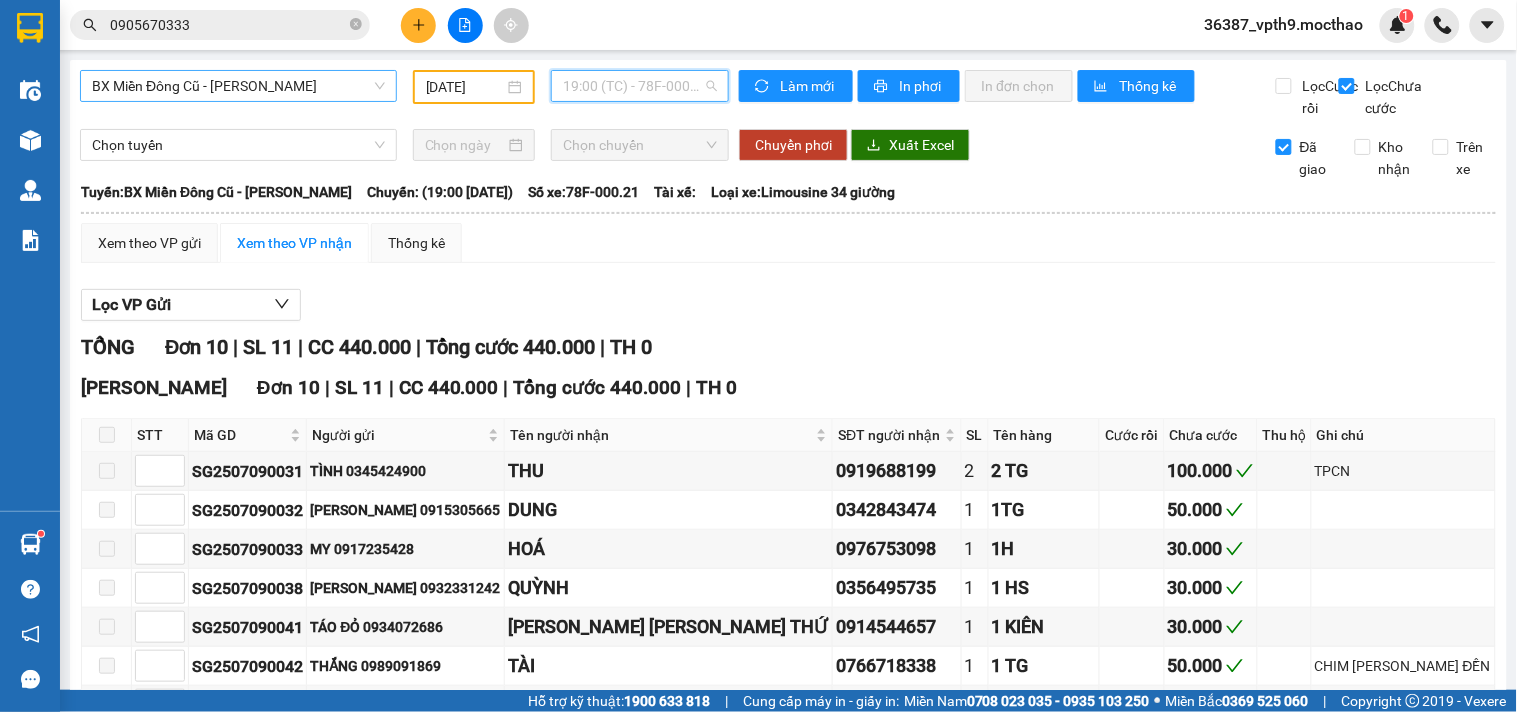 click on "19:00   (TC)   - 78F-000.21" at bounding box center (640, 86) 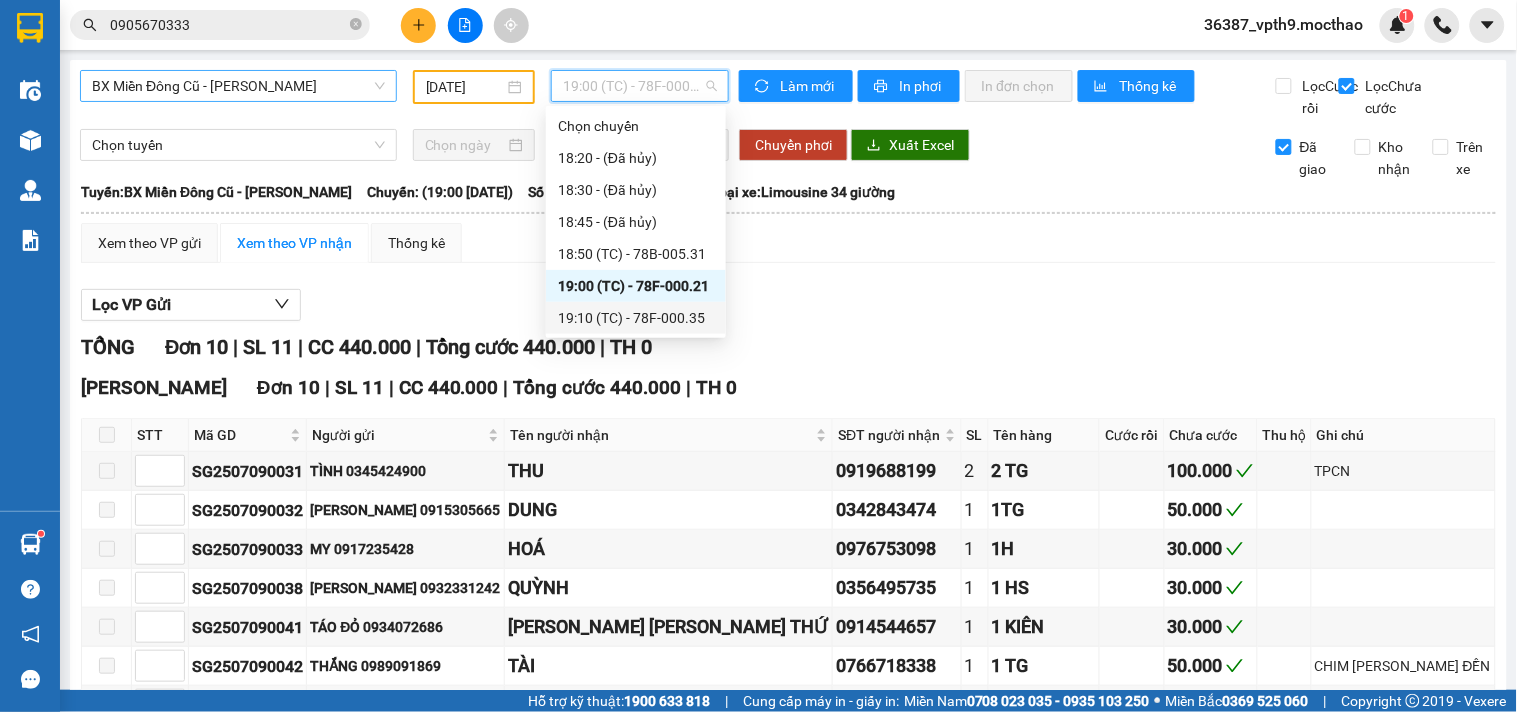 click on "19:10   (TC)   - 78F-000.35" at bounding box center [636, 318] 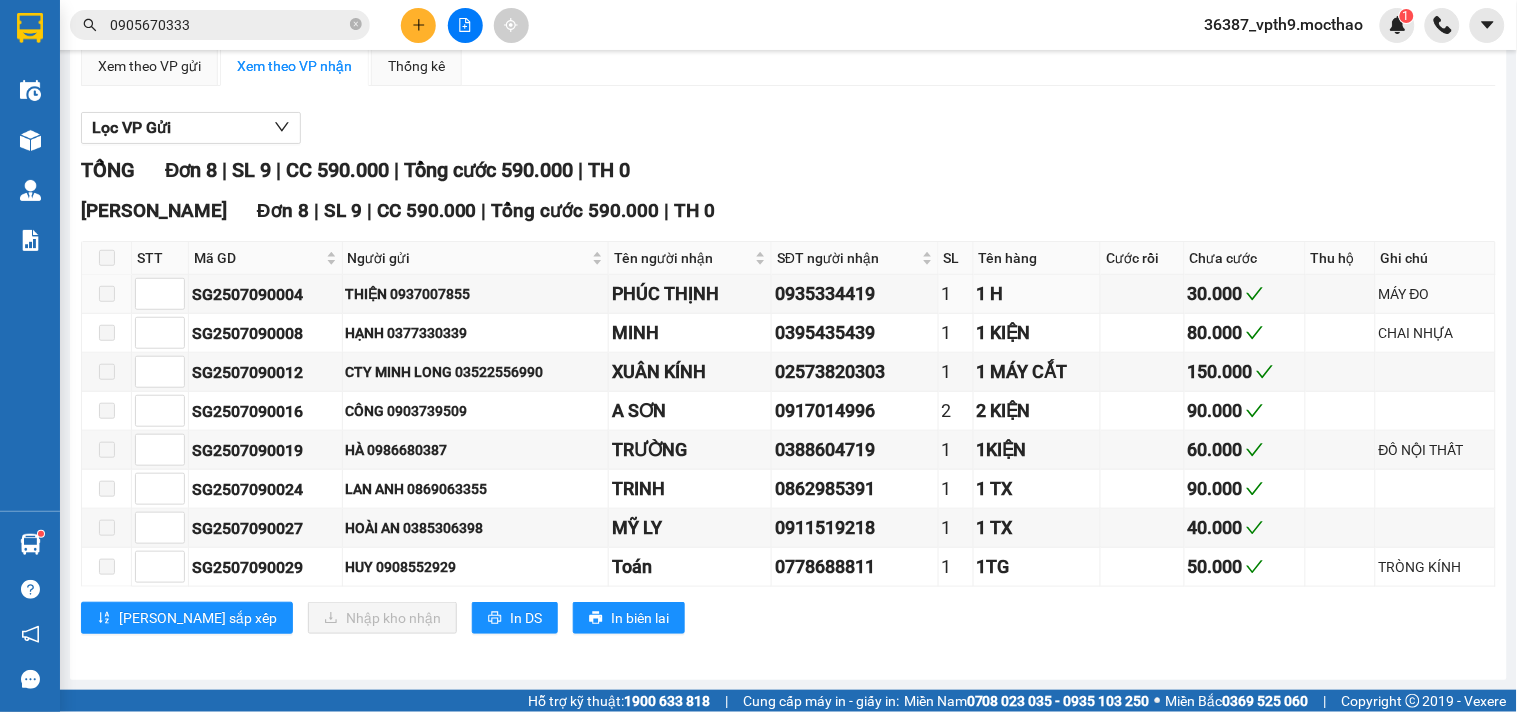 scroll, scrollTop: 0, scrollLeft: 0, axis: both 